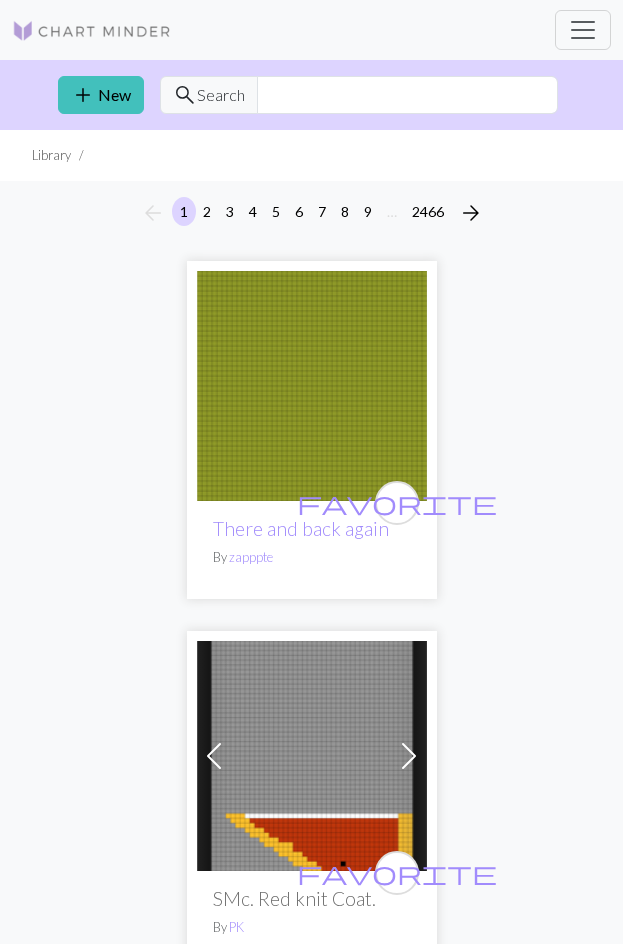 scroll, scrollTop: 0, scrollLeft: 0, axis: both 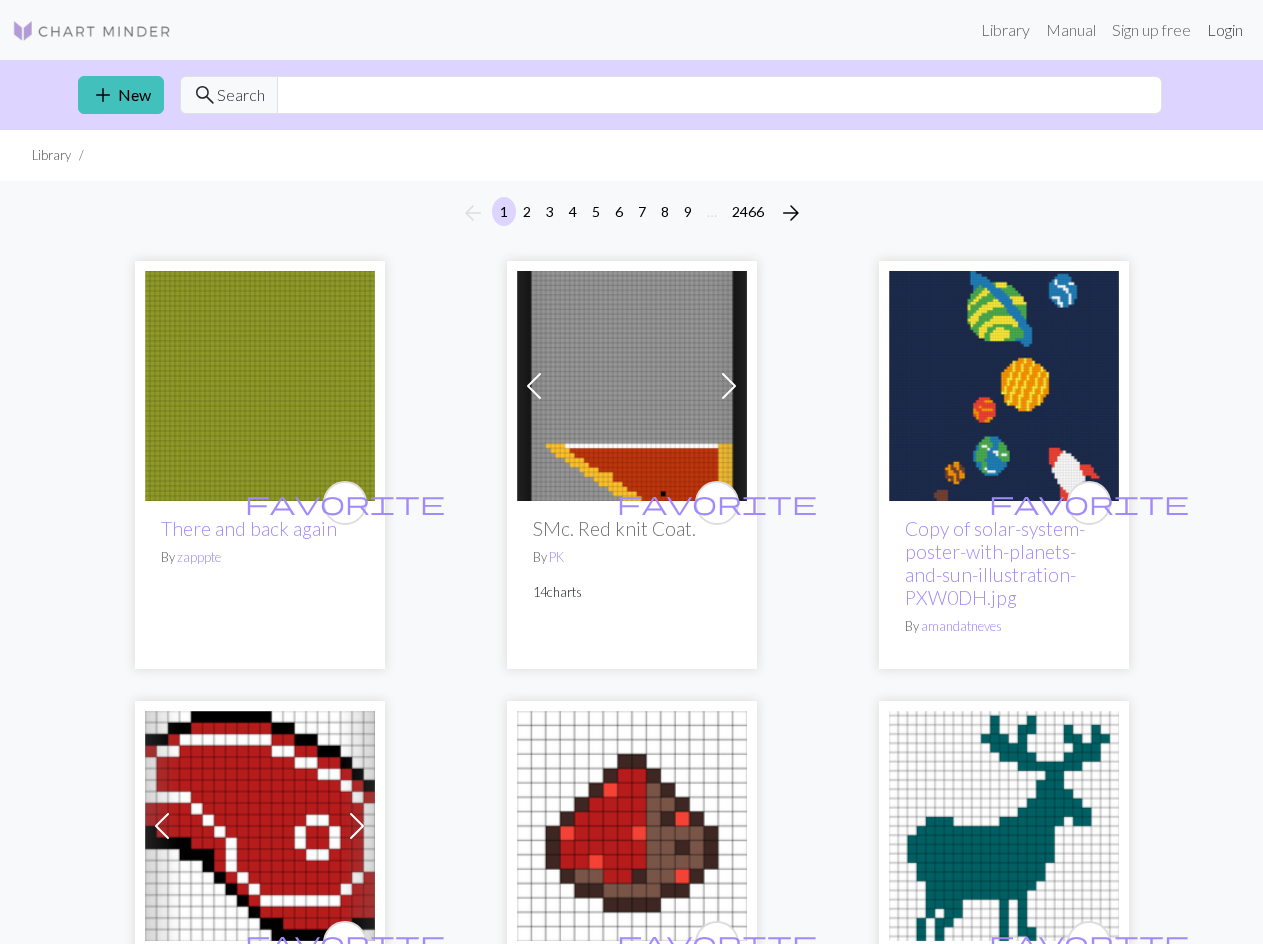 click on "Login" at bounding box center [1225, 30] 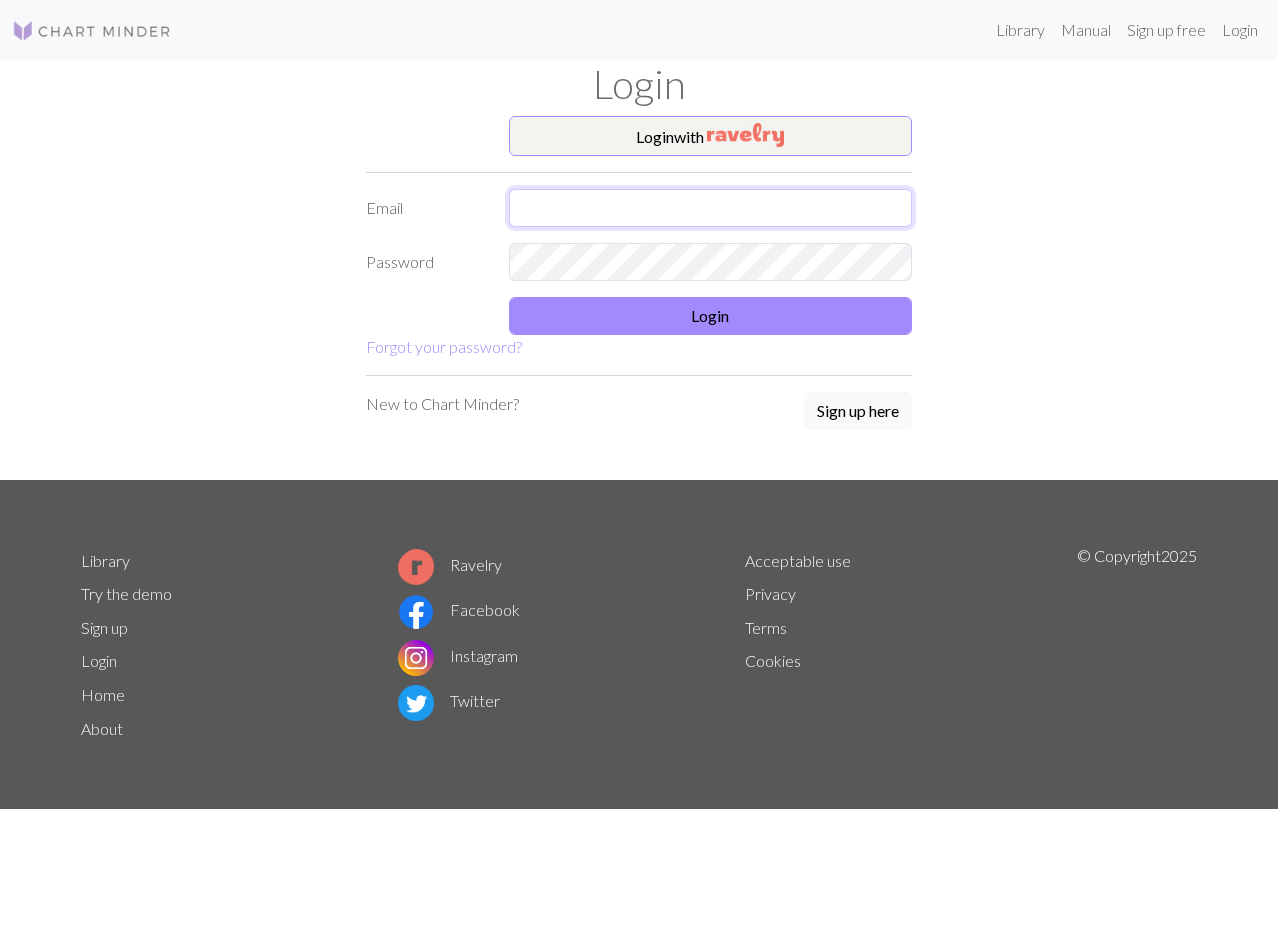 type on "[EMAIL]" 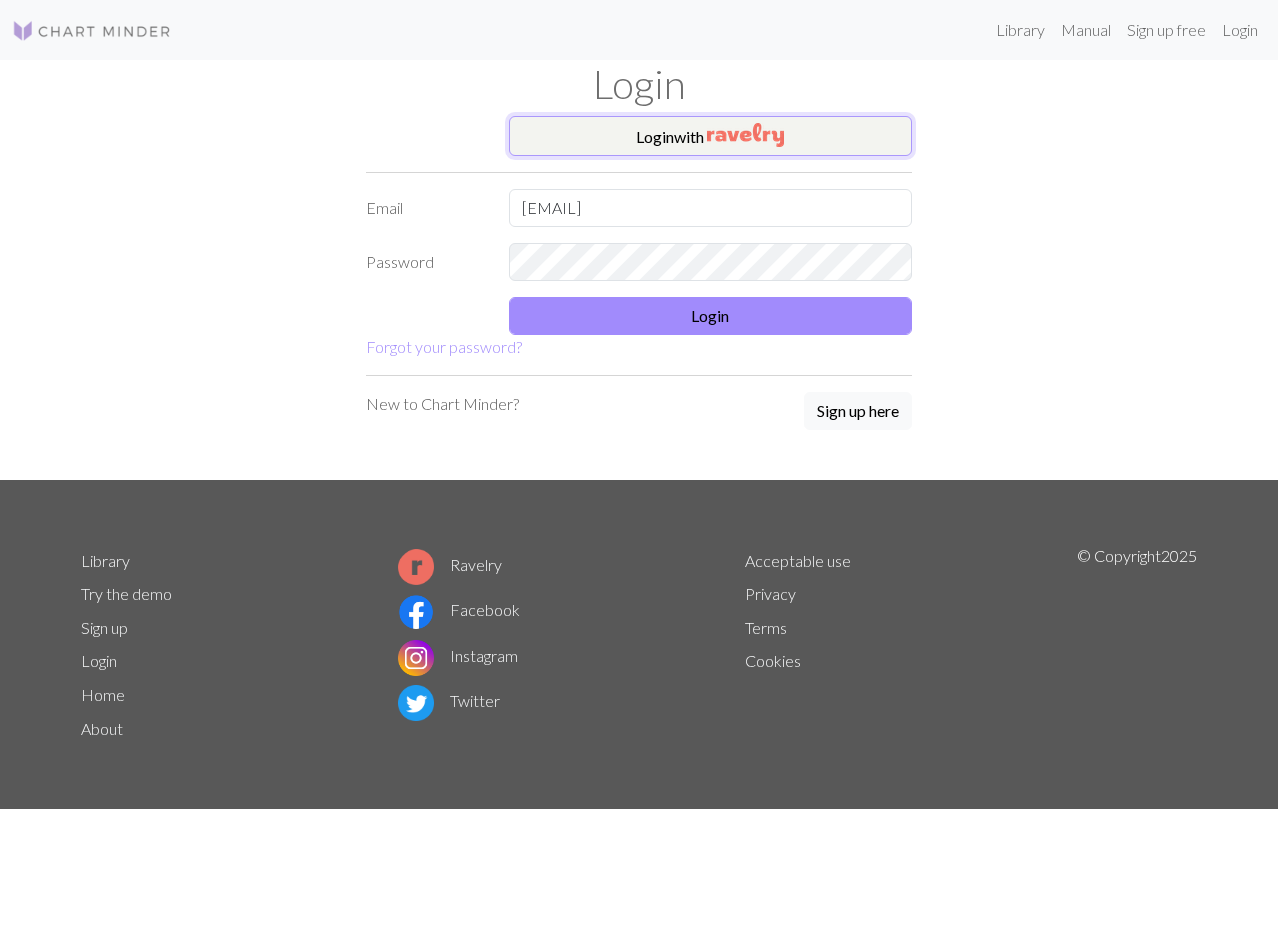 click on "Login  with" at bounding box center (711, 136) 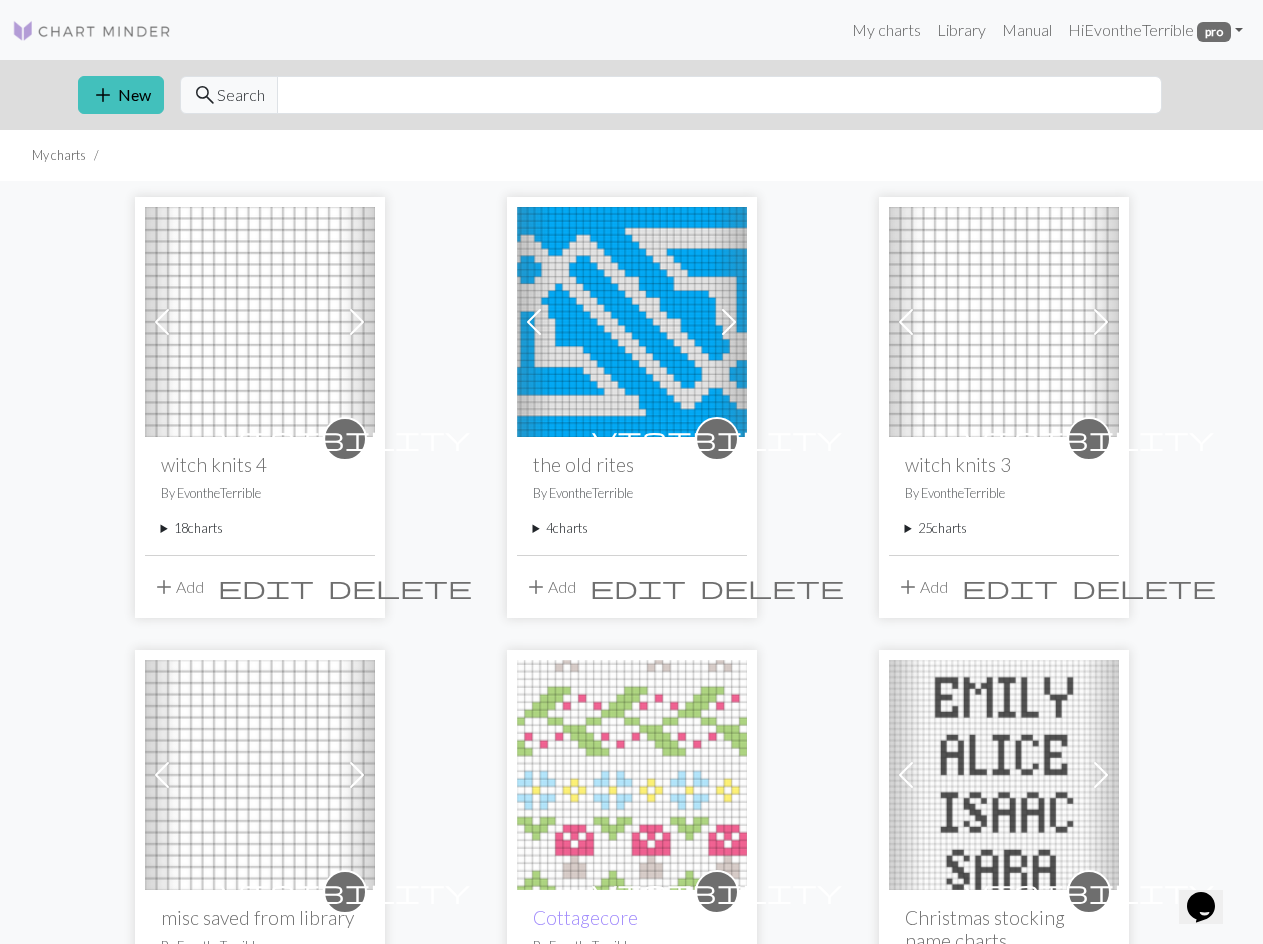 click on "add" at bounding box center (164, 587) 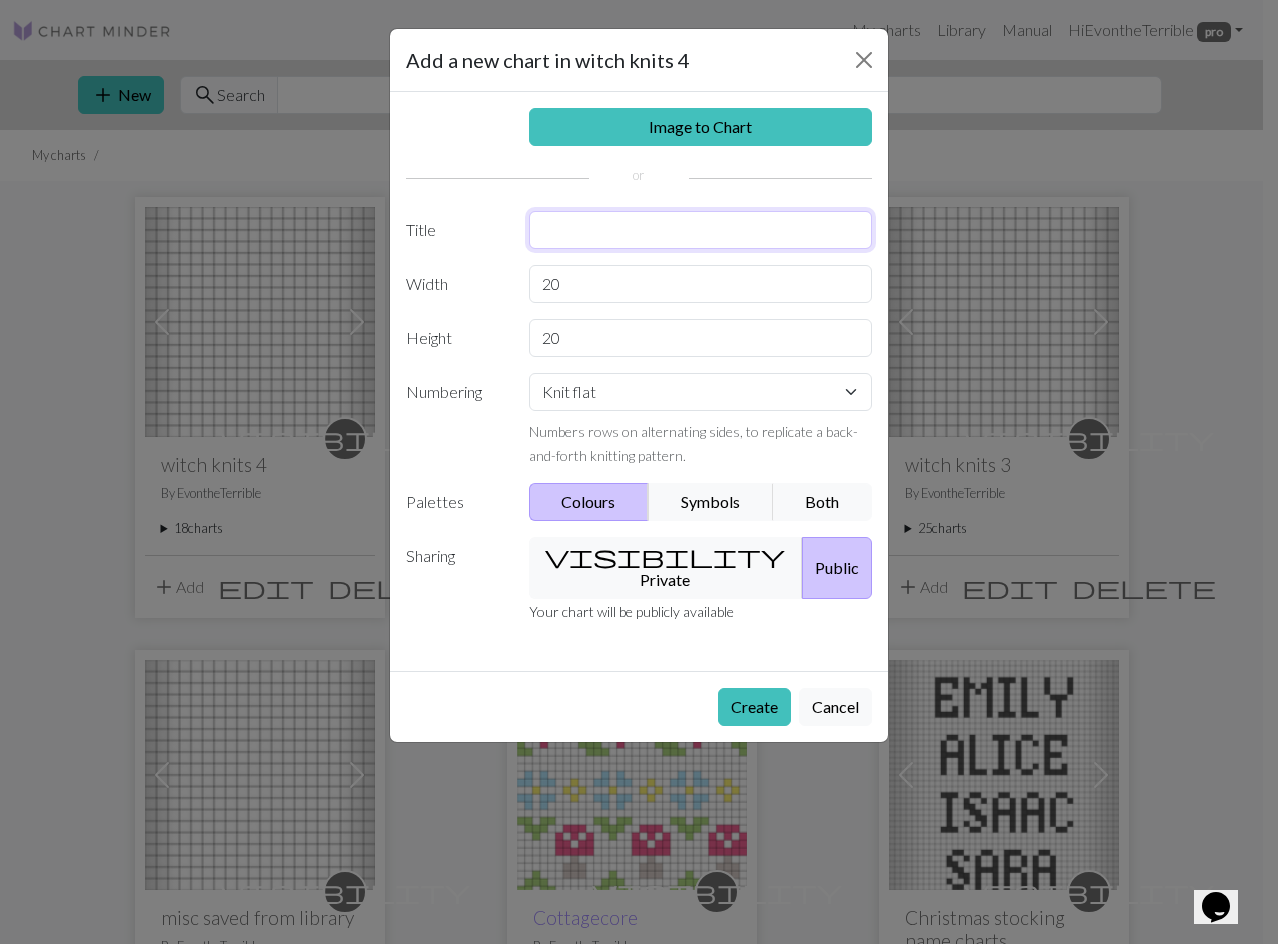 click at bounding box center [701, 230] 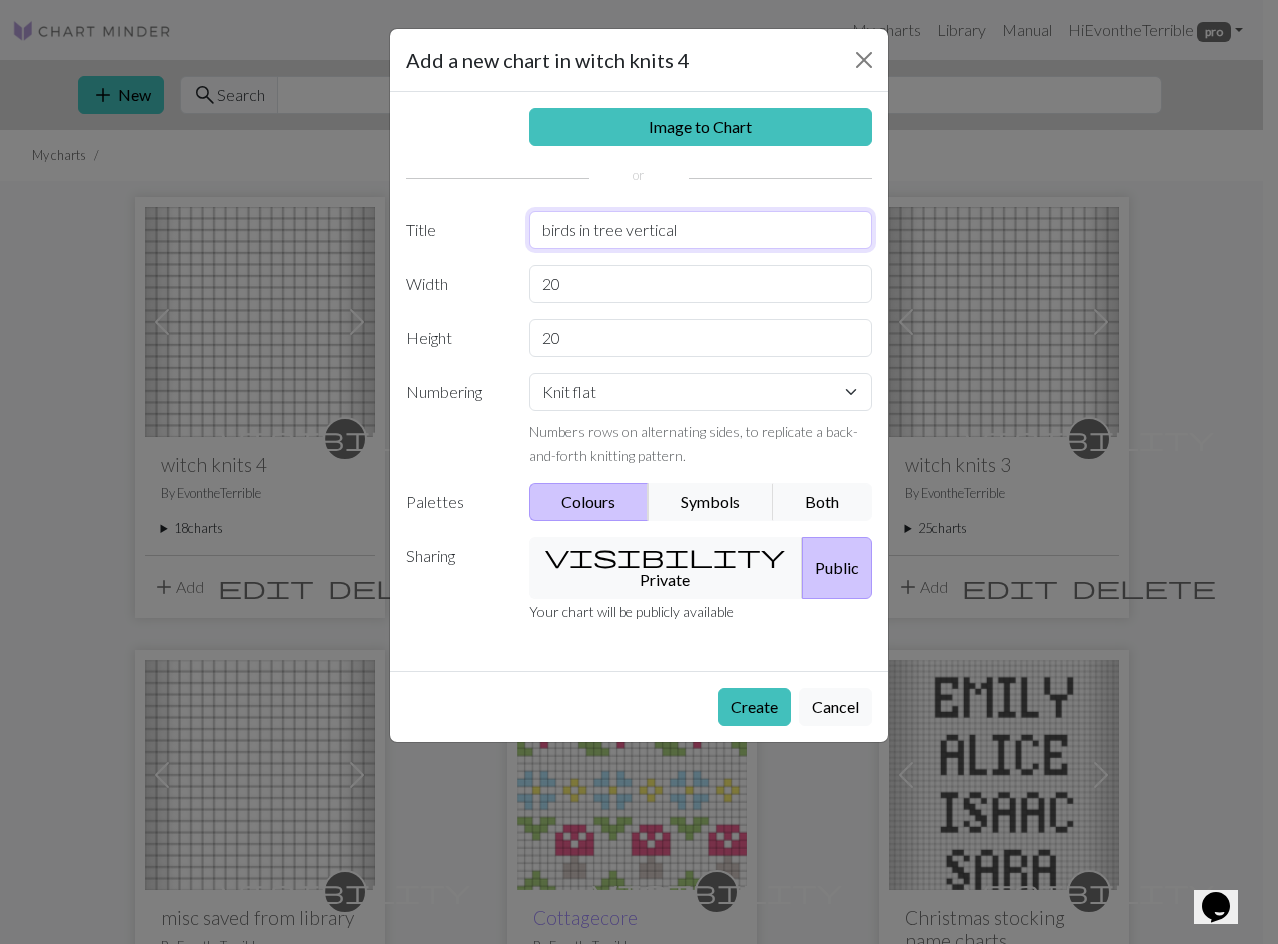 type on "birds in tree vertical" 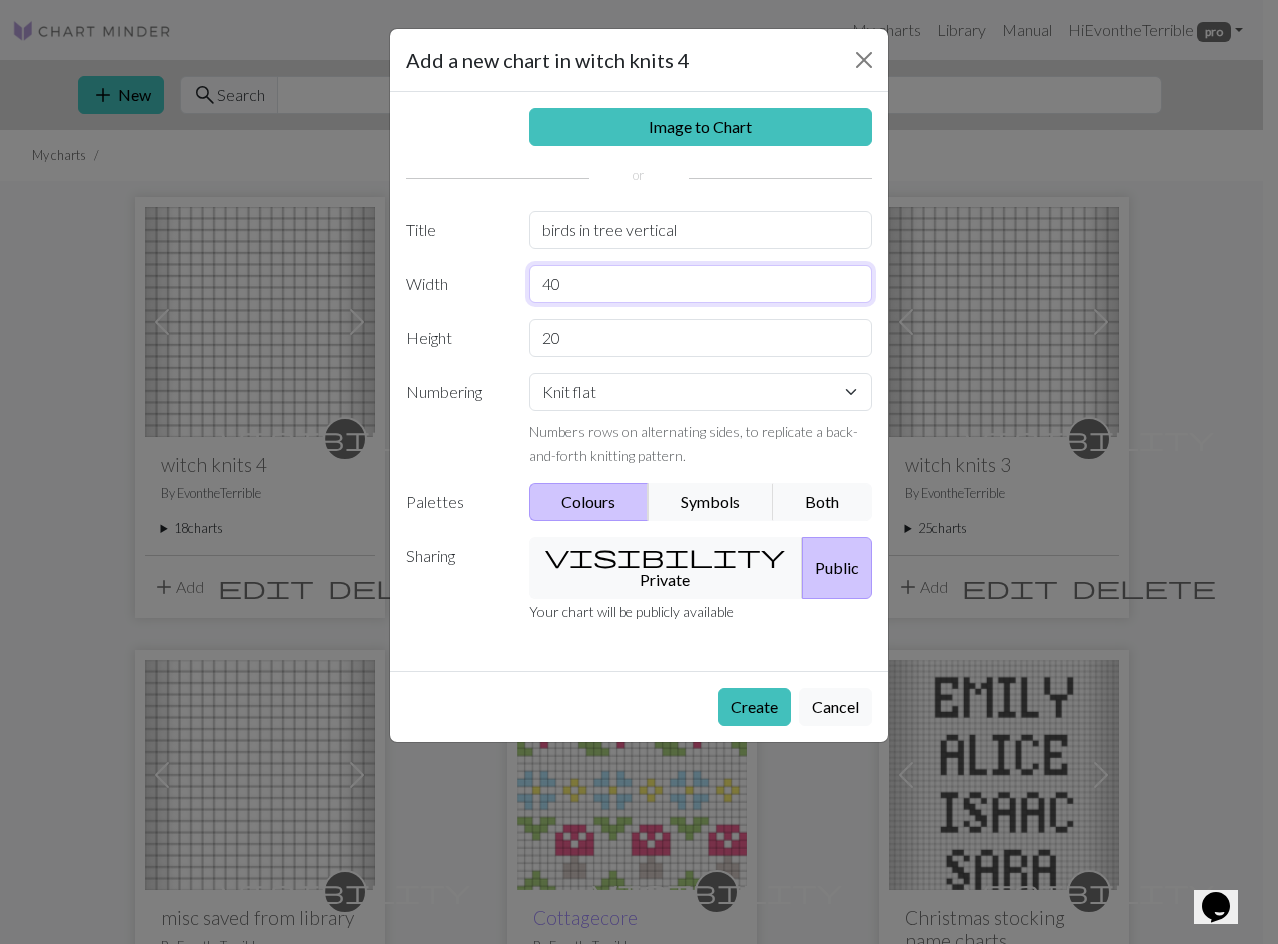 type on "40" 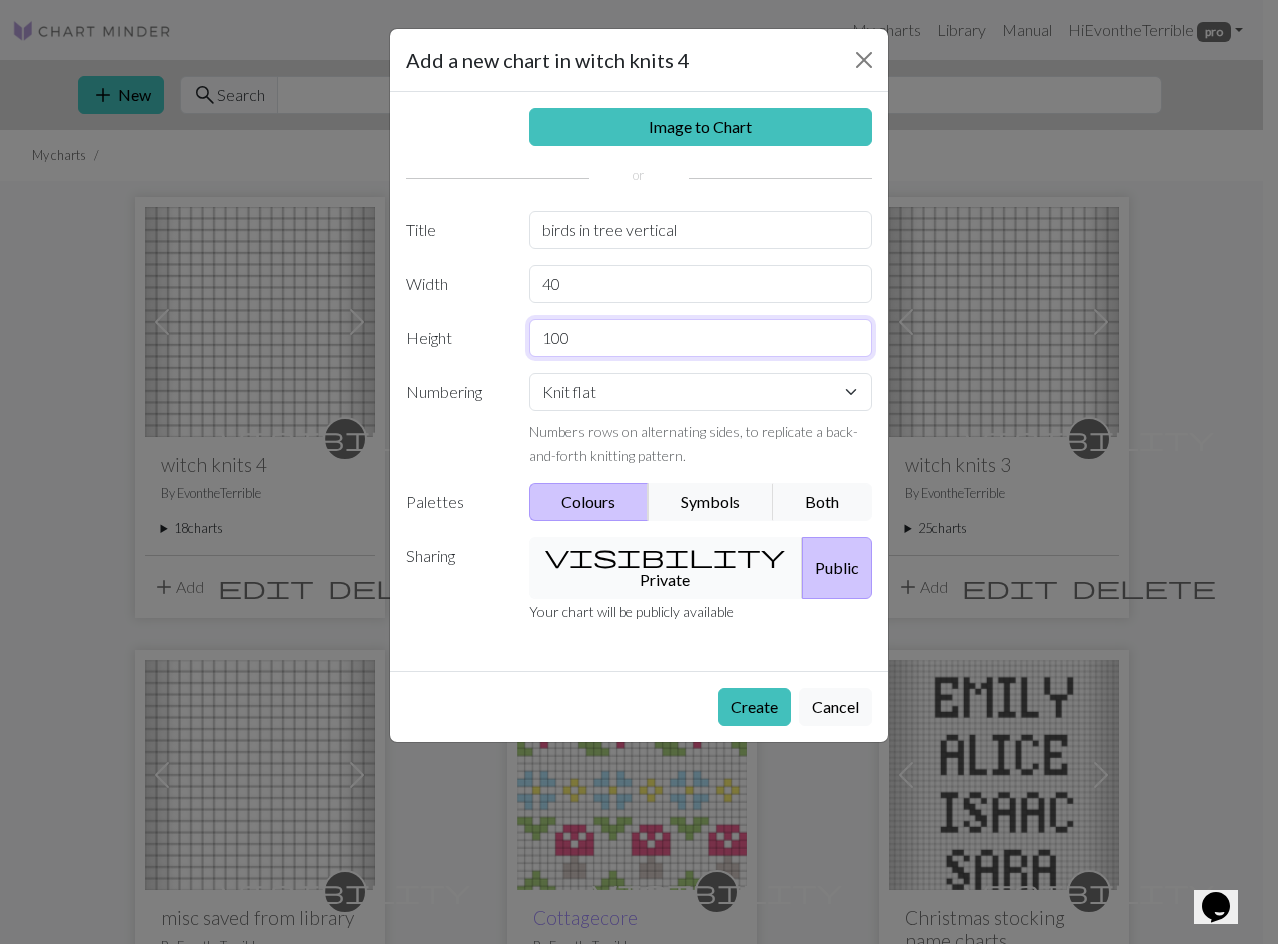 type on "100" 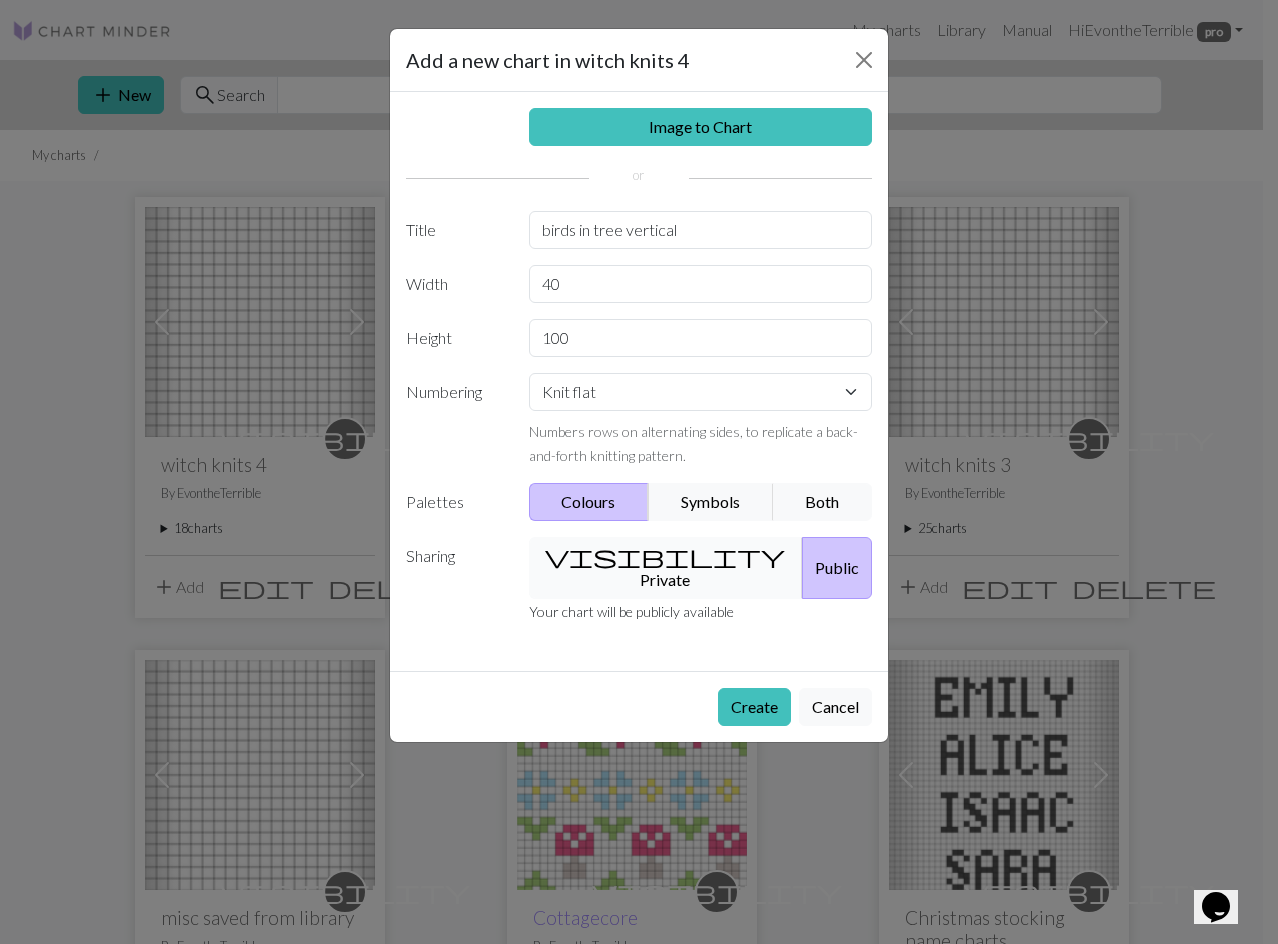 click on "visibility" at bounding box center [665, 556] 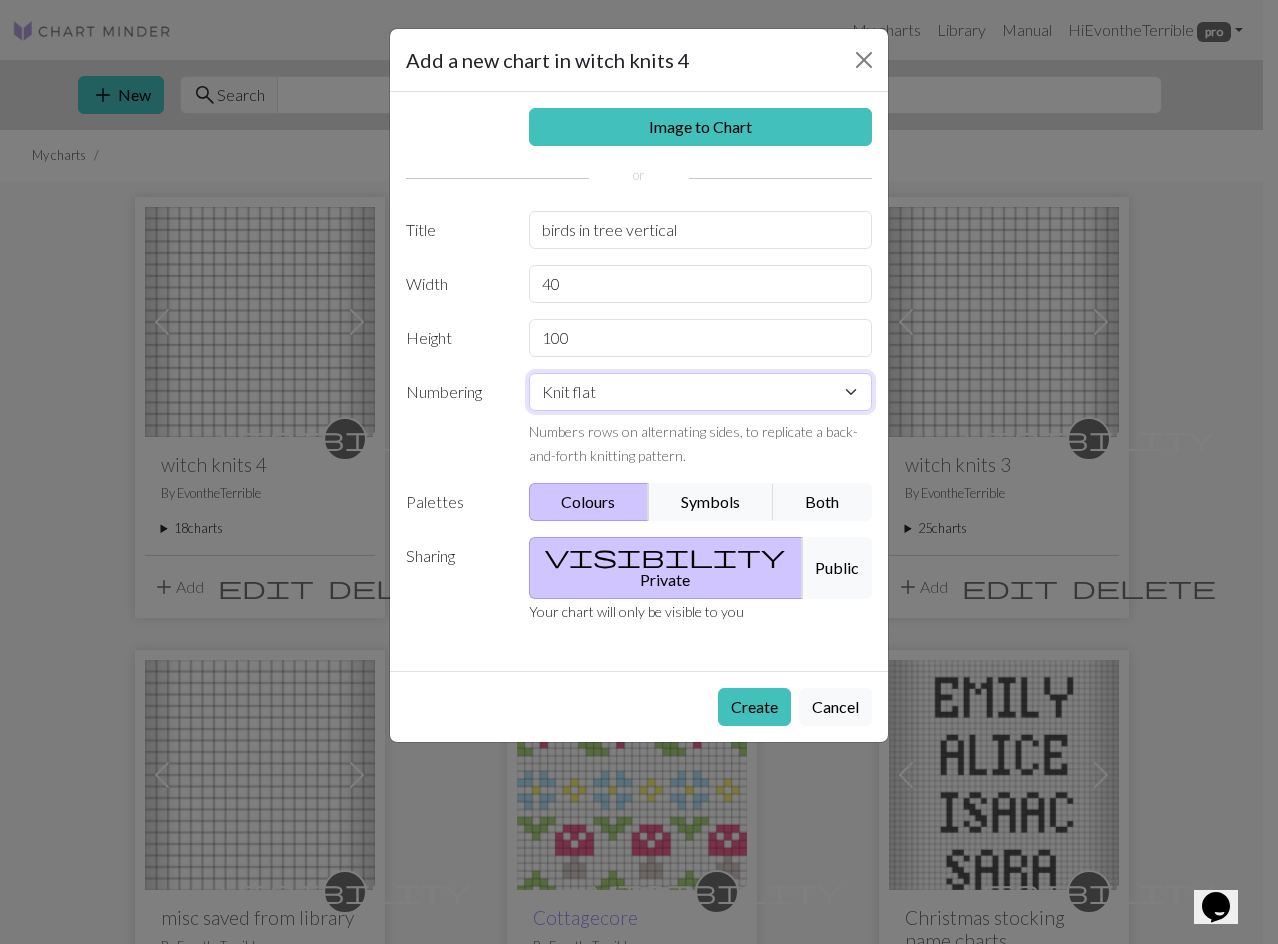 click on "Knit flat Knit in the round Lace knitting Cross stitch" at bounding box center (701, 392) 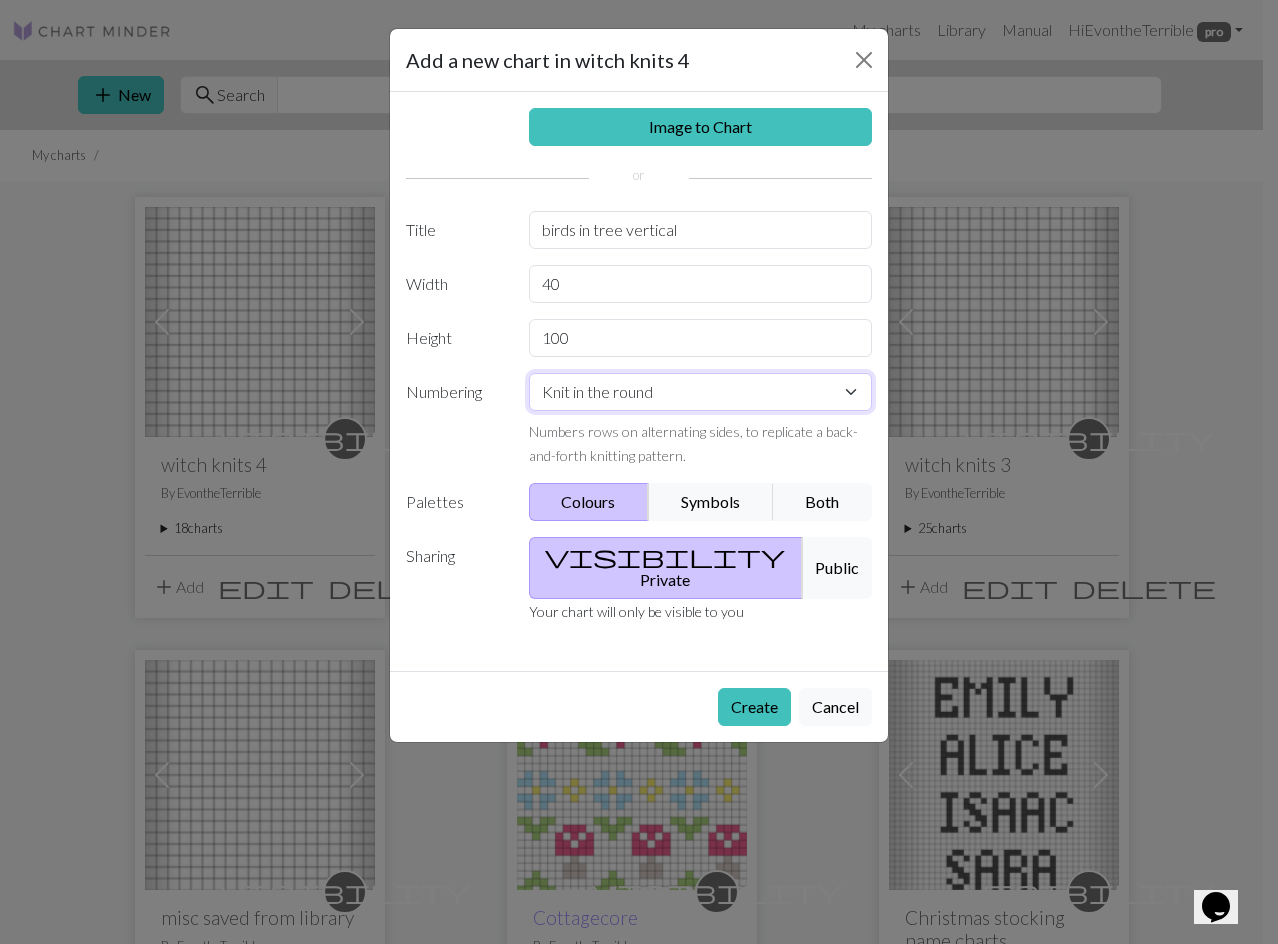 click on "Knit flat Knit in the round Lace knitting Cross stitch" at bounding box center [701, 392] 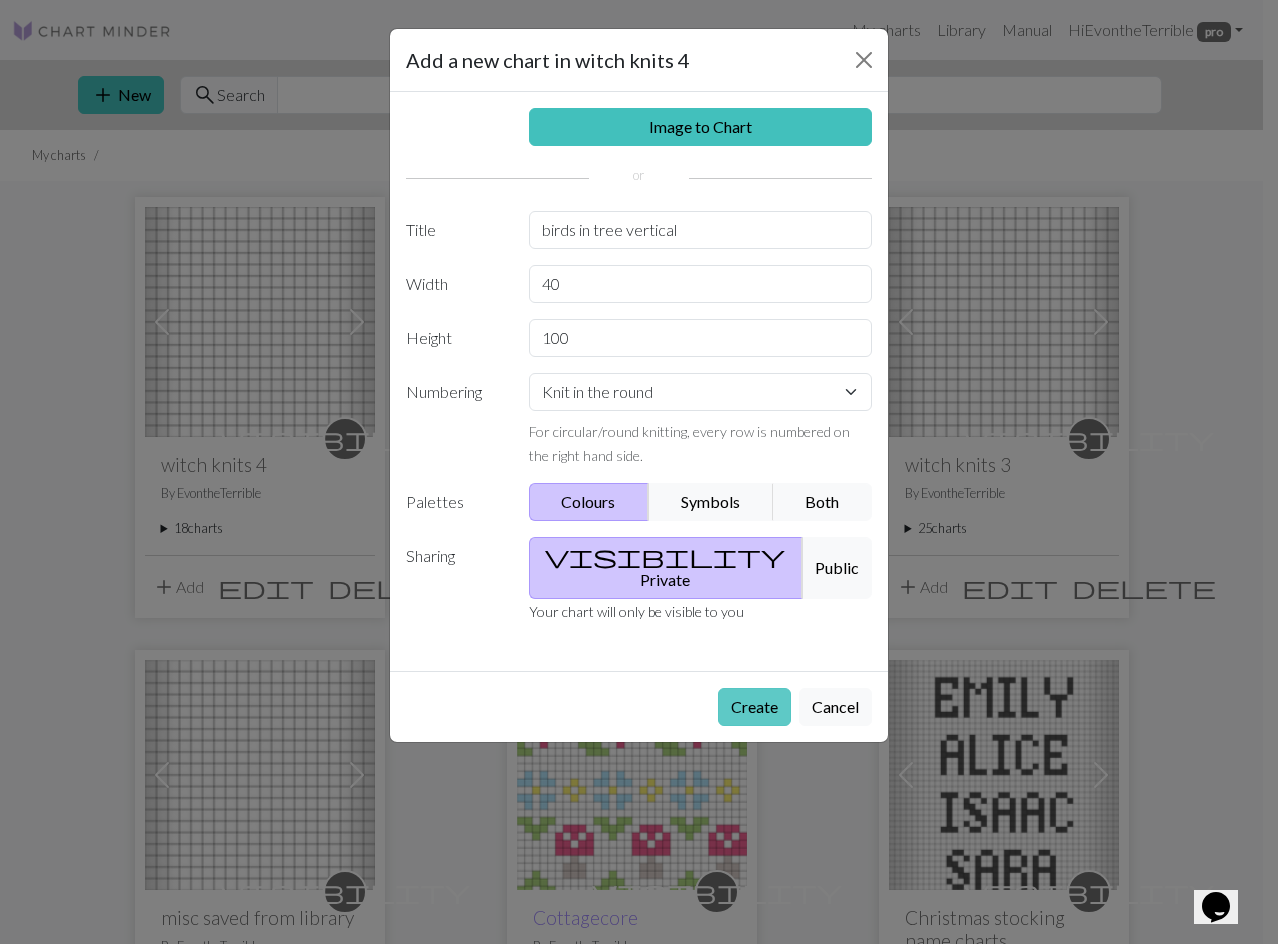 click on "Create" at bounding box center (754, 707) 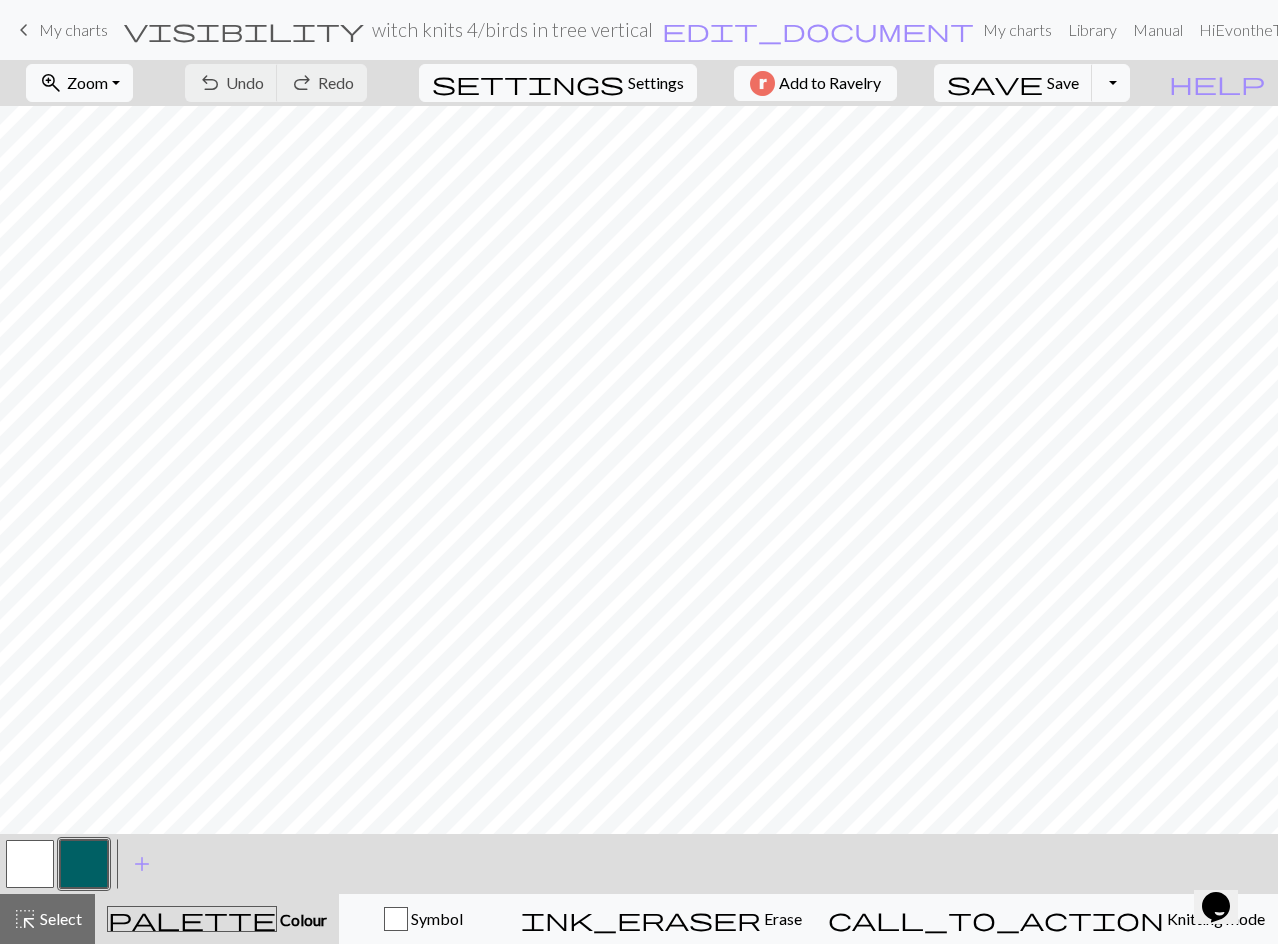 click at bounding box center [84, 864] 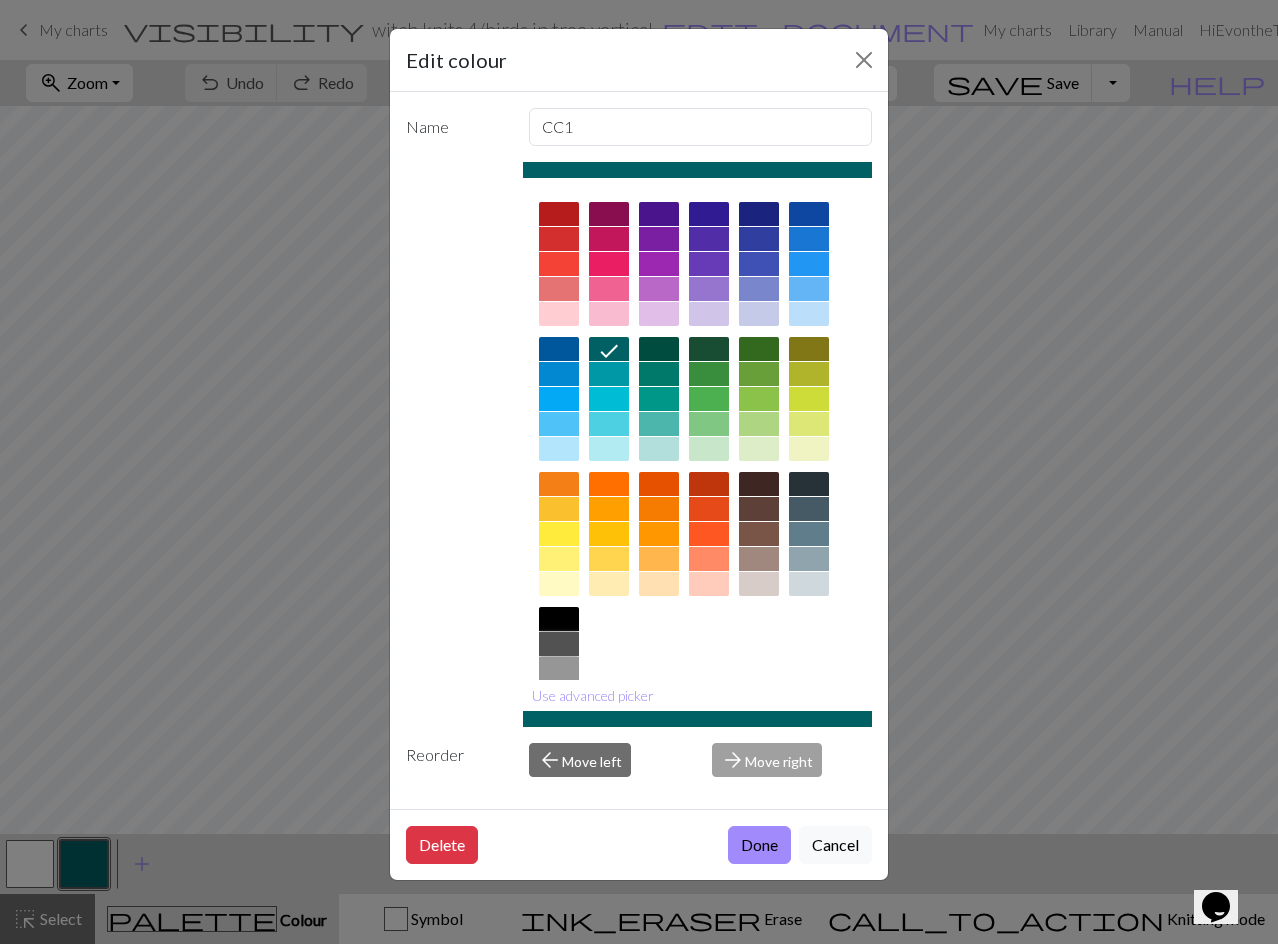 click at bounding box center [559, 644] 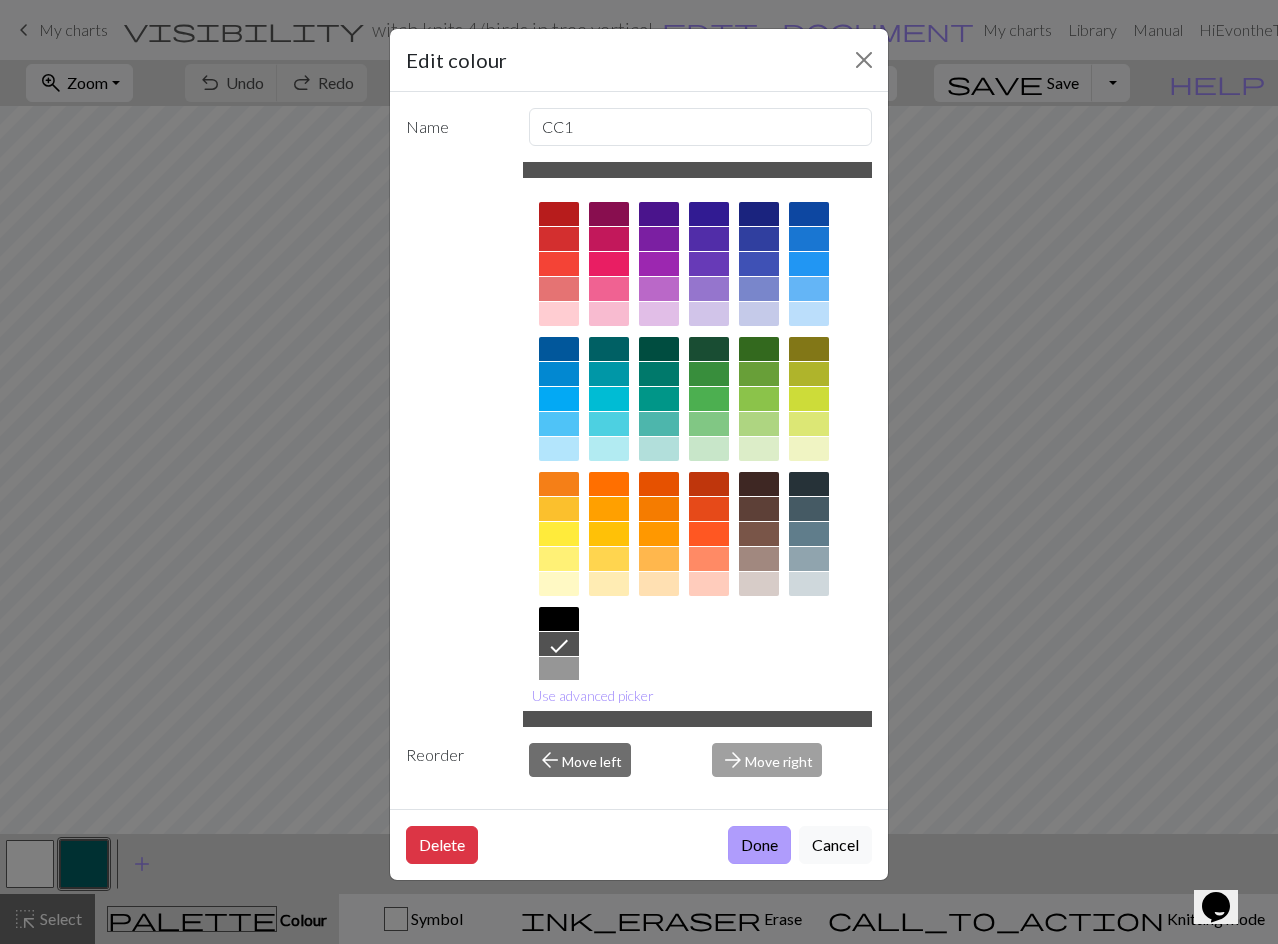 click on "Done" at bounding box center [759, 845] 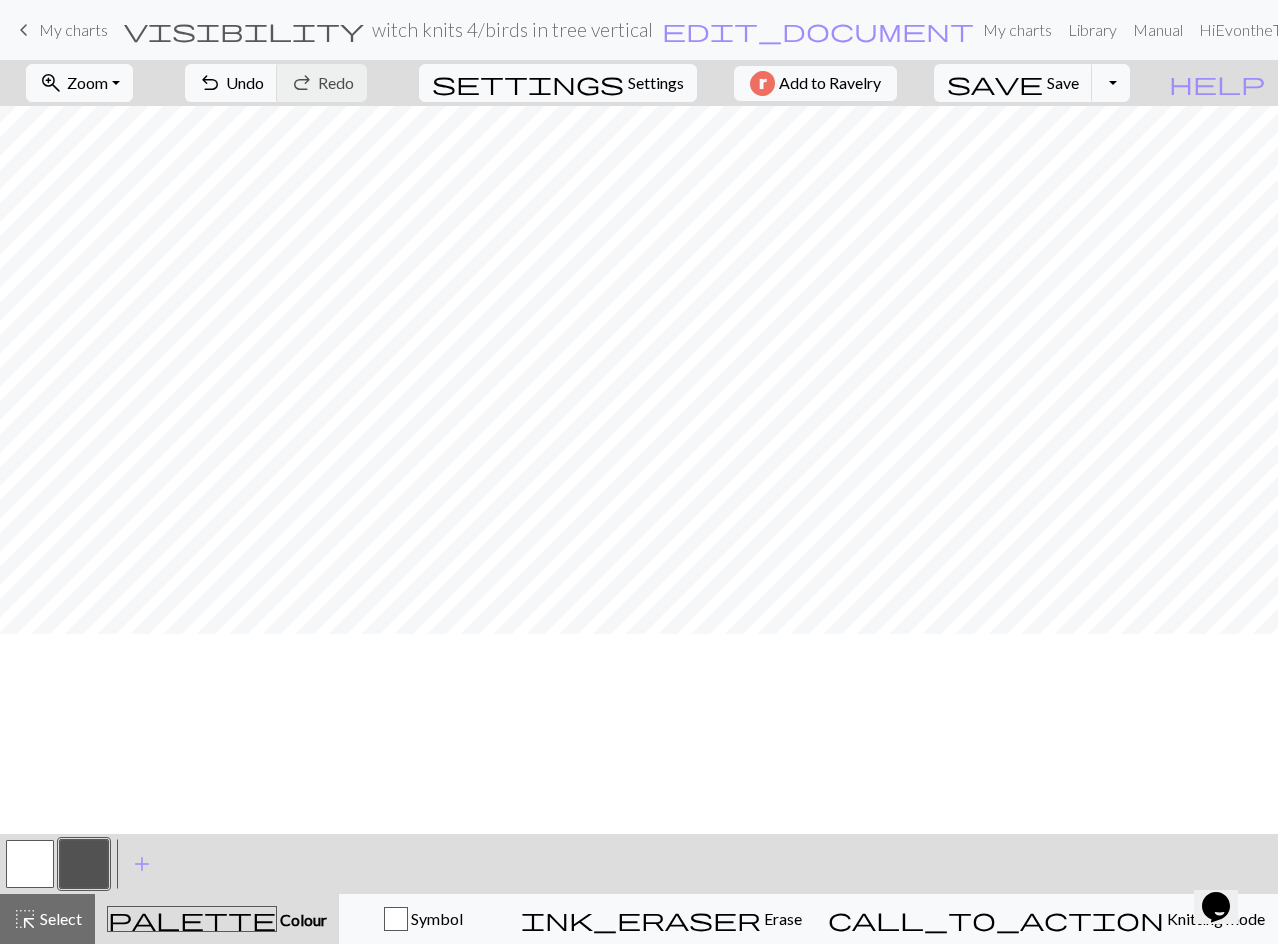 scroll, scrollTop: 0, scrollLeft: 0, axis: both 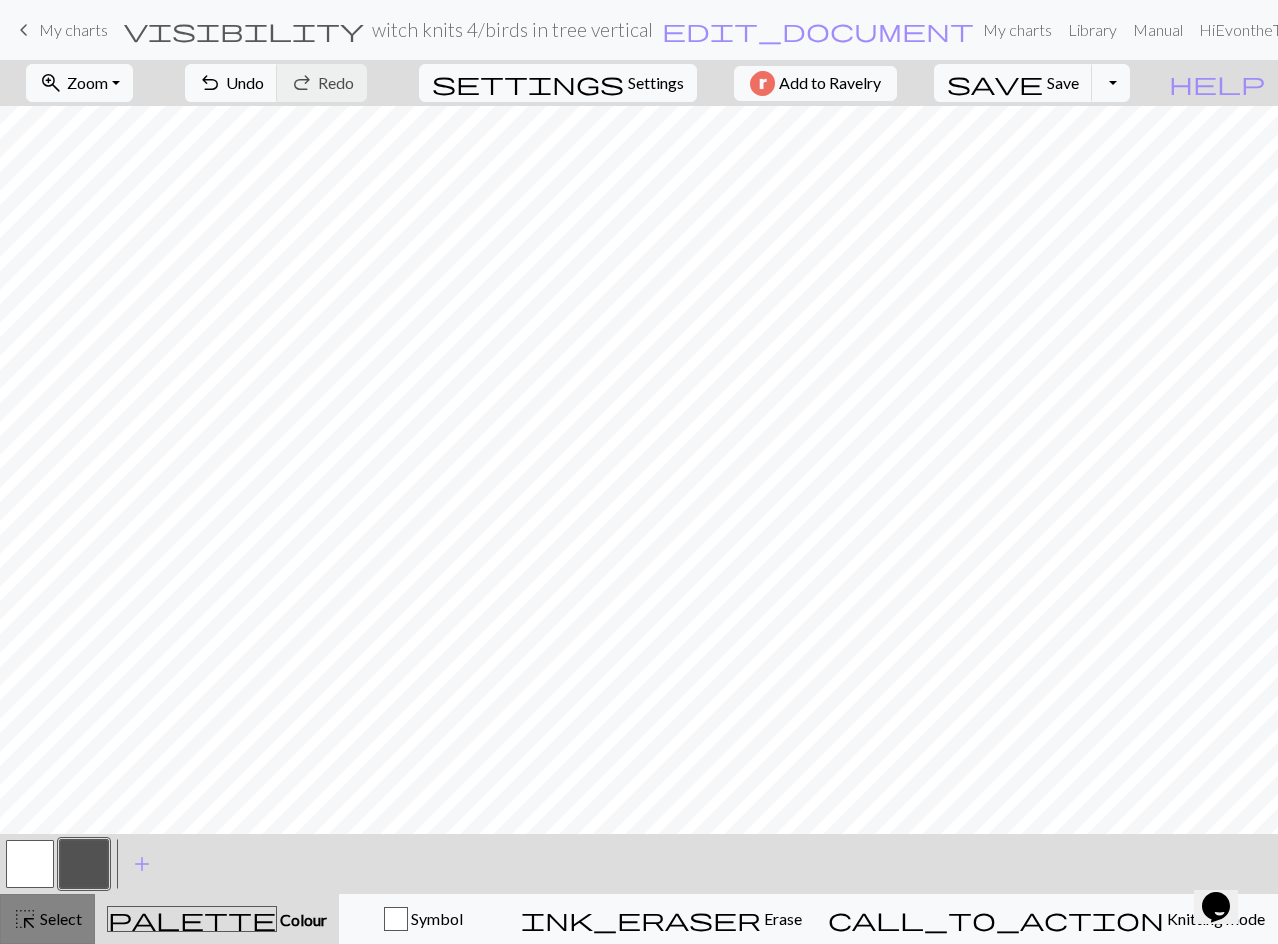 click on "highlight_alt   Select   Select" at bounding box center (47, 919) 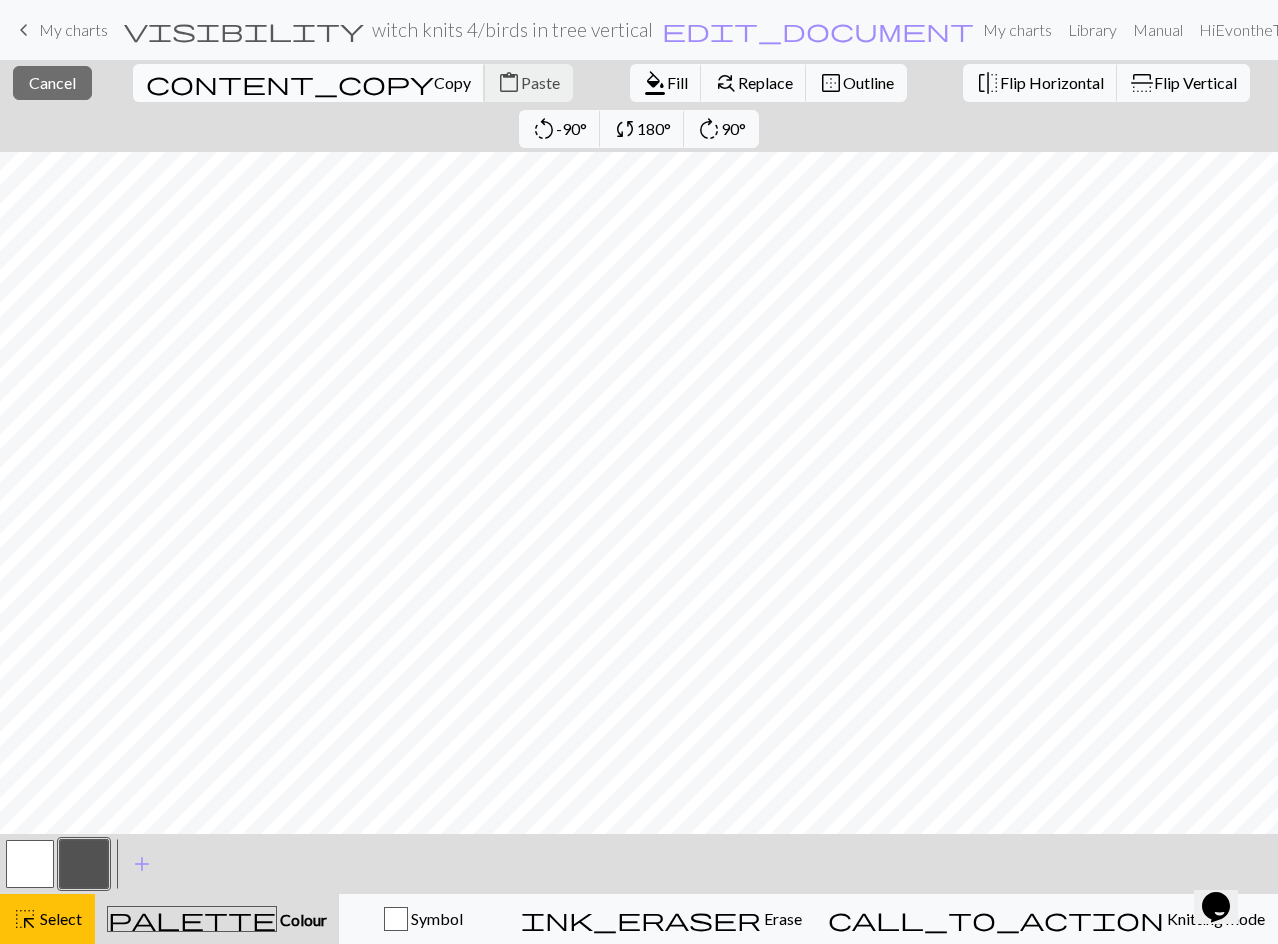click on "Copy" at bounding box center [452, 82] 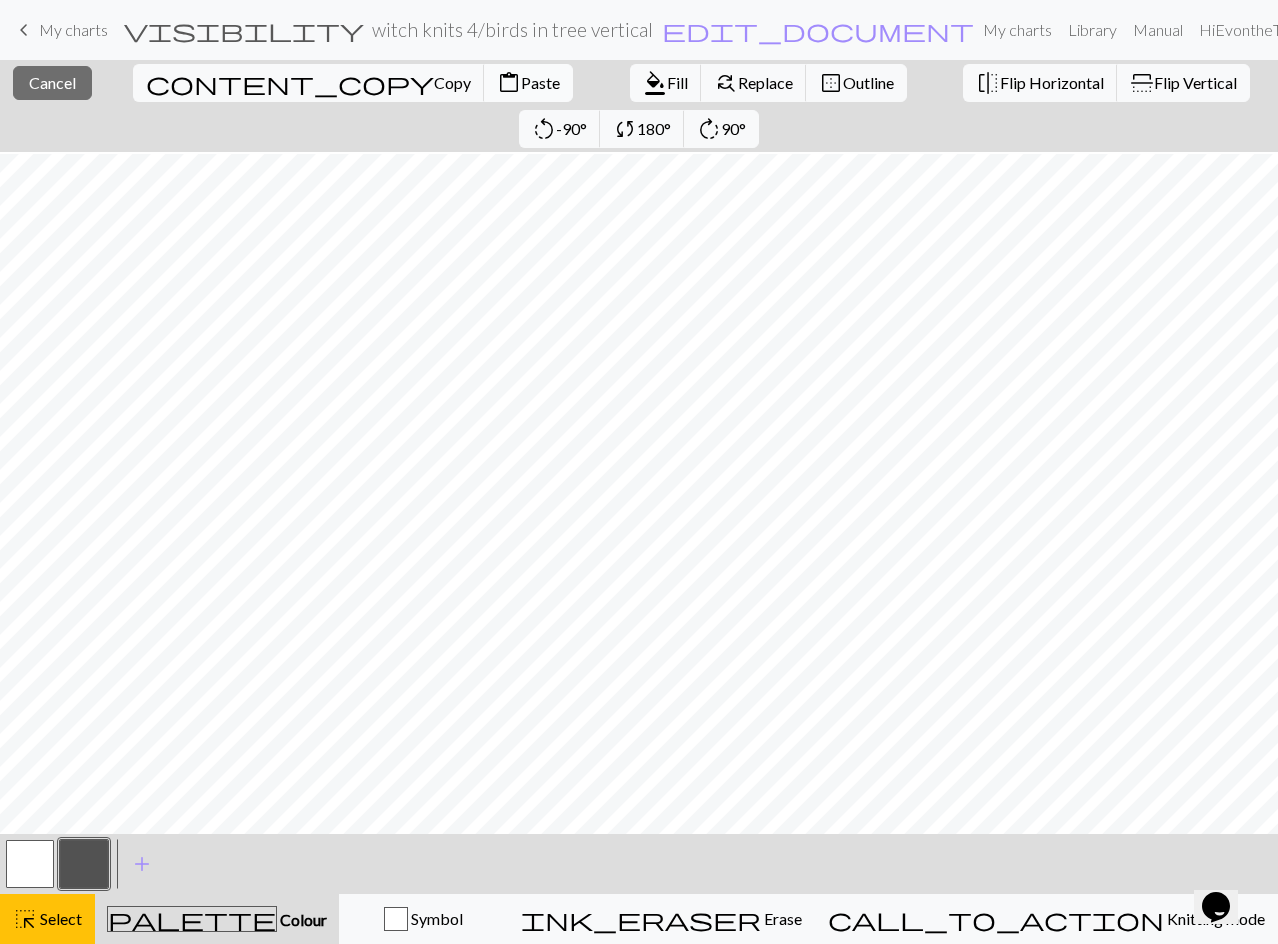 scroll, scrollTop: 200, scrollLeft: 0, axis: vertical 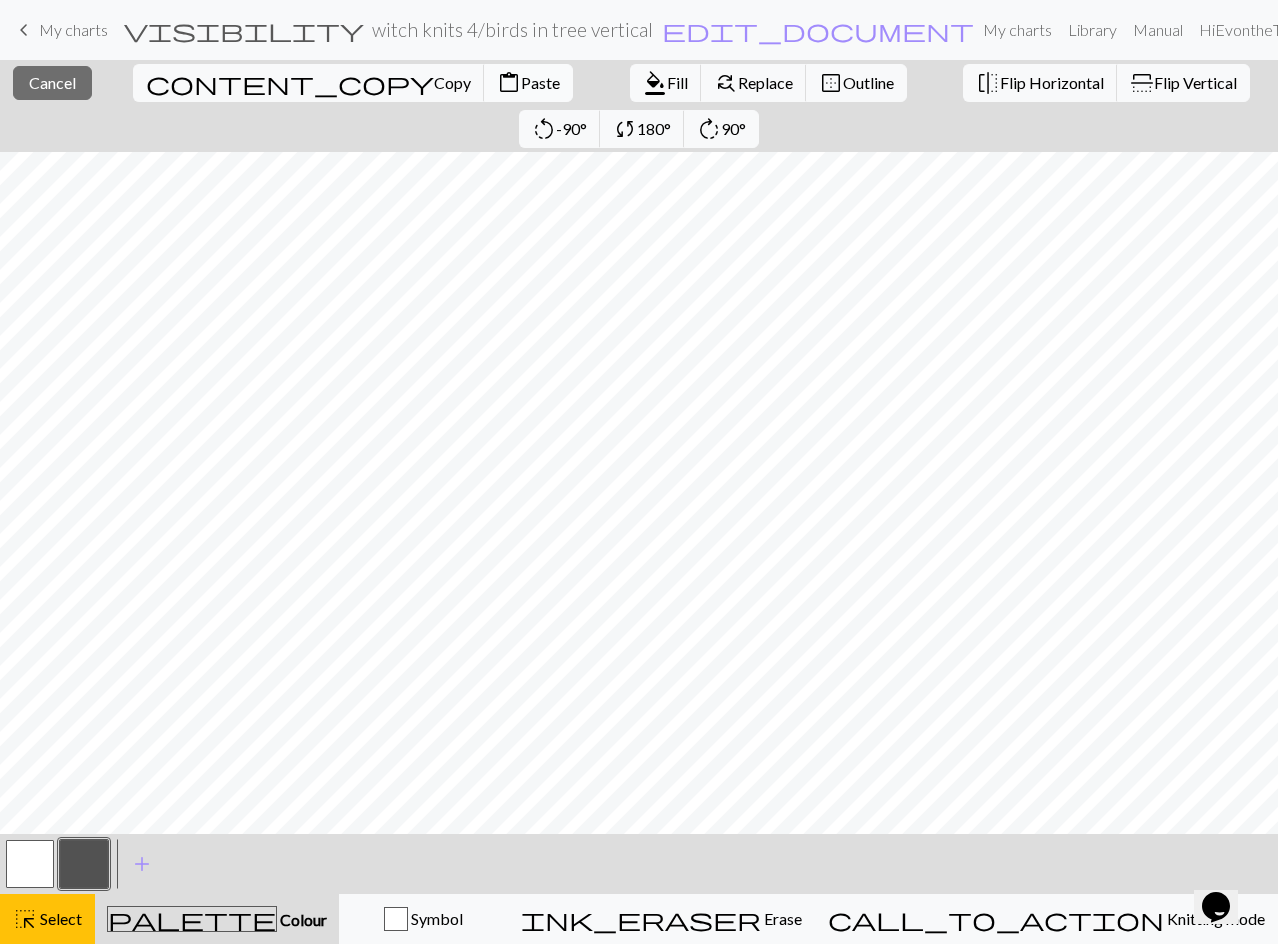 click on "Paste" at bounding box center (540, 82) 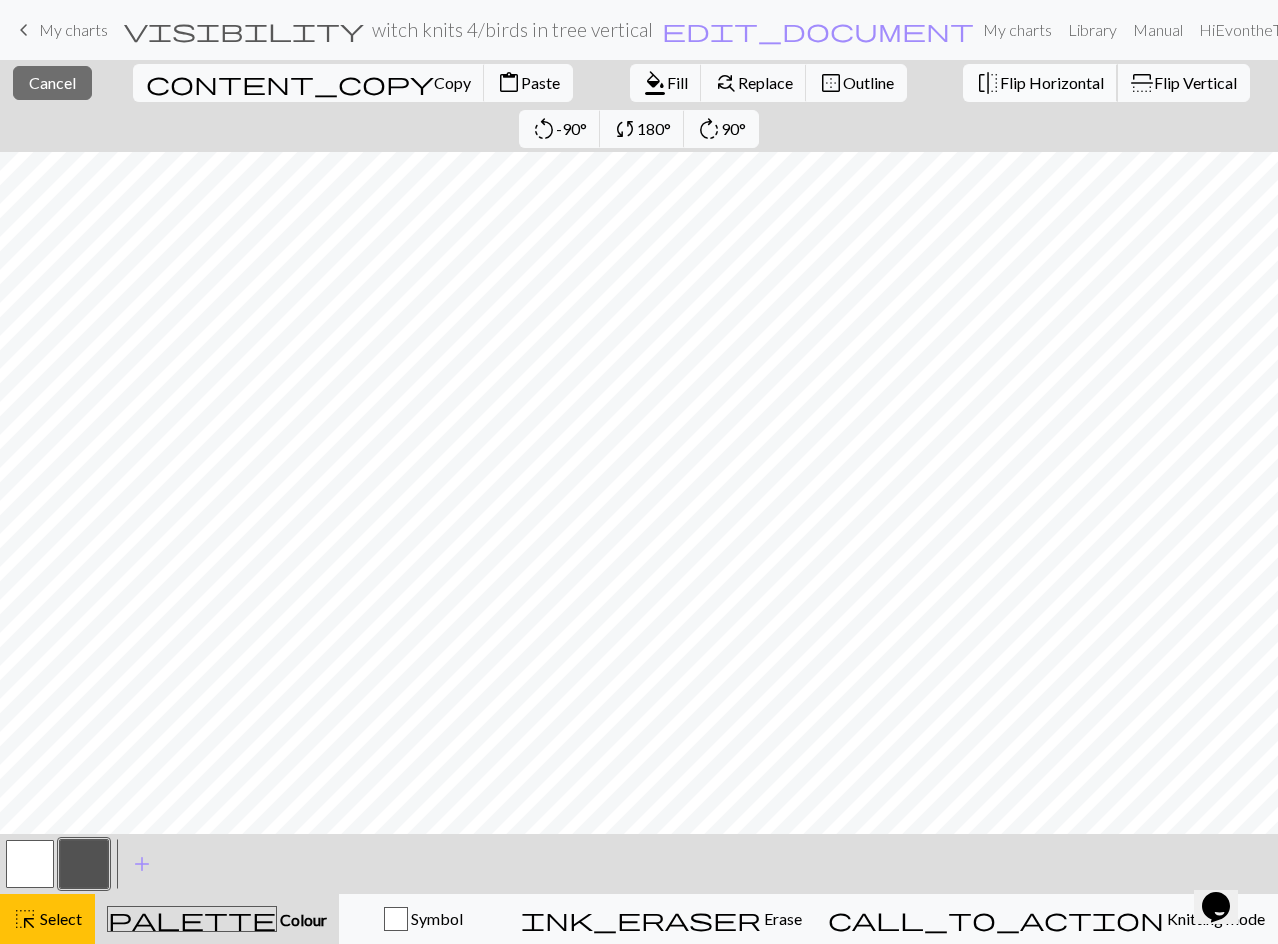 click on "Flip Horizontal" at bounding box center (1052, 82) 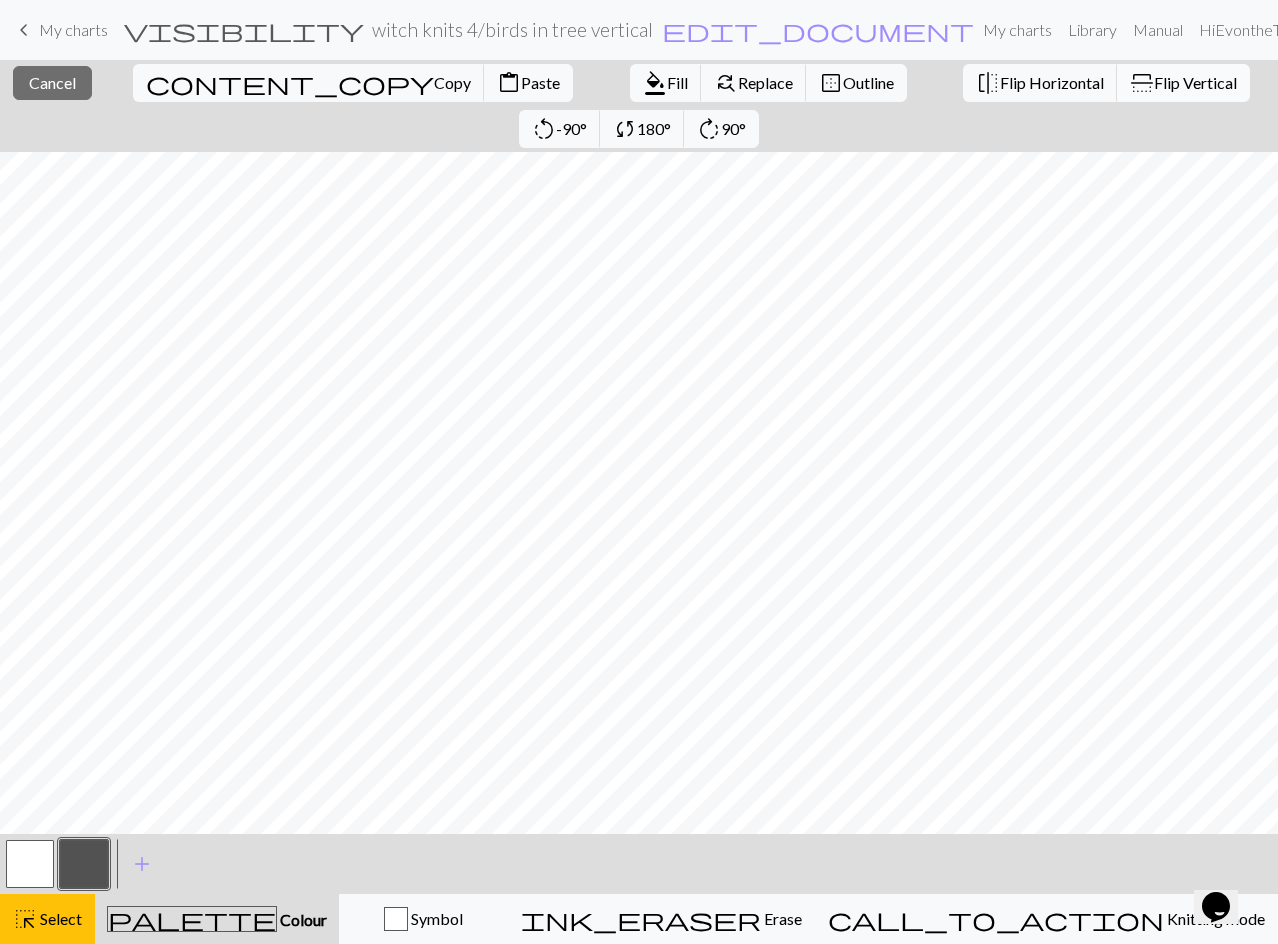 click on "Flip Vertical" at bounding box center [1195, 82] 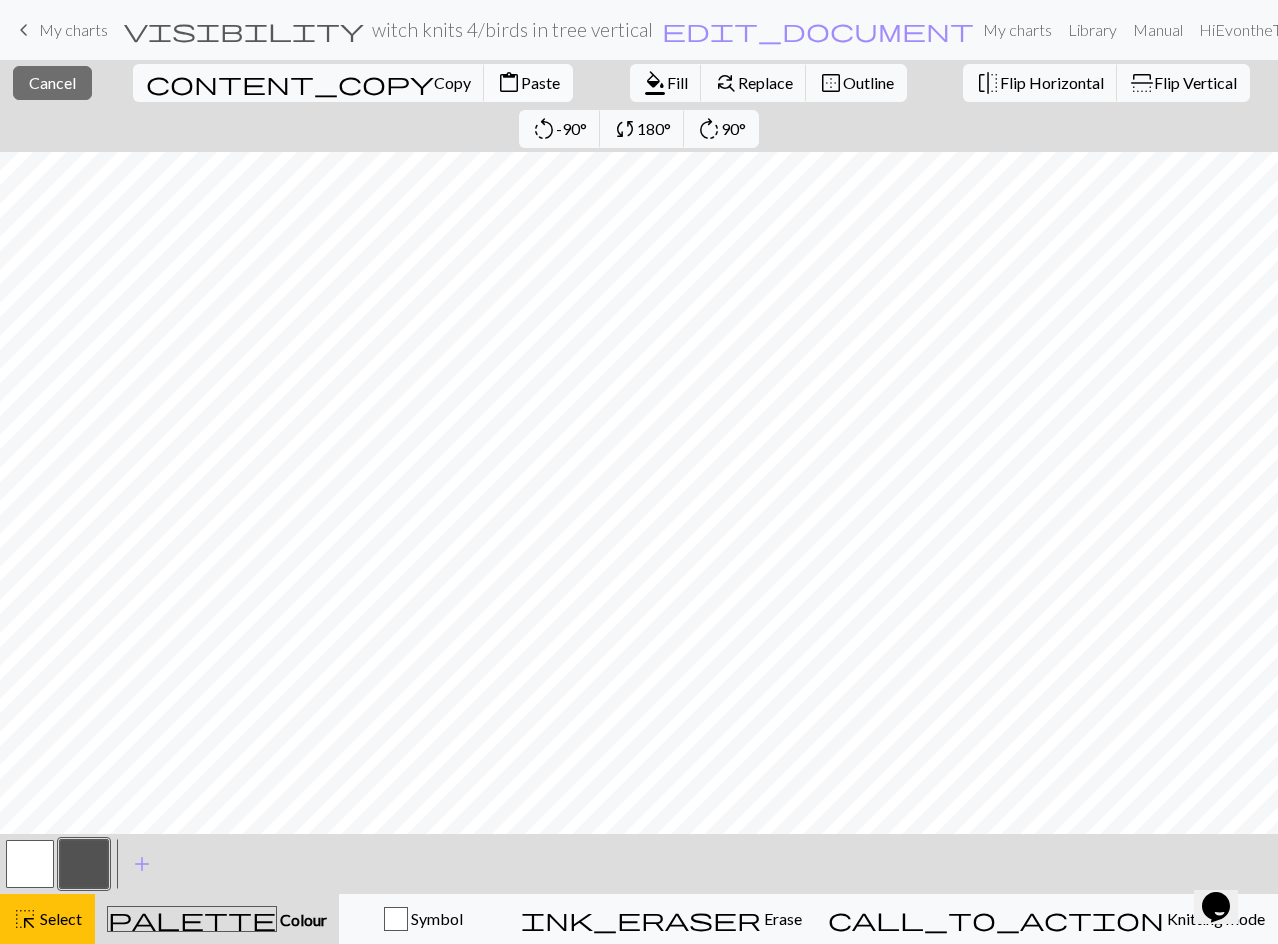 click on "Paste" at bounding box center (540, 82) 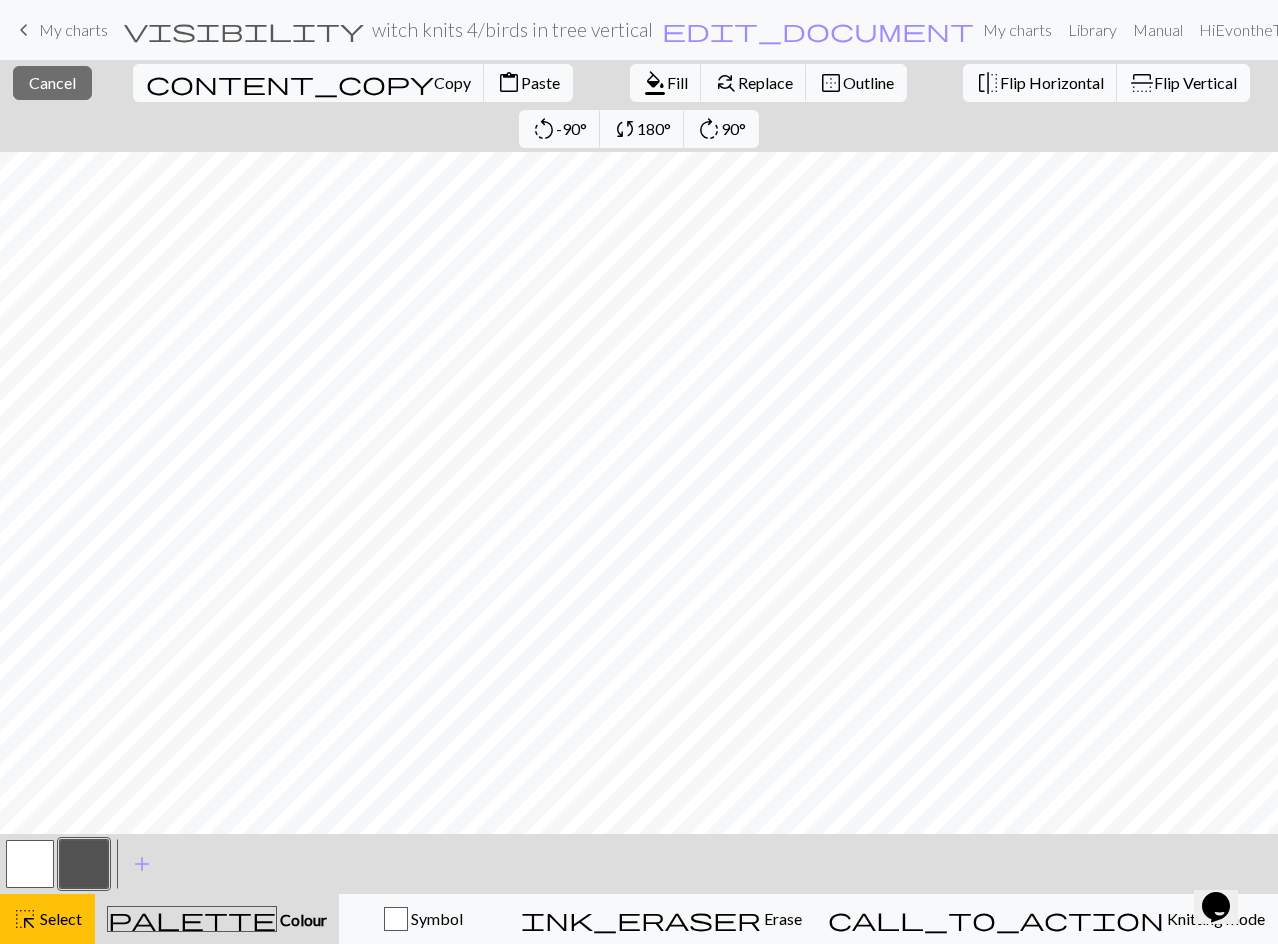 click on "Flip Vertical" at bounding box center (1195, 82) 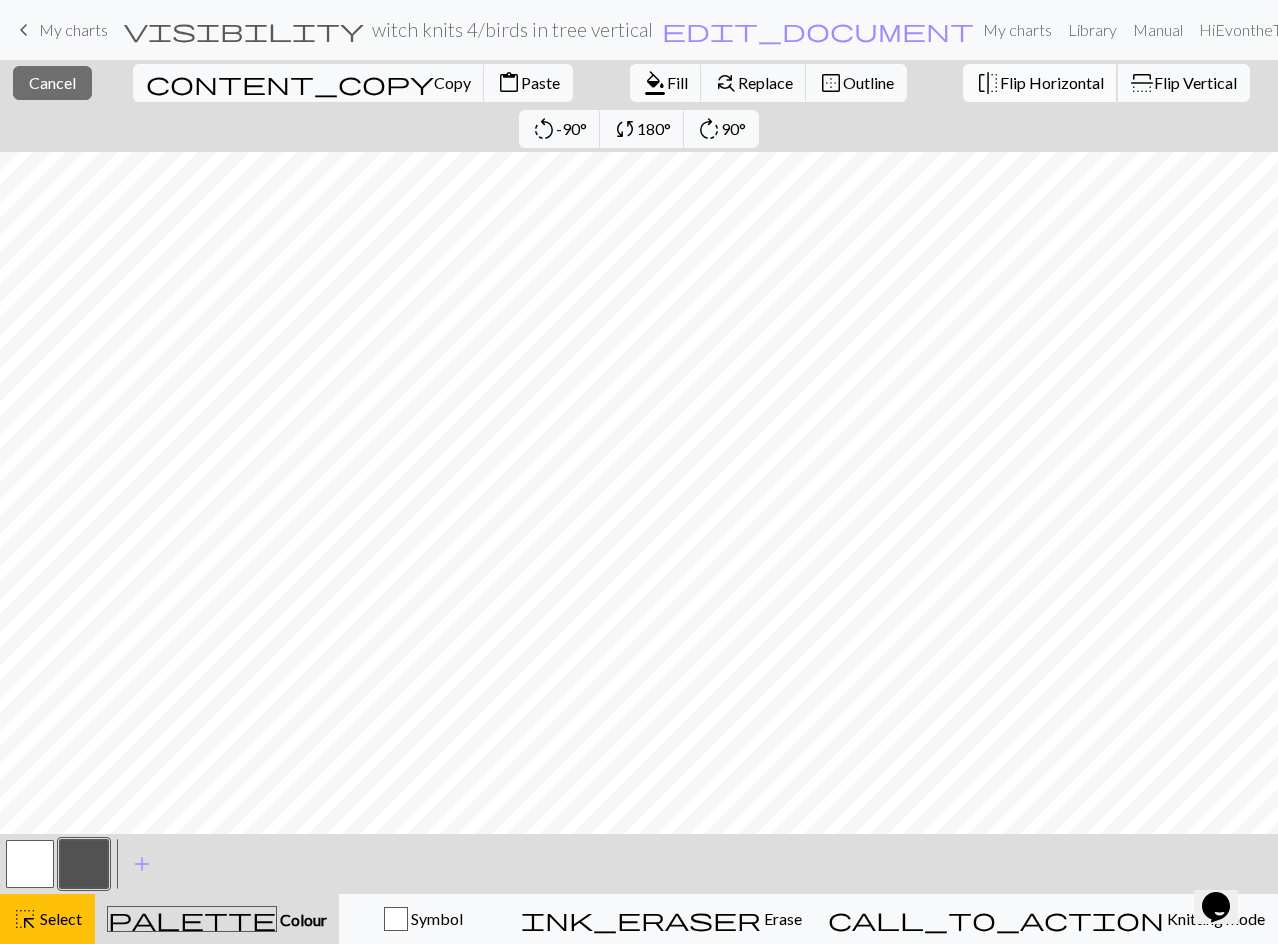 click on "Flip Horizontal" at bounding box center [1052, 82] 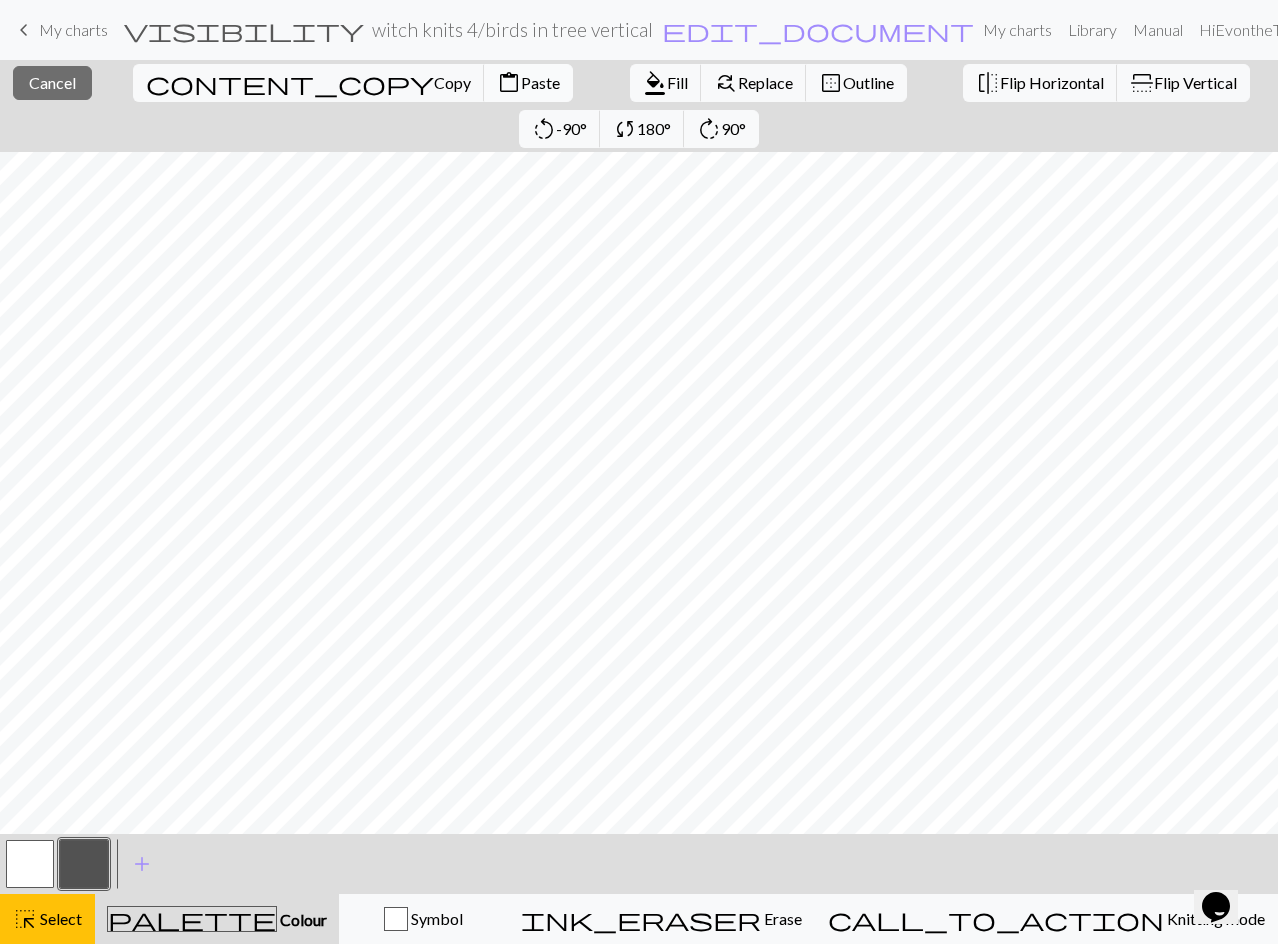 click on "content_paste  Paste" at bounding box center (528, 83) 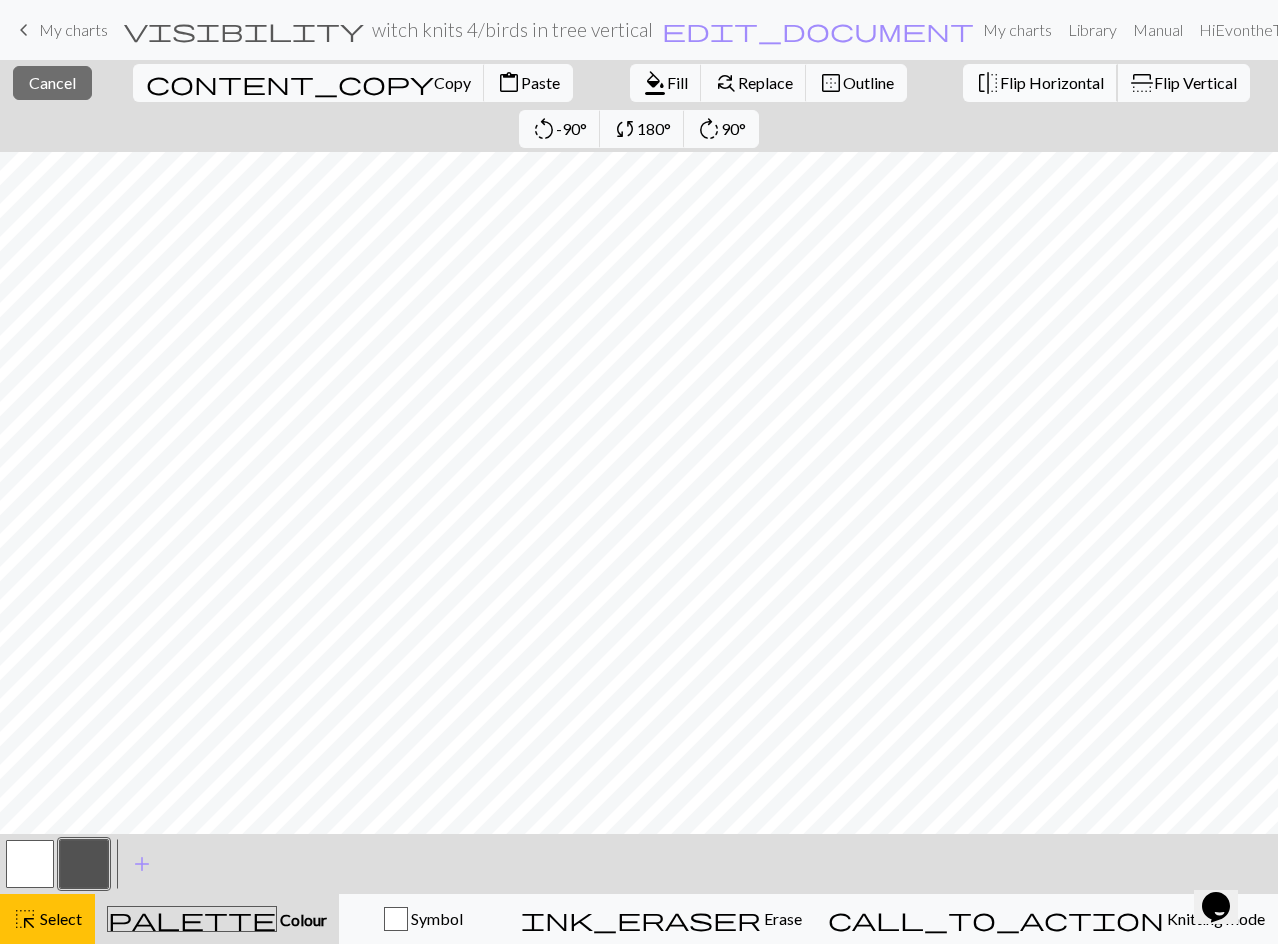 click on "flip  Flip Horizontal" at bounding box center [1040, 83] 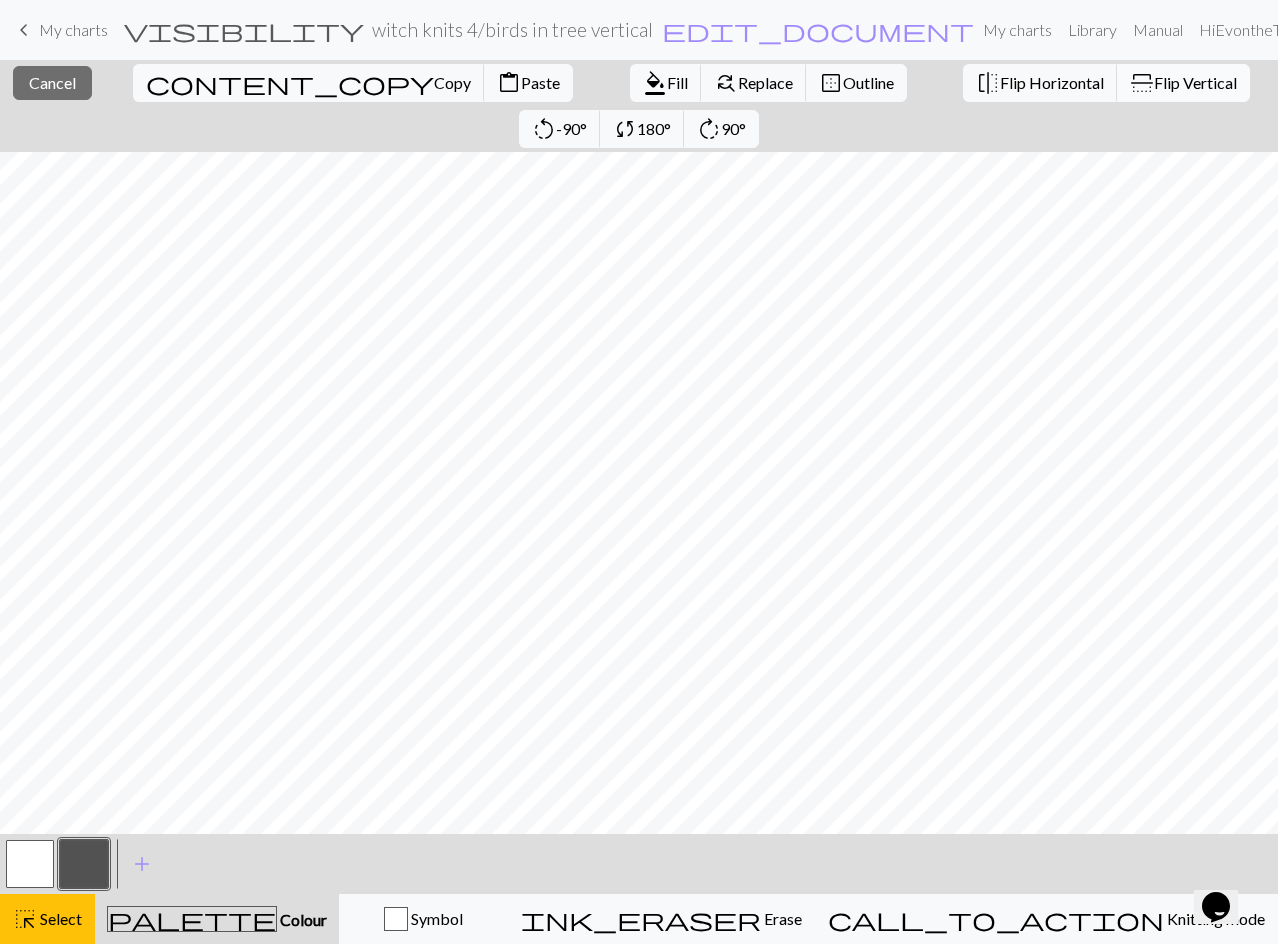 click on "flip" at bounding box center [1142, 83] 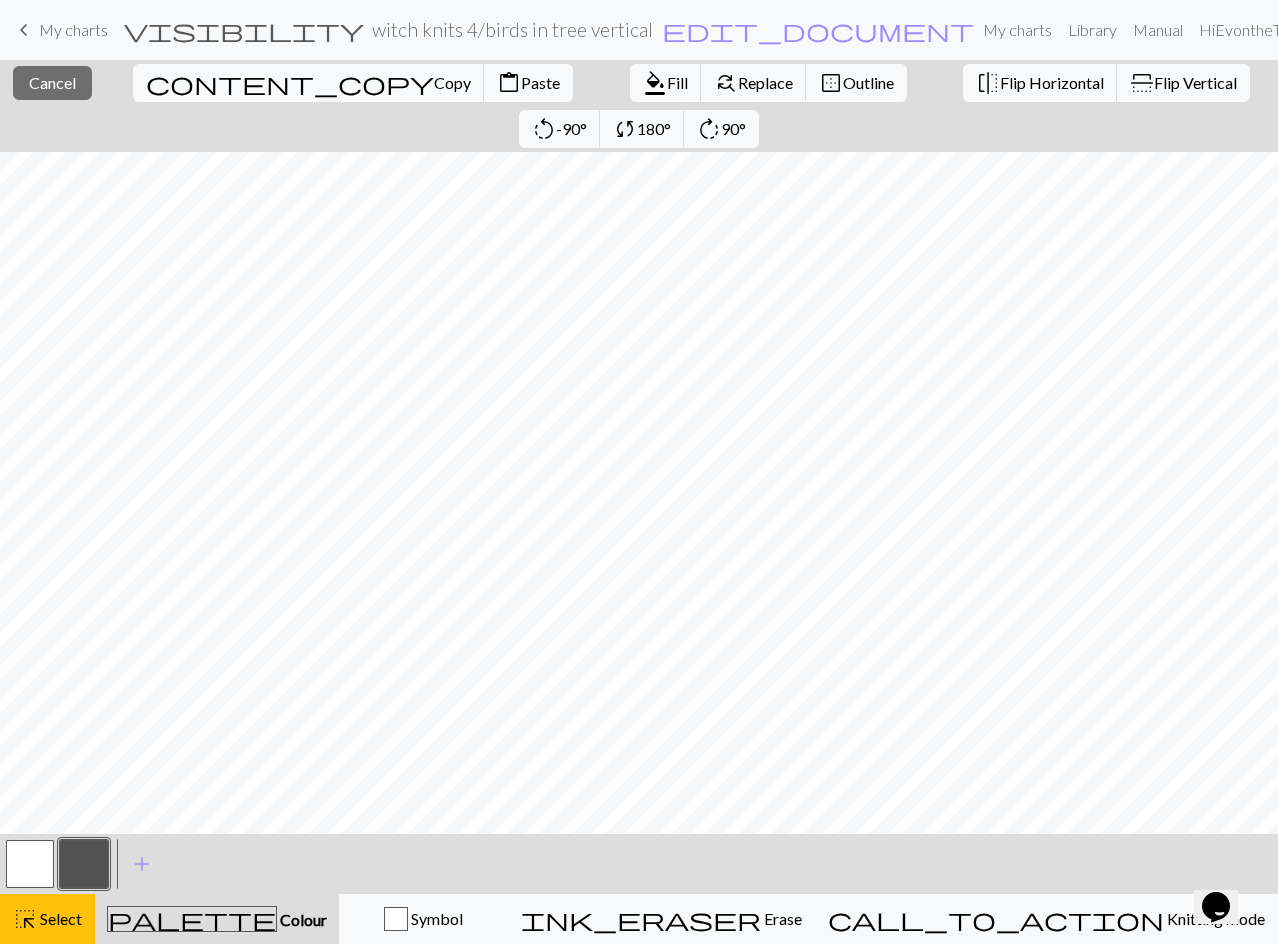 click at bounding box center (30, 864) 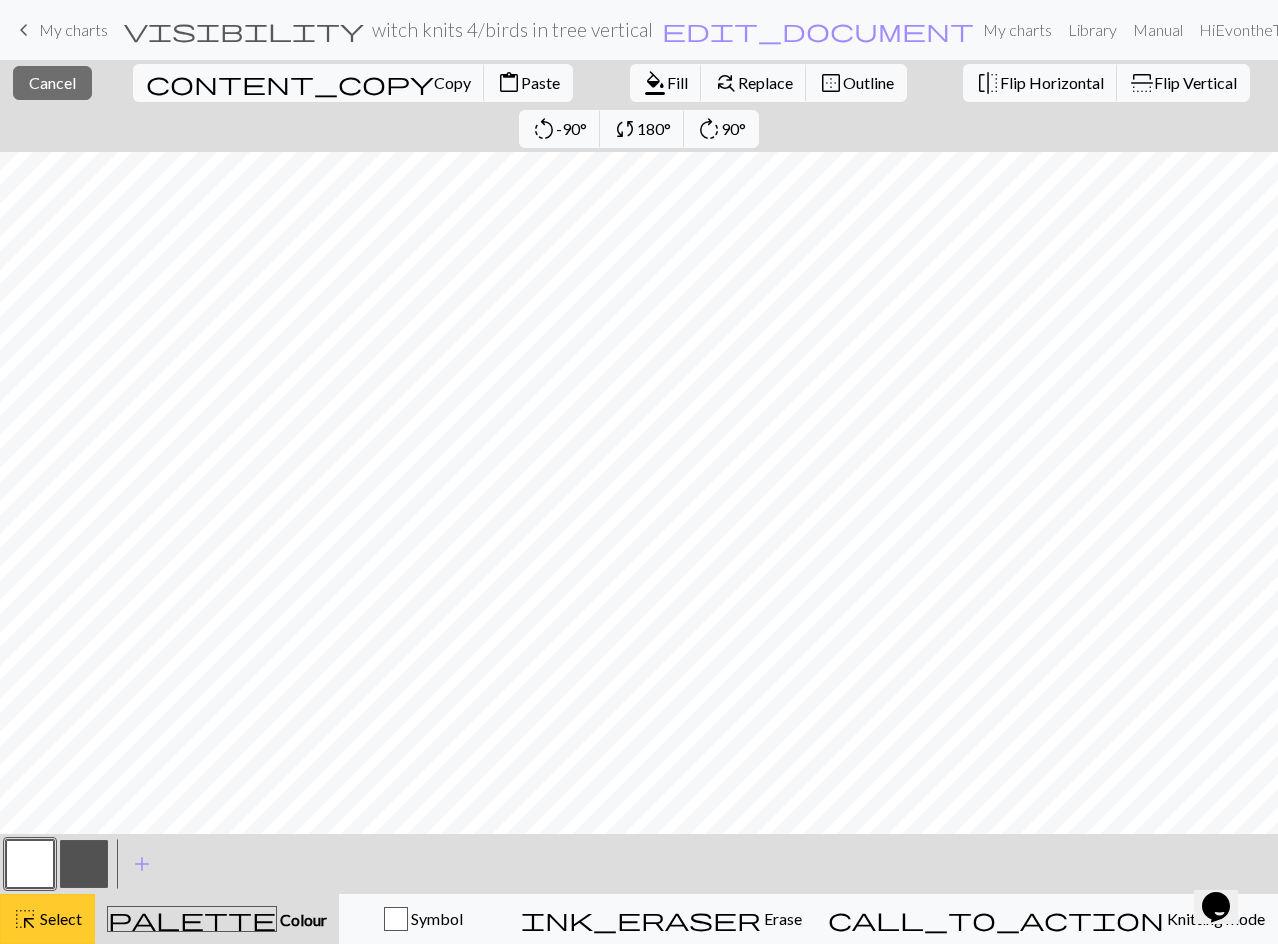 click on "highlight_alt" at bounding box center (25, 919) 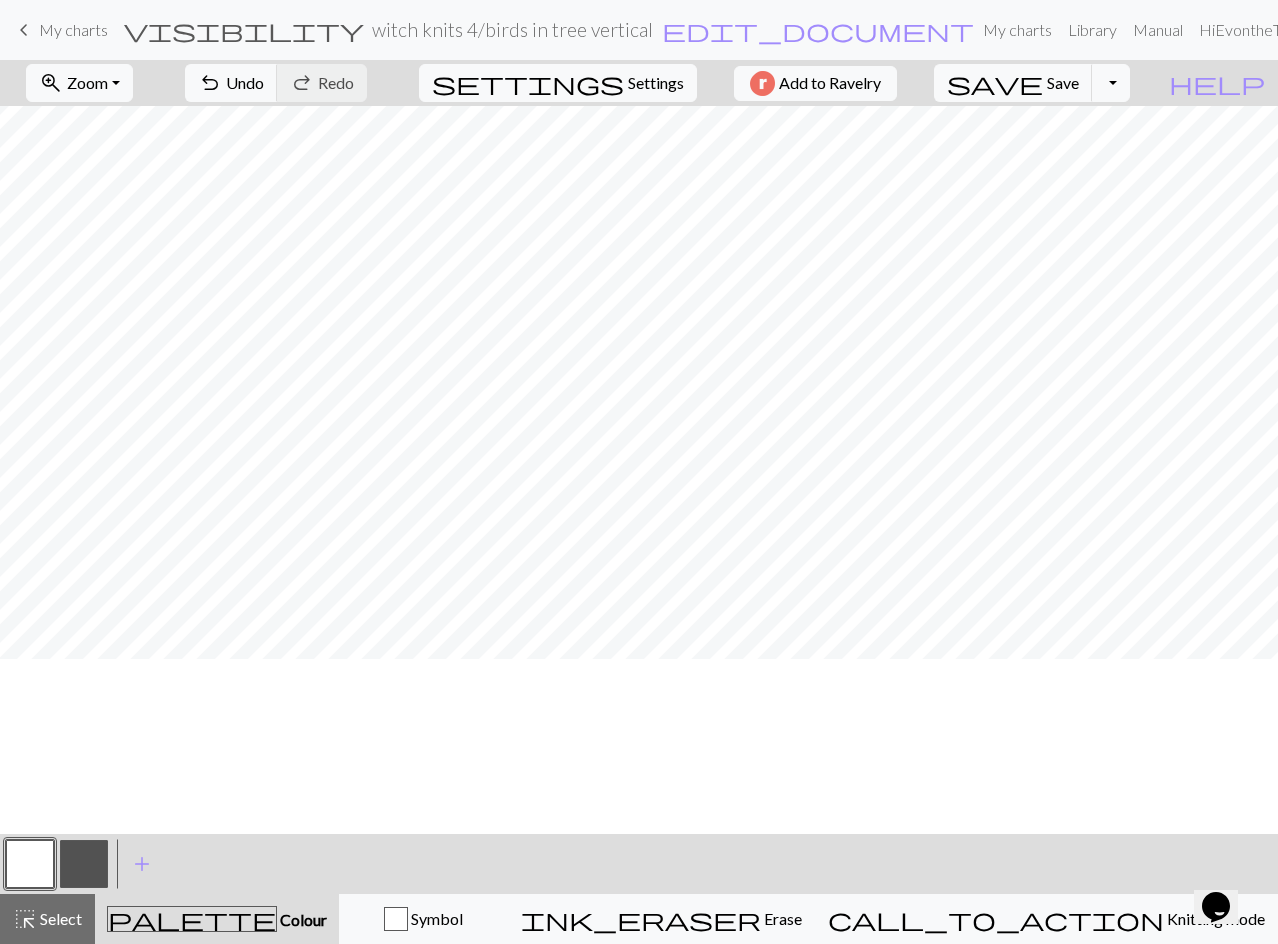 scroll, scrollTop: 0, scrollLeft: 0, axis: both 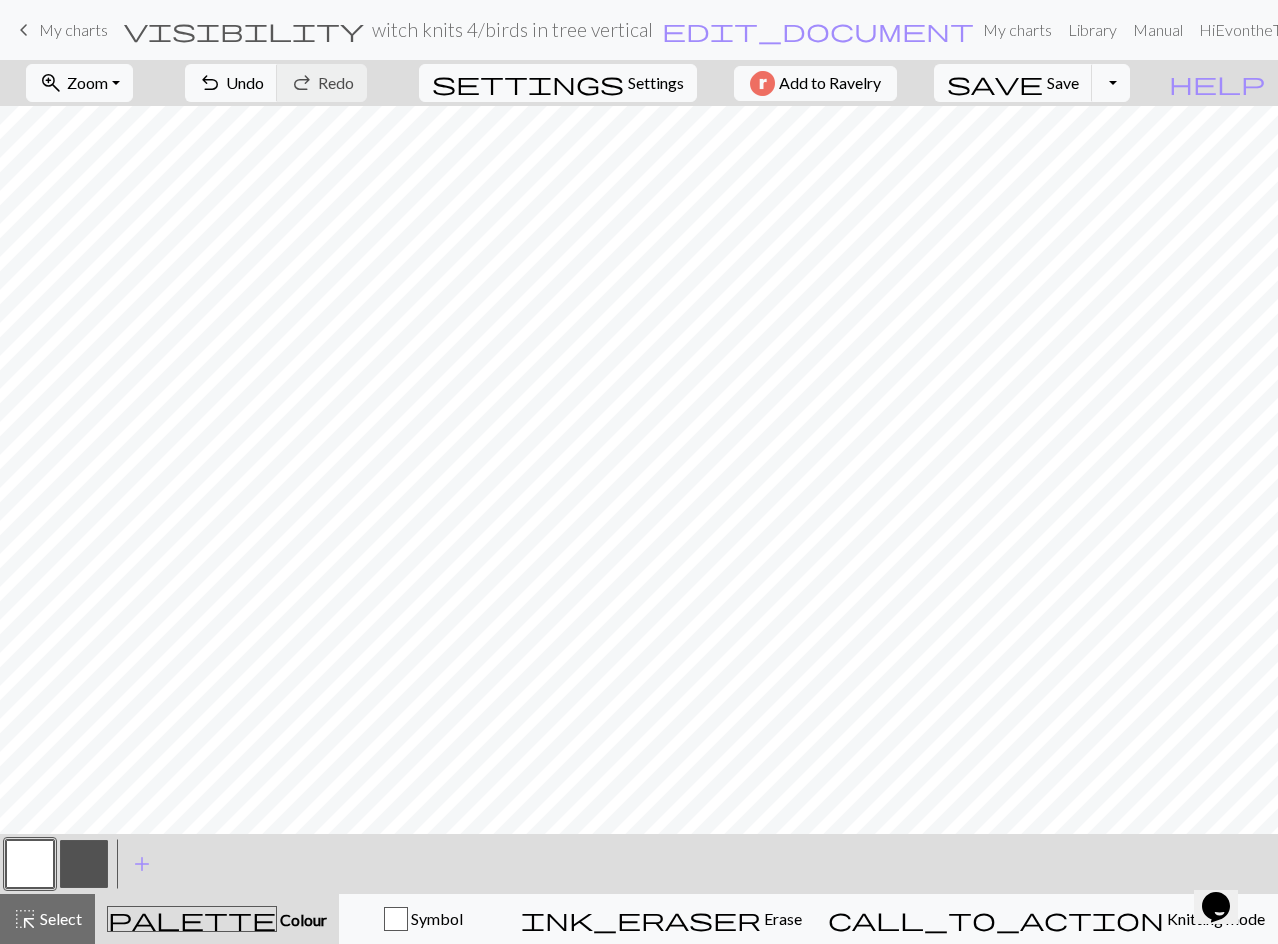 click at bounding box center [30, 864] 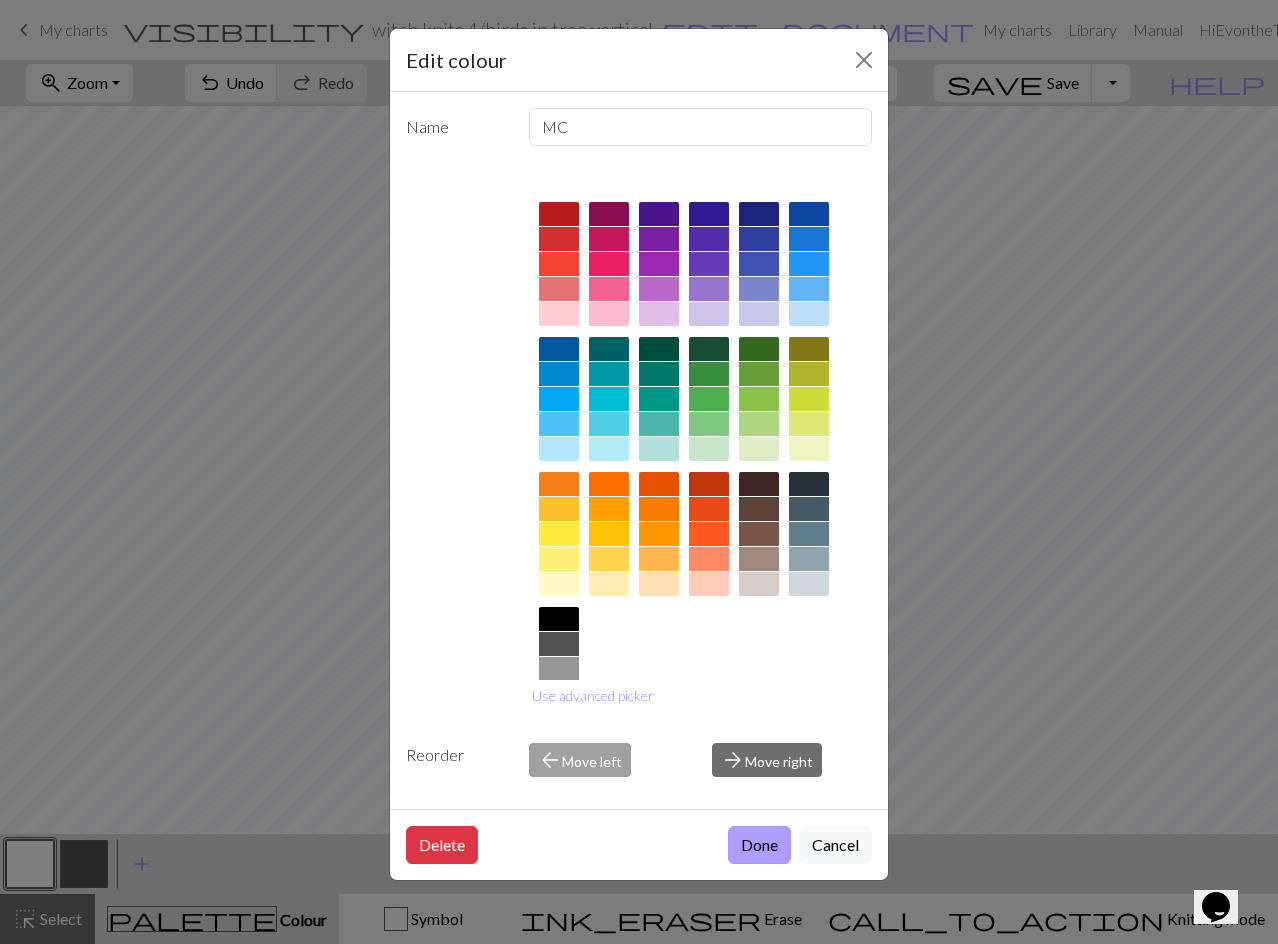 click on "Done" at bounding box center (759, 845) 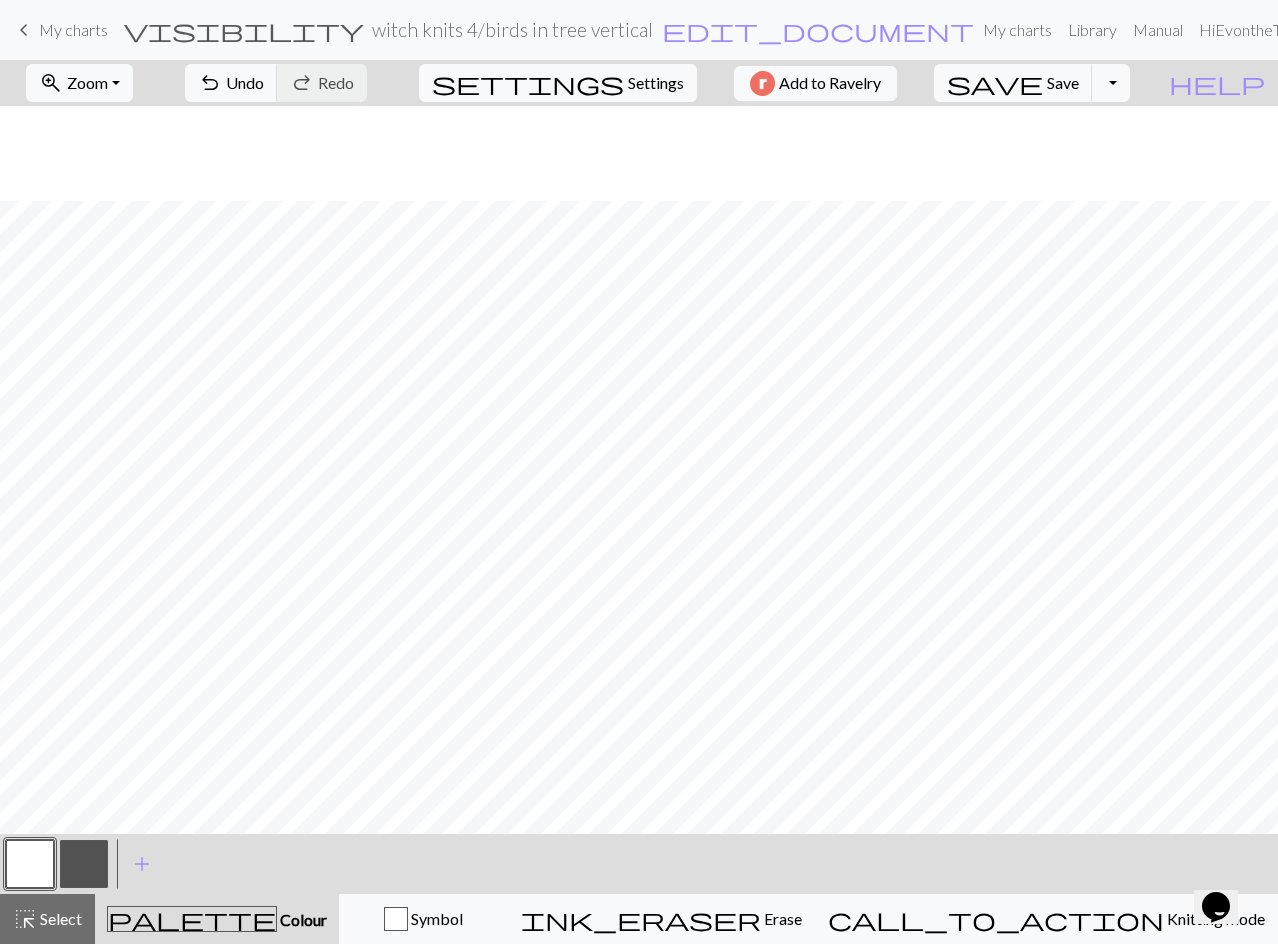 scroll, scrollTop: 300, scrollLeft: 0, axis: vertical 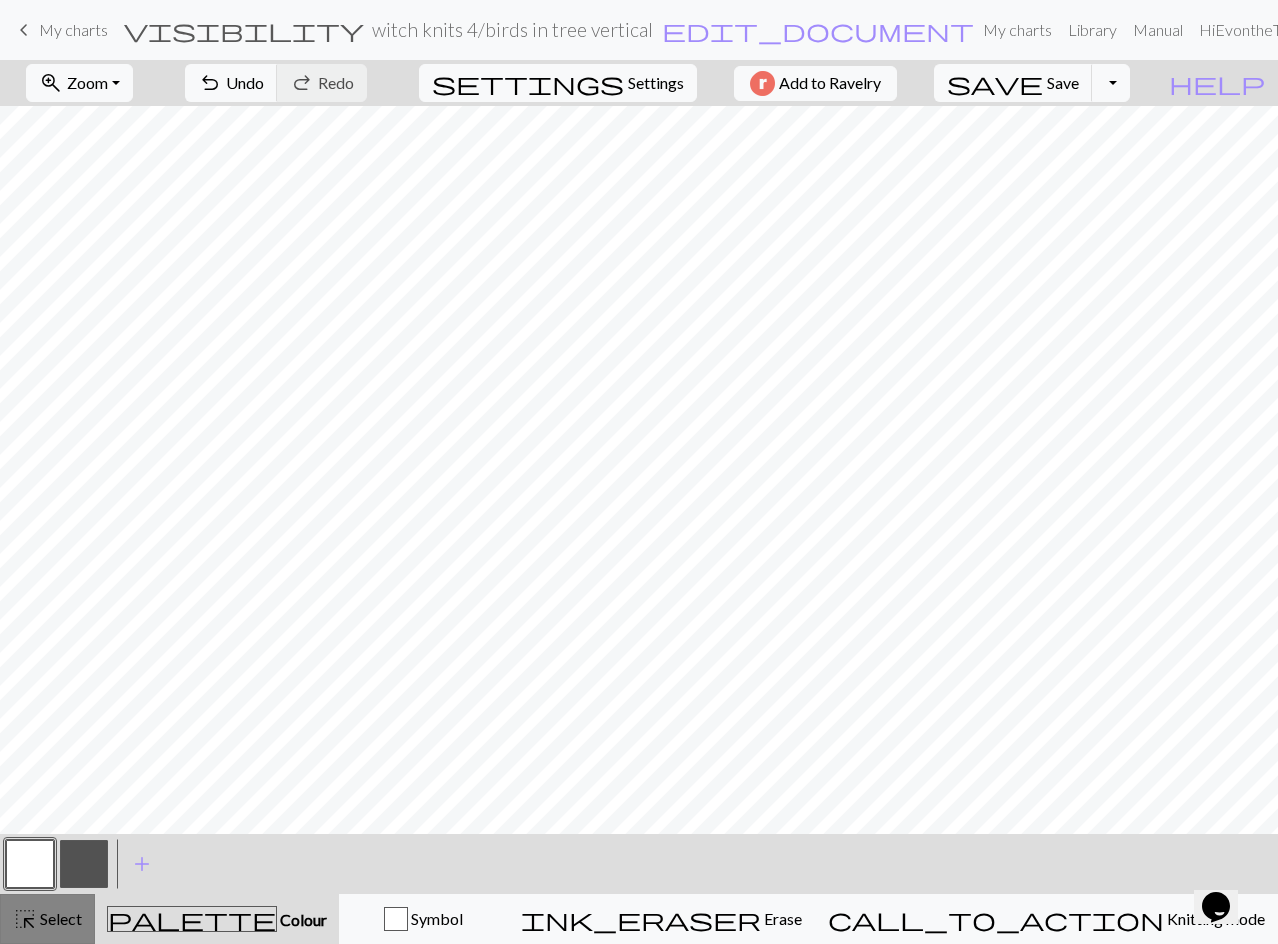 click on "Select" at bounding box center [59, 918] 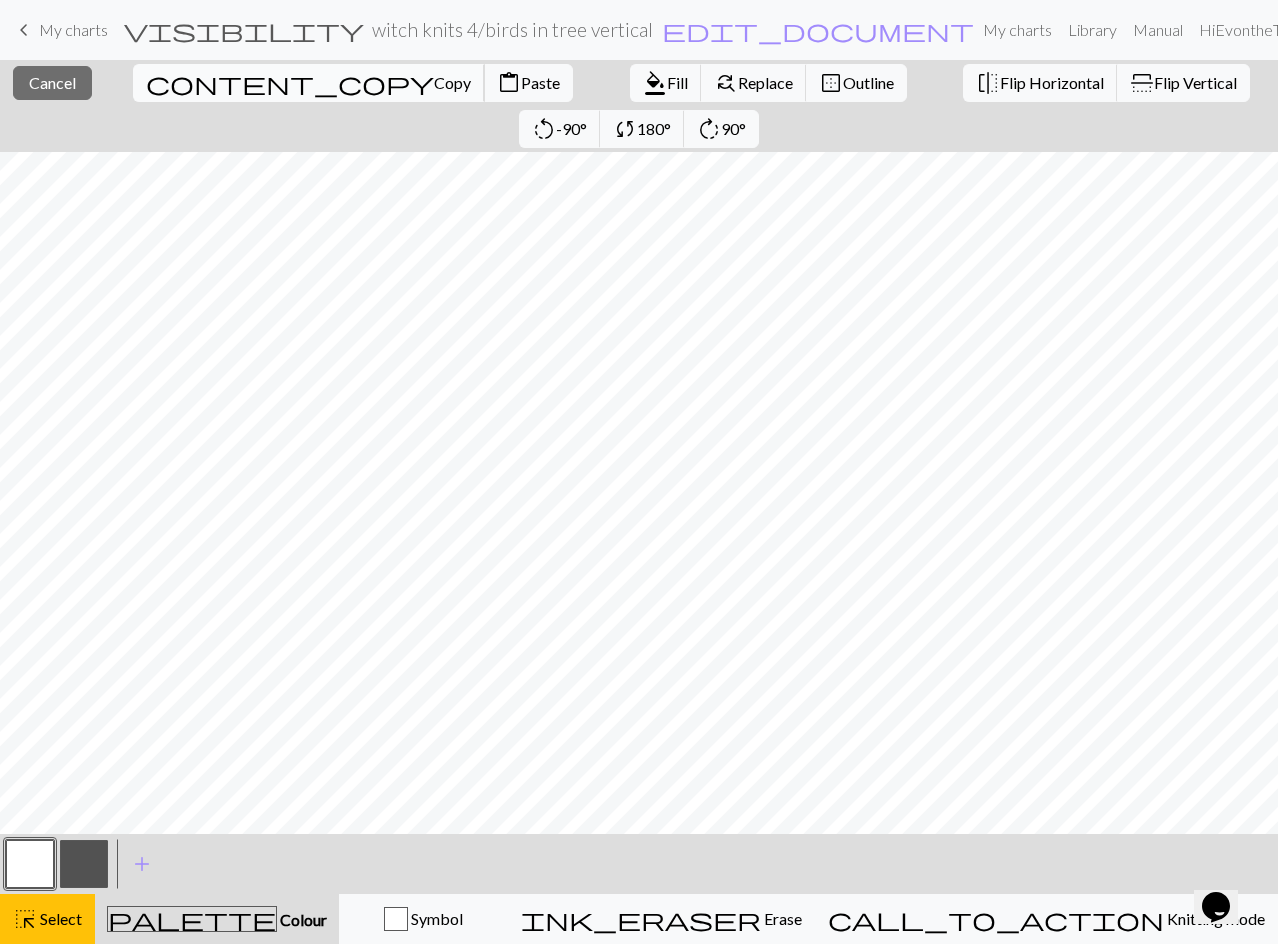 click on "Copy" at bounding box center (452, 82) 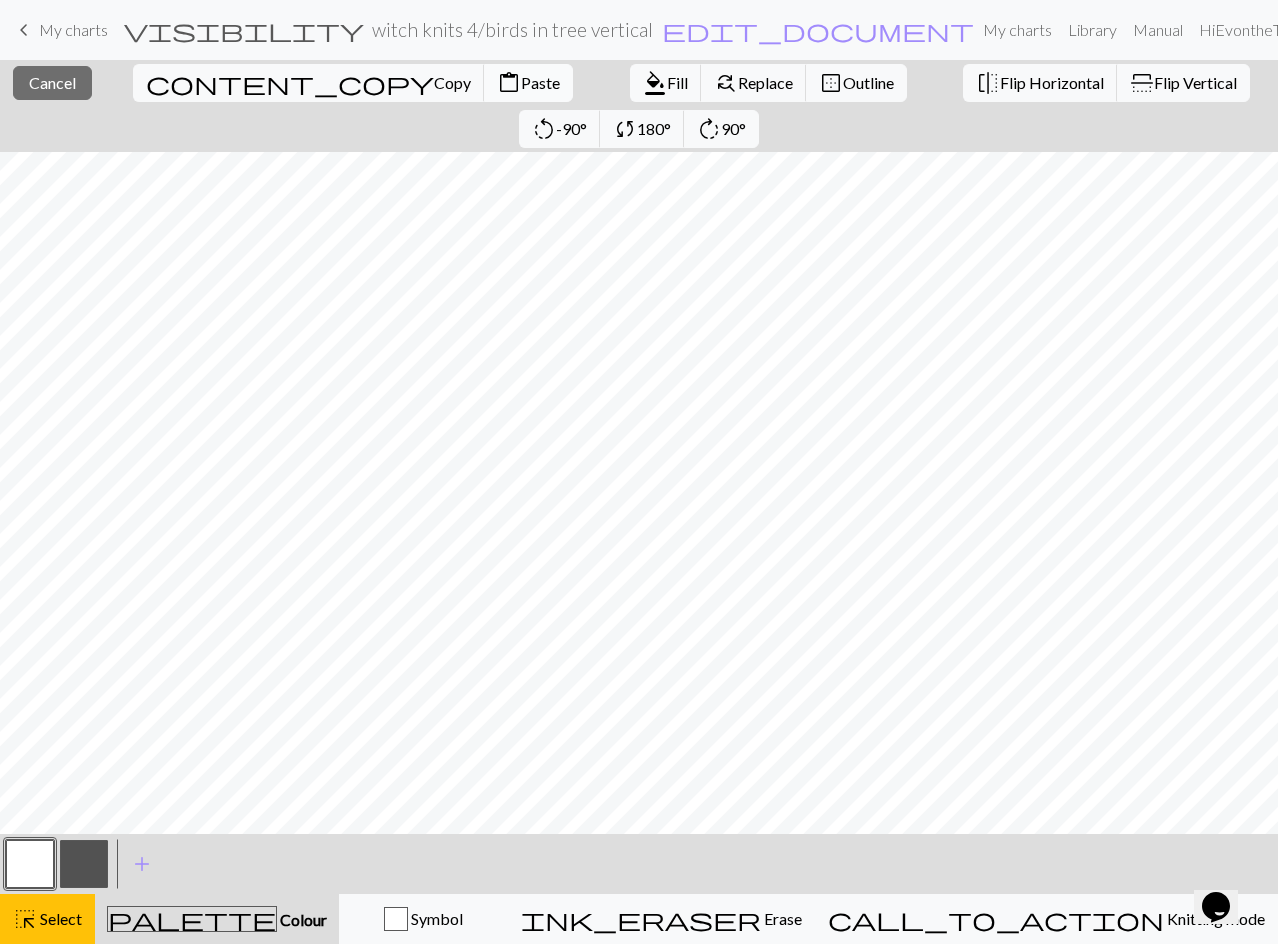 click on "content_paste" at bounding box center [509, 83] 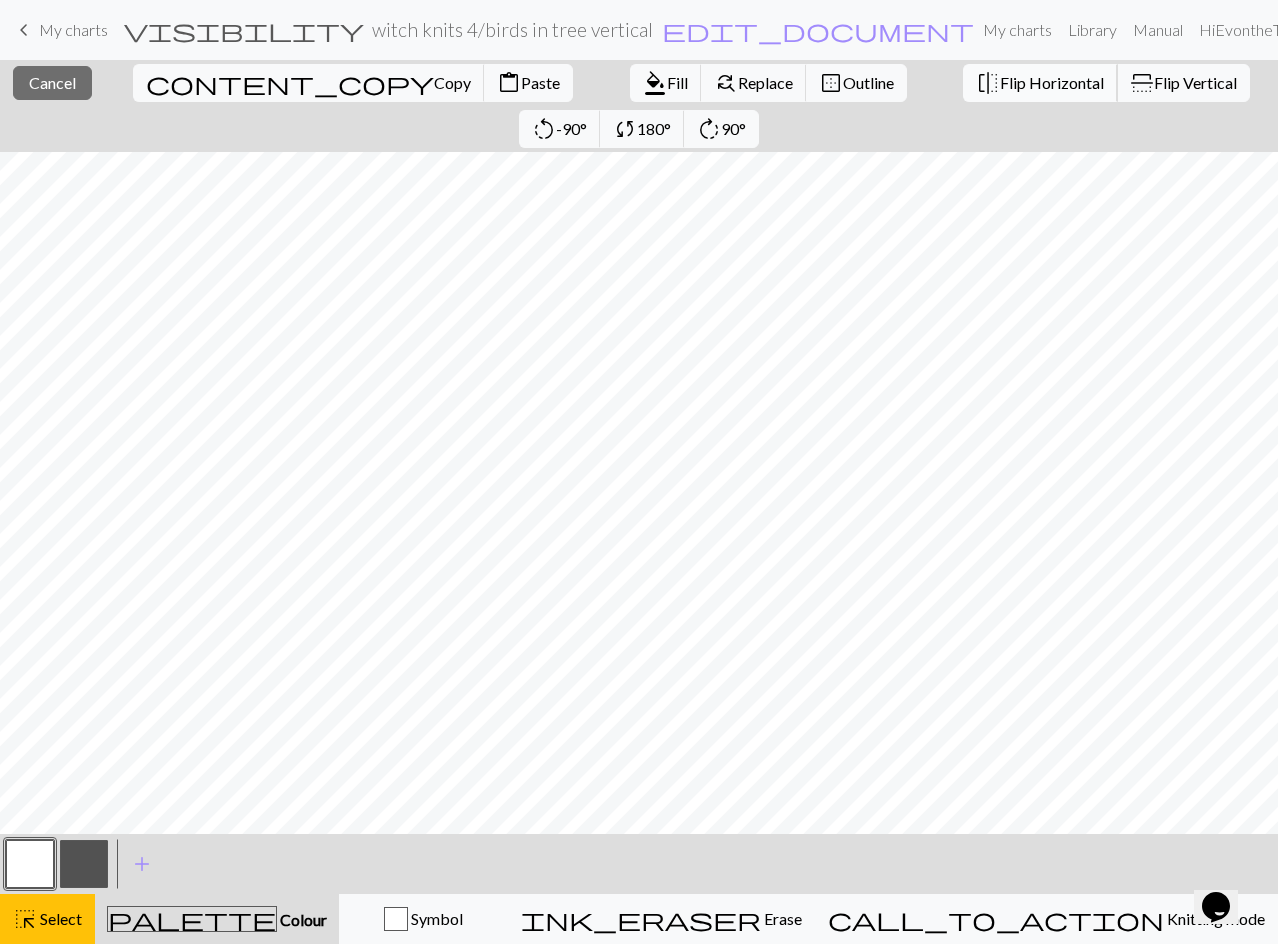 click on "Flip Horizontal" at bounding box center [1052, 82] 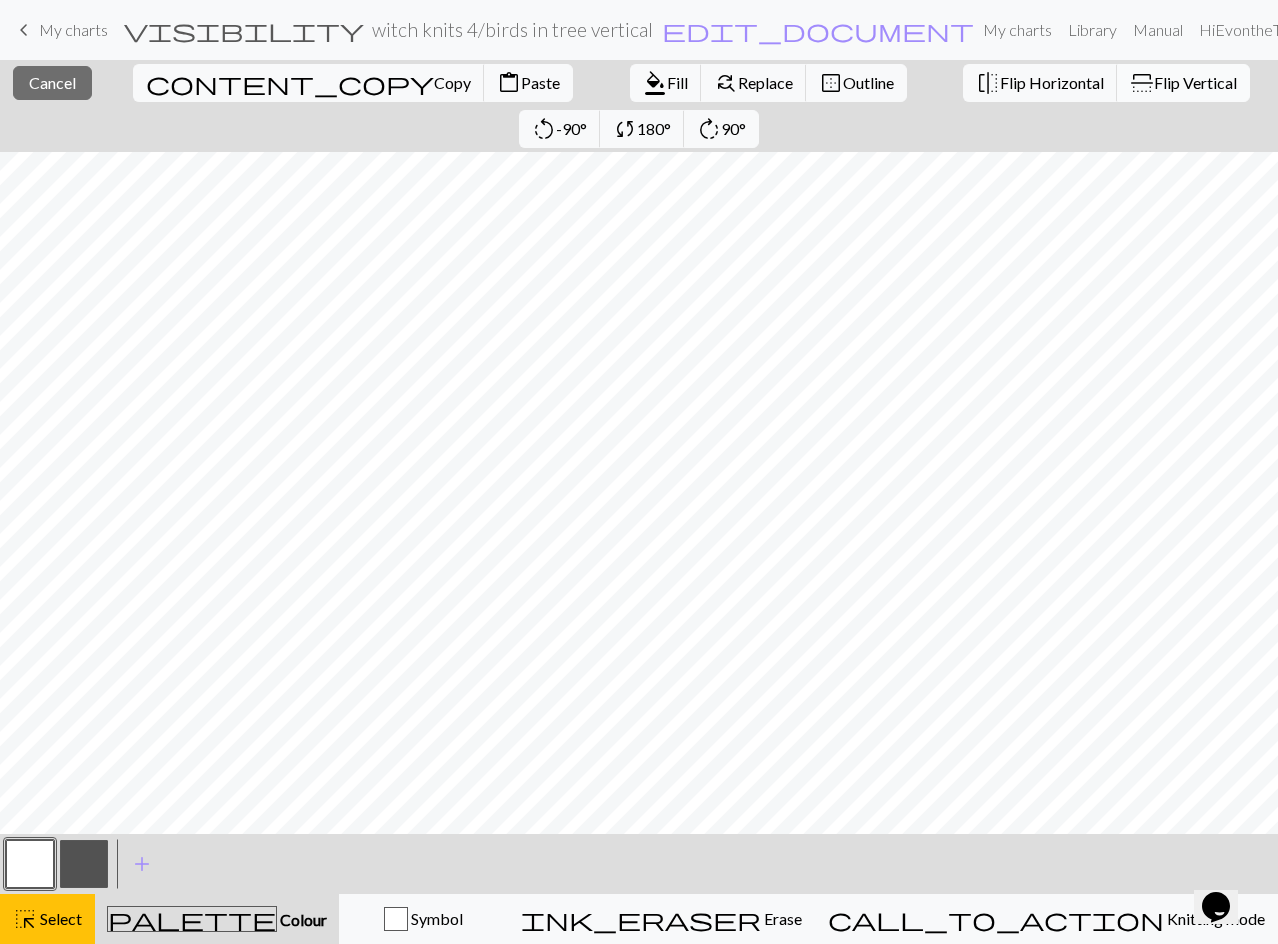 click on "Flip Vertical" at bounding box center (1195, 82) 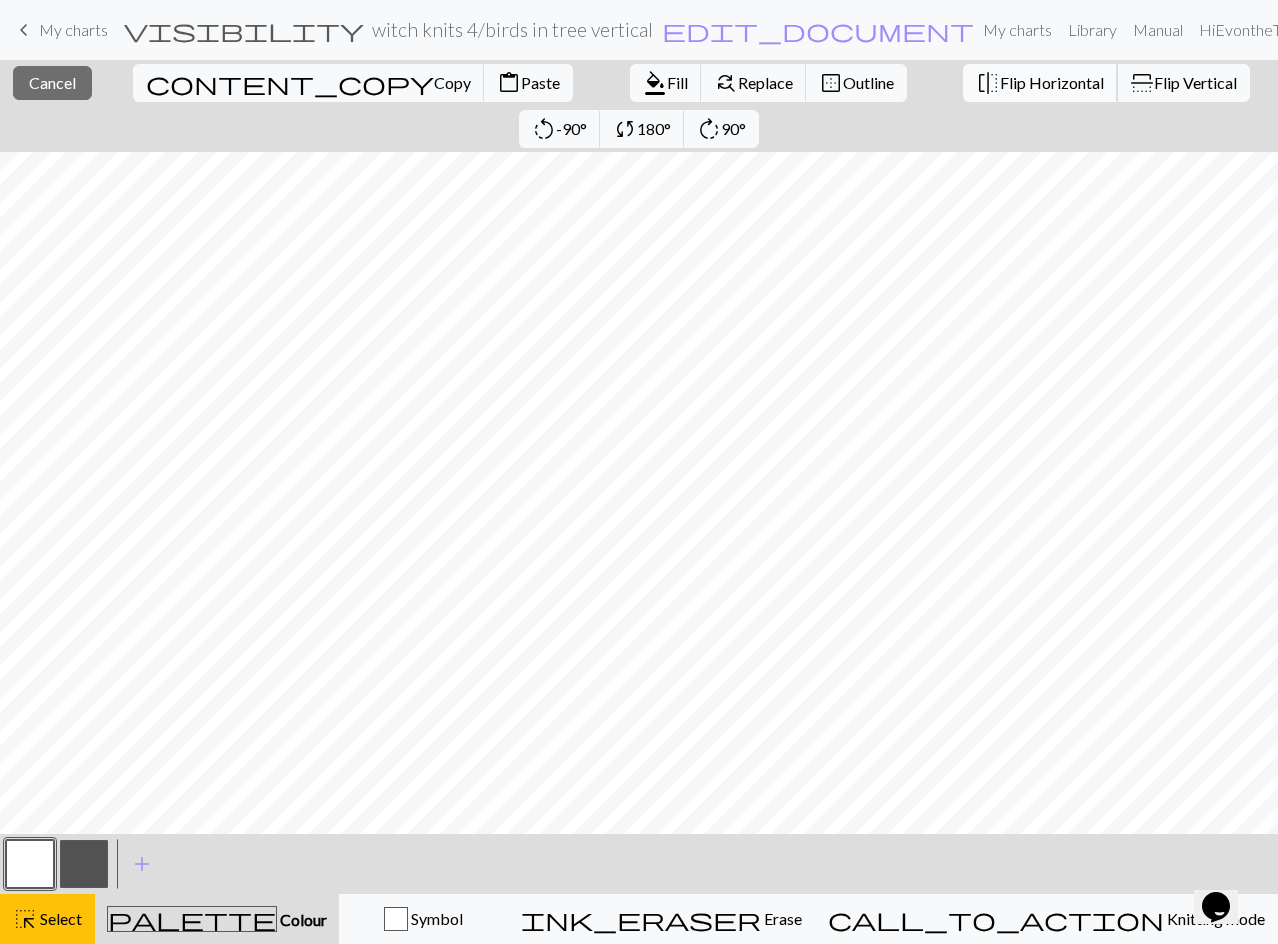 click on "Flip Horizontal" at bounding box center (1052, 82) 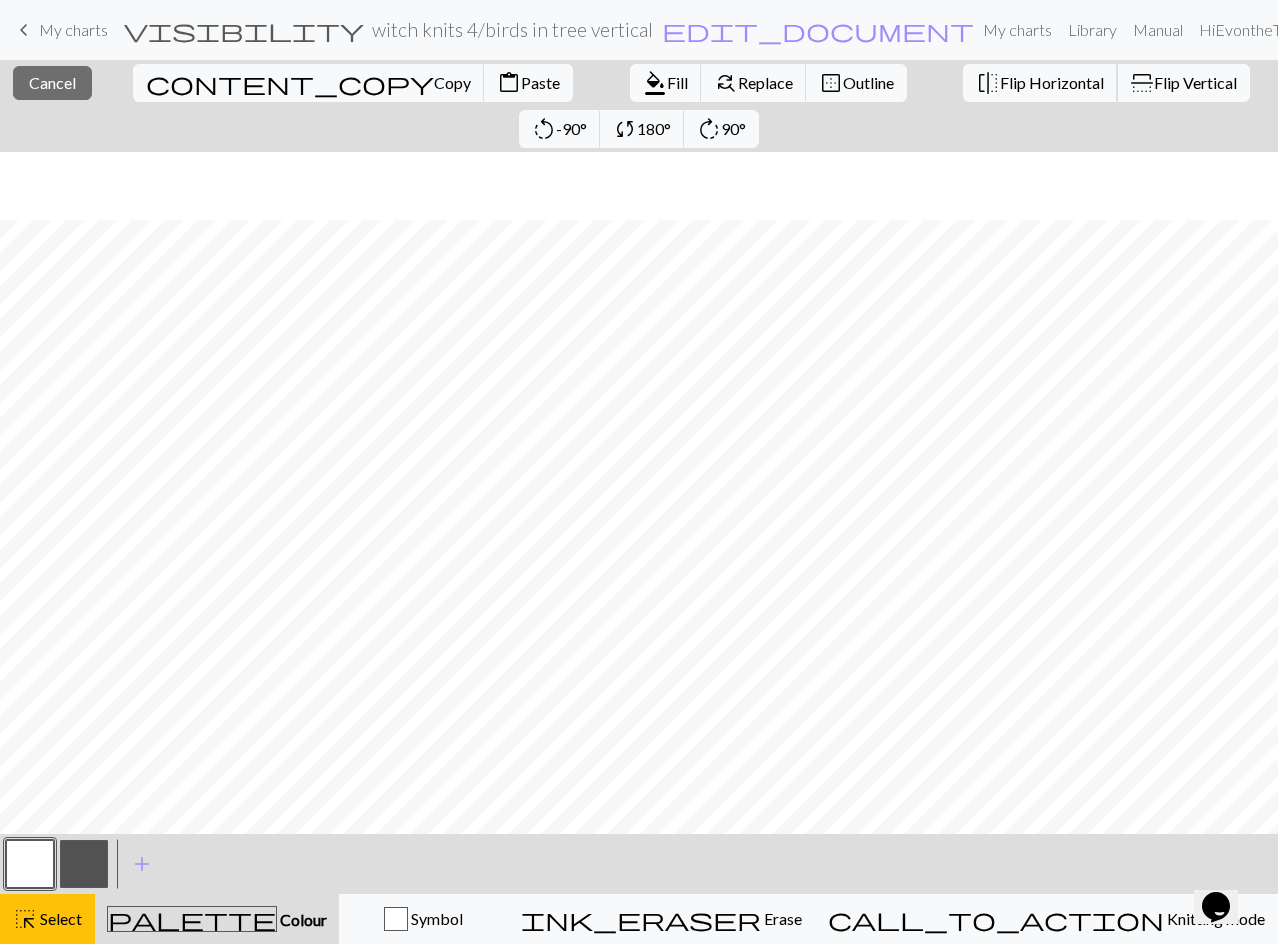 scroll, scrollTop: 300, scrollLeft: 0, axis: vertical 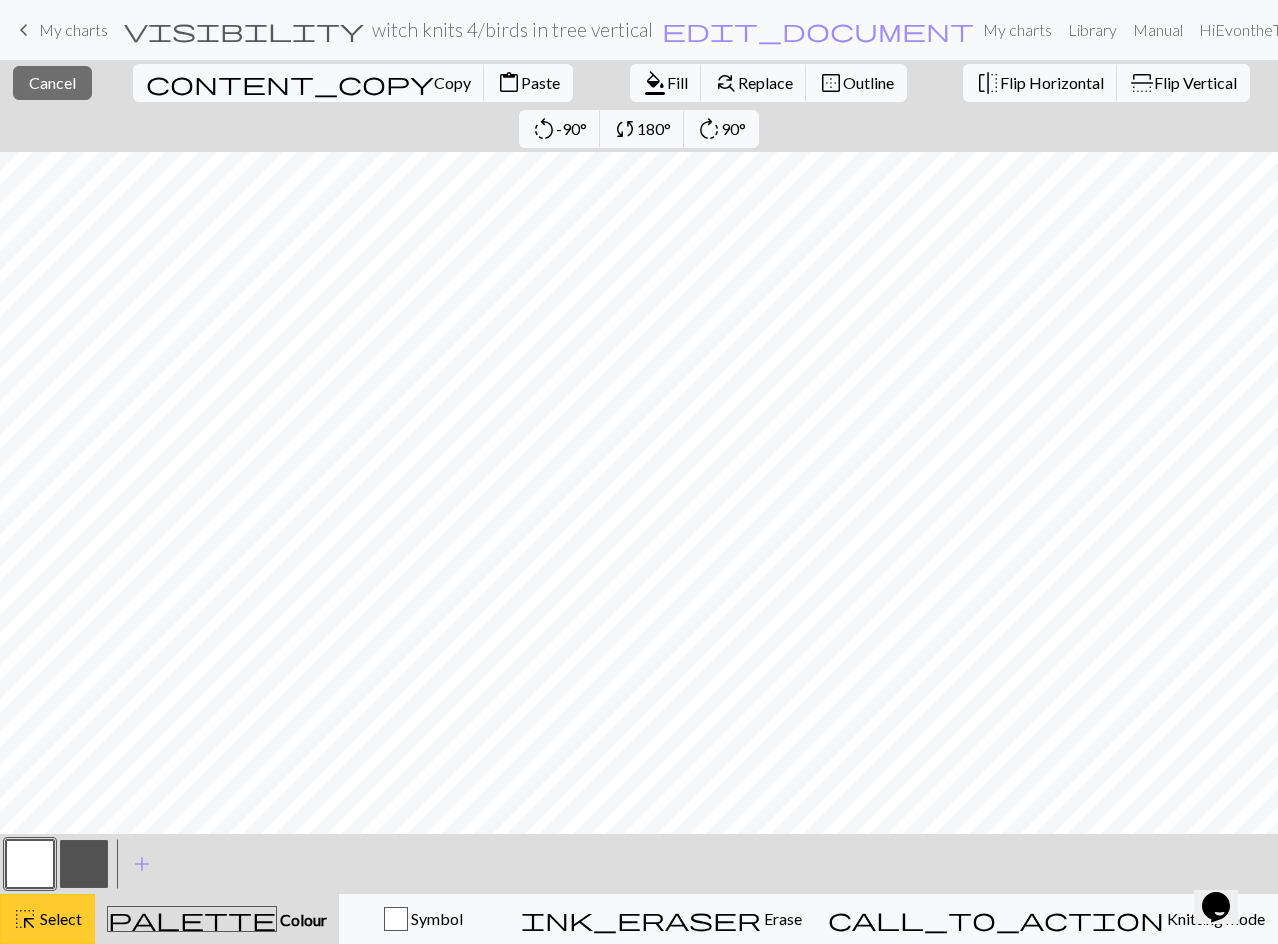 click on "highlight_alt" at bounding box center [25, 919] 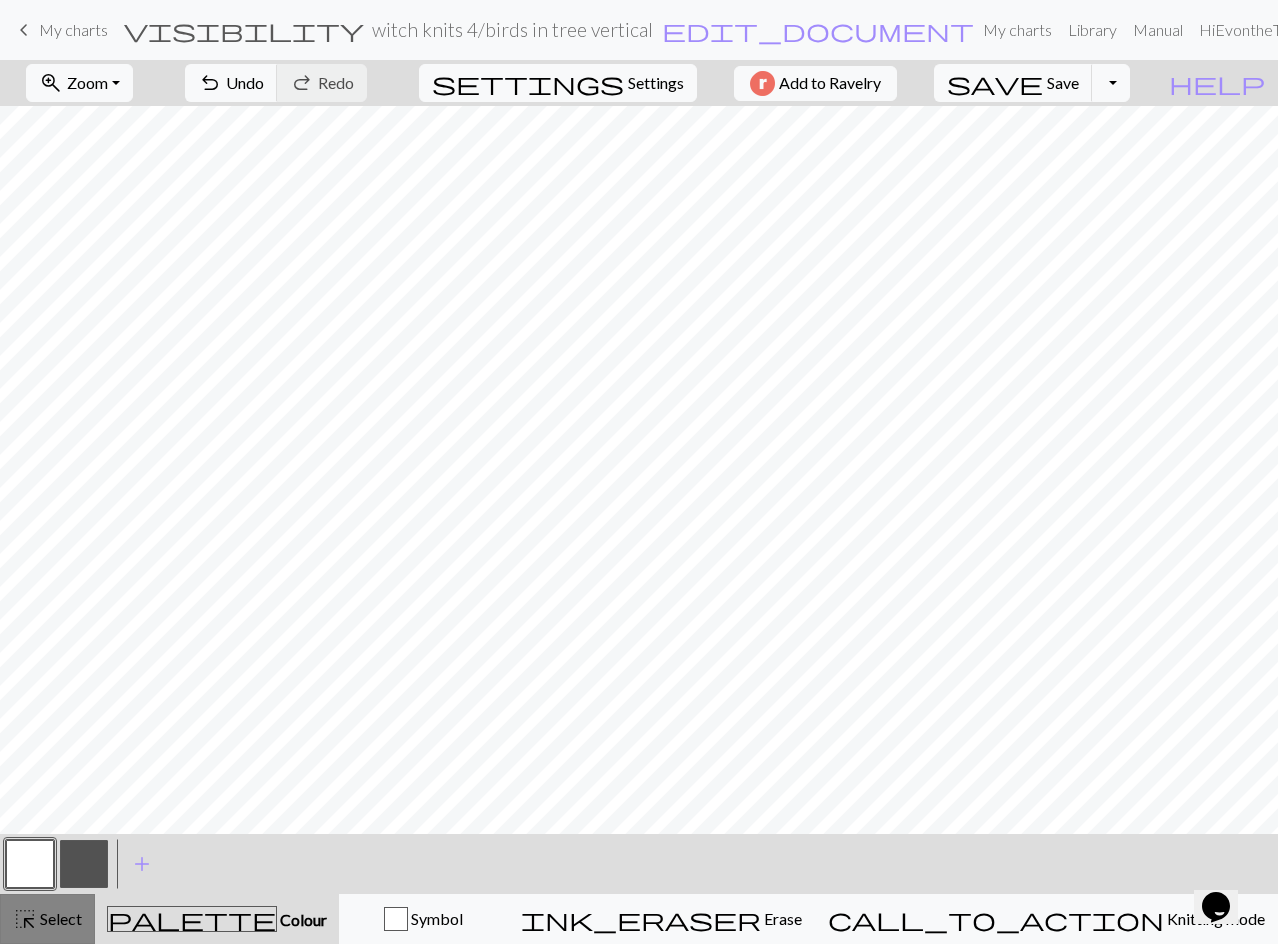 click on "Select" at bounding box center [59, 918] 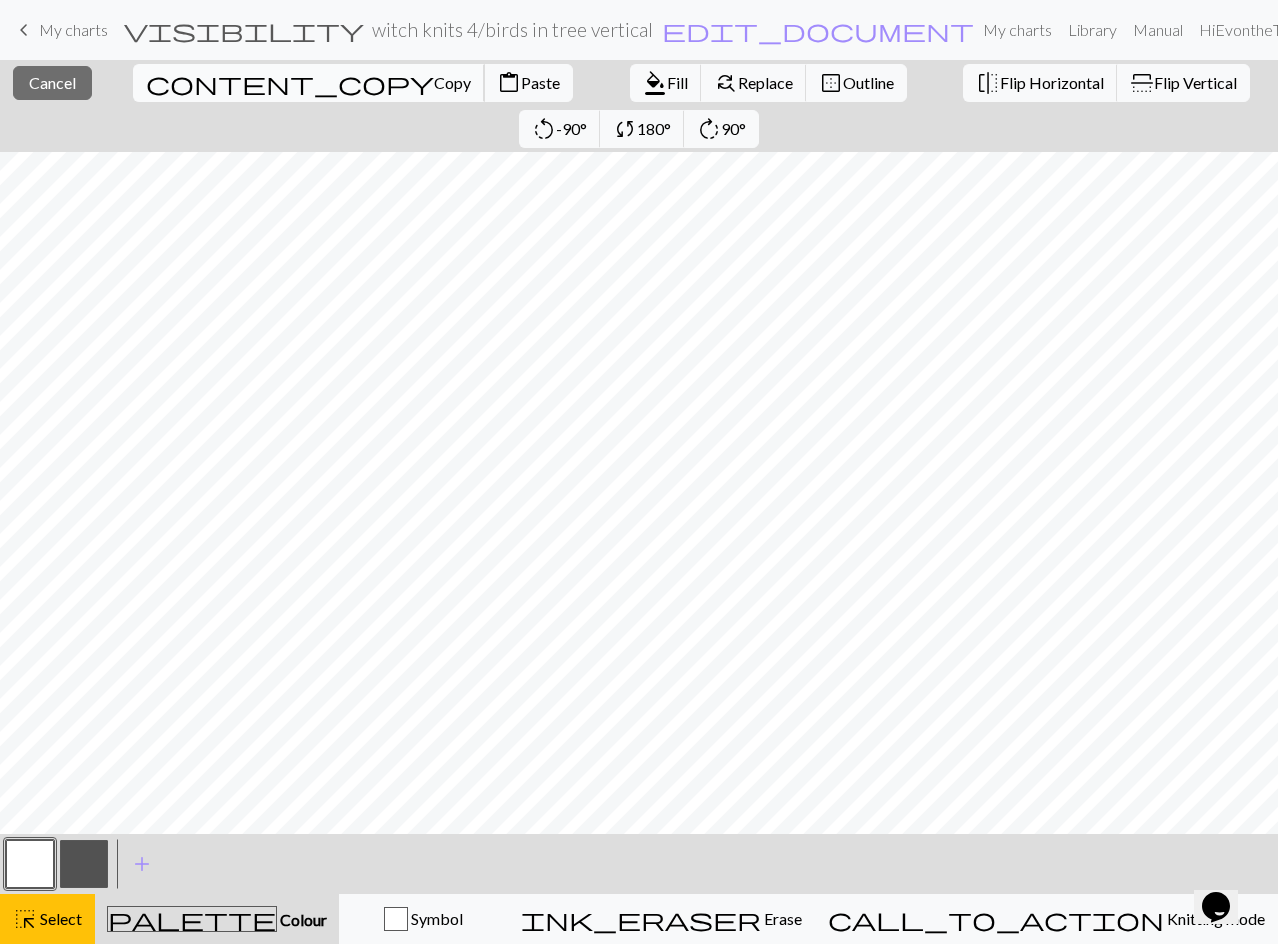 click on "content_copy" at bounding box center [290, 83] 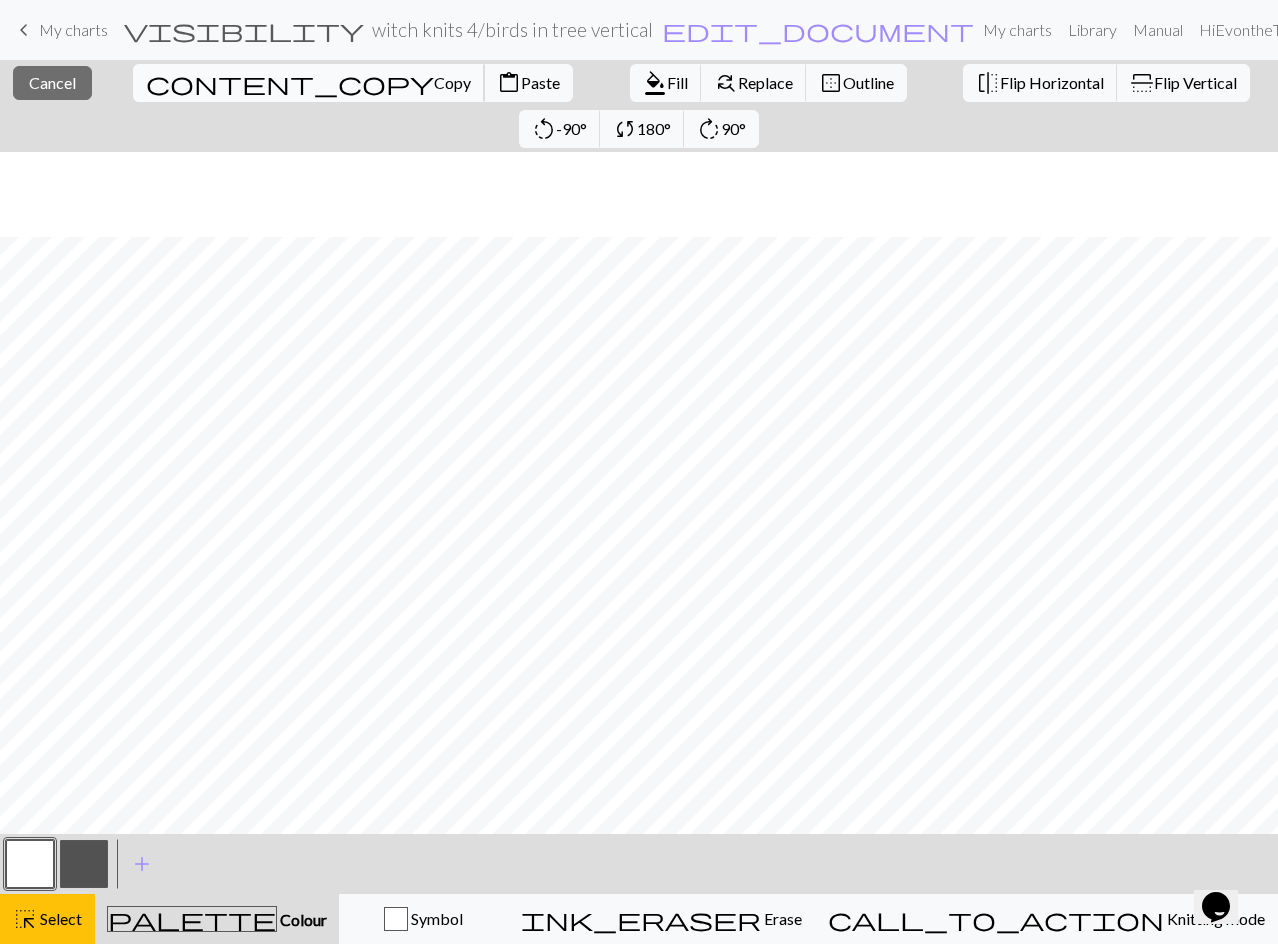 scroll, scrollTop: 500, scrollLeft: 0, axis: vertical 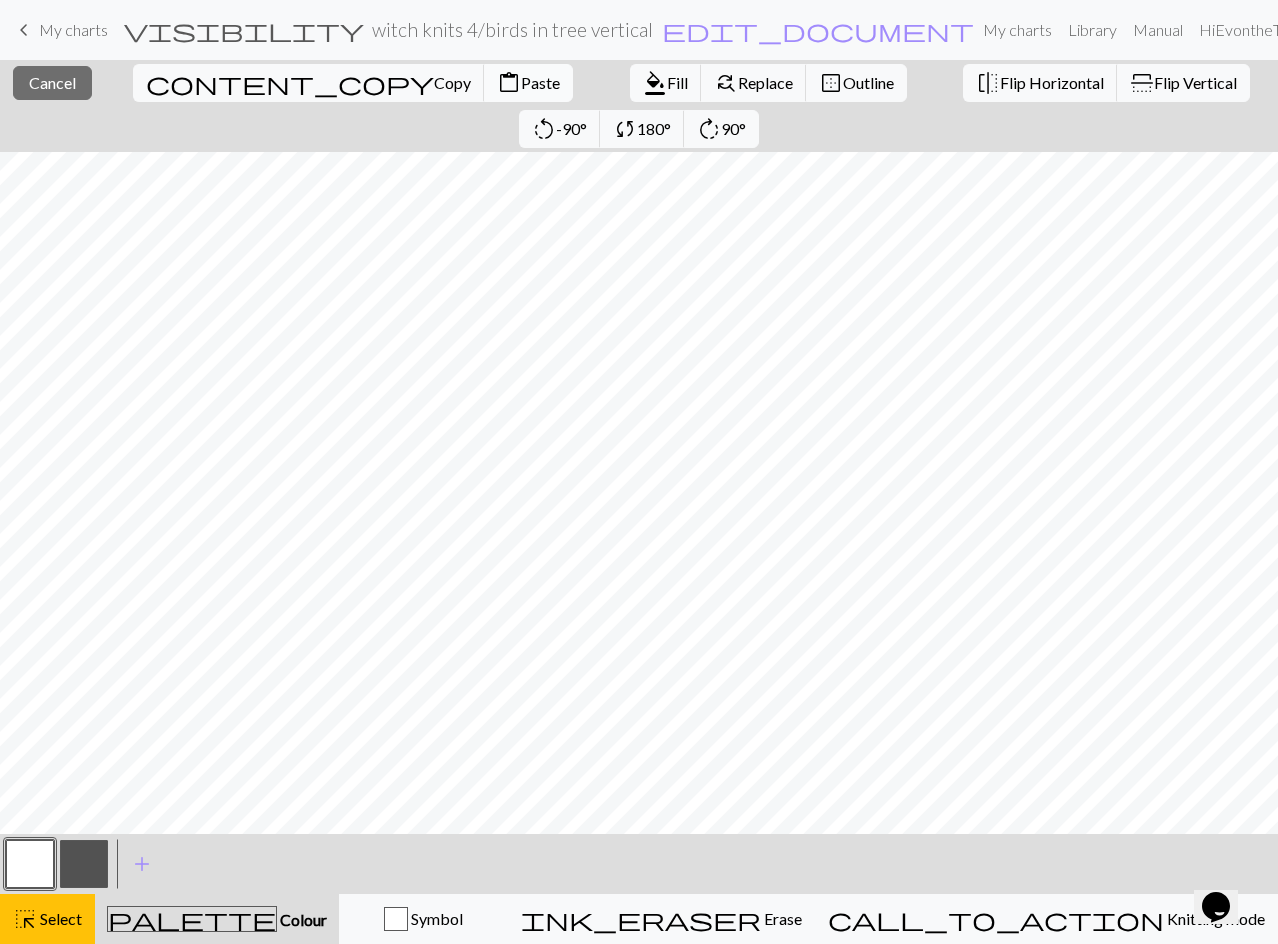 click on "Paste" at bounding box center [540, 82] 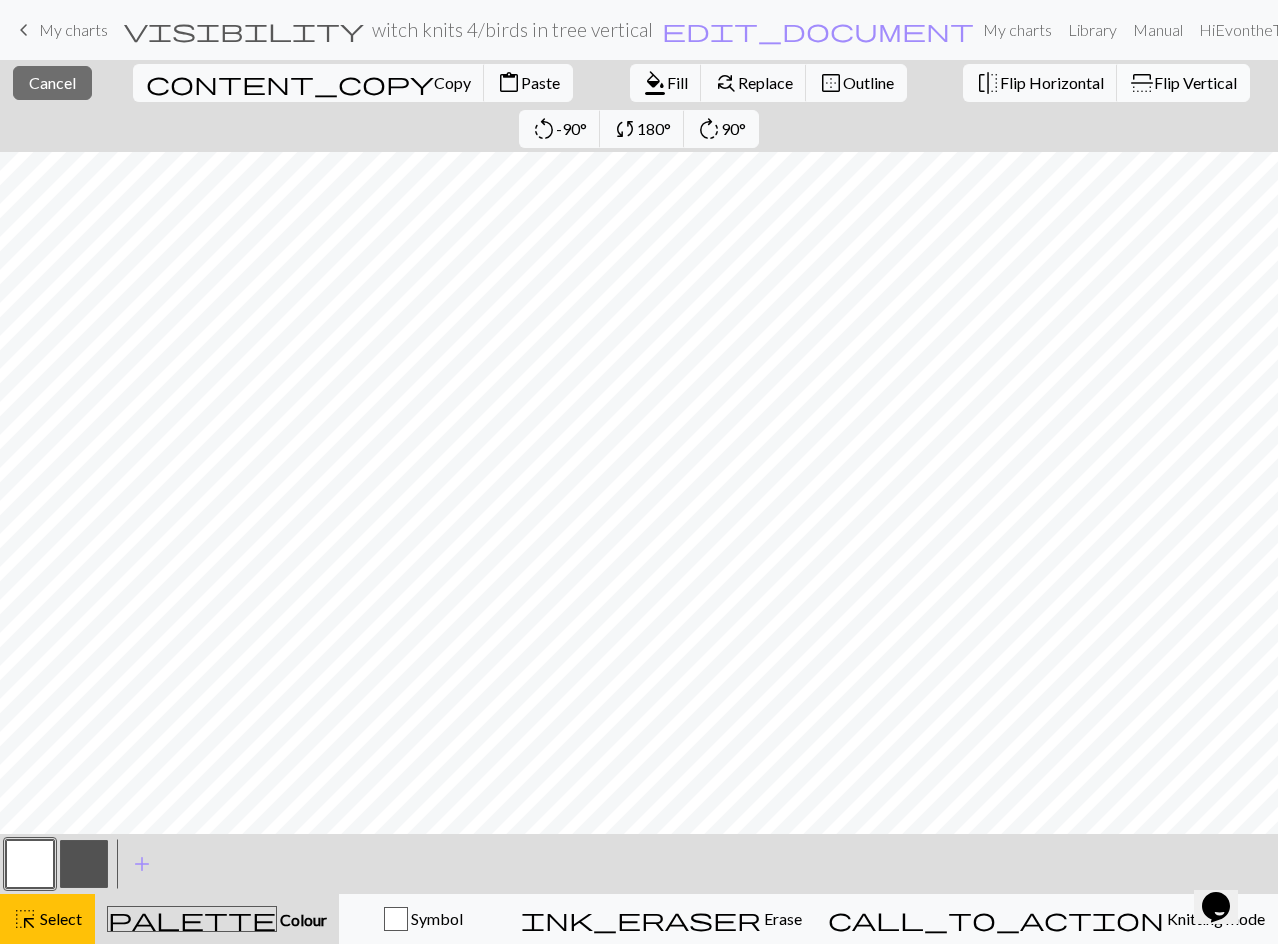 click on "Flip Vertical" at bounding box center [1195, 82] 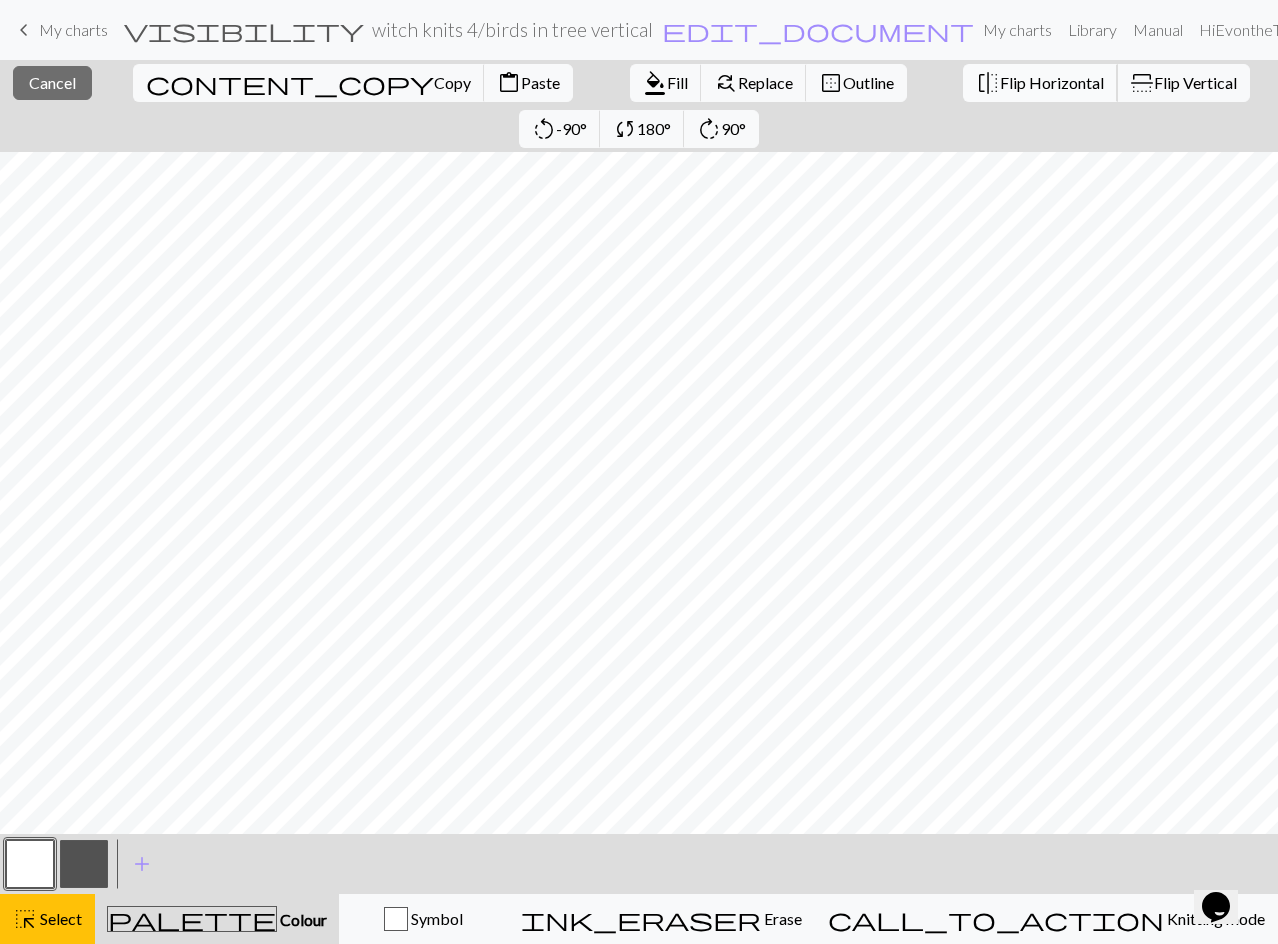 click on "Flip Horizontal" at bounding box center (1052, 82) 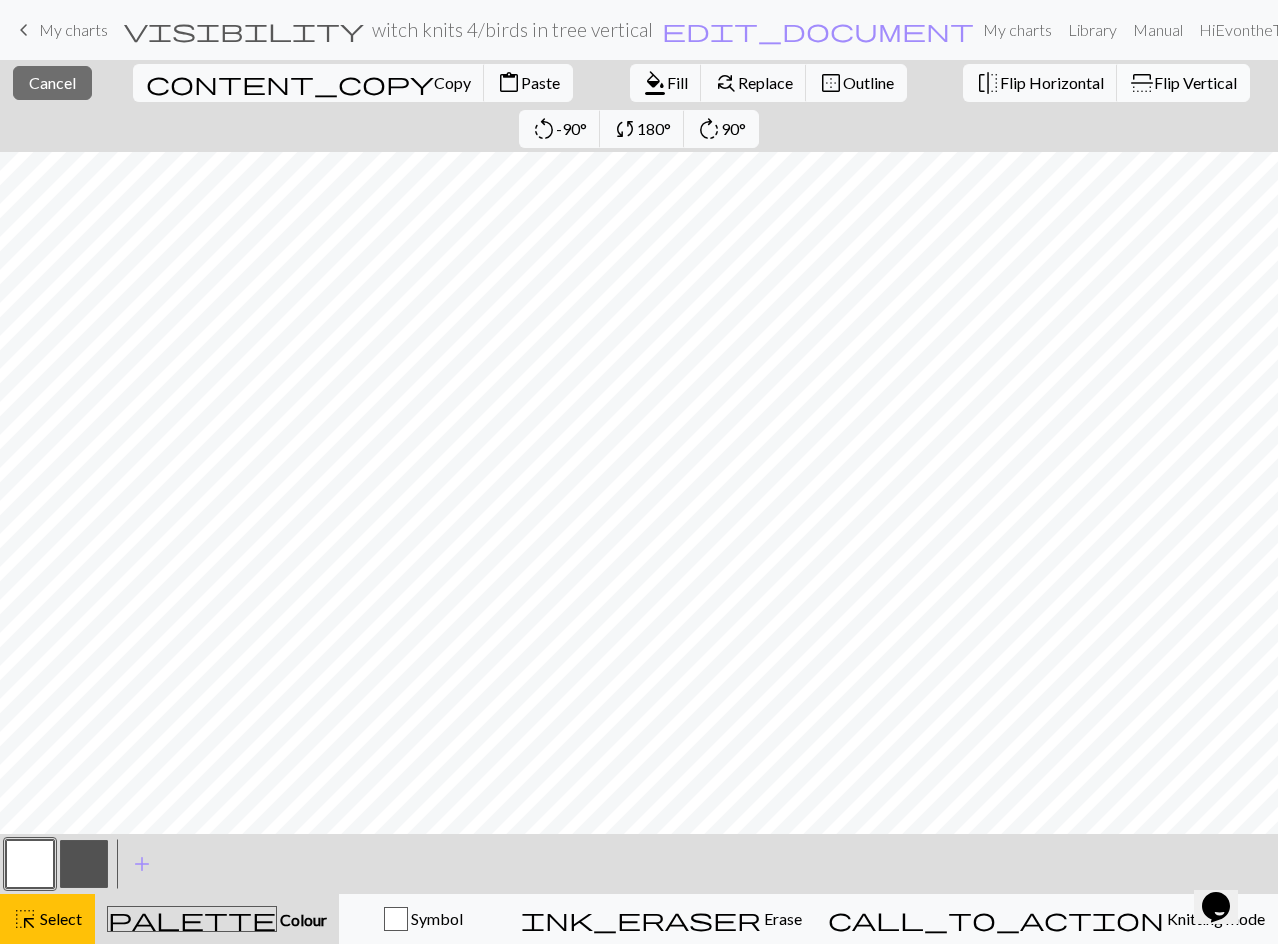 click on "Flip Vertical" at bounding box center (1195, 82) 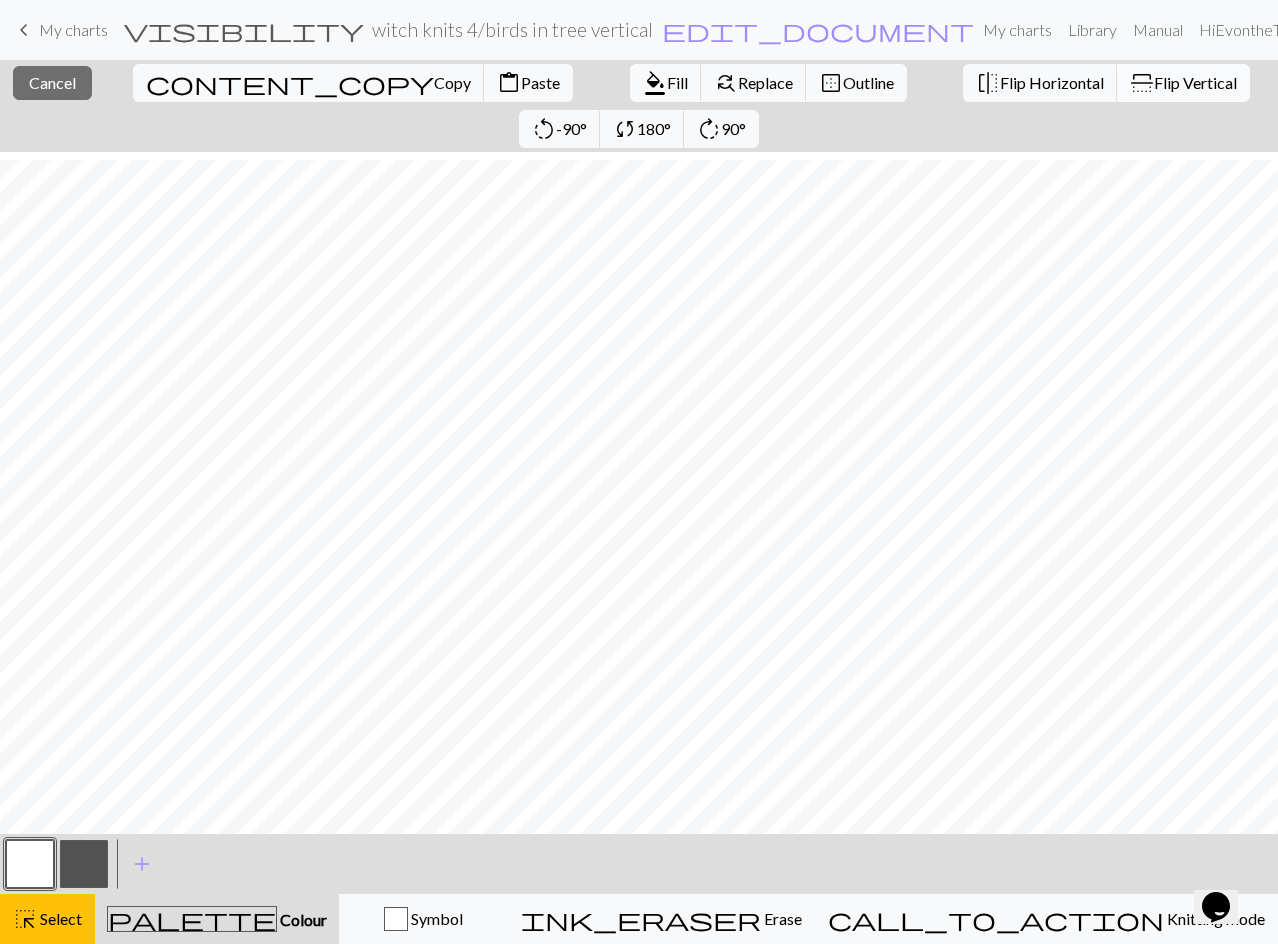 scroll, scrollTop: 800, scrollLeft: 0, axis: vertical 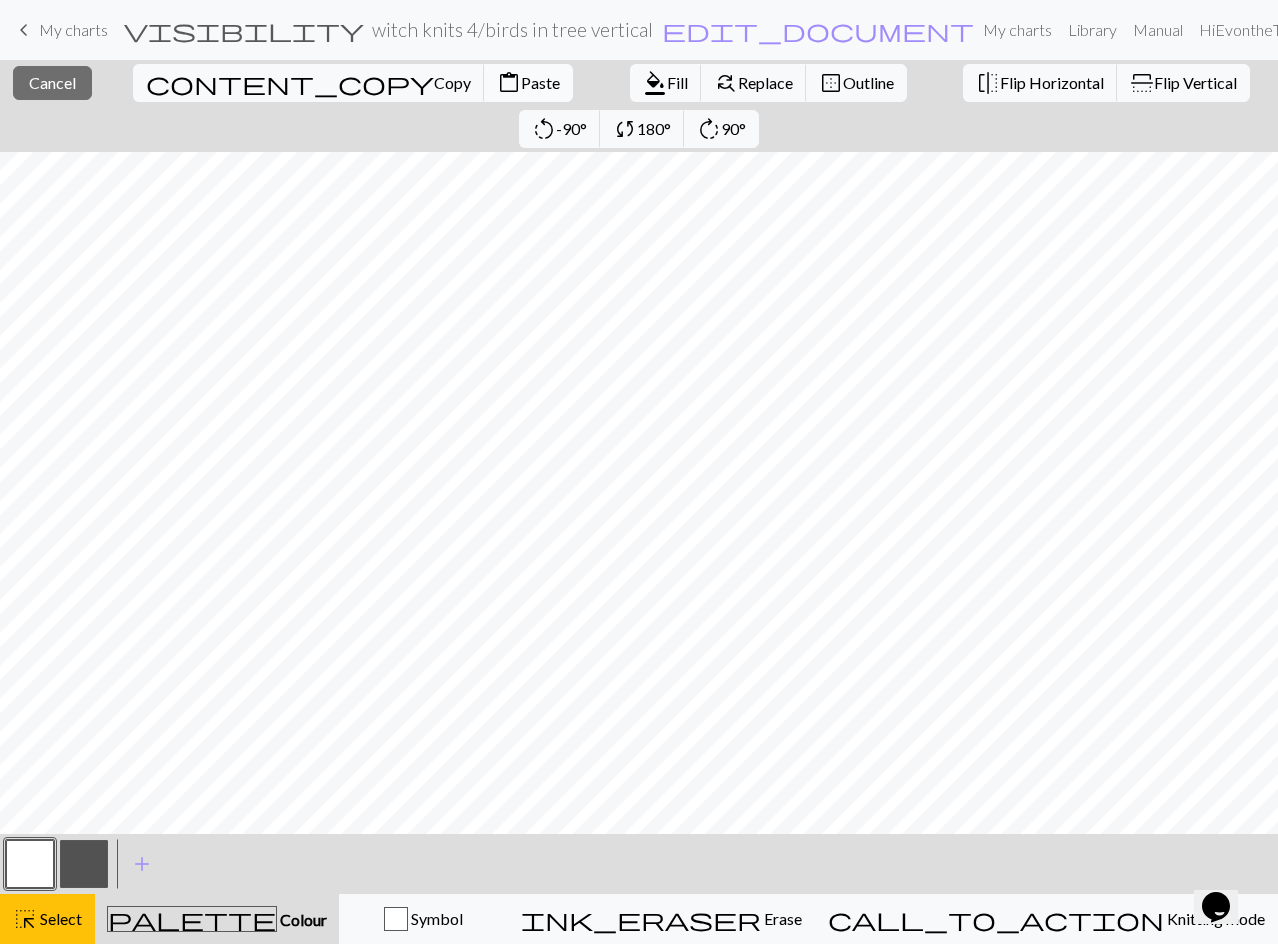 click on "Paste" at bounding box center [540, 82] 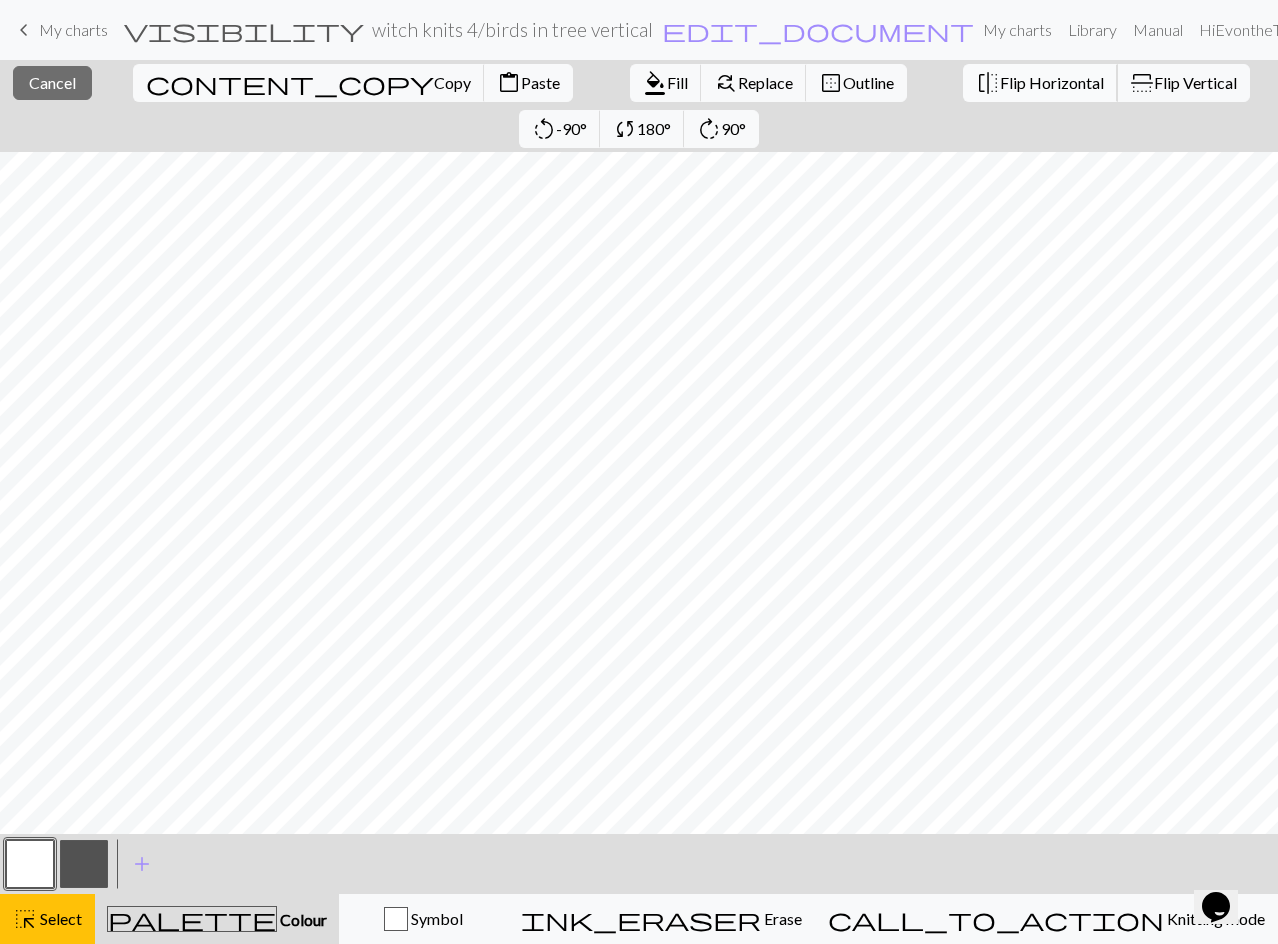 click on "Flip Horizontal" at bounding box center (1052, 82) 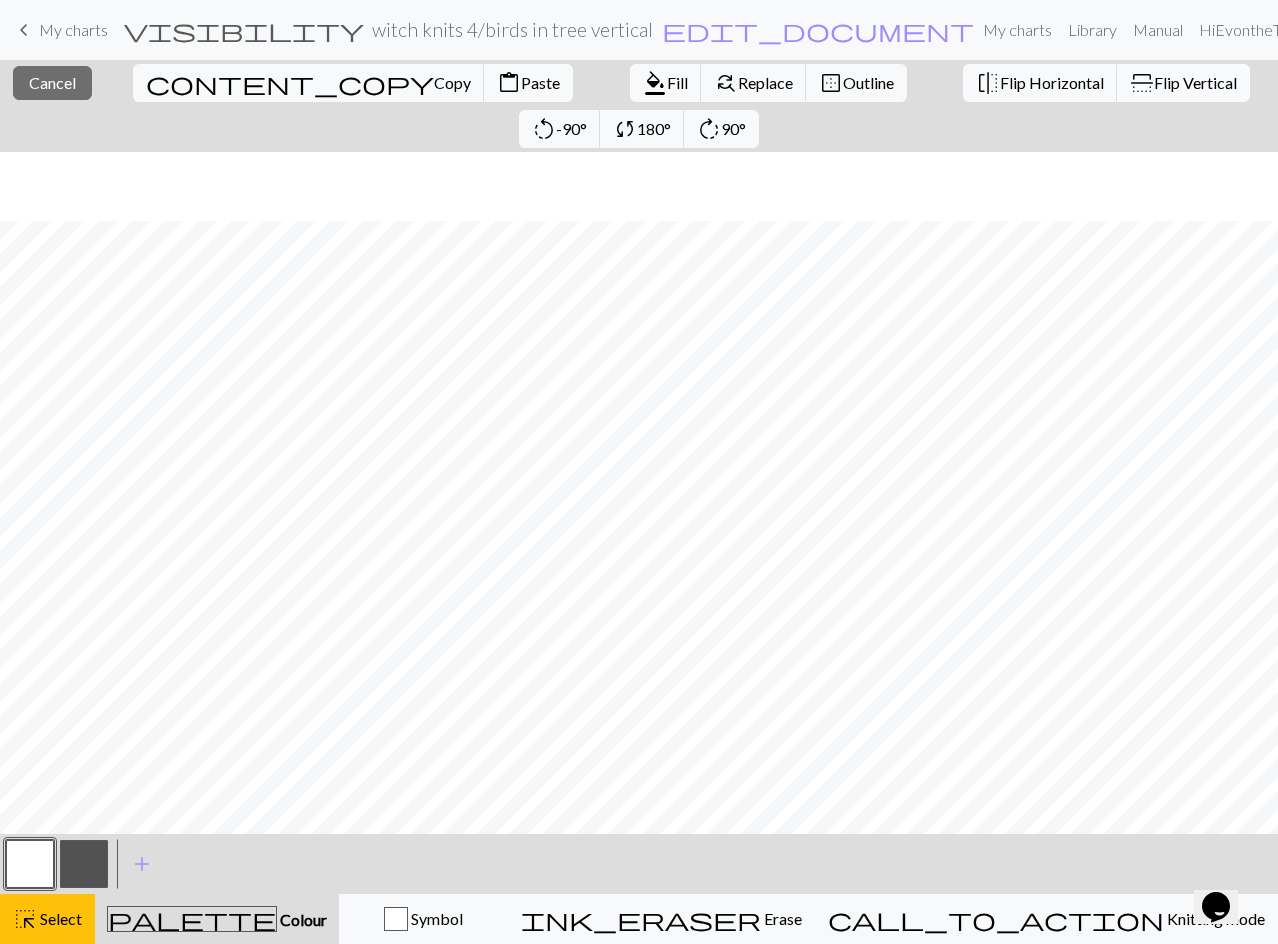 scroll, scrollTop: 700, scrollLeft: 0, axis: vertical 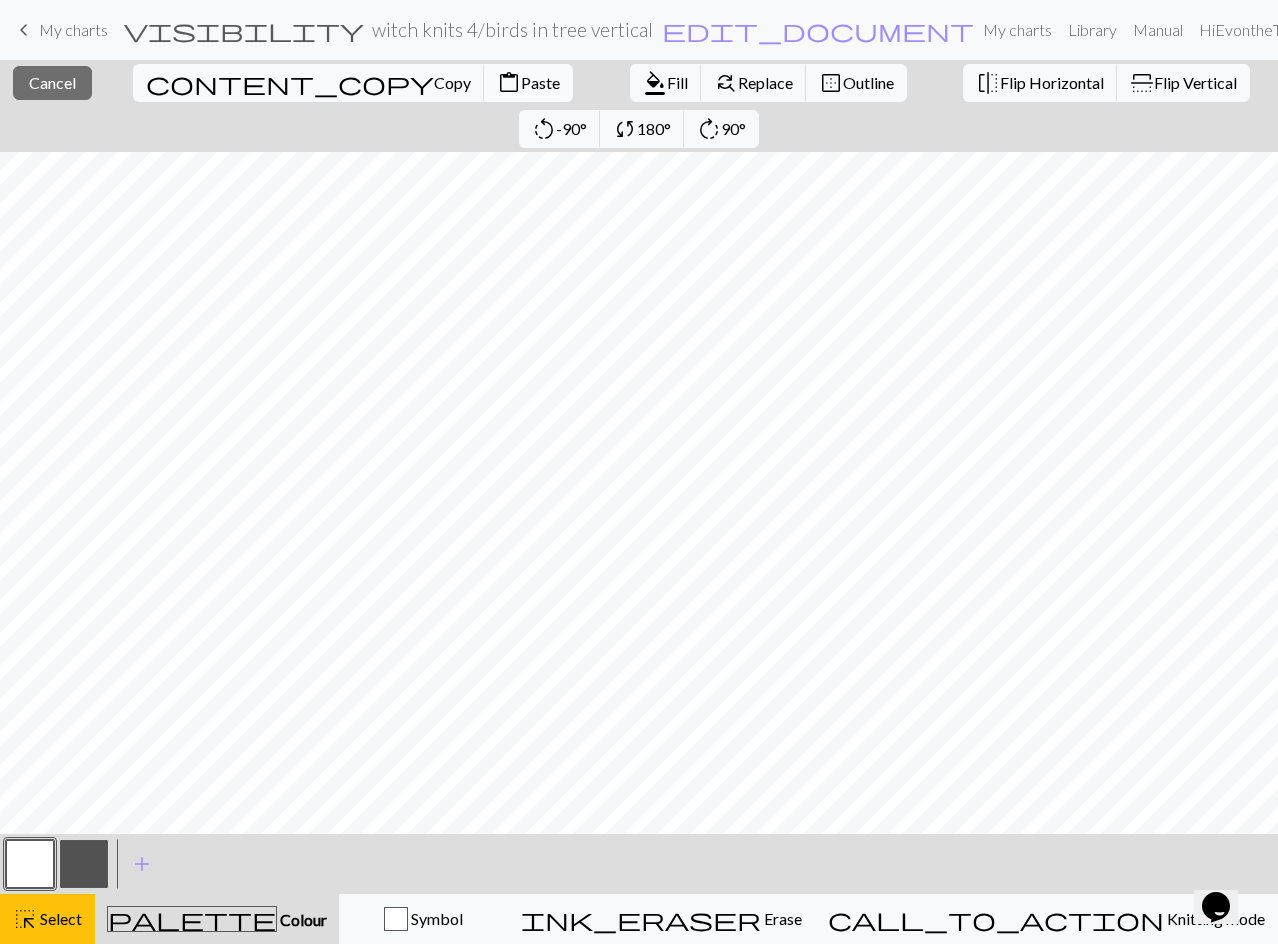 click on "Paste" at bounding box center (540, 82) 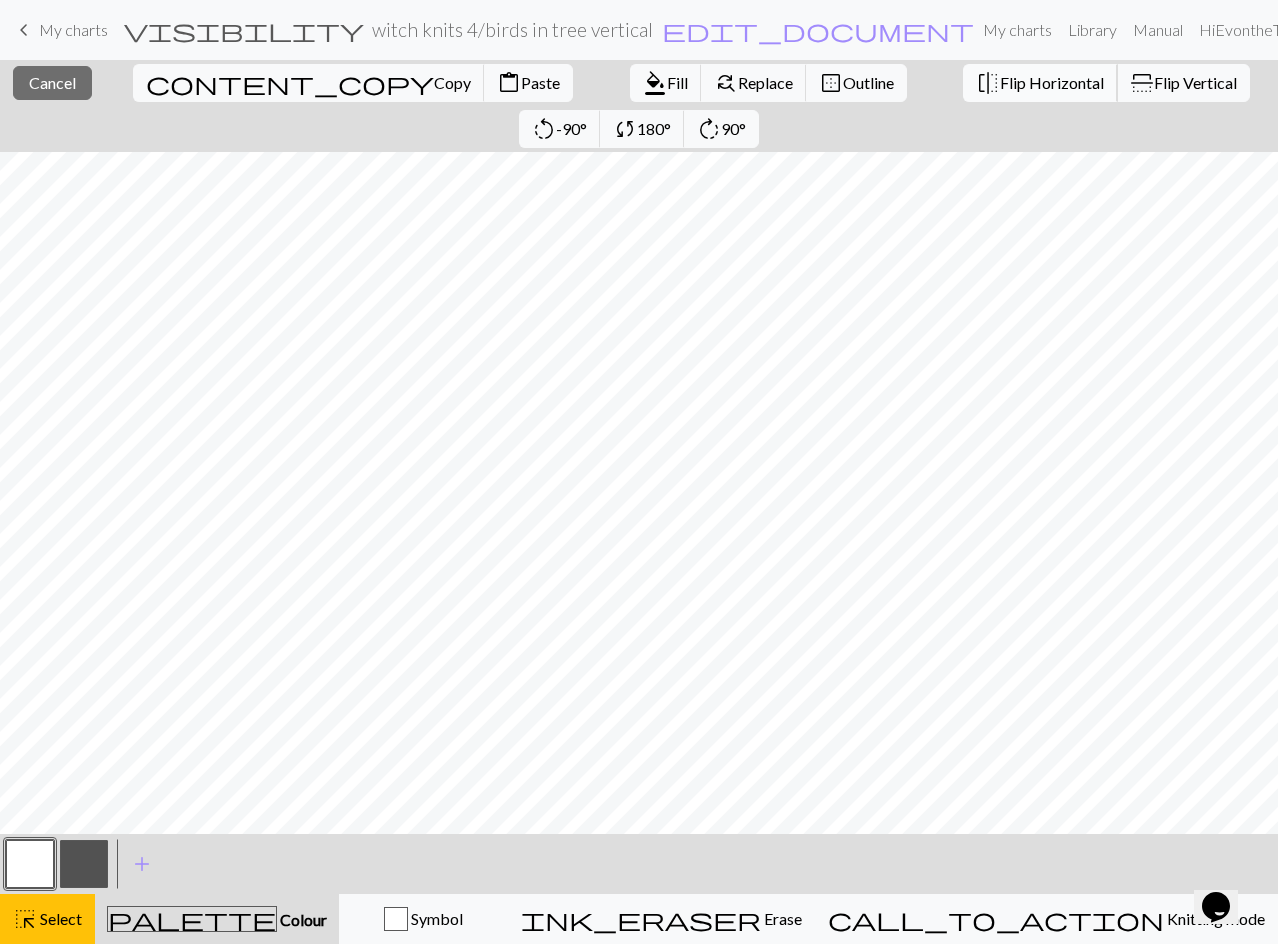 click on "Flip Horizontal" at bounding box center [1052, 82] 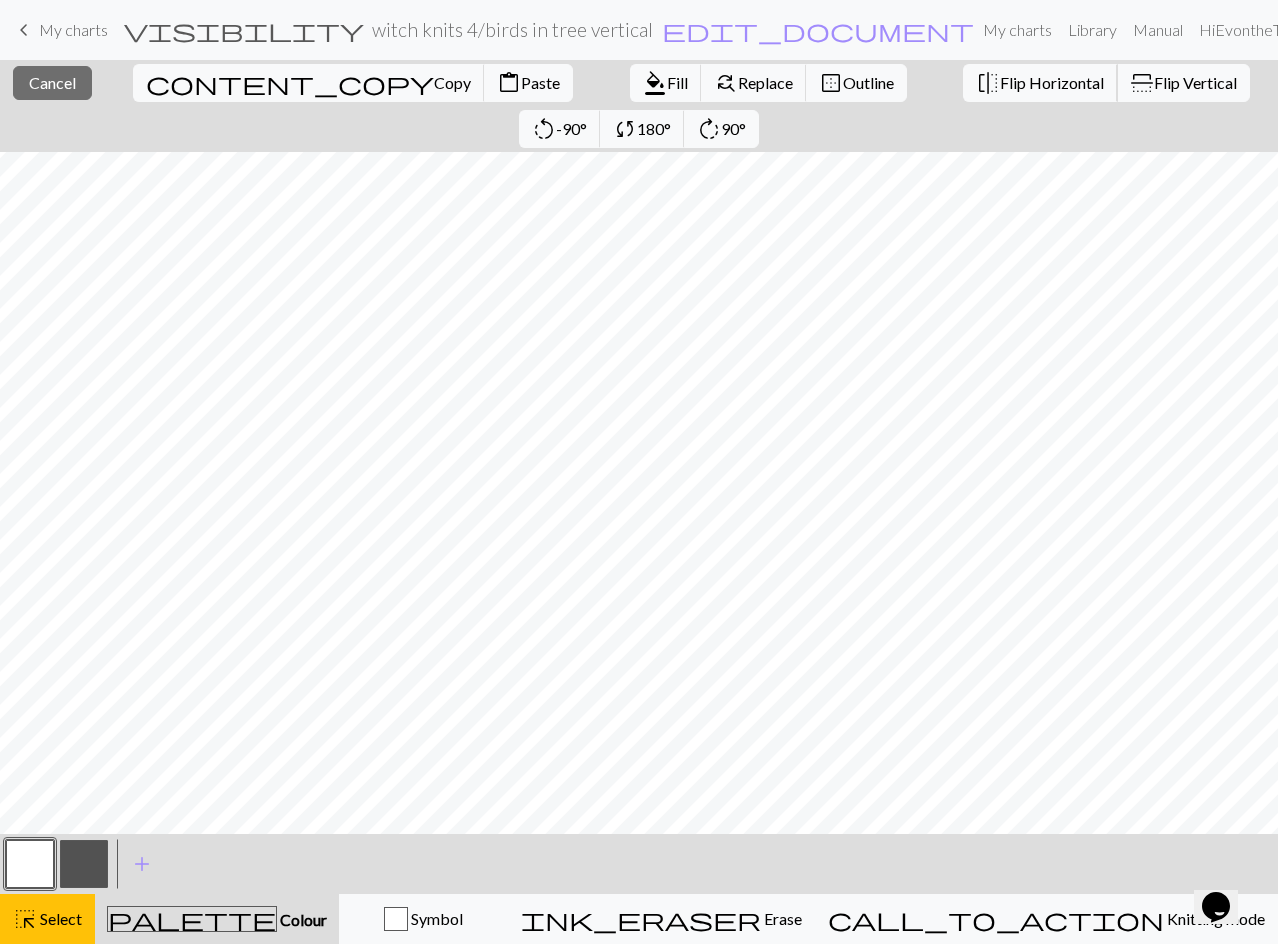scroll, scrollTop: 800, scrollLeft: 0, axis: vertical 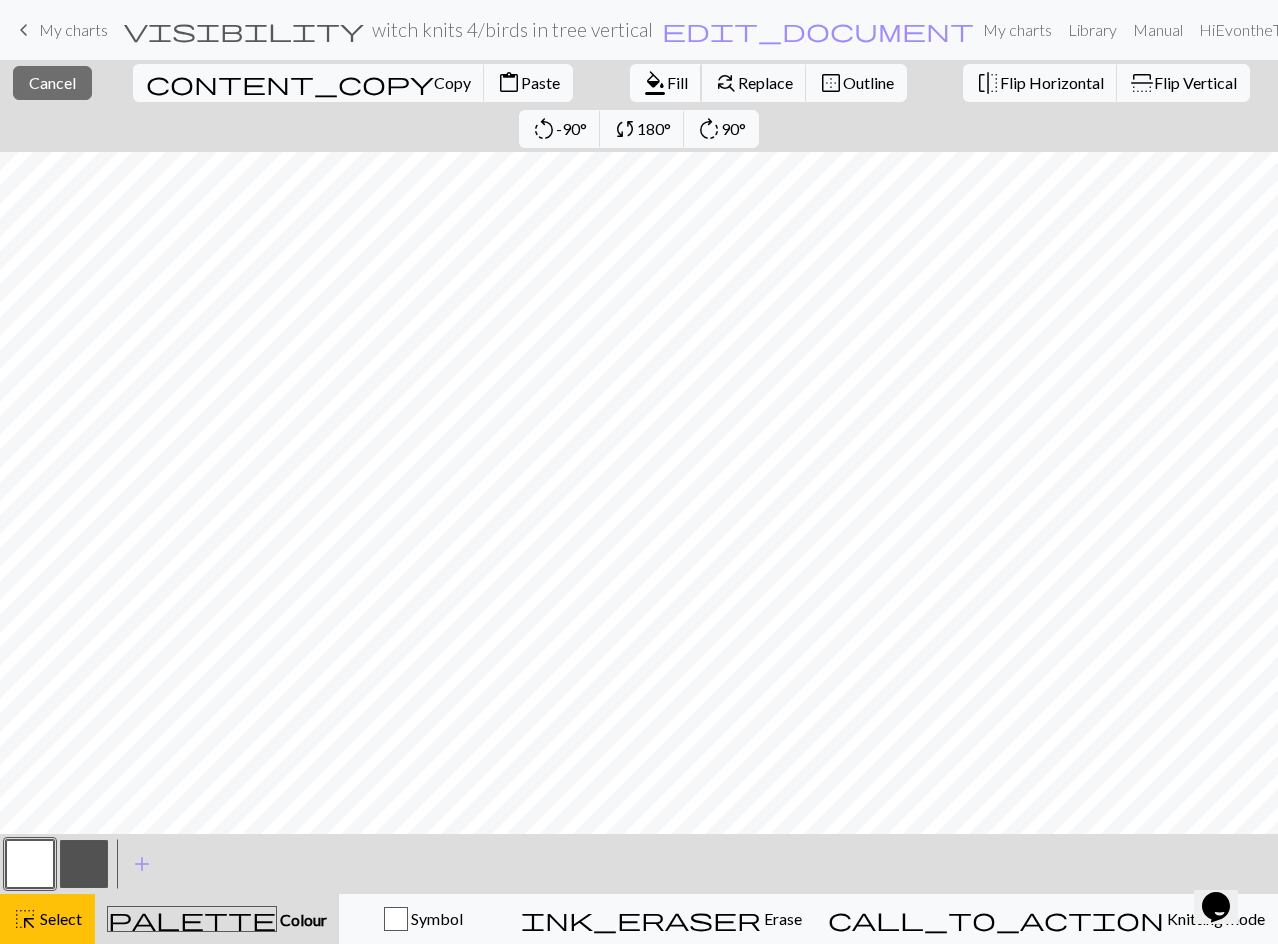 click on "Fill" at bounding box center (677, 82) 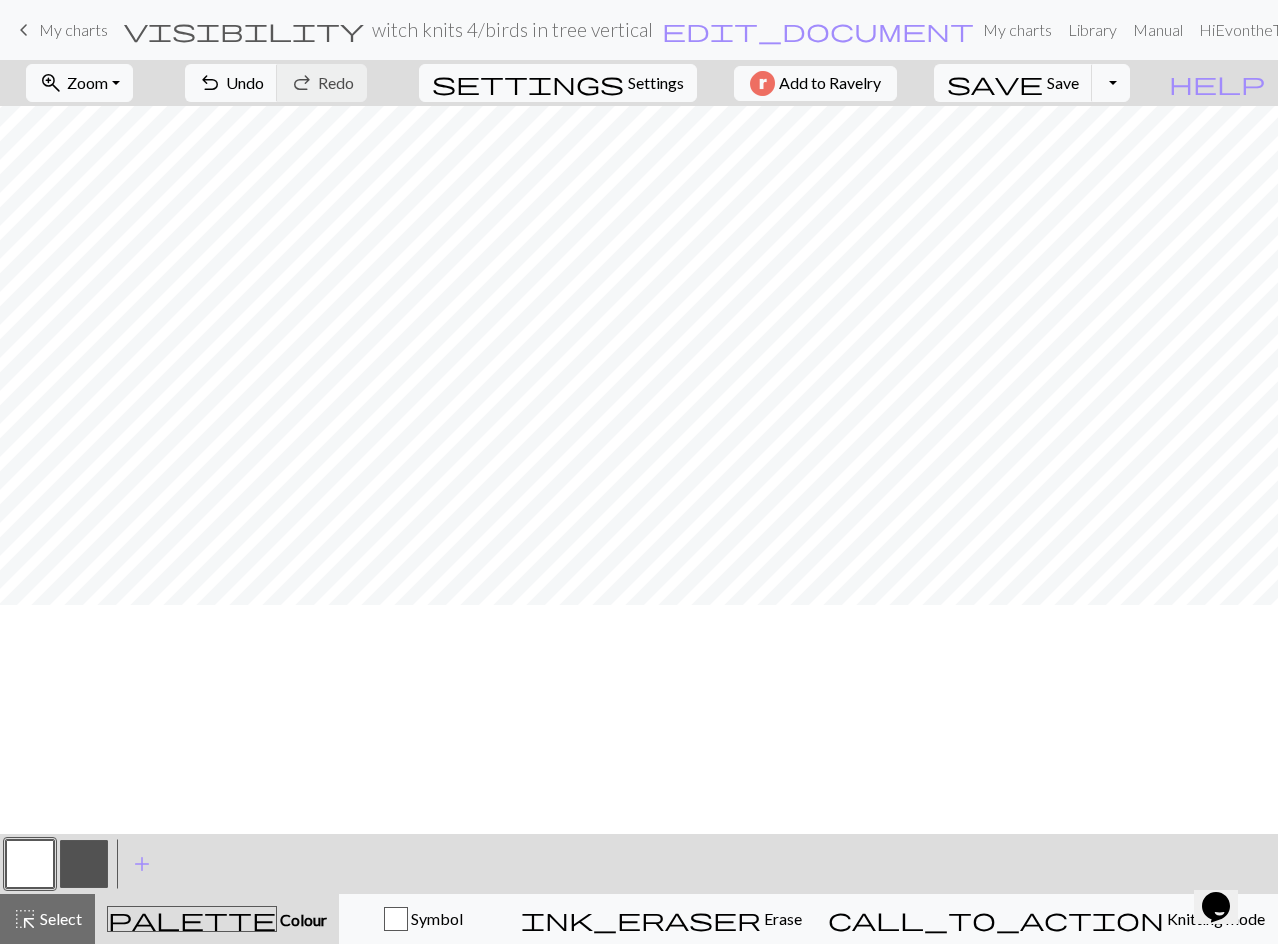 scroll, scrollTop: 0, scrollLeft: 0, axis: both 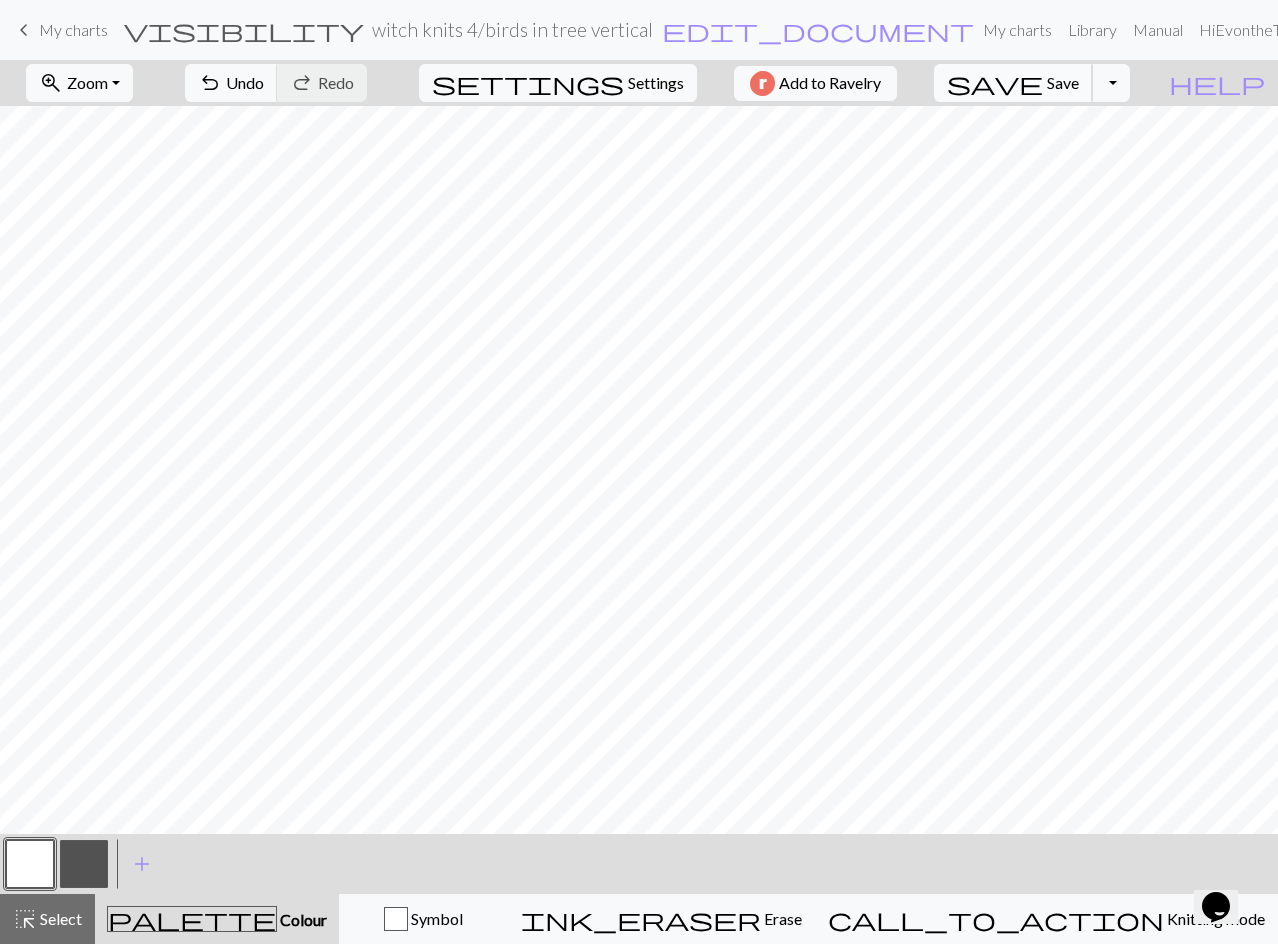click on "save" at bounding box center (995, 83) 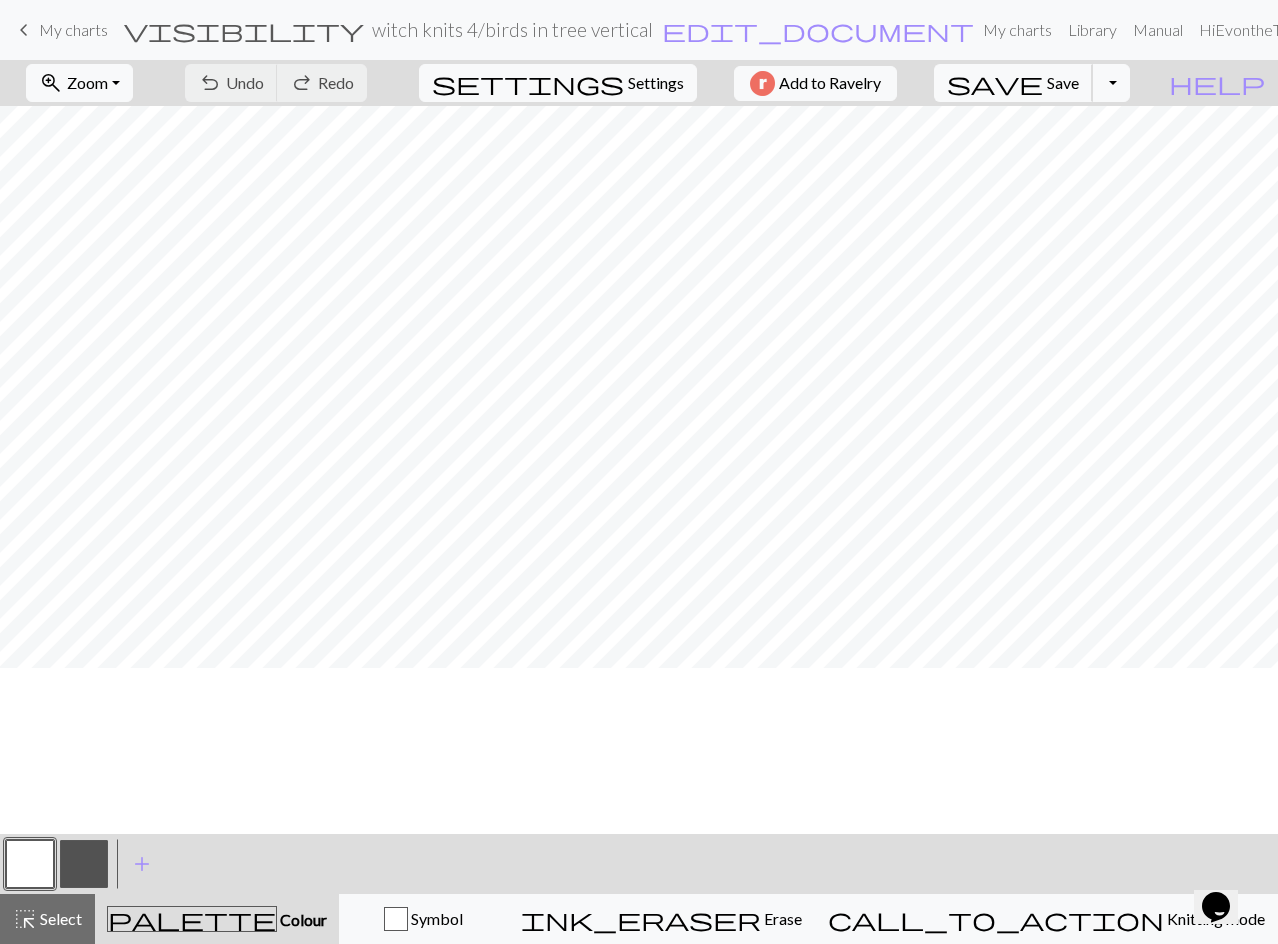 scroll, scrollTop: 200, scrollLeft: 0, axis: vertical 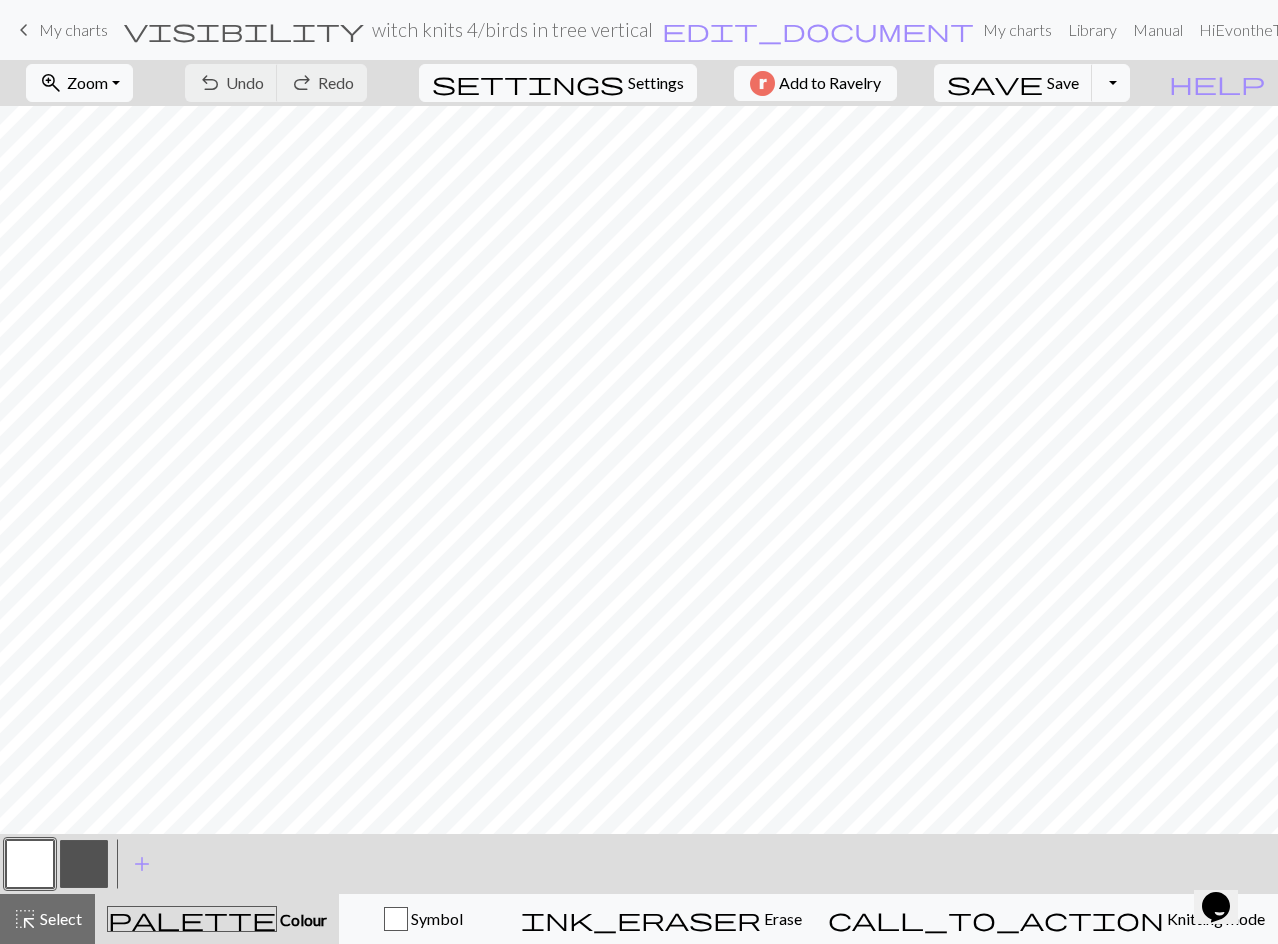 click at bounding box center [84, 864] 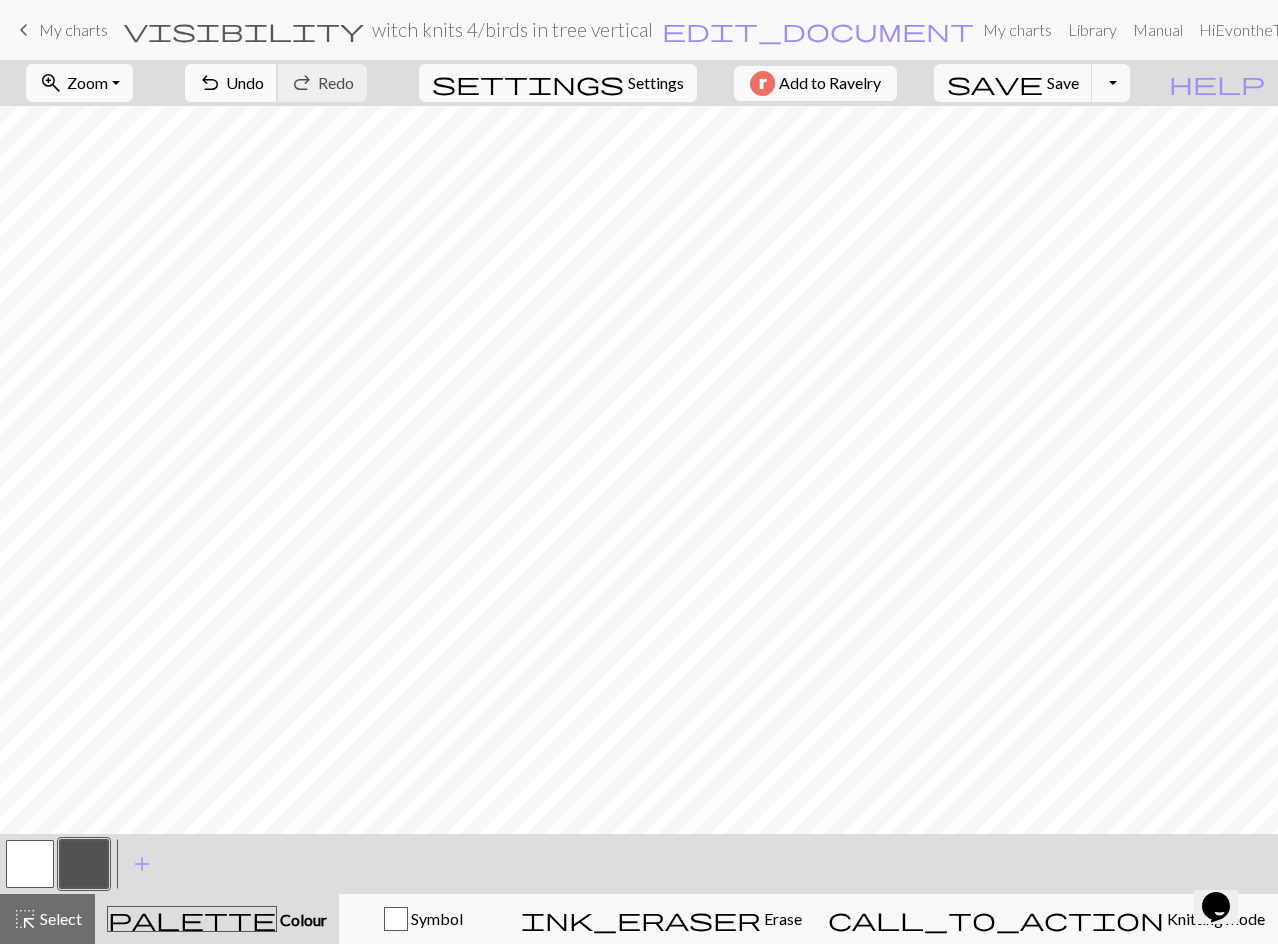 click on "Undo" at bounding box center (245, 82) 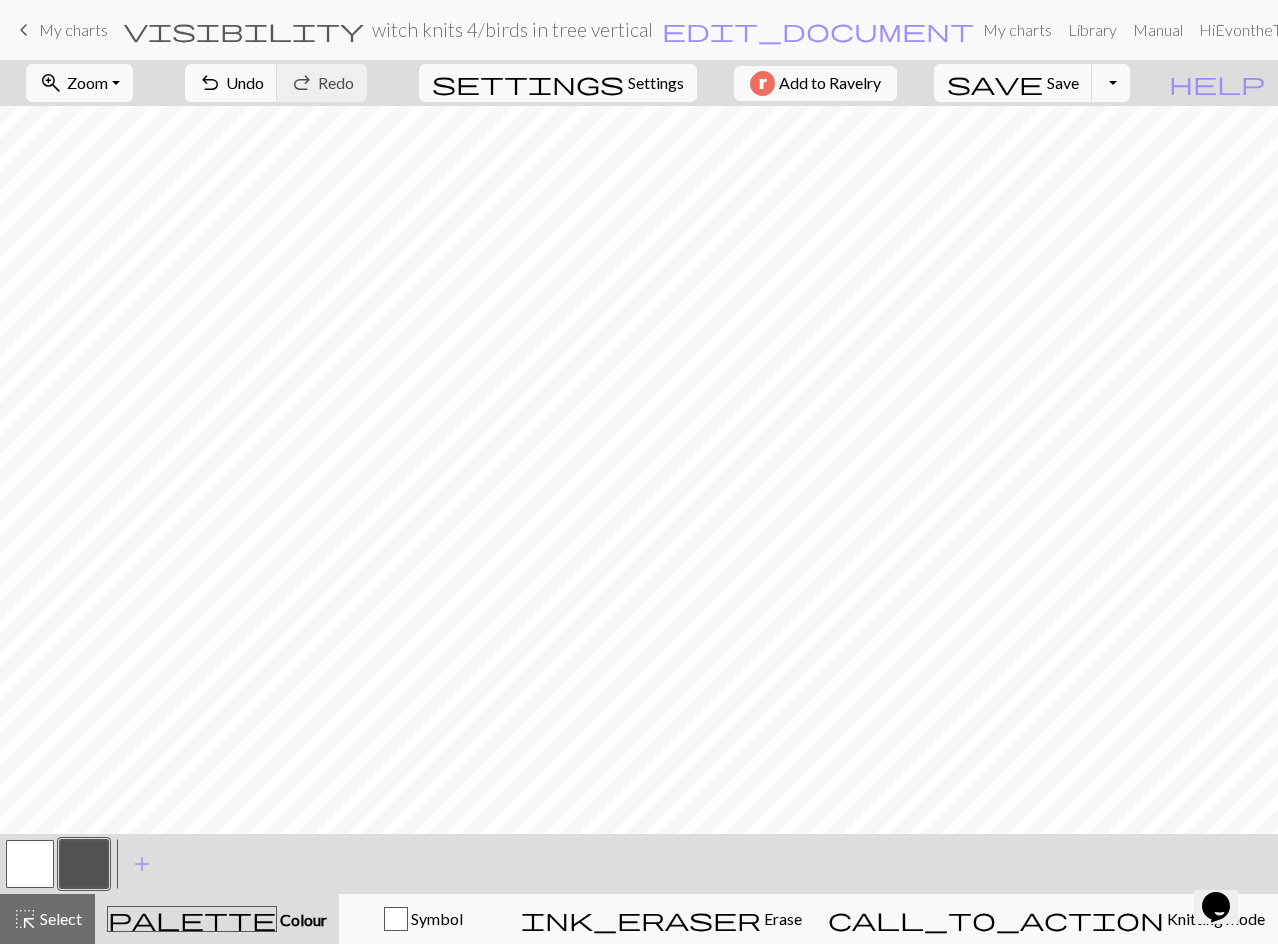 click at bounding box center [30, 864] 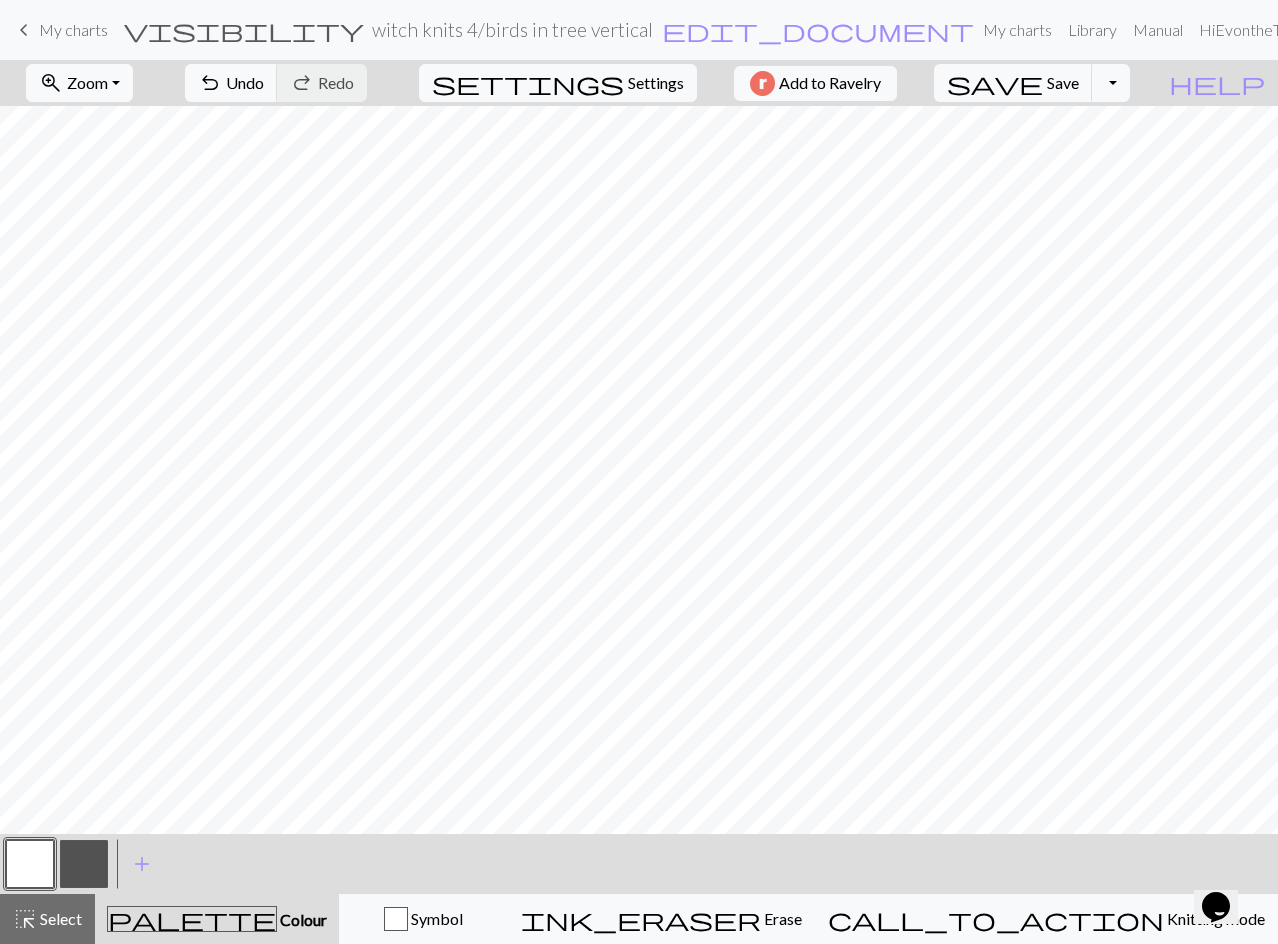 click at bounding box center [84, 864] 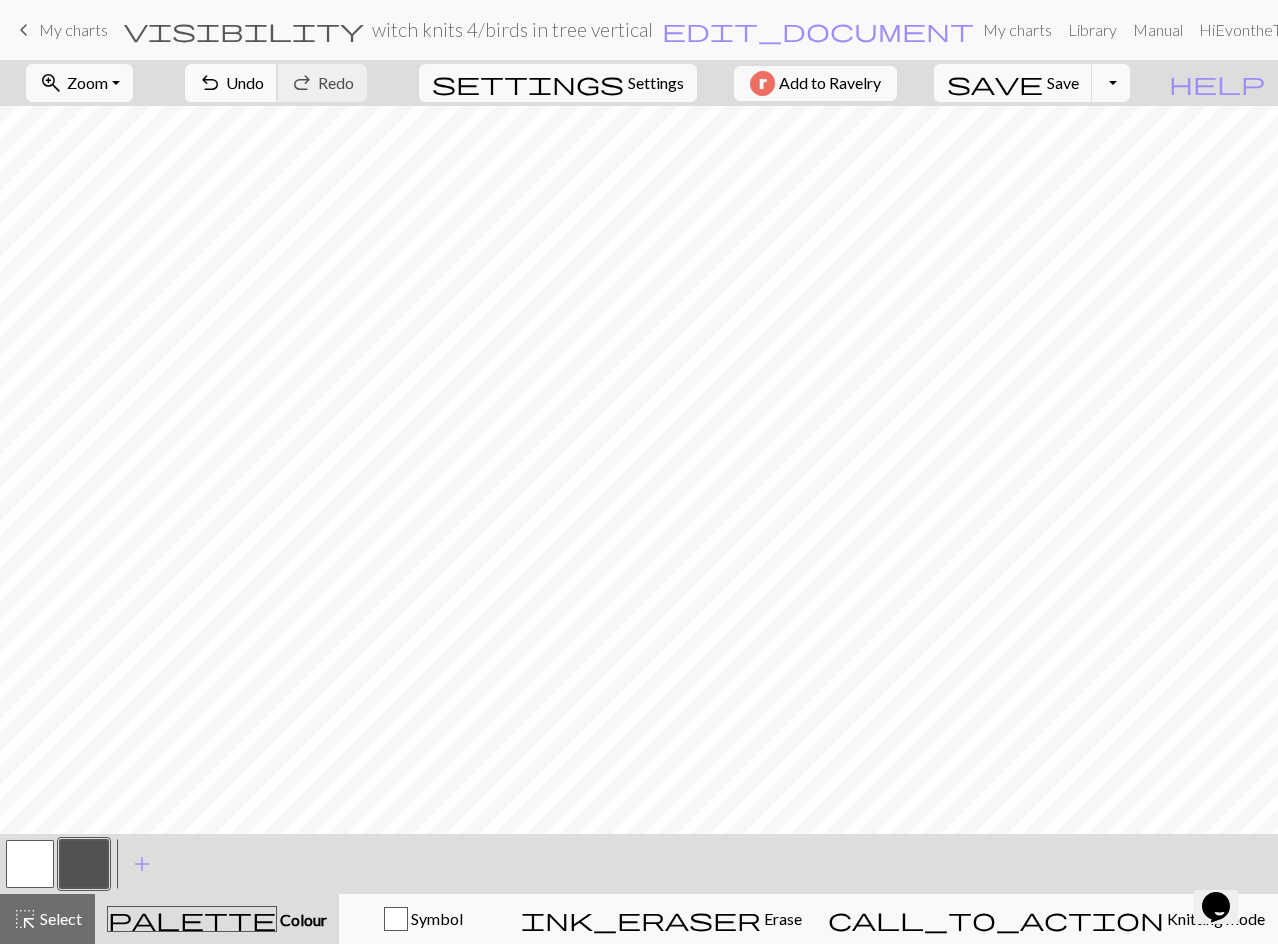 click on "Undo" at bounding box center (245, 82) 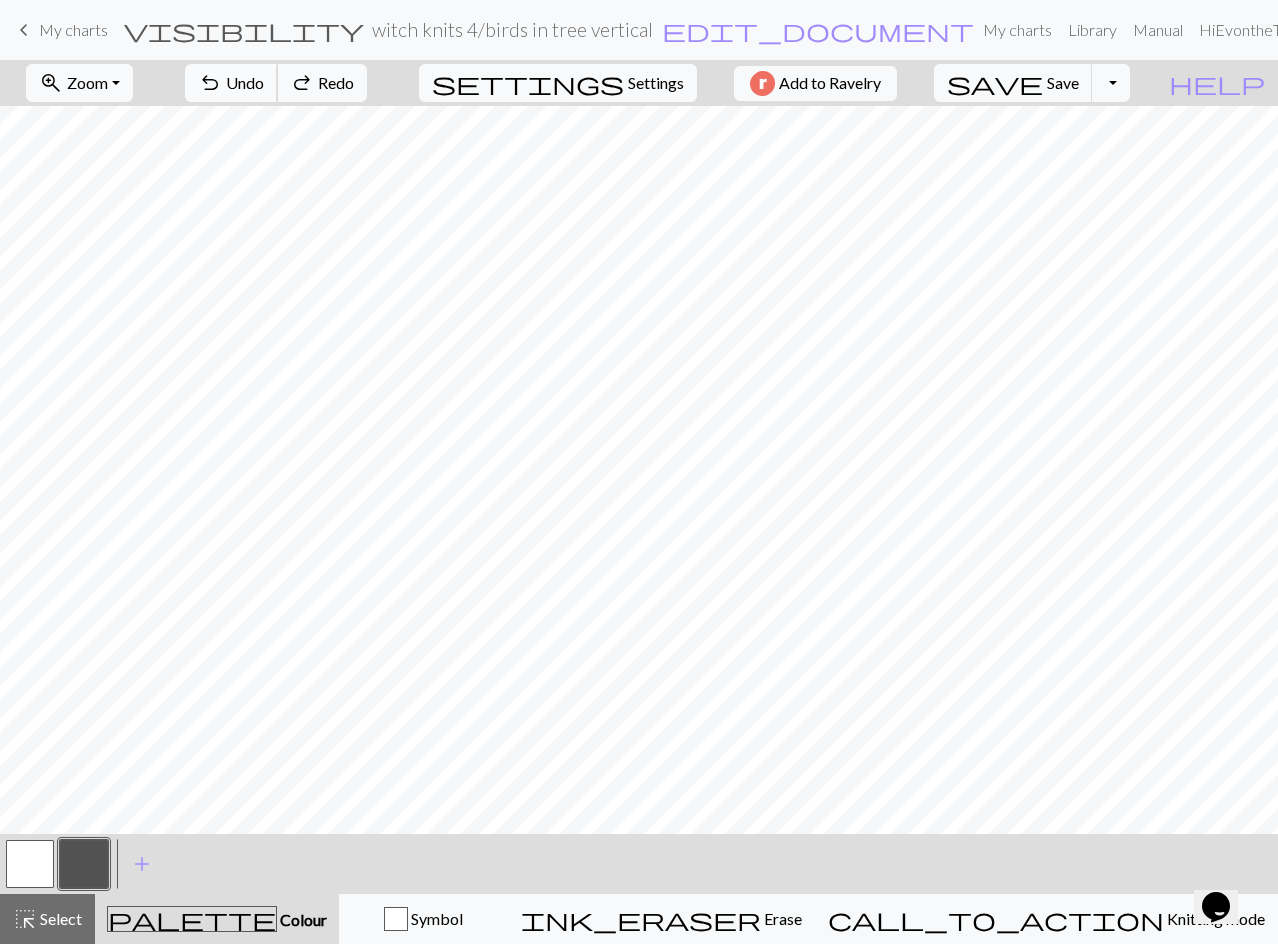 click on "Undo" at bounding box center (245, 82) 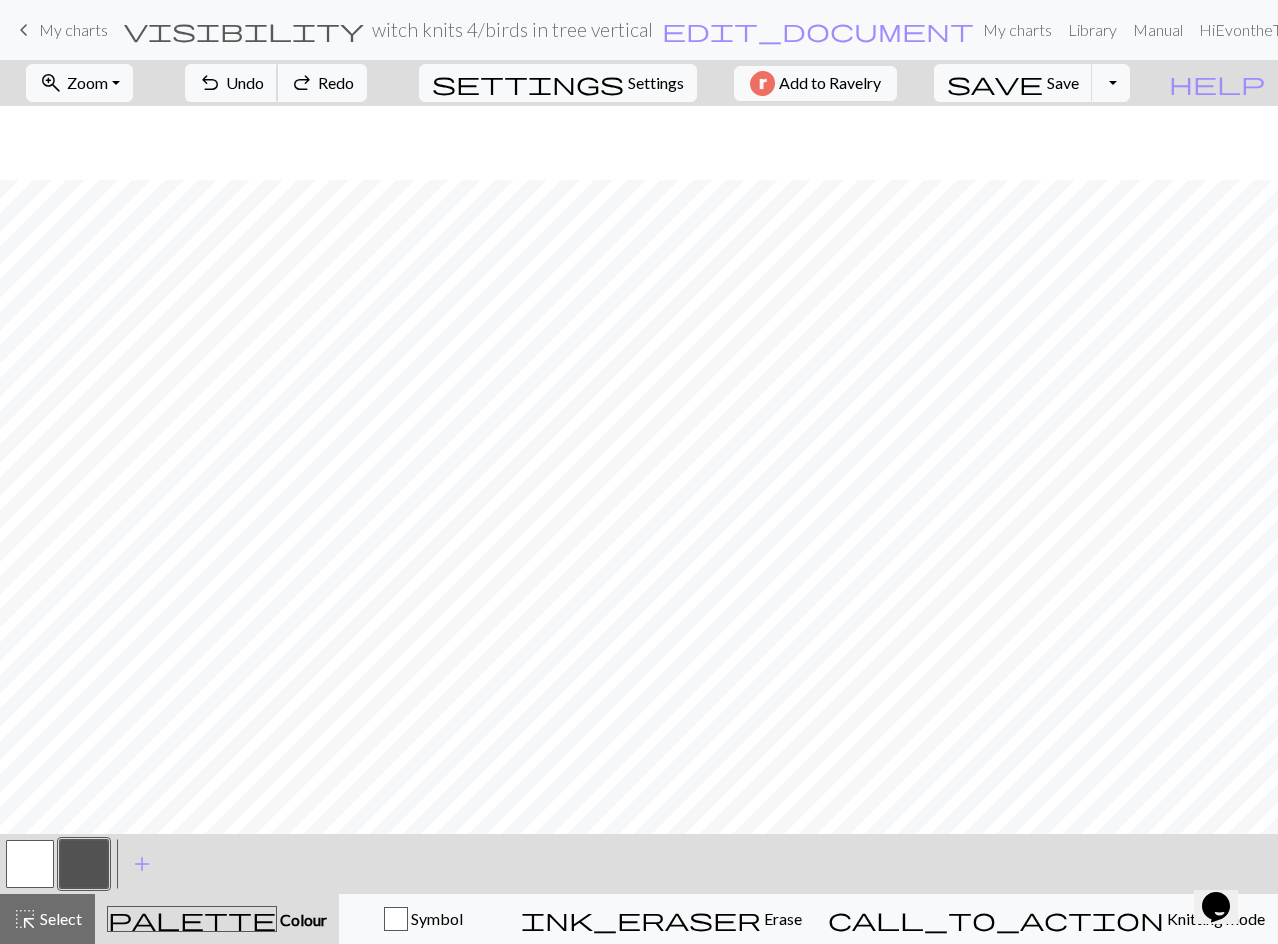 scroll, scrollTop: 300, scrollLeft: 0, axis: vertical 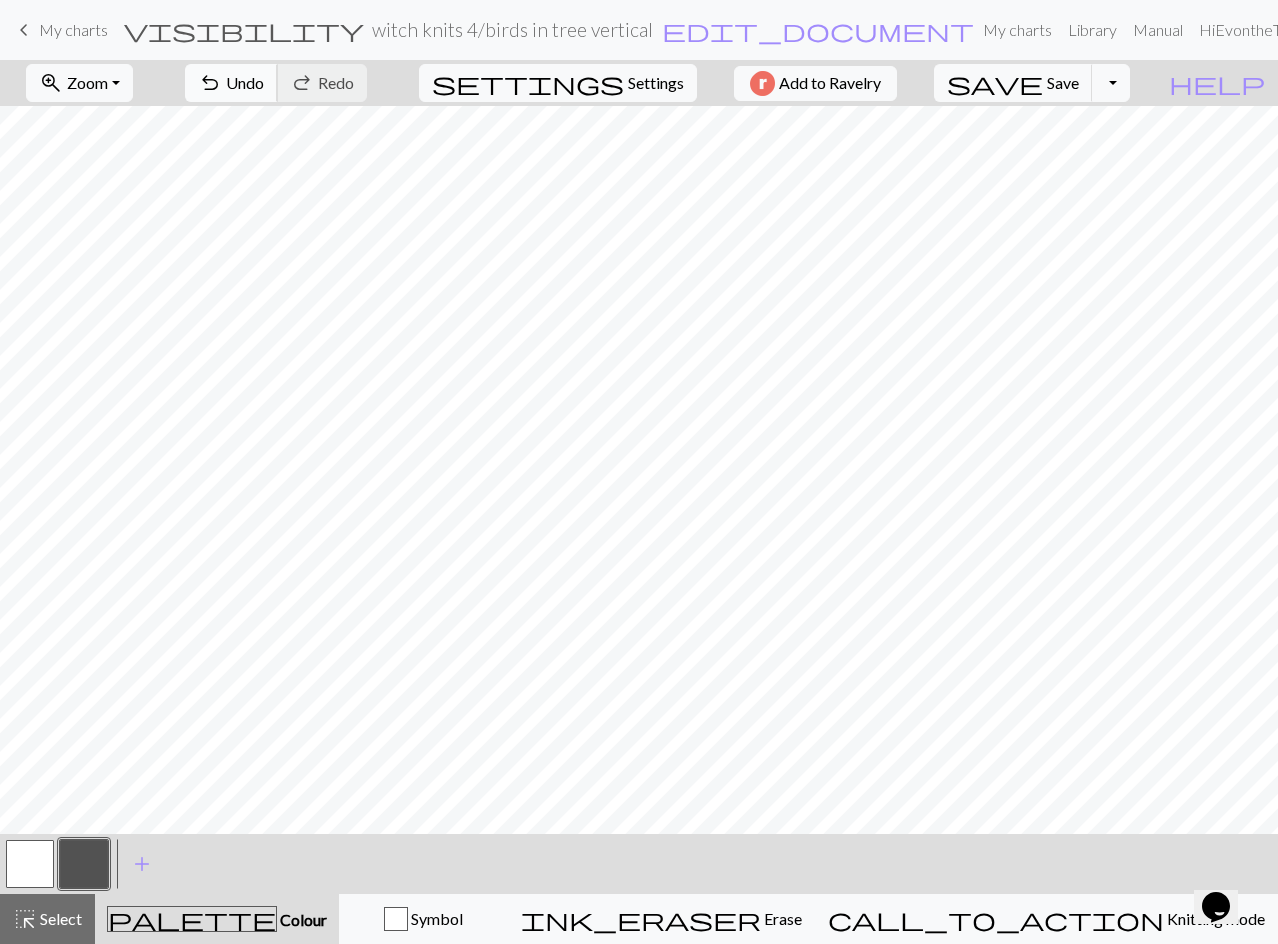 click on "Undo" at bounding box center [245, 82] 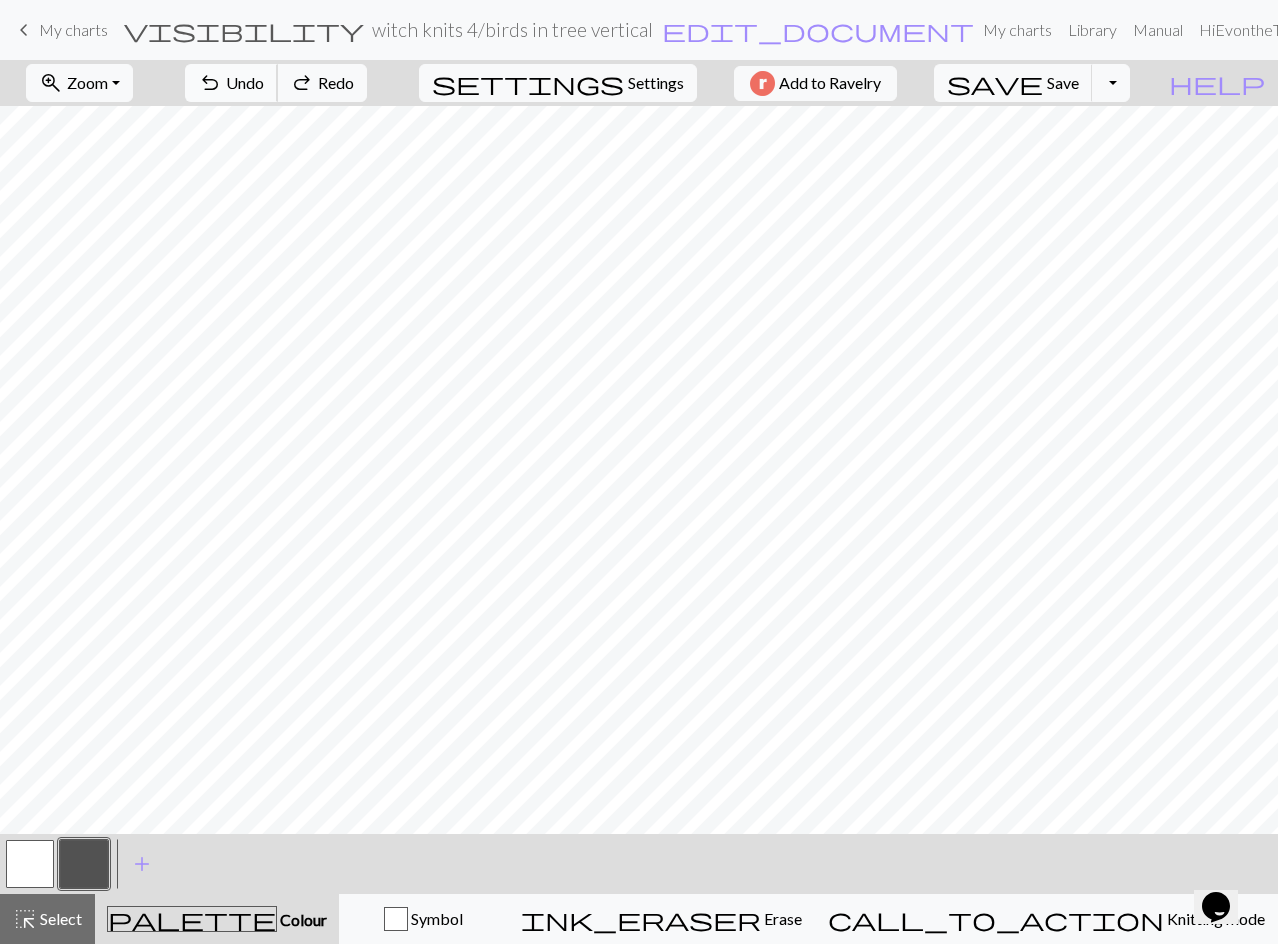 click on "Undo" at bounding box center [245, 82] 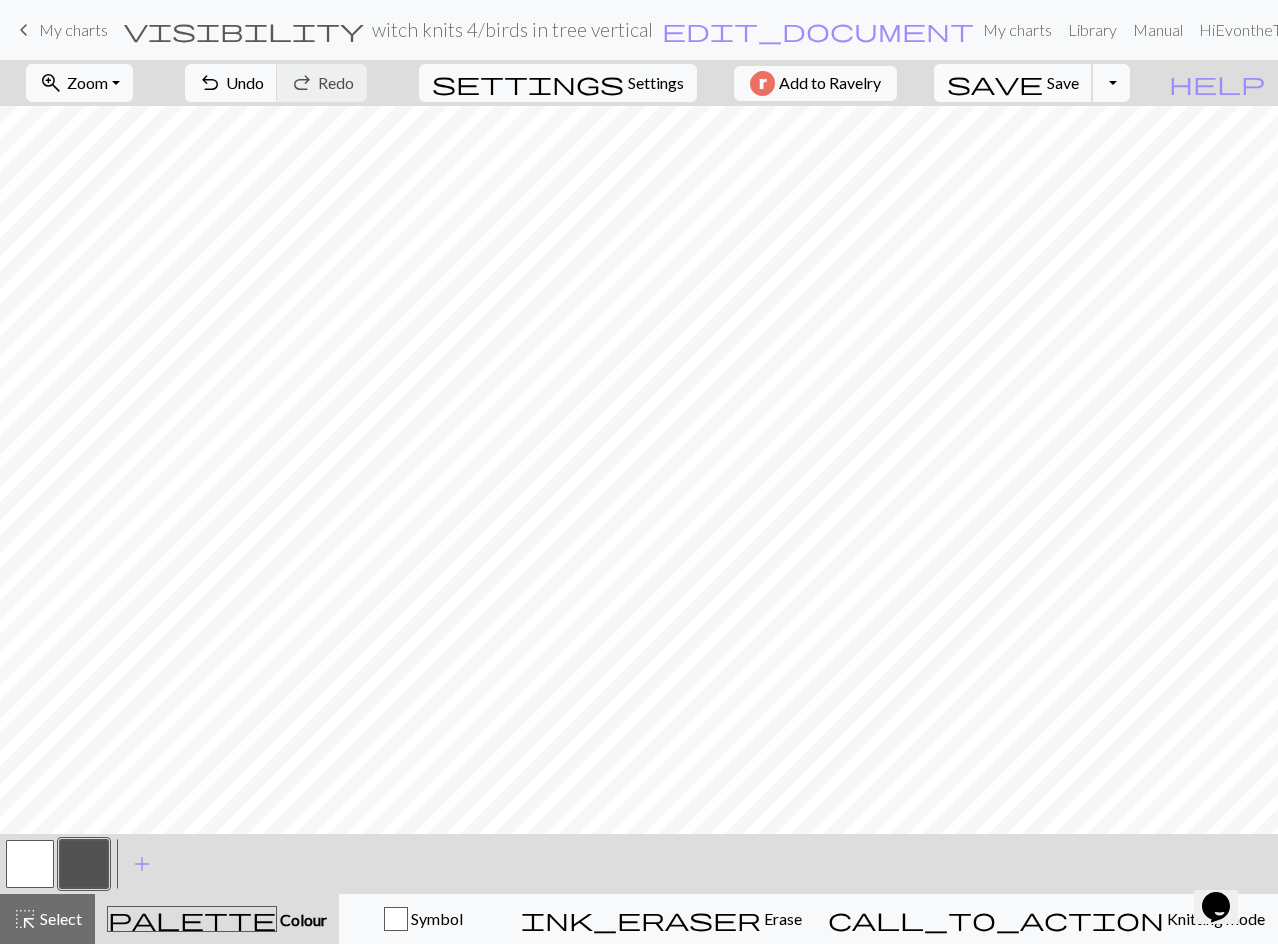 click on "save Save Save" at bounding box center [1013, 83] 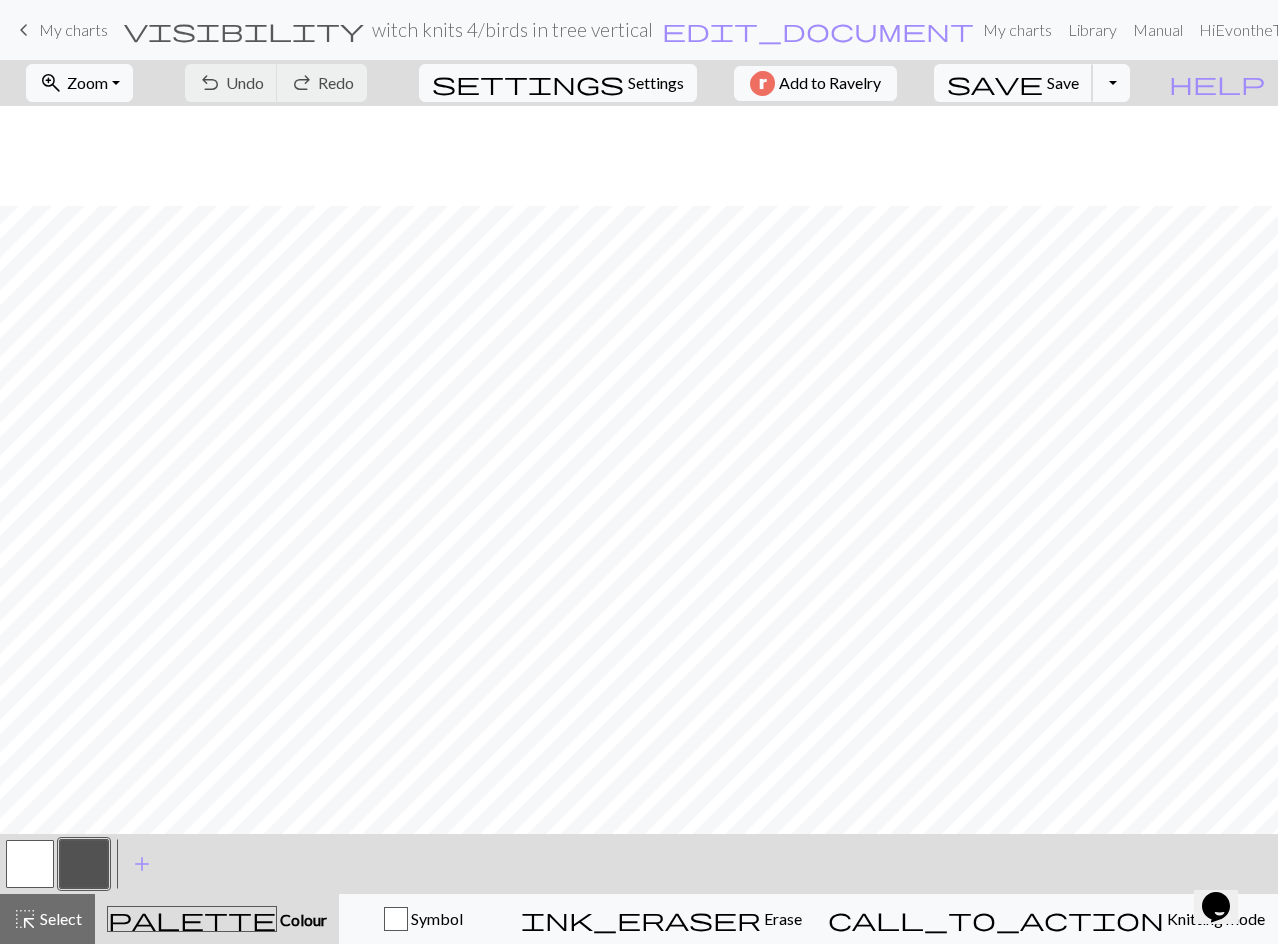 scroll, scrollTop: 200, scrollLeft: 0, axis: vertical 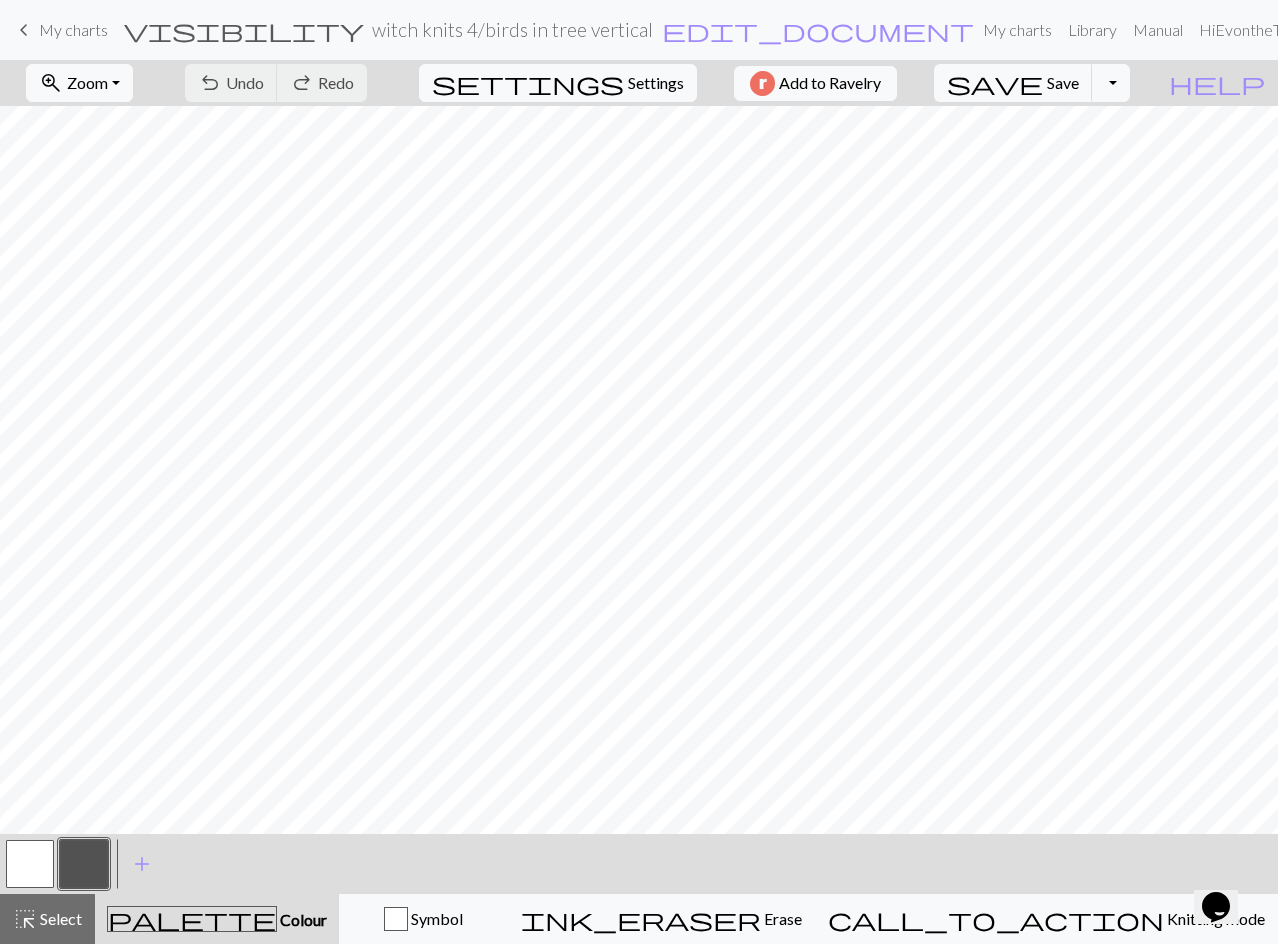 click at bounding box center [84, 864] 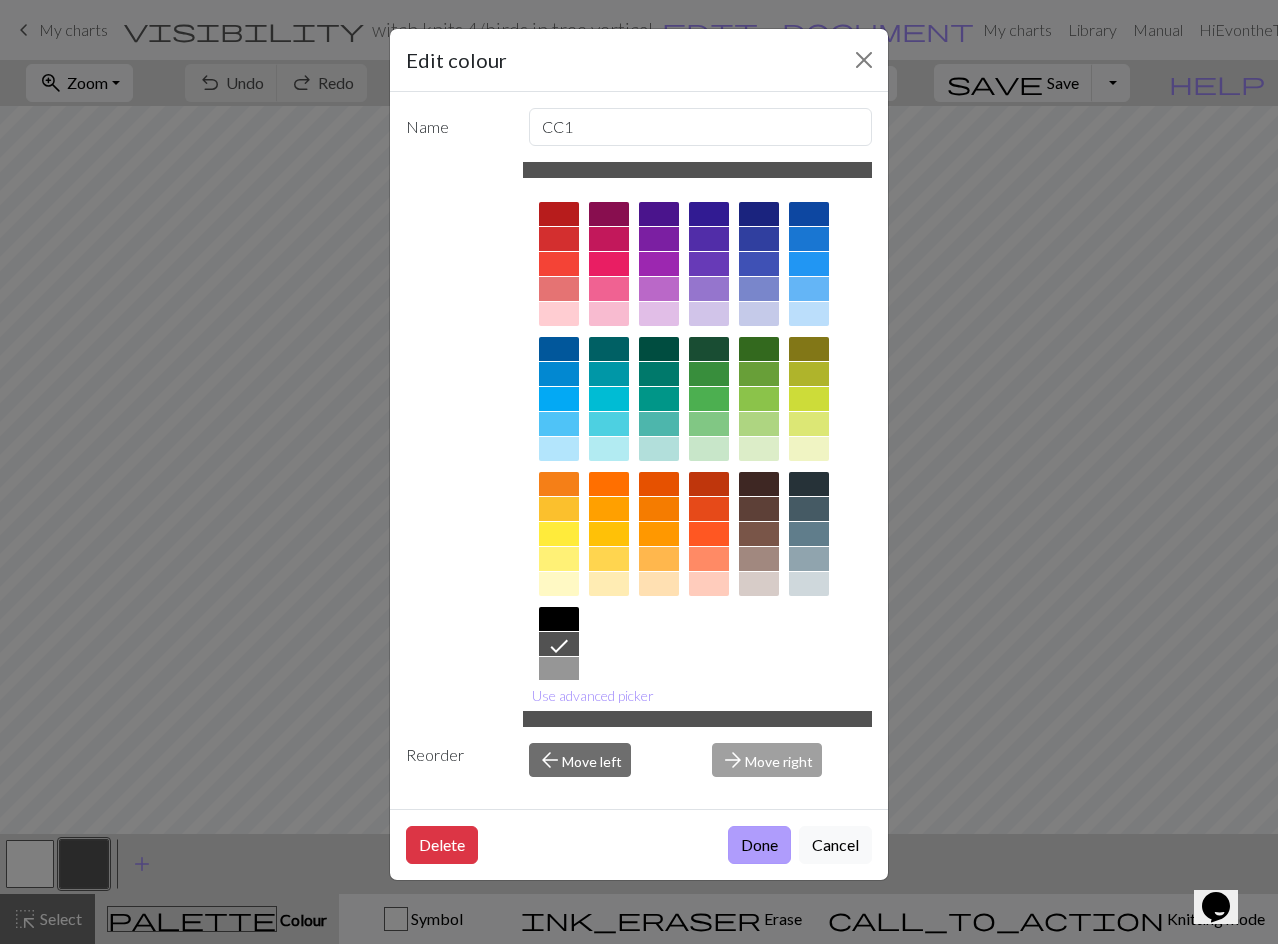 click on "Done" at bounding box center (759, 845) 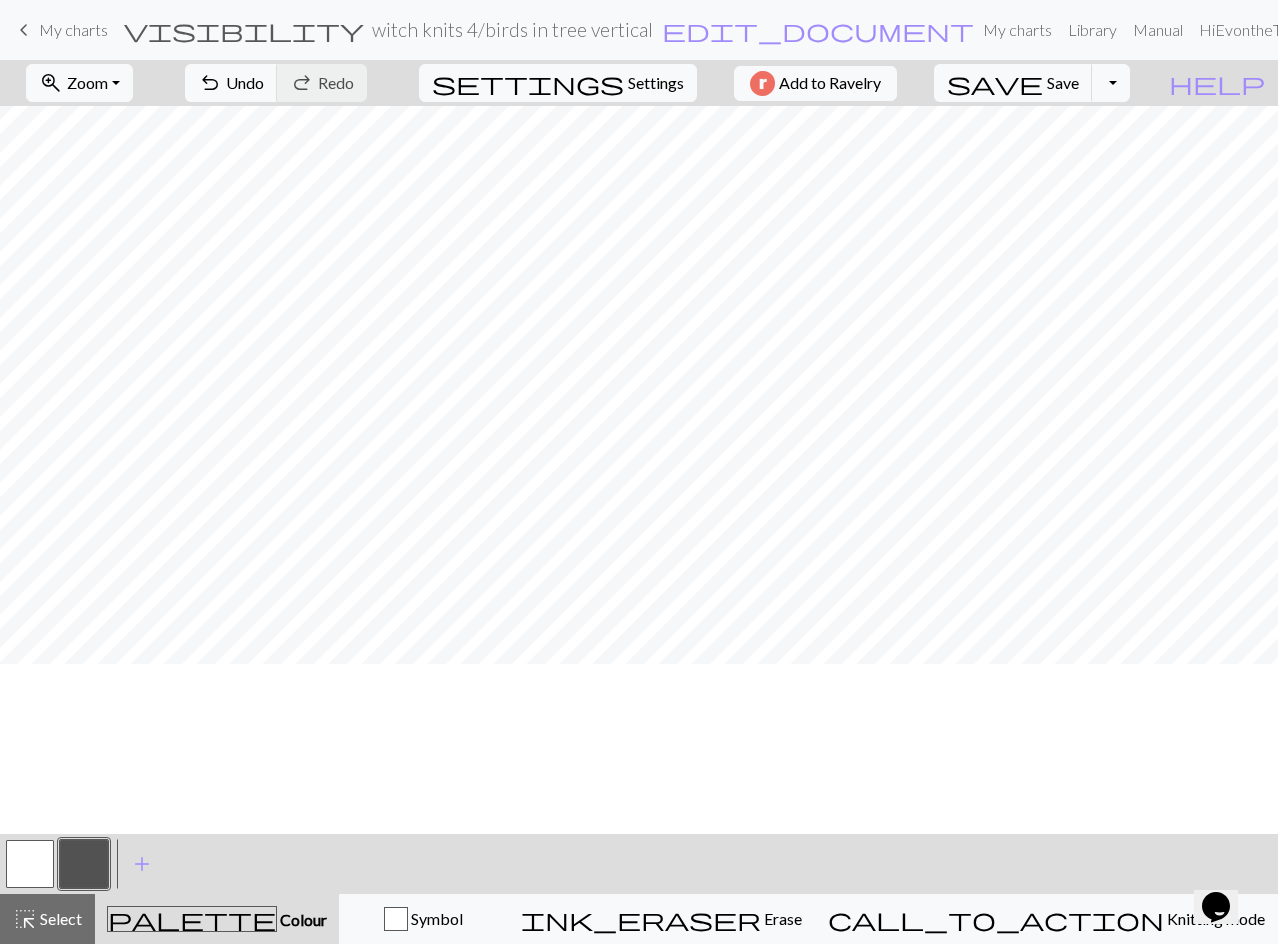 scroll, scrollTop: 300, scrollLeft: 0, axis: vertical 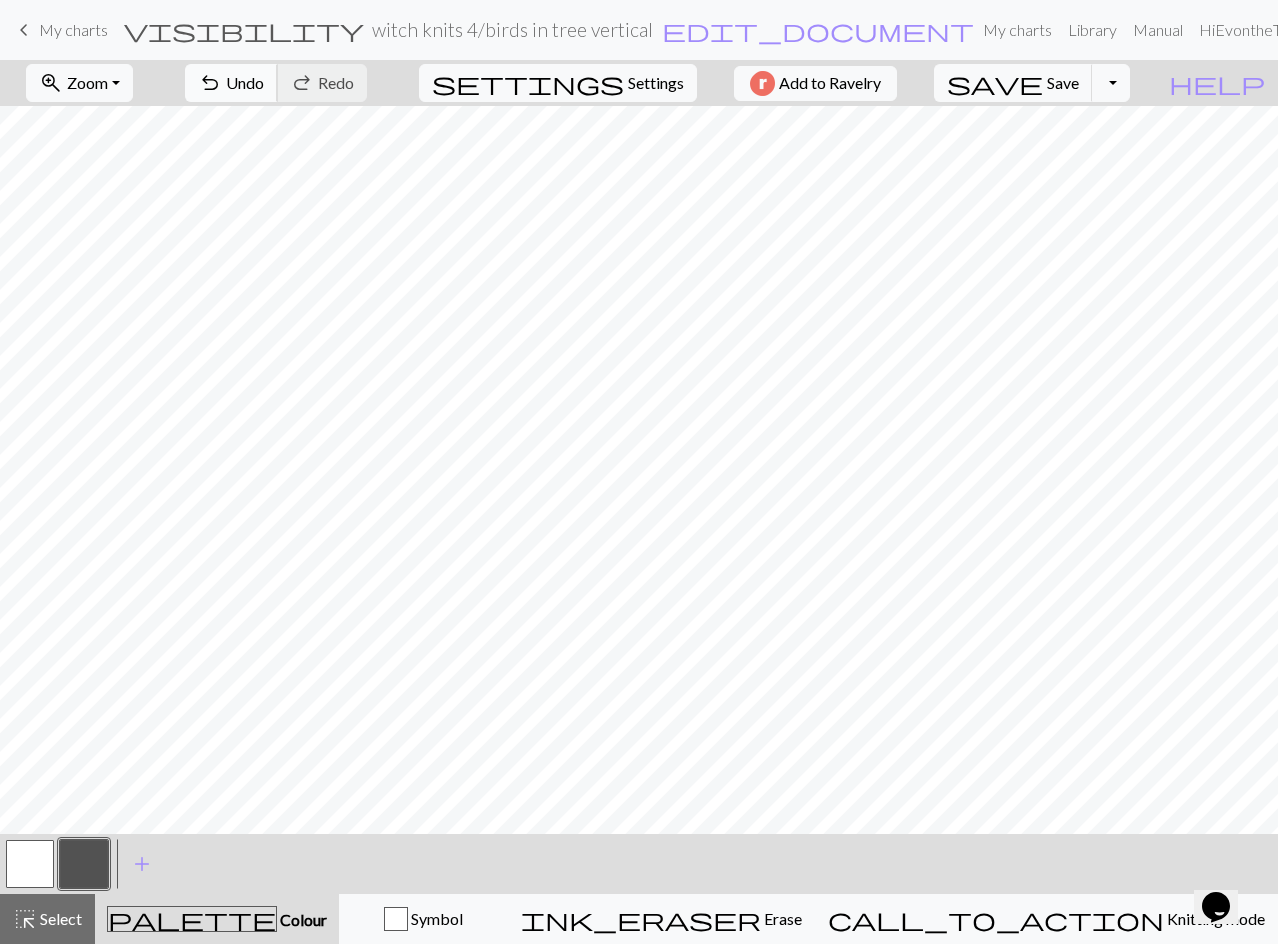 click on "undo Undo Undo" at bounding box center (231, 83) 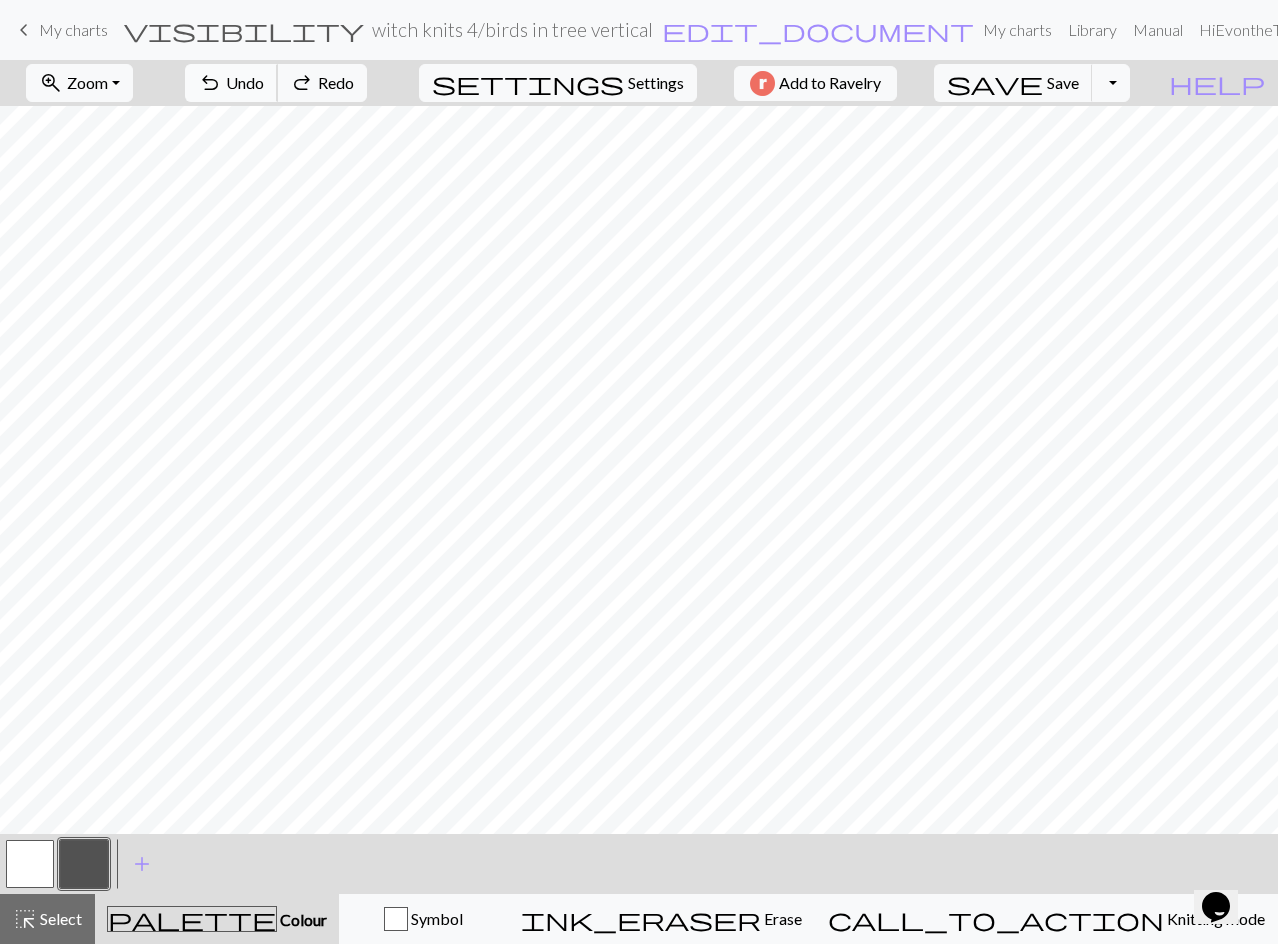 click on "Undo" at bounding box center [245, 82] 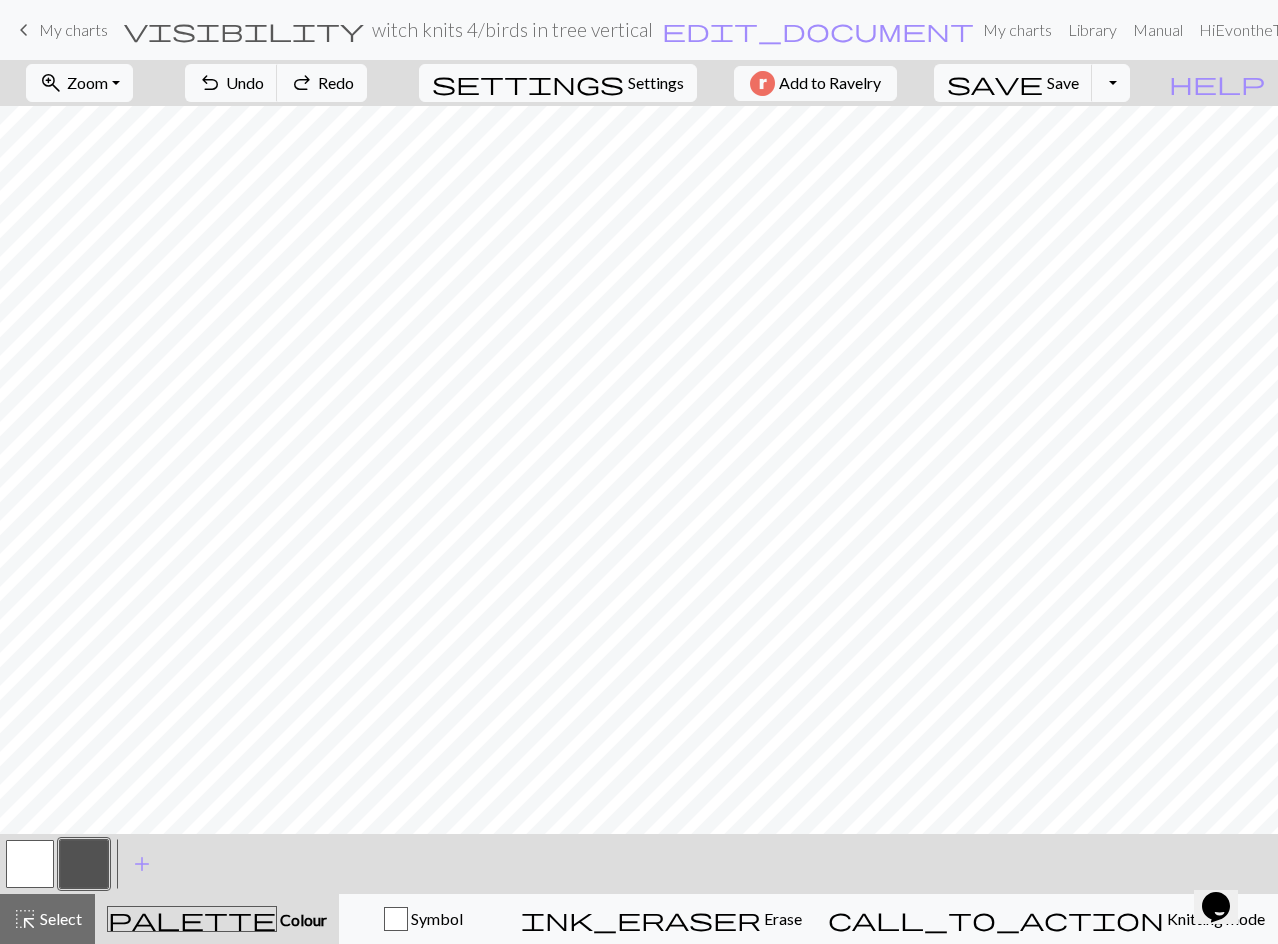 click at bounding box center [30, 864] 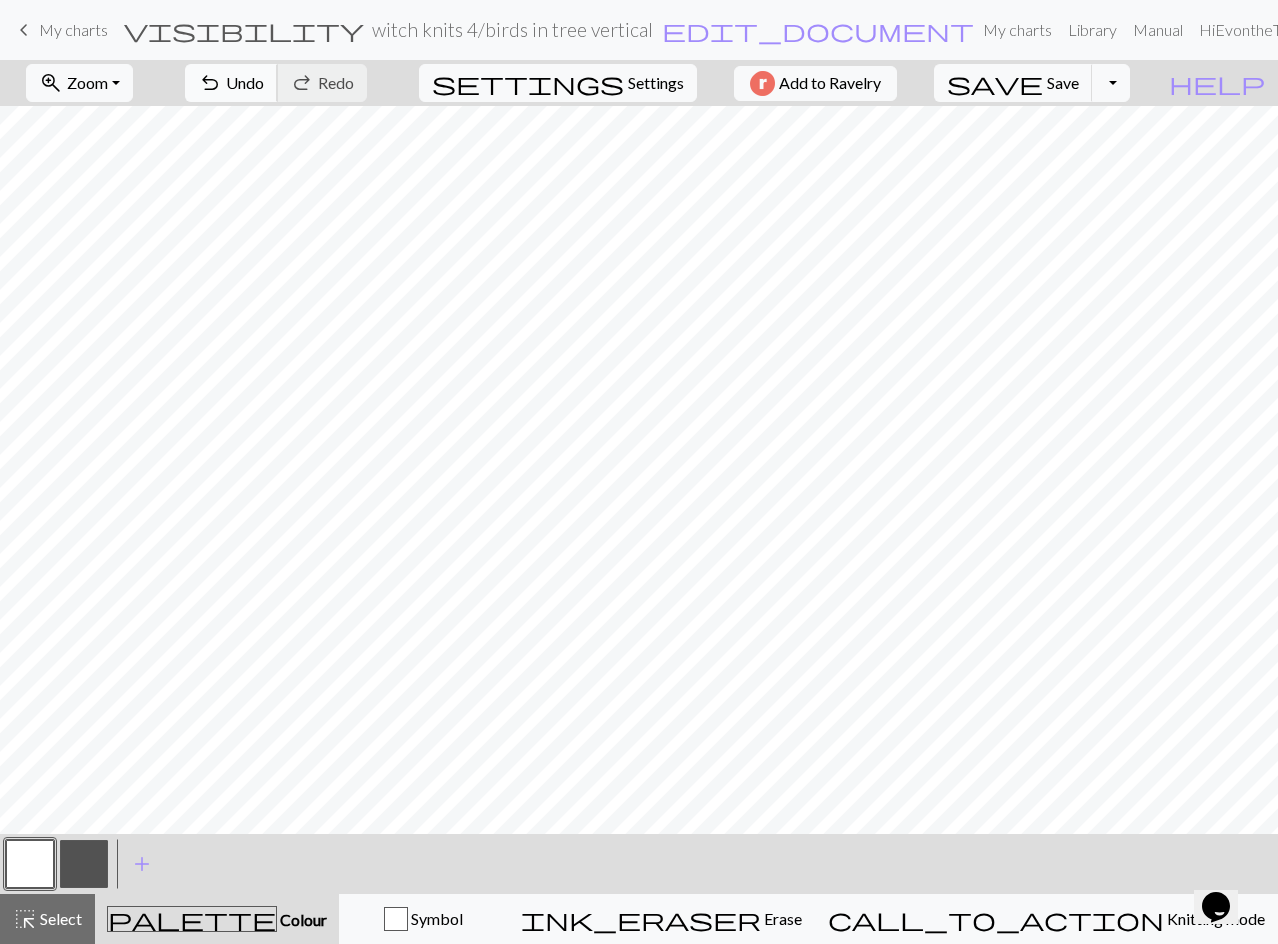click on "undo" at bounding box center [210, 83] 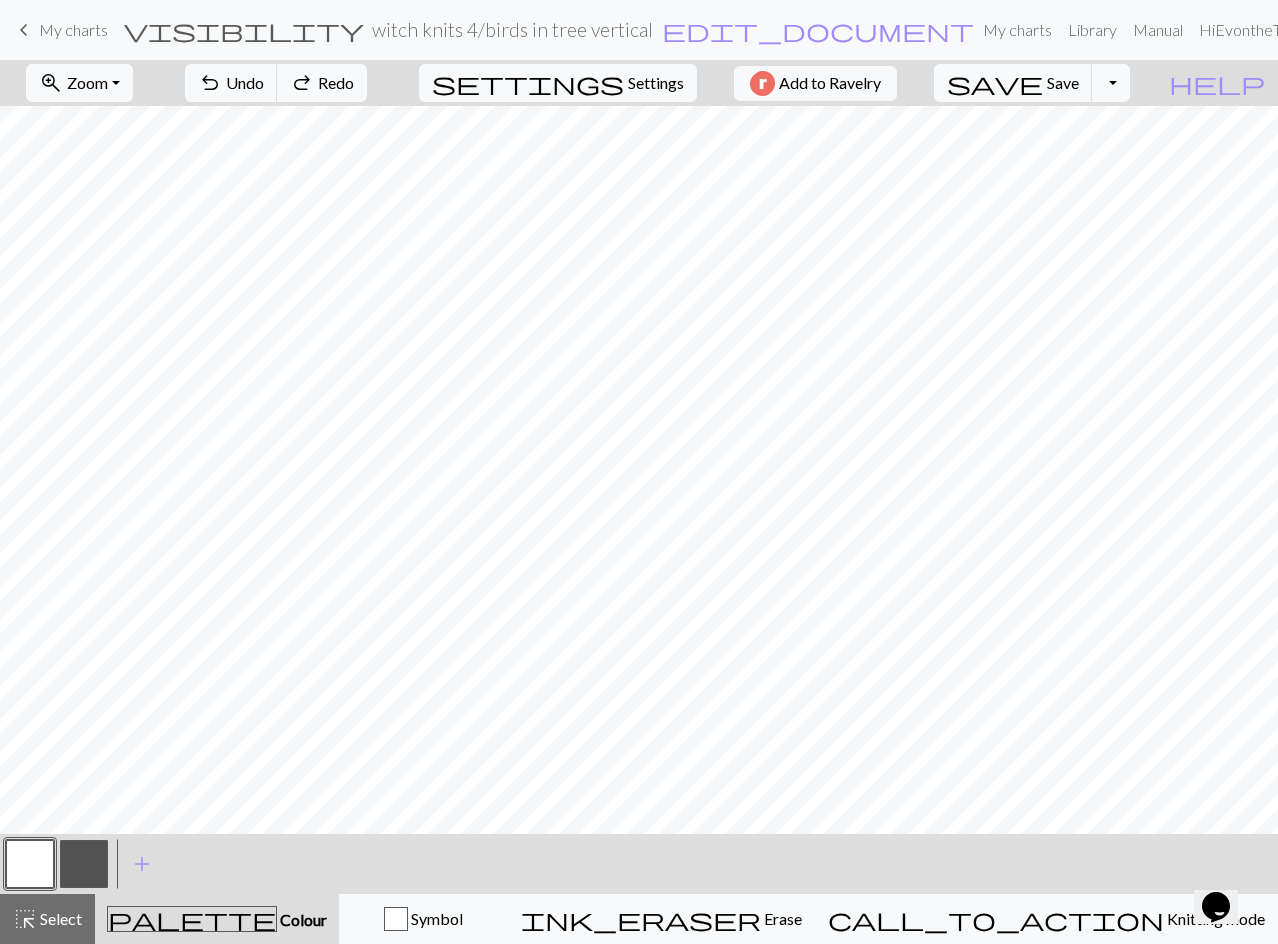 click at bounding box center (84, 864) 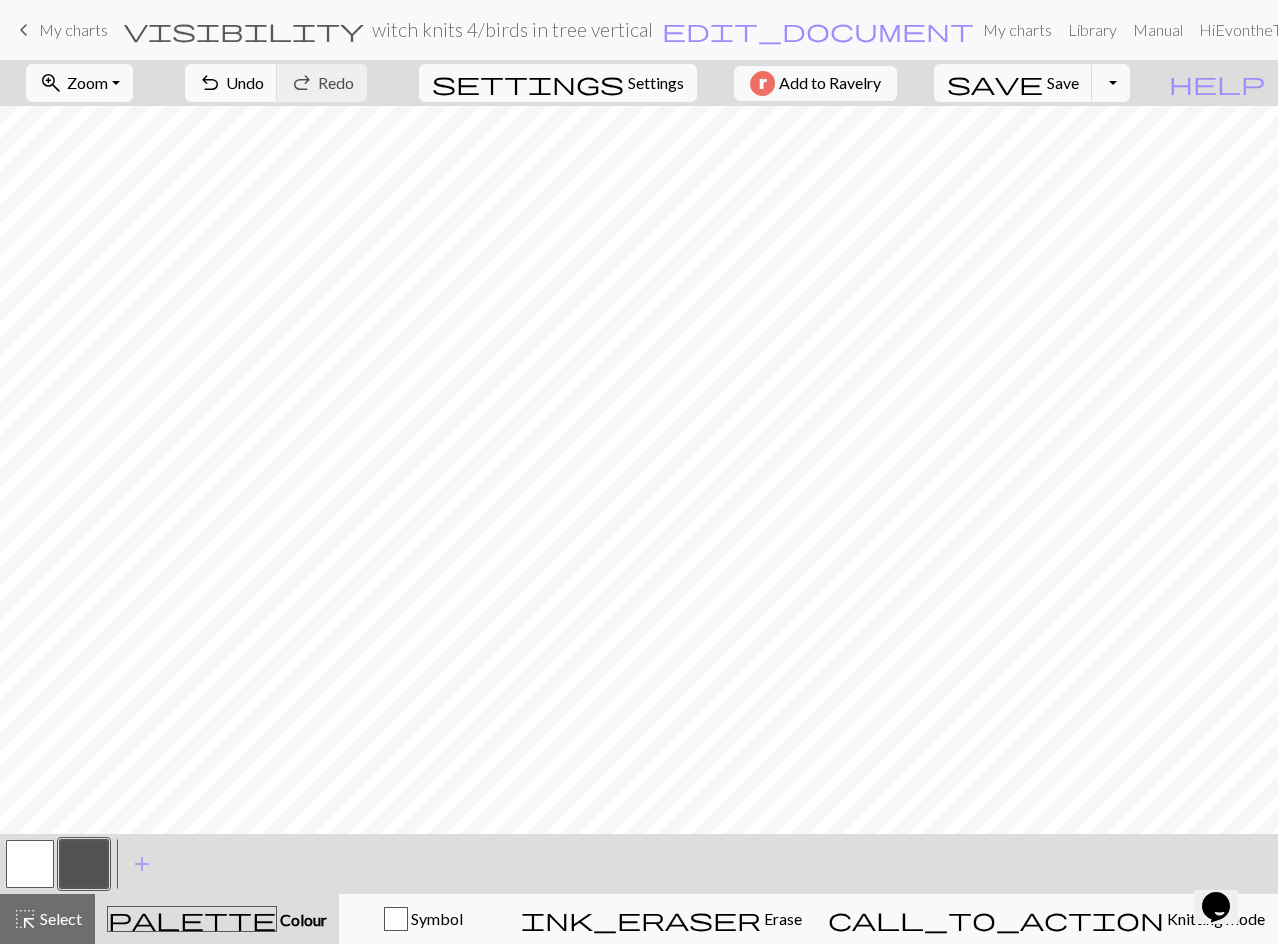 click at bounding box center (30, 864) 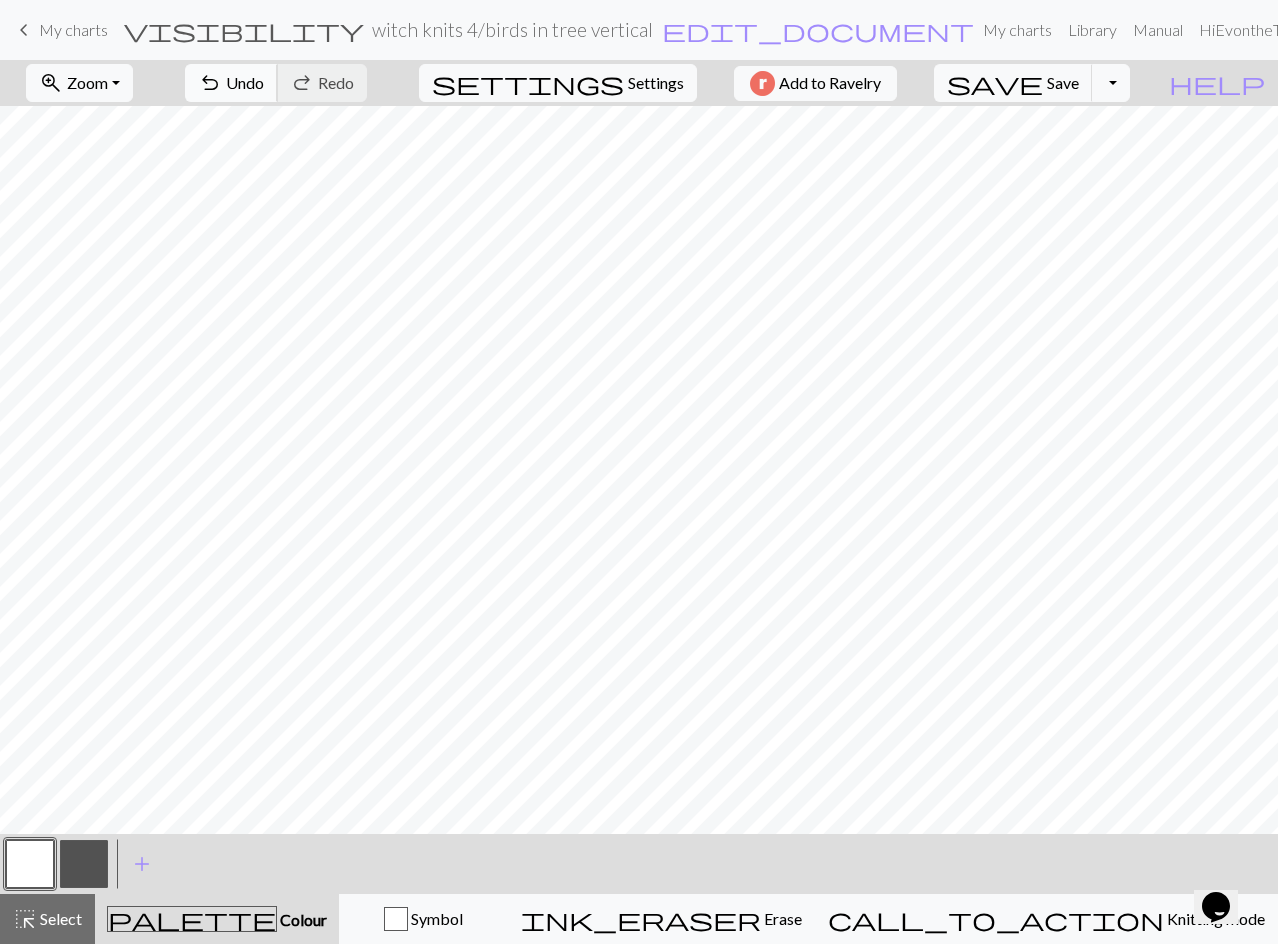 click on "Undo" at bounding box center [245, 82] 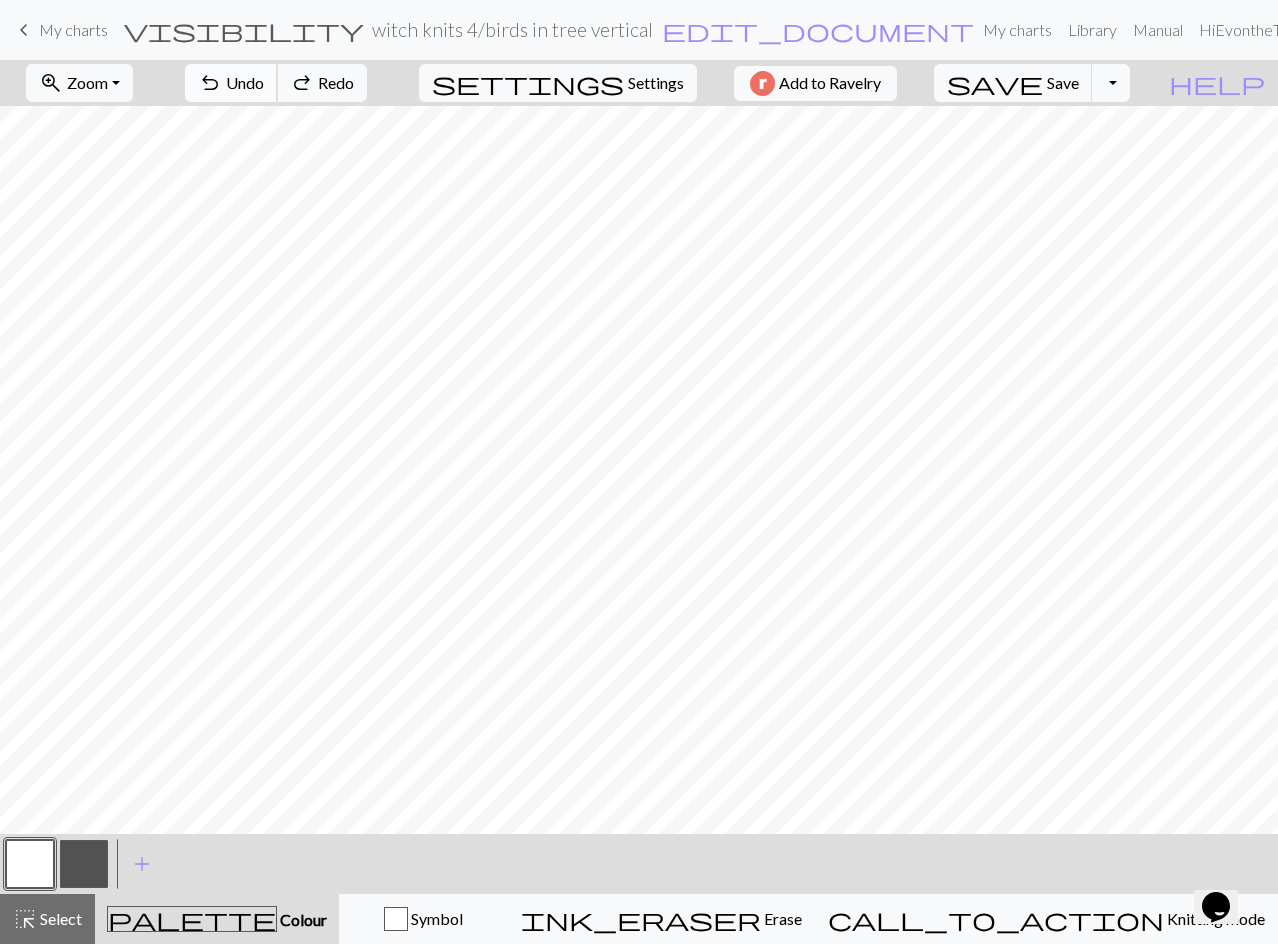 click on "Undo" at bounding box center [245, 82] 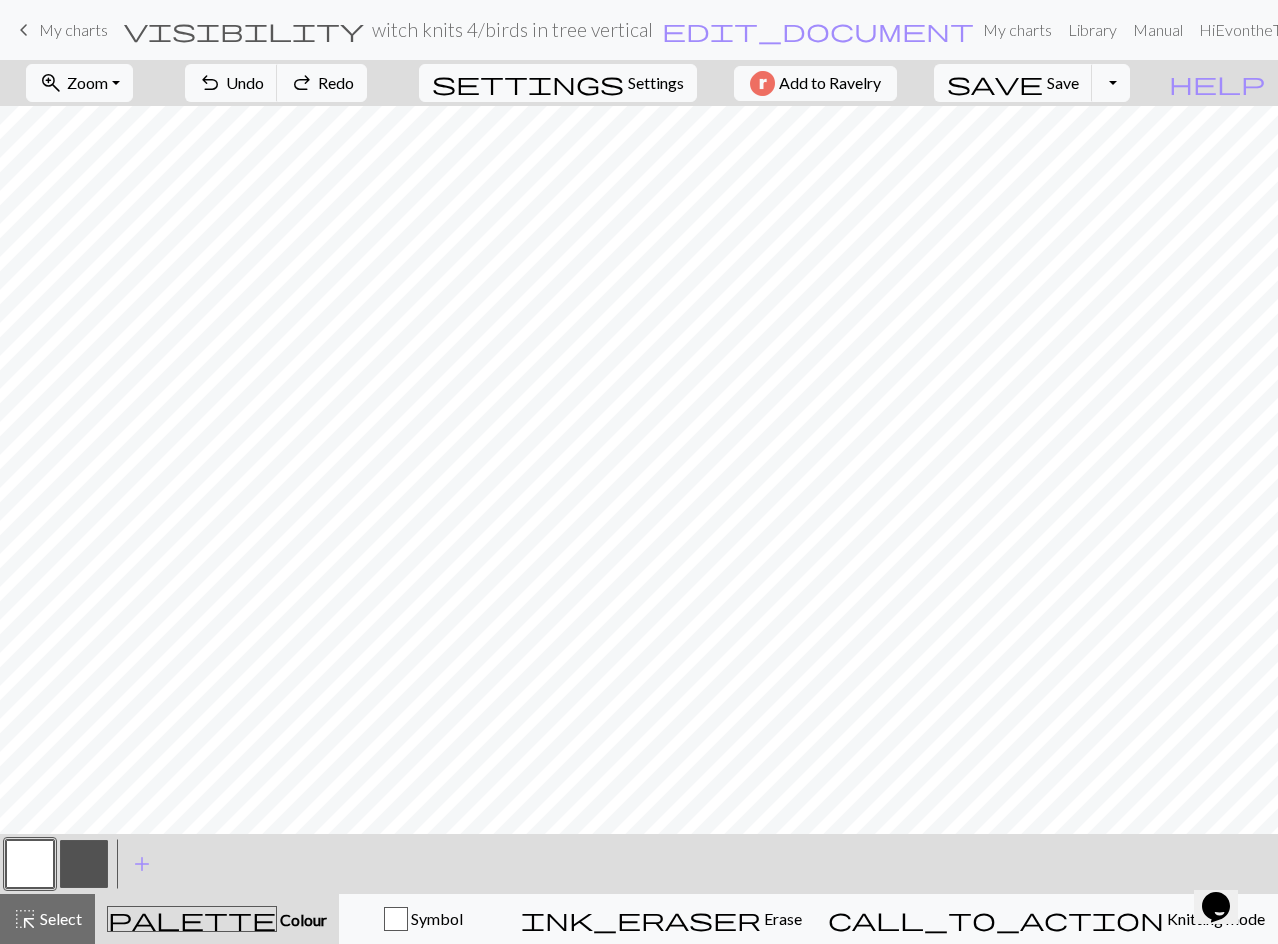 drag, startPoint x: 81, startPoint y: 861, endPoint x: 189, endPoint y: 824, distance: 114.16216 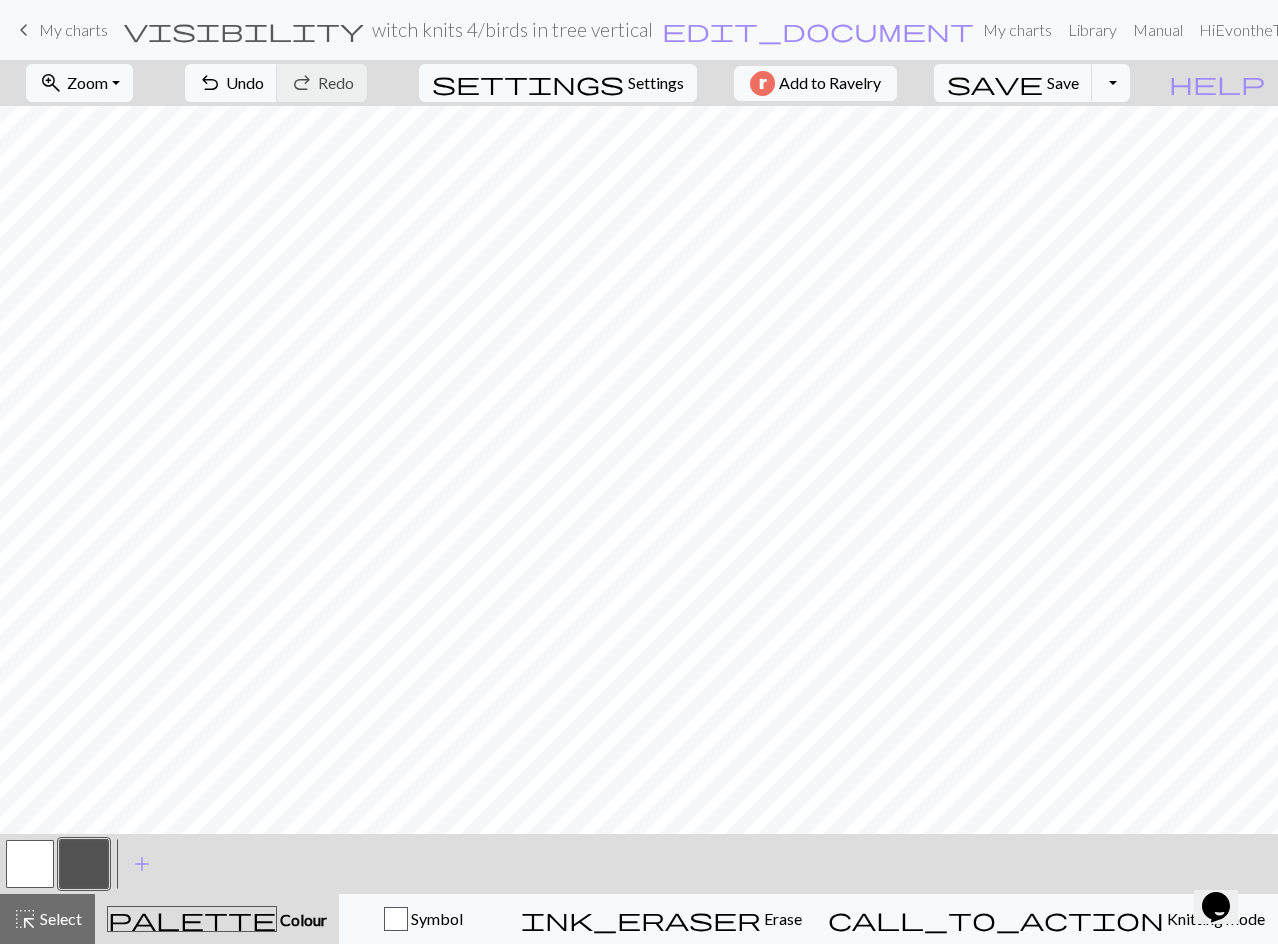 drag, startPoint x: 33, startPoint y: 869, endPoint x: 203, endPoint y: 819, distance: 177.20045 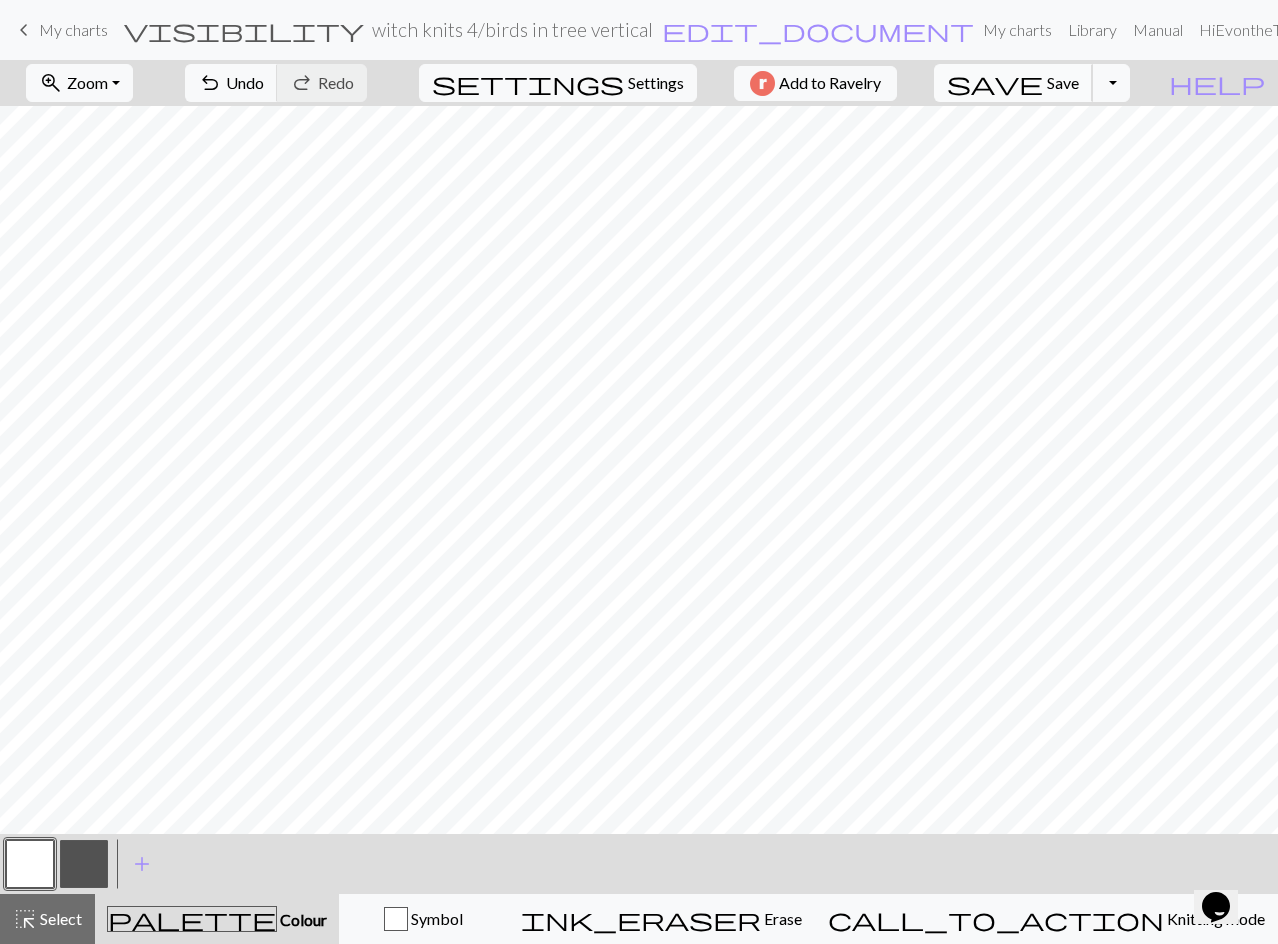 click on "save" at bounding box center (995, 83) 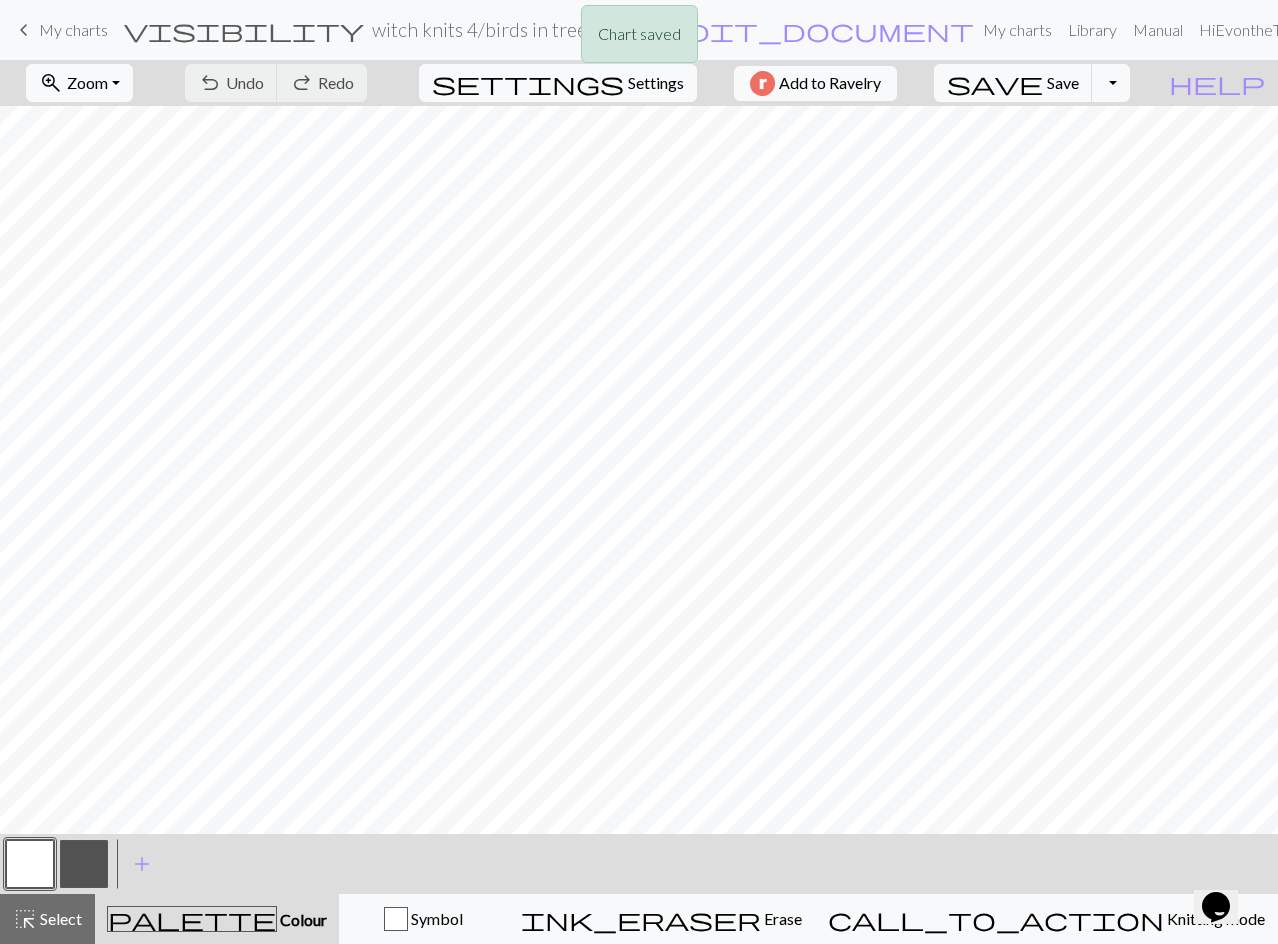 click on "Chart saved" at bounding box center (639, 39) 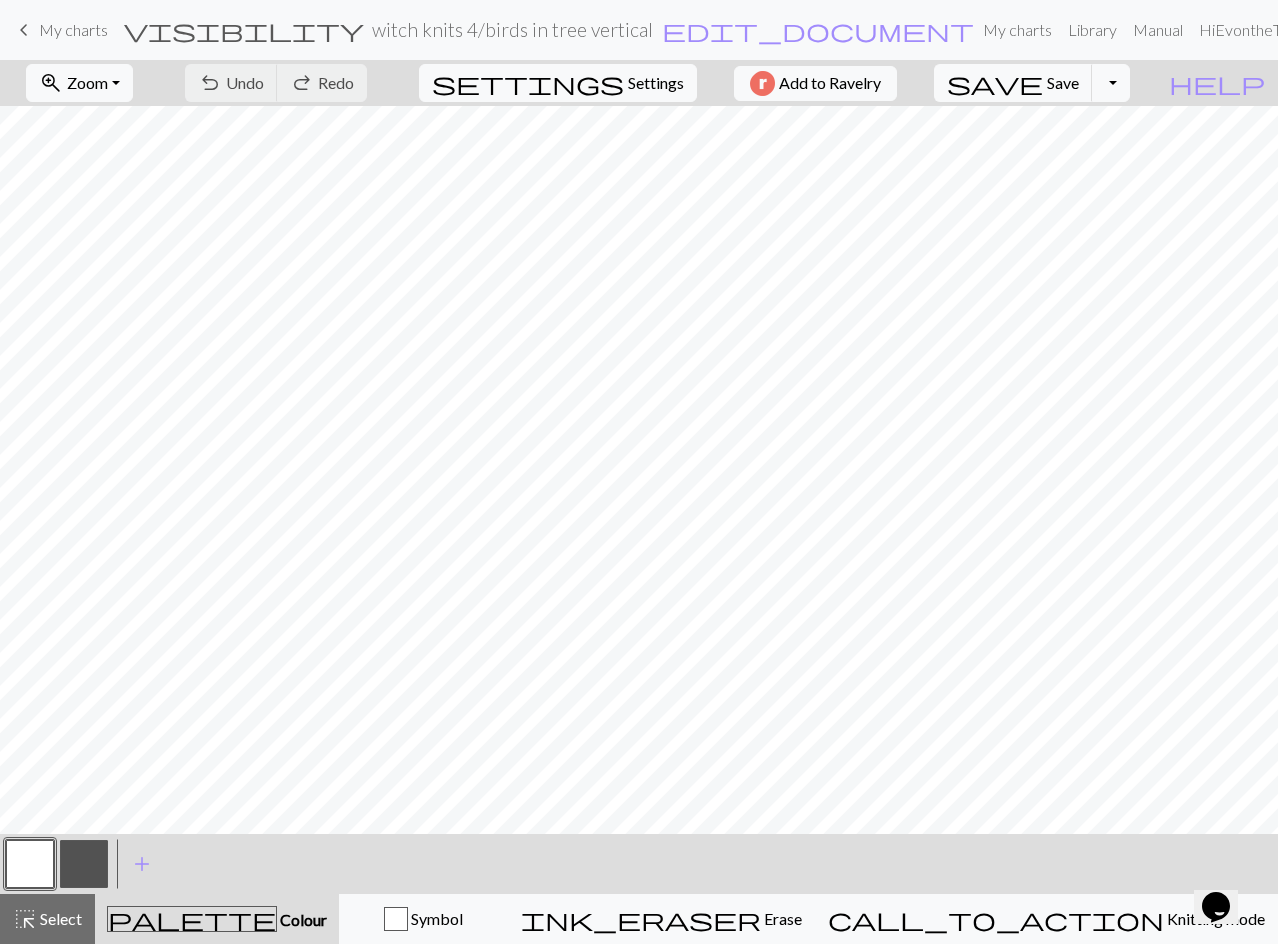 click on "My charts" at bounding box center (73, 29) 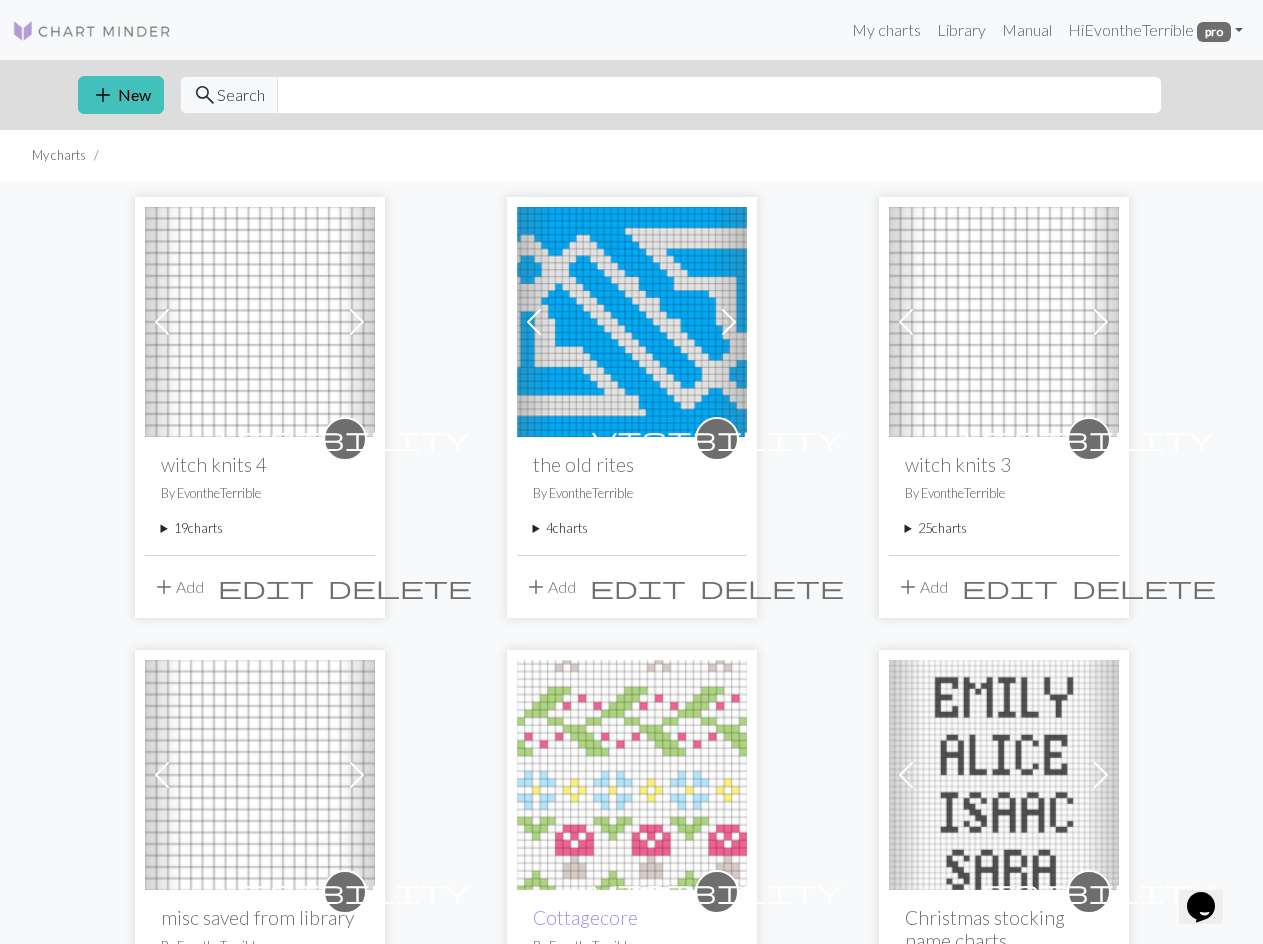 click on "add" at bounding box center (164, 587) 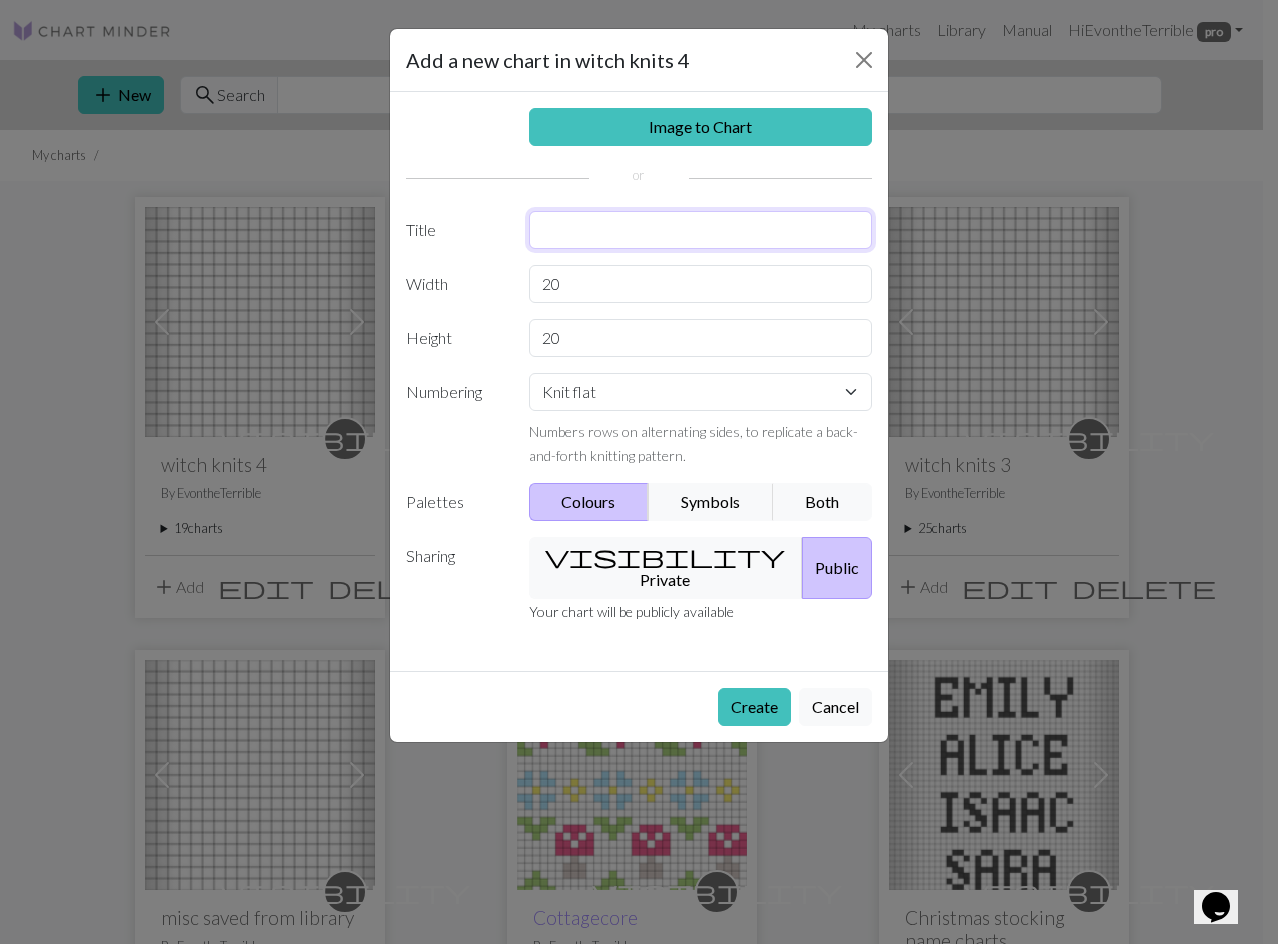 click at bounding box center [701, 230] 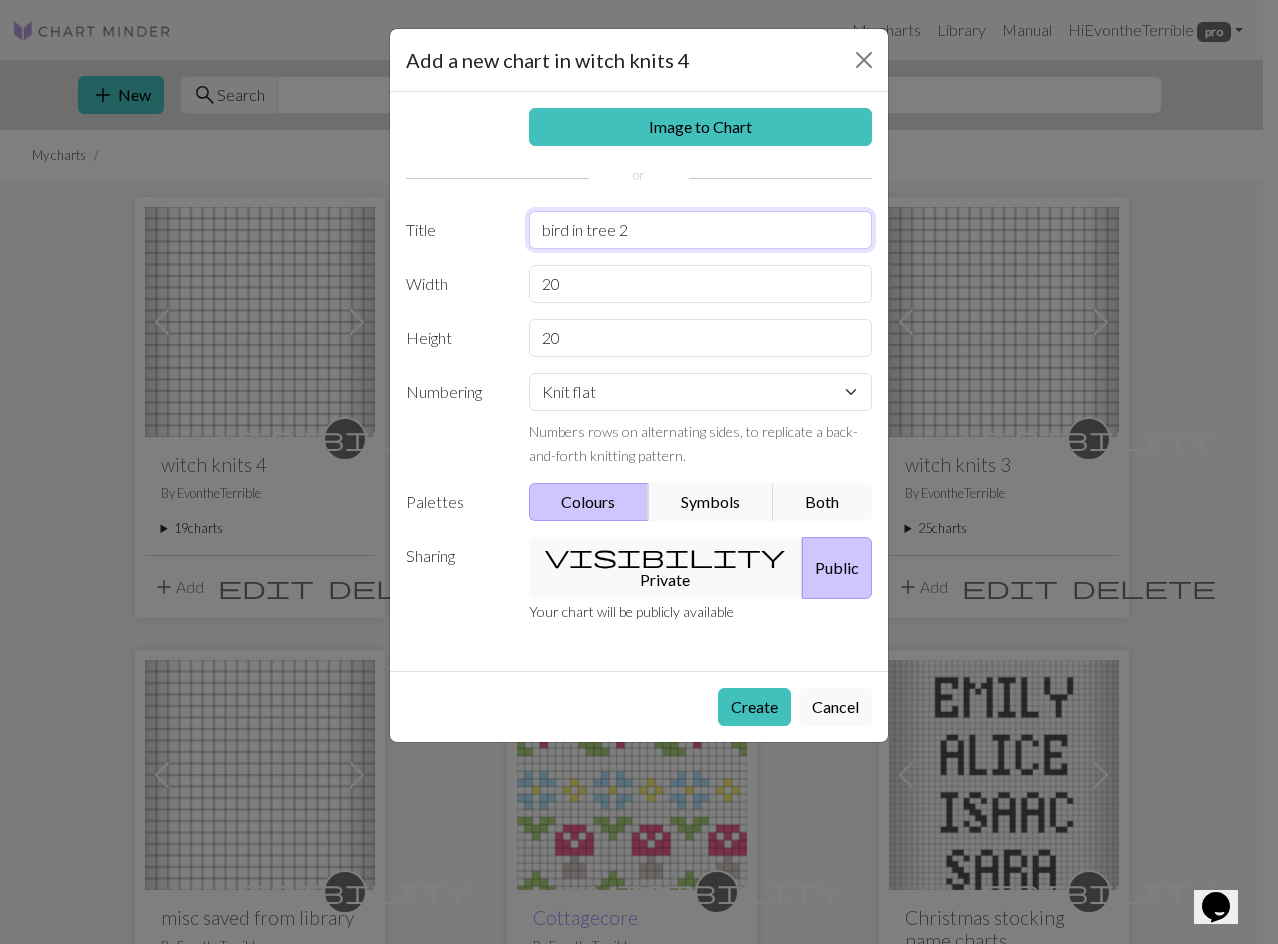 type on "bird in tree 2" 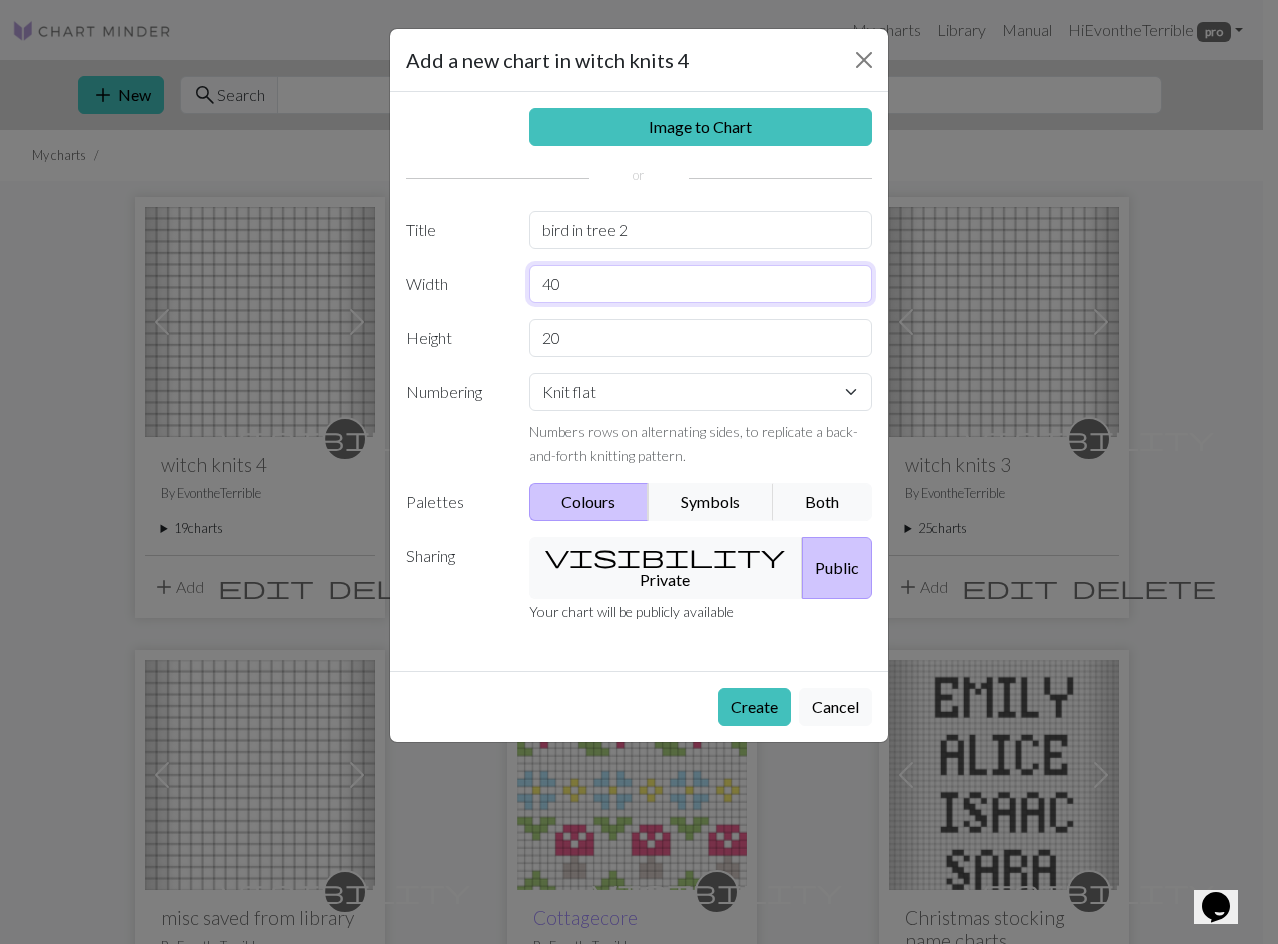 type on "40" 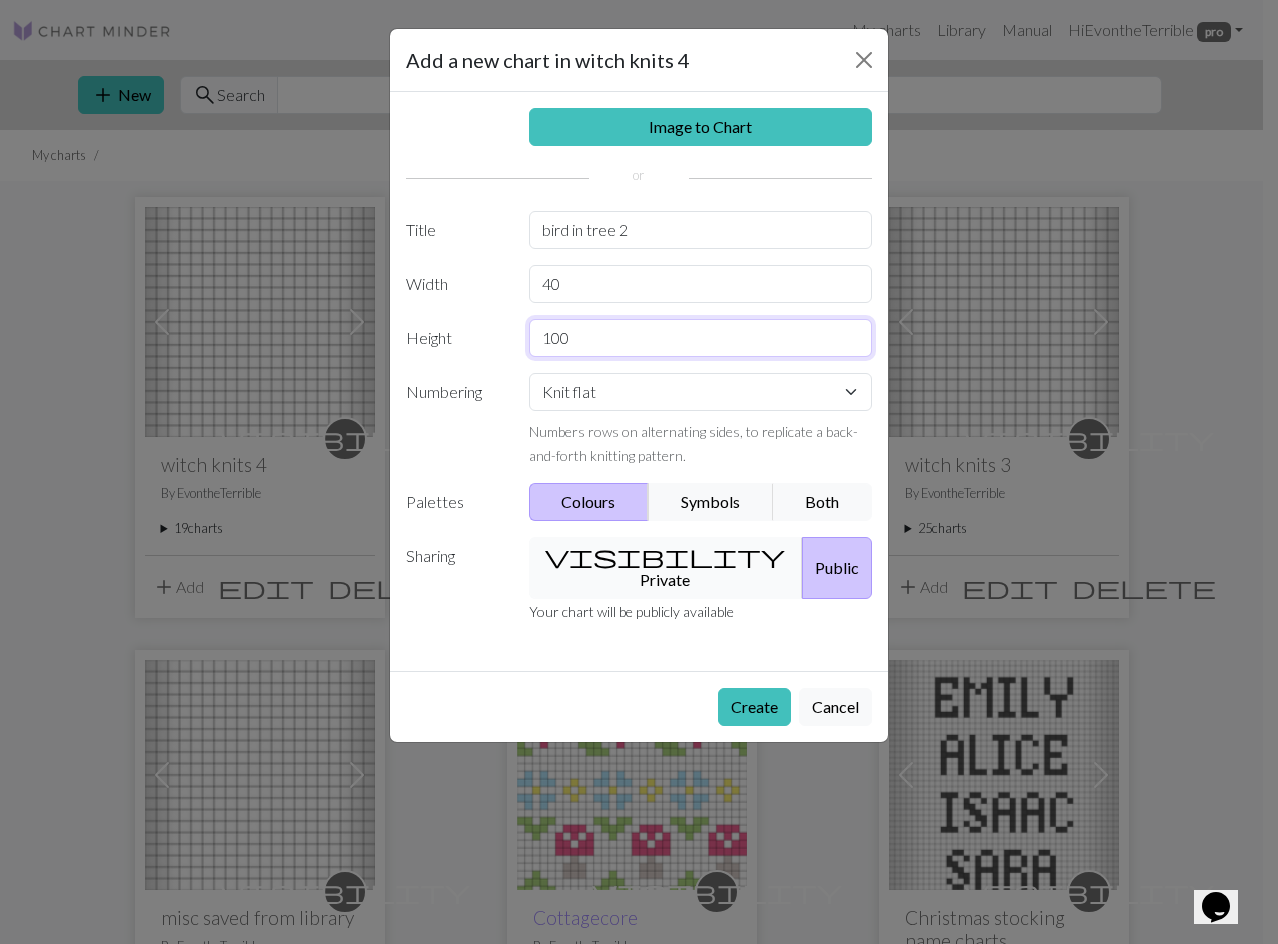 type on "100" 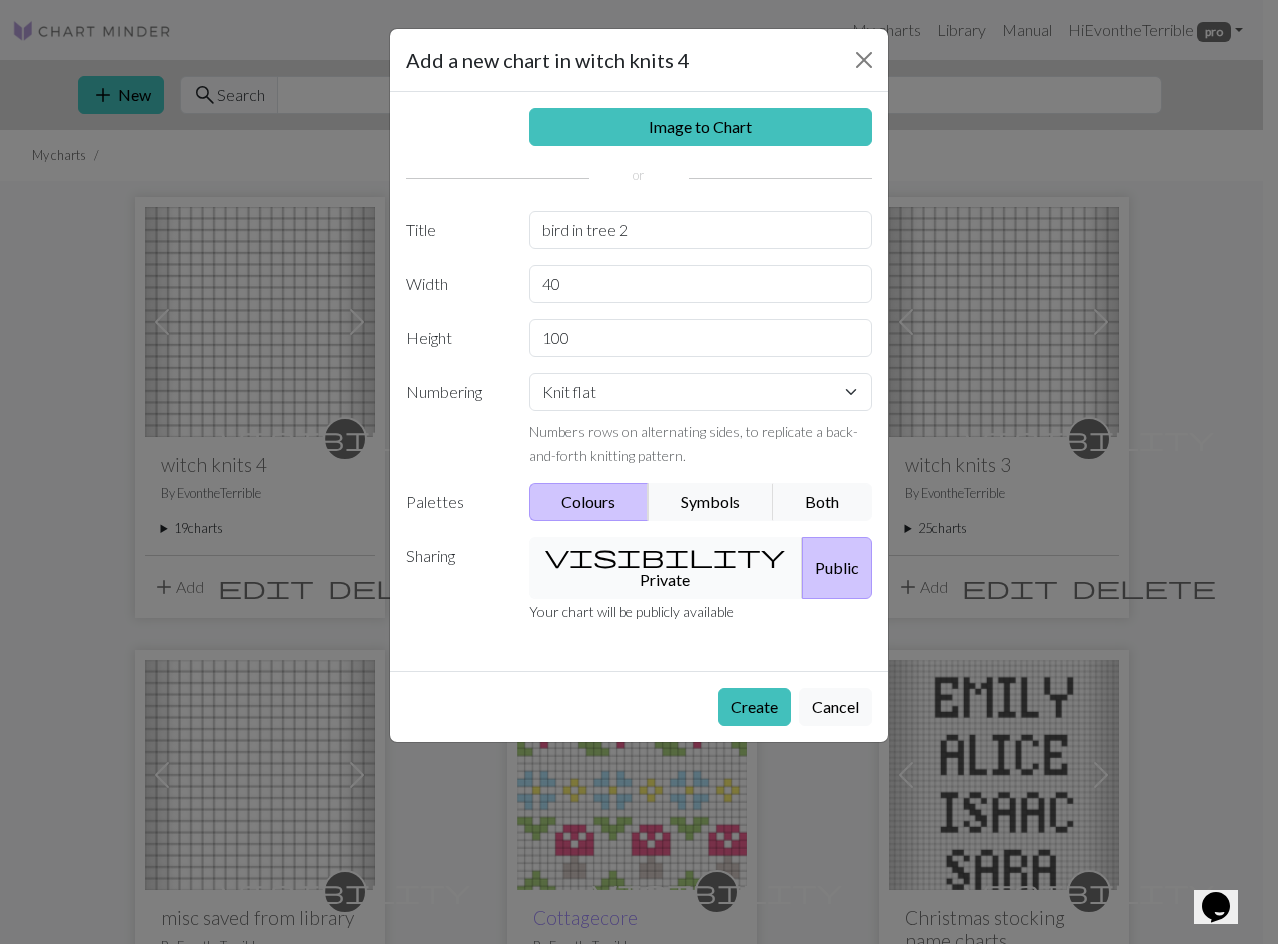 click on "visibility  Private" at bounding box center [666, 568] 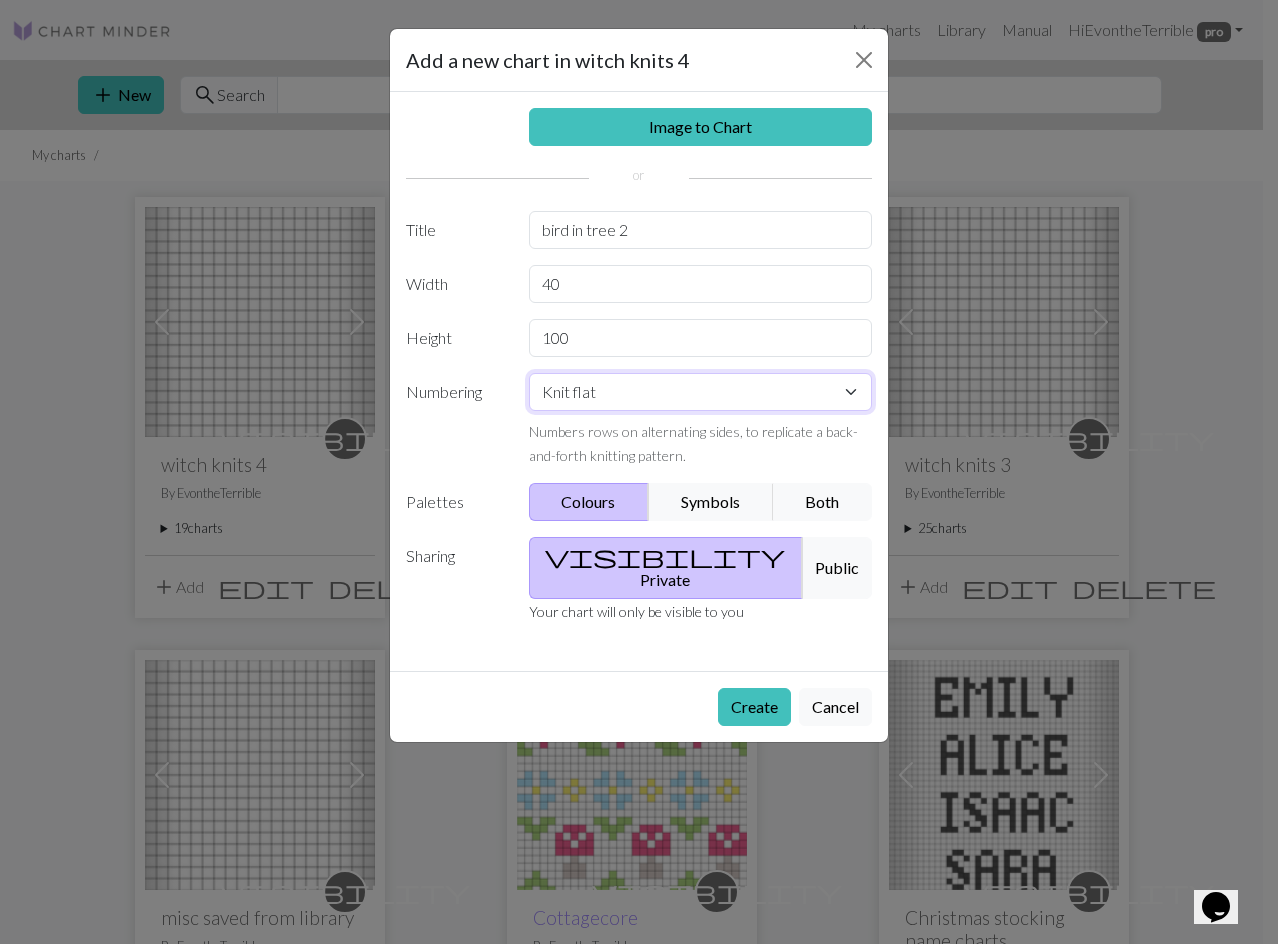 click on "Knit flat Knit in the round Lace knitting Cross stitch" at bounding box center [701, 392] 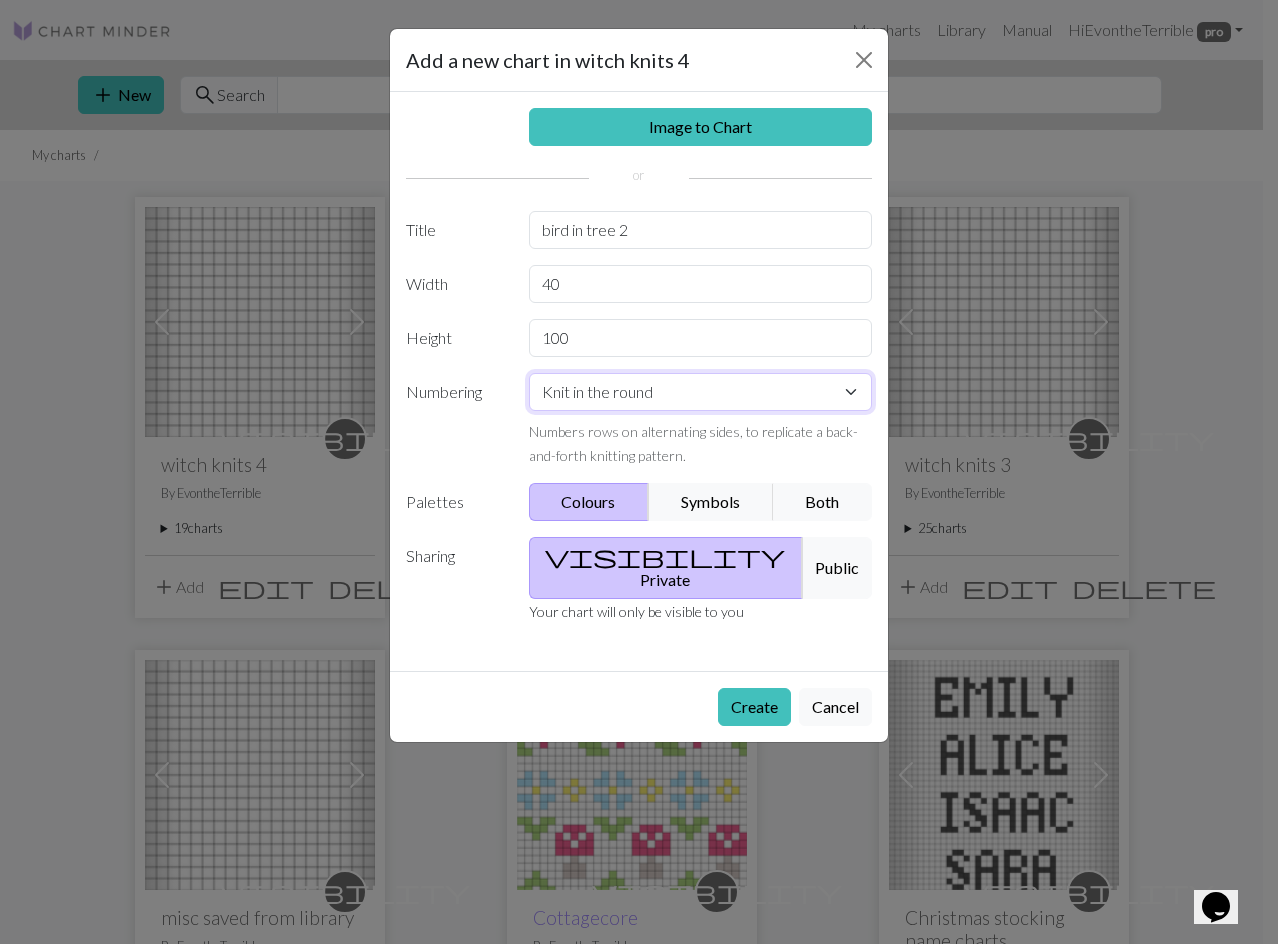 click on "Knit flat Knit in the round Lace knitting Cross stitch" at bounding box center [701, 392] 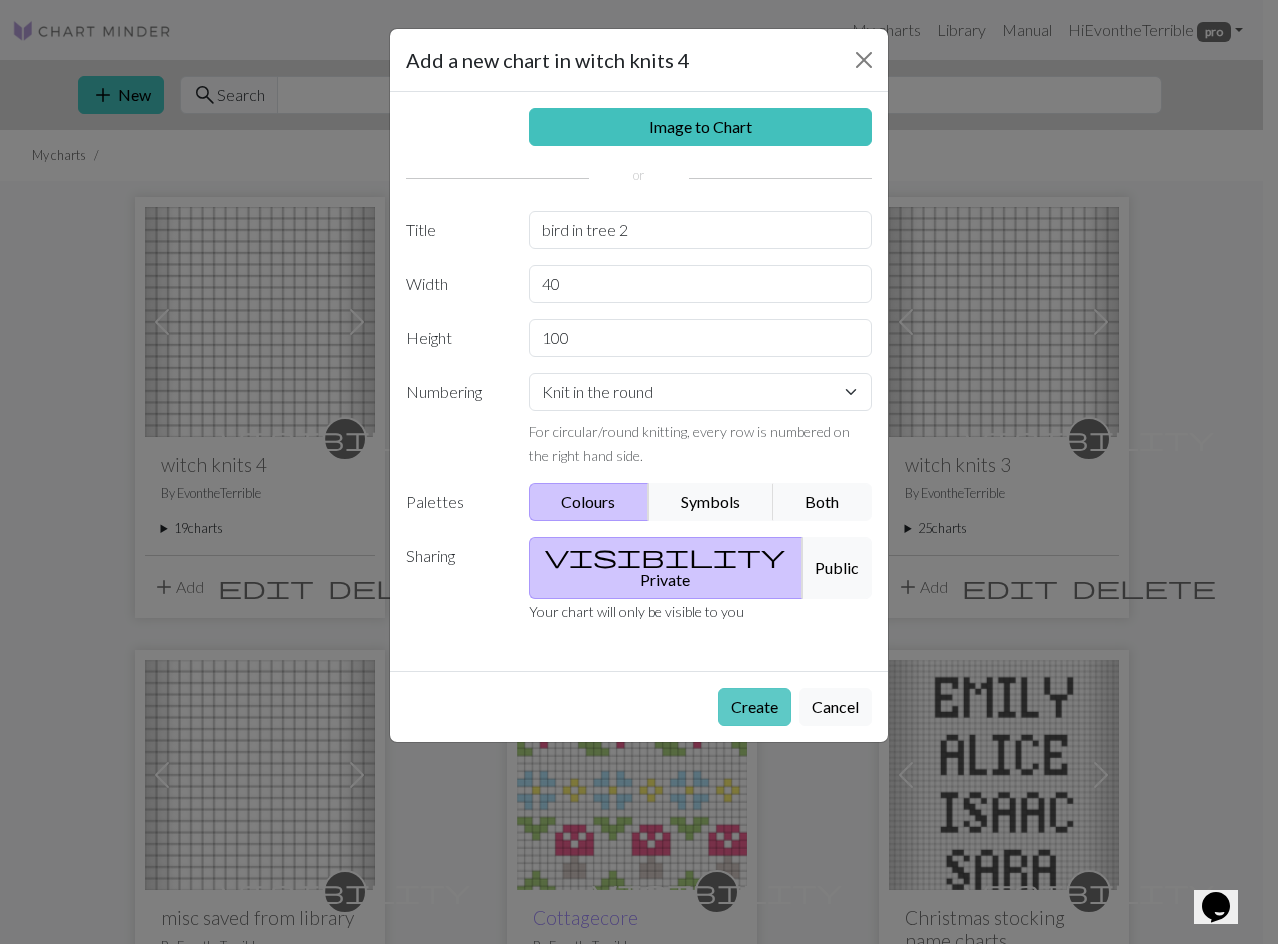 click on "Create" at bounding box center [754, 707] 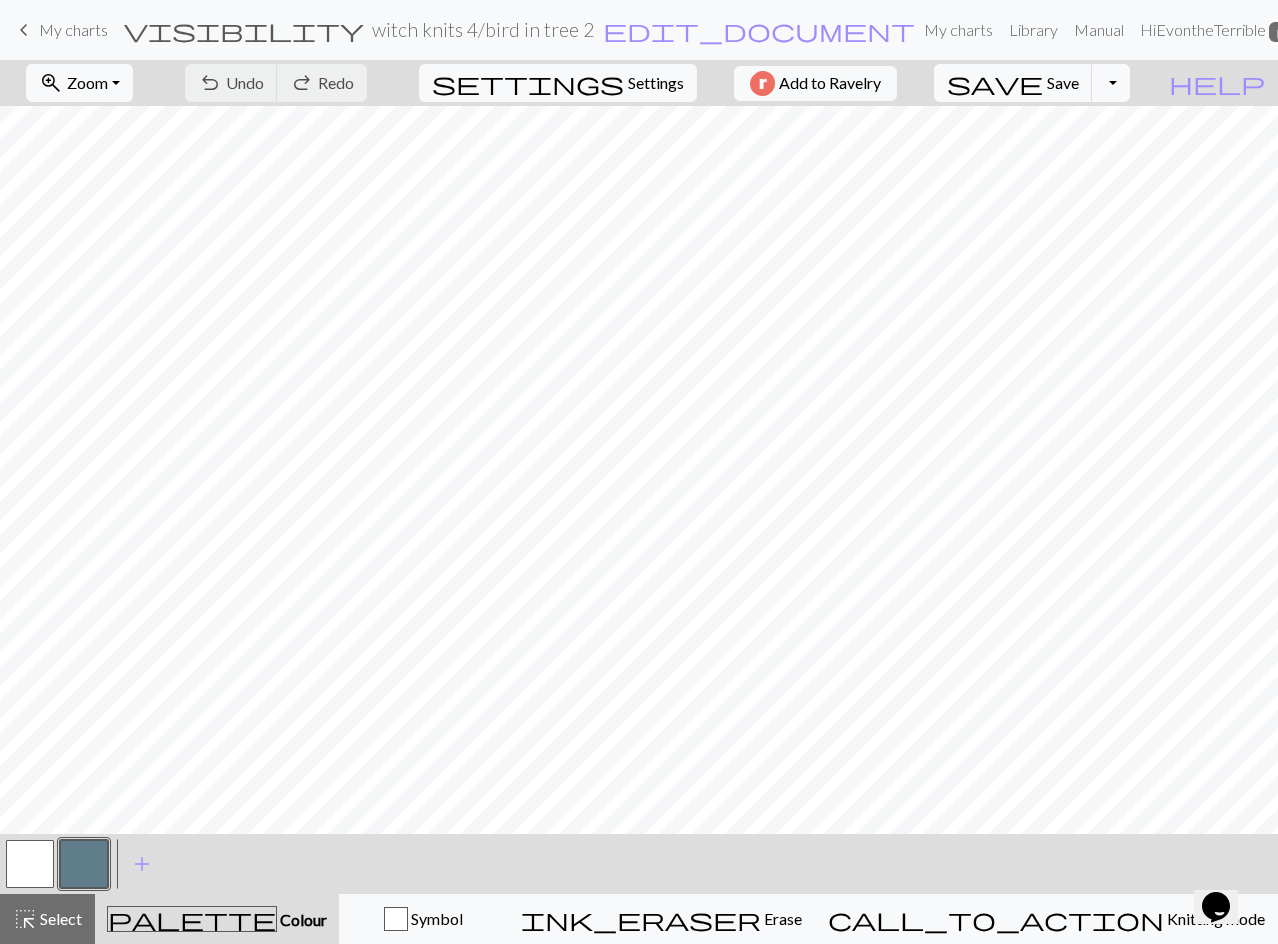 click at bounding box center [84, 864] 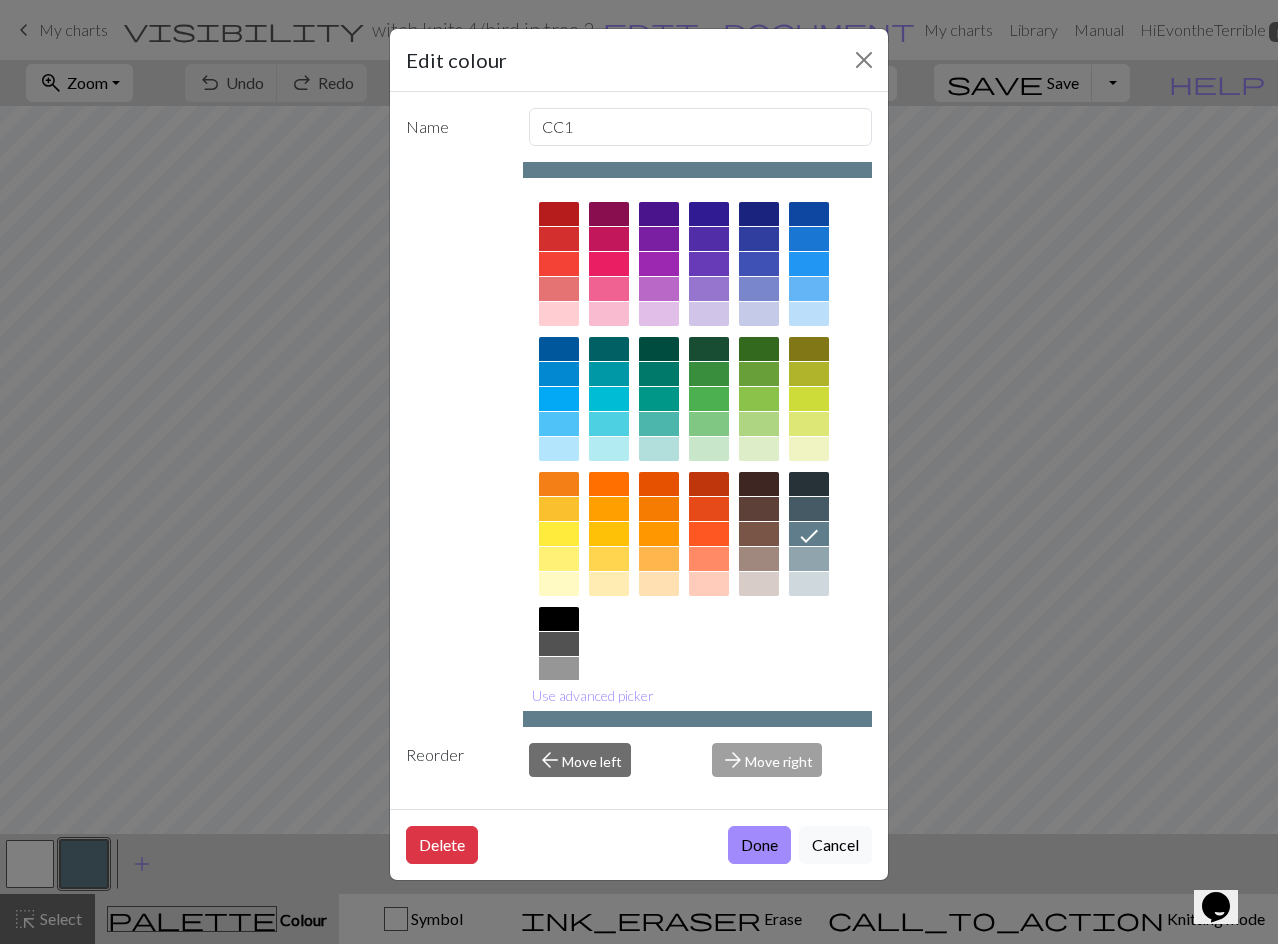 click at bounding box center (559, 644) 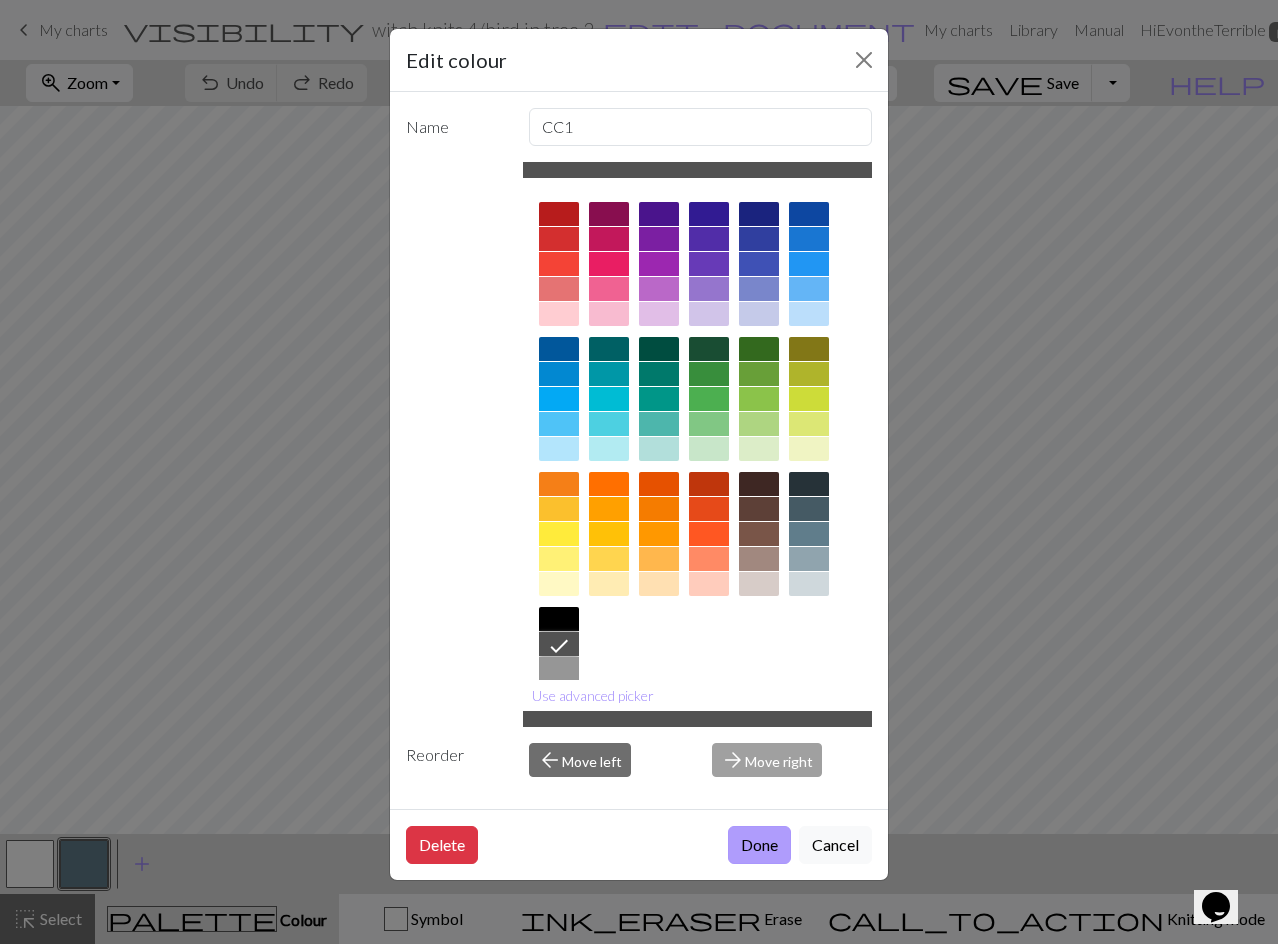 click on "Done" at bounding box center [759, 845] 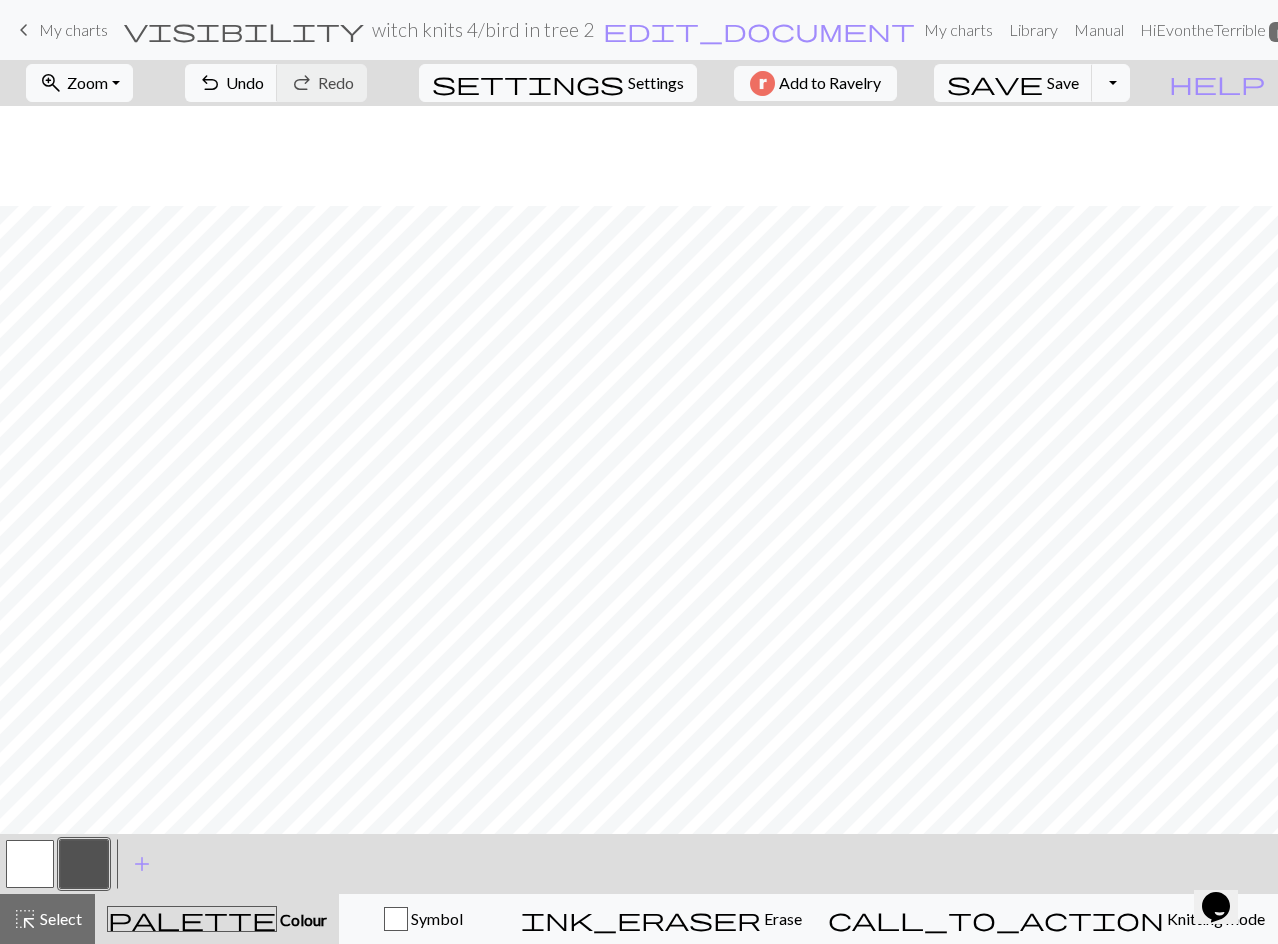 scroll, scrollTop: 500, scrollLeft: 0, axis: vertical 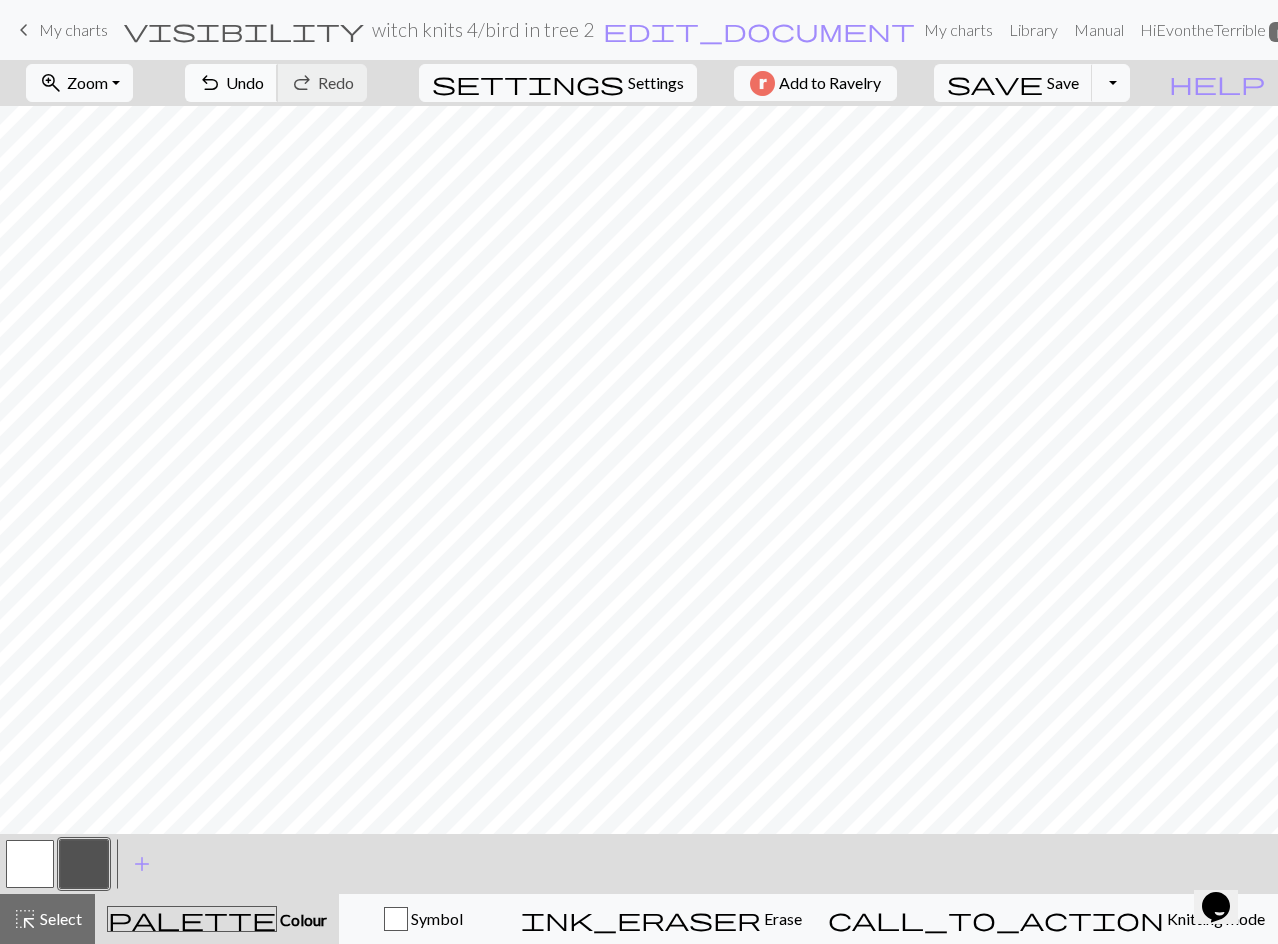 click on "undo Undo Undo" at bounding box center [231, 83] 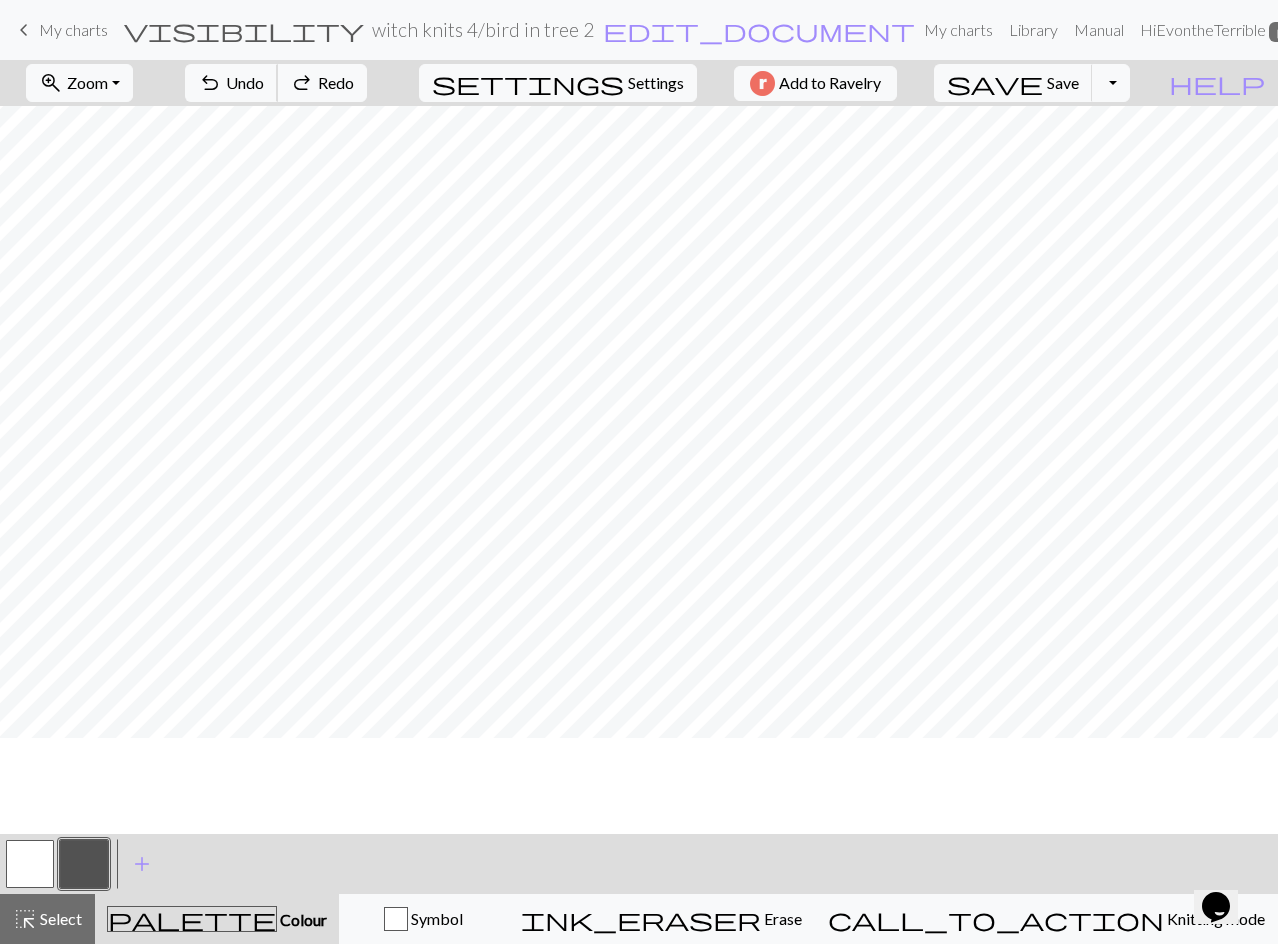 scroll, scrollTop: 300, scrollLeft: 0, axis: vertical 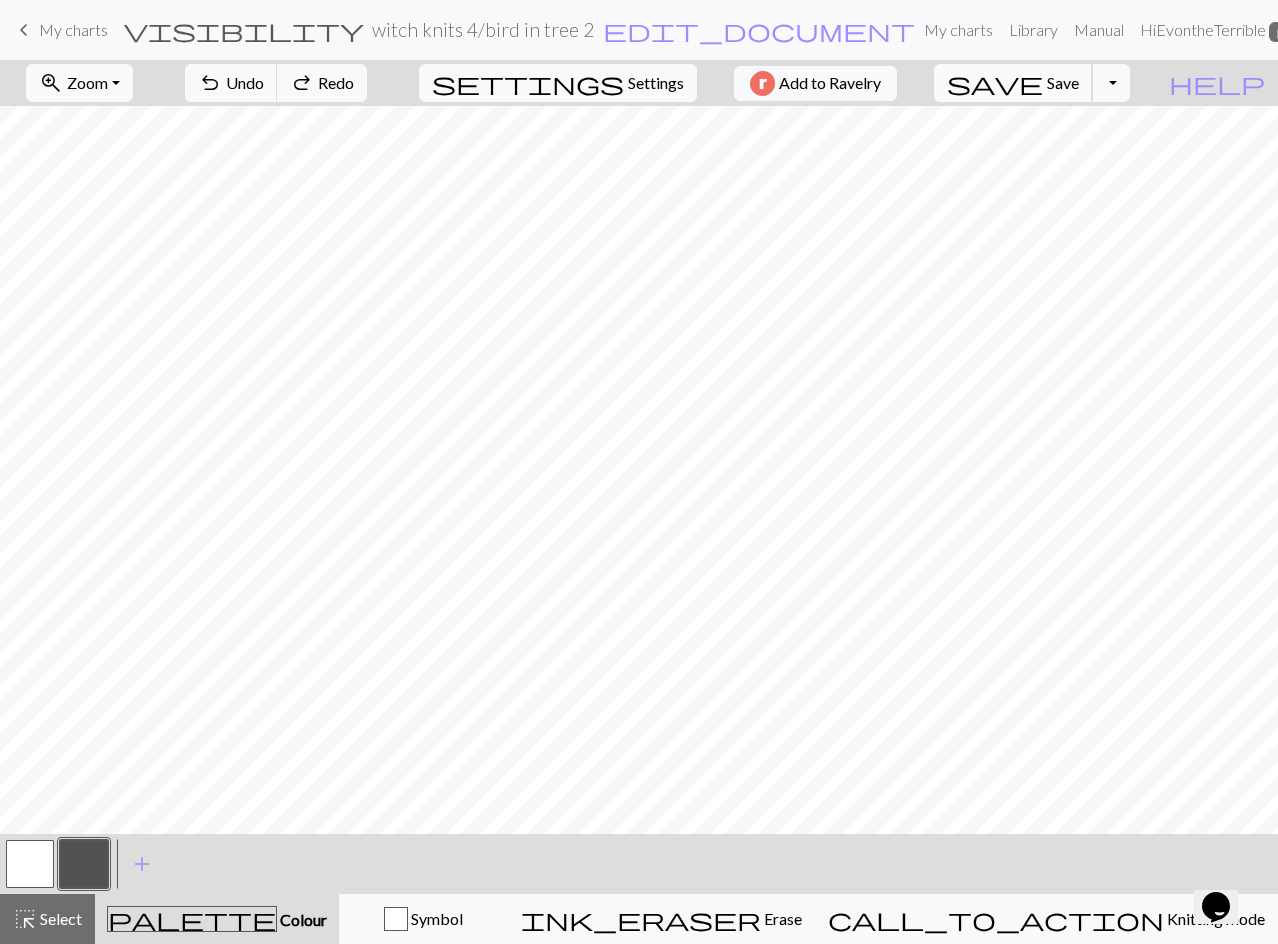 click on "Save" at bounding box center (1063, 82) 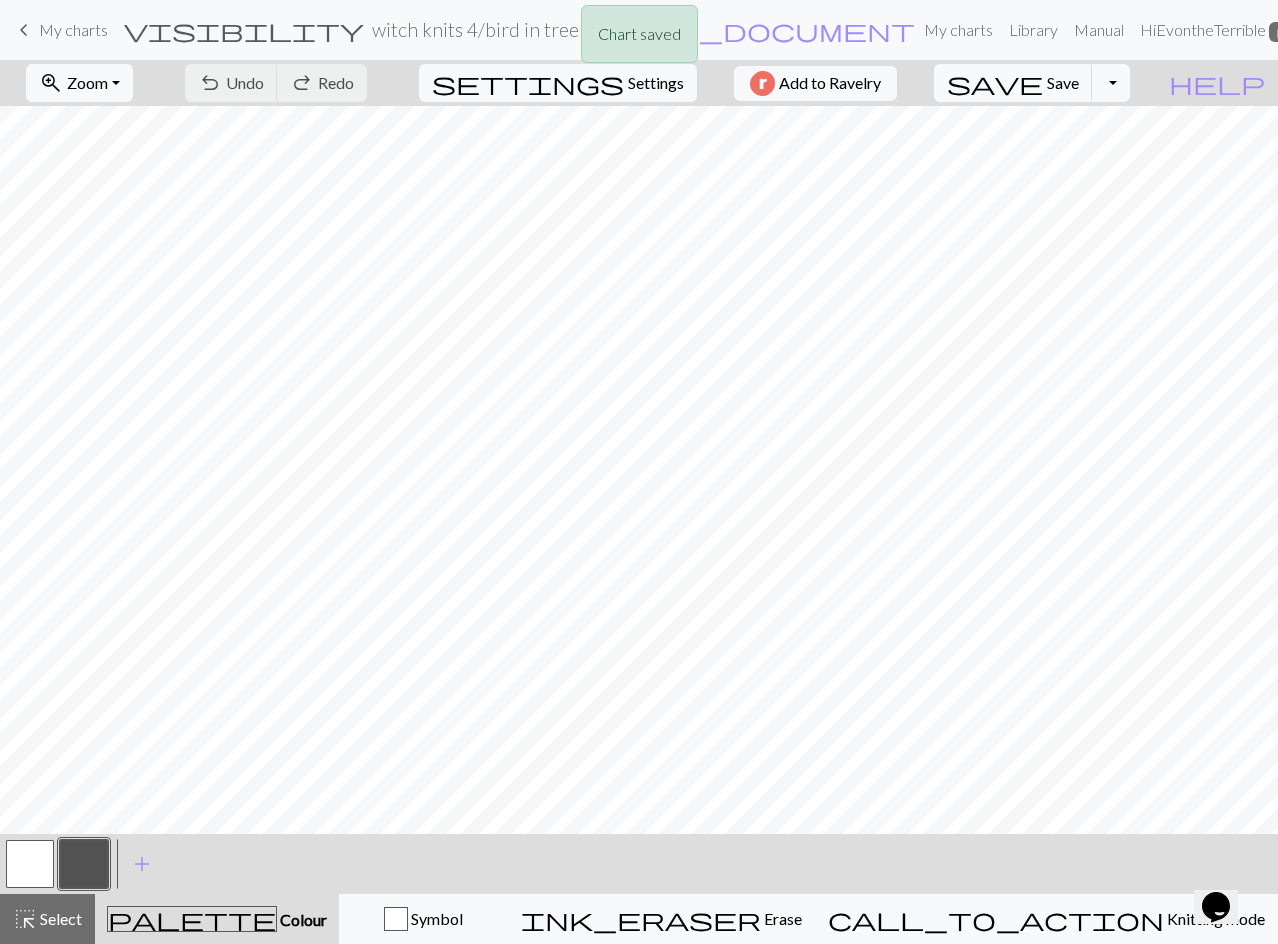 click at bounding box center (84, 864) 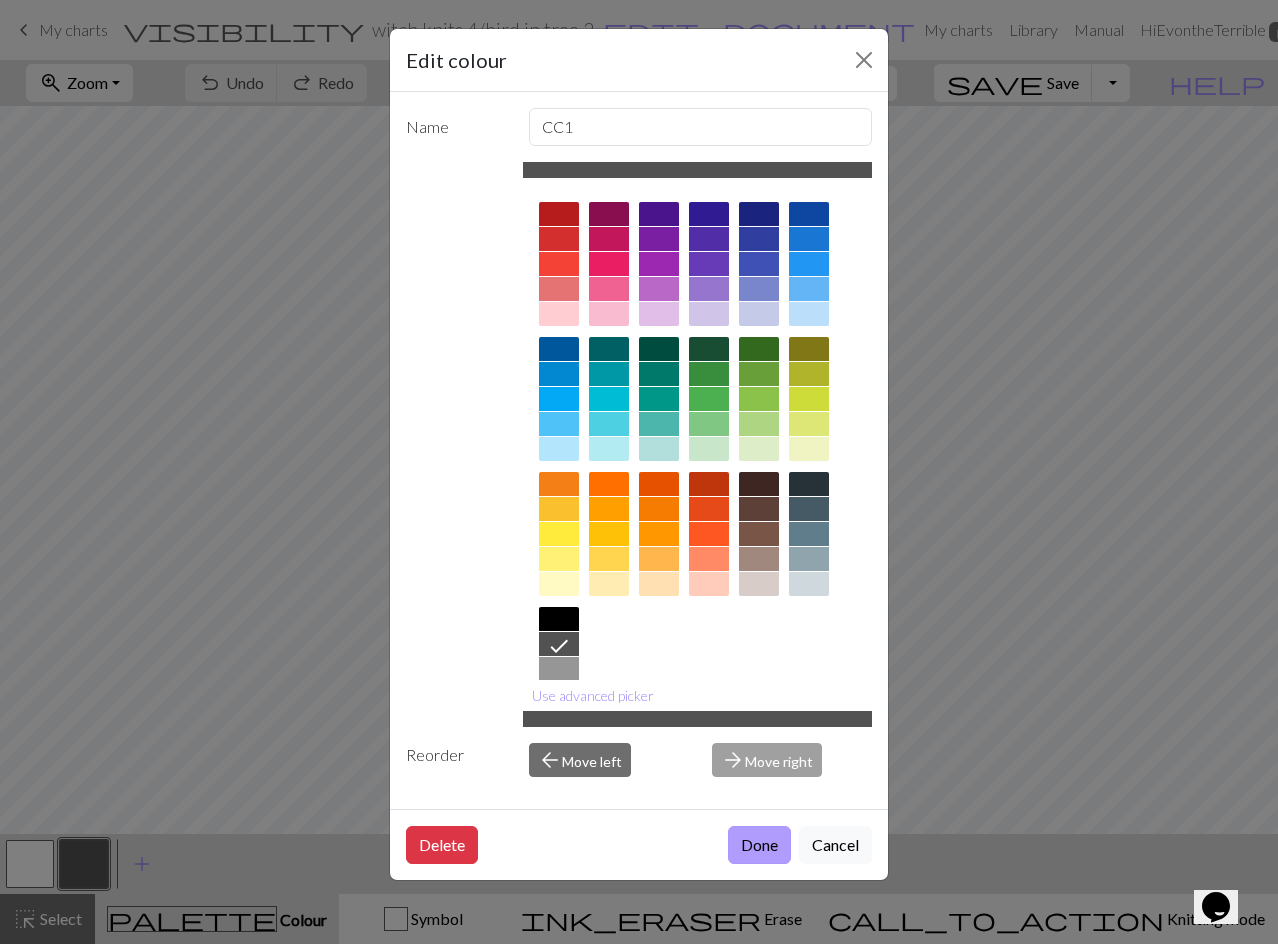 click on "Done" at bounding box center [759, 845] 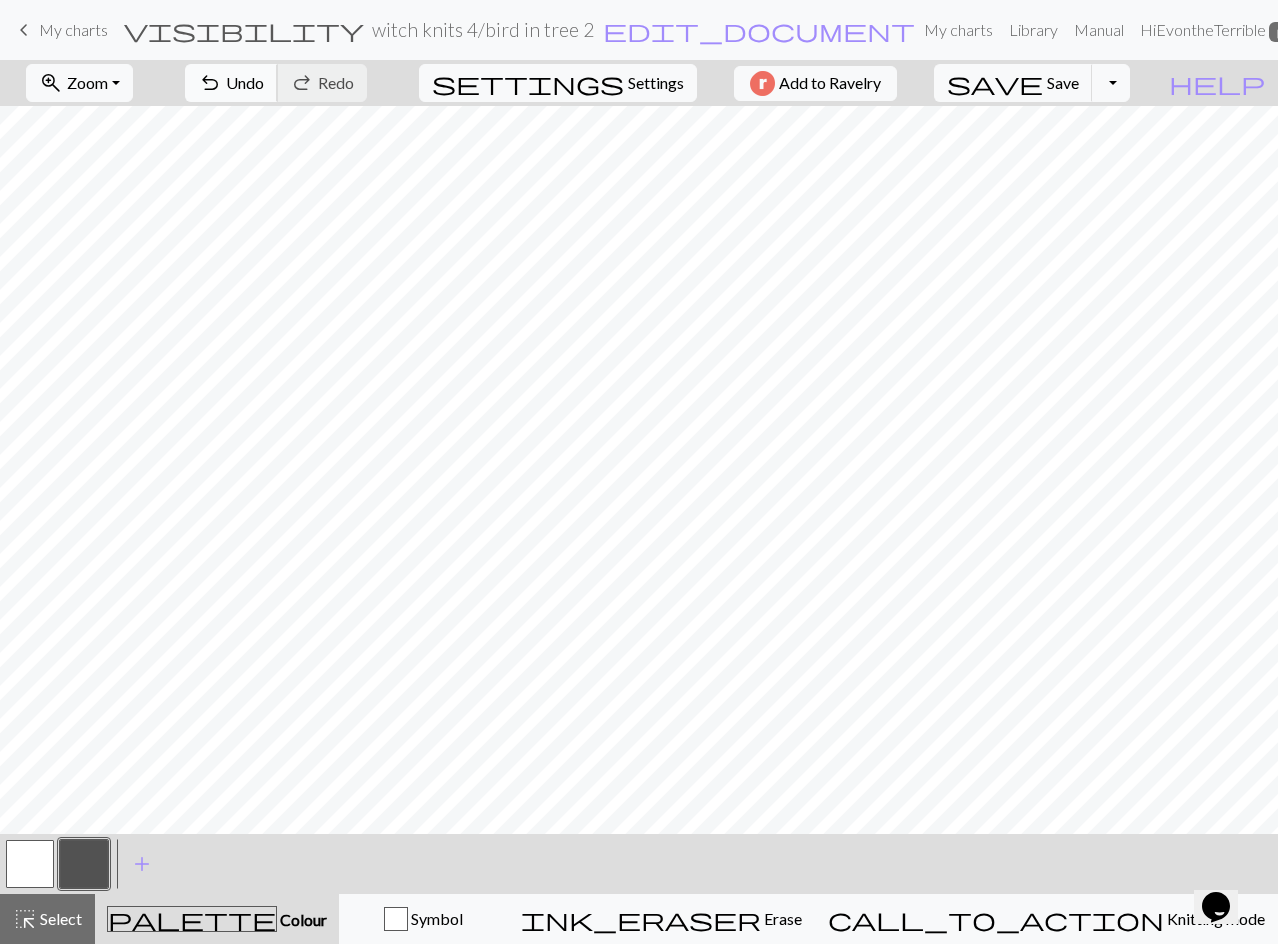 click on "Undo" at bounding box center [245, 82] 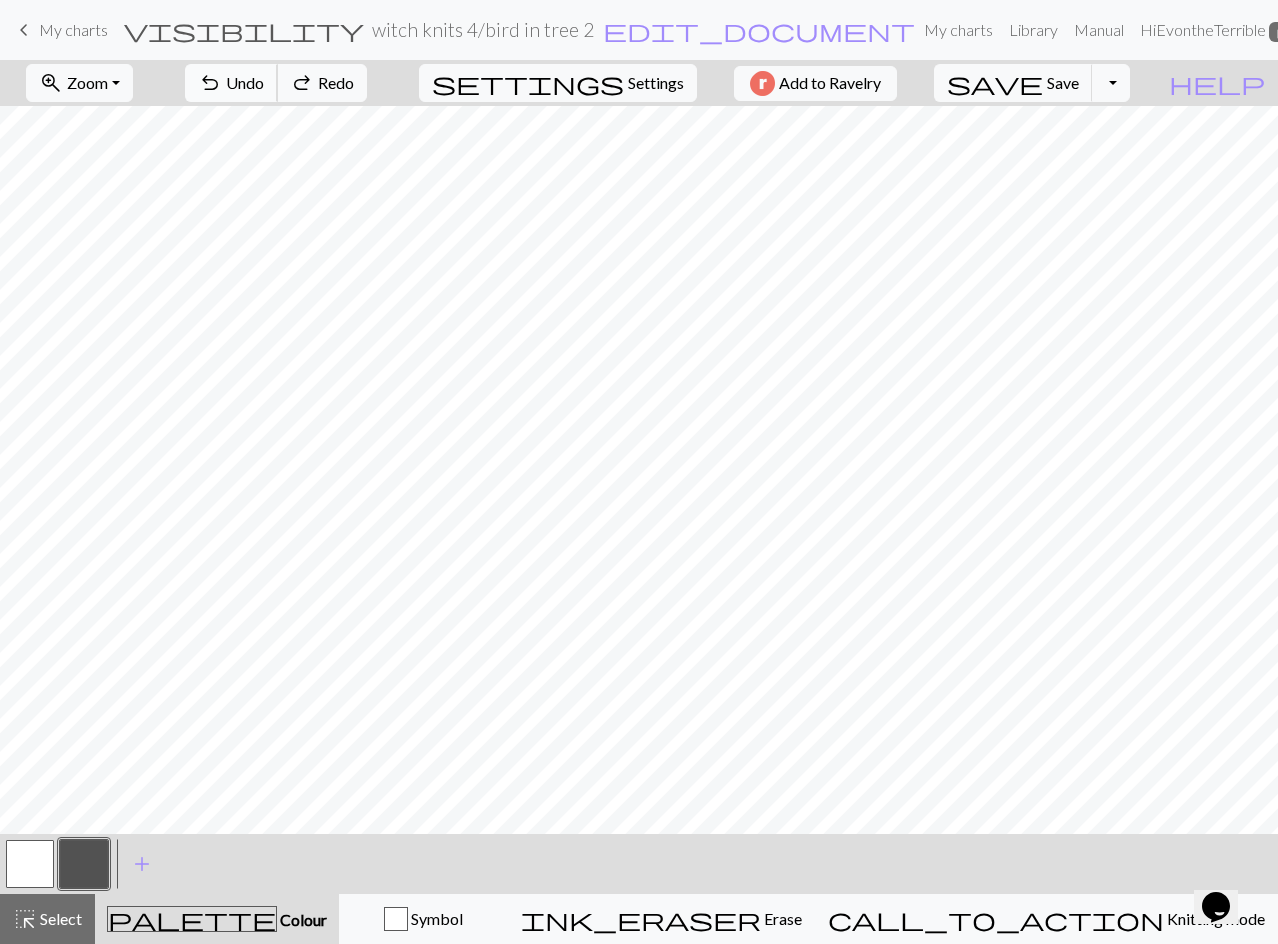 click on "Undo" at bounding box center (245, 82) 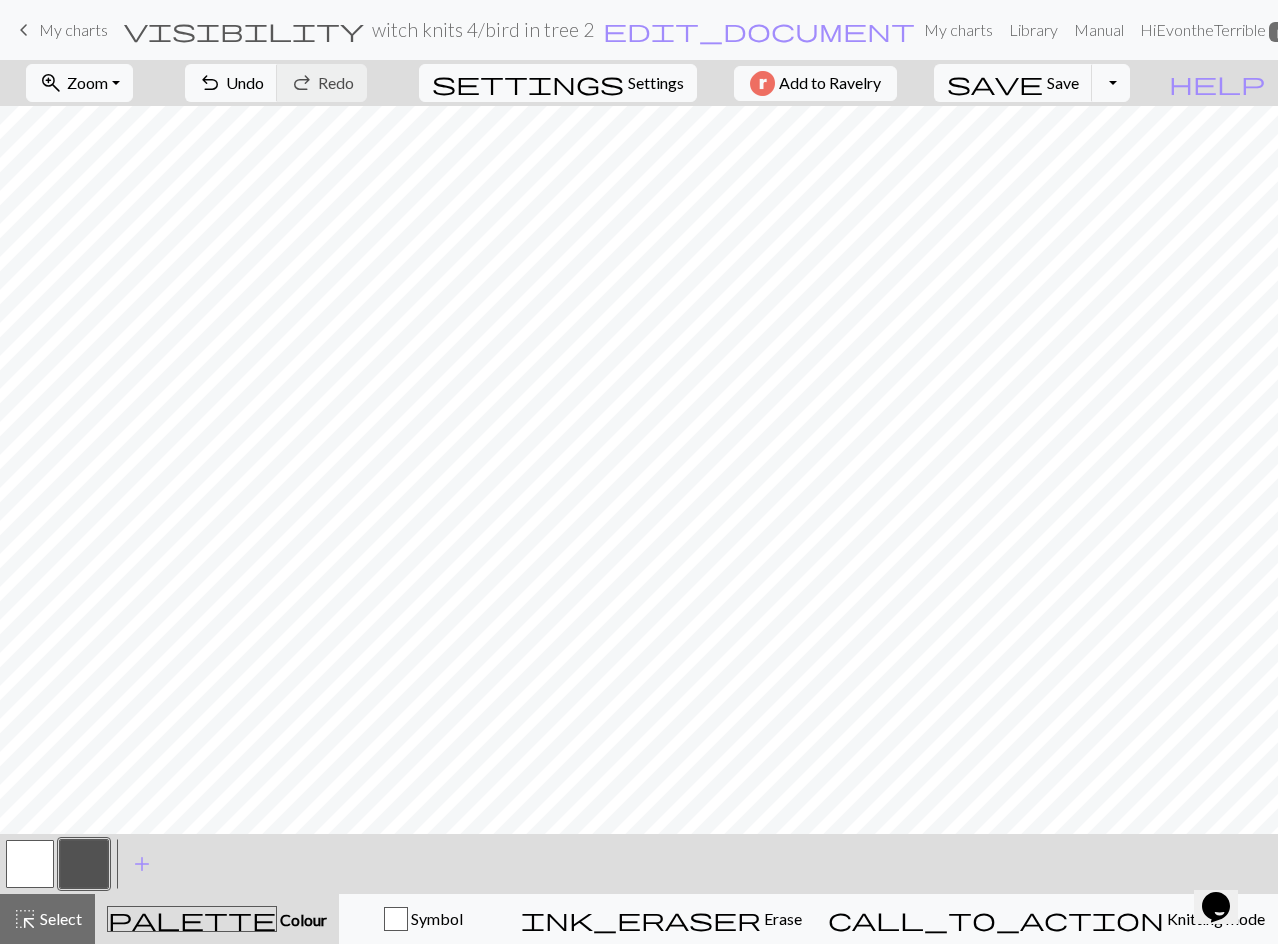 click at bounding box center [30, 864] 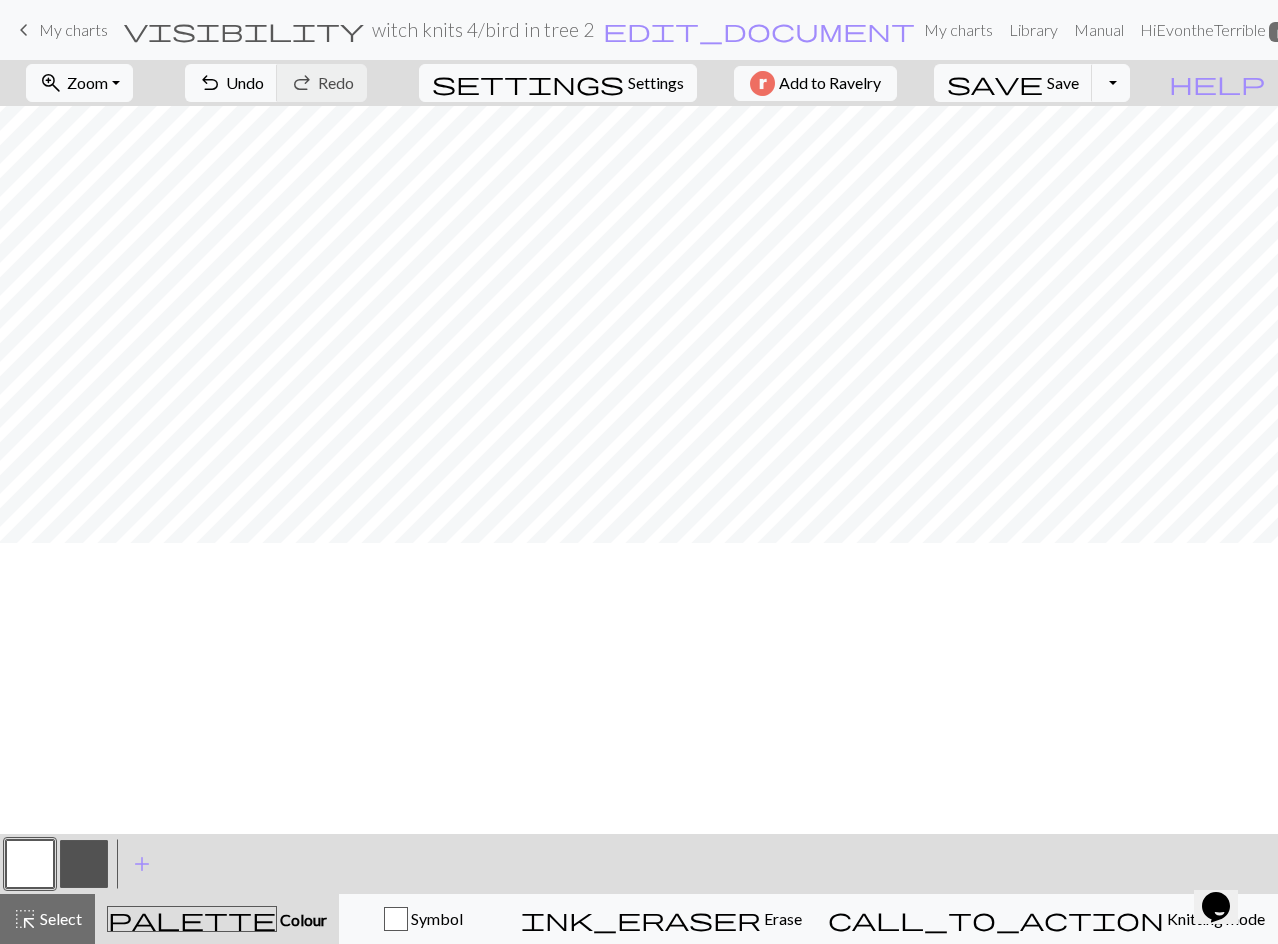 scroll, scrollTop: 200, scrollLeft: 0, axis: vertical 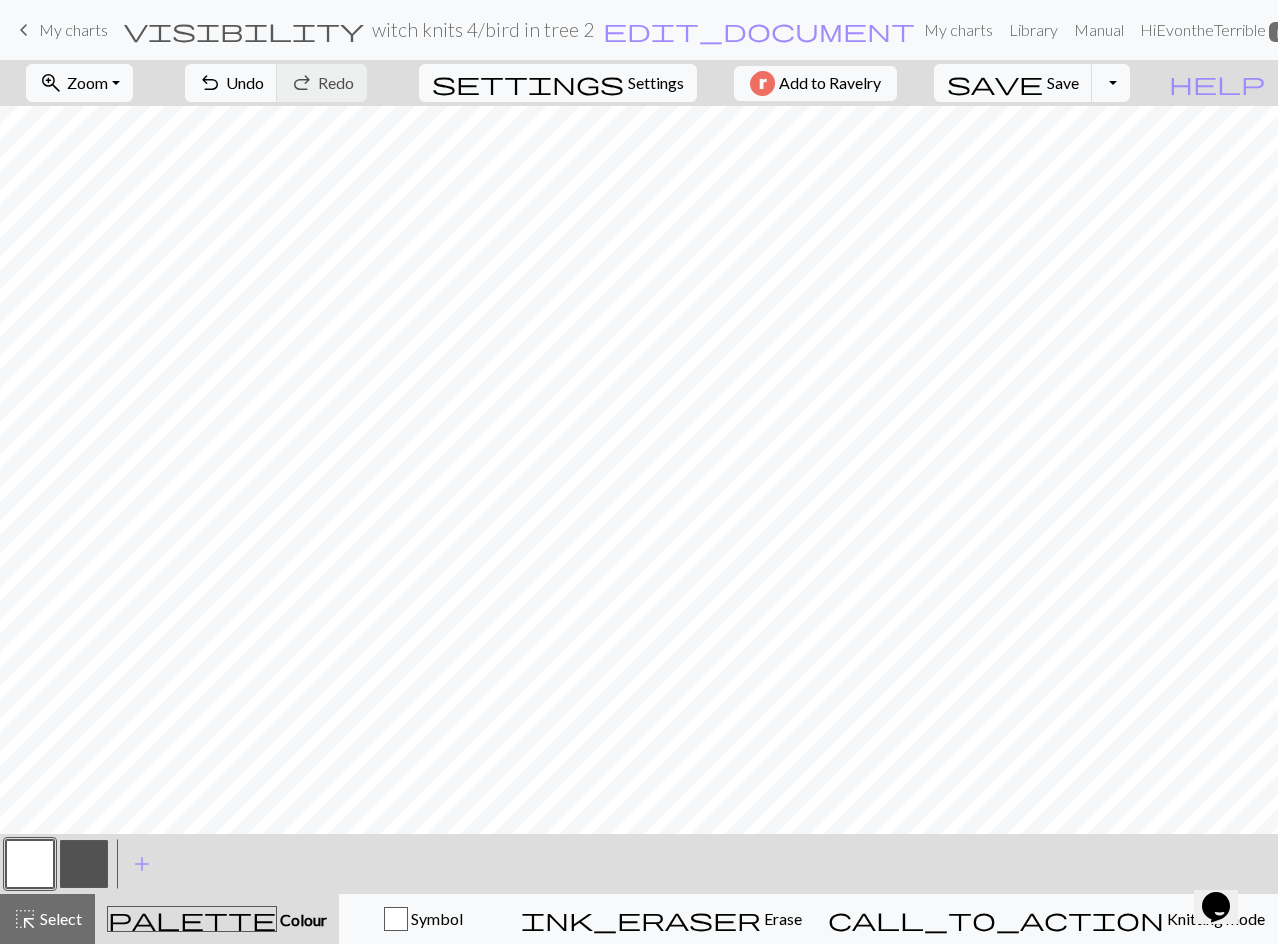 click at bounding box center (84, 864) 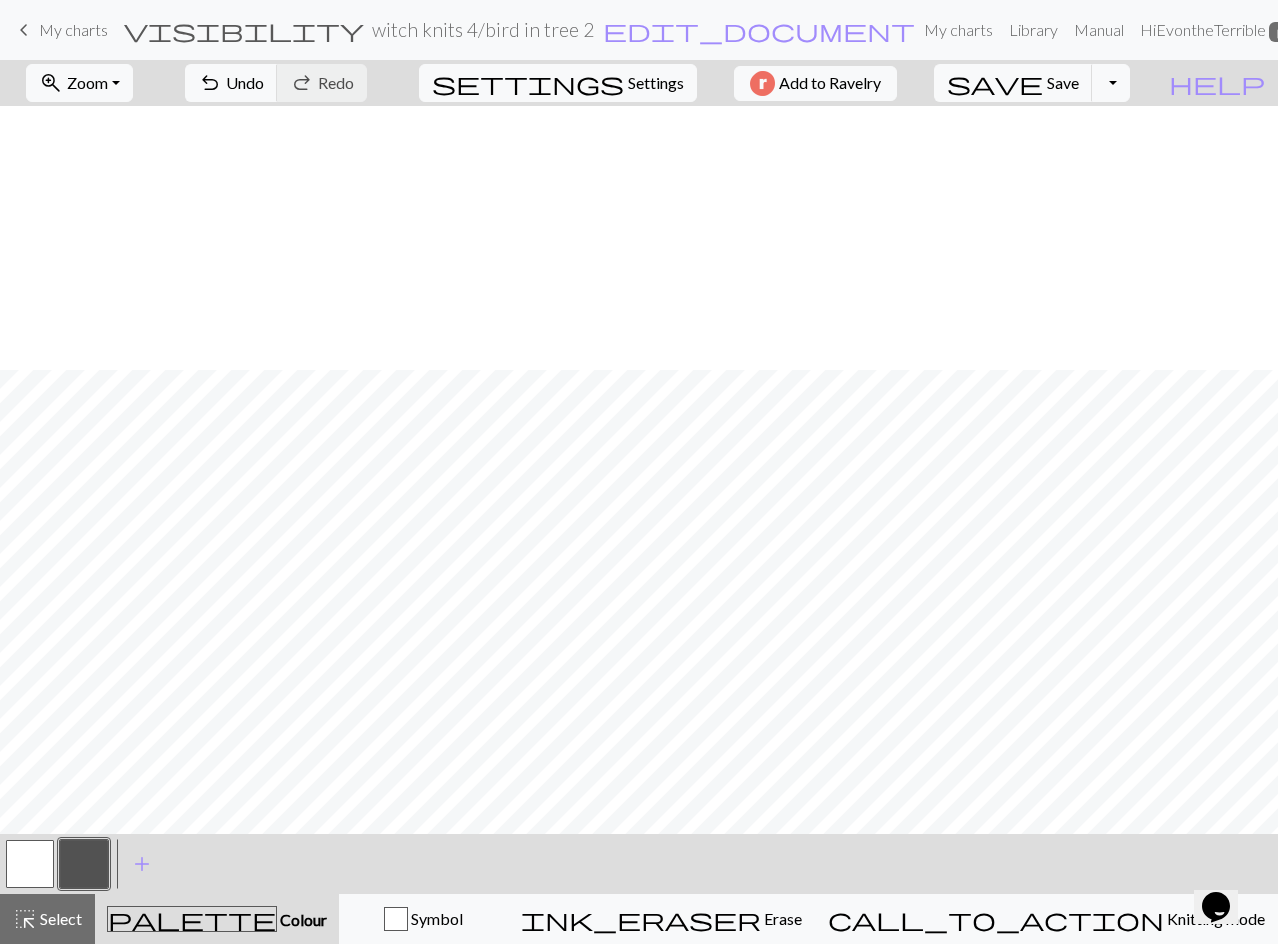 scroll, scrollTop: 1377, scrollLeft: 0, axis: vertical 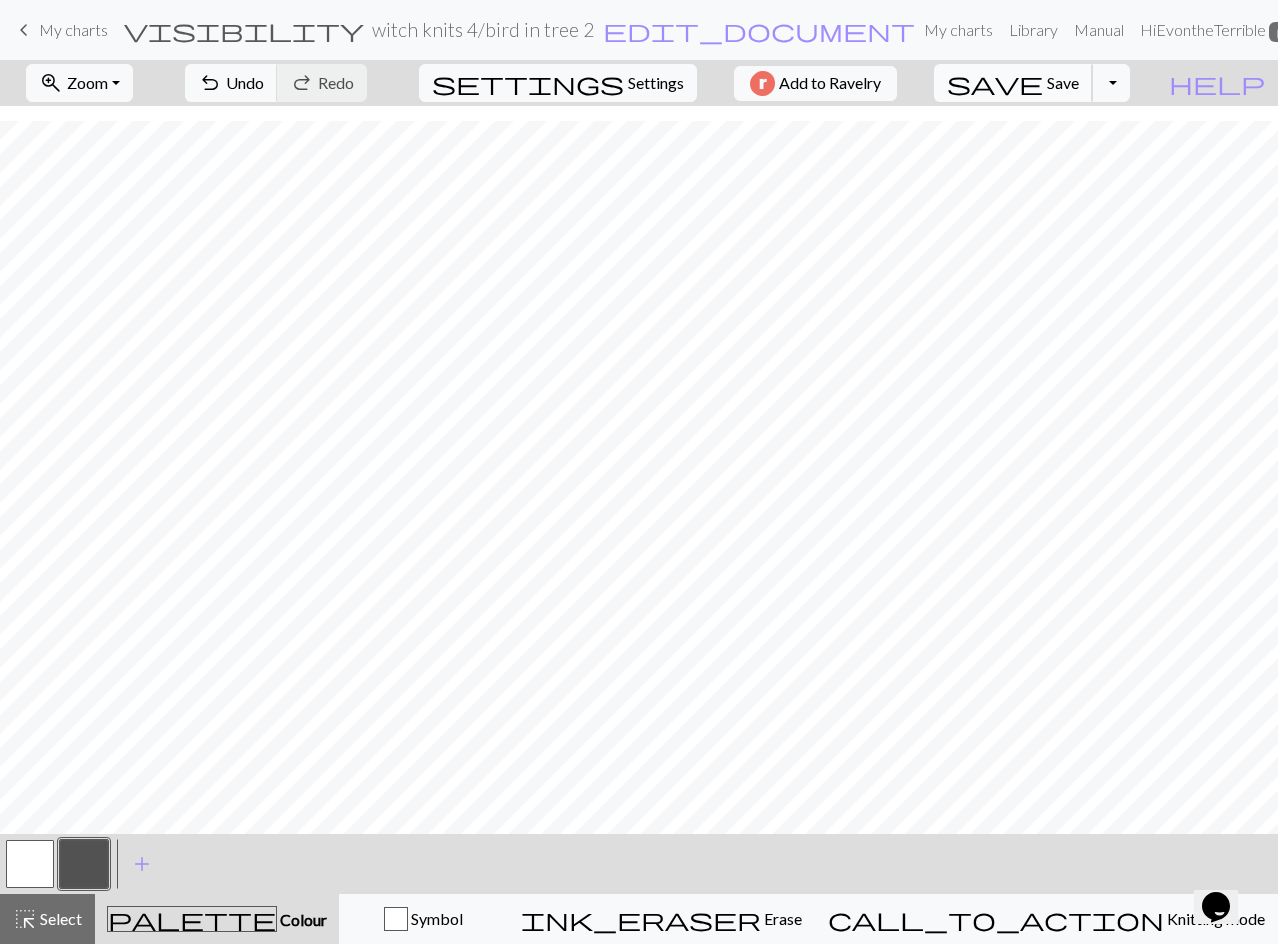 click on "Save" at bounding box center (1063, 82) 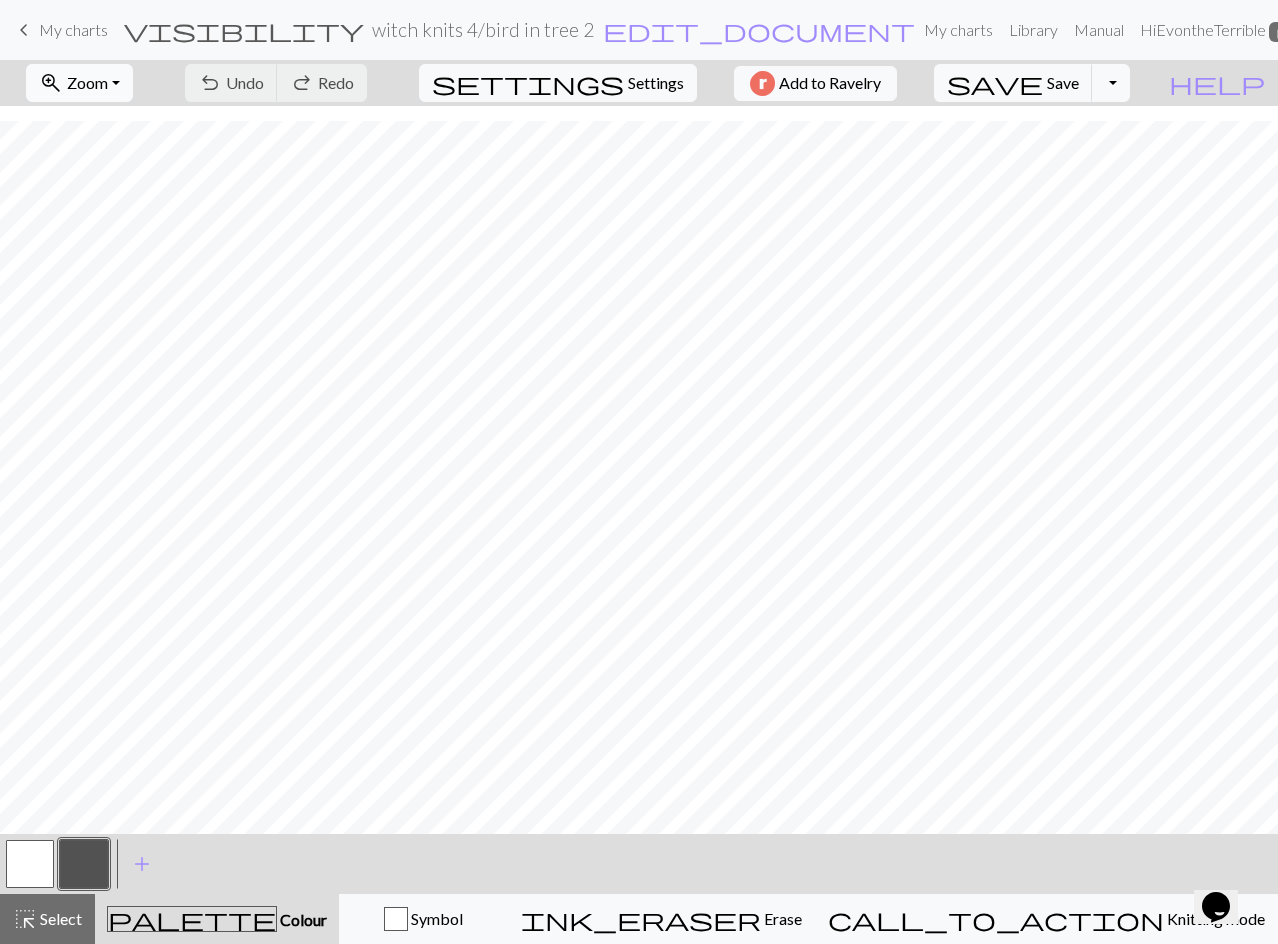 click on "zoom_in Zoom Zoom" at bounding box center (79, 83) 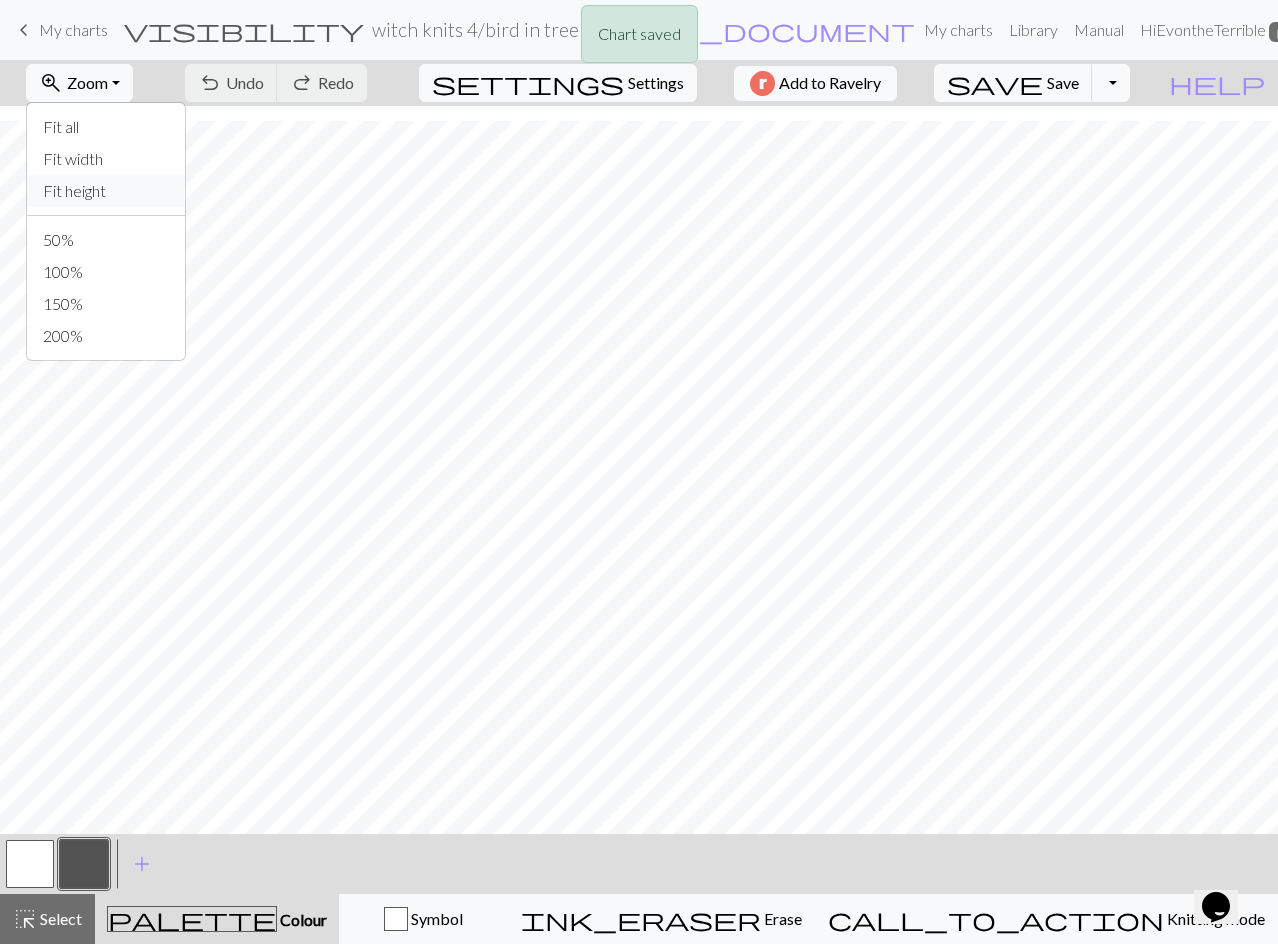 click on "Fit height" at bounding box center [106, 191] 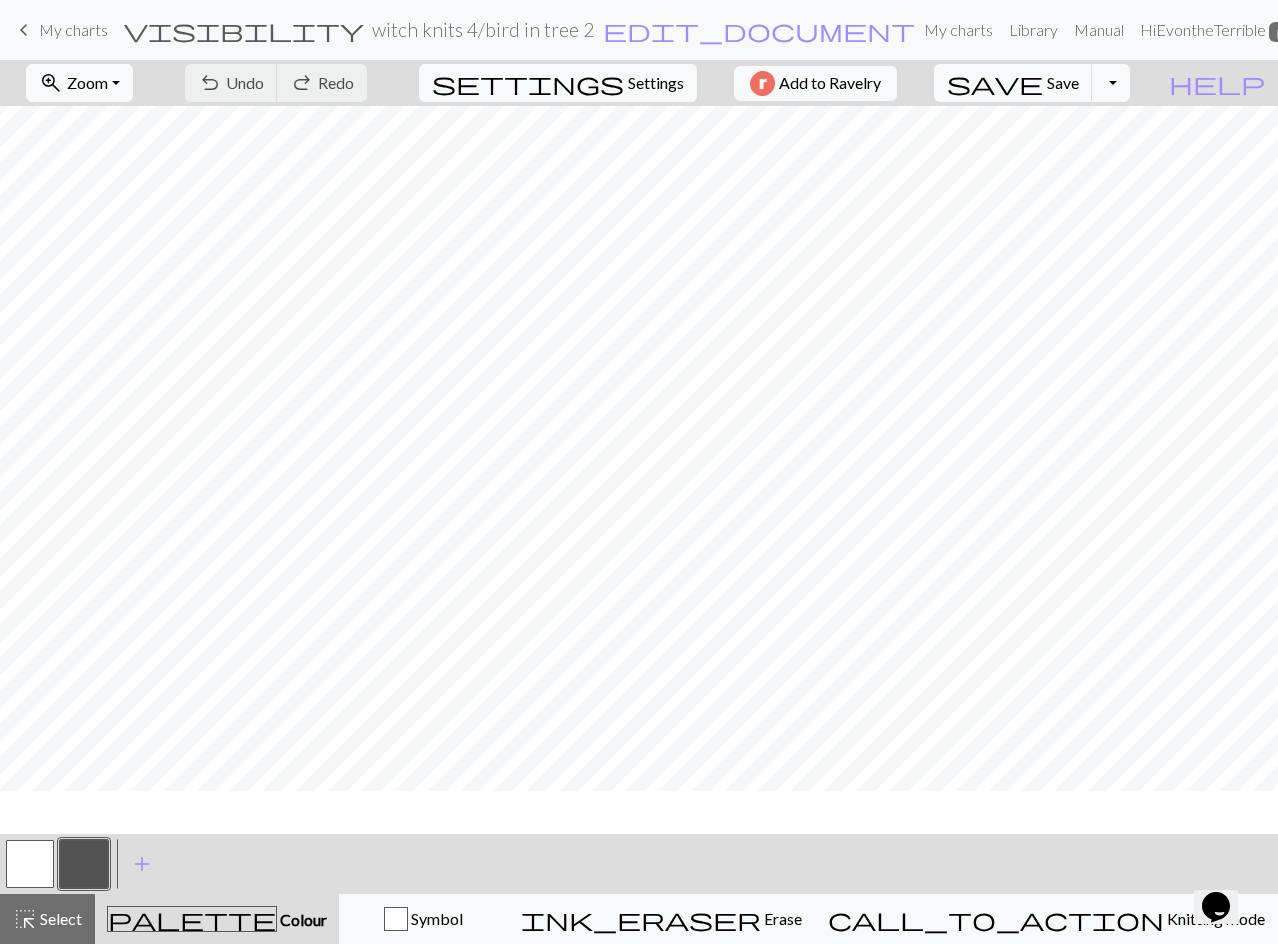 scroll, scrollTop: 0, scrollLeft: 0, axis: both 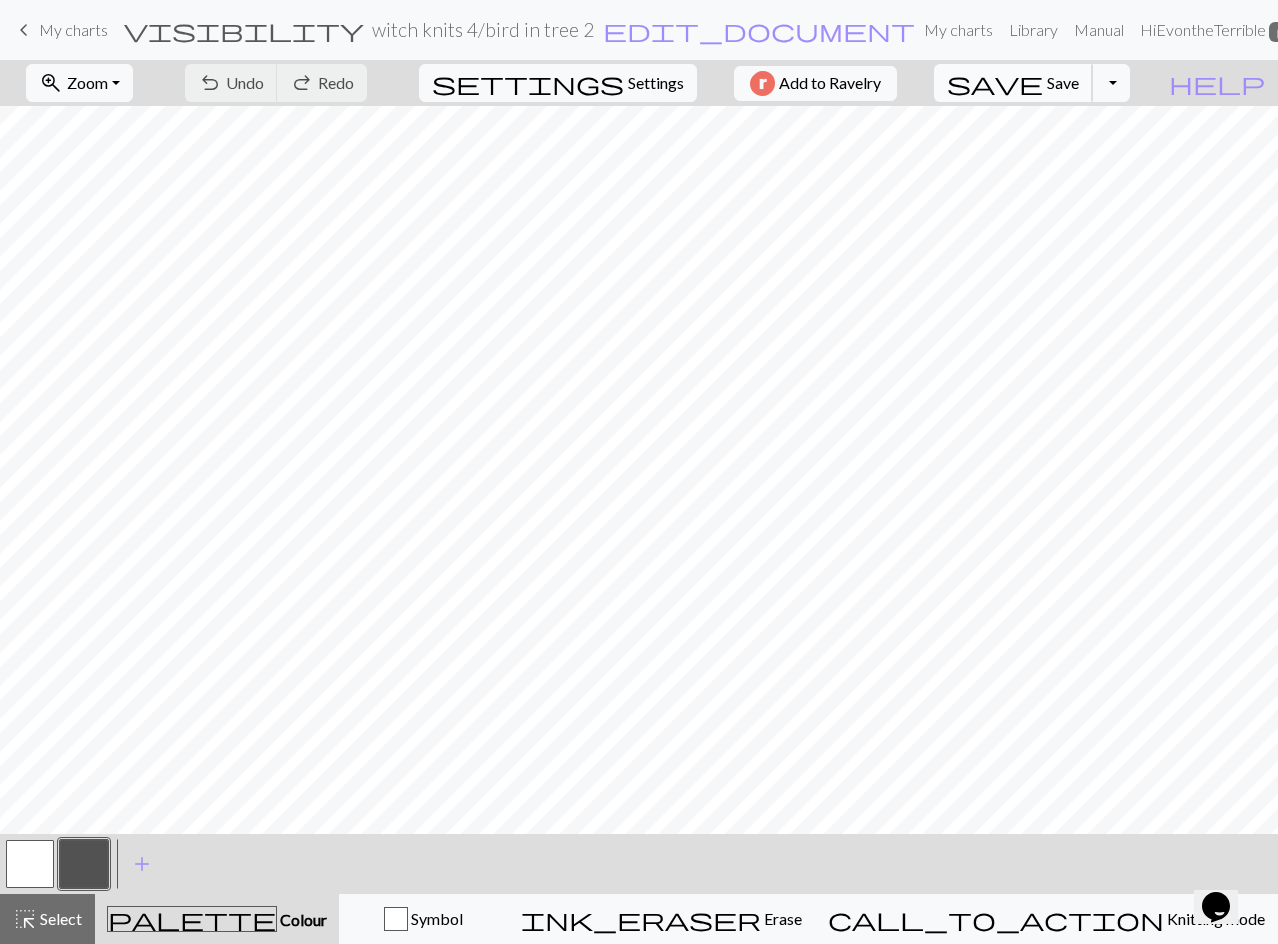 click on "save" at bounding box center [995, 83] 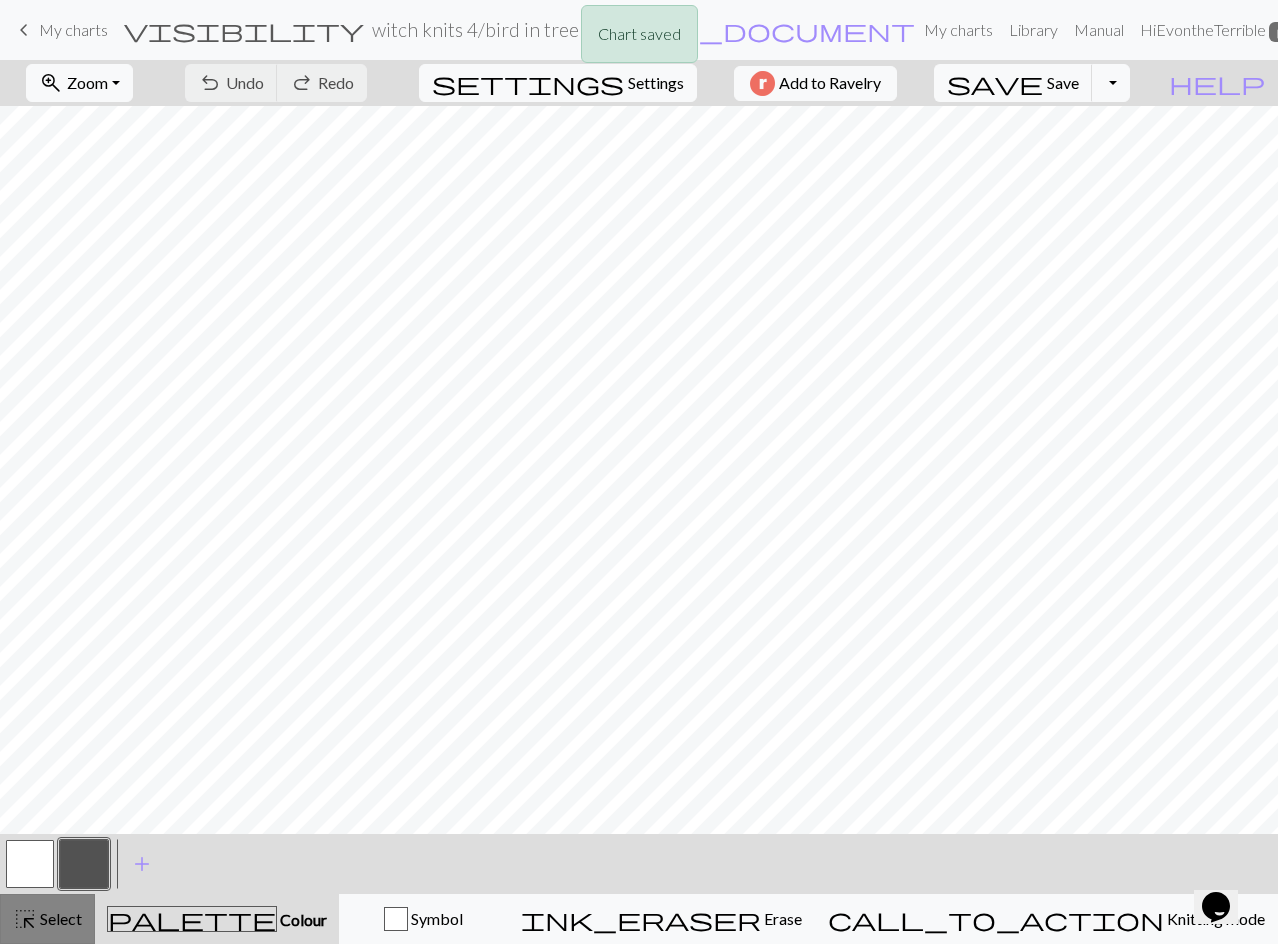 click on "highlight_alt   Select   Select" at bounding box center (47, 919) 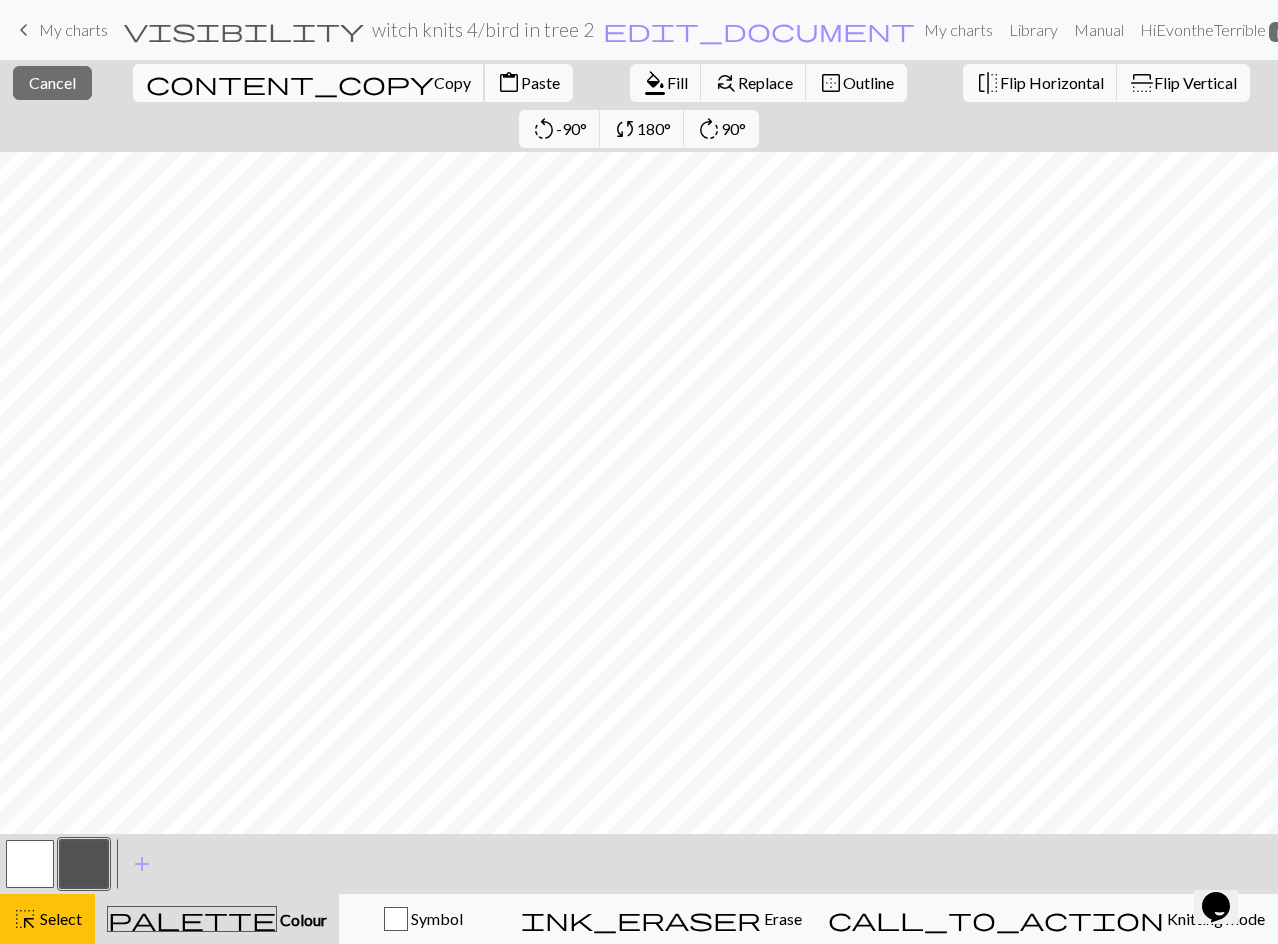 click on "content_copy" at bounding box center (290, 83) 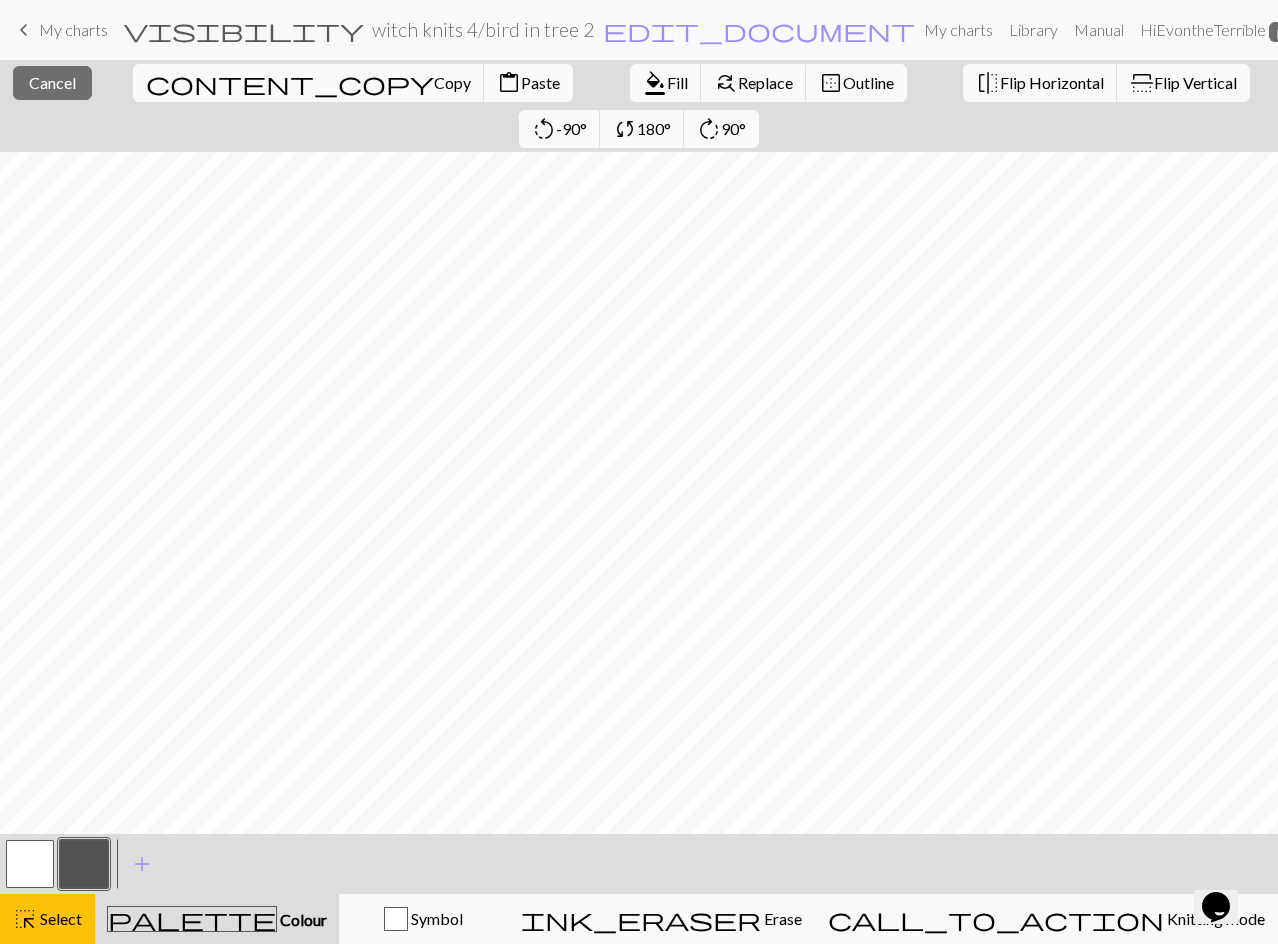 click on "Paste" at bounding box center [540, 82] 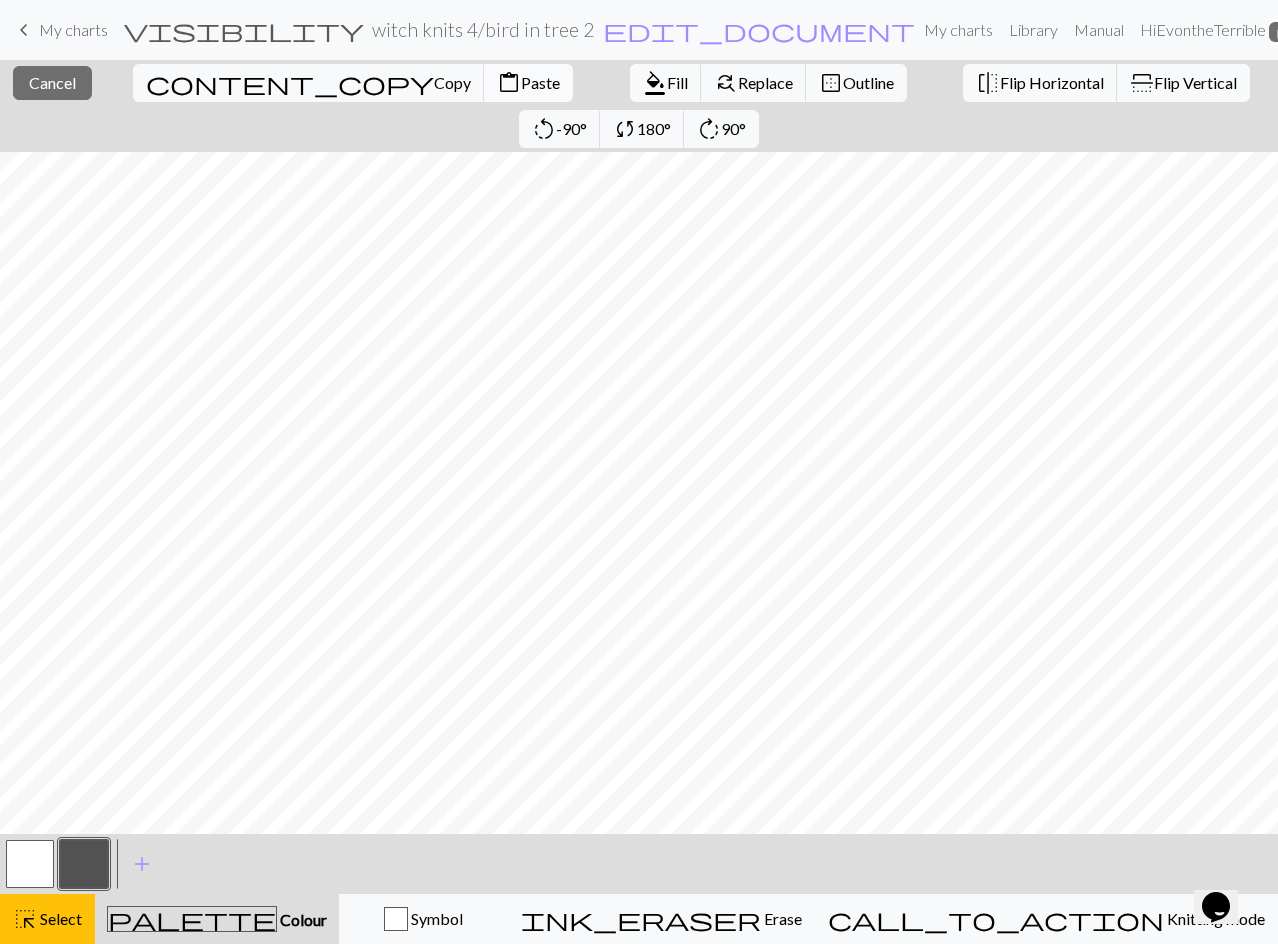 click on "Paste" at bounding box center [540, 82] 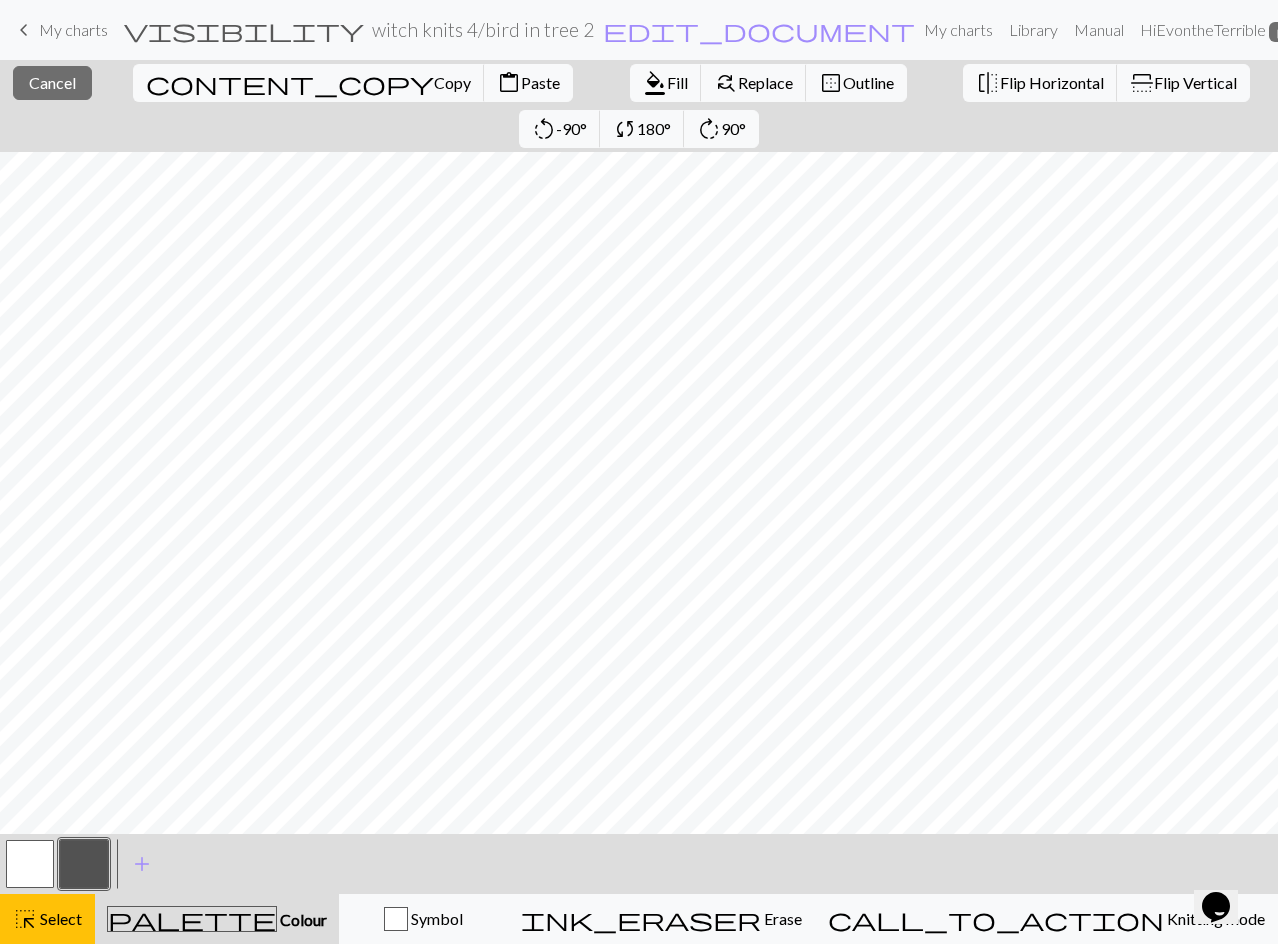 scroll, scrollTop: 300, scrollLeft: 0, axis: vertical 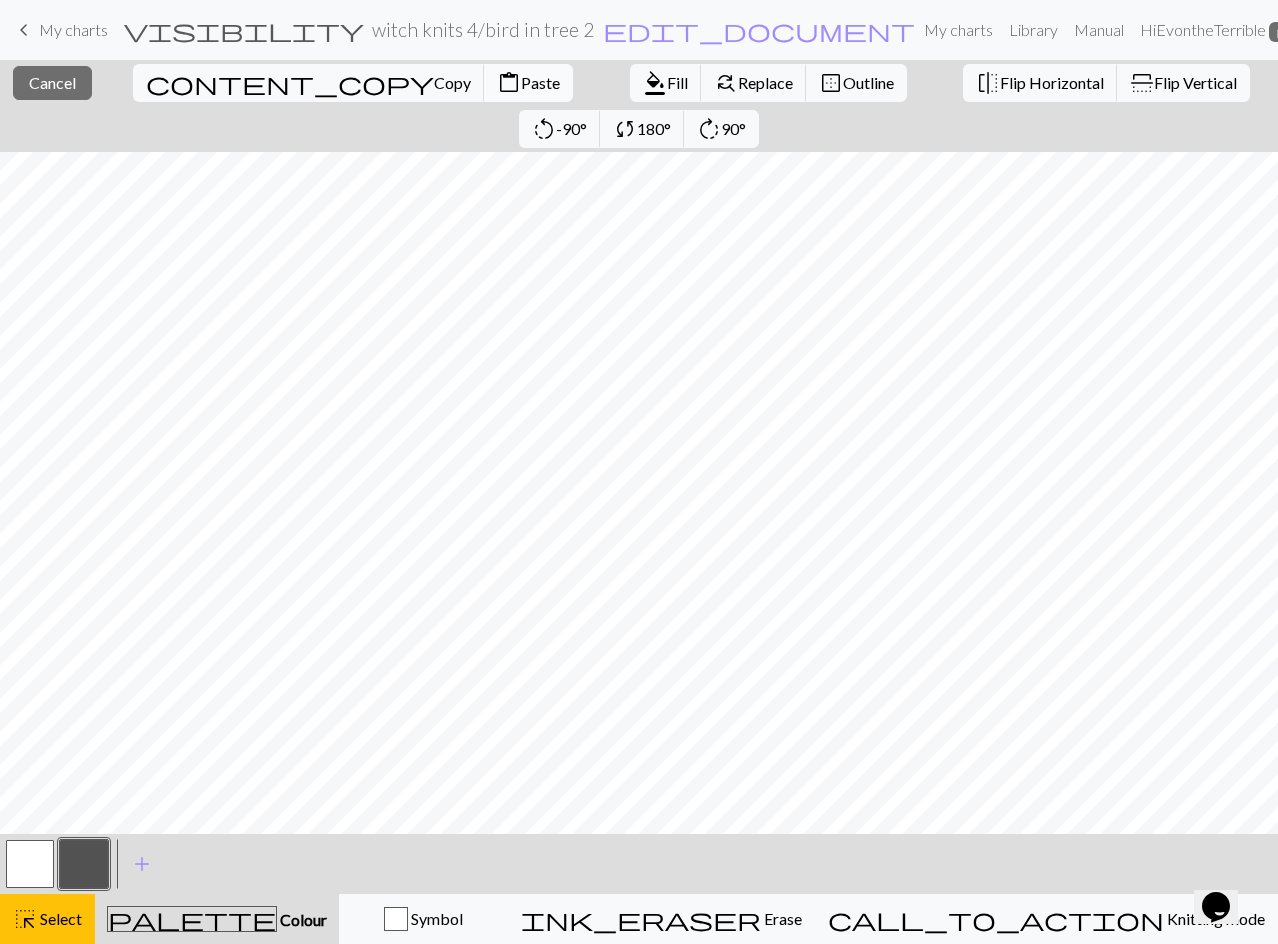 click on "Paste" at bounding box center (540, 82) 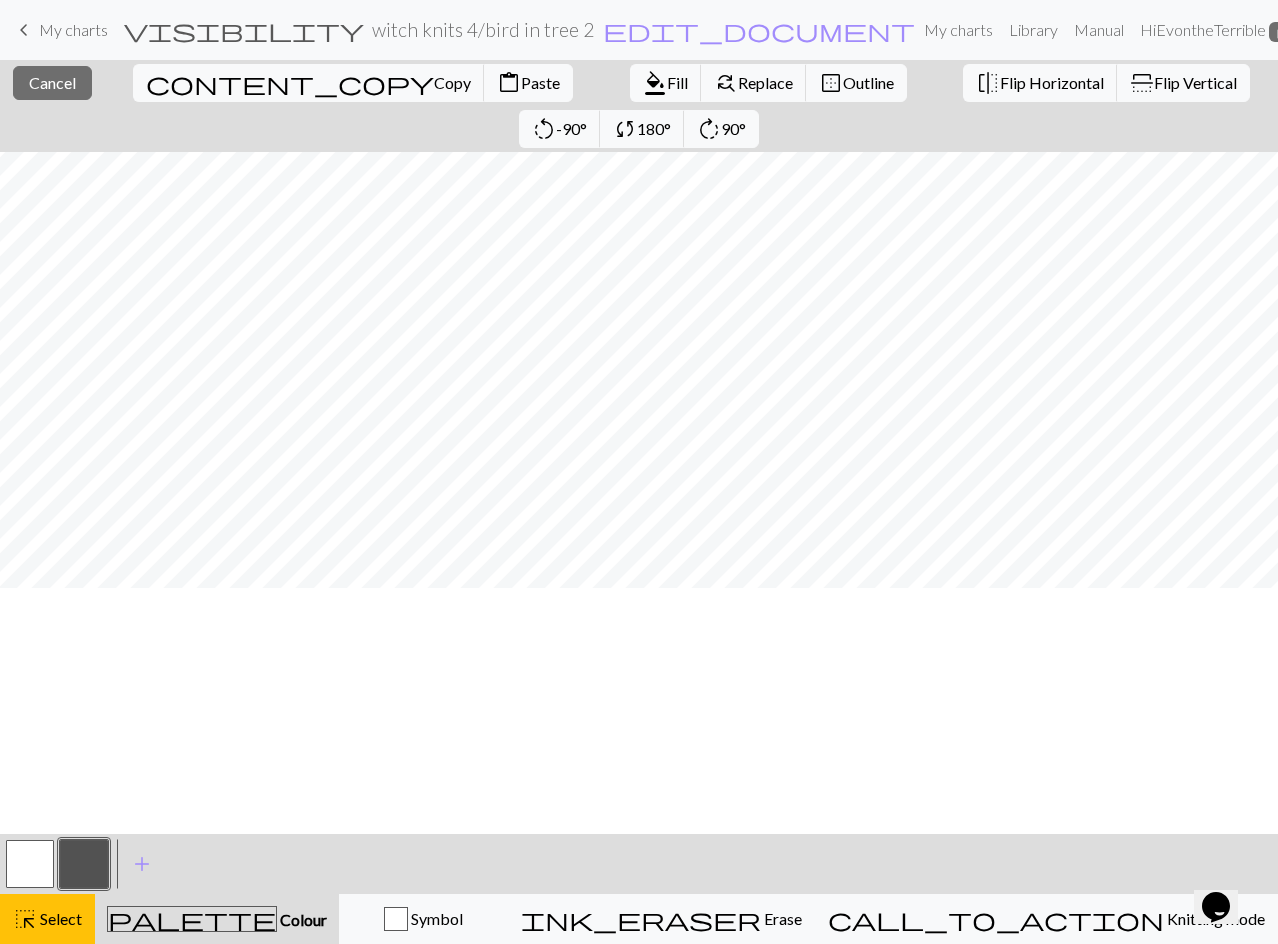 scroll, scrollTop: 0, scrollLeft: 0, axis: both 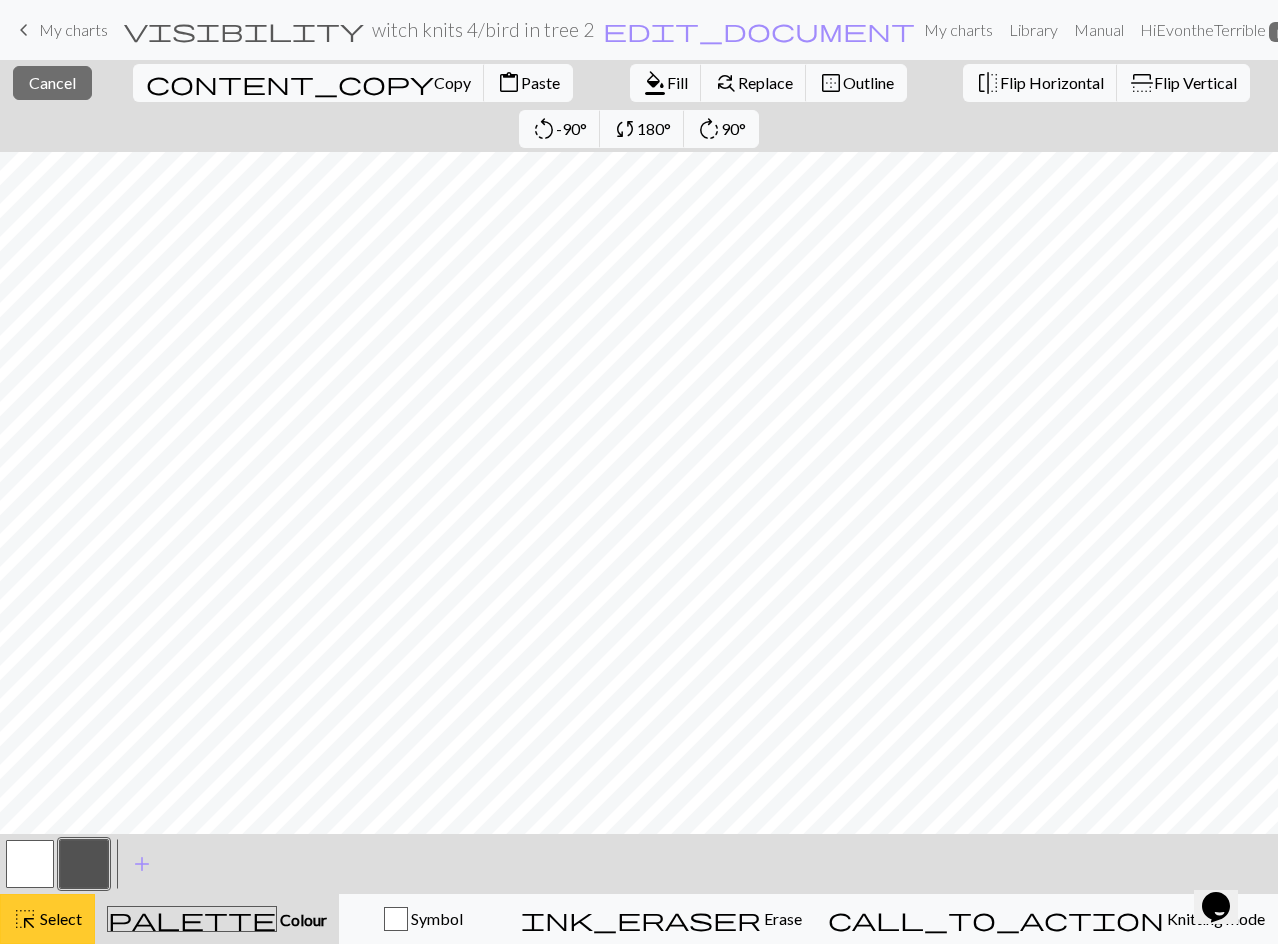click on "highlight_alt" at bounding box center [25, 919] 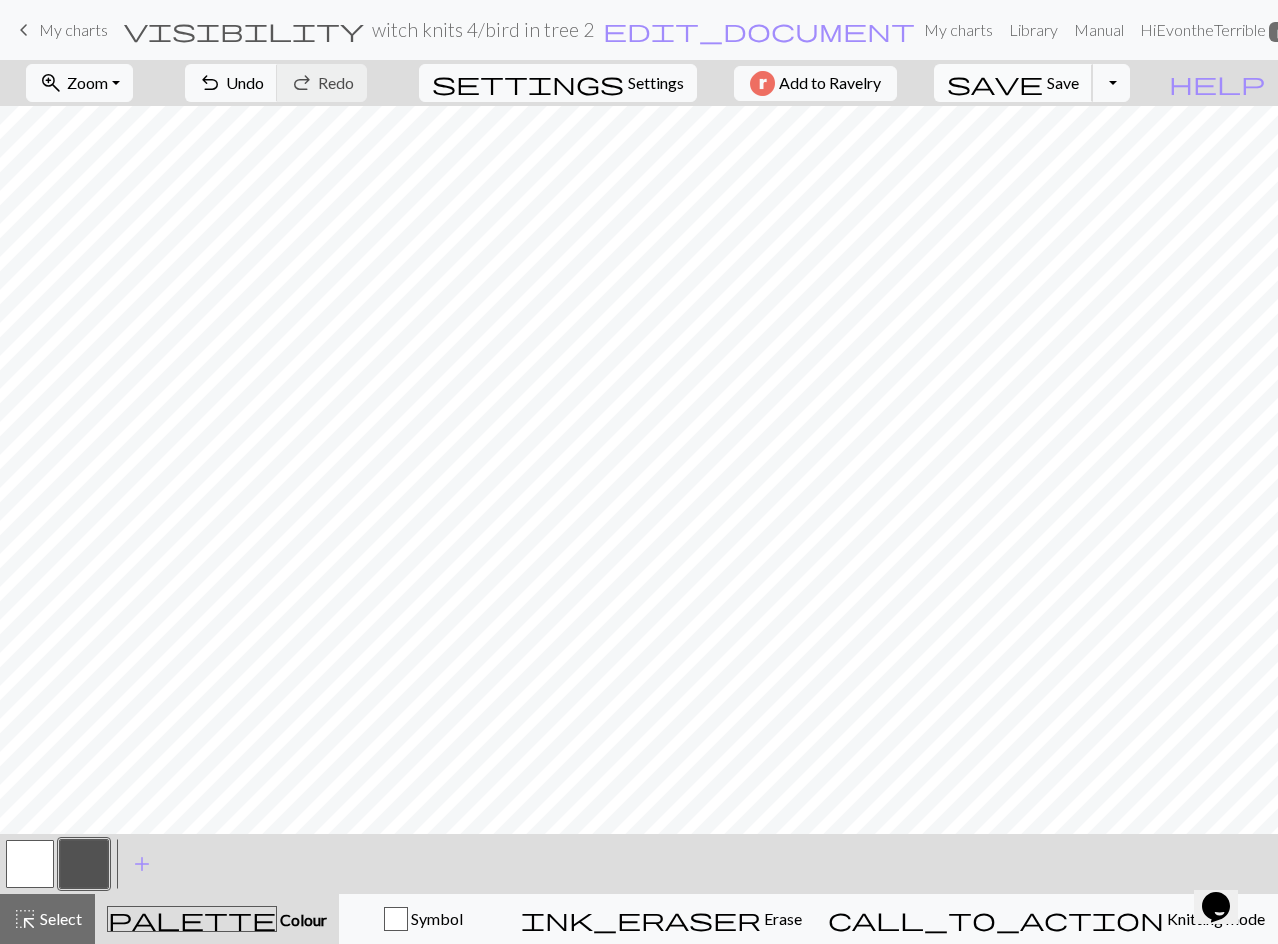click on "save" at bounding box center [995, 83] 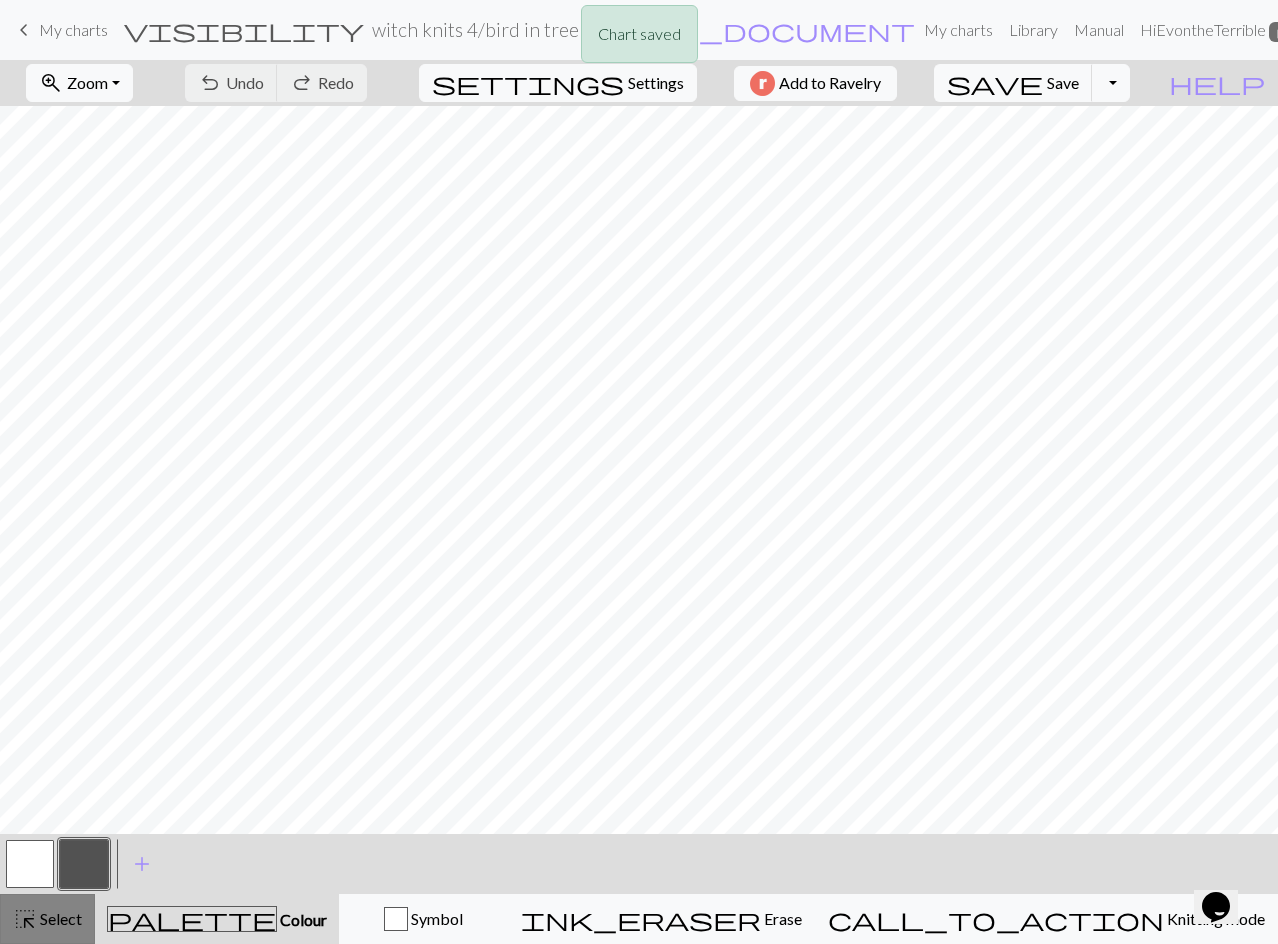 click on "highlight_alt" at bounding box center [25, 919] 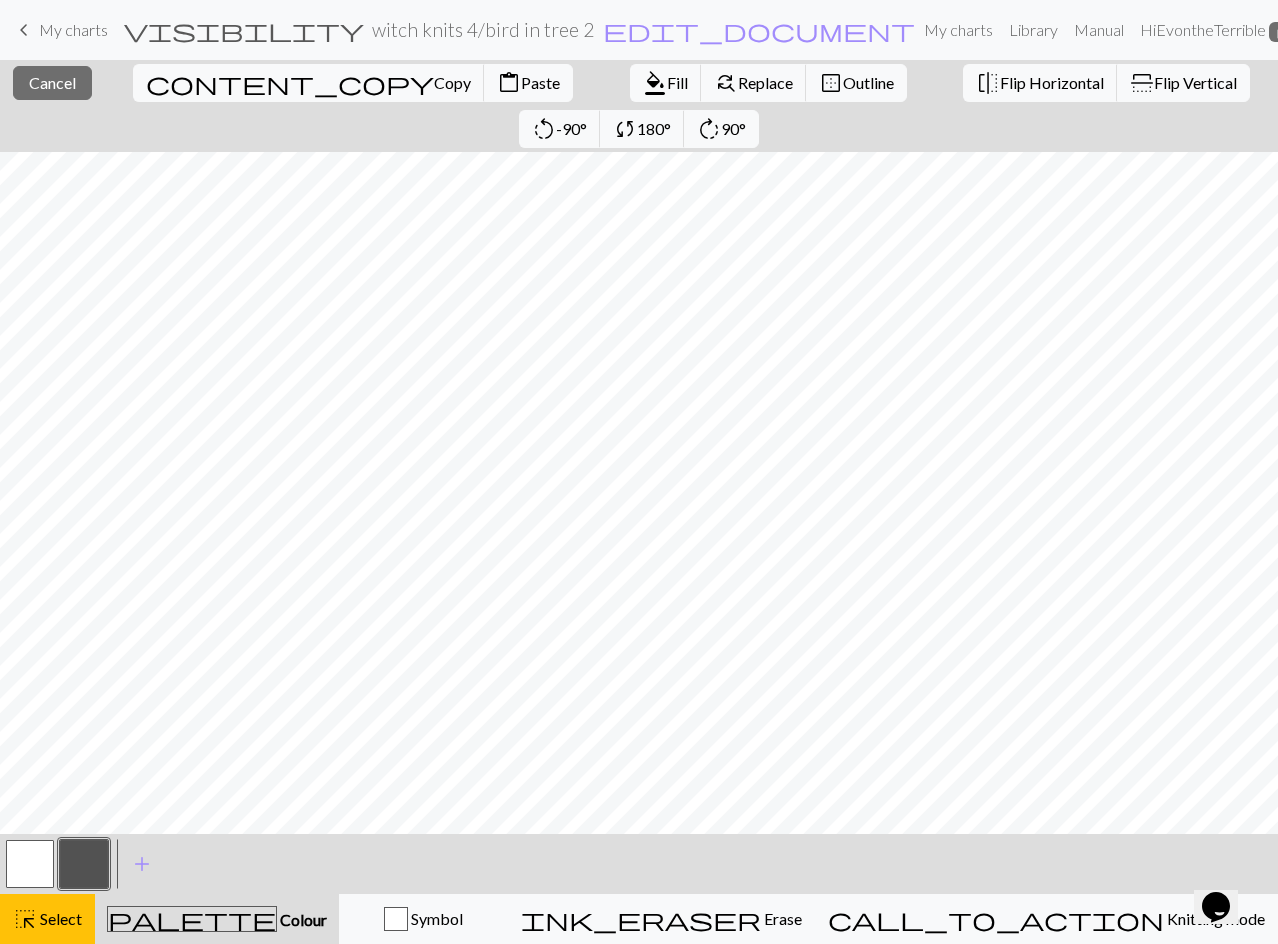 click at bounding box center (30, 864) 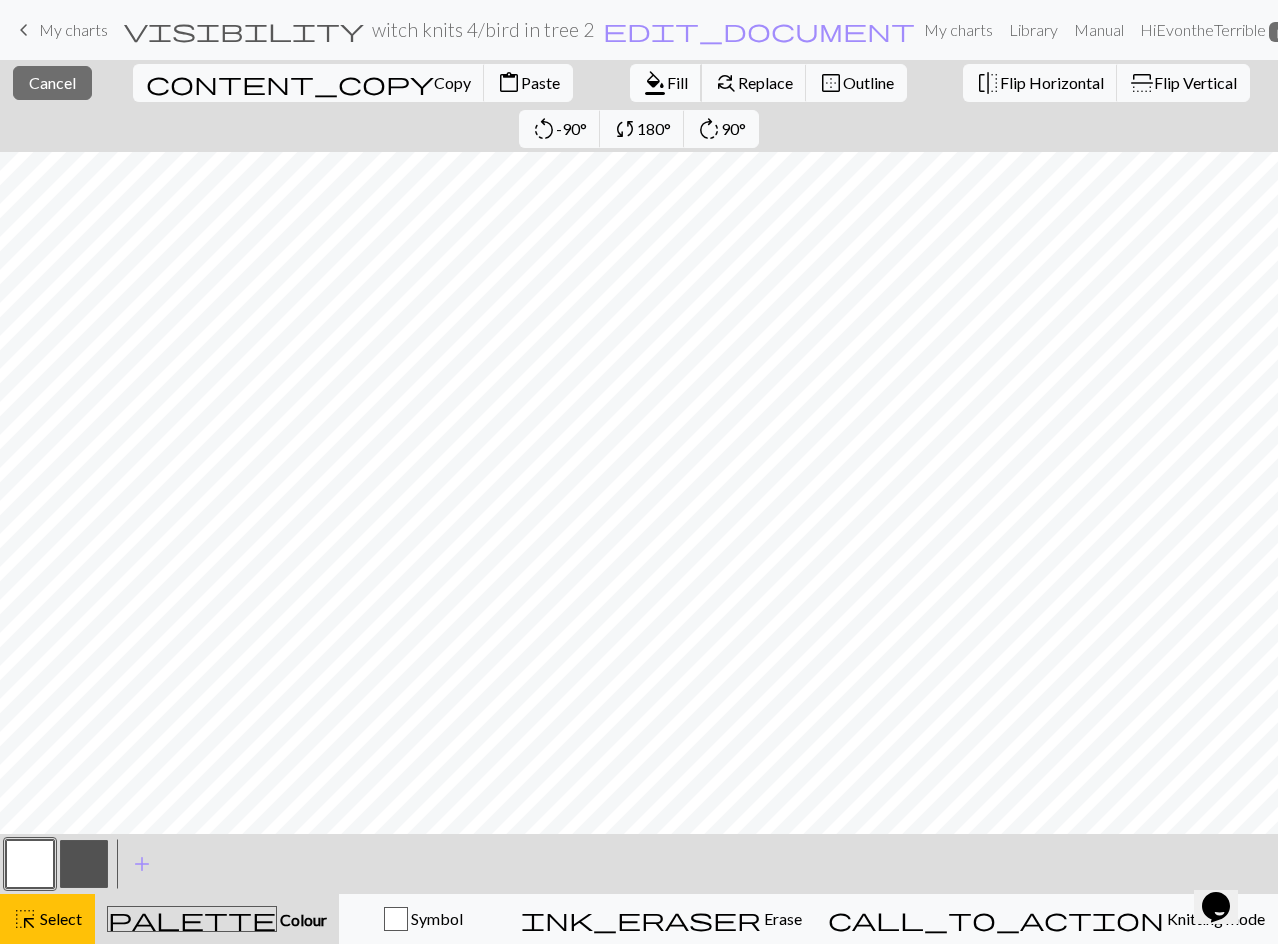 click on "Fill" at bounding box center (677, 82) 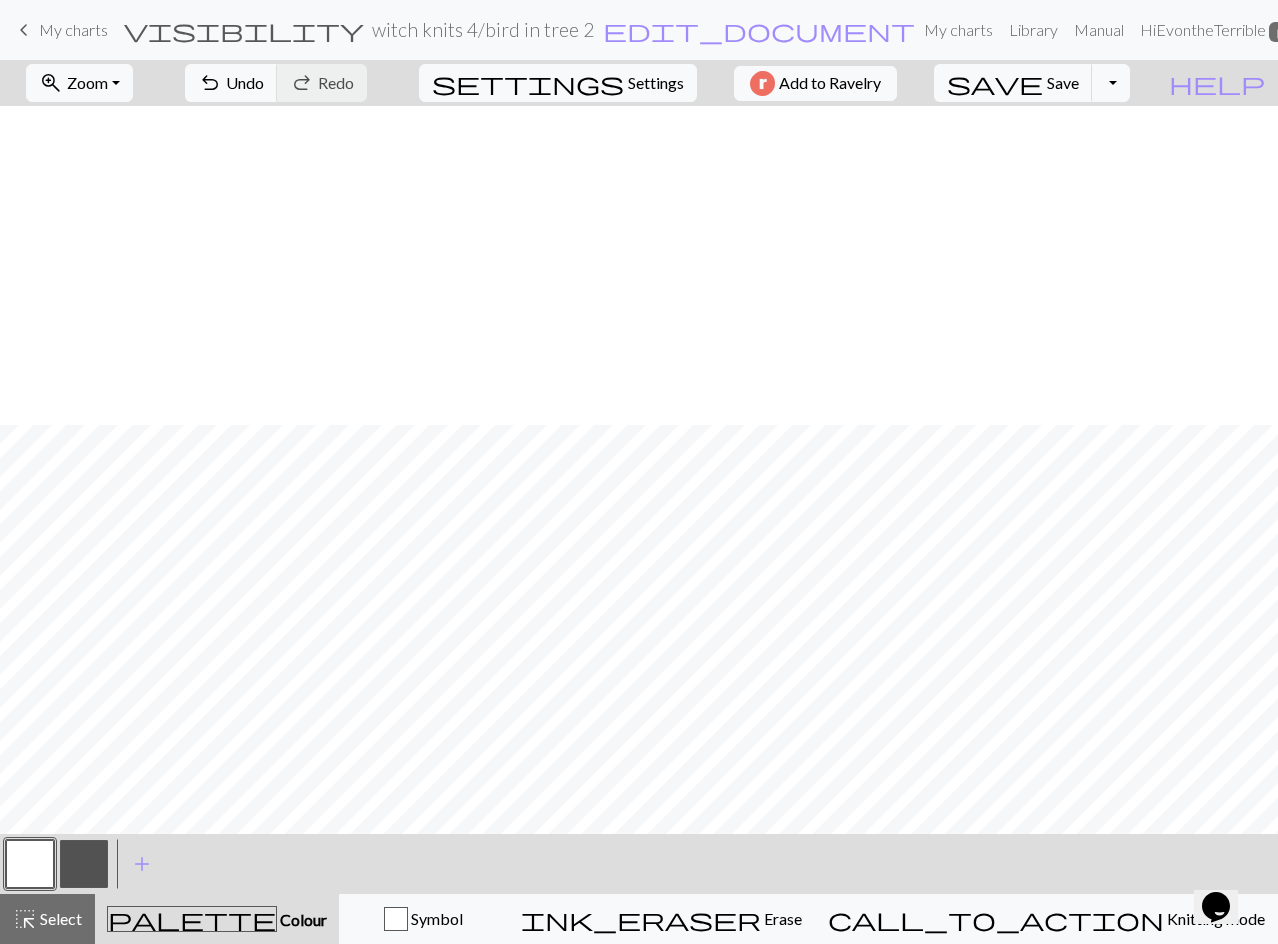 scroll, scrollTop: 357, scrollLeft: 0, axis: vertical 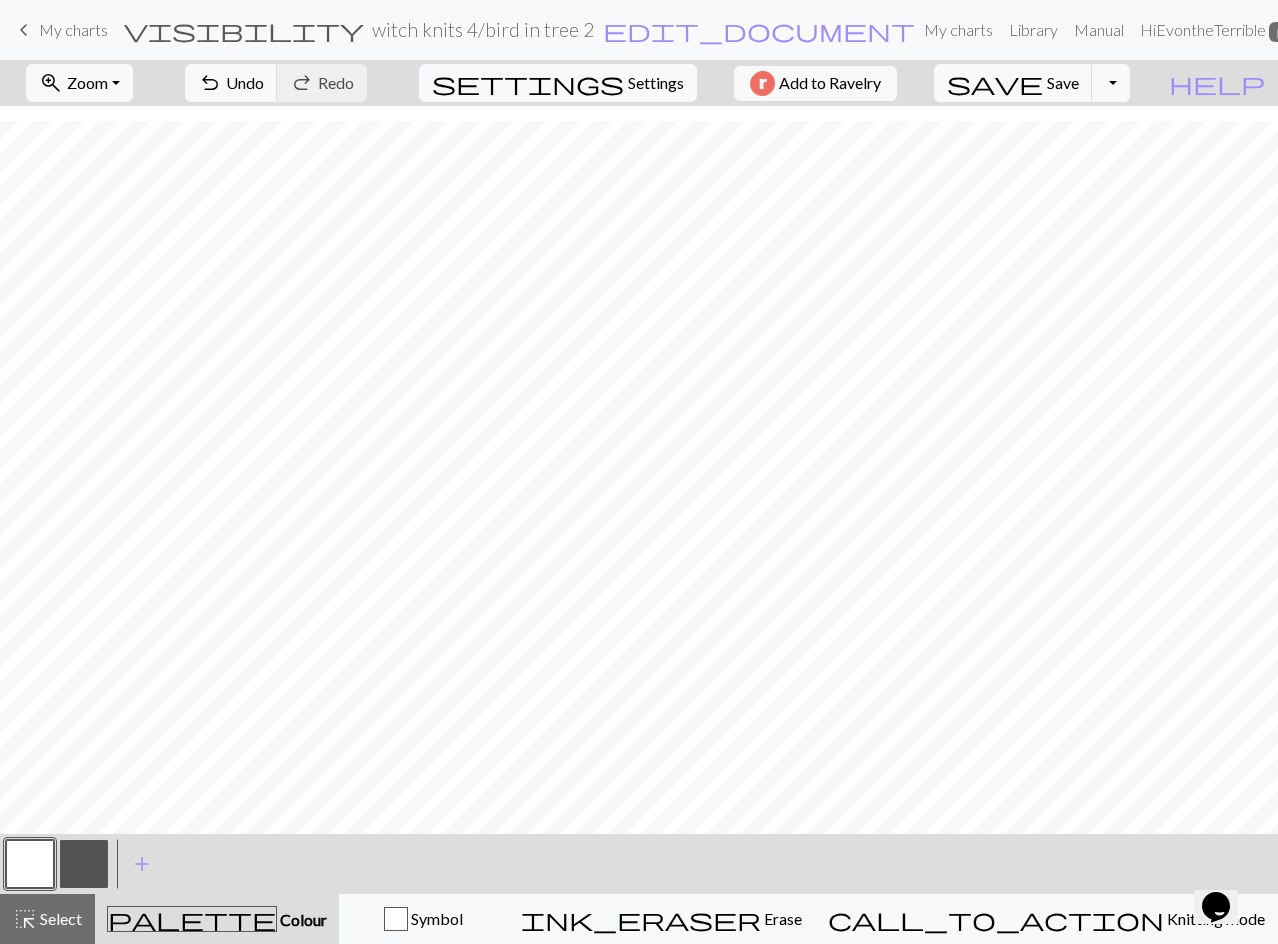 drag, startPoint x: 44, startPoint y: 924, endPoint x: 263, endPoint y: 827, distance: 239.52036 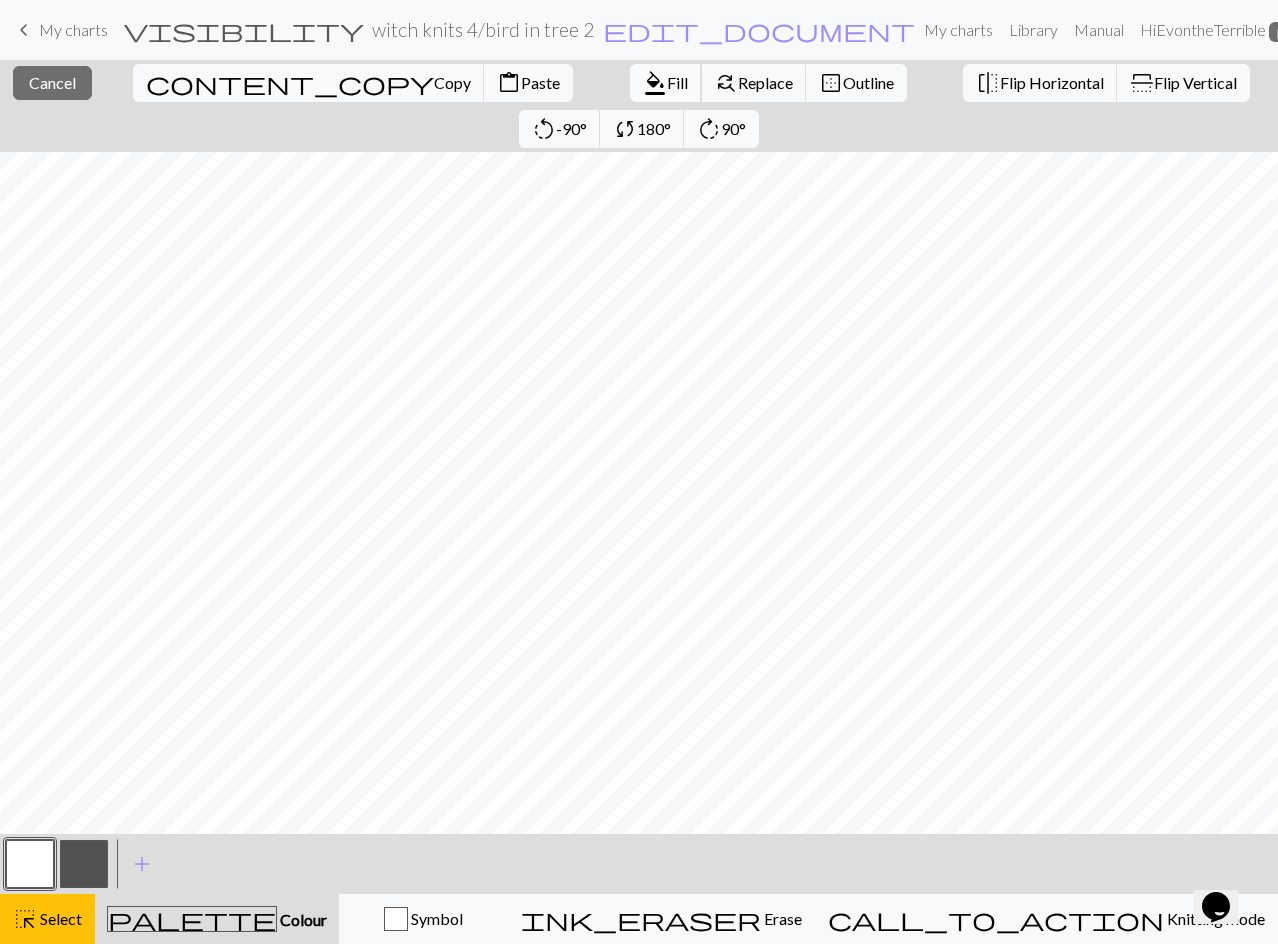 click on "Fill" at bounding box center (677, 82) 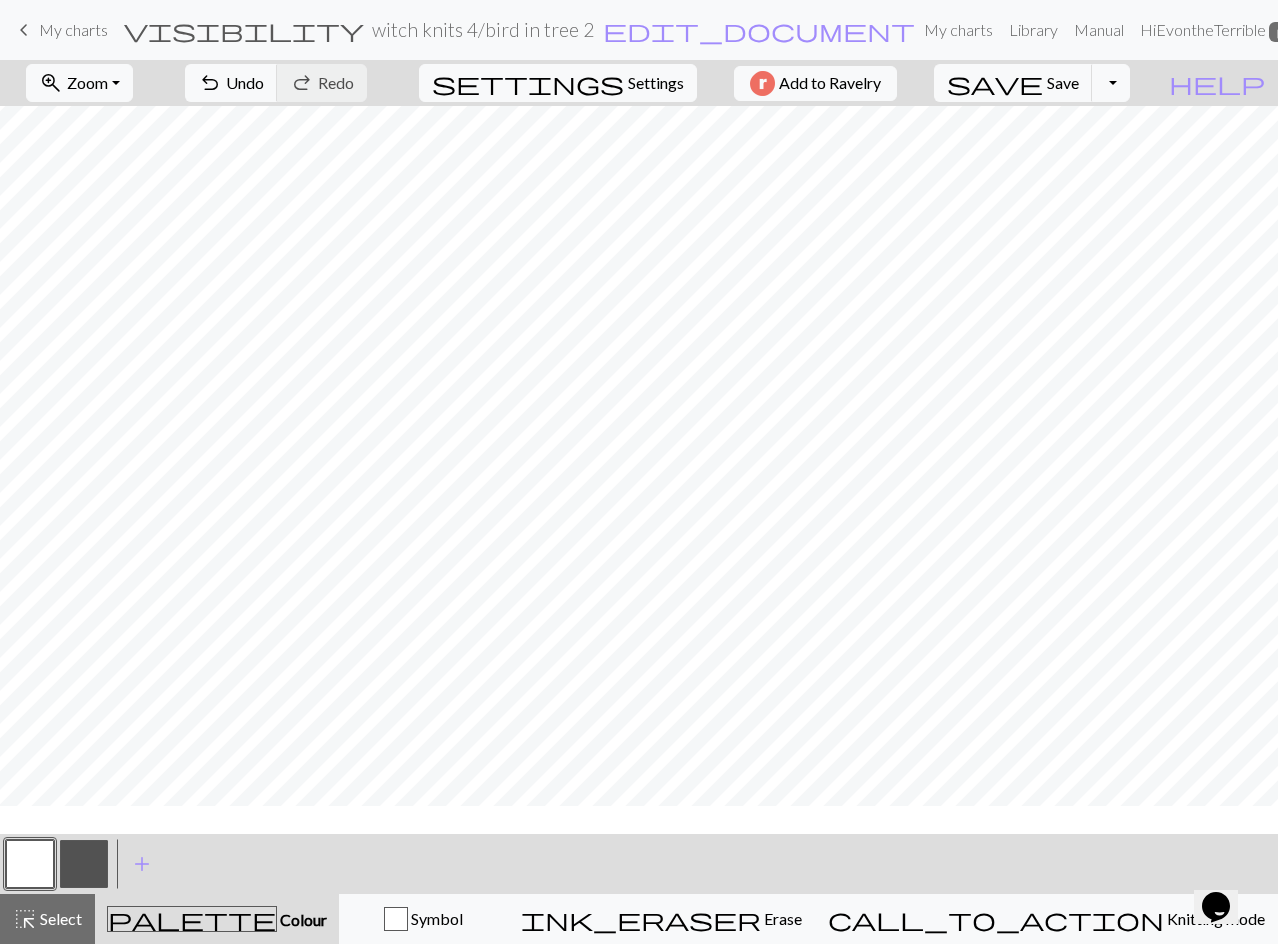 scroll, scrollTop: 0, scrollLeft: 0, axis: both 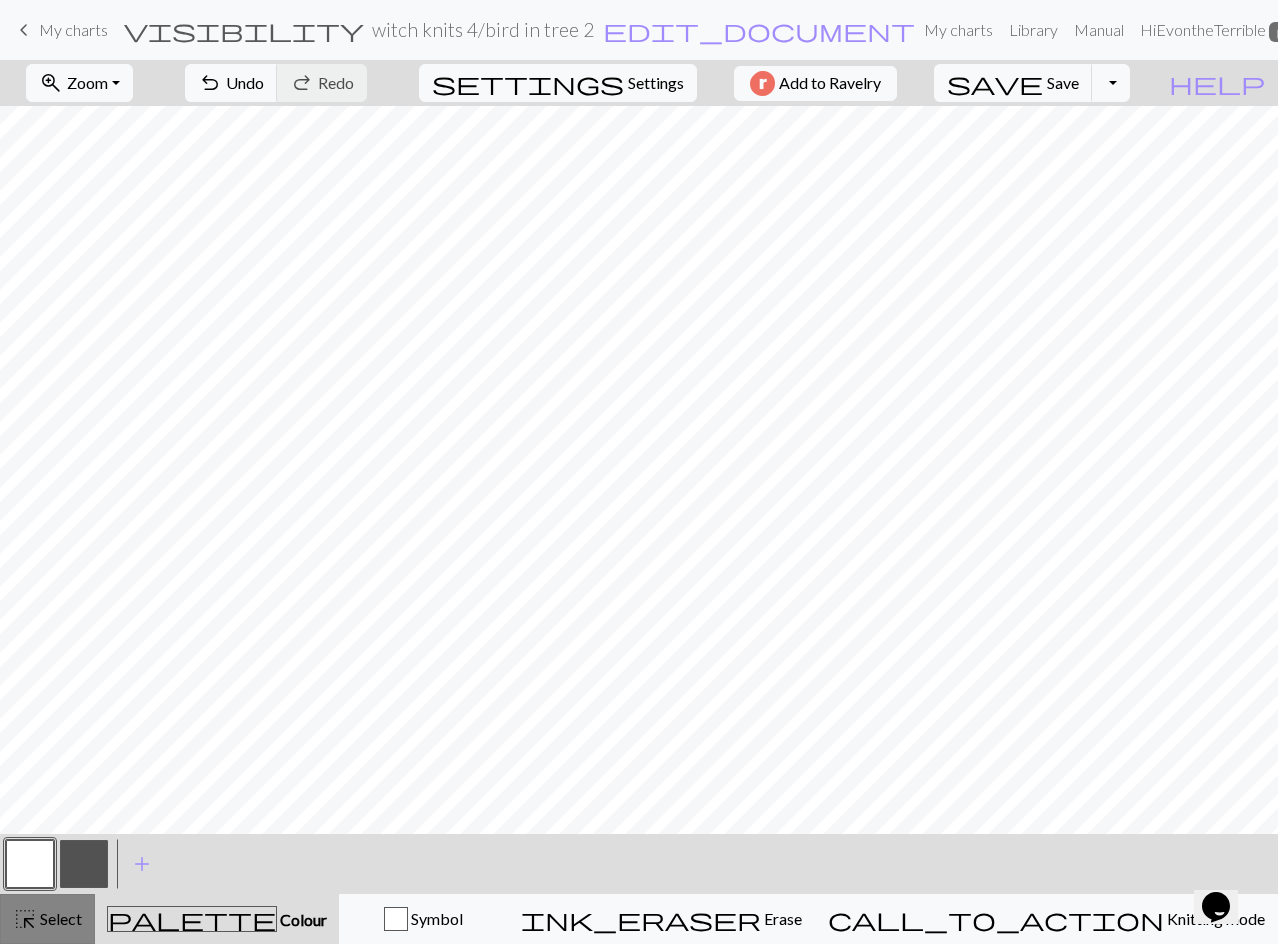 click on "Select" at bounding box center (59, 918) 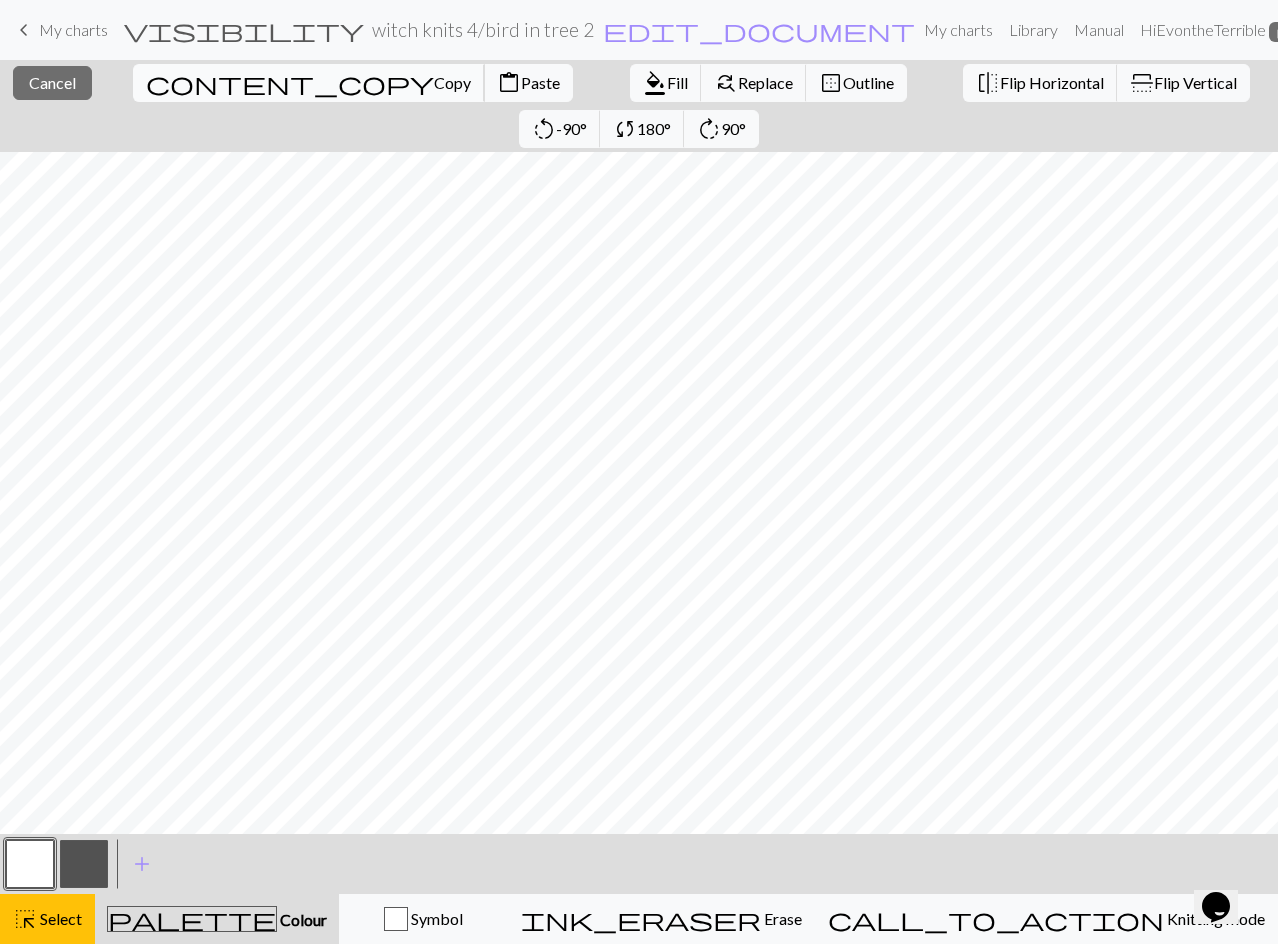 click on "Copy" at bounding box center (452, 82) 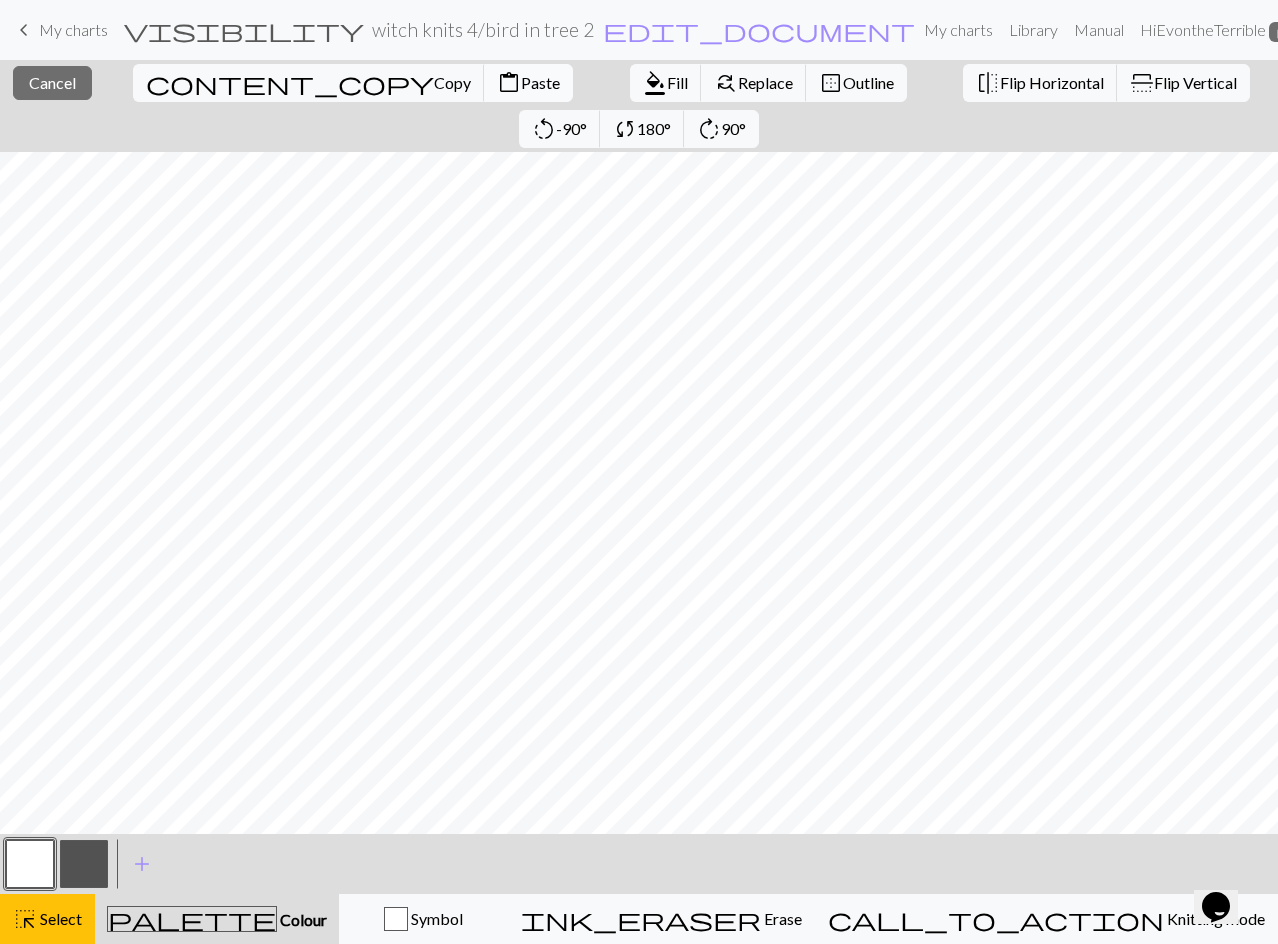 click on "Paste" at bounding box center [540, 82] 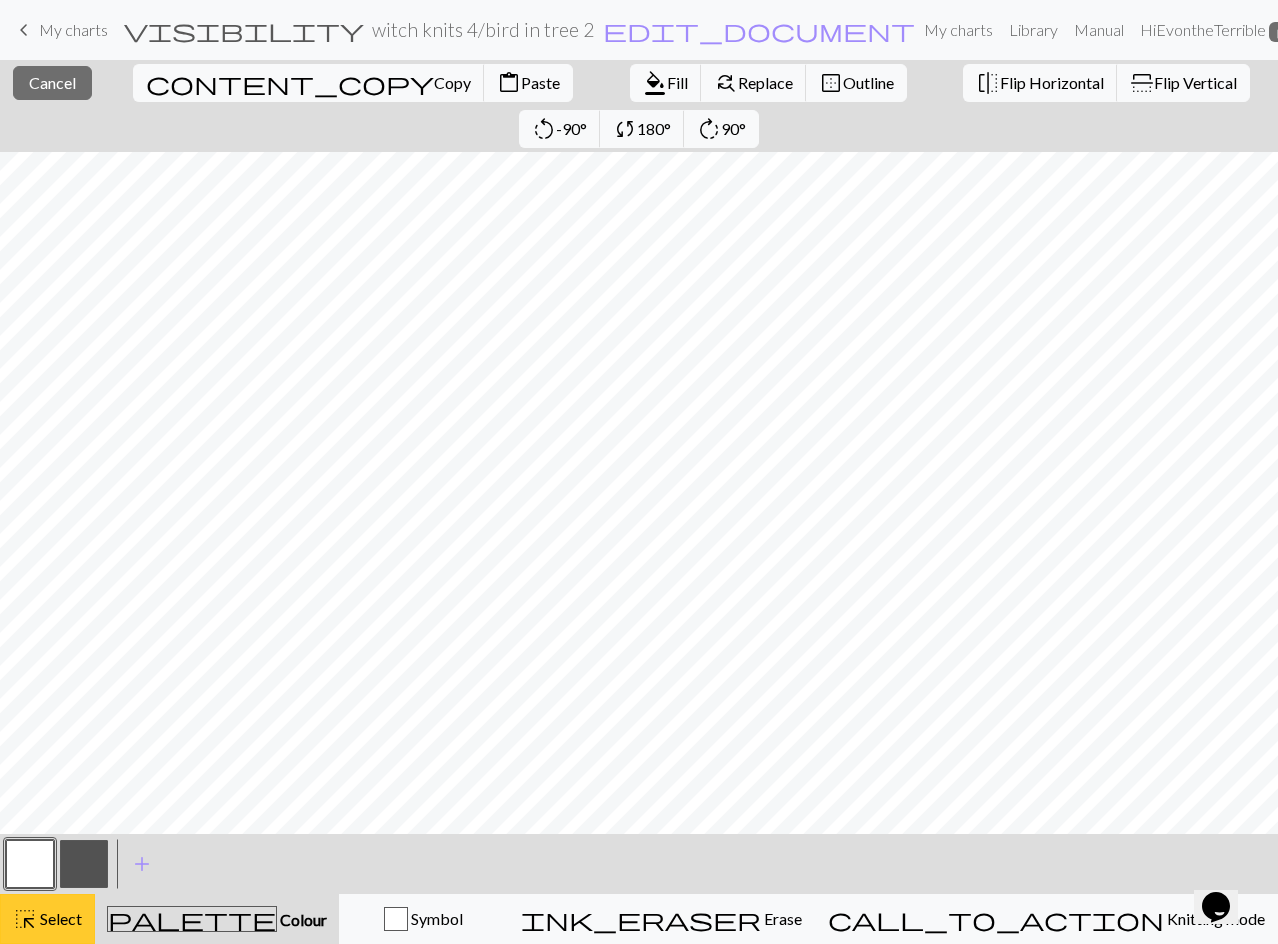 click on "Select" at bounding box center (59, 918) 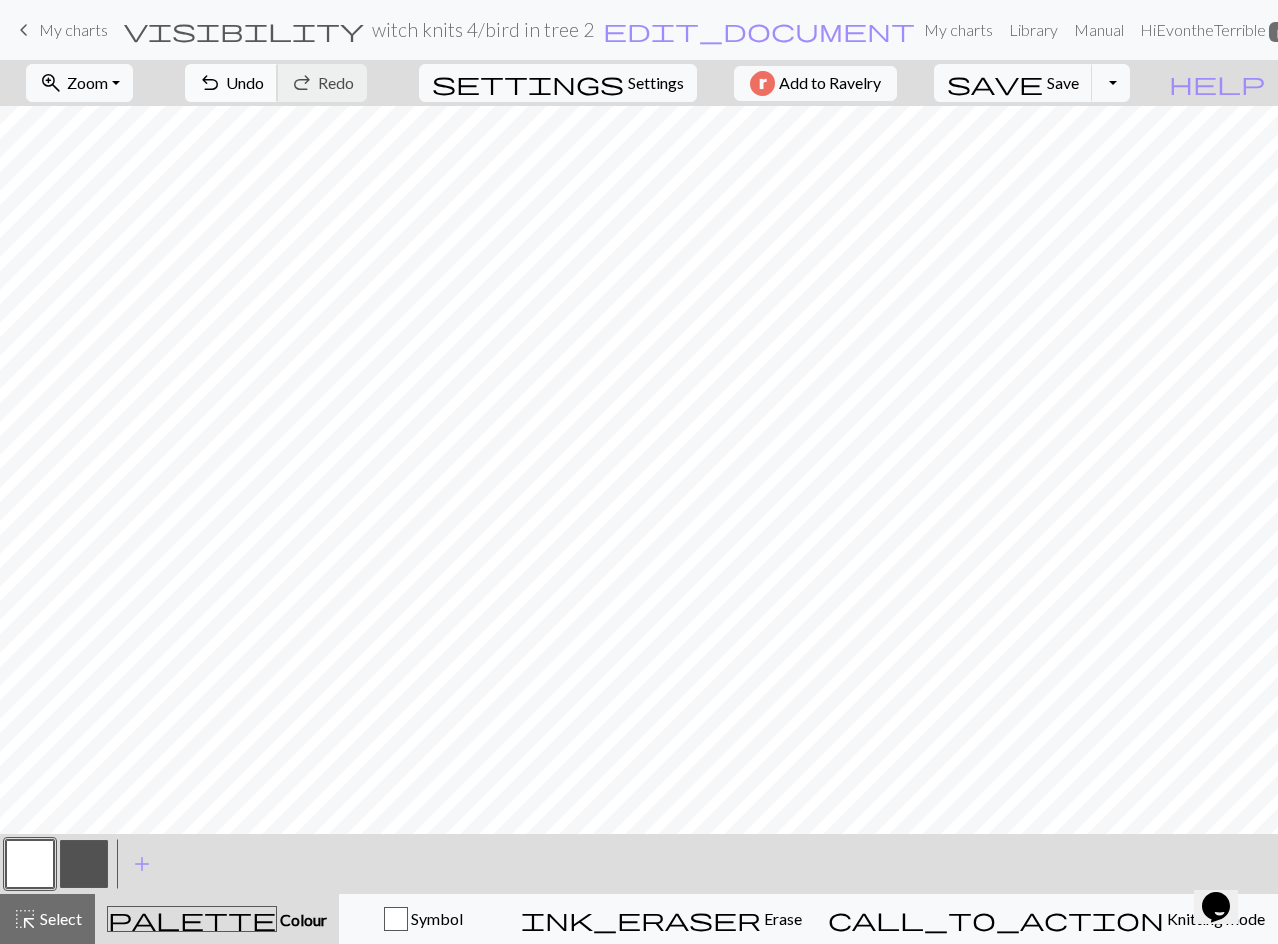 click on "Undo" at bounding box center [245, 82] 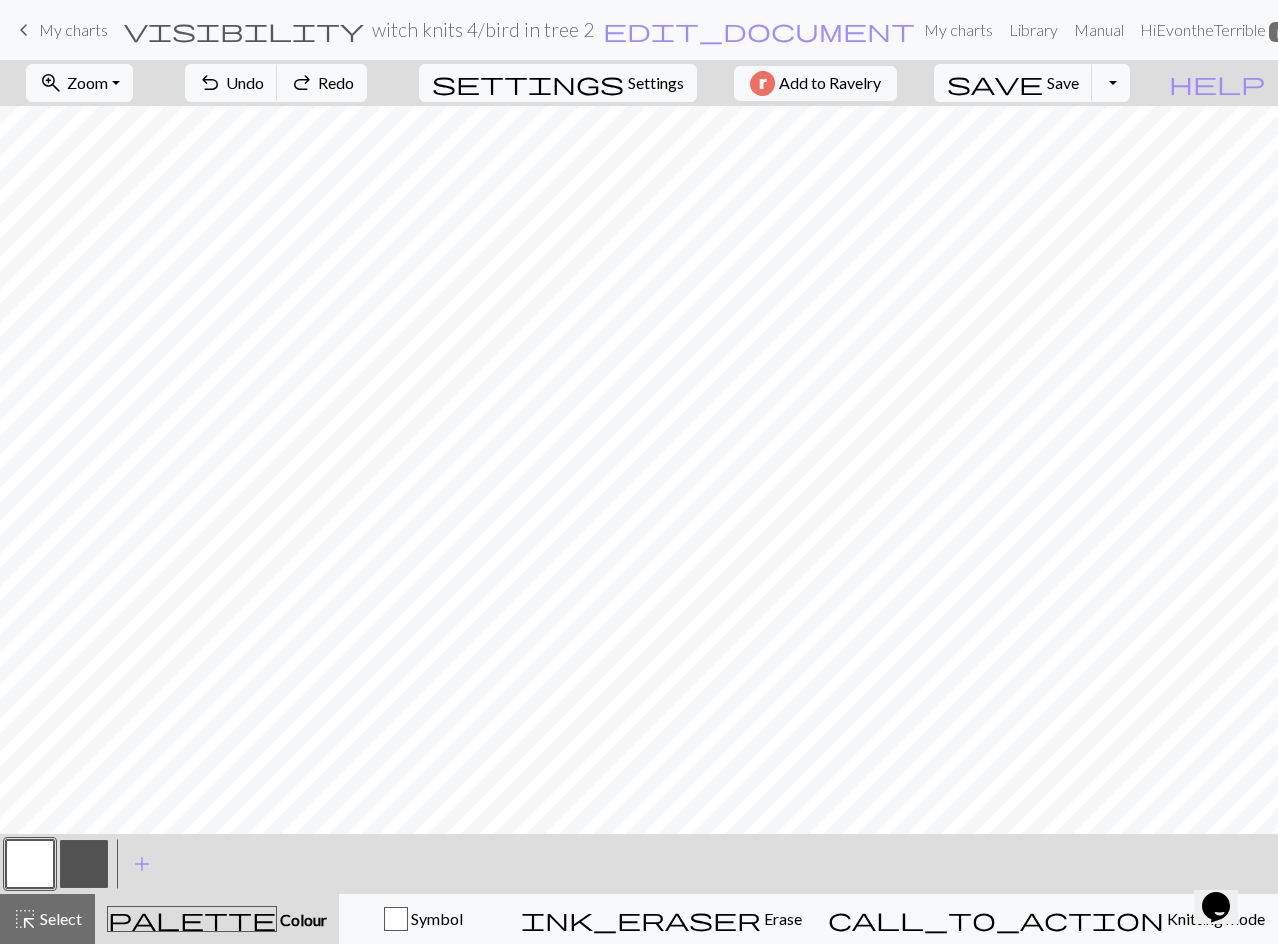click at bounding box center [30, 864] 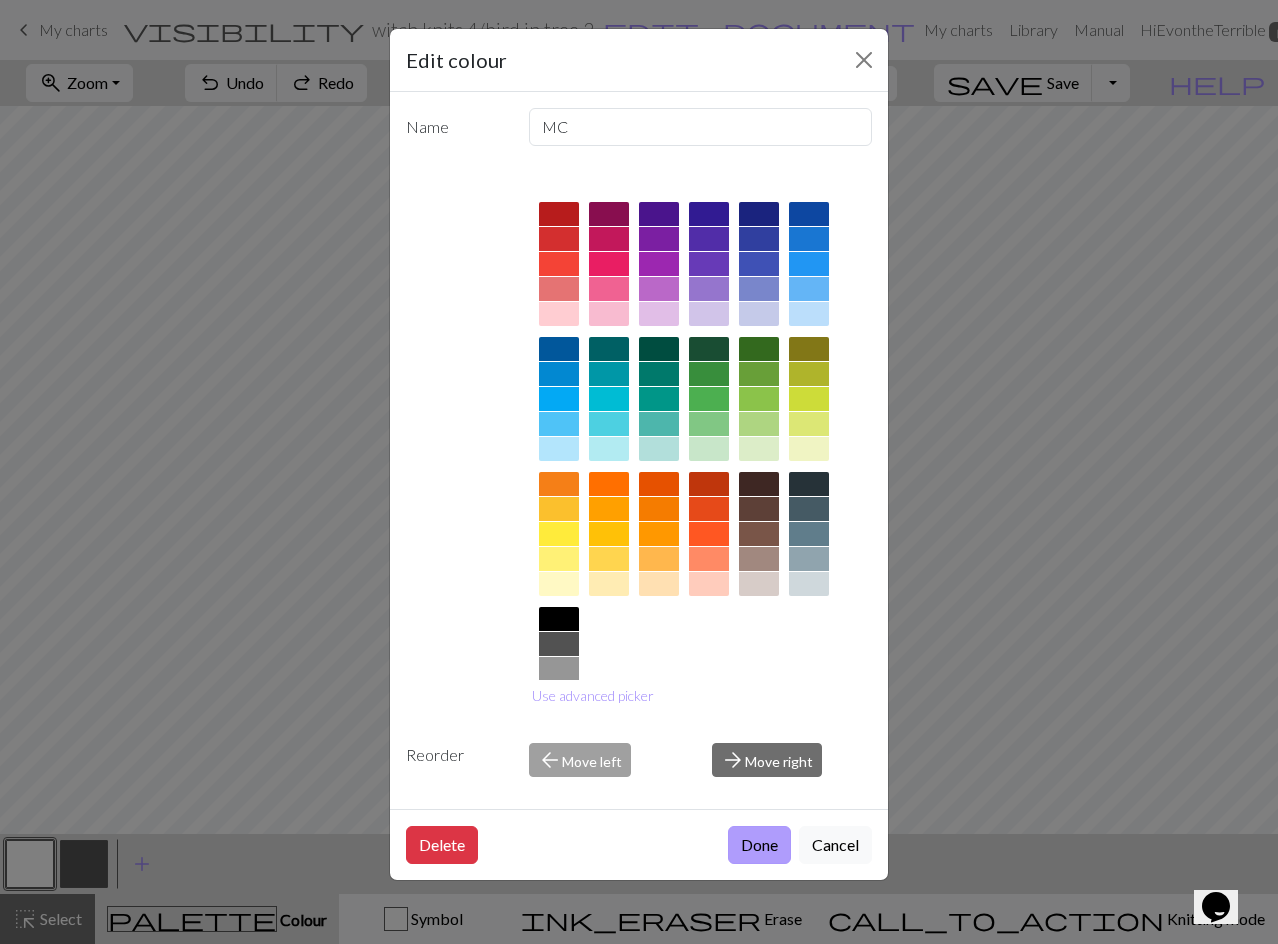 click on "Done" at bounding box center (759, 845) 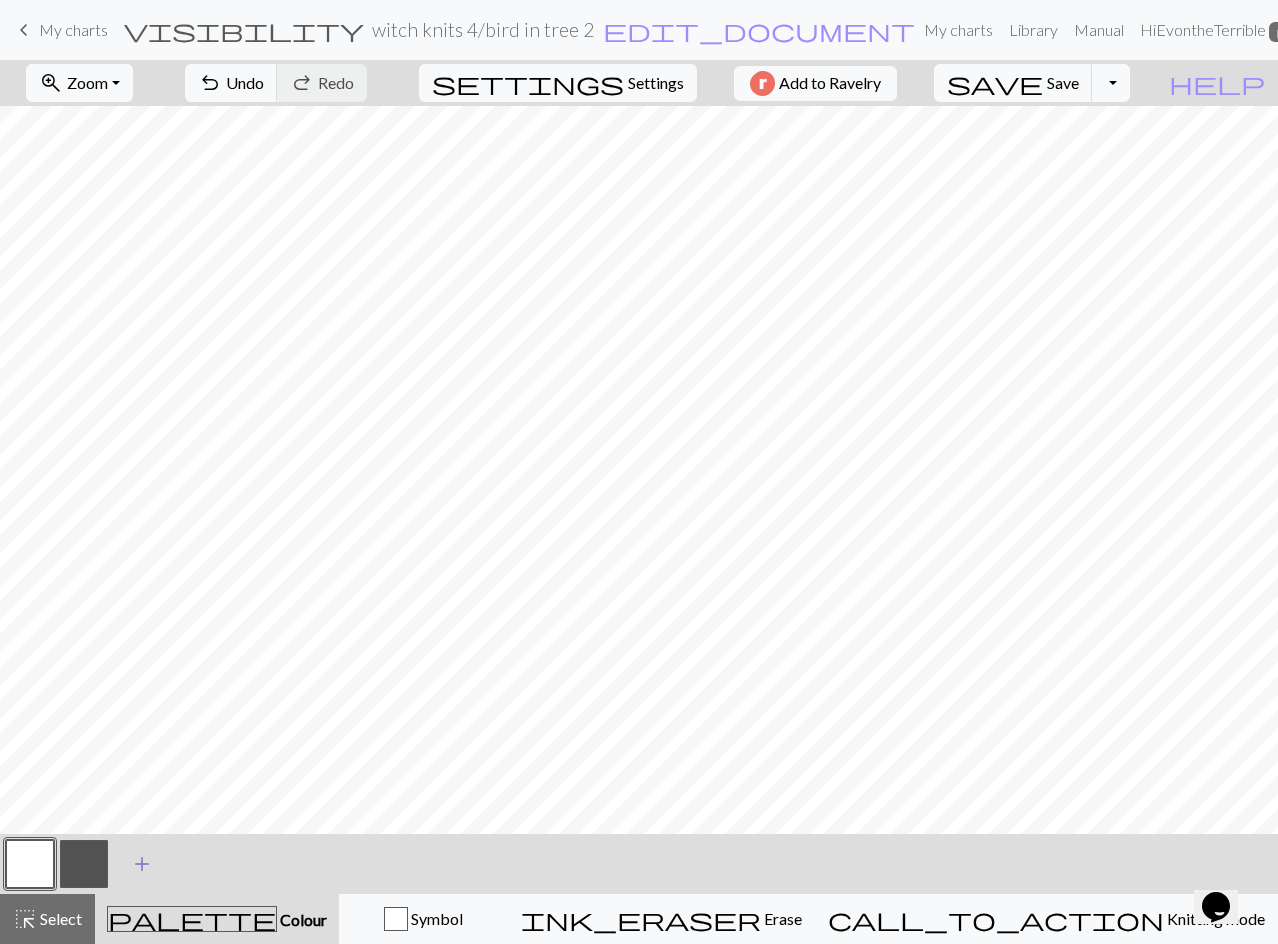 click on "add" at bounding box center [142, 864] 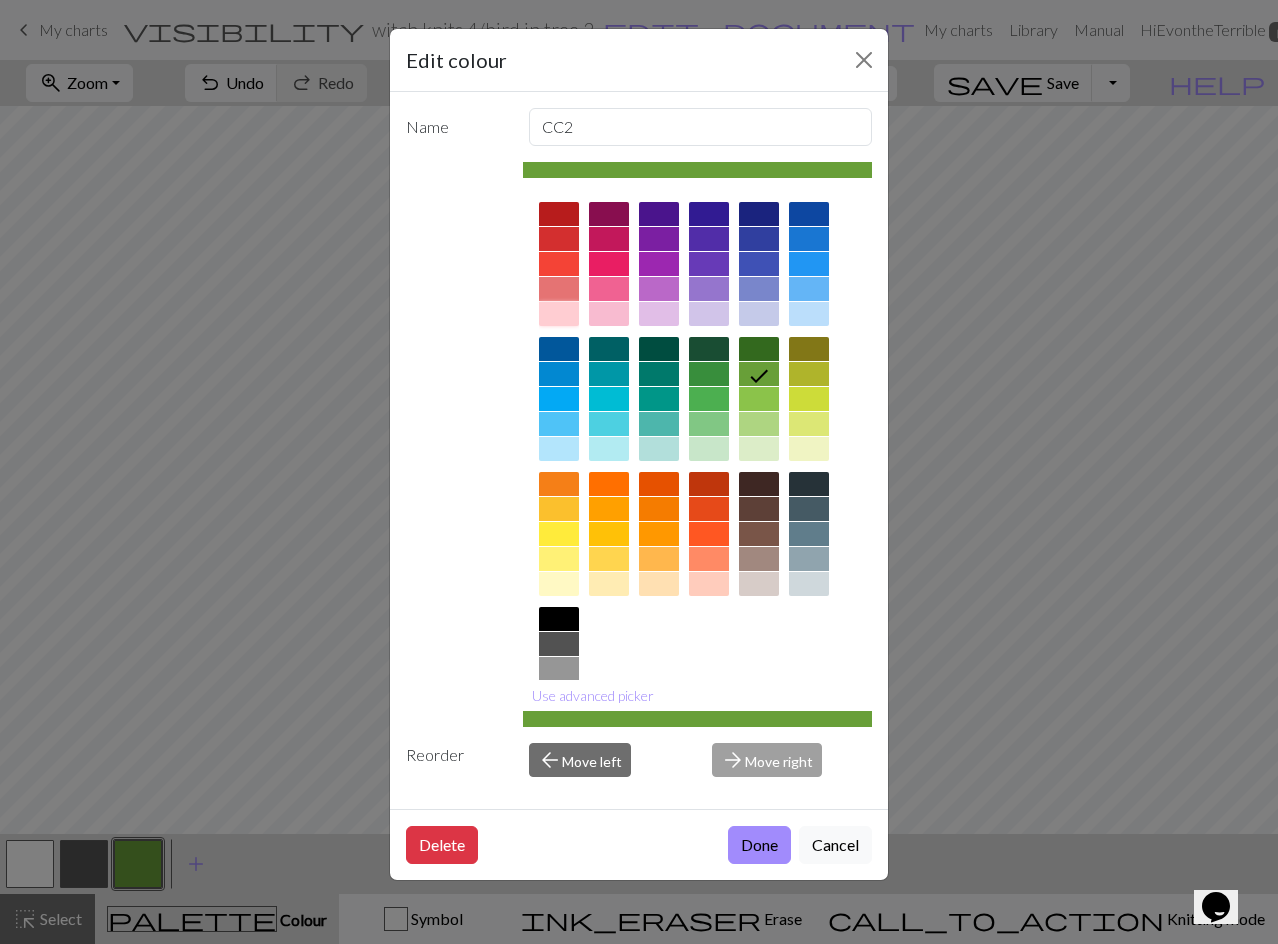 click at bounding box center [559, 314] 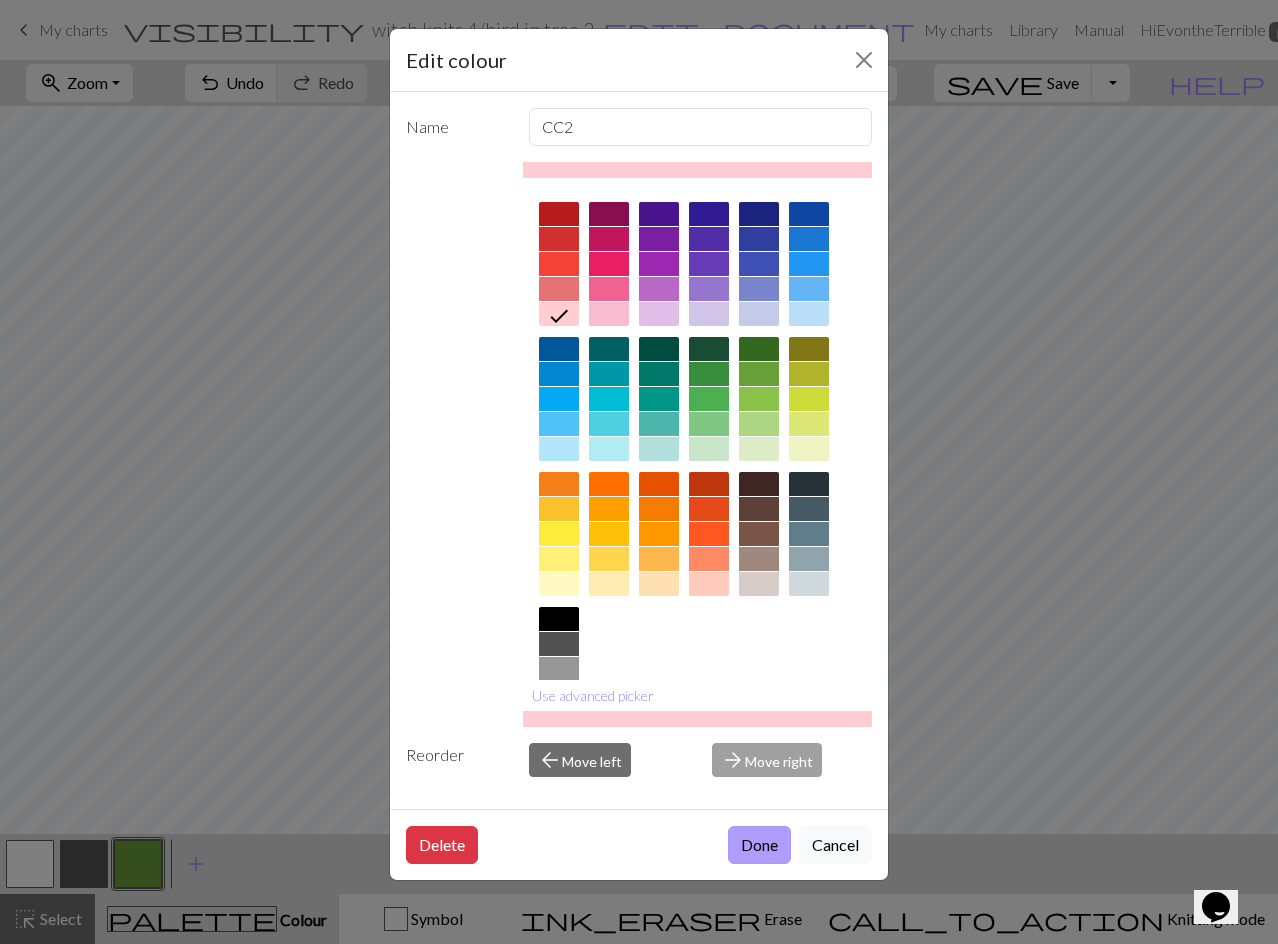 click on "Done" at bounding box center [759, 845] 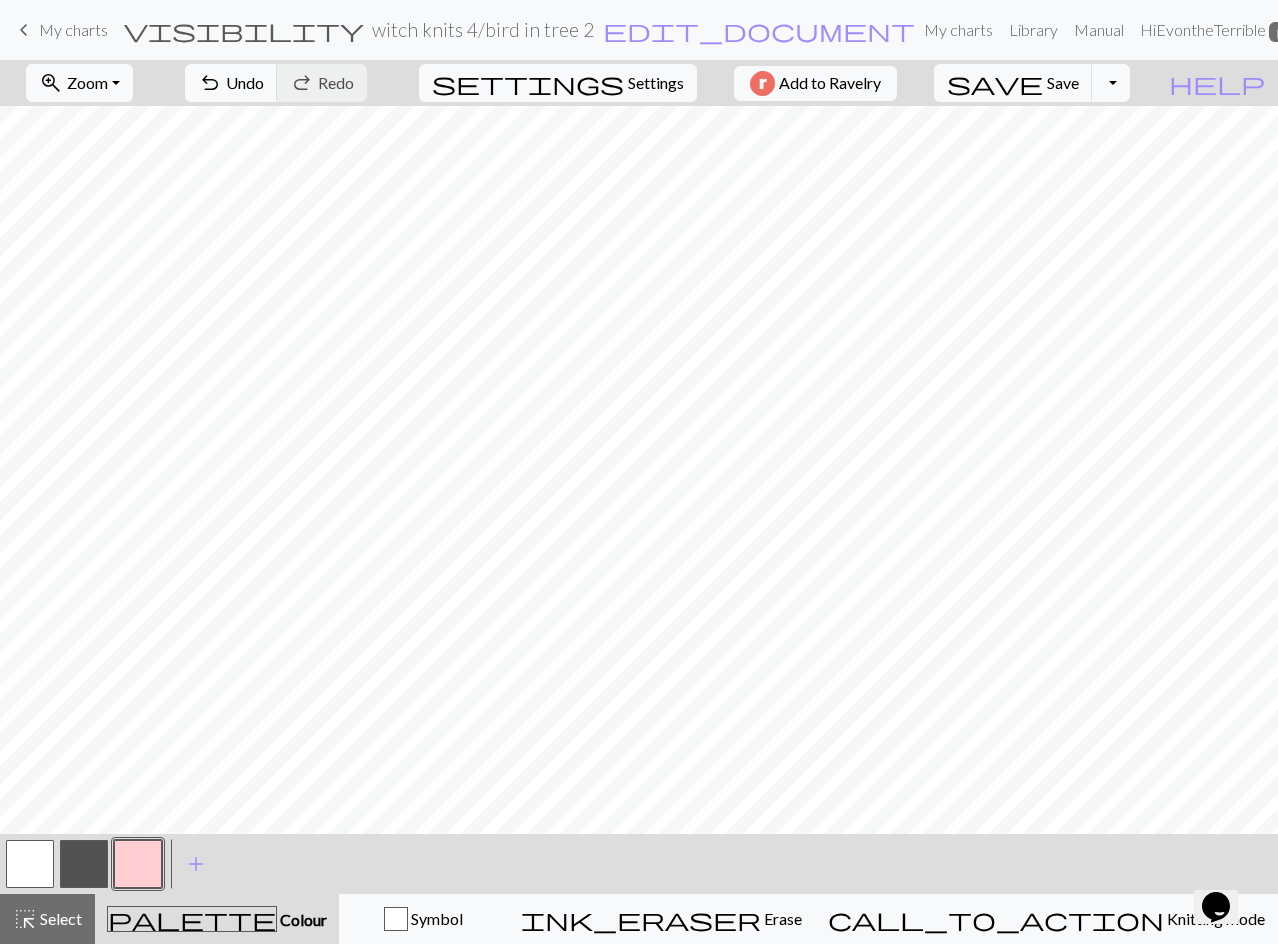 drag, startPoint x: 322, startPoint y: 85, endPoint x: 378, endPoint y: 92, distance: 56.435802 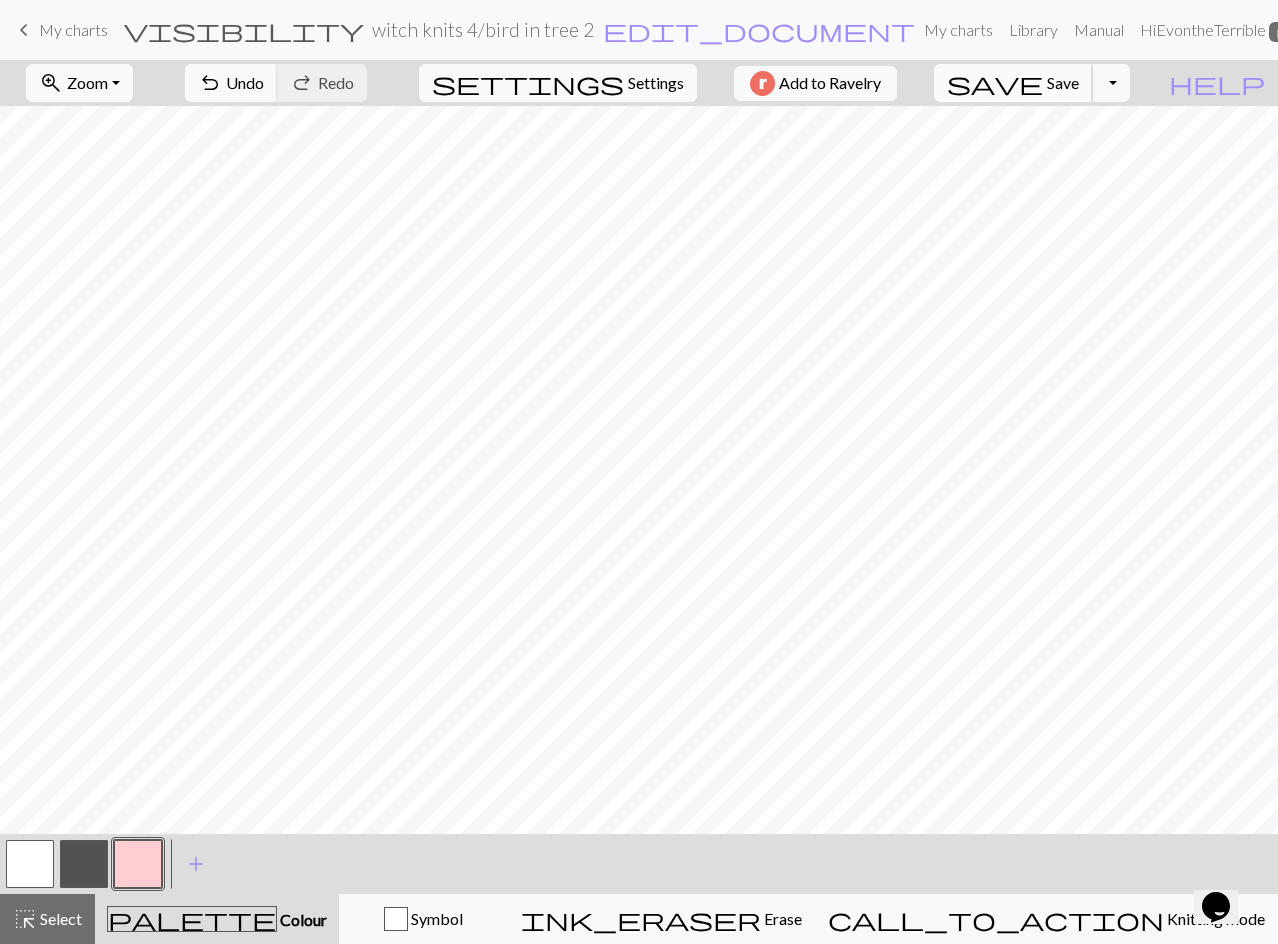 click on "save" at bounding box center [995, 83] 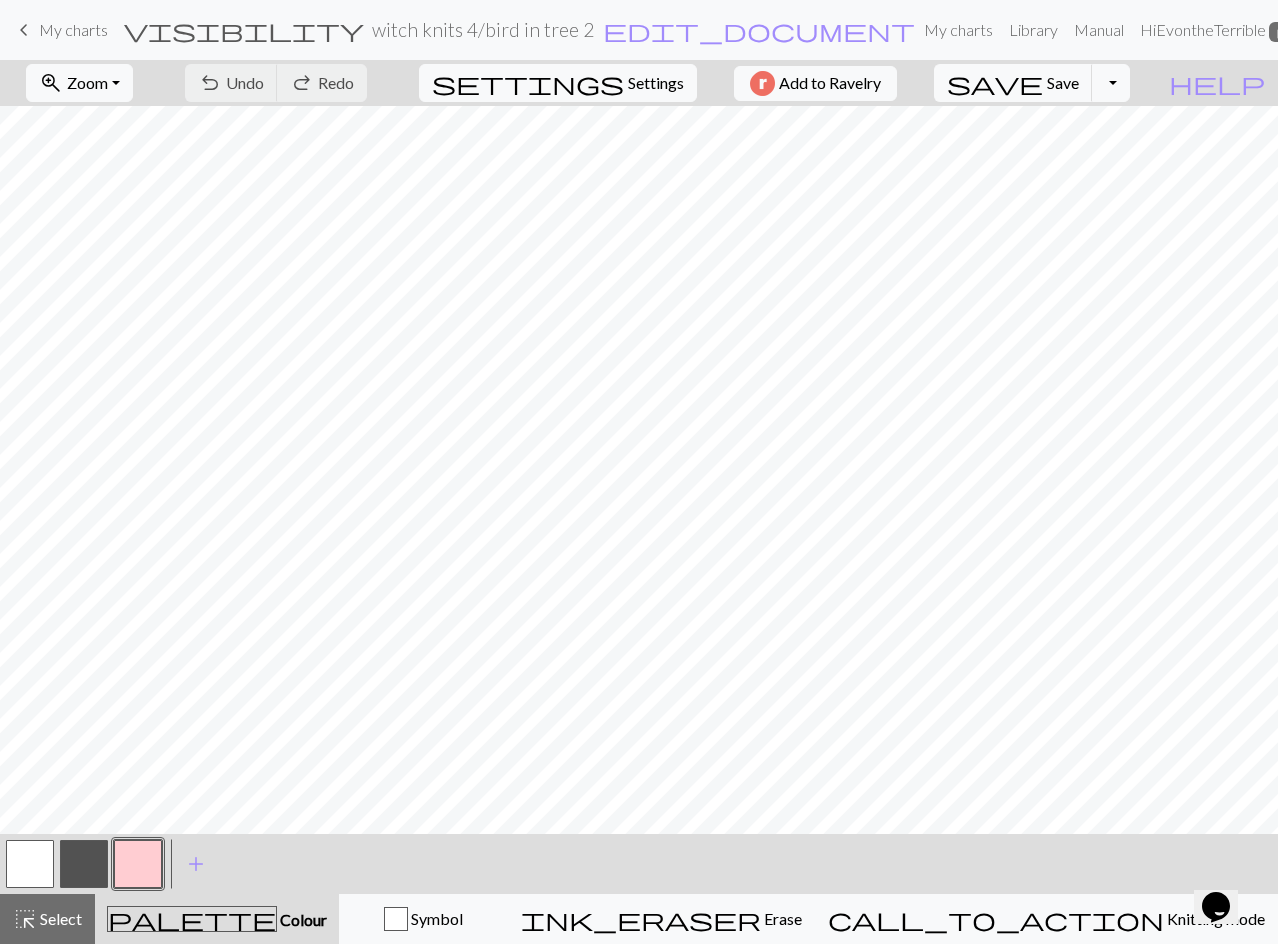 click at bounding box center [84, 864] 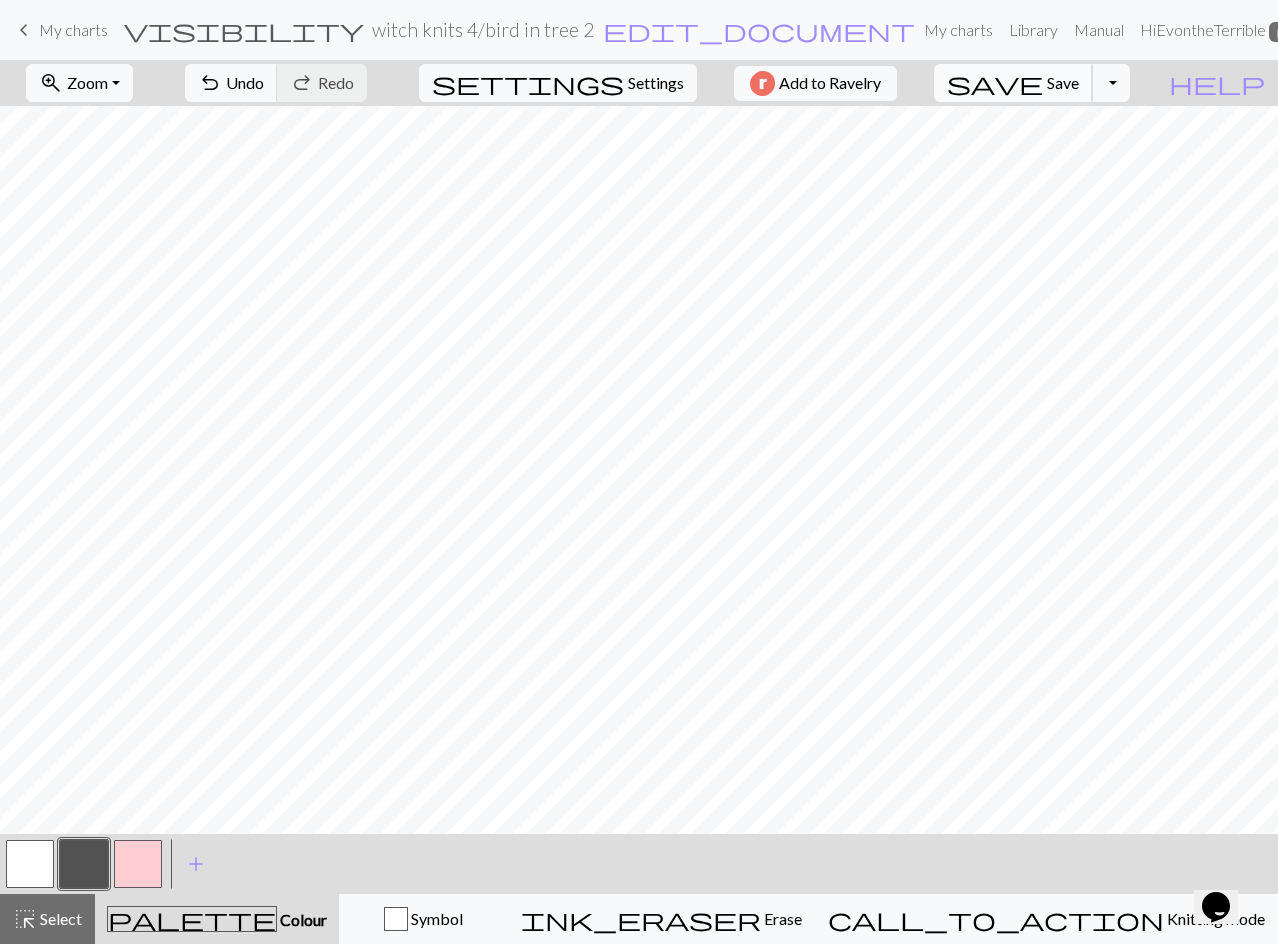 click on "save" at bounding box center [995, 83] 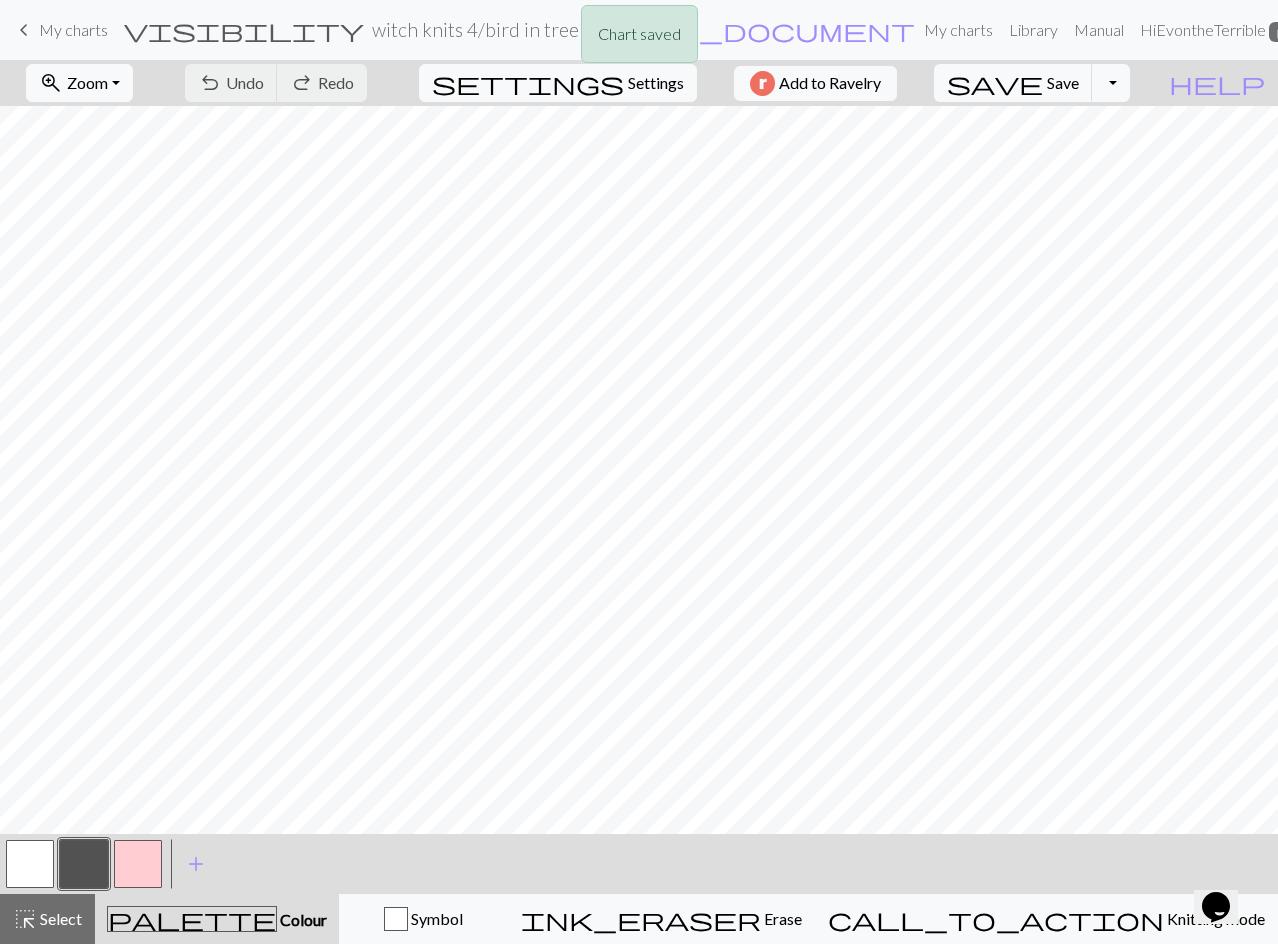 click on "Chart saved" at bounding box center (639, 39) 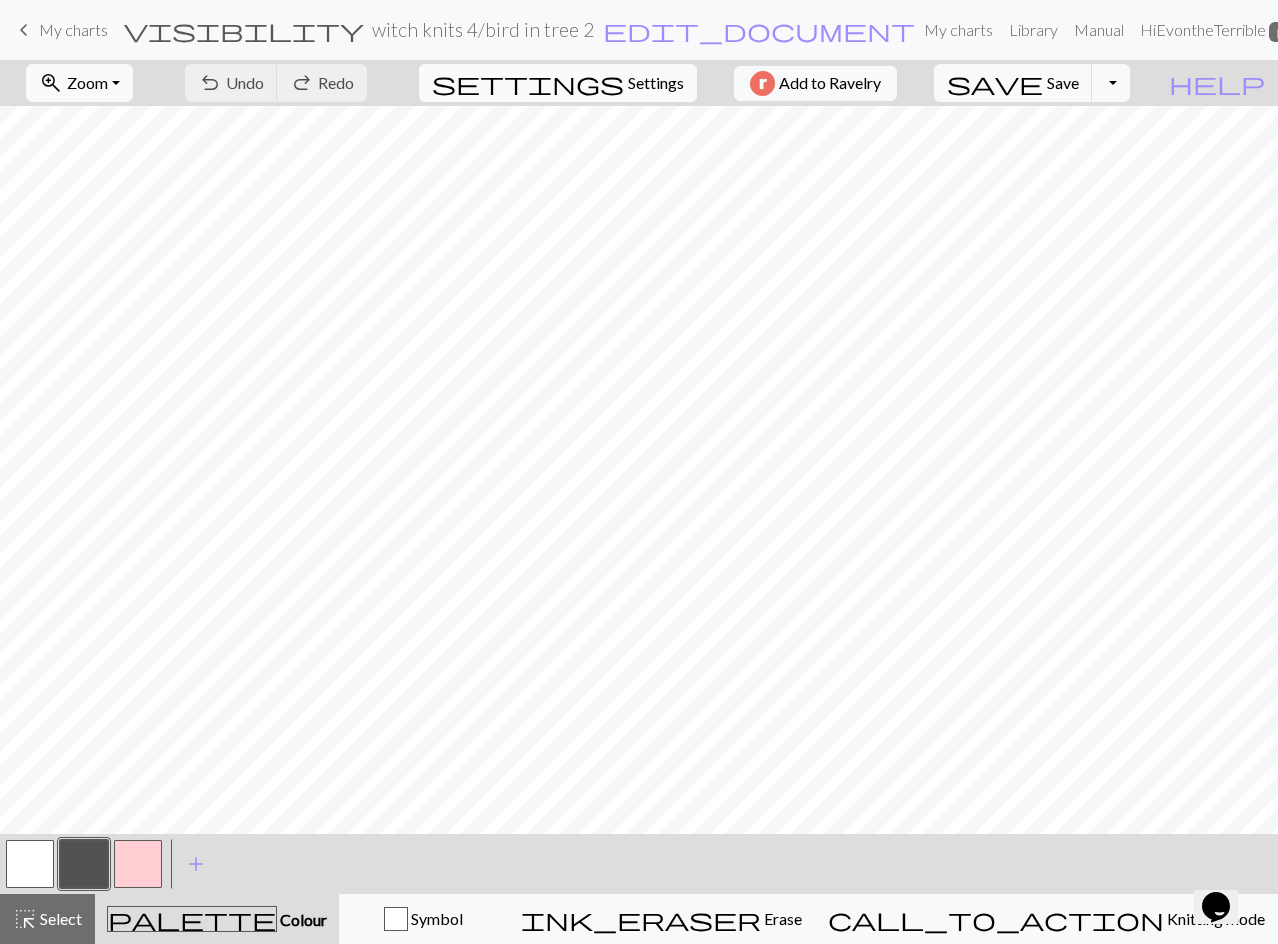 click on "settings" at bounding box center (528, 83) 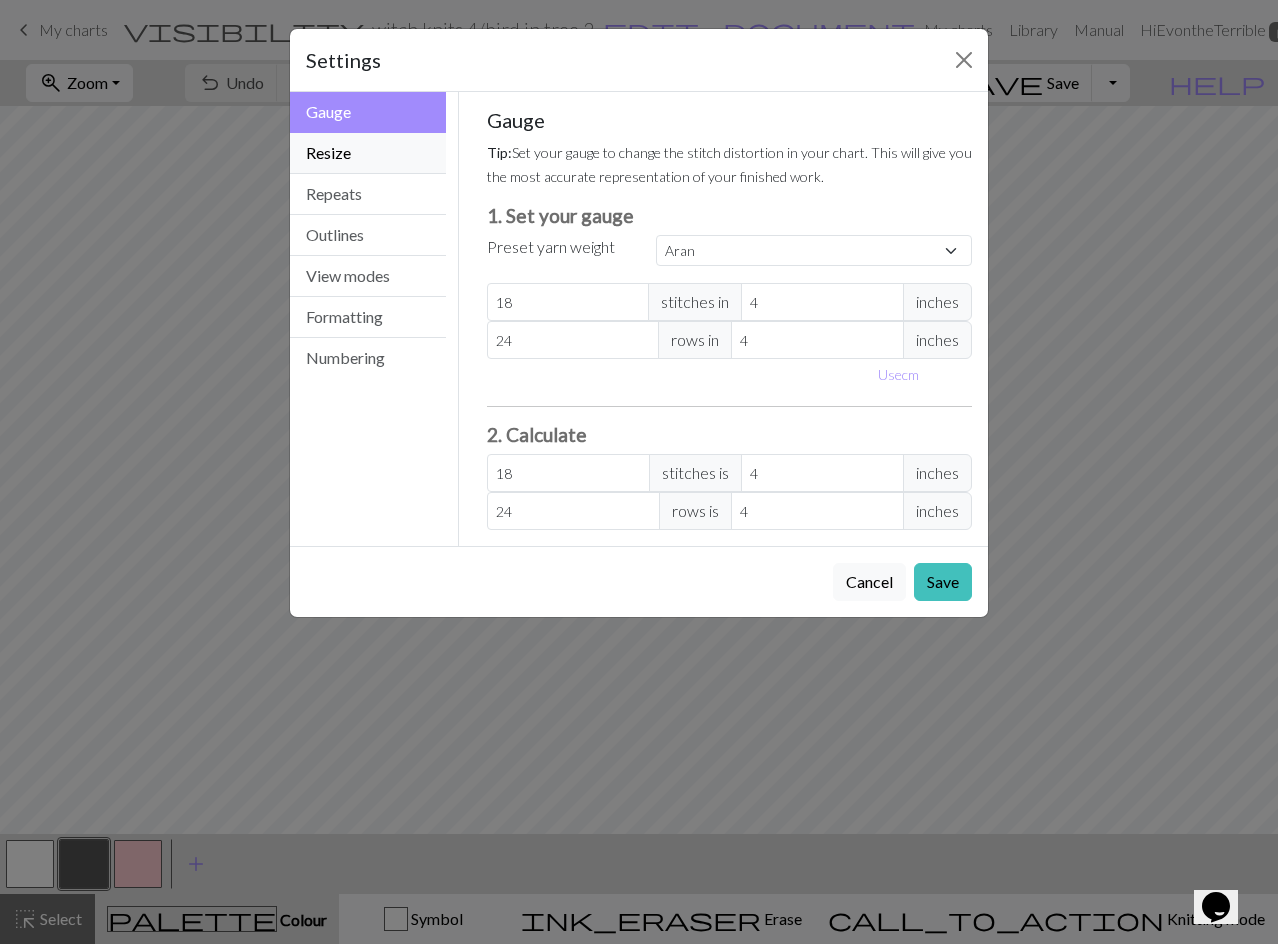 click on "Resize" at bounding box center [368, 153] 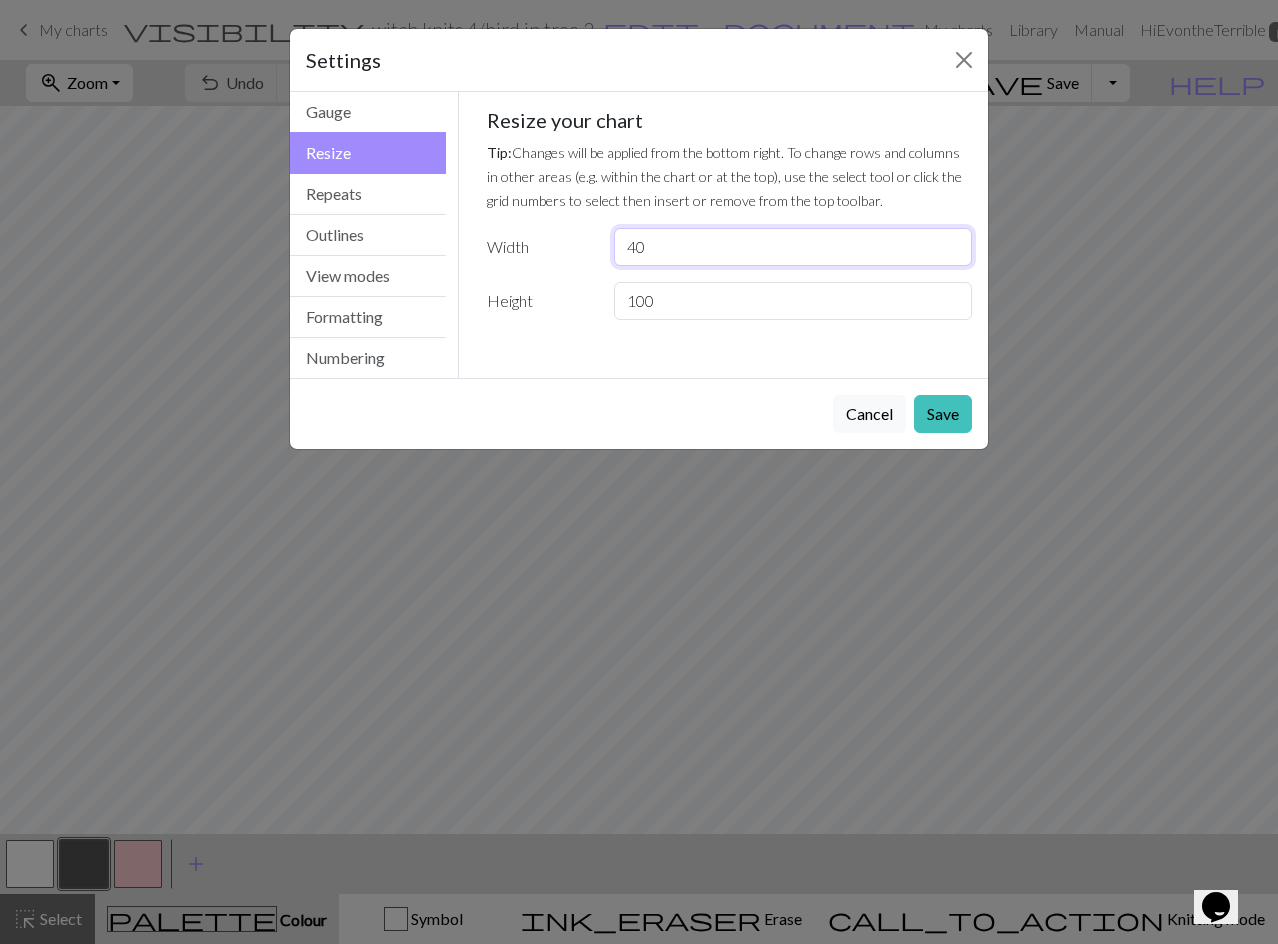 drag, startPoint x: 684, startPoint y: 252, endPoint x: 583, endPoint y: 247, distance: 101.12369 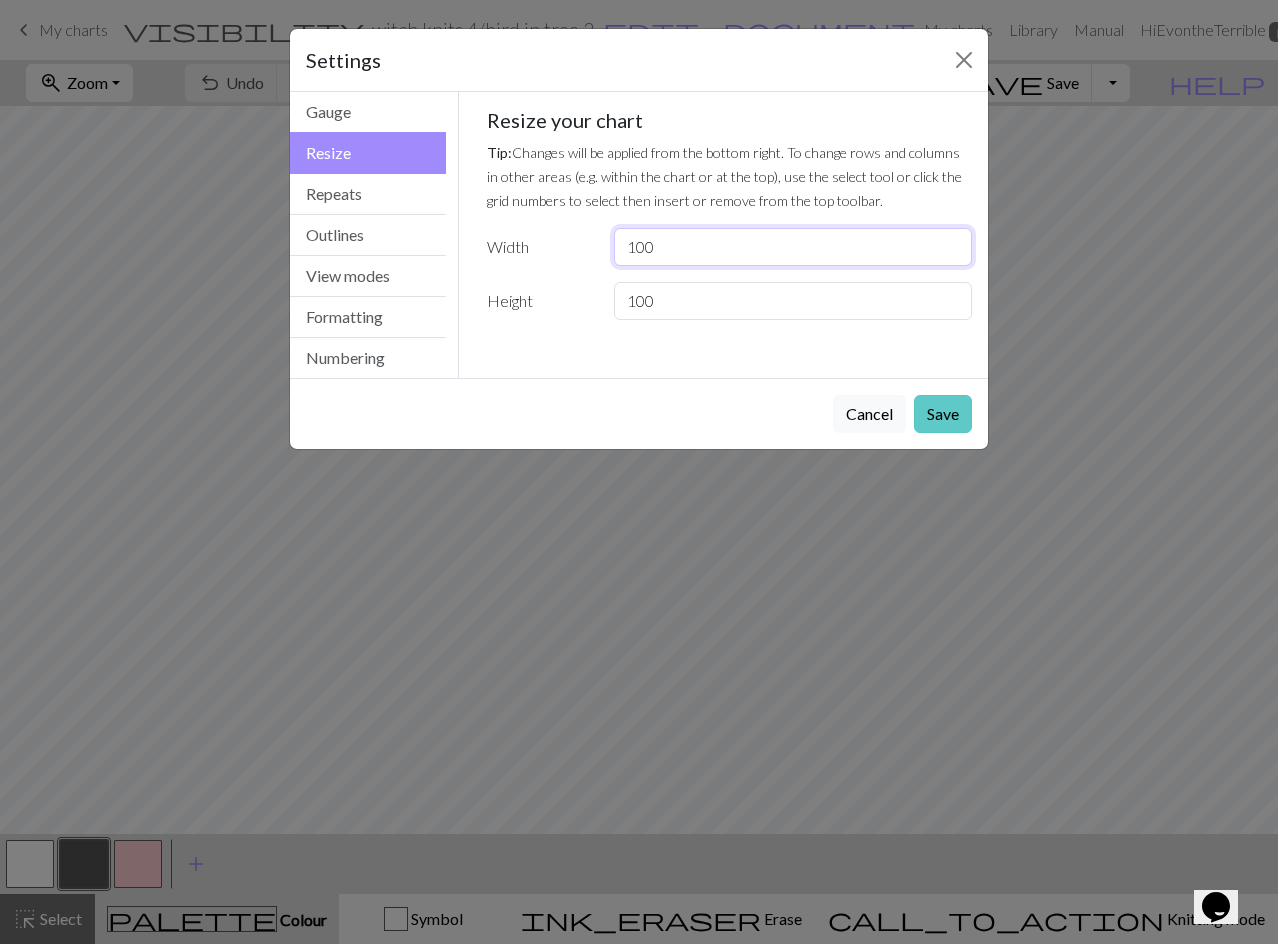 type on "100" 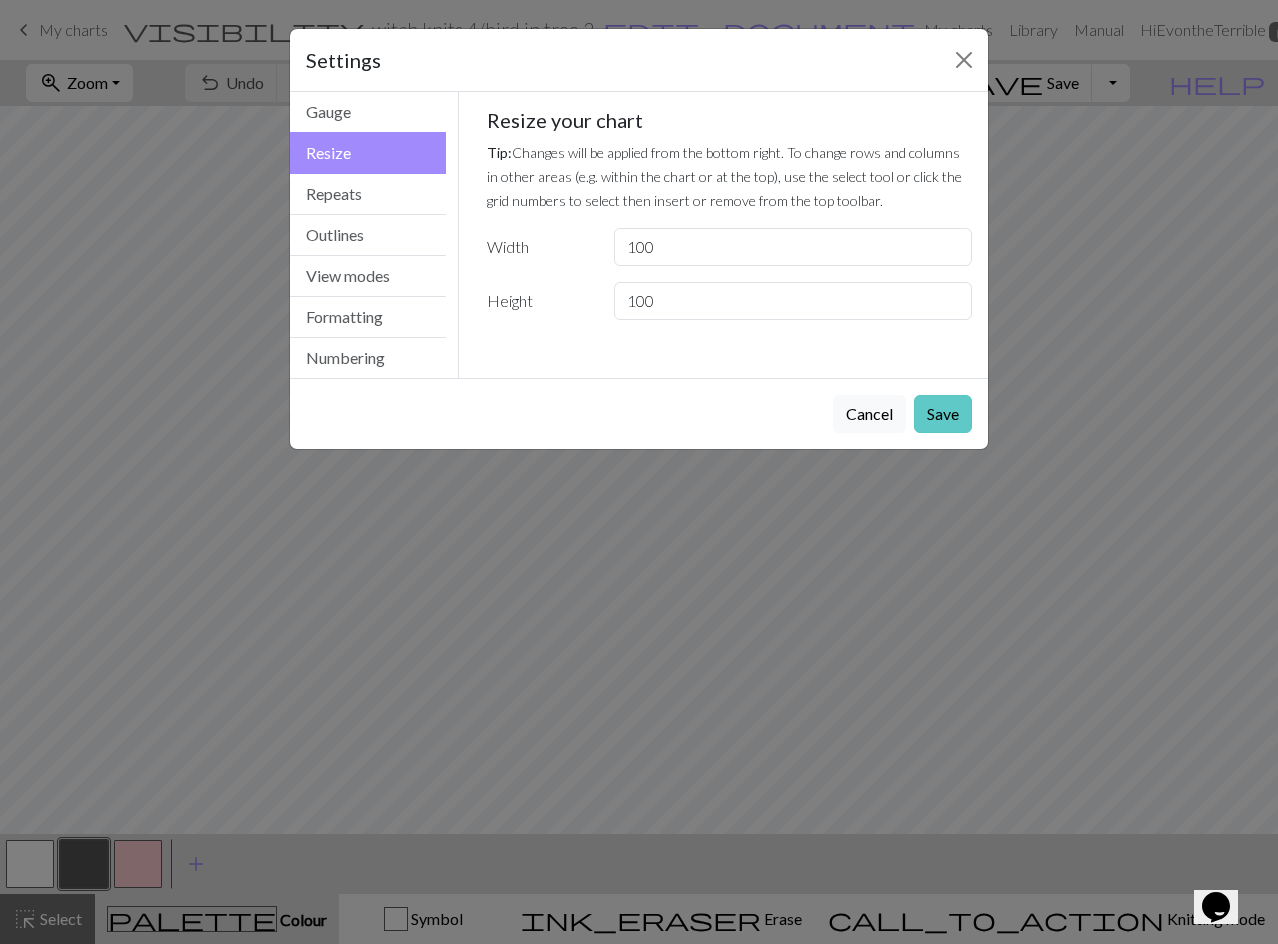 click on "Save" at bounding box center (943, 414) 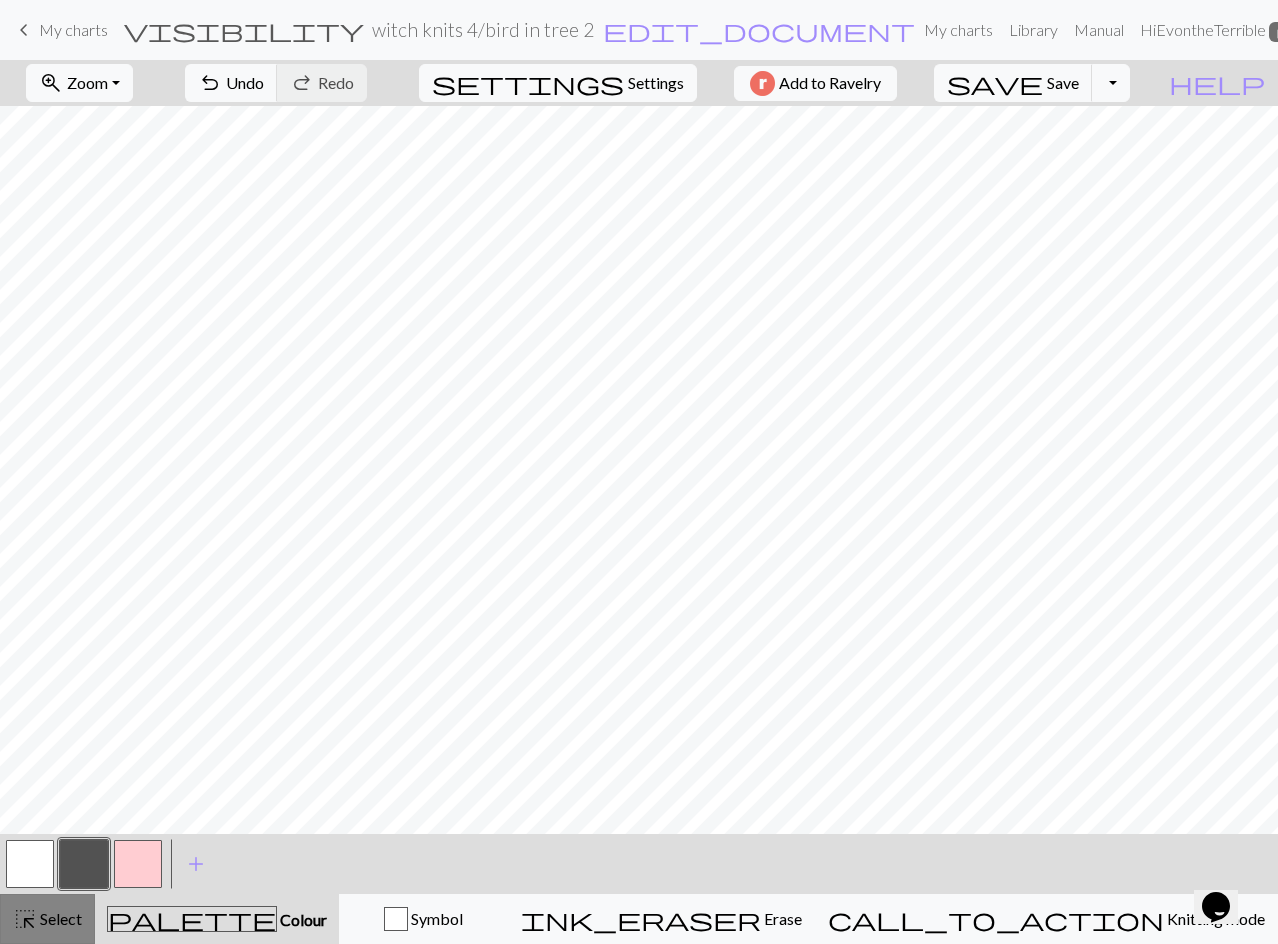 click on "Select" at bounding box center (59, 918) 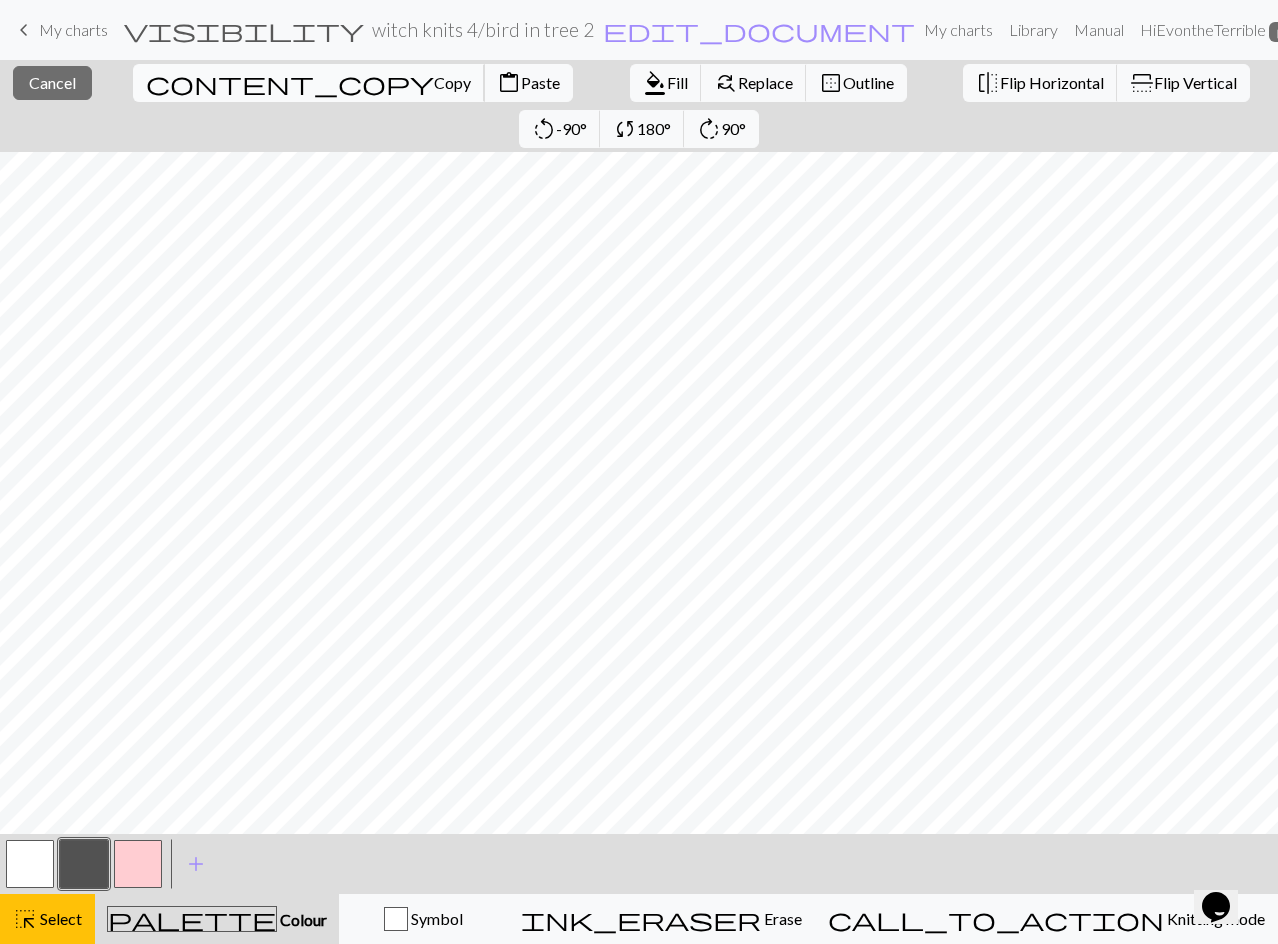 click on "content_copy" at bounding box center (290, 83) 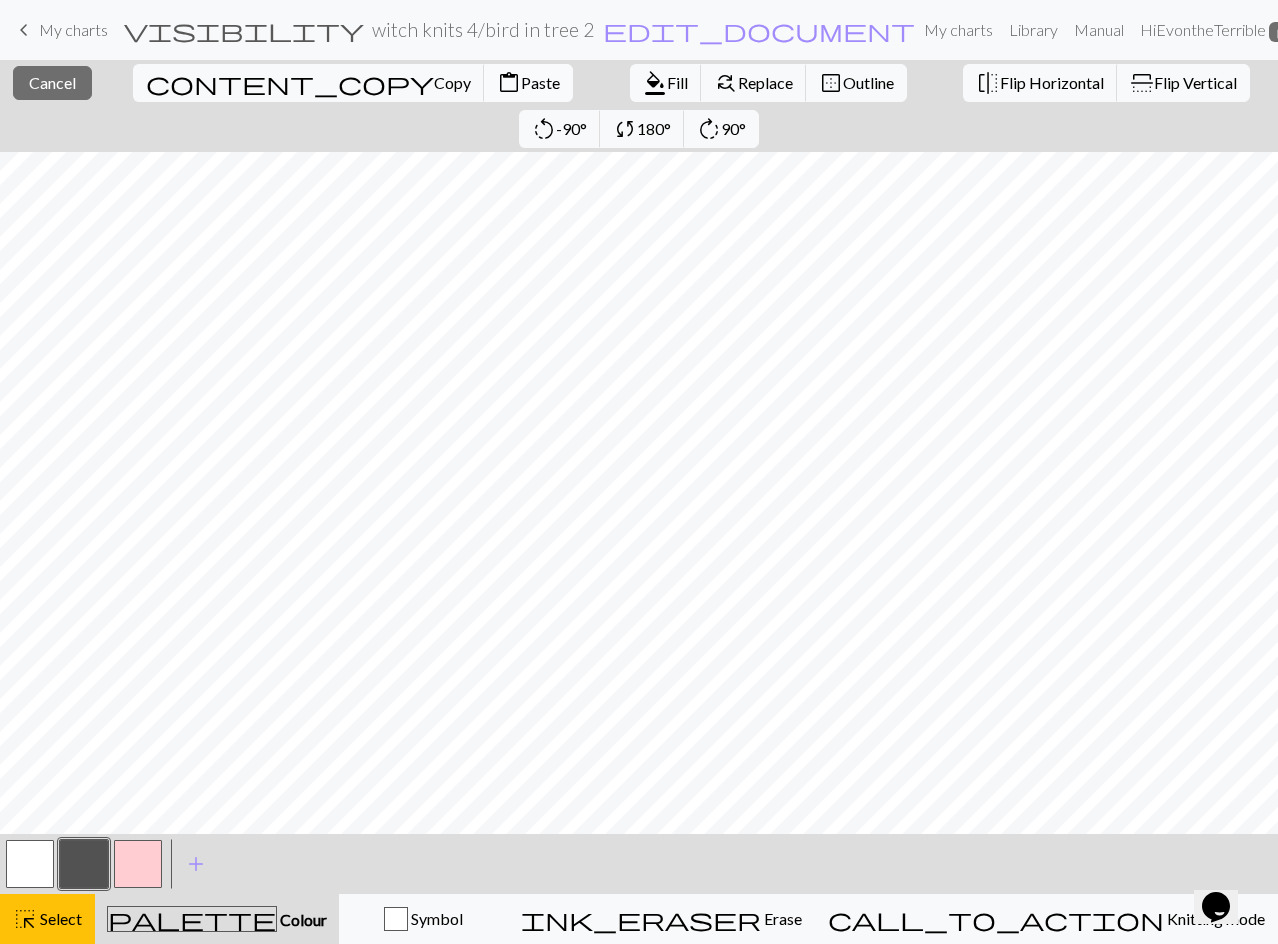 click on "Paste" at bounding box center [540, 82] 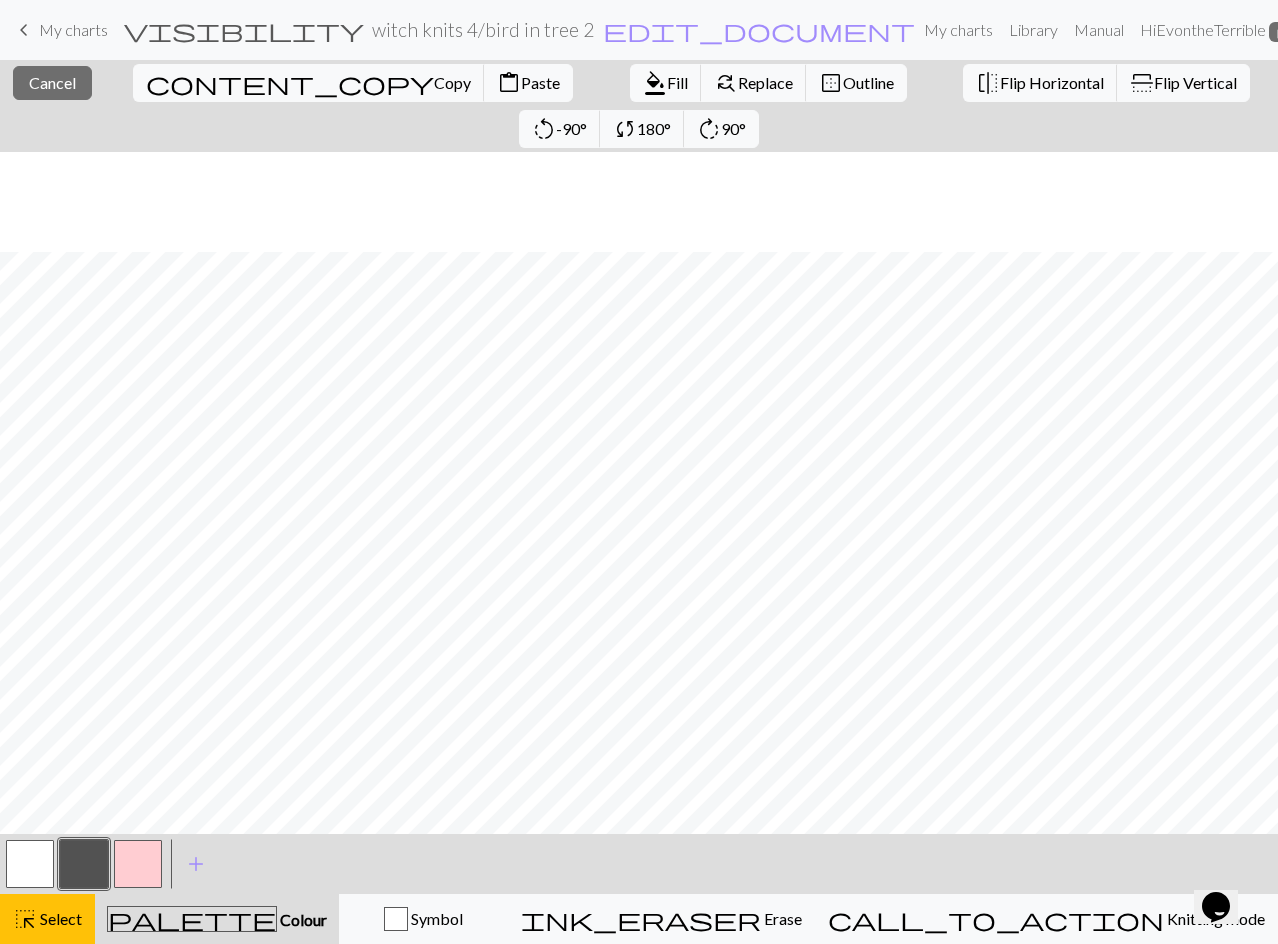 scroll, scrollTop: 200, scrollLeft: 0, axis: vertical 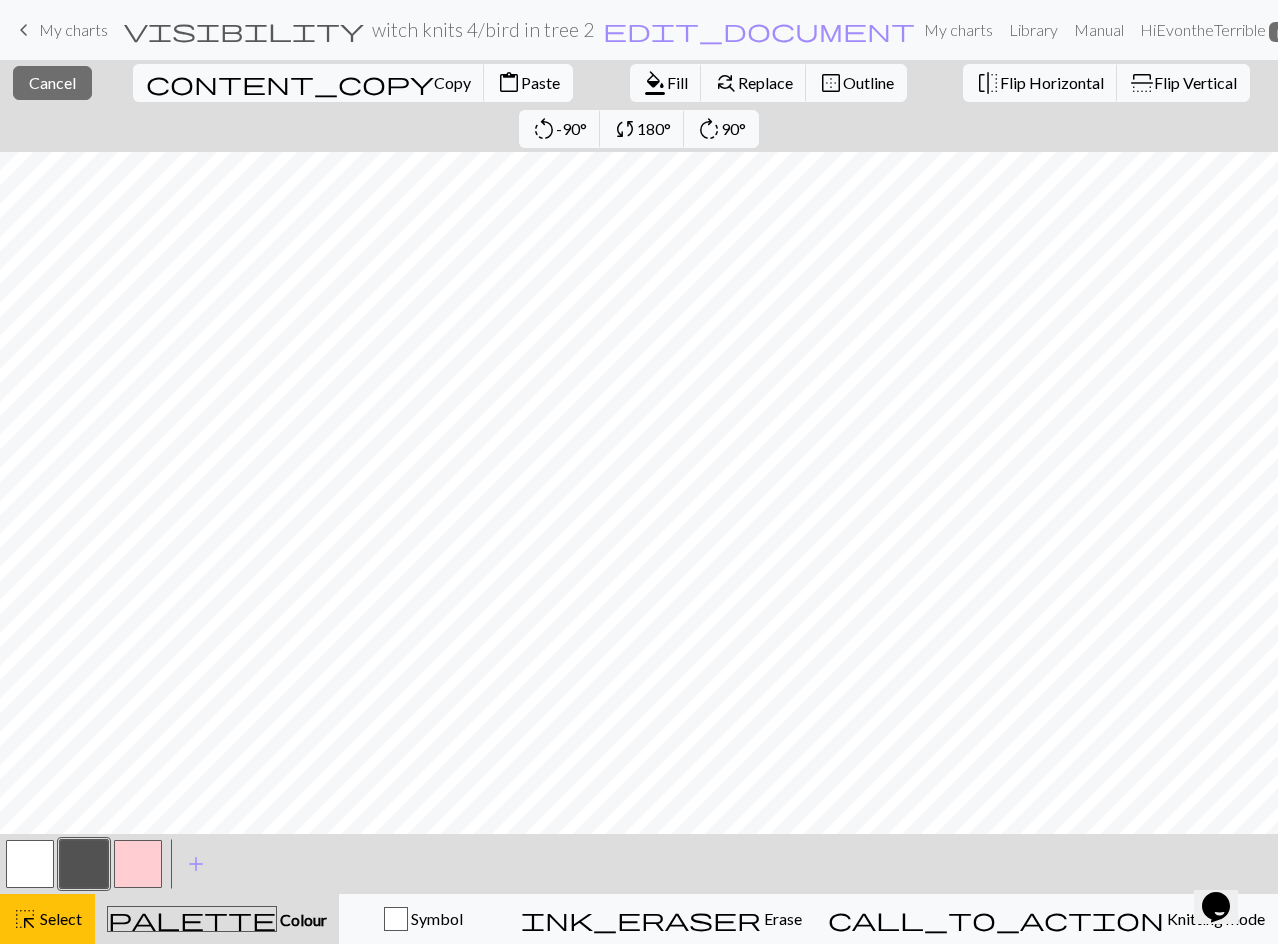 click on "Paste" at bounding box center (540, 82) 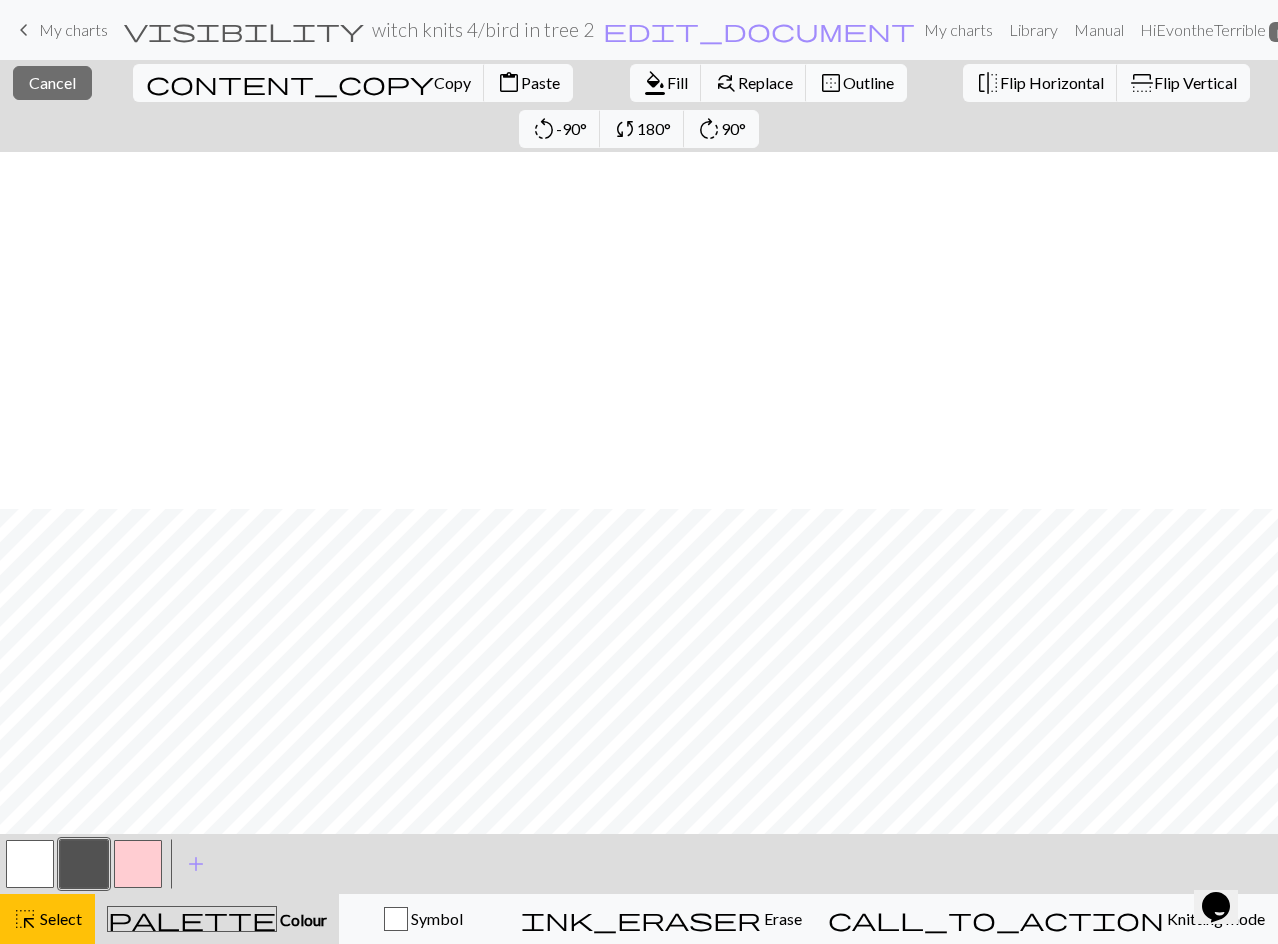 scroll, scrollTop: 357, scrollLeft: 0, axis: vertical 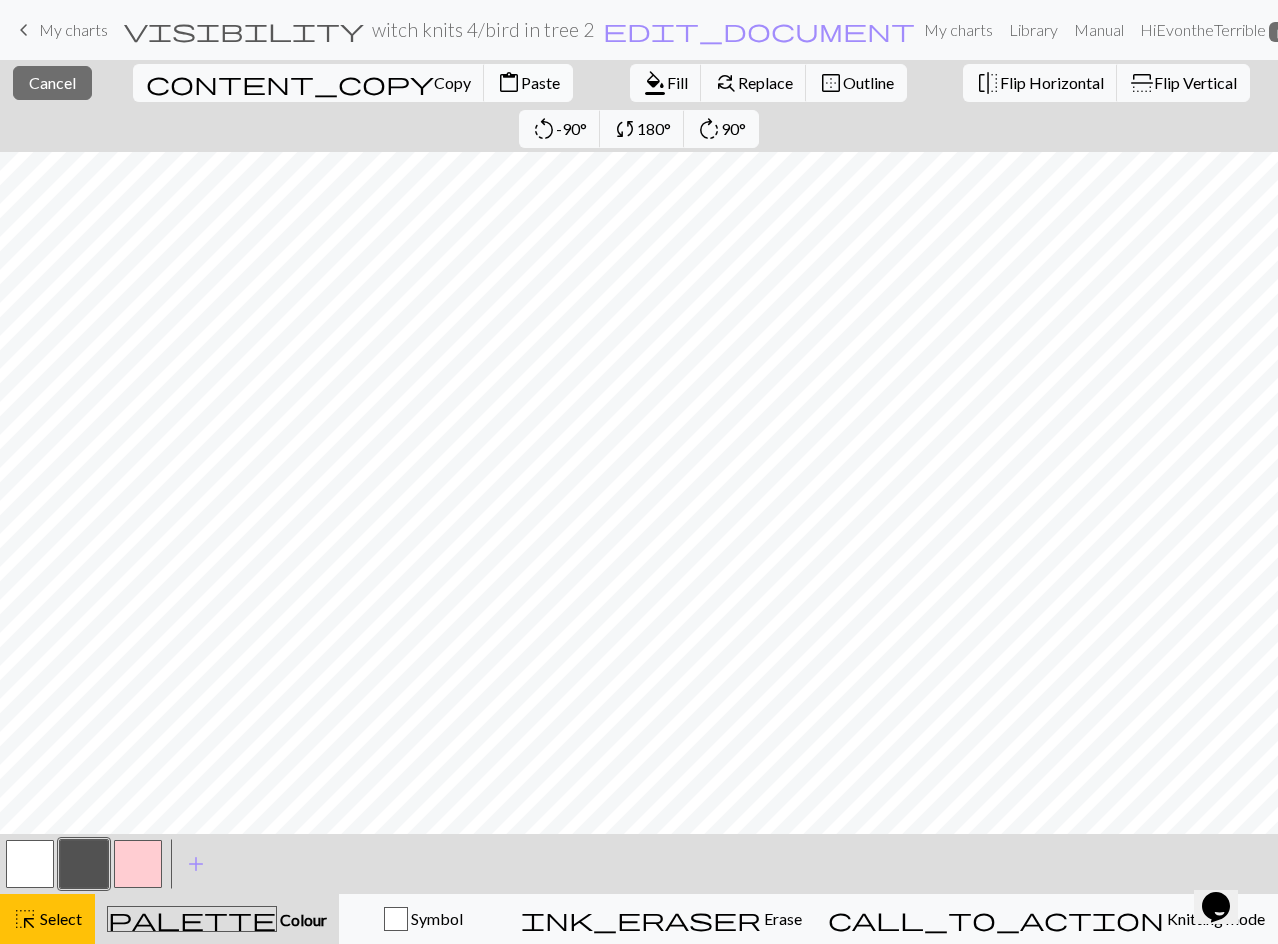 click on "Paste" at bounding box center (540, 82) 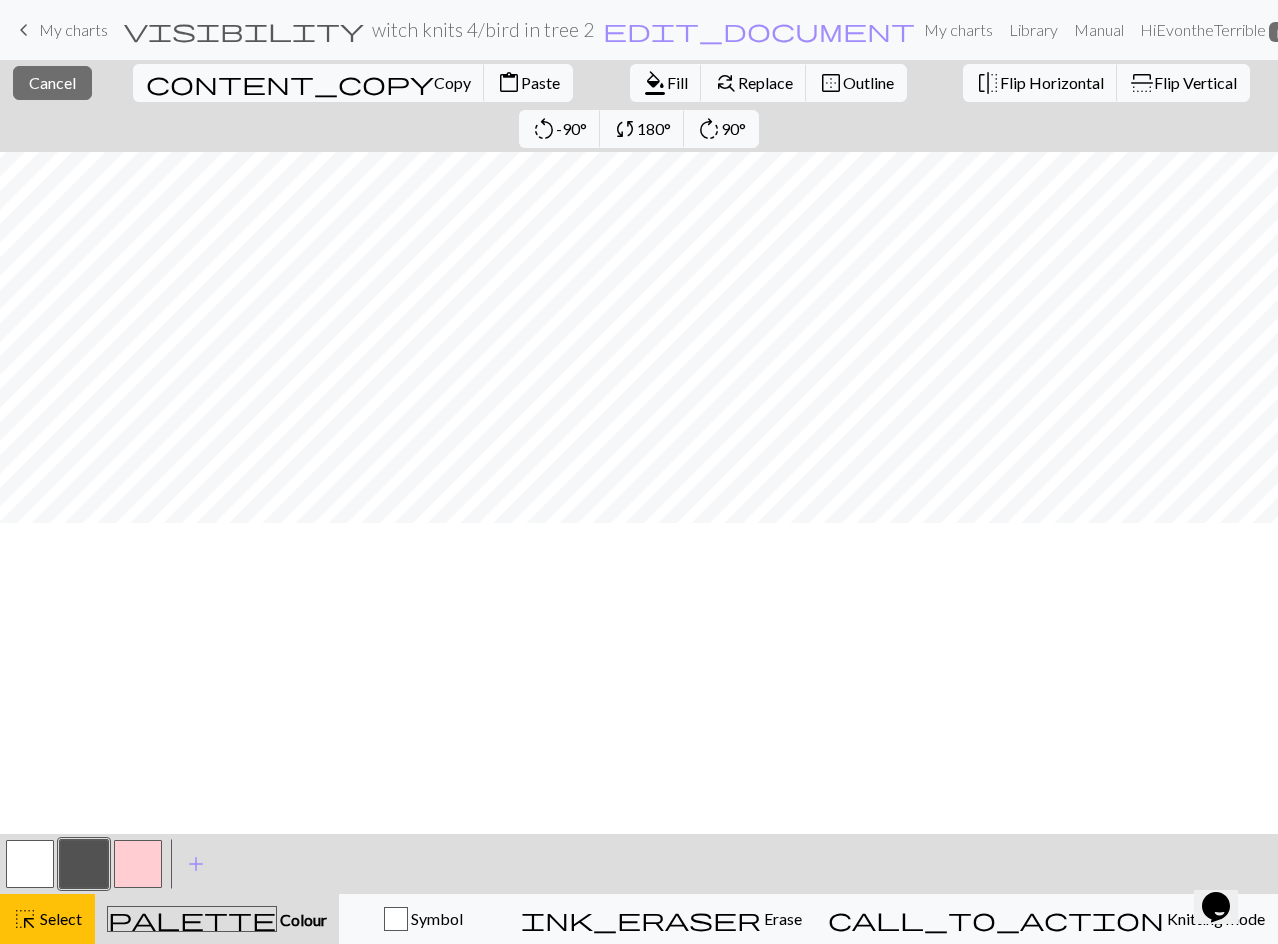 scroll, scrollTop: 0, scrollLeft: 0, axis: both 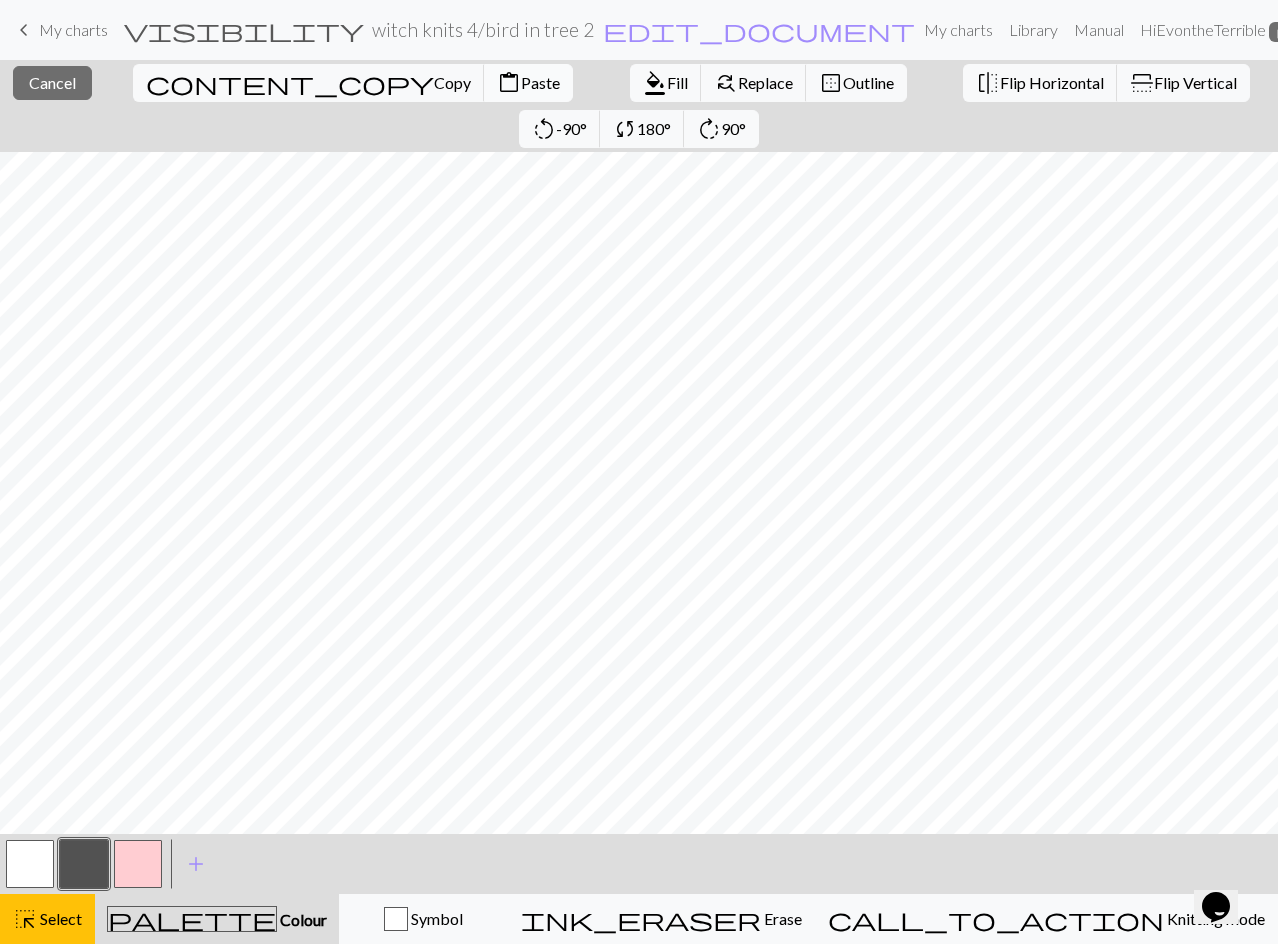 click on "Paste" at bounding box center [540, 82] 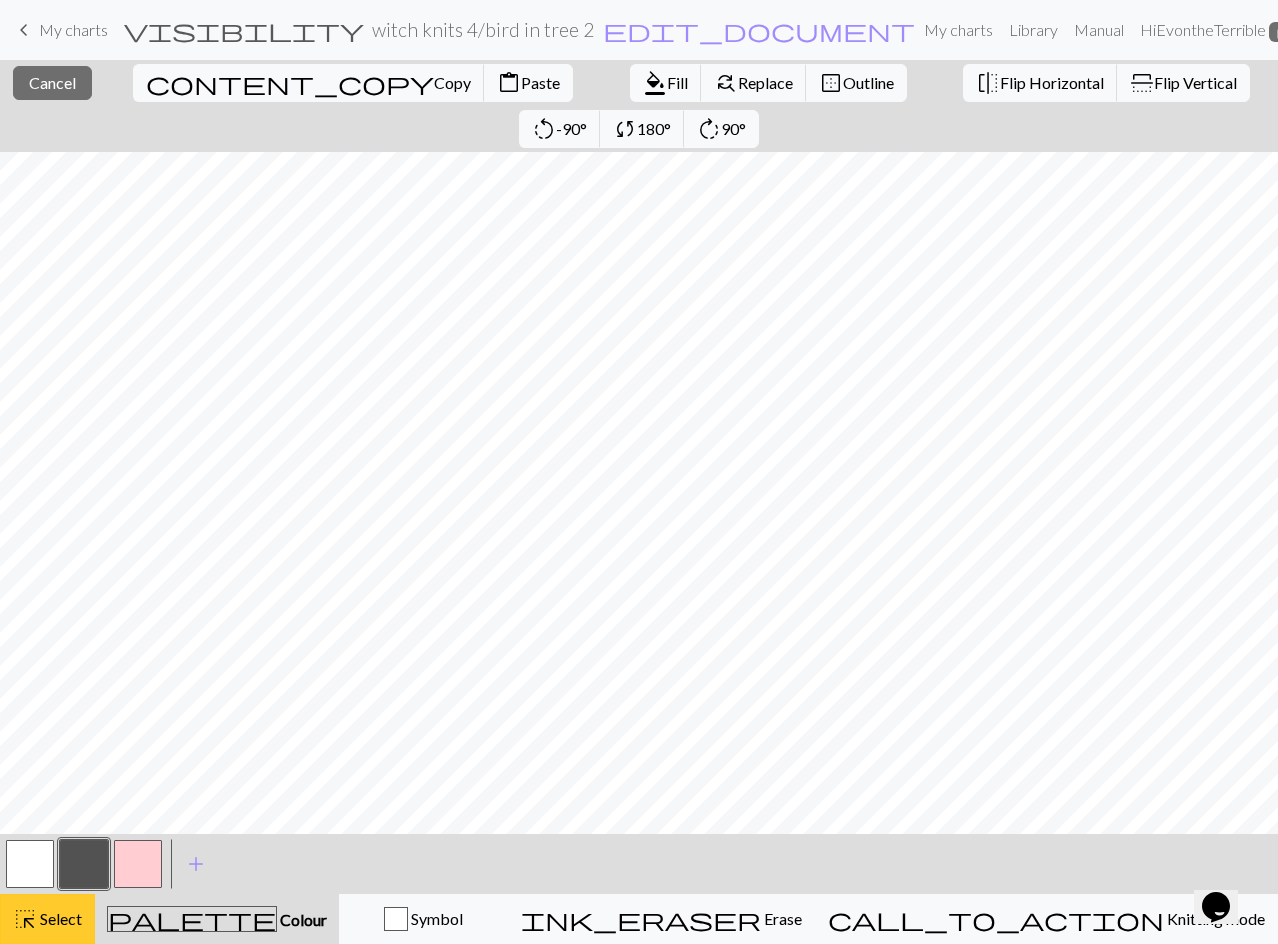 click on "highlight_alt" at bounding box center (25, 919) 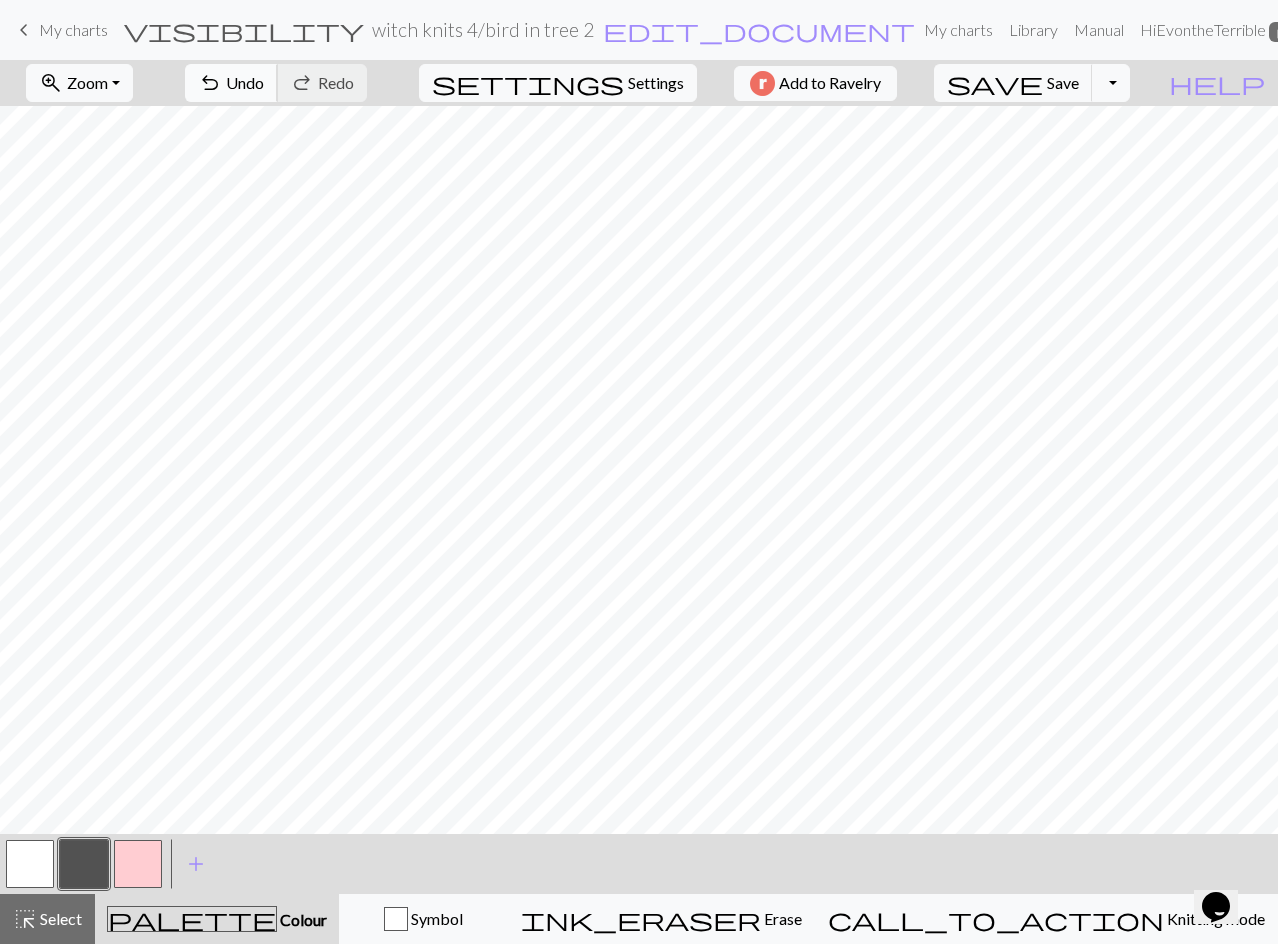 click on "undo Undo Undo" at bounding box center (231, 83) 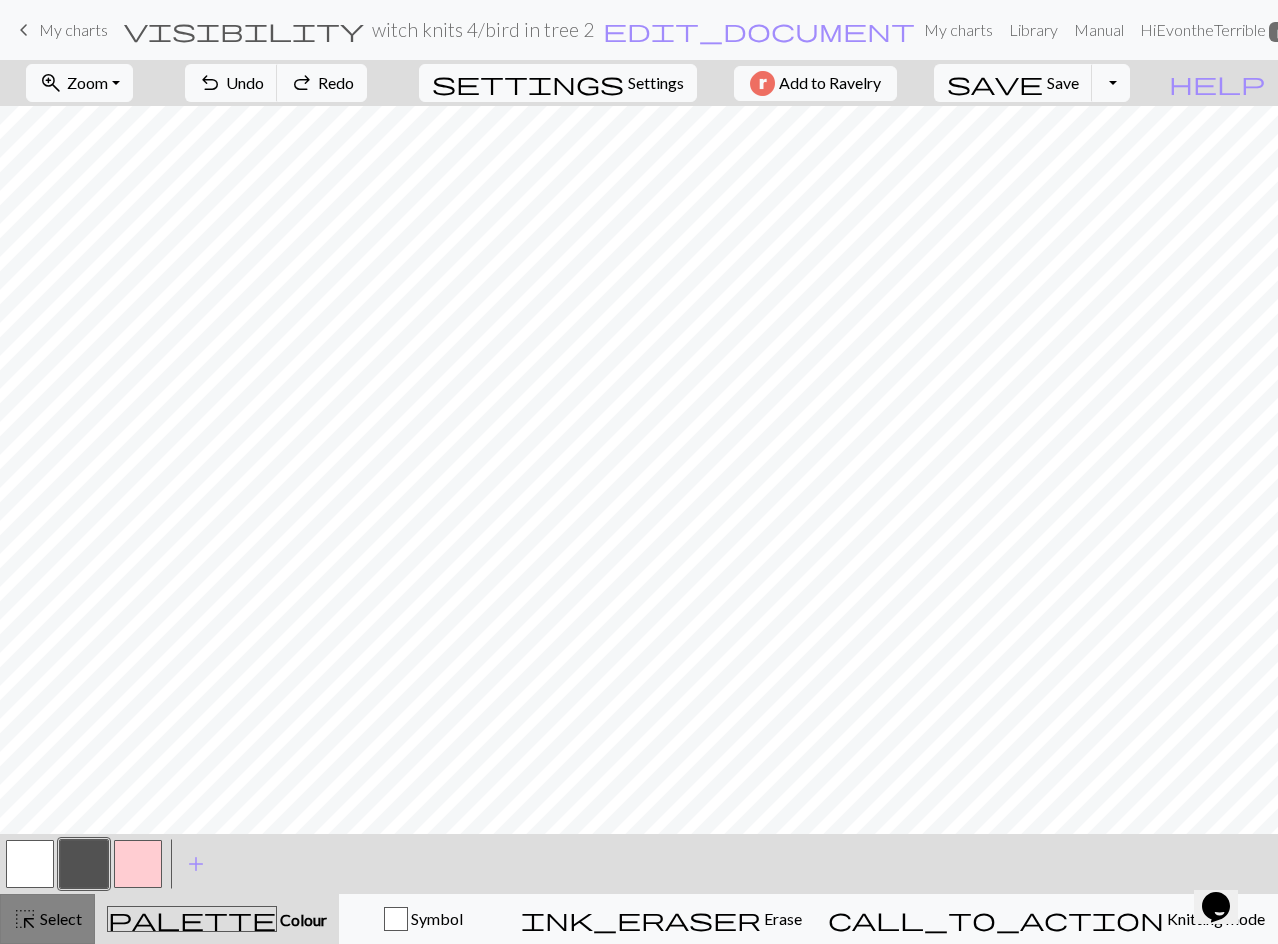 click on "highlight_alt" at bounding box center [25, 919] 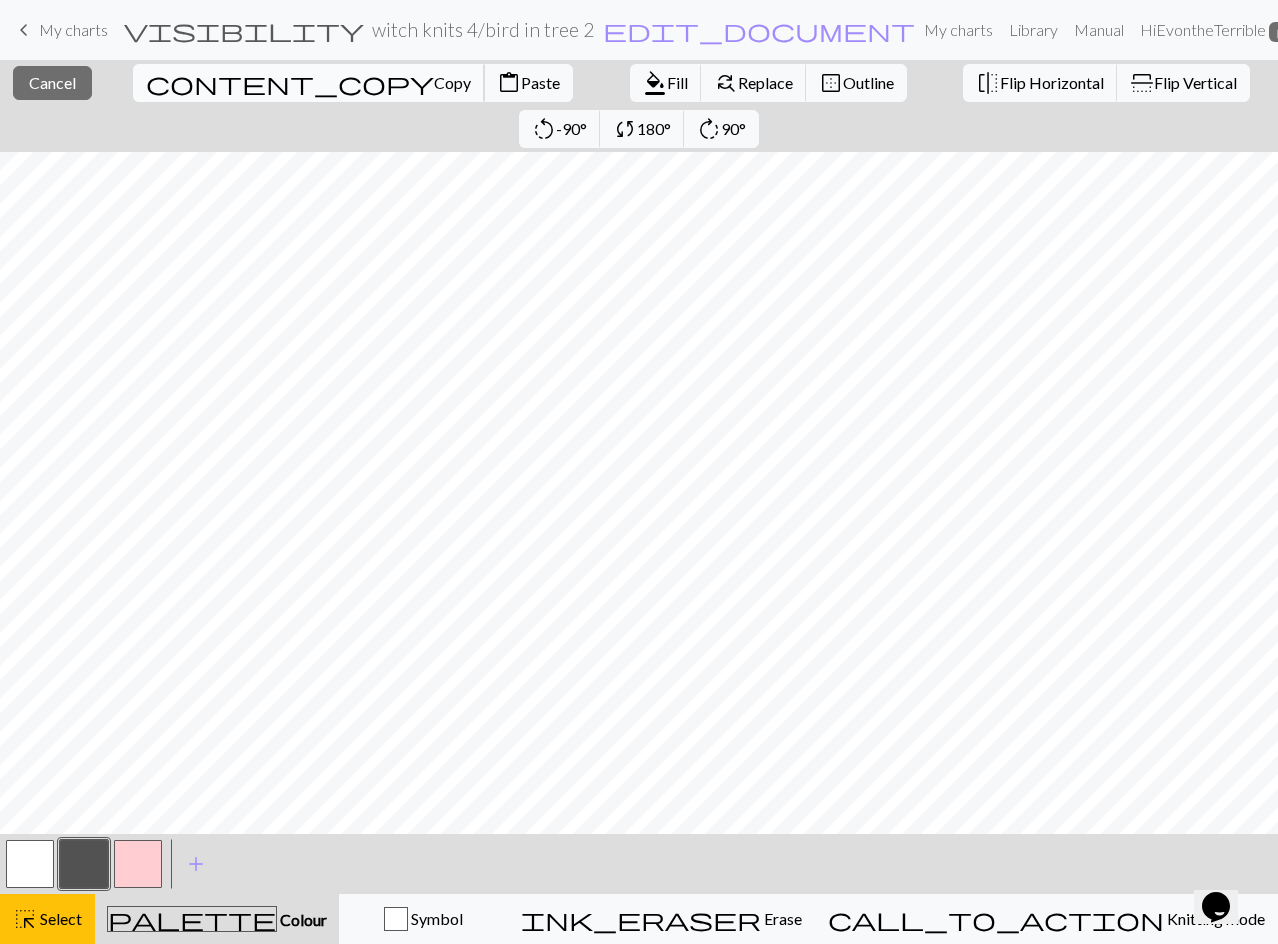 click on "Copy" at bounding box center (452, 82) 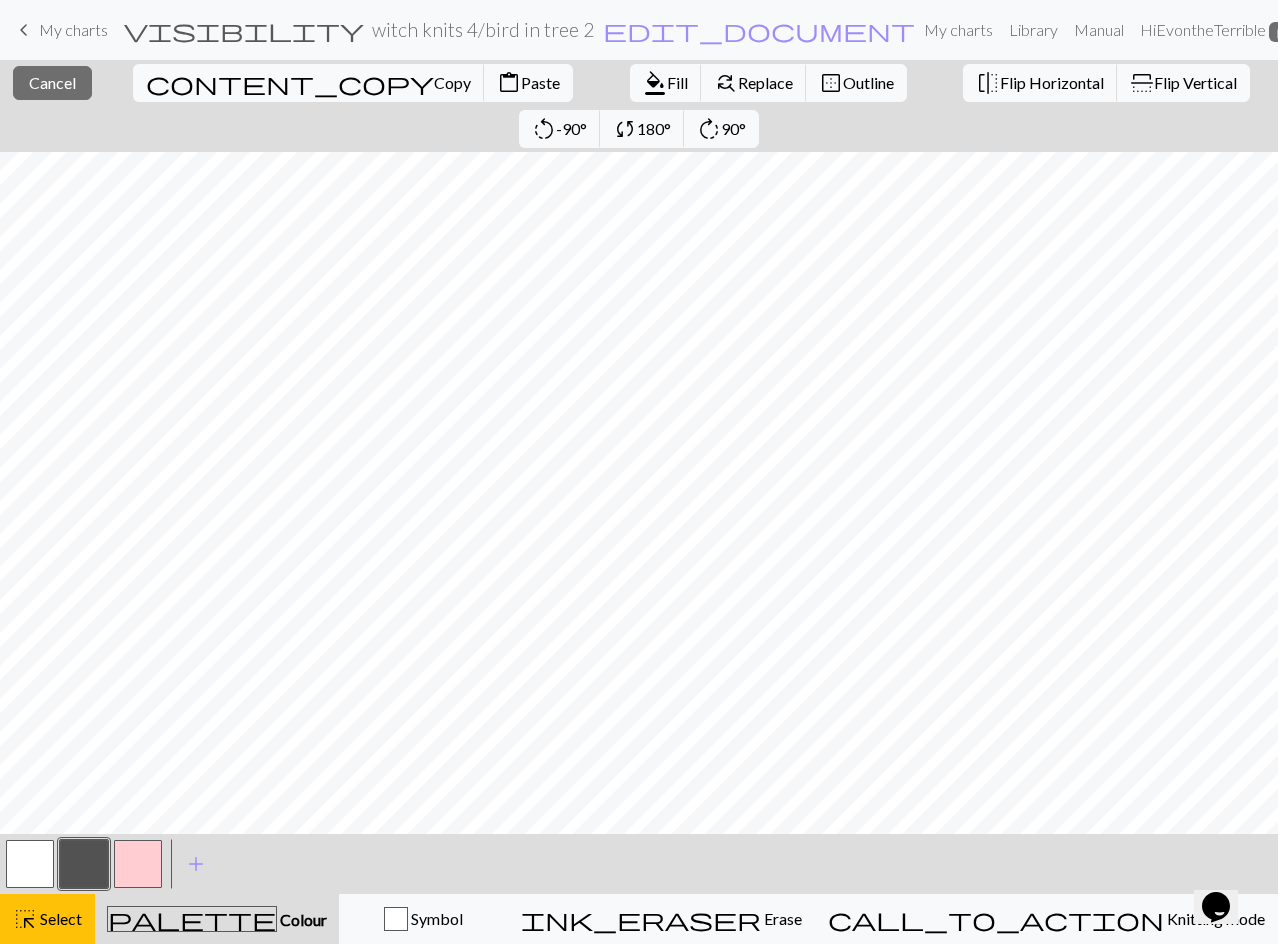click on "content_copy  Copy content_paste  Paste" at bounding box center [353, 83] 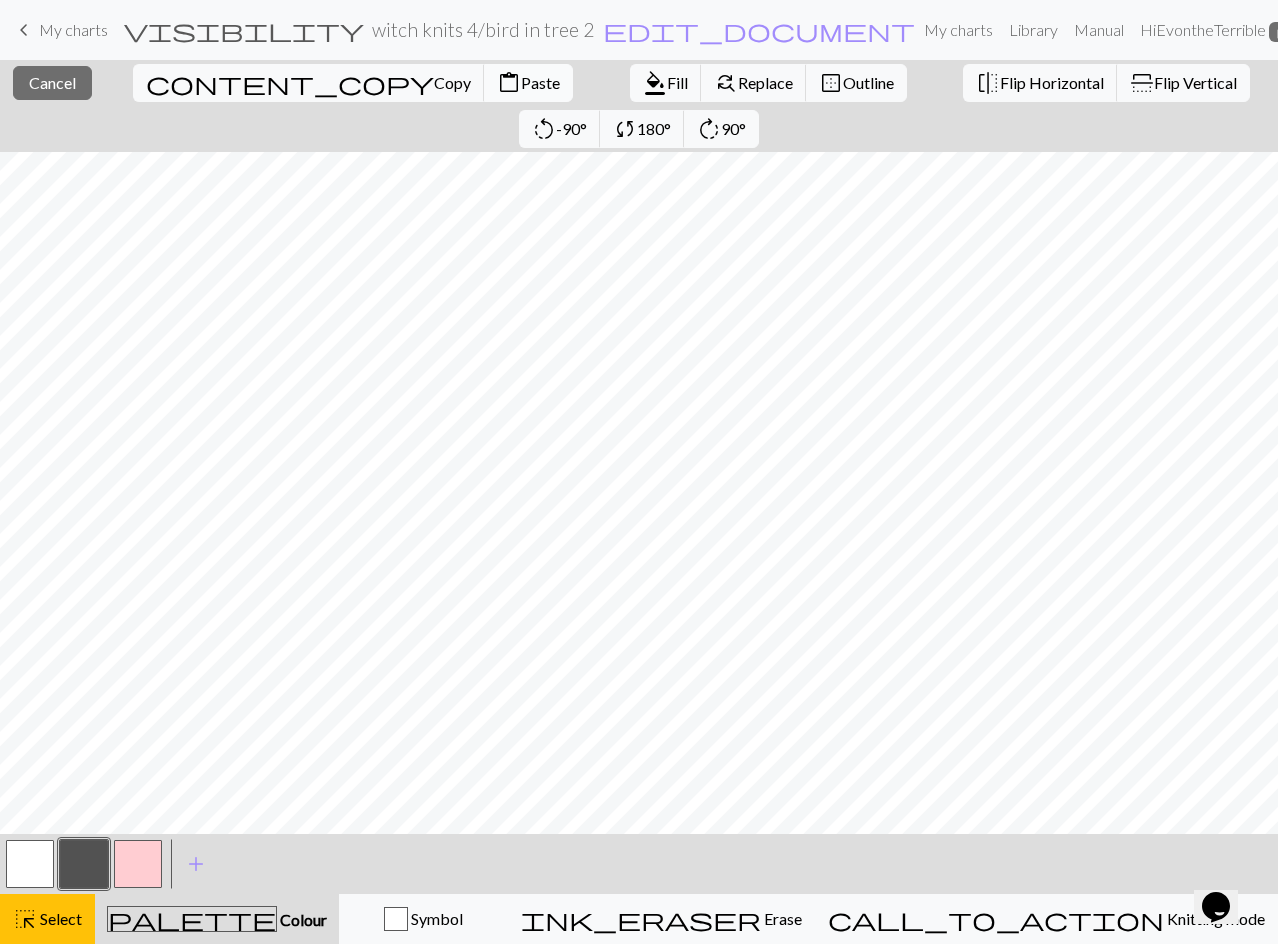 click on "Paste" at bounding box center [540, 82] 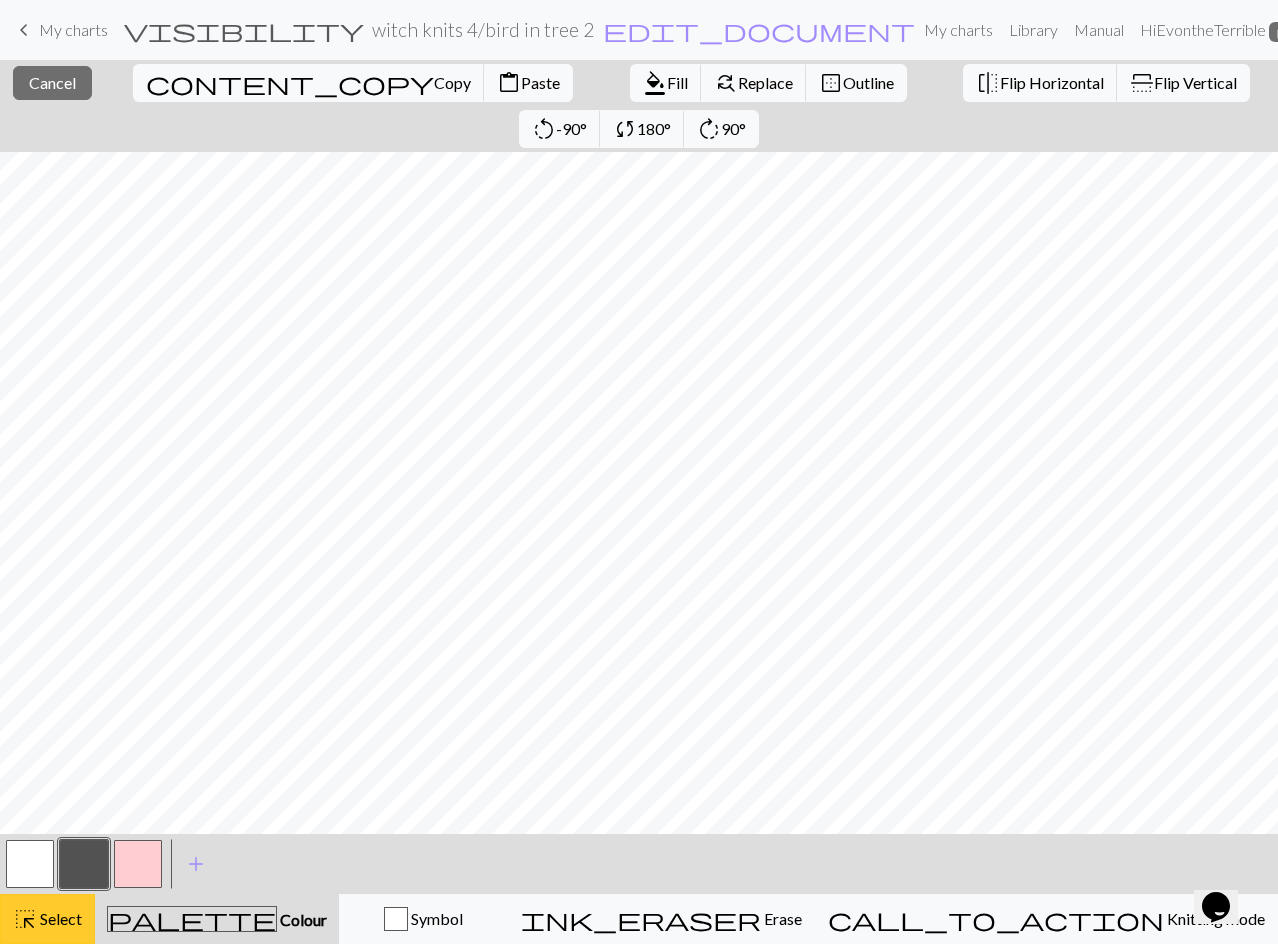 click on "Select" at bounding box center (59, 918) 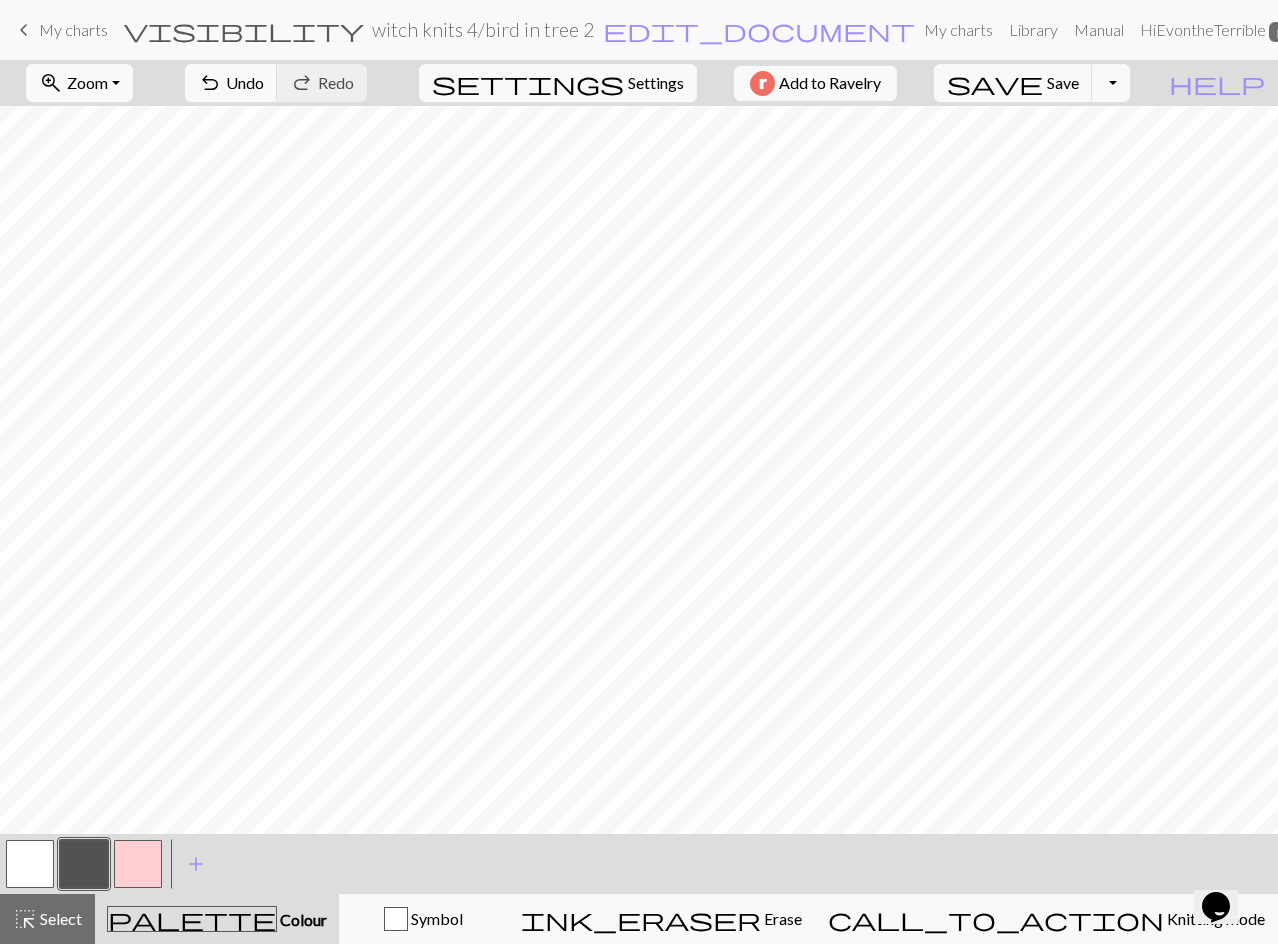 click at bounding box center [30, 864] 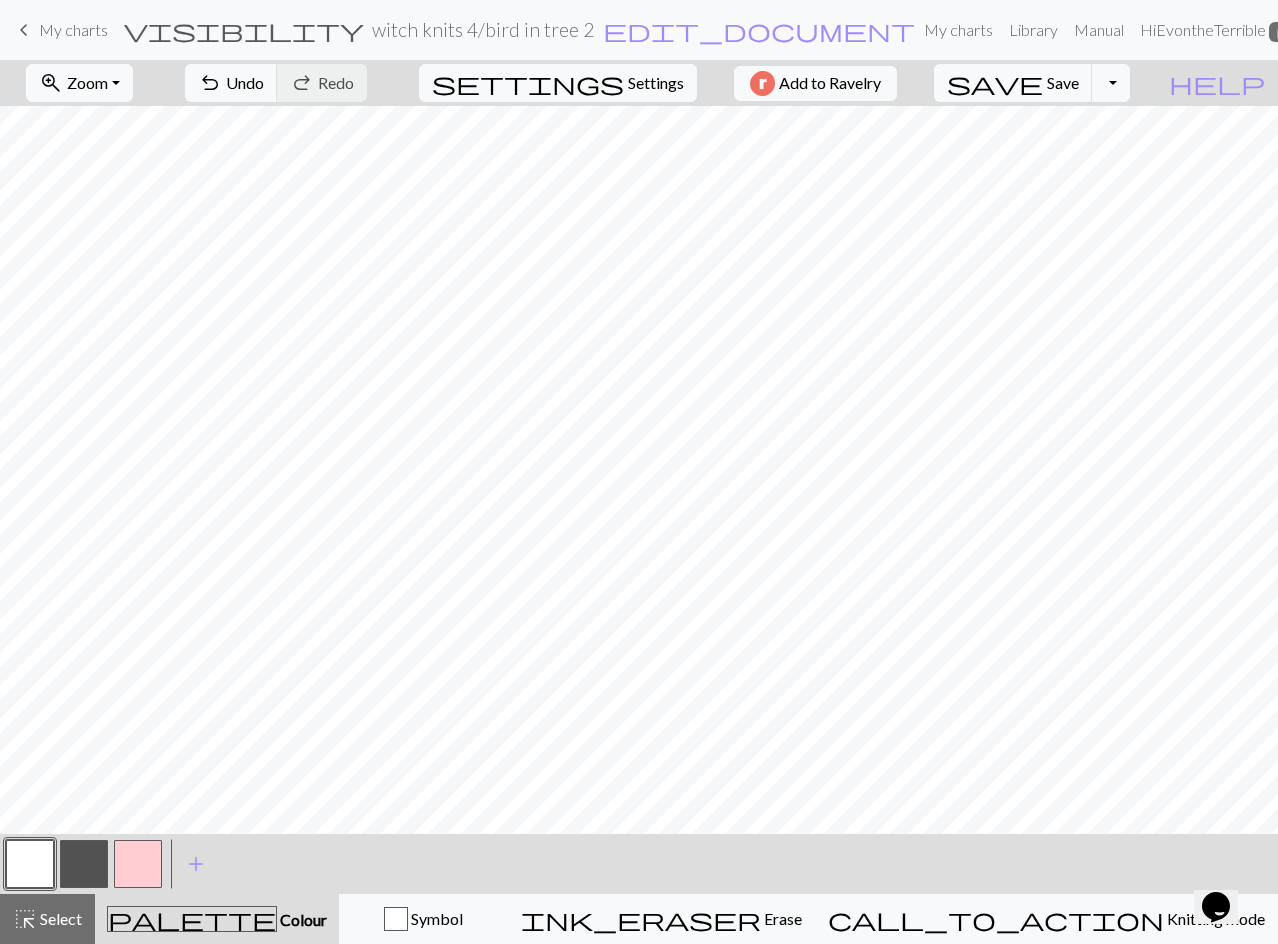 click at bounding box center (84, 864) 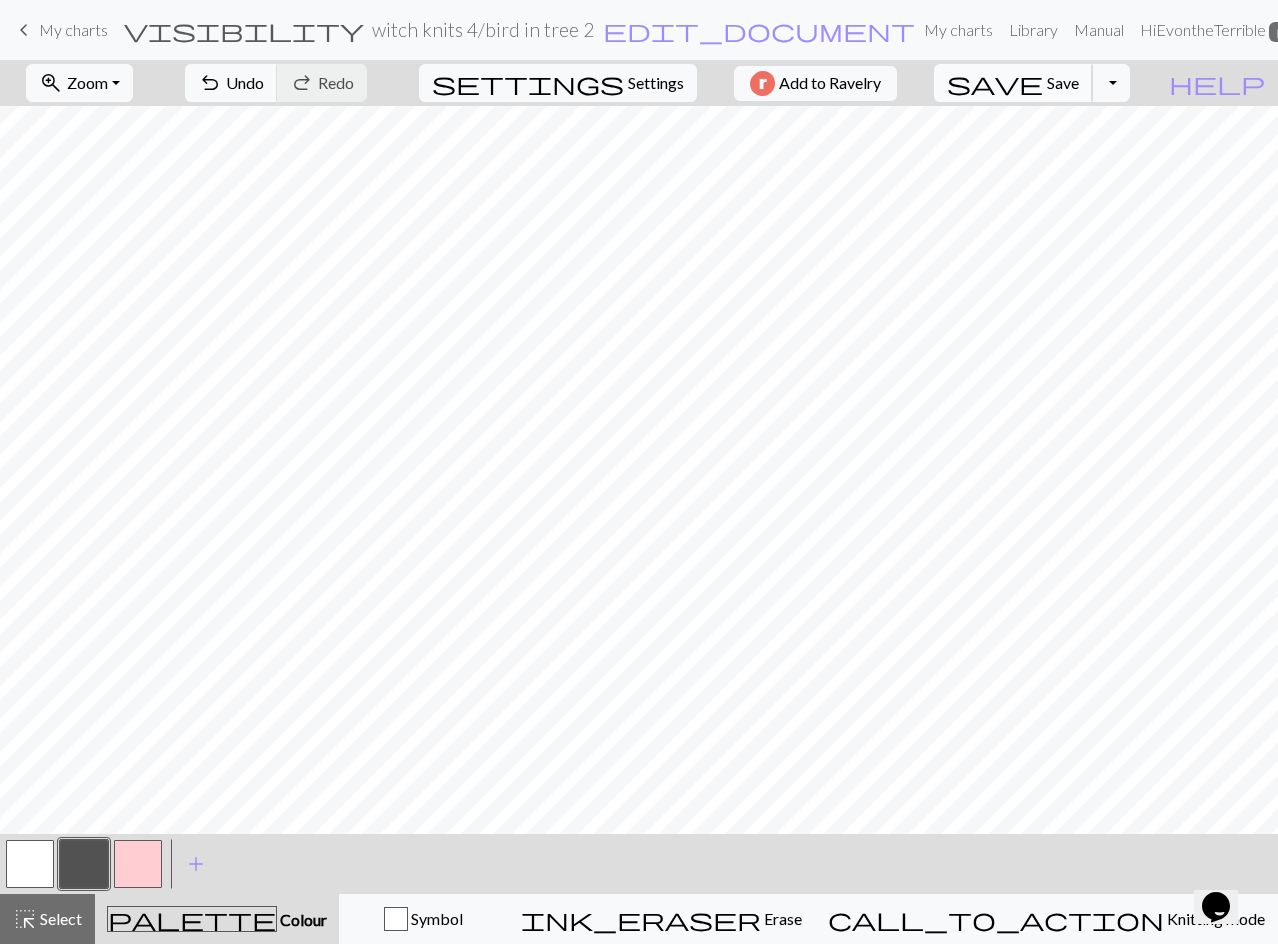 click on "save" at bounding box center [995, 83] 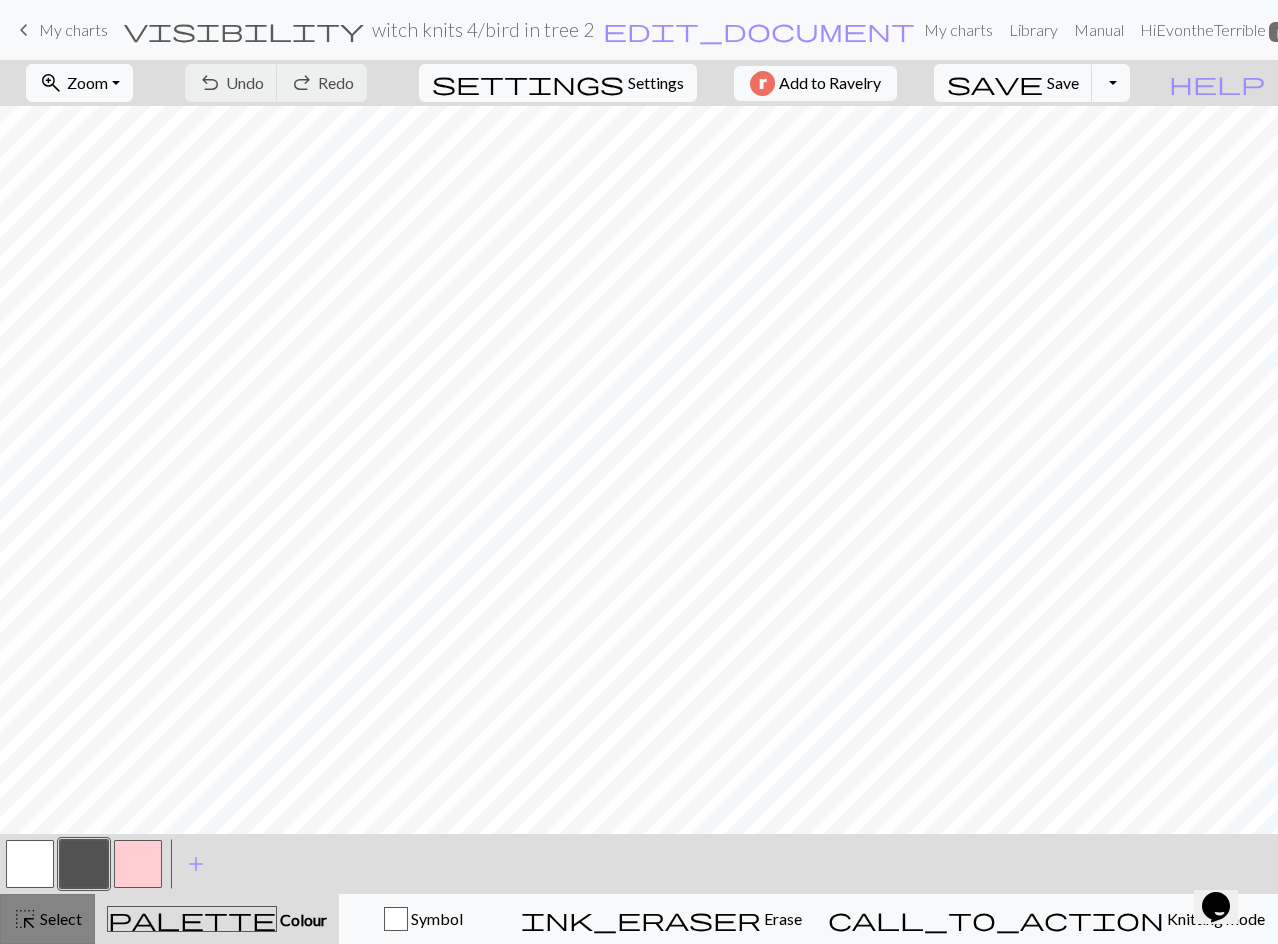 click on "Select" at bounding box center (59, 918) 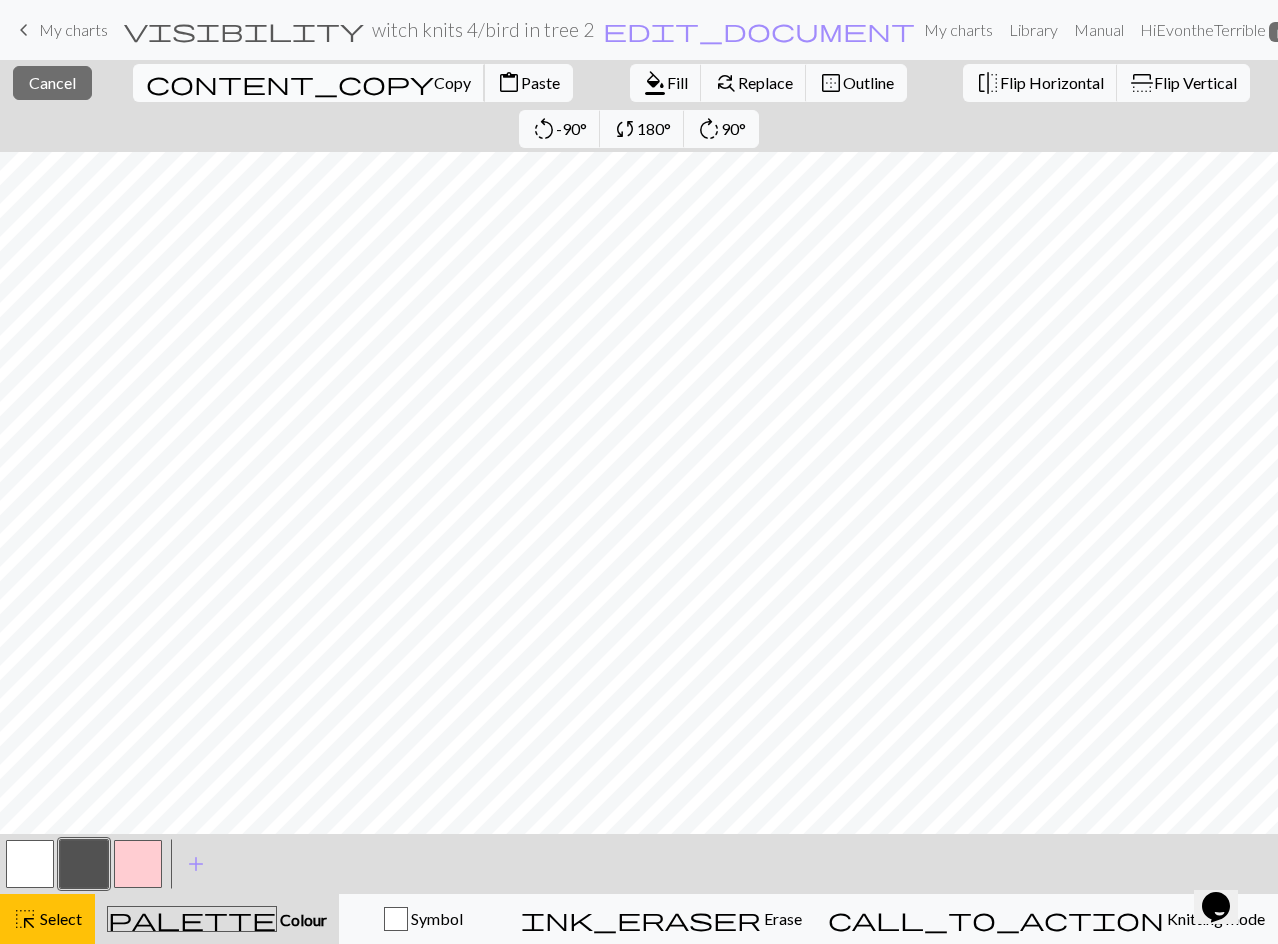 click on "Copy" at bounding box center [452, 82] 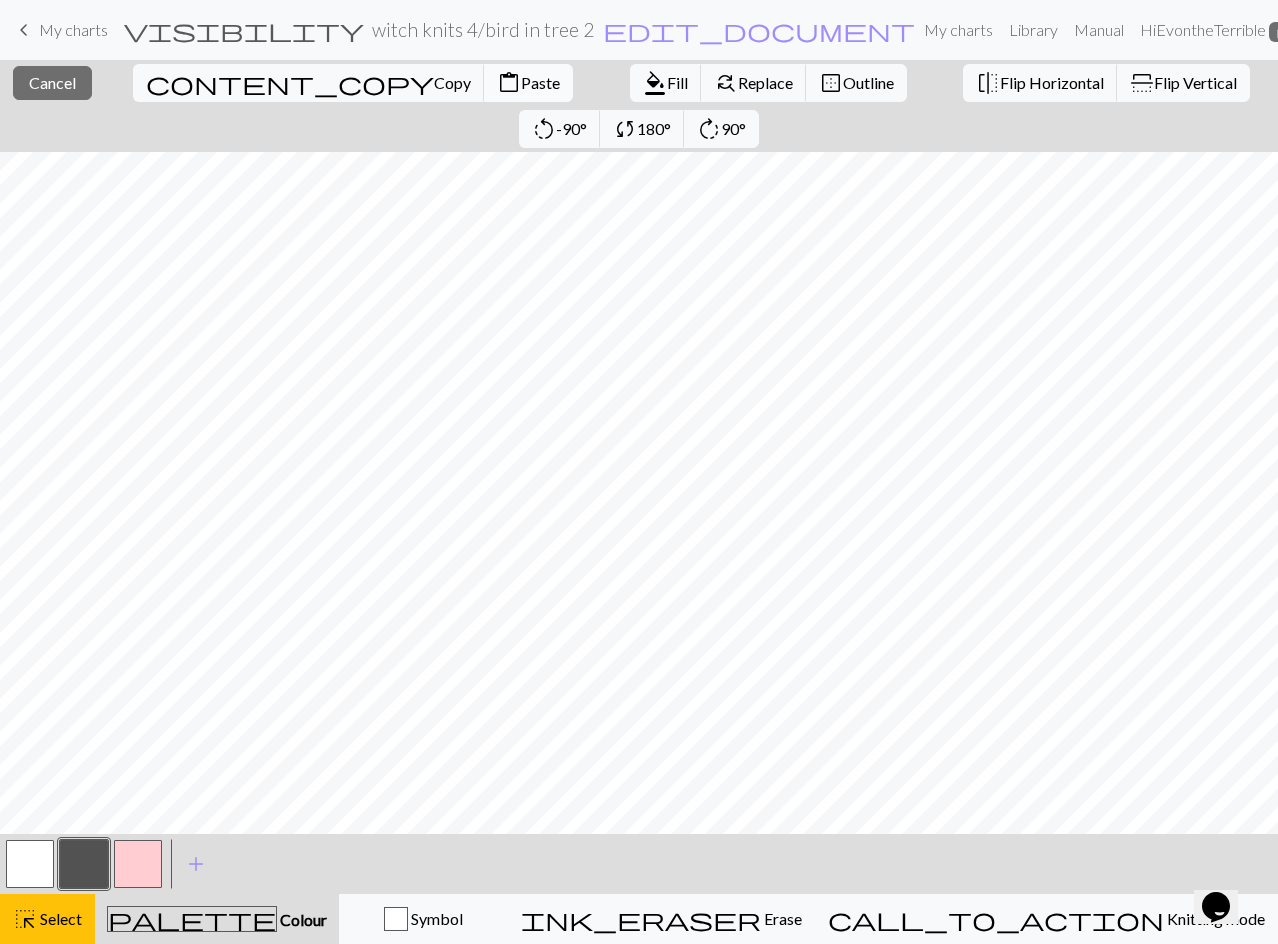 click on "Paste" at bounding box center (540, 82) 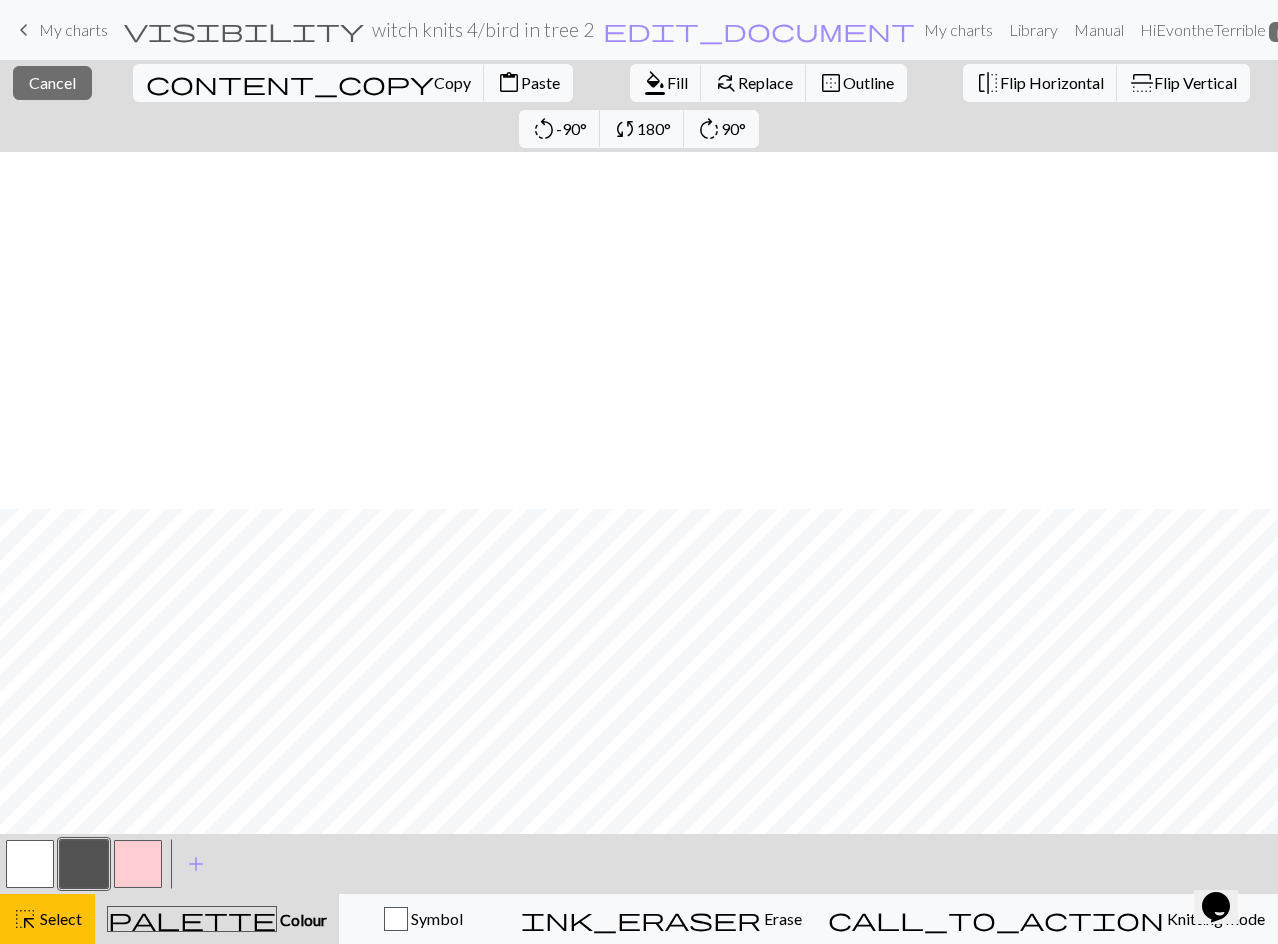 scroll, scrollTop: 357, scrollLeft: 0, axis: vertical 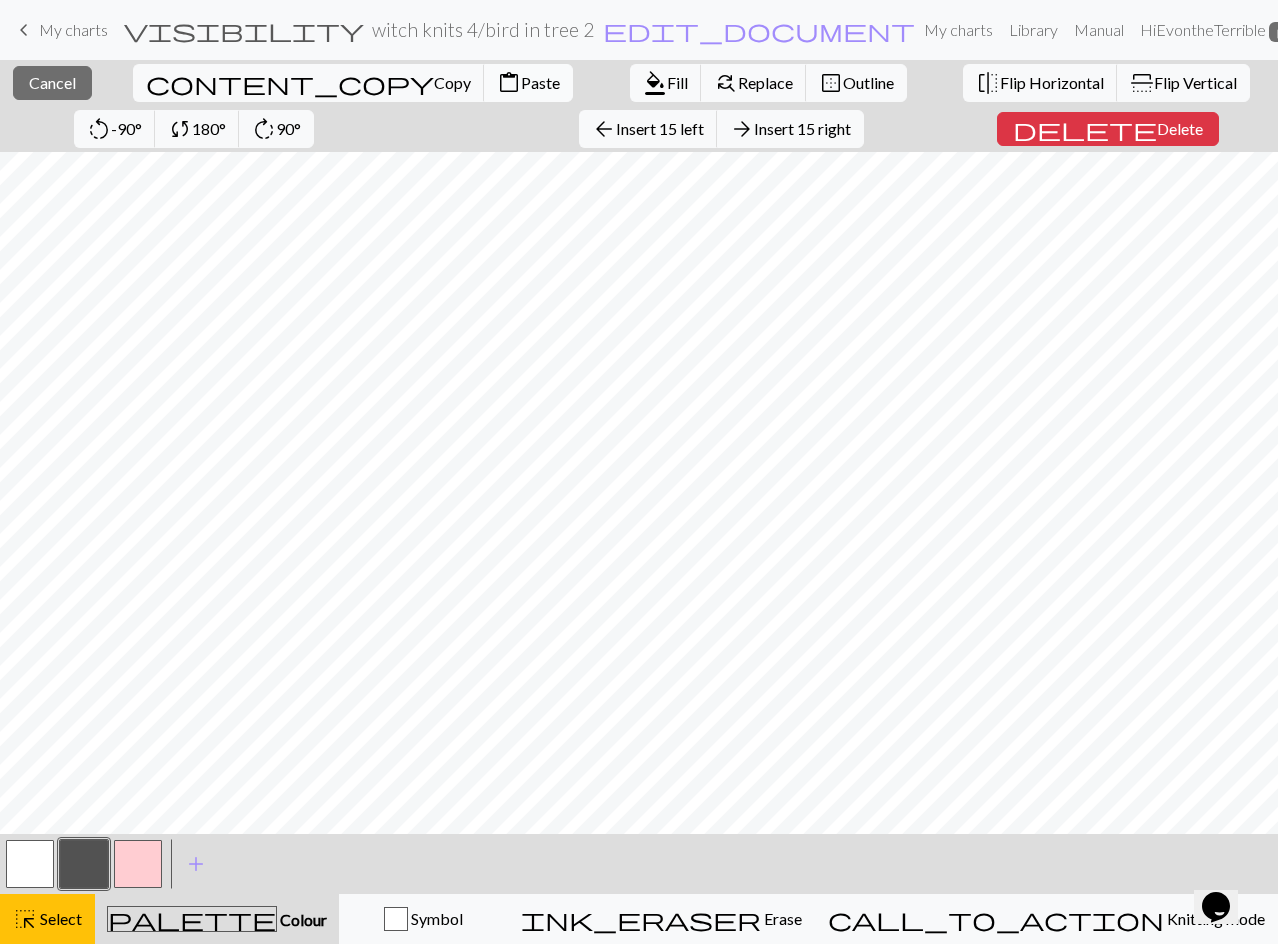 click on "Paste" at bounding box center [540, 82] 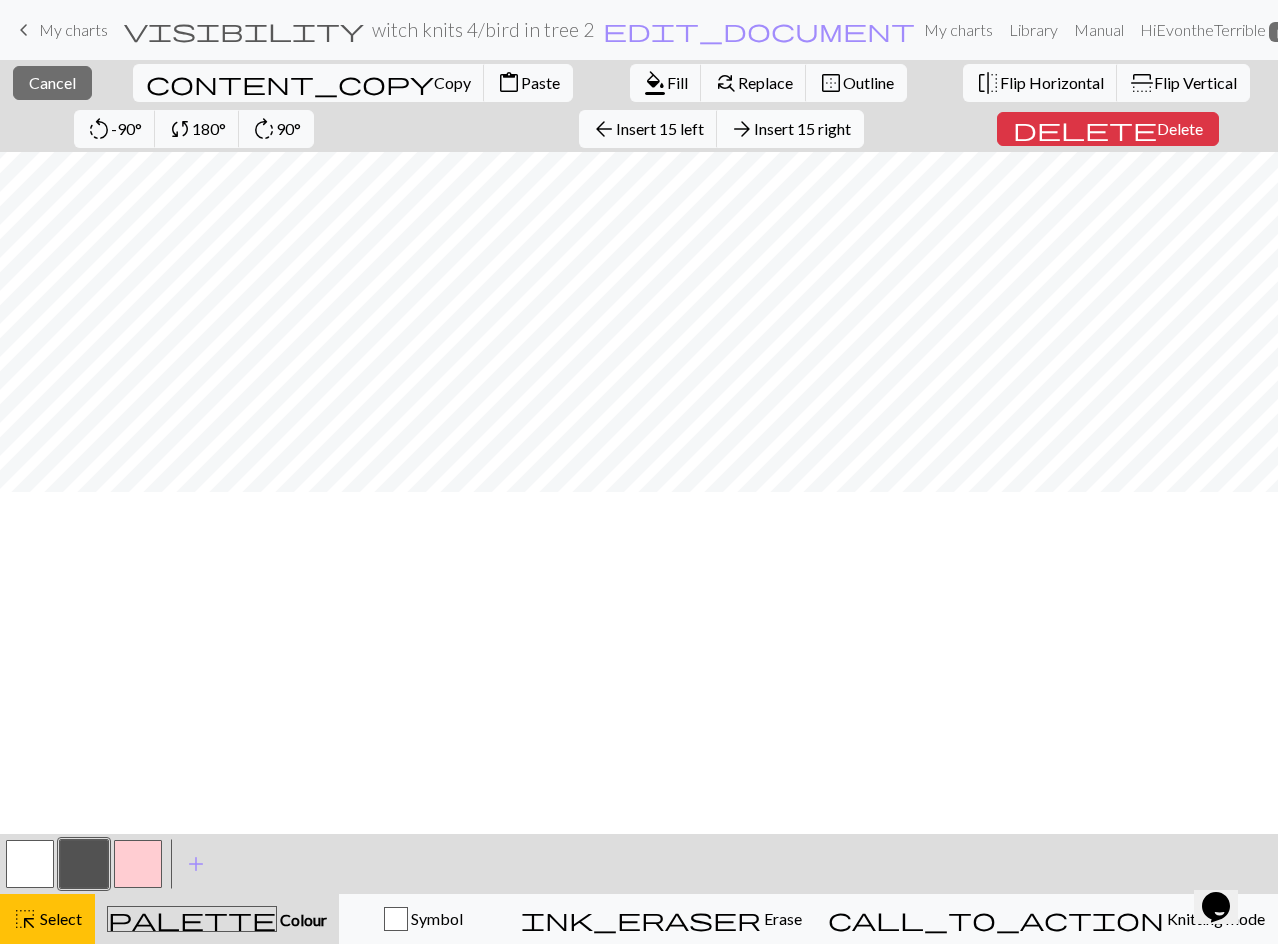scroll, scrollTop: 0, scrollLeft: 0, axis: both 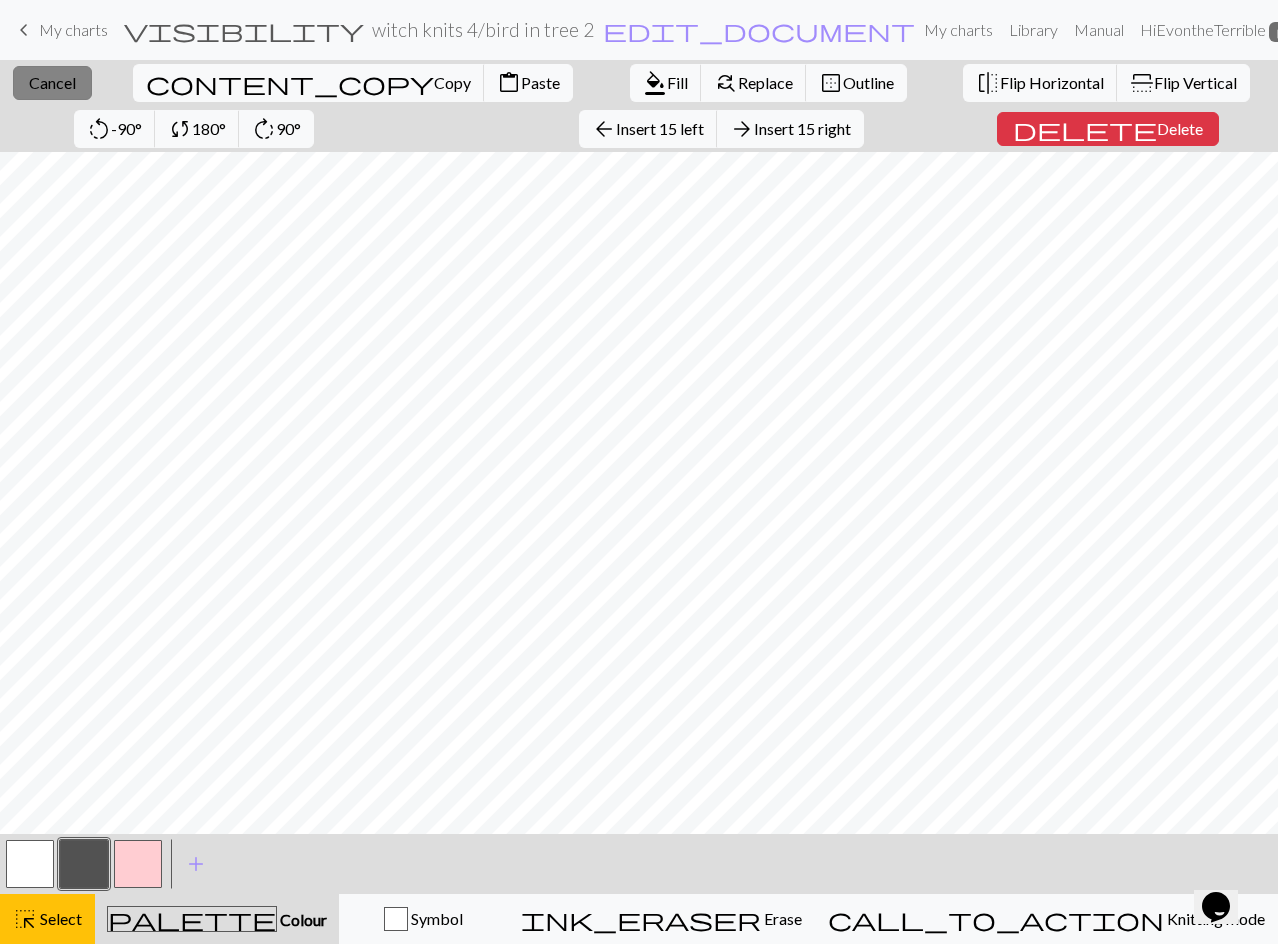 click on "Cancel" at bounding box center (52, 82) 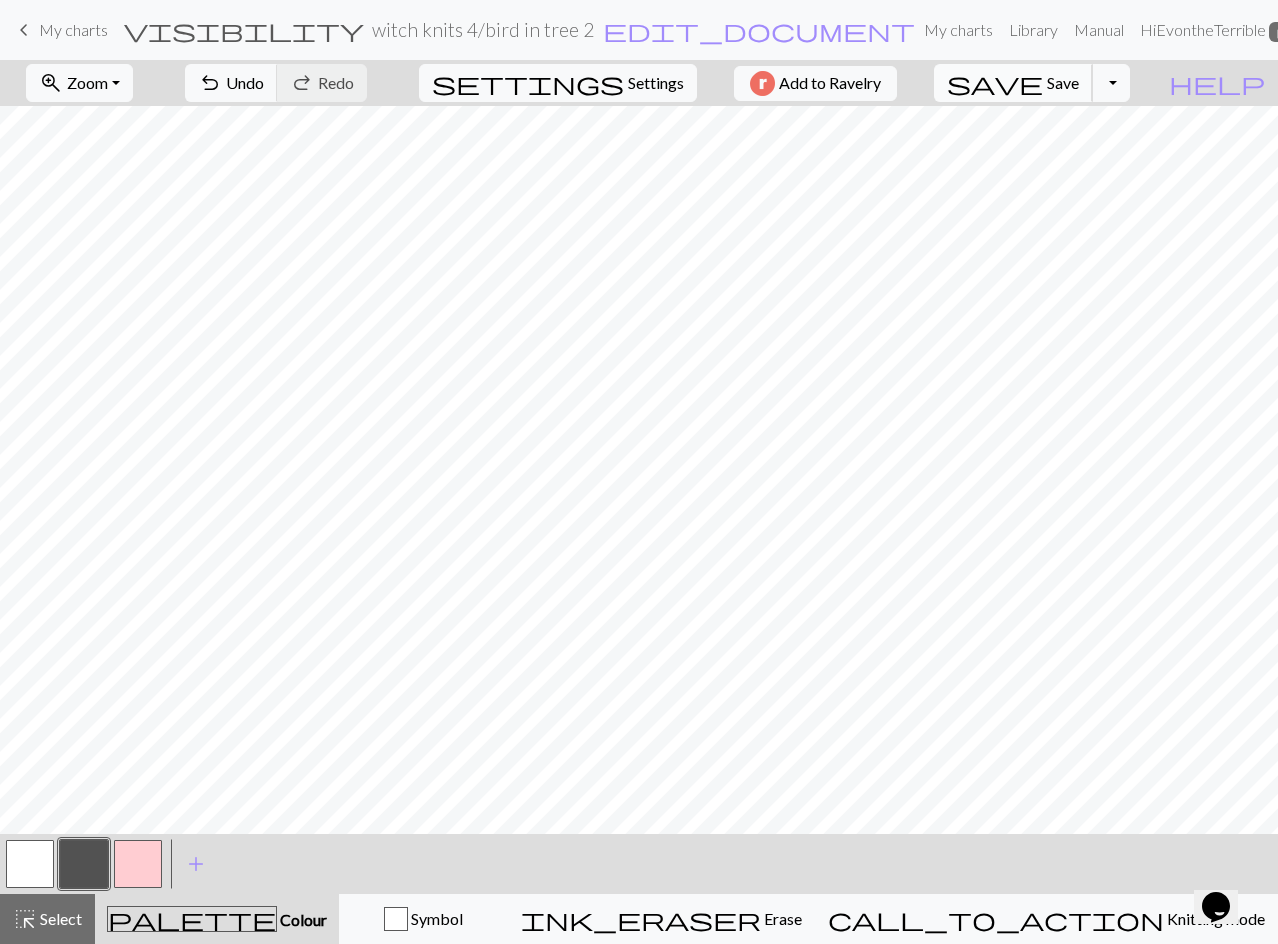 click on "save" at bounding box center [995, 83] 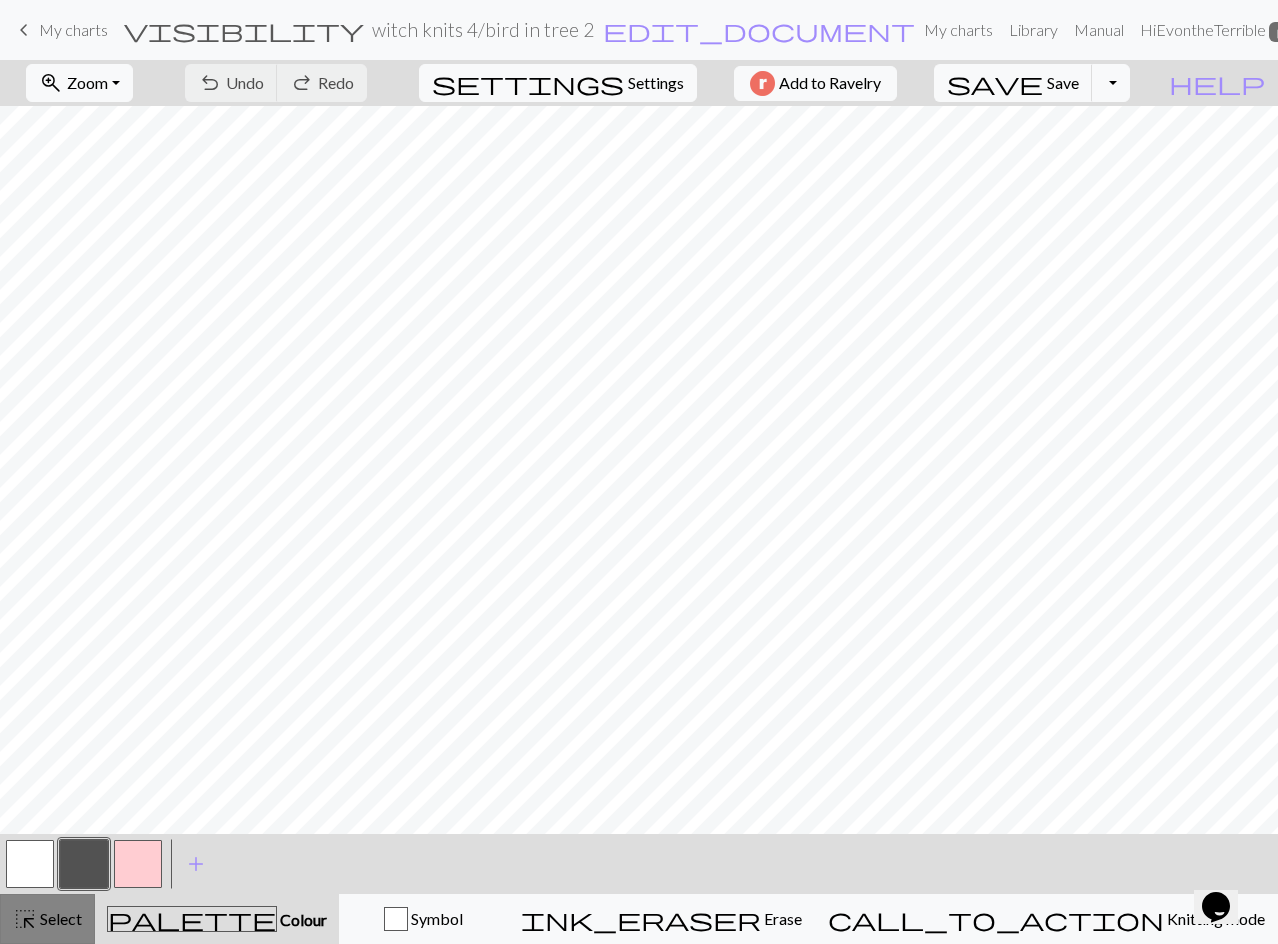 click on "Select" at bounding box center (59, 918) 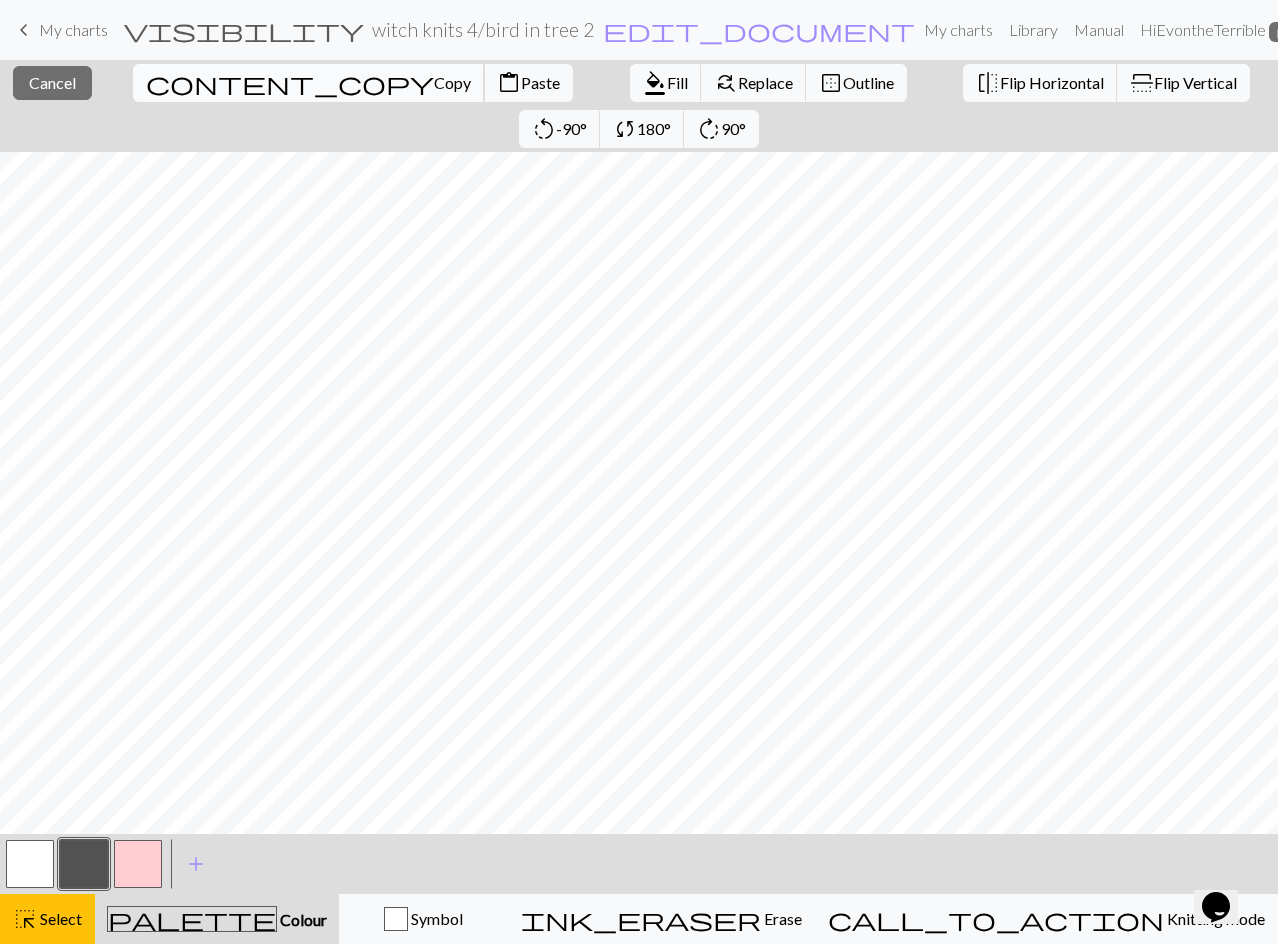 click on "Copy" at bounding box center (452, 82) 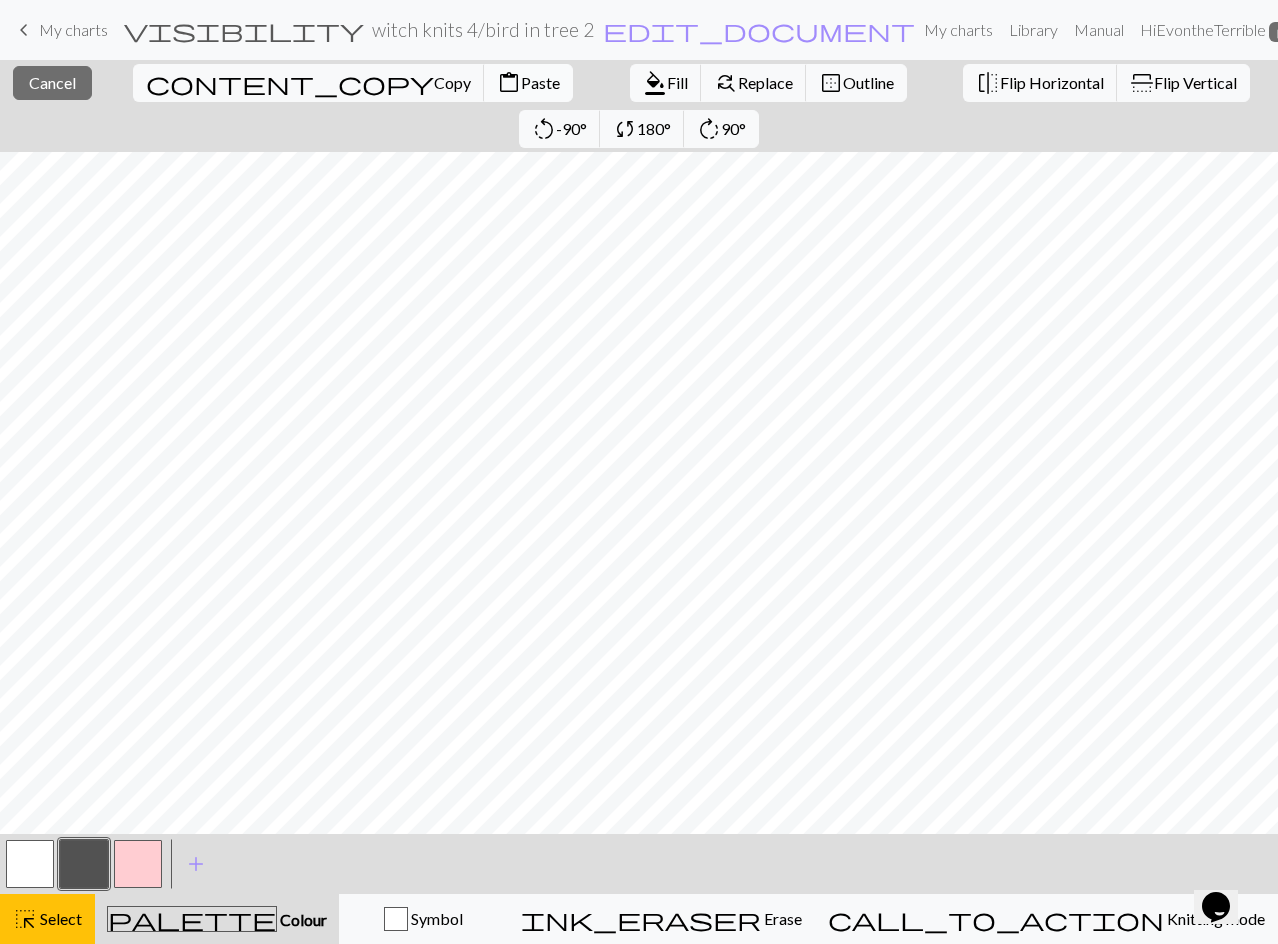 click on "Paste" at bounding box center (540, 82) 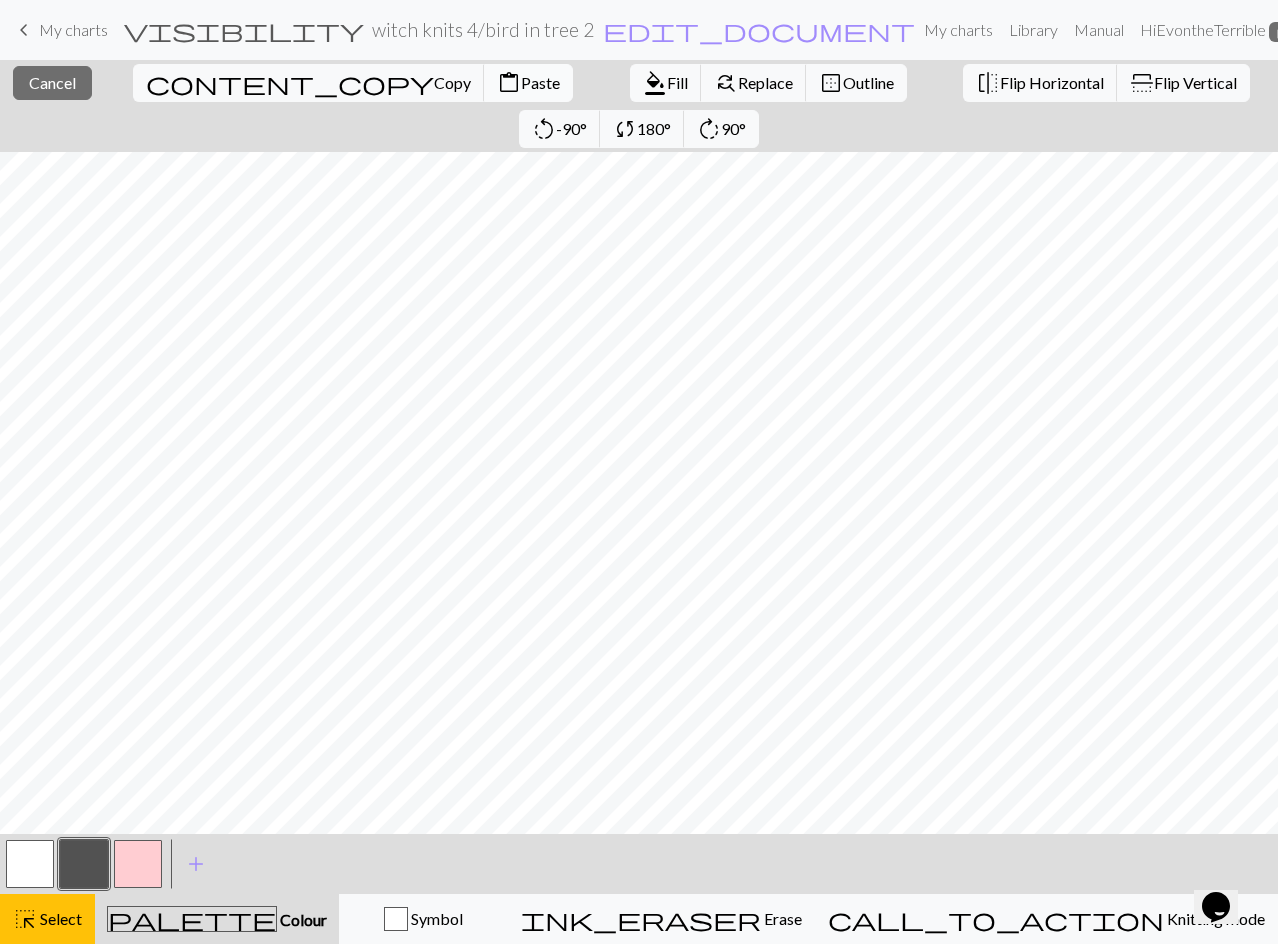 click on "Paste" at bounding box center (540, 82) 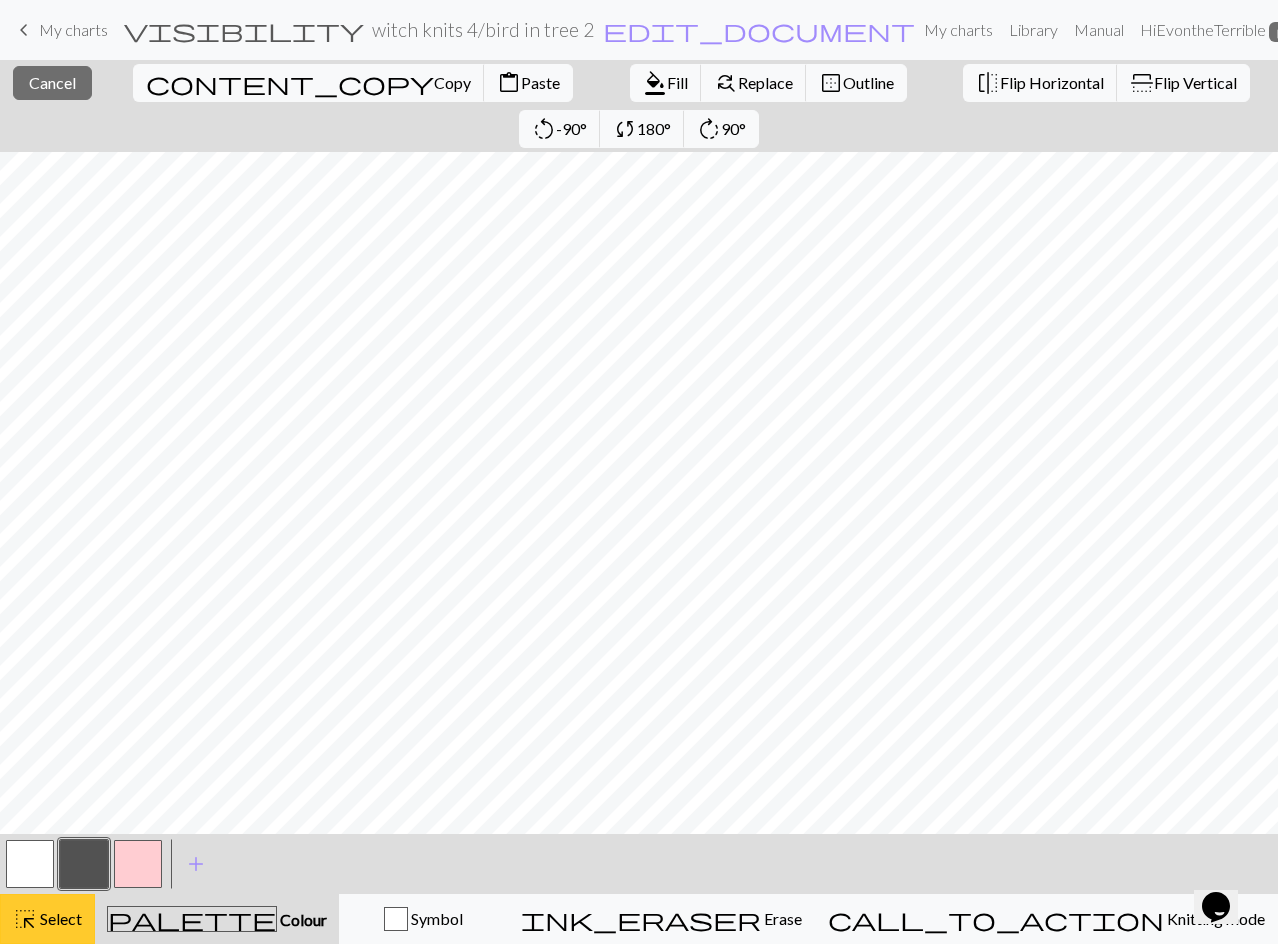 click on "Select" at bounding box center [59, 918] 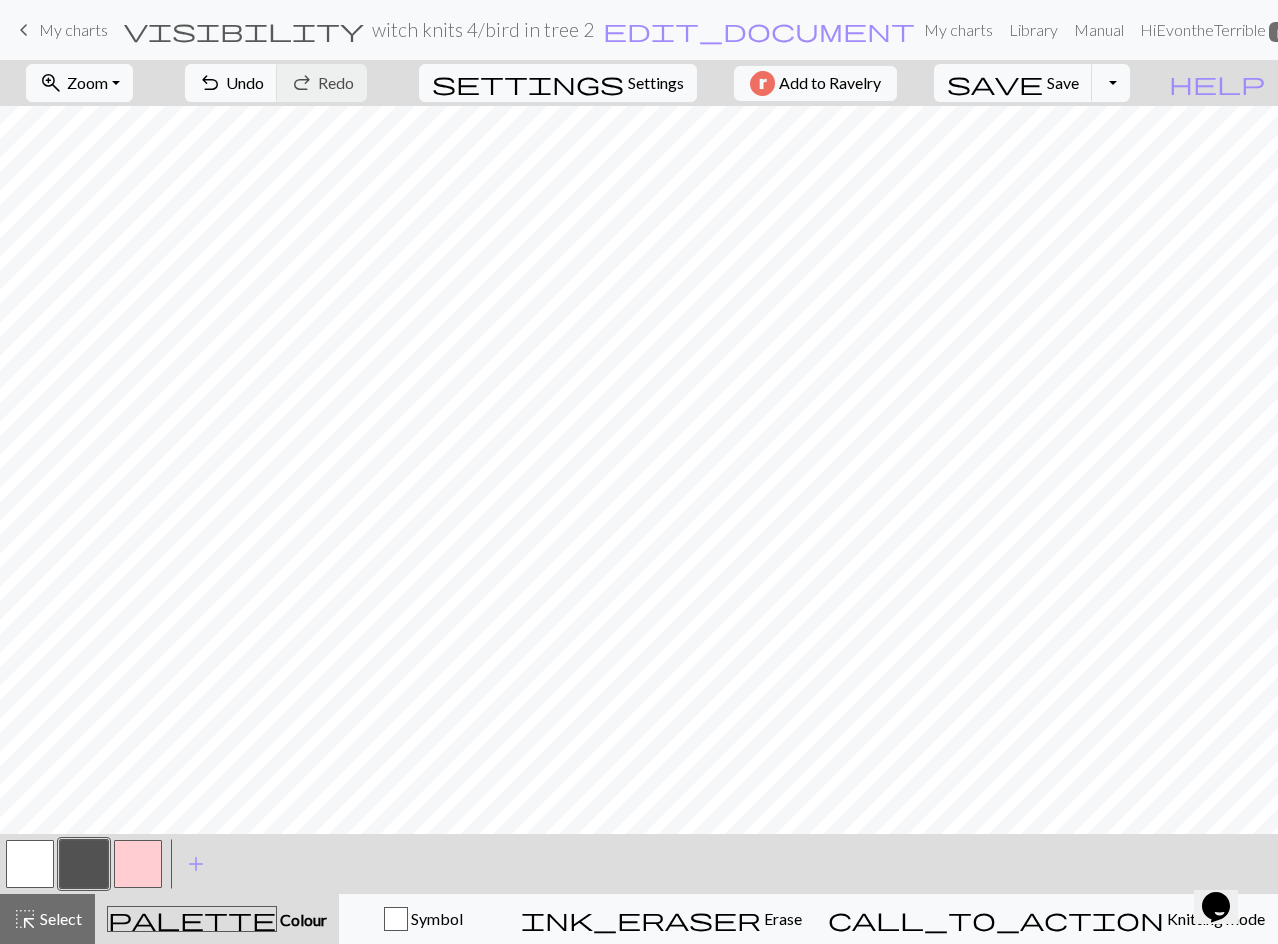 click at bounding box center [30, 864] 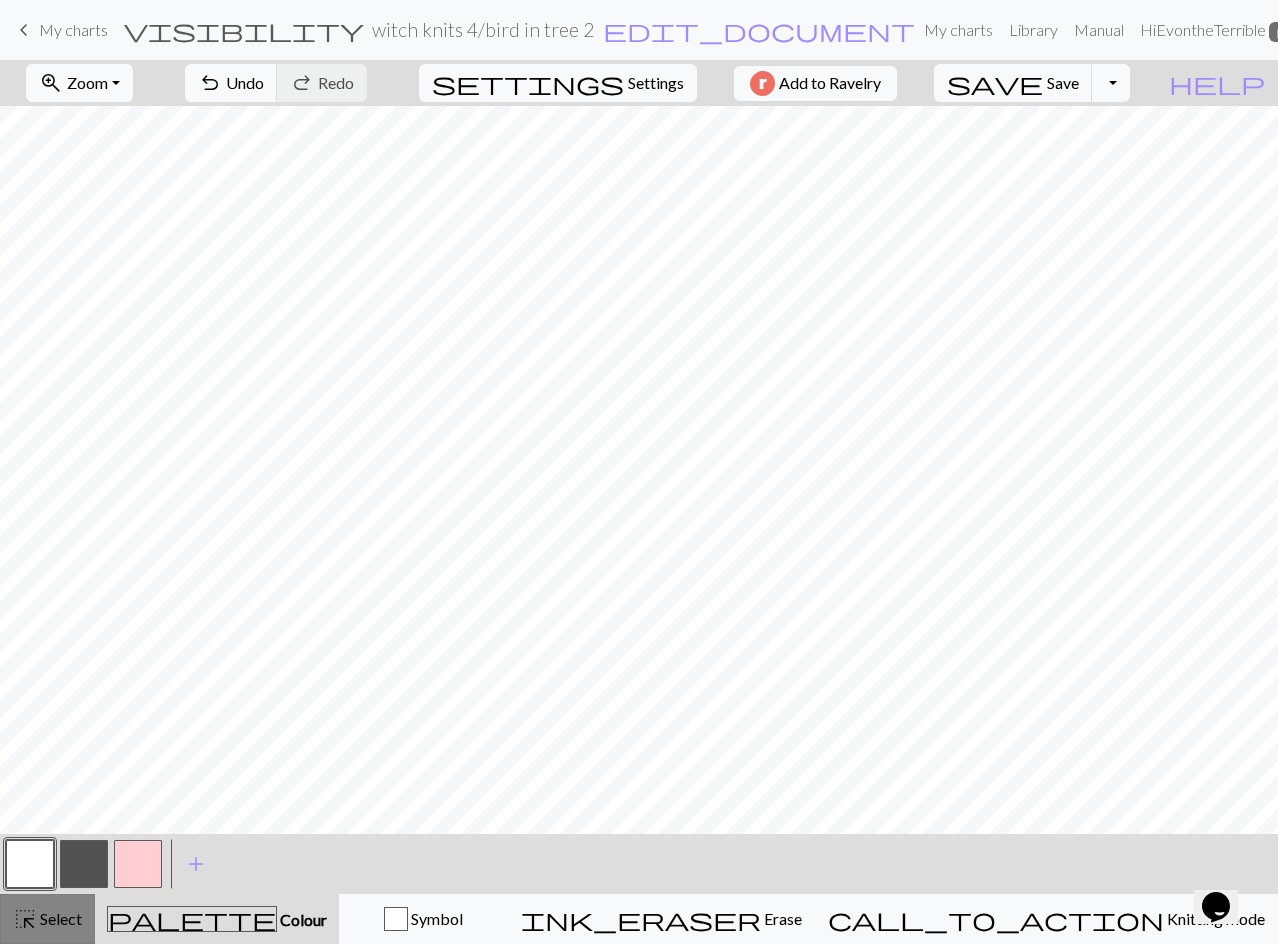 click on "Select" at bounding box center [59, 918] 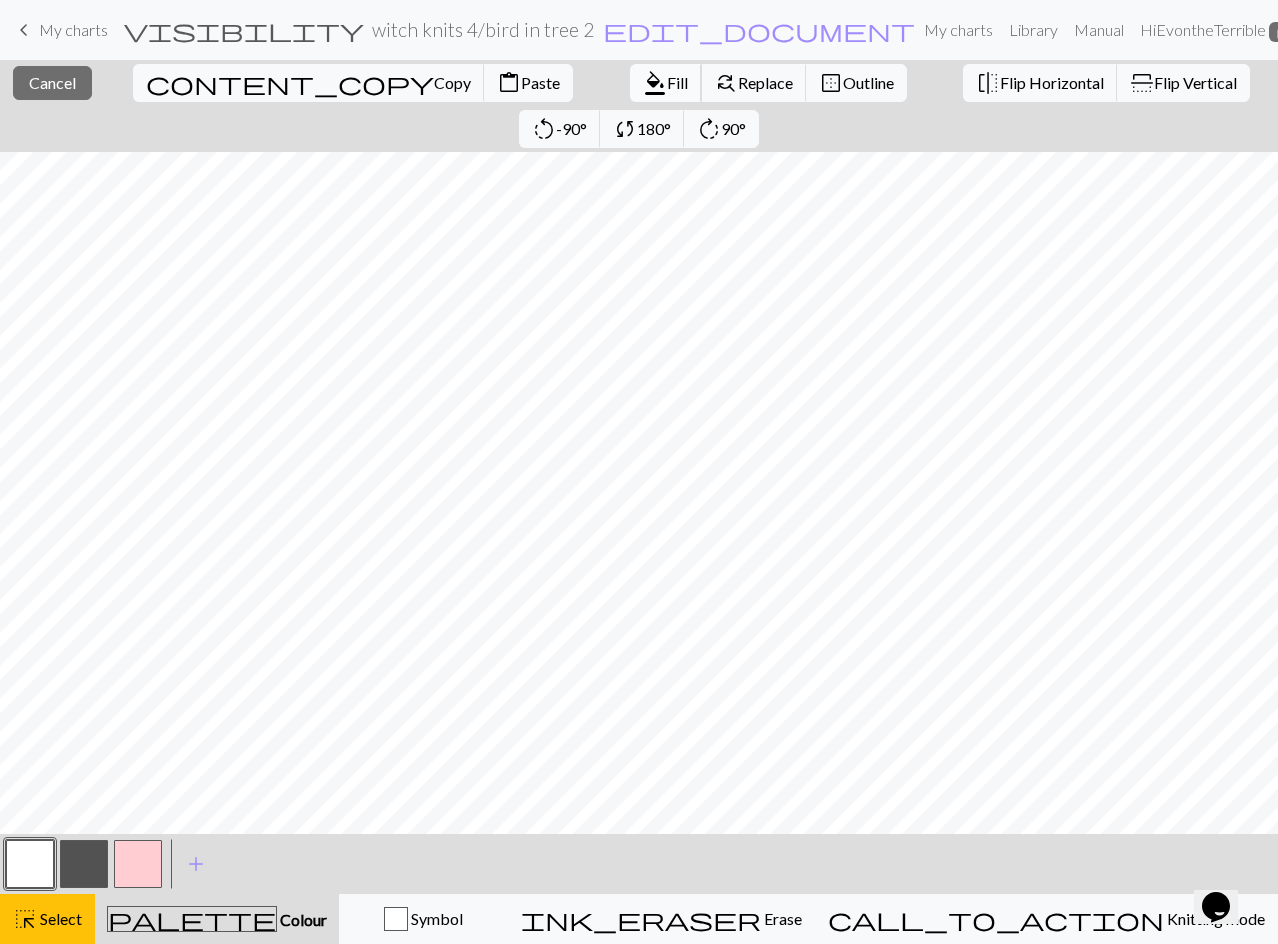 click on "format_color_fill" at bounding box center [655, 83] 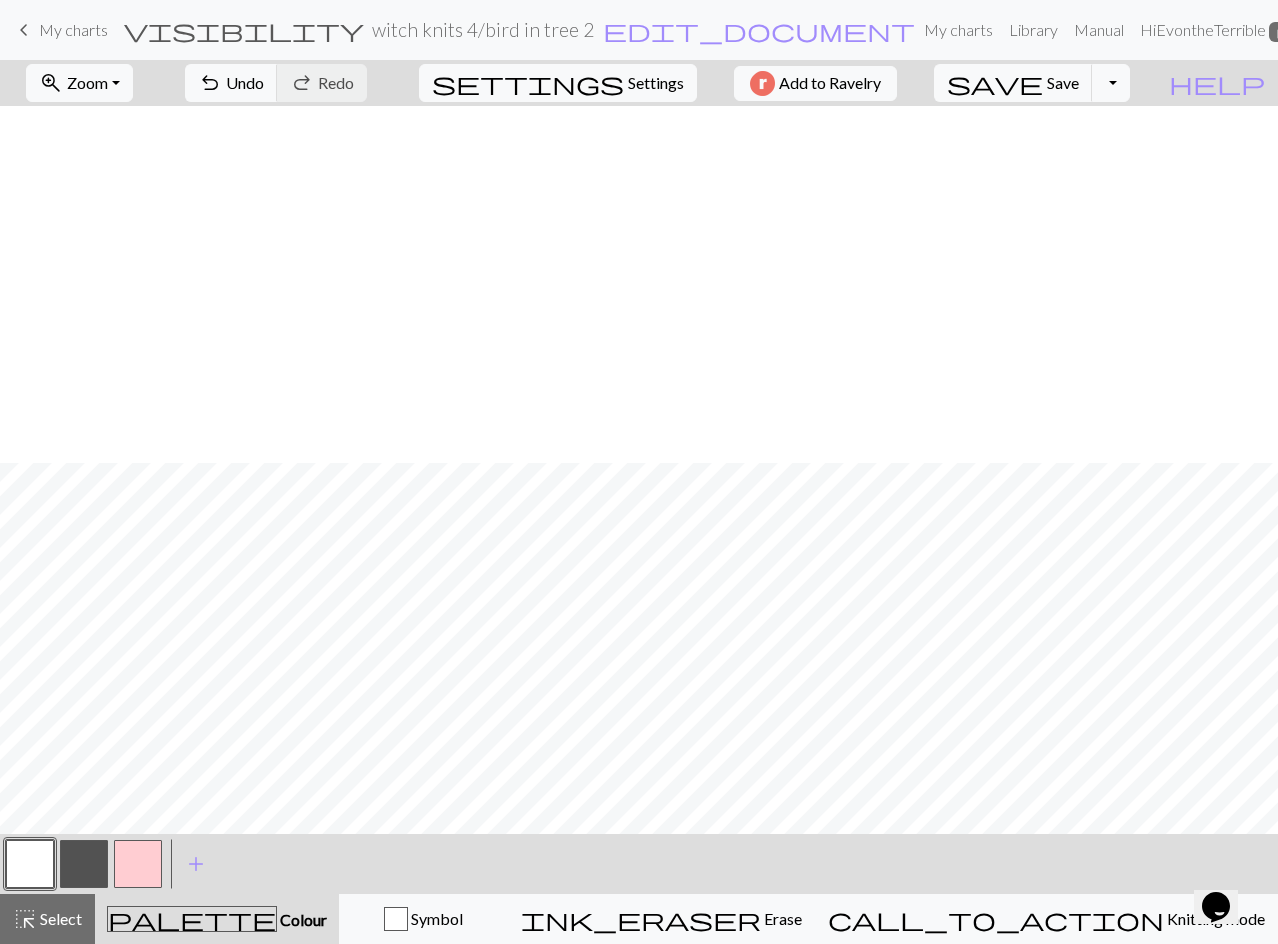 scroll, scrollTop: 357, scrollLeft: 0, axis: vertical 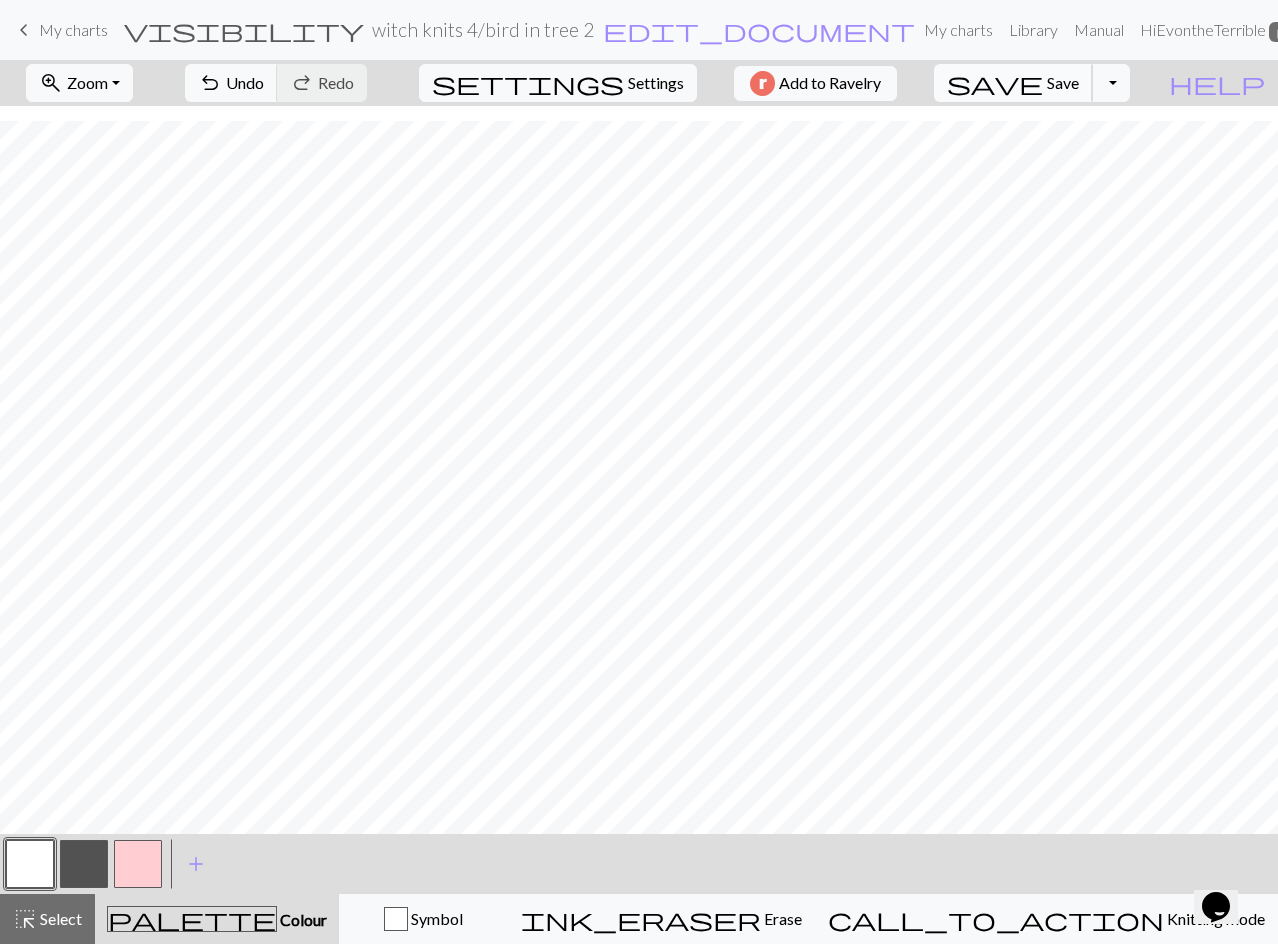 click on "save" at bounding box center [995, 83] 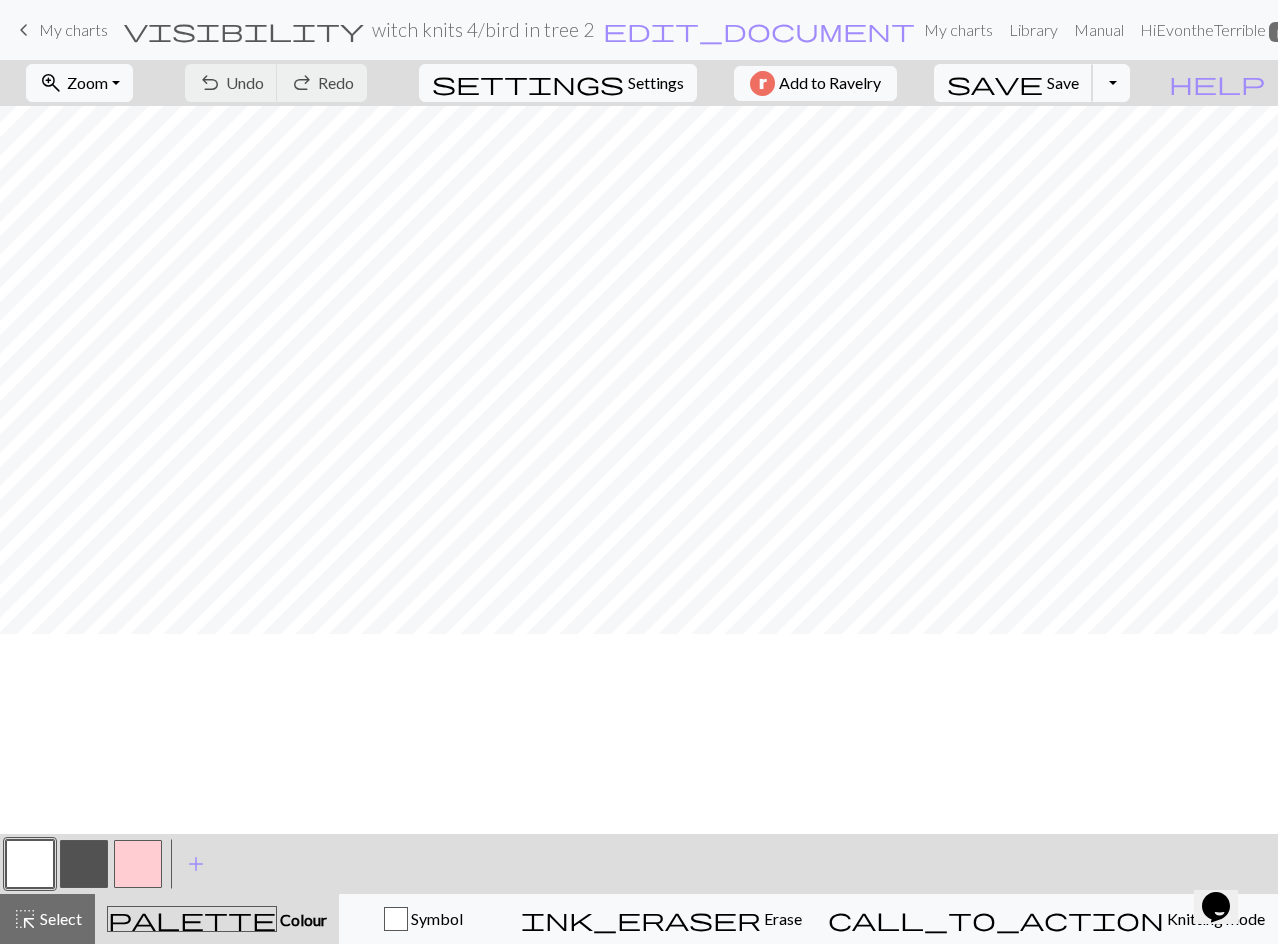 scroll, scrollTop: 0, scrollLeft: 0, axis: both 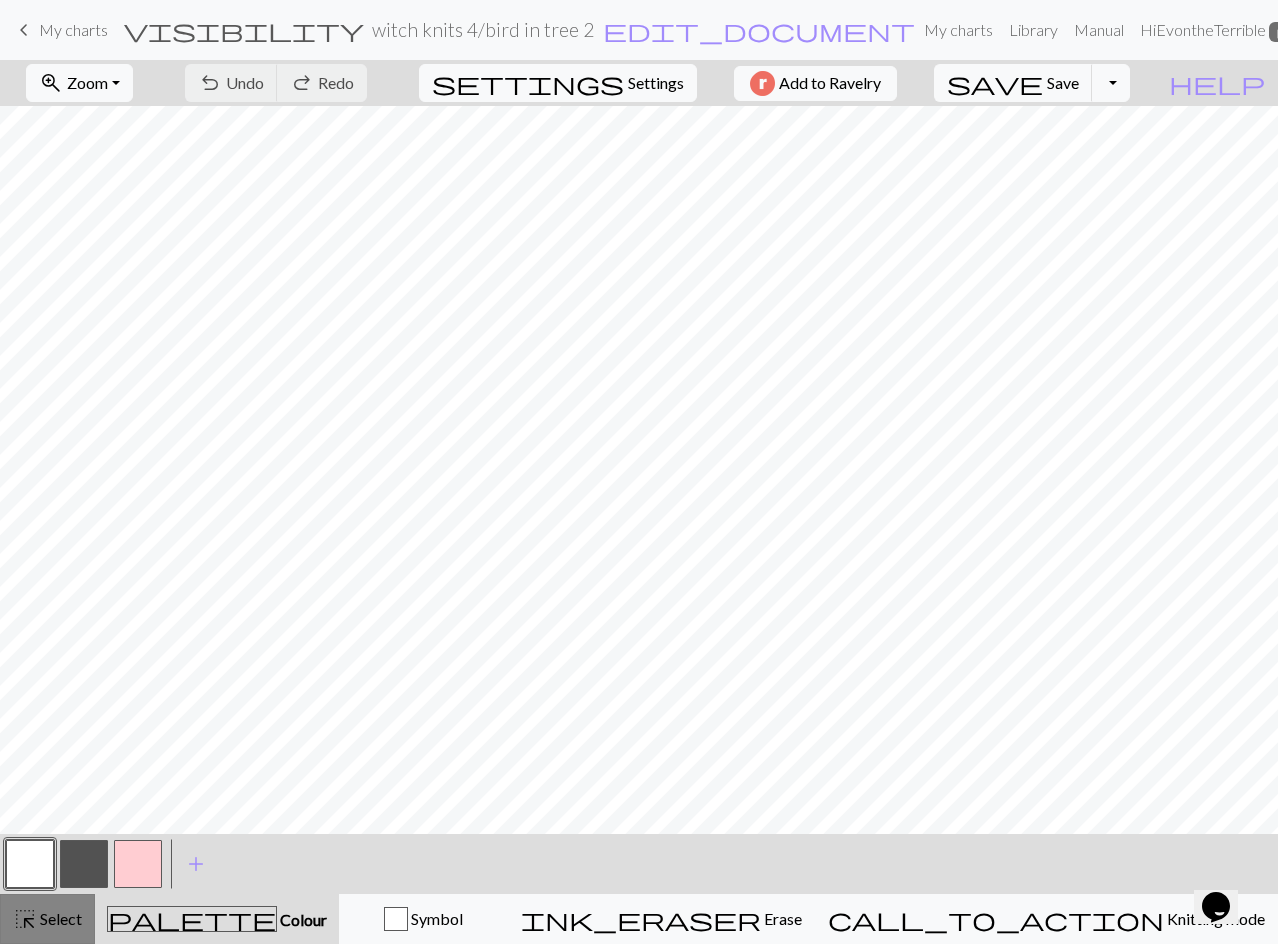 click on "Select" at bounding box center (59, 918) 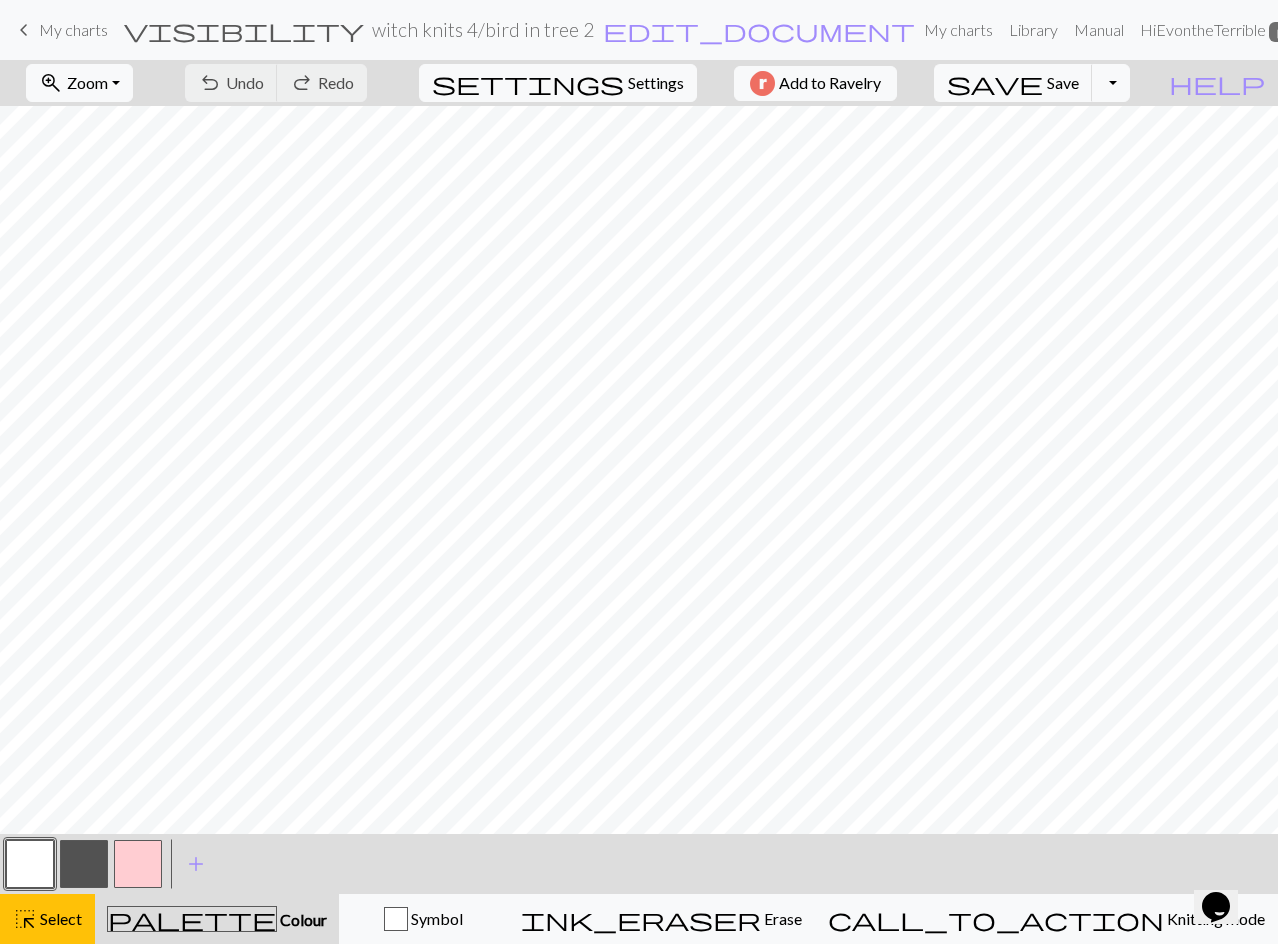 click at bounding box center (30, 864) 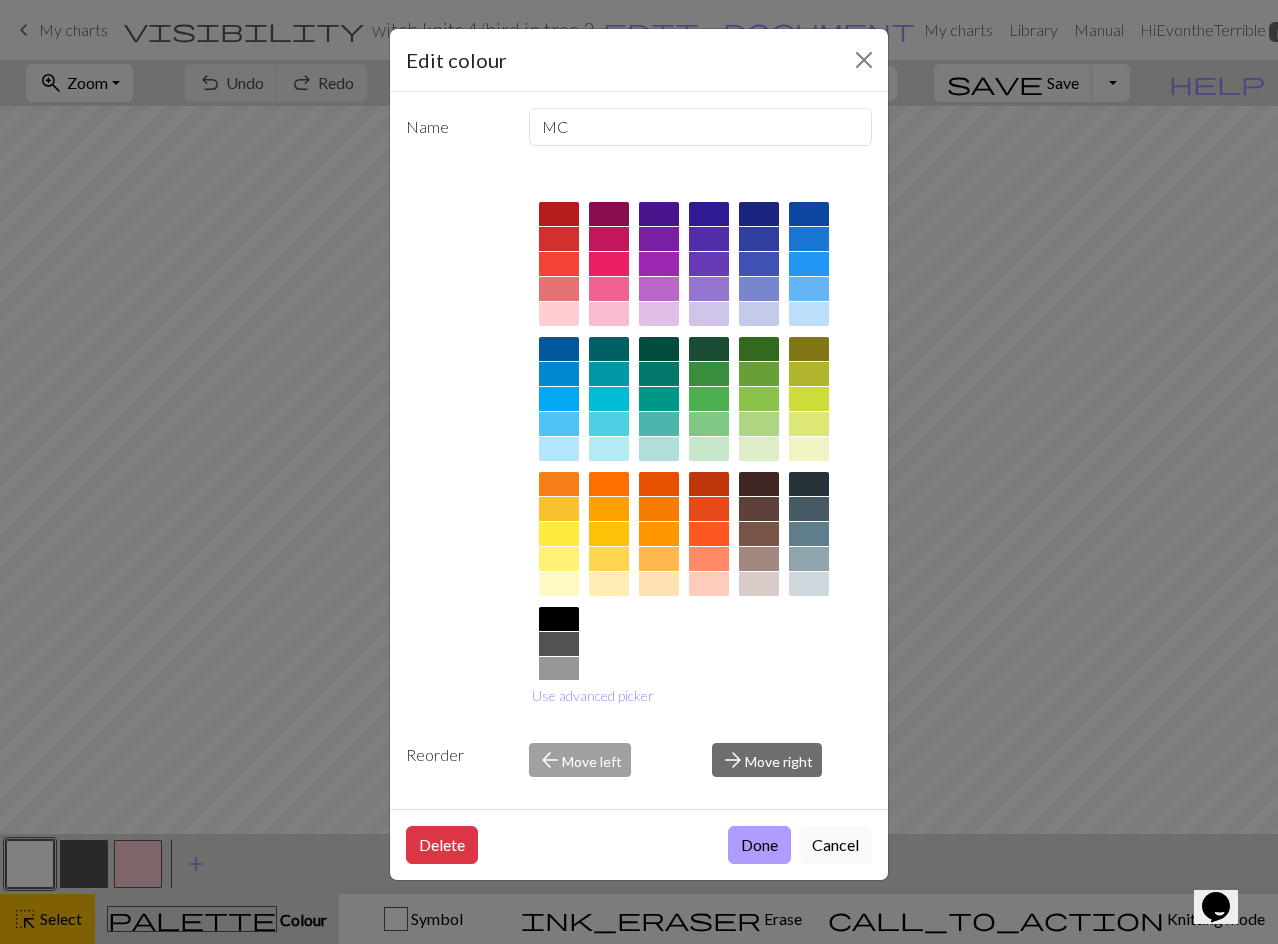 click on "Done" at bounding box center (759, 845) 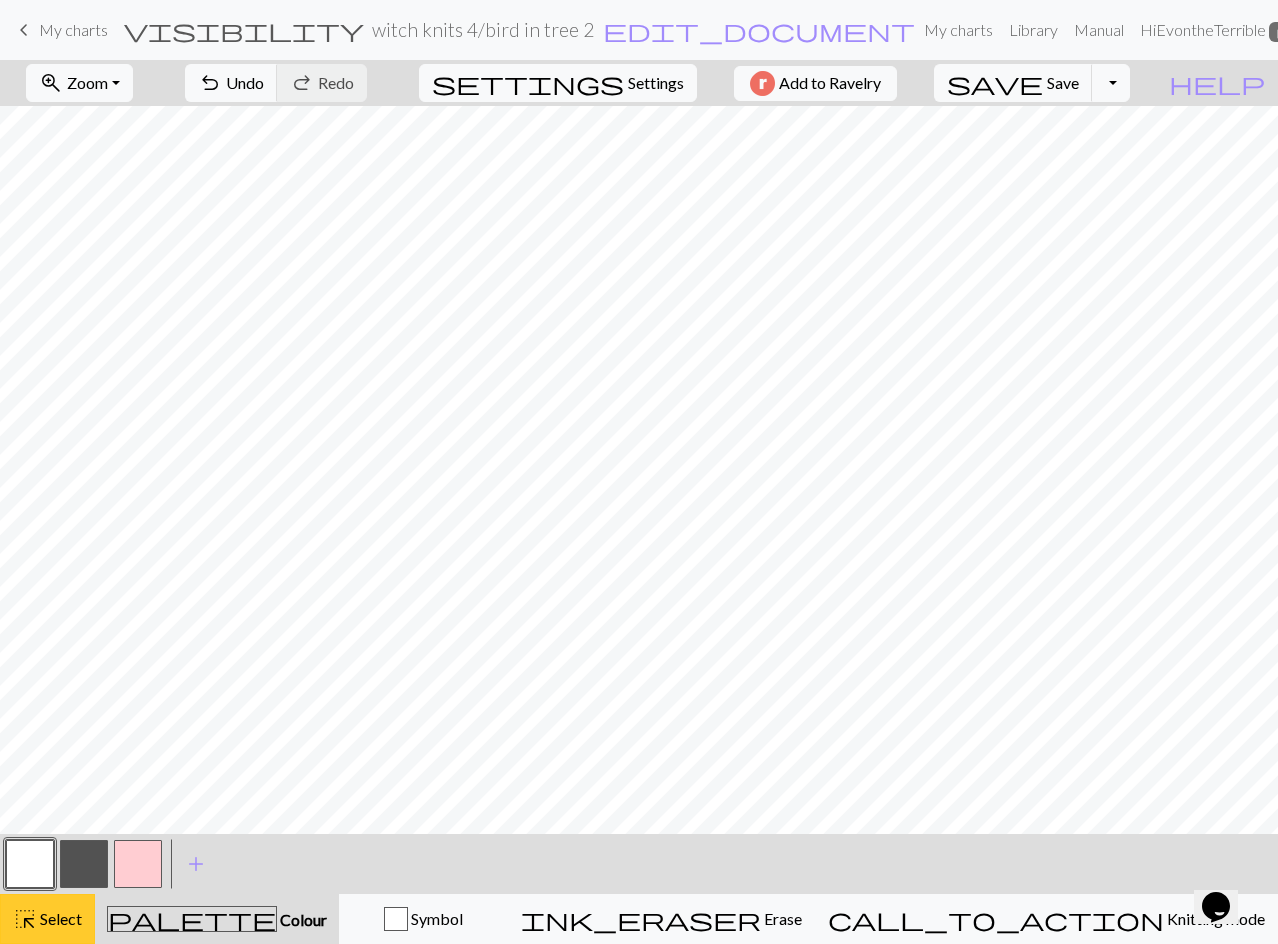click on "Select" at bounding box center (59, 918) 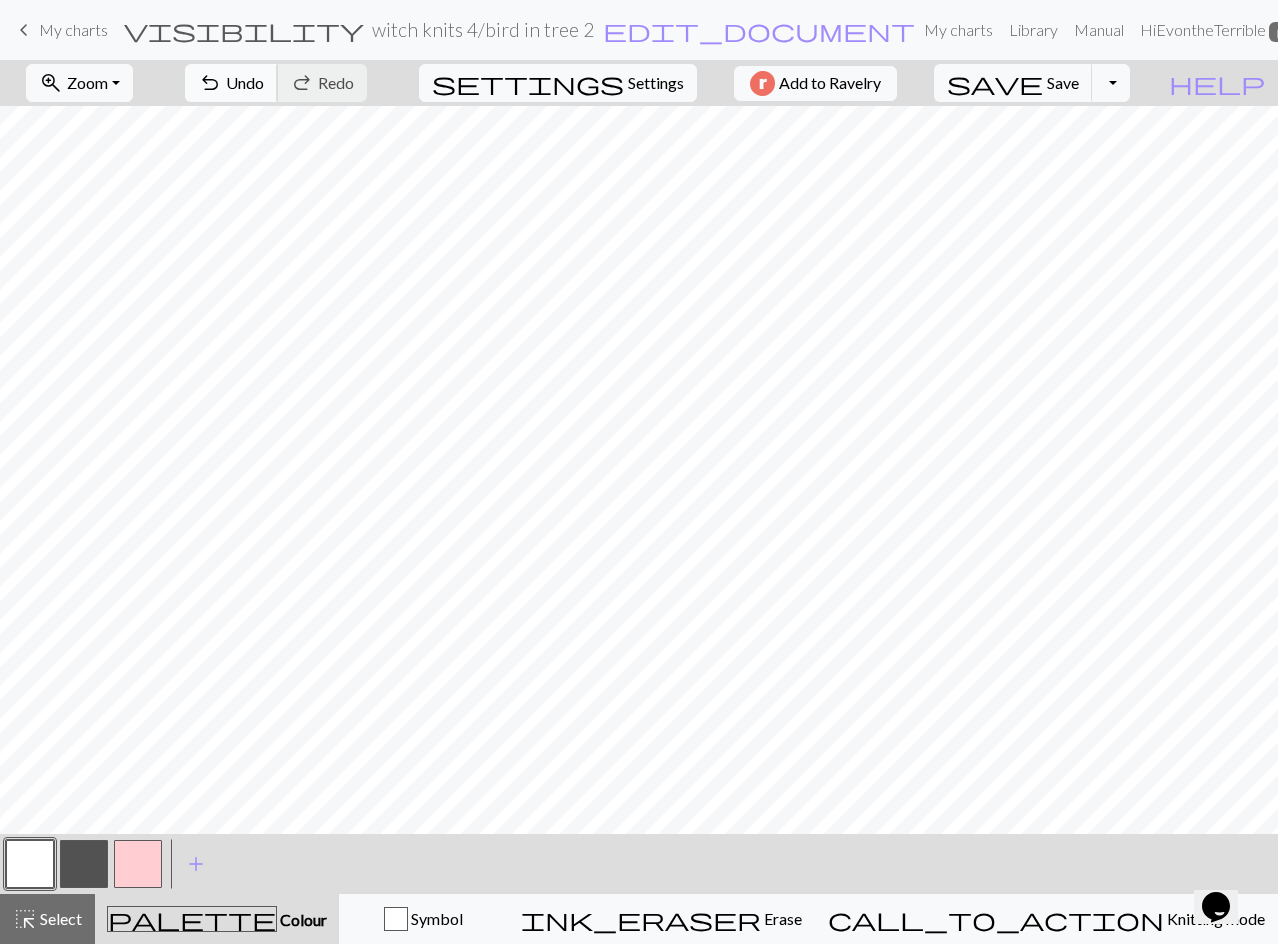 click on "undo Undo Undo" at bounding box center [231, 83] 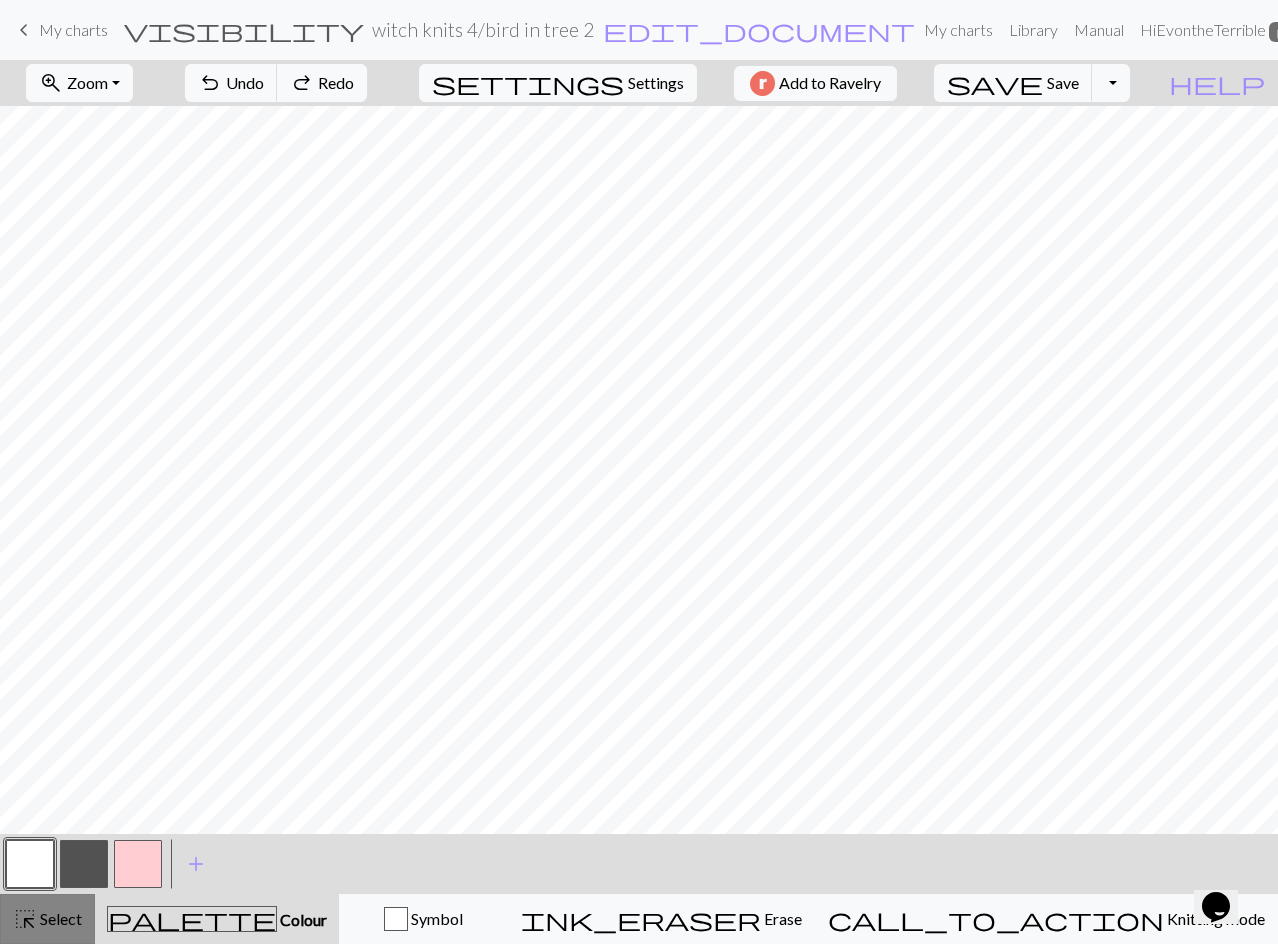 click on "Select" at bounding box center [59, 918] 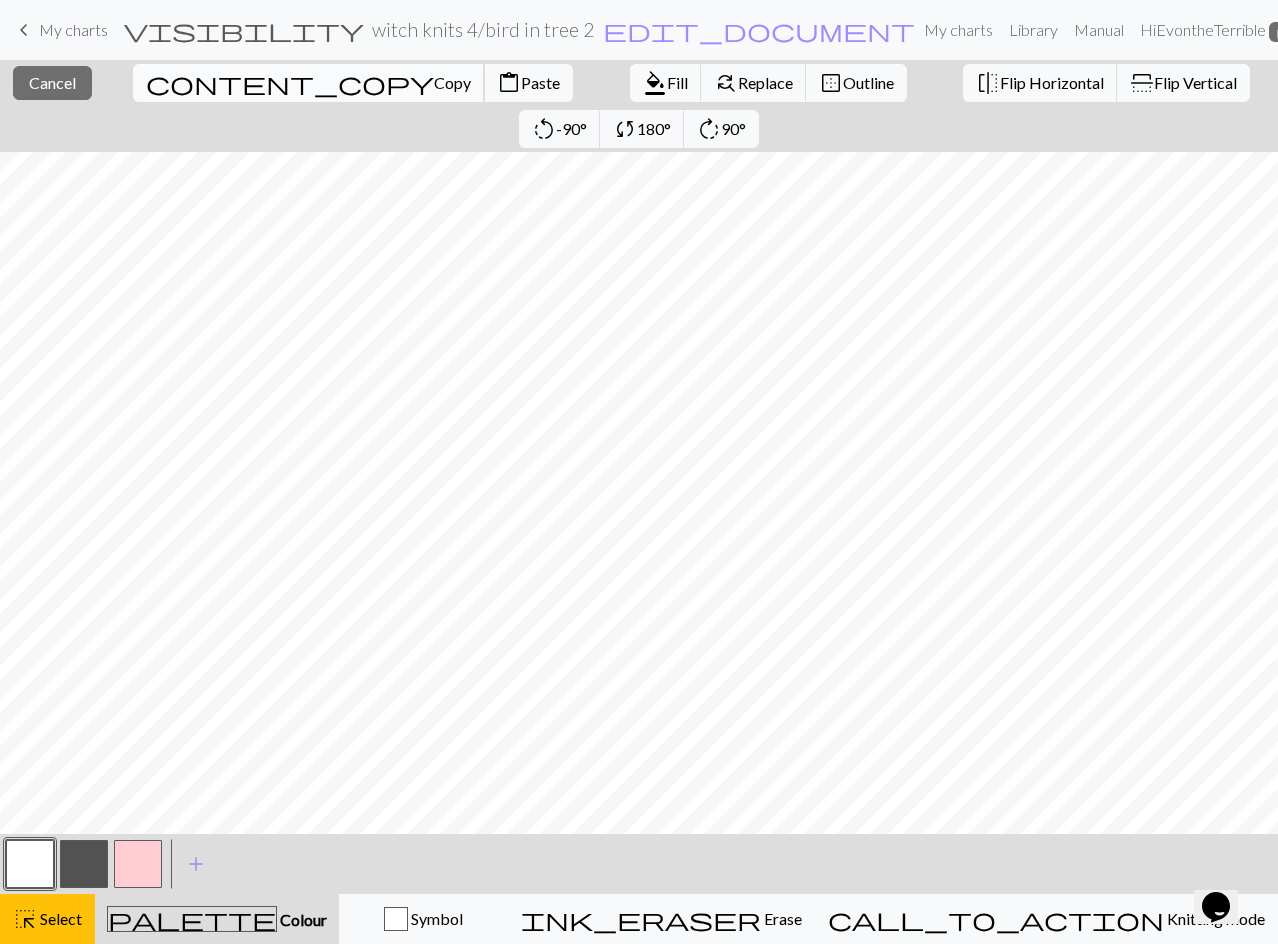 click on "content_copy" at bounding box center [290, 83] 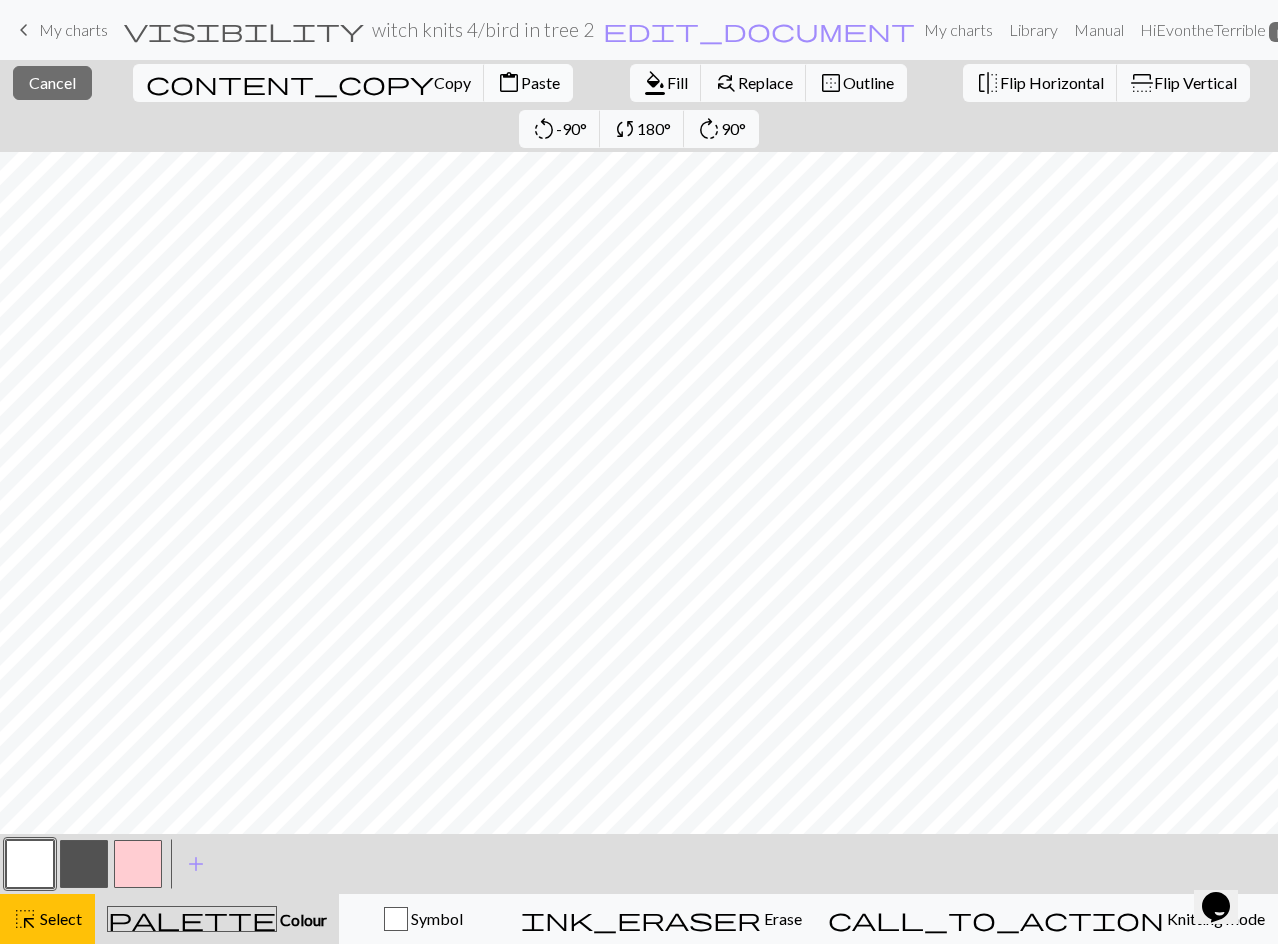 click on "Paste" at bounding box center [540, 82] 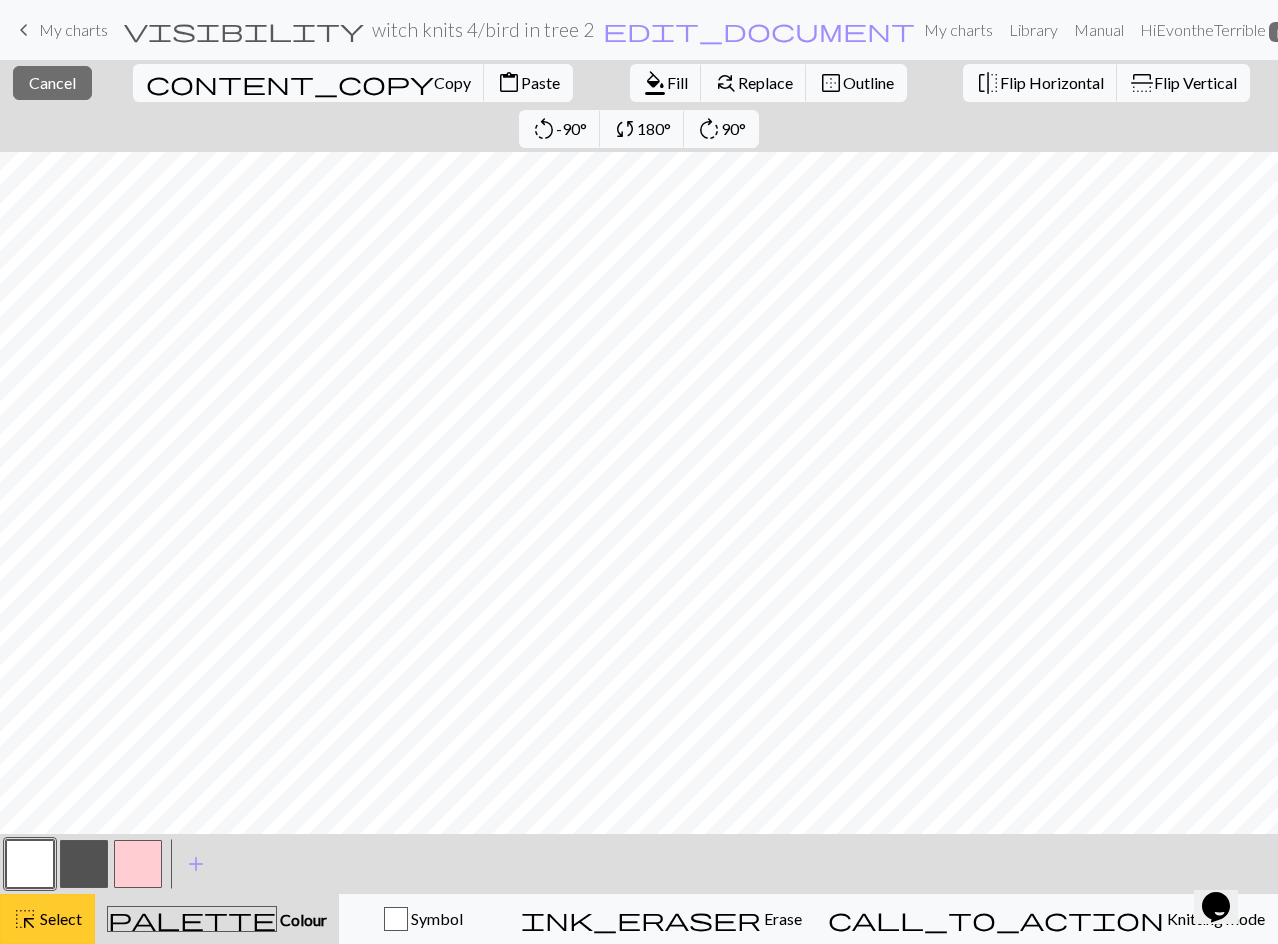 click on "Select" at bounding box center [59, 918] 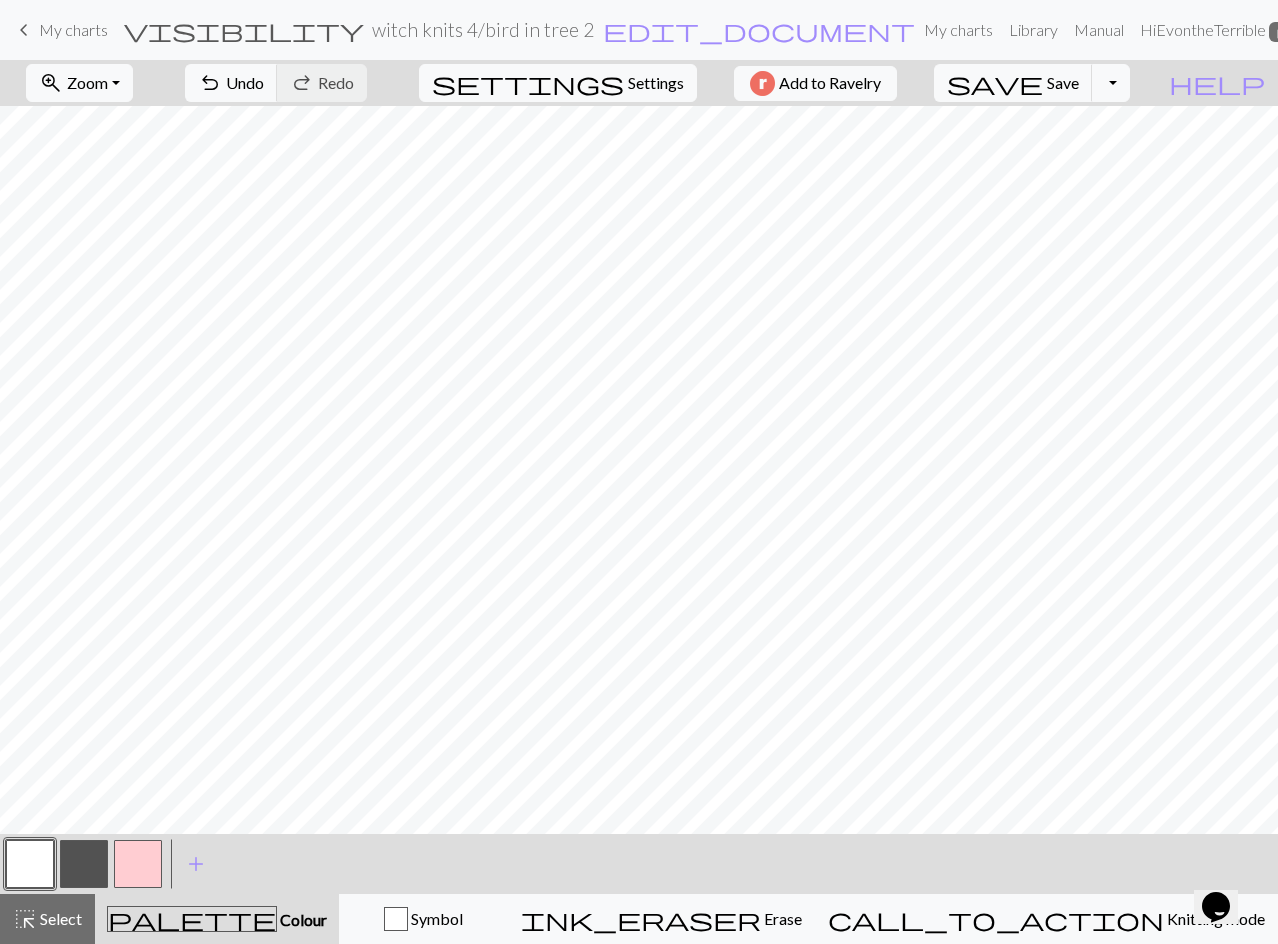 click at bounding box center (30, 864) 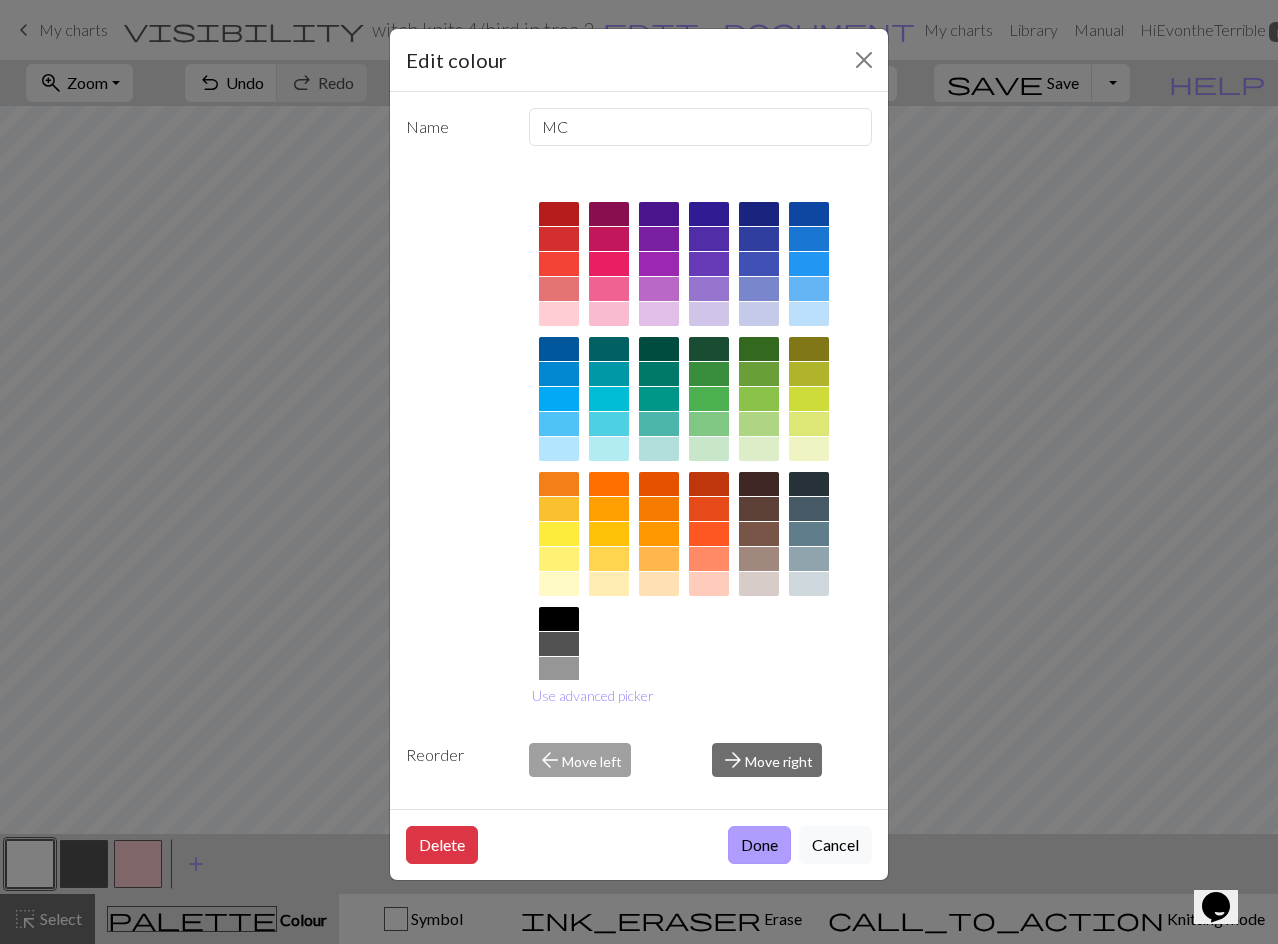 click on "Done" at bounding box center [759, 845] 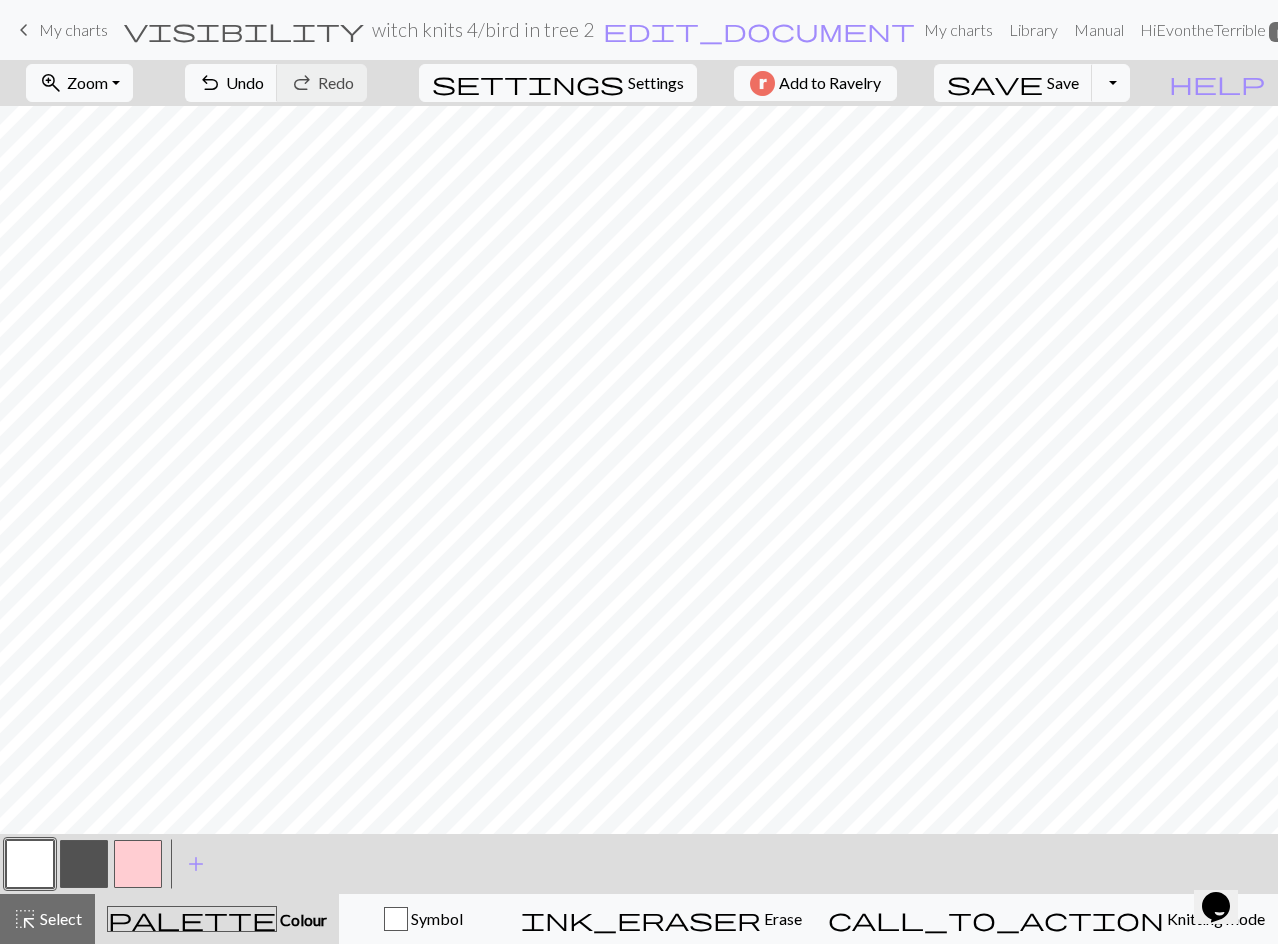 click at bounding box center (84, 864) 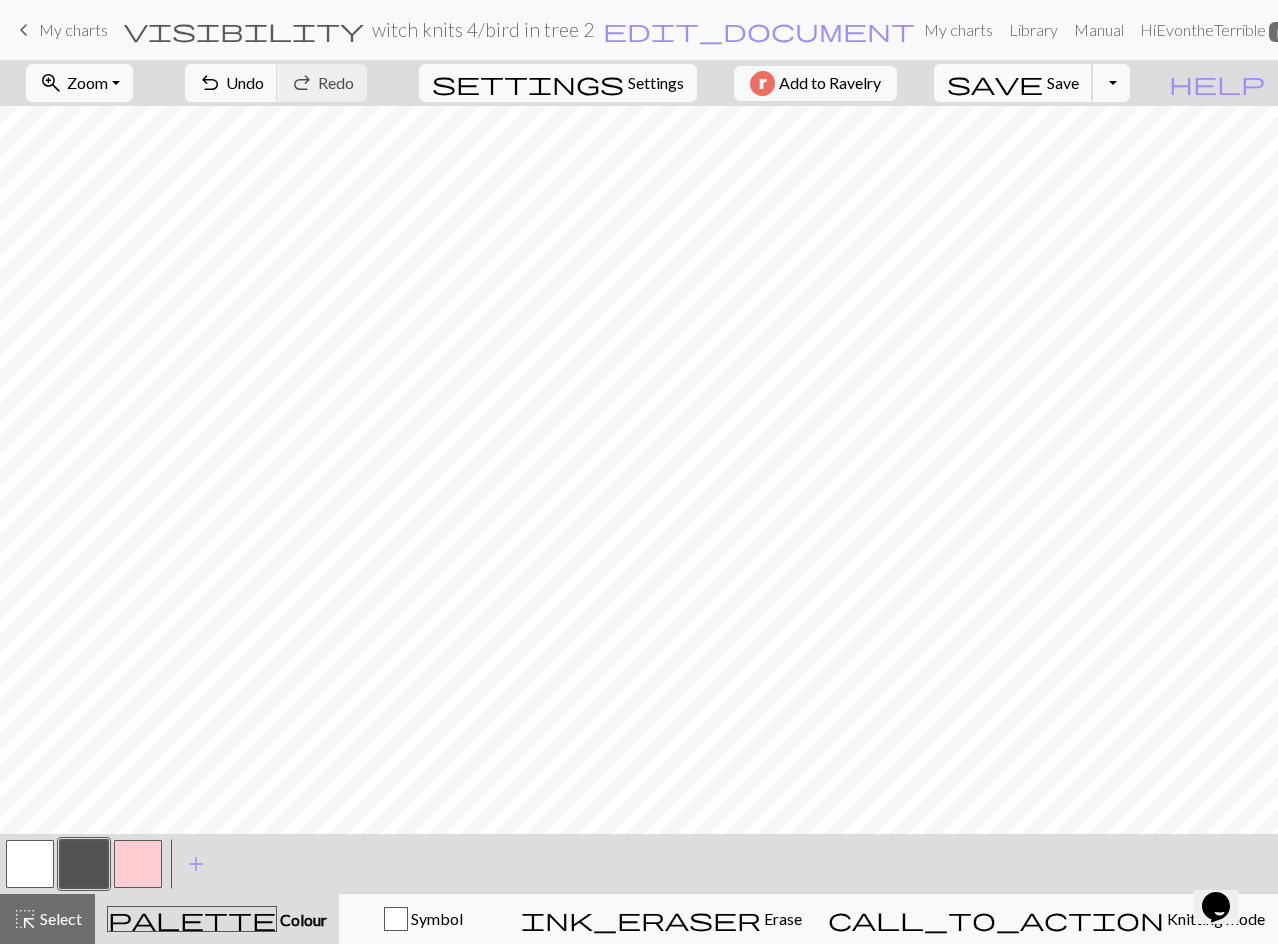 click on "save" at bounding box center [995, 83] 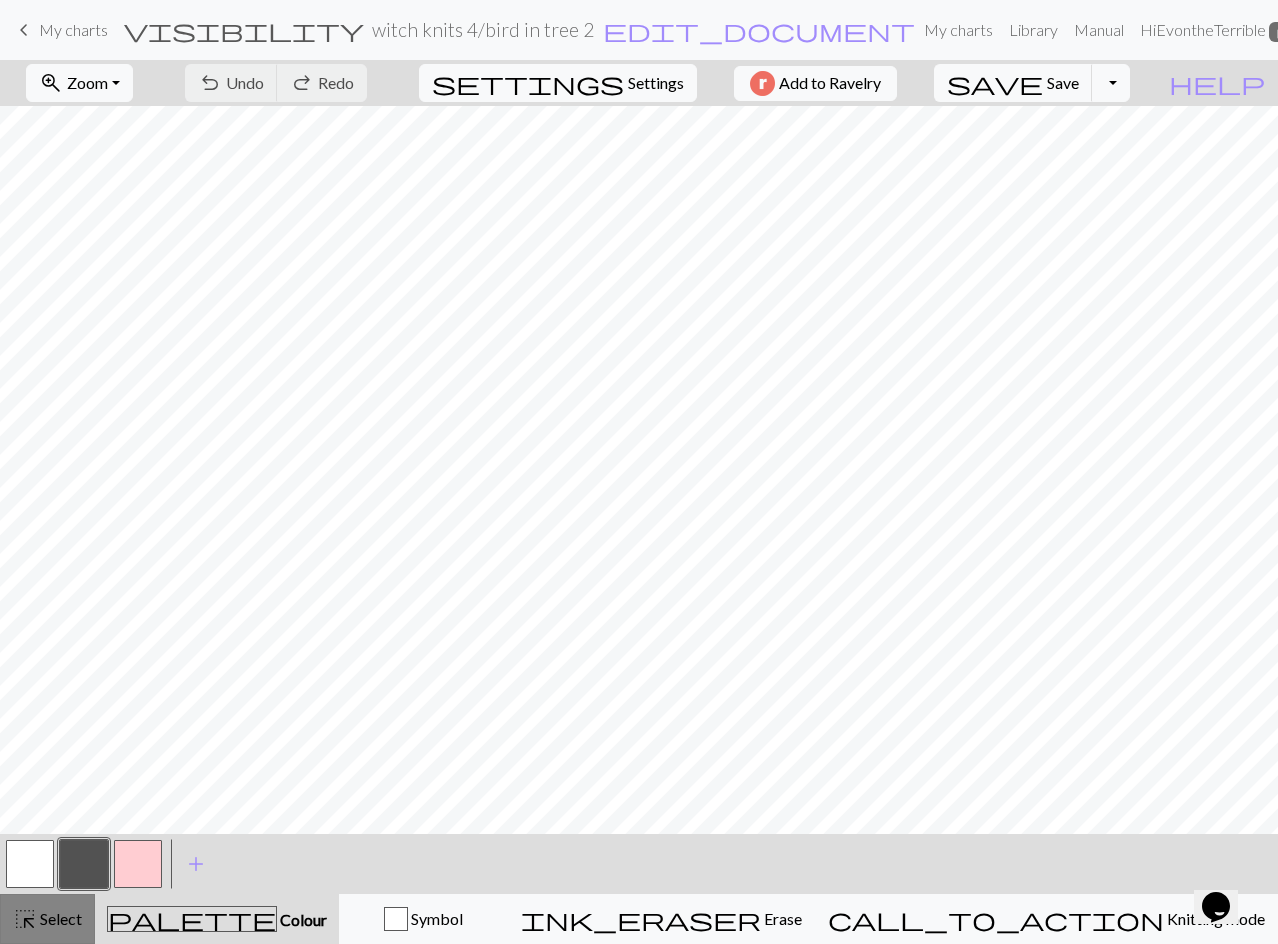click on "Select" at bounding box center [59, 918] 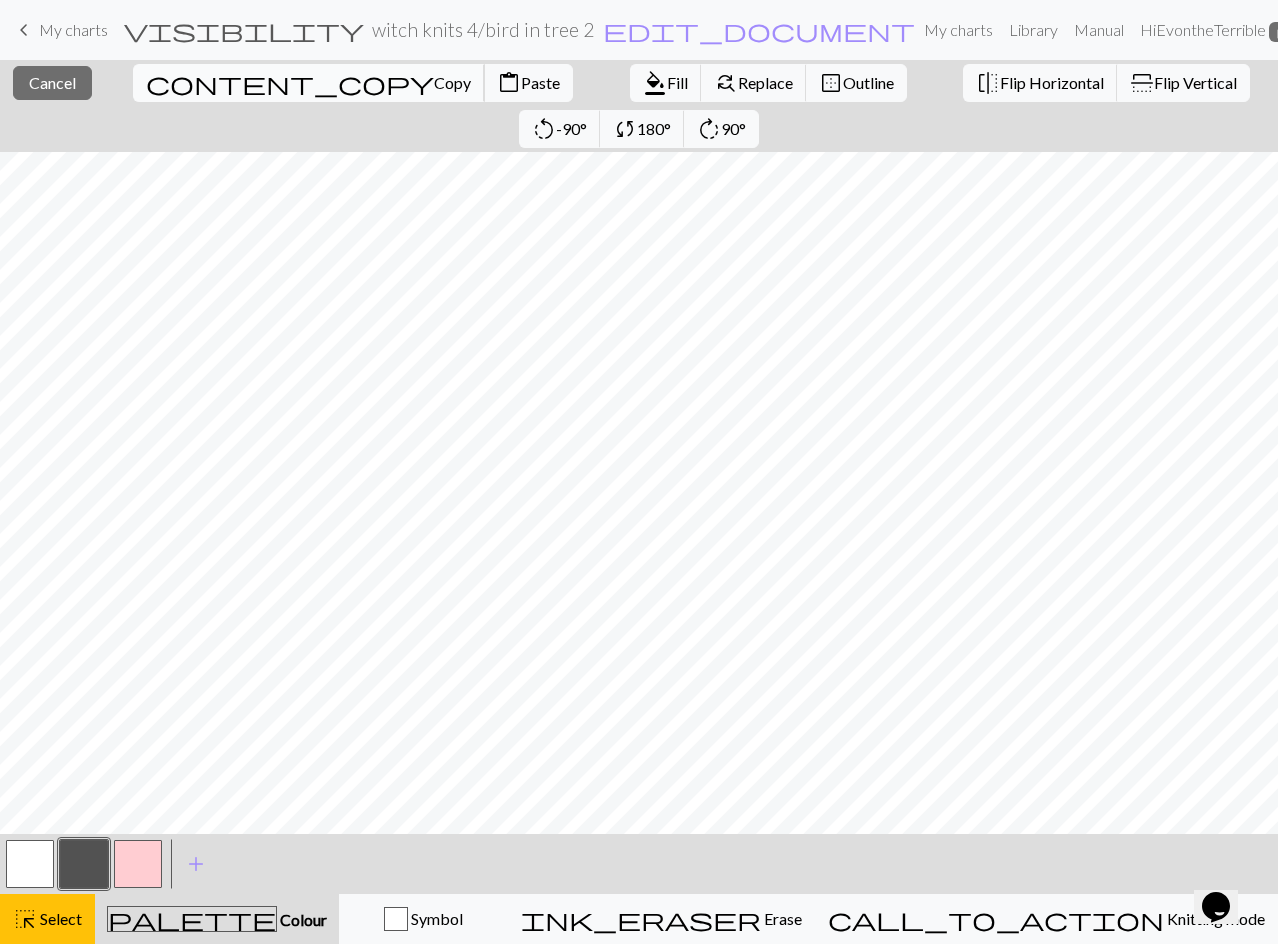 click on "Copy" at bounding box center (452, 82) 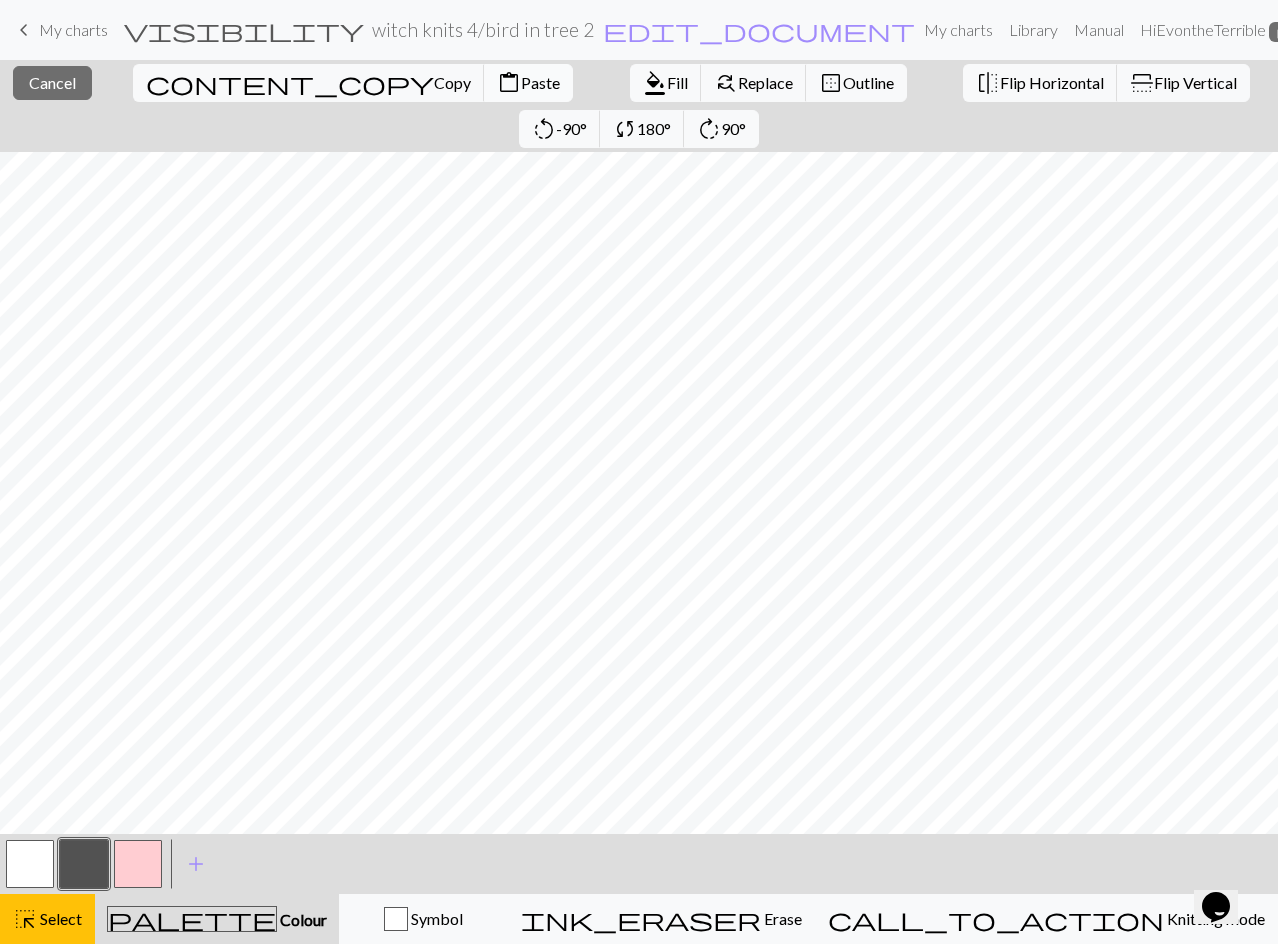 click on "content_paste  Paste" at bounding box center (528, 83) 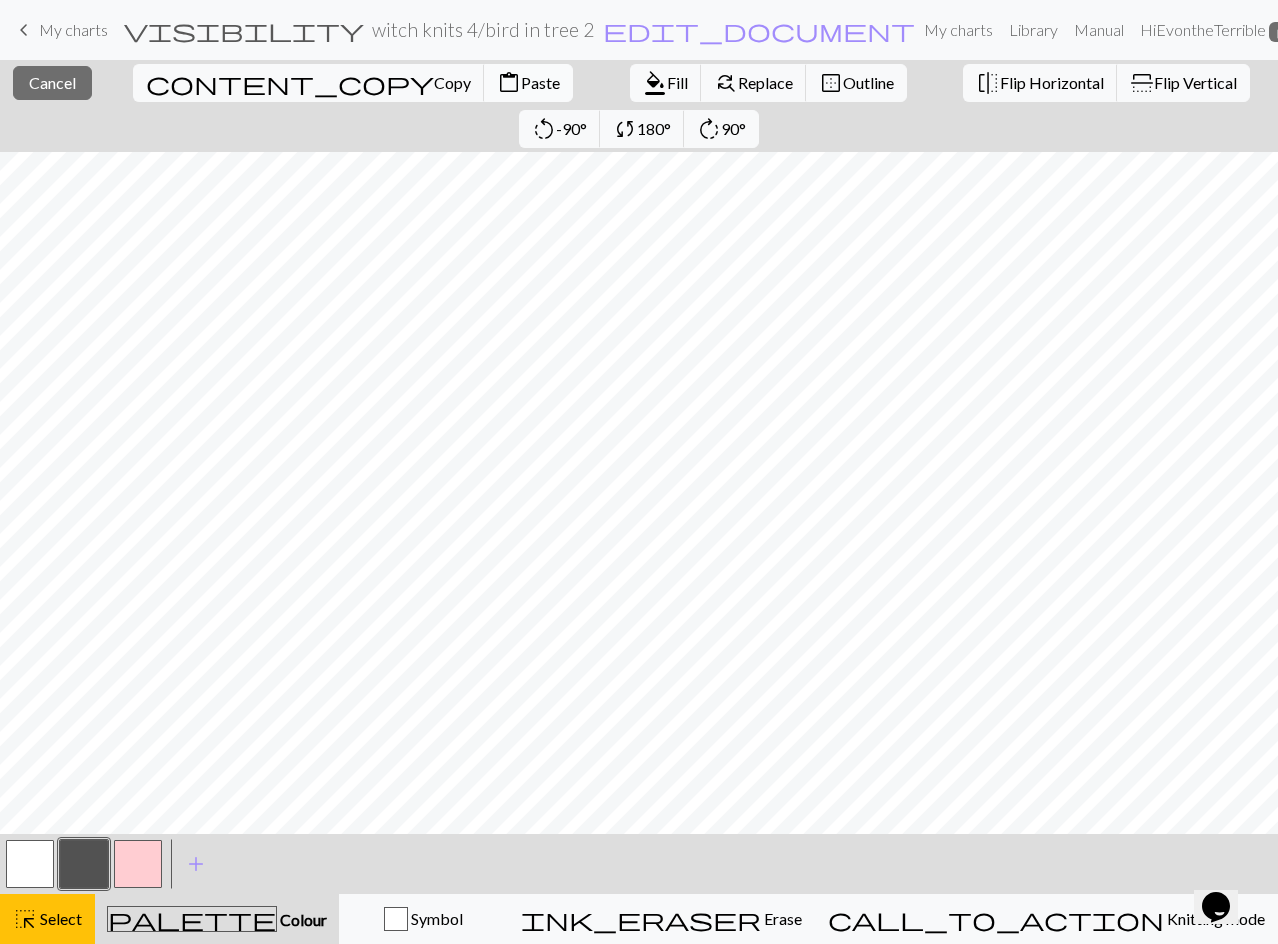 click on "Paste" at bounding box center (540, 82) 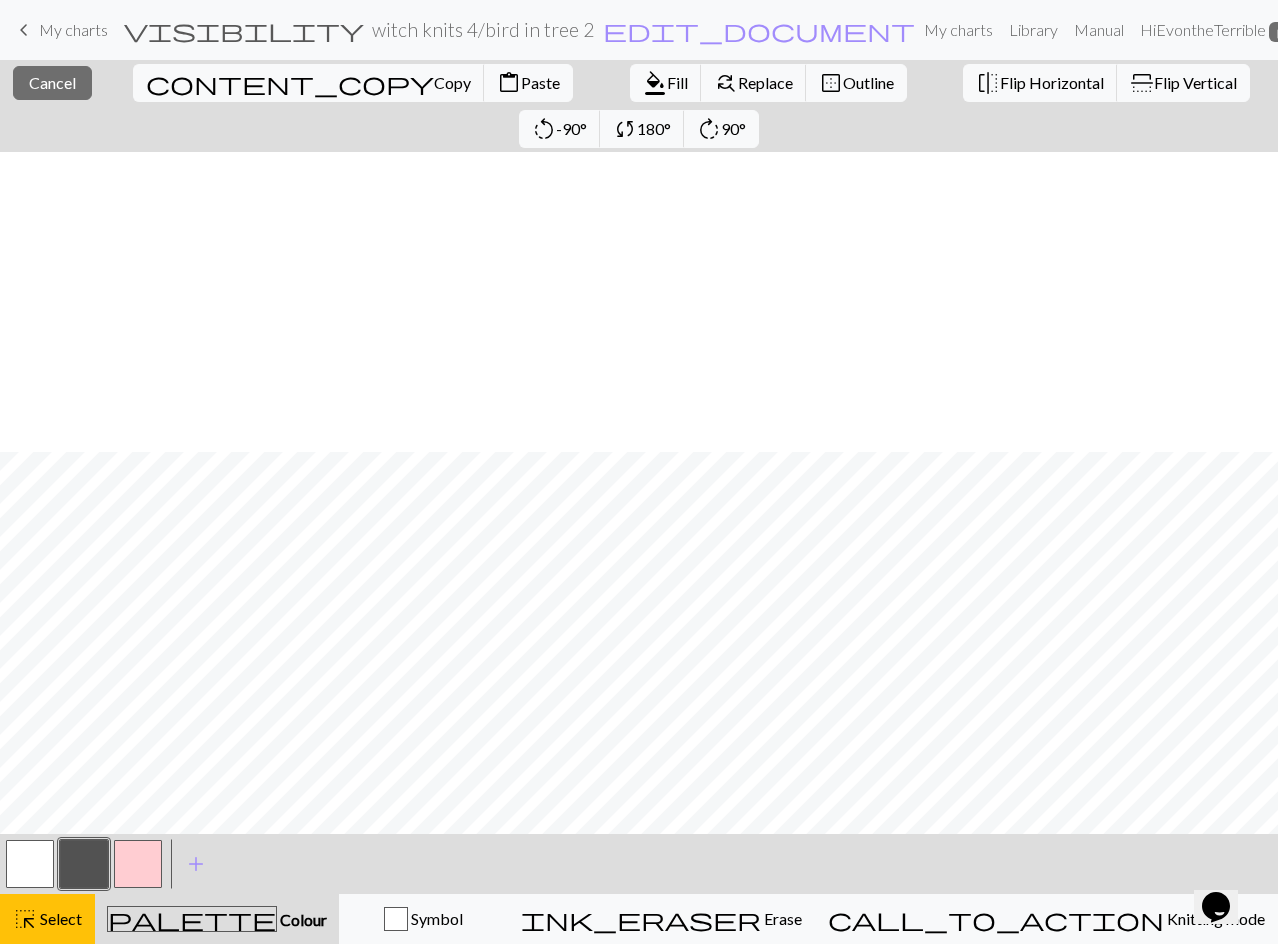 scroll, scrollTop: 300, scrollLeft: 0, axis: vertical 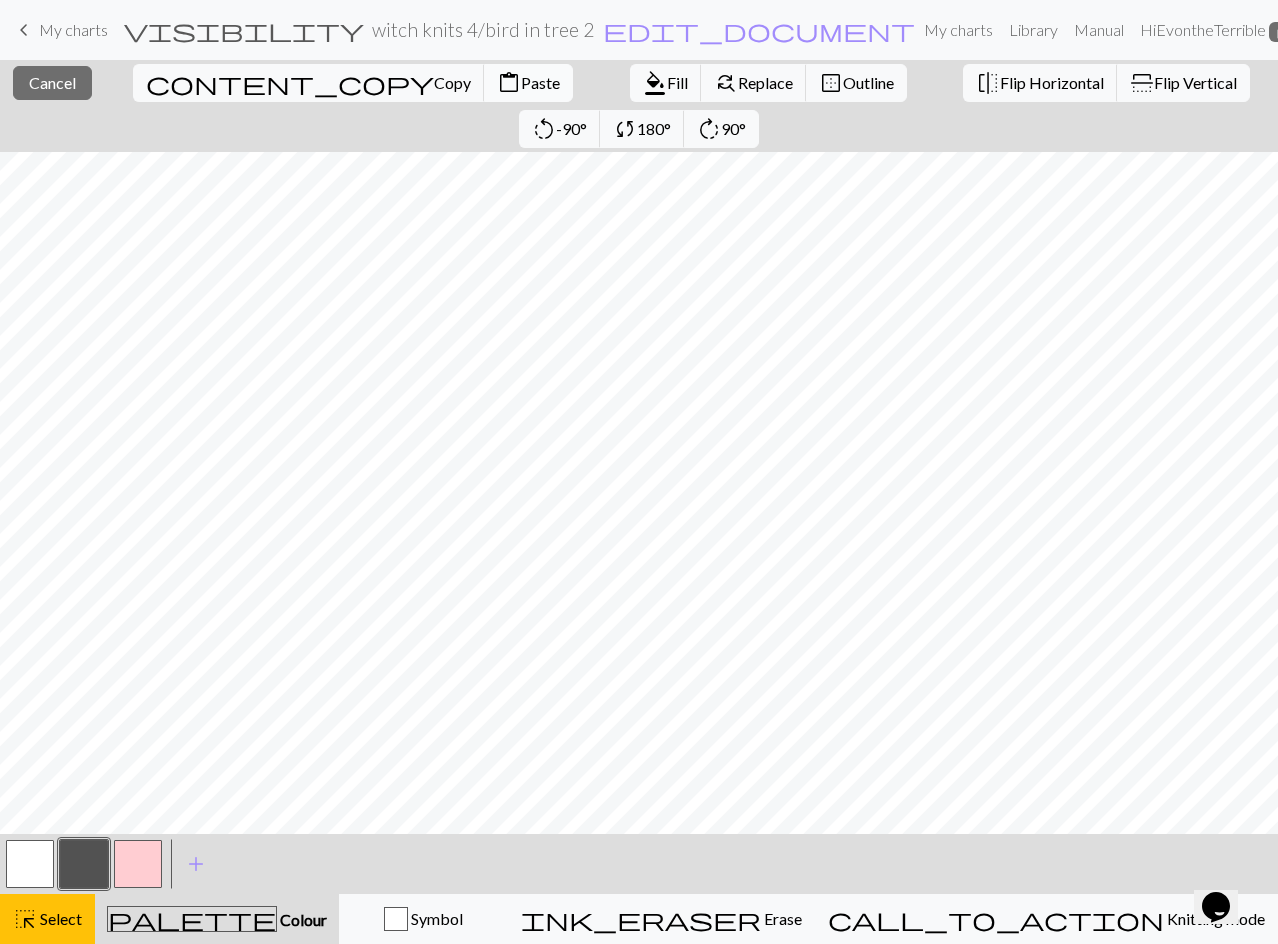 click on "Paste" at bounding box center [540, 82] 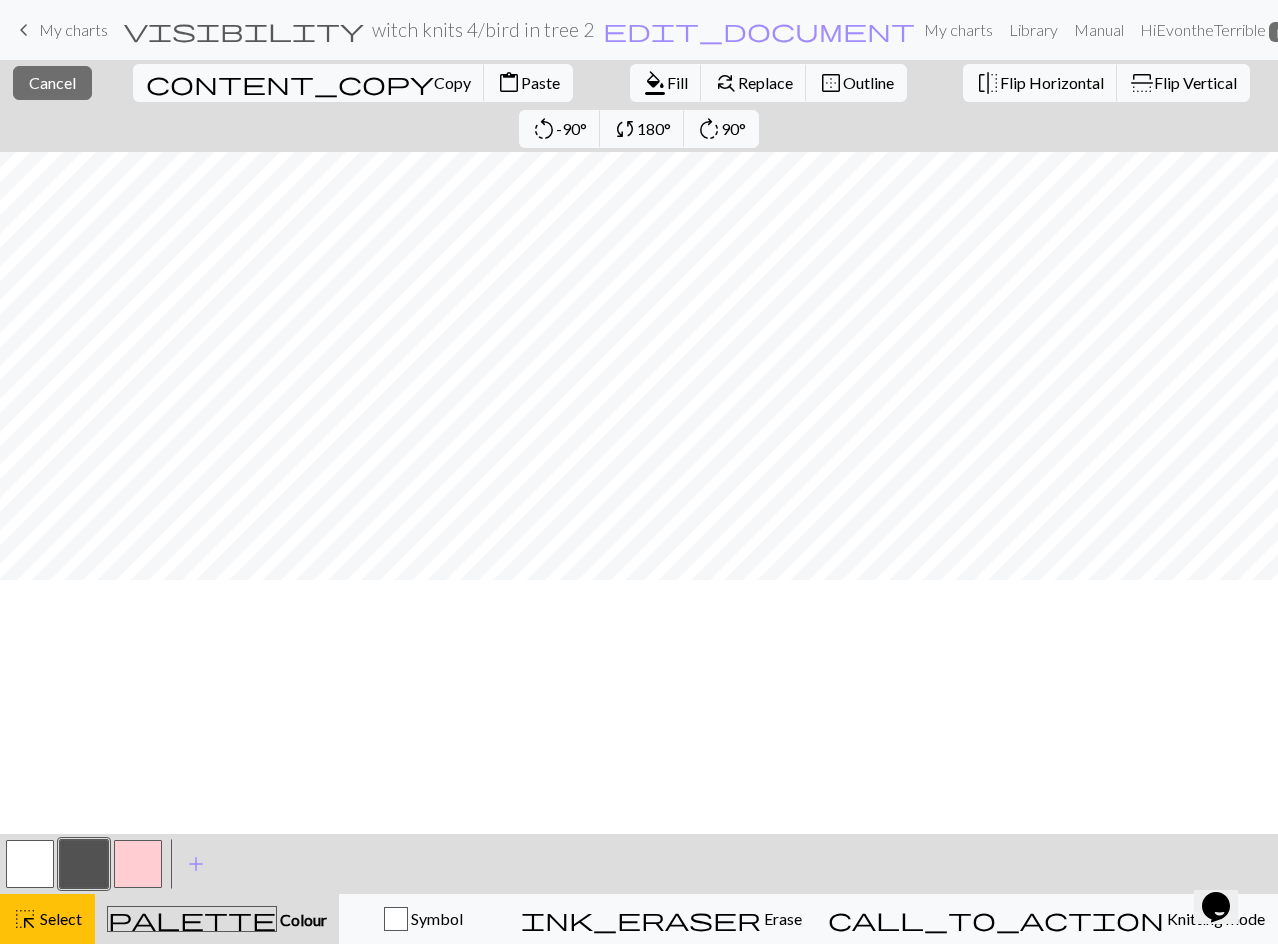 scroll, scrollTop: 0, scrollLeft: 0, axis: both 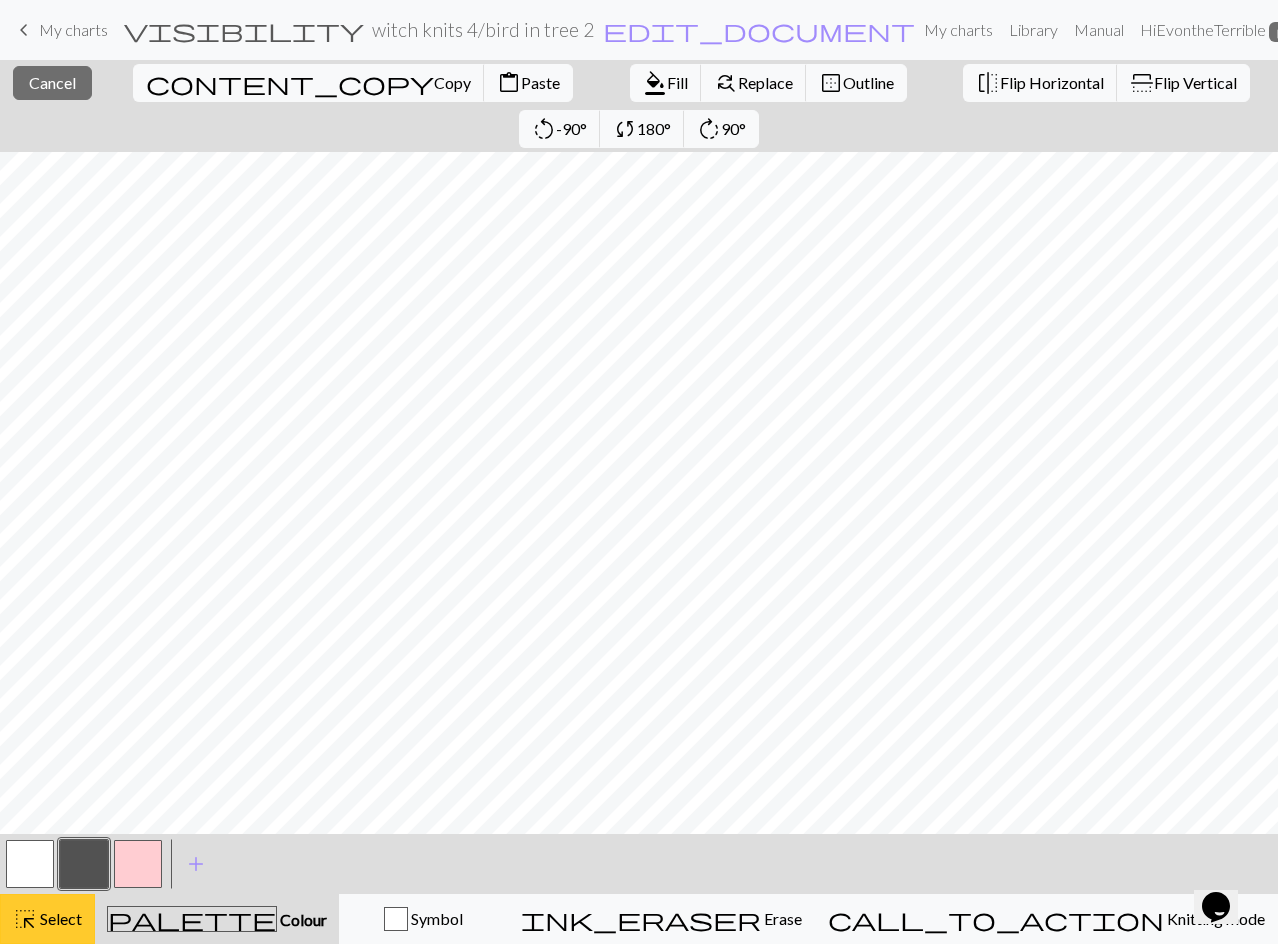 click on "Select" at bounding box center (59, 918) 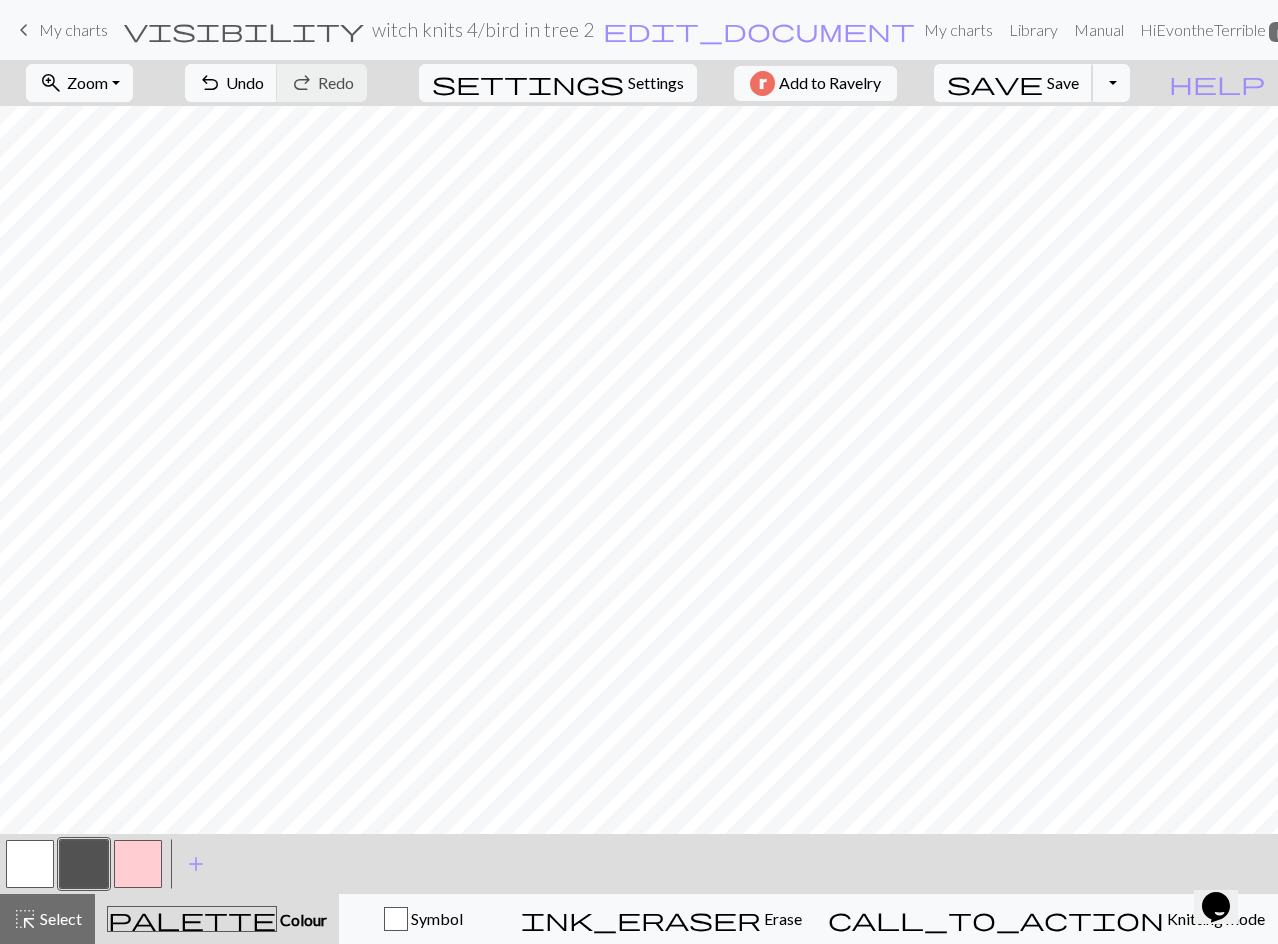 click on "Save" at bounding box center (1063, 82) 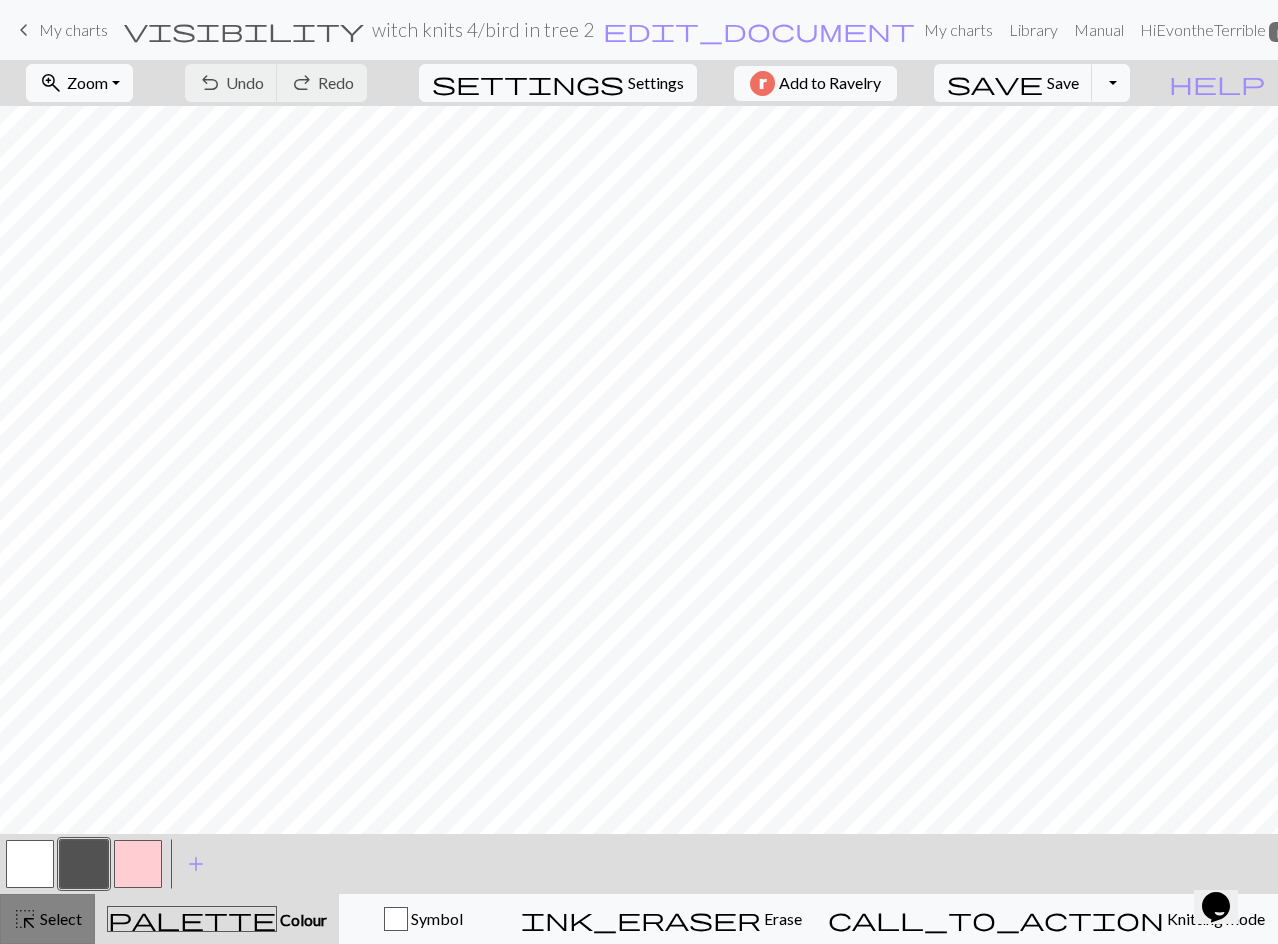 click on "highlight_alt   Select   Select" at bounding box center [47, 919] 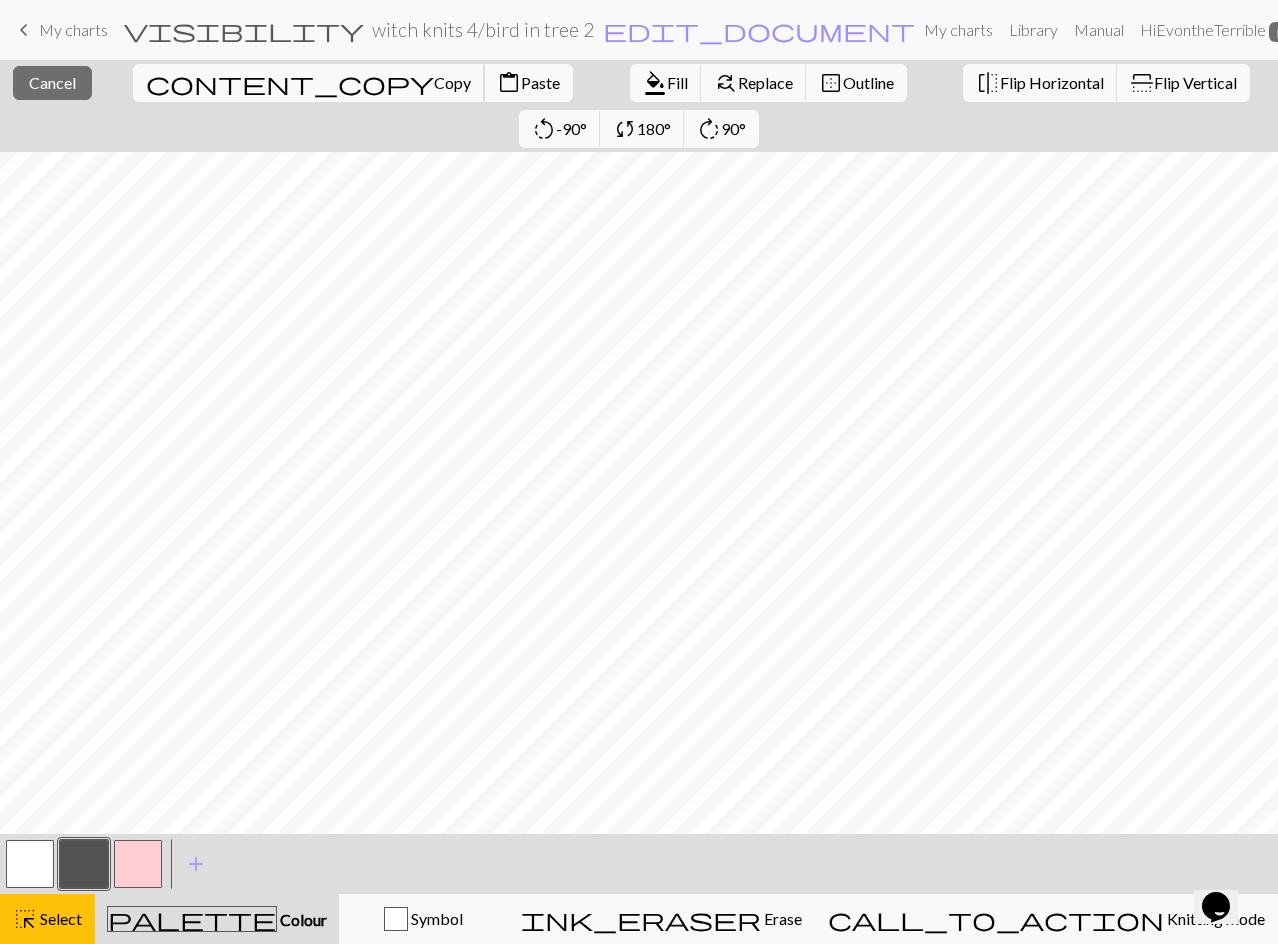 click on "Copy" at bounding box center [452, 82] 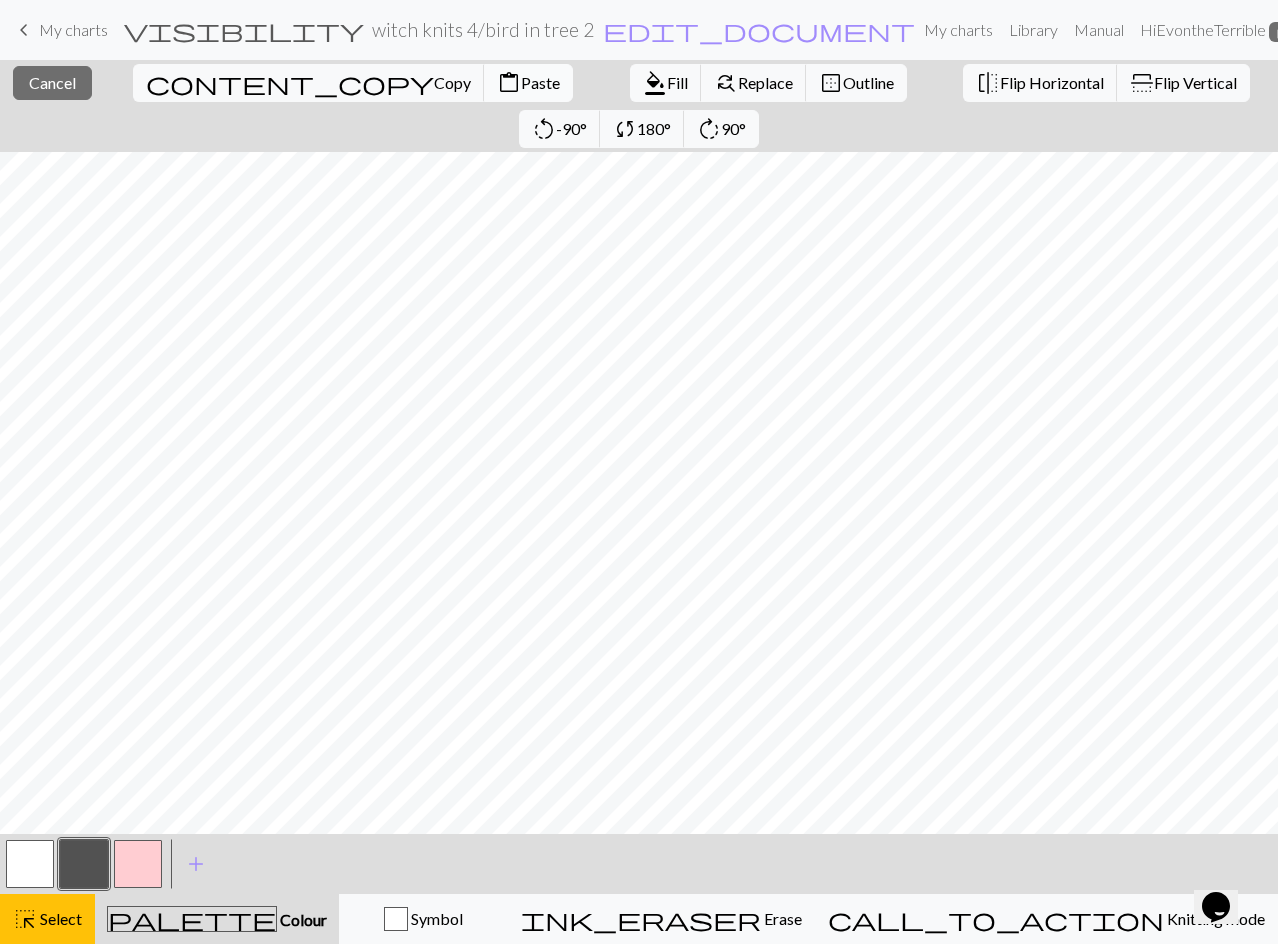 click on "Paste" at bounding box center (540, 82) 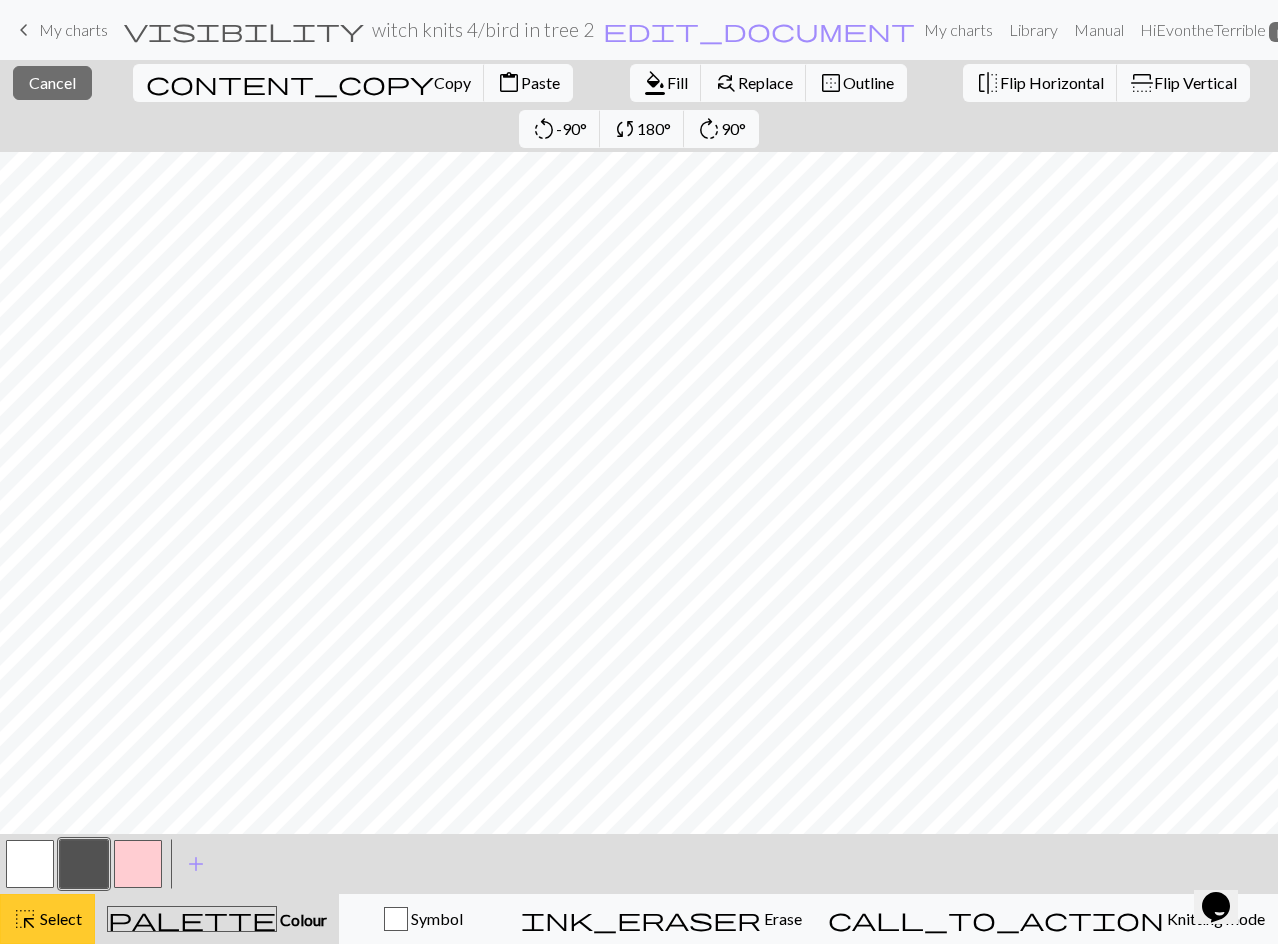 click on "Select" at bounding box center (59, 918) 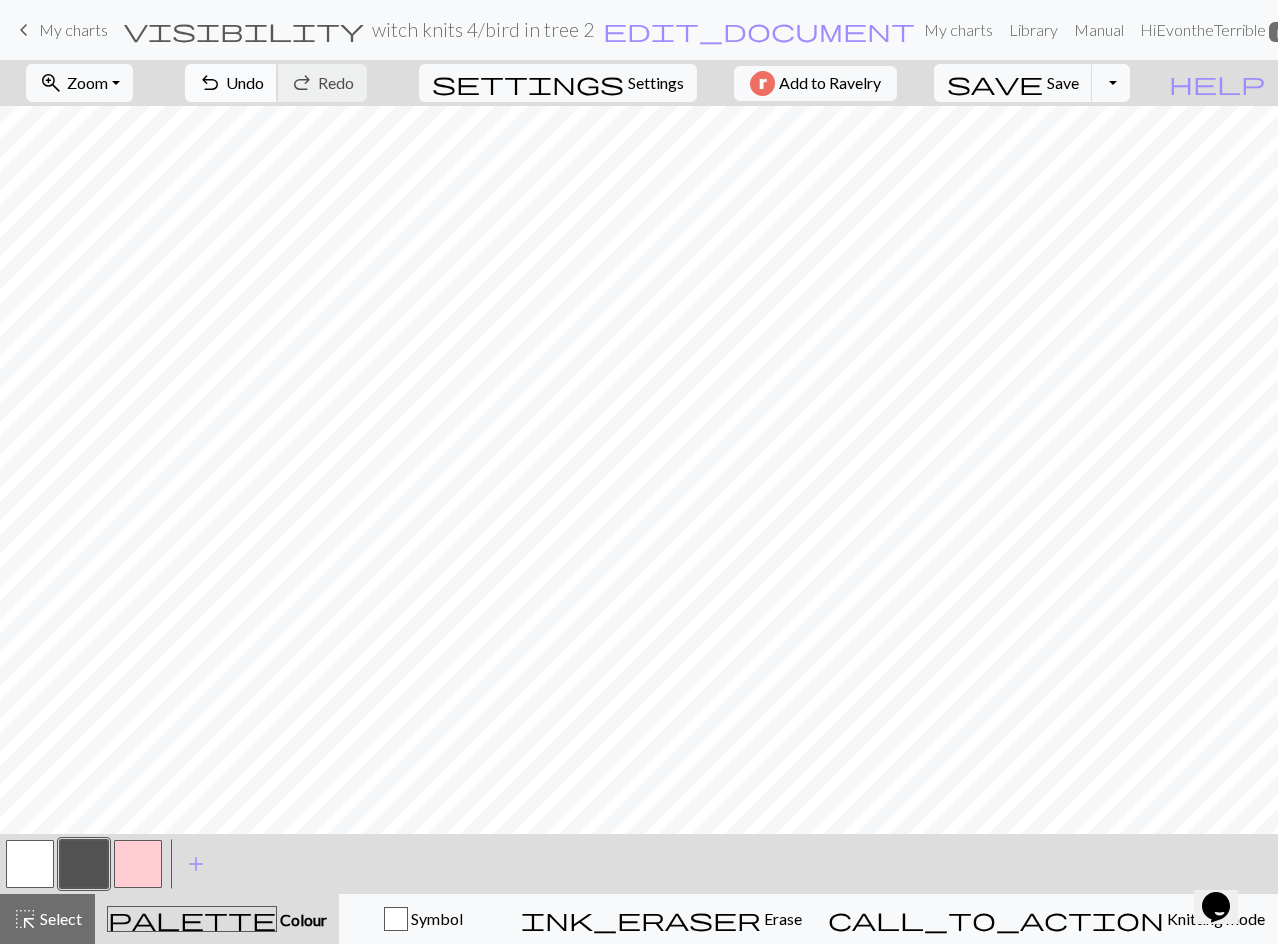 click on "Undo" at bounding box center (245, 82) 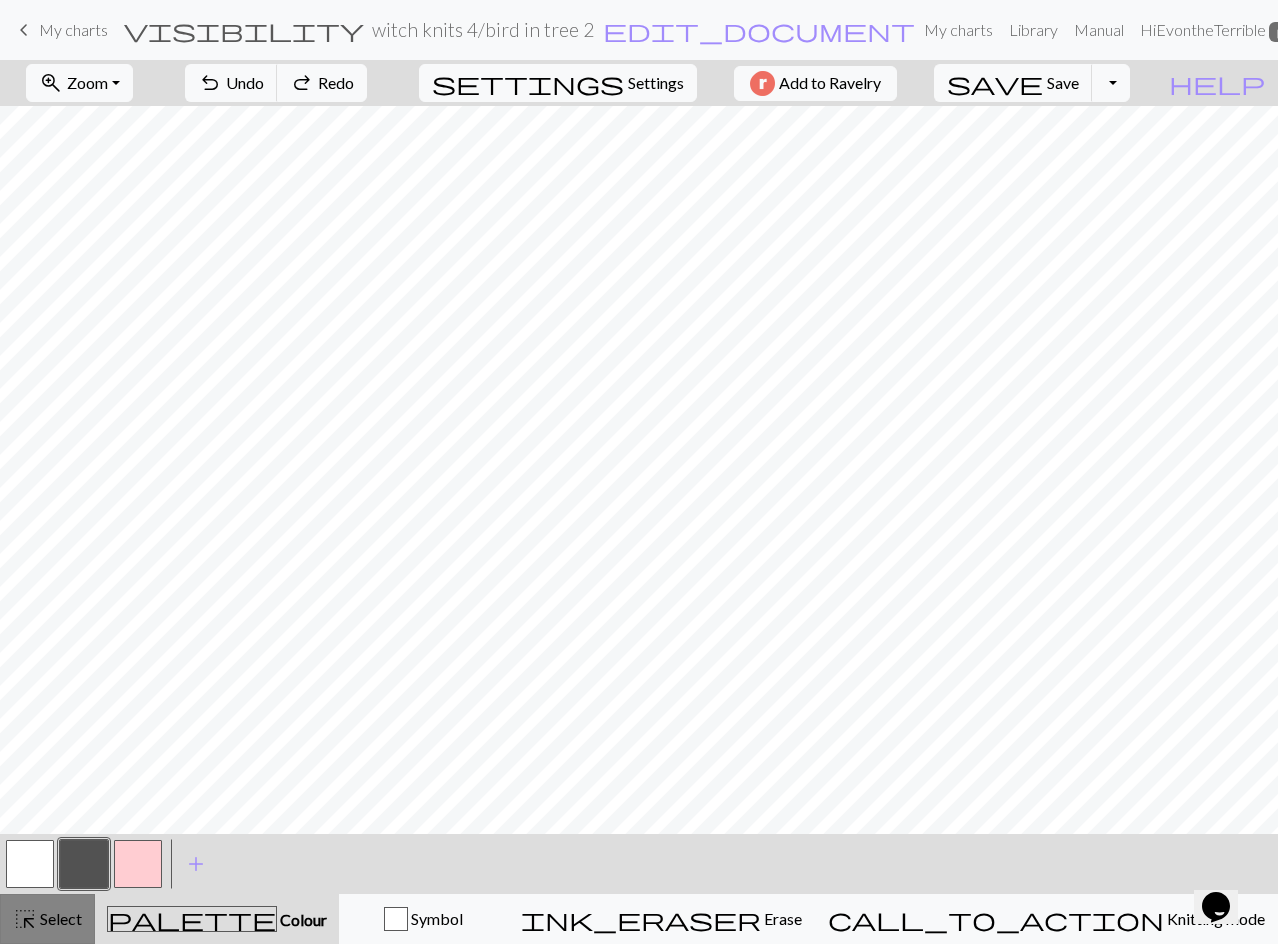 click on "highlight_alt   Select   Select" at bounding box center (47, 919) 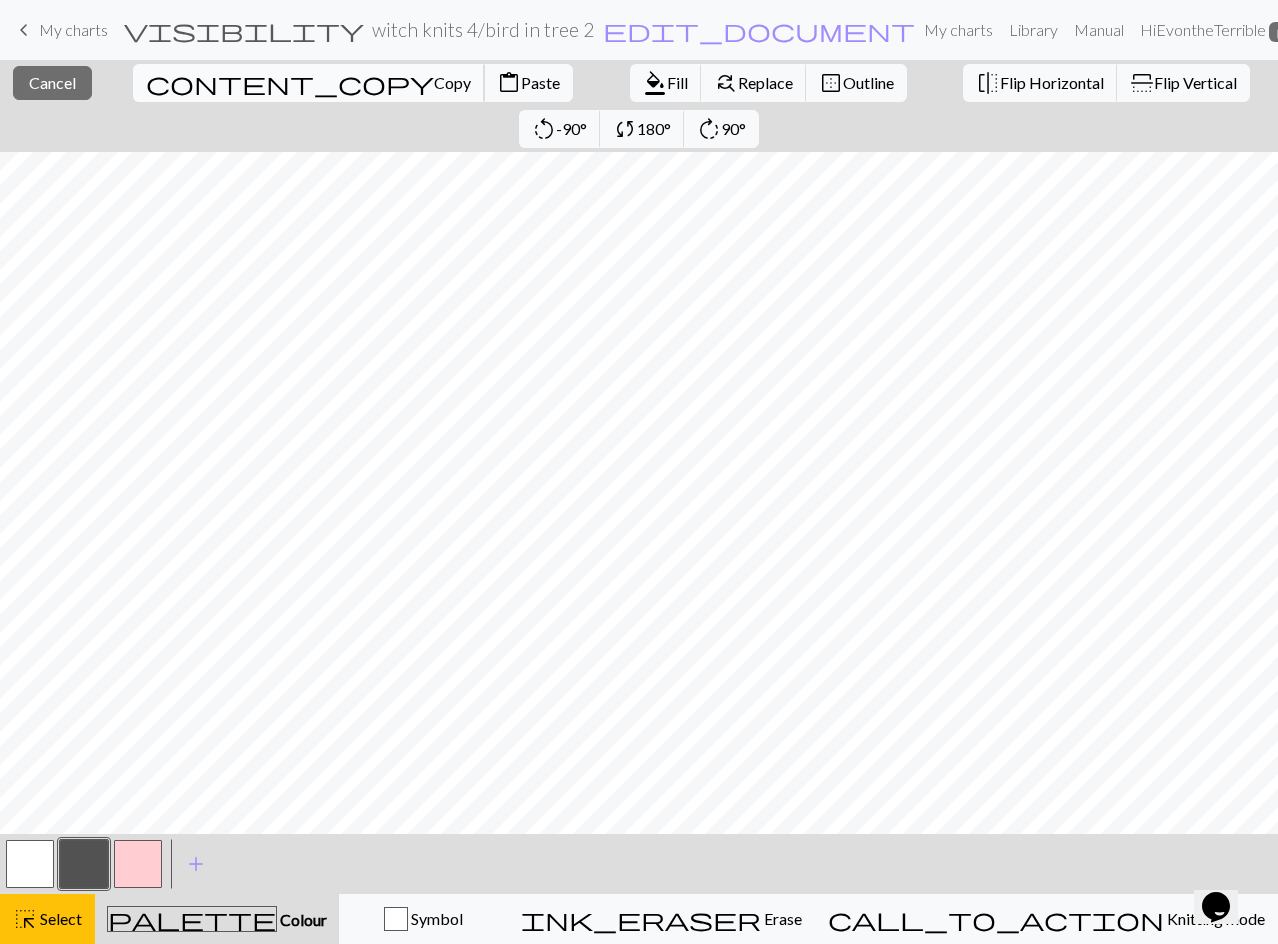 click on "content_copy  Copy" at bounding box center [309, 83] 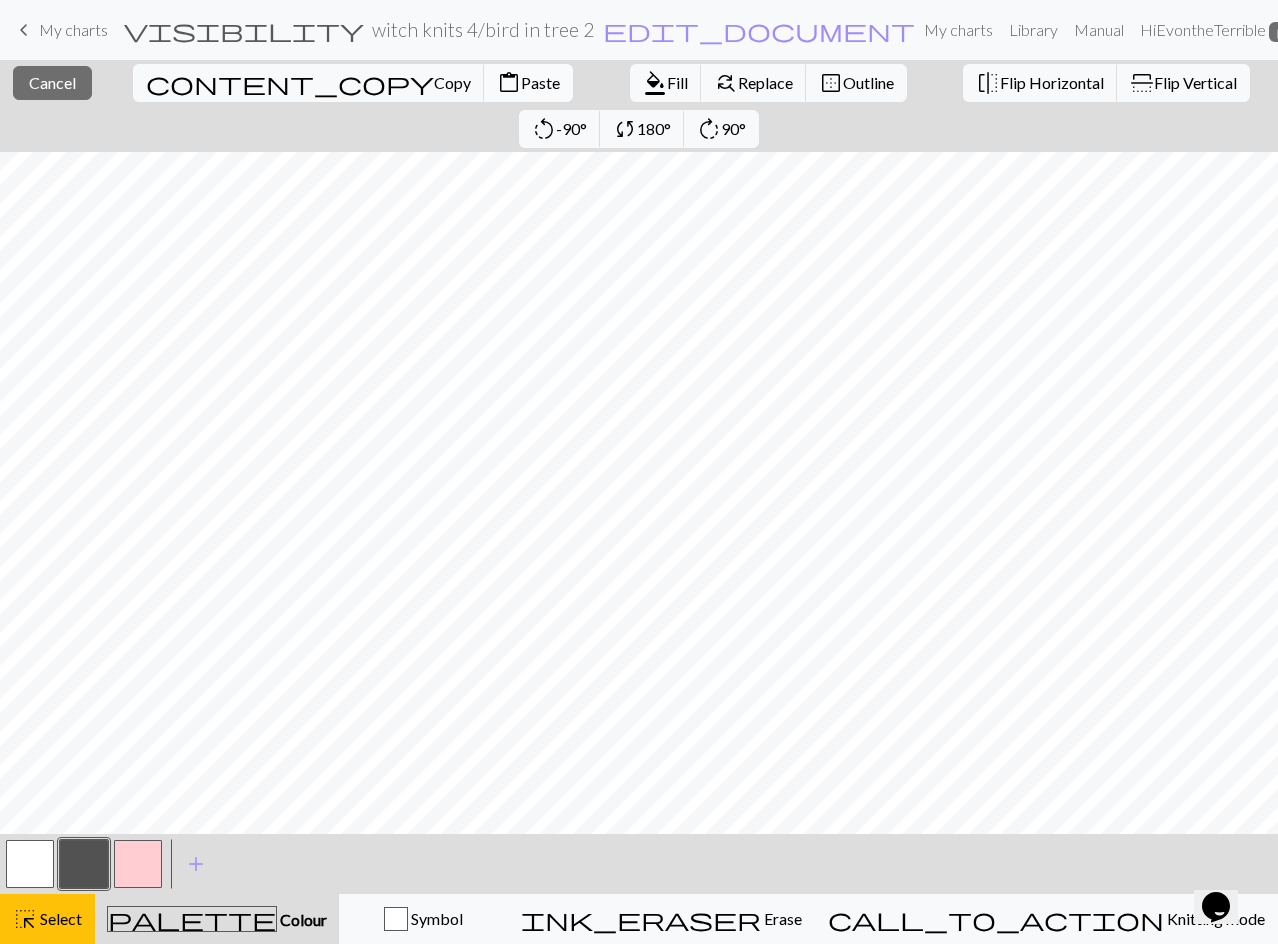 click on "Paste" at bounding box center (540, 82) 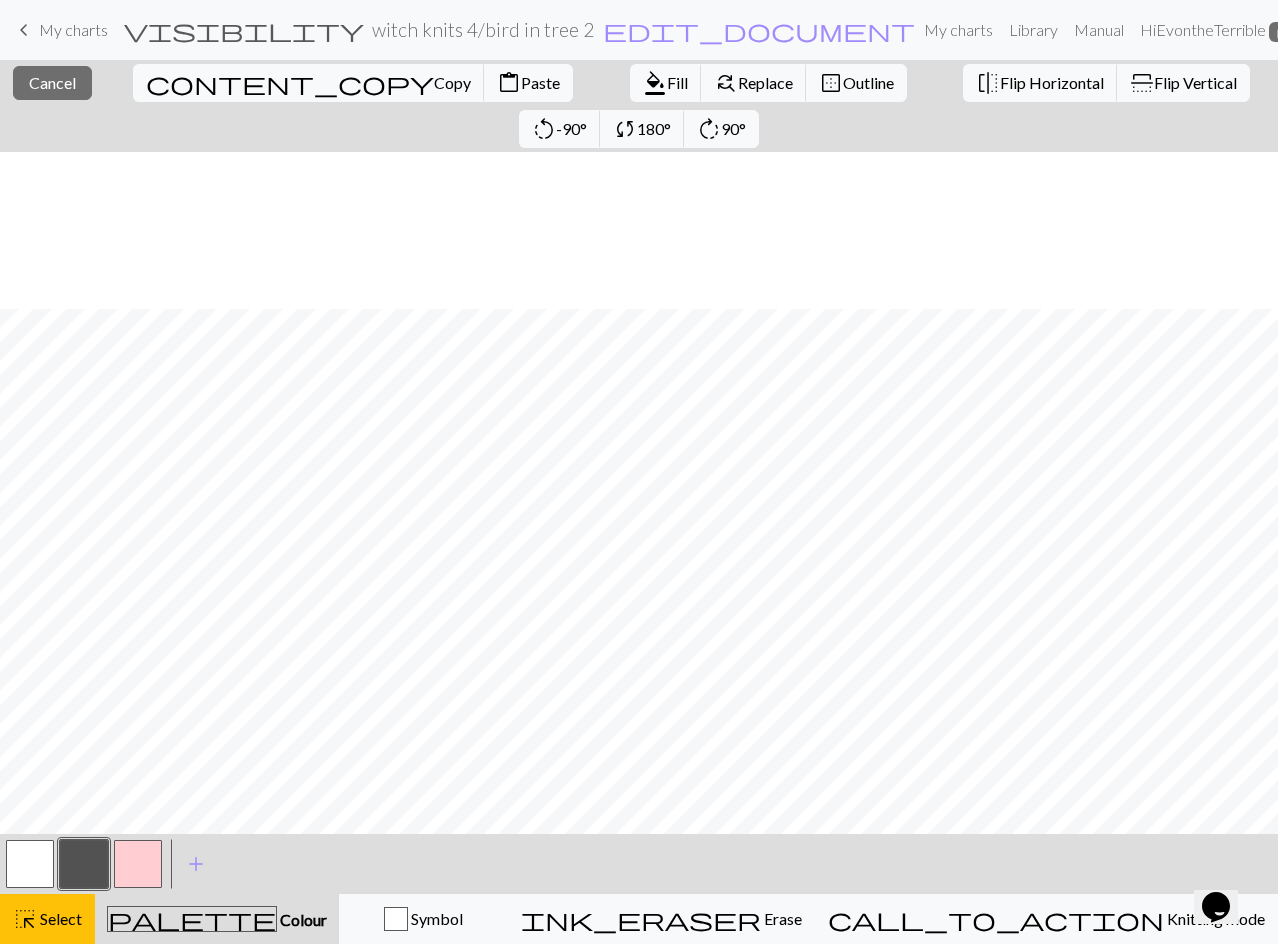 scroll, scrollTop: 357, scrollLeft: 0, axis: vertical 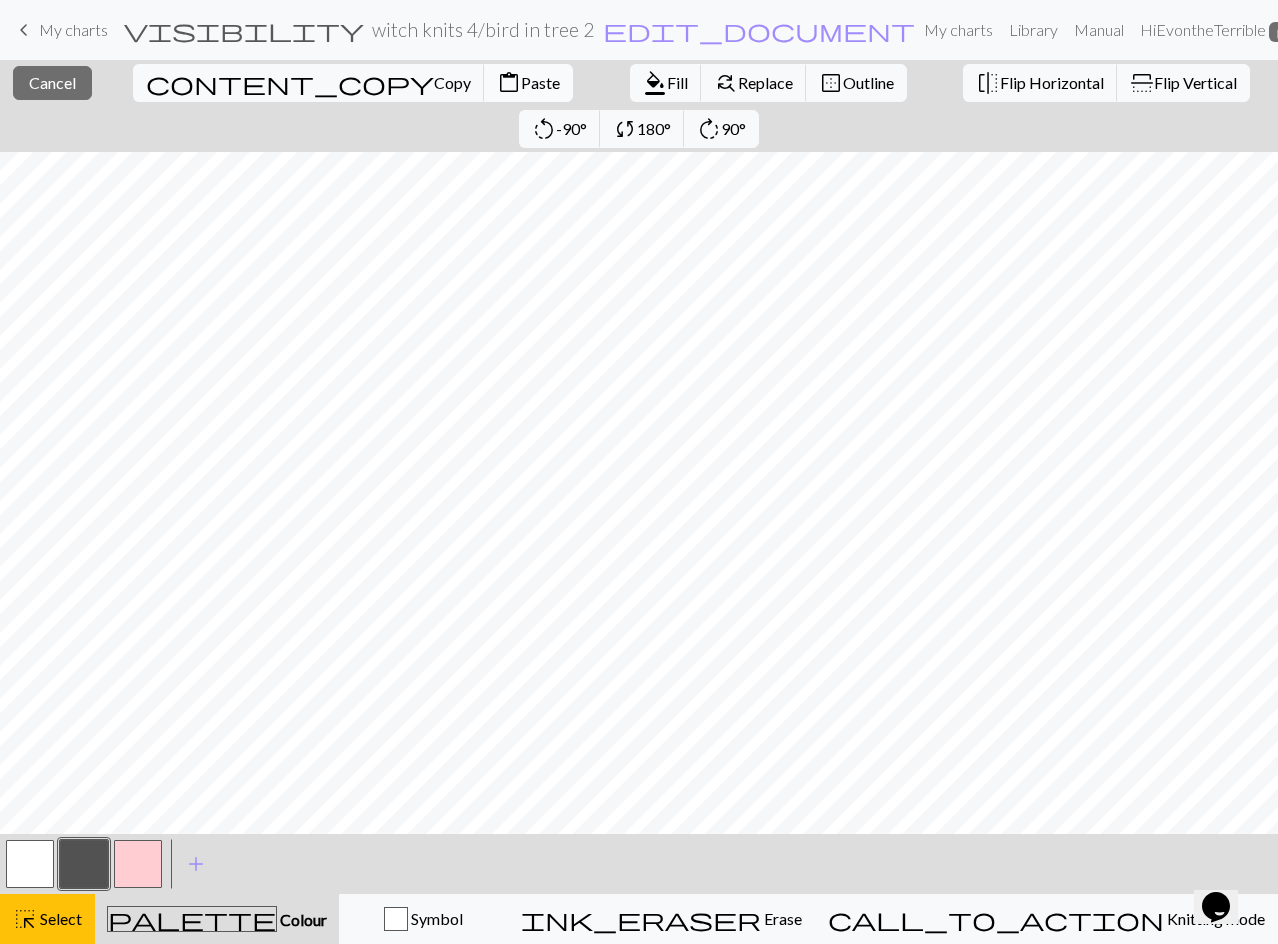 click on "Paste" at bounding box center (540, 82) 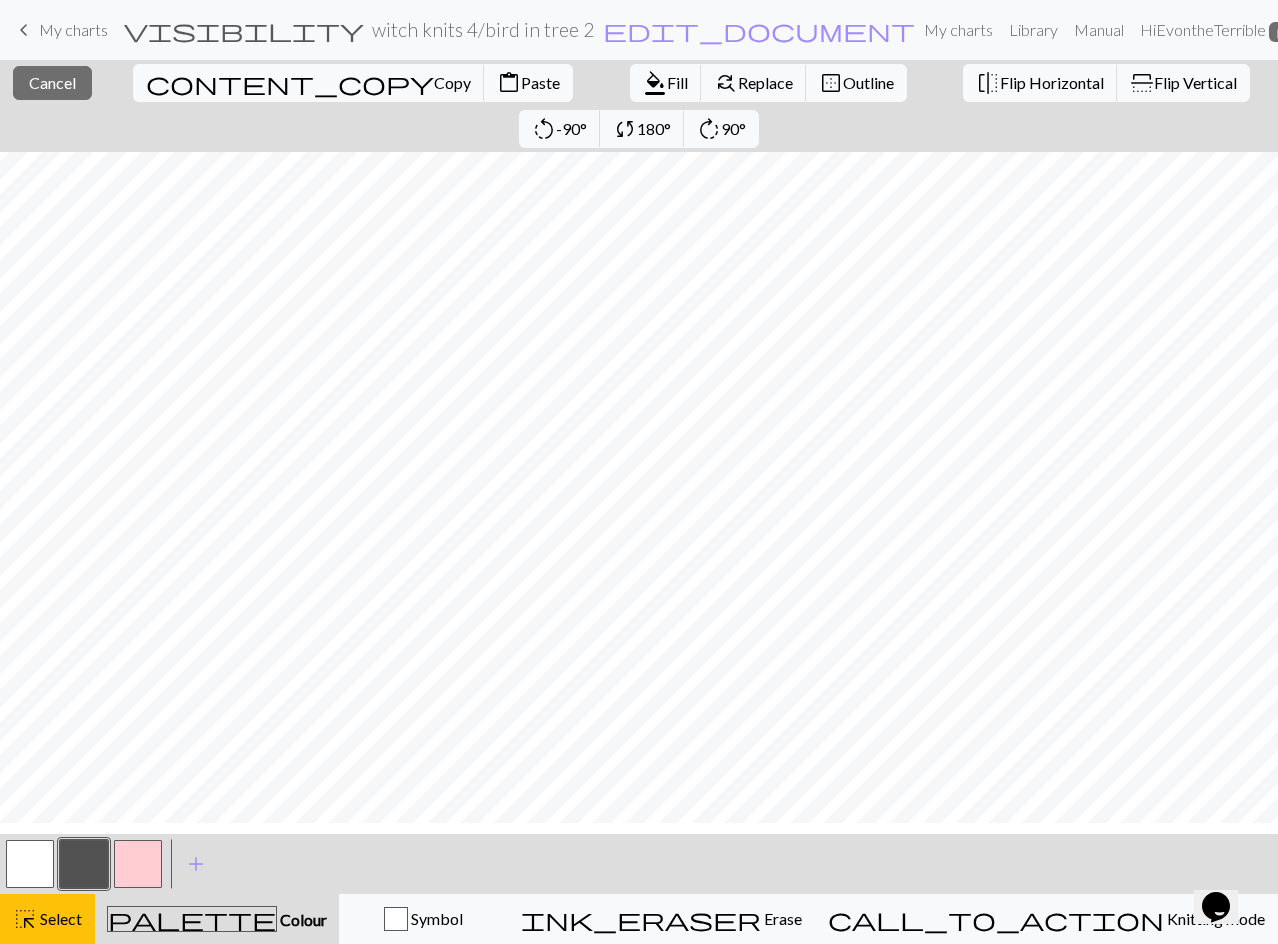 scroll, scrollTop: 0, scrollLeft: 0, axis: both 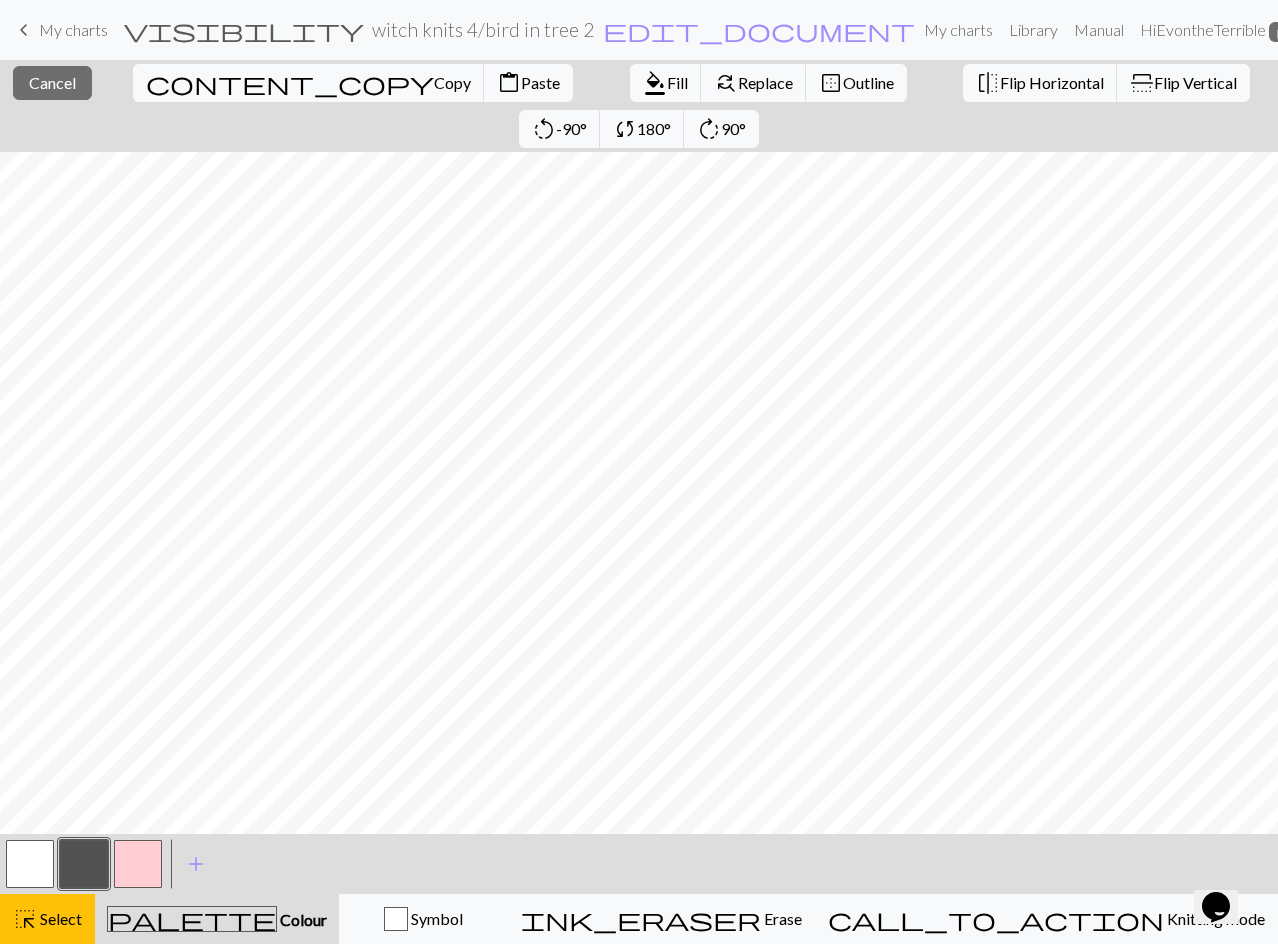 click on "highlight_alt   Select   Select" at bounding box center [47, 919] 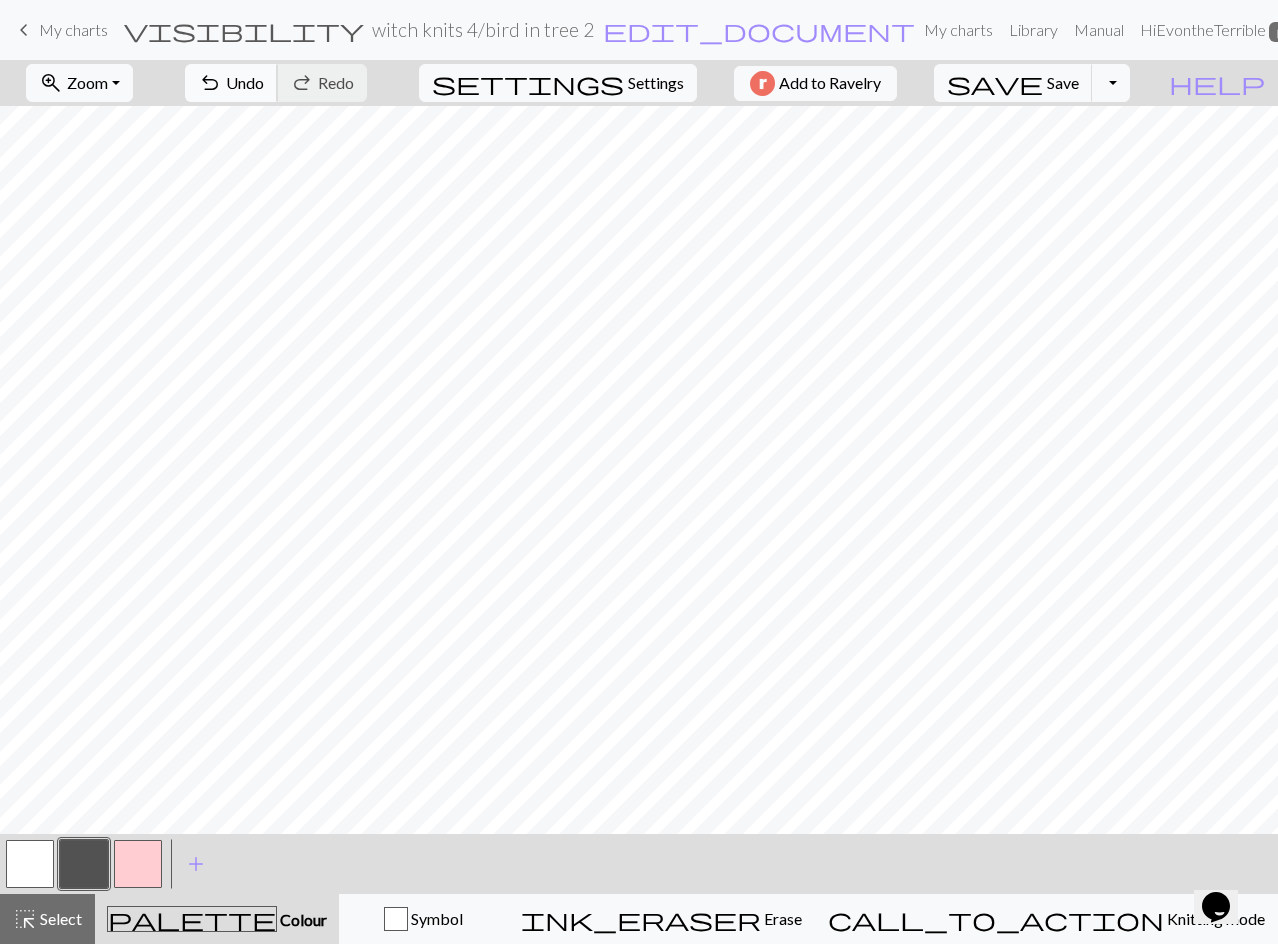 click on "Undo" at bounding box center (245, 82) 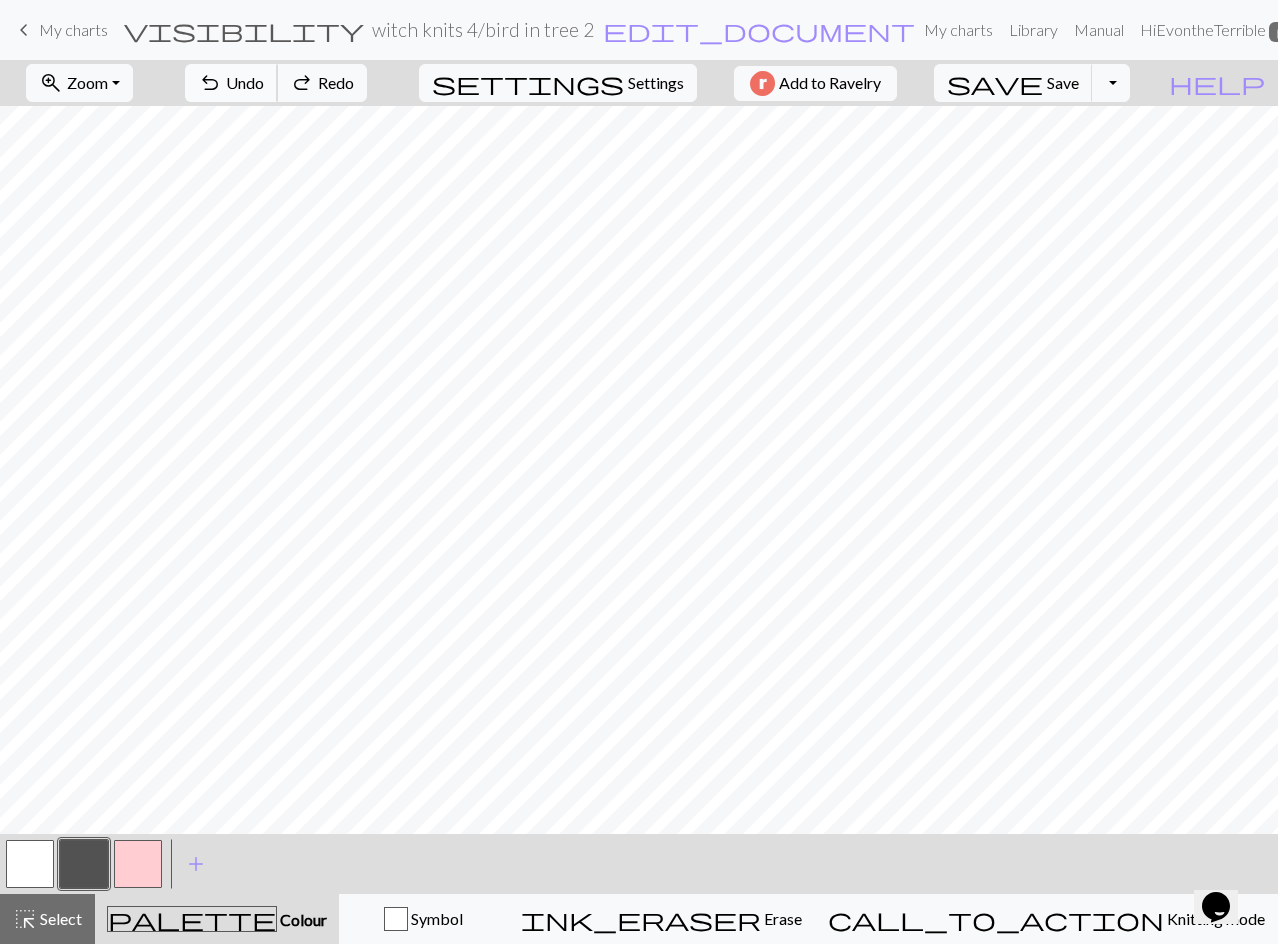 click on "Undo" at bounding box center (245, 82) 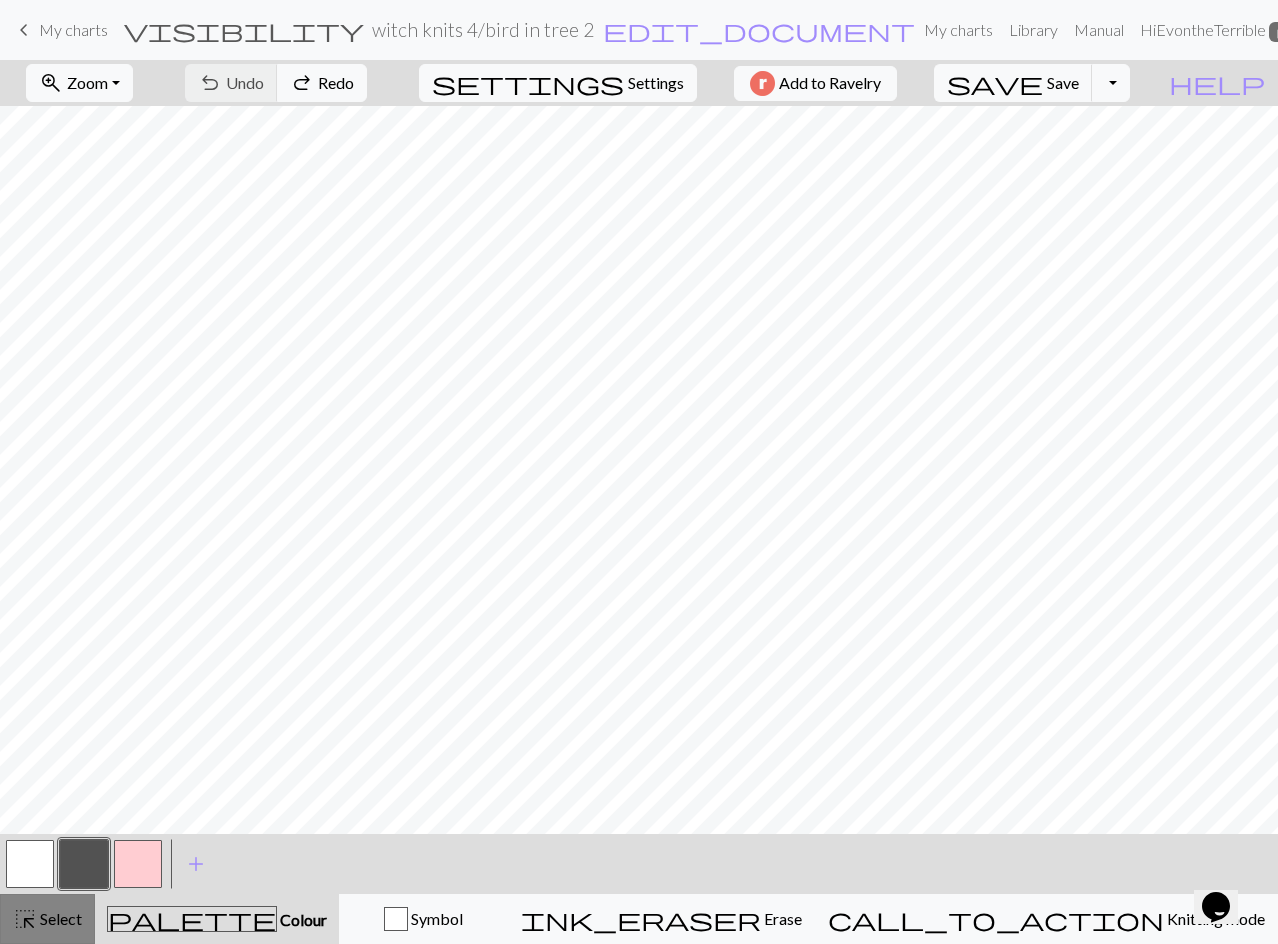 click on "Select" at bounding box center (59, 918) 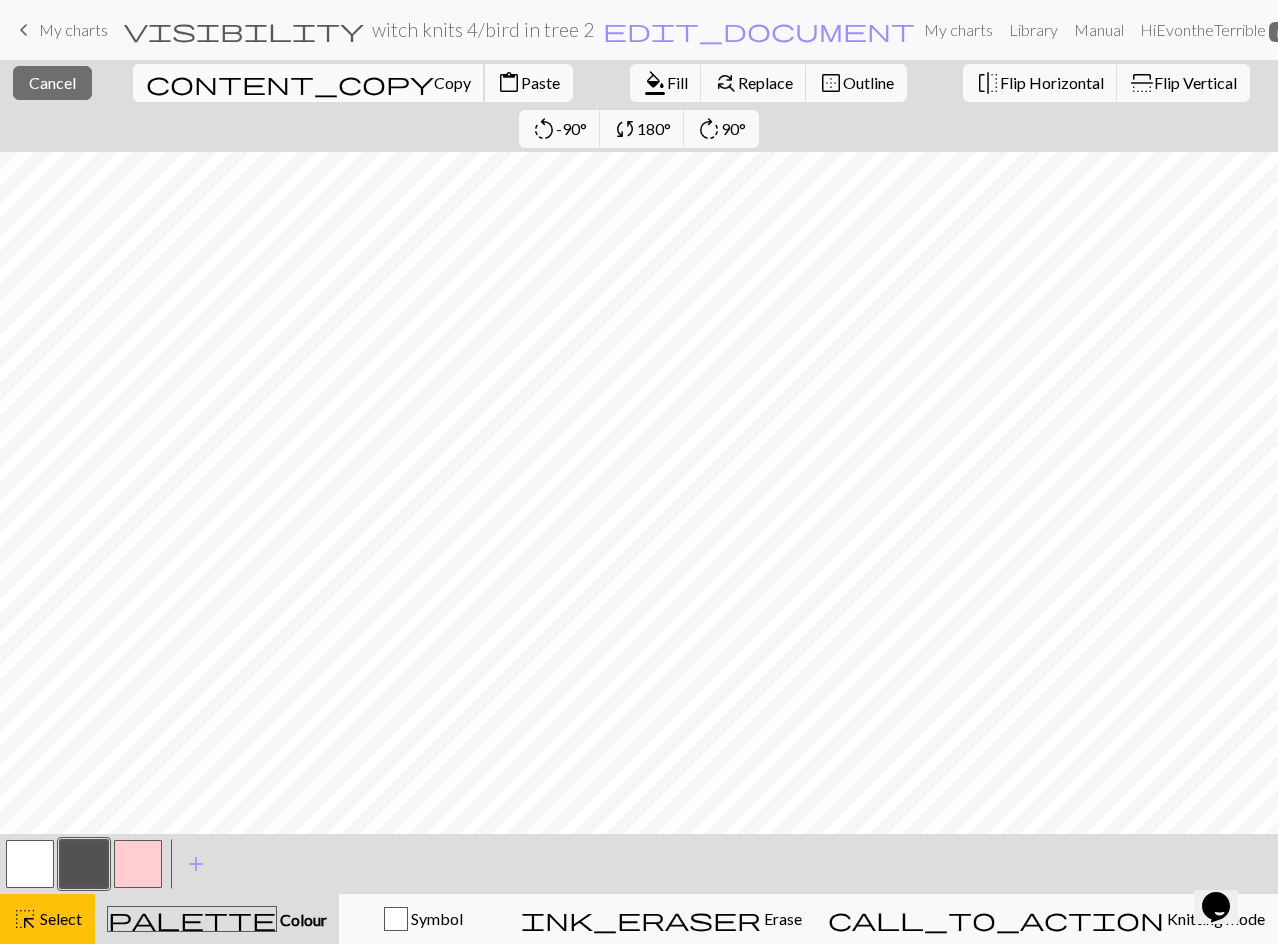 click on "Copy" at bounding box center (452, 82) 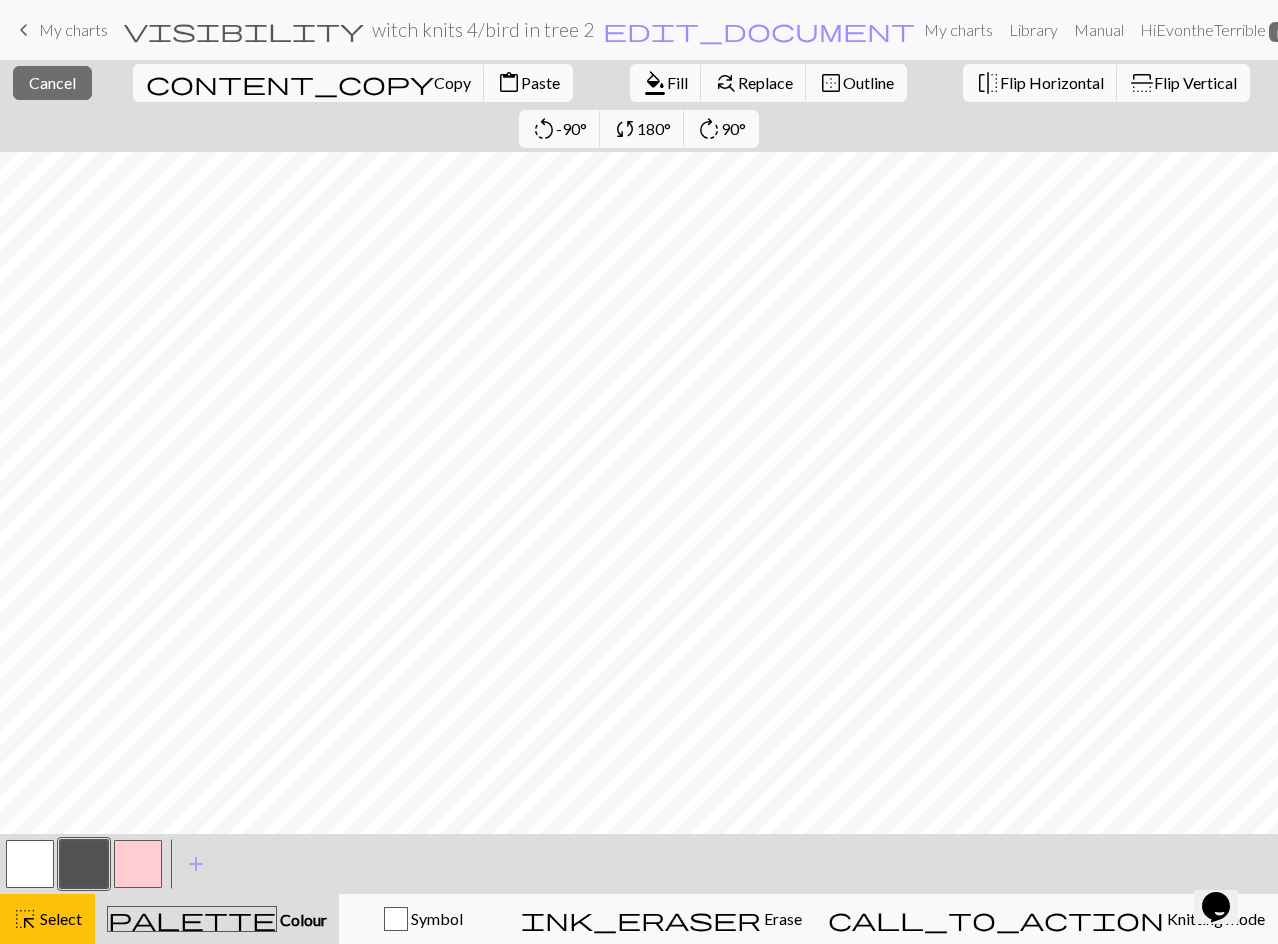 click on "content_paste  Paste" at bounding box center (528, 83) 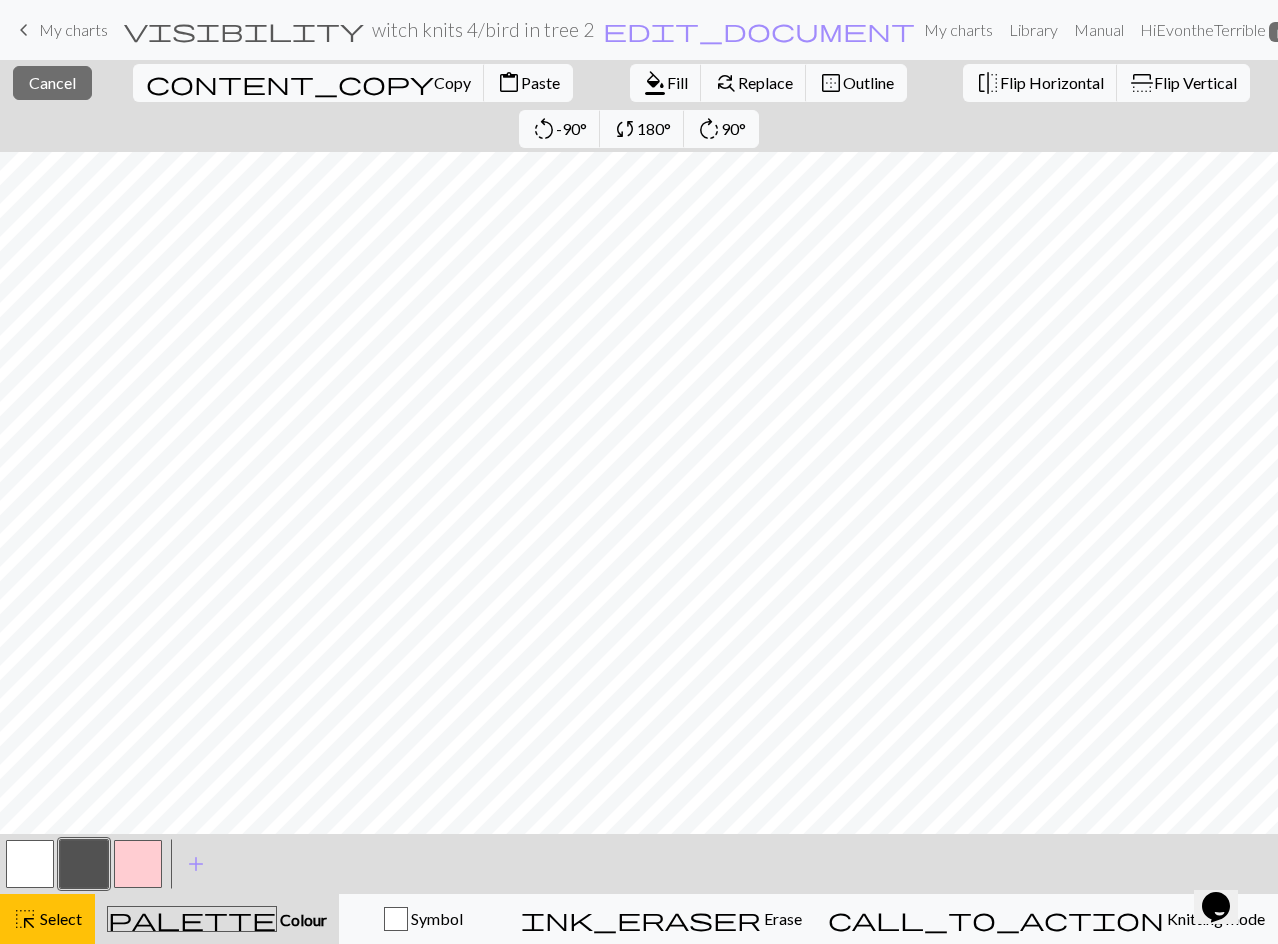 click at bounding box center [30, 864] 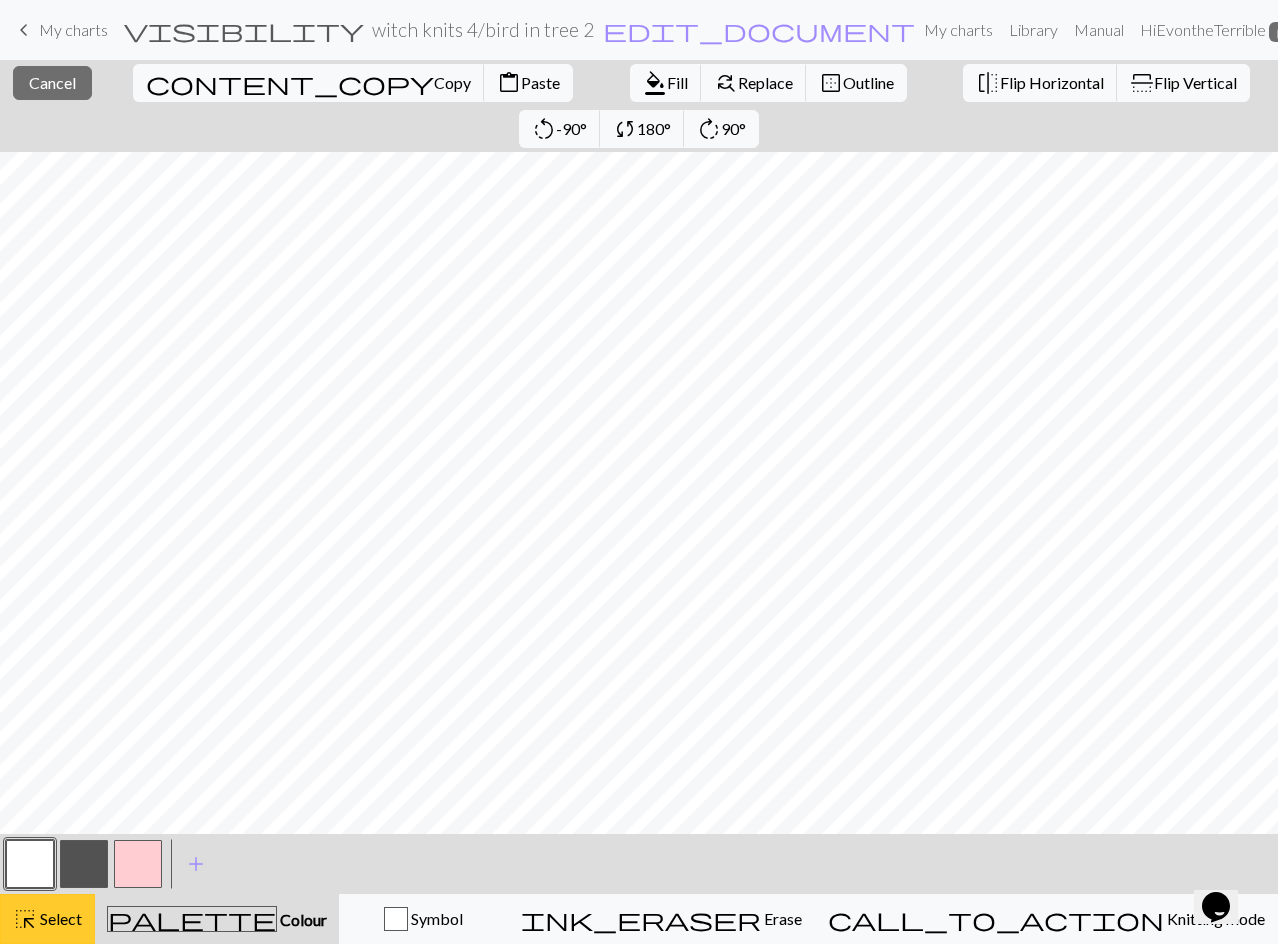 click on "Select" at bounding box center [59, 918] 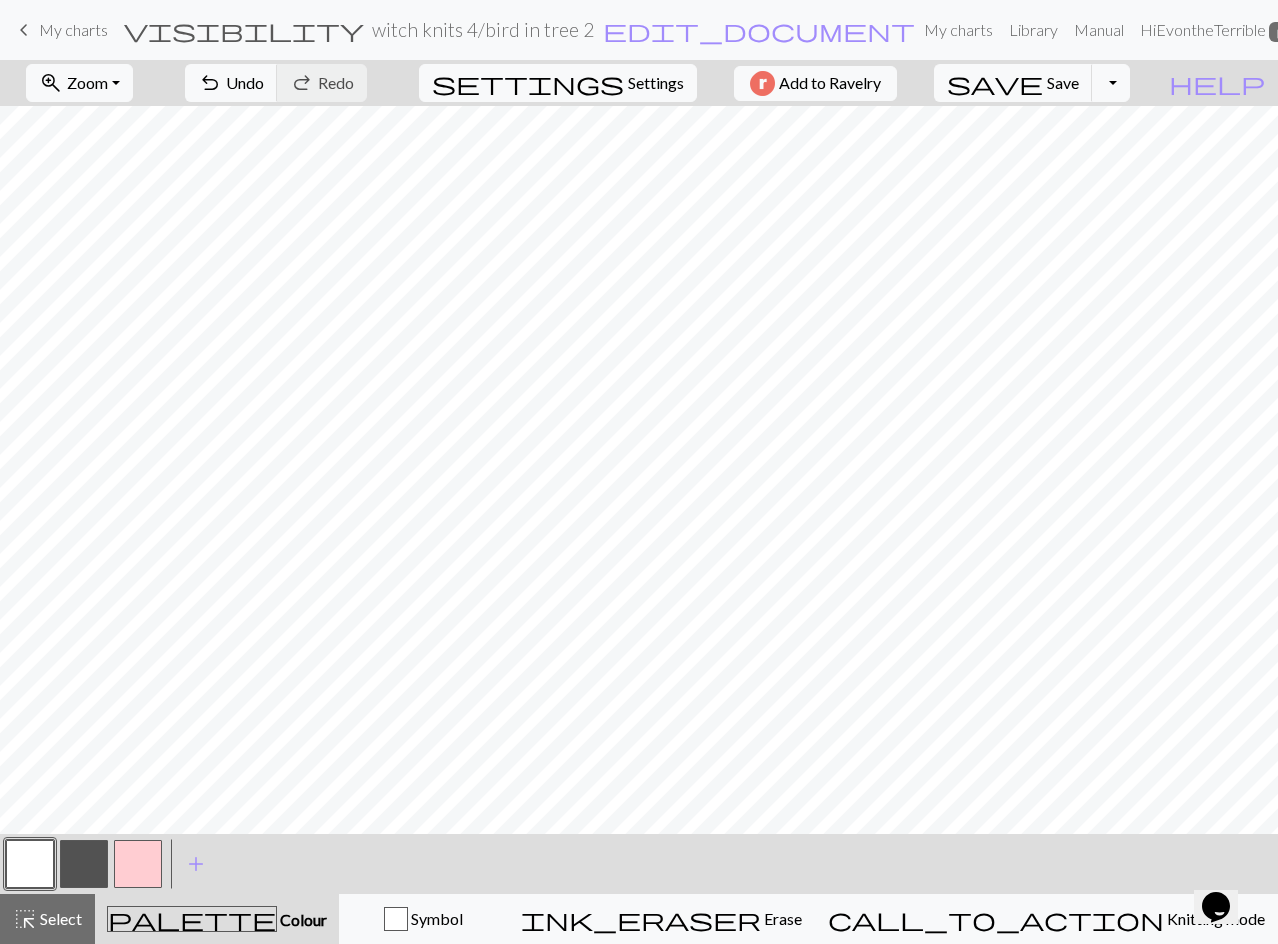 click at bounding box center (84, 864) 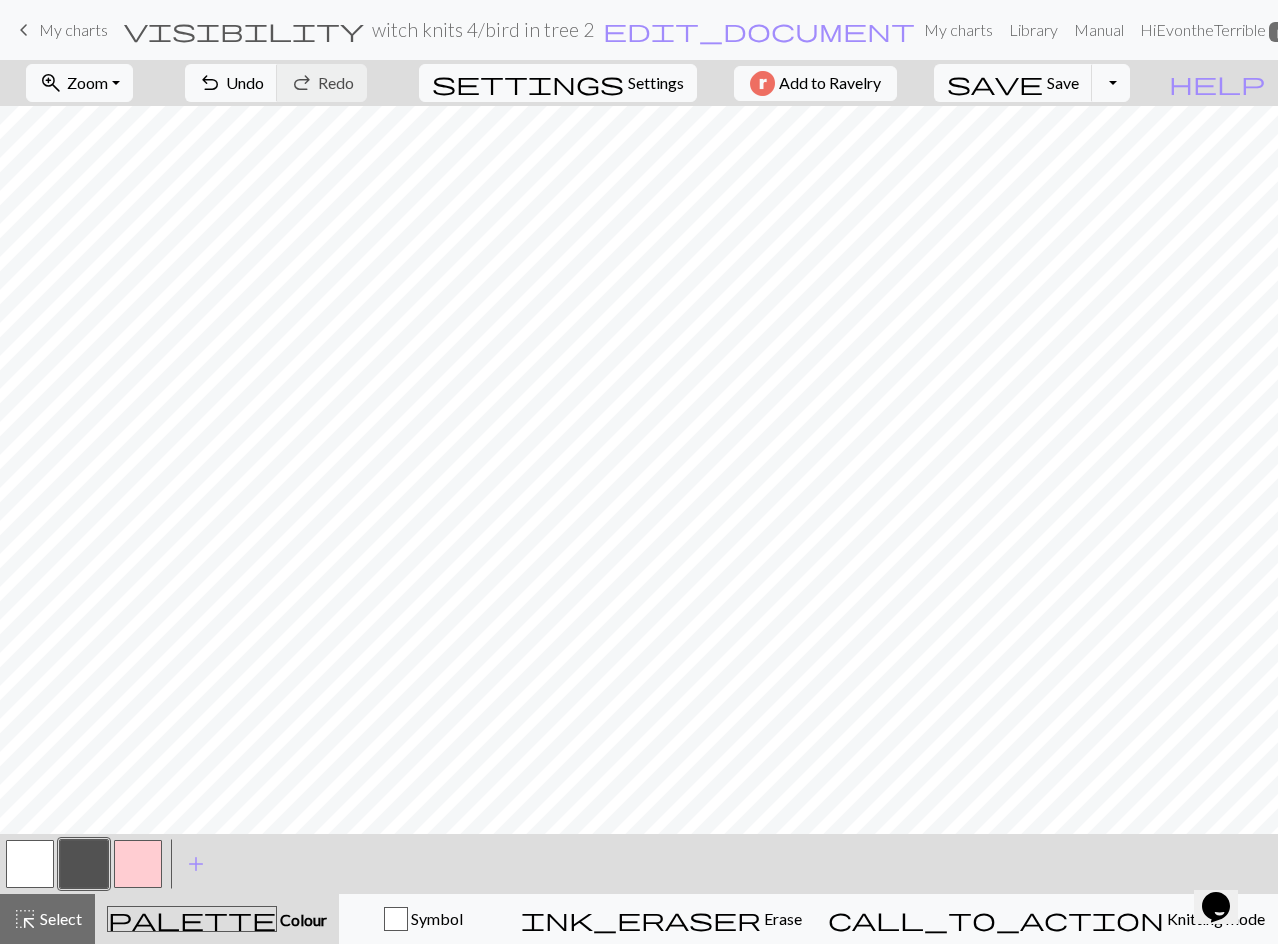 click at bounding box center (30, 864) 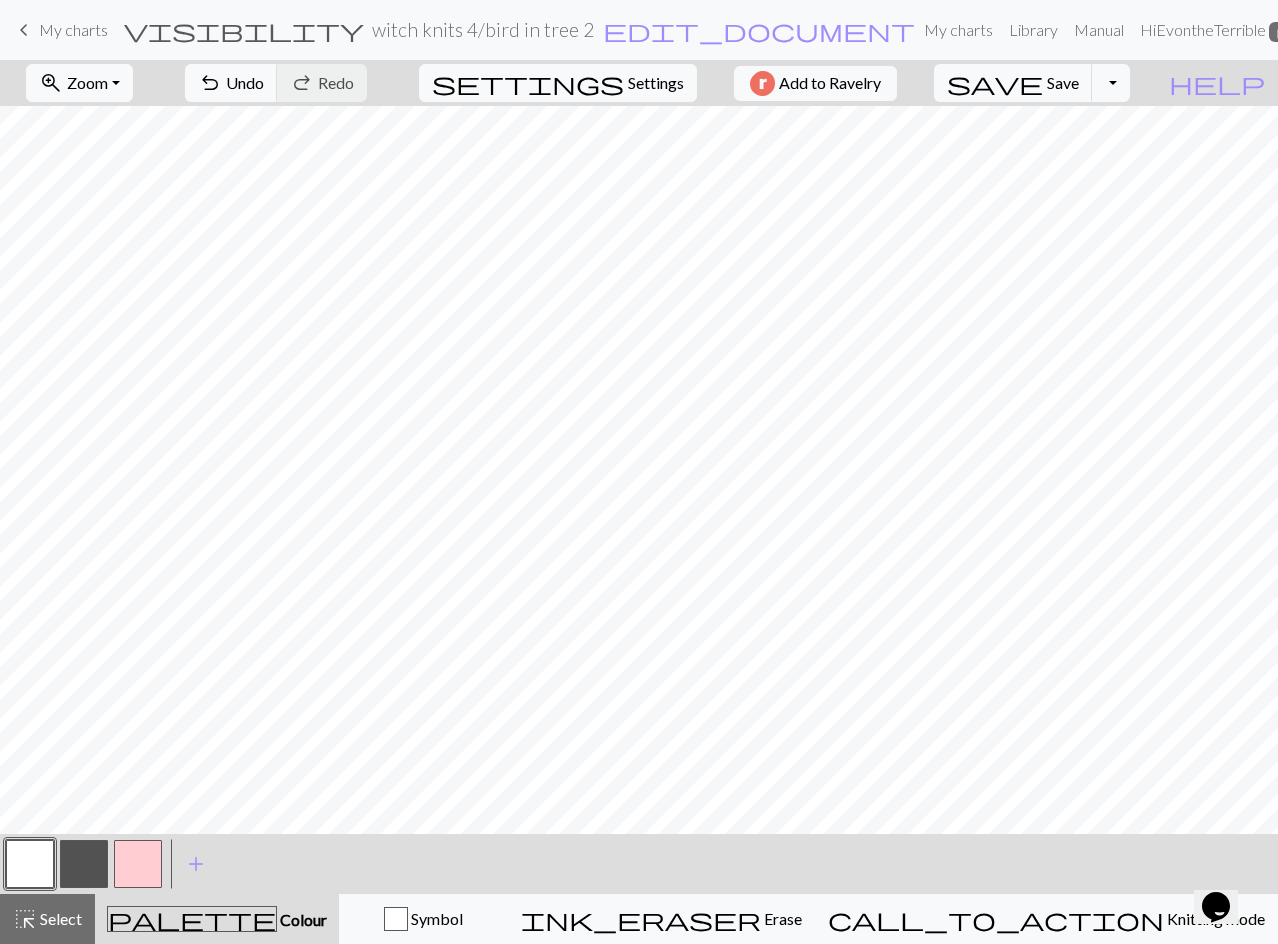 click at bounding box center (84, 864) 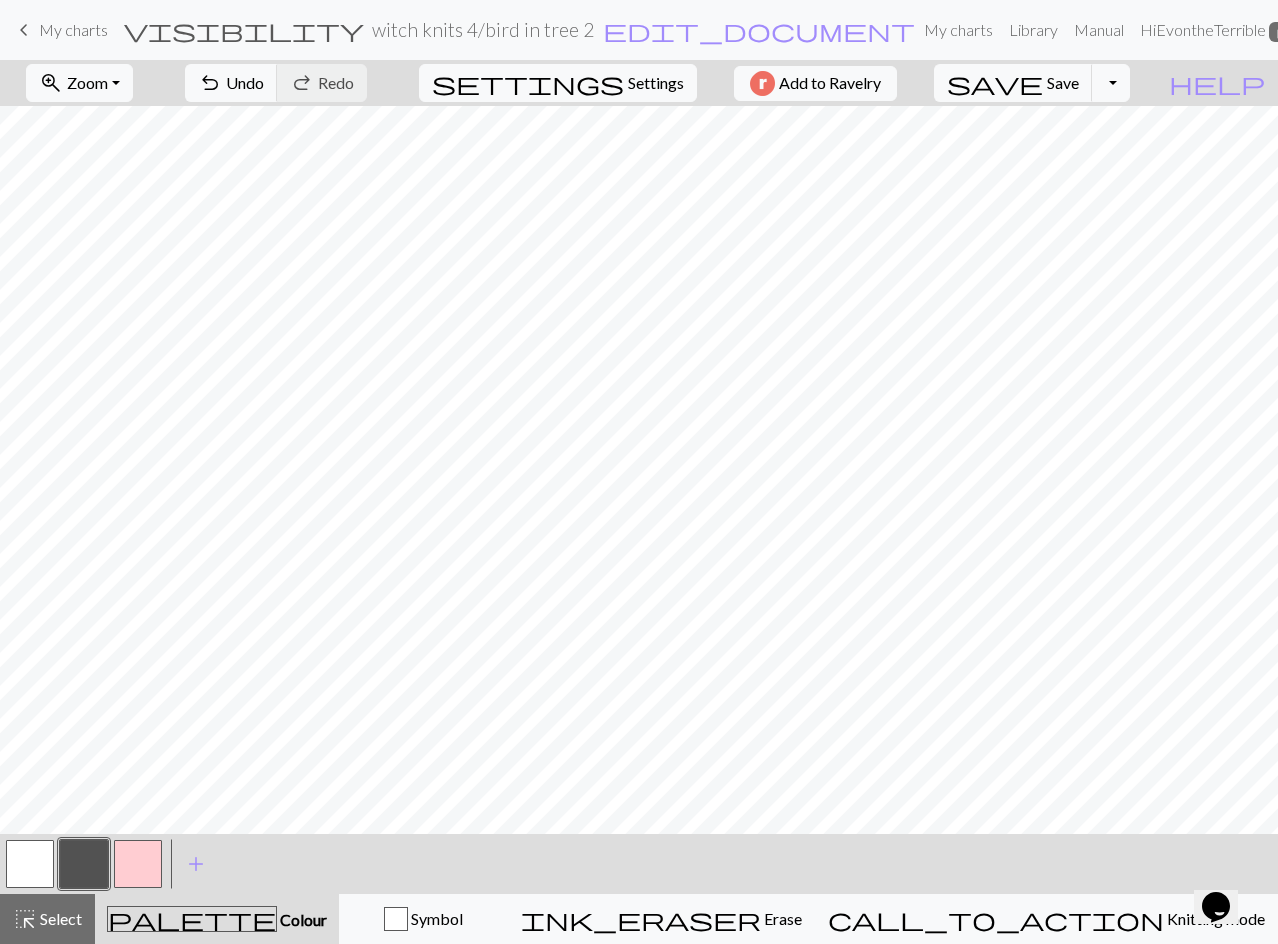 click at bounding box center (138, 864) 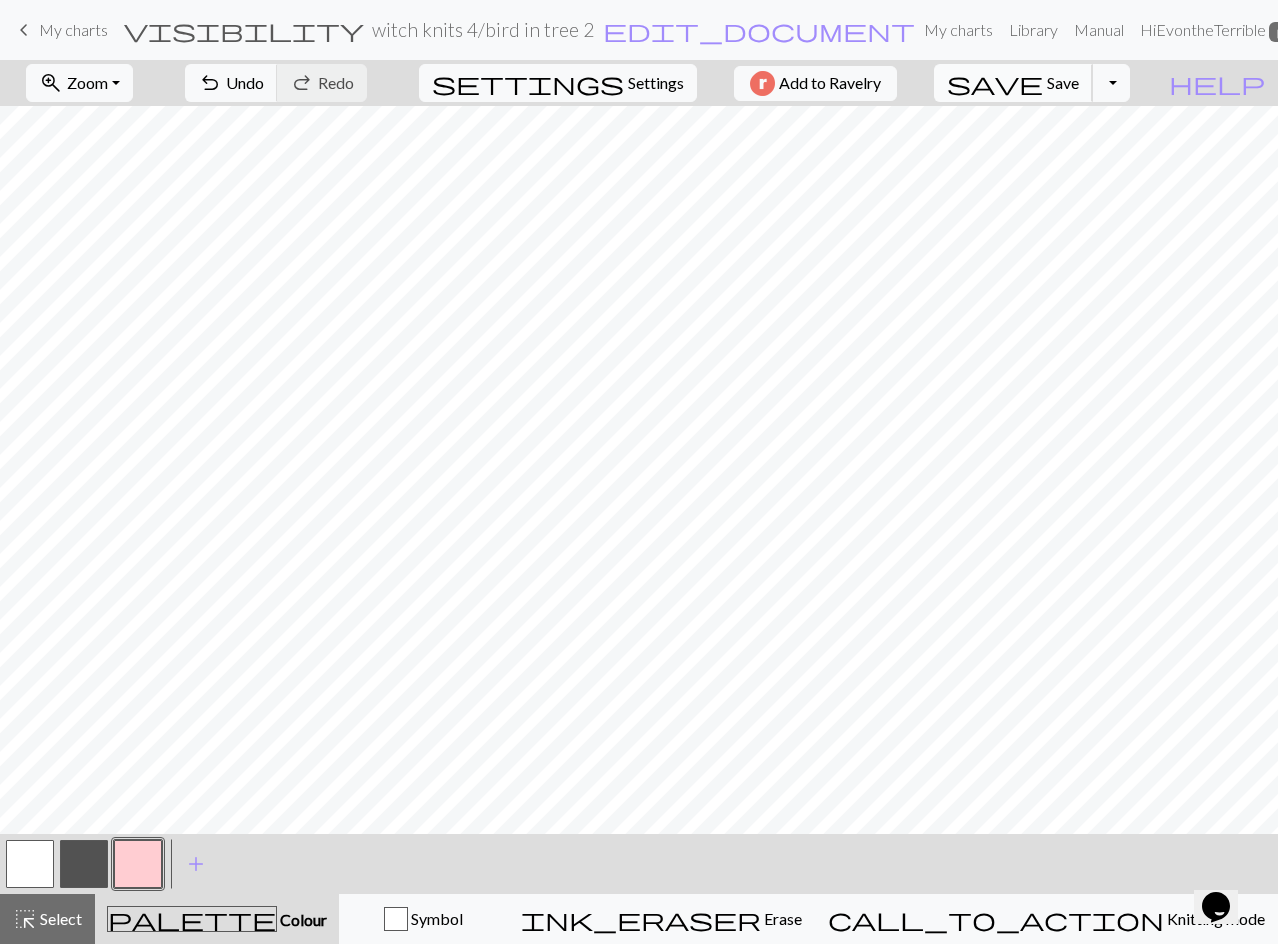 click on "save" at bounding box center (995, 83) 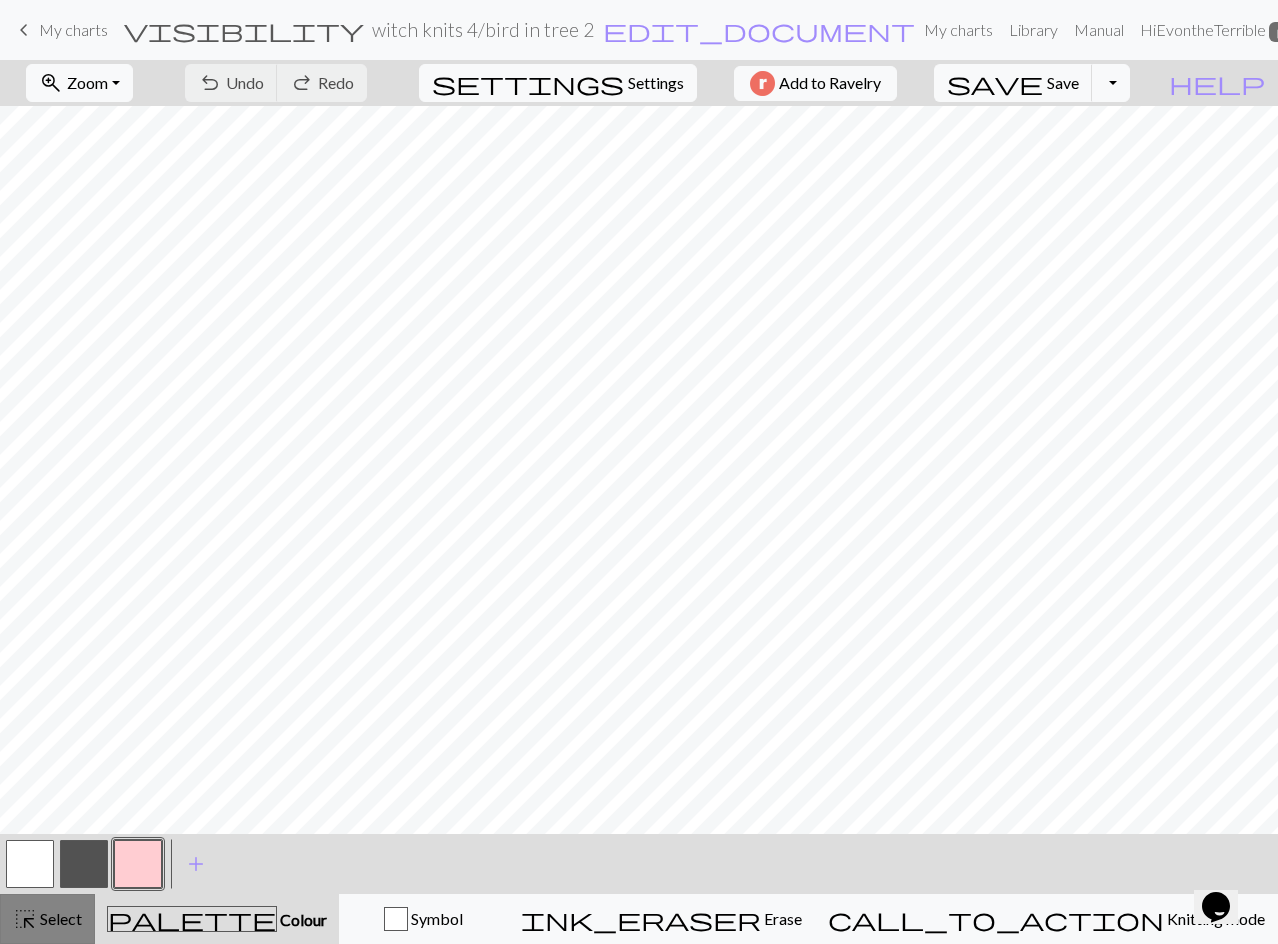 click on "Select" at bounding box center [59, 918] 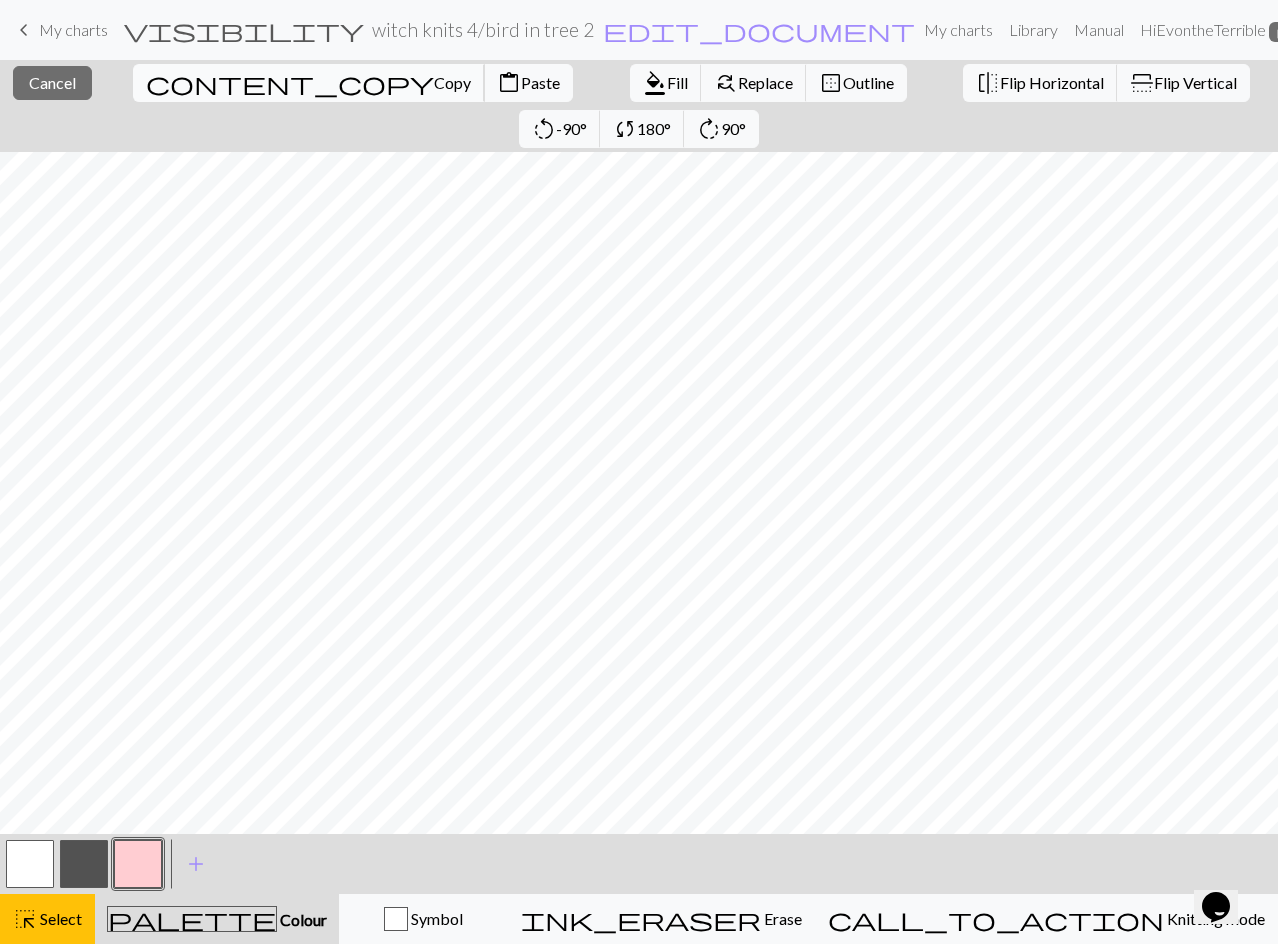 click on "content_copy" at bounding box center [290, 83] 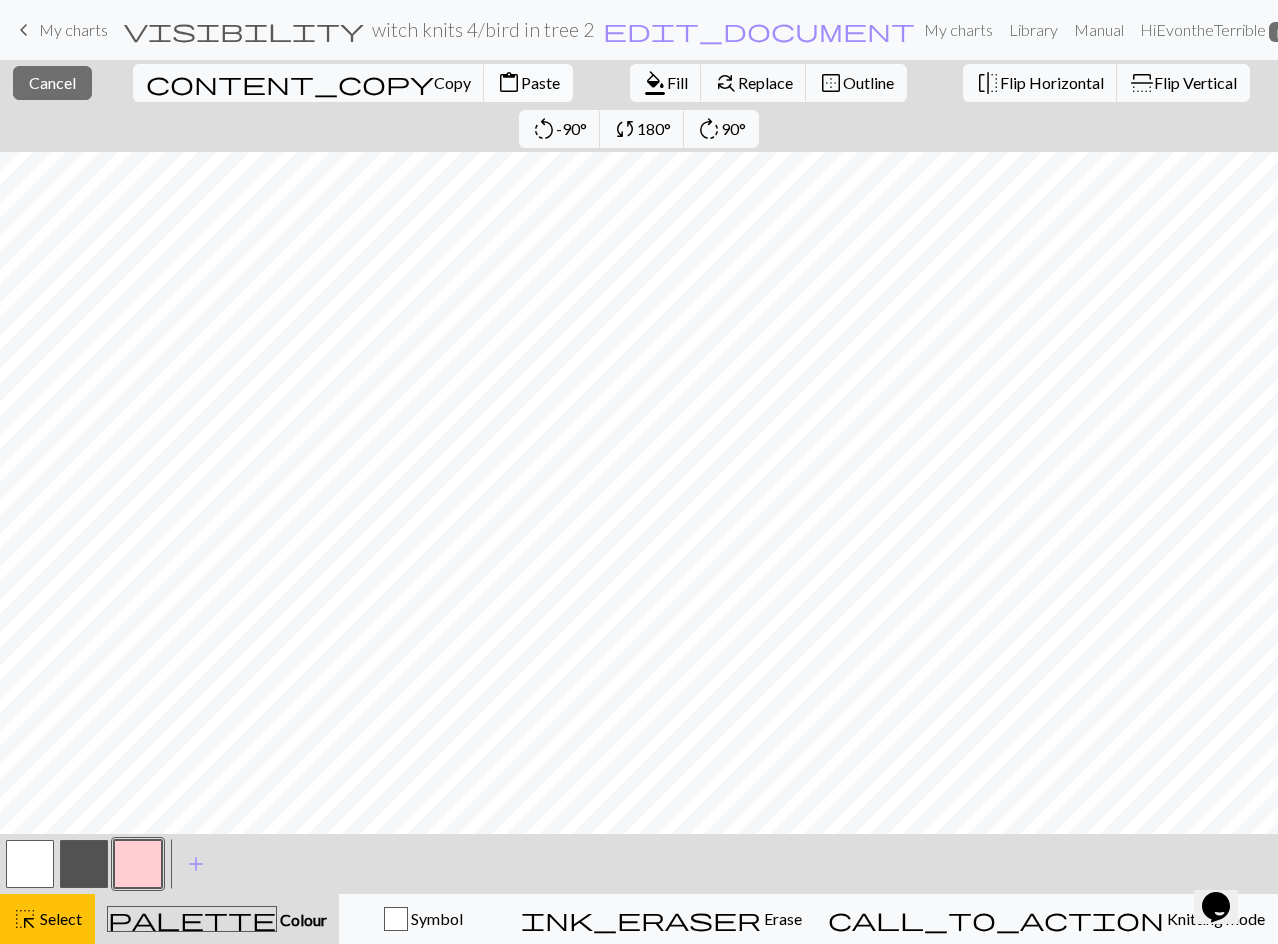click on "Paste" at bounding box center [540, 82] 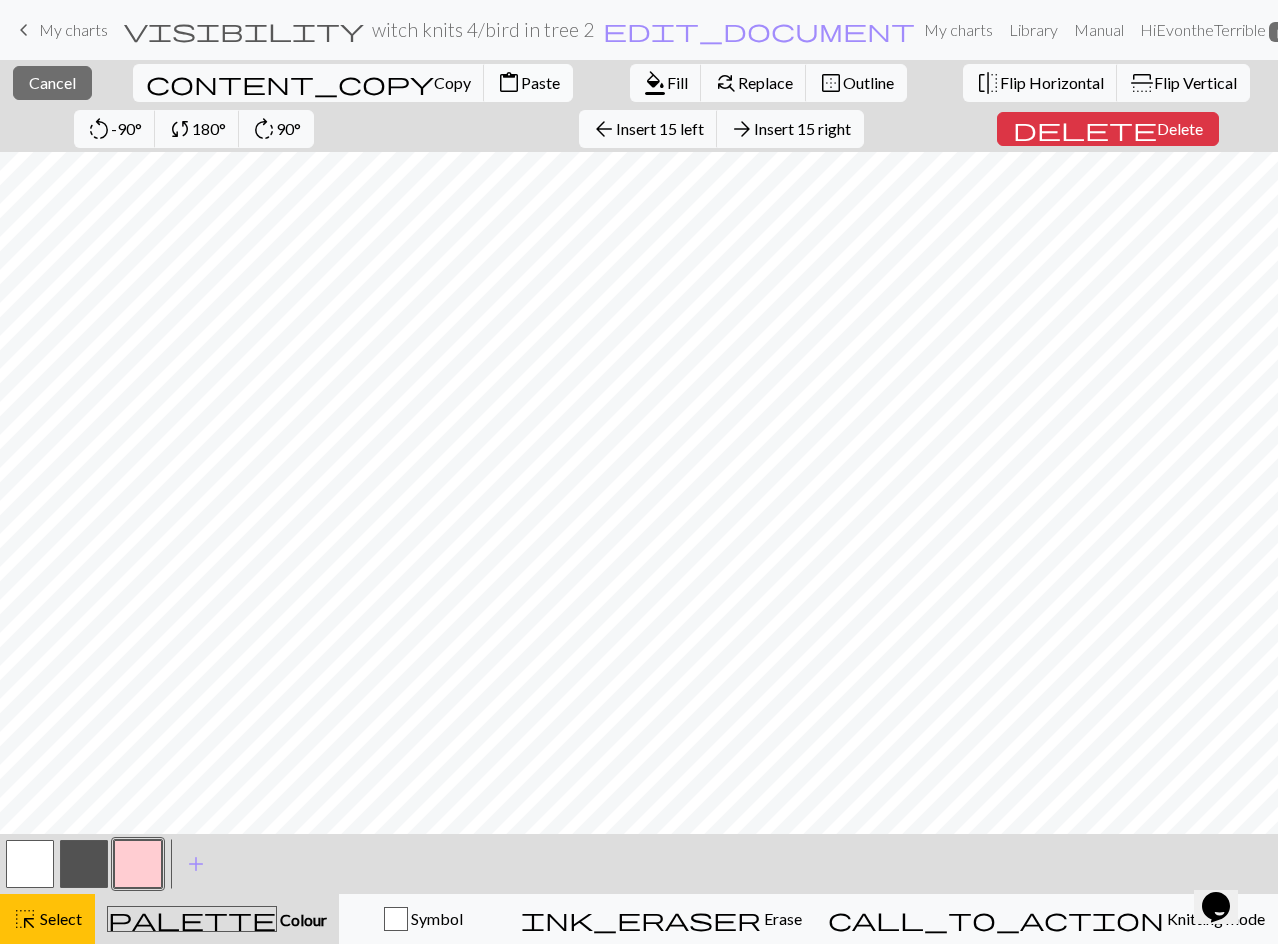 click on "Paste" at bounding box center [540, 82] 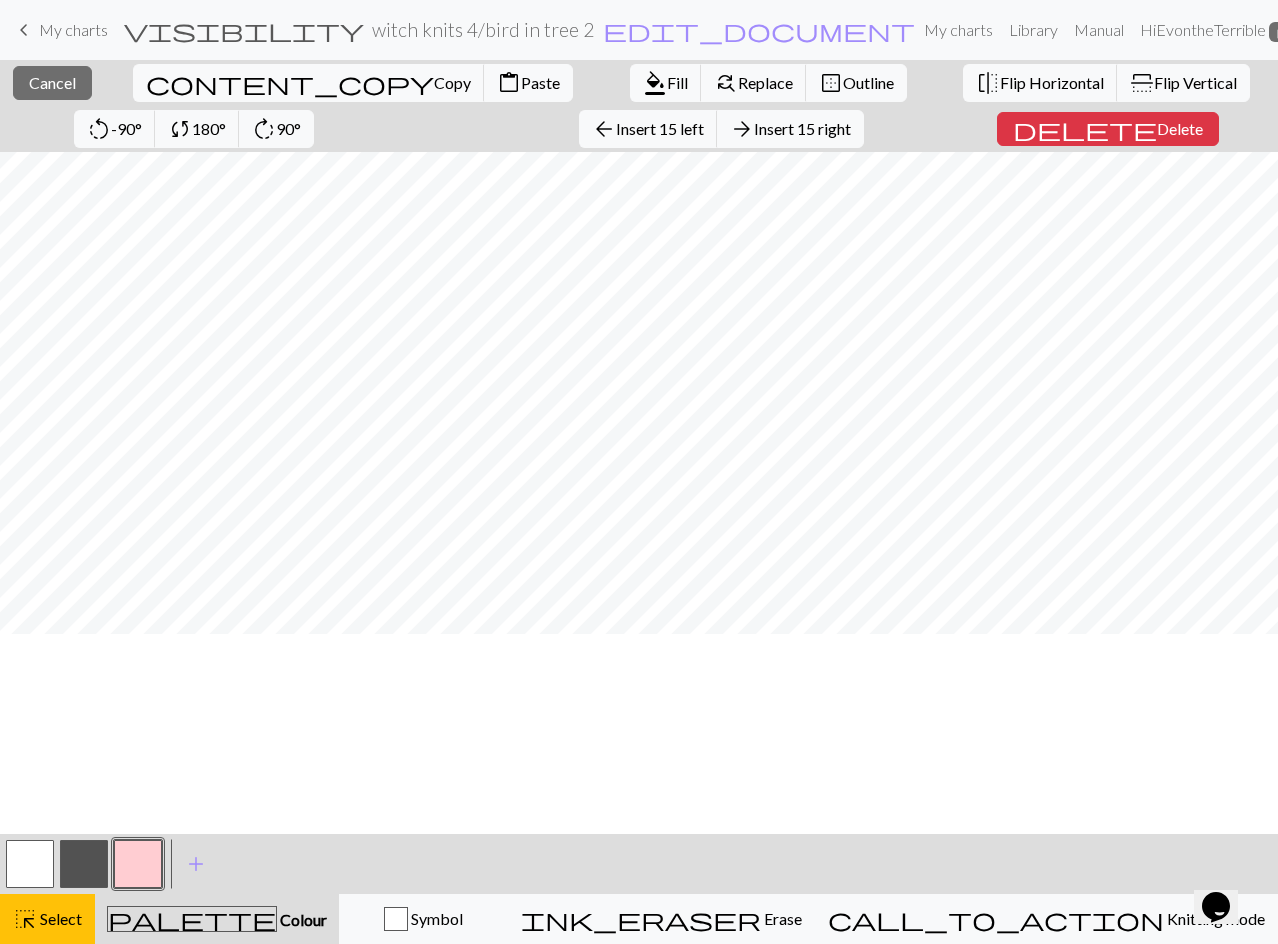 scroll, scrollTop: 0, scrollLeft: 0, axis: both 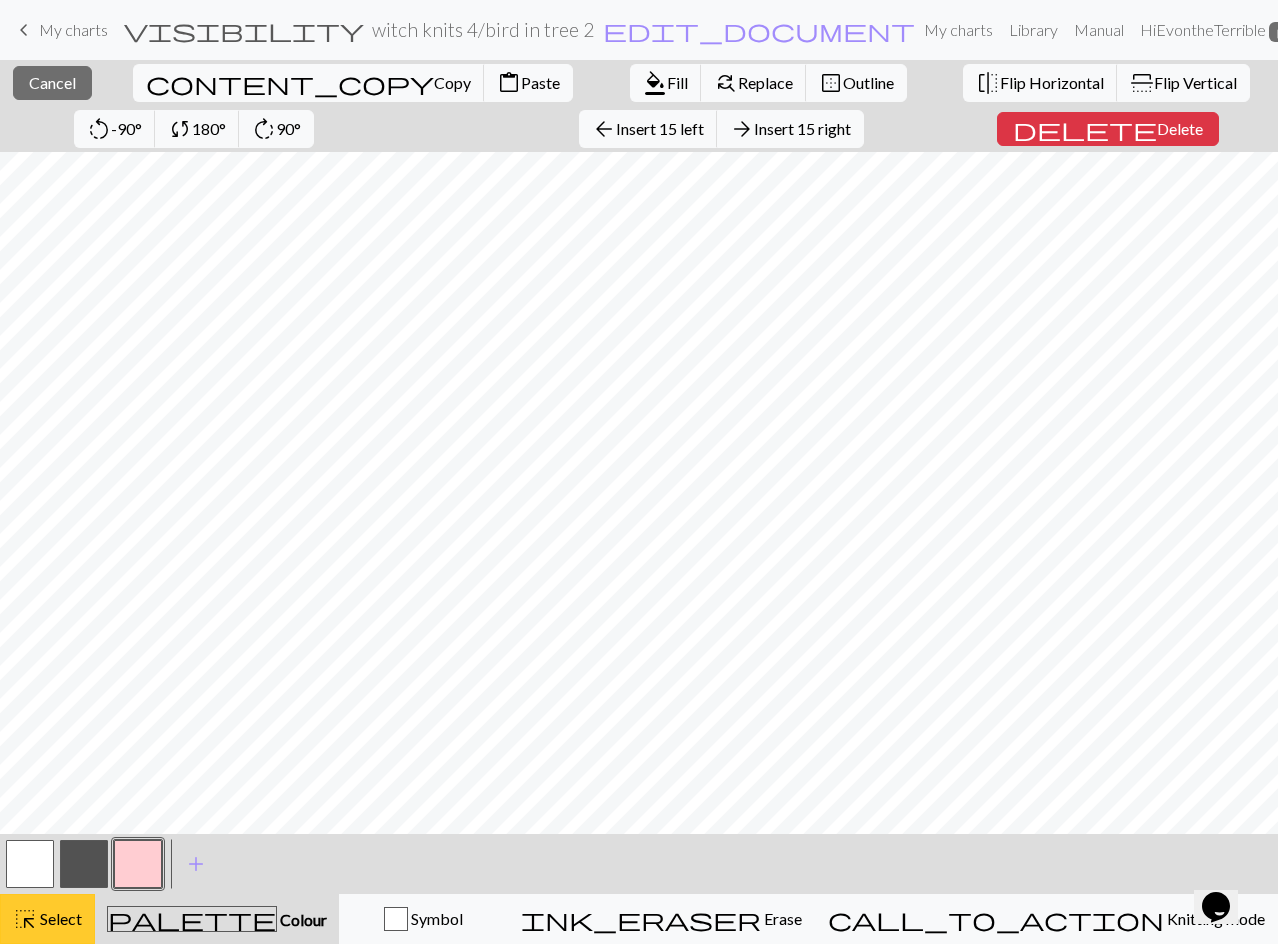 drag, startPoint x: 33, startPoint y: 929, endPoint x: 41, endPoint y: 919, distance: 12.806249 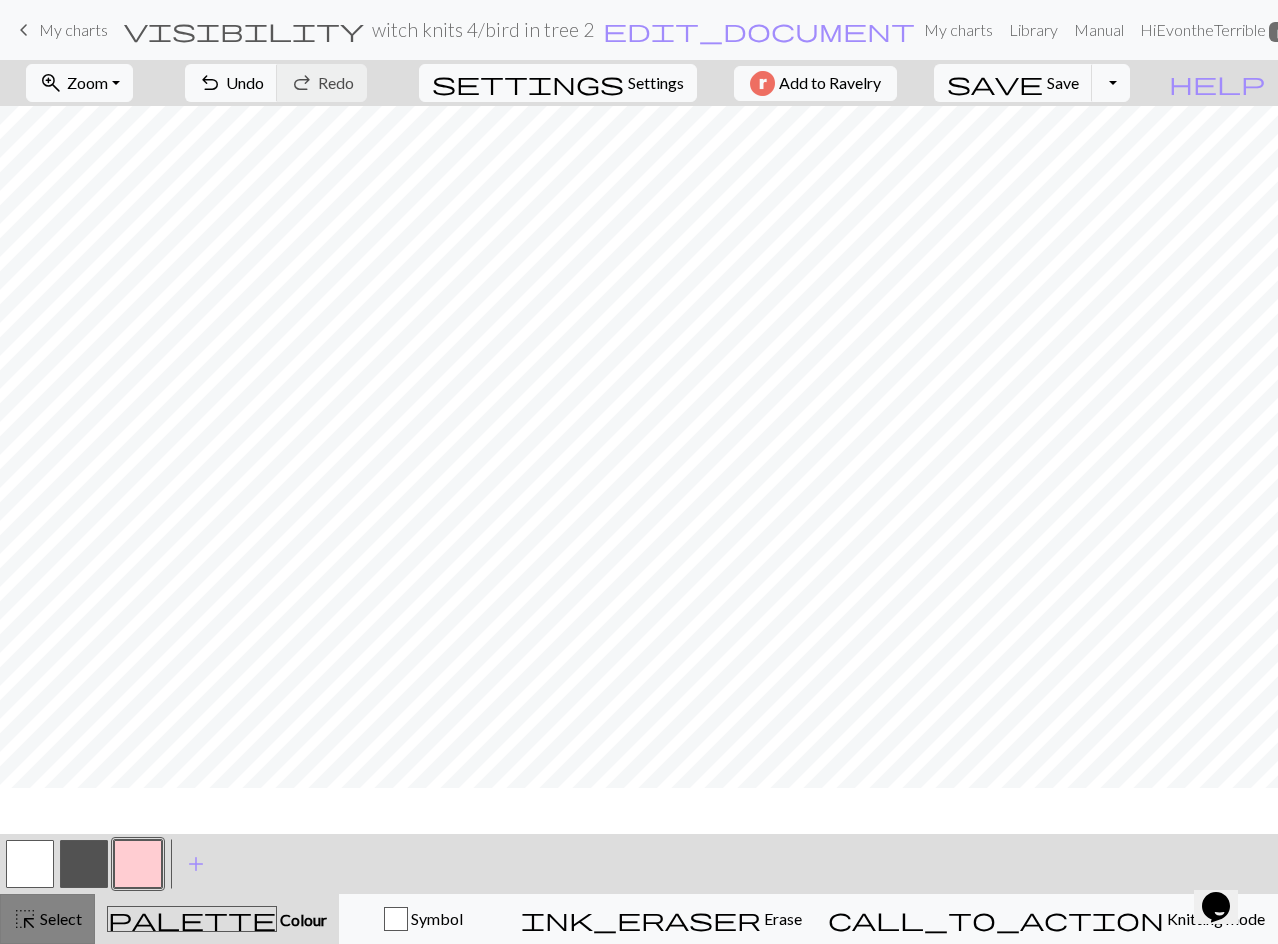 click on "Select" at bounding box center (59, 918) 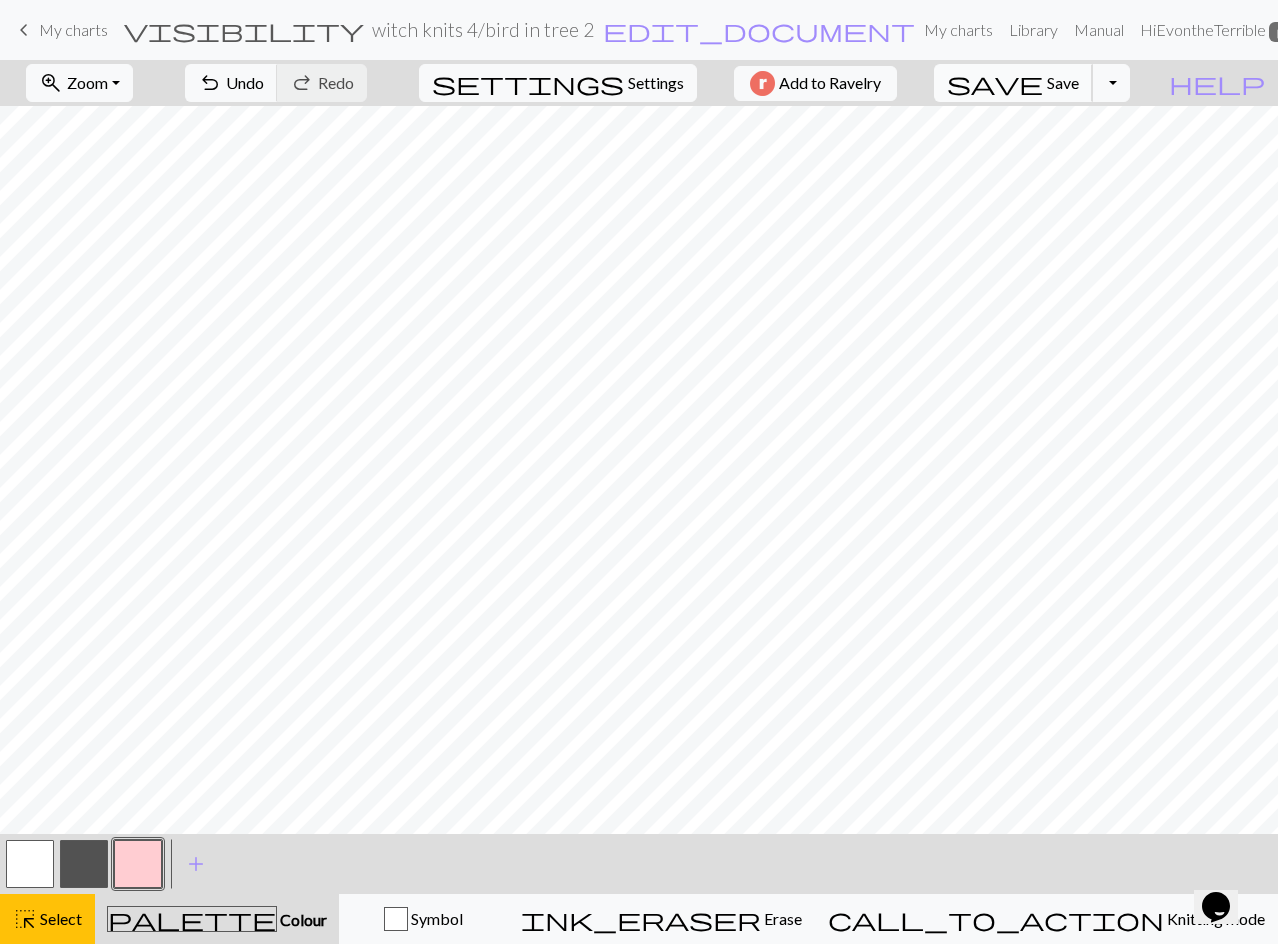 click on "Save" at bounding box center [1063, 82] 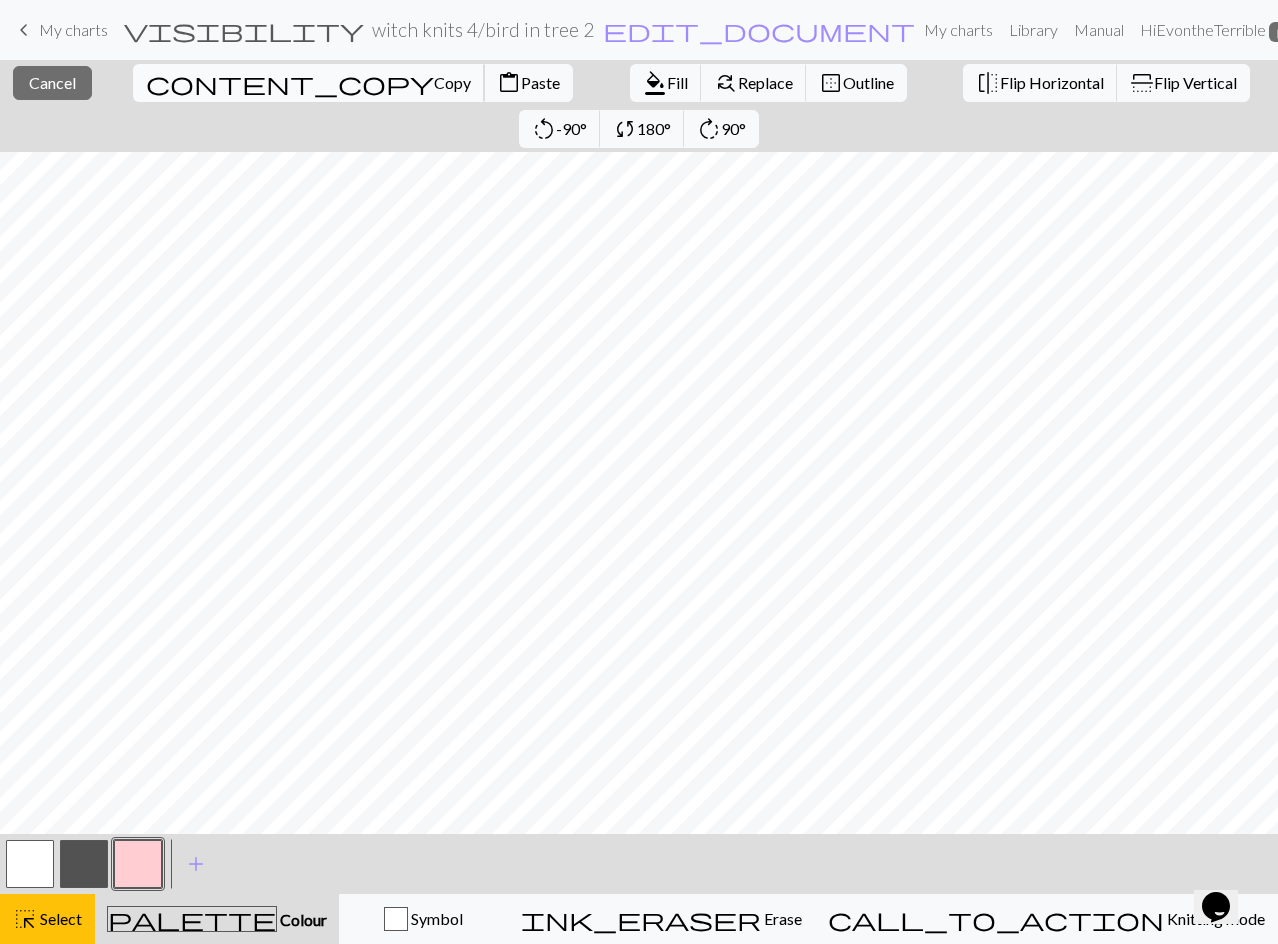click on "Copy" at bounding box center [452, 82] 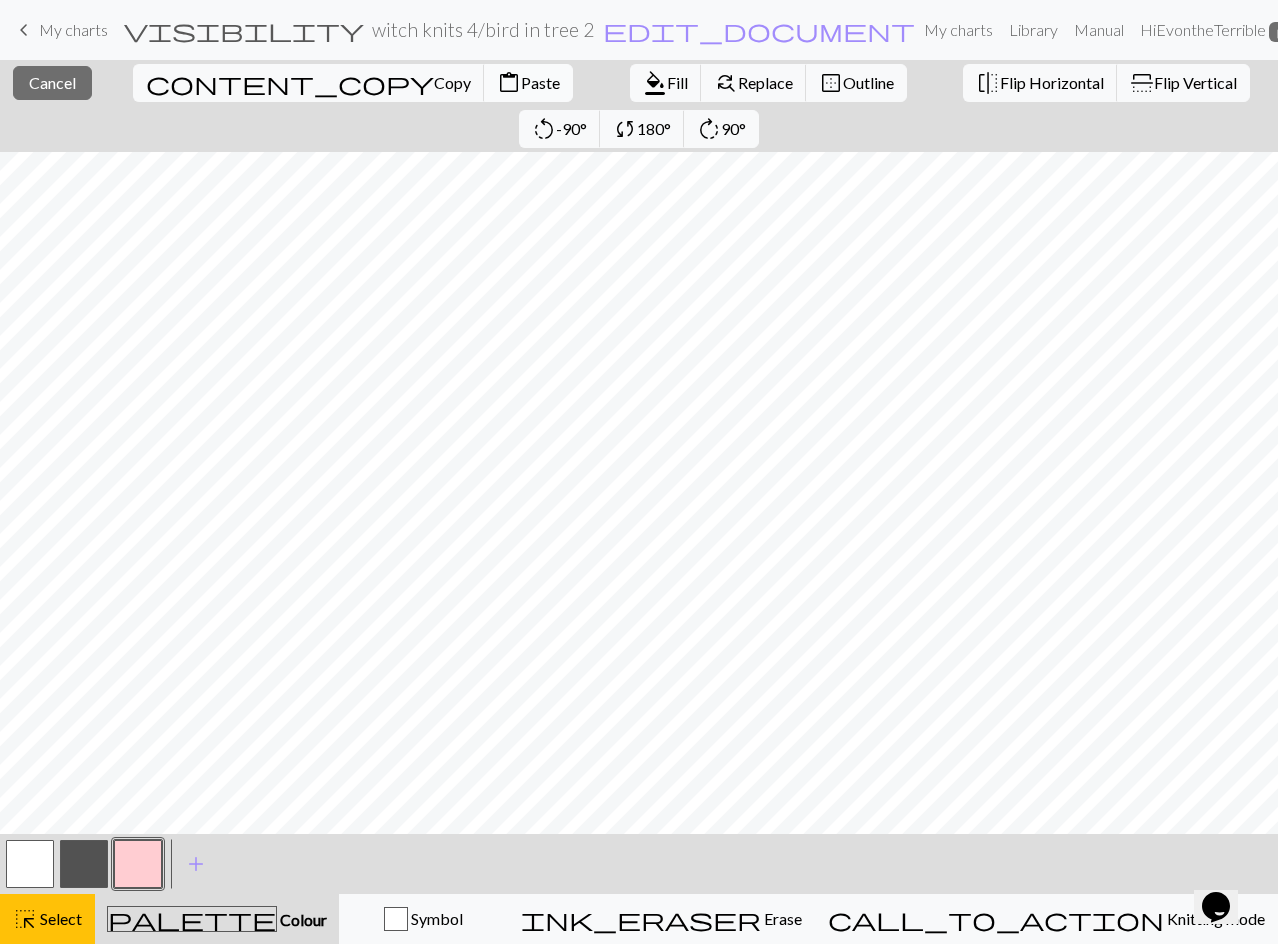 click on "Paste" at bounding box center (540, 82) 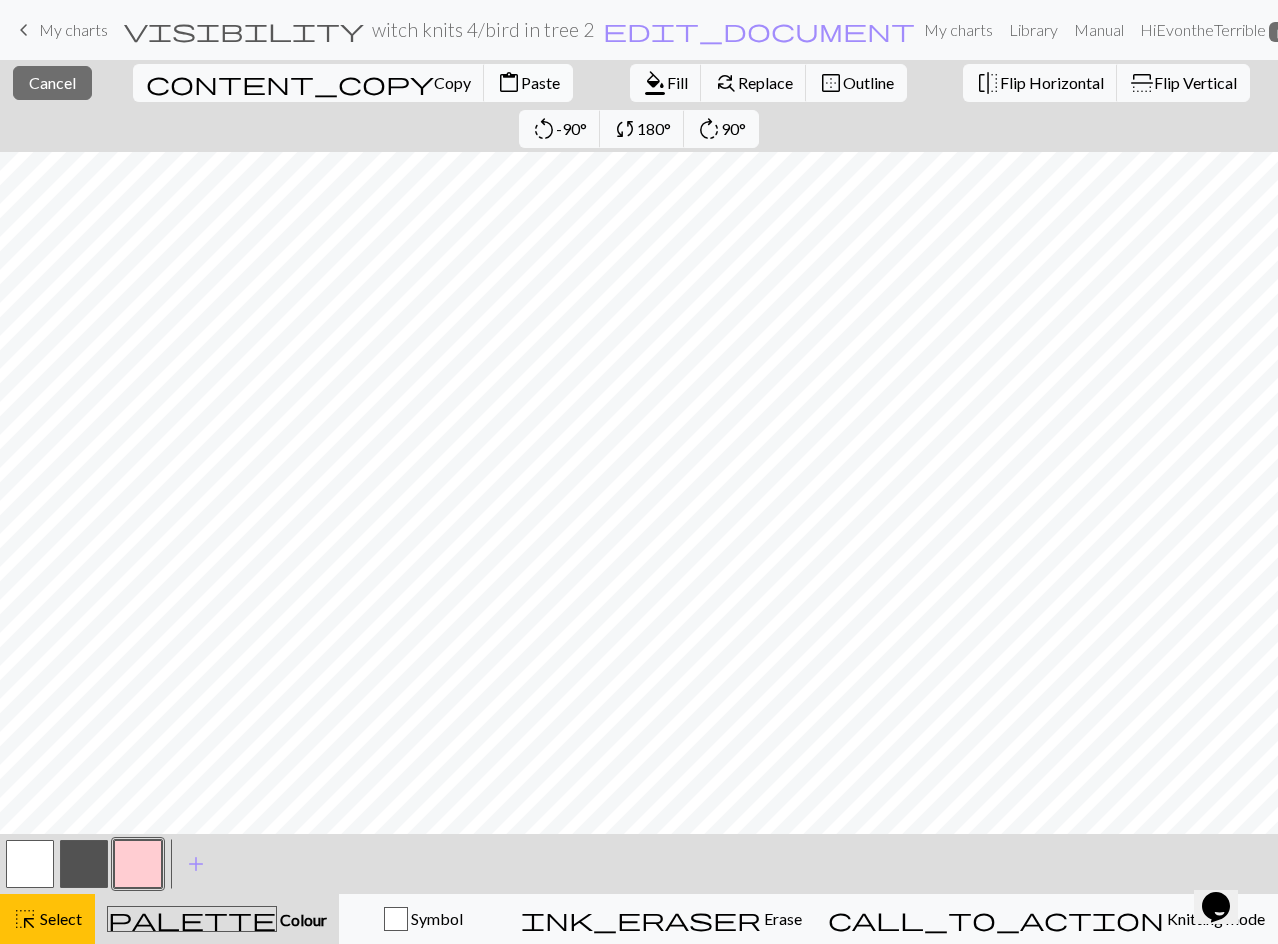 click on "Paste" at bounding box center (540, 82) 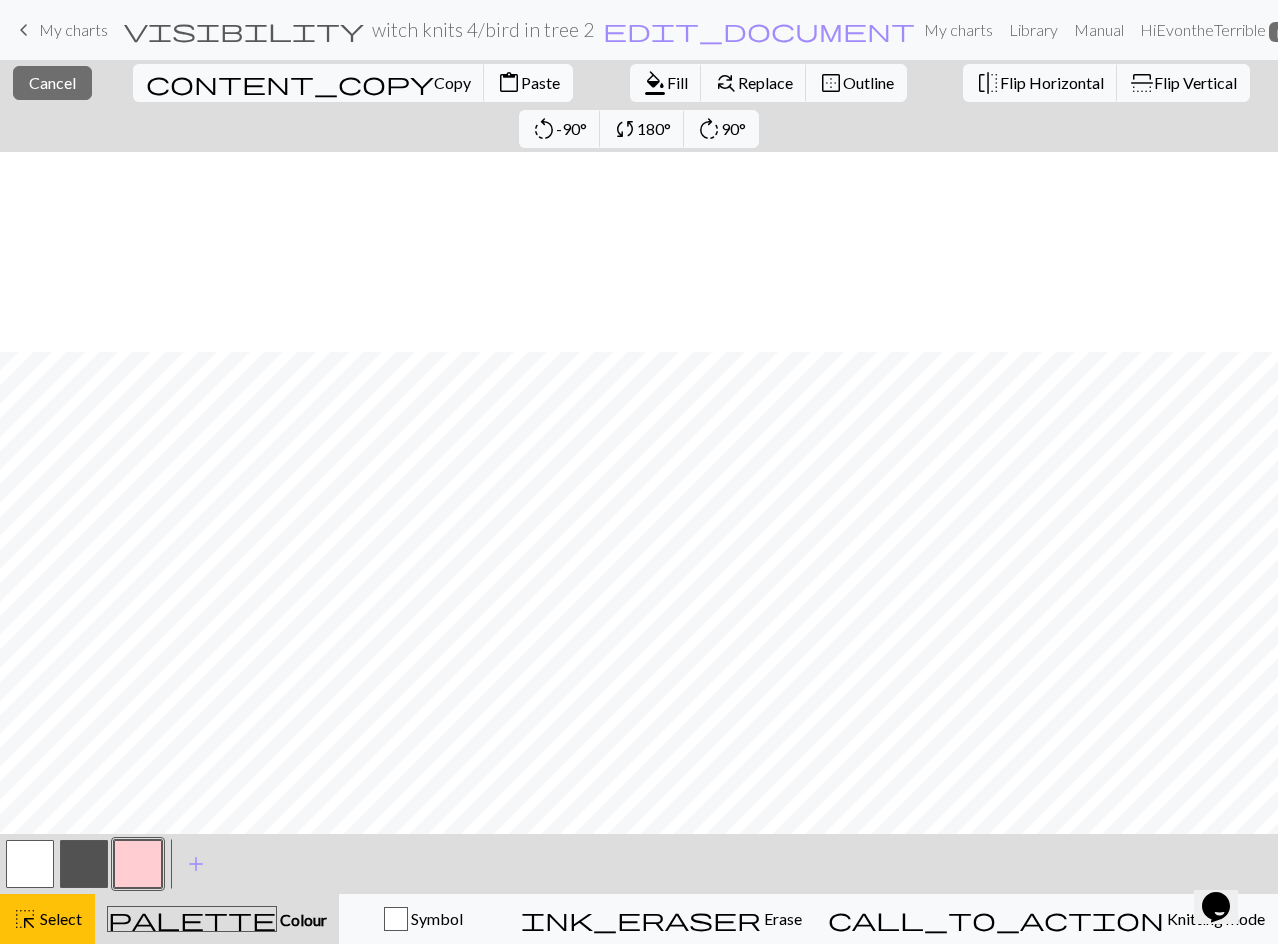 scroll, scrollTop: 200, scrollLeft: 0, axis: vertical 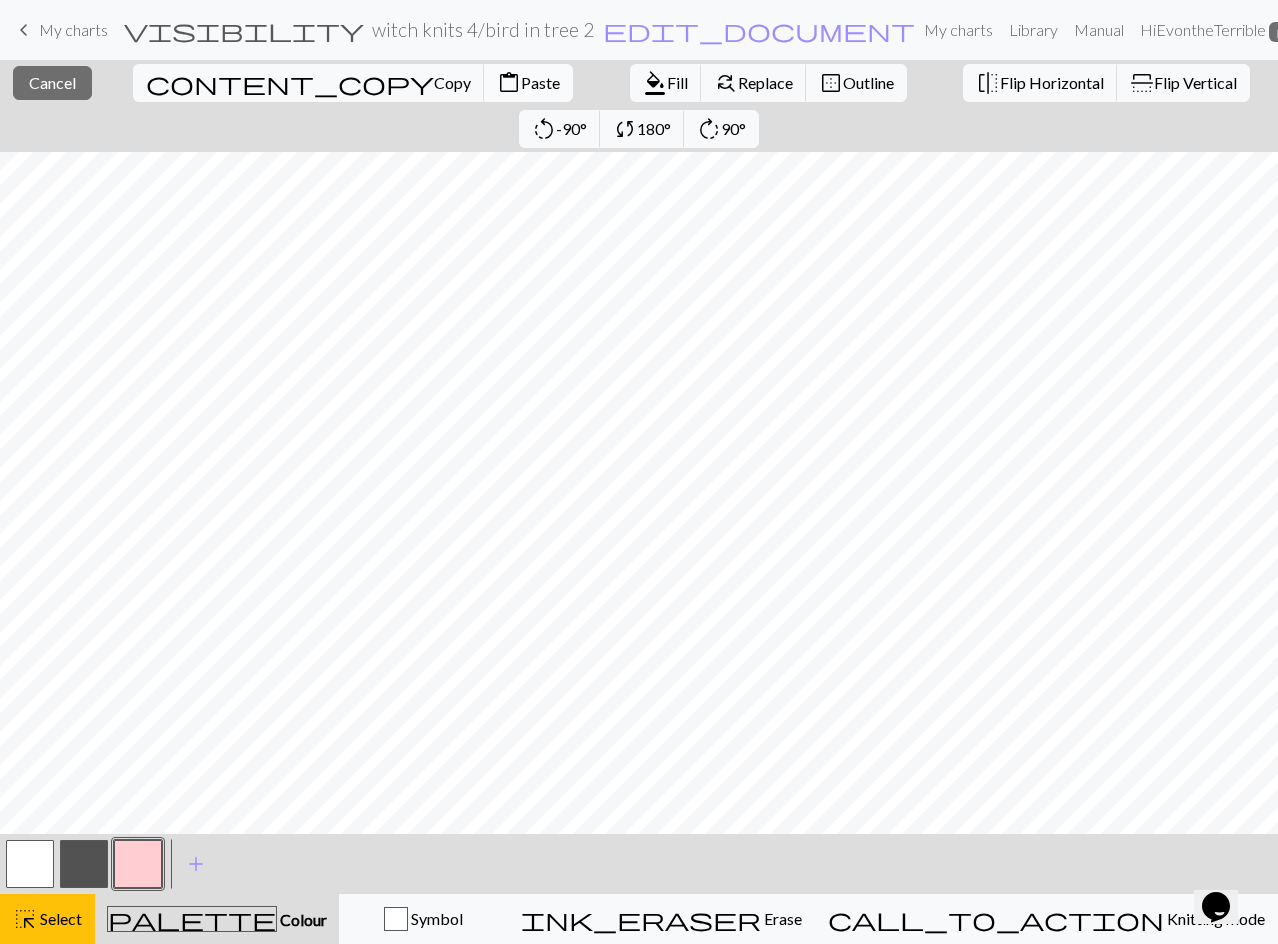 click on "Paste" at bounding box center (540, 82) 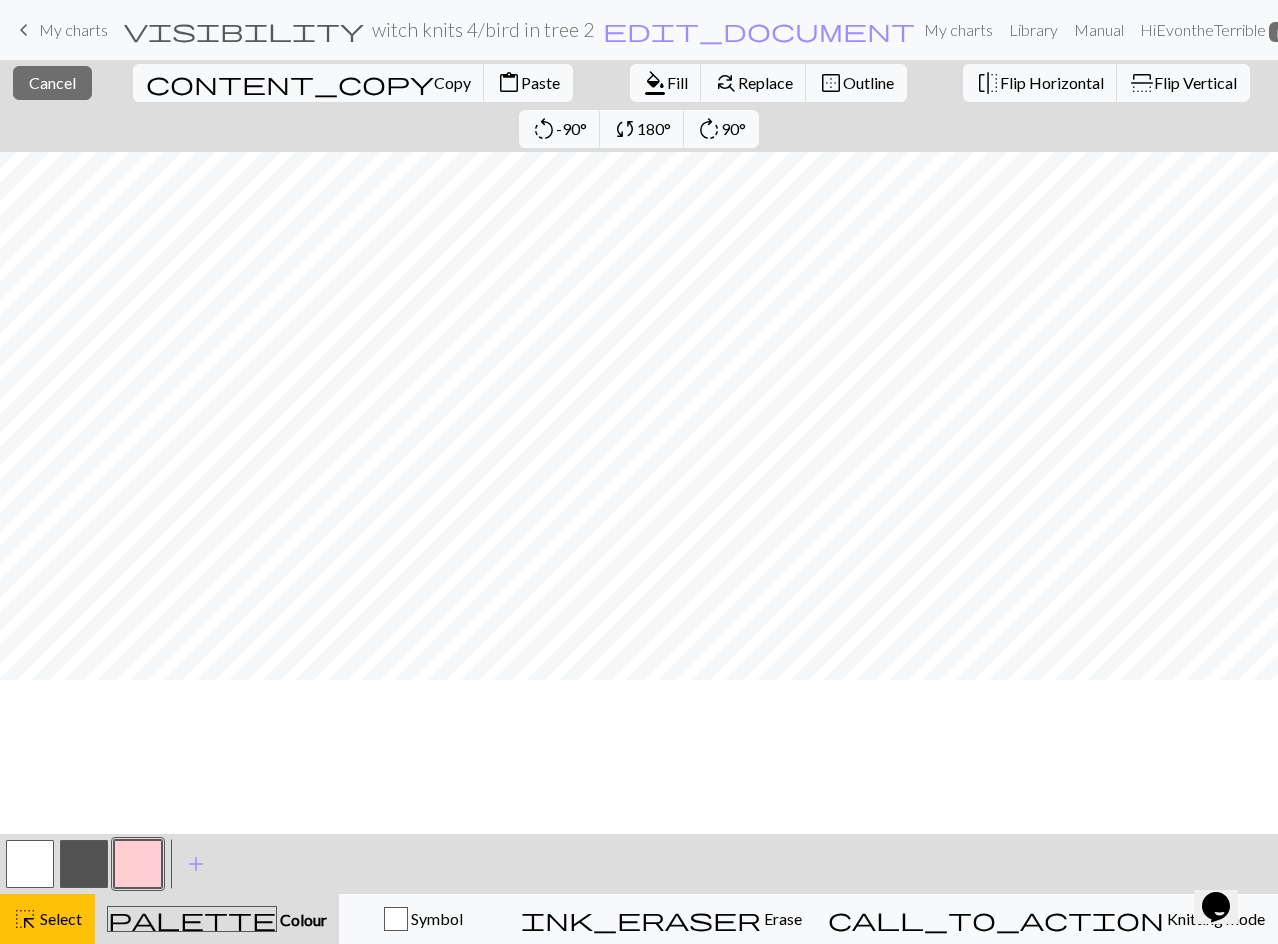 scroll, scrollTop: 0, scrollLeft: 0, axis: both 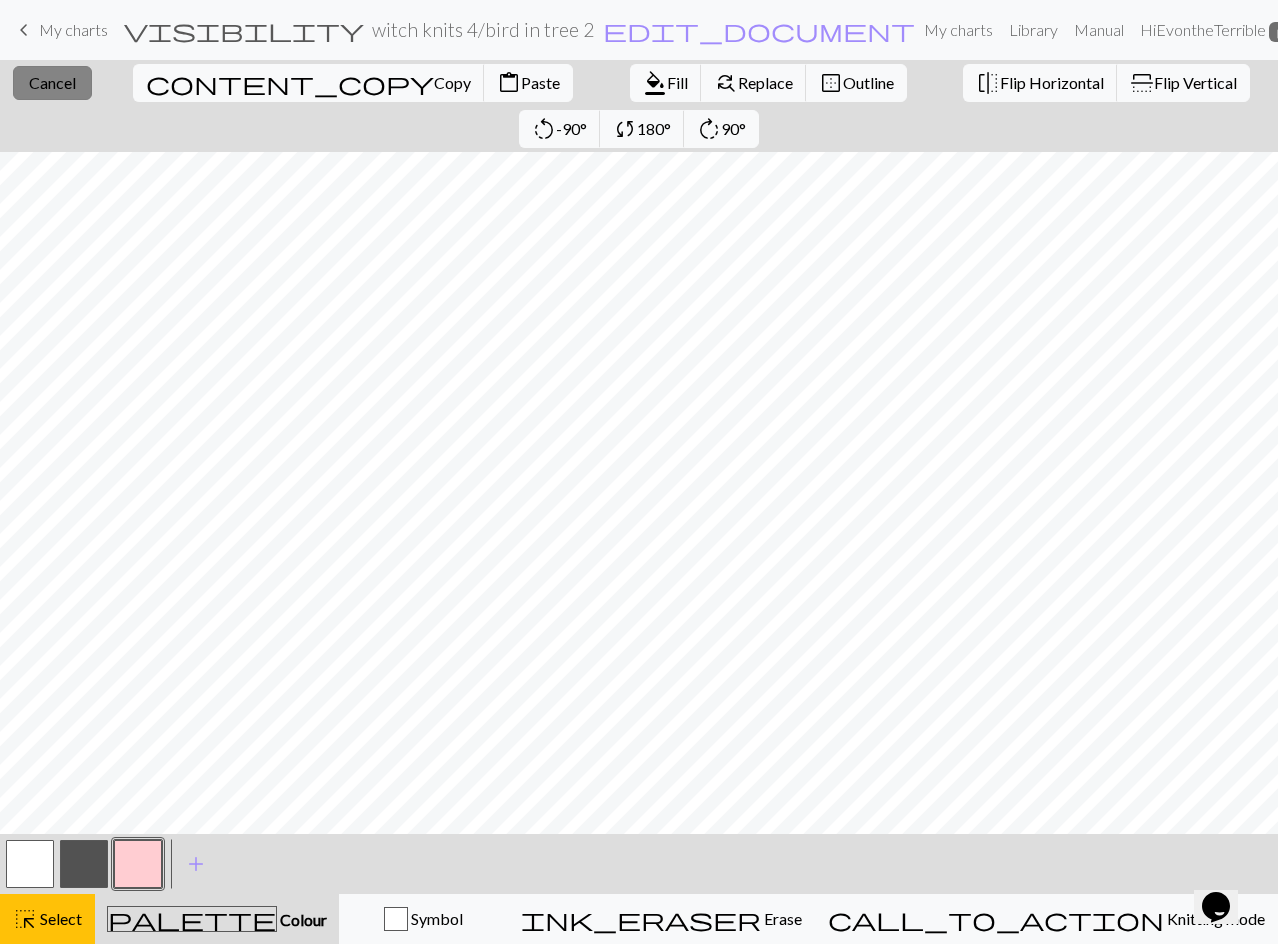 click on "Cancel" at bounding box center [52, 82] 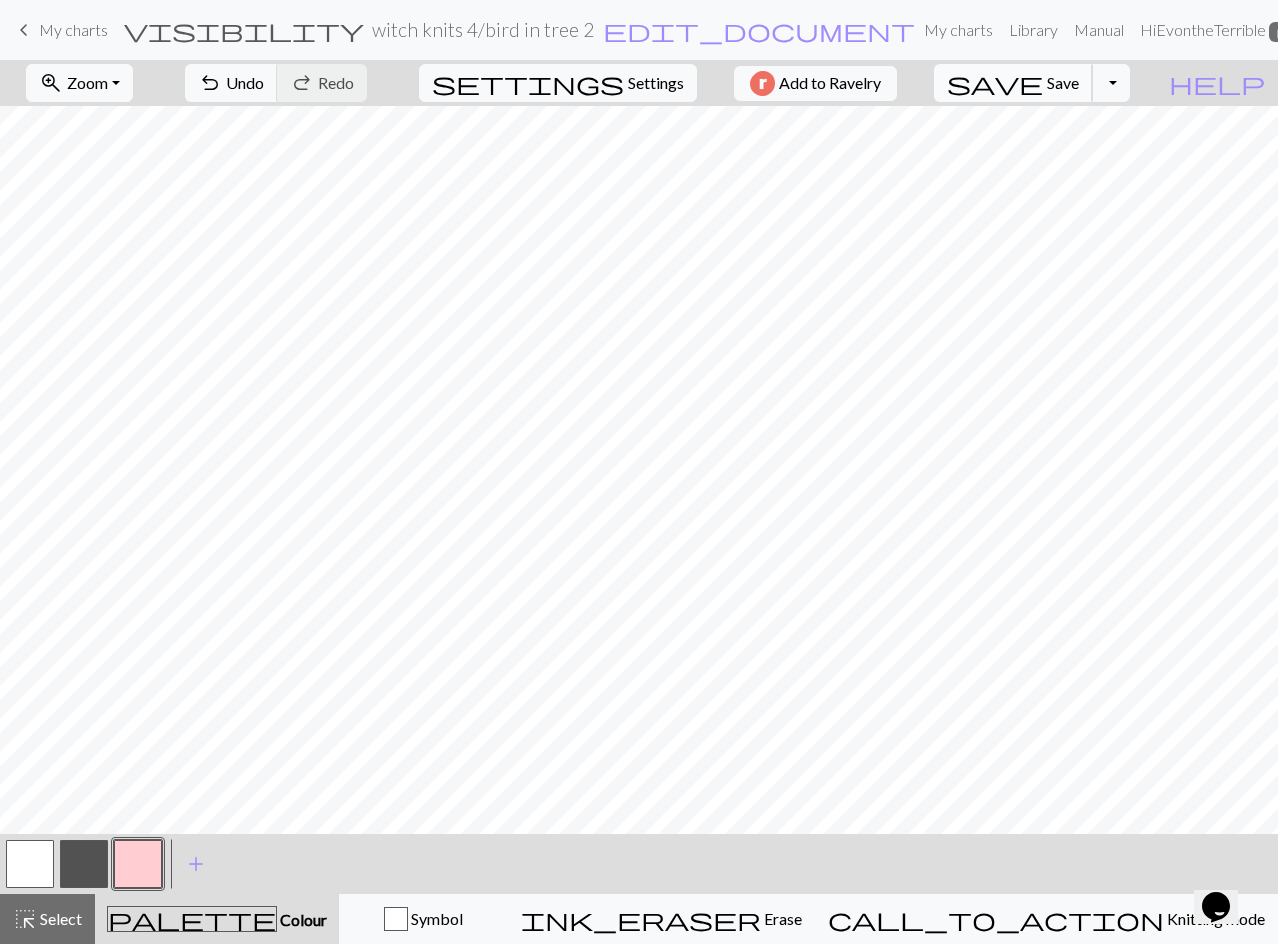 click on "save Save Save" at bounding box center [1013, 83] 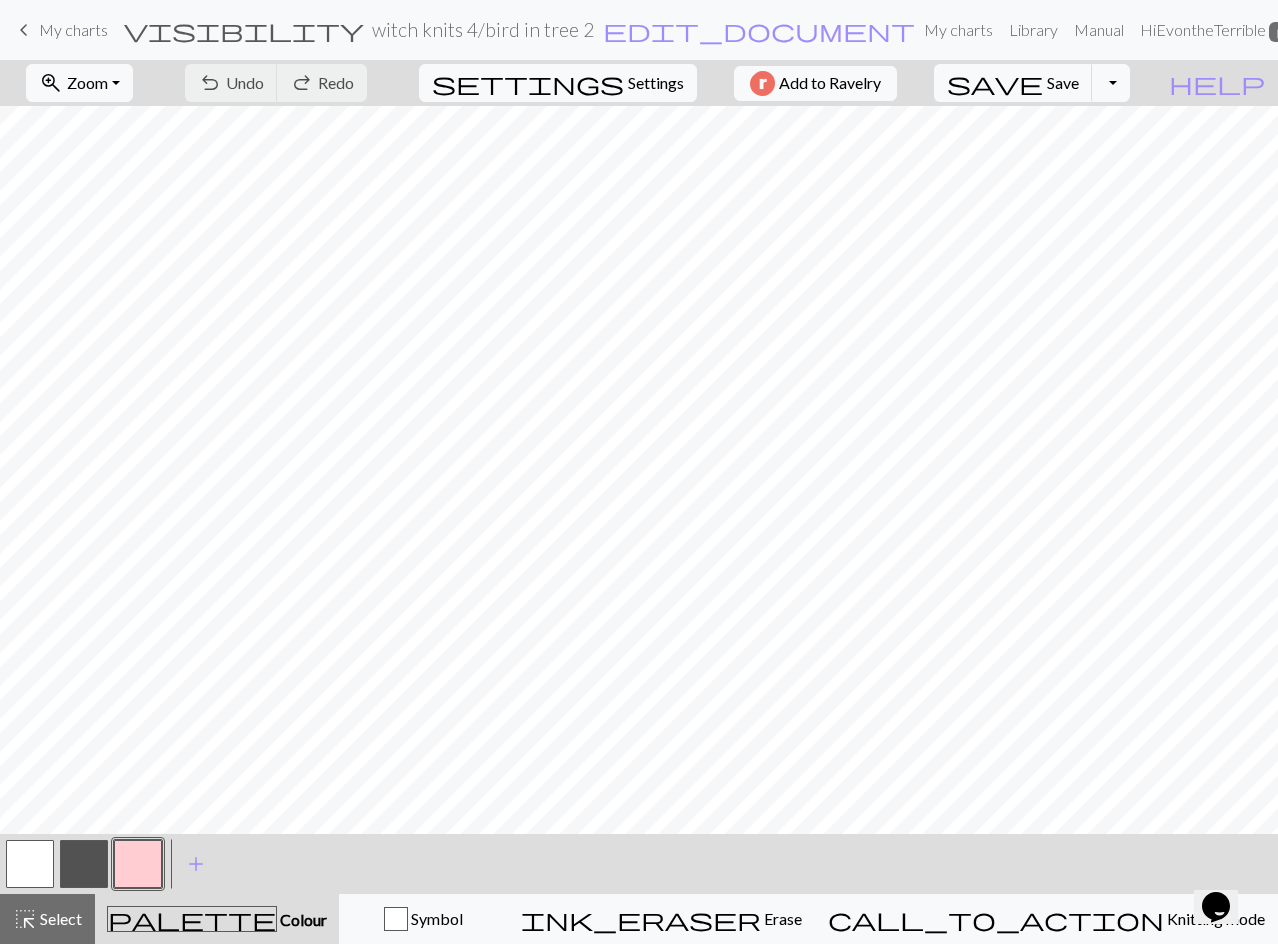 click at bounding box center [30, 864] 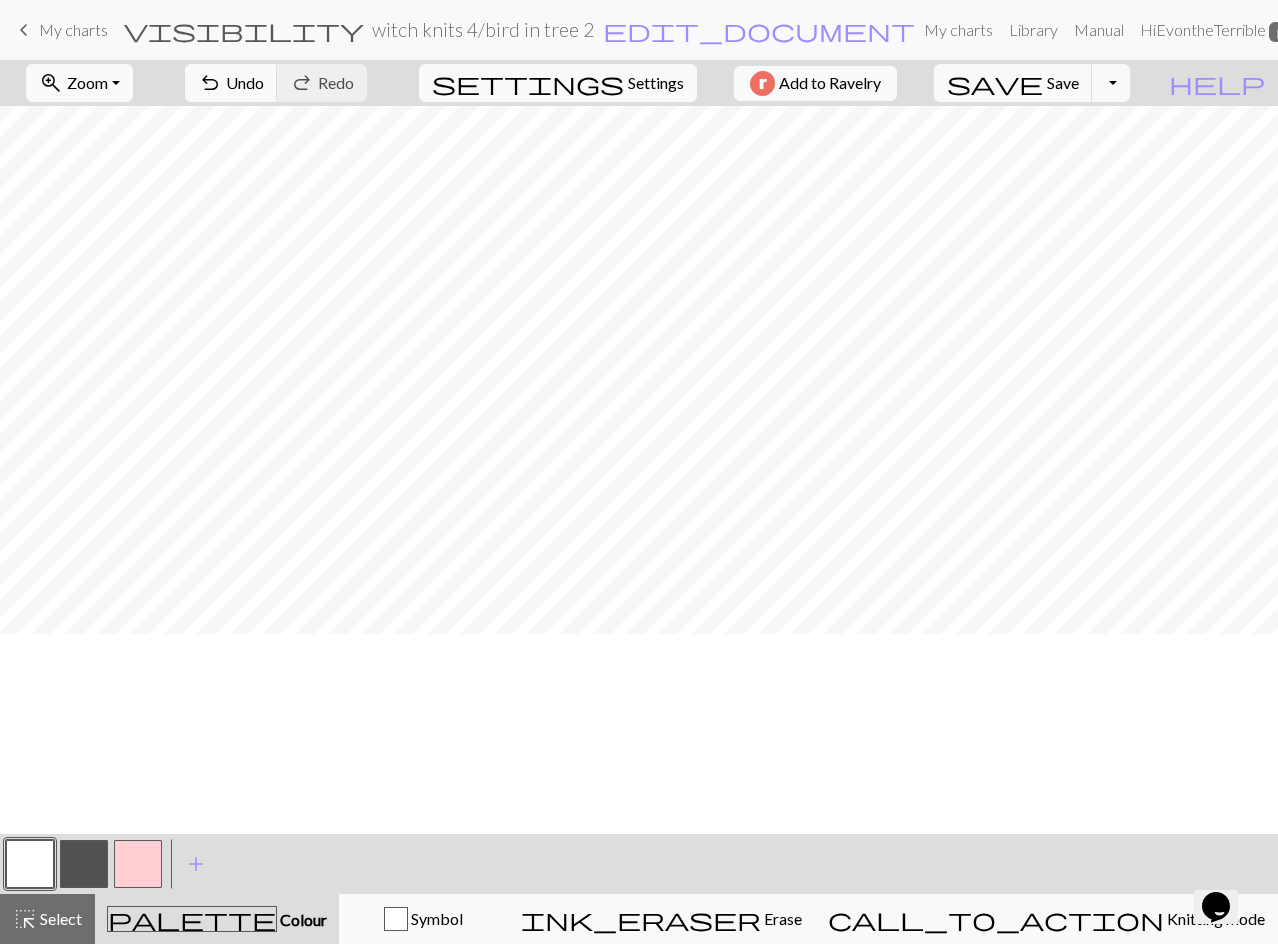scroll, scrollTop: 0, scrollLeft: 0, axis: both 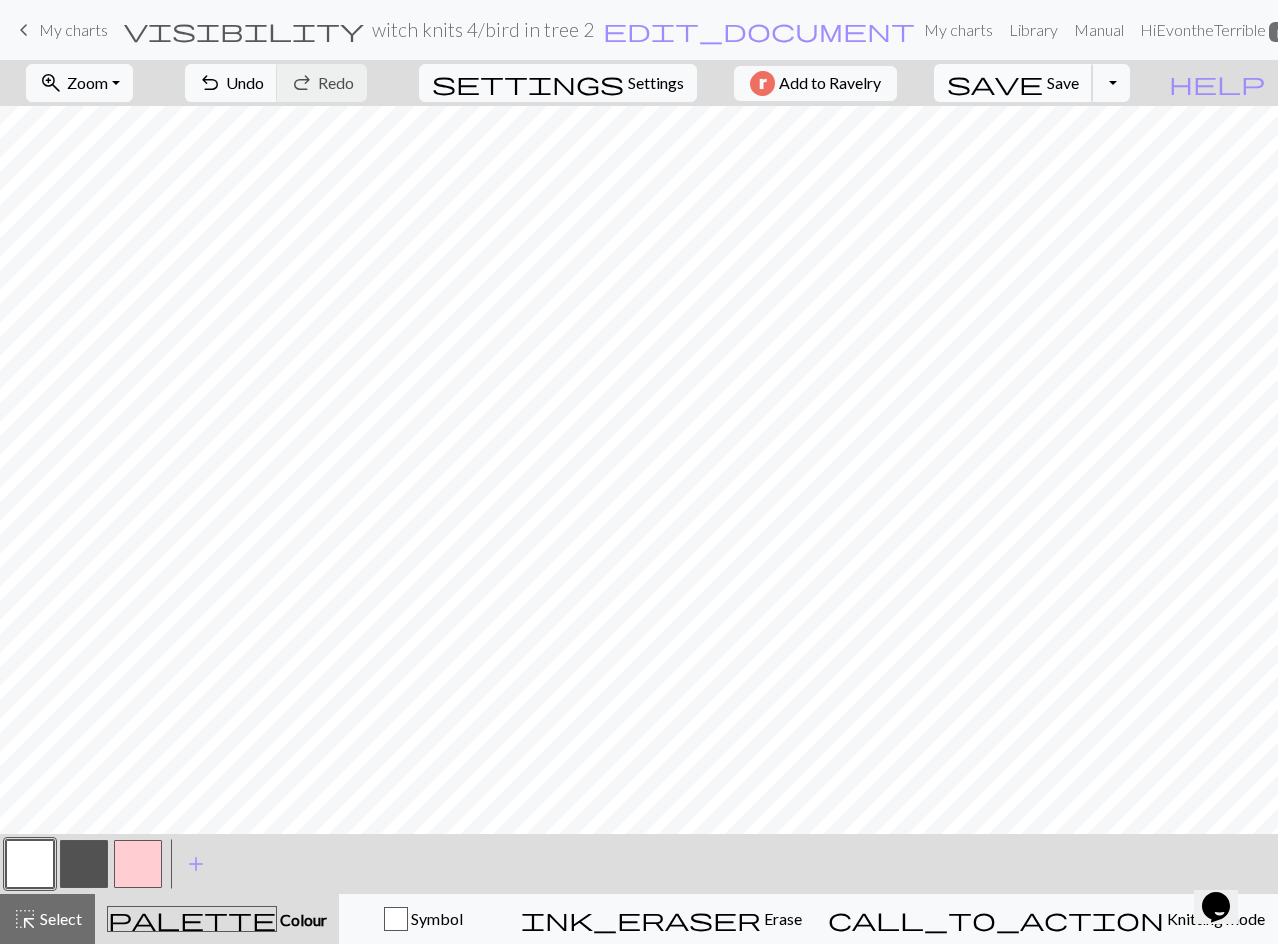 click on "save" at bounding box center (995, 83) 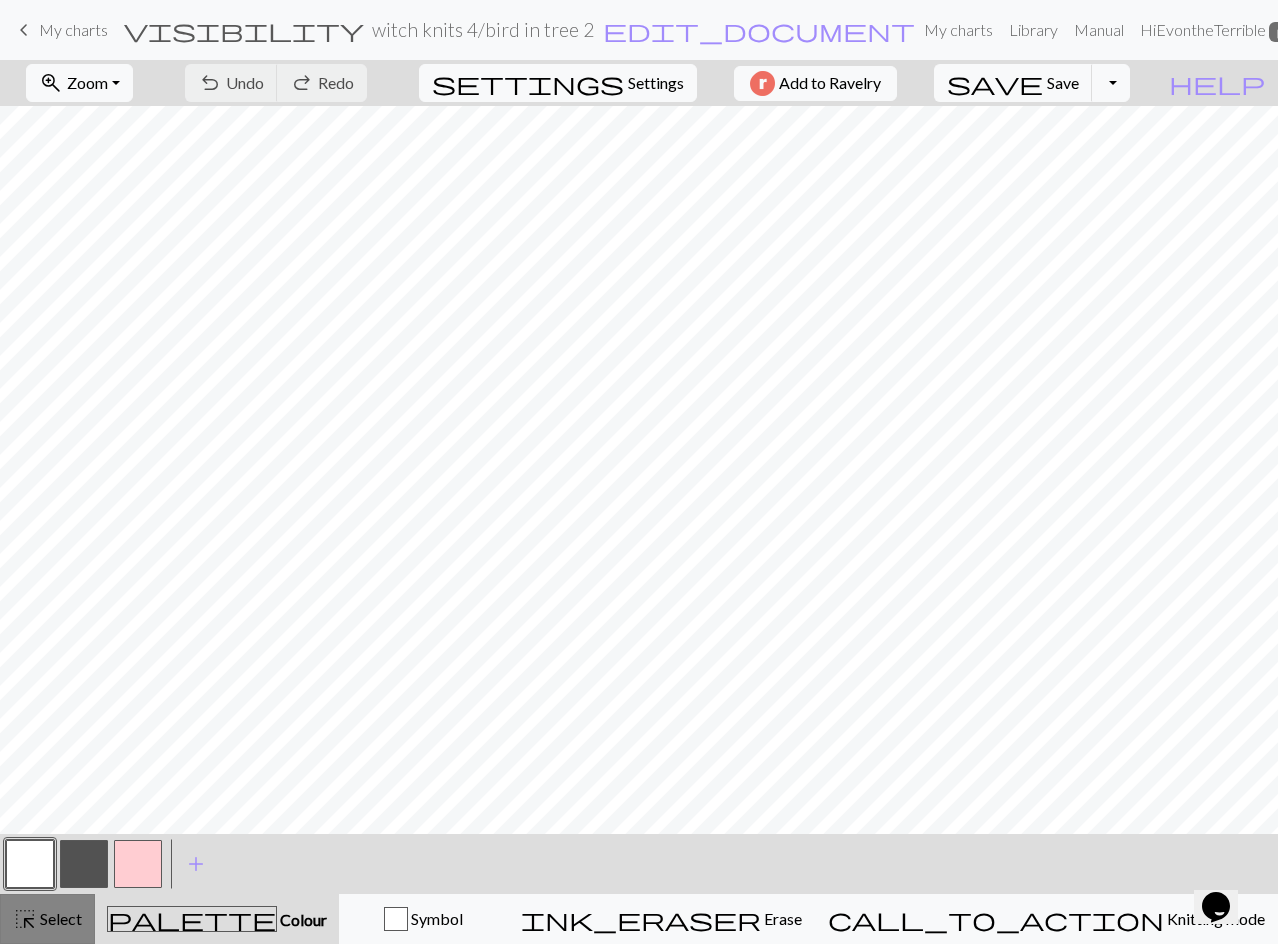 click on "Select" at bounding box center [59, 918] 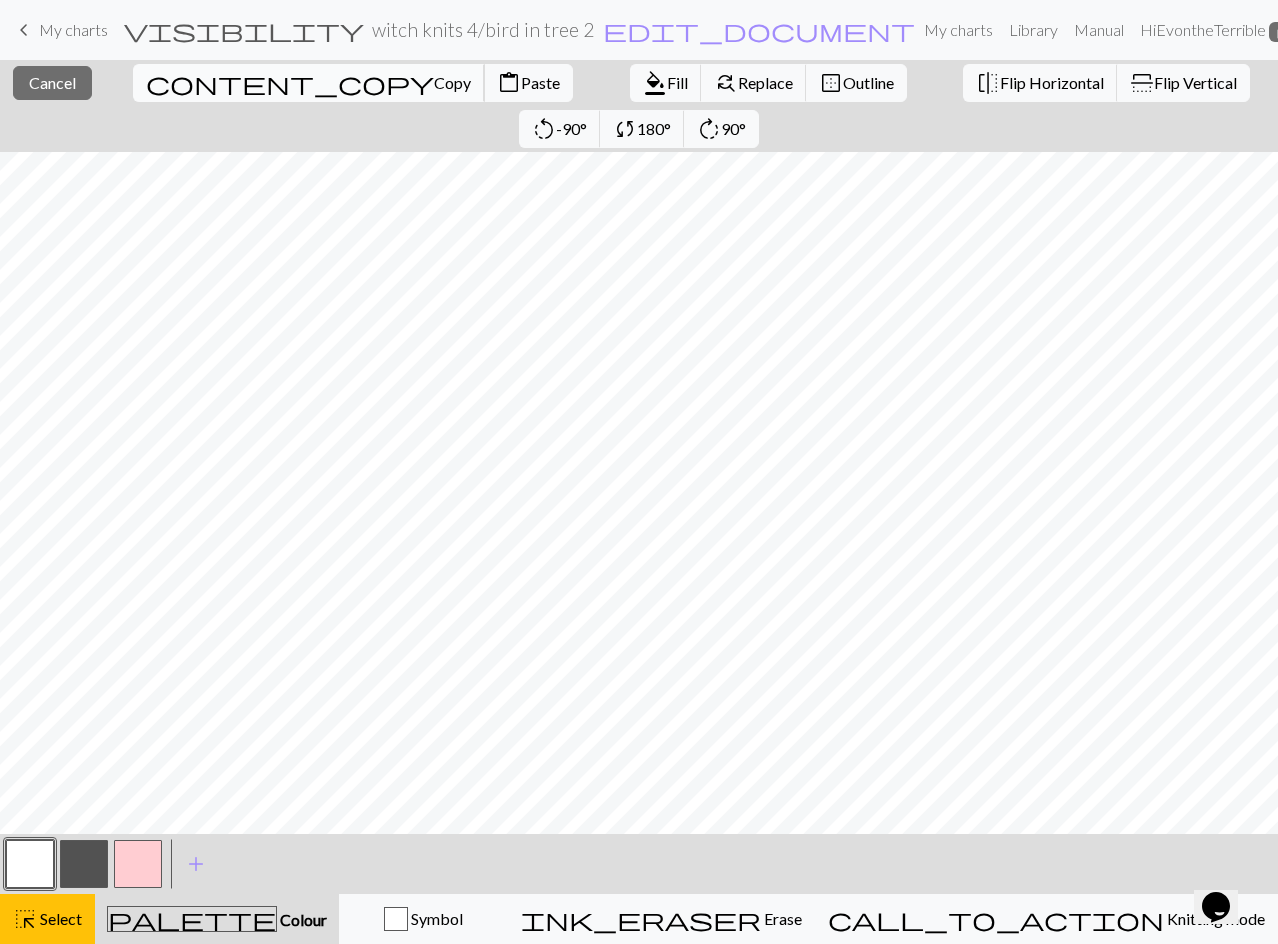 click on "Copy" at bounding box center [452, 82] 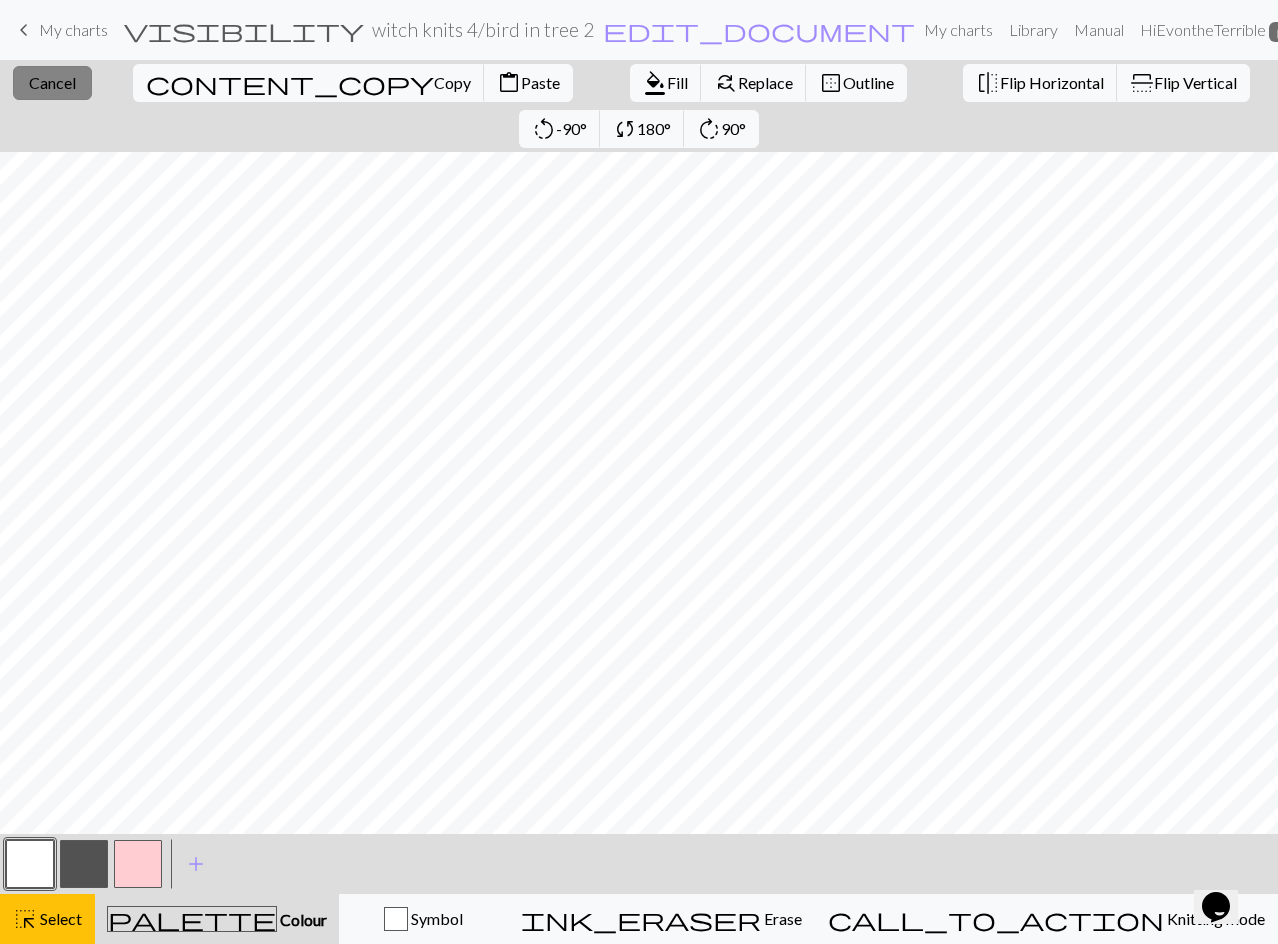 click on "Cancel" at bounding box center [52, 82] 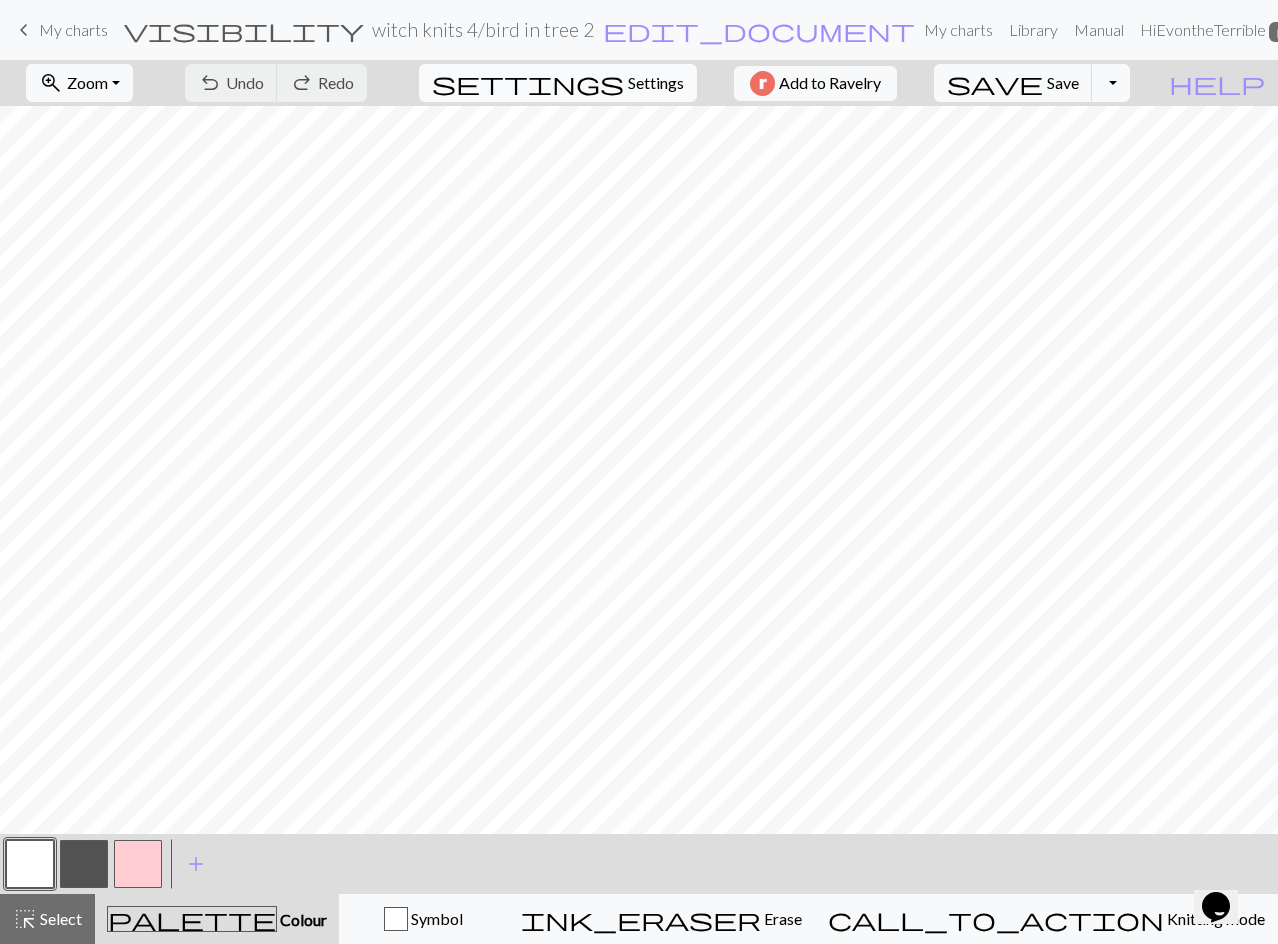 click on "settings" at bounding box center (528, 83) 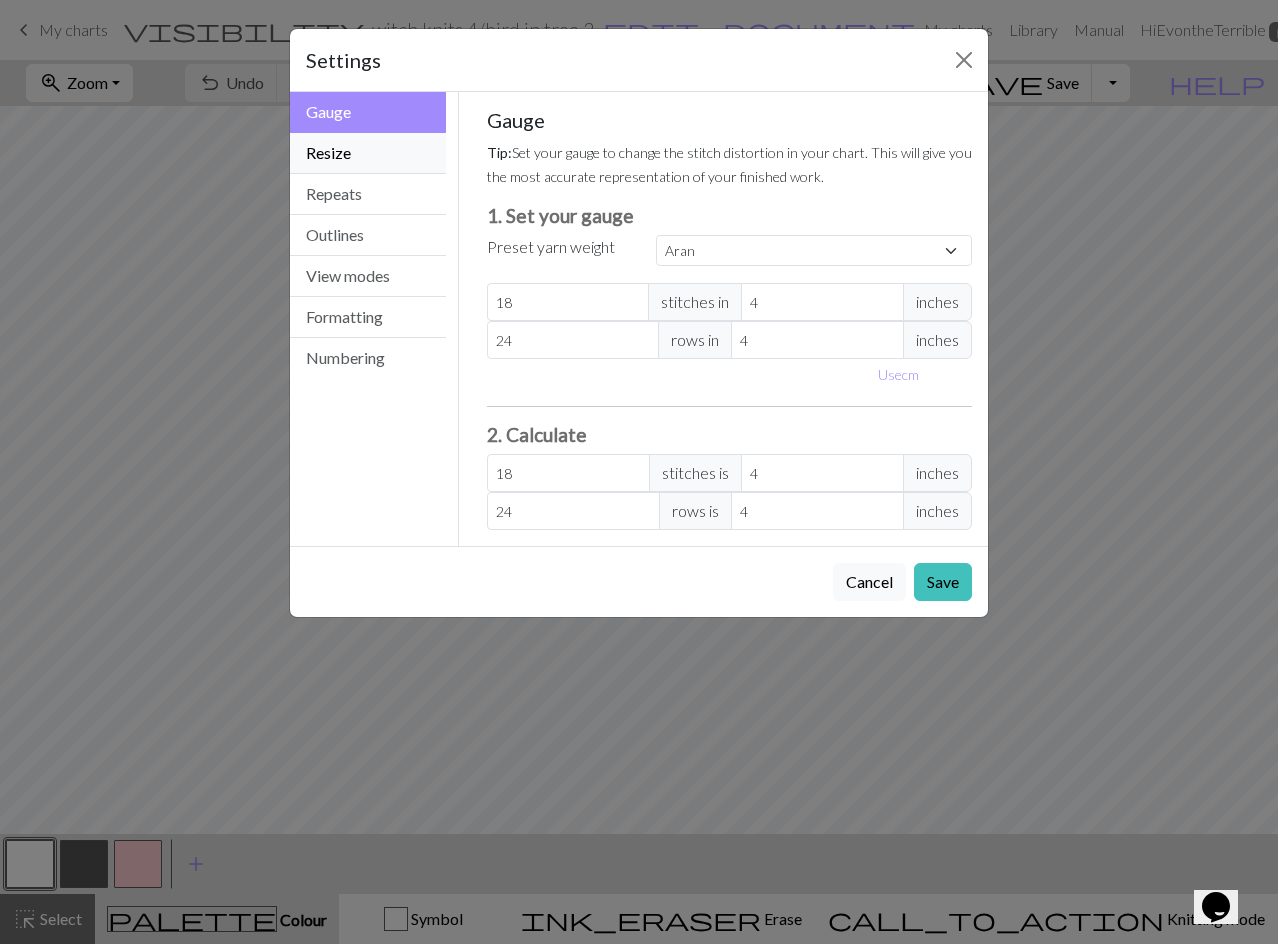 click on "Resize" at bounding box center (368, 153) 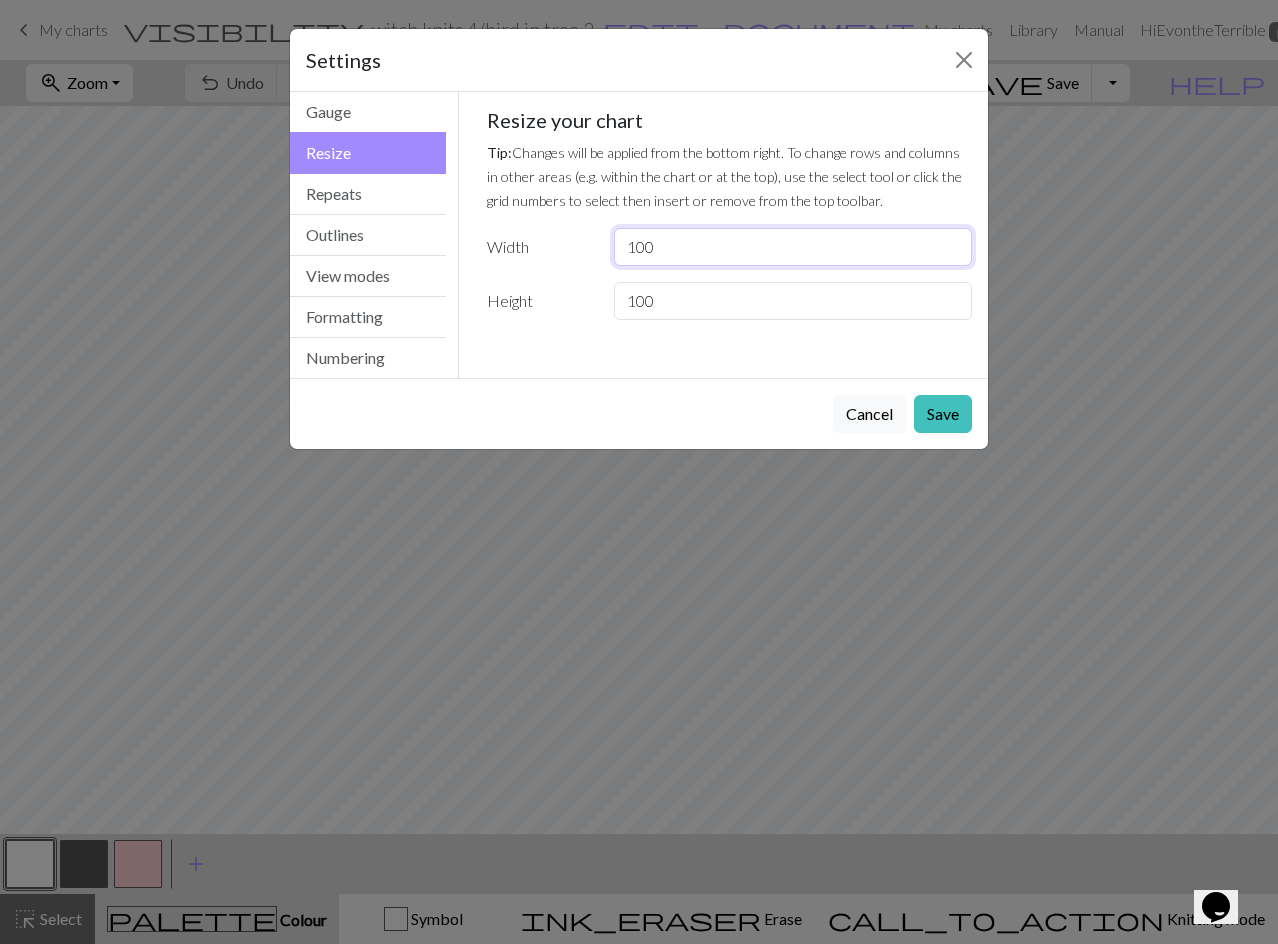 drag, startPoint x: 707, startPoint y: 245, endPoint x: 626, endPoint y: 249, distance: 81.09871 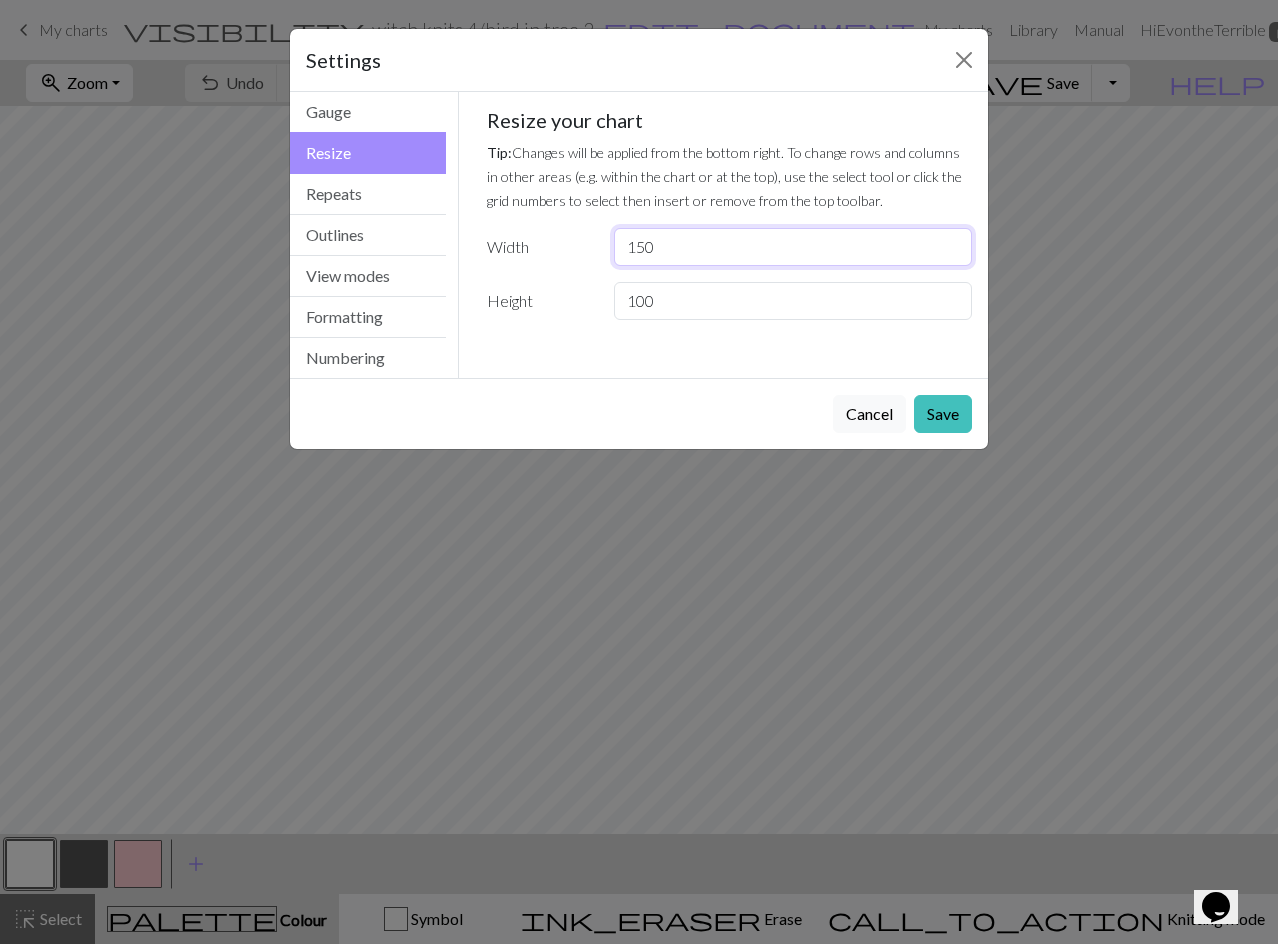 type on "150" 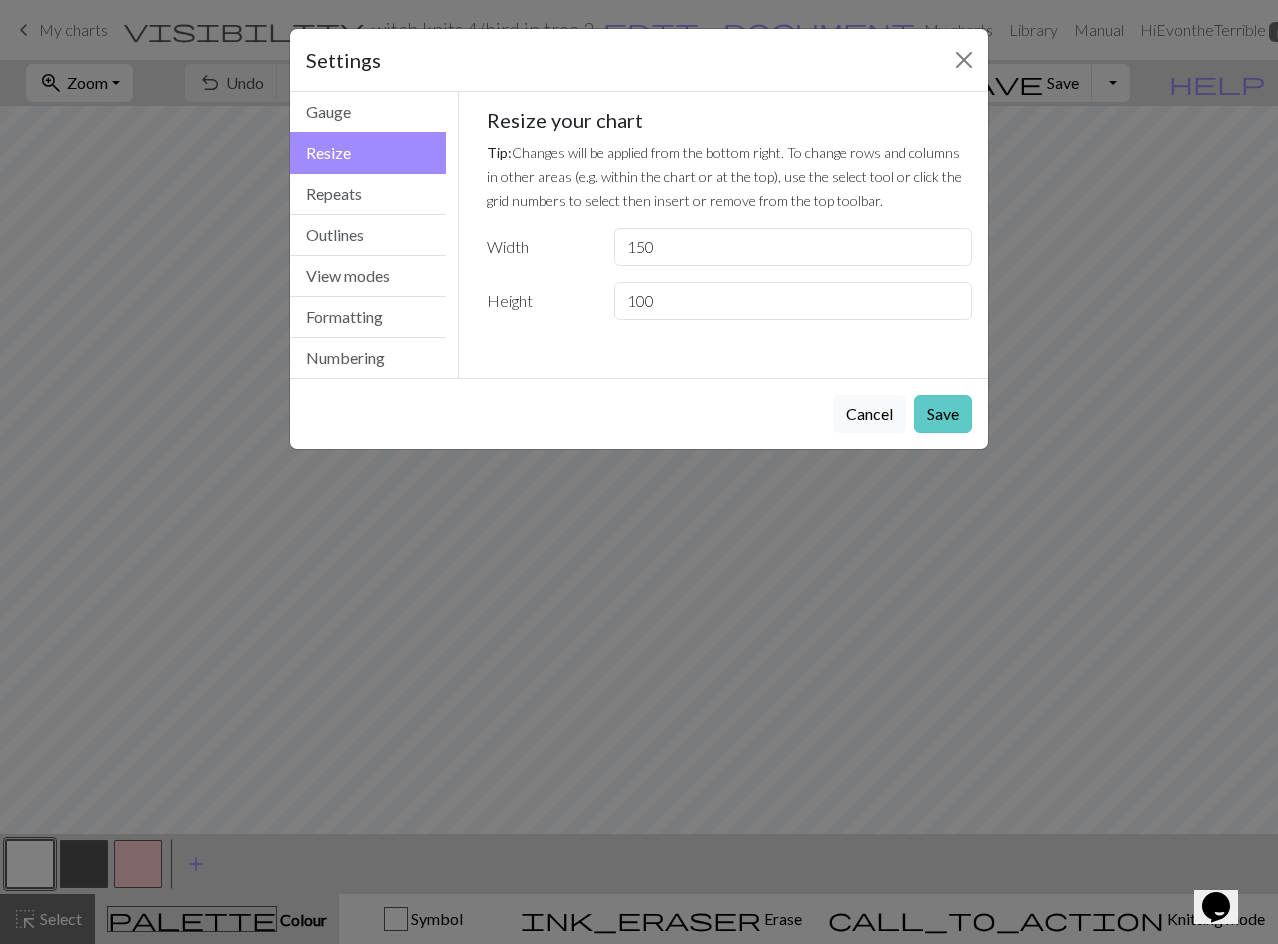 click on "Save" at bounding box center (943, 414) 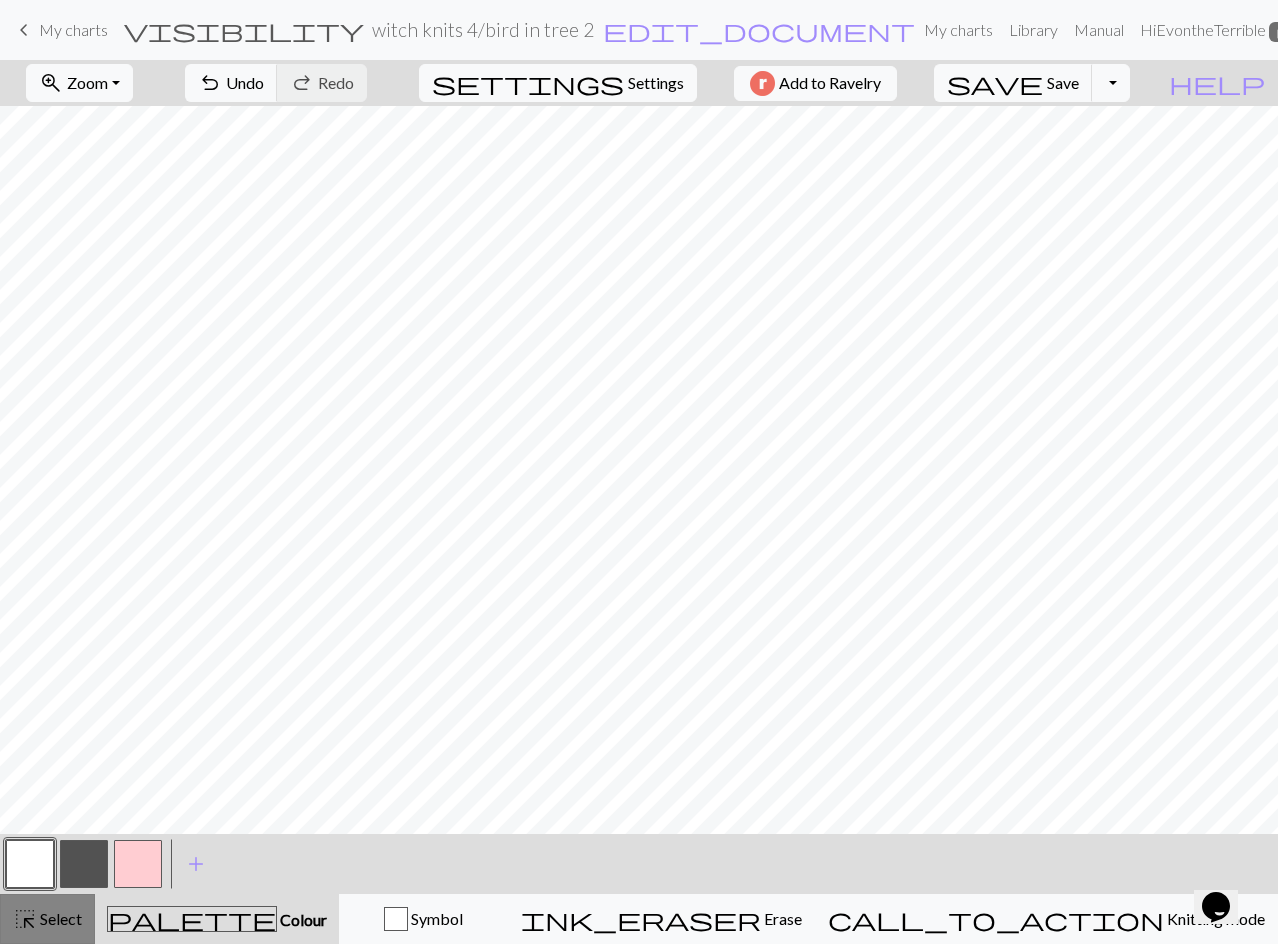 click on "highlight_alt   Select   Select" at bounding box center [47, 919] 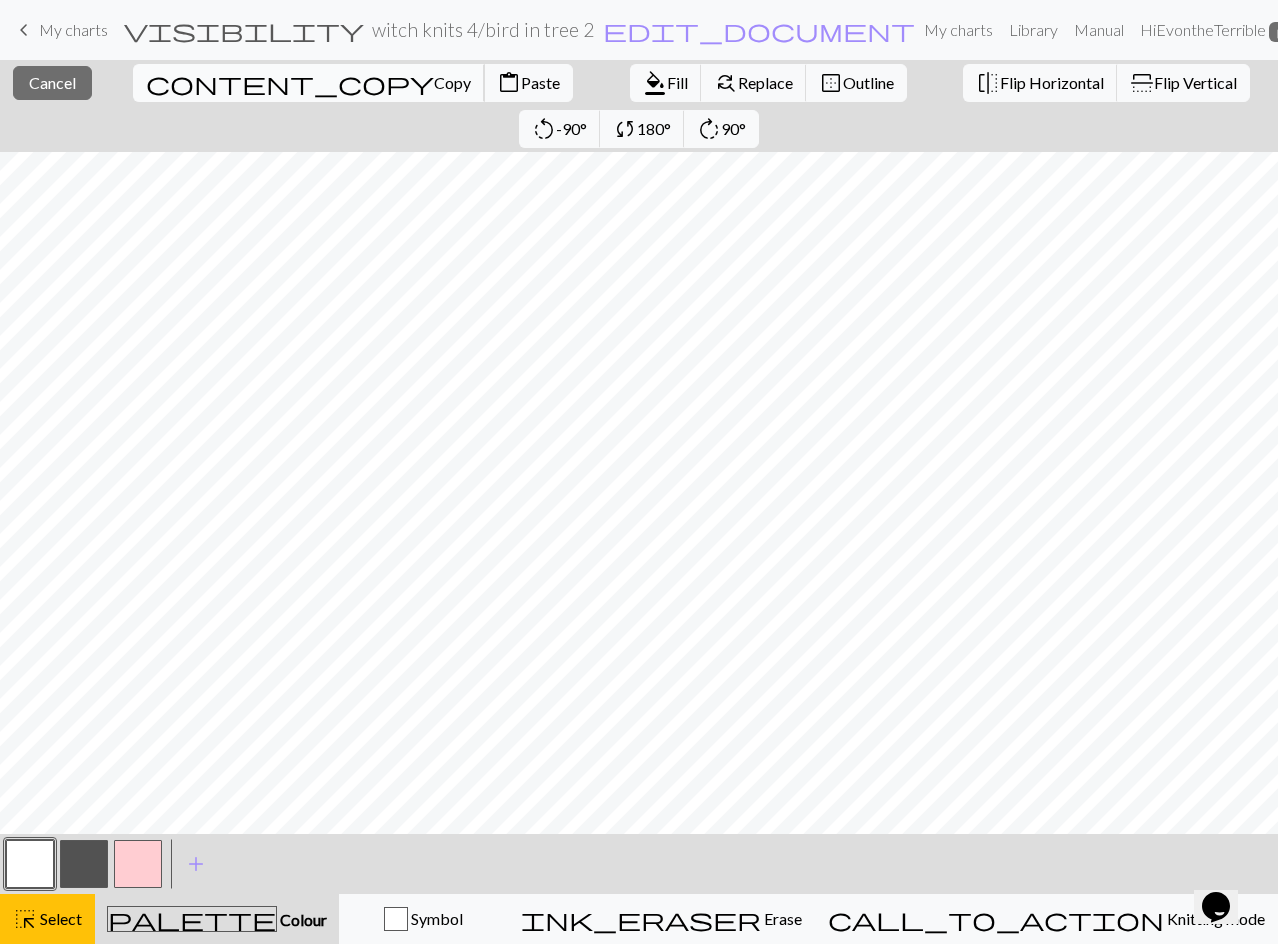click on "Copy" at bounding box center [452, 82] 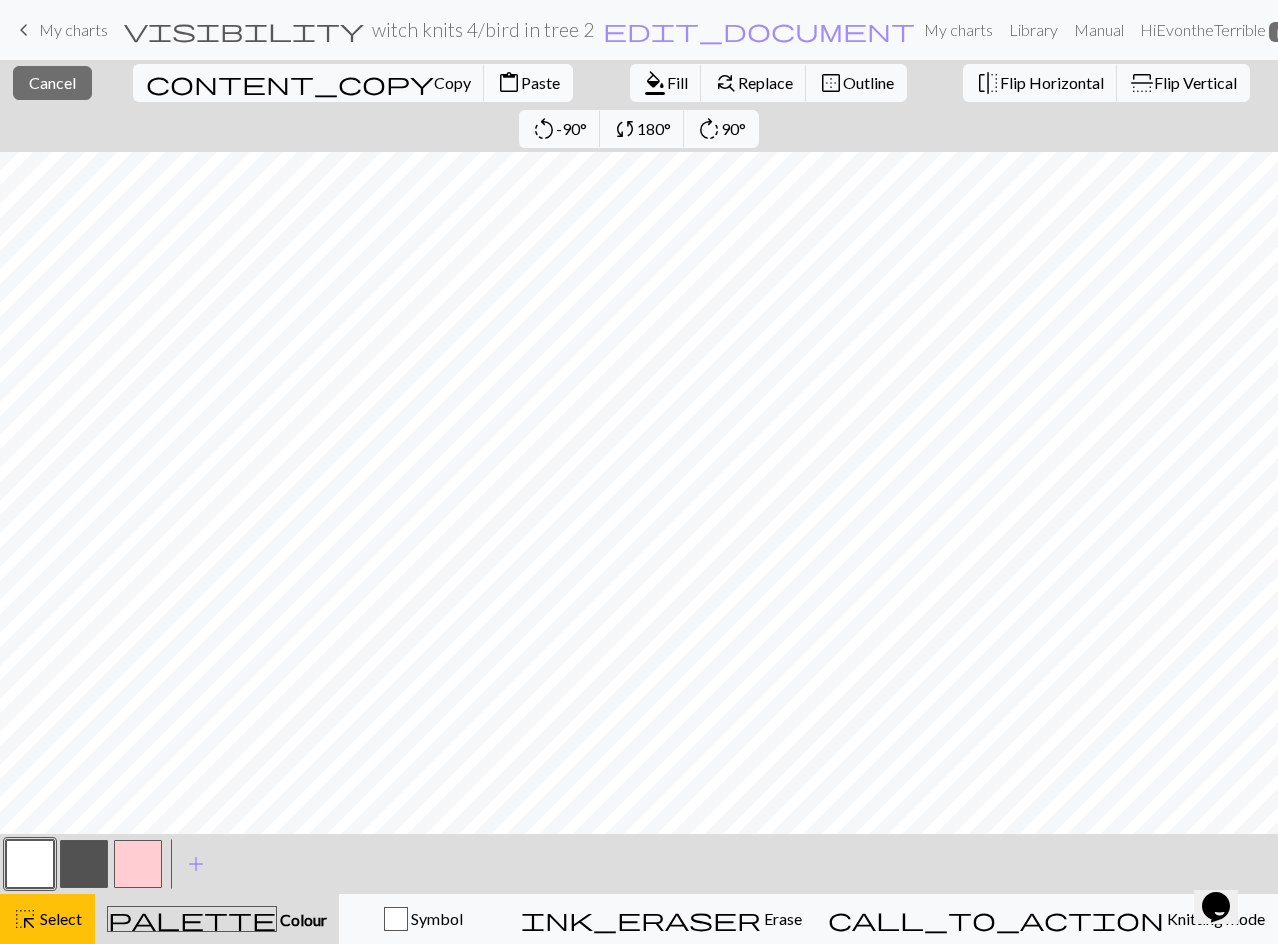 click on "Paste" at bounding box center [540, 82] 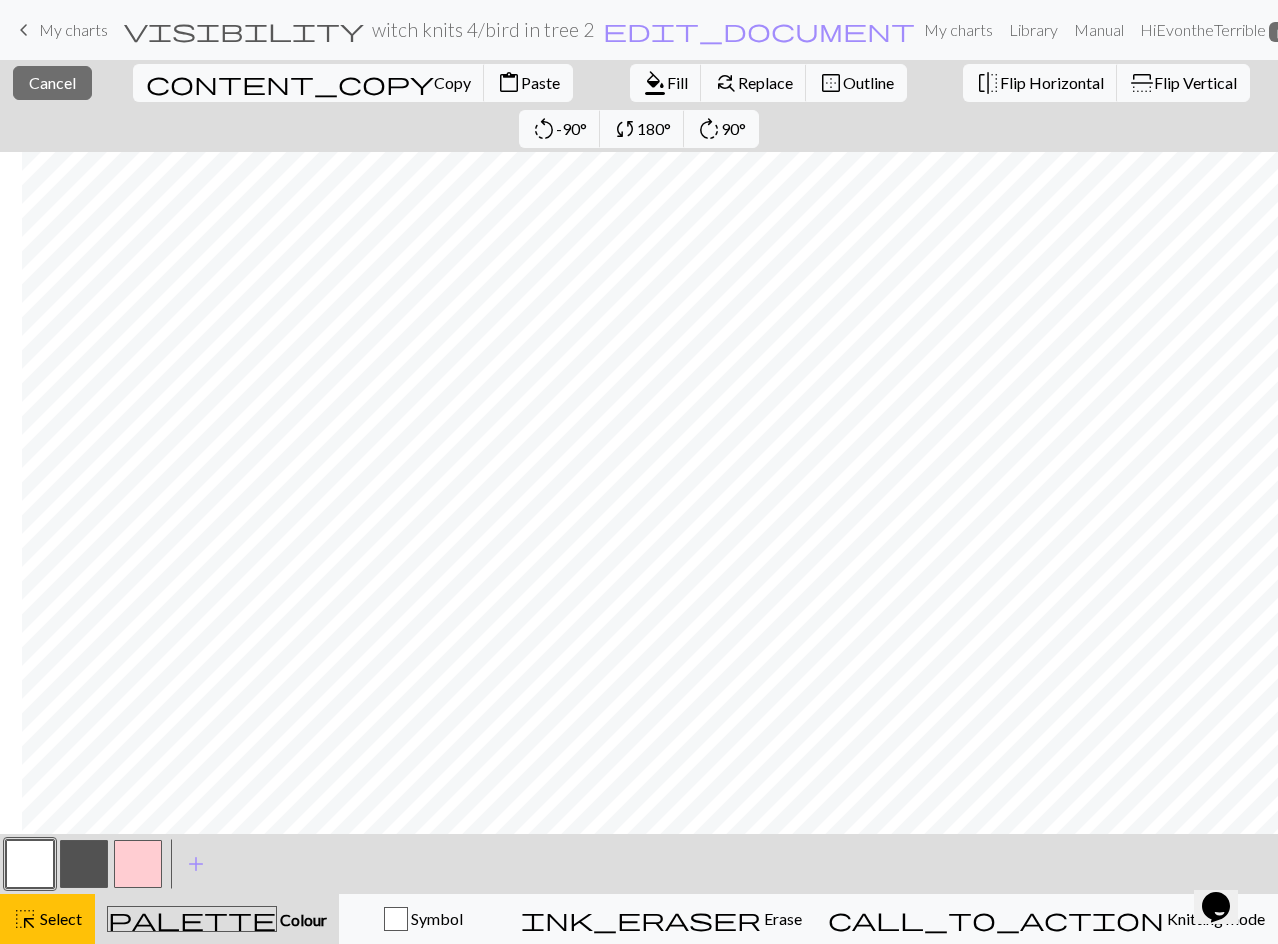 scroll, scrollTop: 0, scrollLeft: 520, axis: horizontal 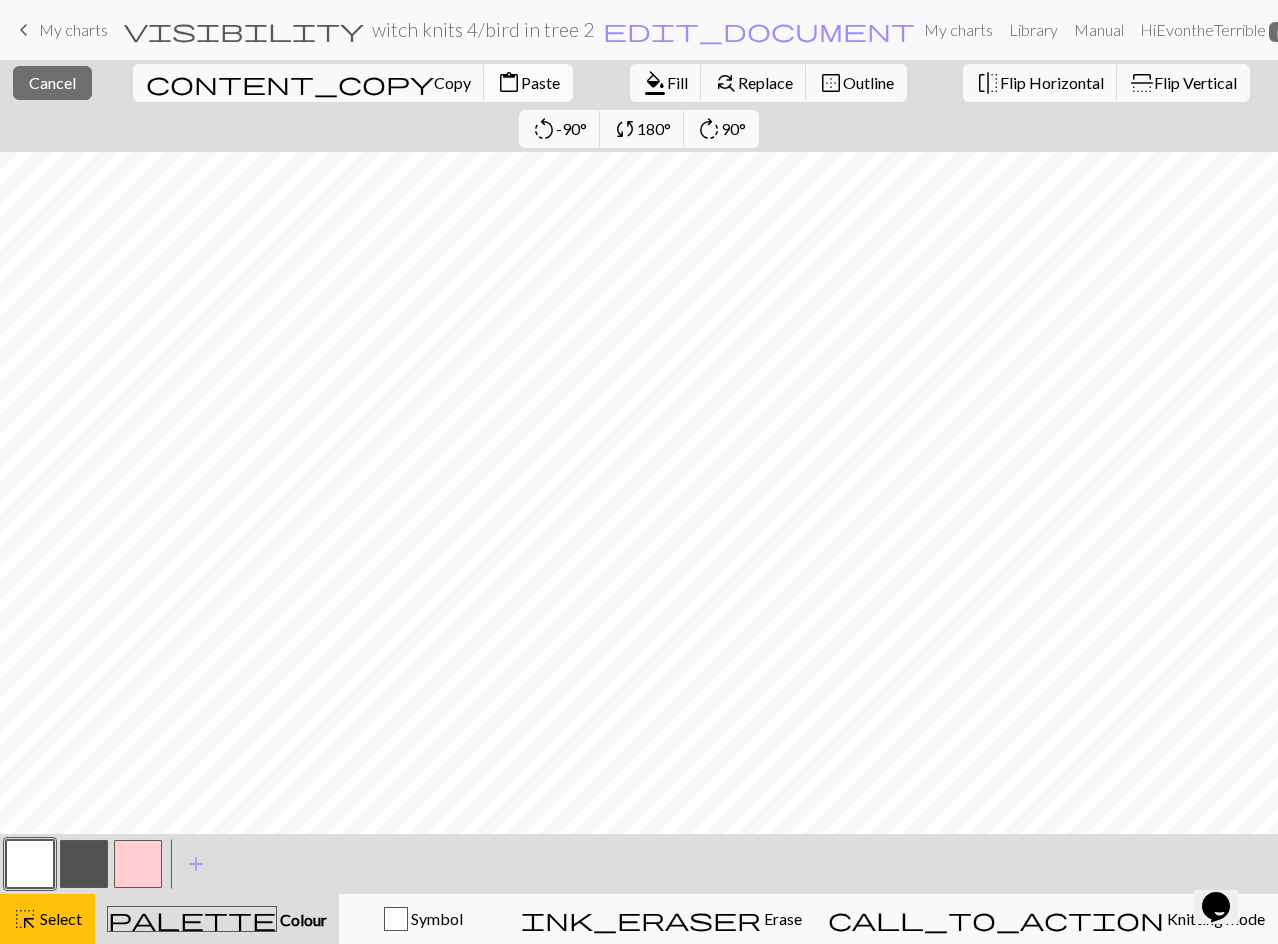 click on "content_paste" at bounding box center [509, 83] 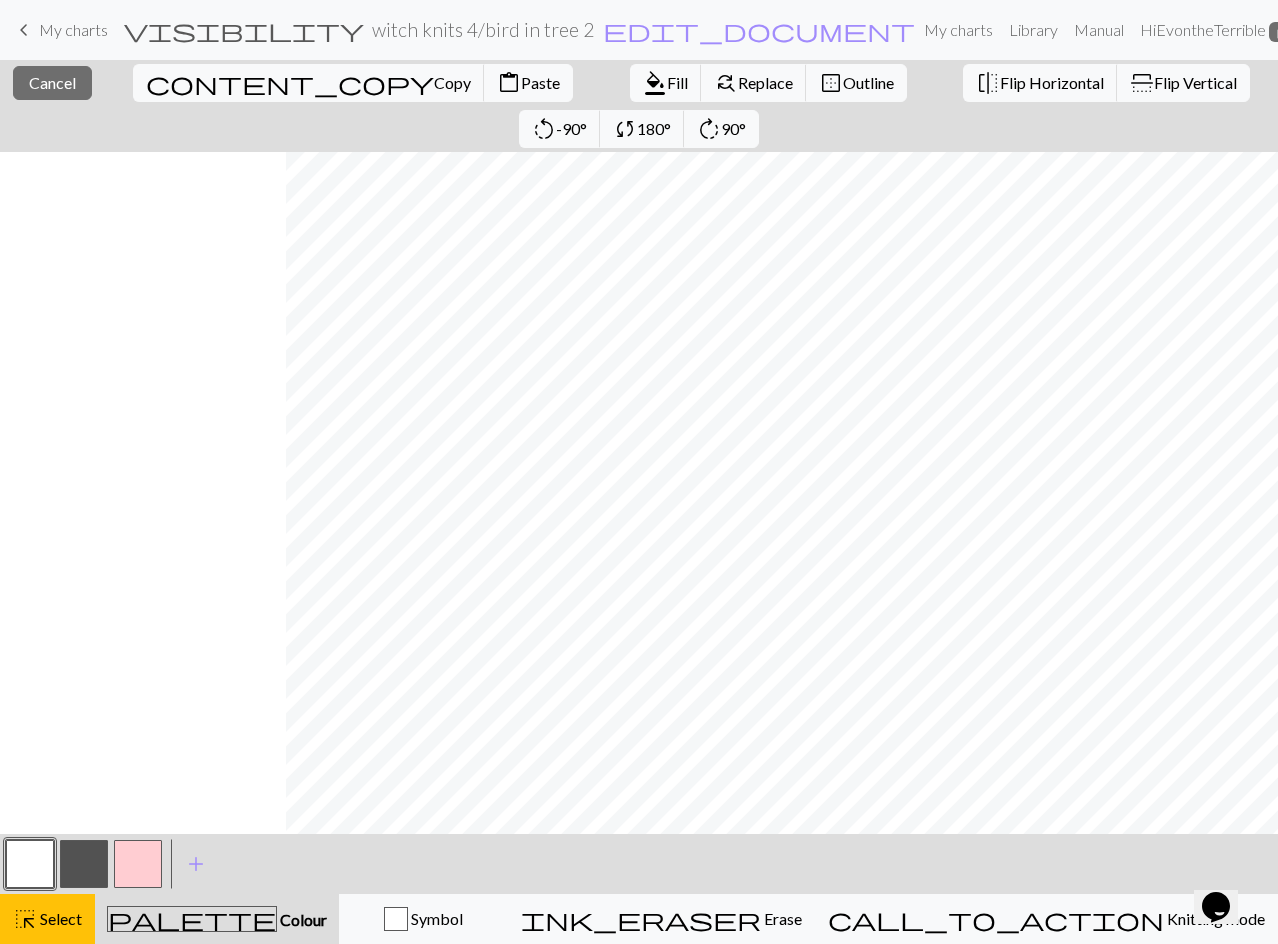 scroll, scrollTop: 0, scrollLeft: 814, axis: horizontal 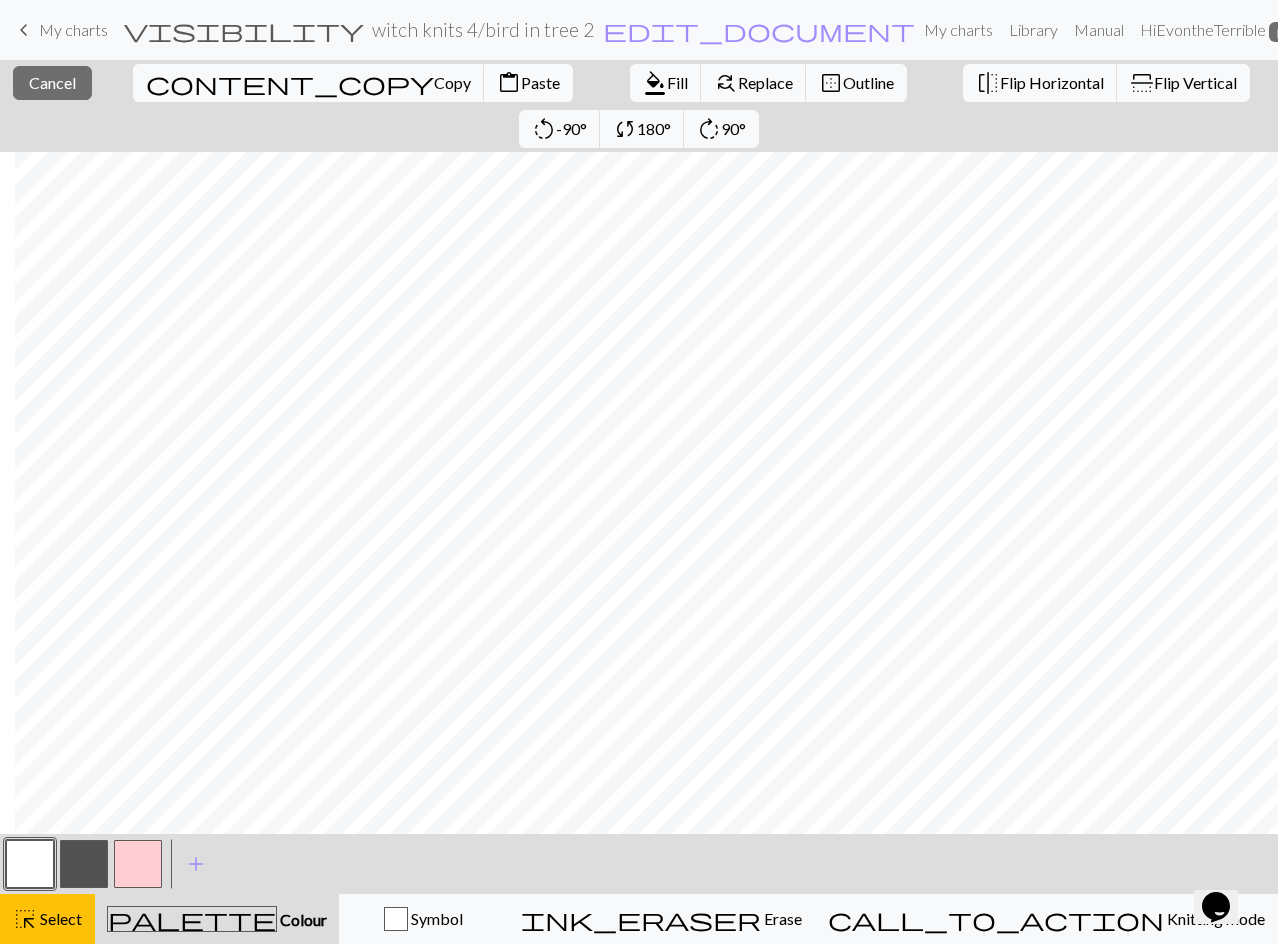 click on "Paste" at bounding box center [540, 82] 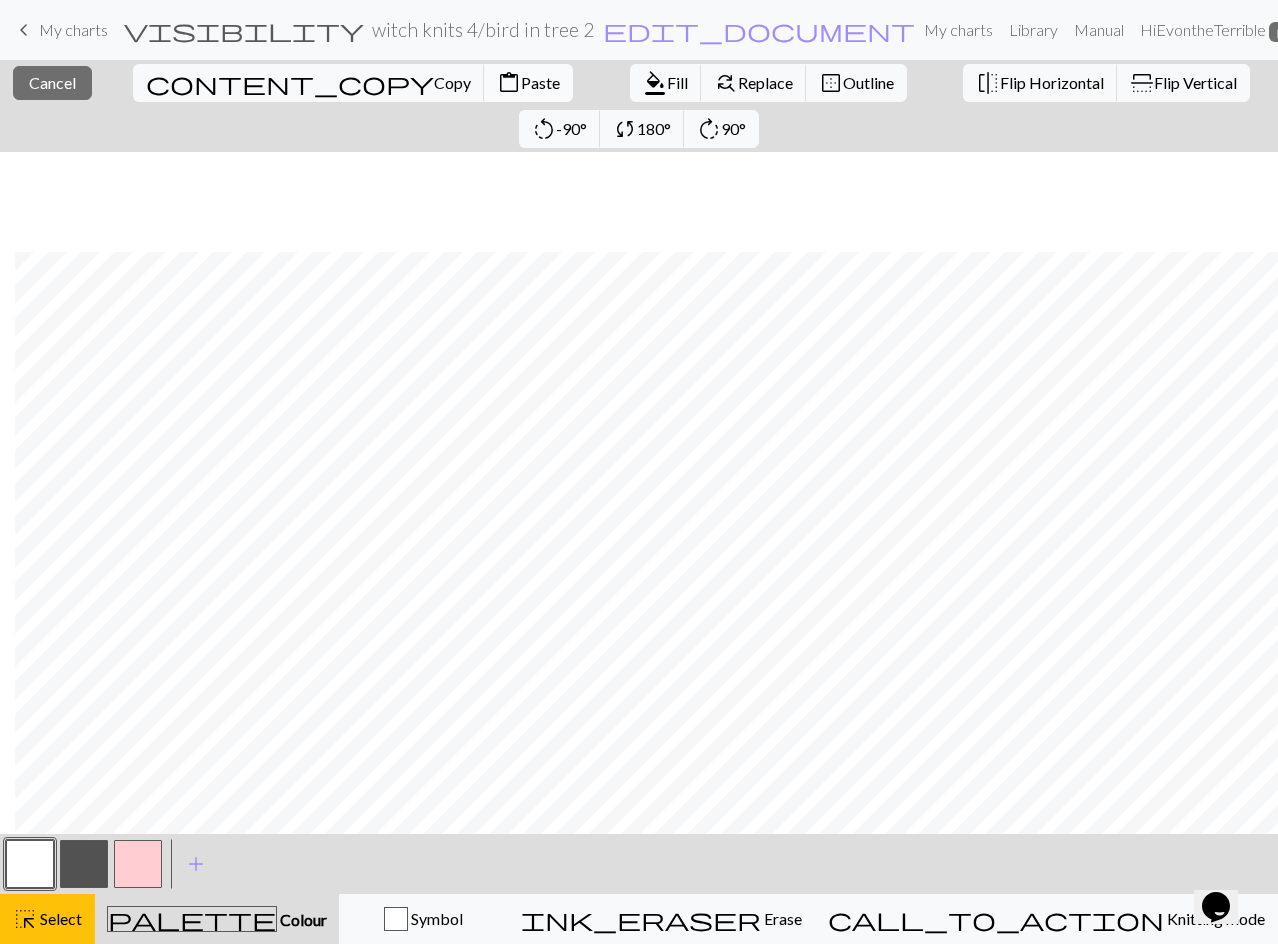 scroll, scrollTop: 100, scrollLeft: 814, axis: both 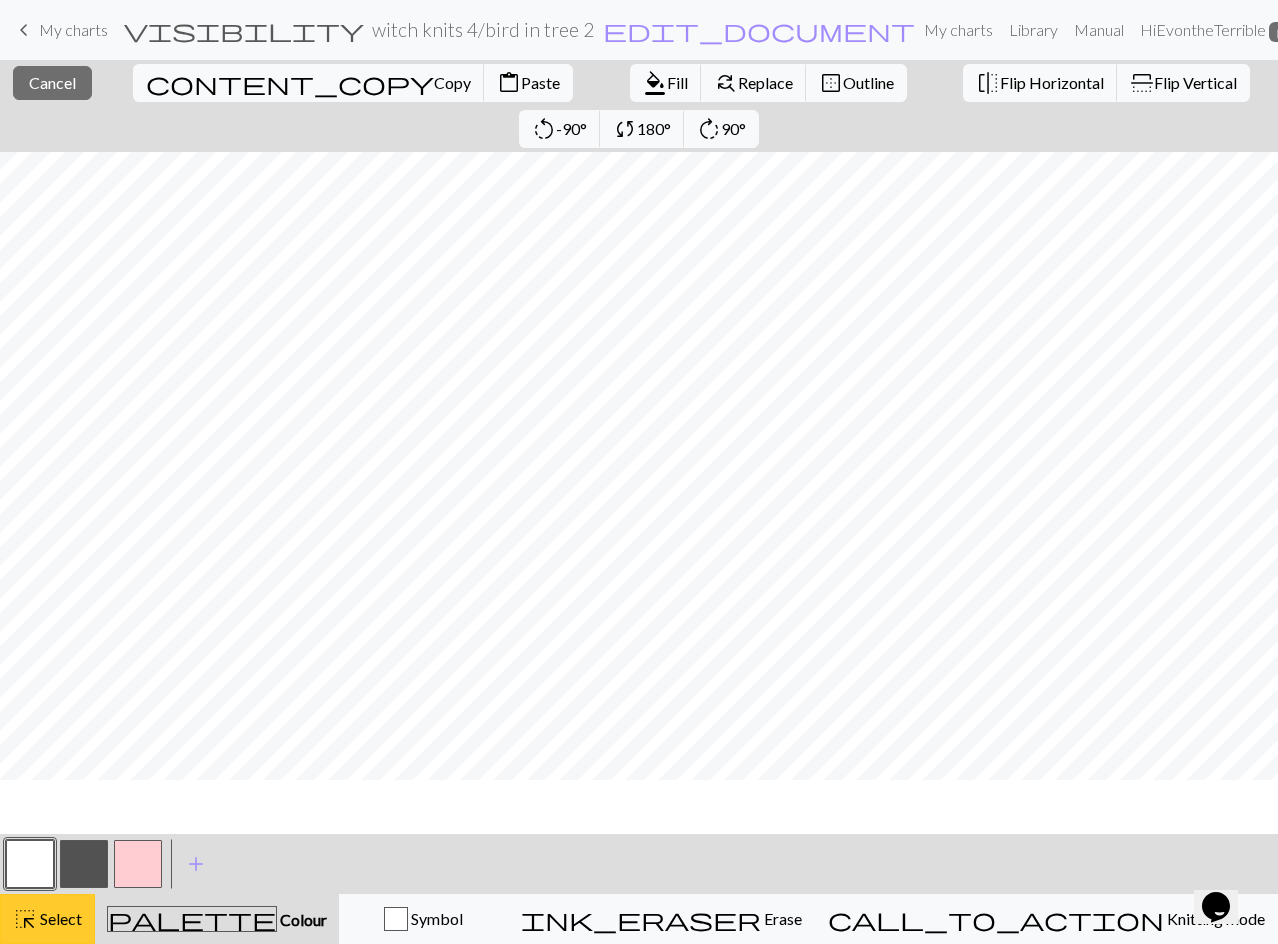 click on "Select" at bounding box center (59, 918) 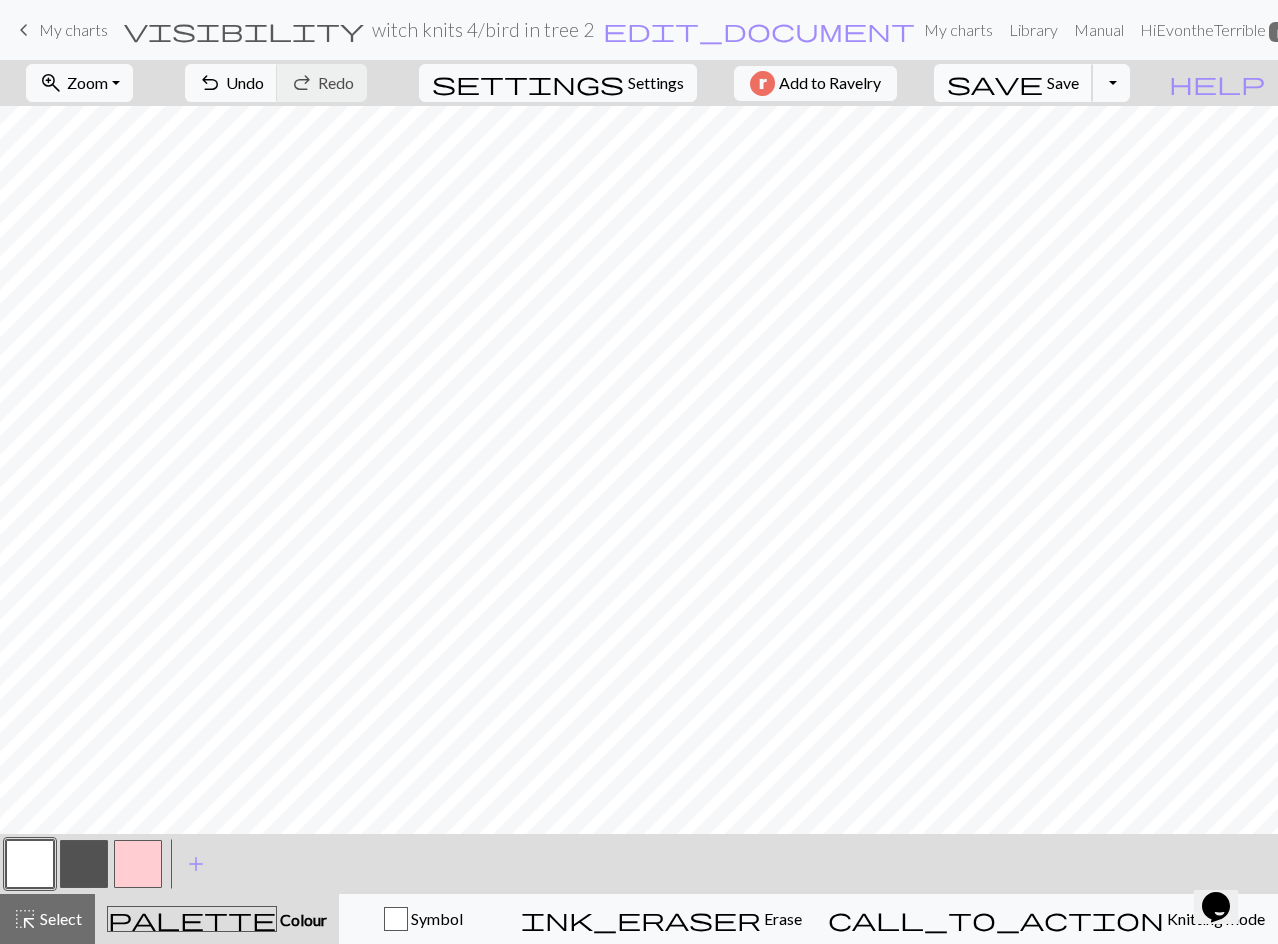 click on "save Save Save" at bounding box center (1013, 83) 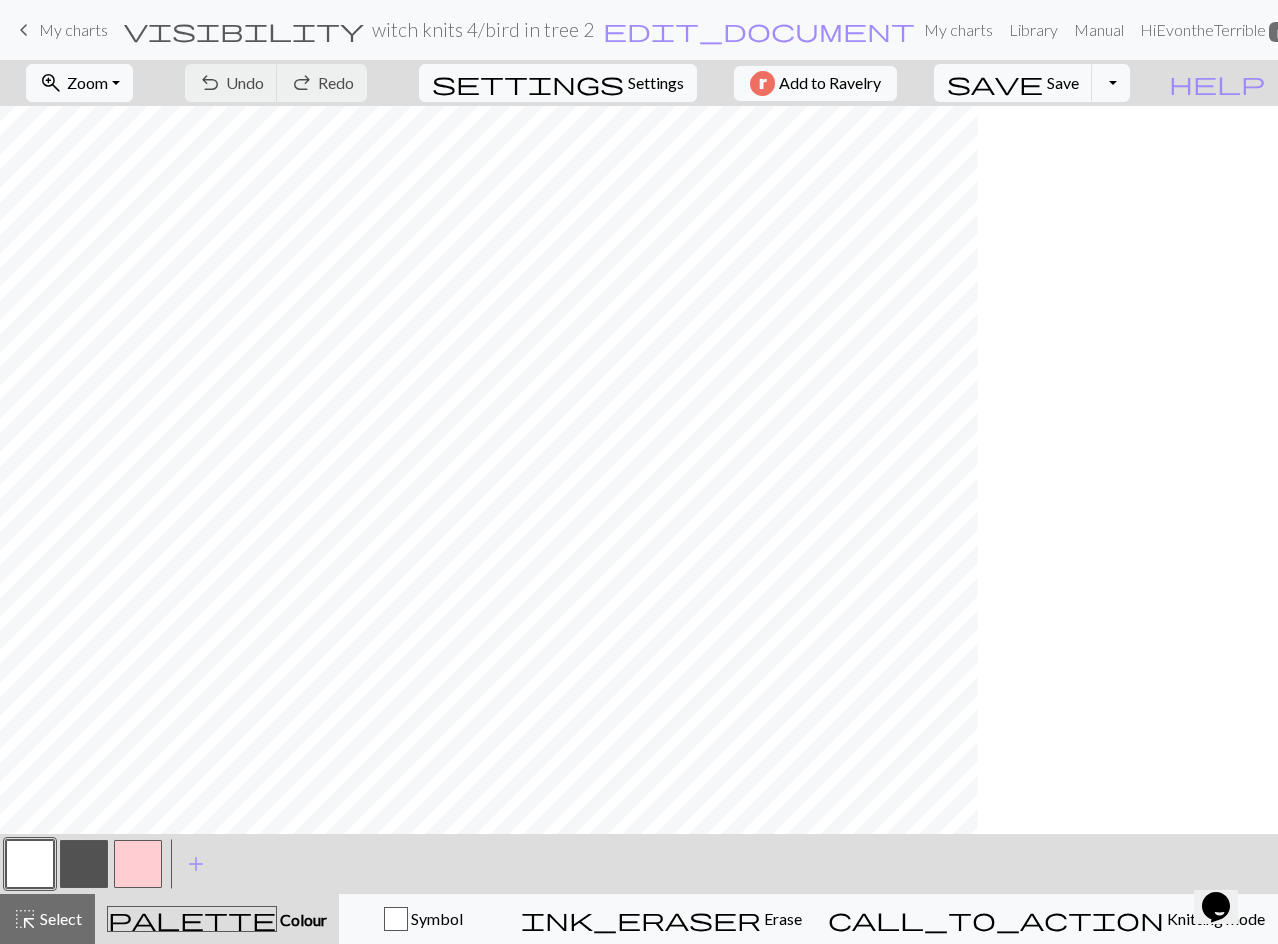 scroll, scrollTop: 0, scrollLeft: 0, axis: both 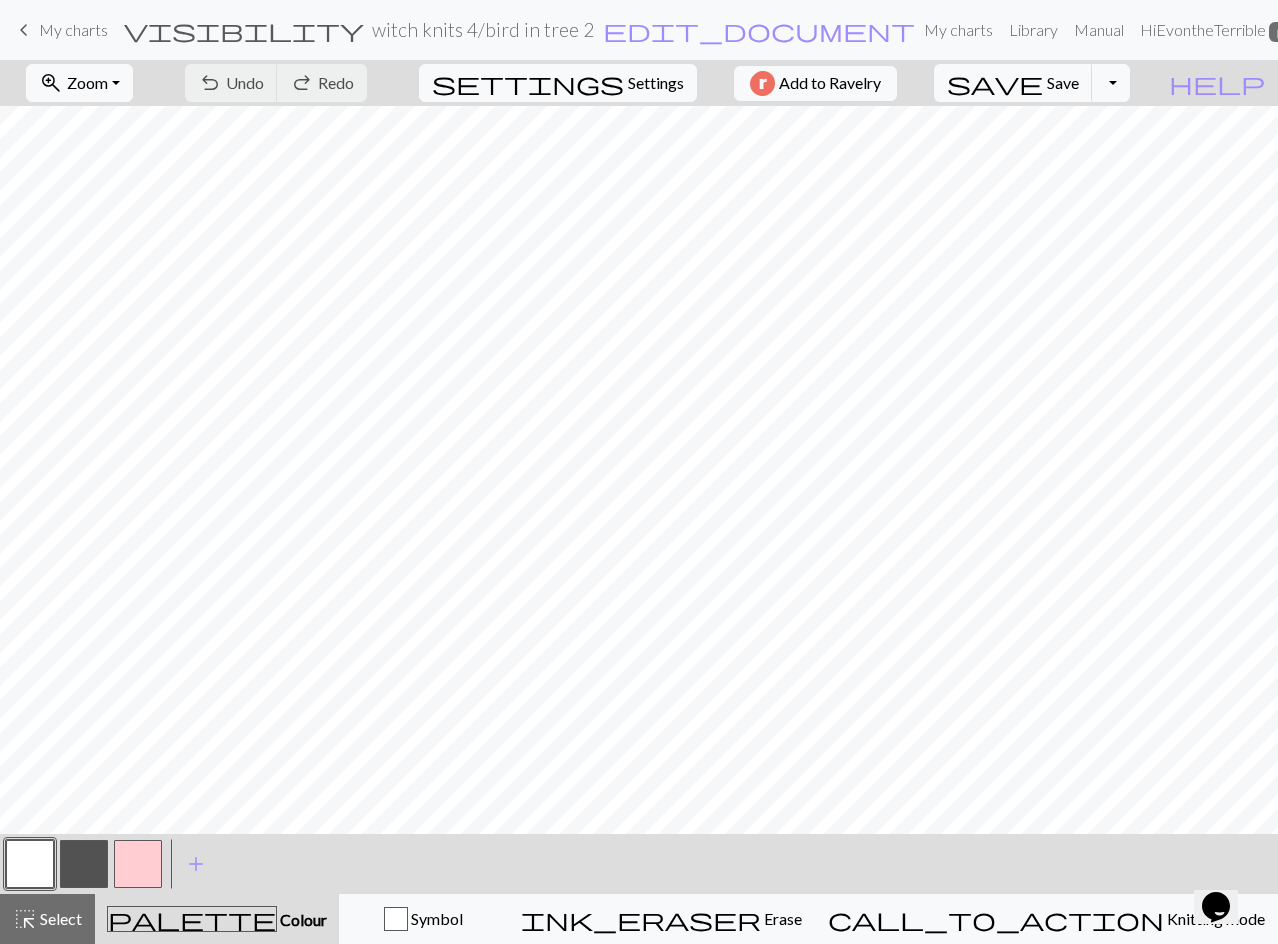 click at bounding box center (30, 864) 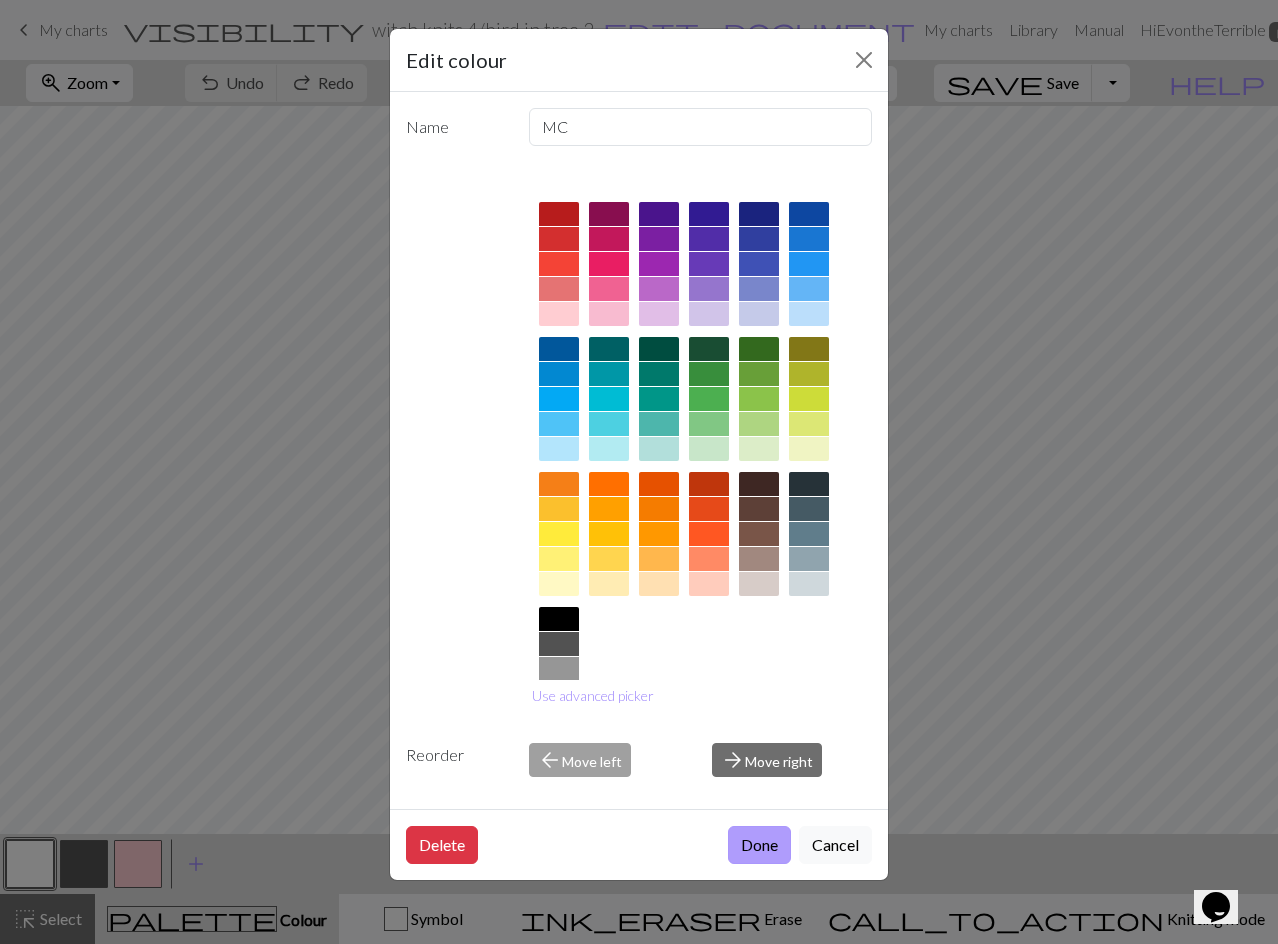 click on "Done" at bounding box center (759, 845) 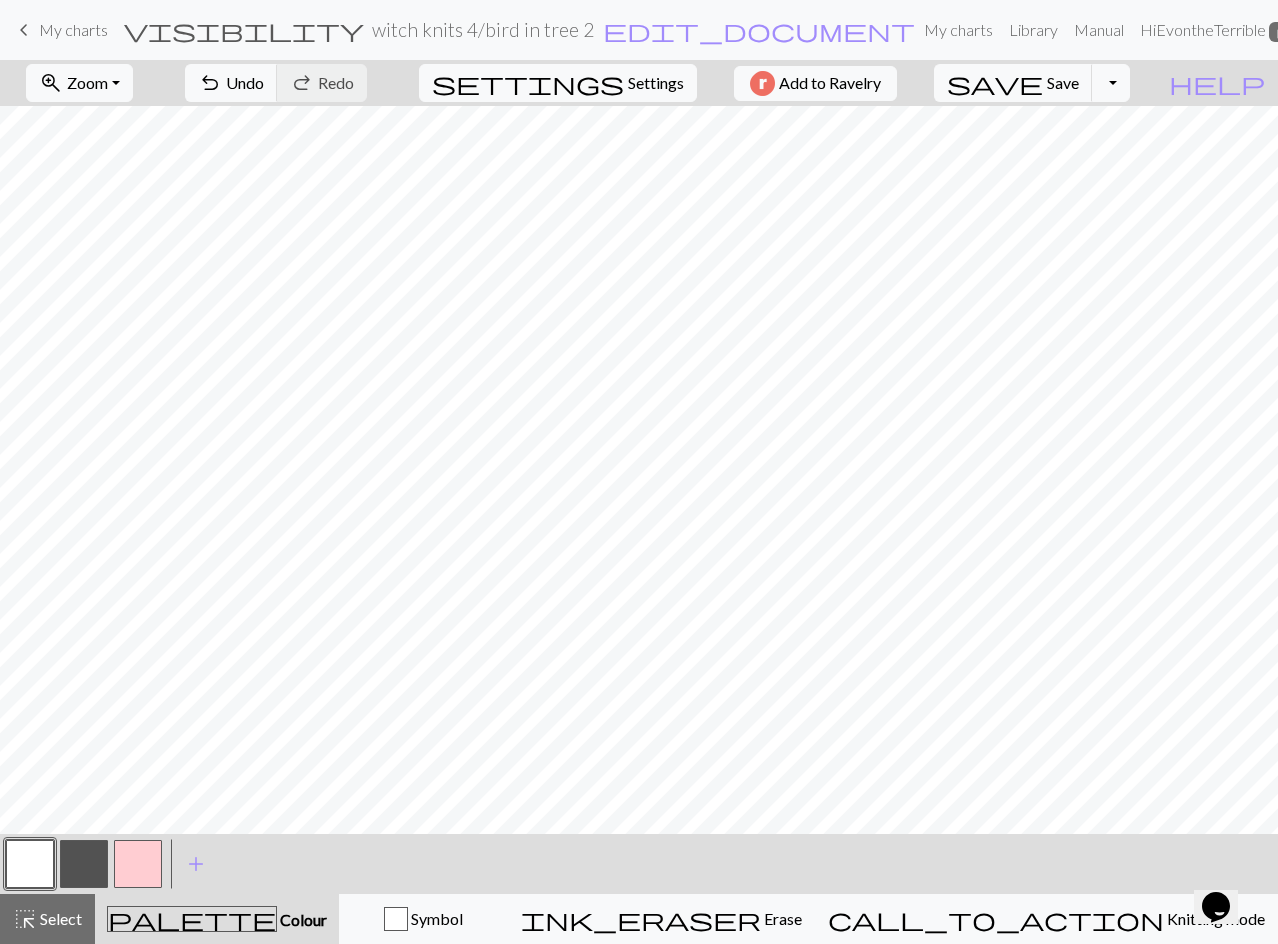 click at bounding box center [138, 864] 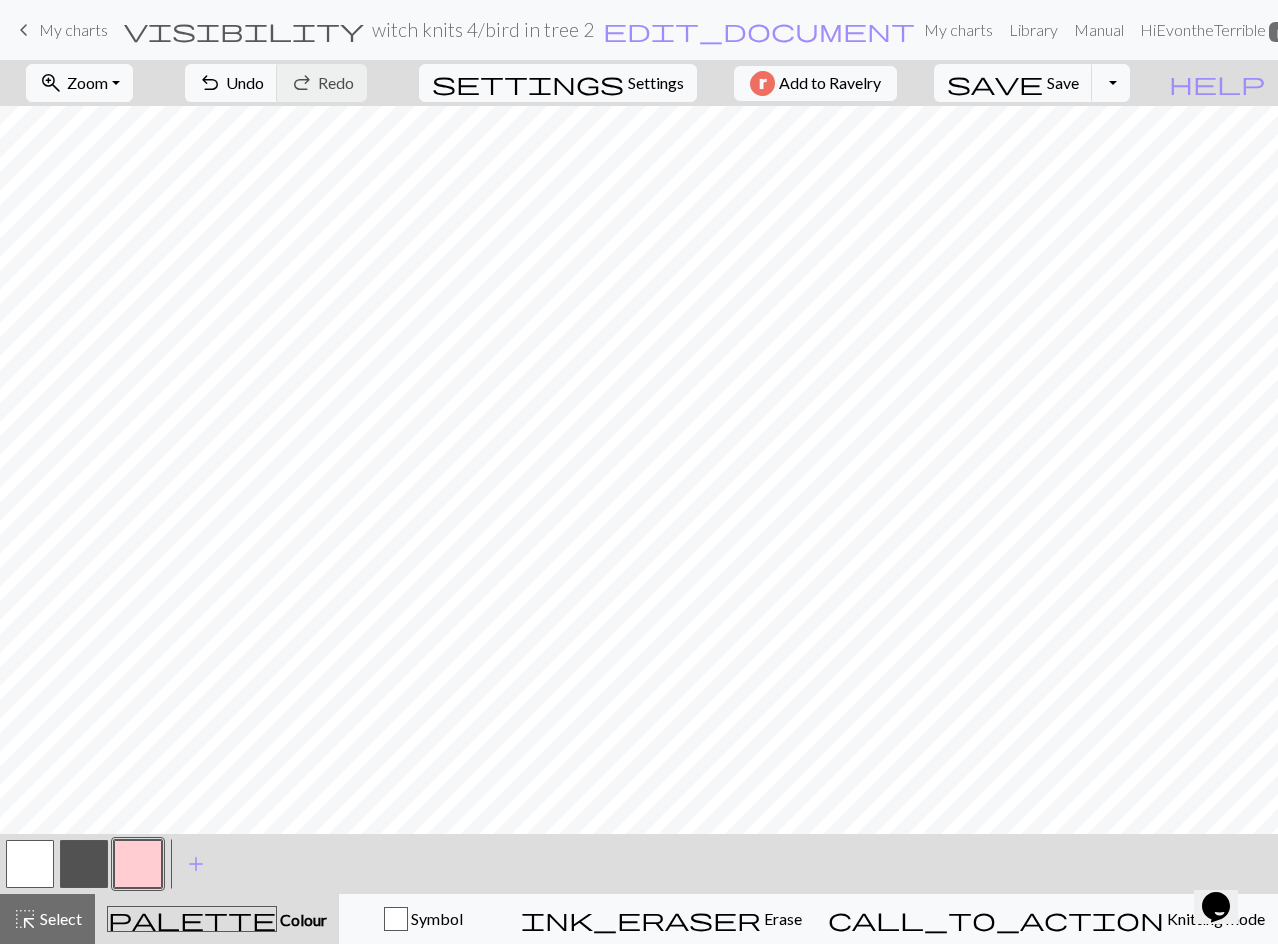 click at bounding box center (30, 864) 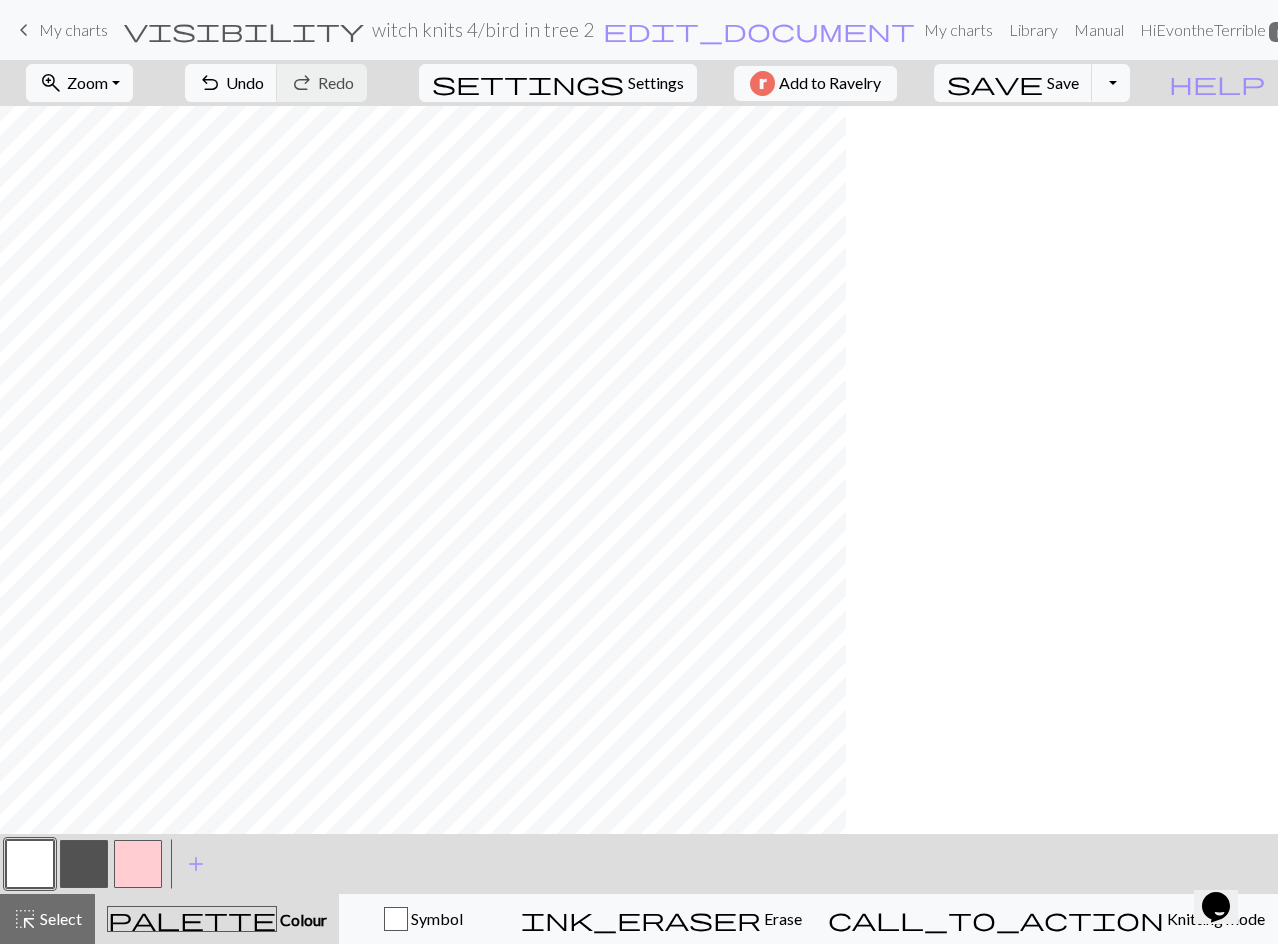 scroll, scrollTop: 0, scrollLeft: 196, axis: horizontal 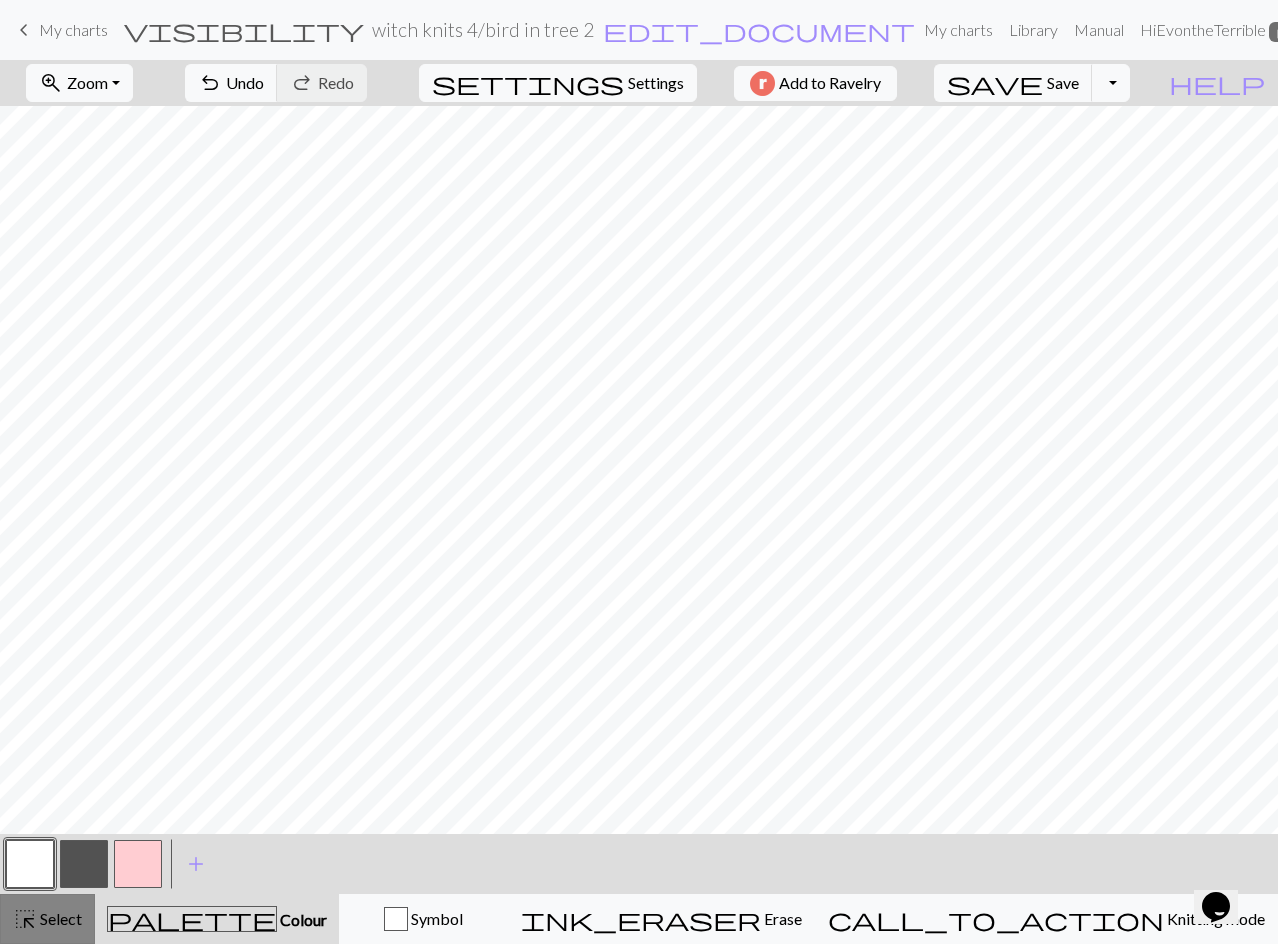 click on "highlight_alt" at bounding box center [25, 919] 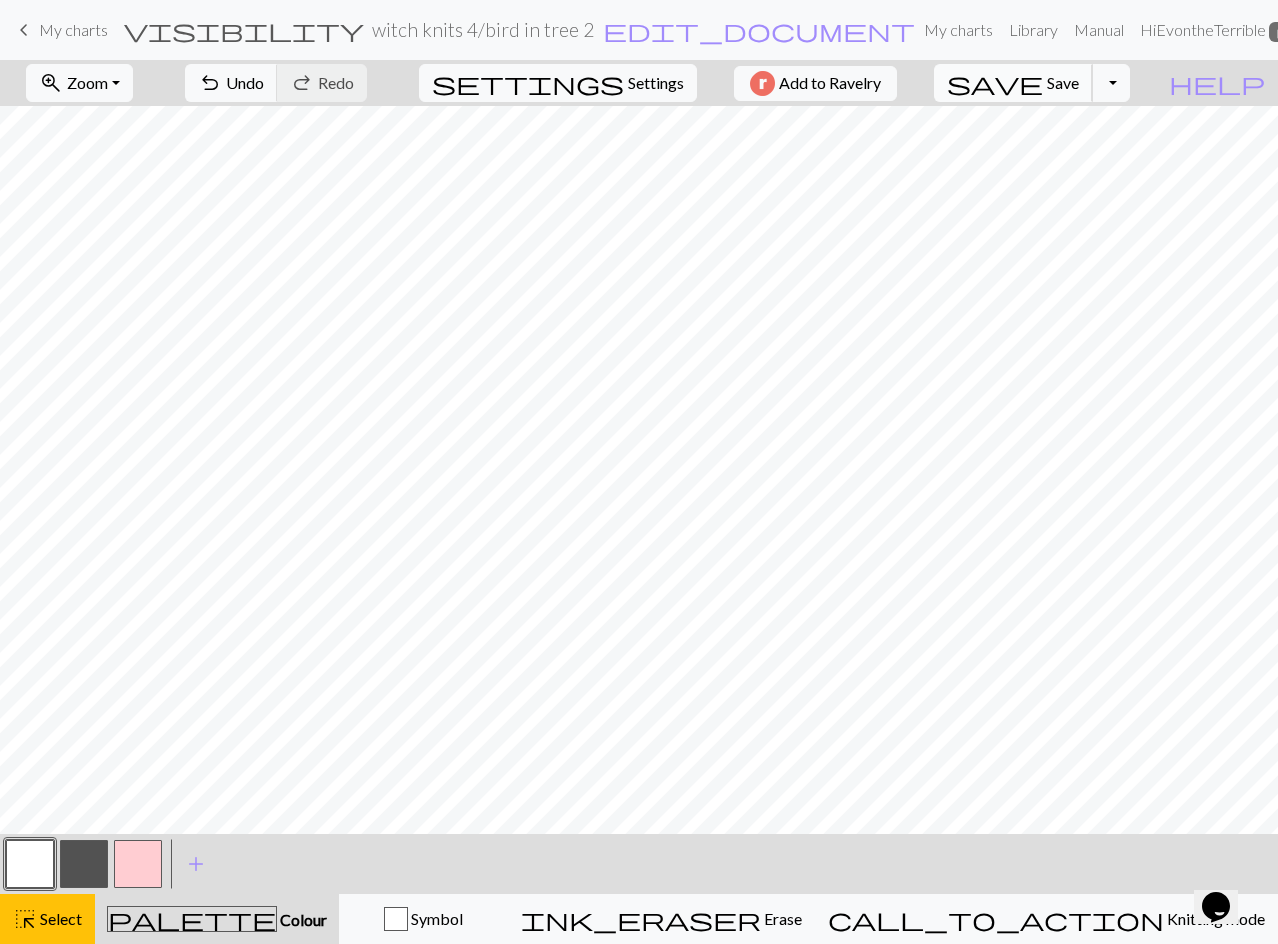 click on "save" at bounding box center (995, 83) 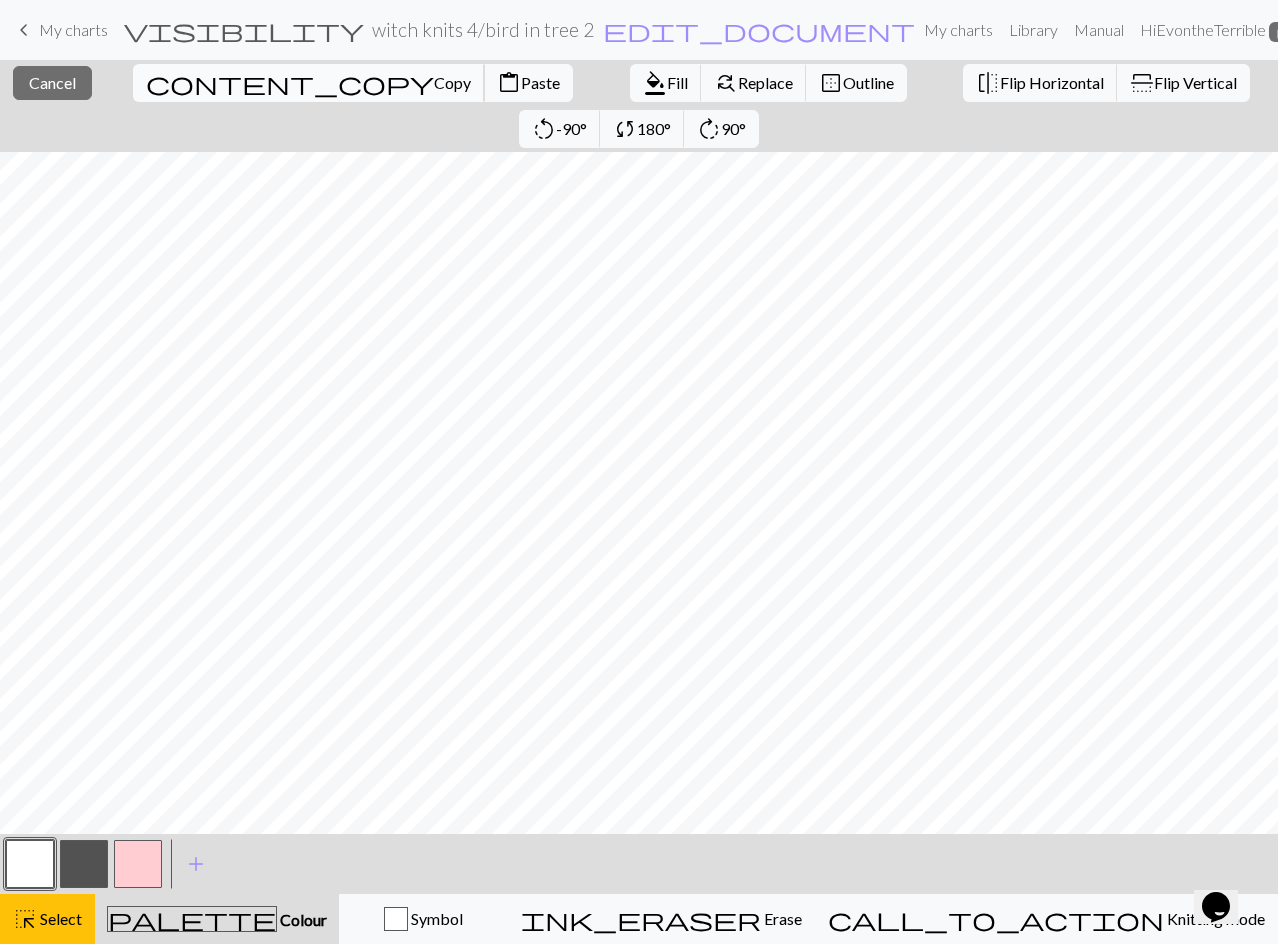 click on "Copy" at bounding box center [452, 82] 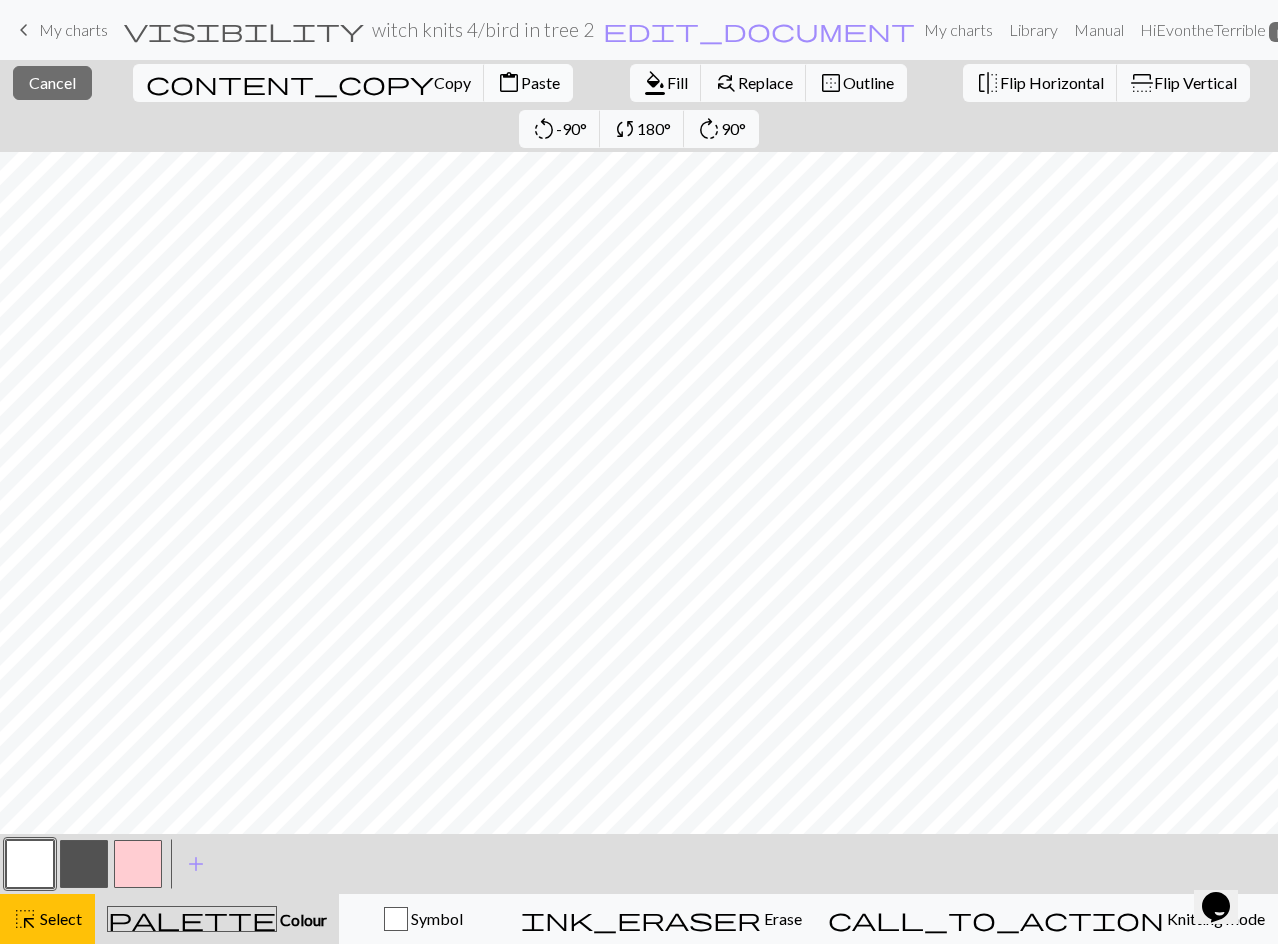 click on "Paste" at bounding box center (540, 82) 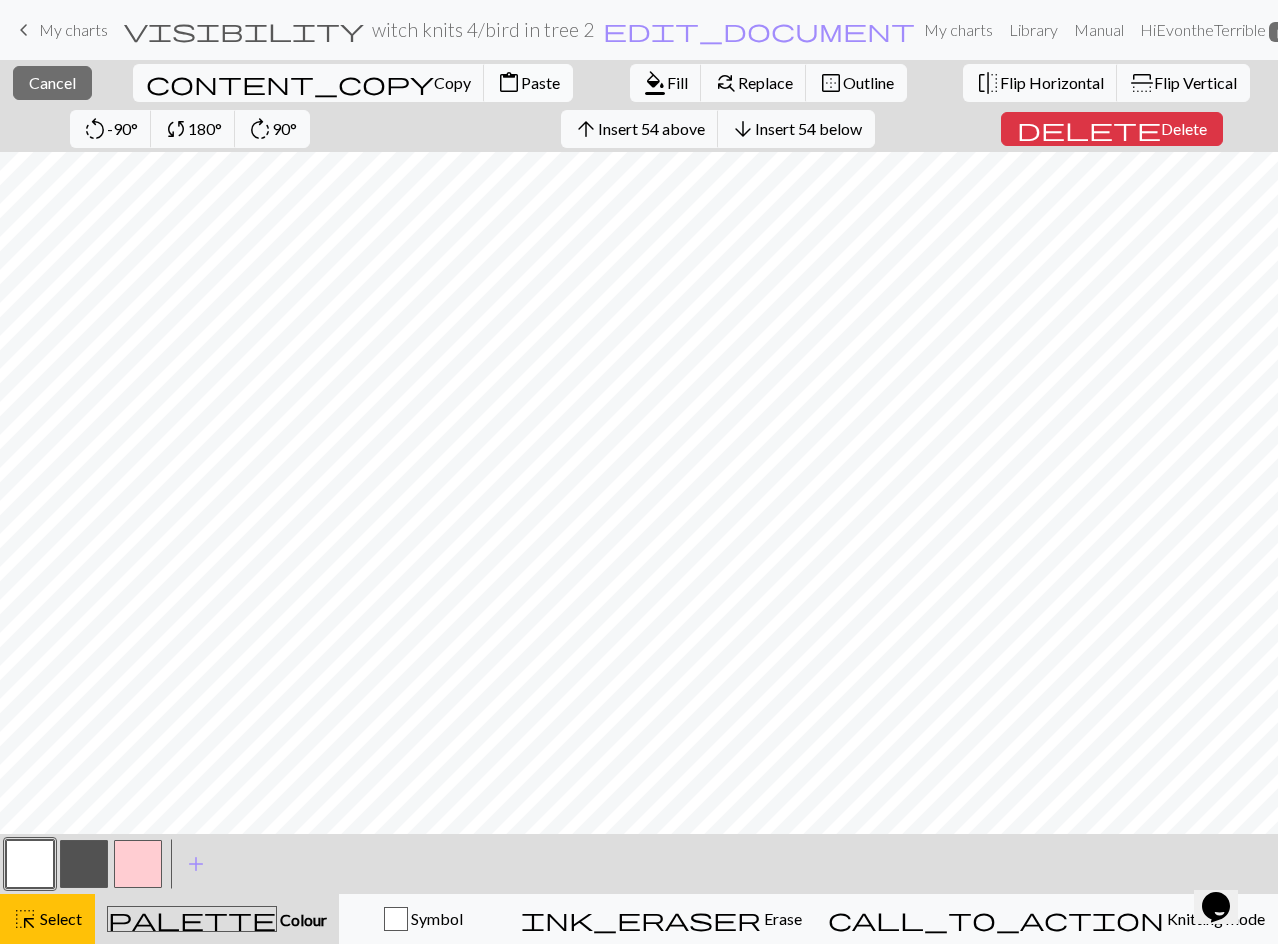 click on "Paste" at bounding box center [540, 82] 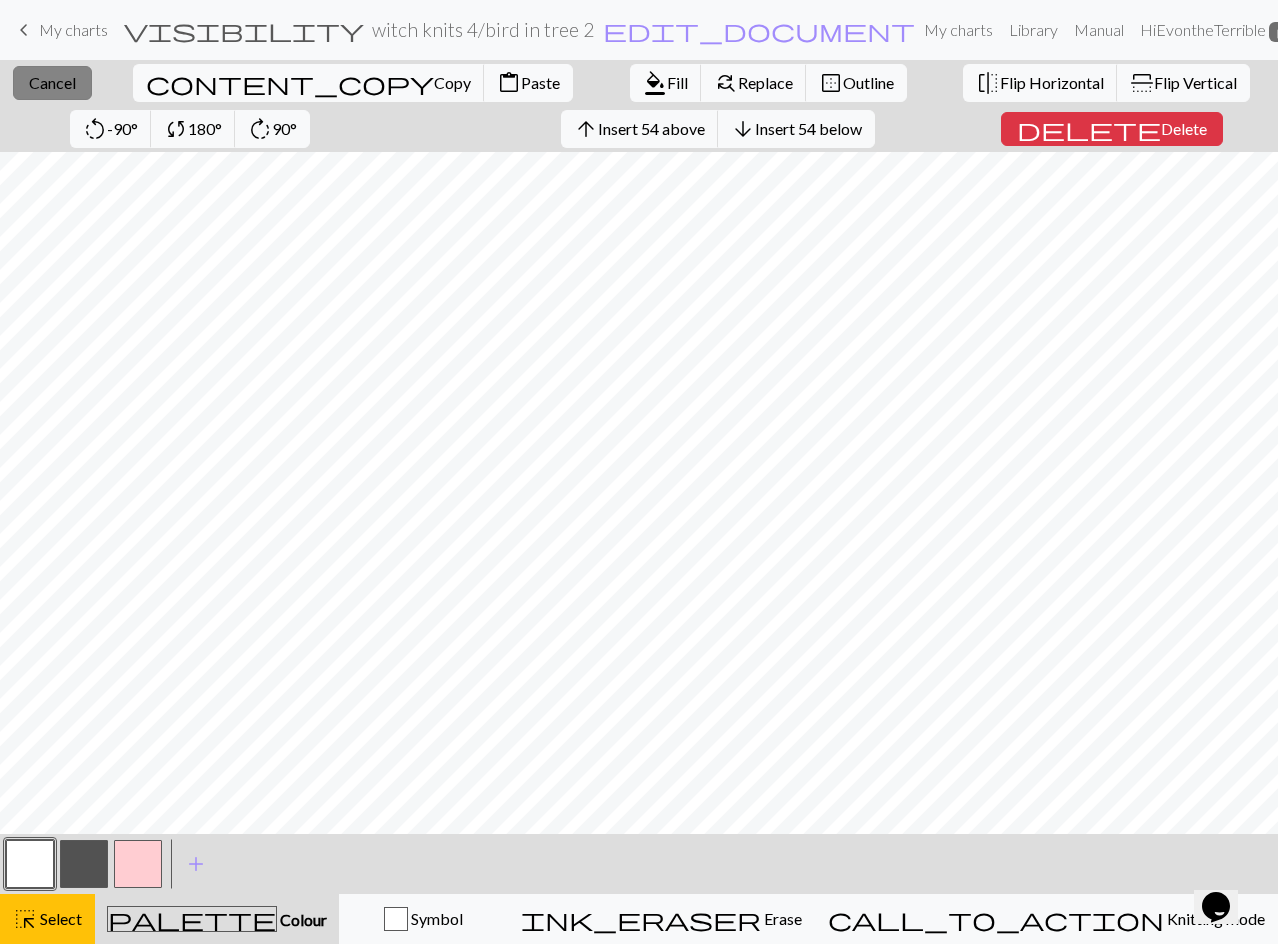 click on "Cancel" at bounding box center (52, 82) 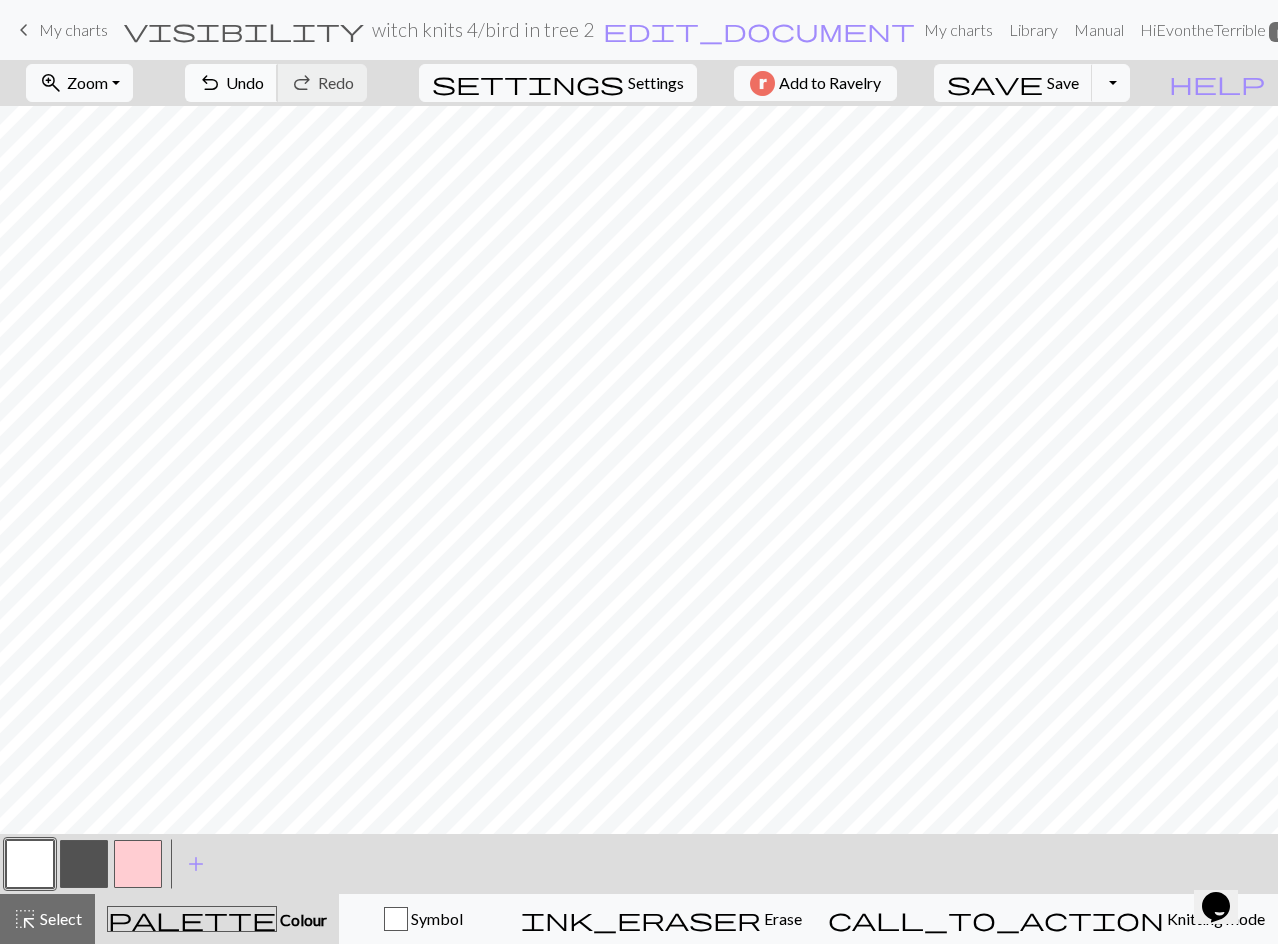 click on "Undo" at bounding box center [245, 82] 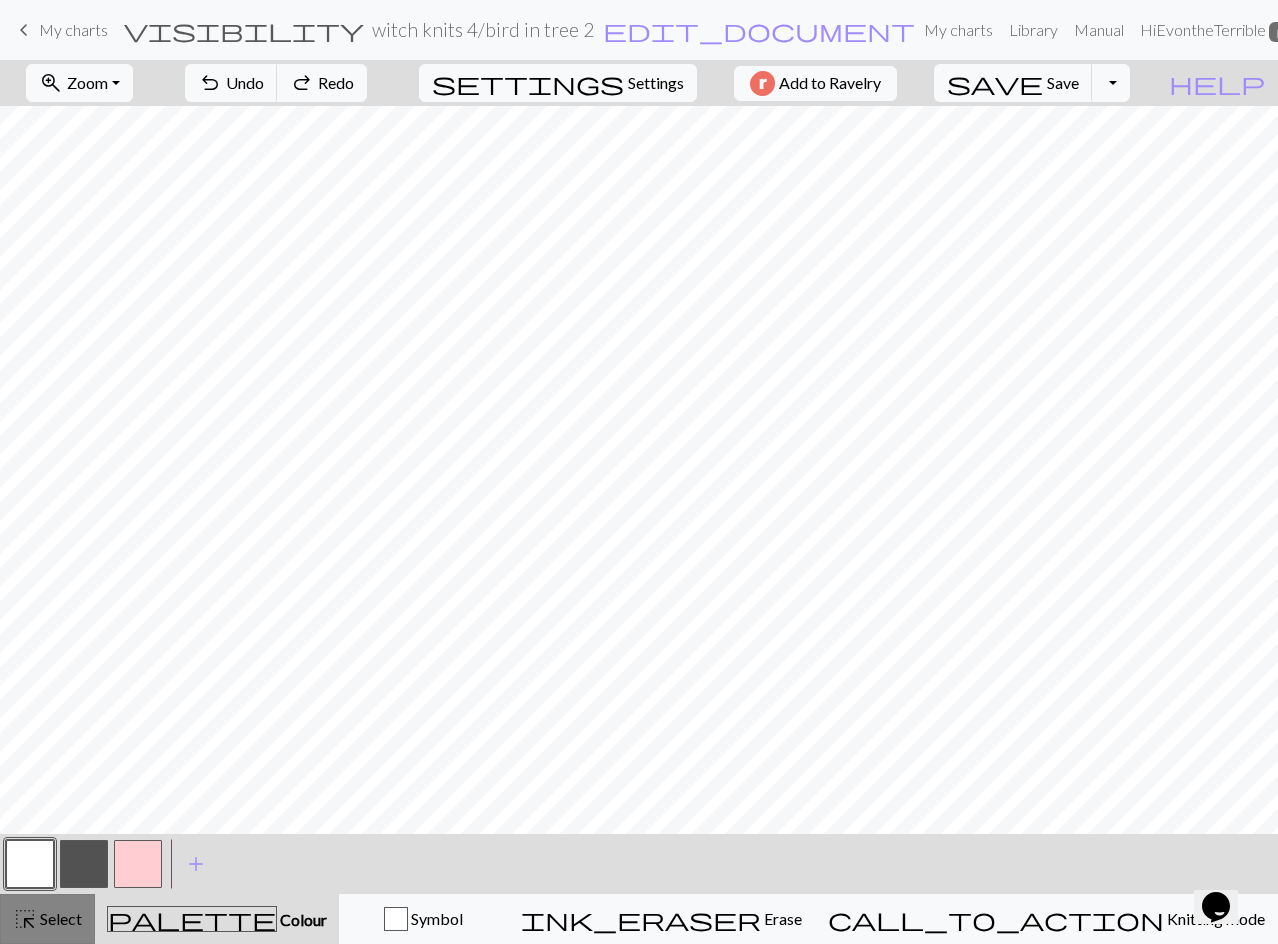 click on "Select" at bounding box center [59, 918] 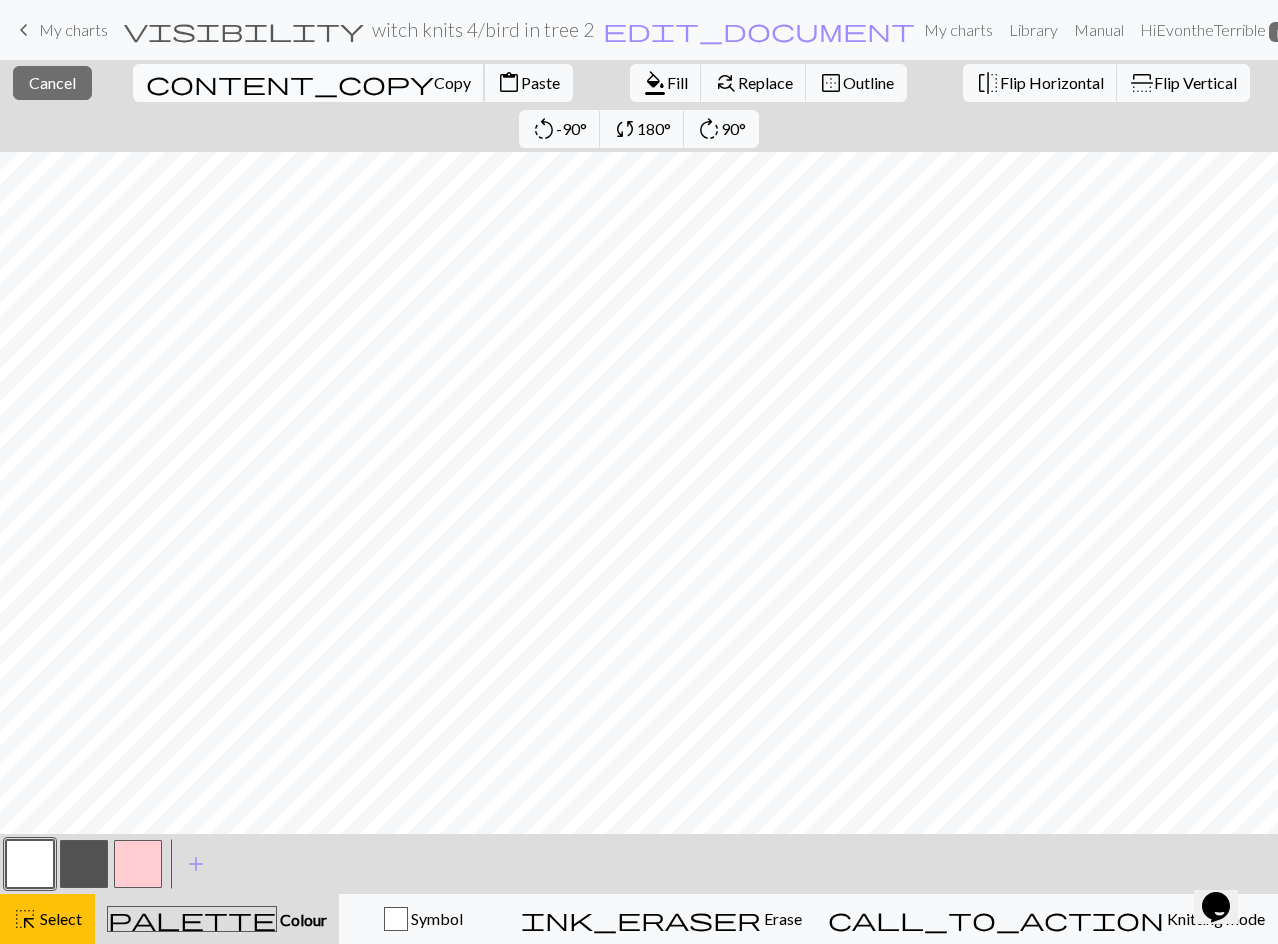 click on "Copy" at bounding box center [452, 82] 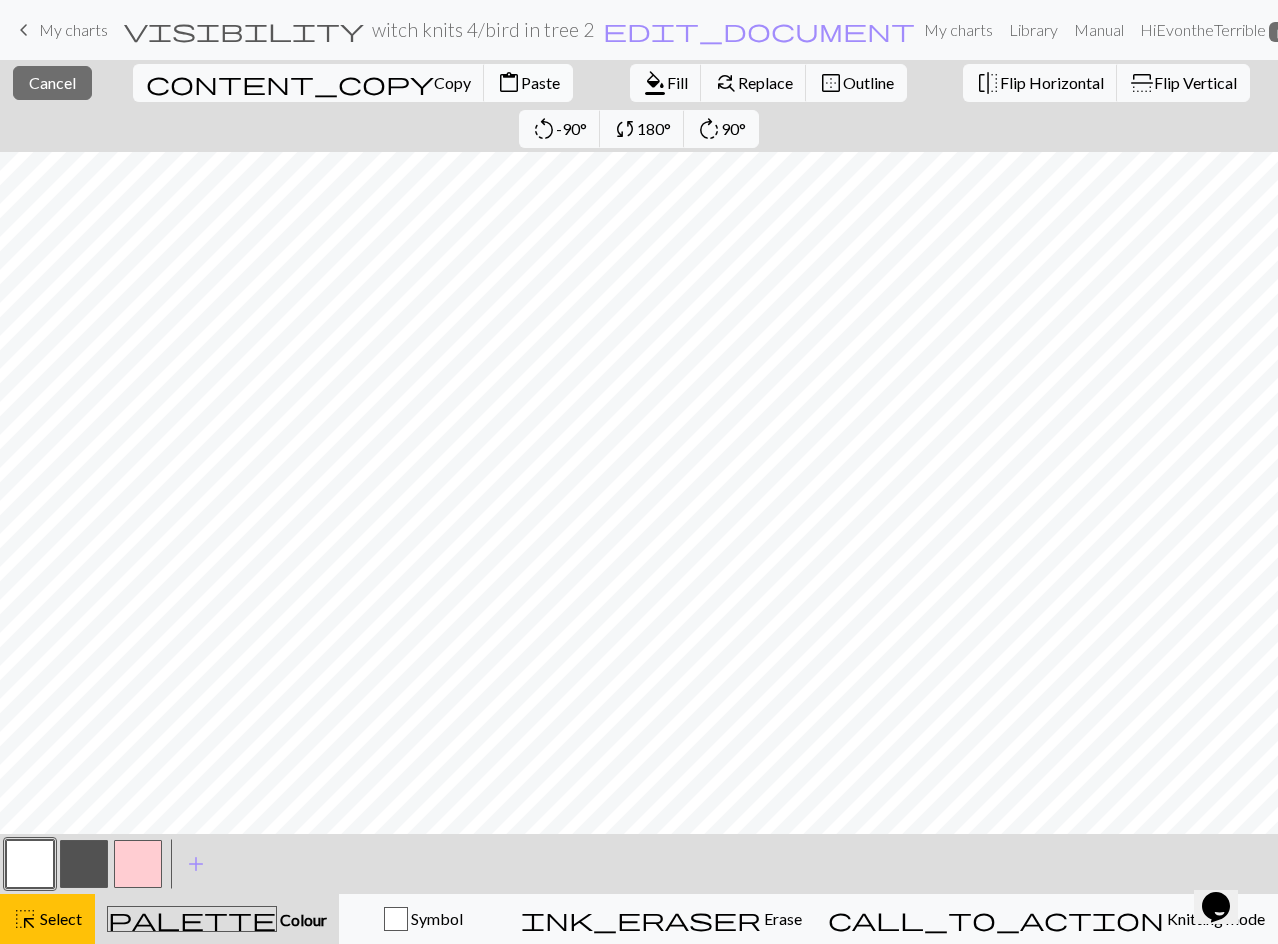 click on "Paste" at bounding box center (540, 82) 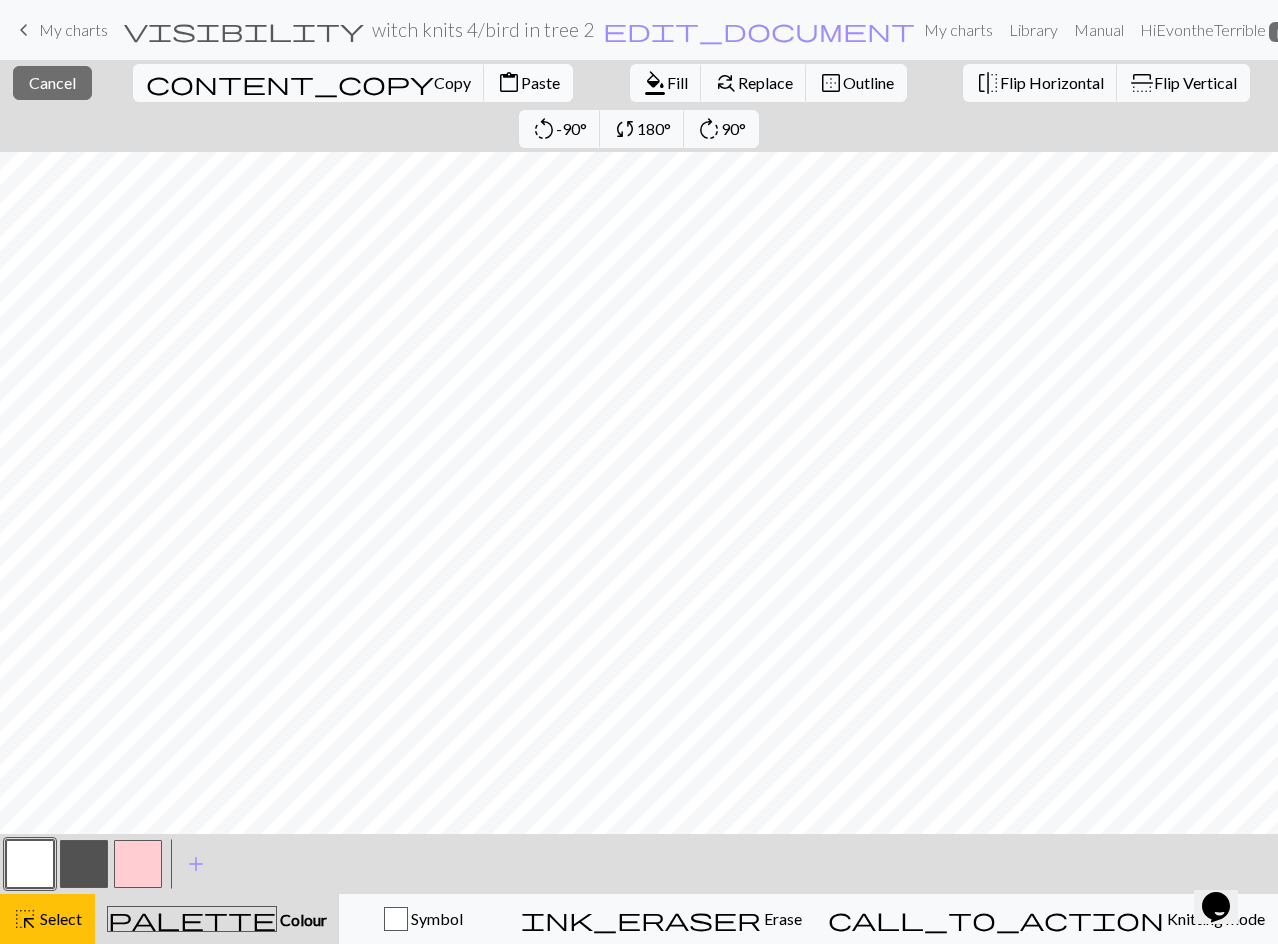 click on "Paste" at bounding box center (540, 82) 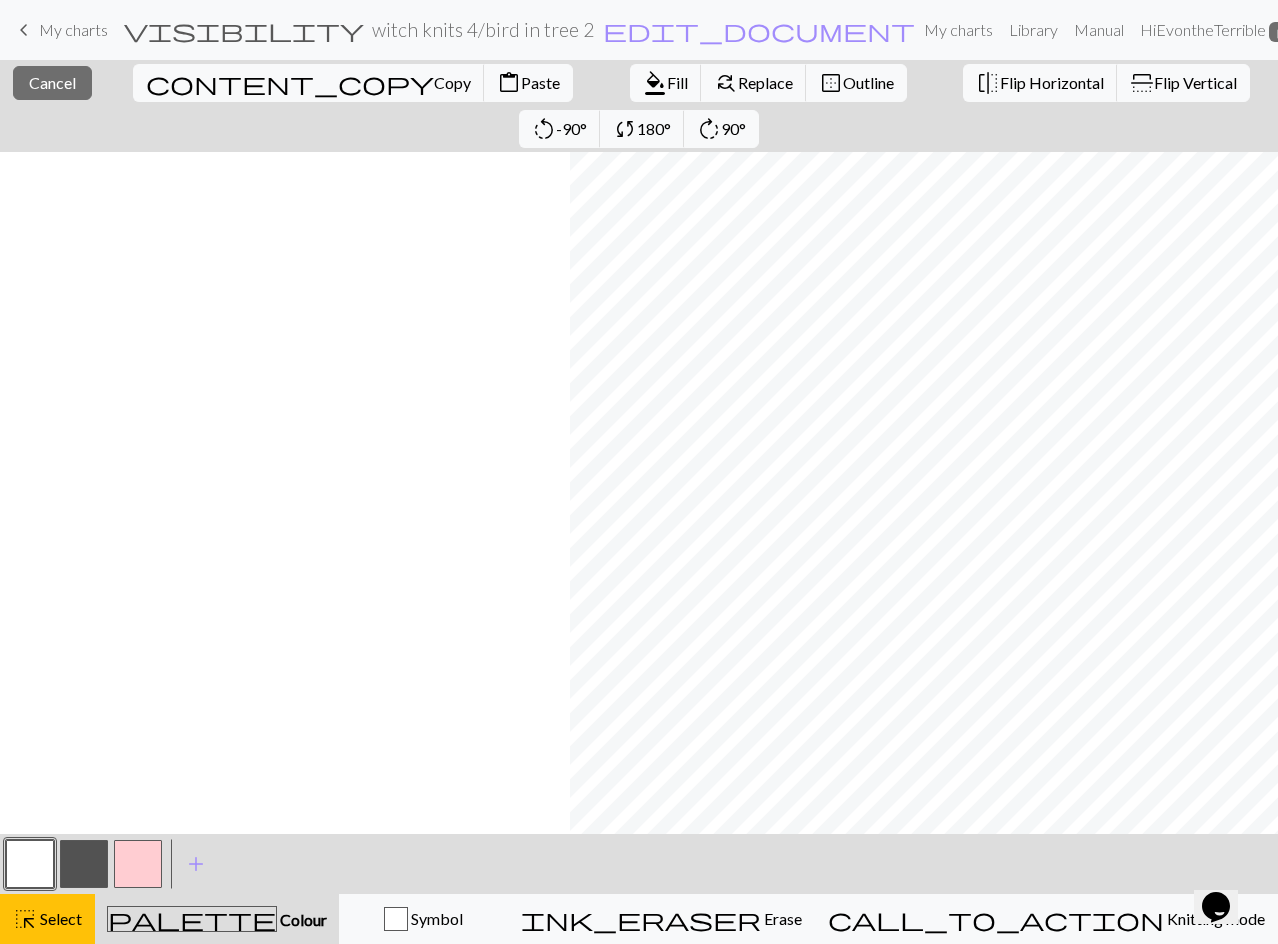 scroll, scrollTop: 0, scrollLeft: 723, axis: horizontal 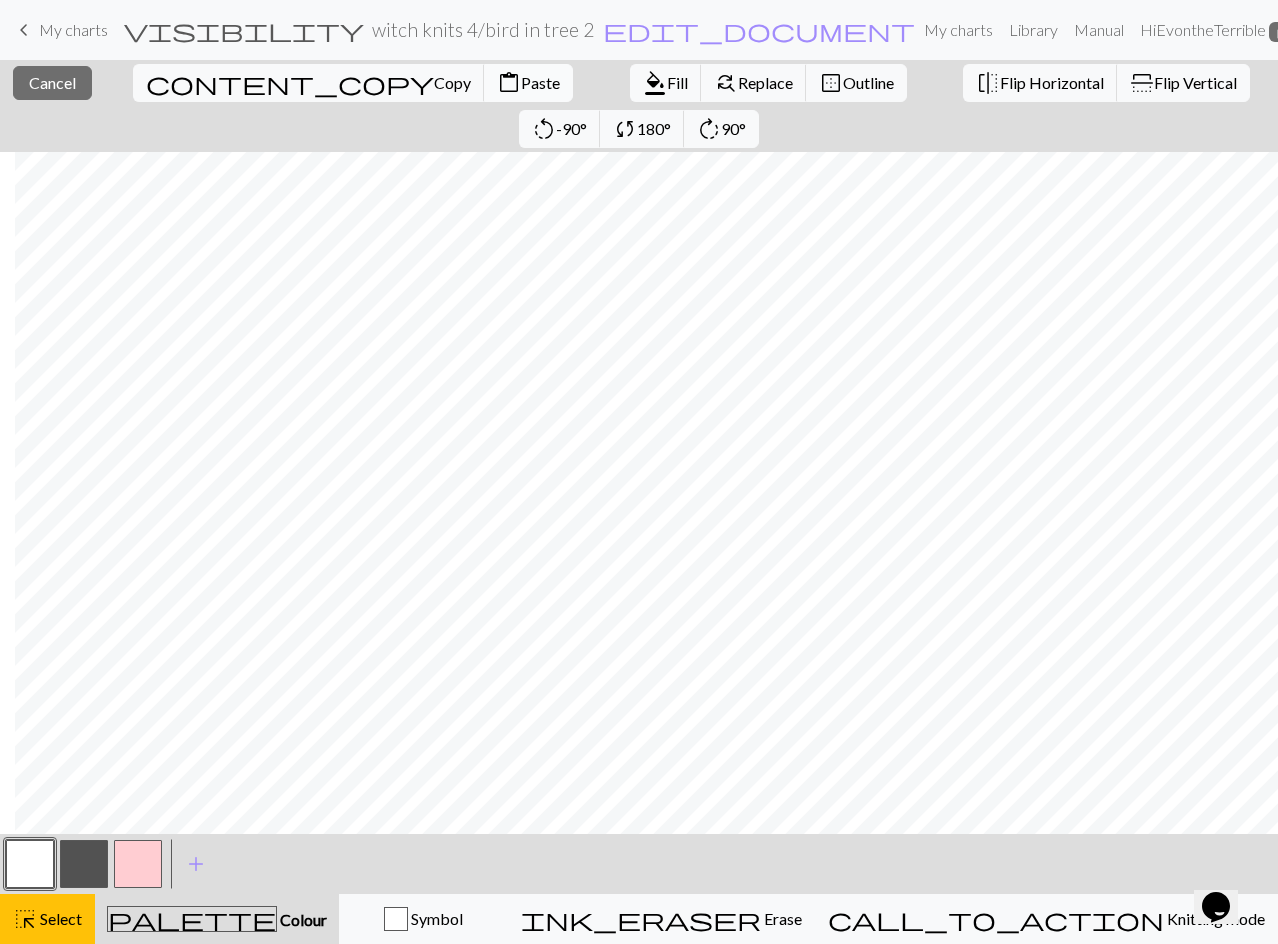click on "Paste" at bounding box center [540, 82] 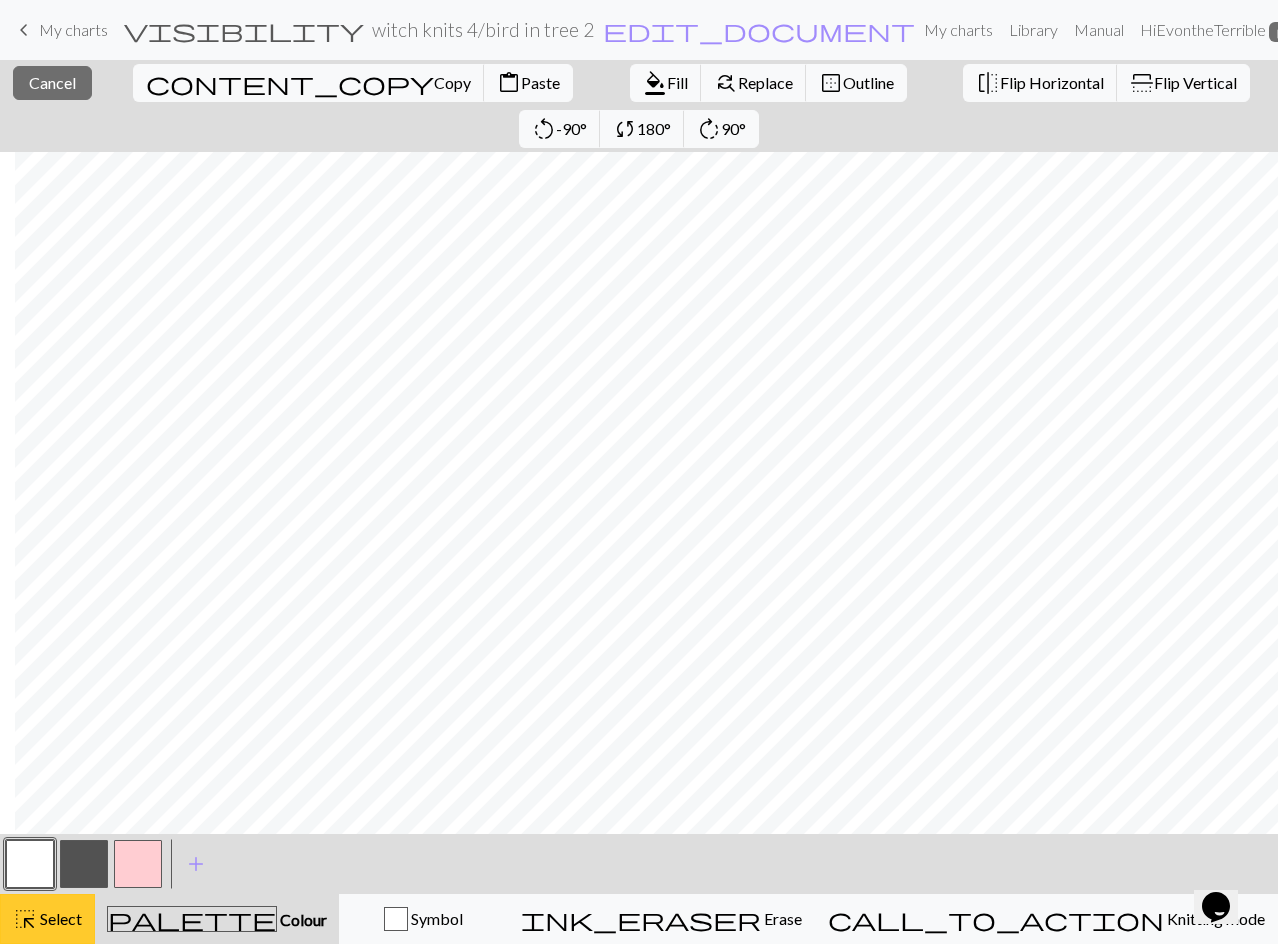 click on "highlight_alt" at bounding box center (25, 919) 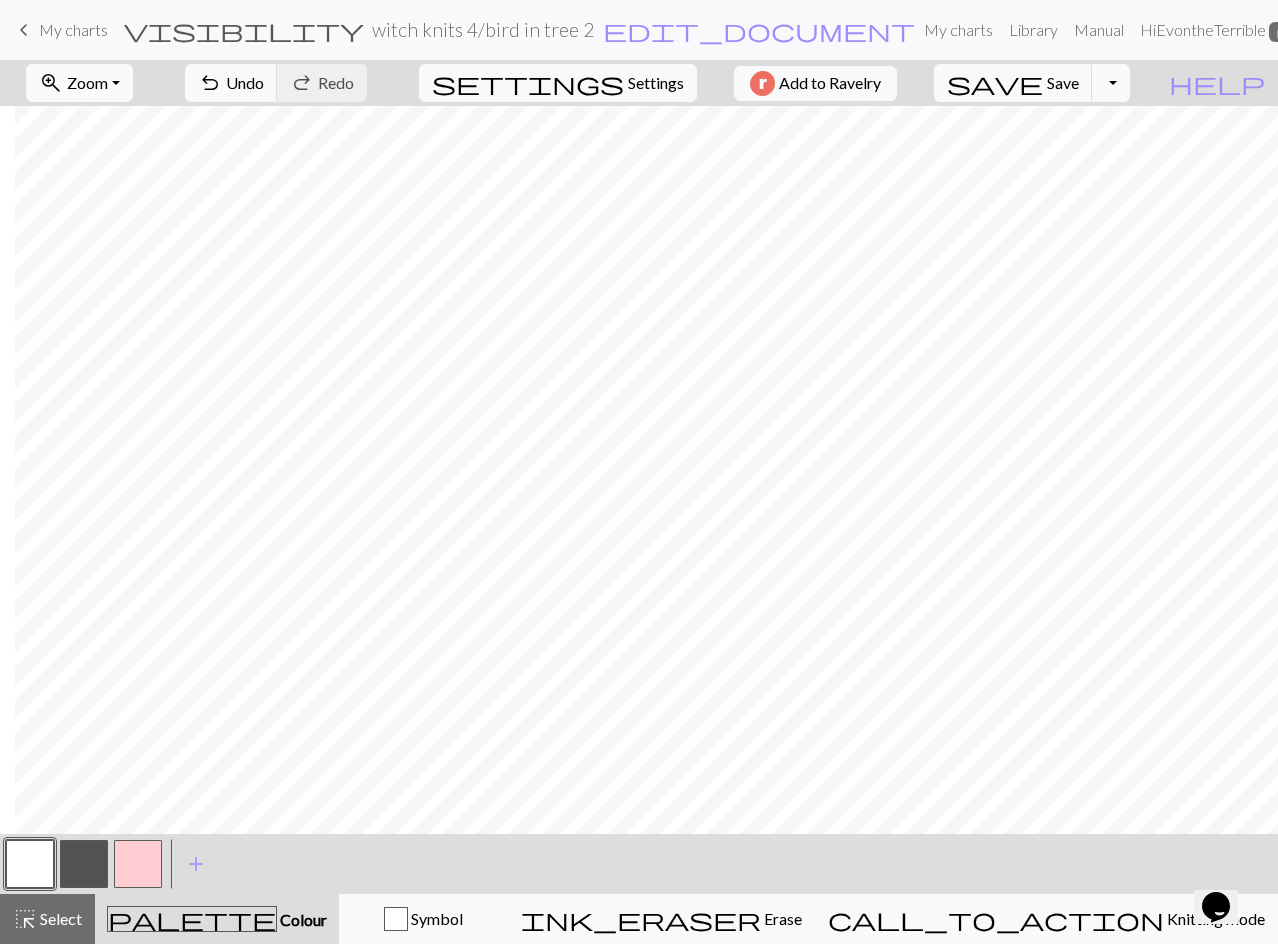 click on "Zoom" at bounding box center (87, 82) 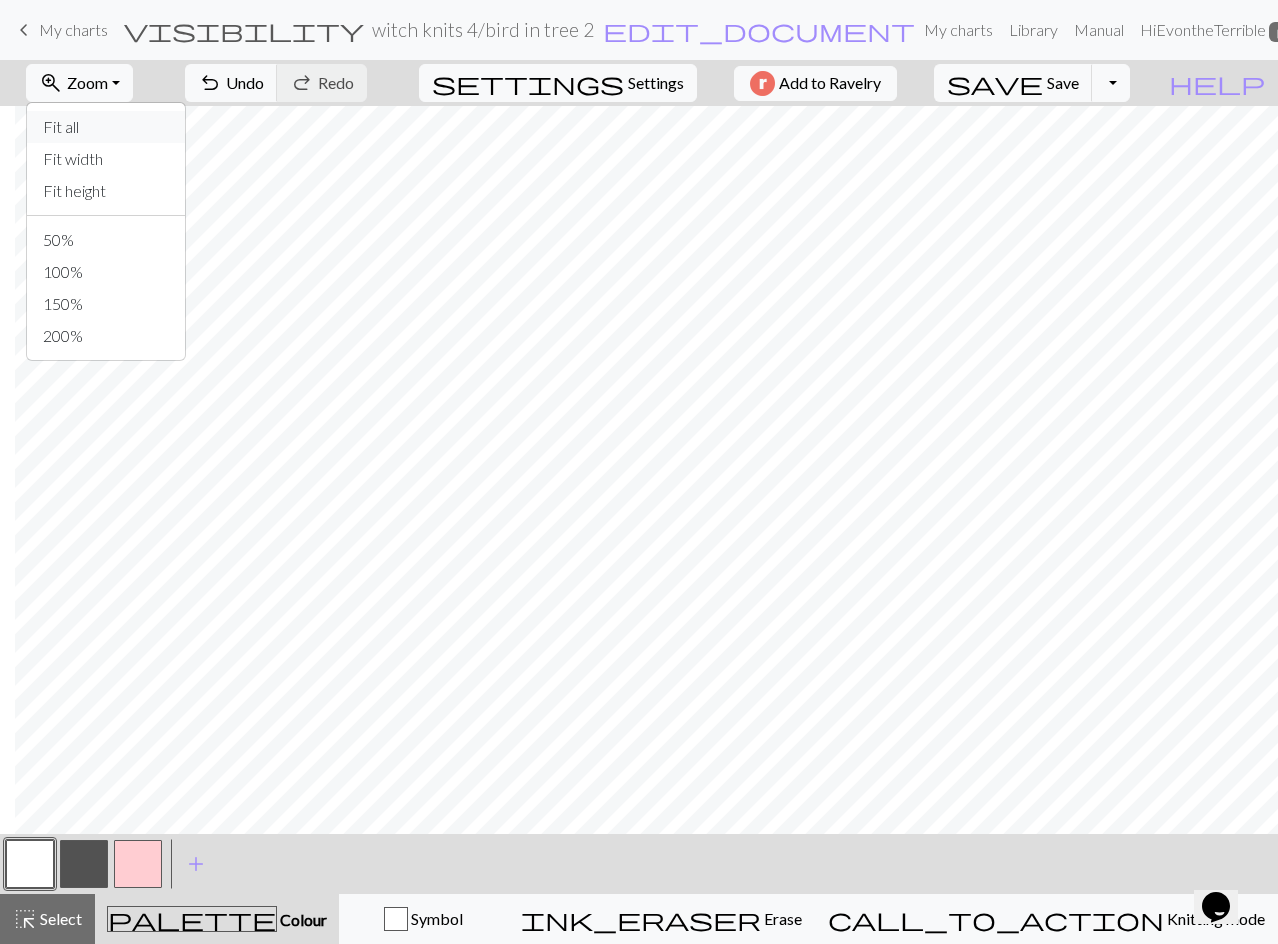 click on "Fit all" at bounding box center [106, 127] 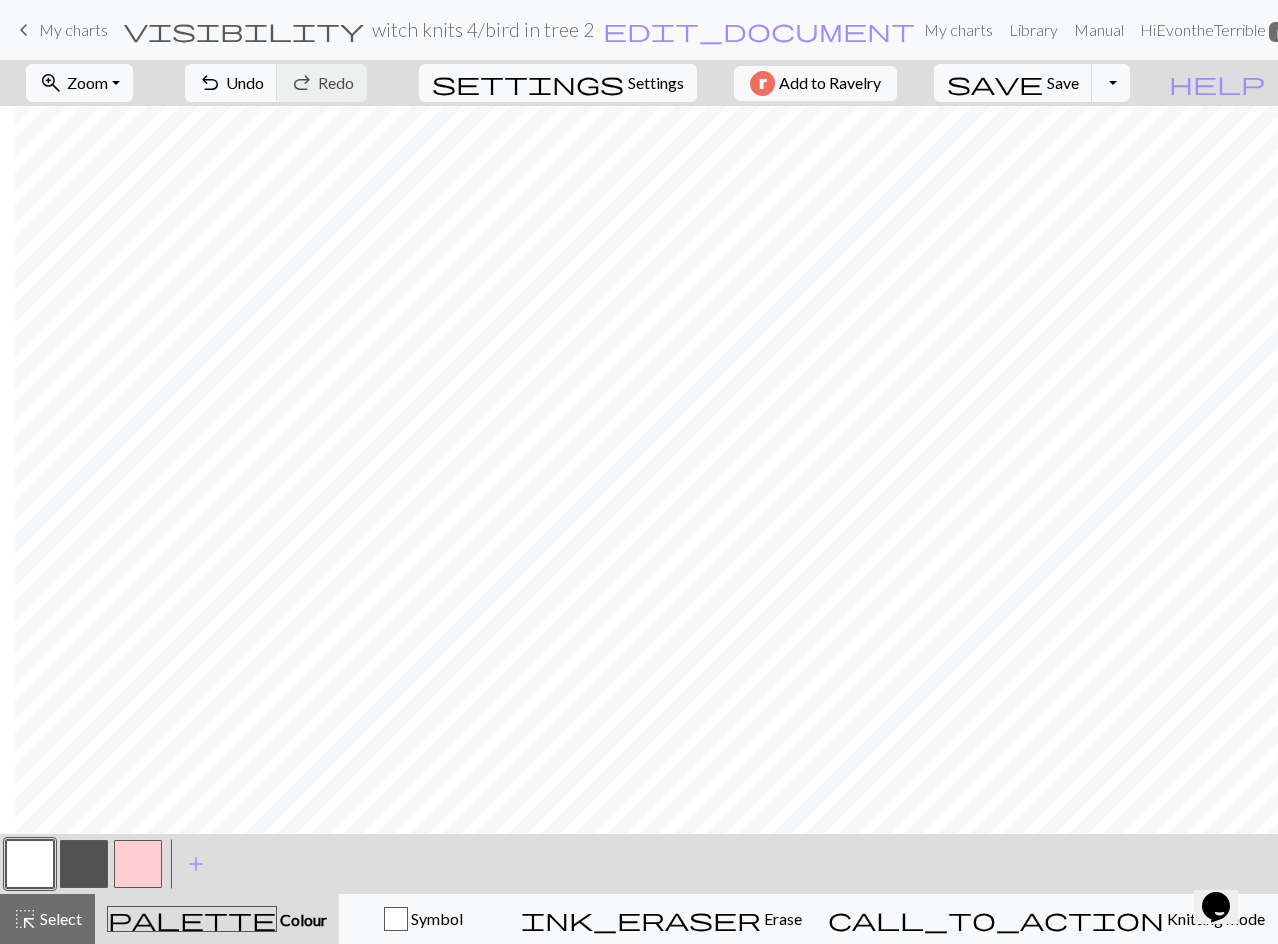 click on "Zoom" at bounding box center (87, 82) 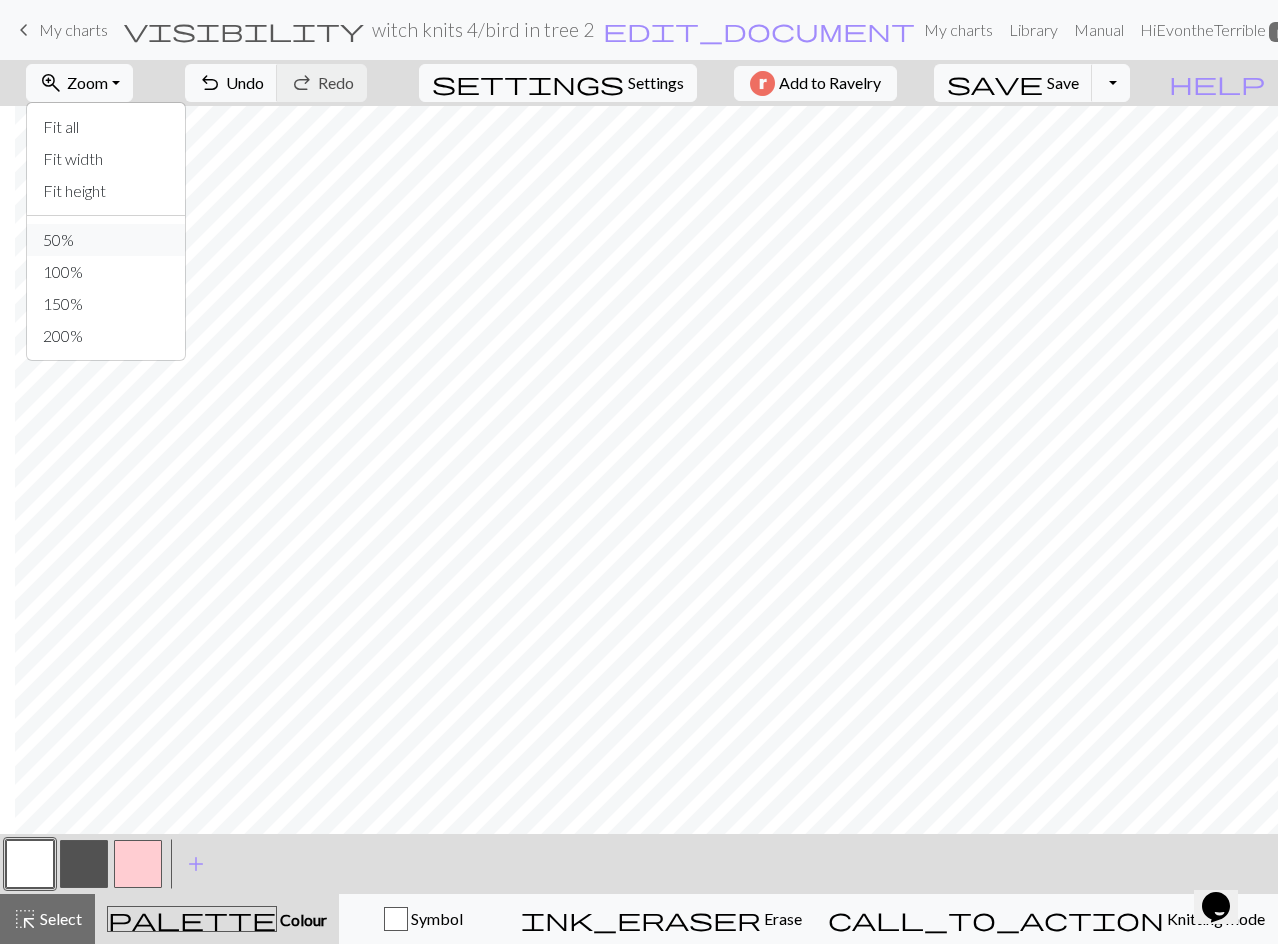 click on "50%" at bounding box center (106, 240) 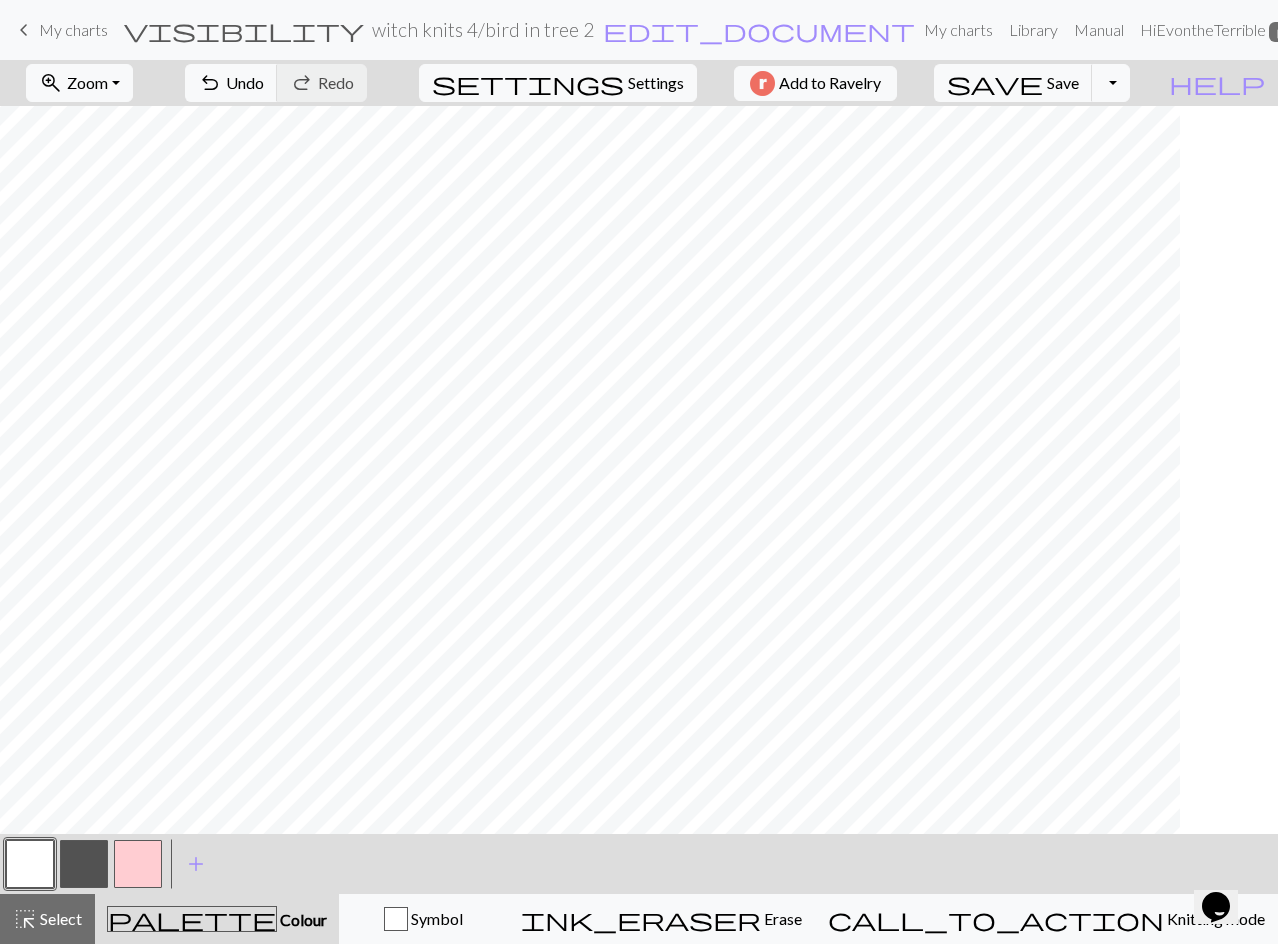 scroll, scrollTop: 0, scrollLeft: 701, axis: horizontal 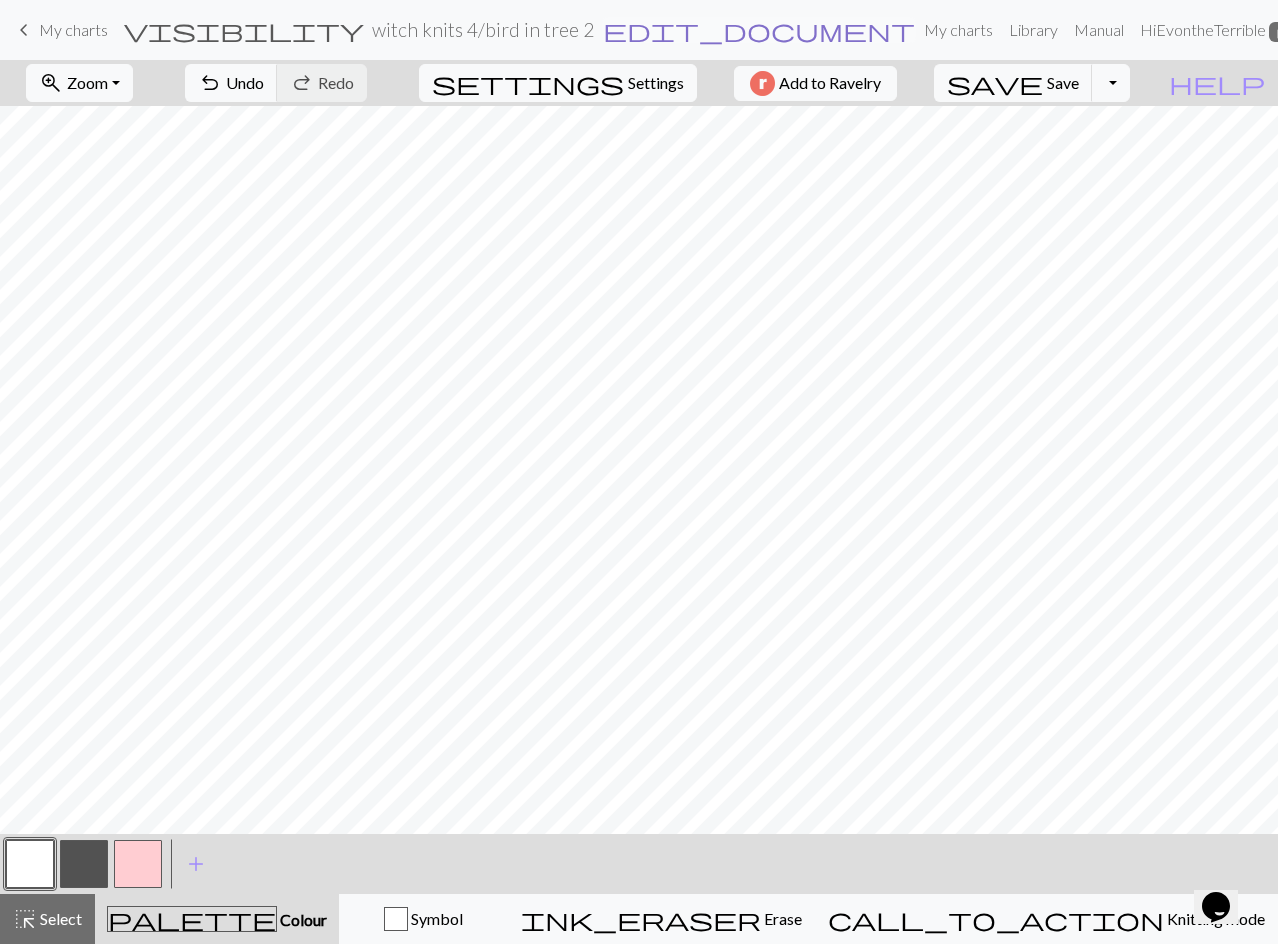 click on "edit_document" at bounding box center [759, 30] 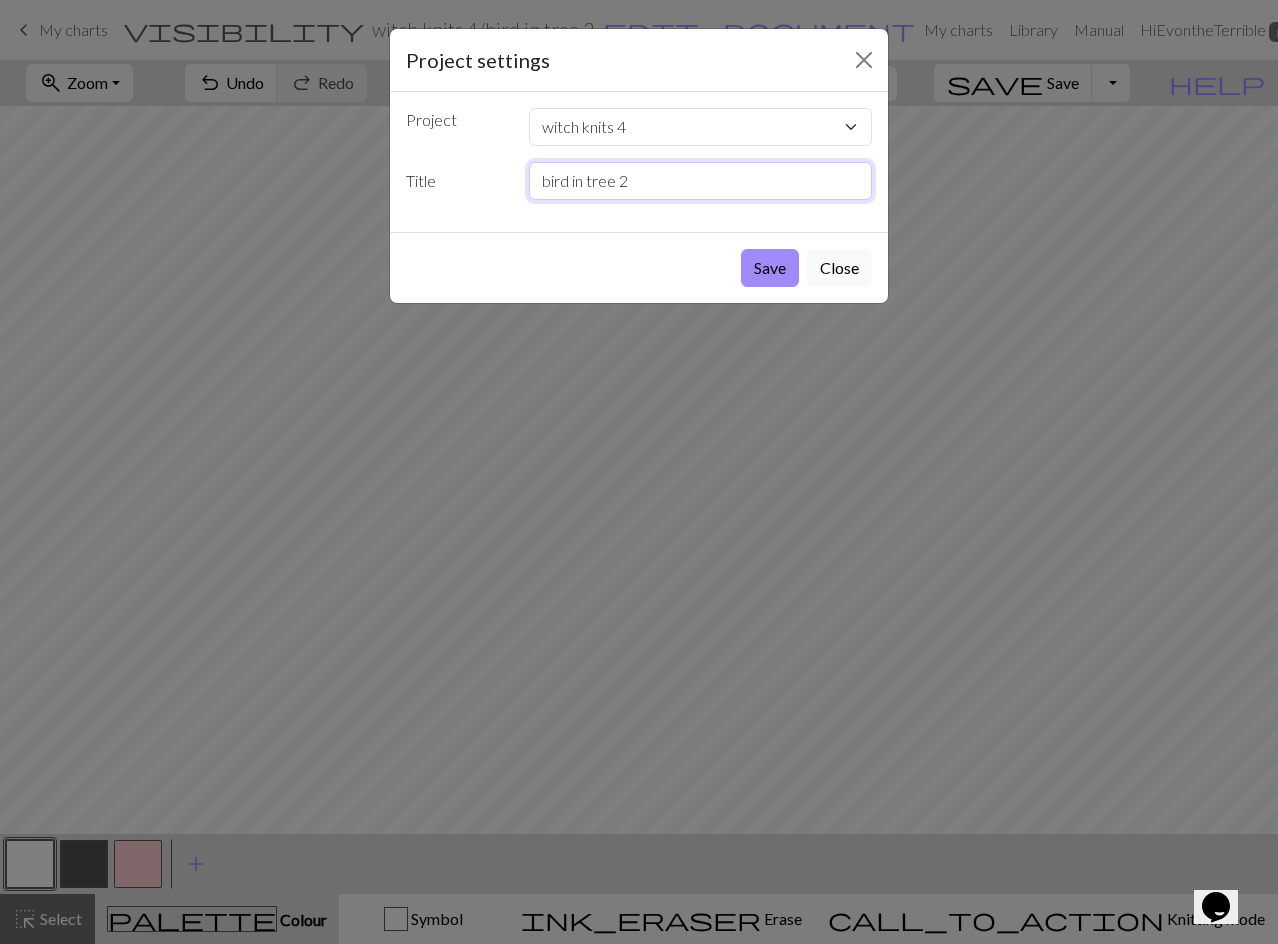drag, startPoint x: 659, startPoint y: 181, endPoint x: 514, endPoint y: 163, distance: 146.11298 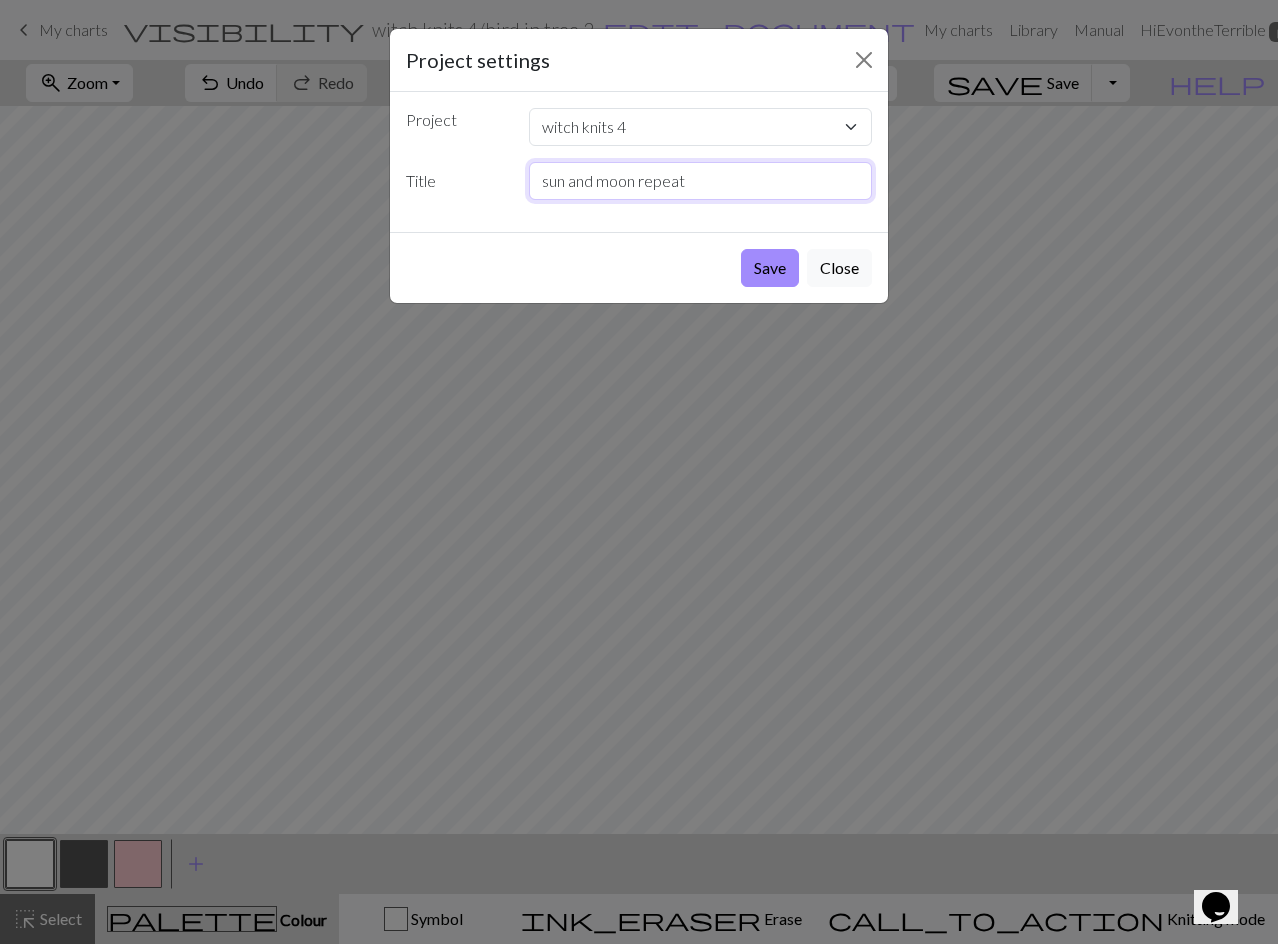 type on "sun and moon repeat" 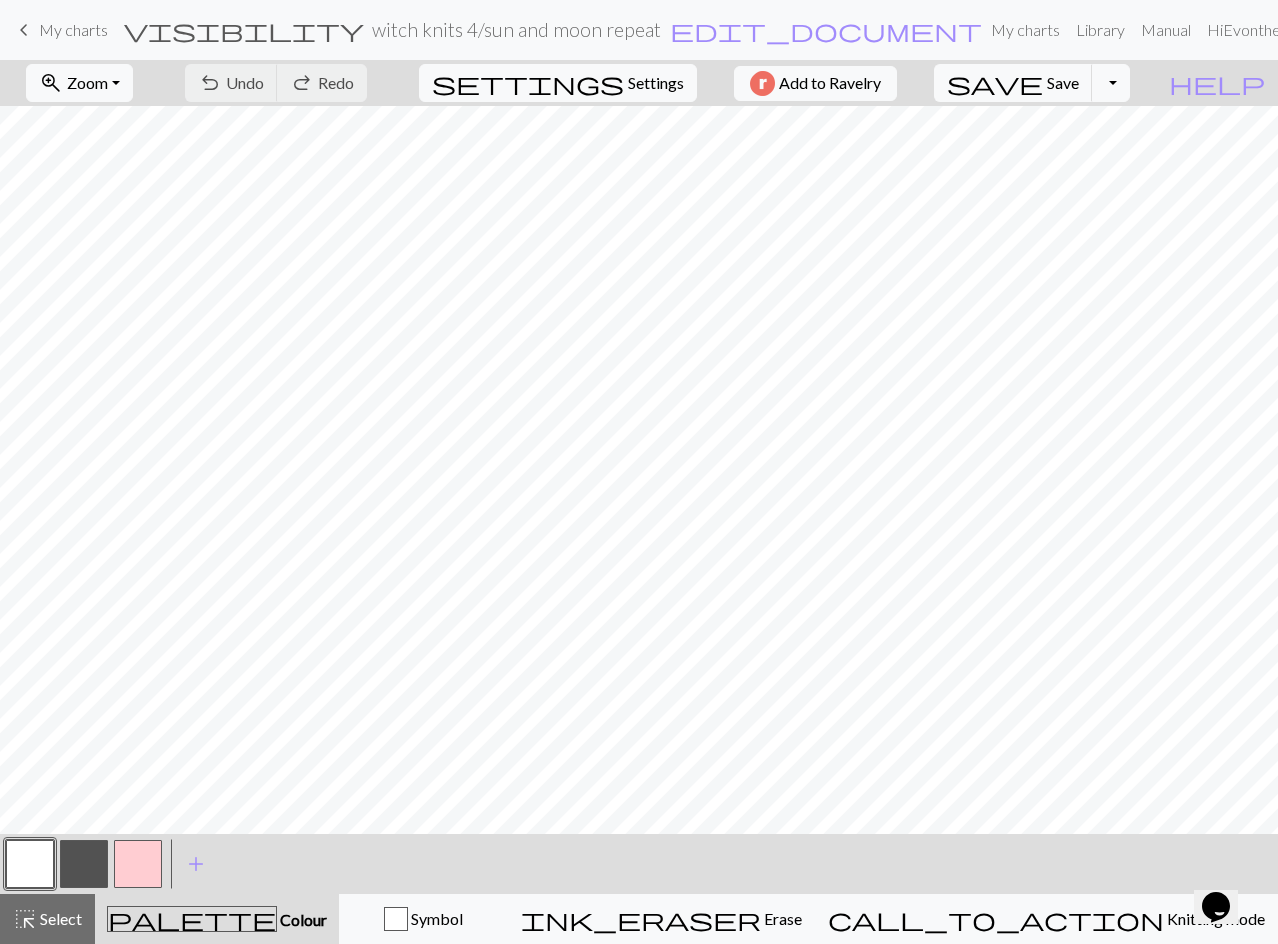 click on "My charts" at bounding box center (73, 29) 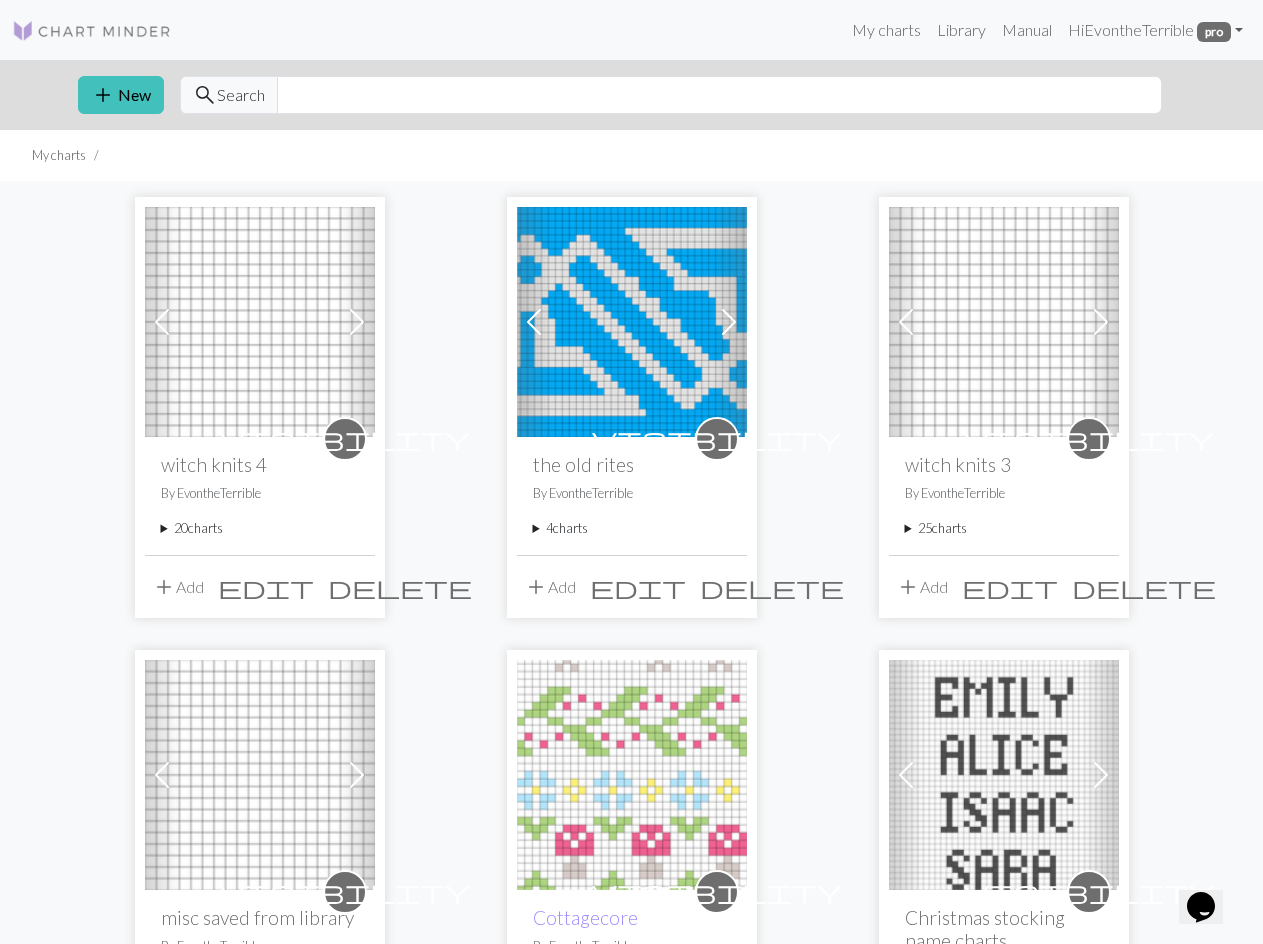 click on "add" at bounding box center [164, 587] 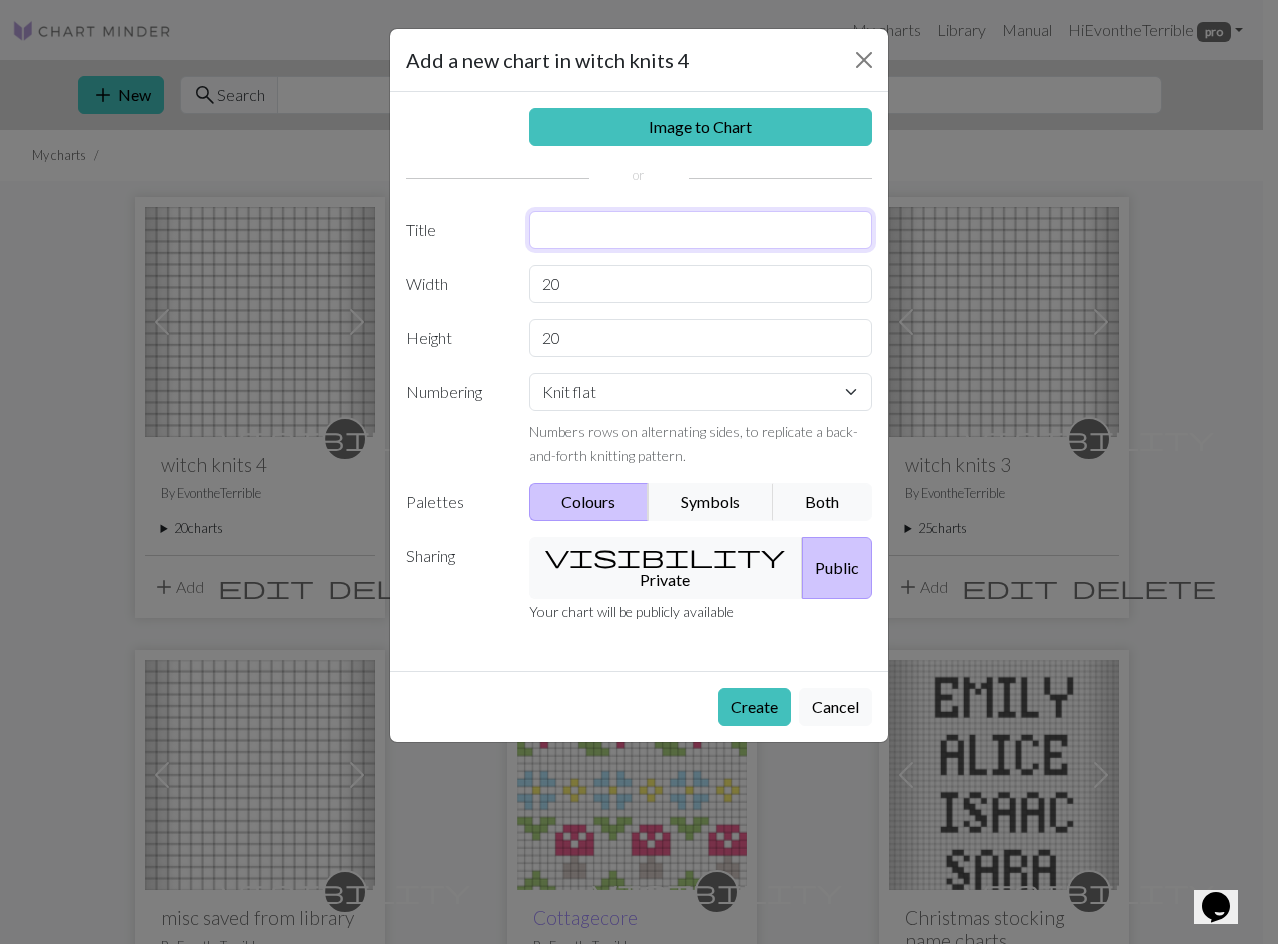 click at bounding box center (701, 230) 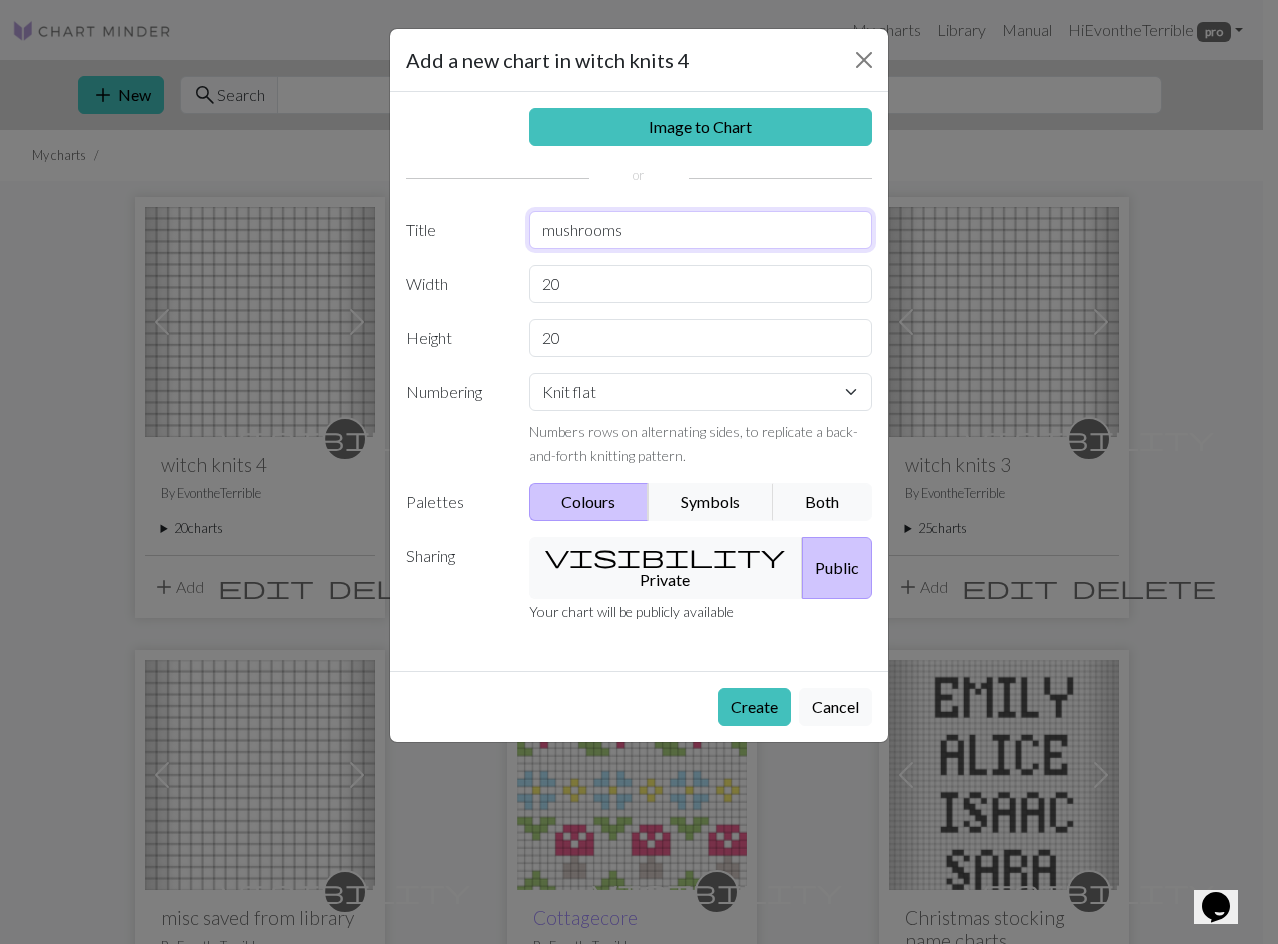 type on "mushrooms" 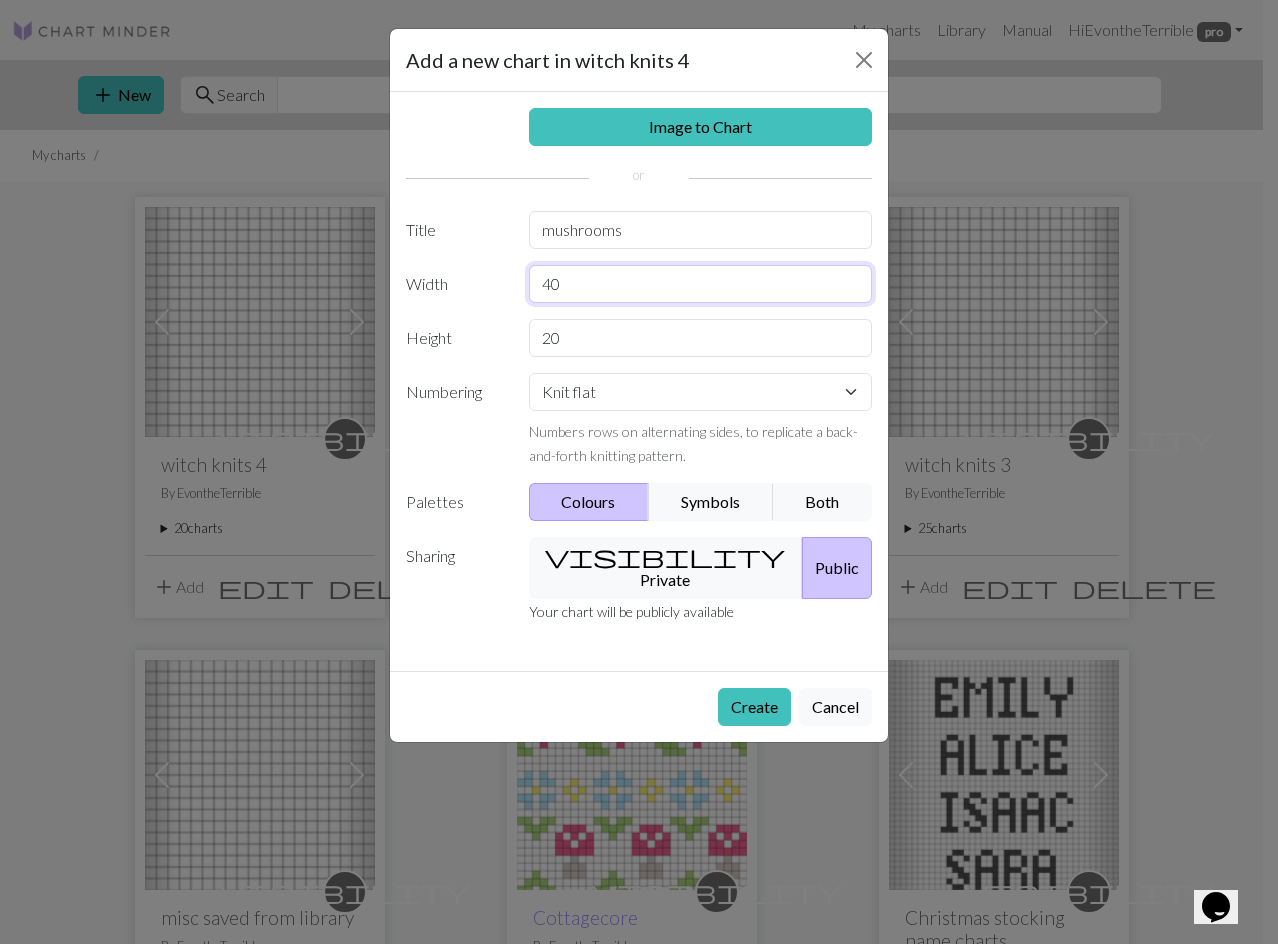 type on "40" 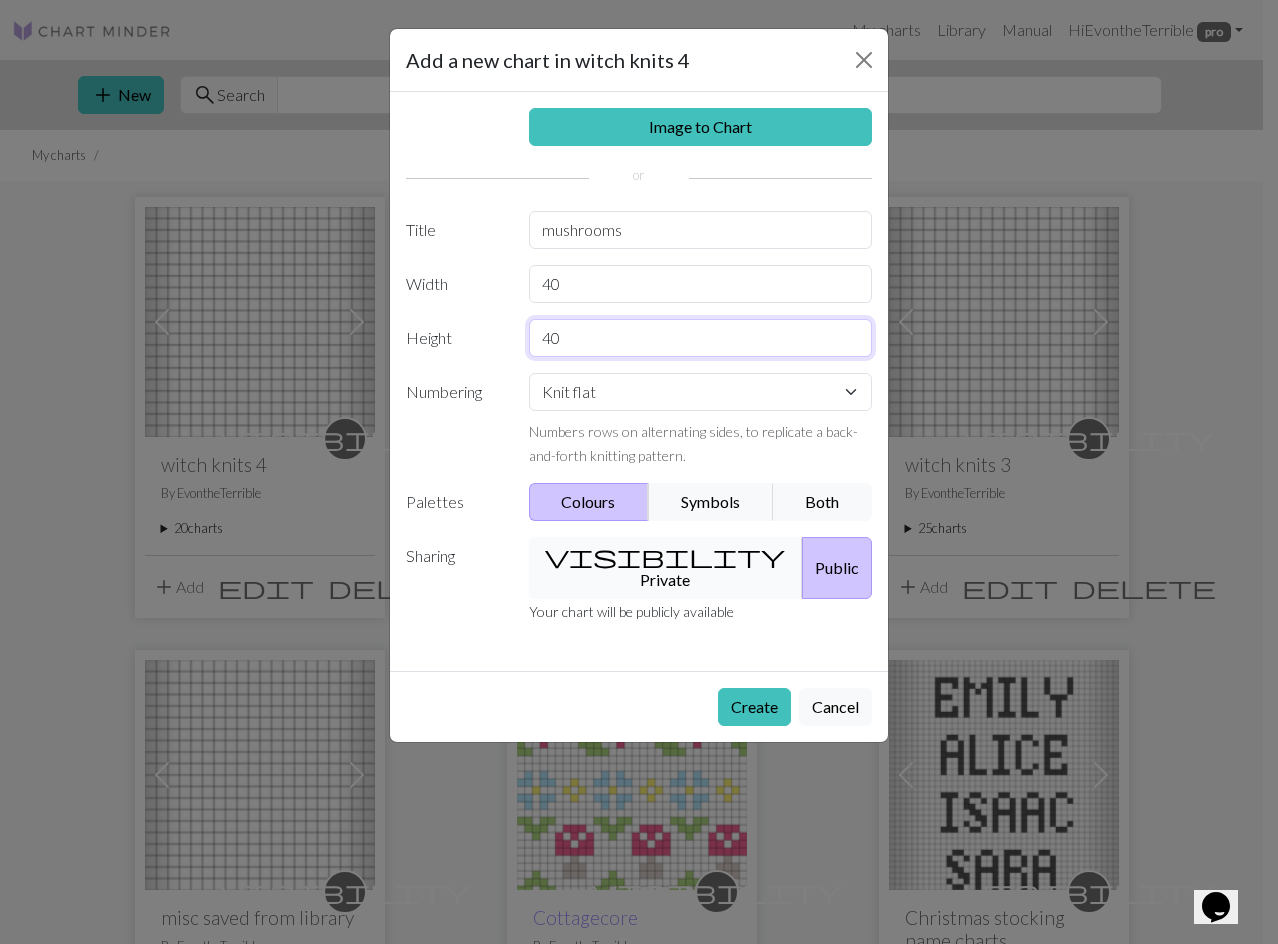 type on "40" 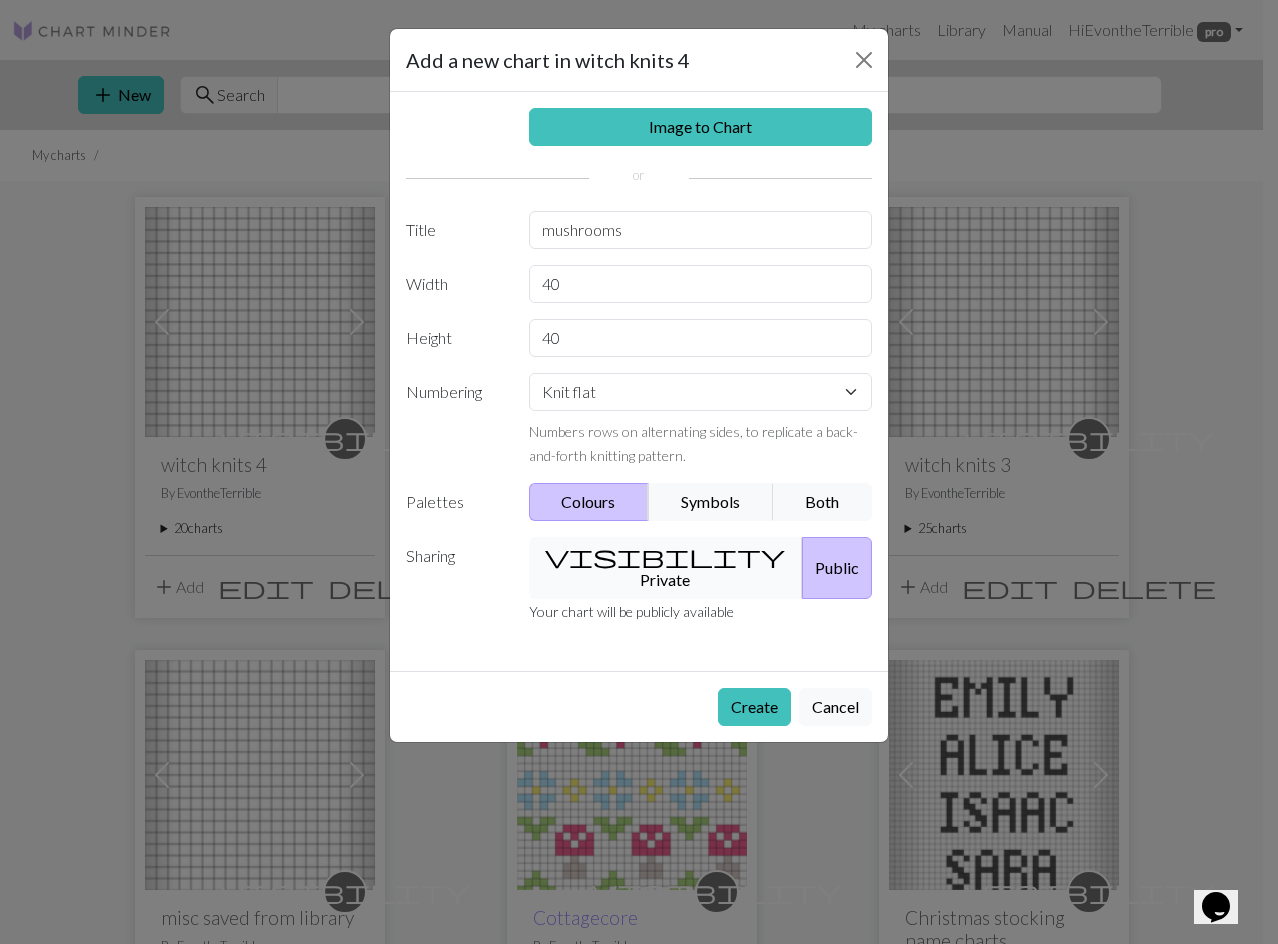 click on "visibility  Private" at bounding box center [666, 568] 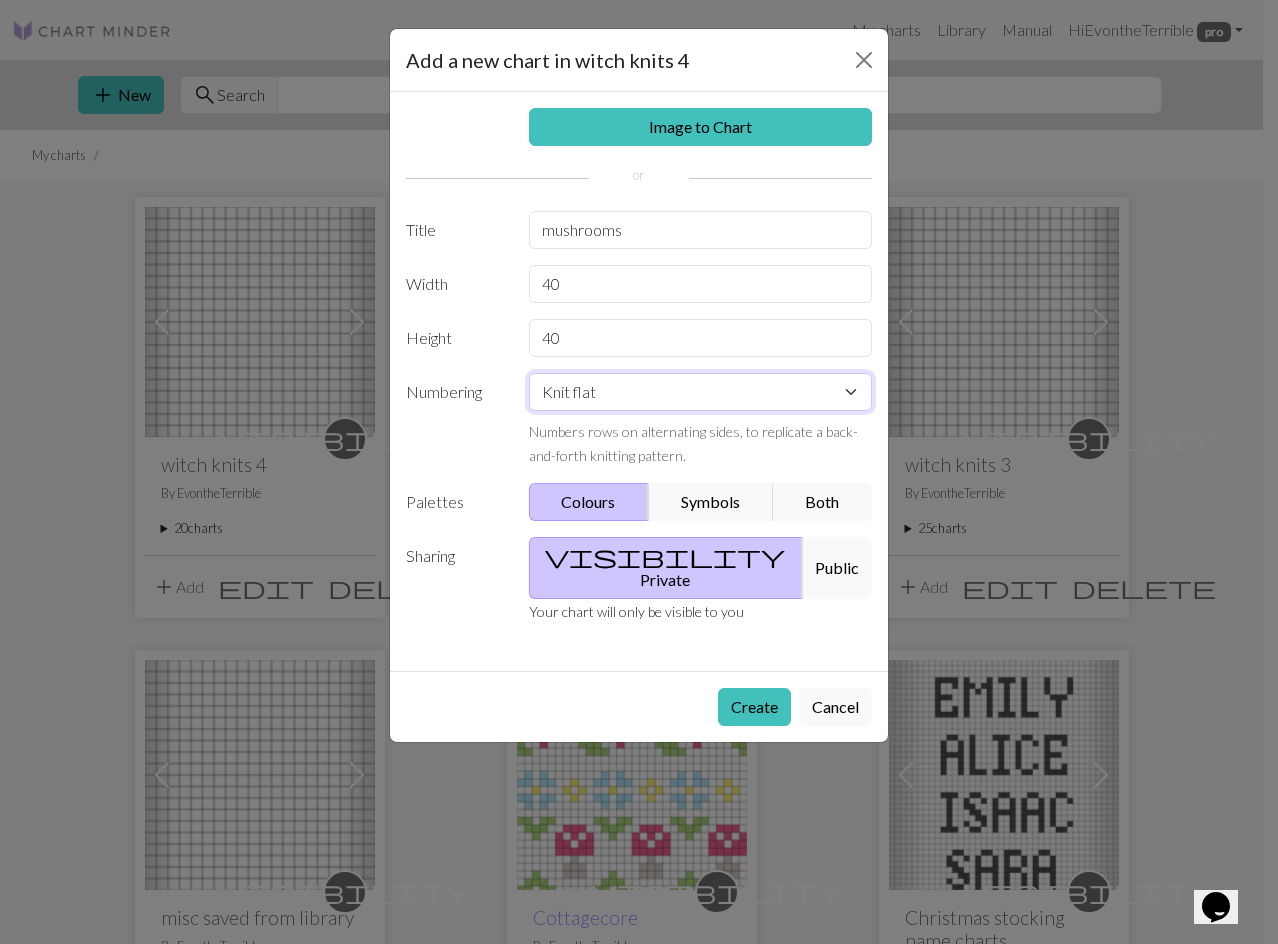 click on "Knit flat Knit in the round Lace knitting Cross stitch" at bounding box center [701, 392] 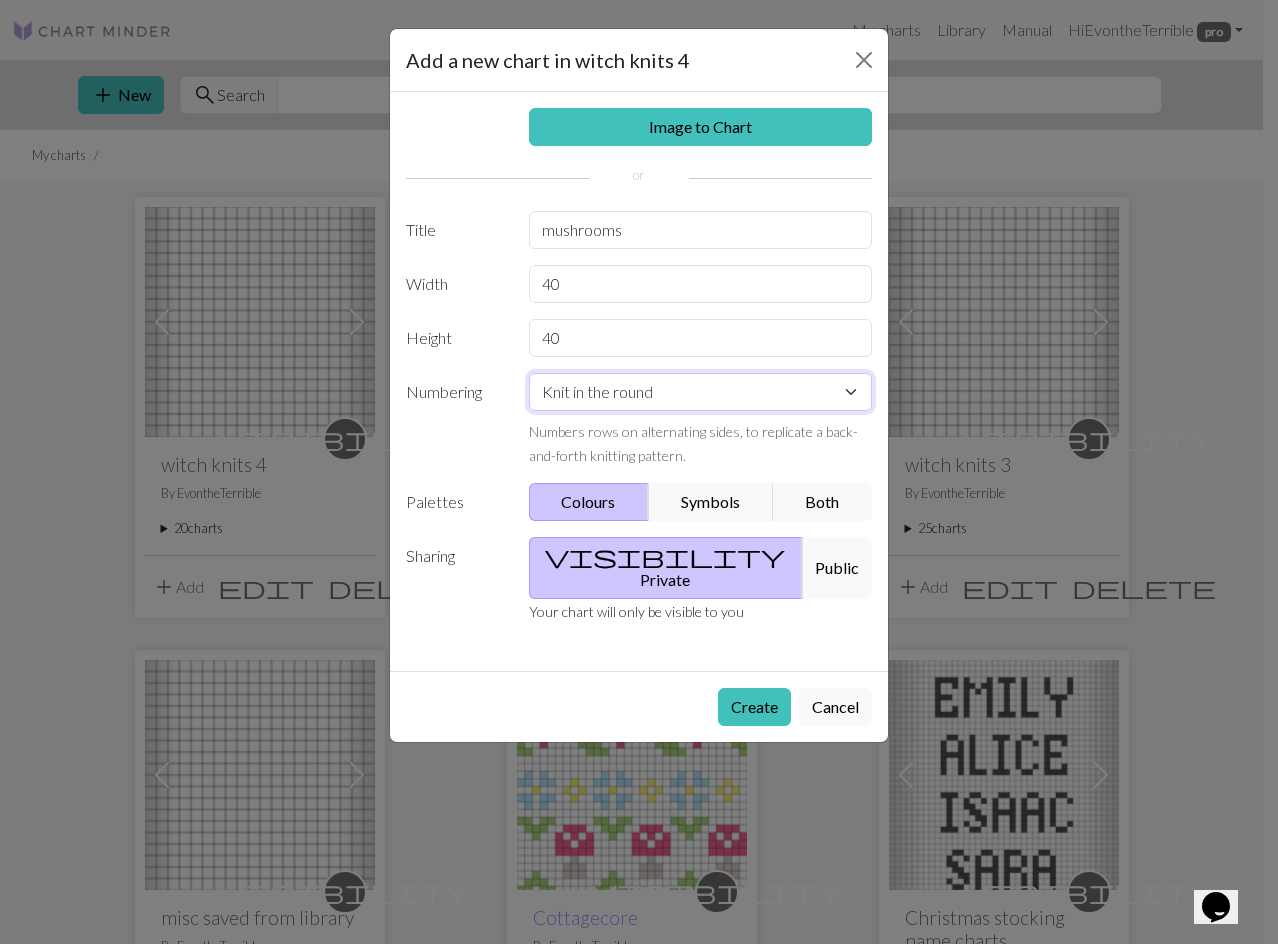 click on "Knit flat Knit in the round Lace knitting Cross stitch" at bounding box center (701, 392) 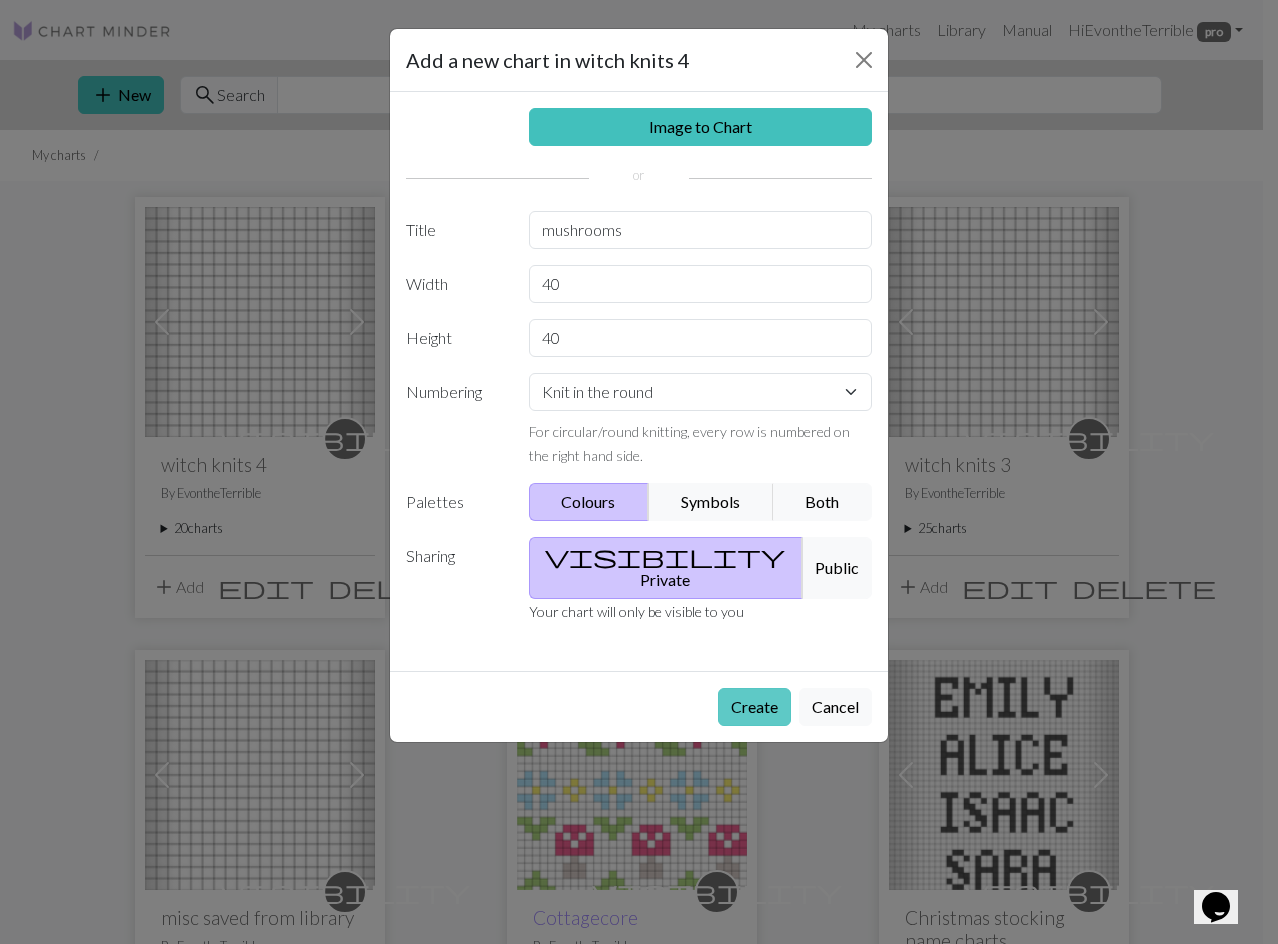 click on "Create" at bounding box center [754, 707] 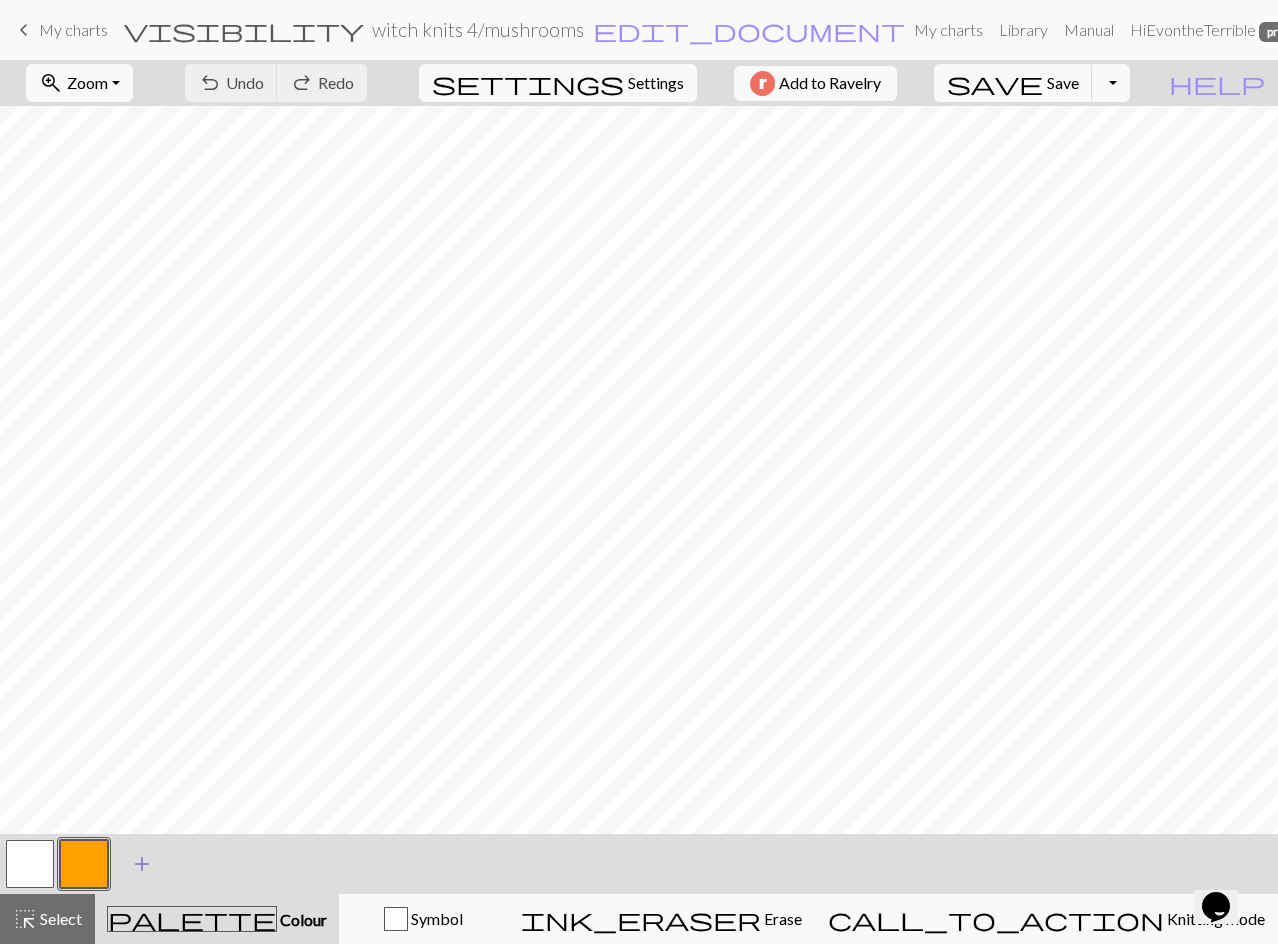 click on "add" at bounding box center (142, 864) 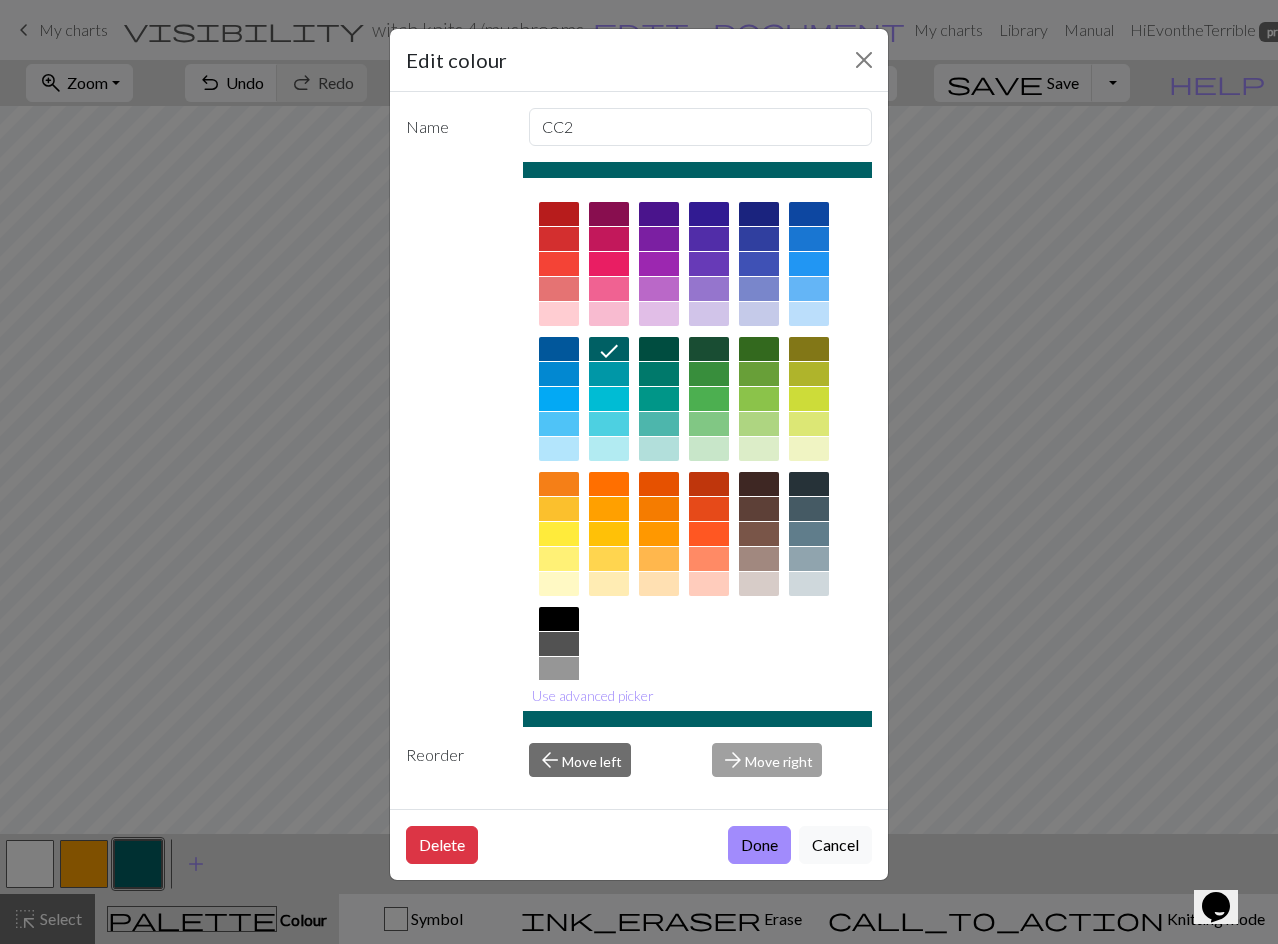 click at bounding box center (559, 669) 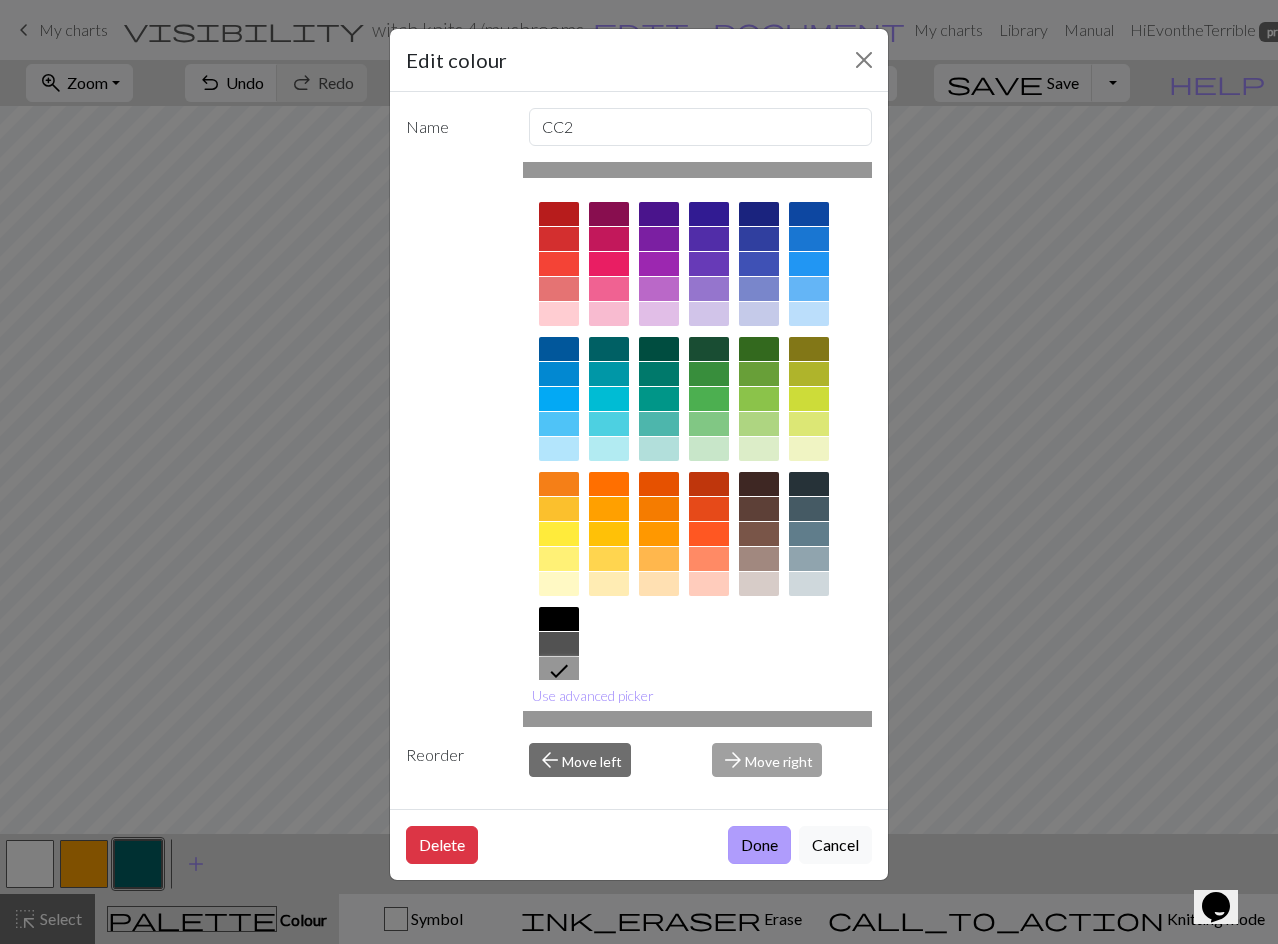 click on "Done" at bounding box center [759, 845] 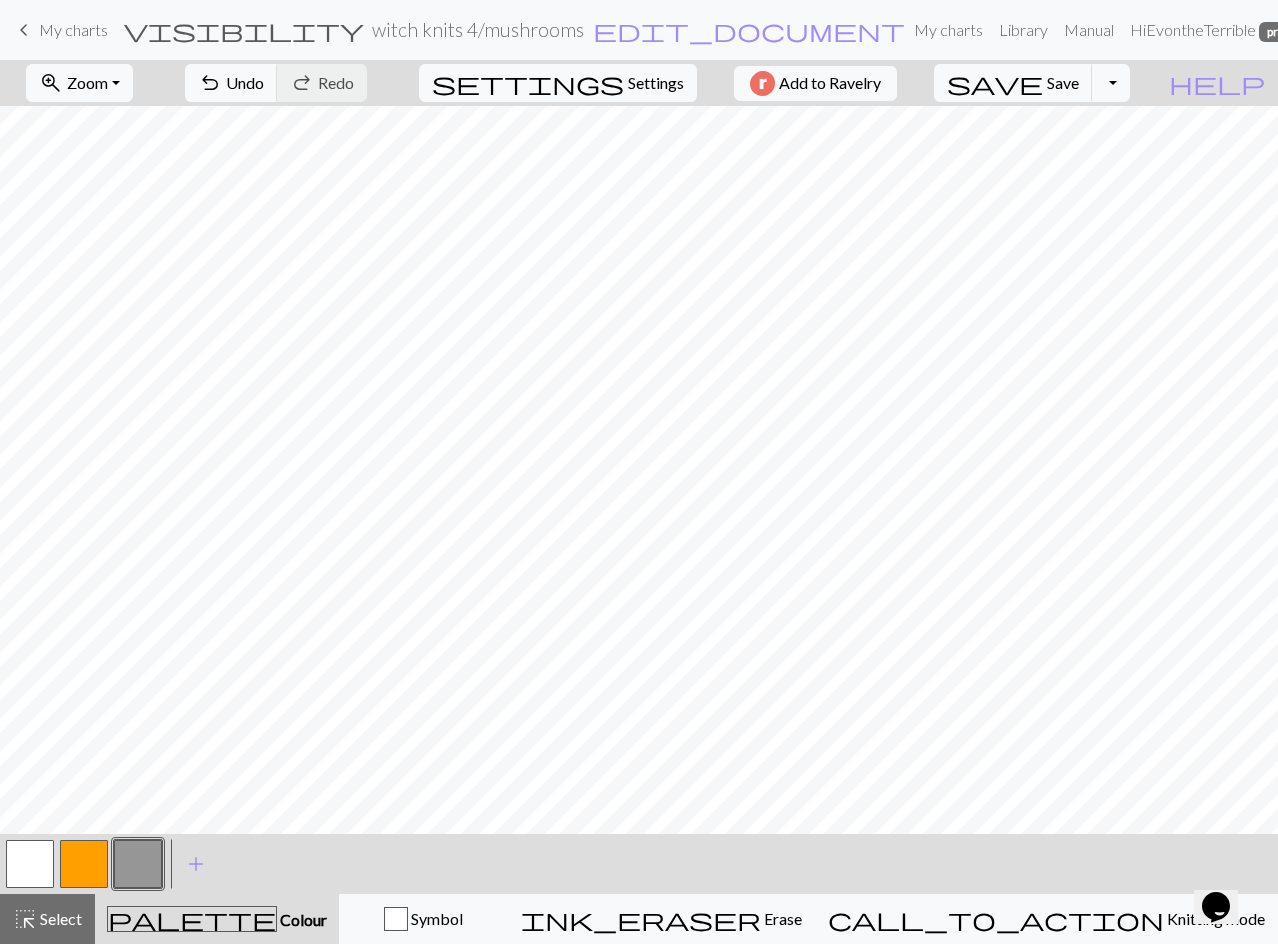 click at bounding box center [84, 864] 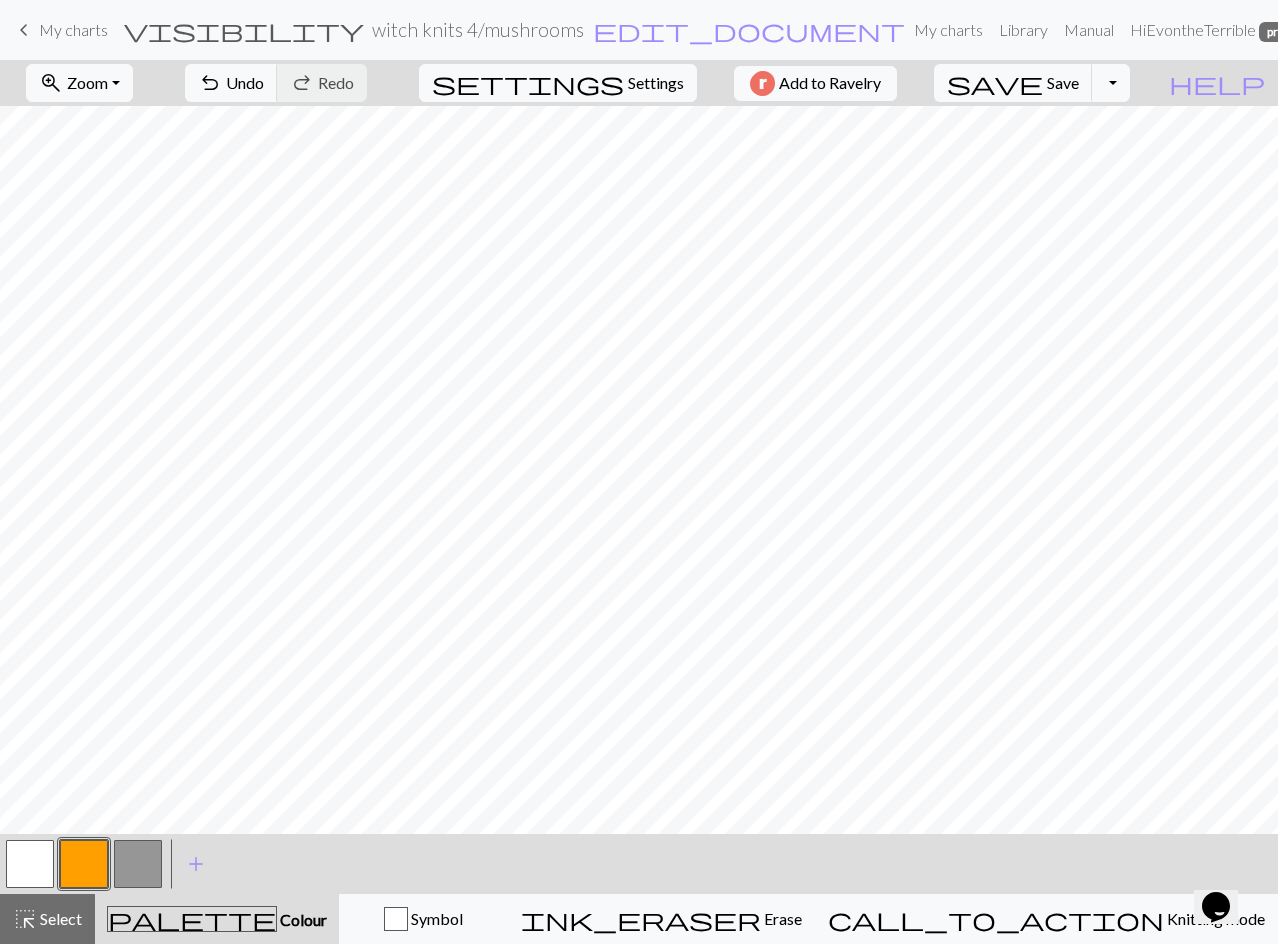 click at bounding box center [84, 864] 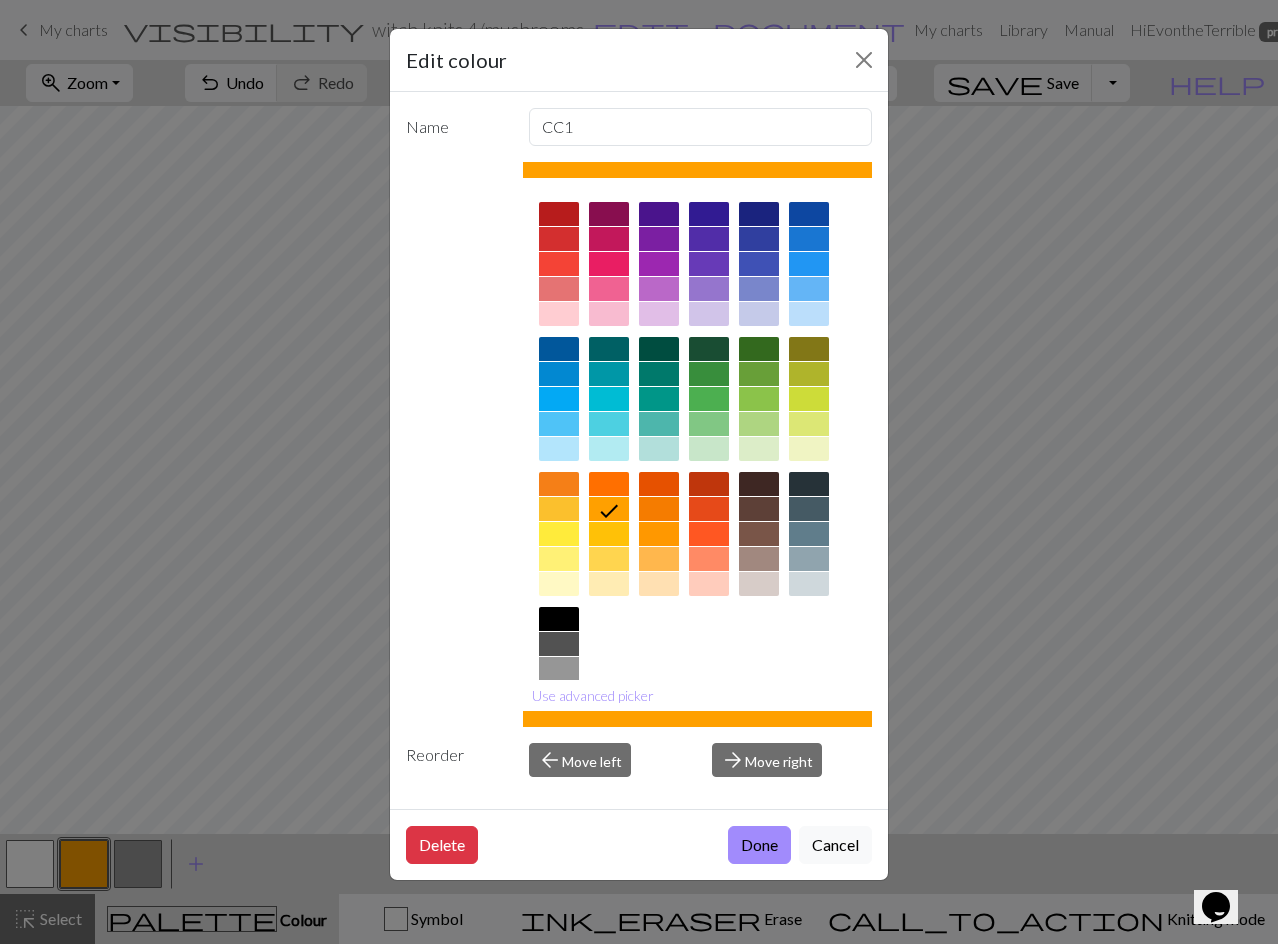 click at bounding box center [559, 644] 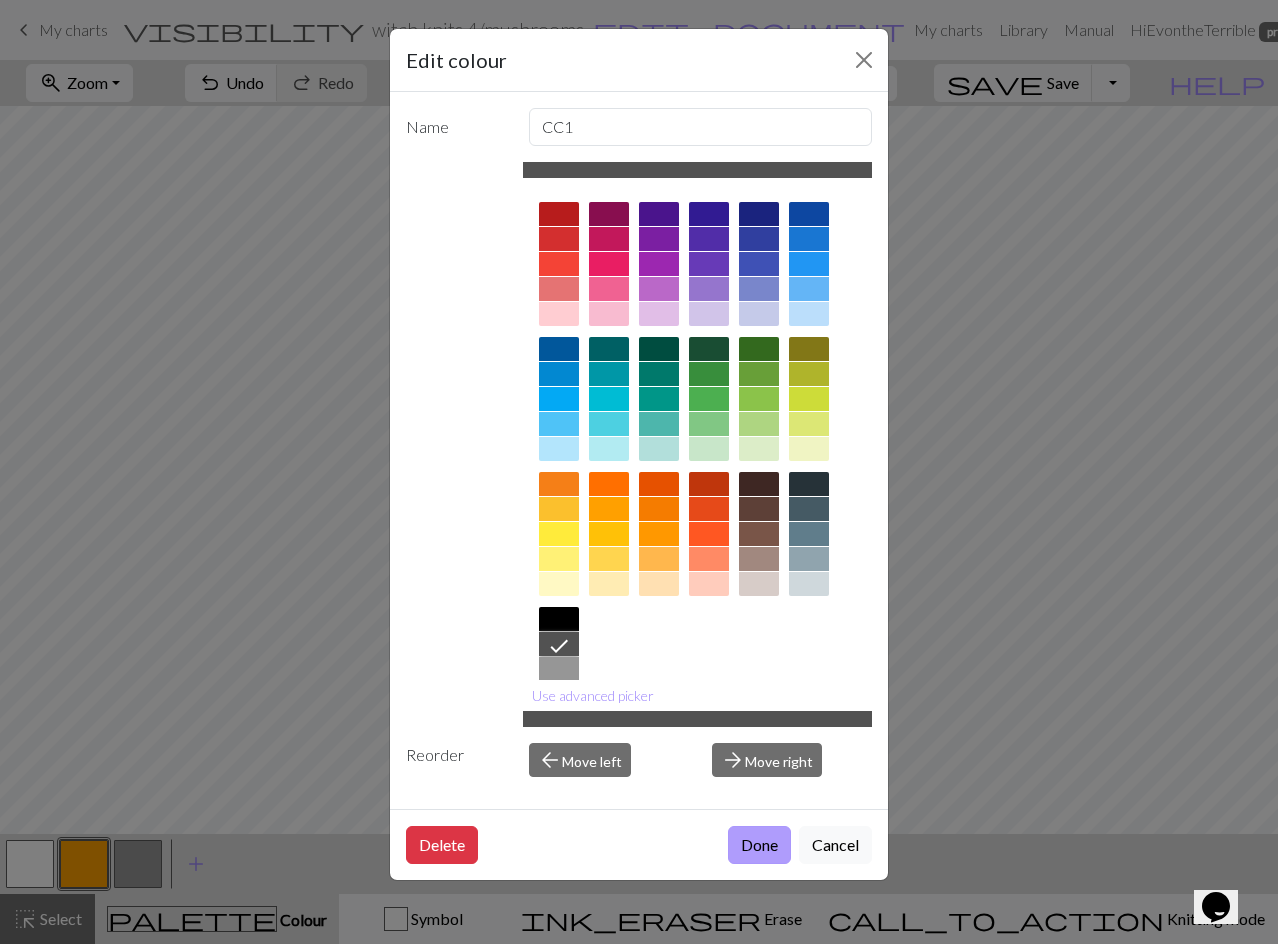 click on "Done" at bounding box center [759, 845] 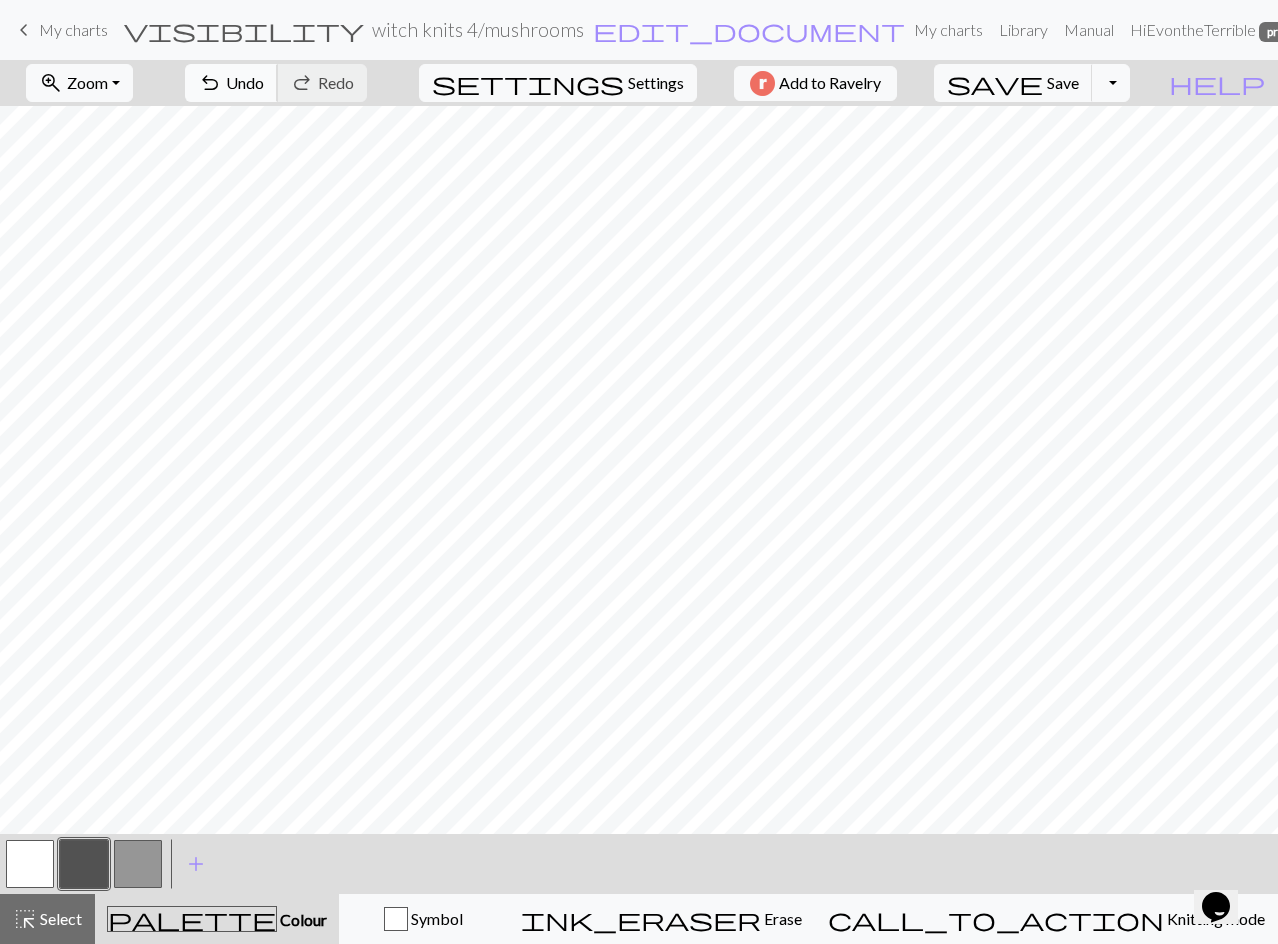 click on "undo Undo Undo" at bounding box center (231, 83) 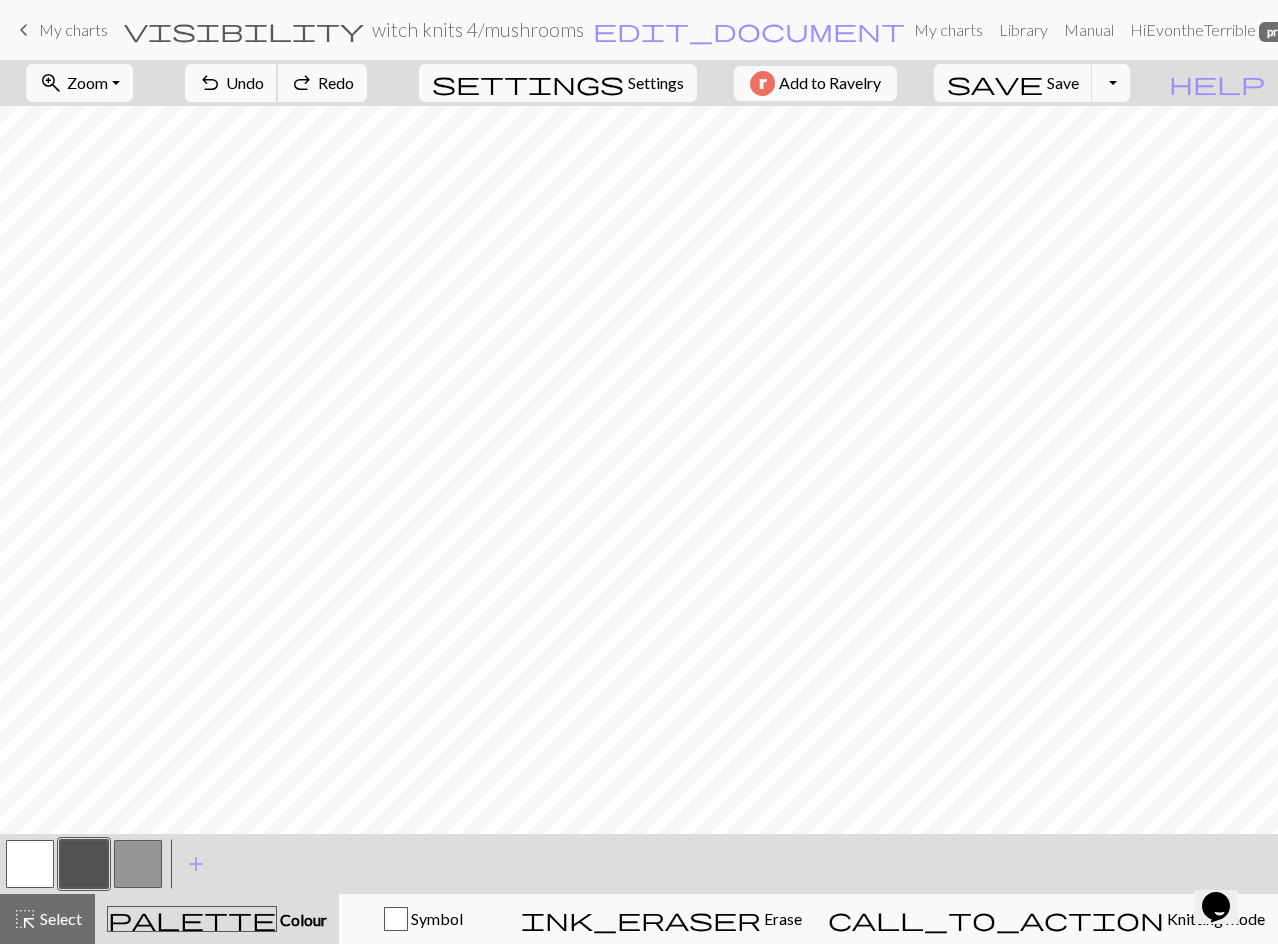 click on "Undo" at bounding box center [245, 82] 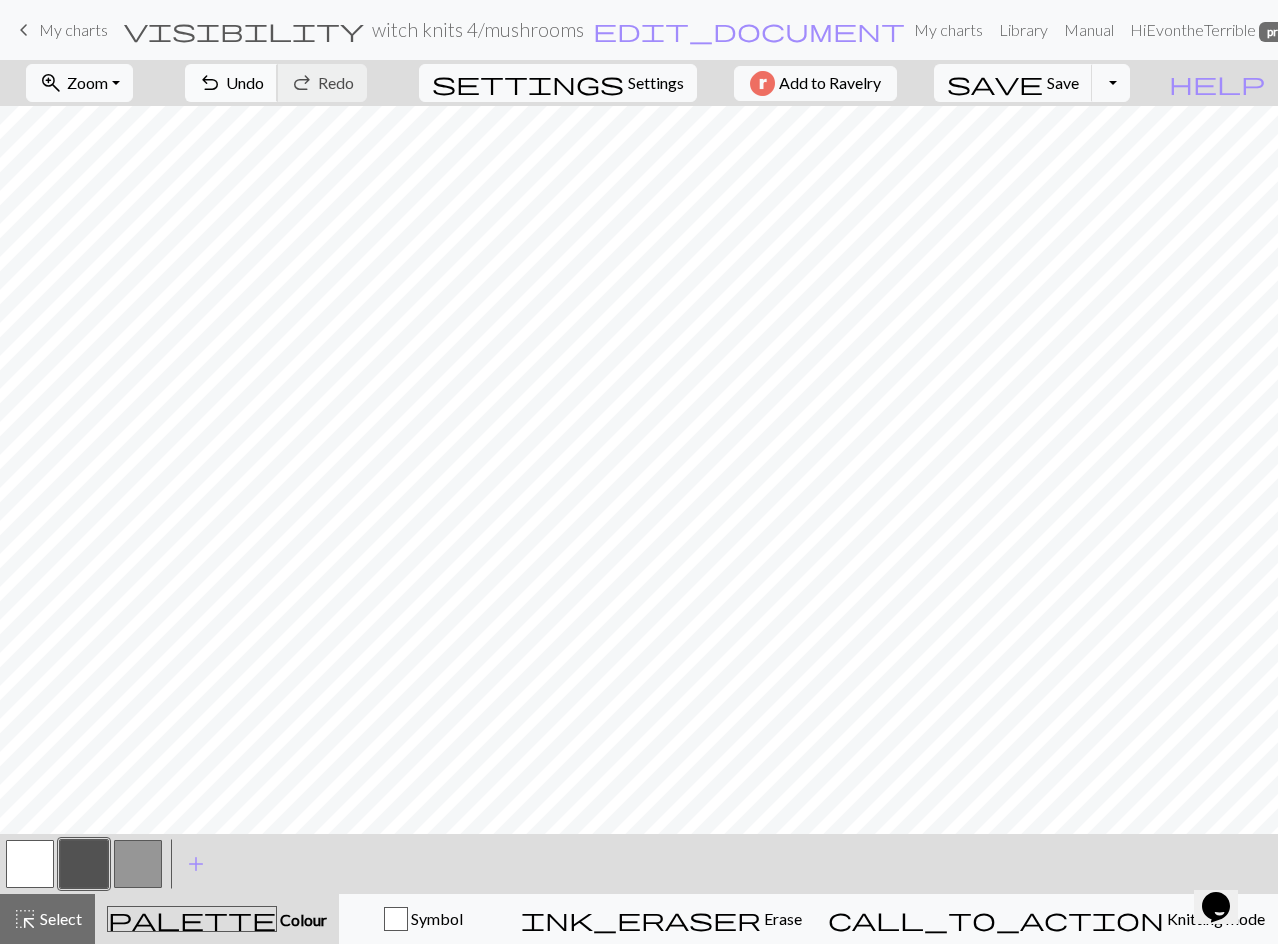 click on "Undo" at bounding box center (245, 82) 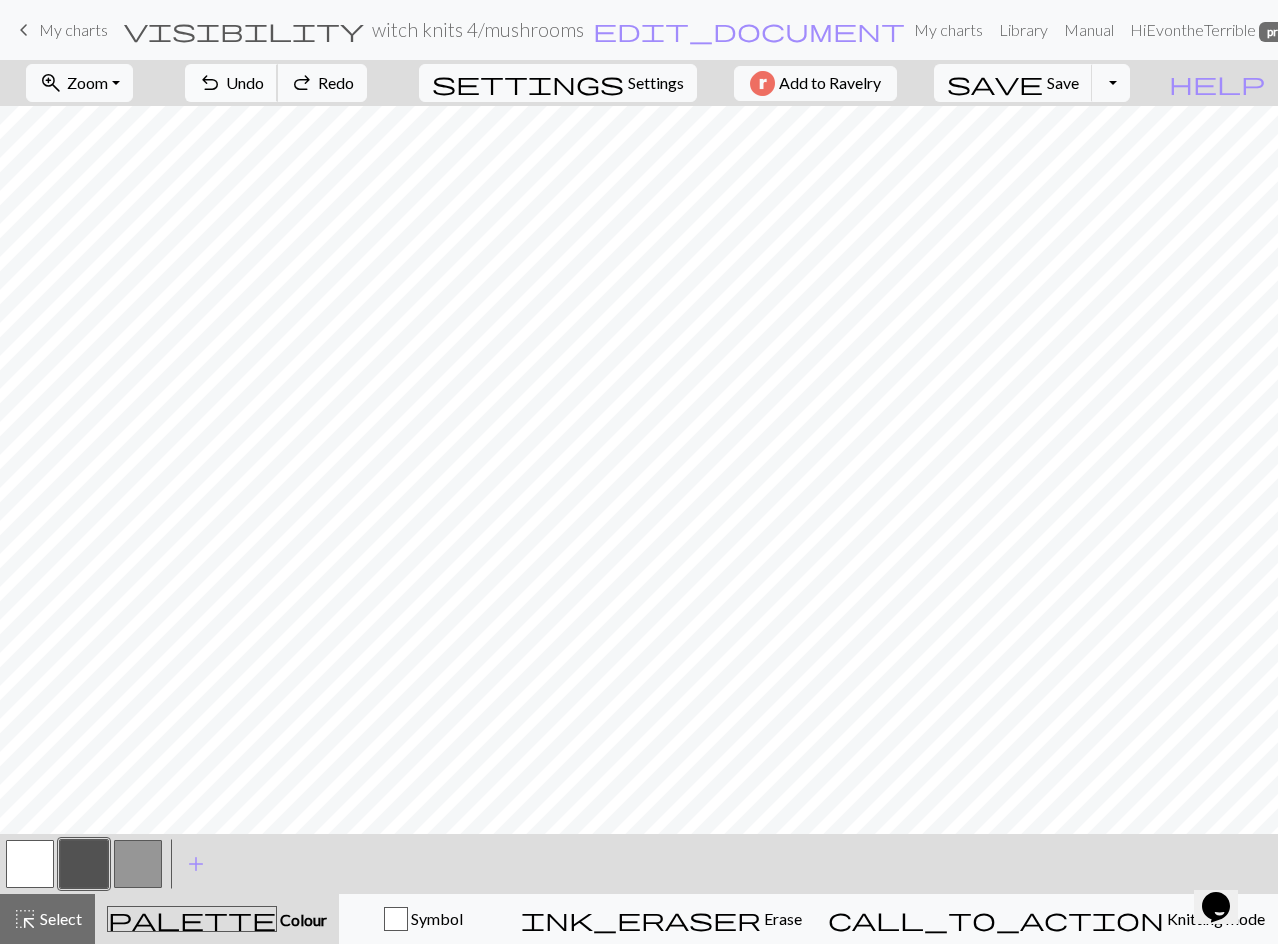 click on "Undo" at bounding box center (245, 82) 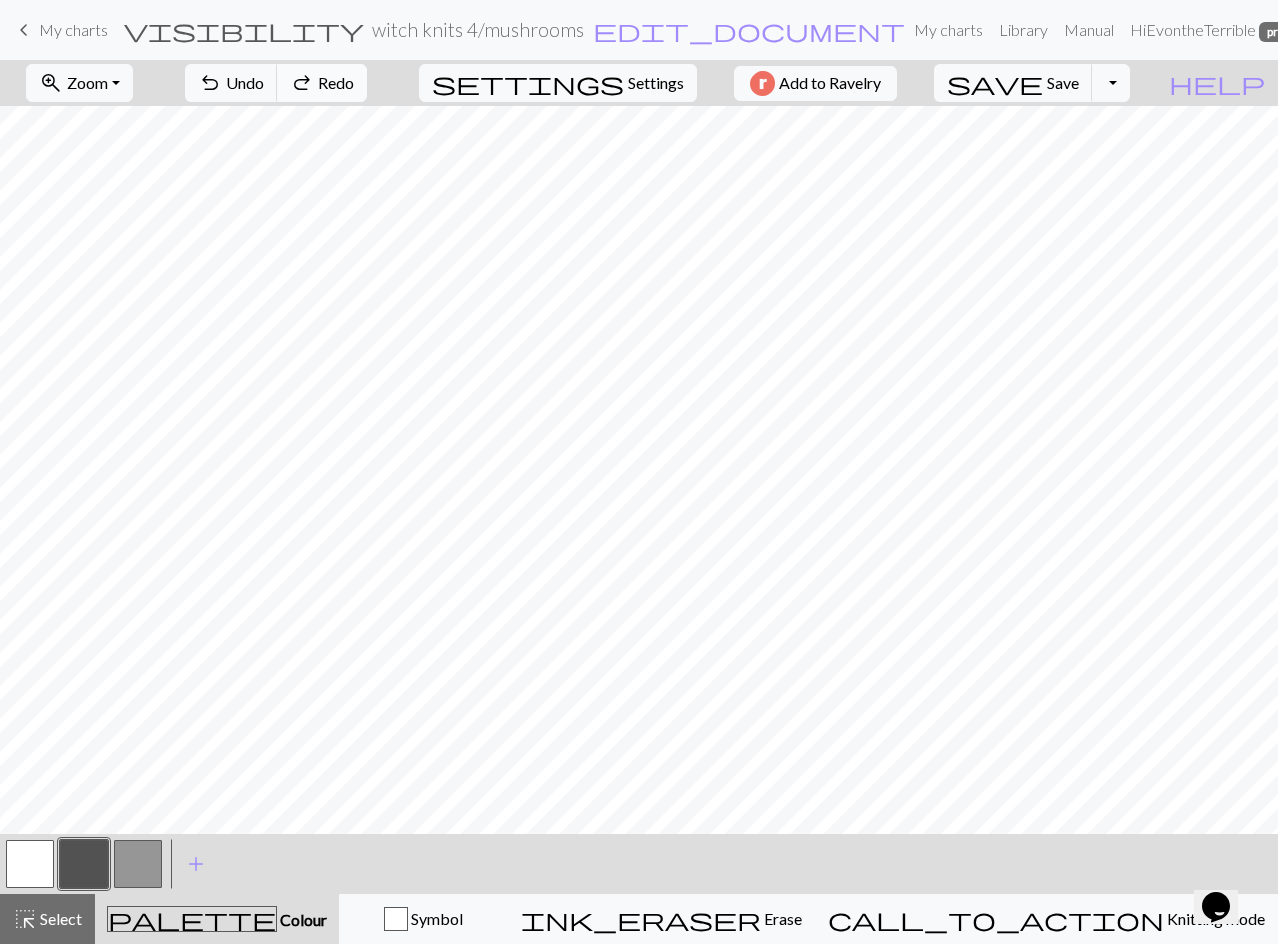click on "redo" at bounding box center (302, 83) 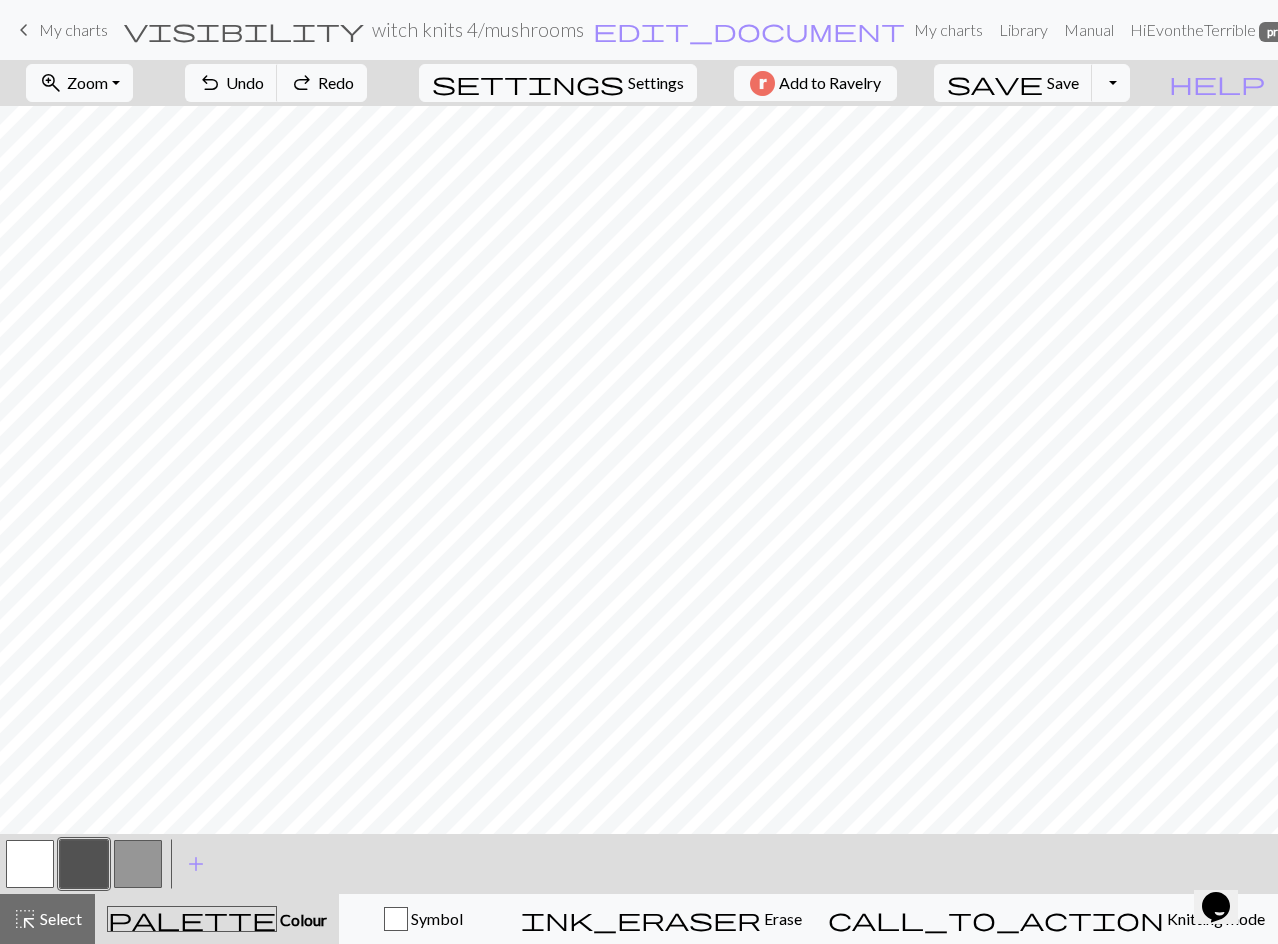 click at bounding box center [30, 864] 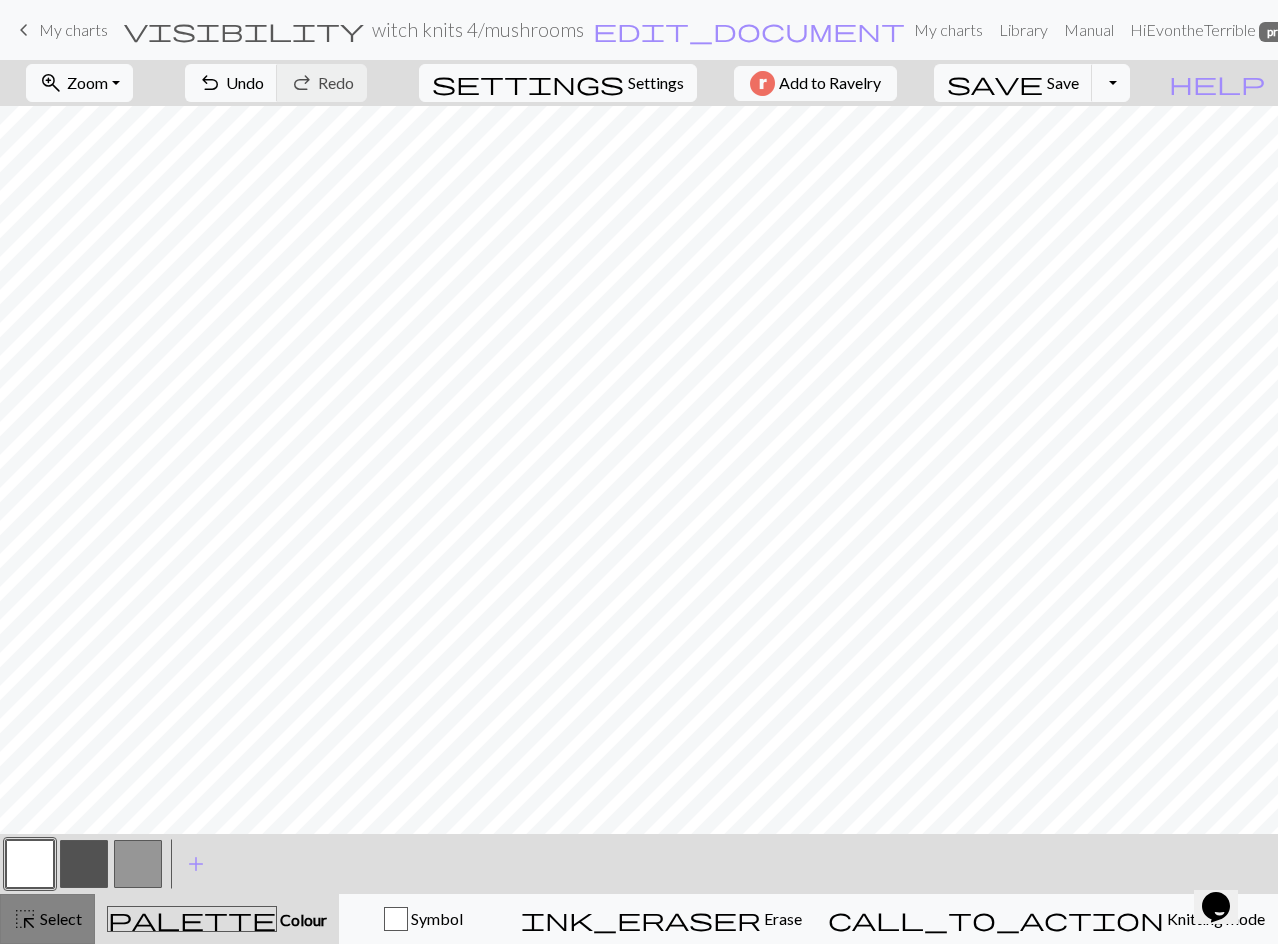 click on "highlight_alt   Select   Select" at bounding box center (47, 919) 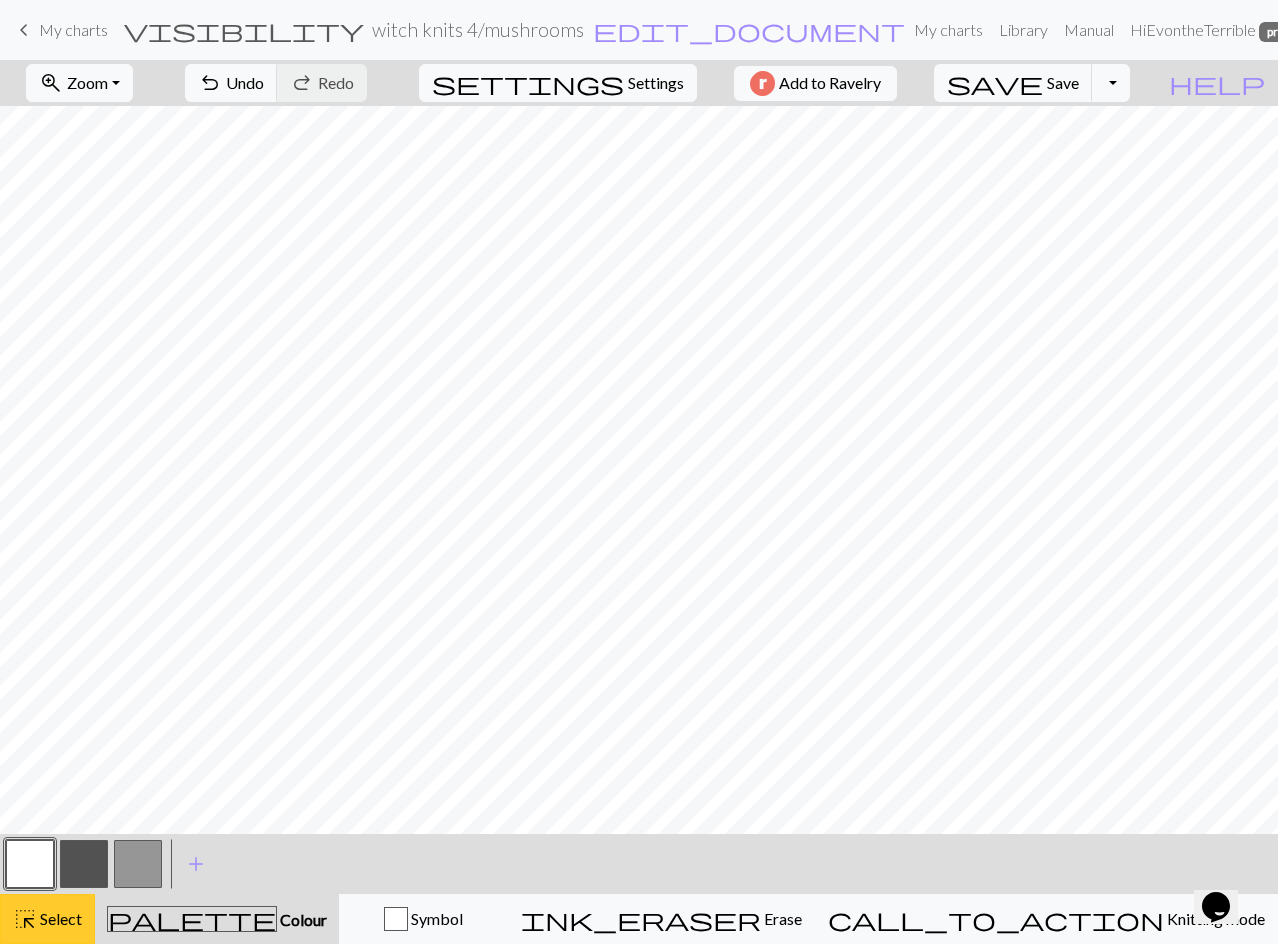 click on "highlight_alt   Select   Select" at bounding box center (47, 919) 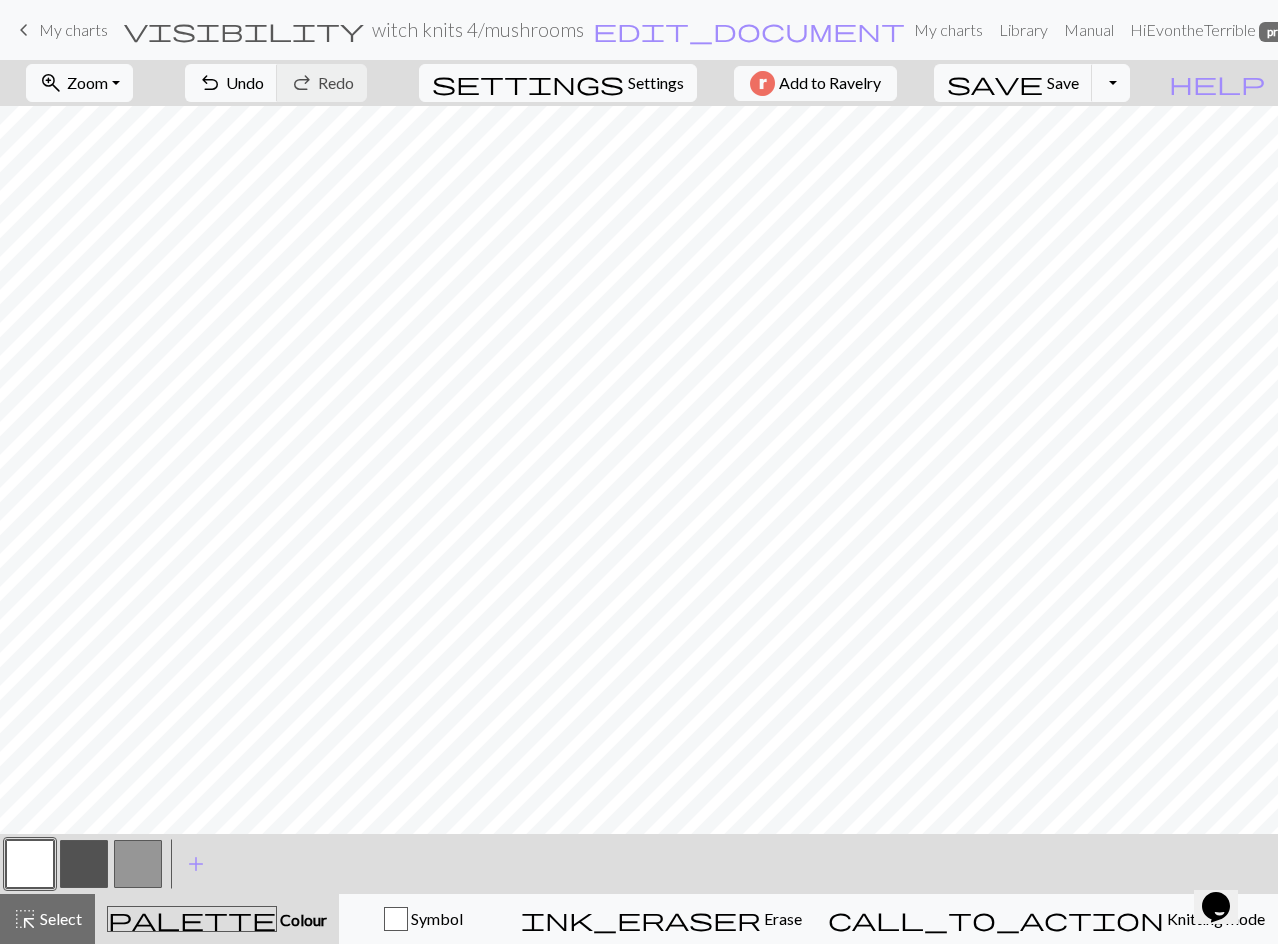 click at bounding box center (84, 864) 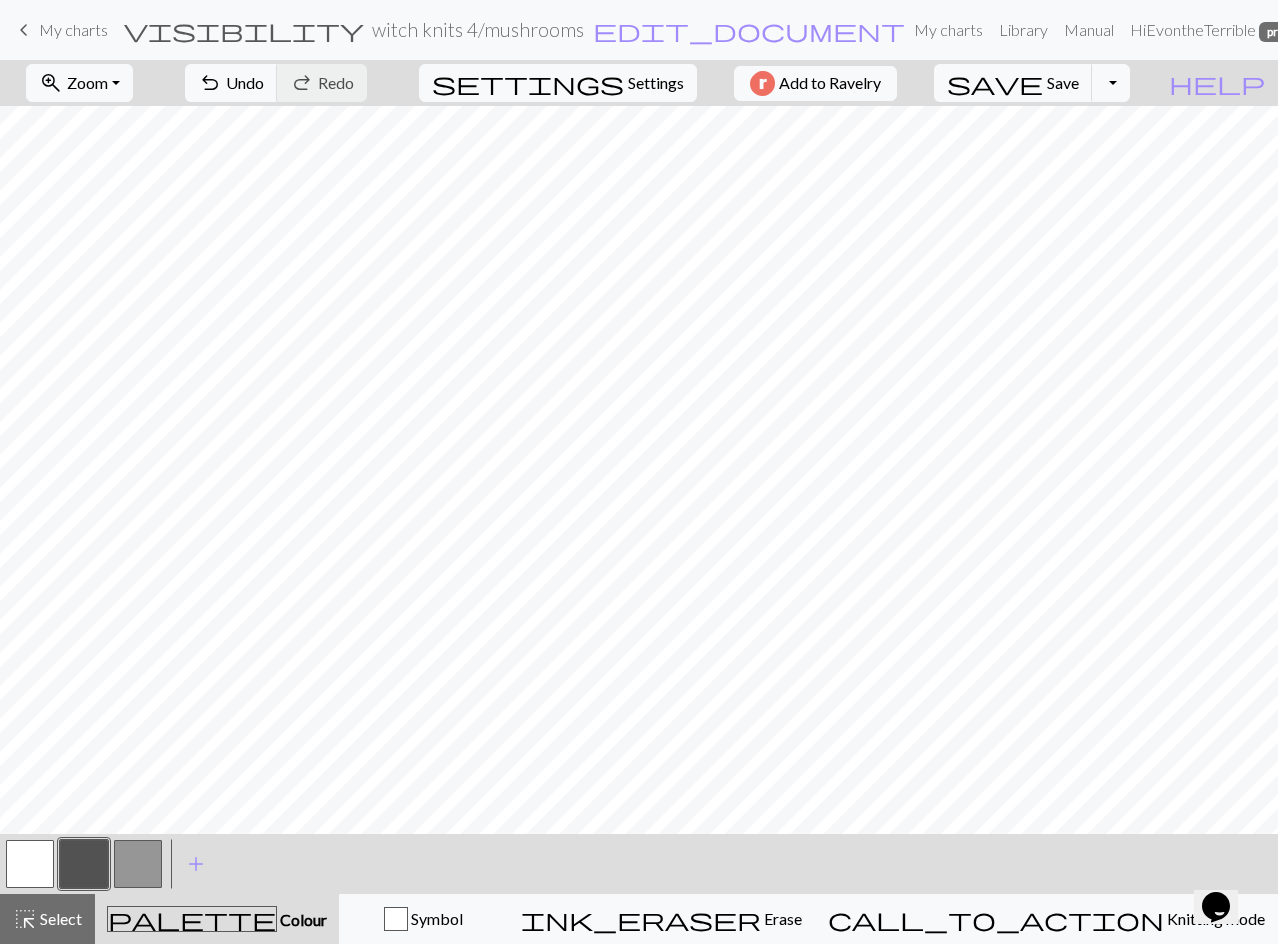 click at bounding box center (138, 864) 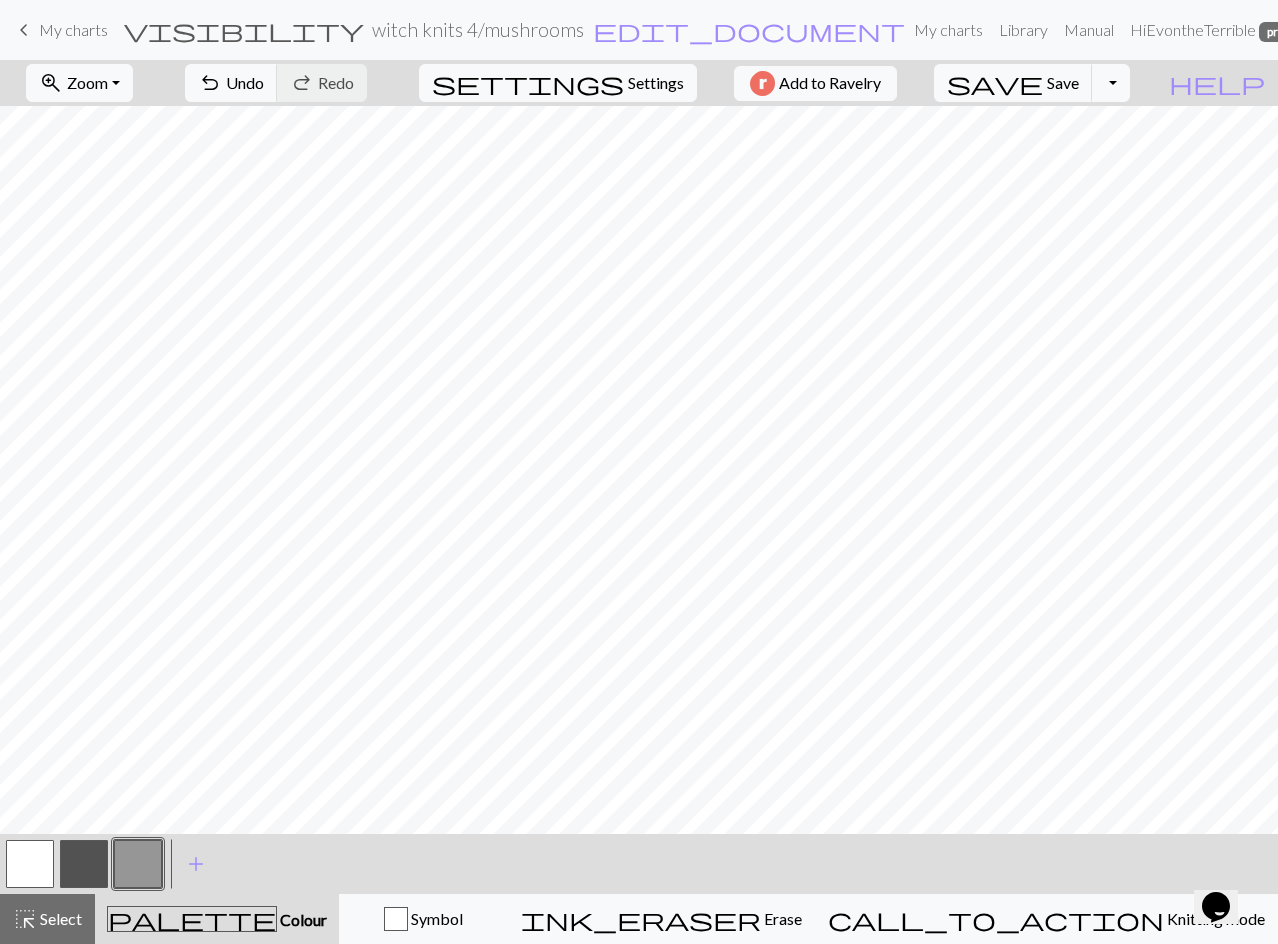 click at bounding box center [30, 864] 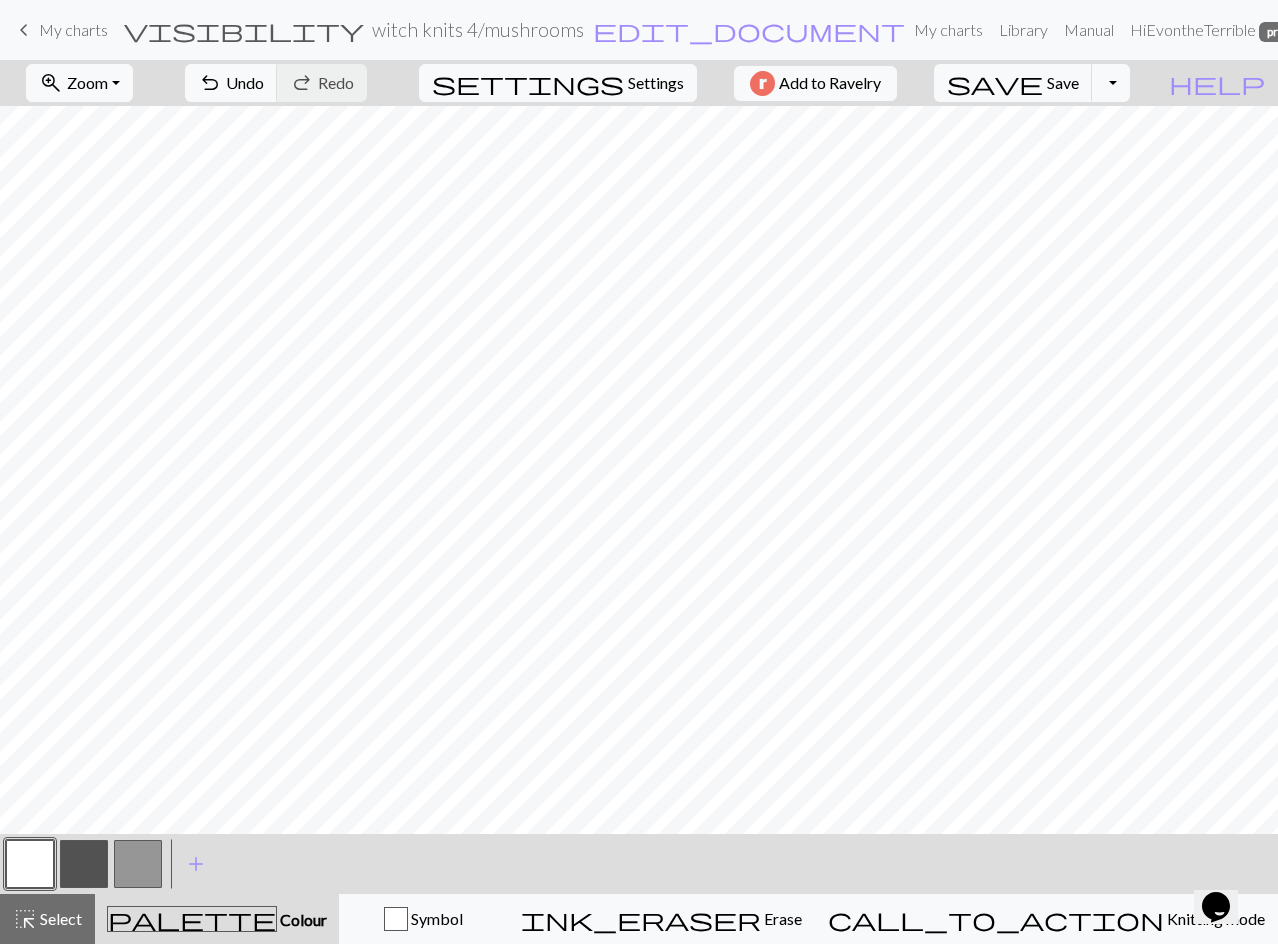 click at bounding box center (84, 864) 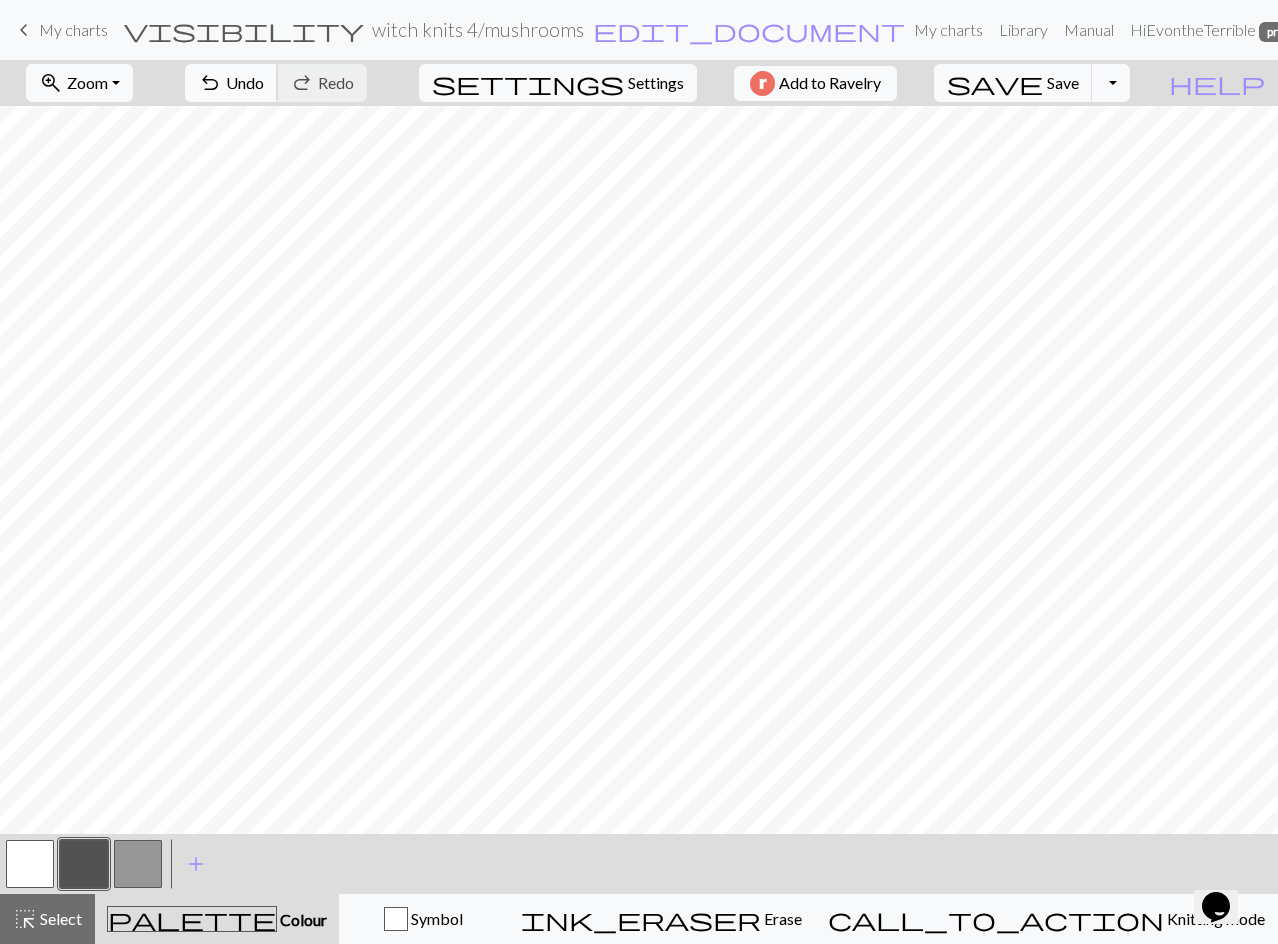 click on "Undo" at bounding box center (245, 82) 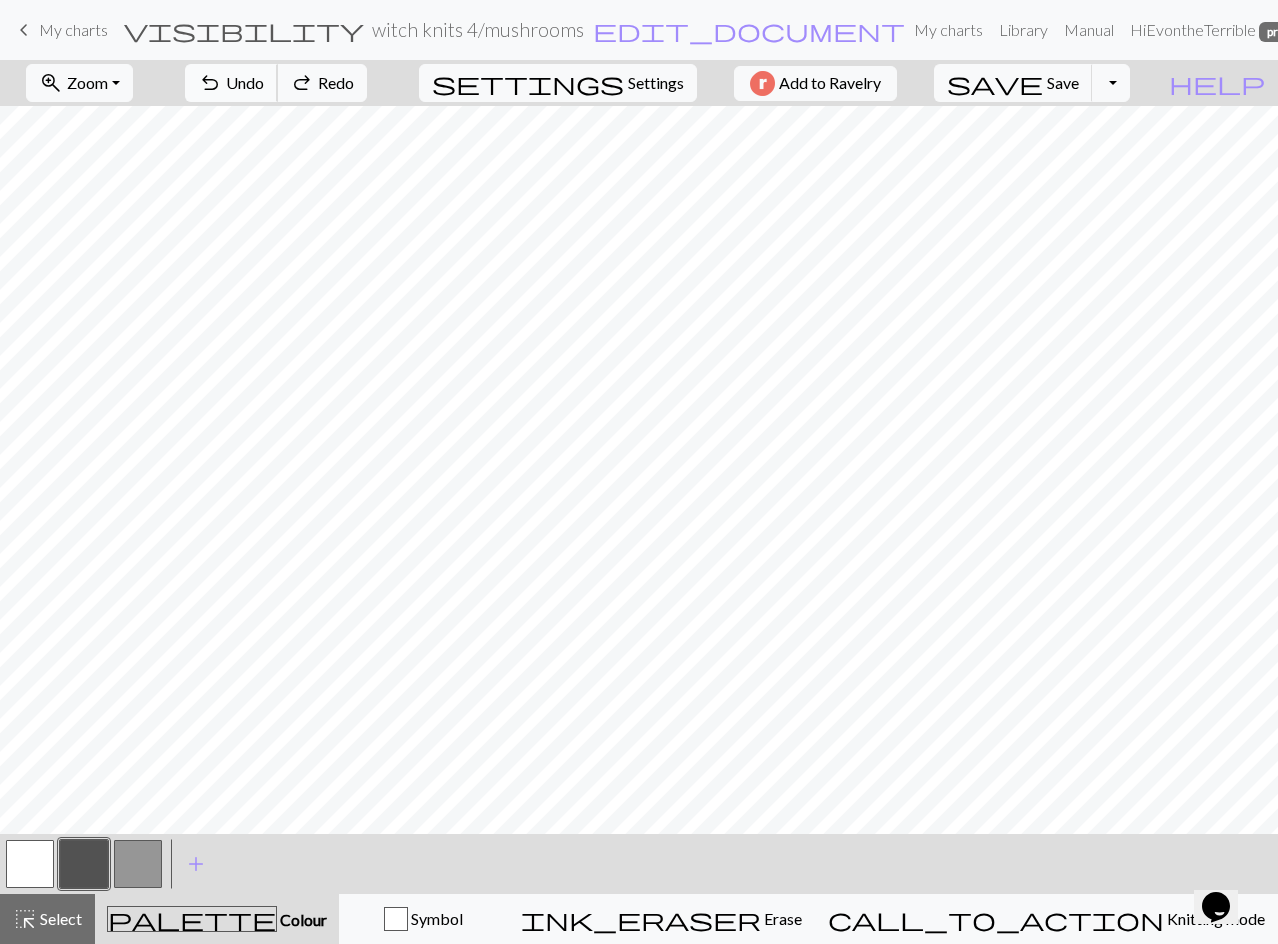 click on "Undo" at bounding box center (245, 82) 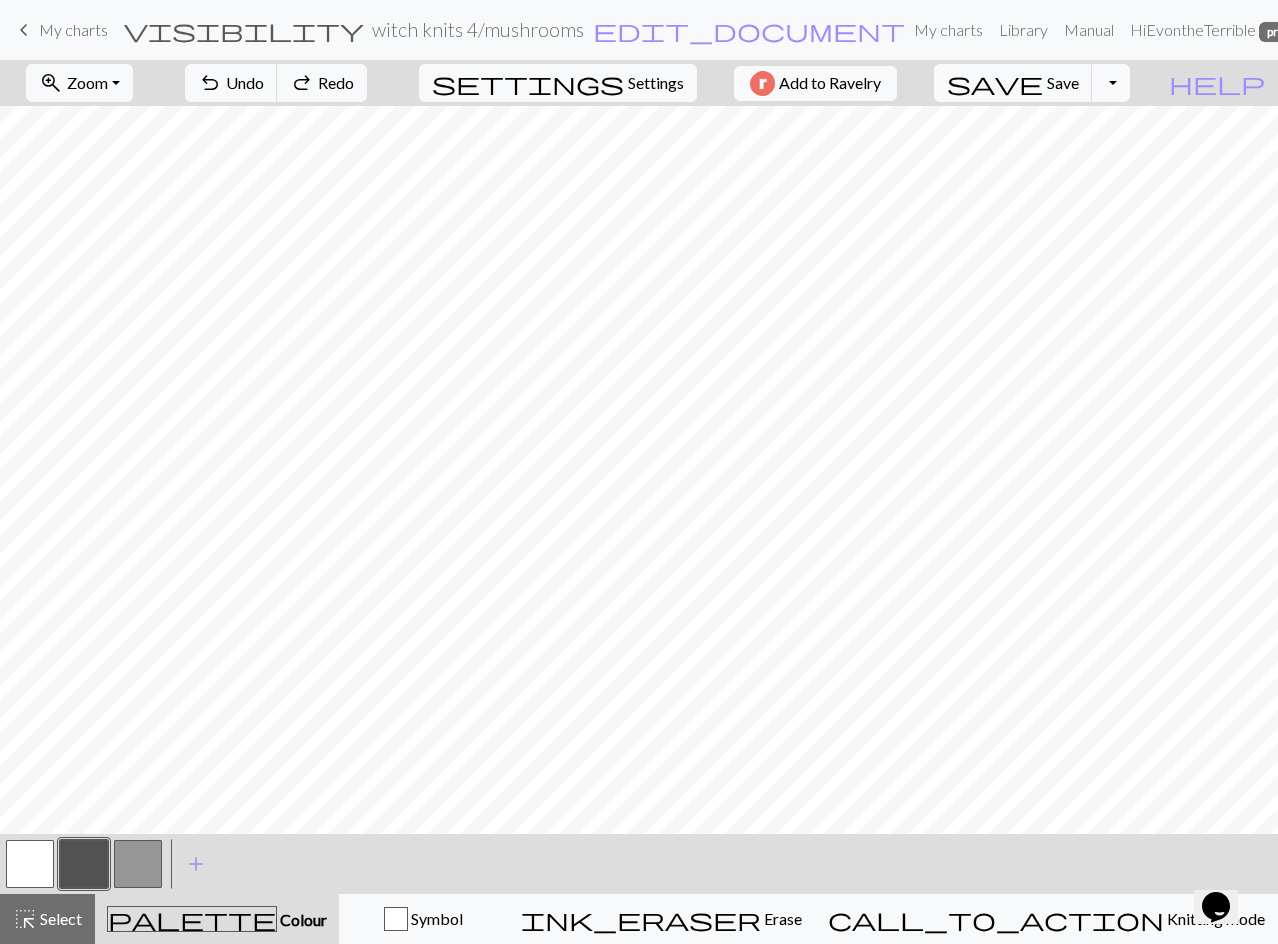 click at bounding box center (84, 864) 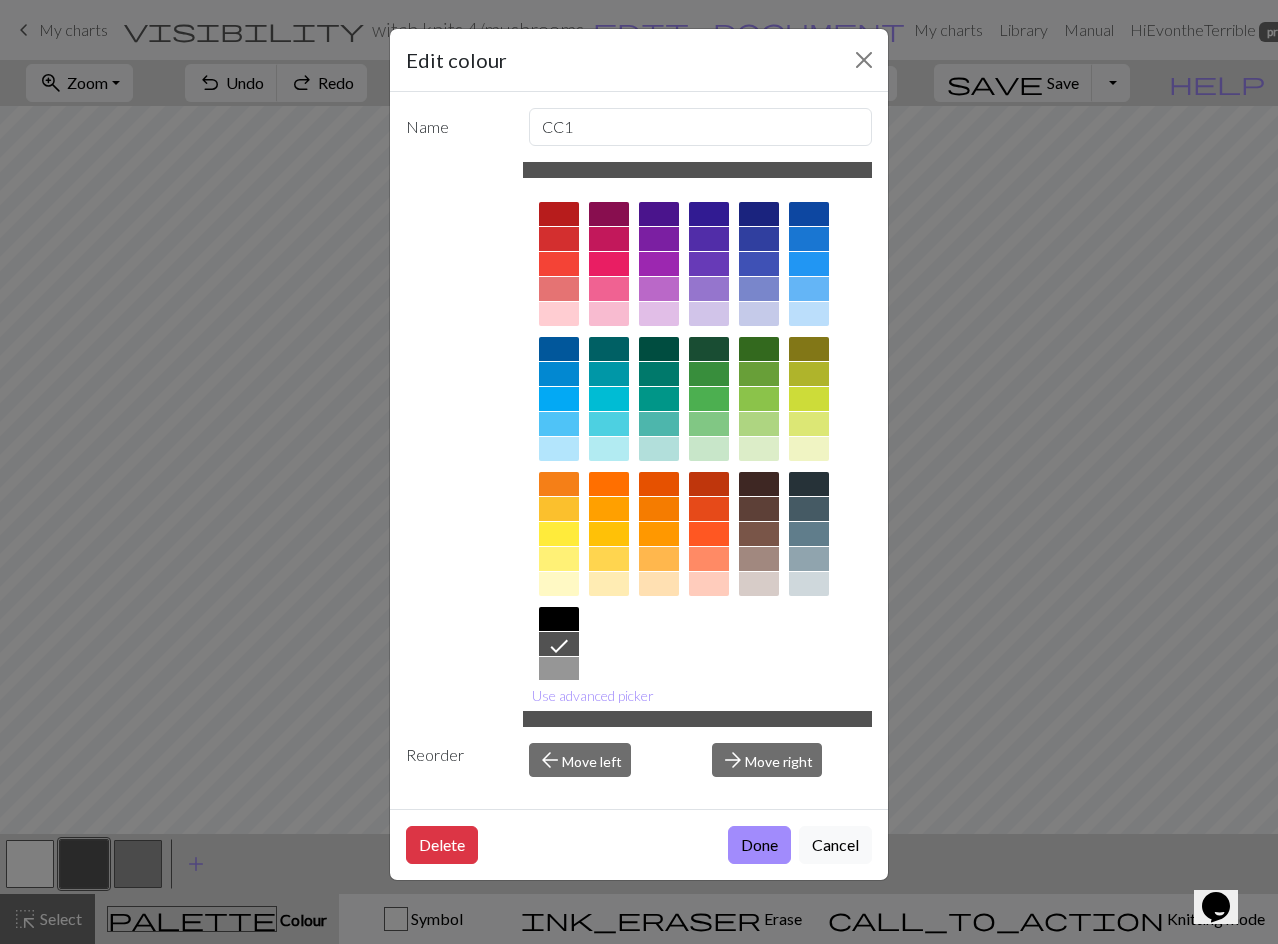 click on "Done" at bounding box center [759, 845] 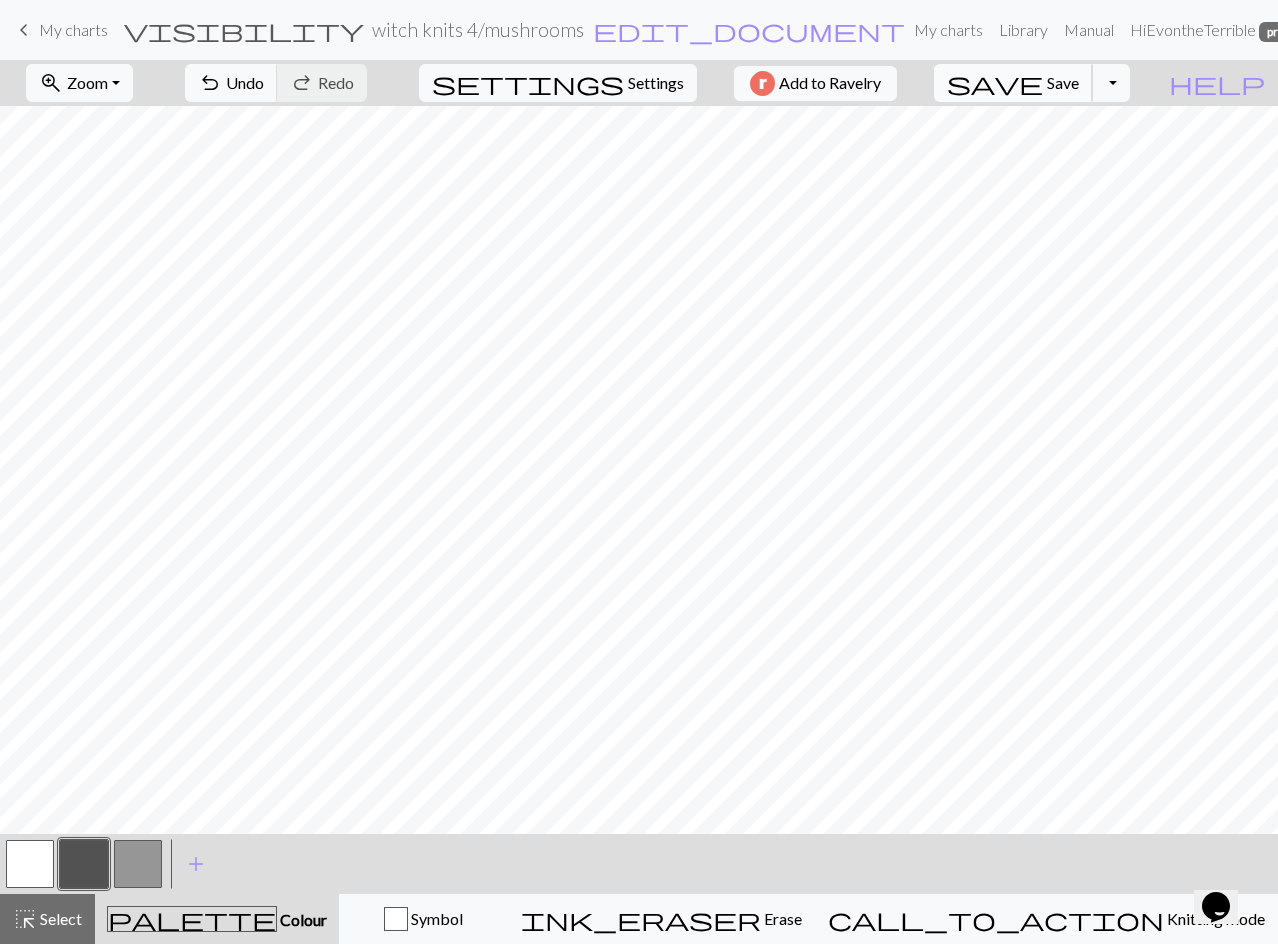 click on "save" at bounding box center [995, 83] 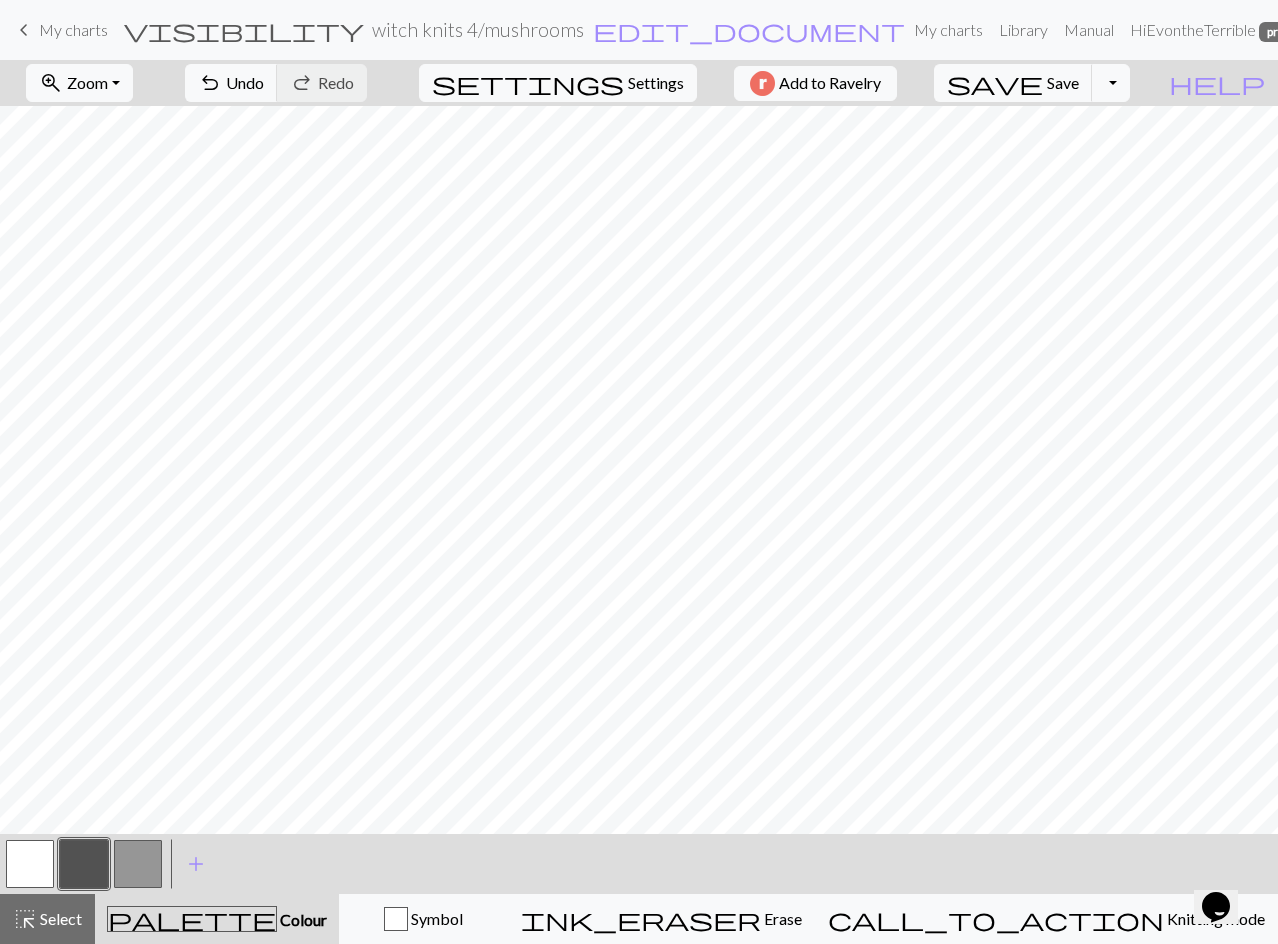 click at bounding box center [30, 864] 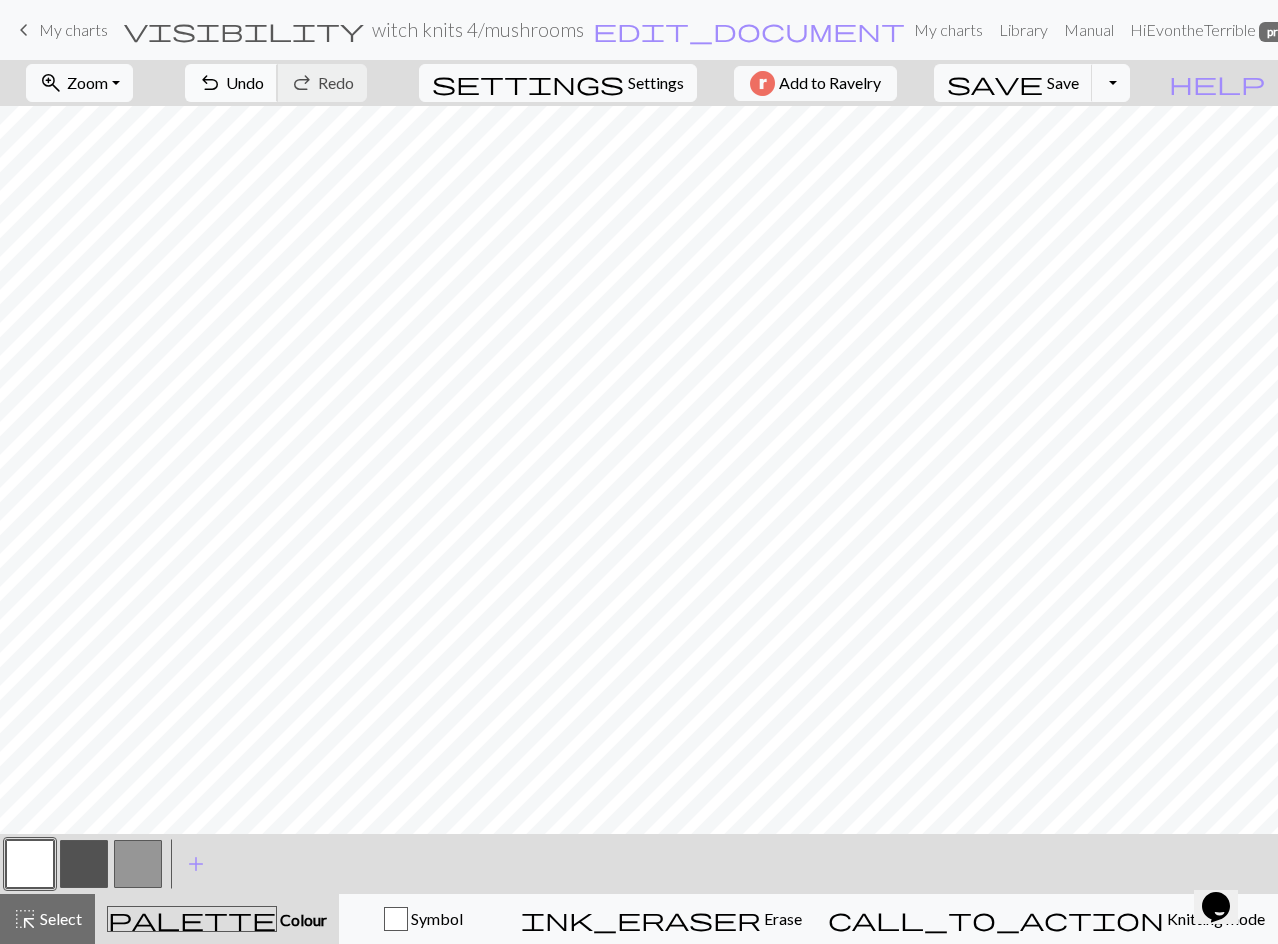 click on "Undo" at bounding box center [245, 82] 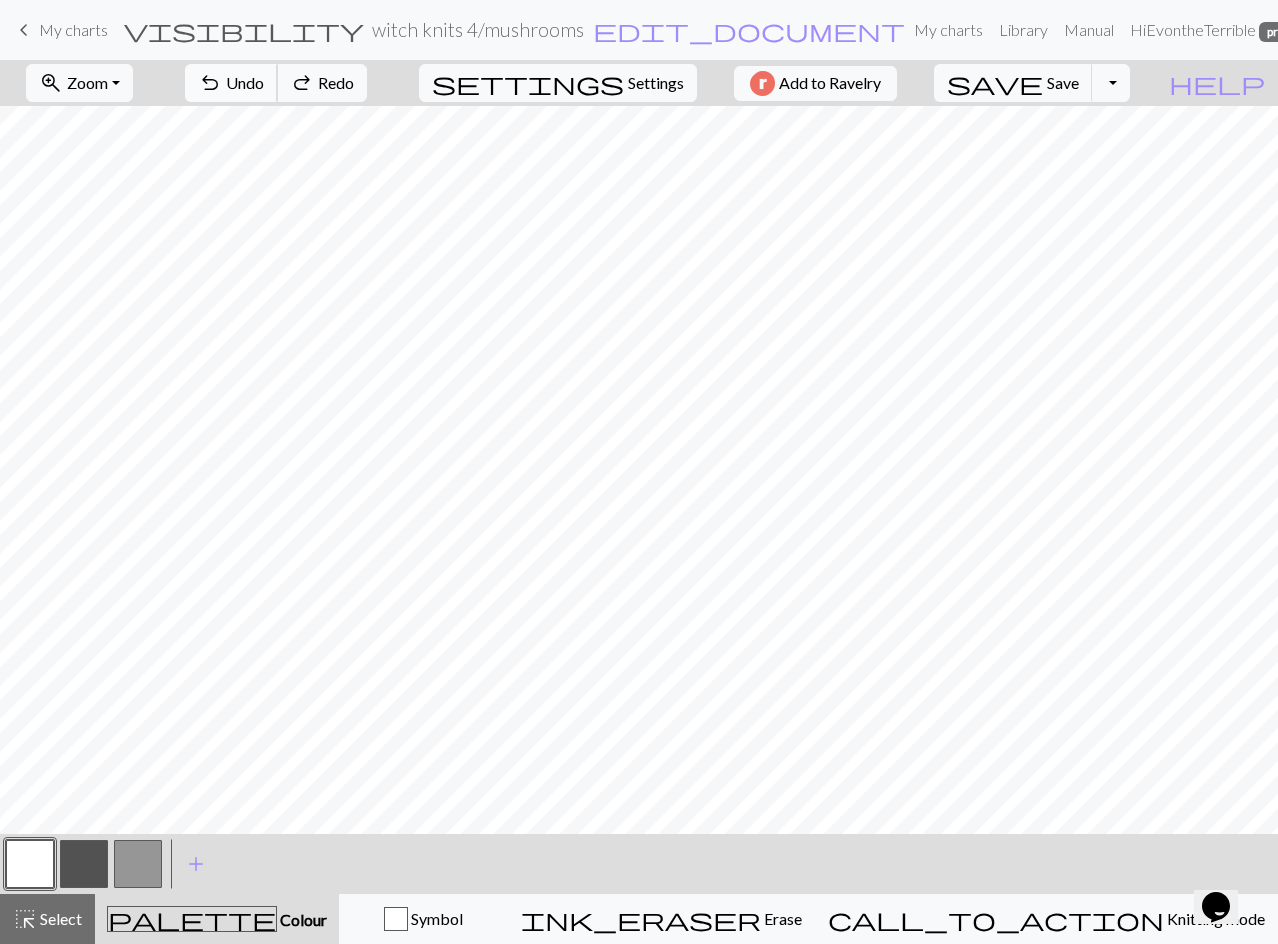 click on "Undo" at bounding box center (245, 82) 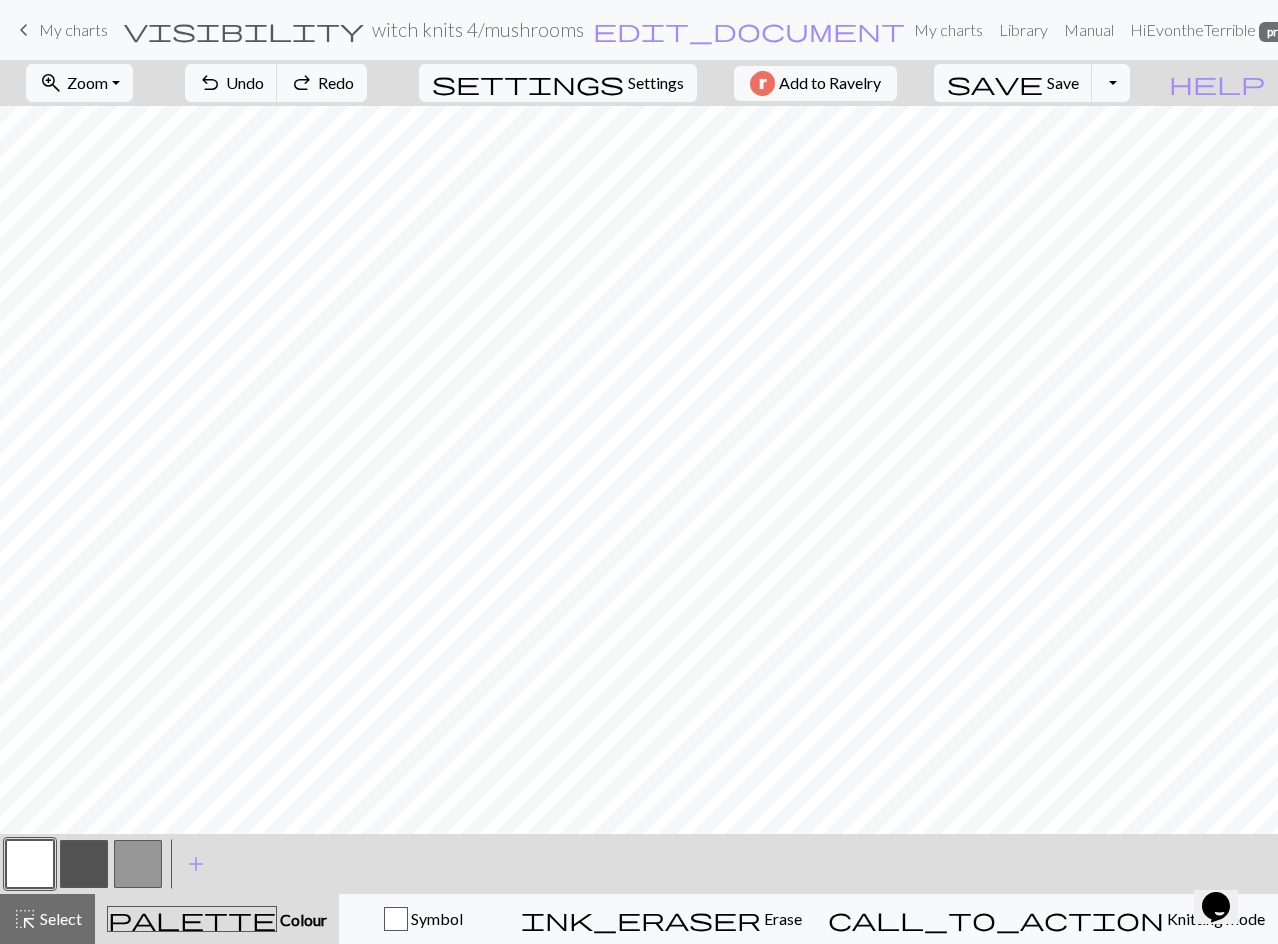 click at bounding box center [84, 864] 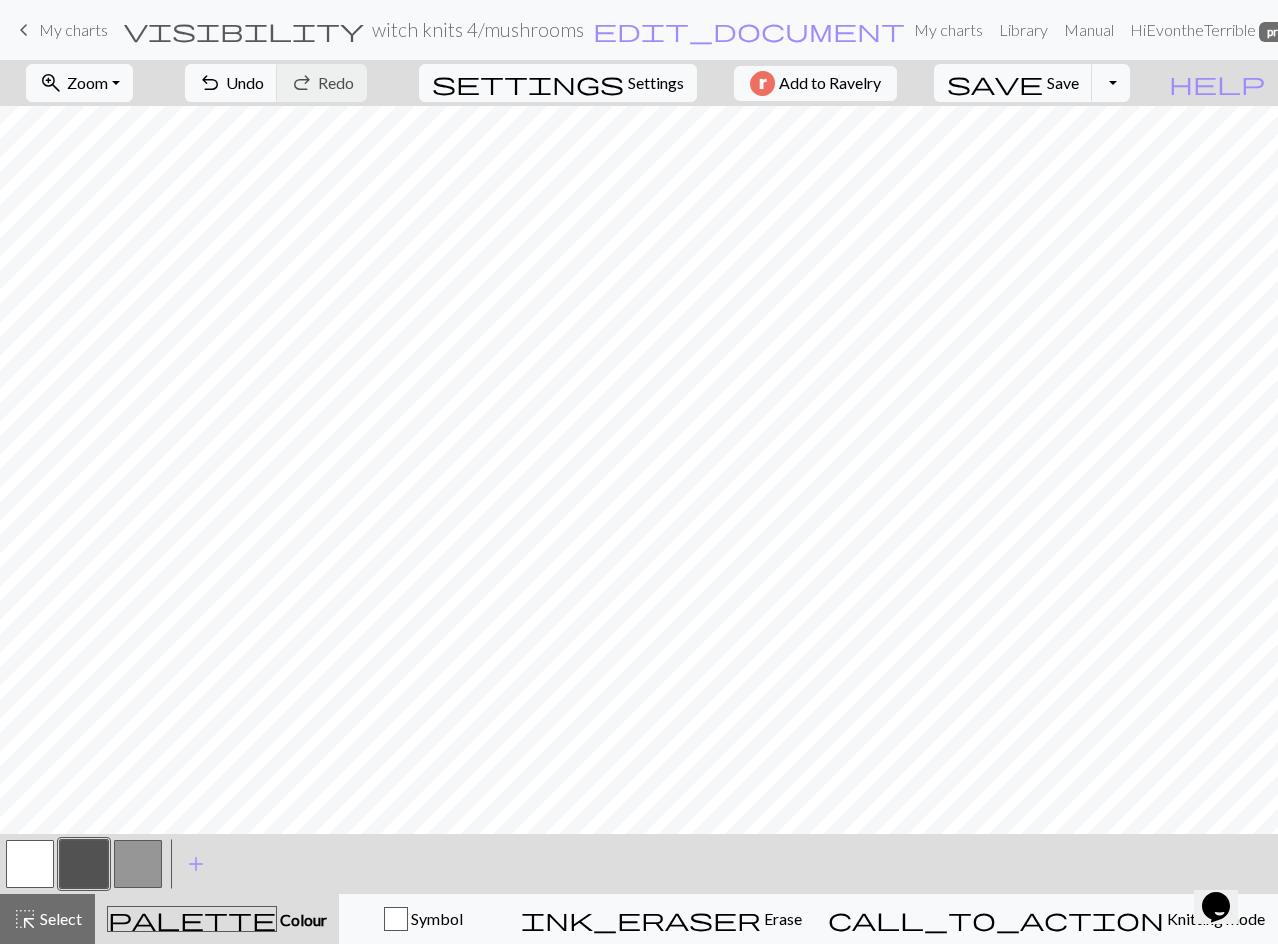 click at bounding box center (30, 864) 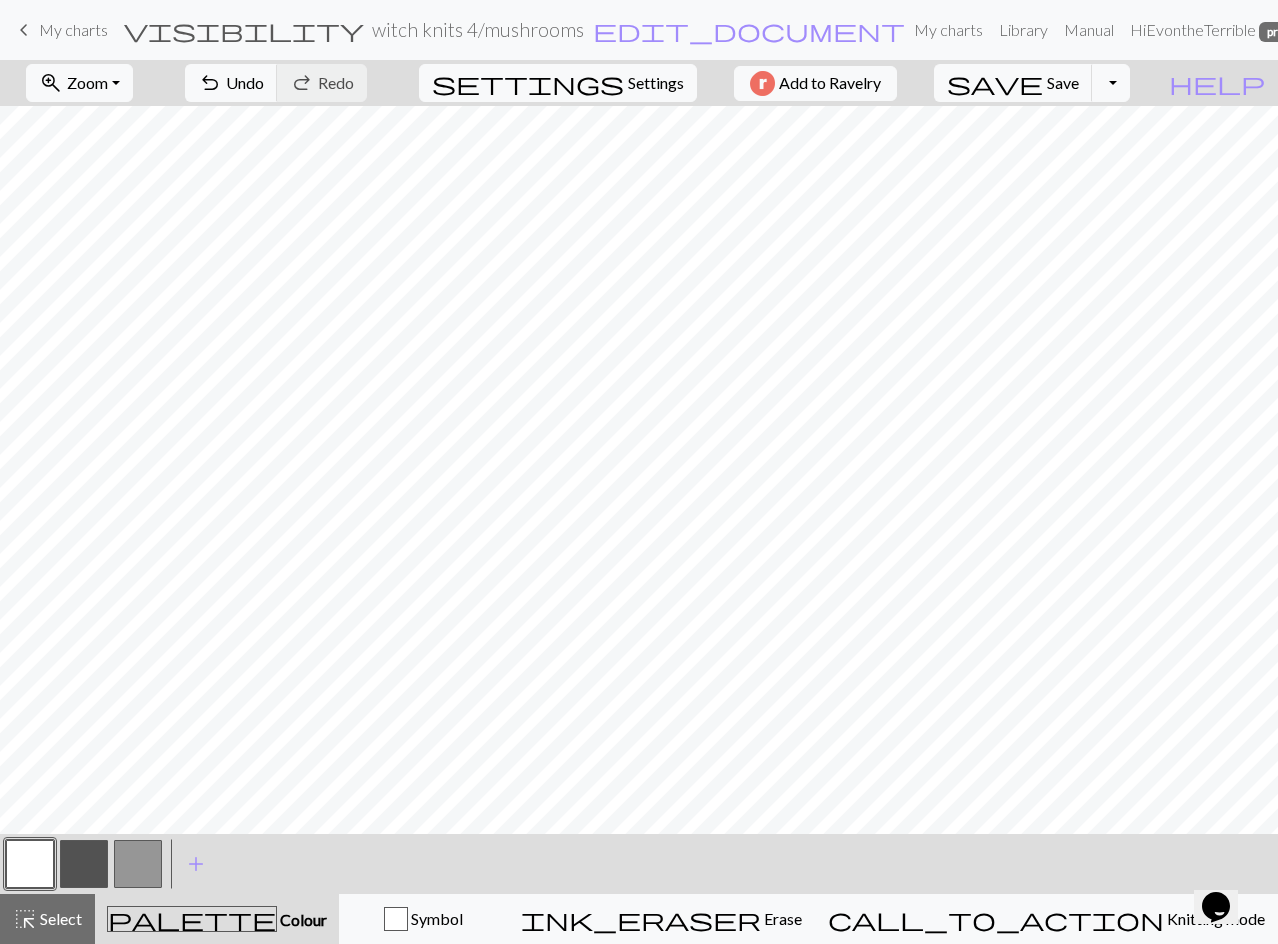 click at bounding box center (84, 864) 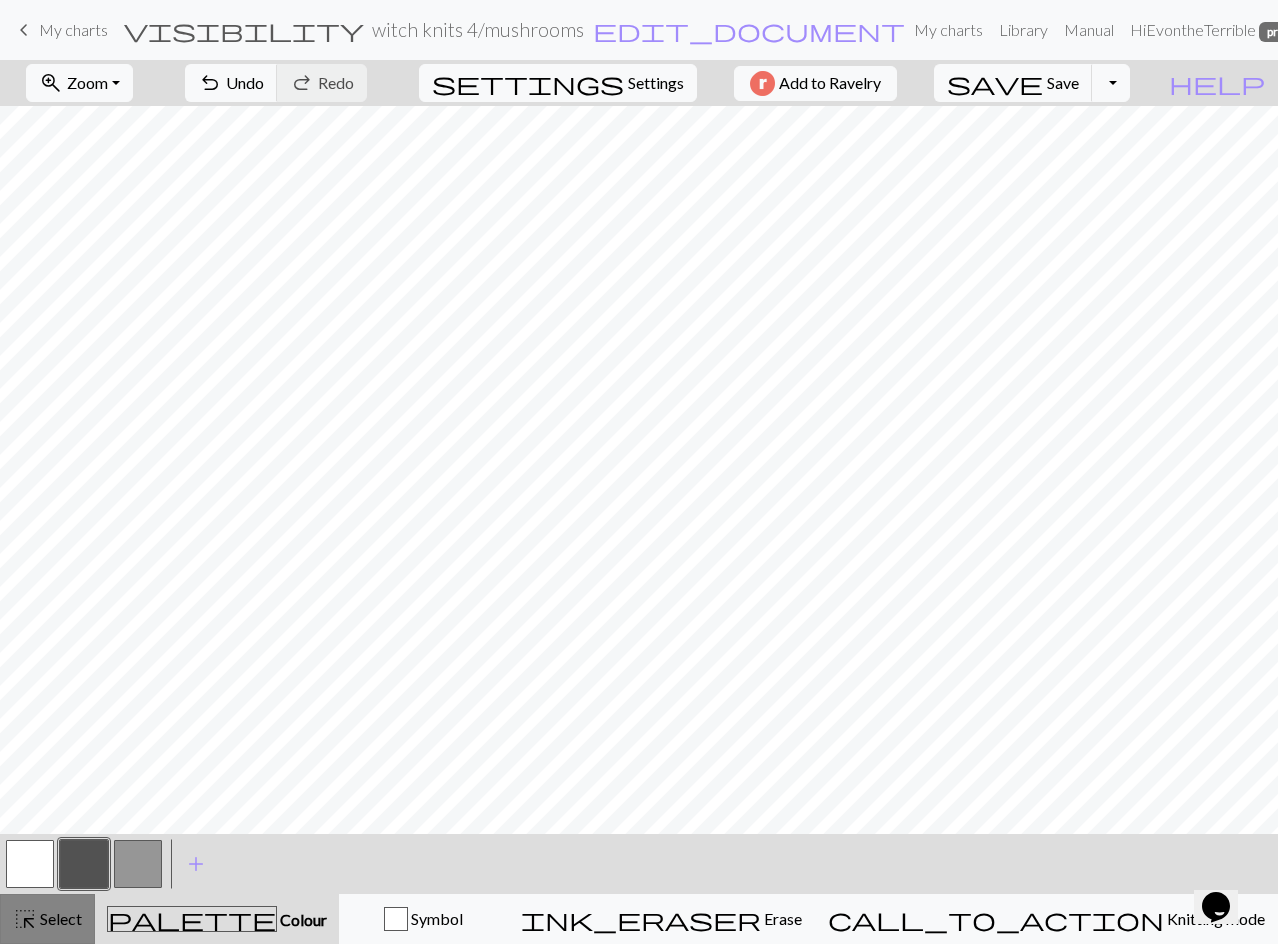 click on "Select" at bounding box center [59, 918] 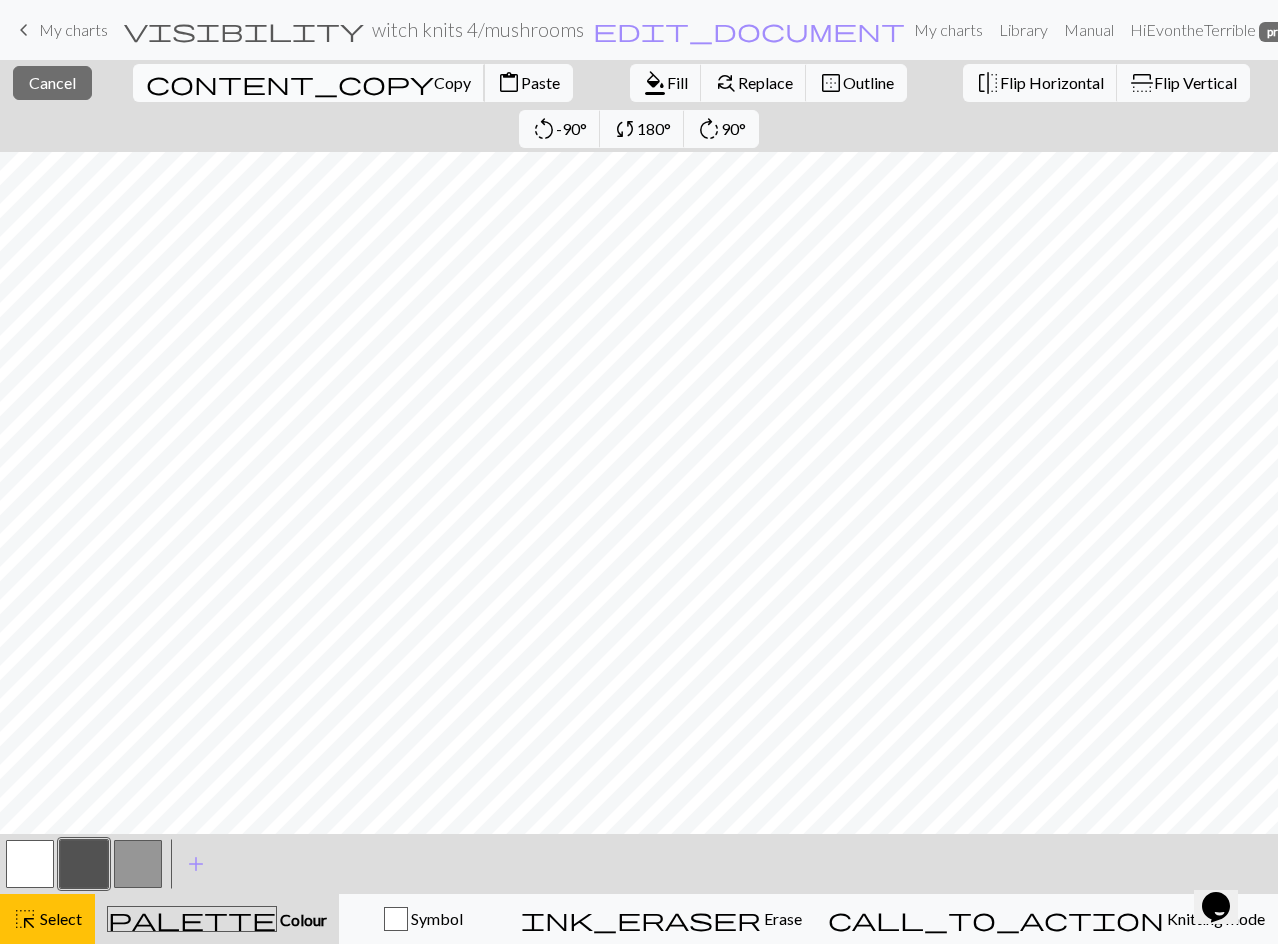 click on "Copy" at bounding box center [452, 82] 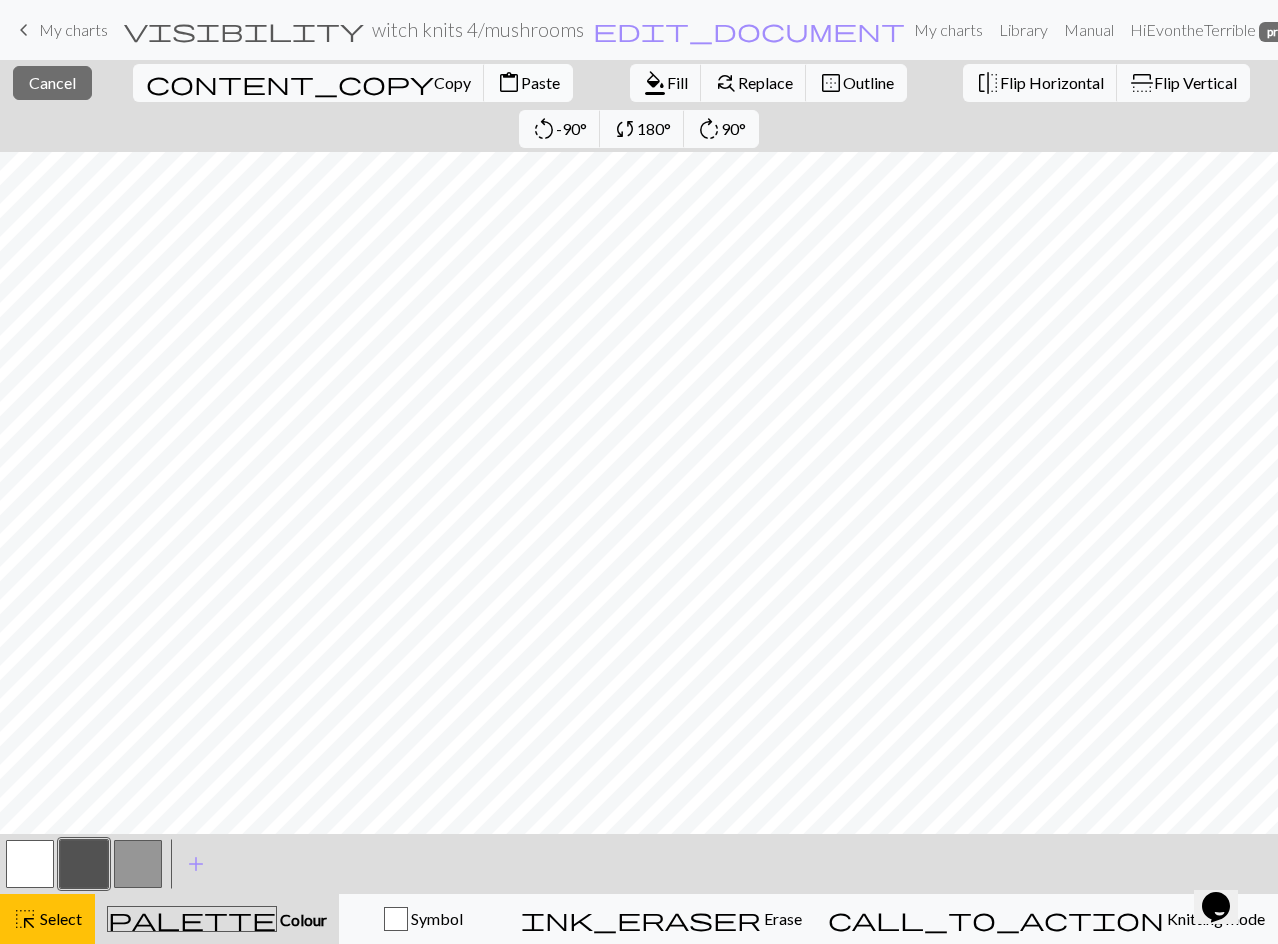 click on "Paste" at bounding box center [540, 82] 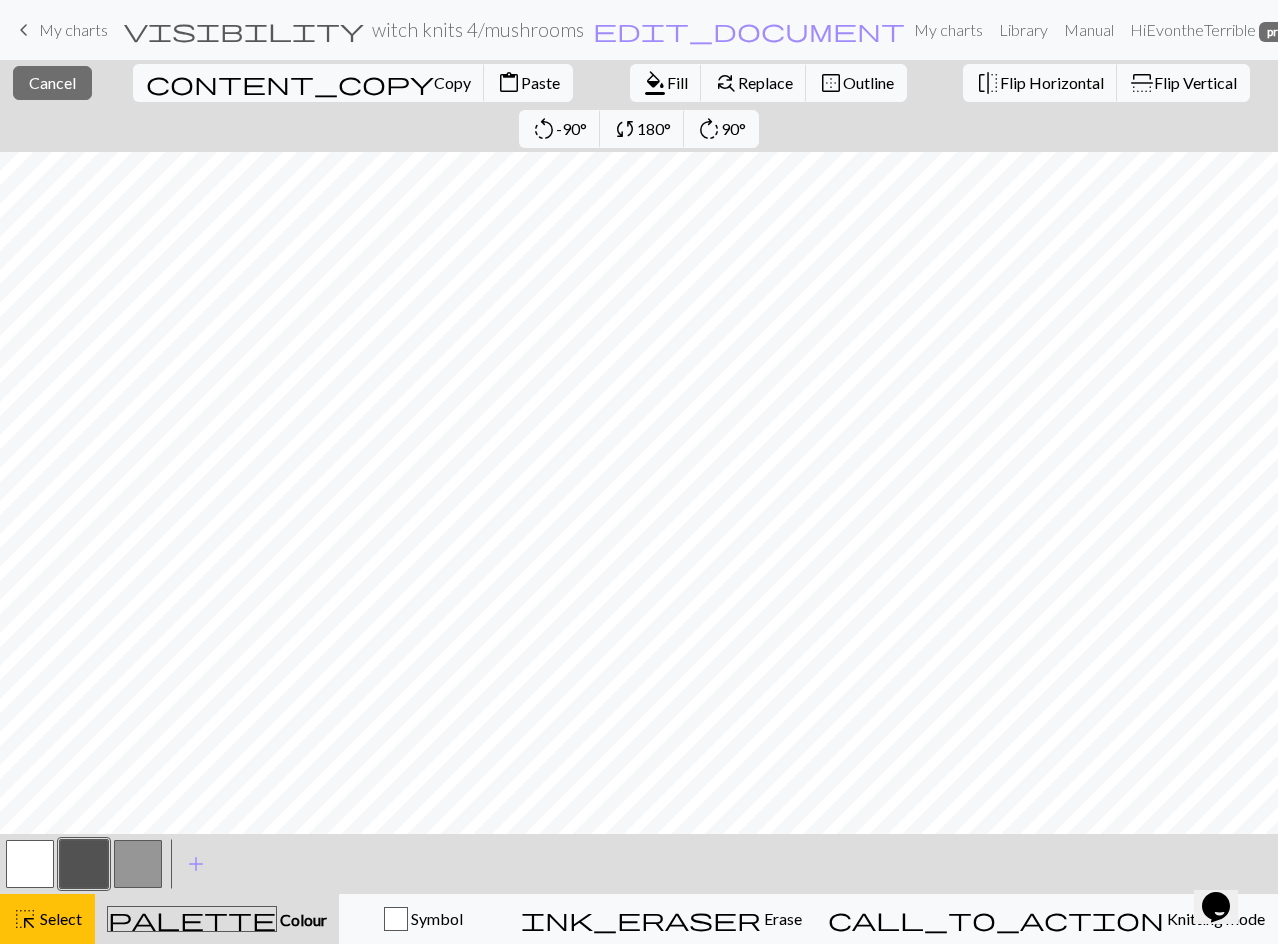drag, startPoint x: 44, startPoint y: 908, endPoint x: 36, endPoint y: 861, distance: 47.67599 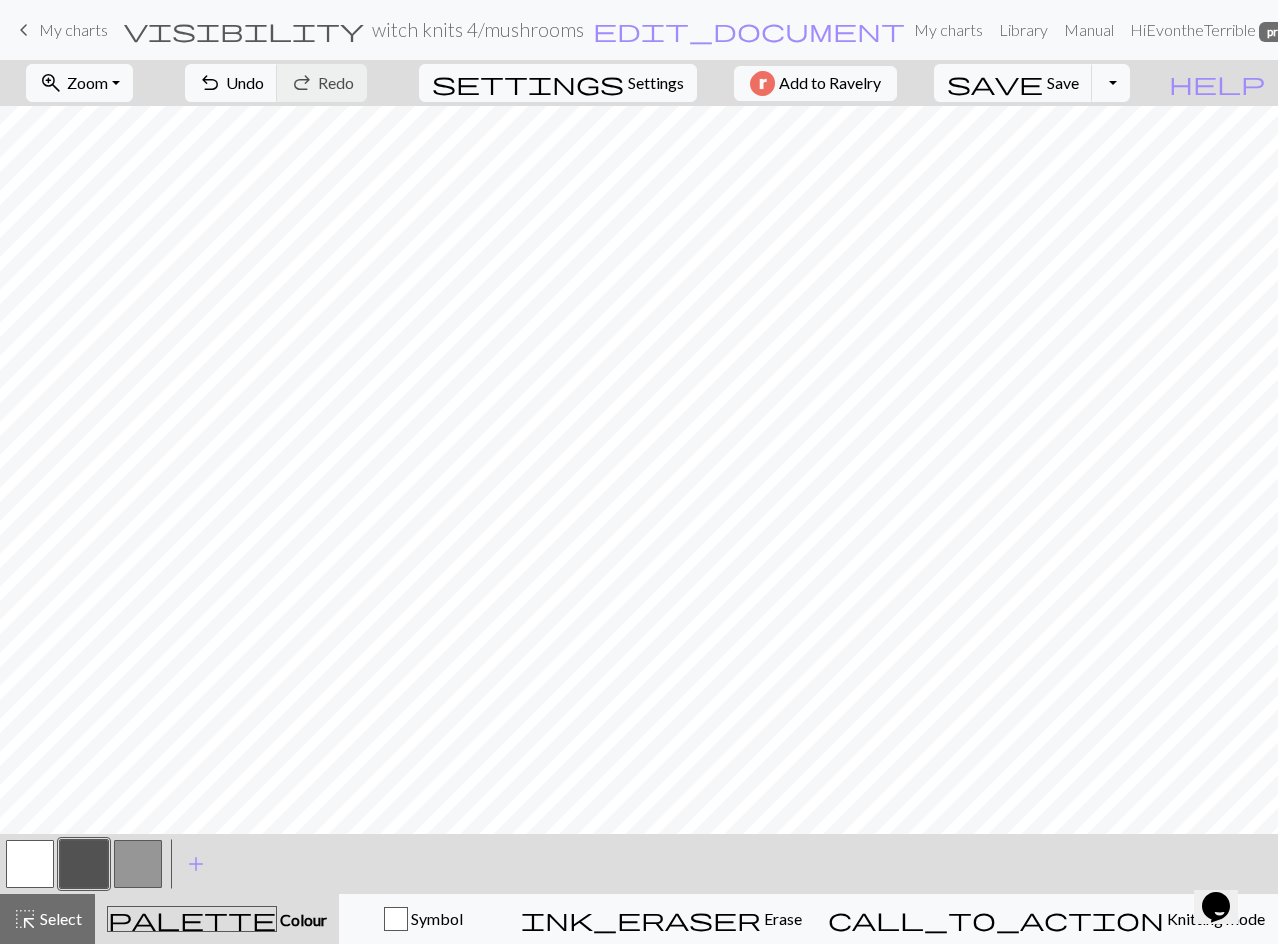 click at bounding box center [30, 864] 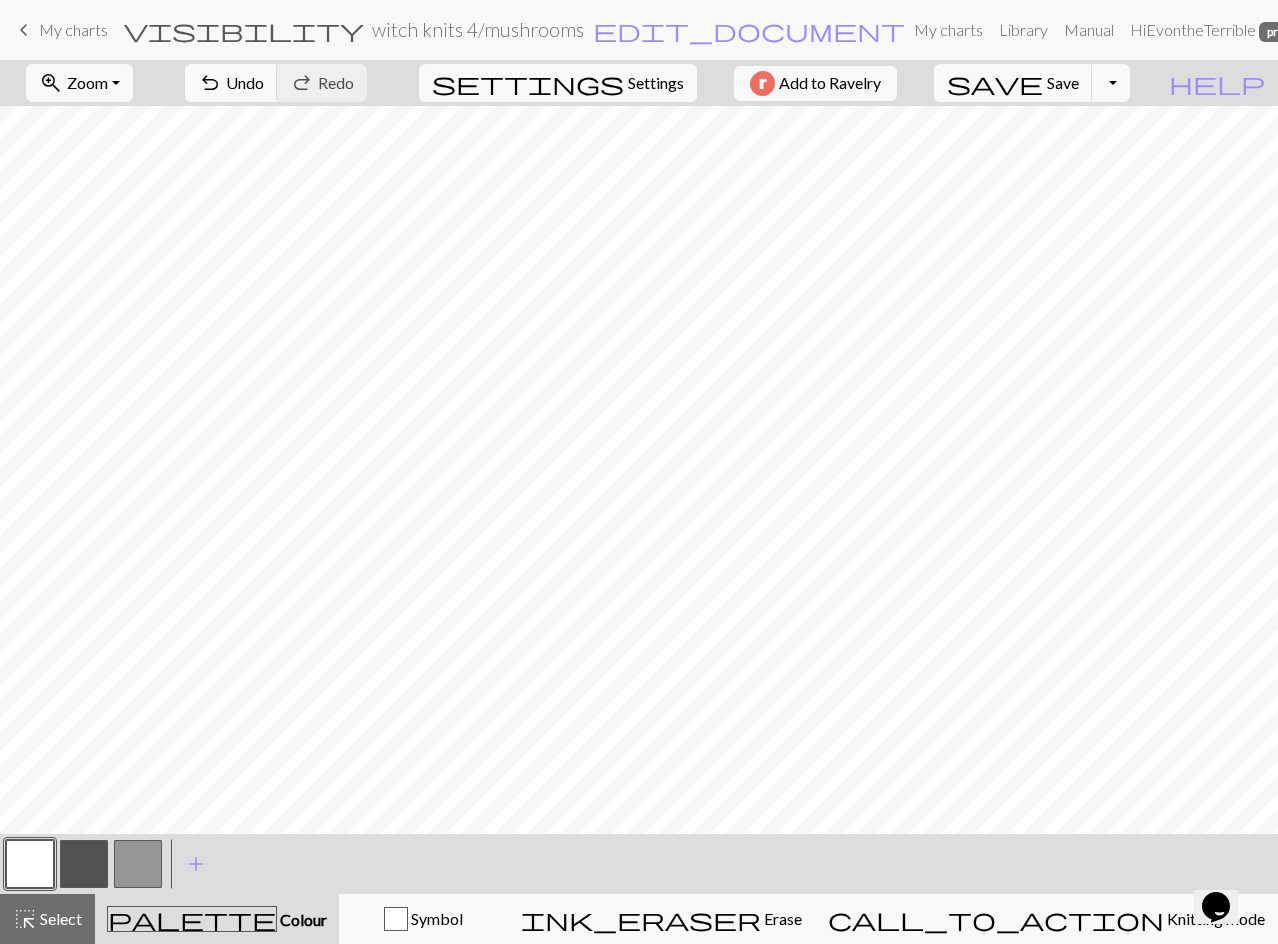 click at bounding box center [84, 864] 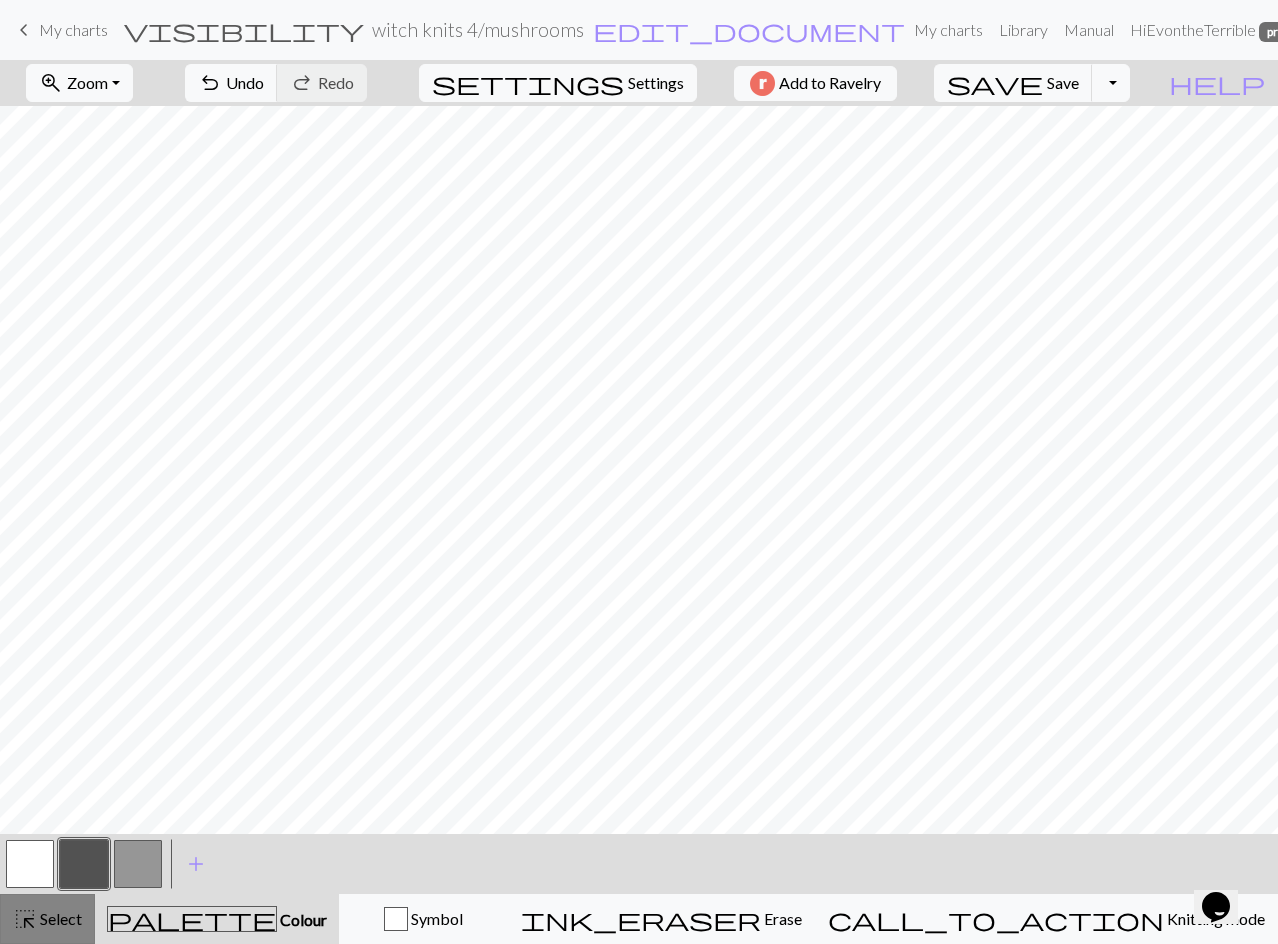 click on "Select" at bounding box center [59, 918] 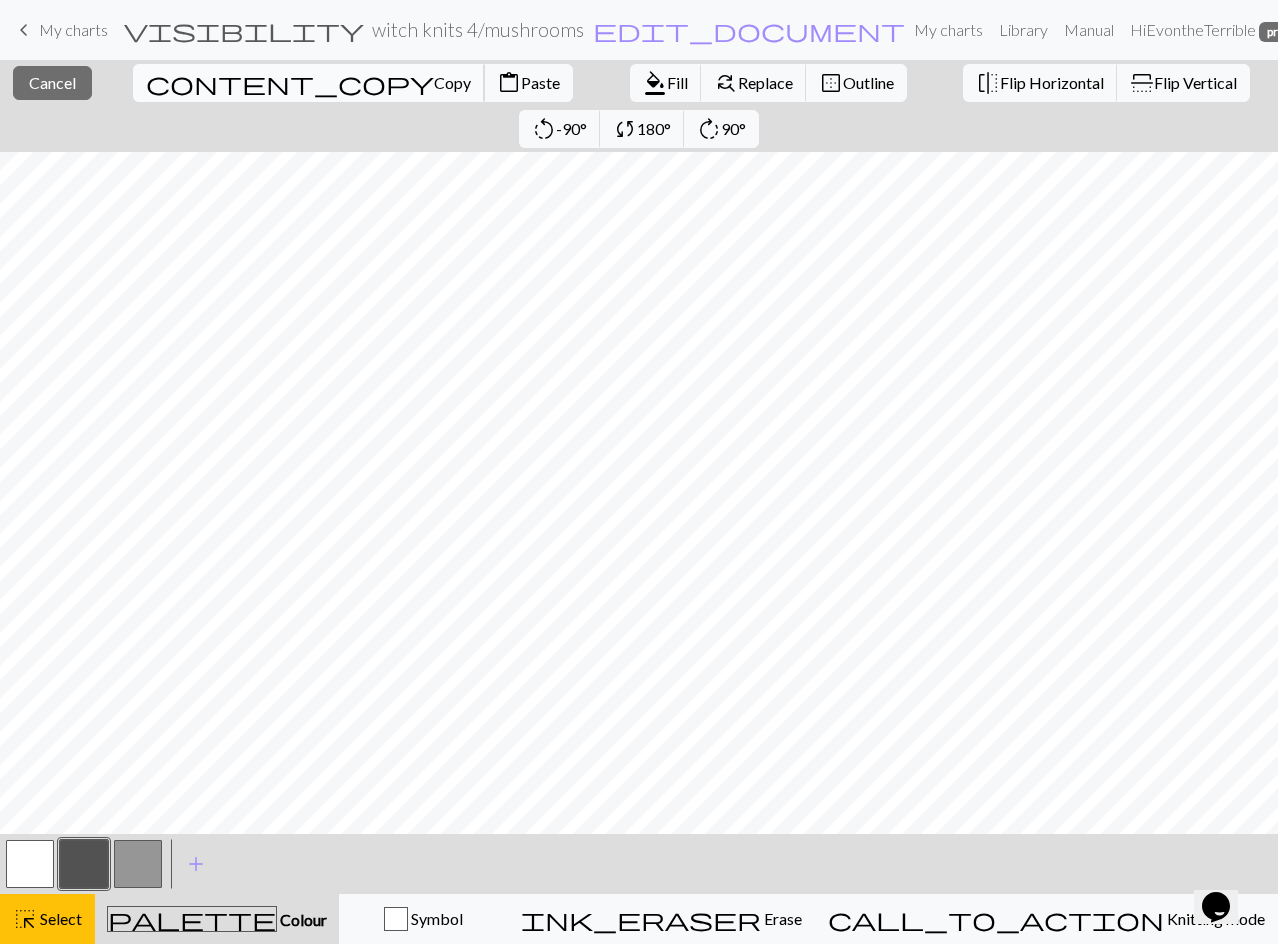 click on "Copy" at bounding box center [452, 82] 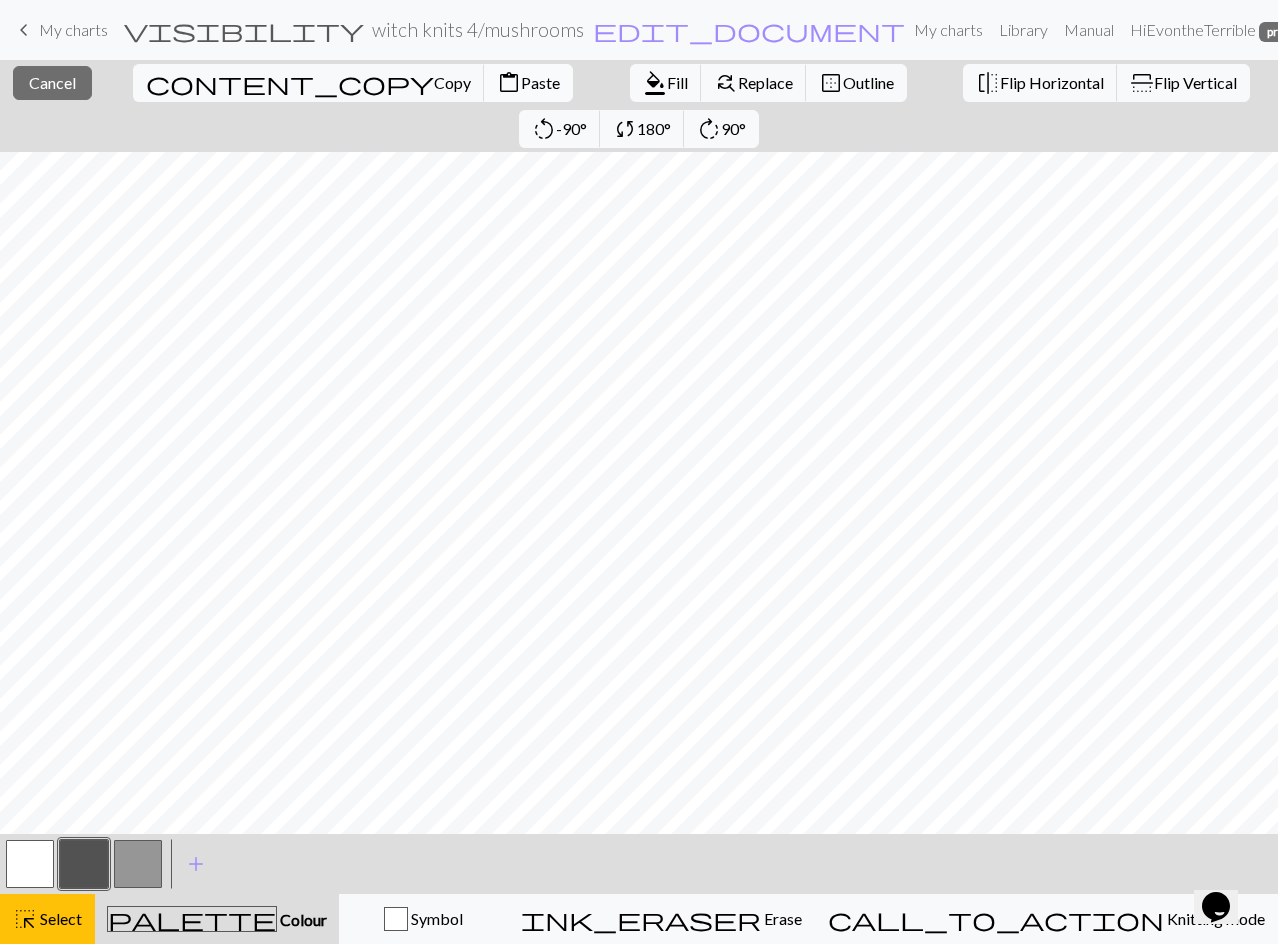 click on "Paste" at bounding box center [540, 82] 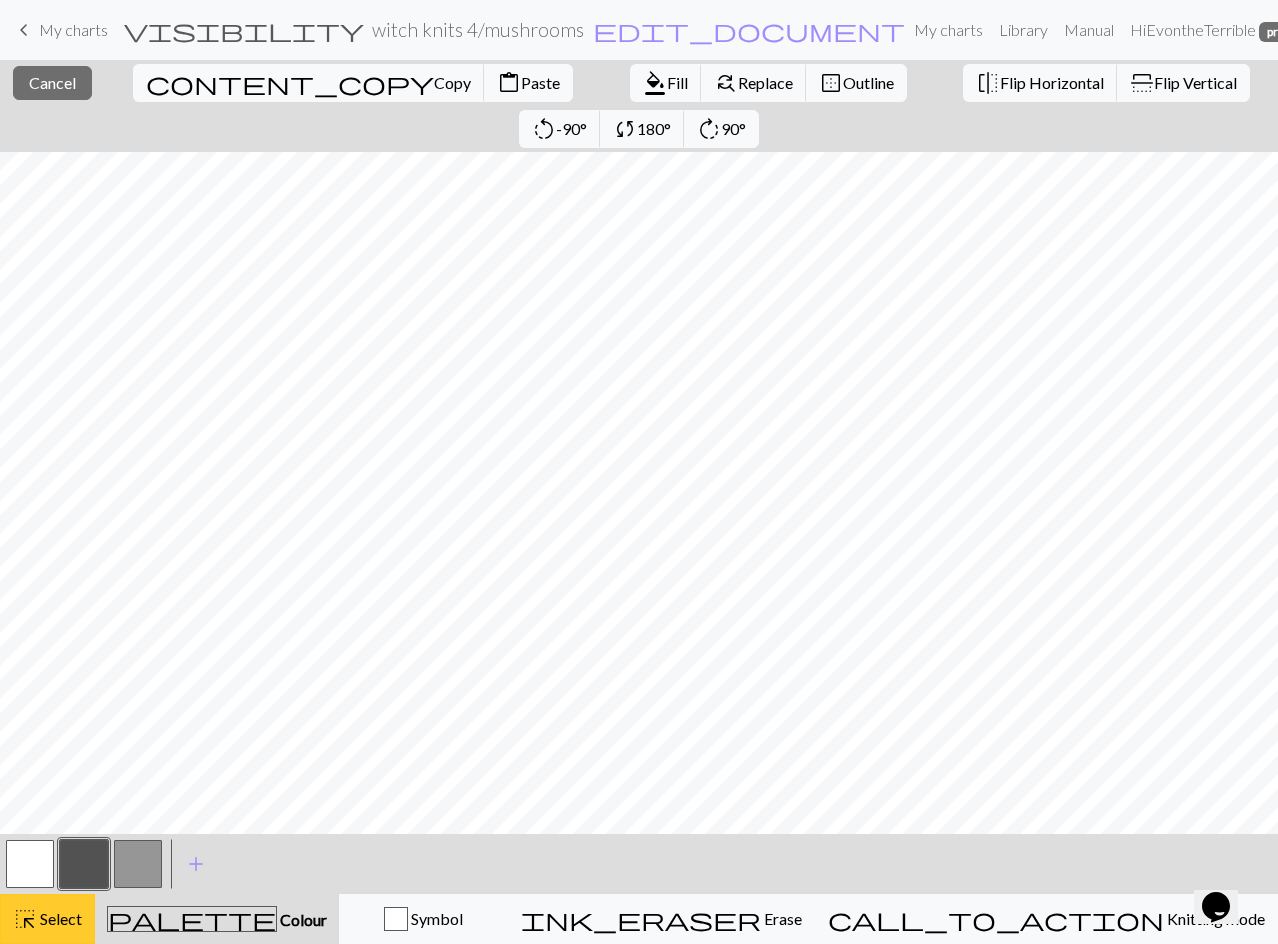 click on "Select" at bounding box center [59, 918] 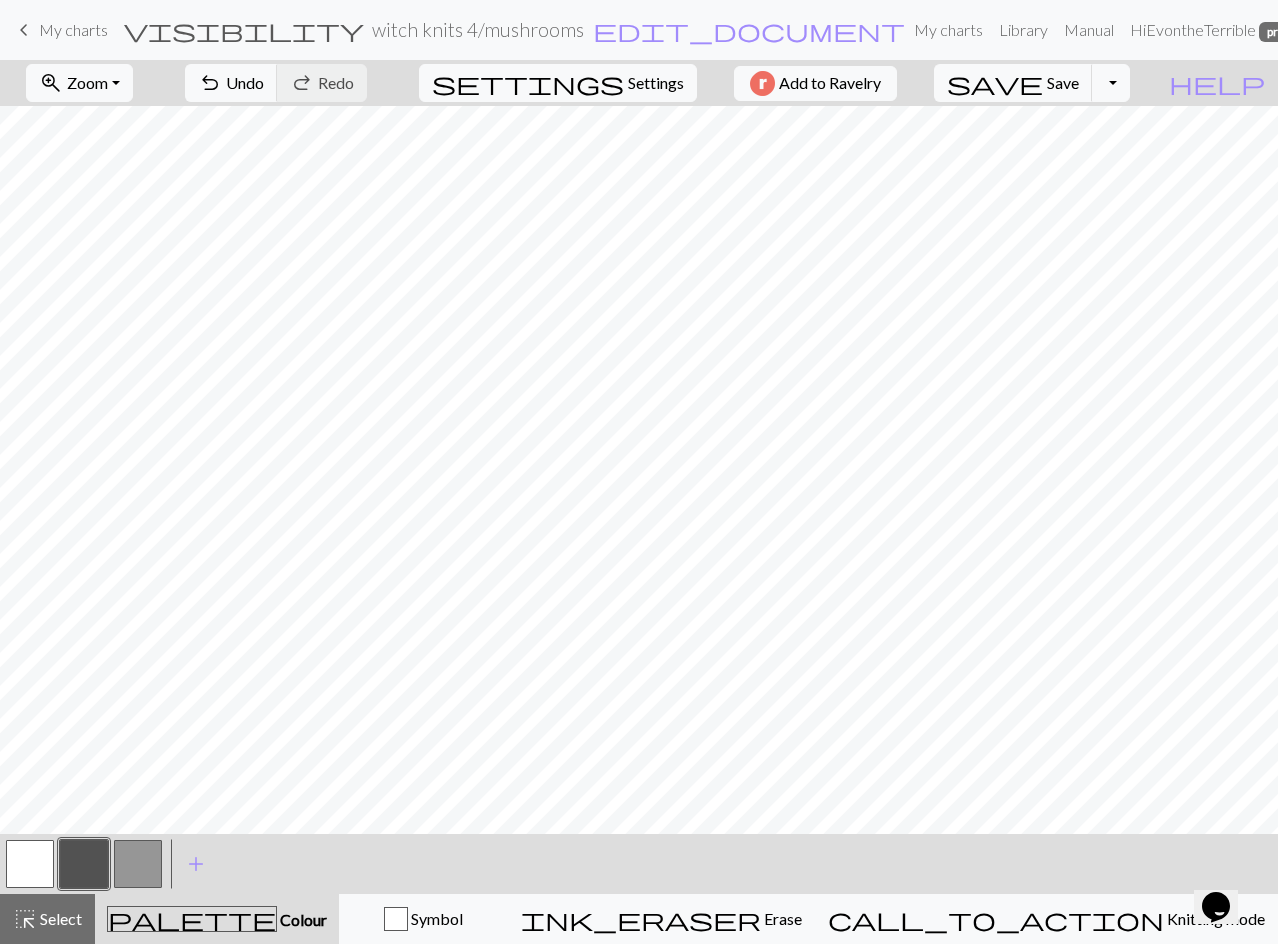 click at bounding box center [30, 864] 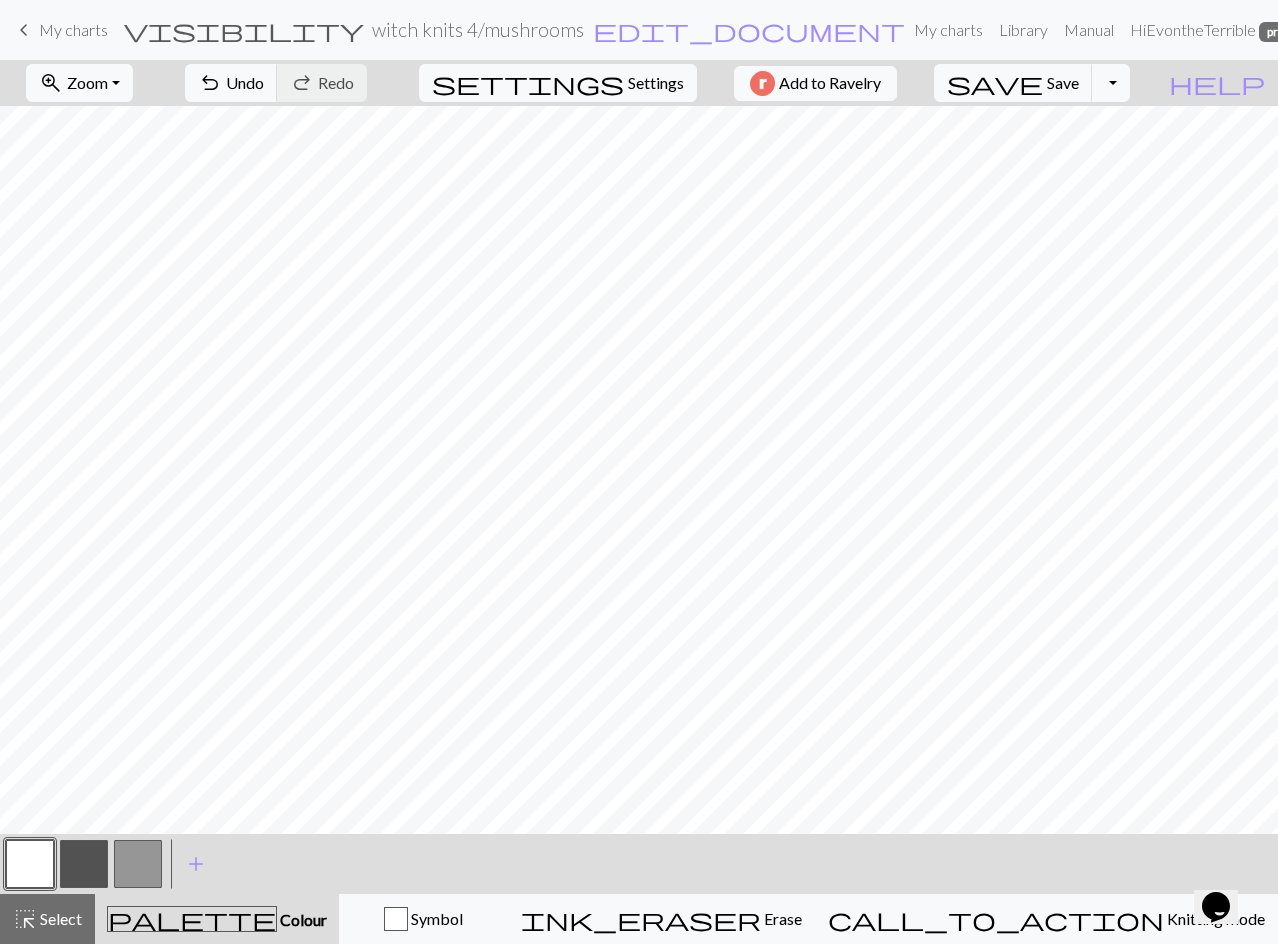 click at bounding box center (84, 864) 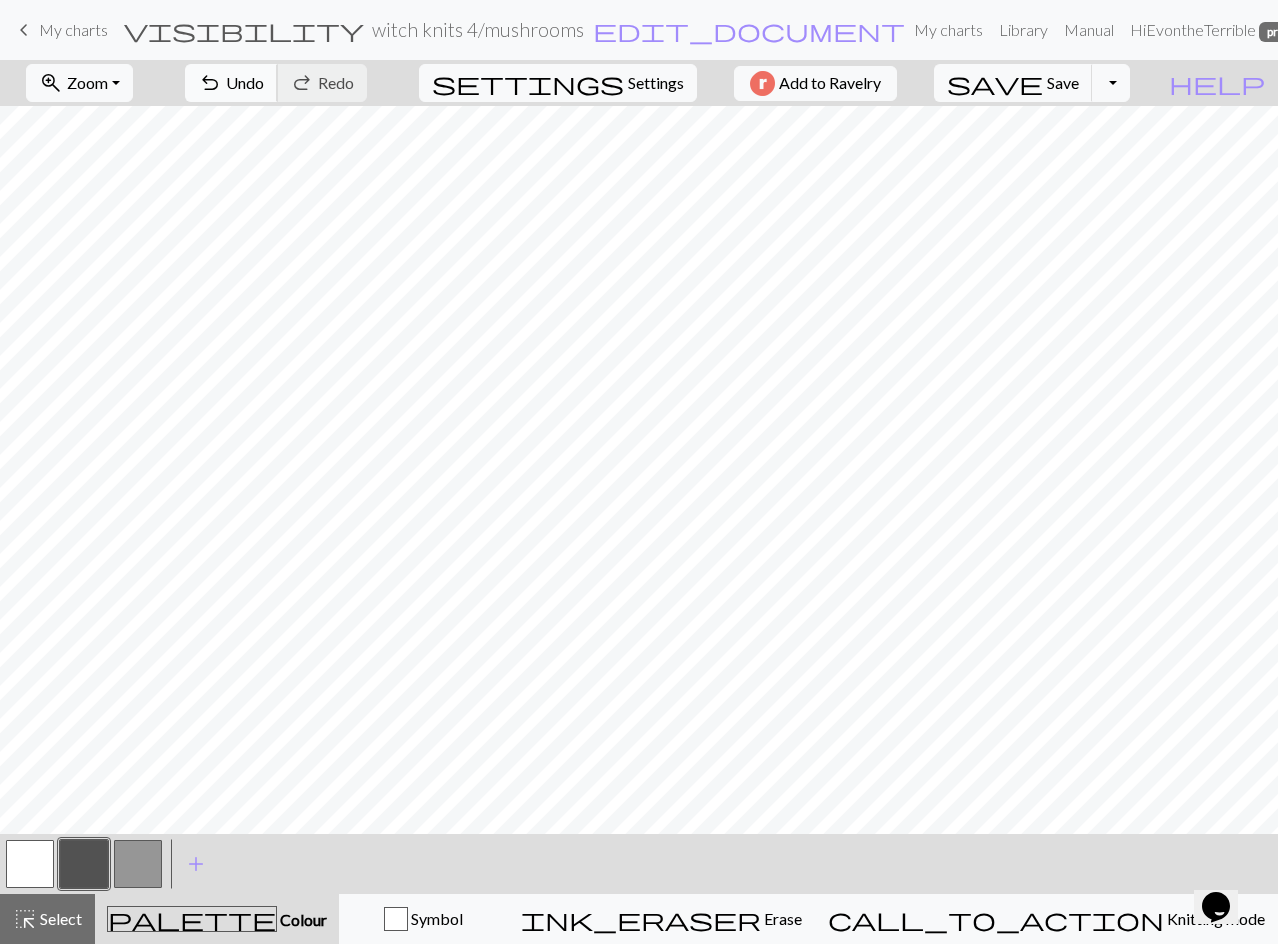 click on "Undo" at bounding box center (245, 82) 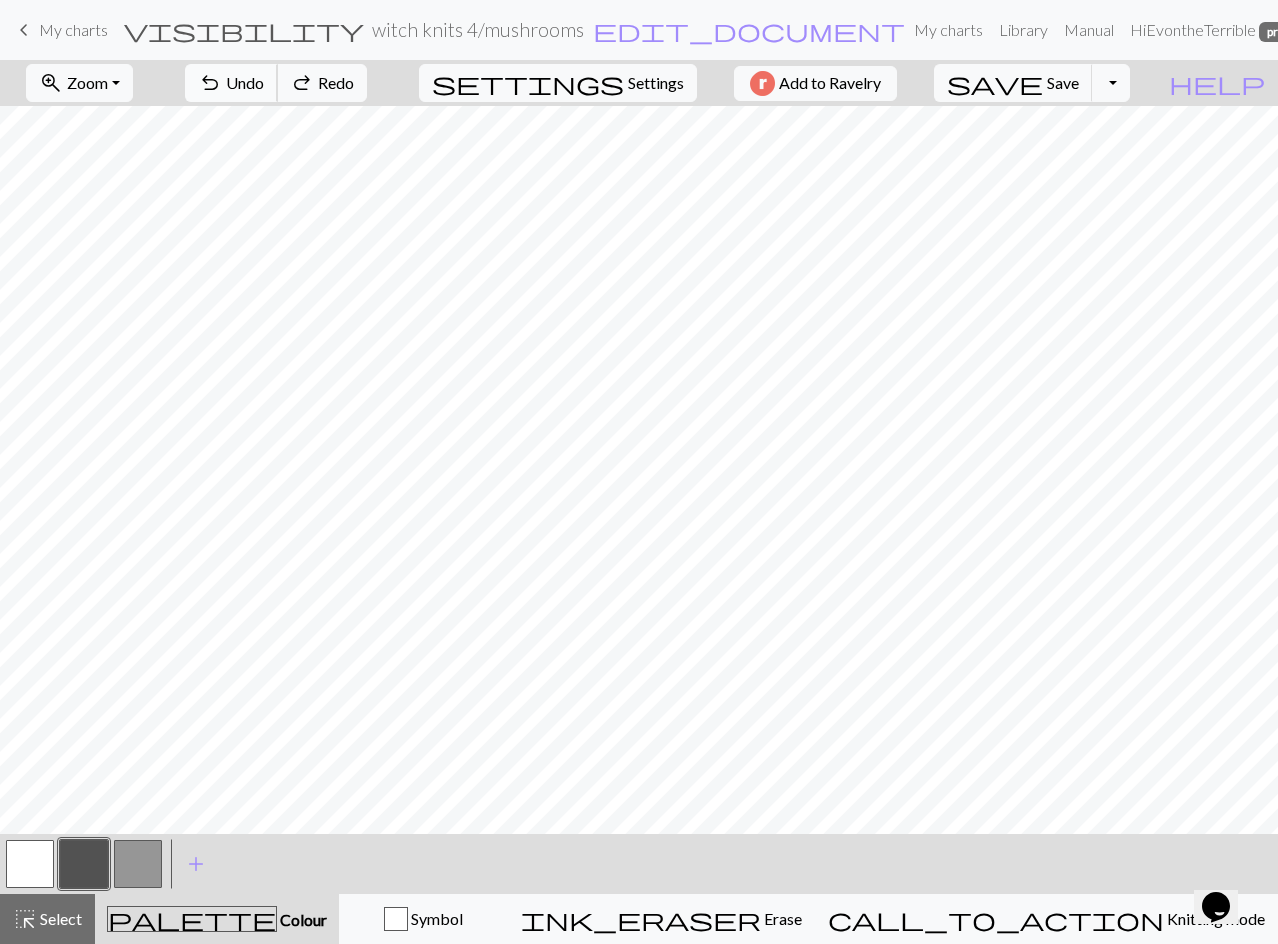click on "Undo" at bounding box center [245, 82] 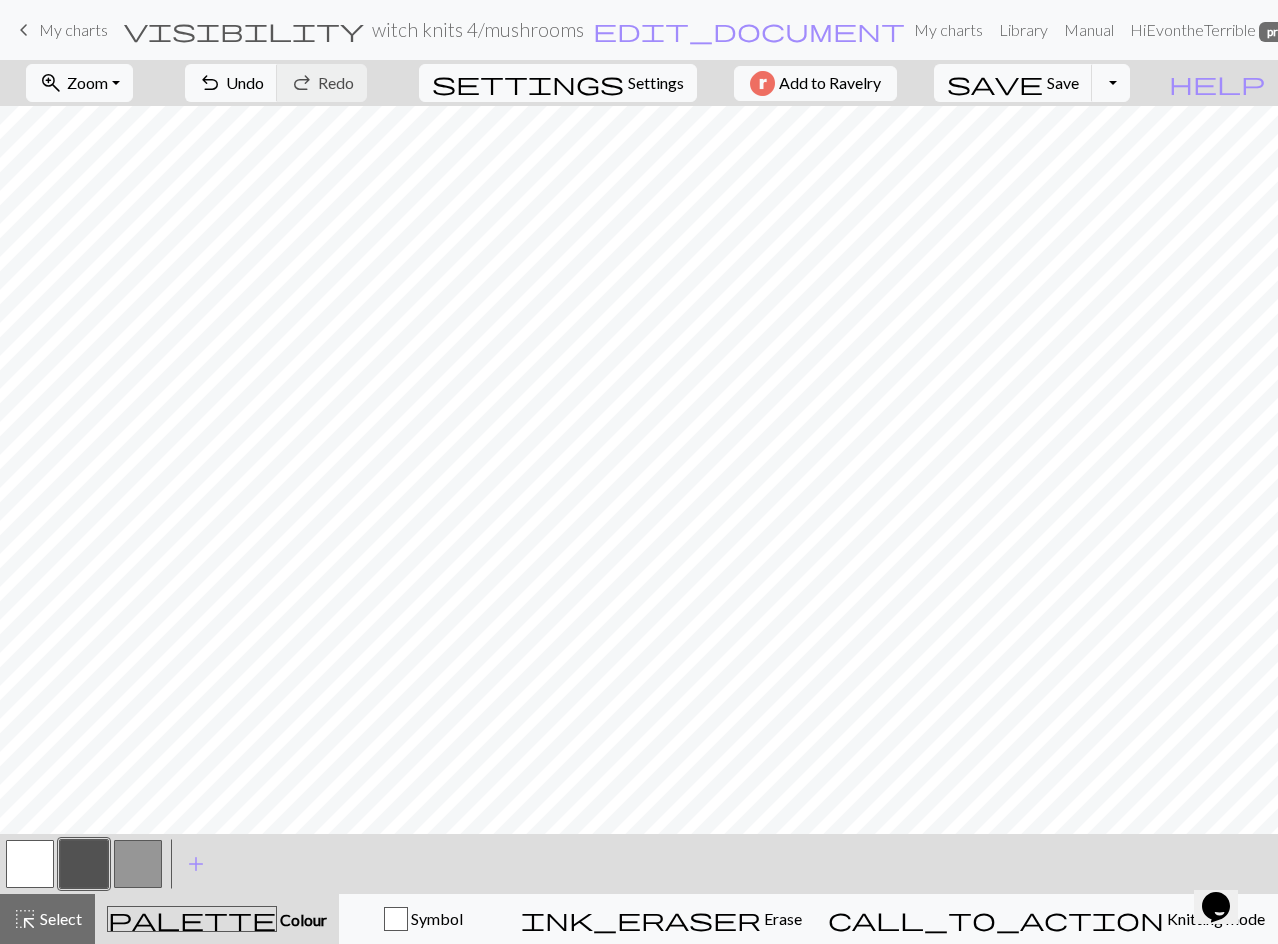 click at bounding box center [30, 864] 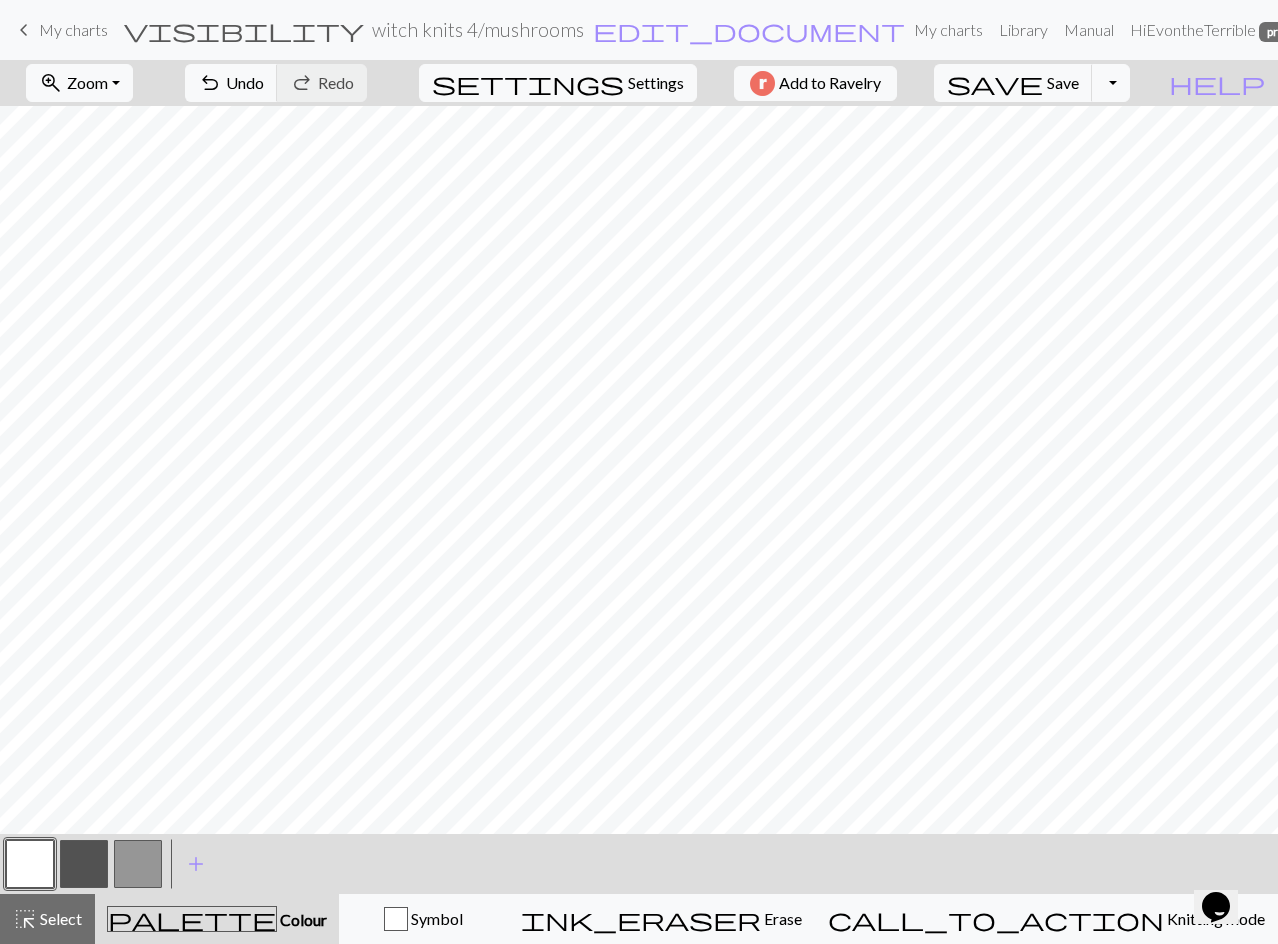 click at bounding box center (138, 864) 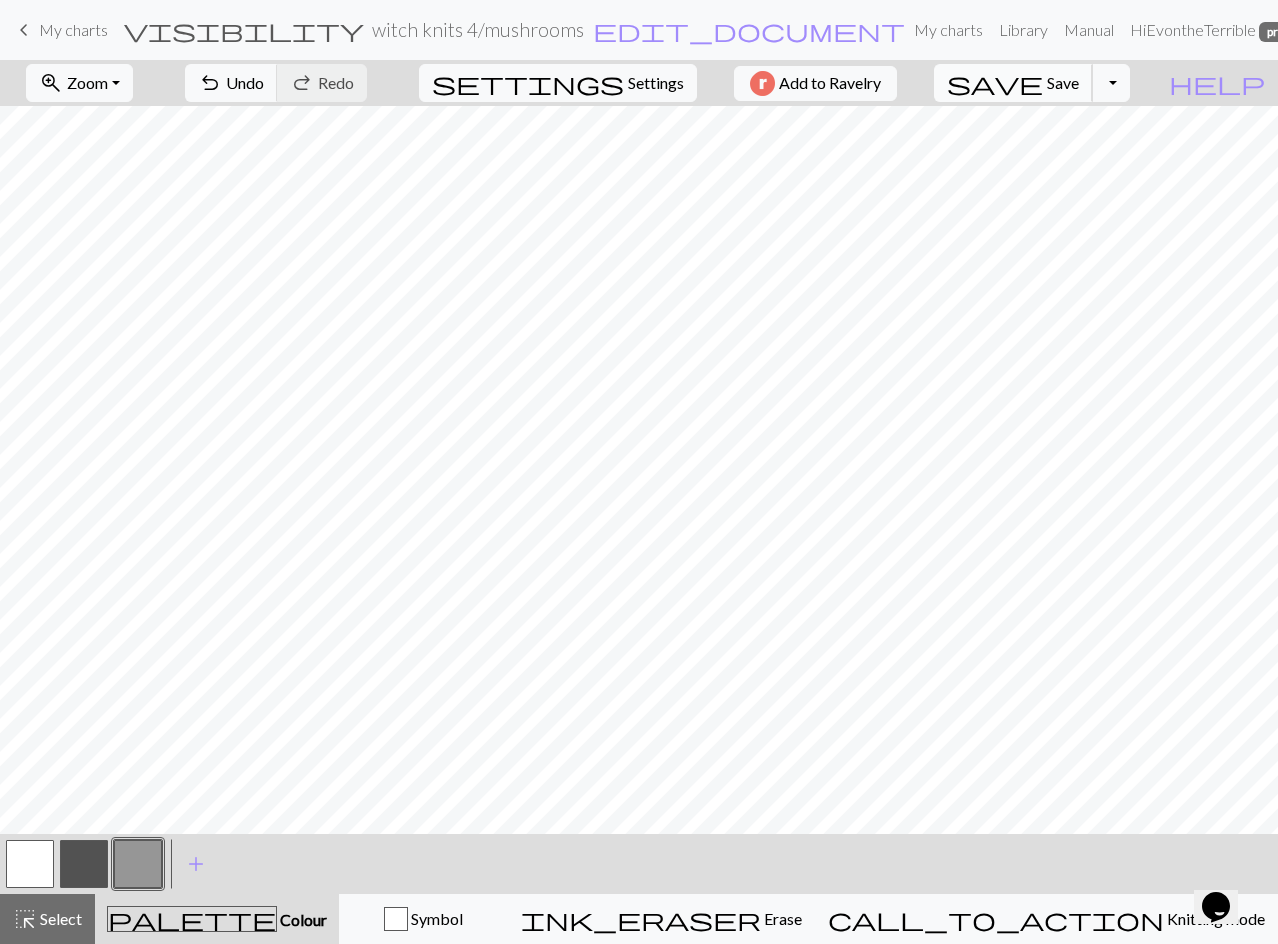 click on "save" at bounding box center (995, 83) 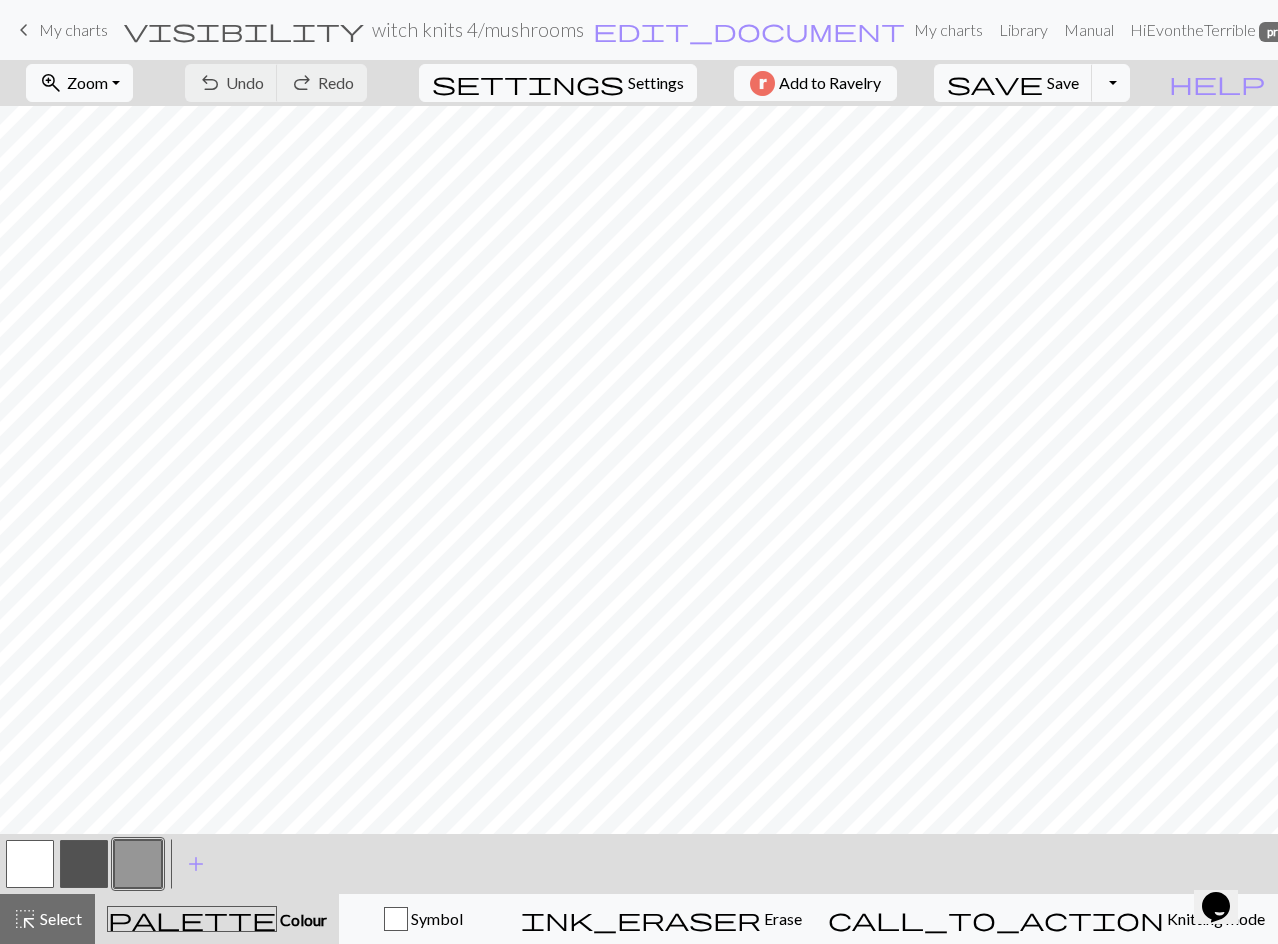 click at bounding box center [138, 864] 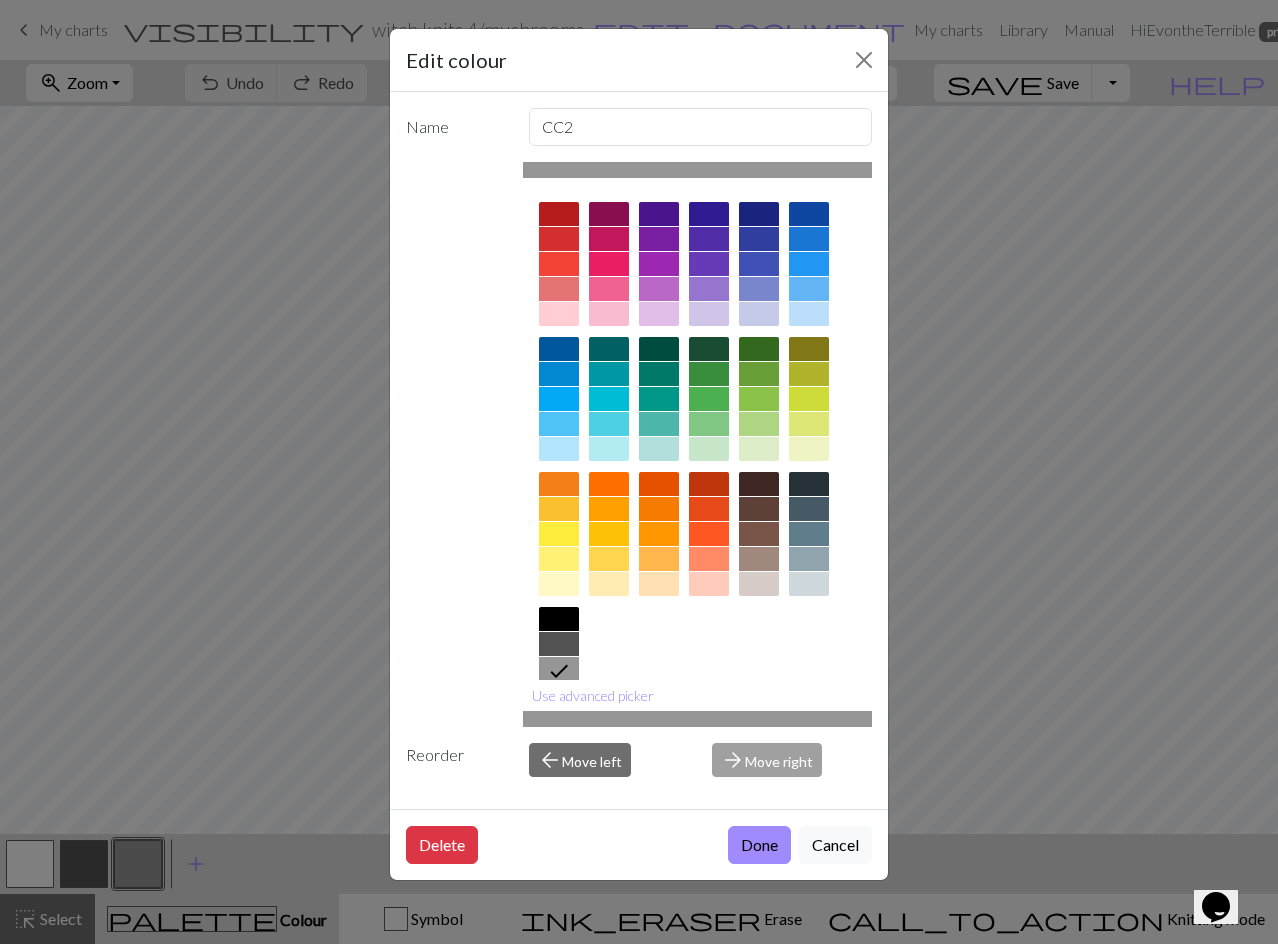 click at bounding box center [609, 584] 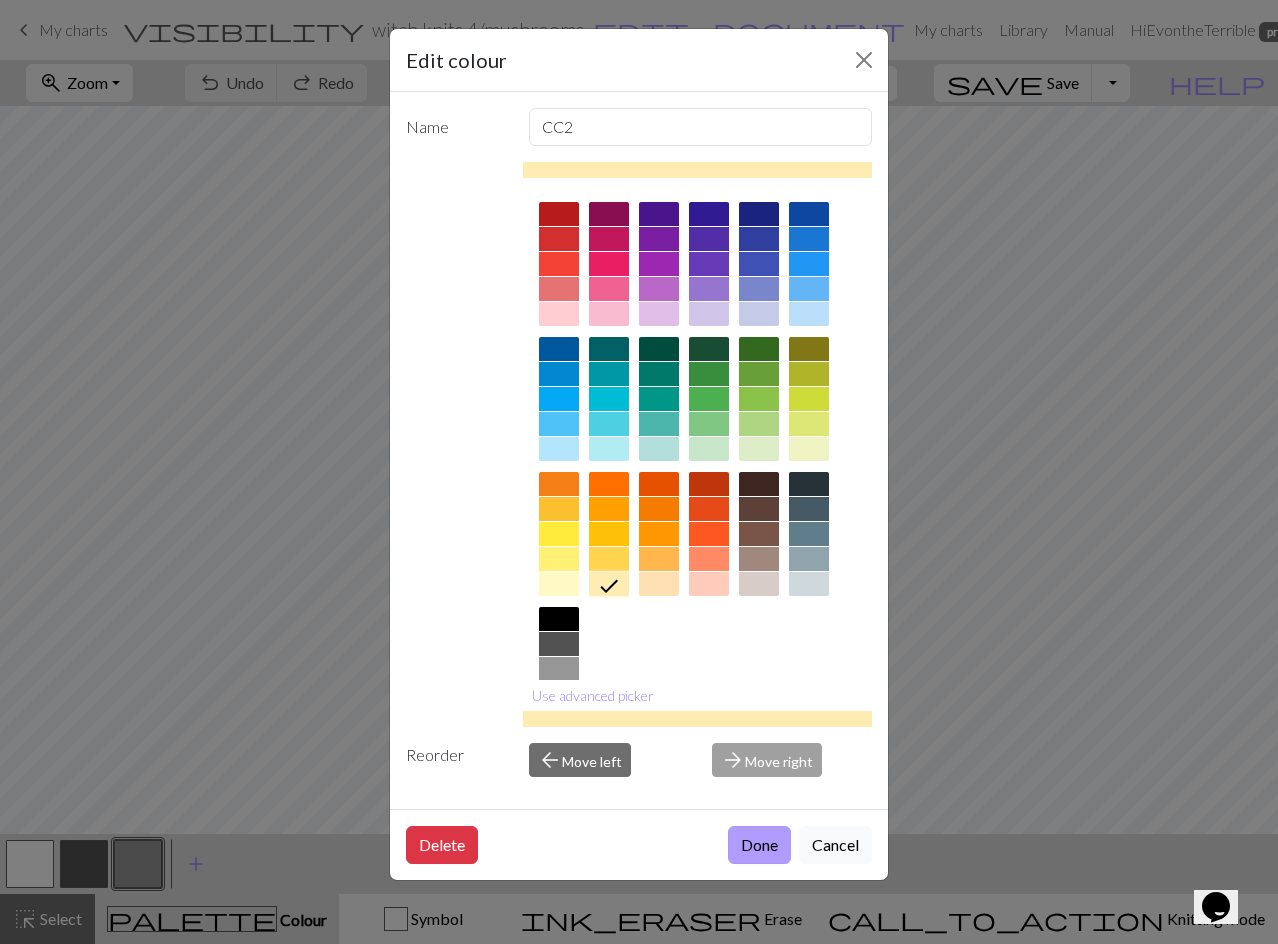 click on "Done" at bounding box center [759, 845] 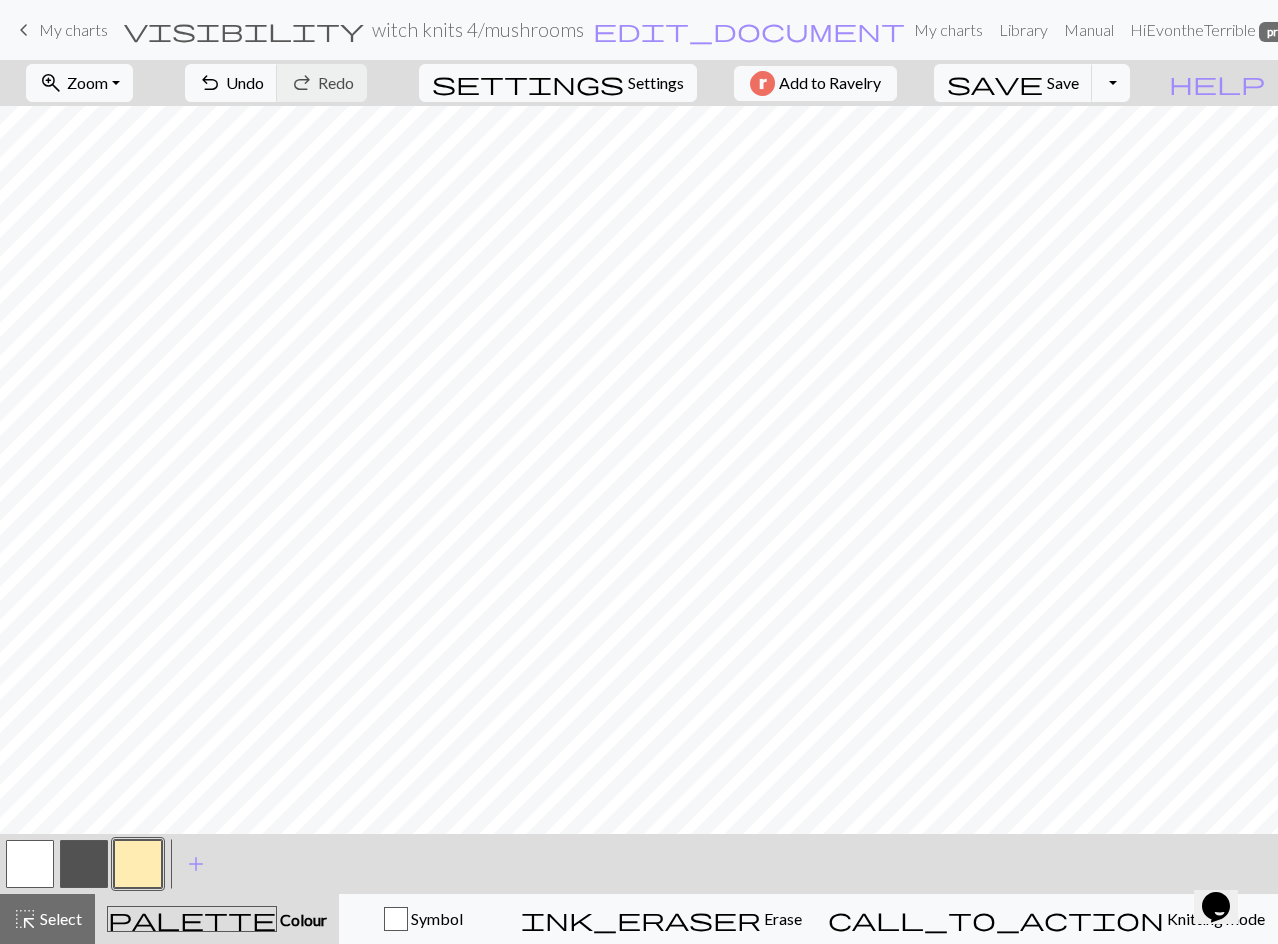 click at bounding box center [84, 864] 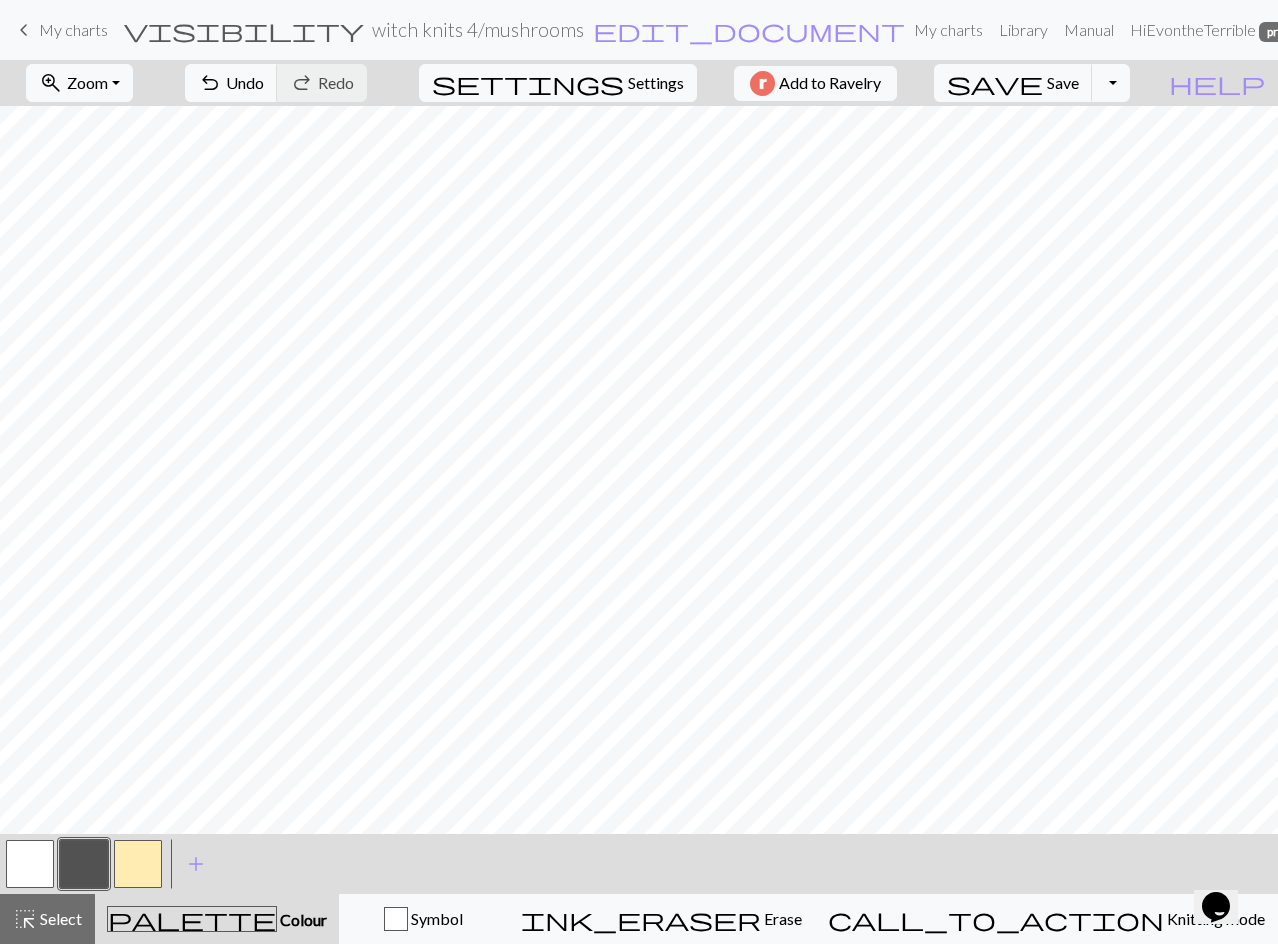 click at bounding box center (84, 864) 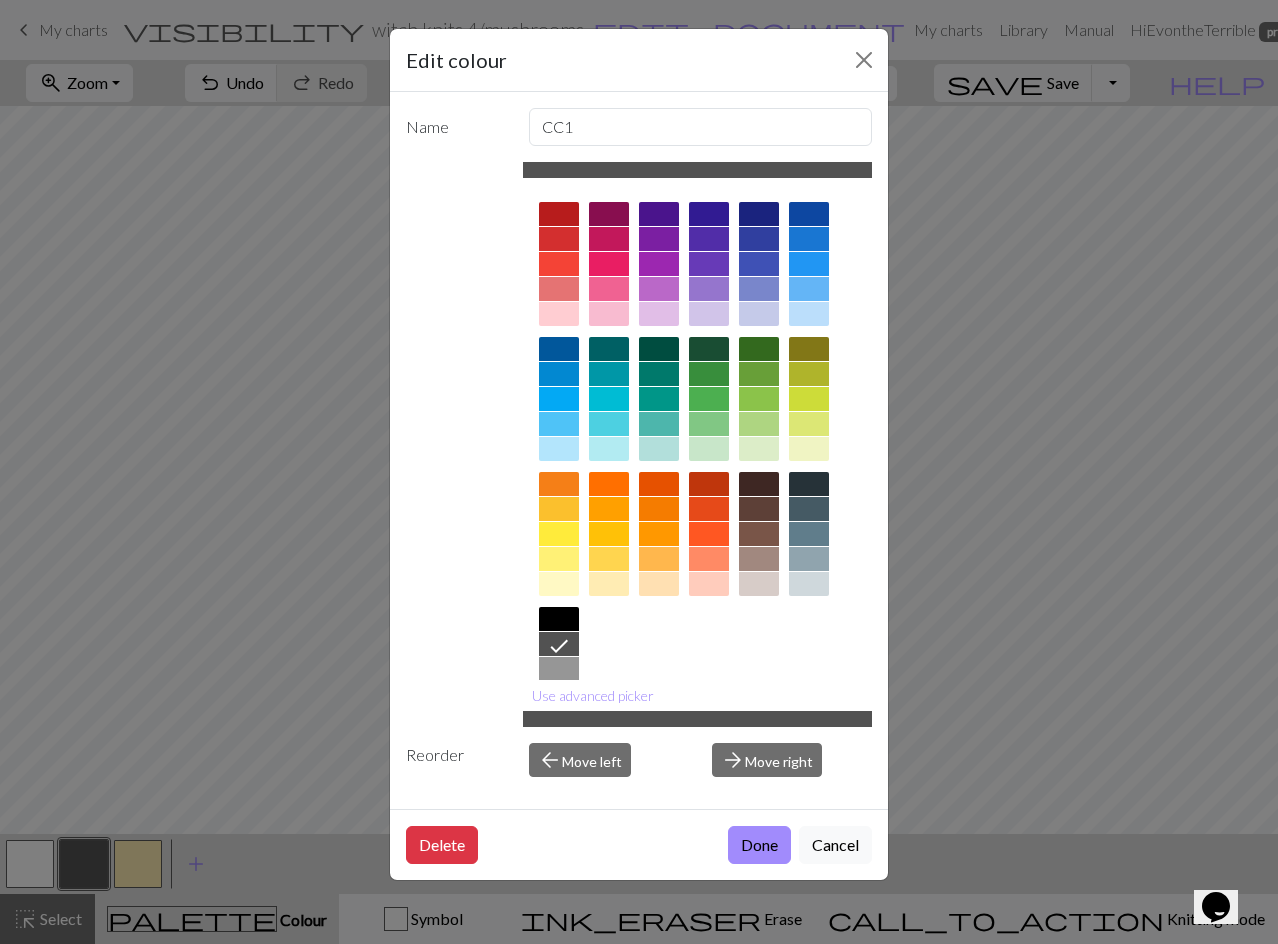 click at bounding box center (559, 214) 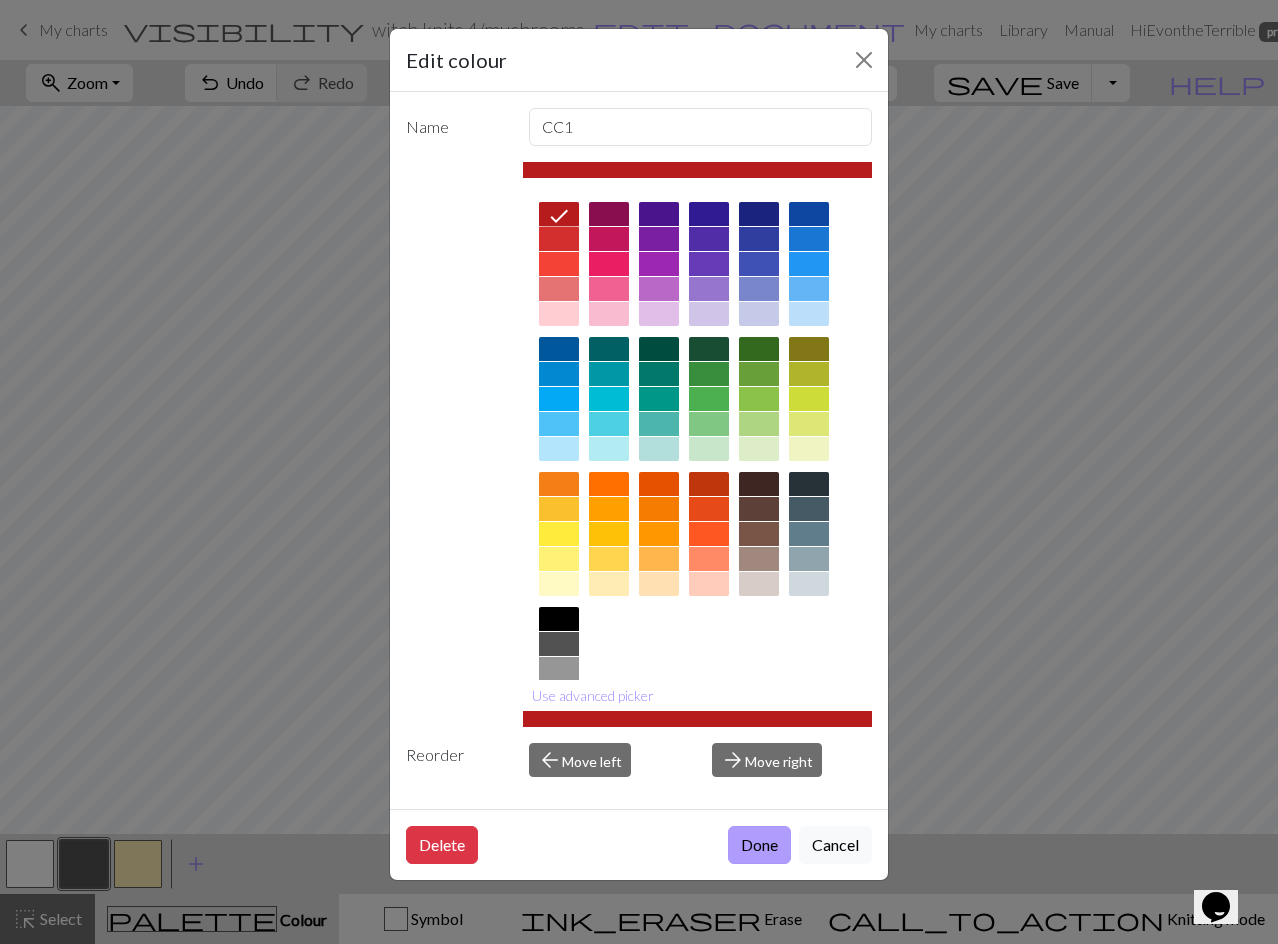 click on "Done" at bounding box center (759, 845) 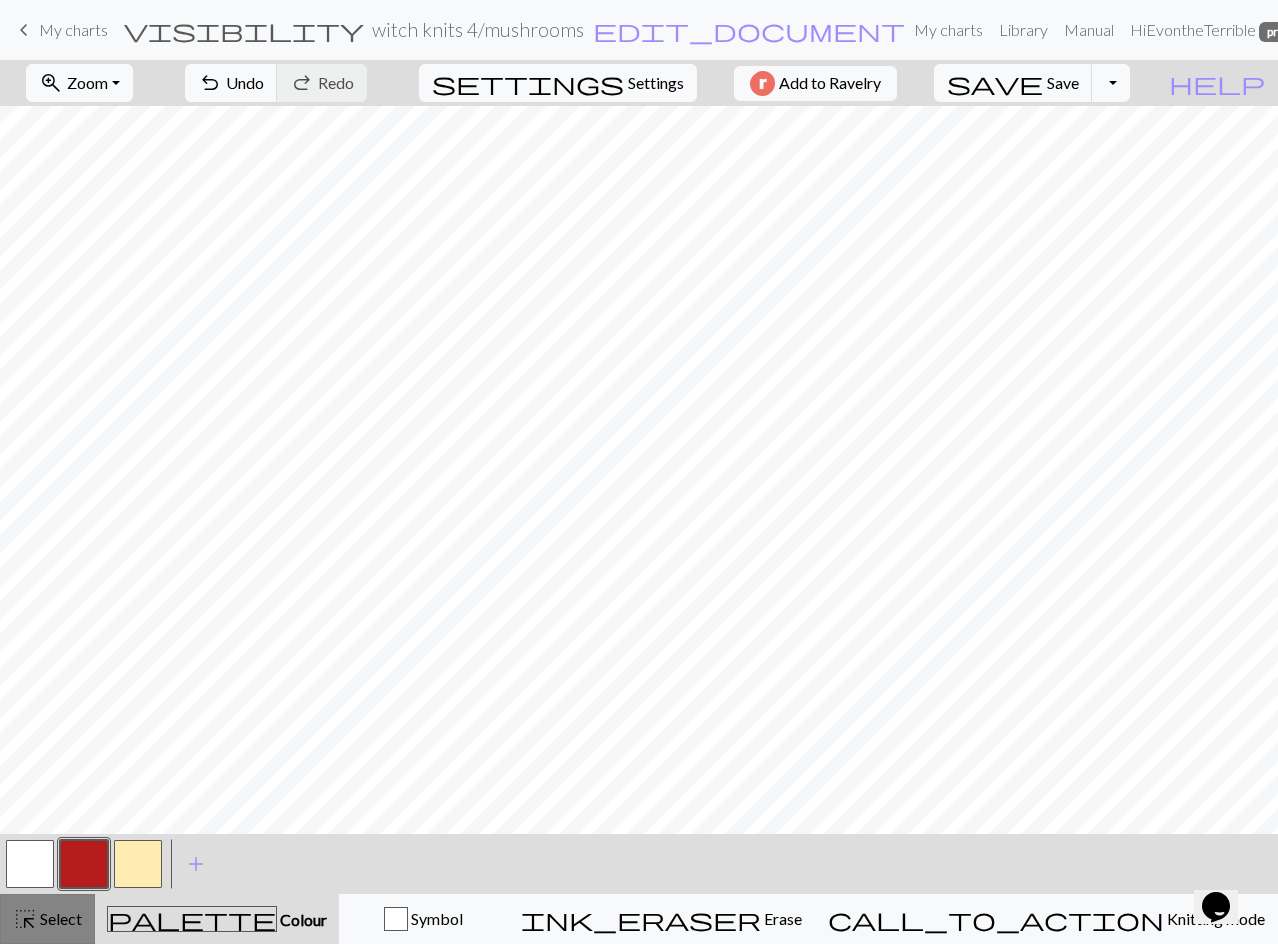 click on "highlight_alt   Select   Select" at bounding box center (47, 919) 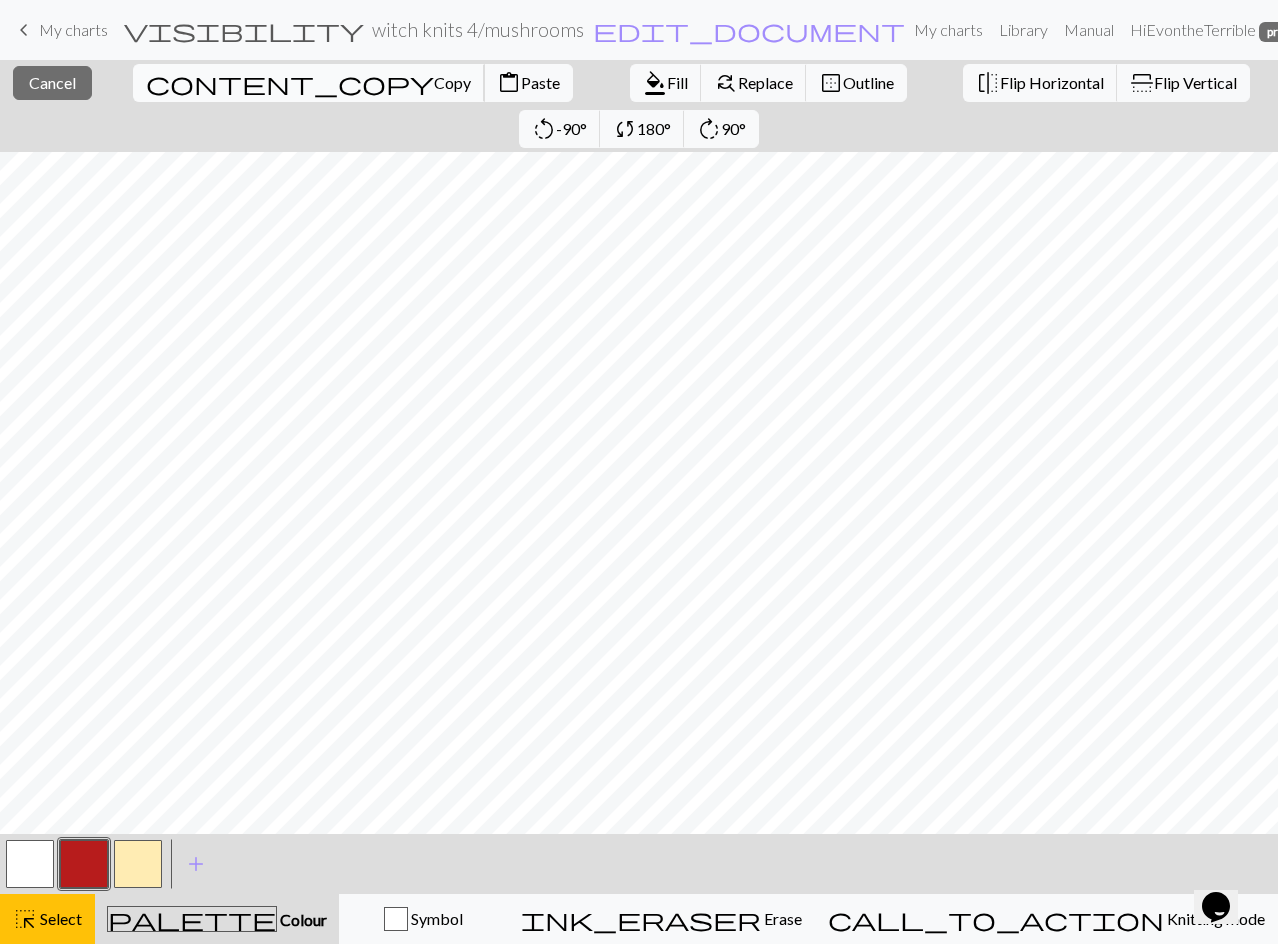 click on "Copy" at bounding box center [452, 82] 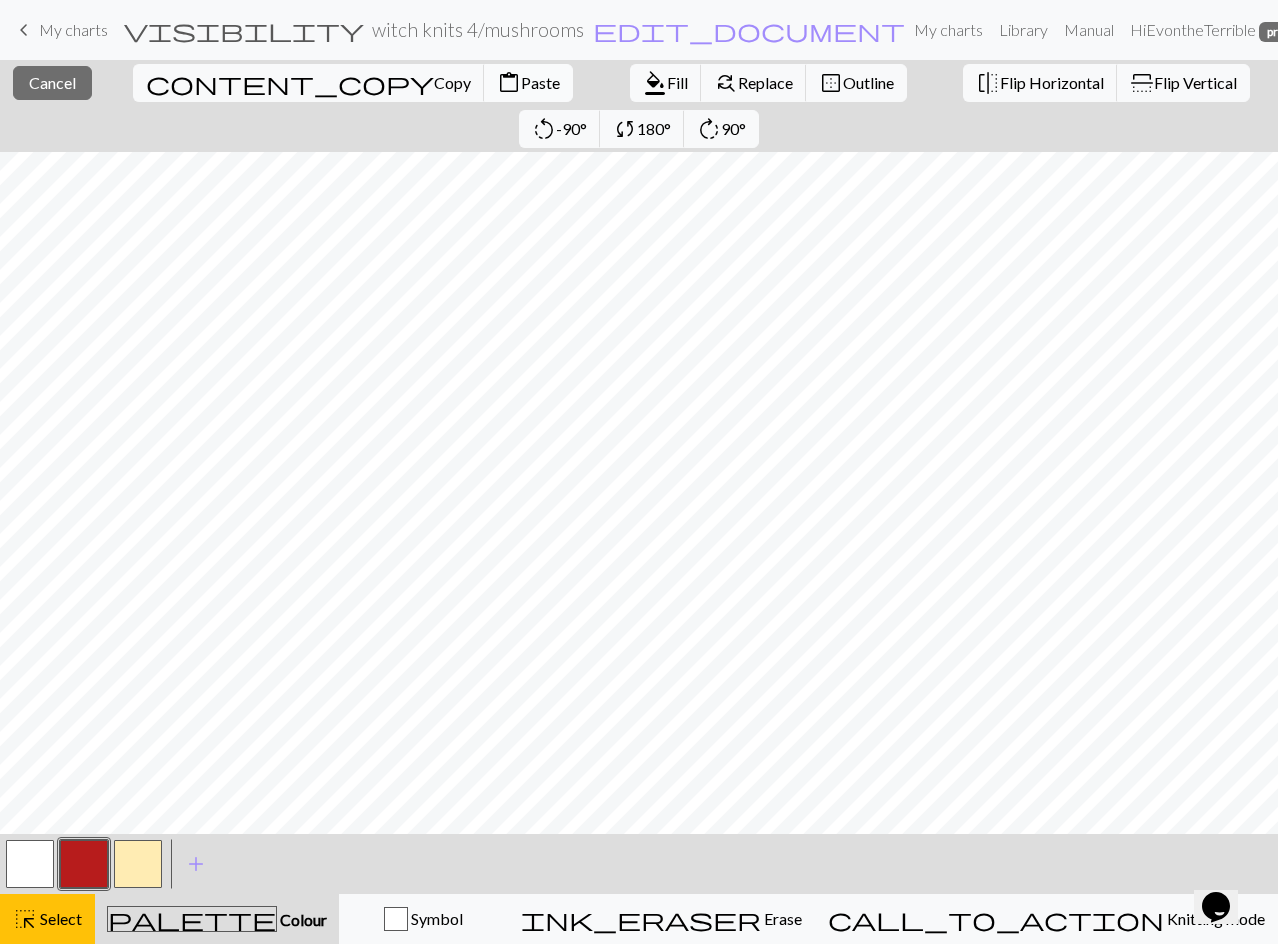 click on "Paste" at bounding box center (540, 82) 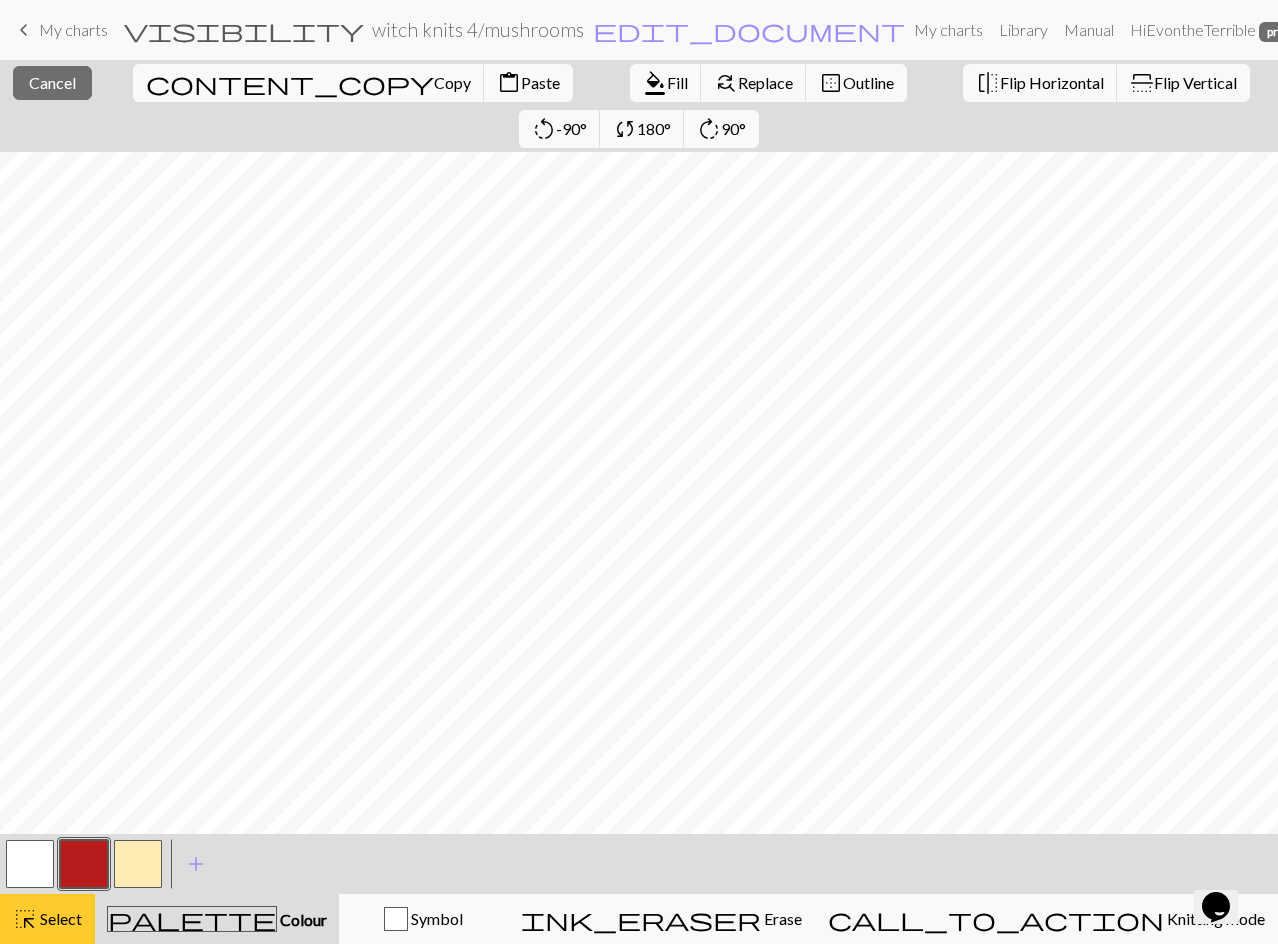 click on "highlight_alt   Select   Select" at bounding box center (47, 919) 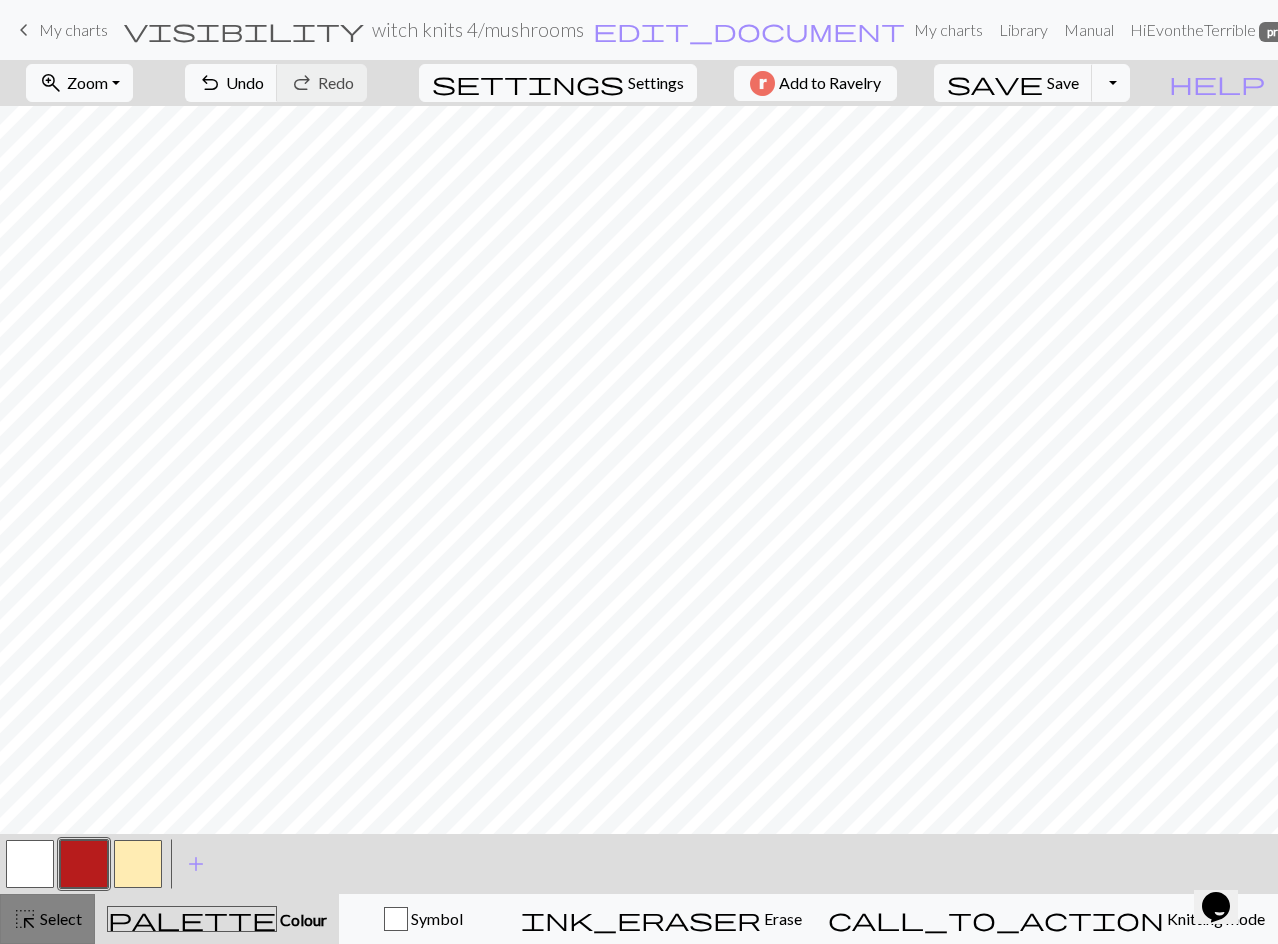 click on "highlight_alt   Select   Select" at bounding box center [47, 919] 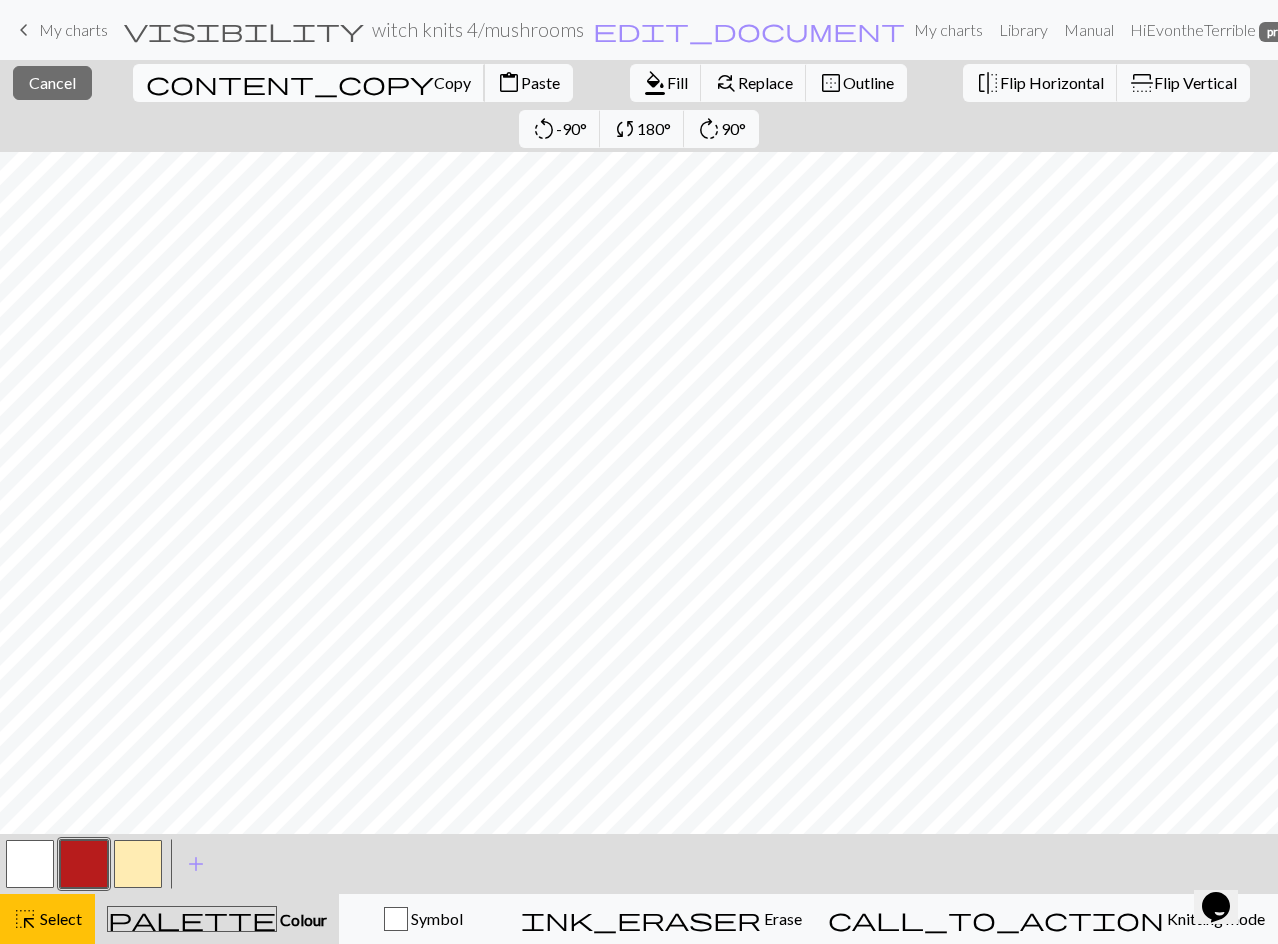 click on "content_copy  Copy" at bounding box center (309, 83) 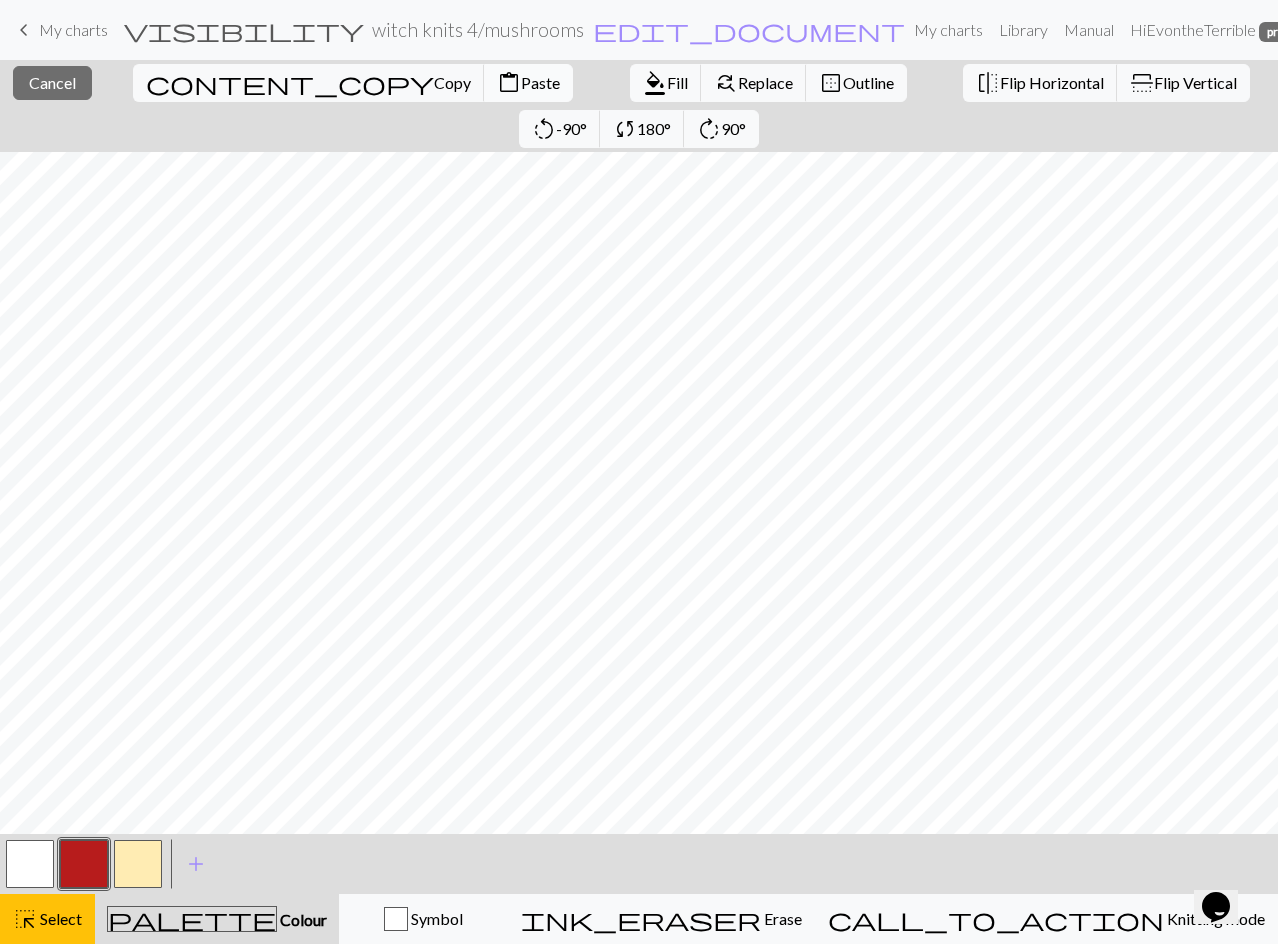 click on "Paste" at bounding box center [540, 82] 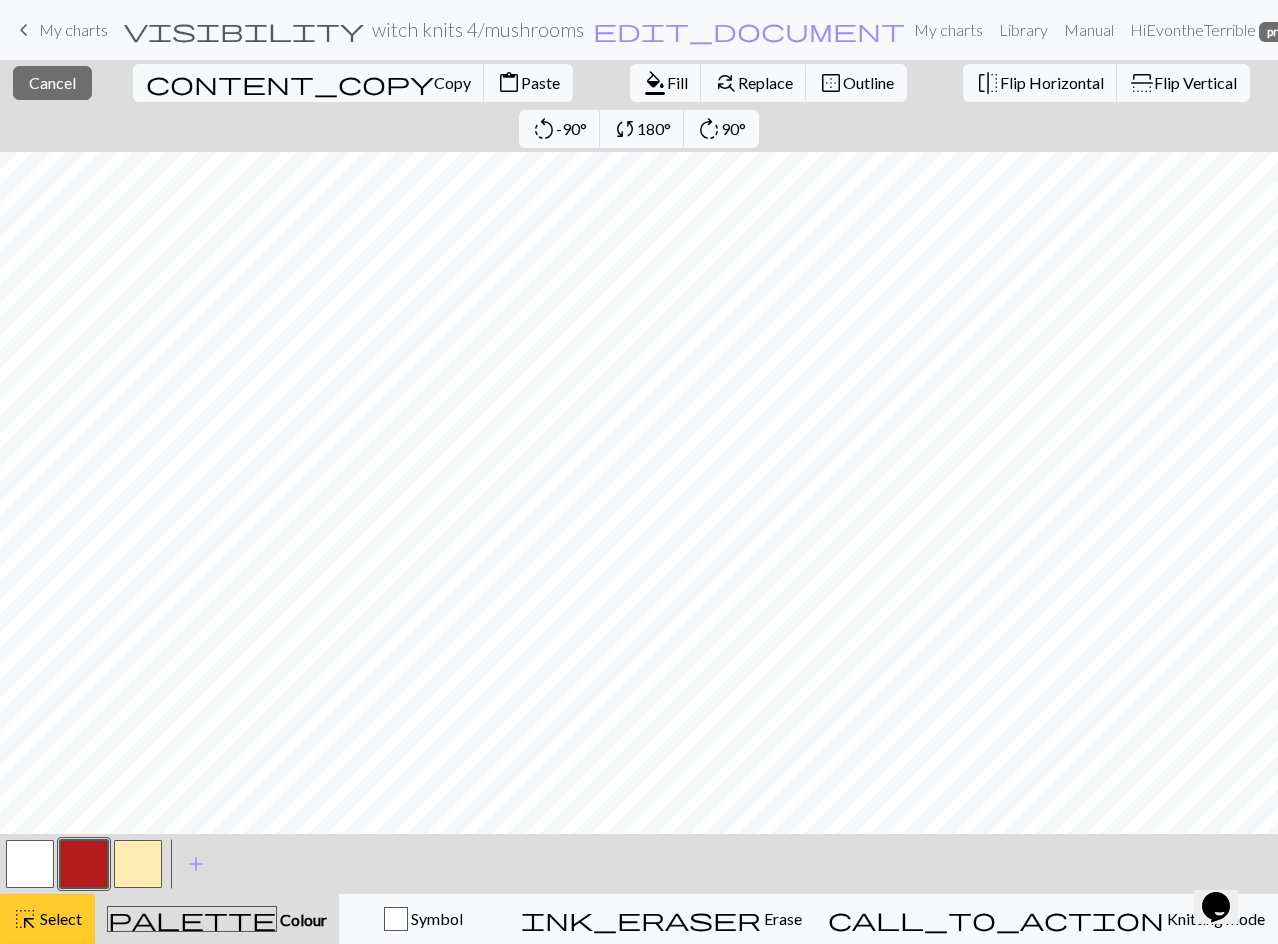 click on "highlight_alt   Select   Select" at bounding box center [47, 919] 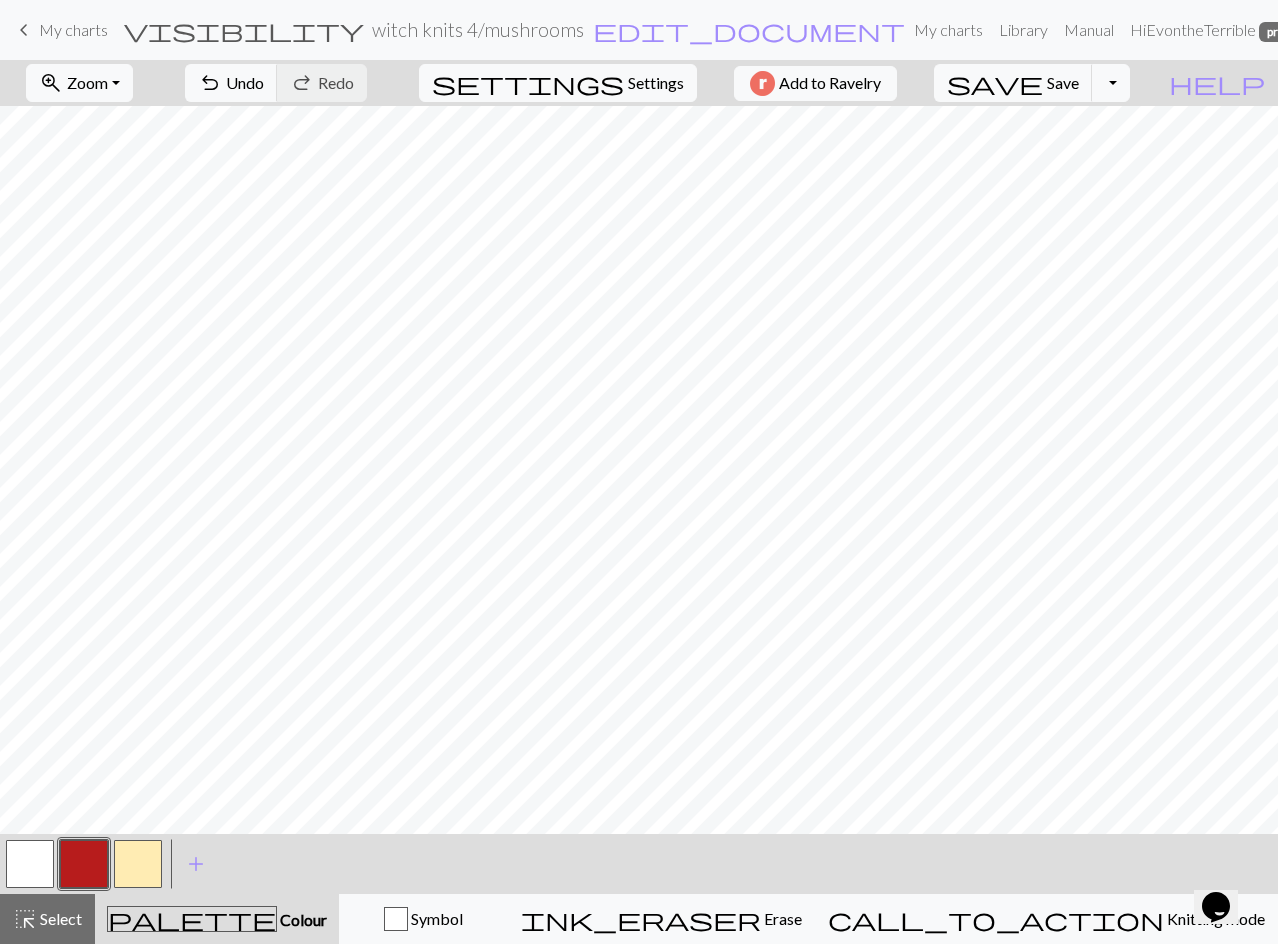 click at bounding box center (30, 864) 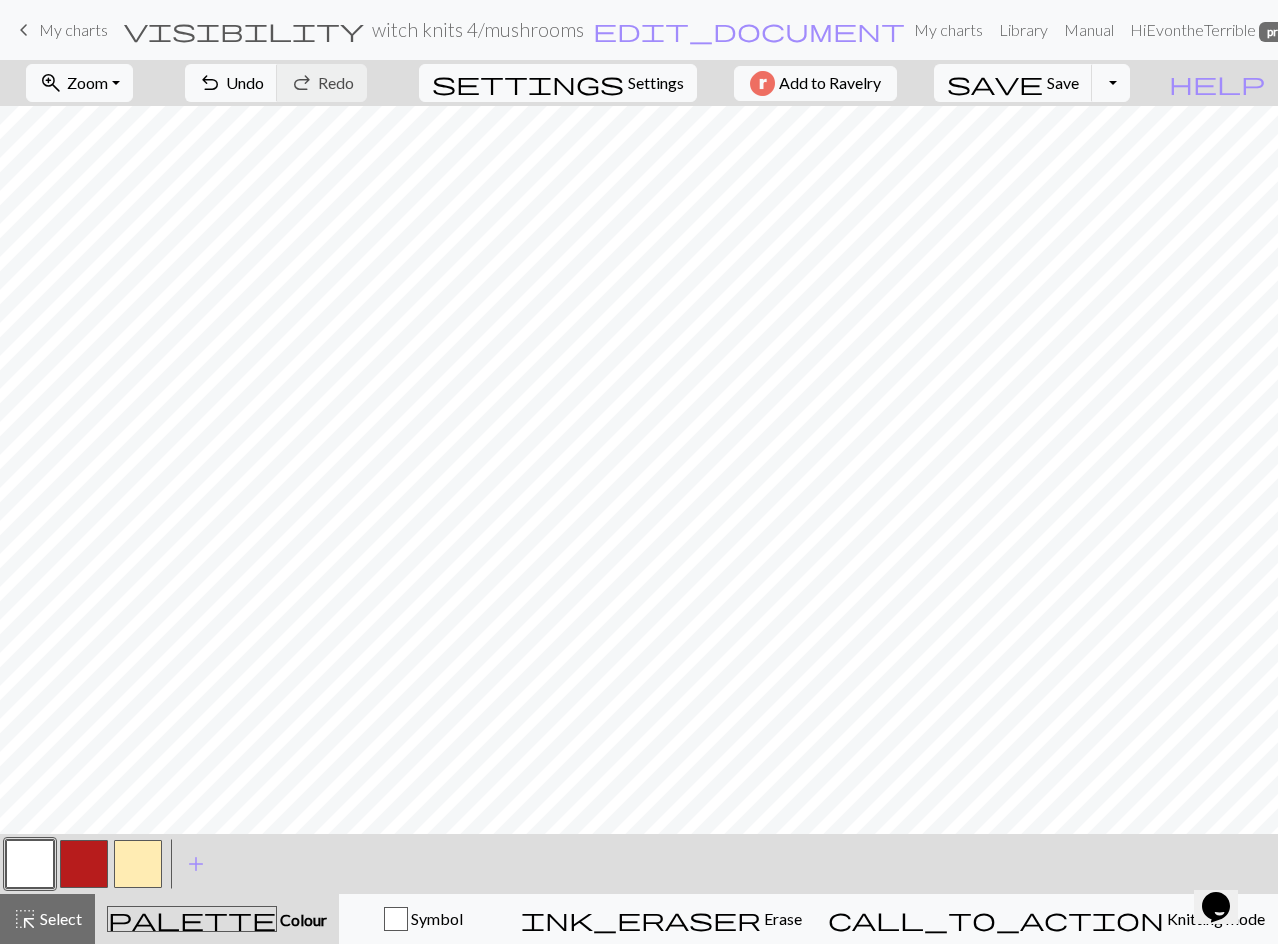 click at bounding box center (138, 864) 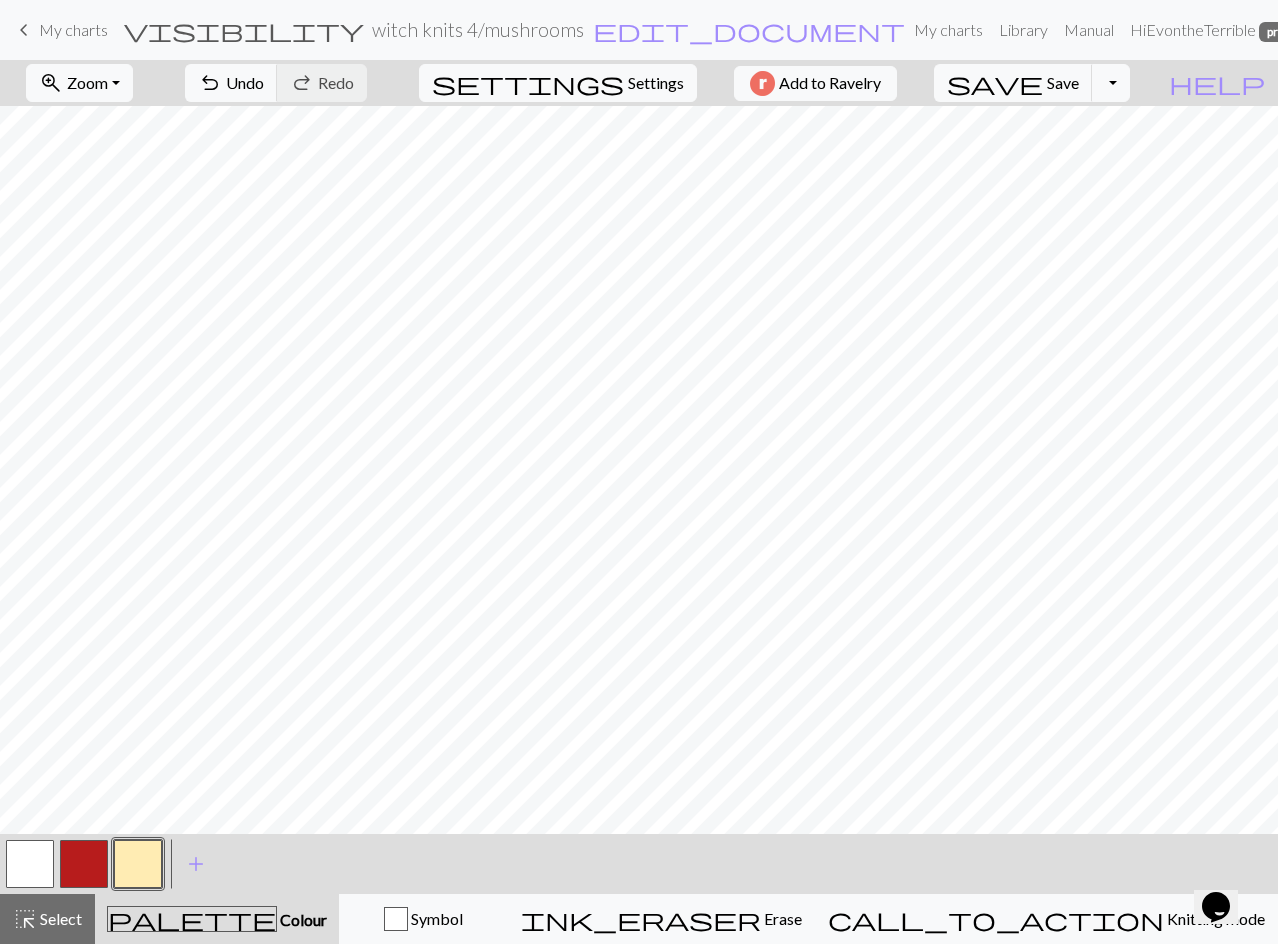click at bounding box center [30, 864] 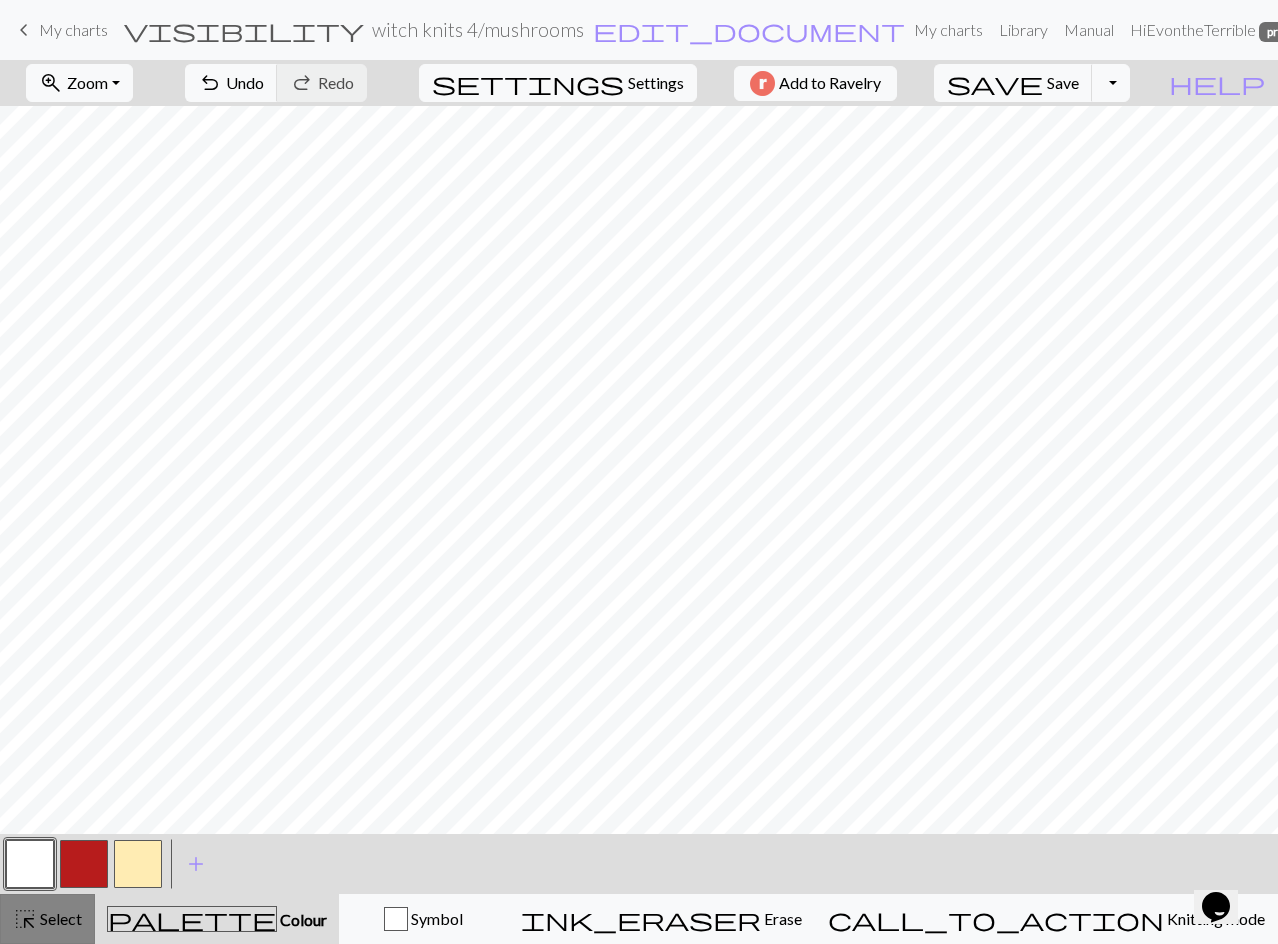 click on "highlight_alt   Select   Select" at bounding box center (47, 919) 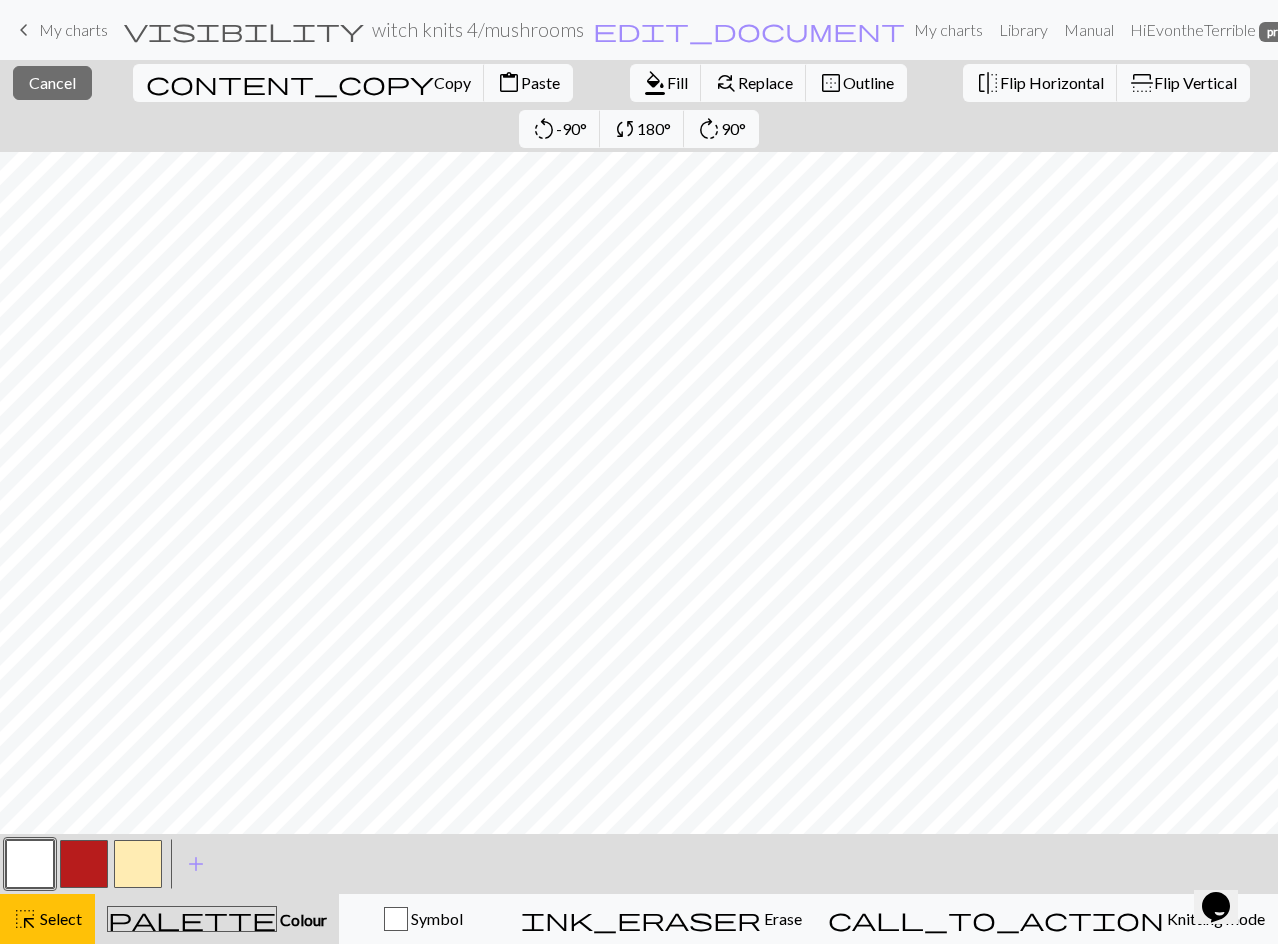 click at bounding box center (30, 864) 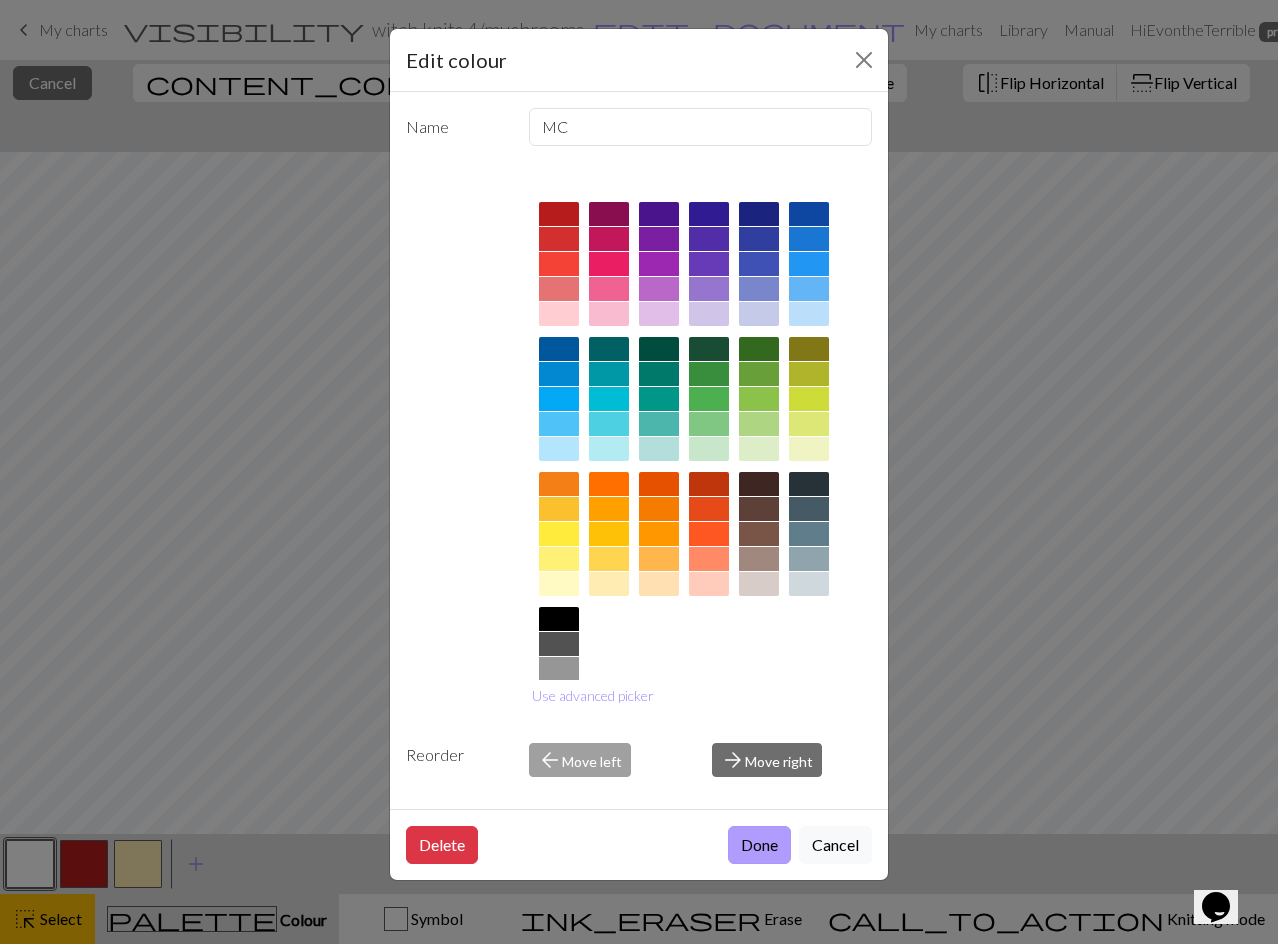 click on "Done" at bounding box center [759, 845] 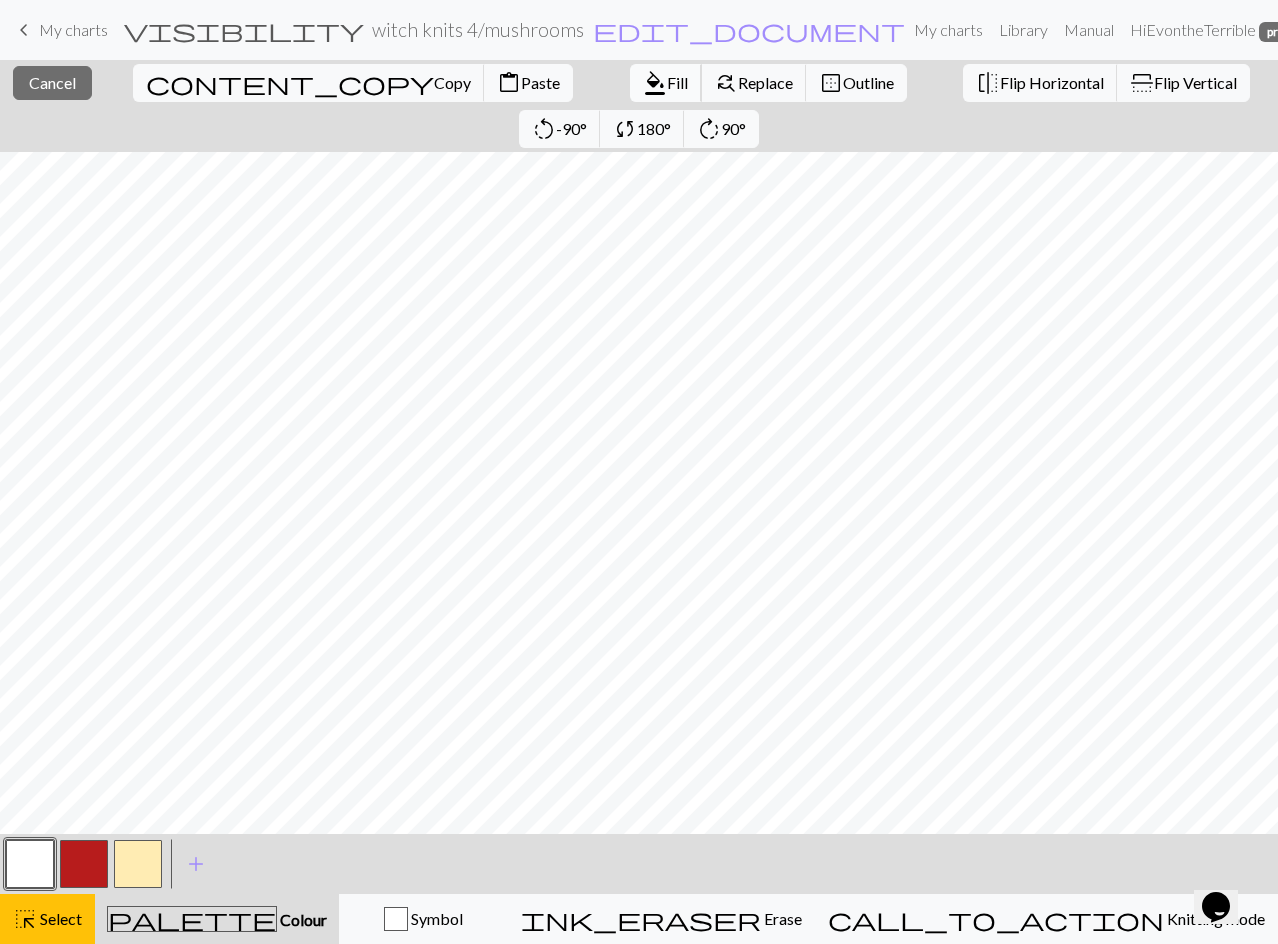 click on "Fill" at bounding box center (677, 82) 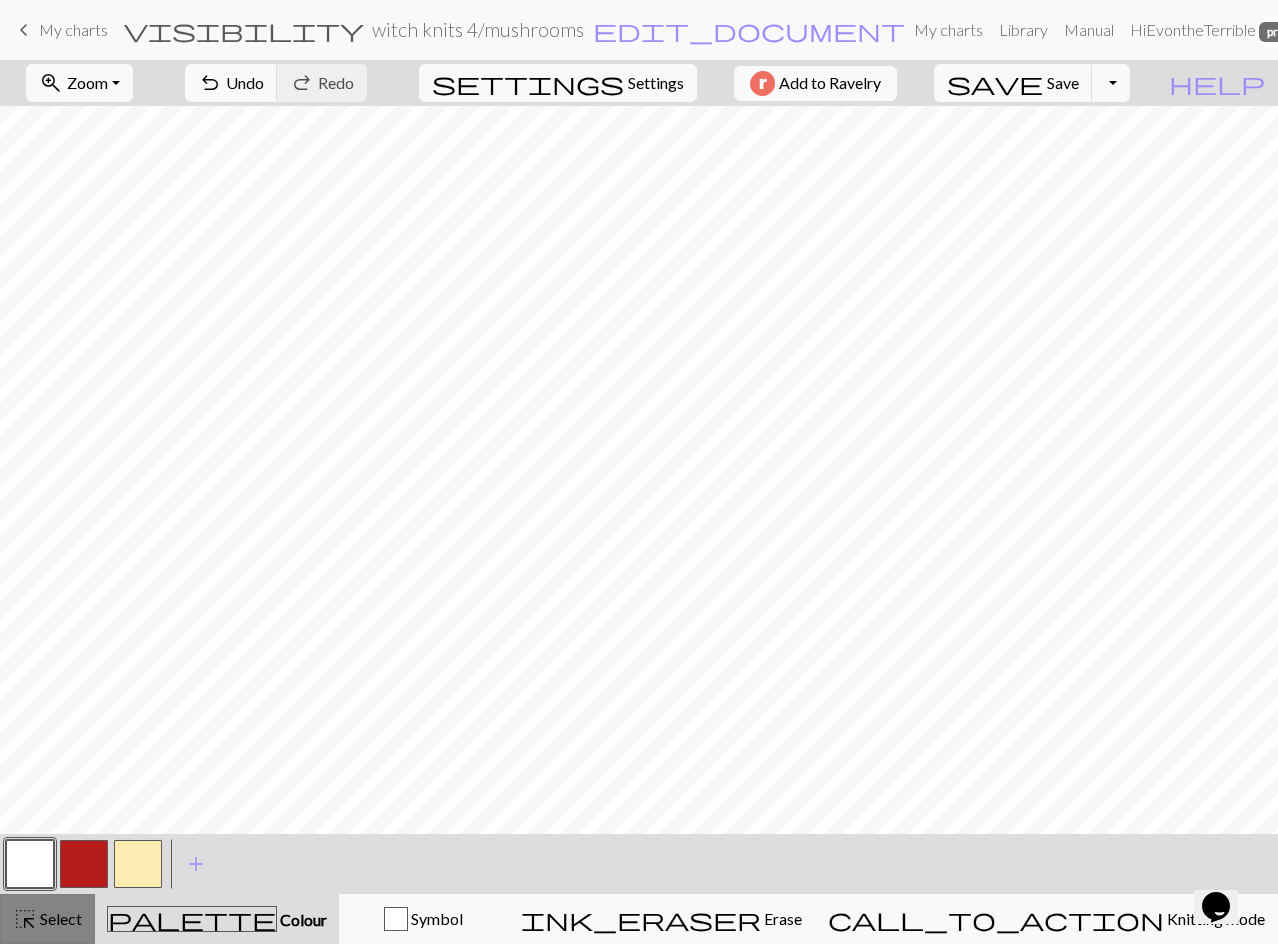 click on "Select" at bounding box center [59, 918] 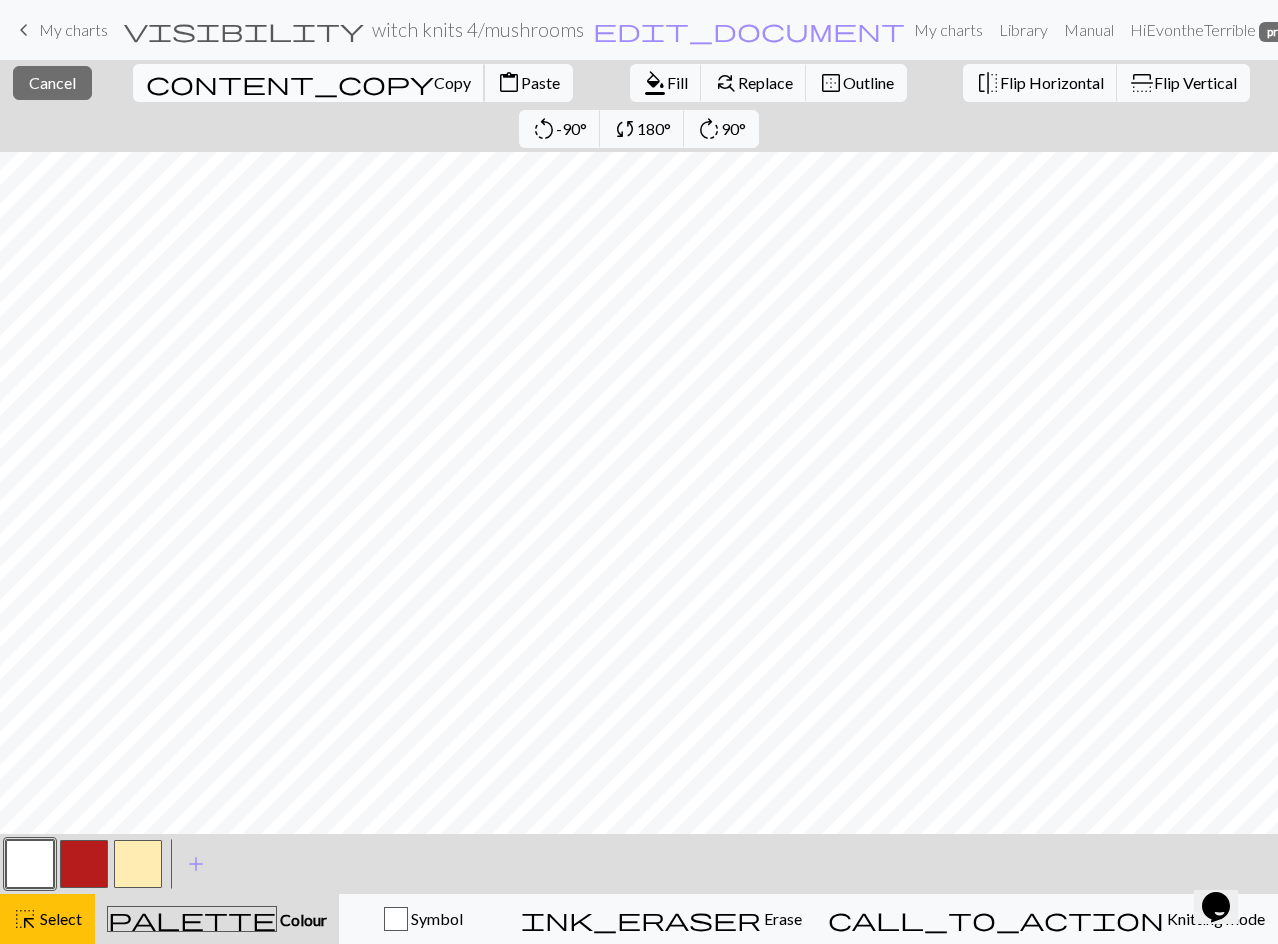 click on "Copy" at bounding box center (452, 82) 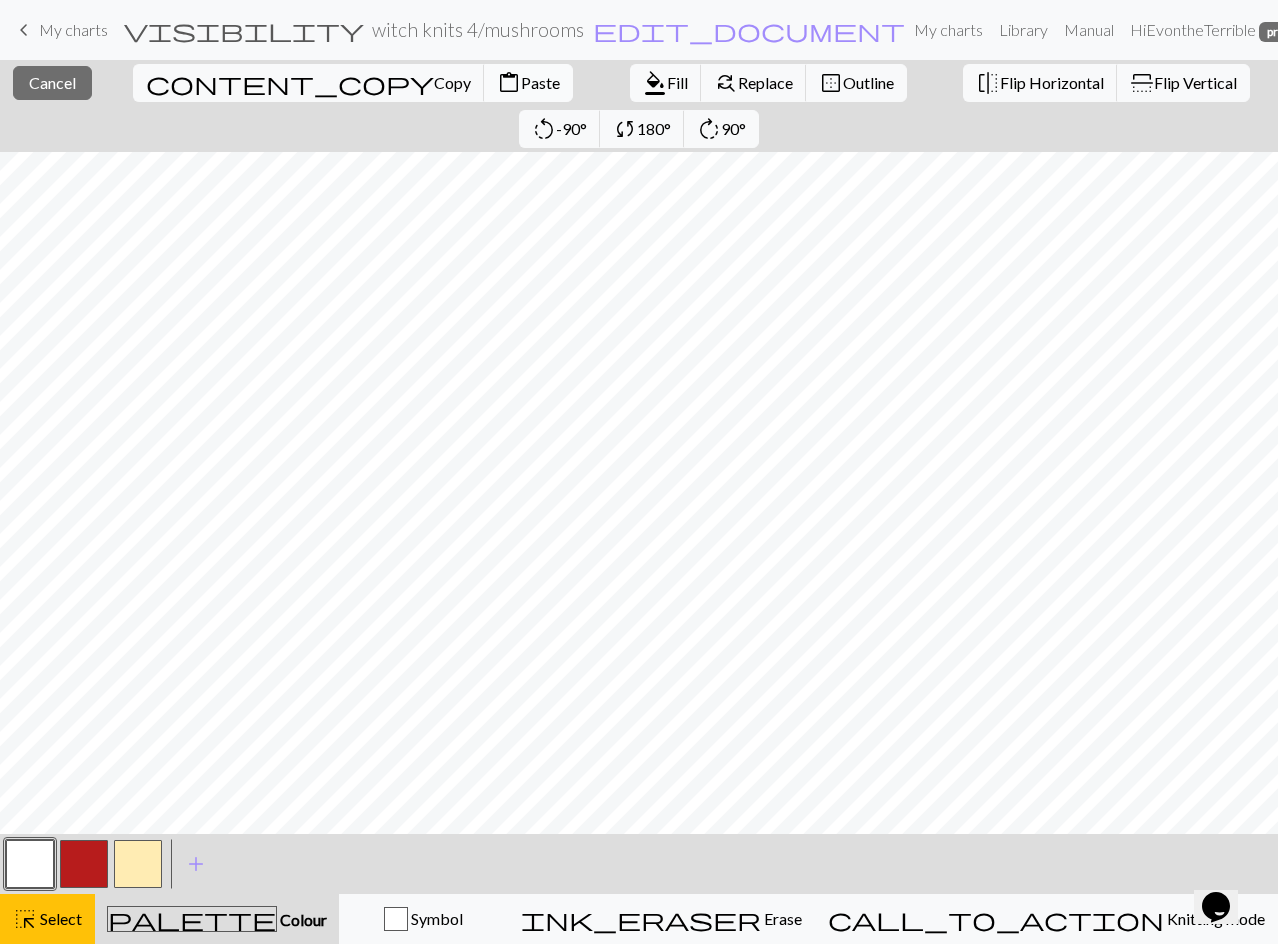 click on "Paste" at bounding box center [540, 82] 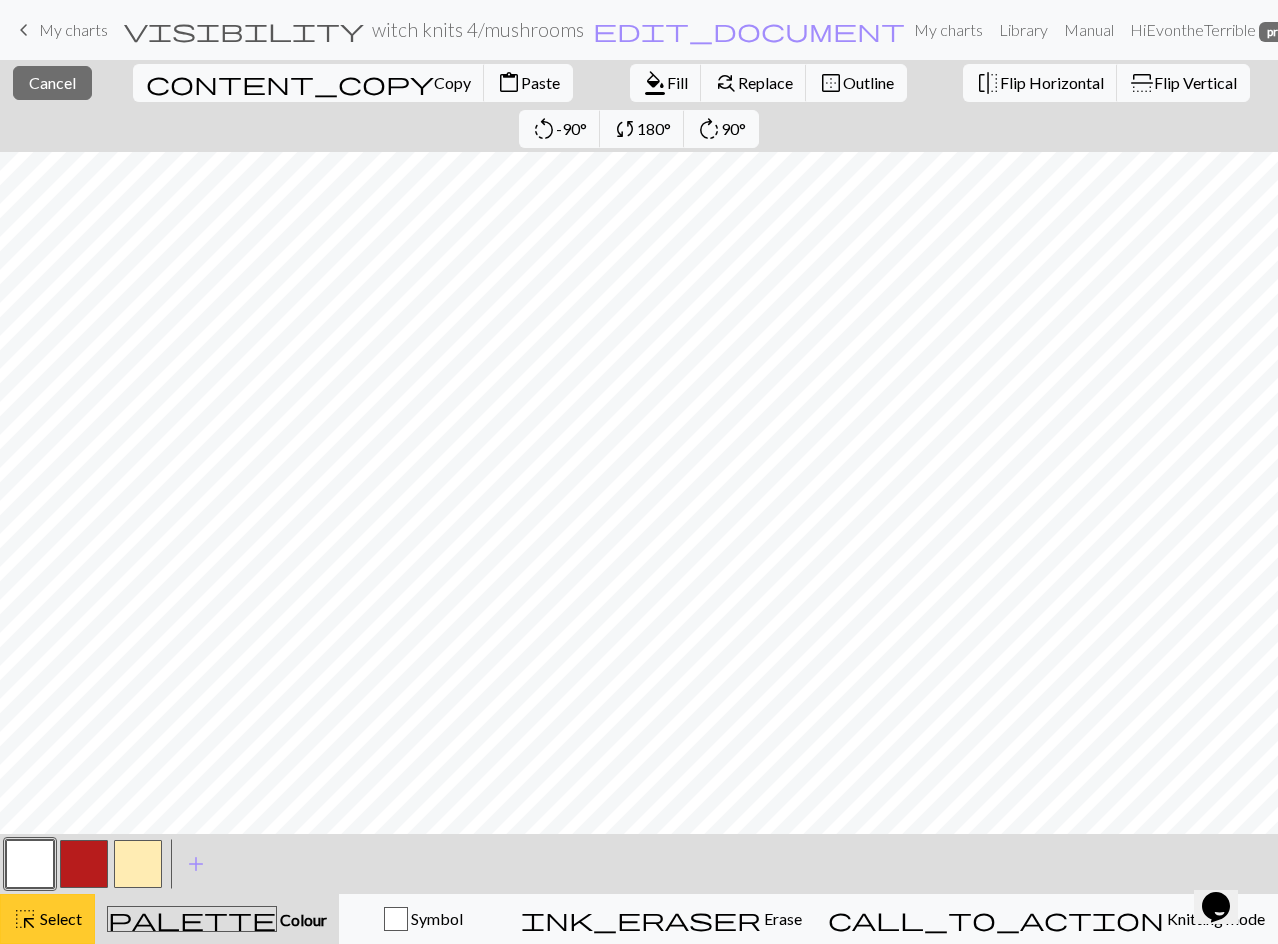 click on "Select" at bounding box center [59, 918] 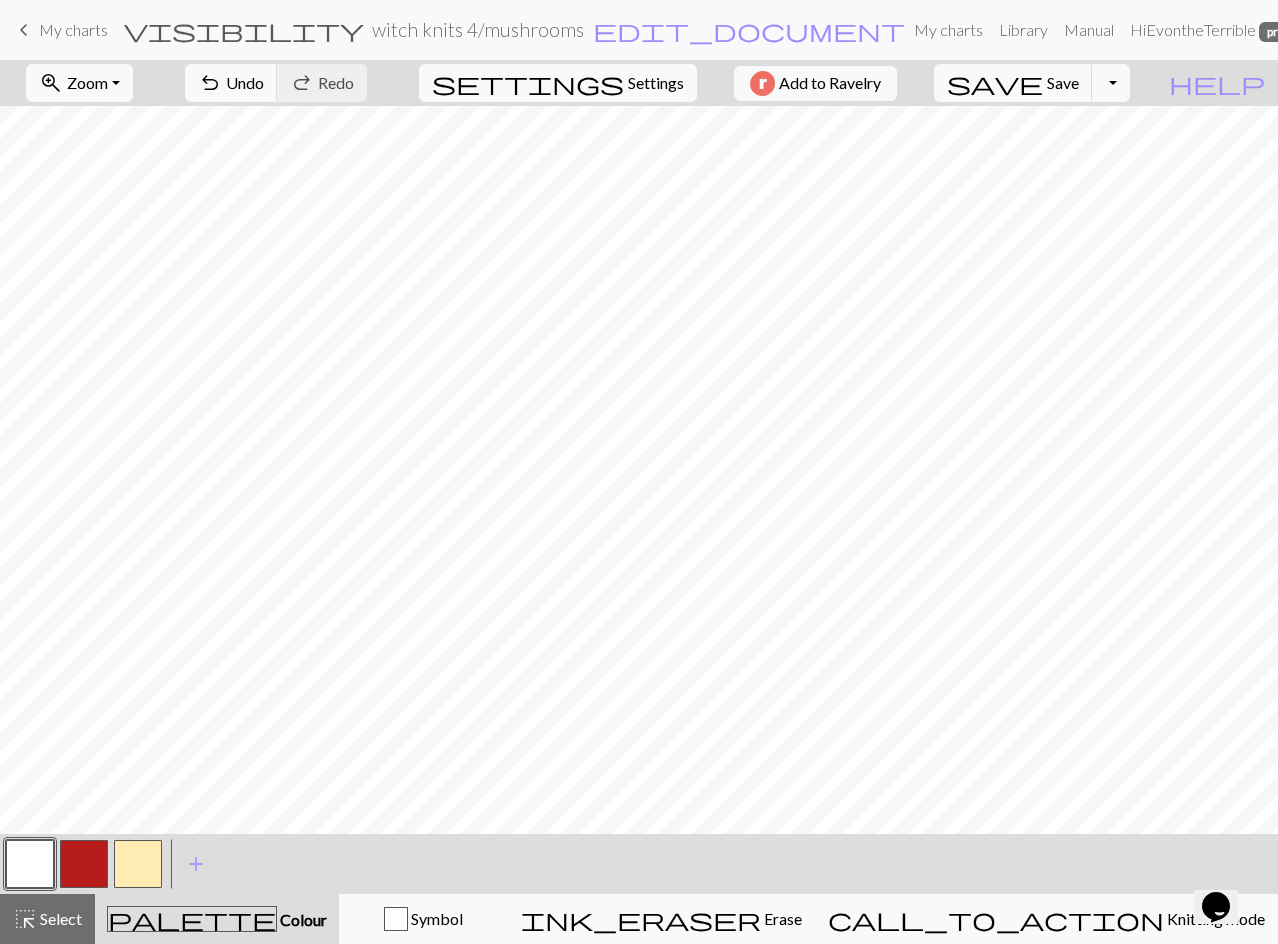click at bounding box center (30, 864) 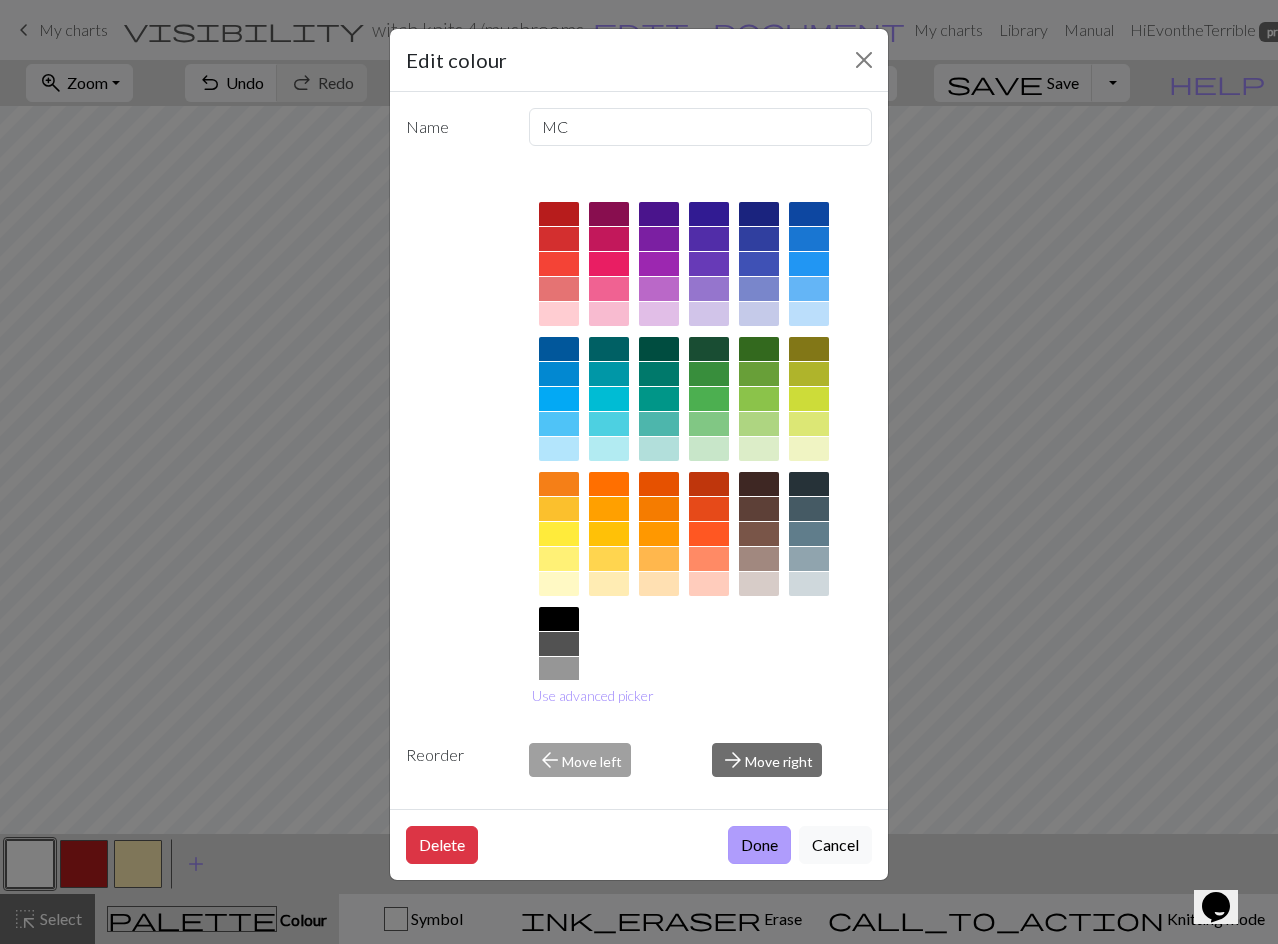 click on "Done" at bounding box center (759, 845) 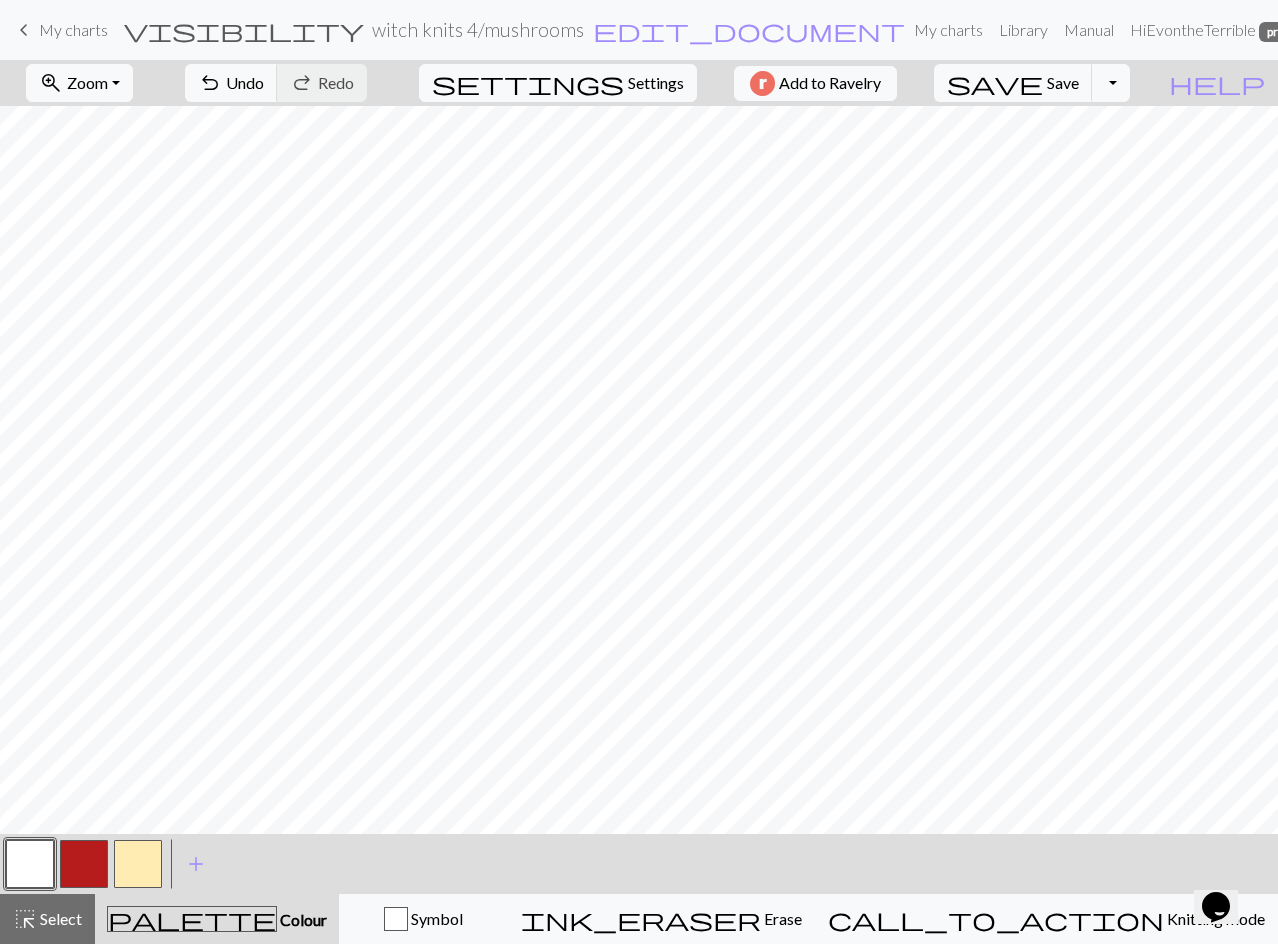 click at bounding box center [84, 864] 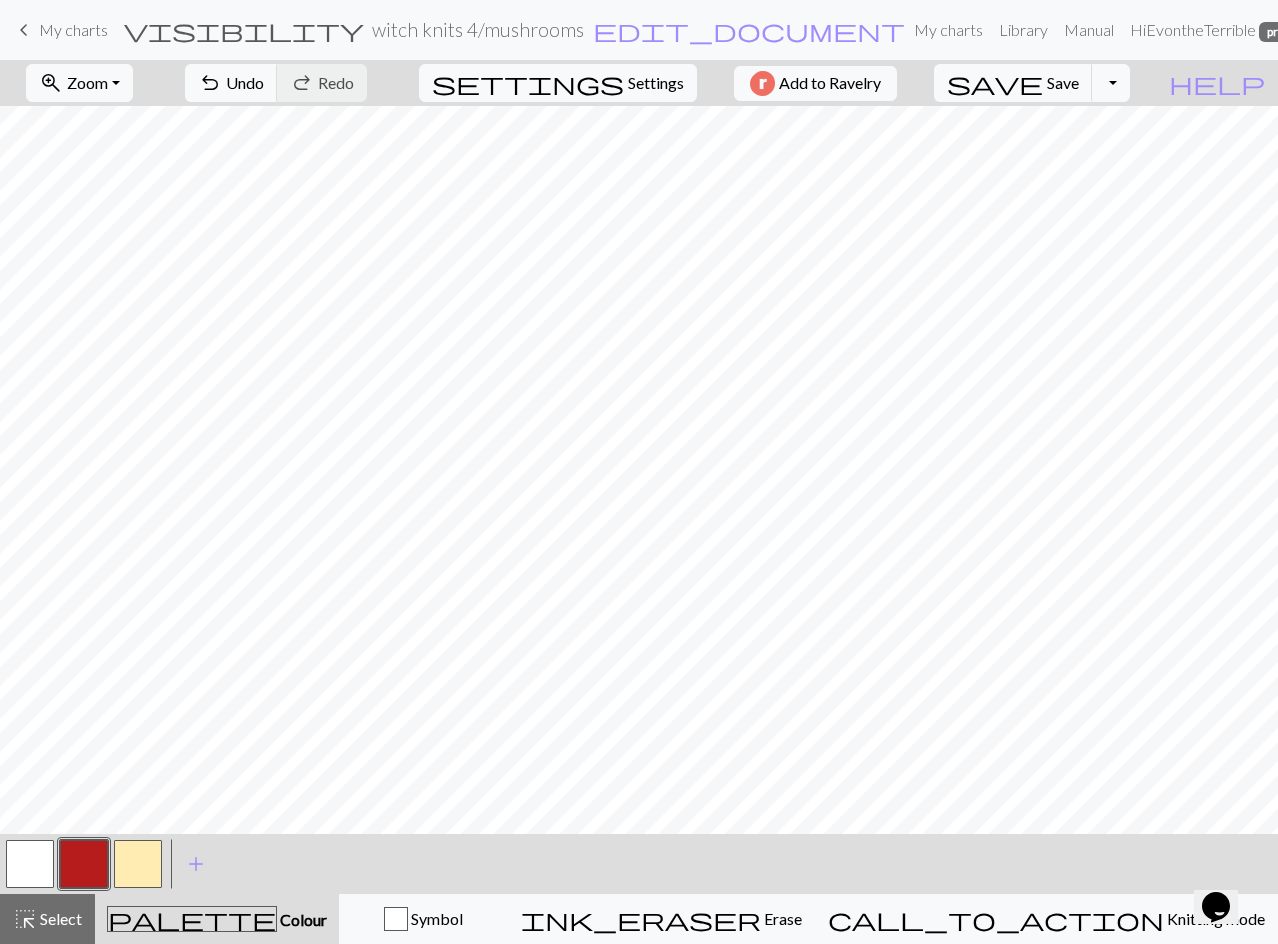 click at bounding box center [84, 864] 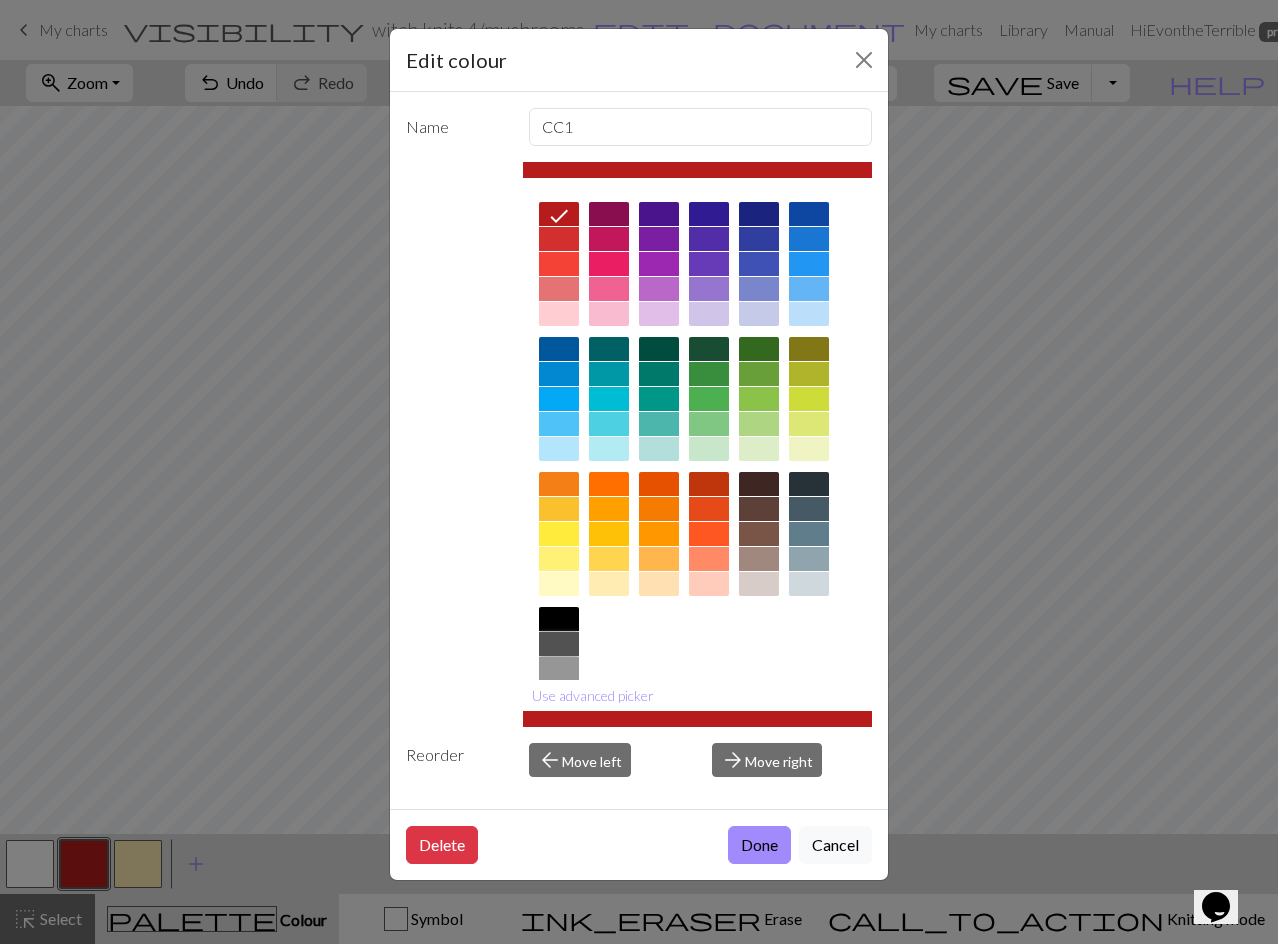 click at bounding box center [559, 644] 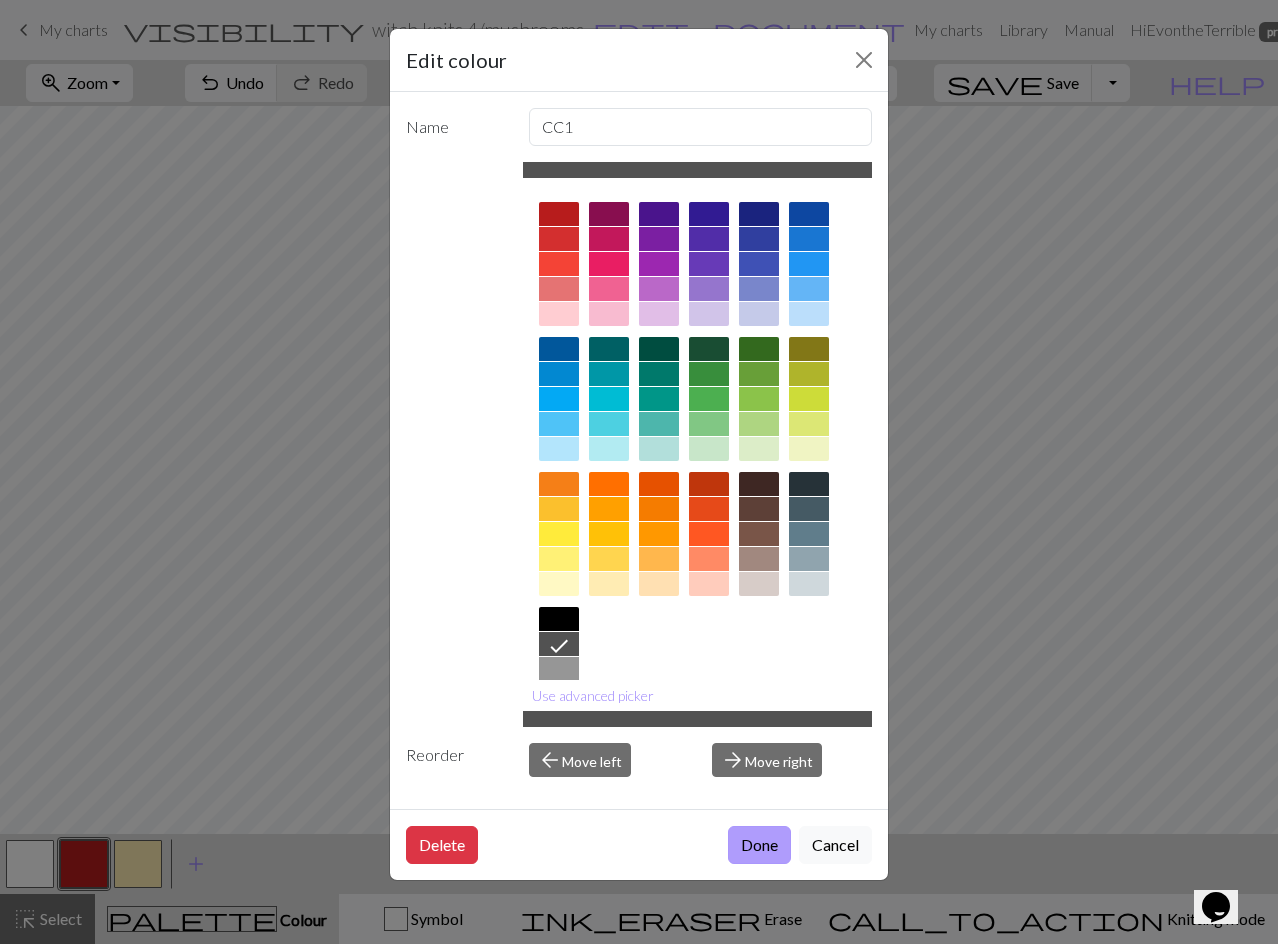 click on "Done" at bounding box center [759, 845] 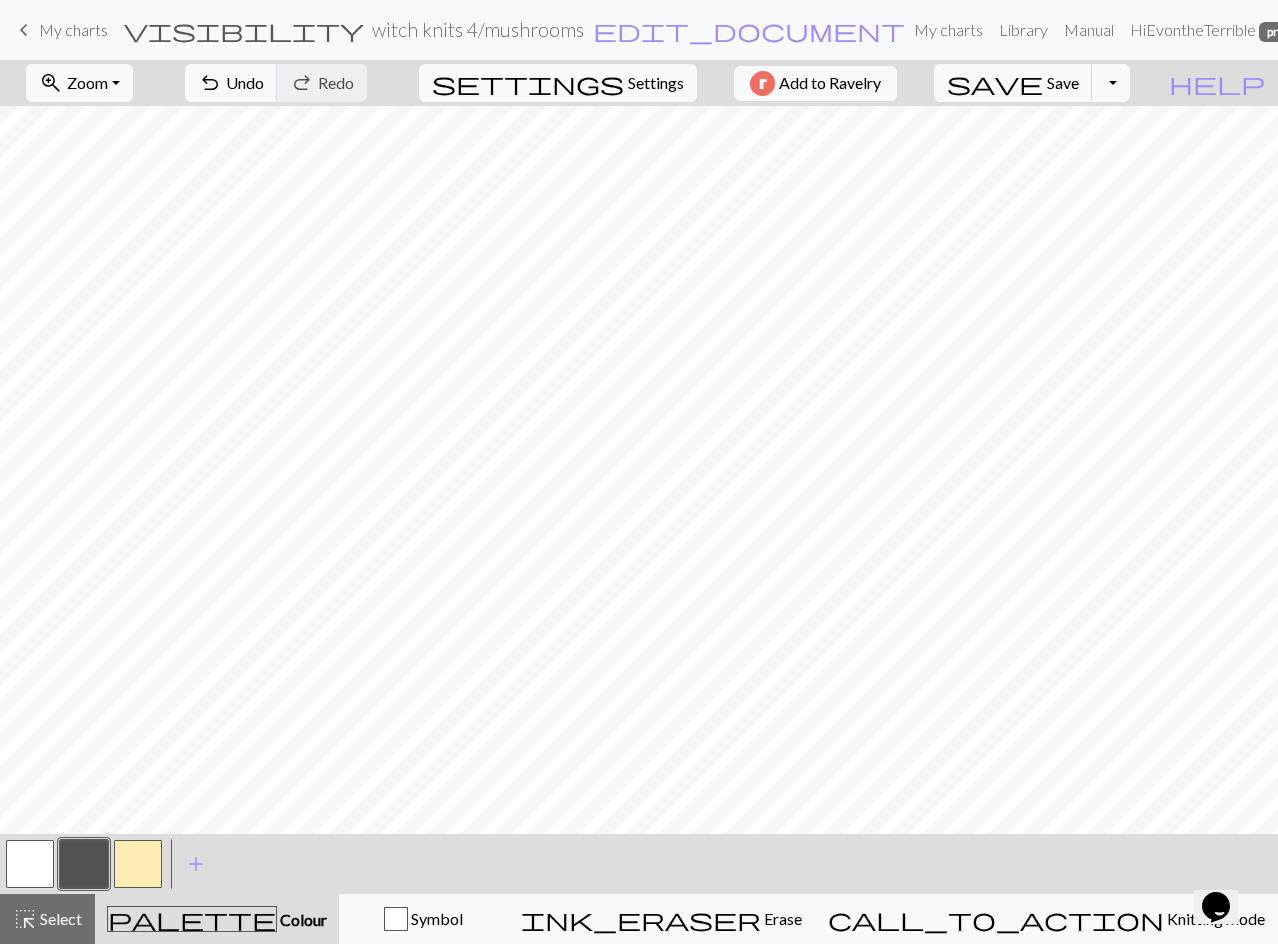 click at bounding box center [138, 864] 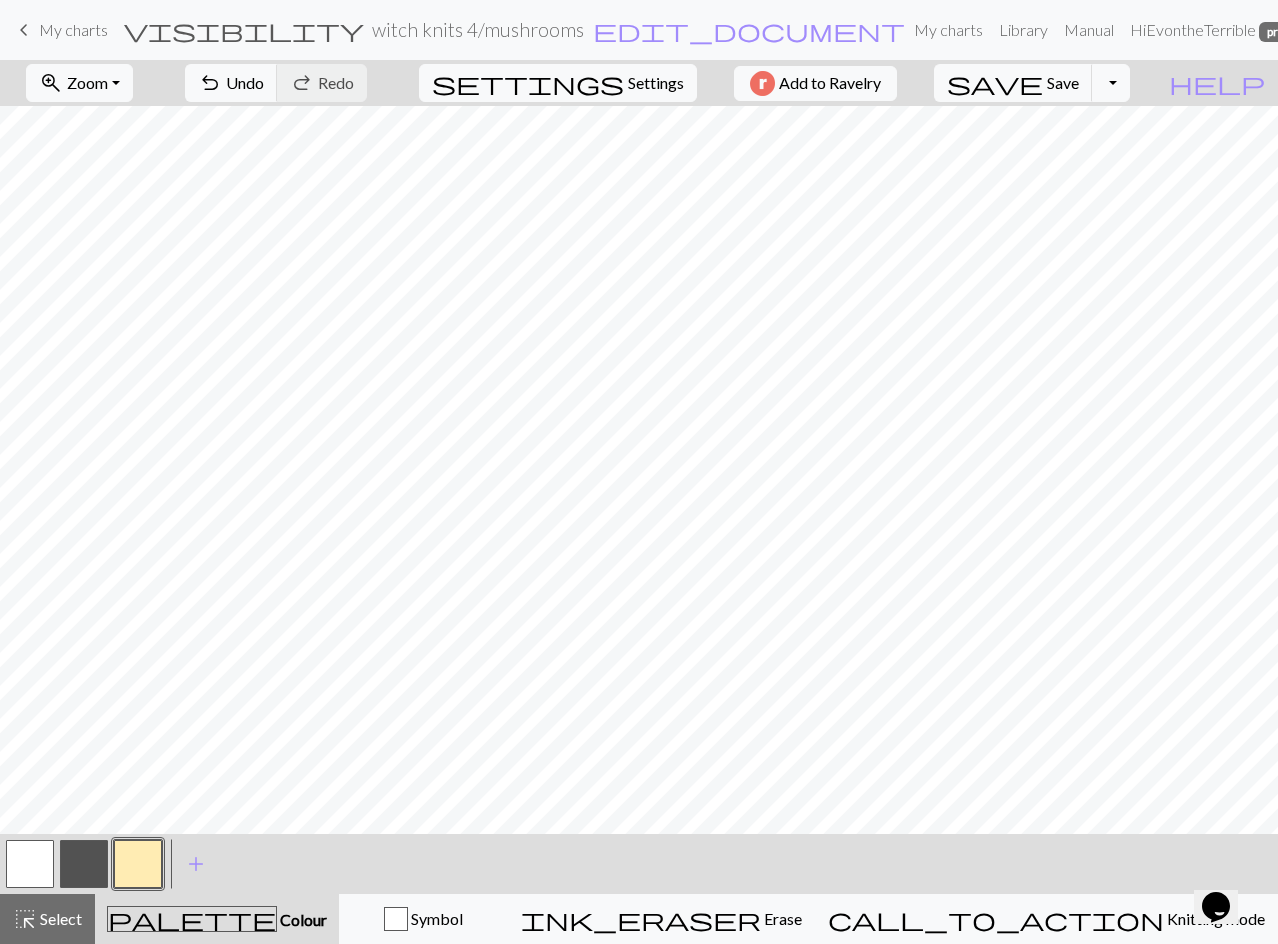 click at bounding box center [138, 864] 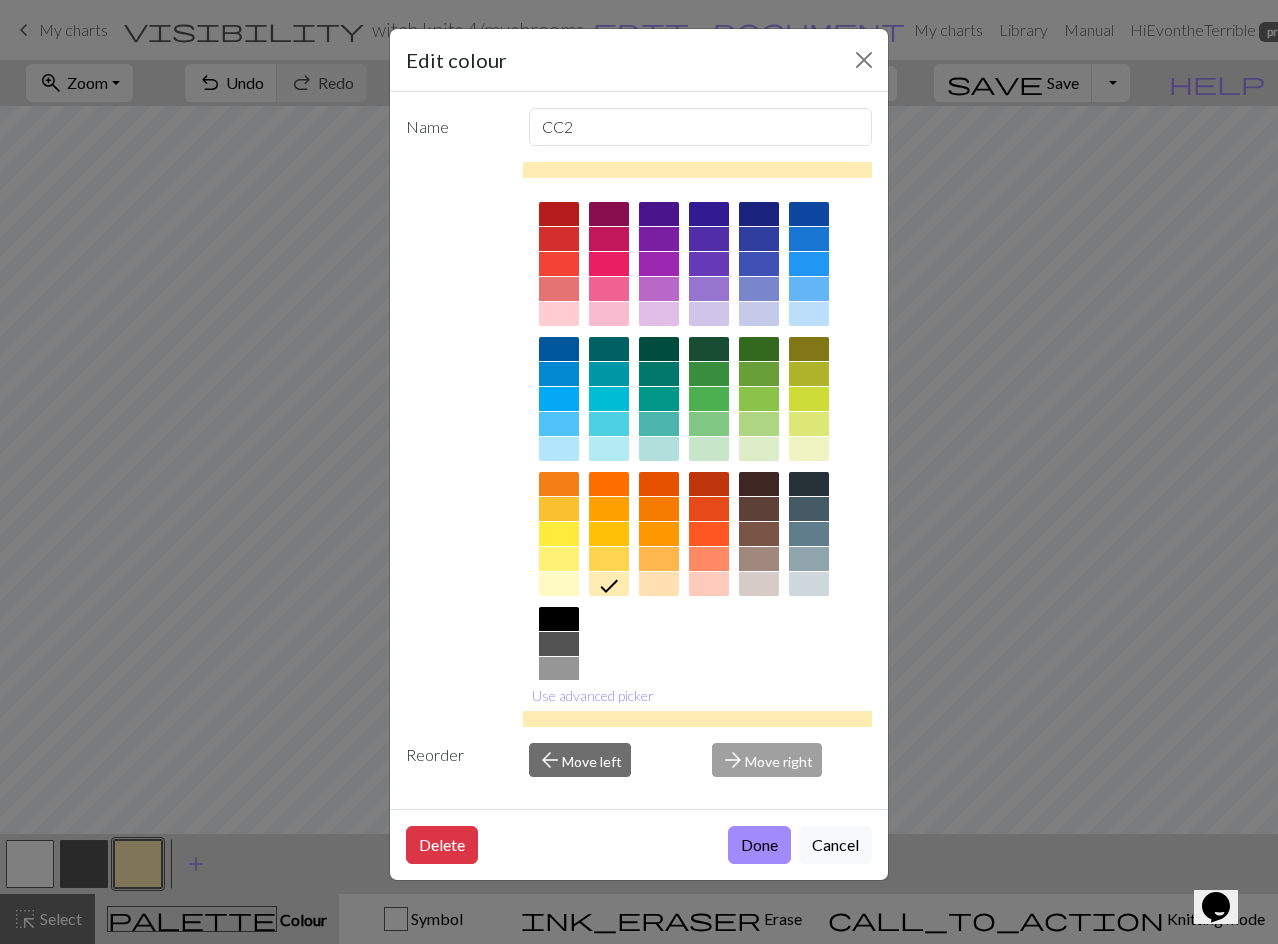 click at bounding box center [559, 669] 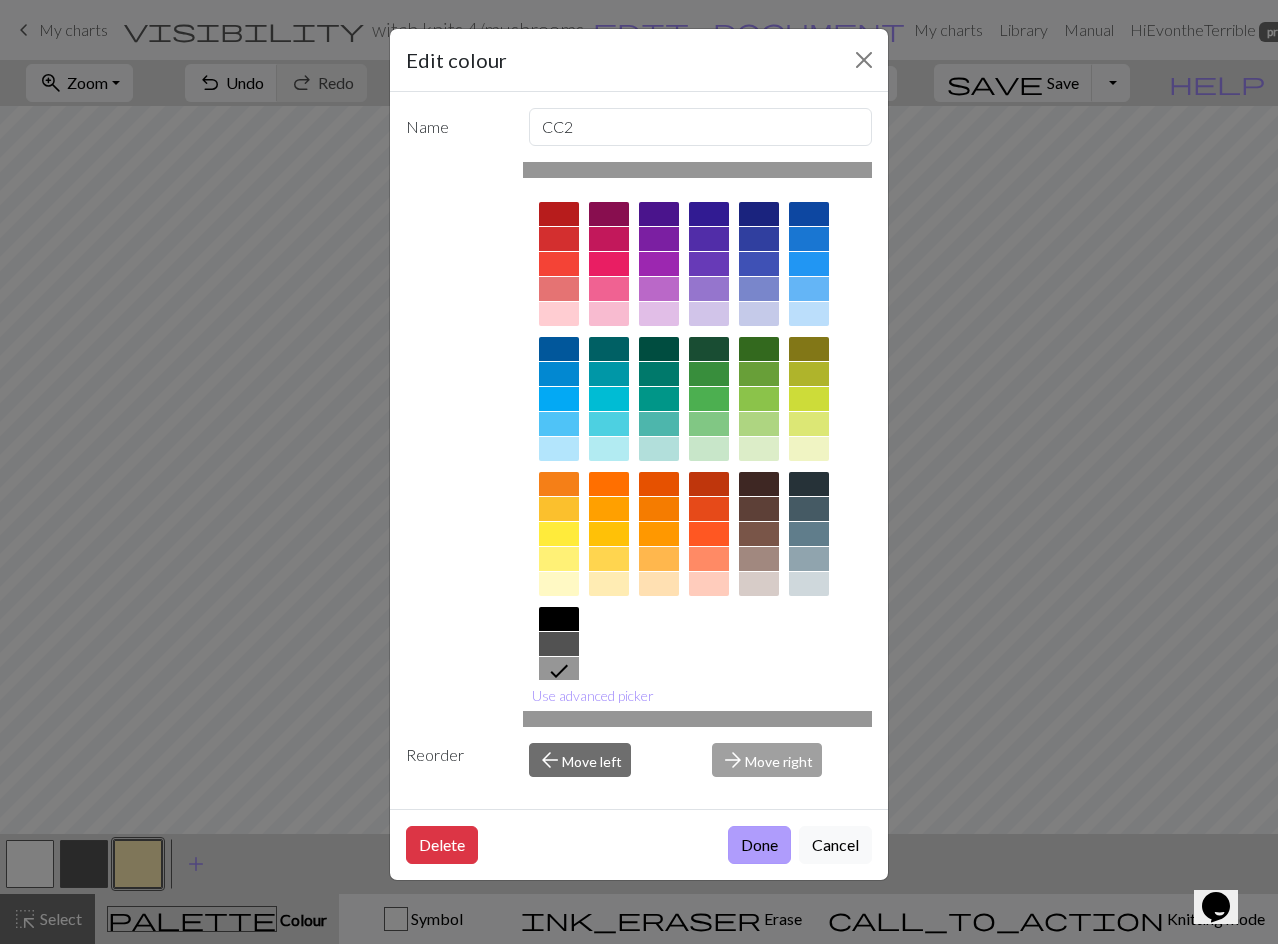 click on "Done" at bounding box center (759, 845) 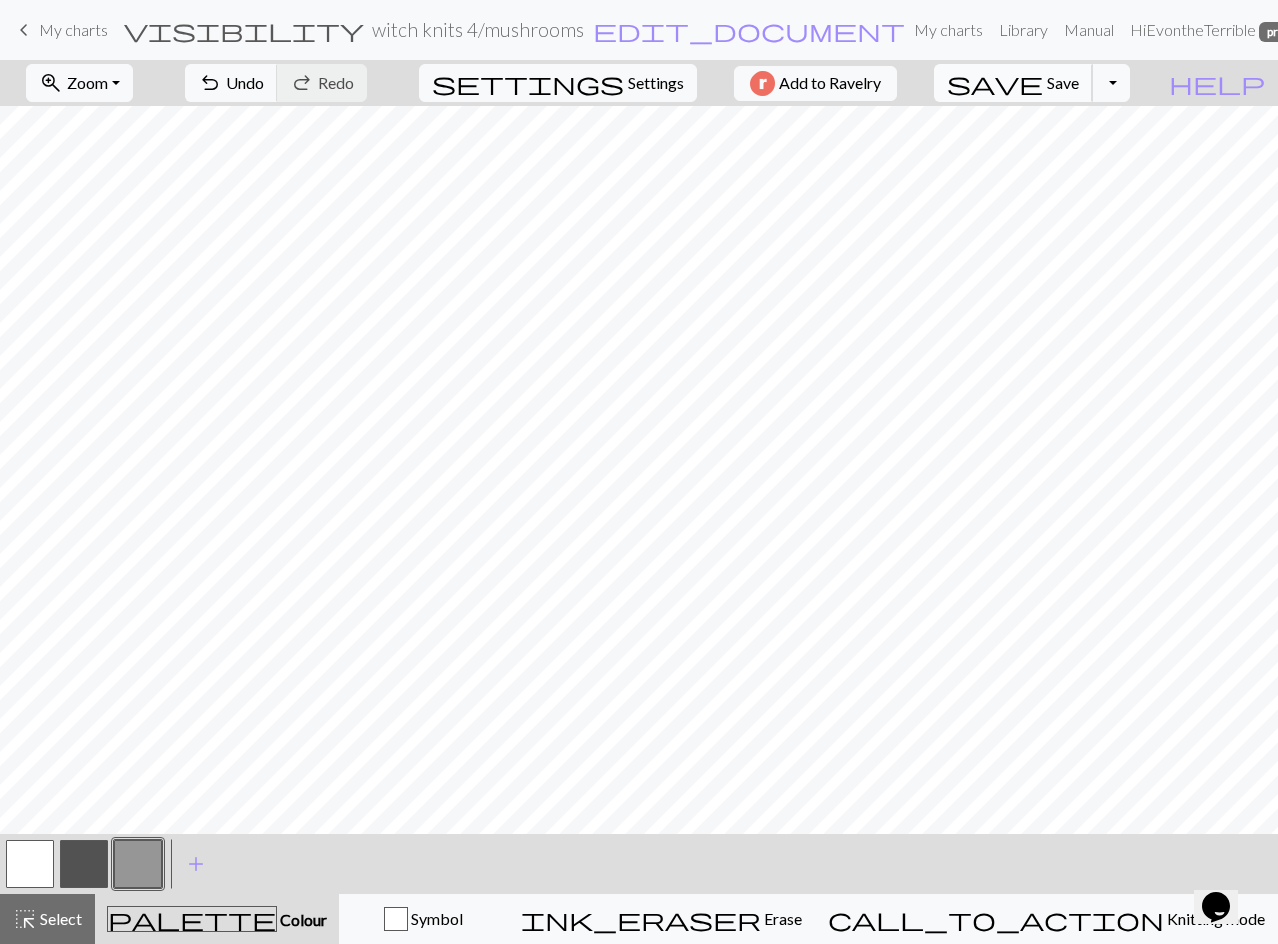 click on "save" at bounding box center [995, 83] 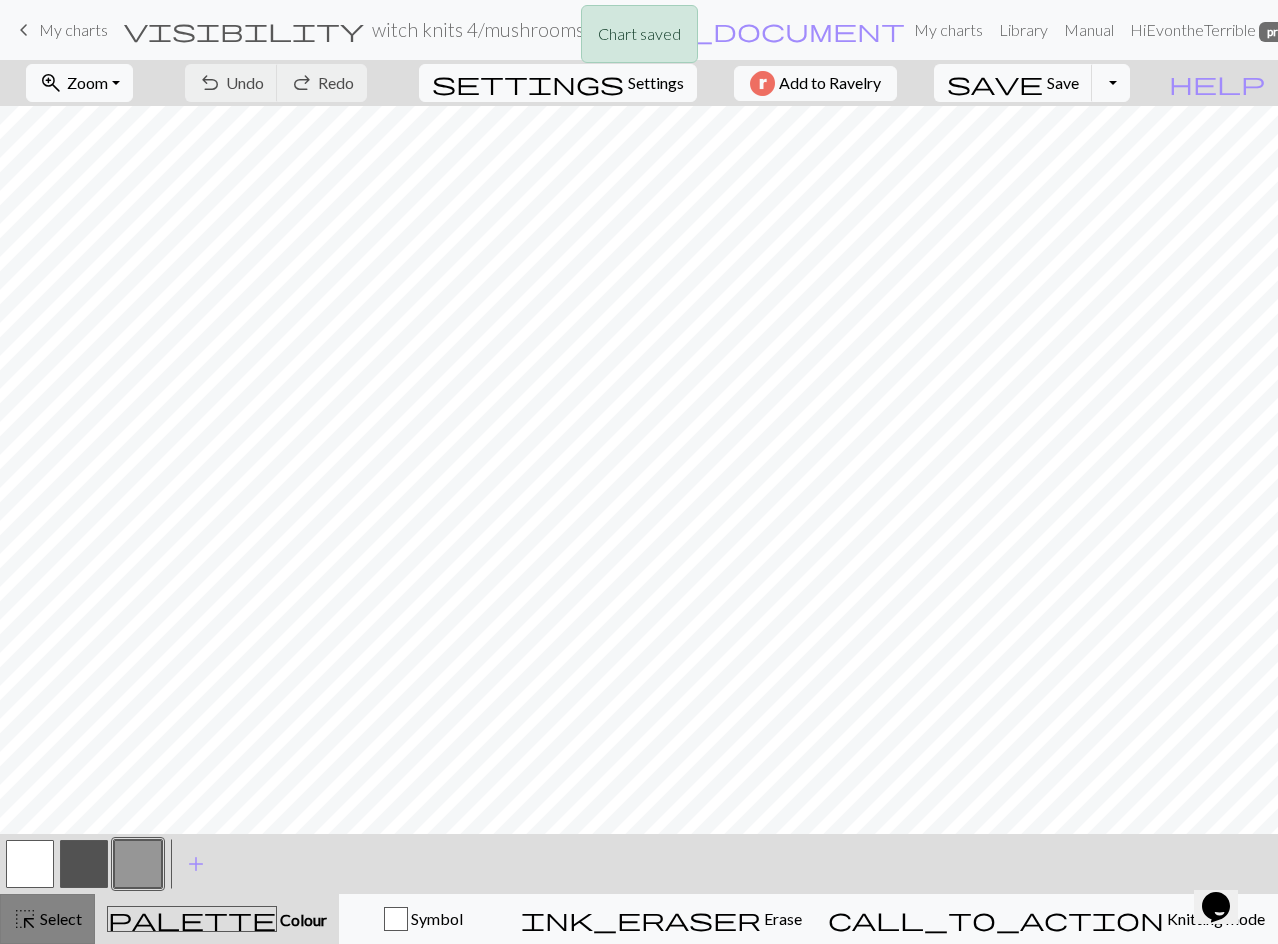 click on "Select" at bounding box center (59, 918) 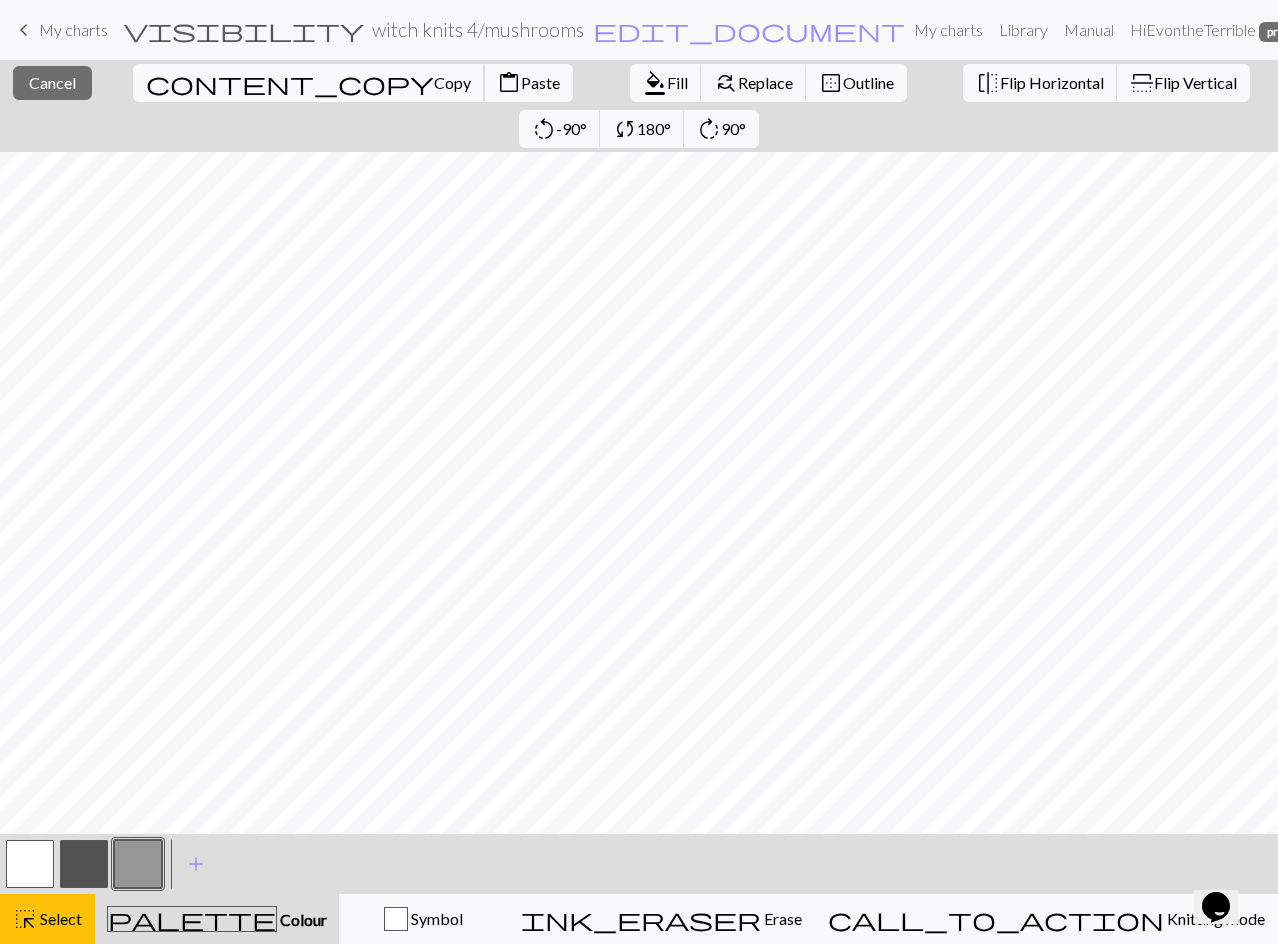 drag, startPoint x: 144, startPoint y: 89, endPoint x: 155, endPoint y: 100, distance: 15.556349 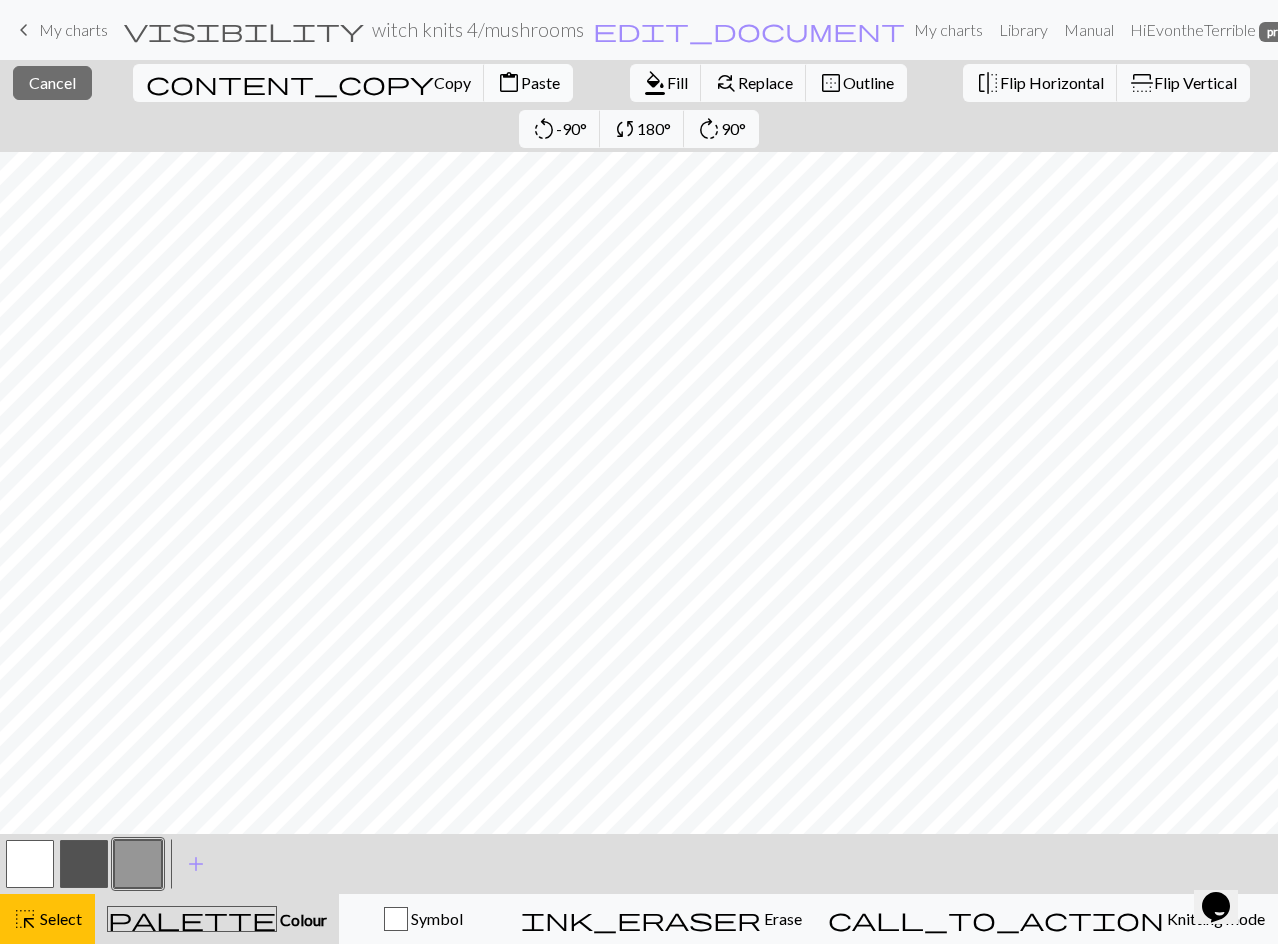 click on "Paste" at bounding box center (540, 82) 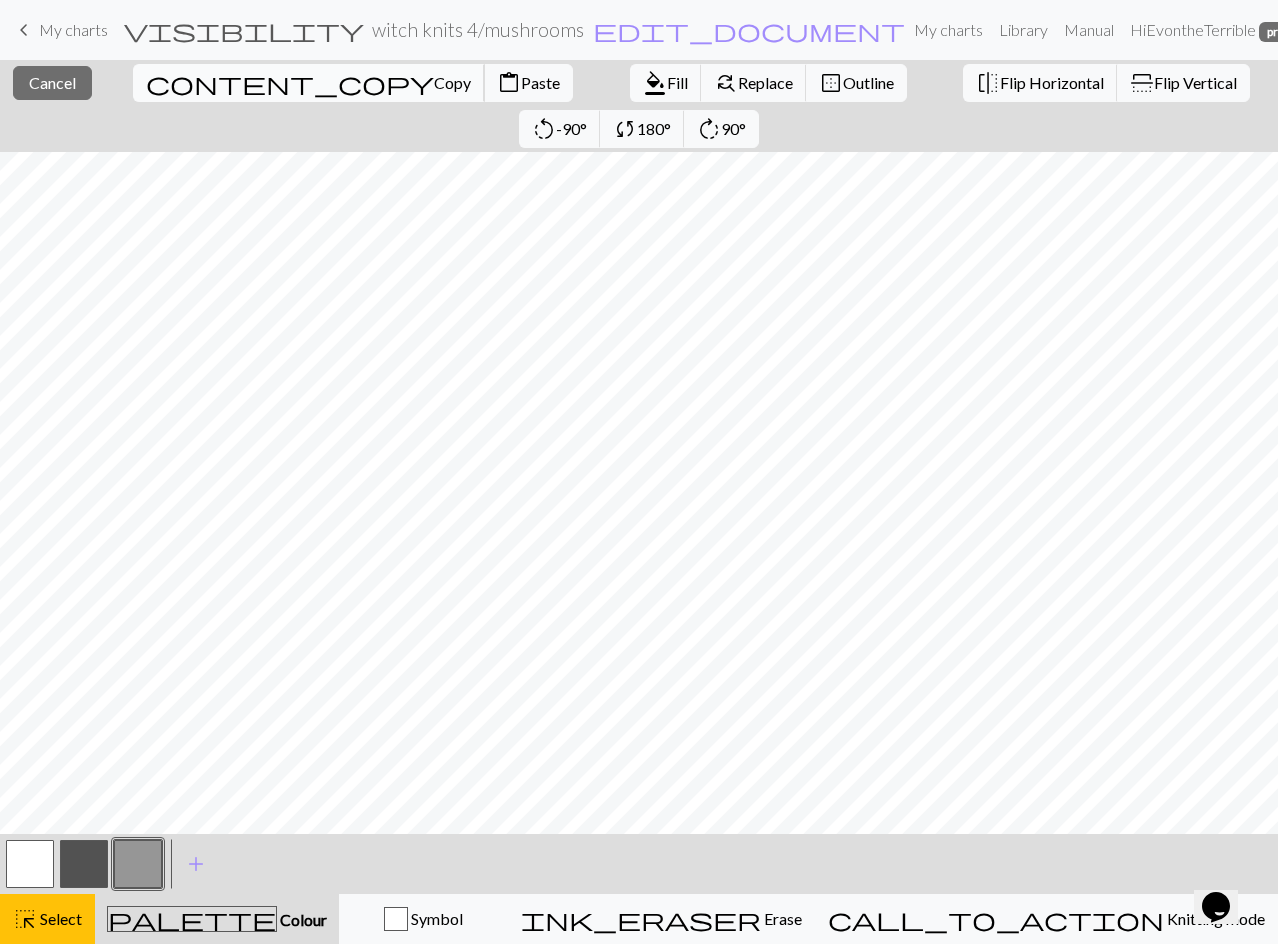 click on "Copy" at bounding box center (452, 82) 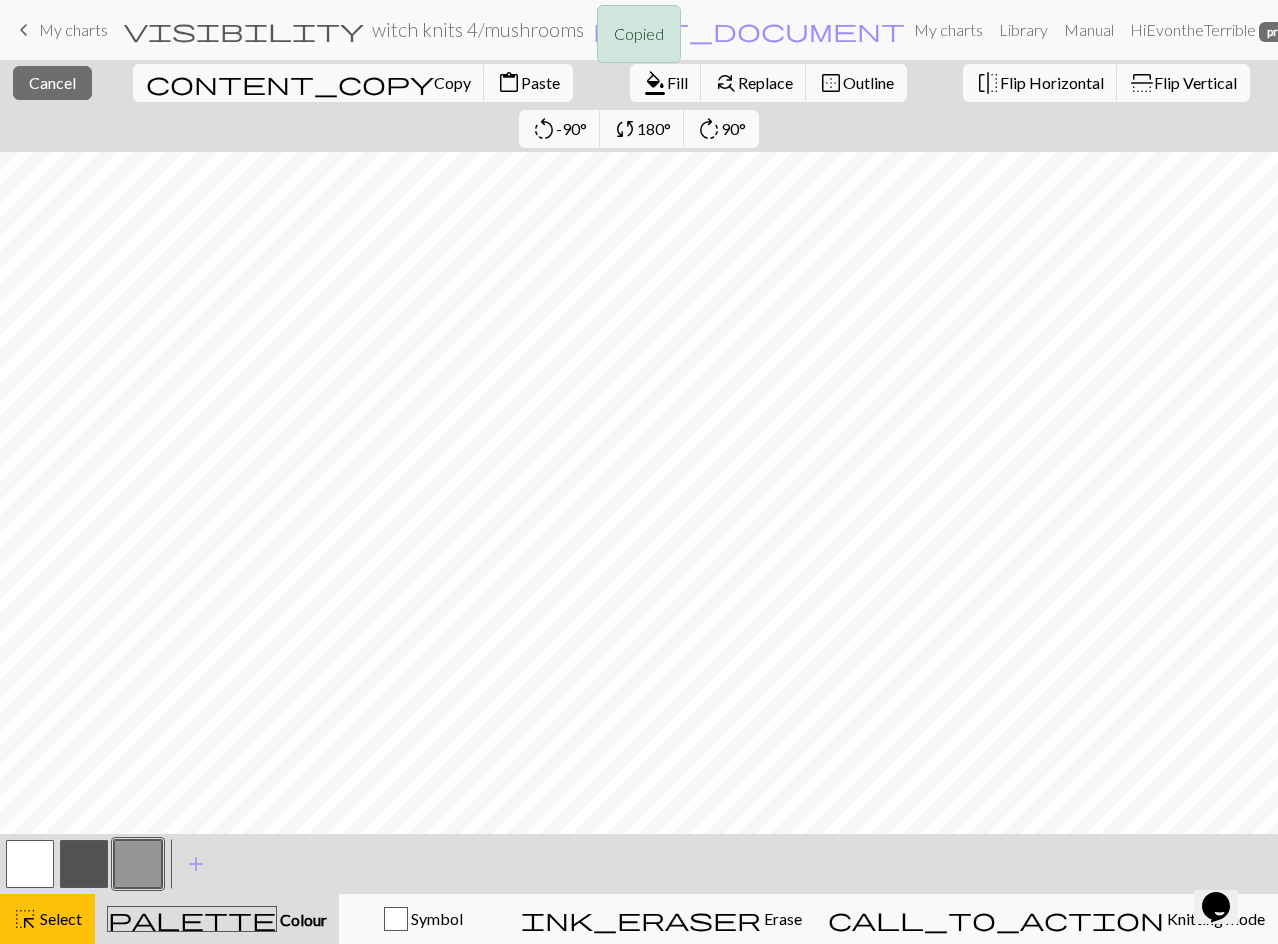 click on "Copied" at bounding box center (639, 39) 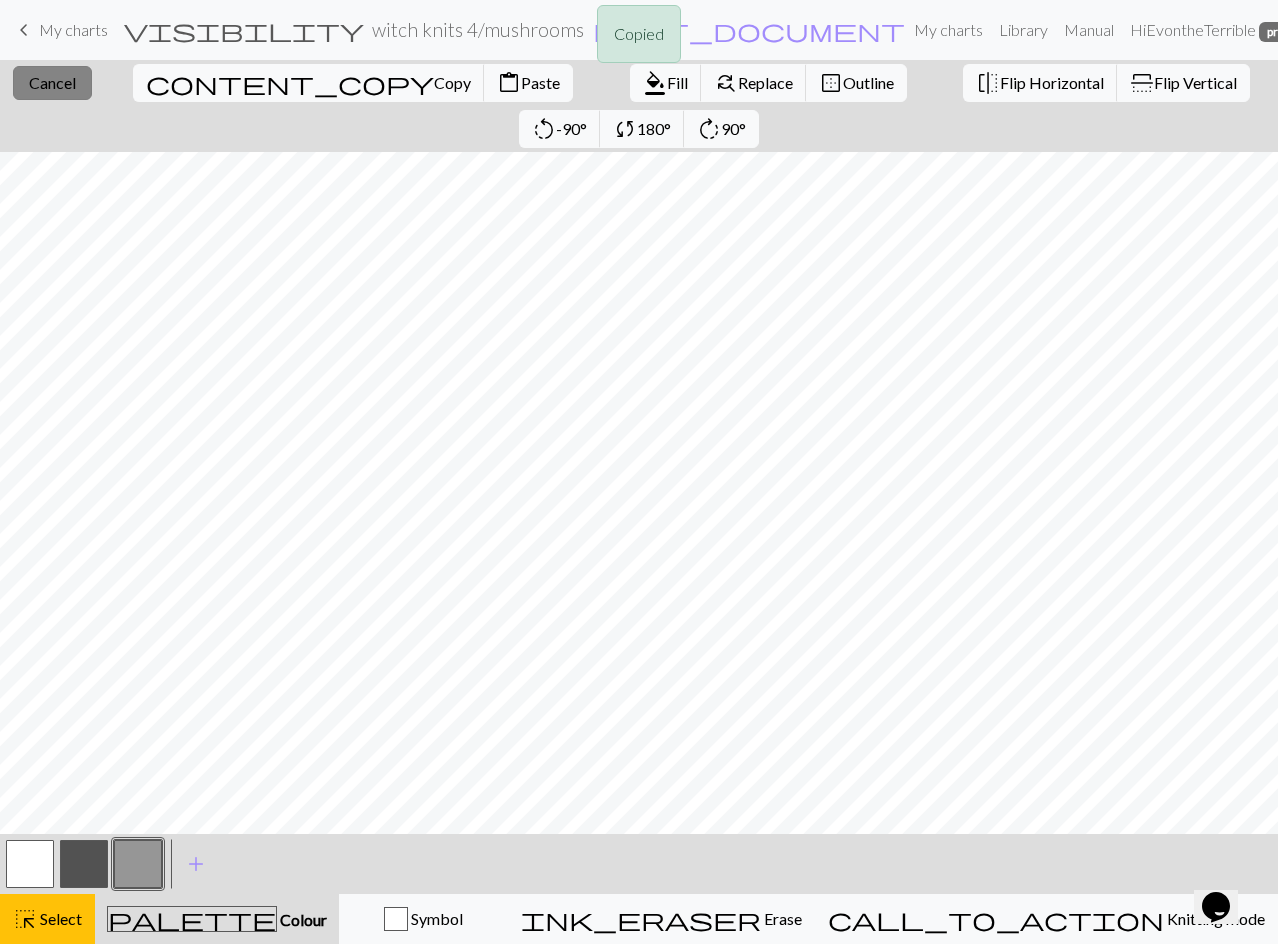 click on "Cancel" at bounding box center (52, 82) 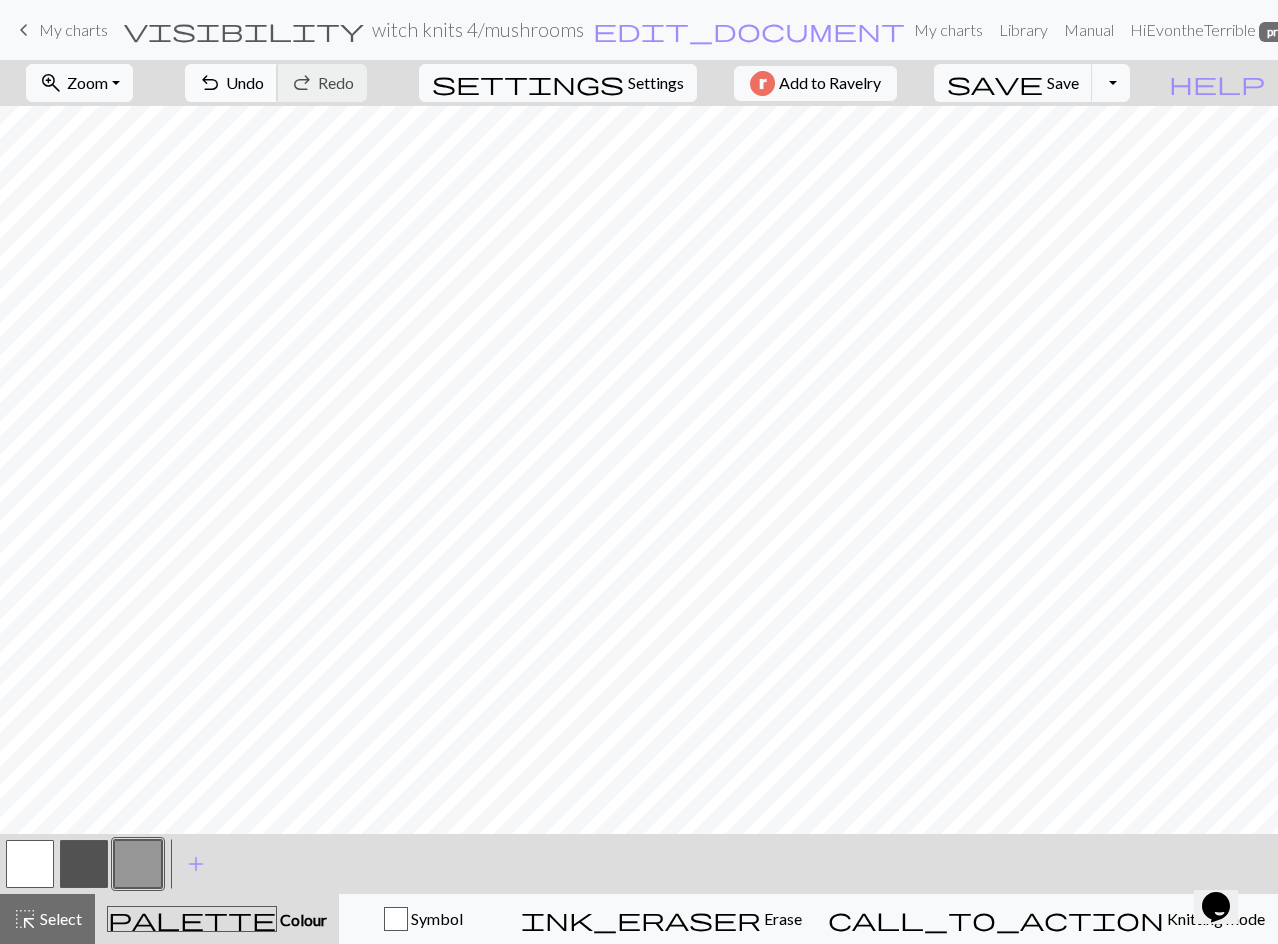 click on "undo" at bounding box center [210, 83] 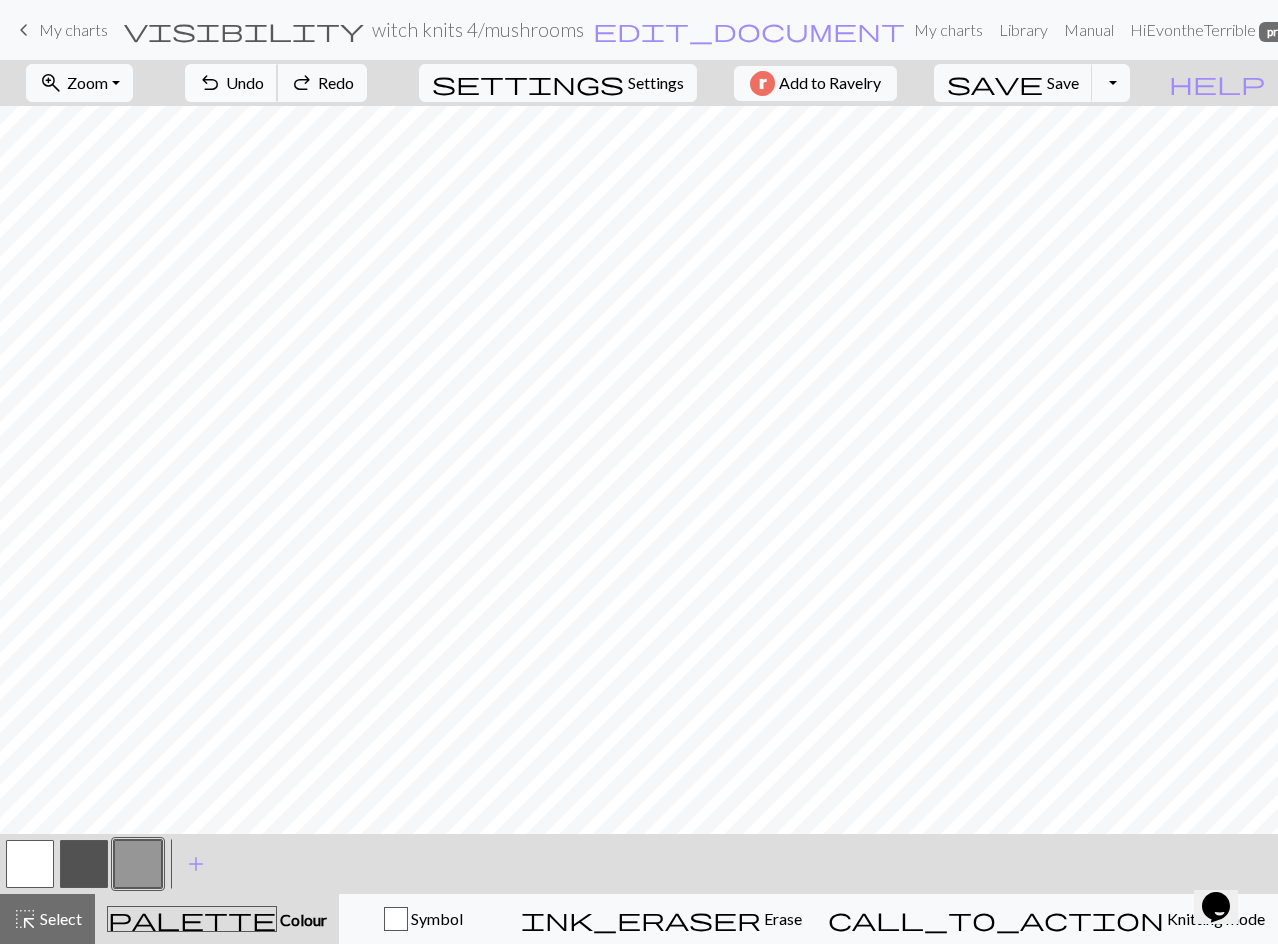click on "undo" at bounding box center [210, 83] 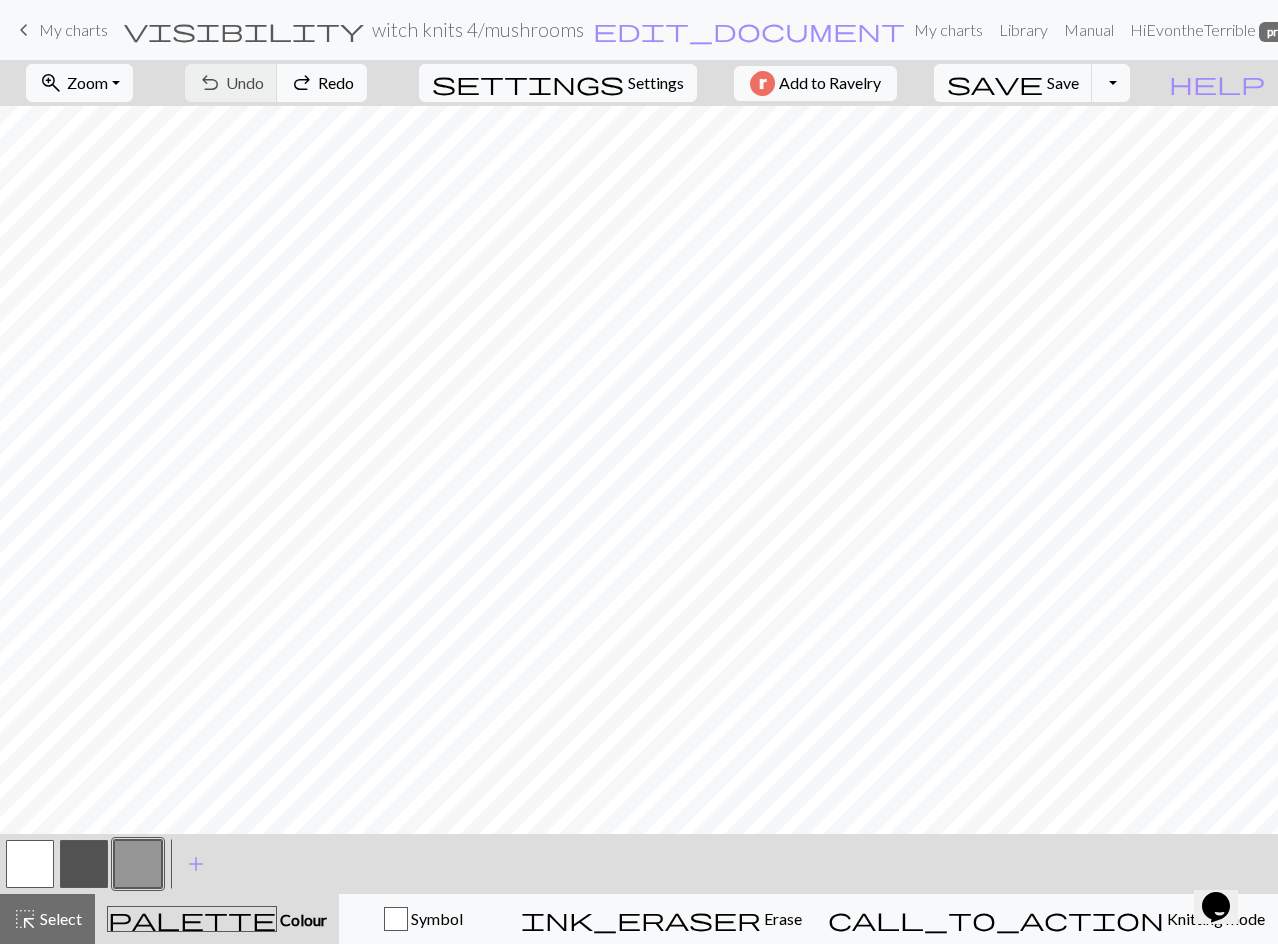 click on "undo Undo Undo redo Redo Redo" at bounding box center [276, 83] 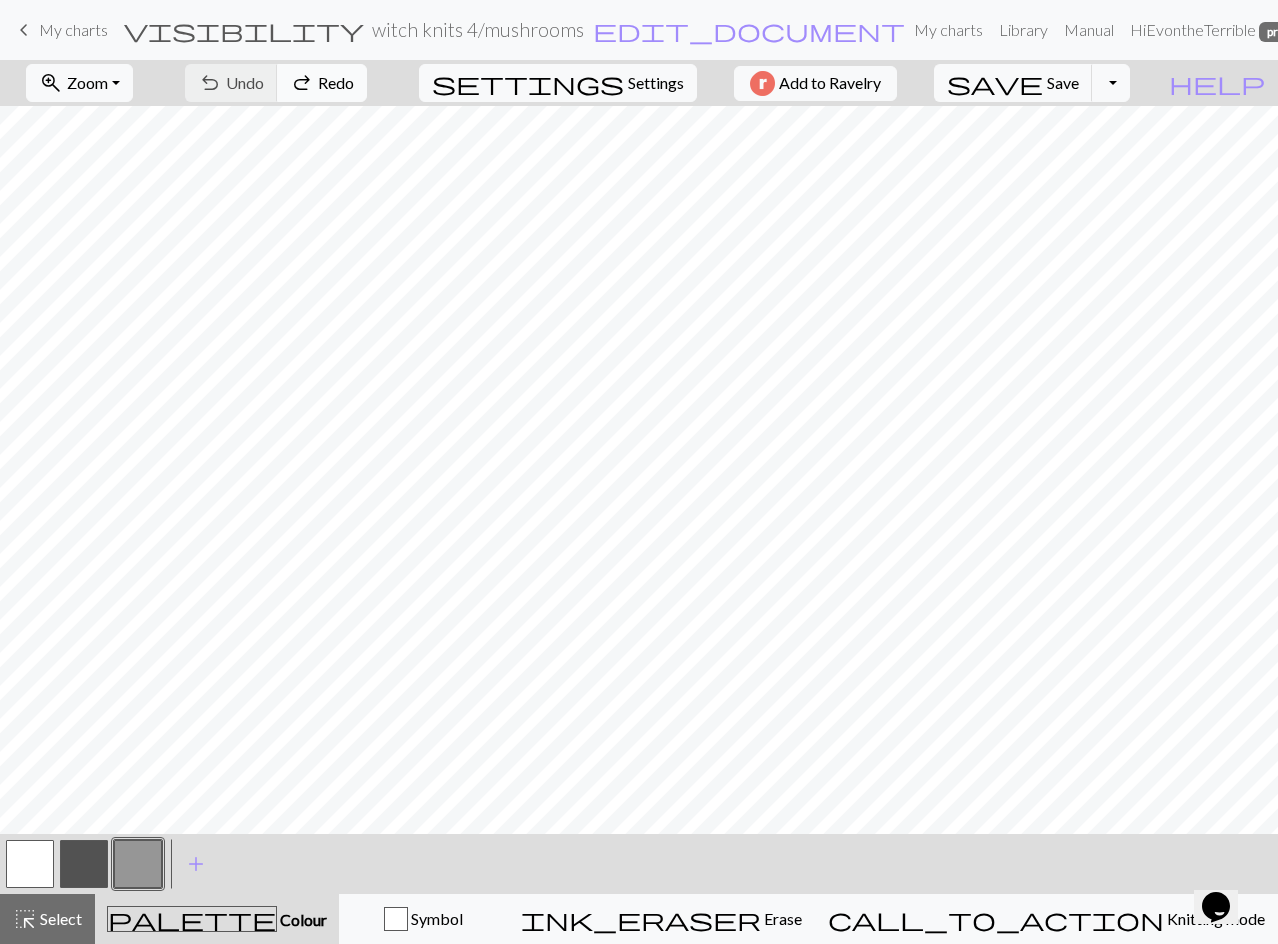 click on "Redo" at bounding box center [336, 82] 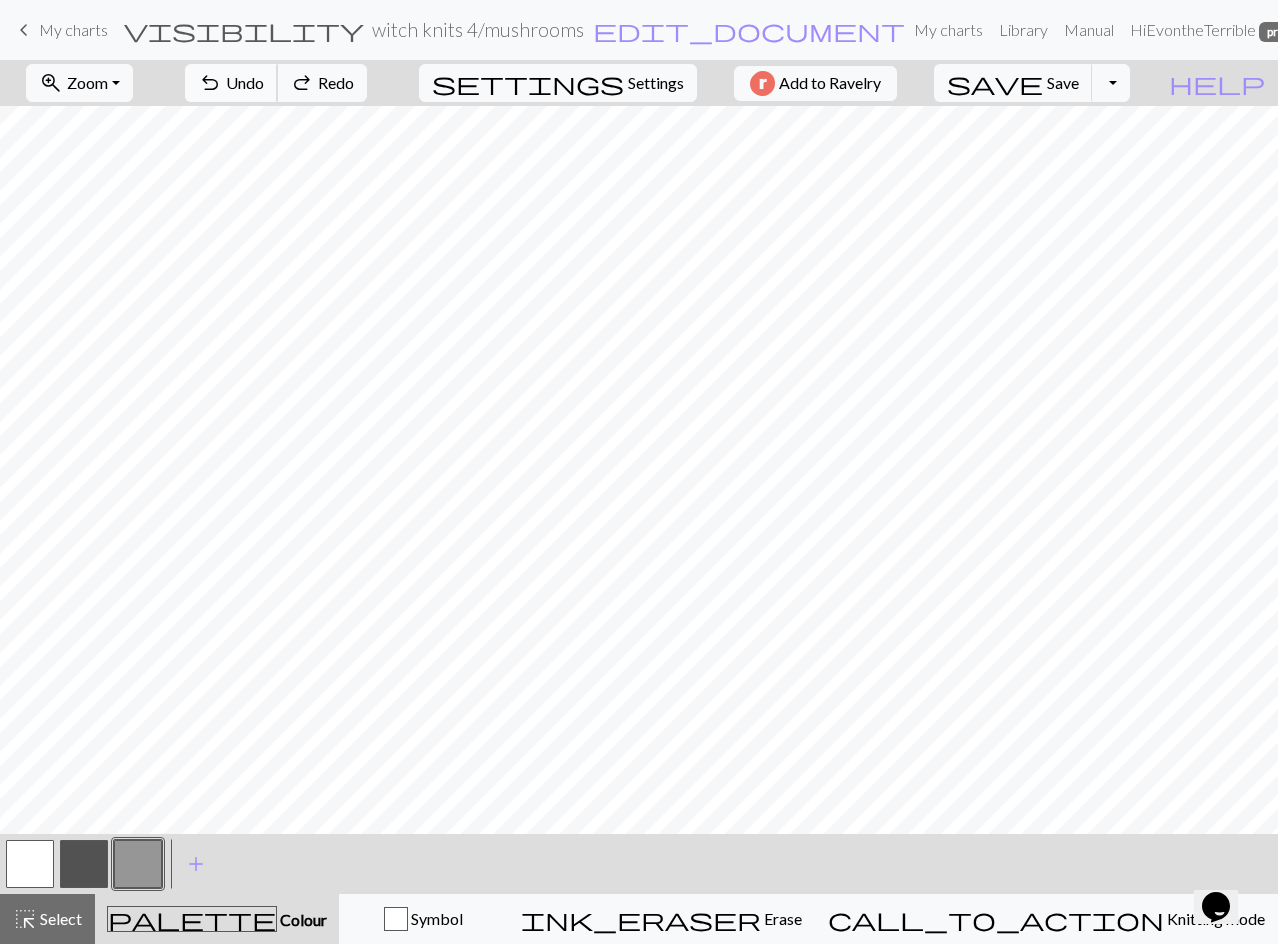 click on "Undo" at bounding box center [245, 82] 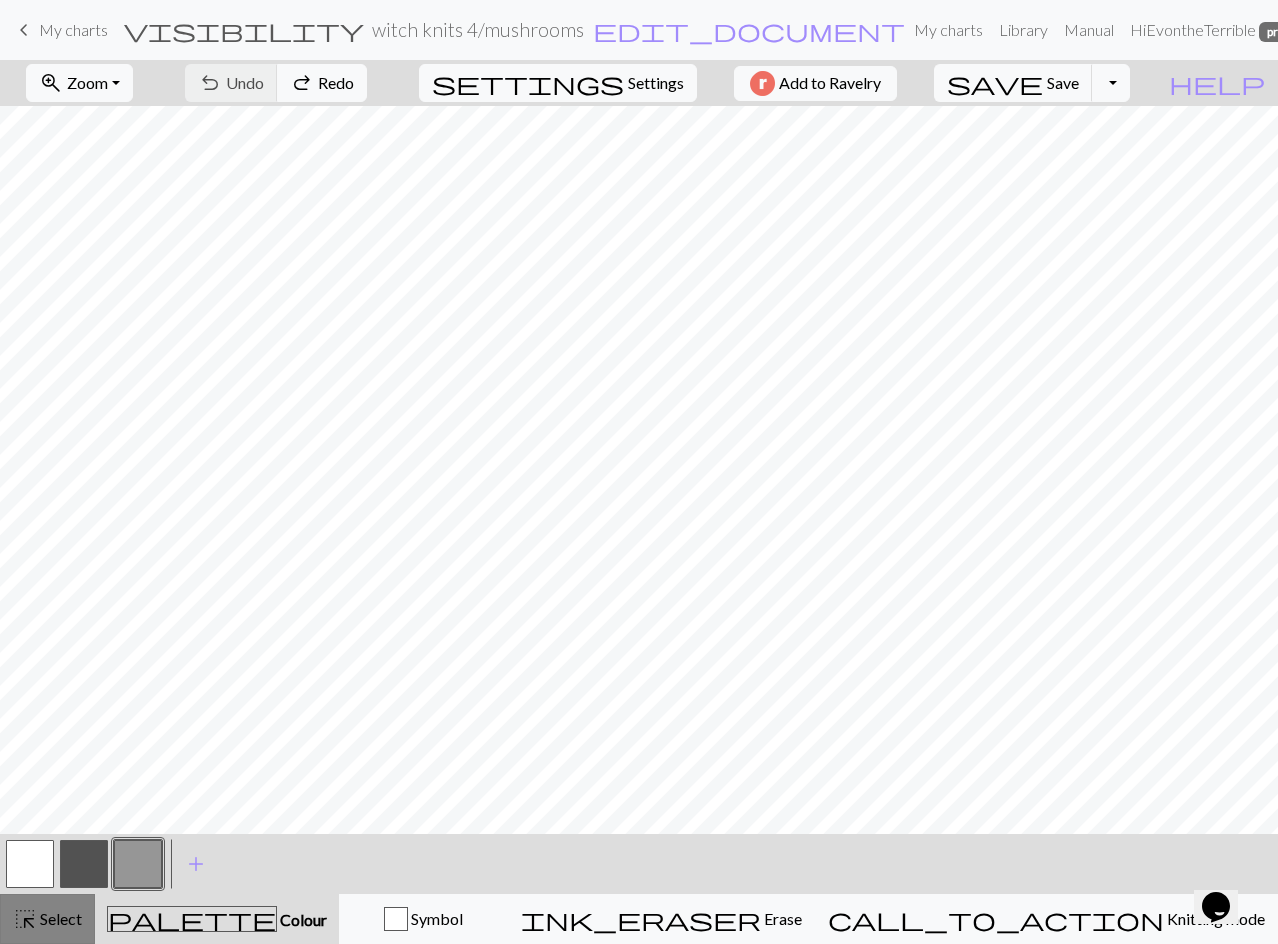 drag, startPoint x: 52, startPoint y: 905, endPoint x: 83, endPoint y: 873, distance: 44.553337 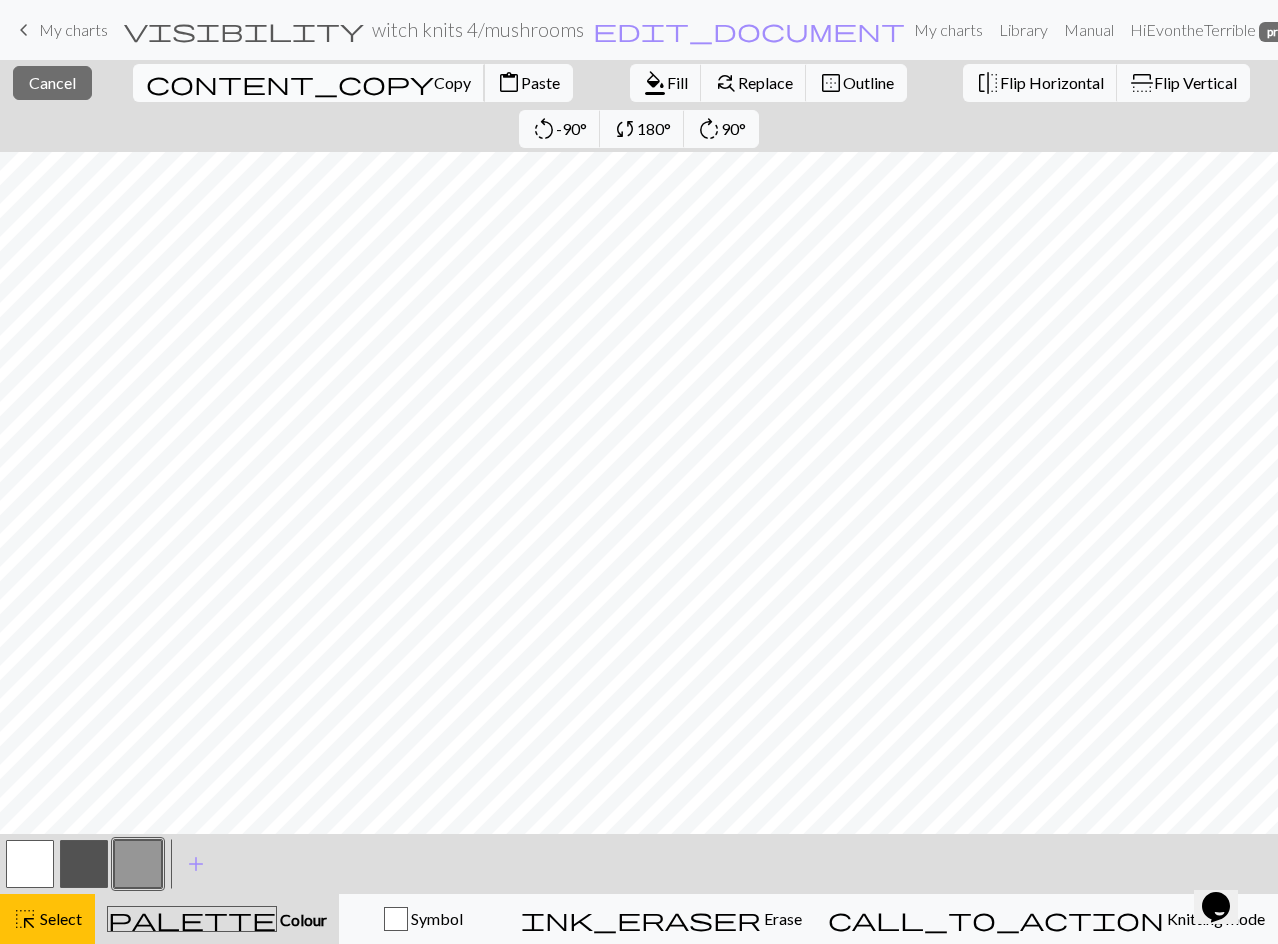 click on "Copy" at bounding box center (452, 82) 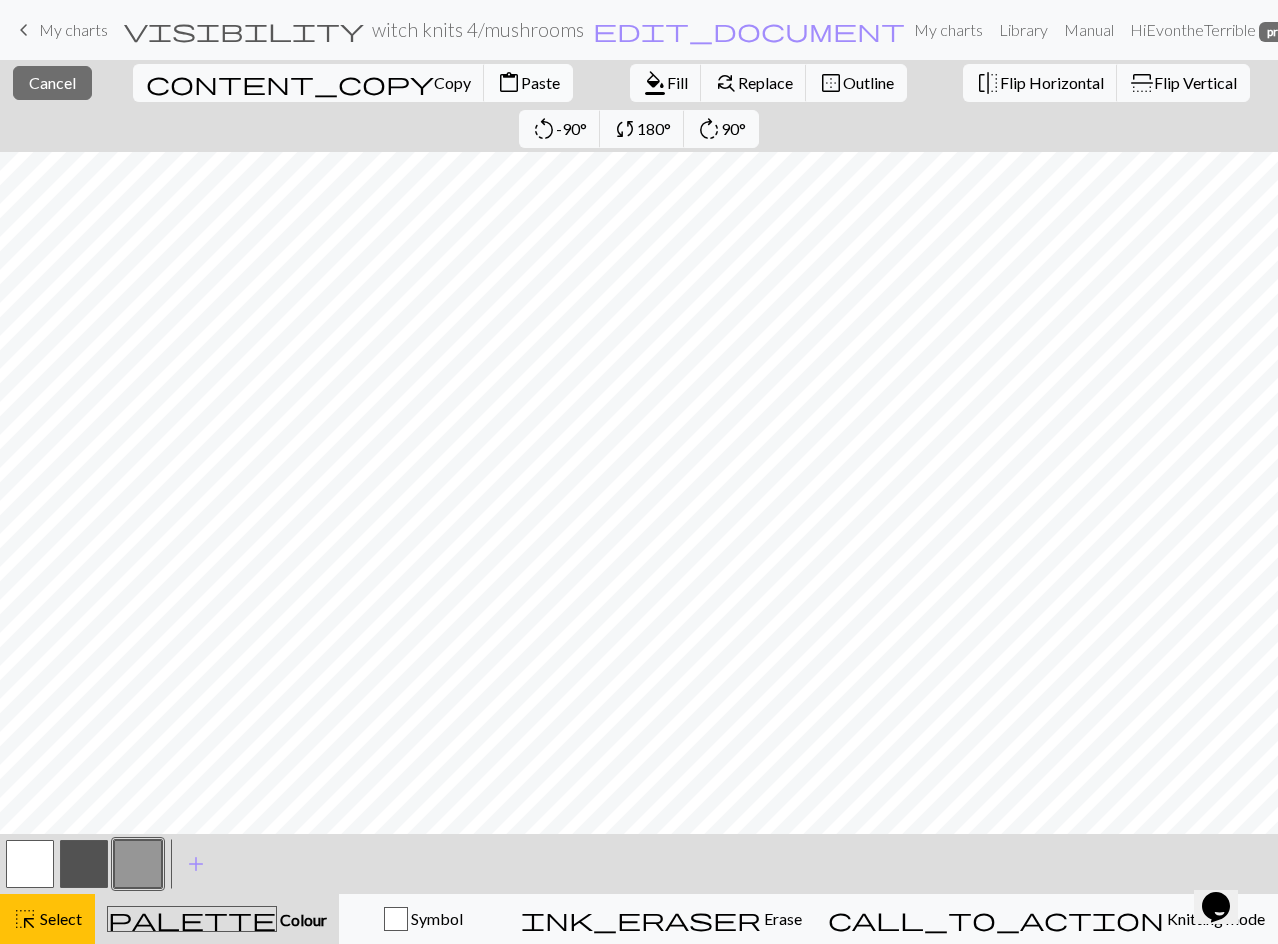 click on "content_paste" at bounding box center [509, 83] 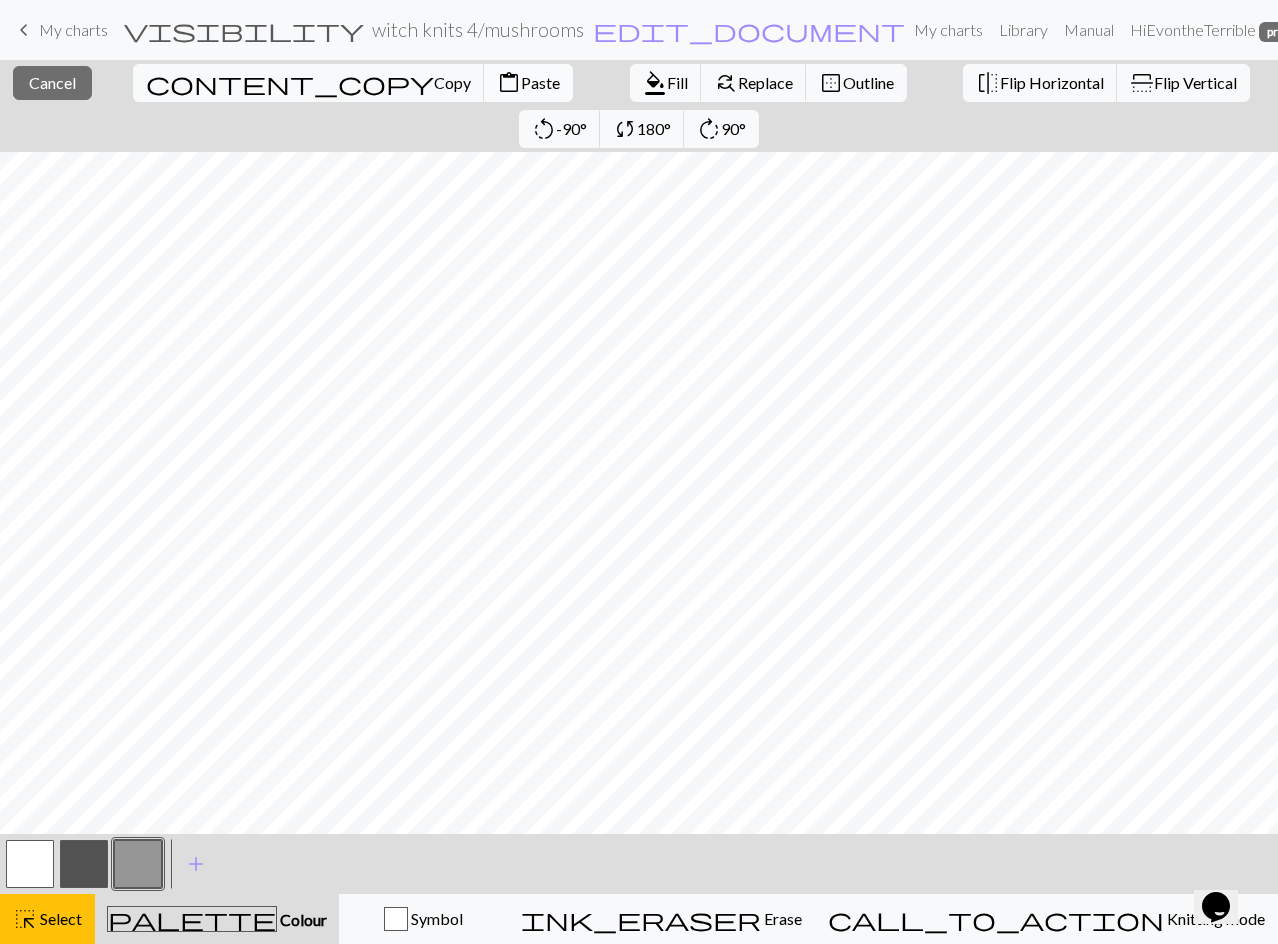 click on "Paste" at bounding box center [540, 82] 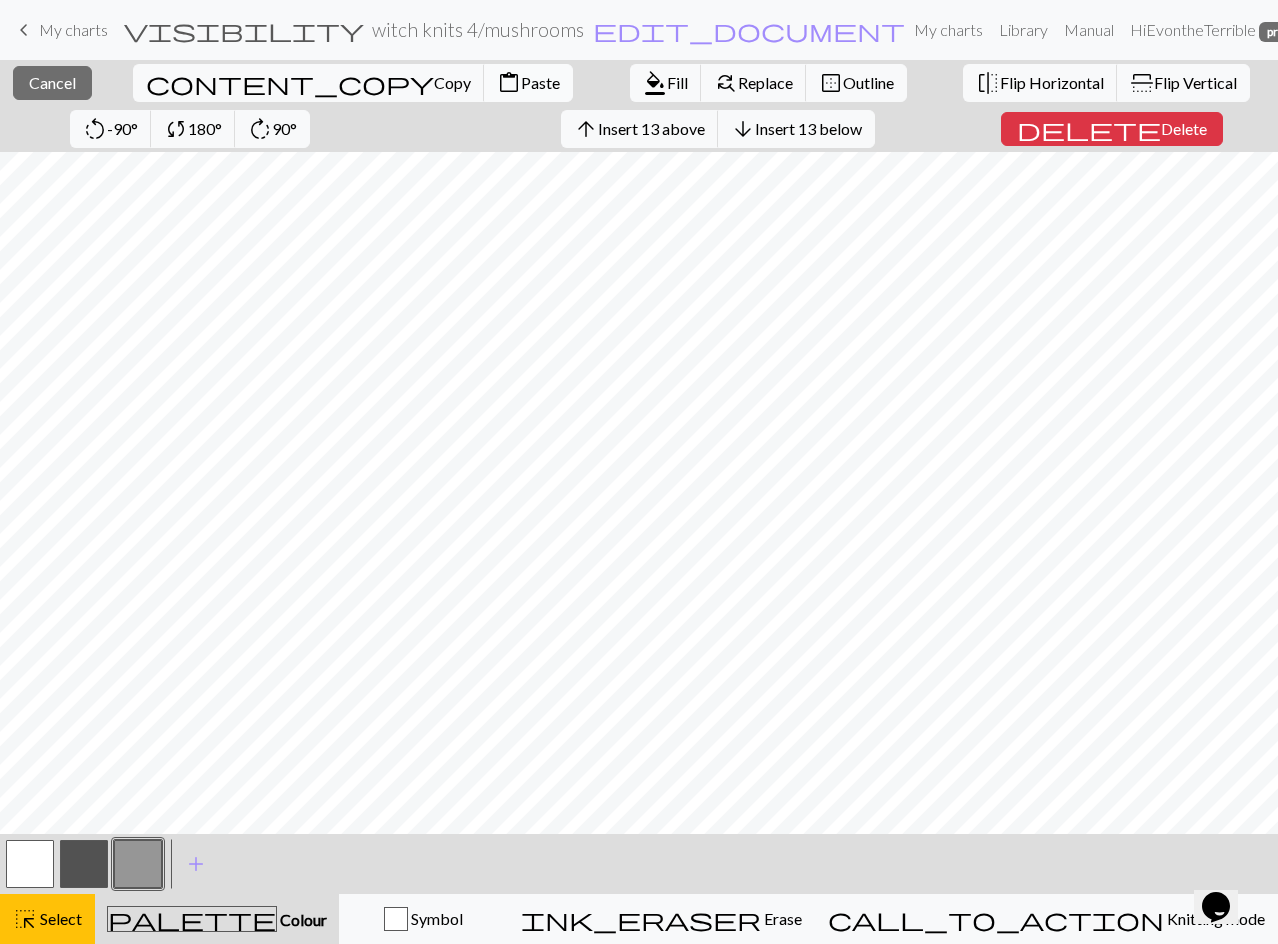 click on "Paste" at bounding box center [540, 82] 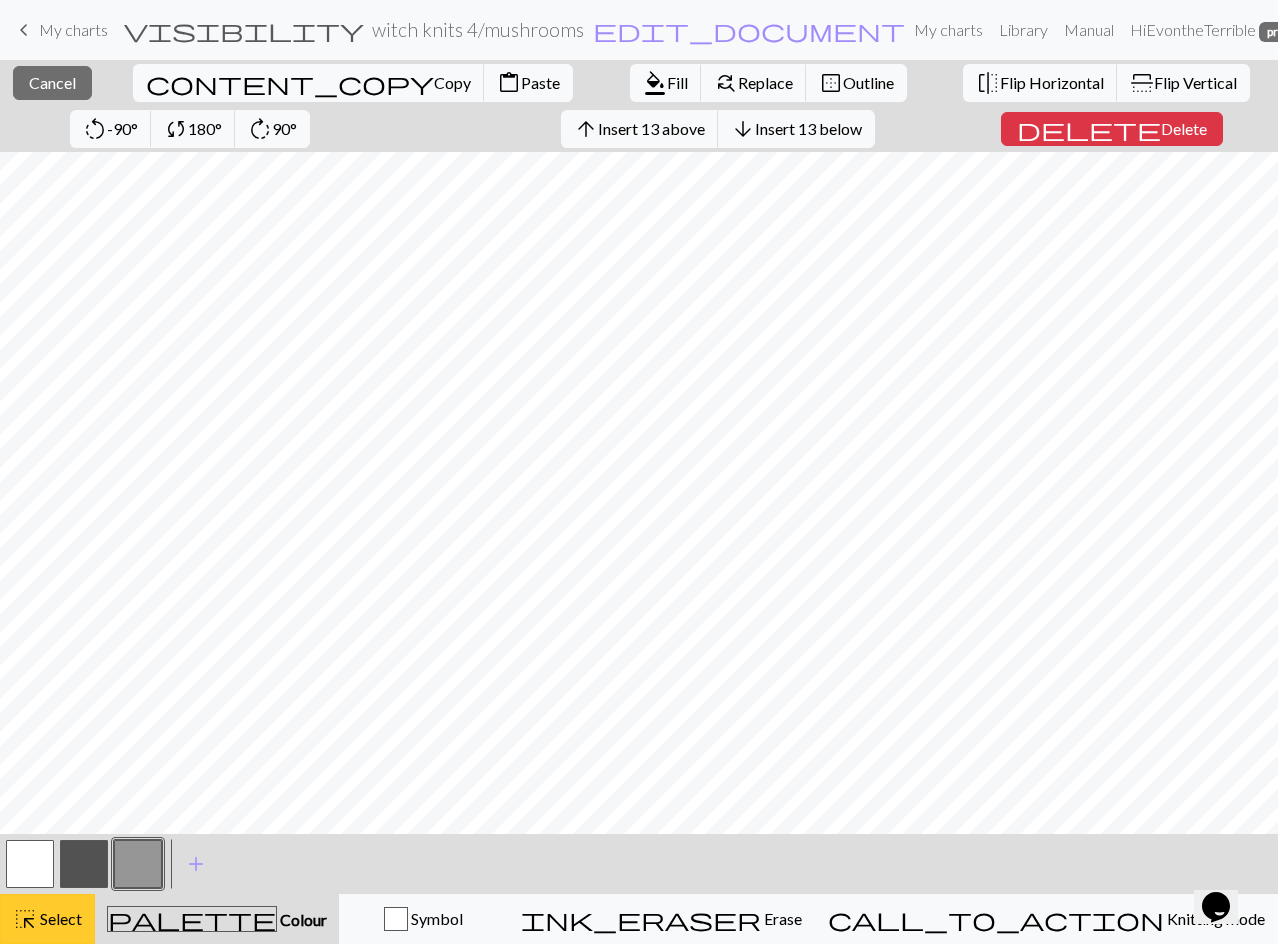 click on "highlight_alt" at bounding box center (25, 919) 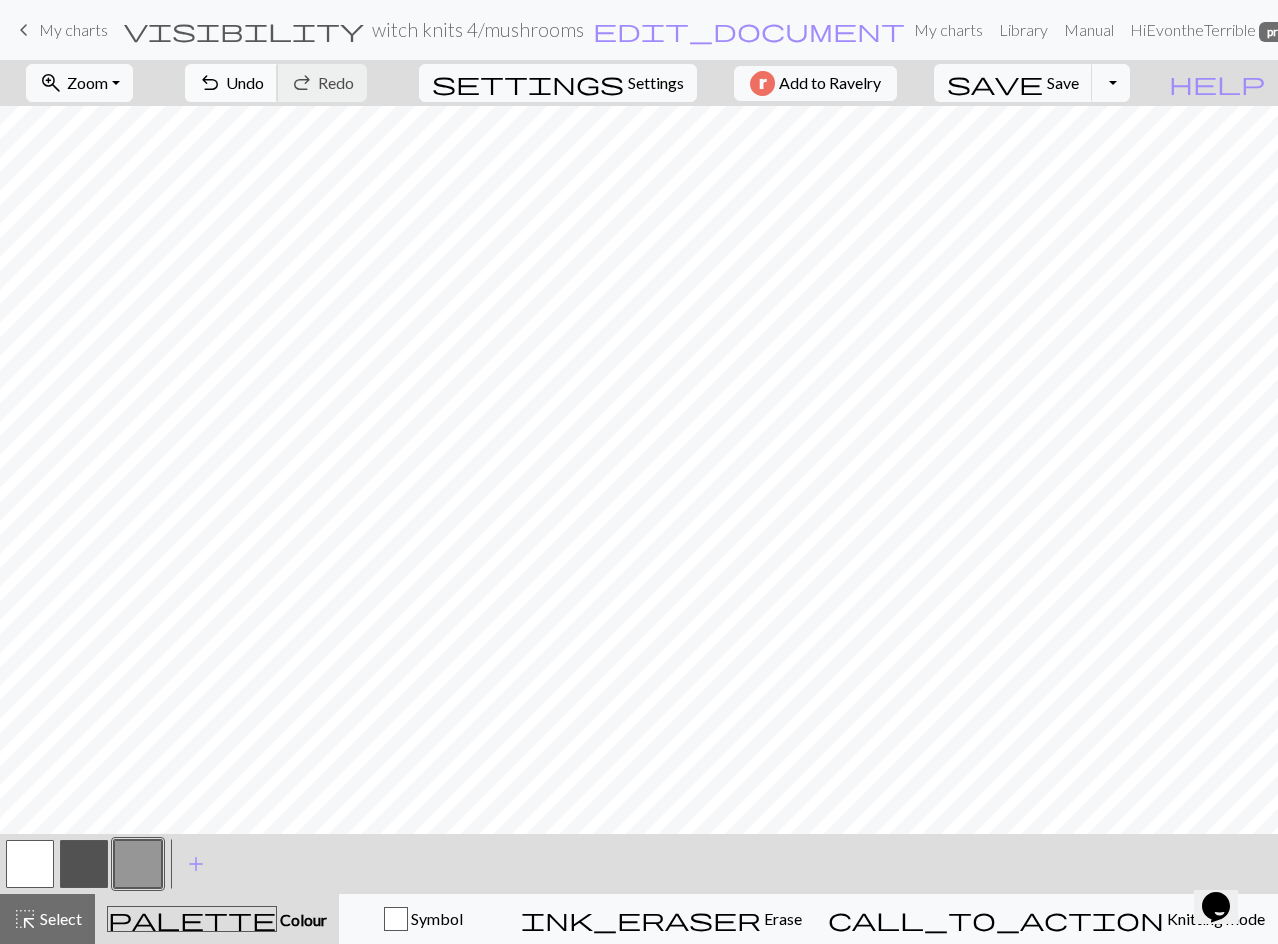 click on "Undo" at bounding box center (245, 82) 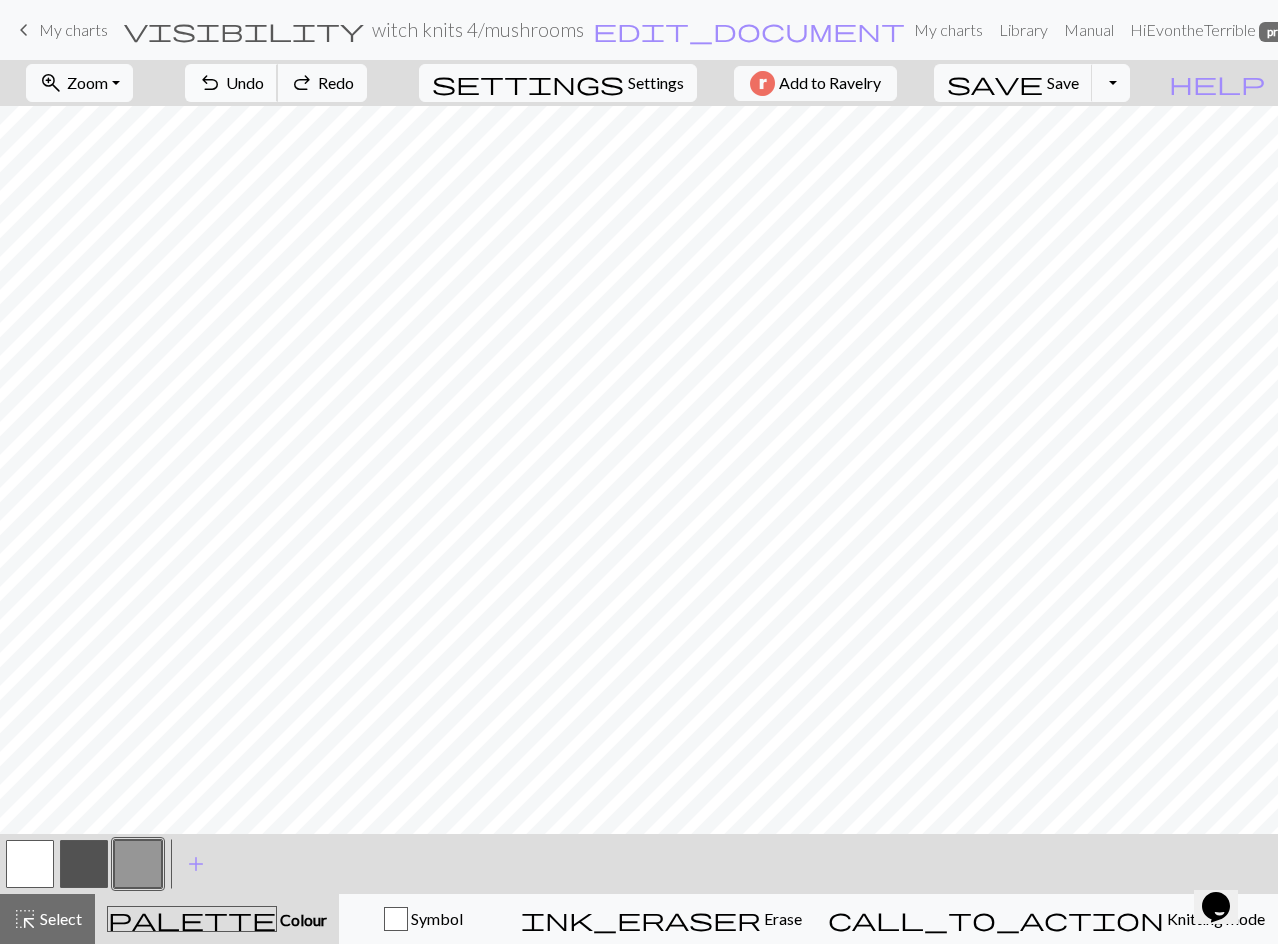 click on "Undo" at bounding box center [245, 82] 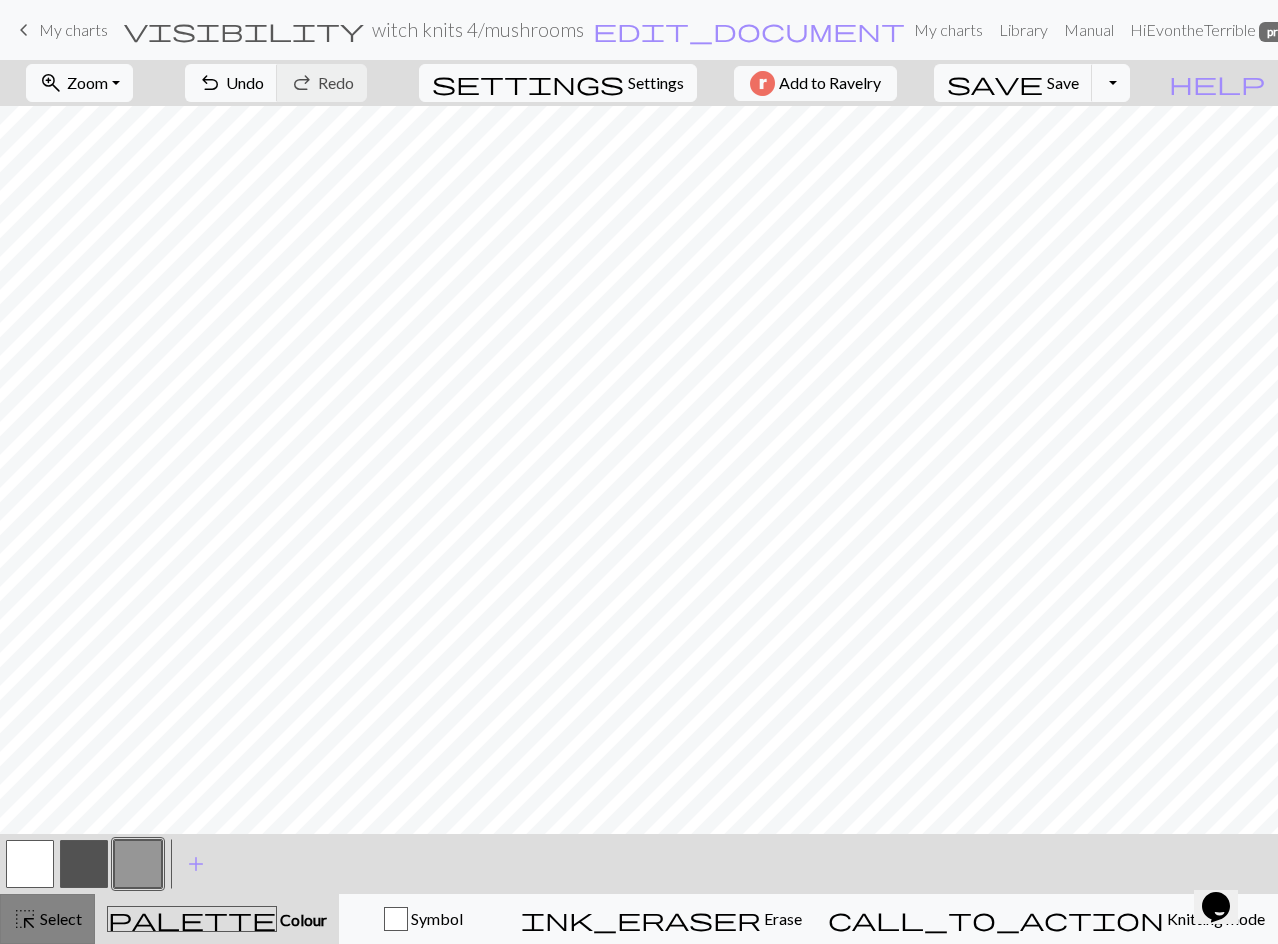 click on "Select" at bounding box center [59, 918] 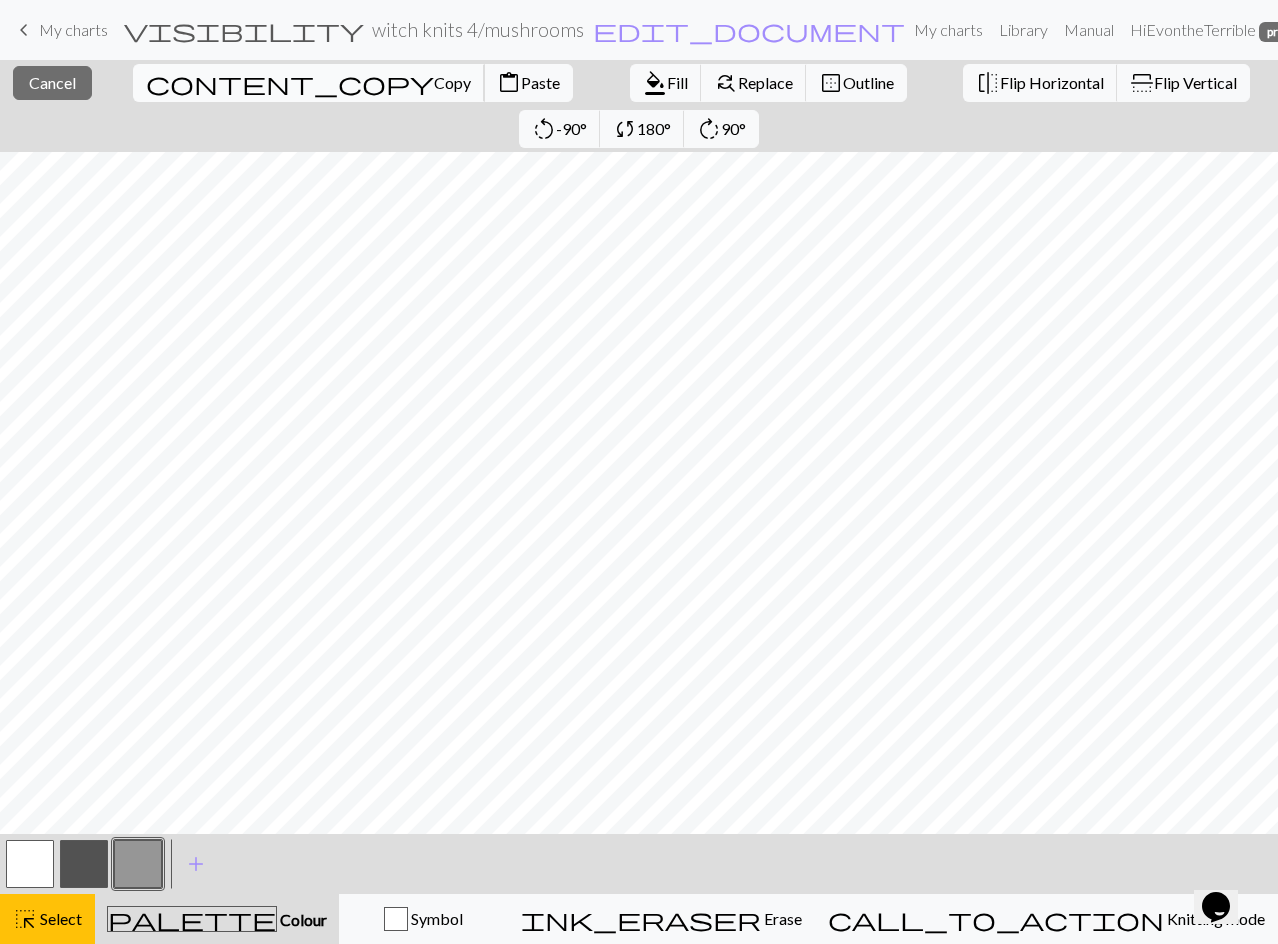 click on "Copy" at bounding box center (452, 82) 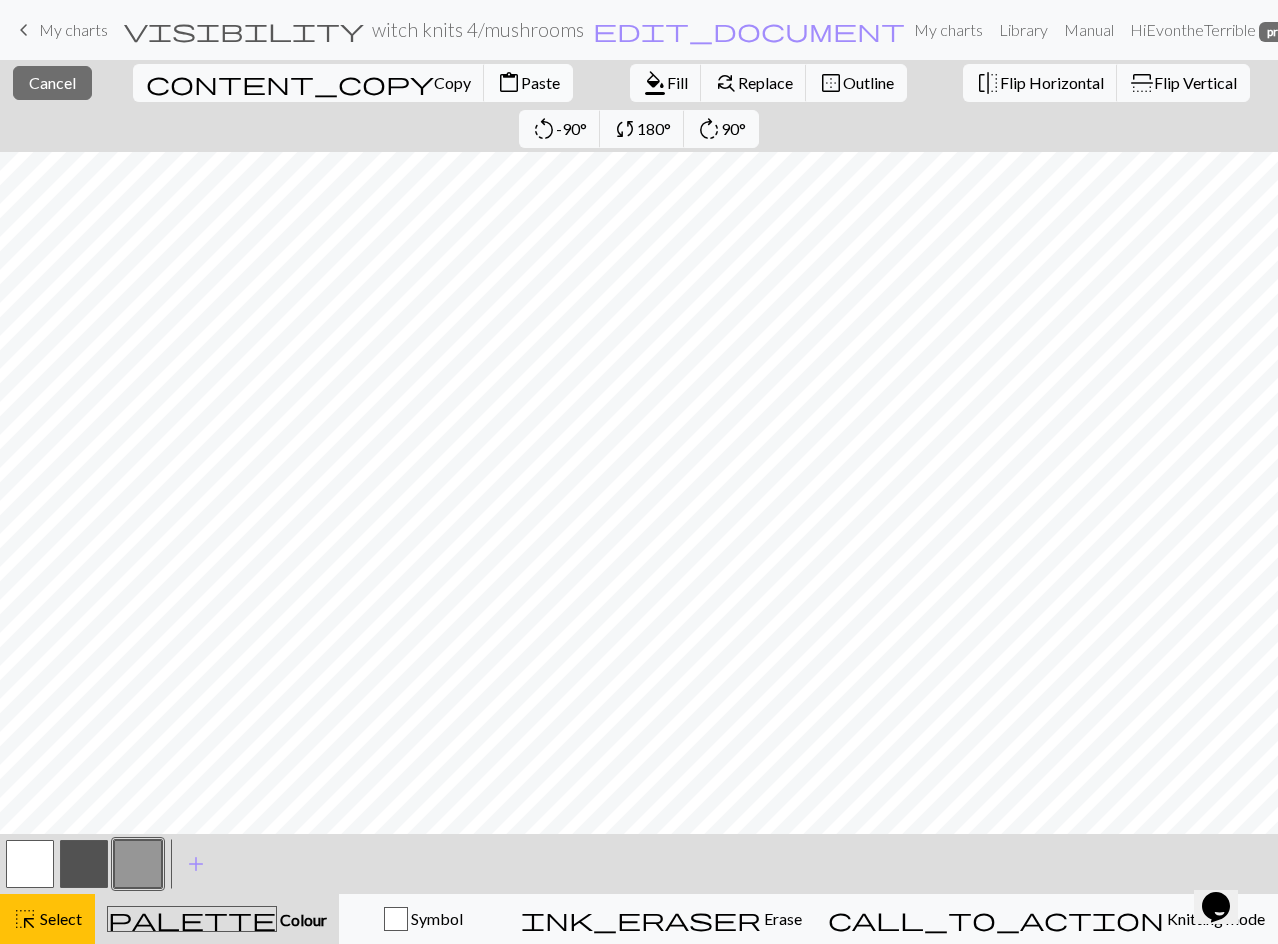 click on "Paste" at bounding box center [540, 82] 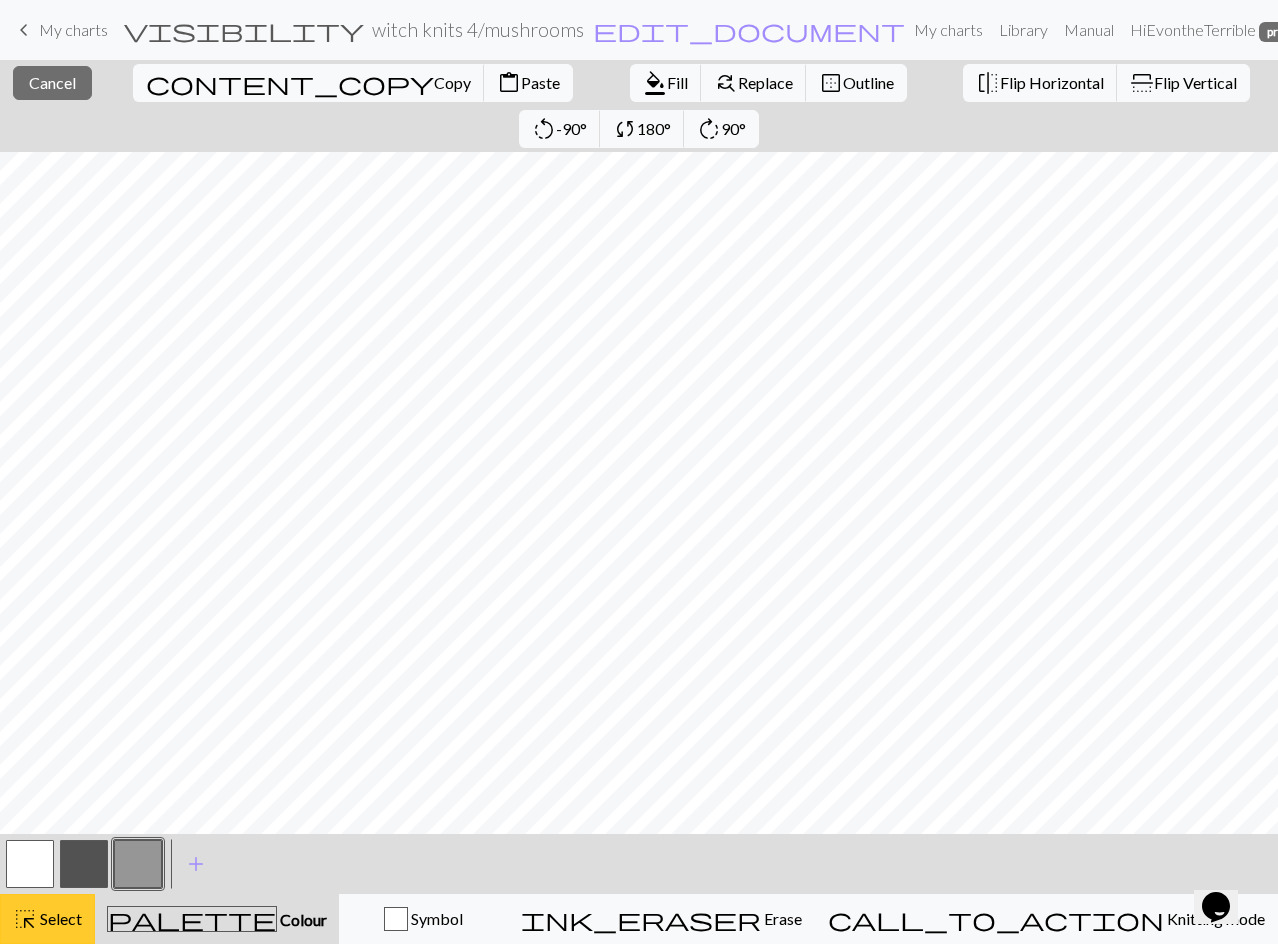 click on "Select" at bounding box center [59, 918] 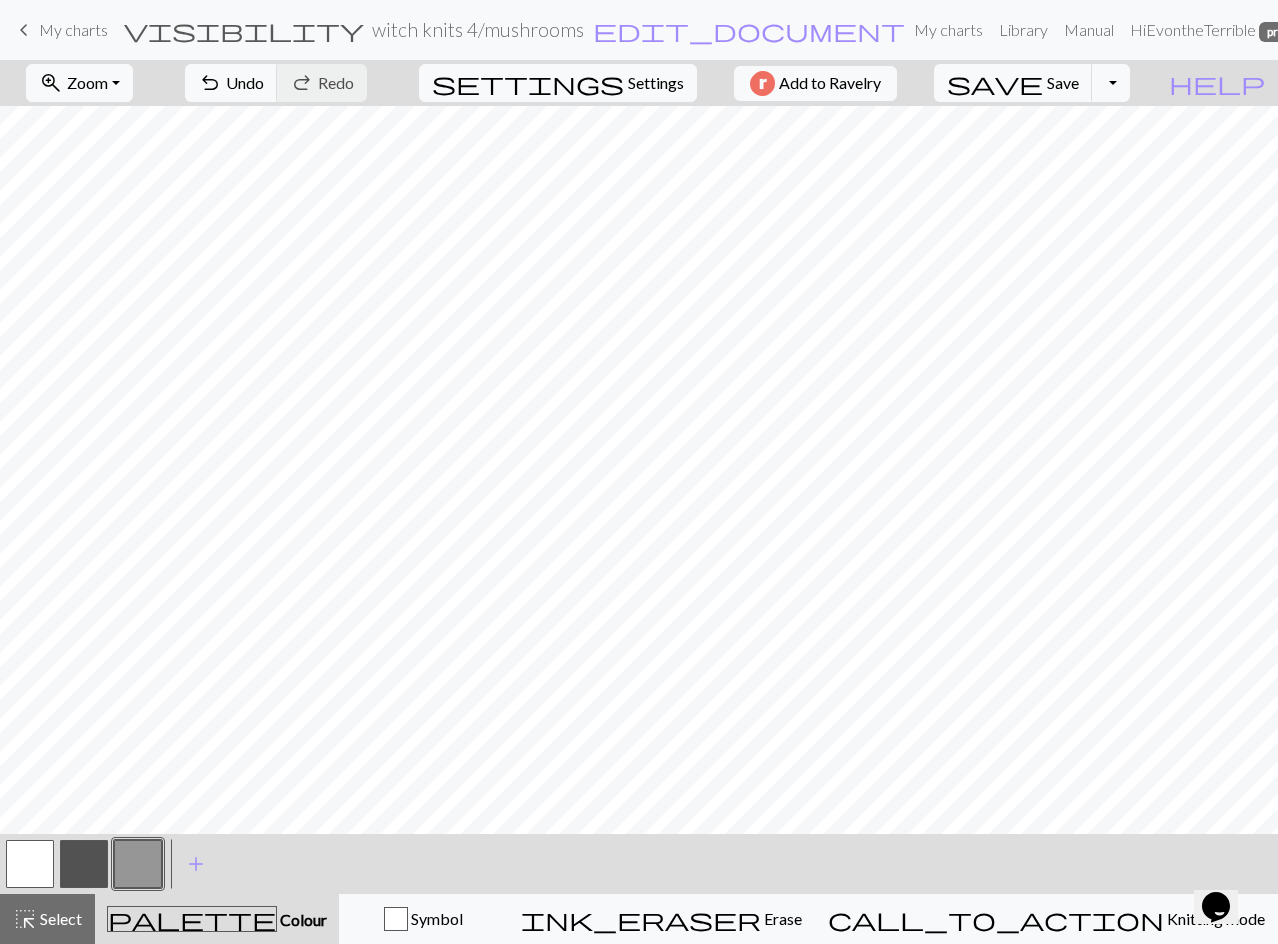 click at bounding box center [138, 864] 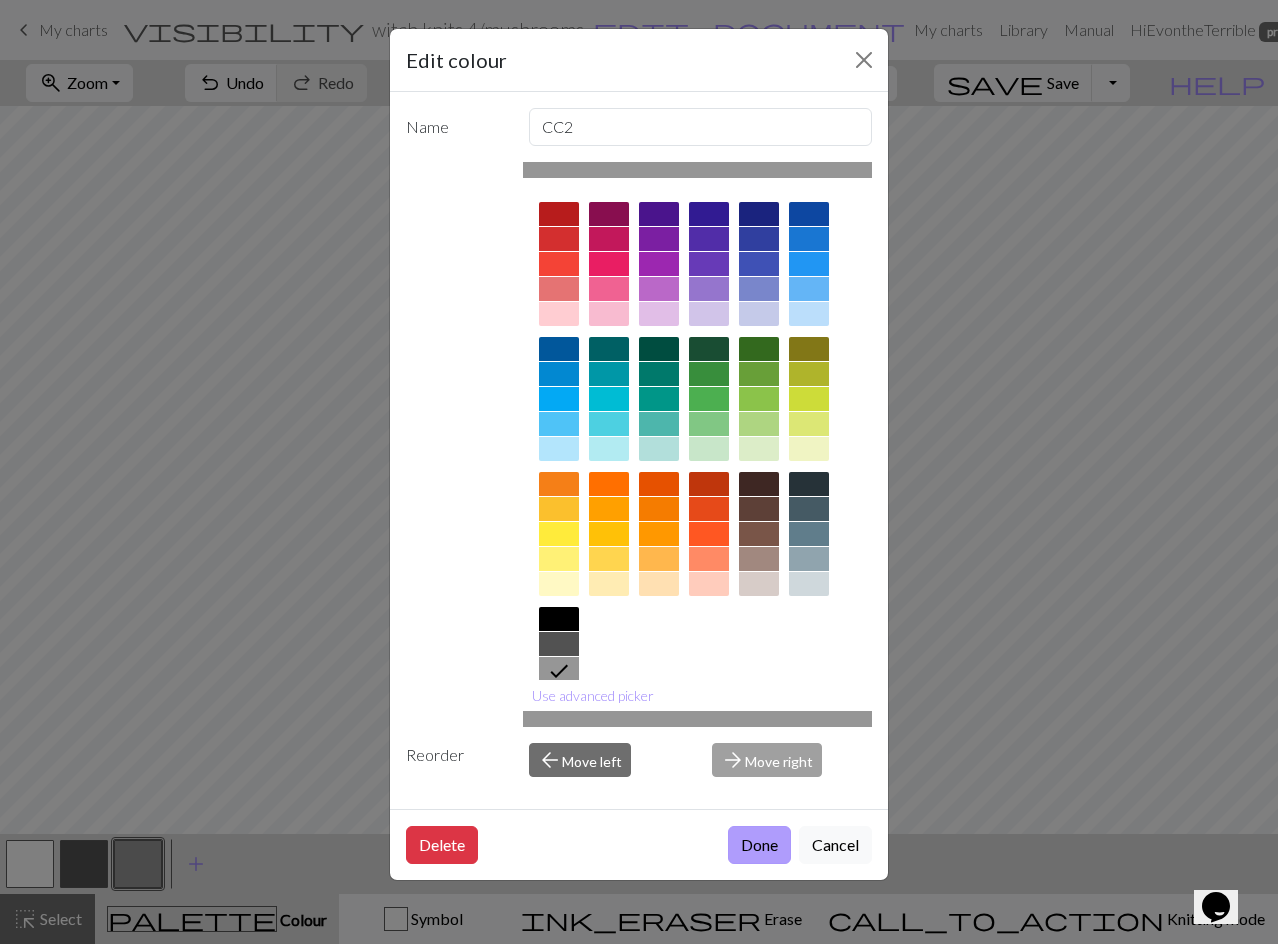 click on "Done" at bounding box center [759, 845] 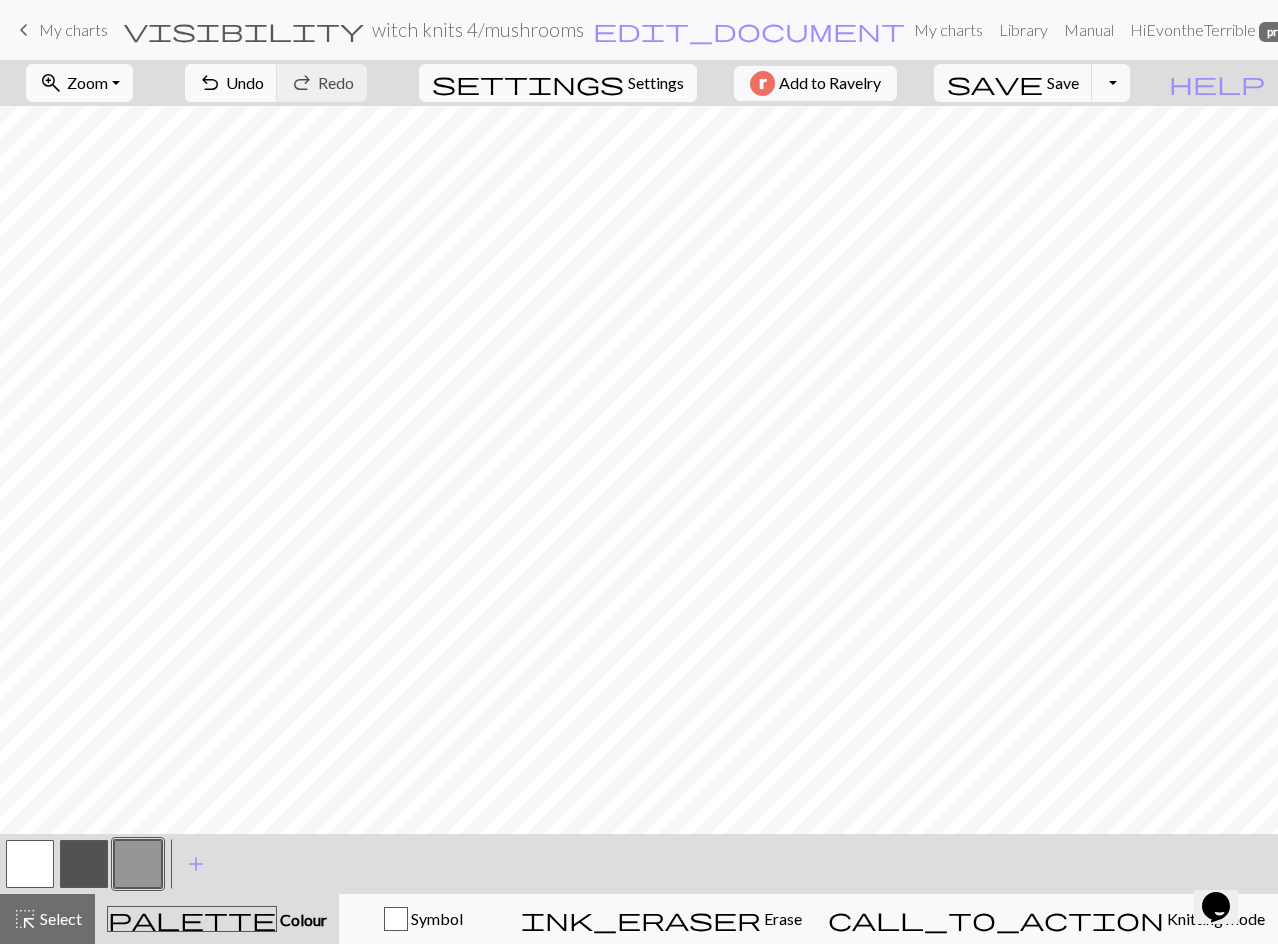 click at bounding box center [84, 864] 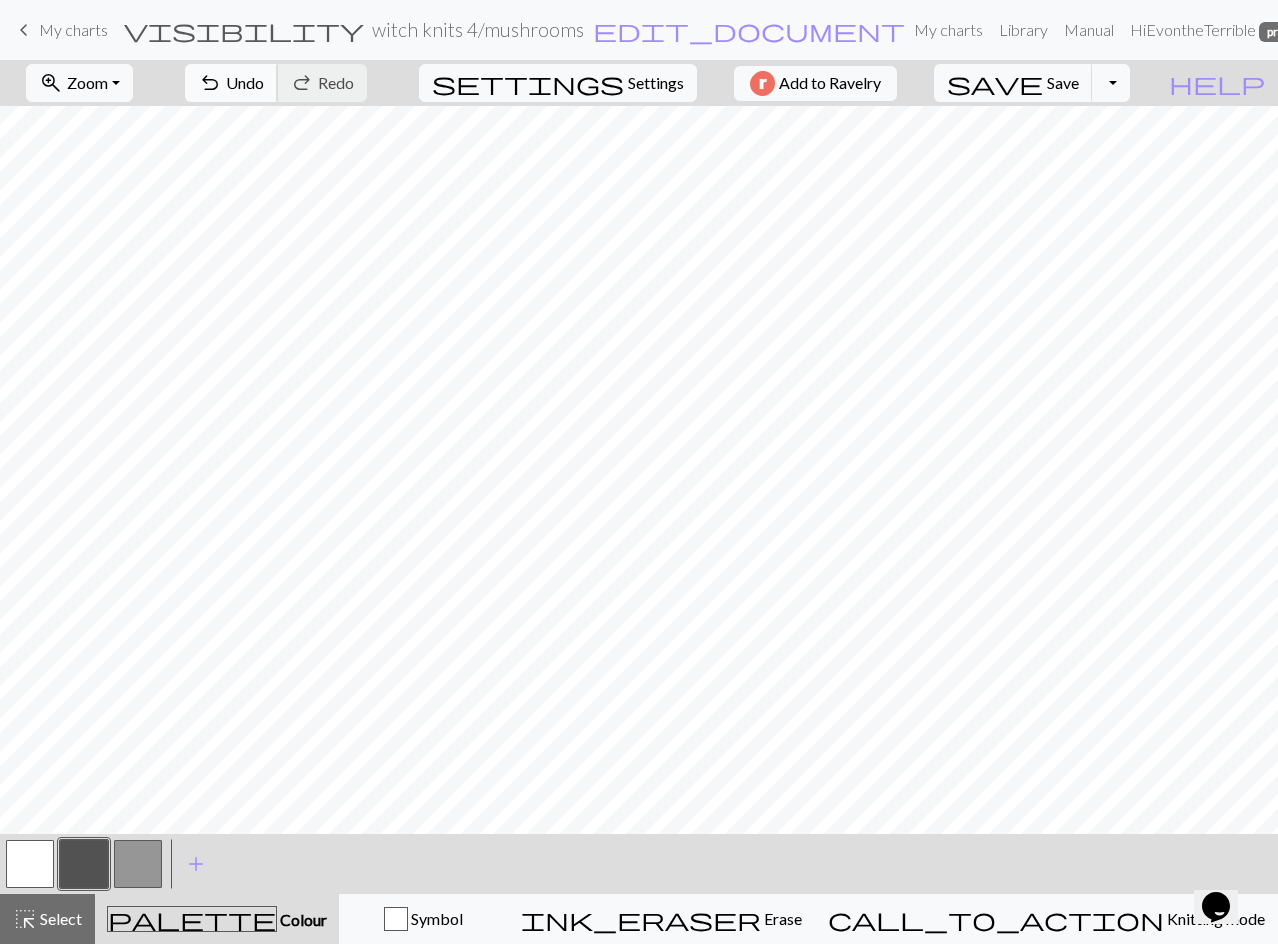 click on "undo Undo Undo" at bounding box center [231, 83] 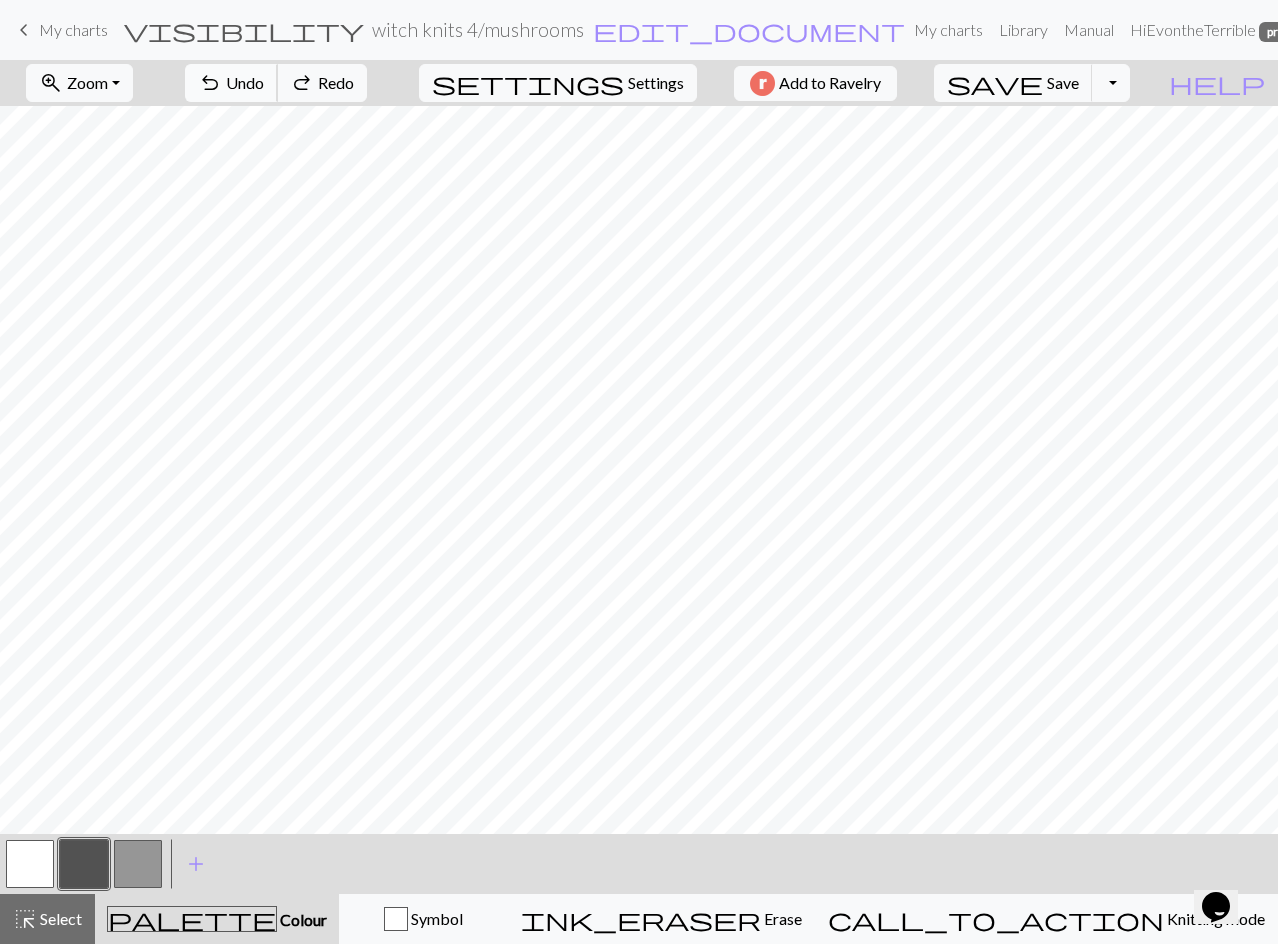 click on "undo Undo Undo" at bounding box center [231, 83] 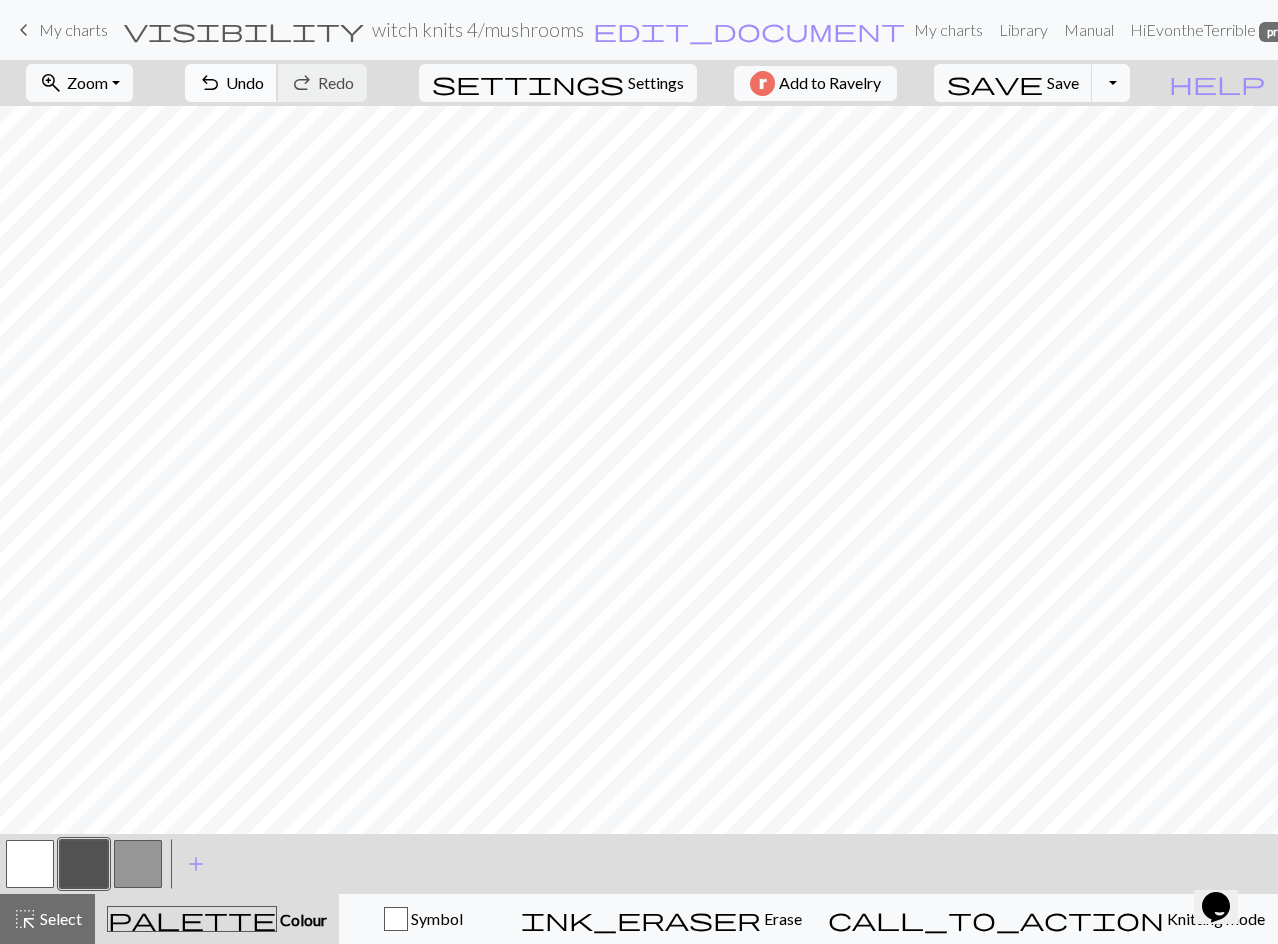 click on "undo Undo Undo" at bounding box center [231, 83] 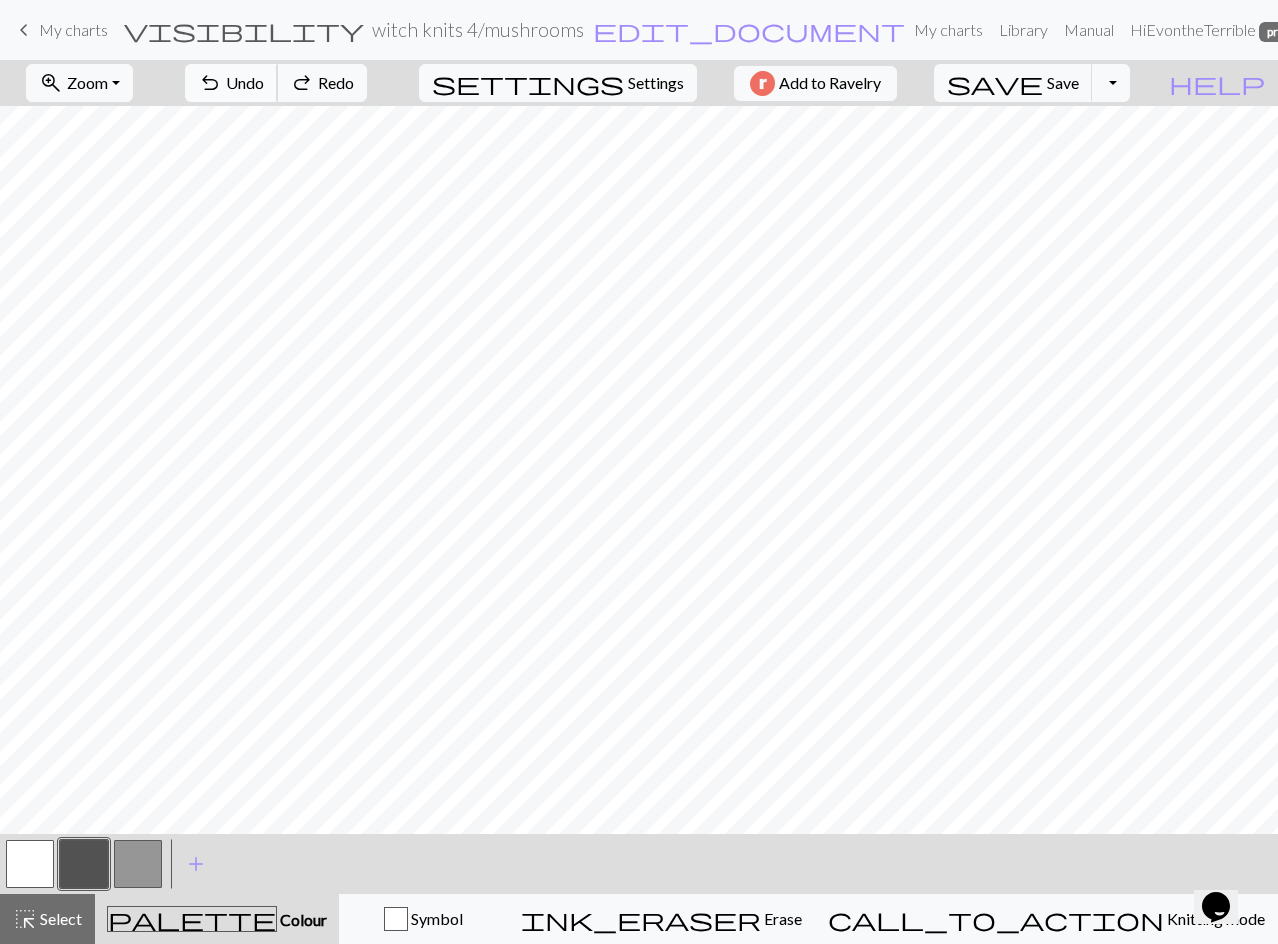 click on "undo Undo Undo" at bounding box center (231, 83) 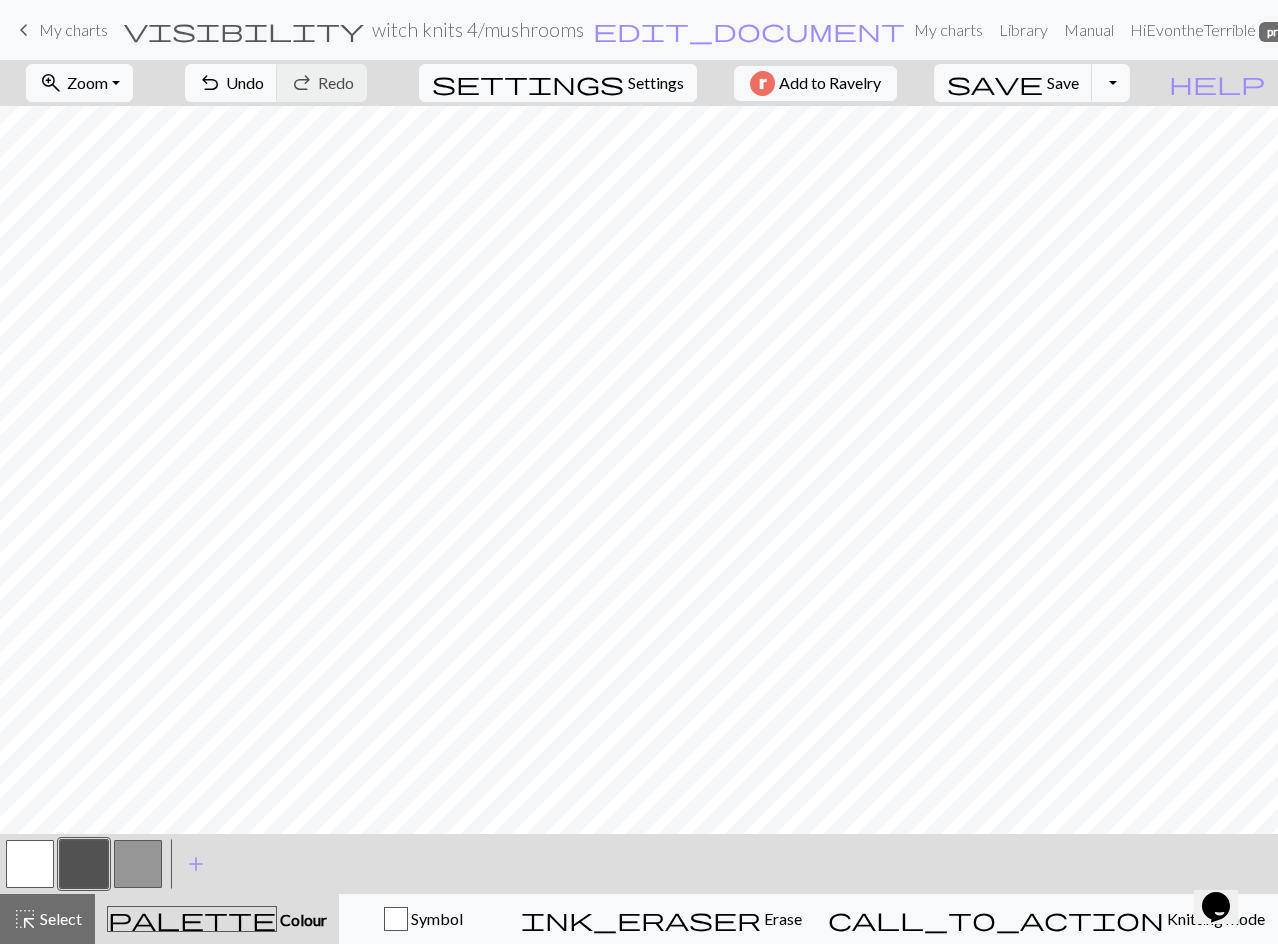 click at bounding box center [30, 864] 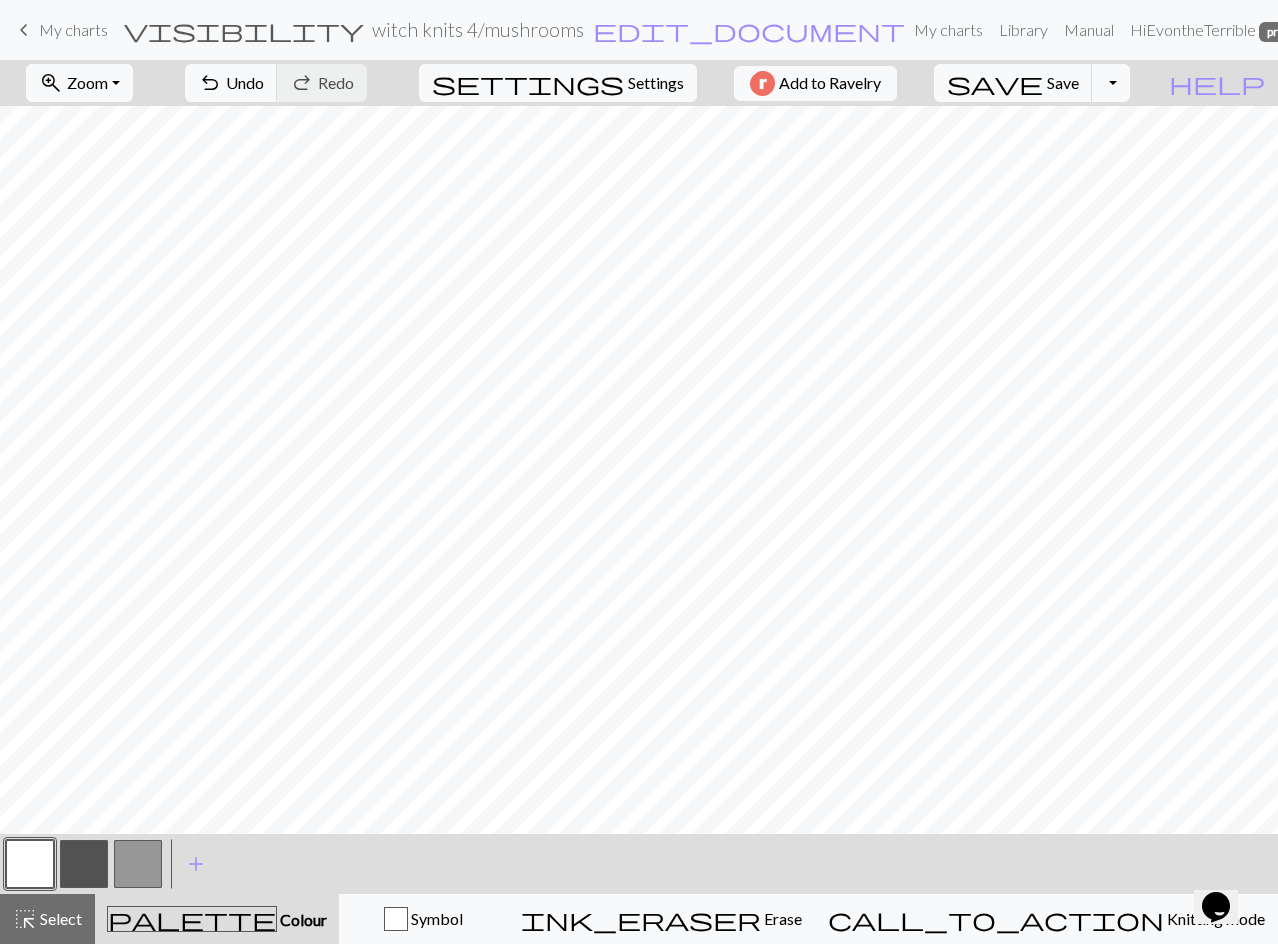 click at bounding box center [84, 864] 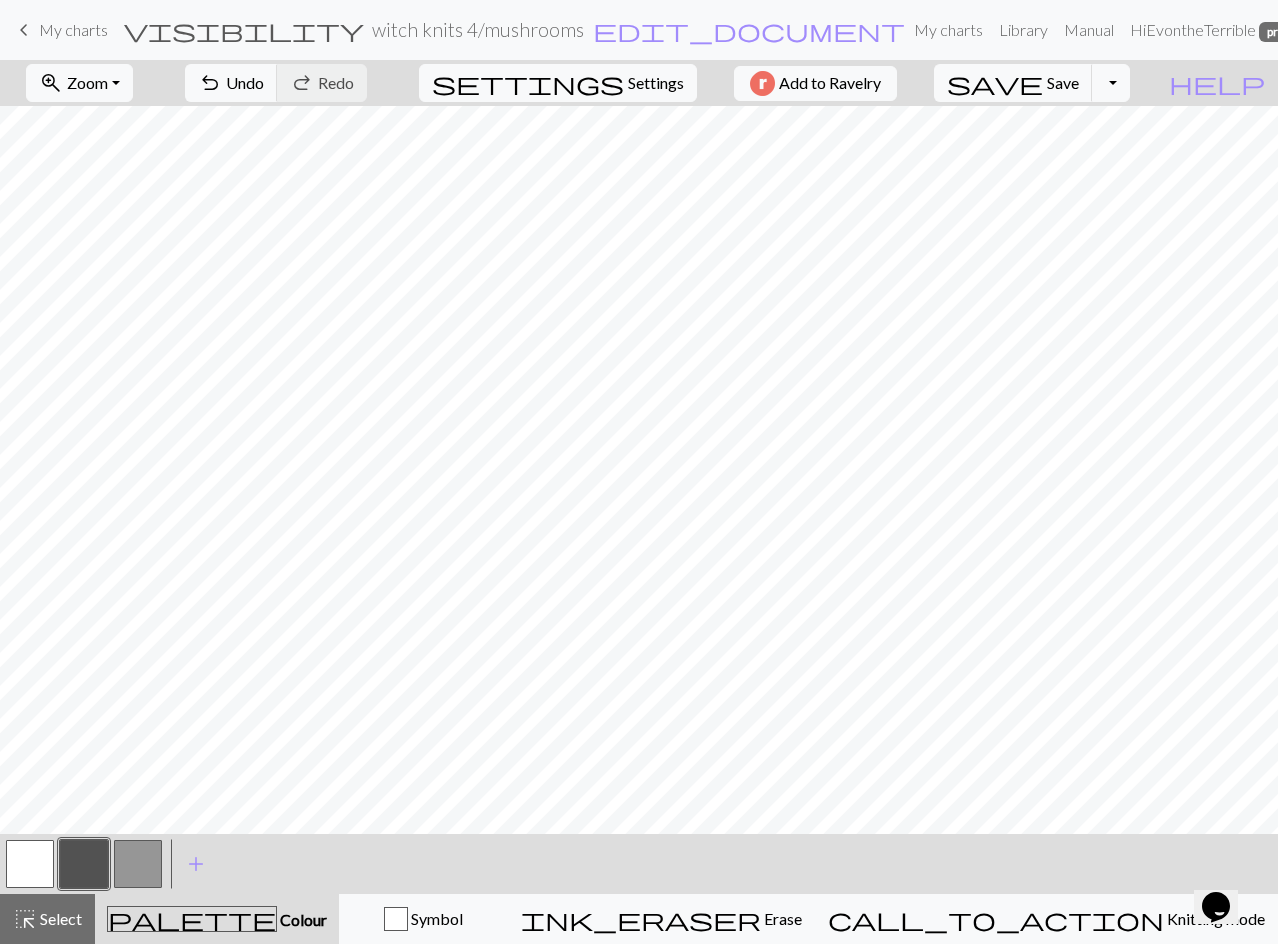 click at bounding box center [84, 864] 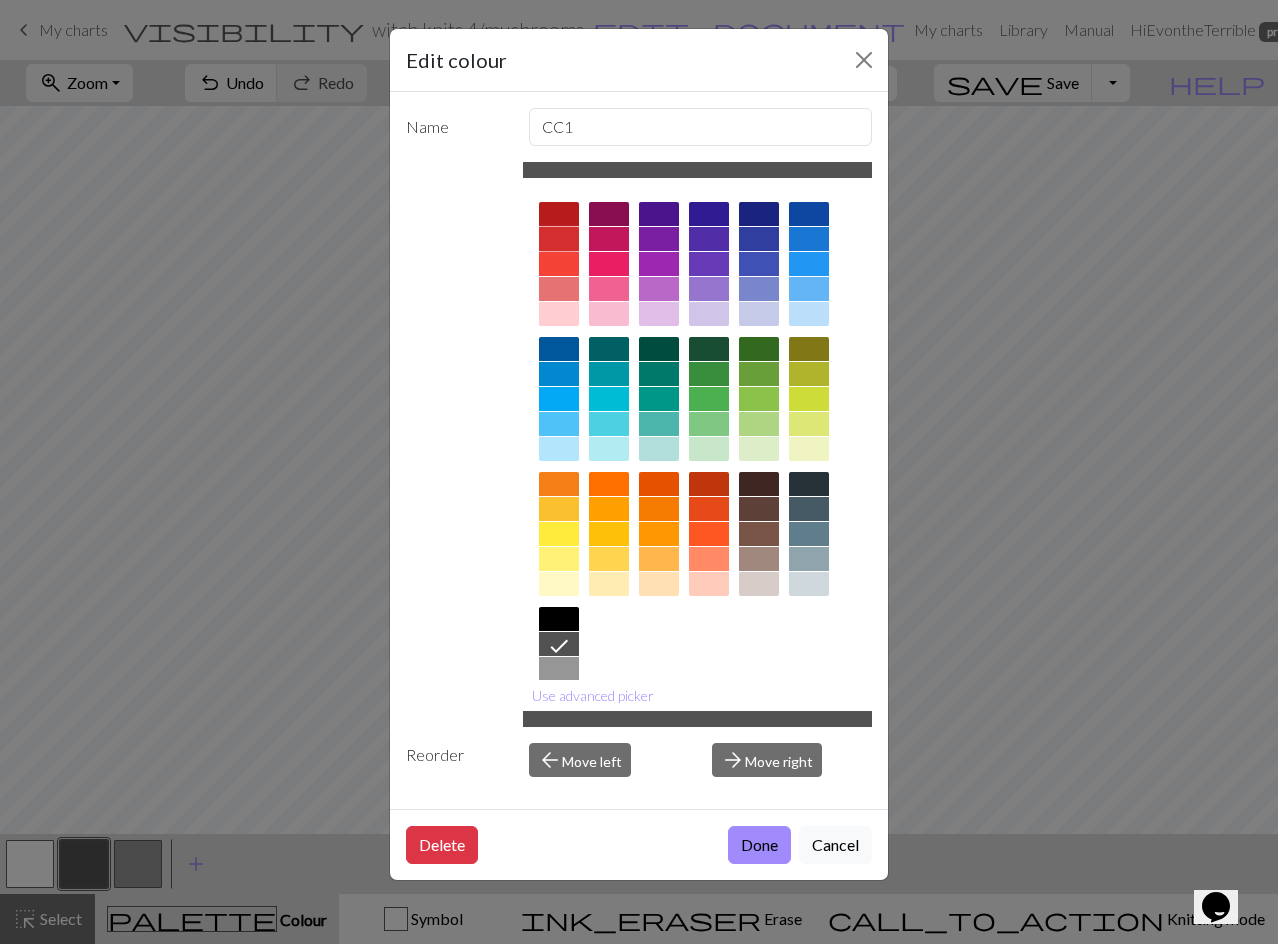 click at bounding box center [559, 239] 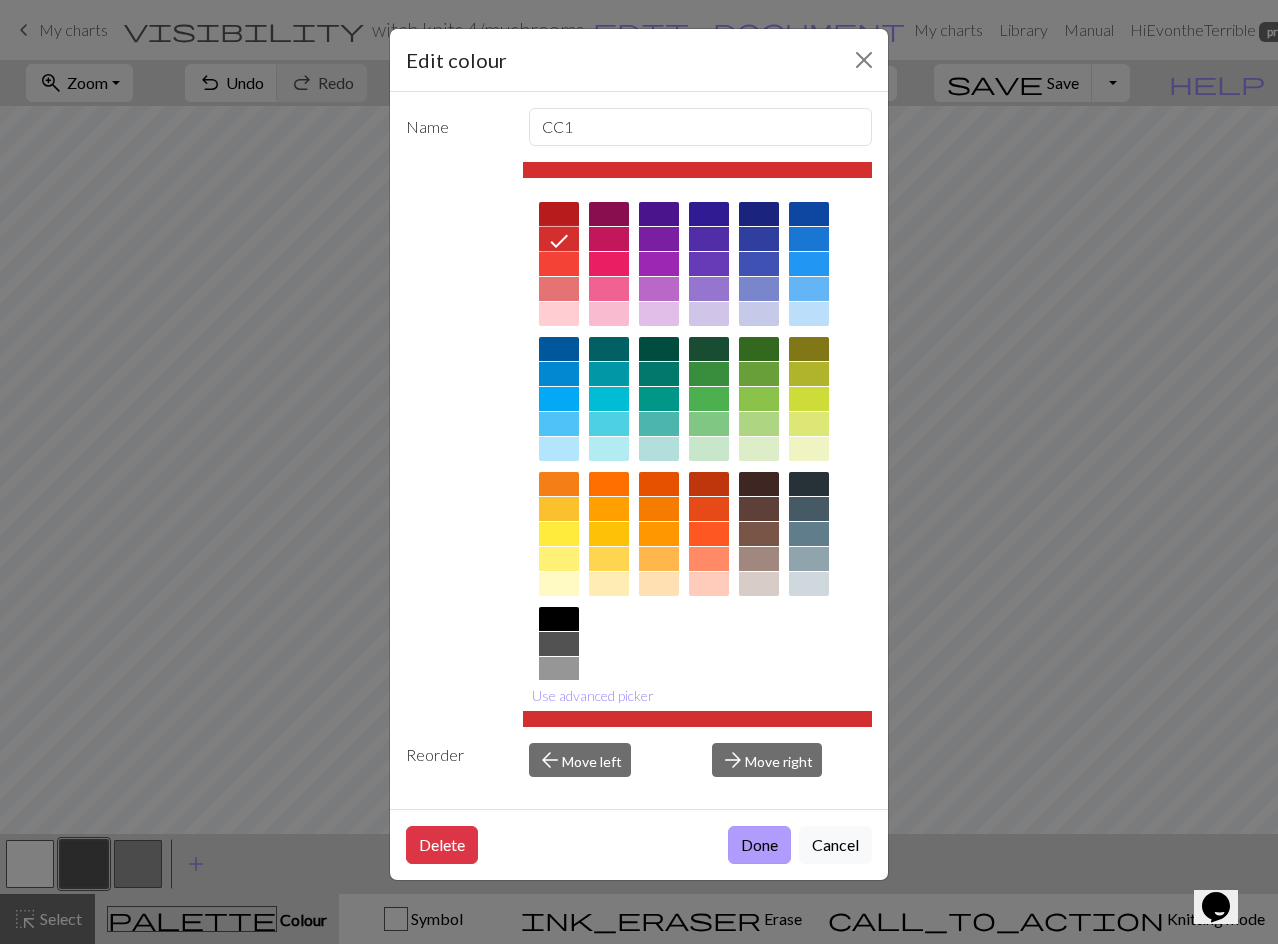 click on "Done" at bounding box center (759, 845) 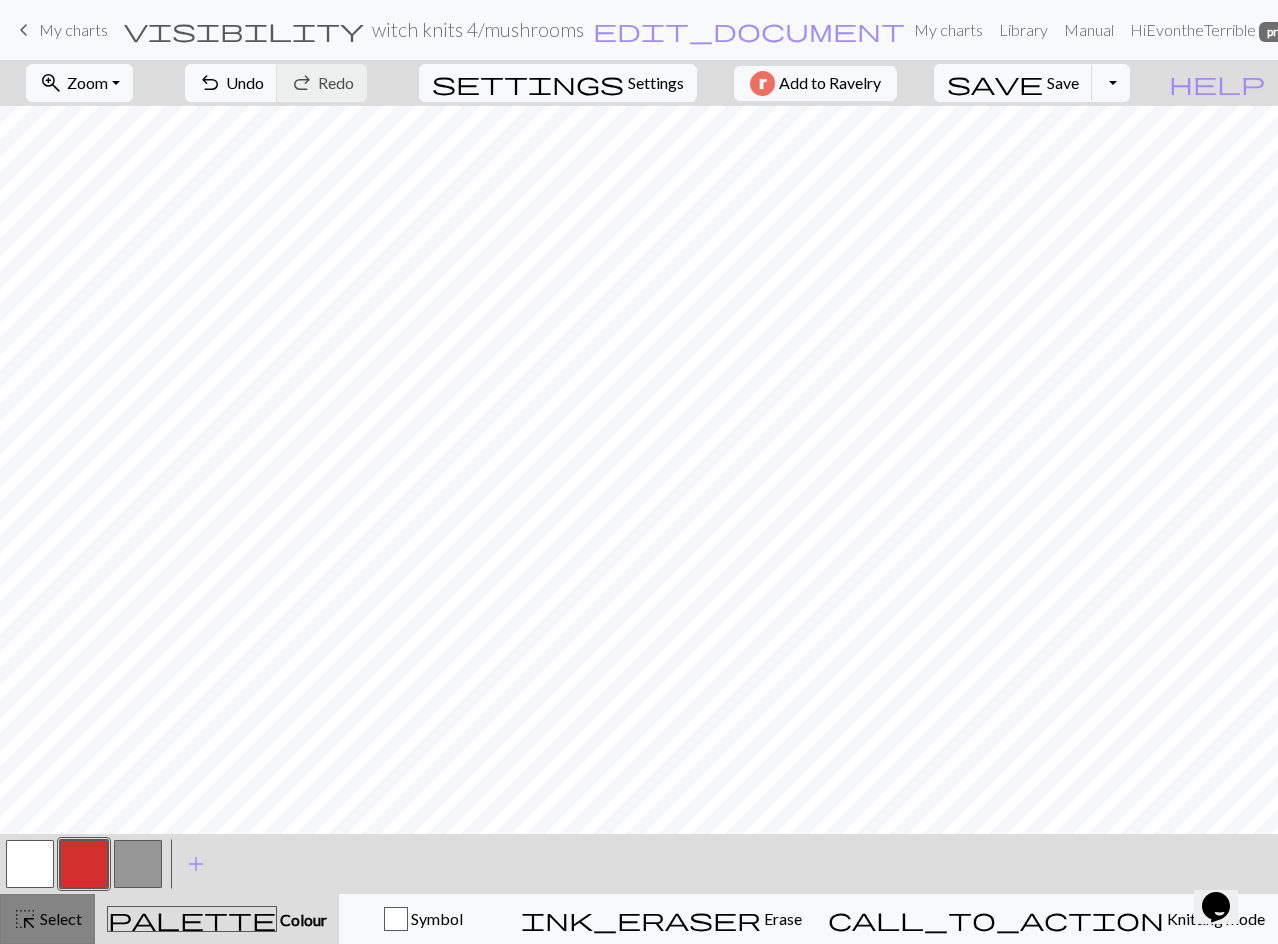 click on "Select" at bounding box center (59, 918) 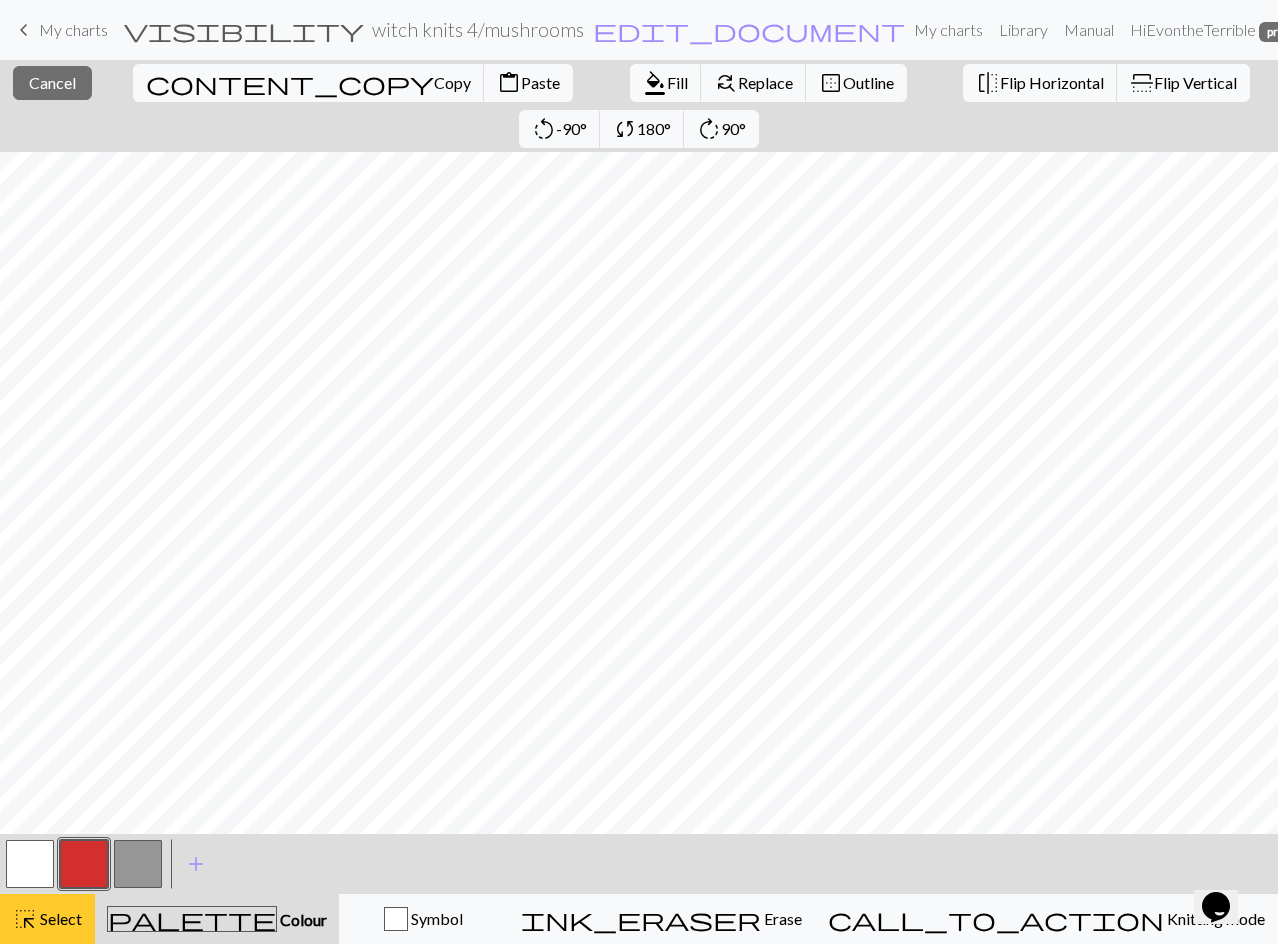click on "Select" at bounding box center [59, 918] 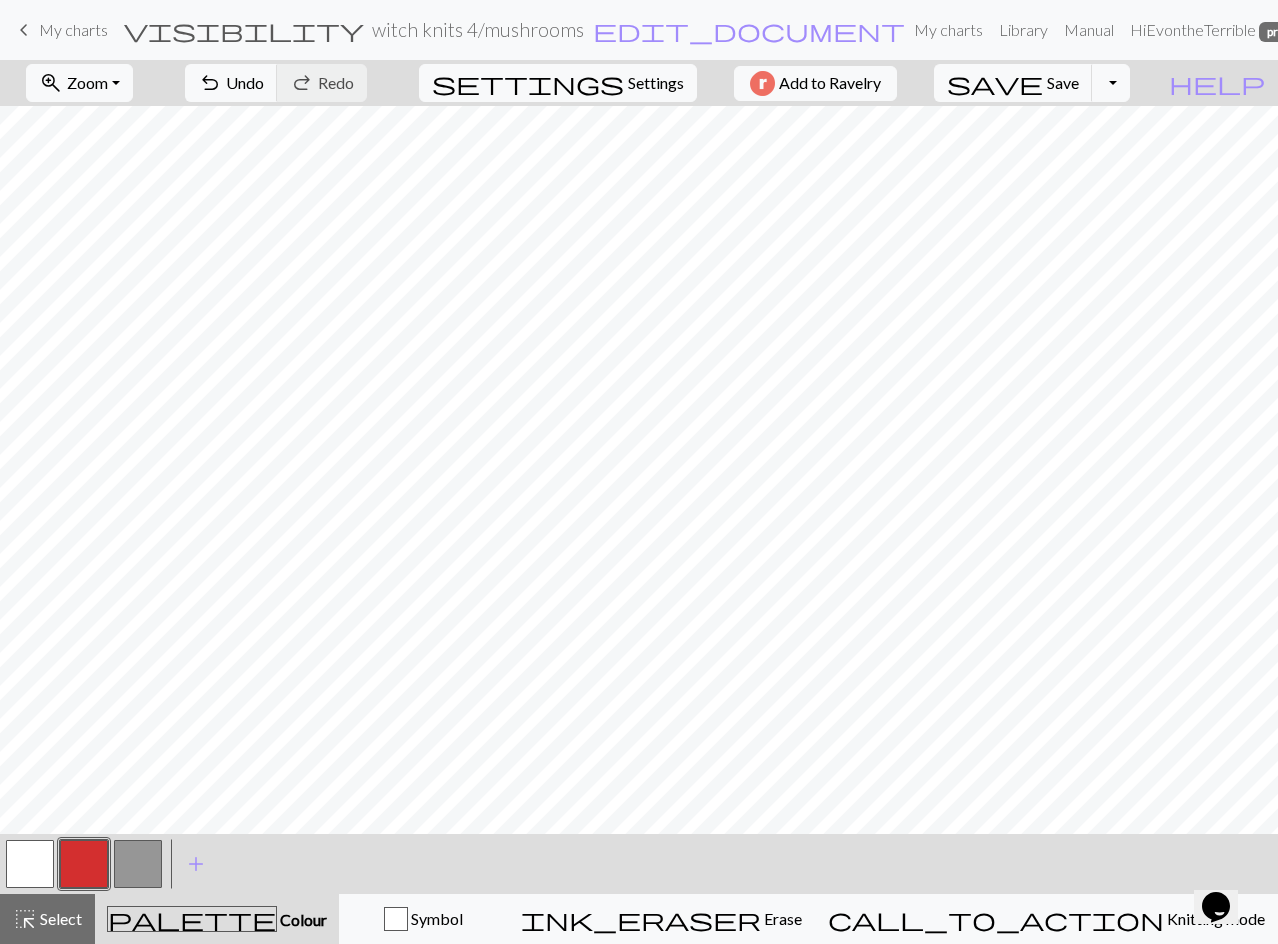 drag, startPoint x: 160, startPoint y: 862, endPoint x: 141, endPoint y: 863, distance: 19.026299 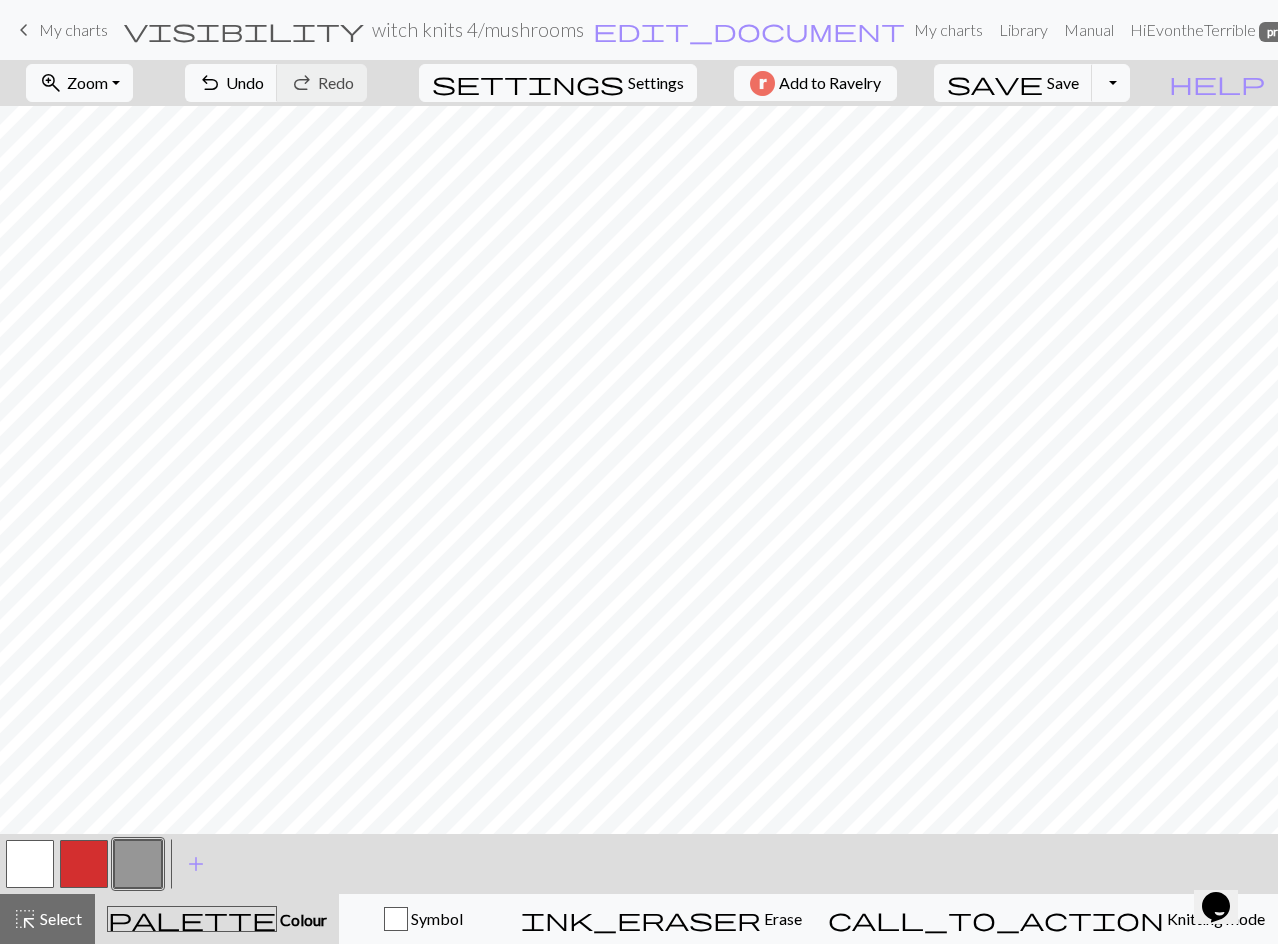 click at bounding box center [138, 864] 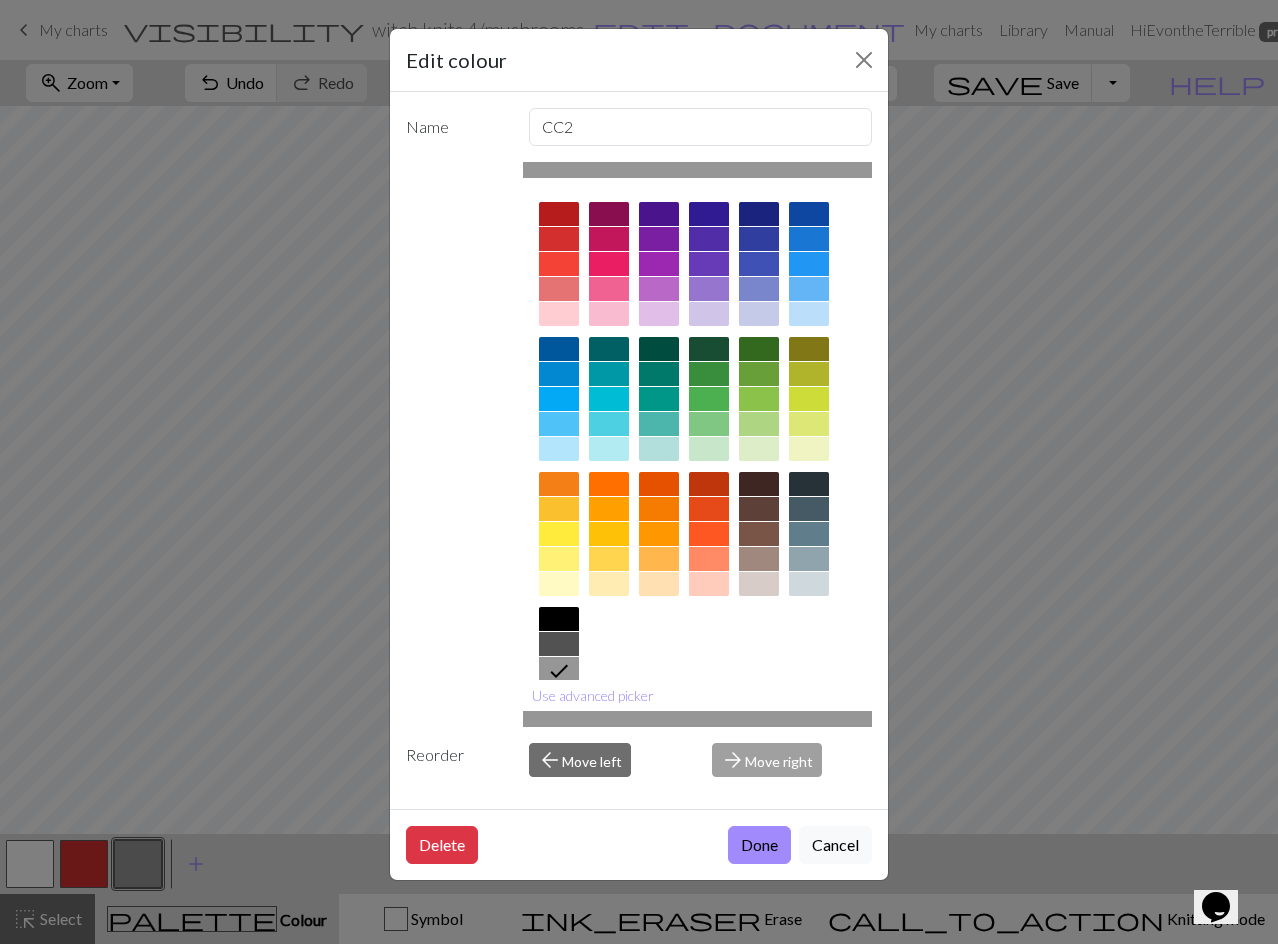 click on "Edit colour Name CC2 Use advanced picker Reorder arrow_back Move left arrow_forward Move right Delete Done Cancel" at bounding box center (639, 472) 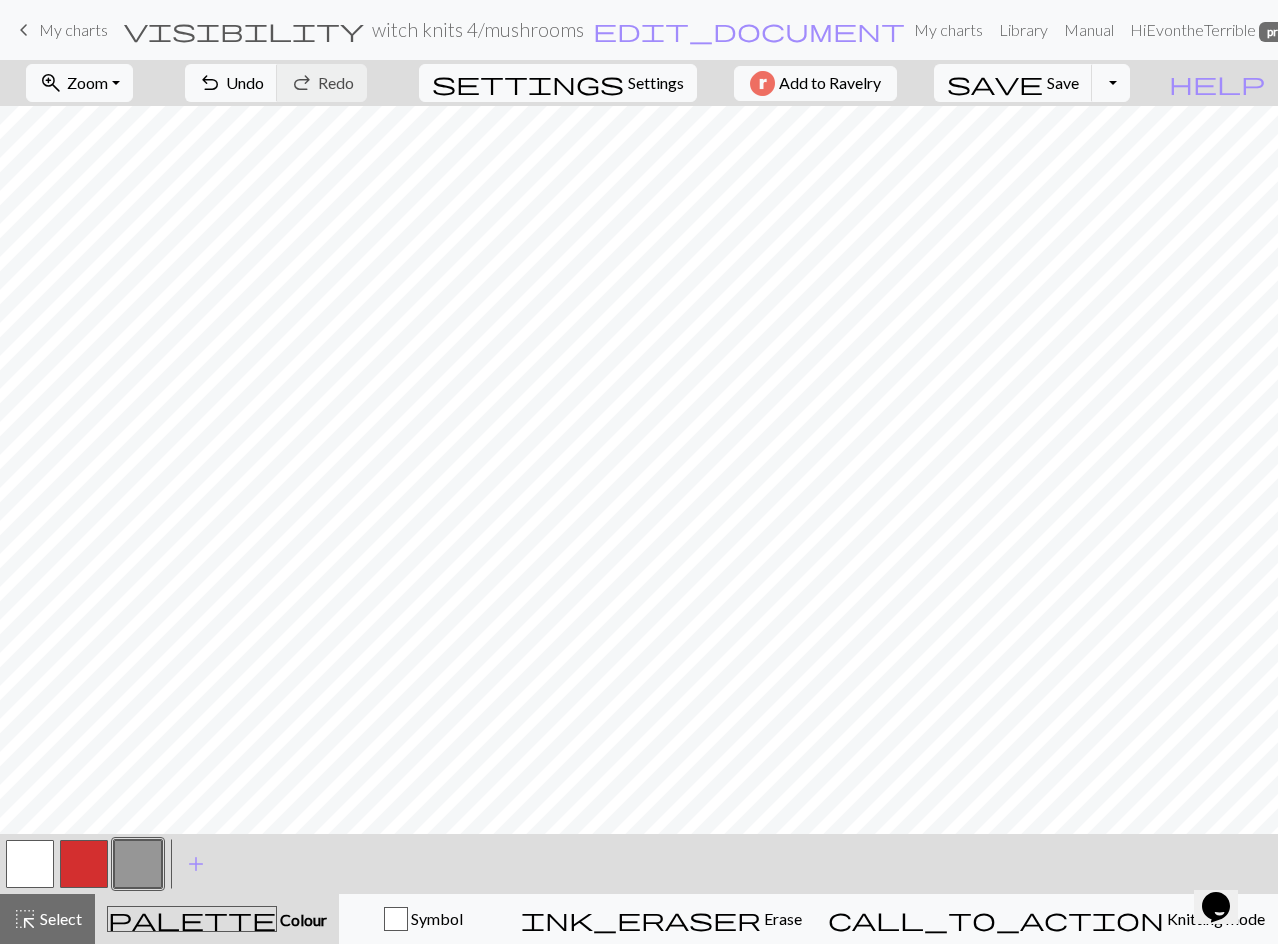click at bounding box center [84, 864] 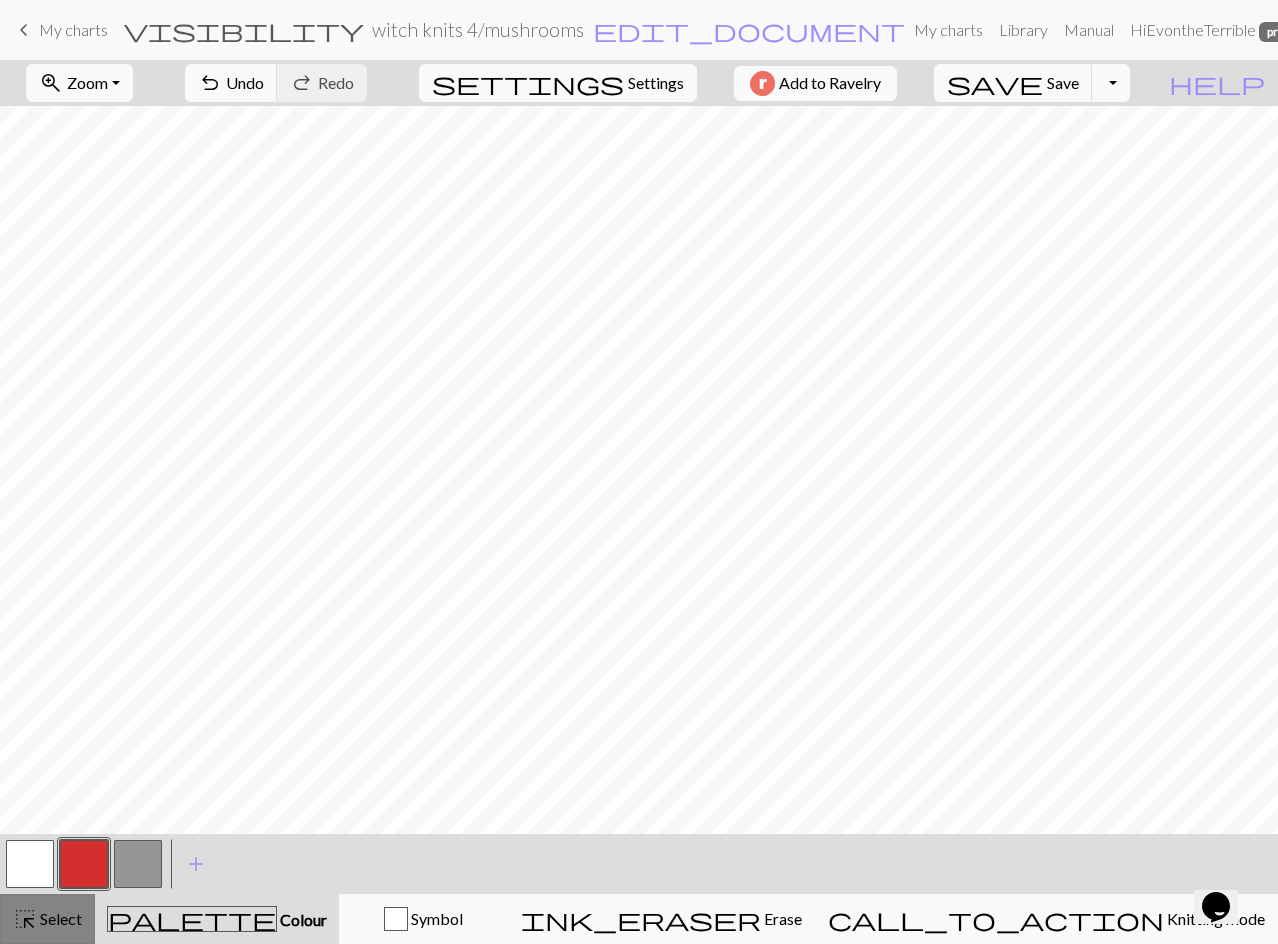 click on "Select" at bounding box center [59, 918] 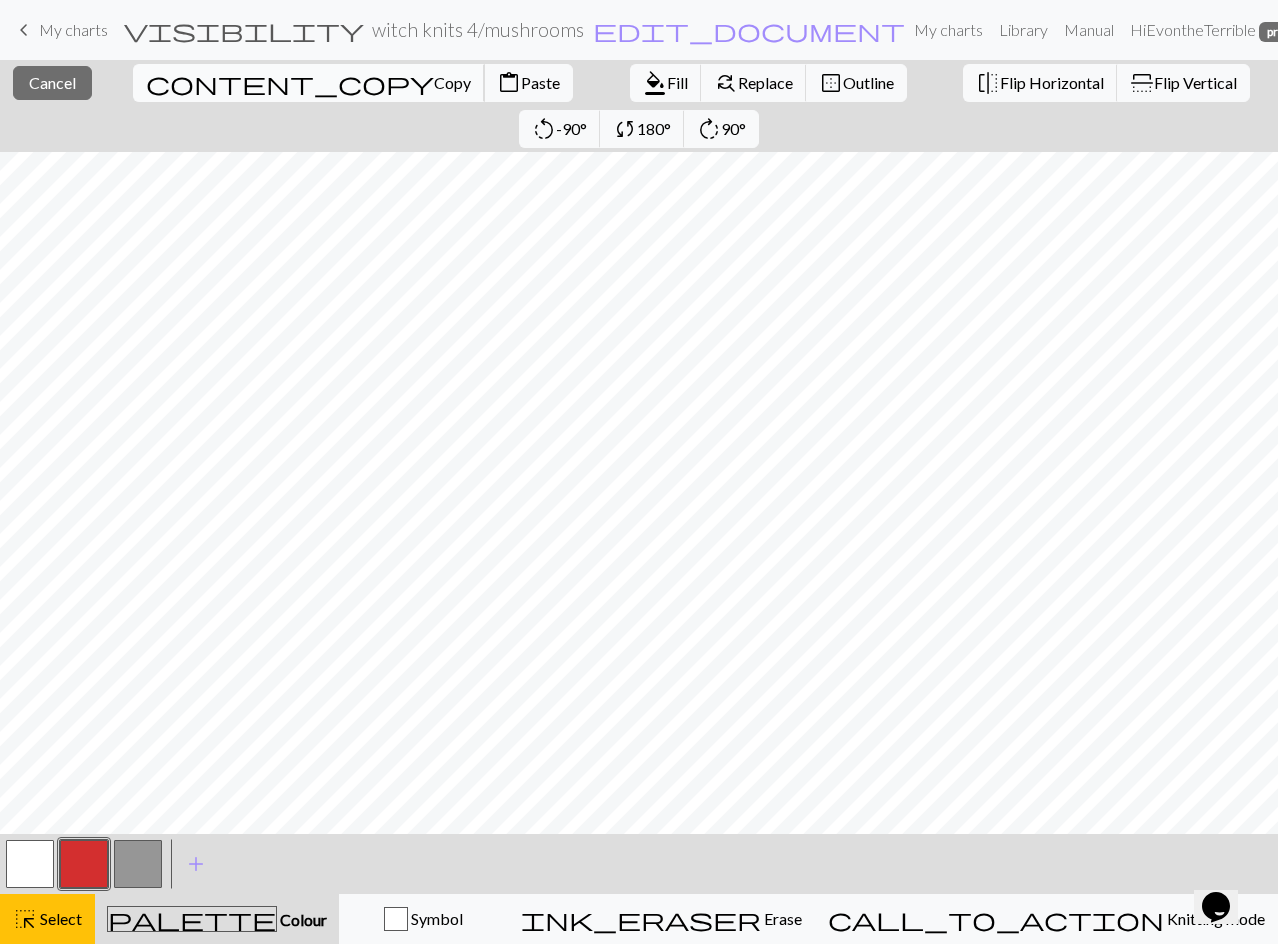 click on "Copy" at bounding box center [452, 82] 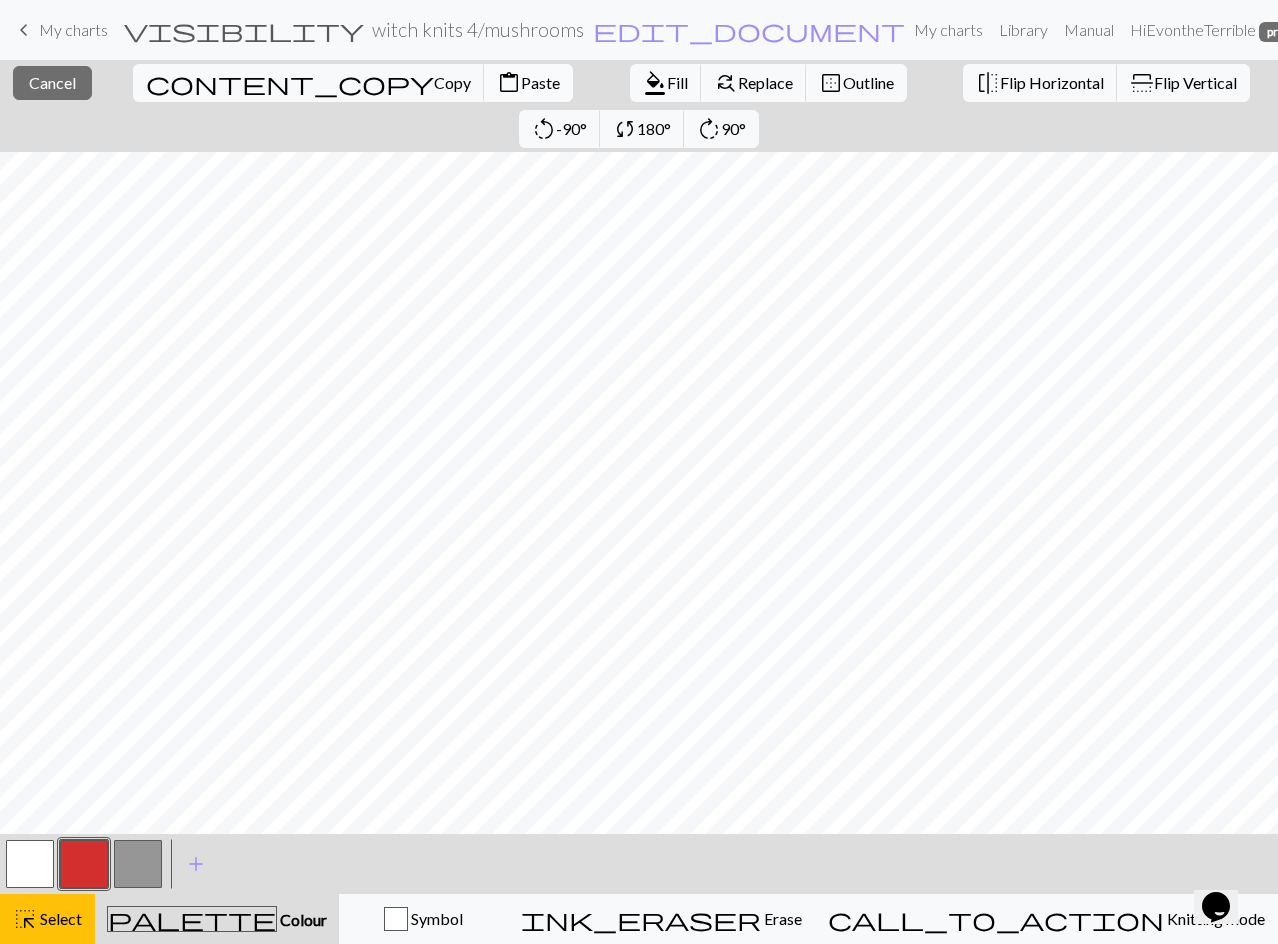 click on "Paste" at bounding box center (540, 82) 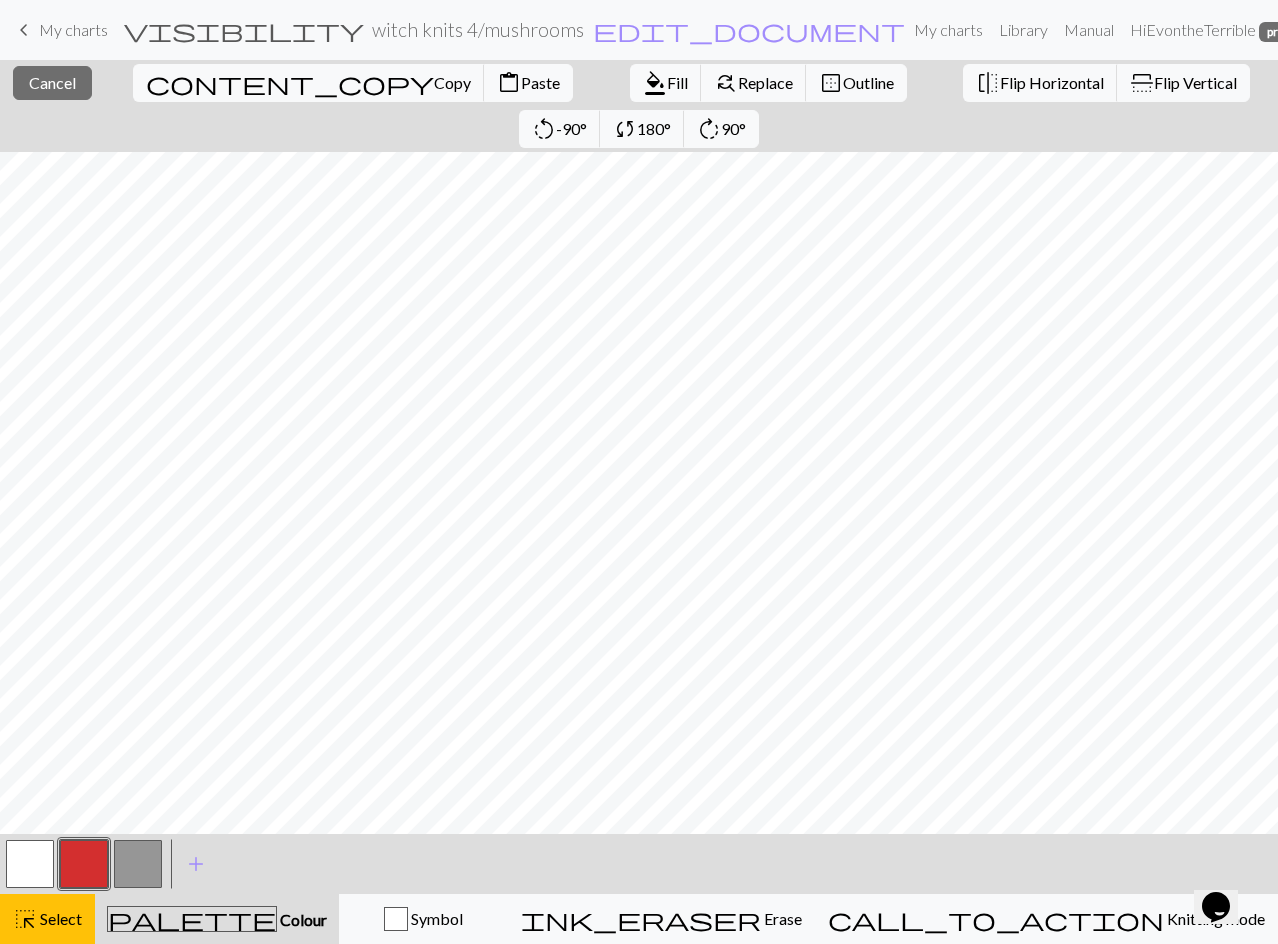 click at bounding box center [30, 864] 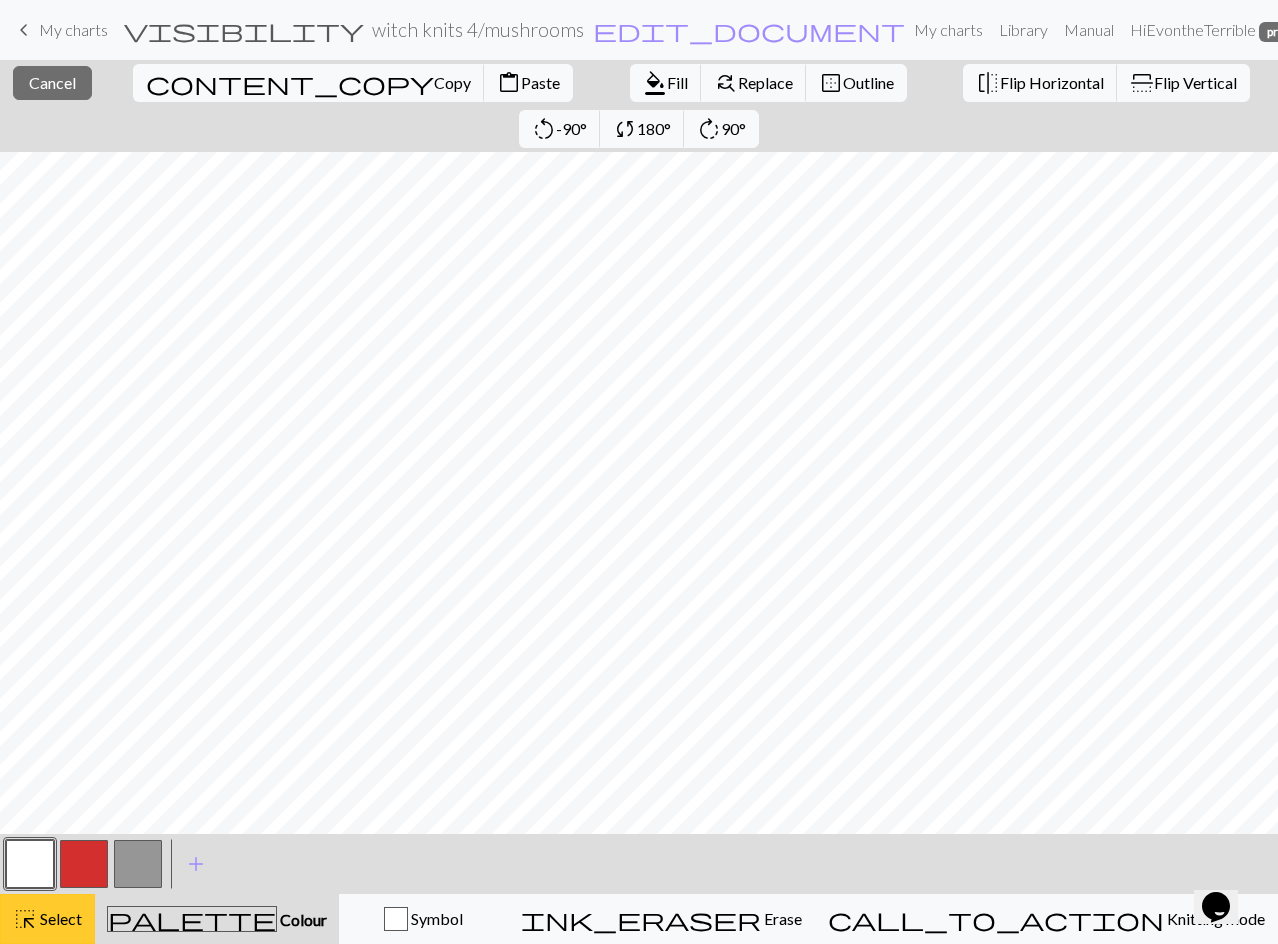 click on "Select" at bounding box center [59, 918] 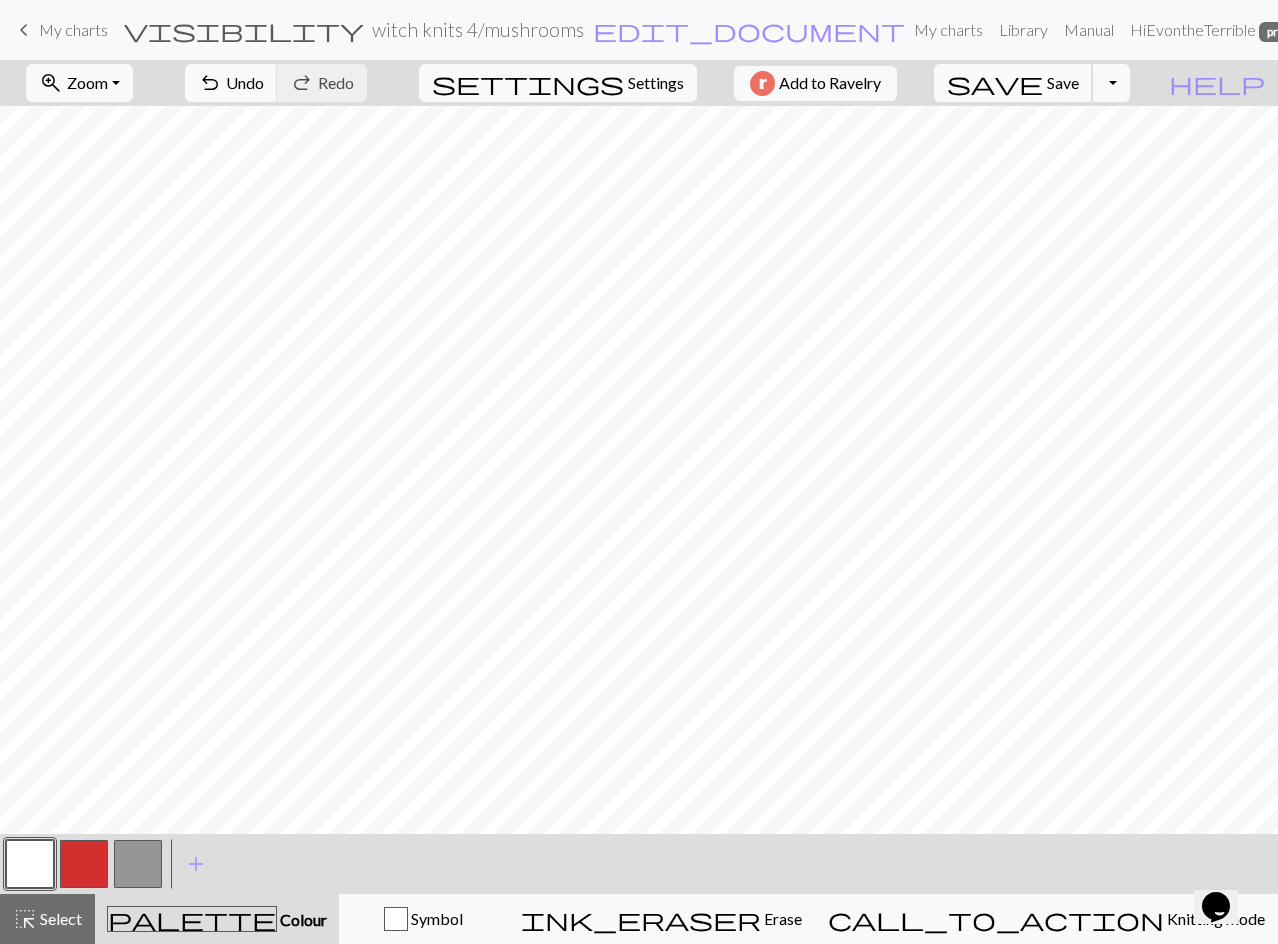 click on "save Save Save" at bounding box center [1013, 83] 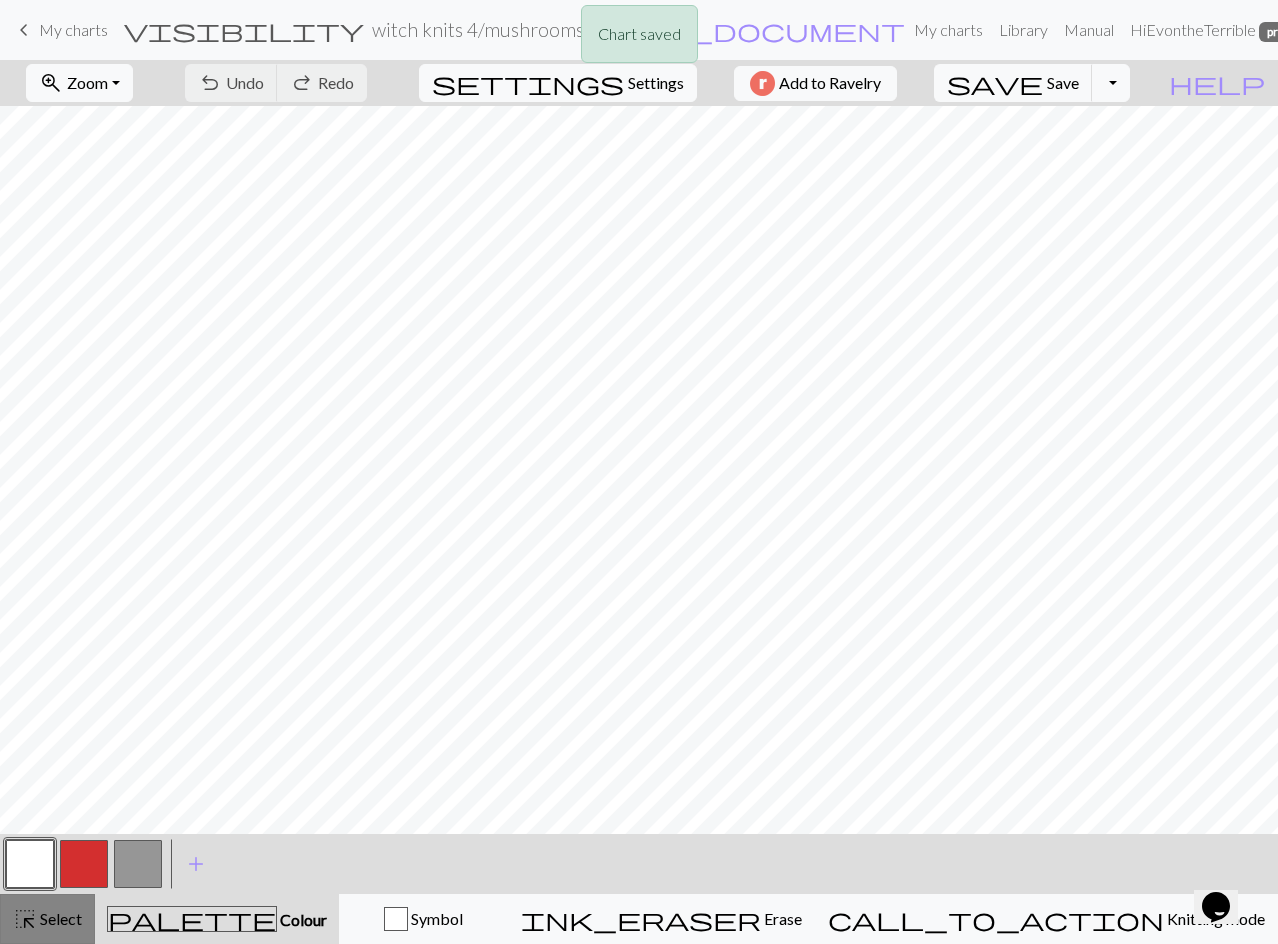 click on "Select" at bounding box center (59, 918) 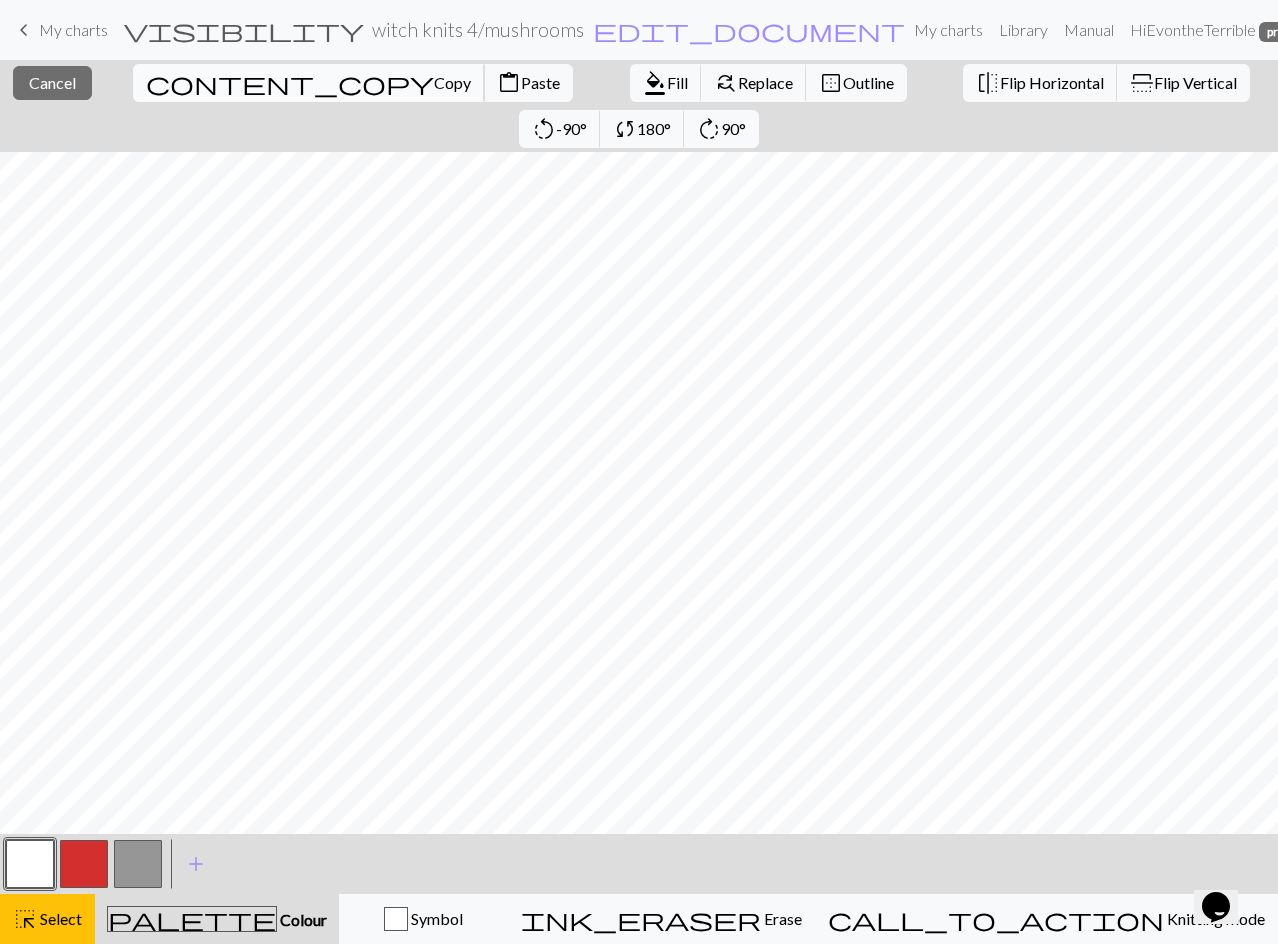 click on "content_copy" at bounding box center (290, 83) 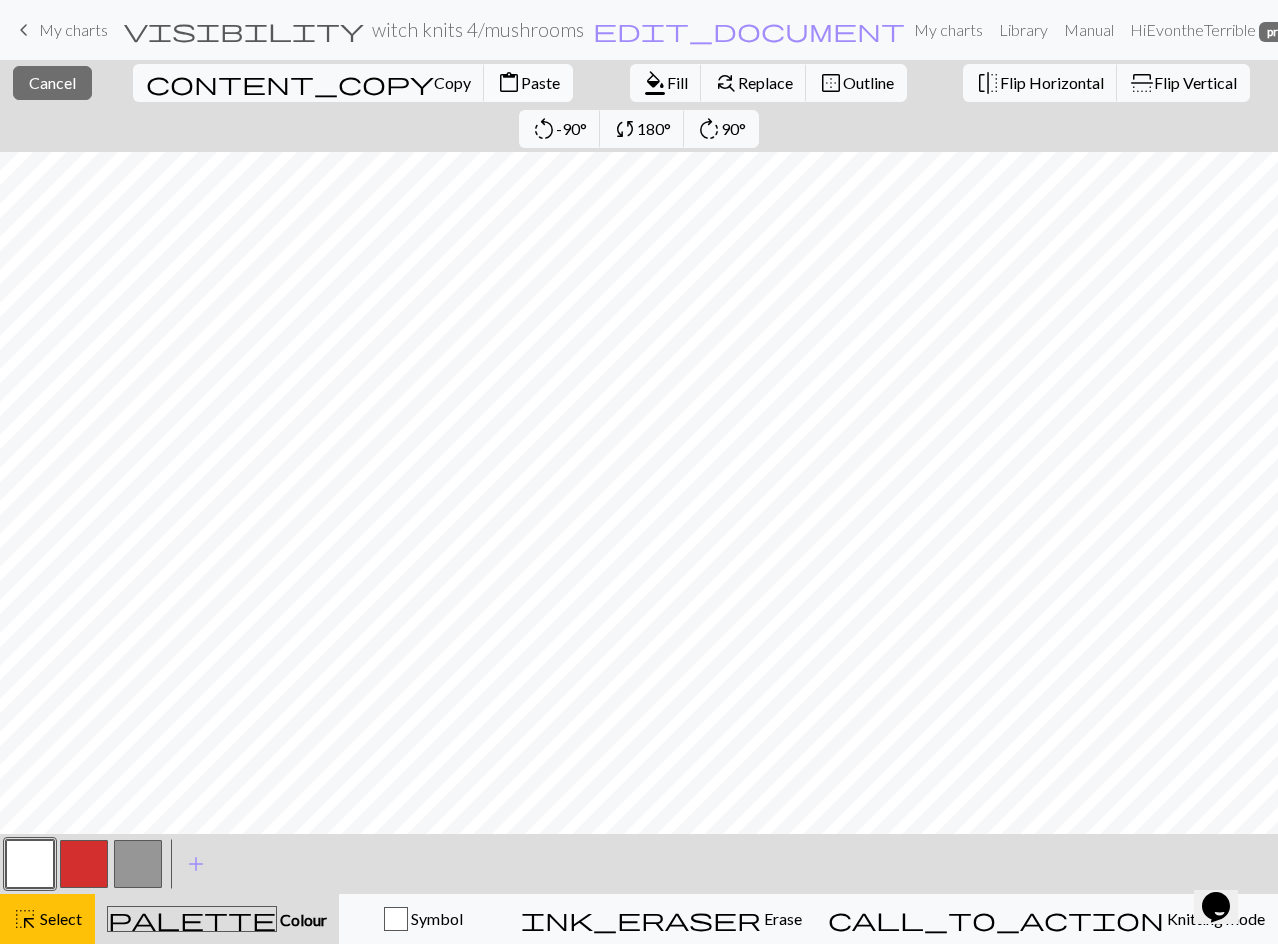 click on "content_paste  Paste" at bounding box center (528, 83) 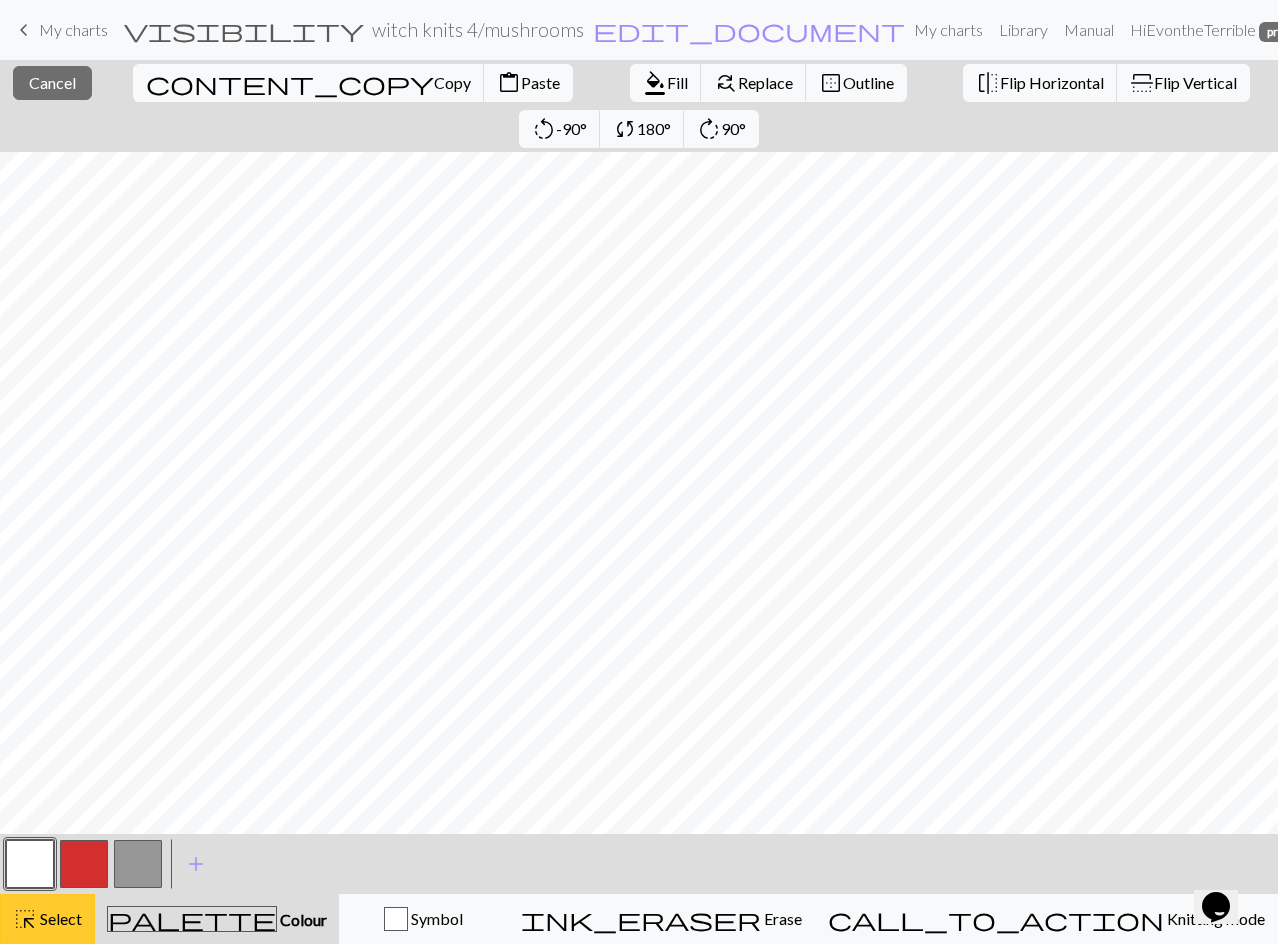 click on "Select" at bounding box center (59, 918) 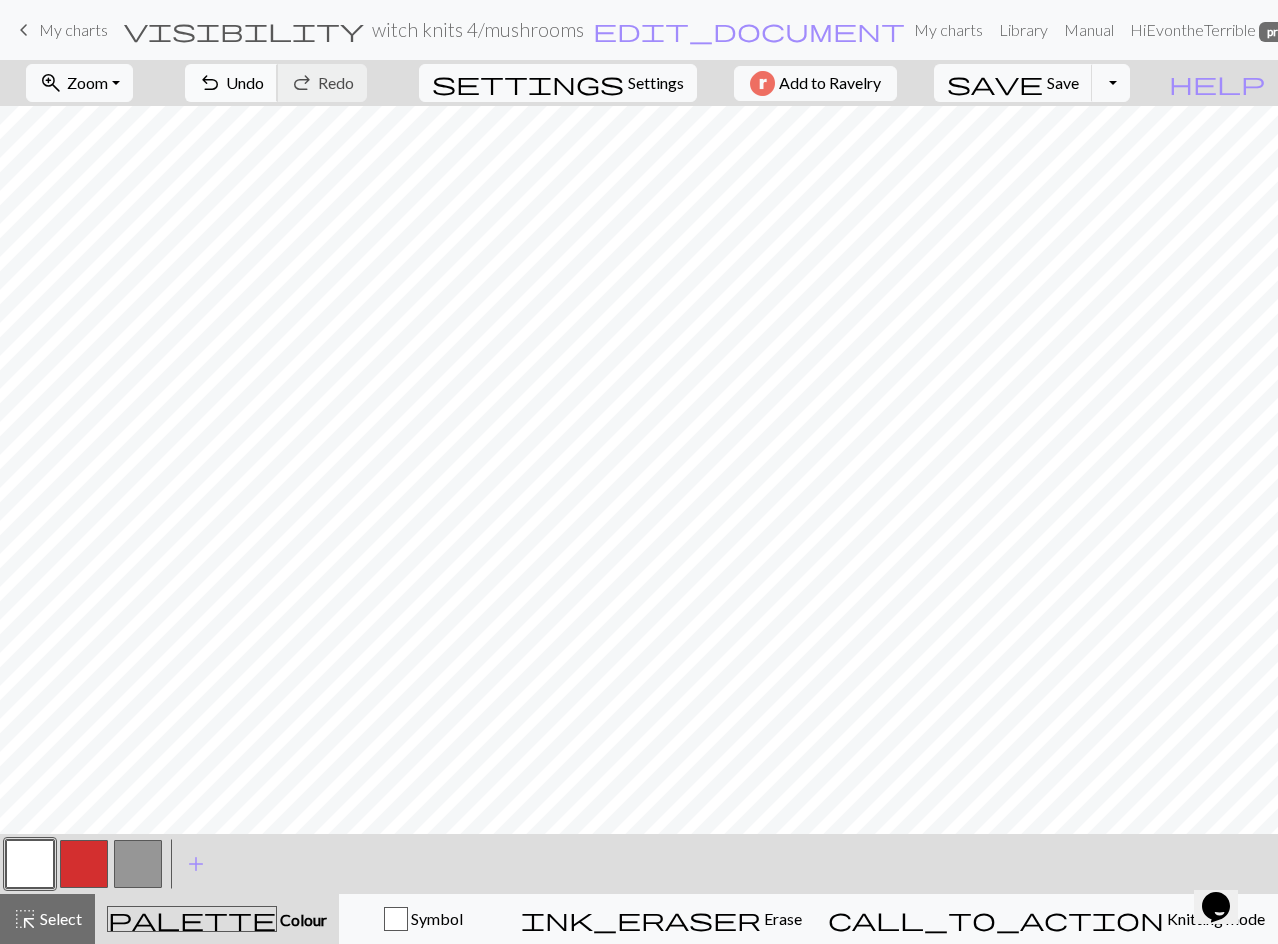 click on "Undo" at bounding box center [245, 82] 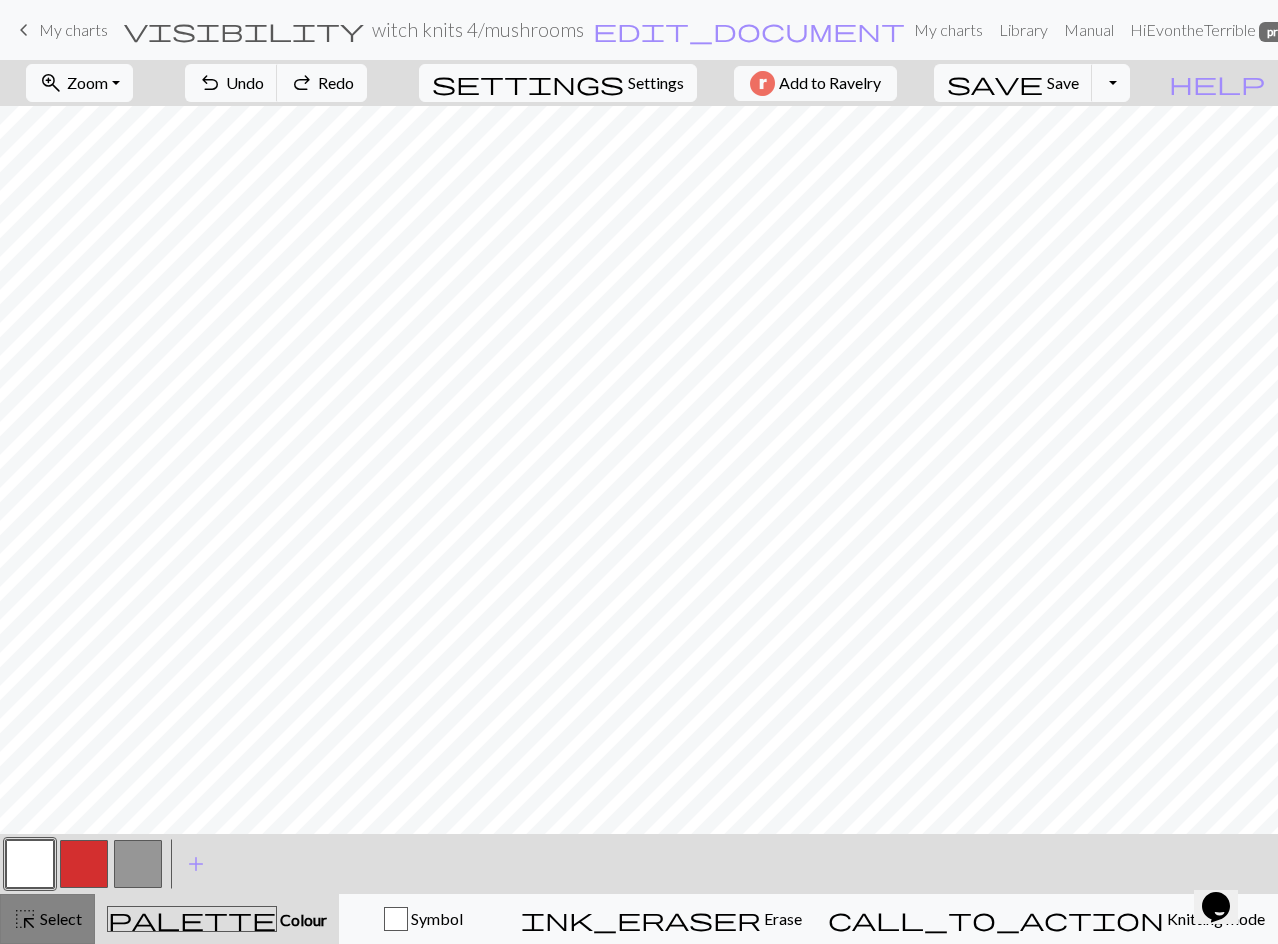 click on "Select" at bounding box center (59, 918) 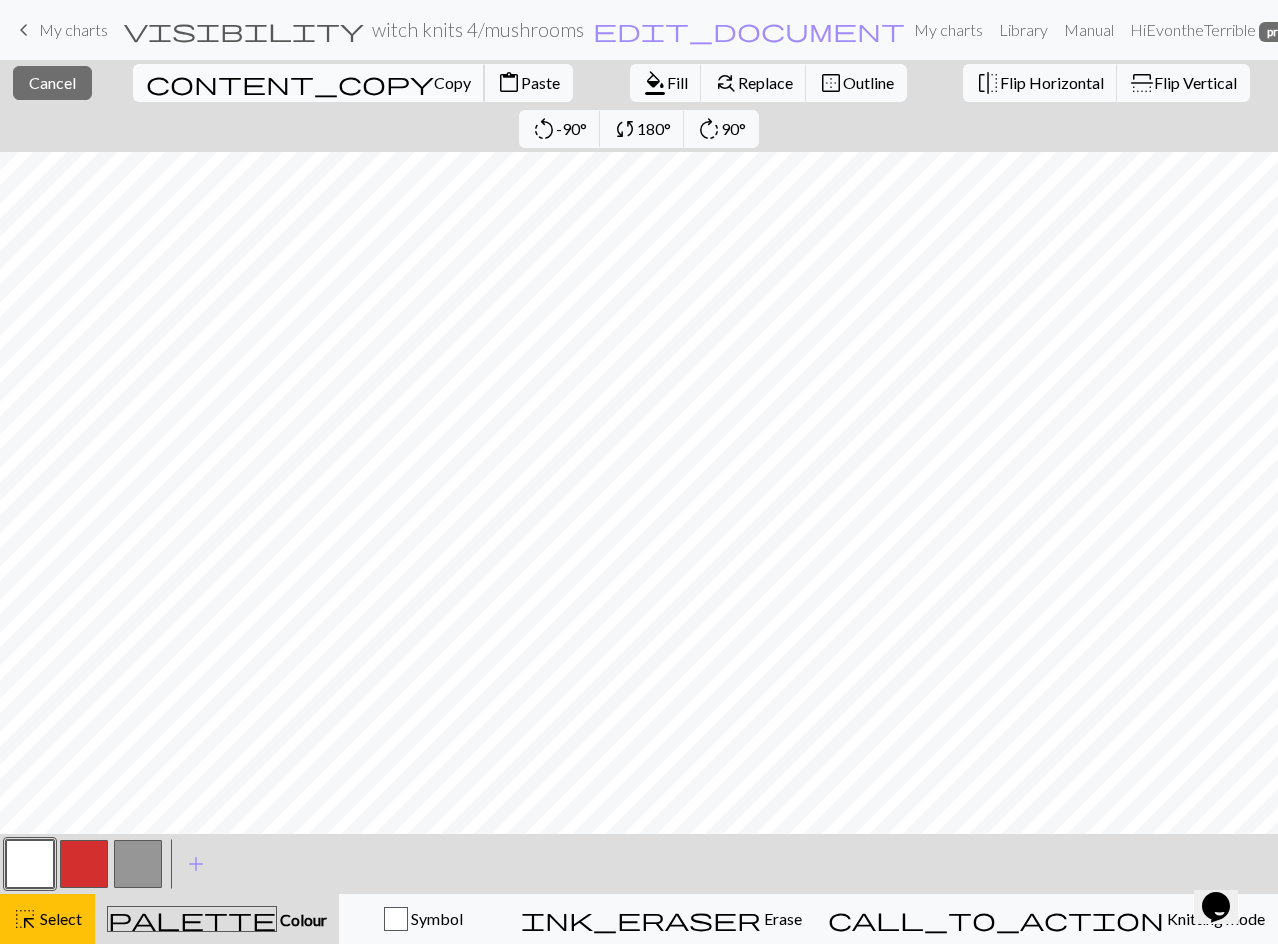 click on "Copy" at bounding box center (452, 82) 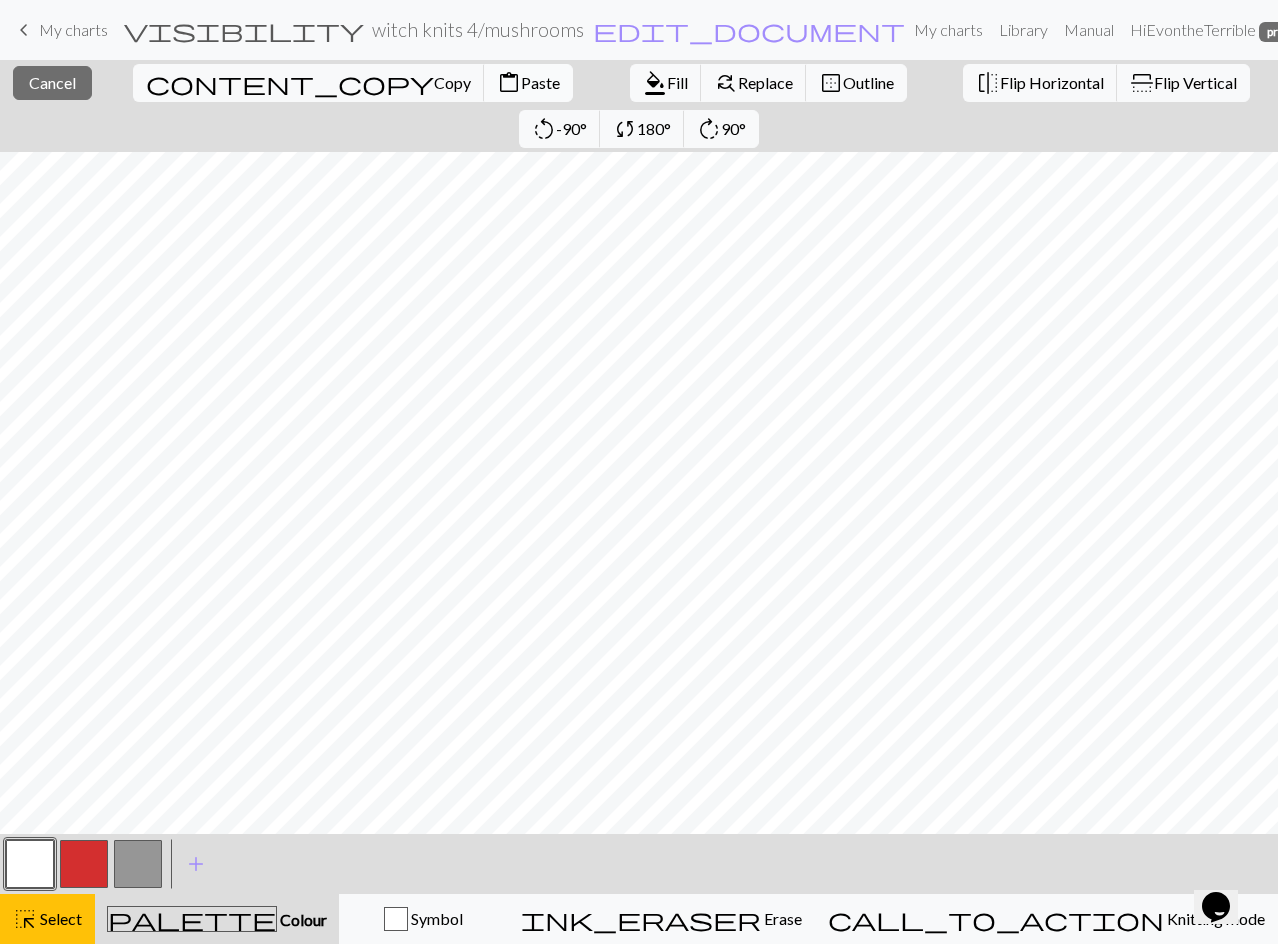 click on "Paste" at bounding box center (540, 82) 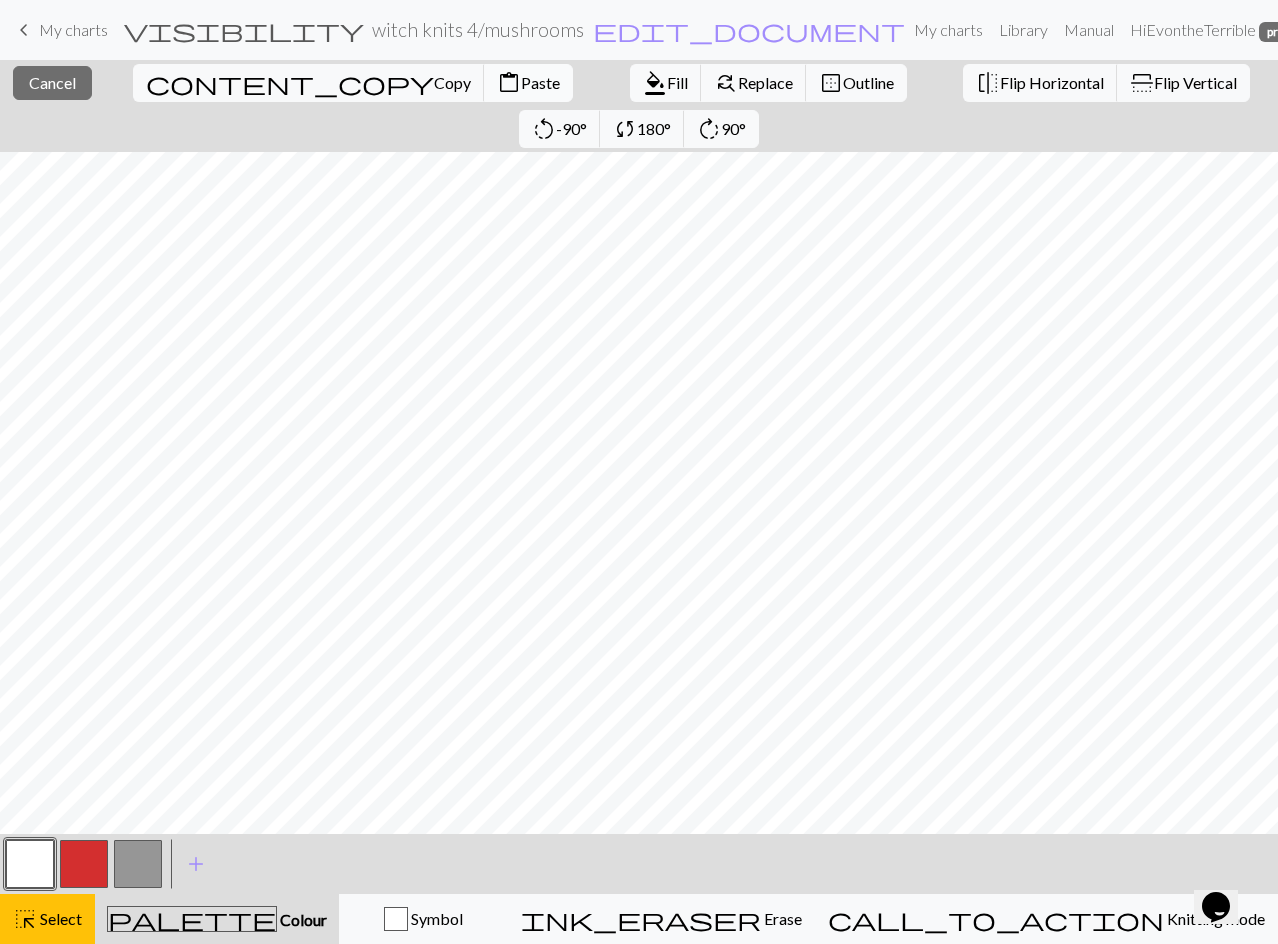 click on "Paste" at bounding box center [540, 82] 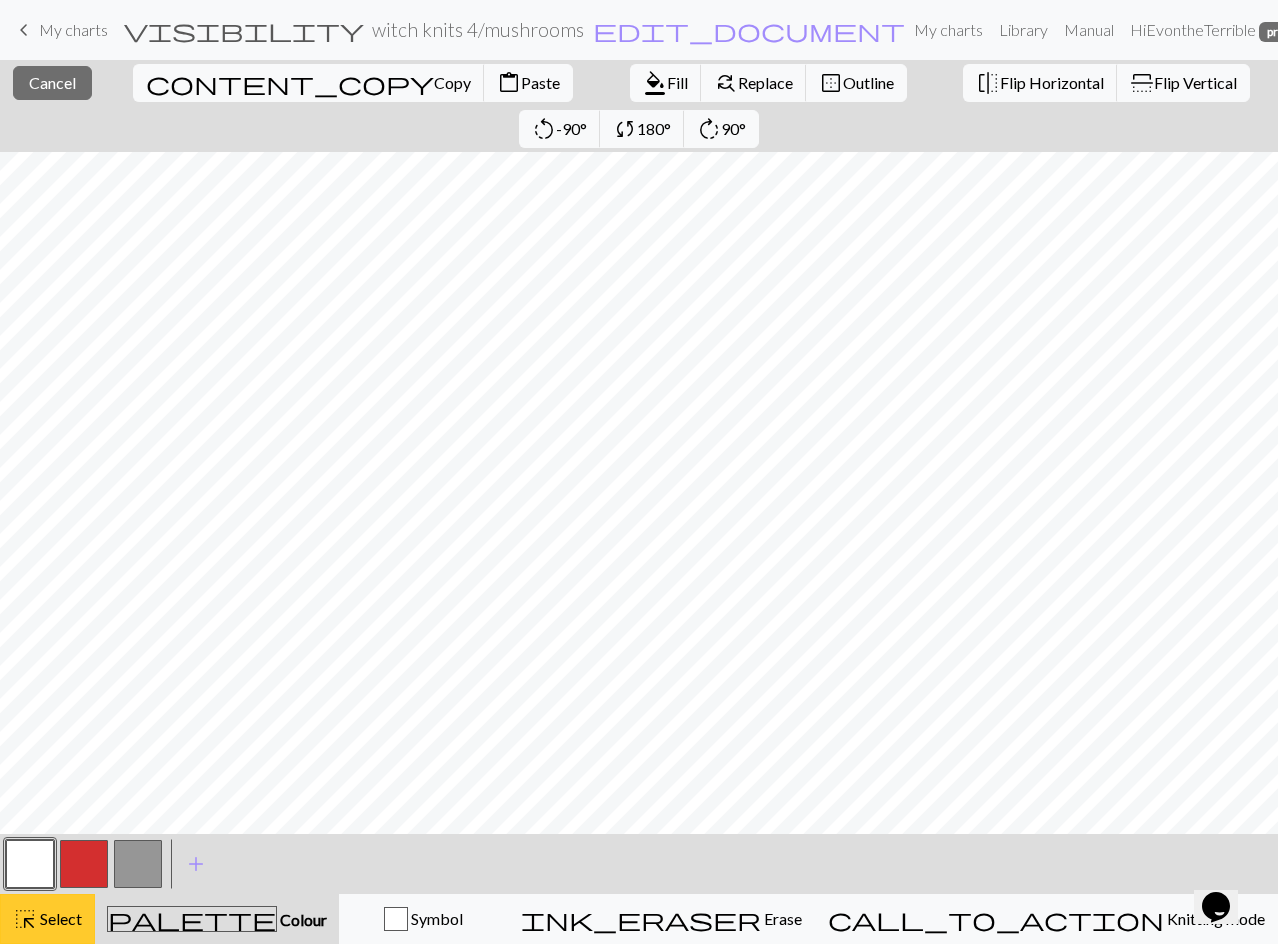 click on "Select" at bounding box center (59, 918) 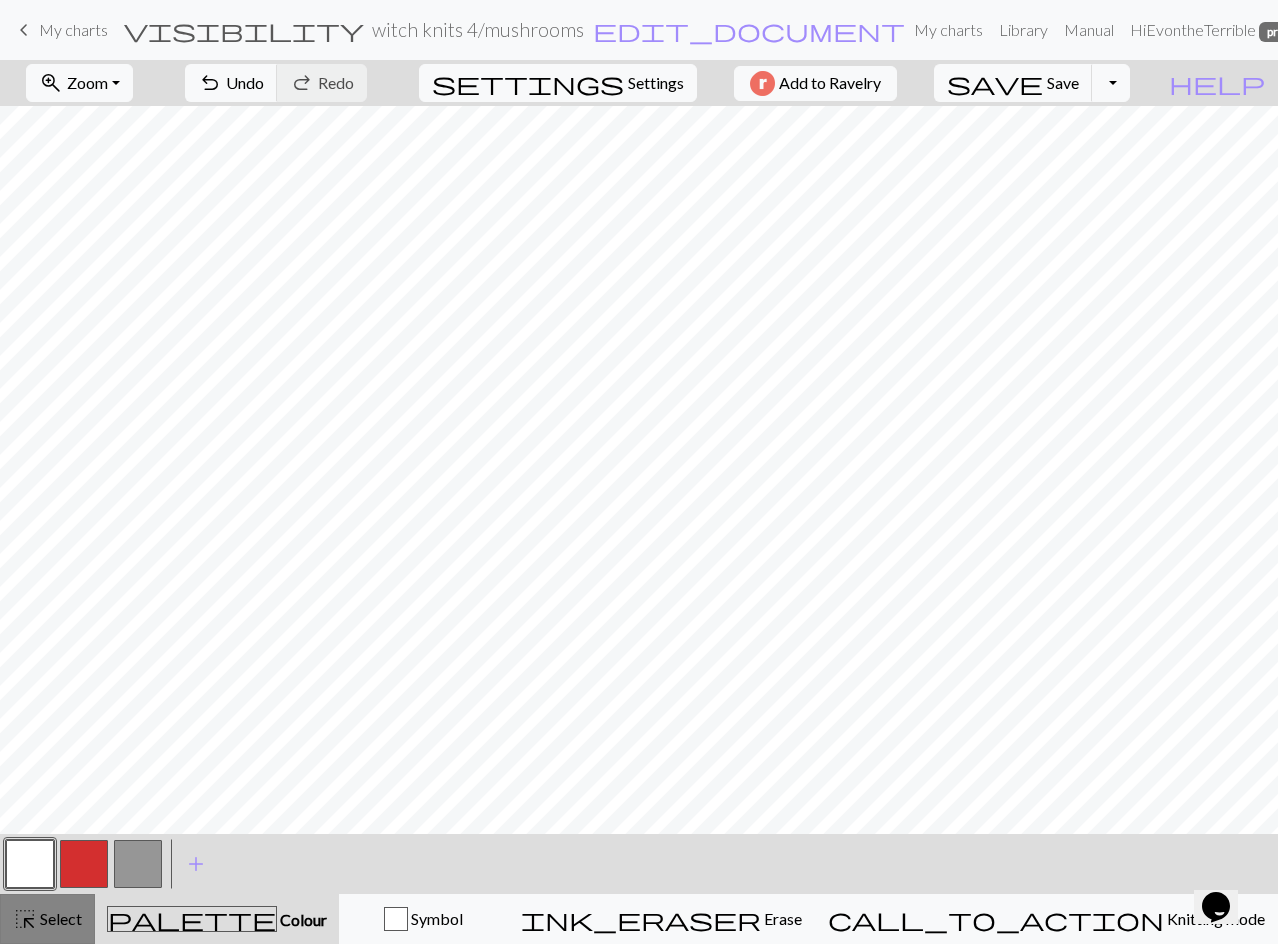 click on "Select" at bounding box center [59, 918] 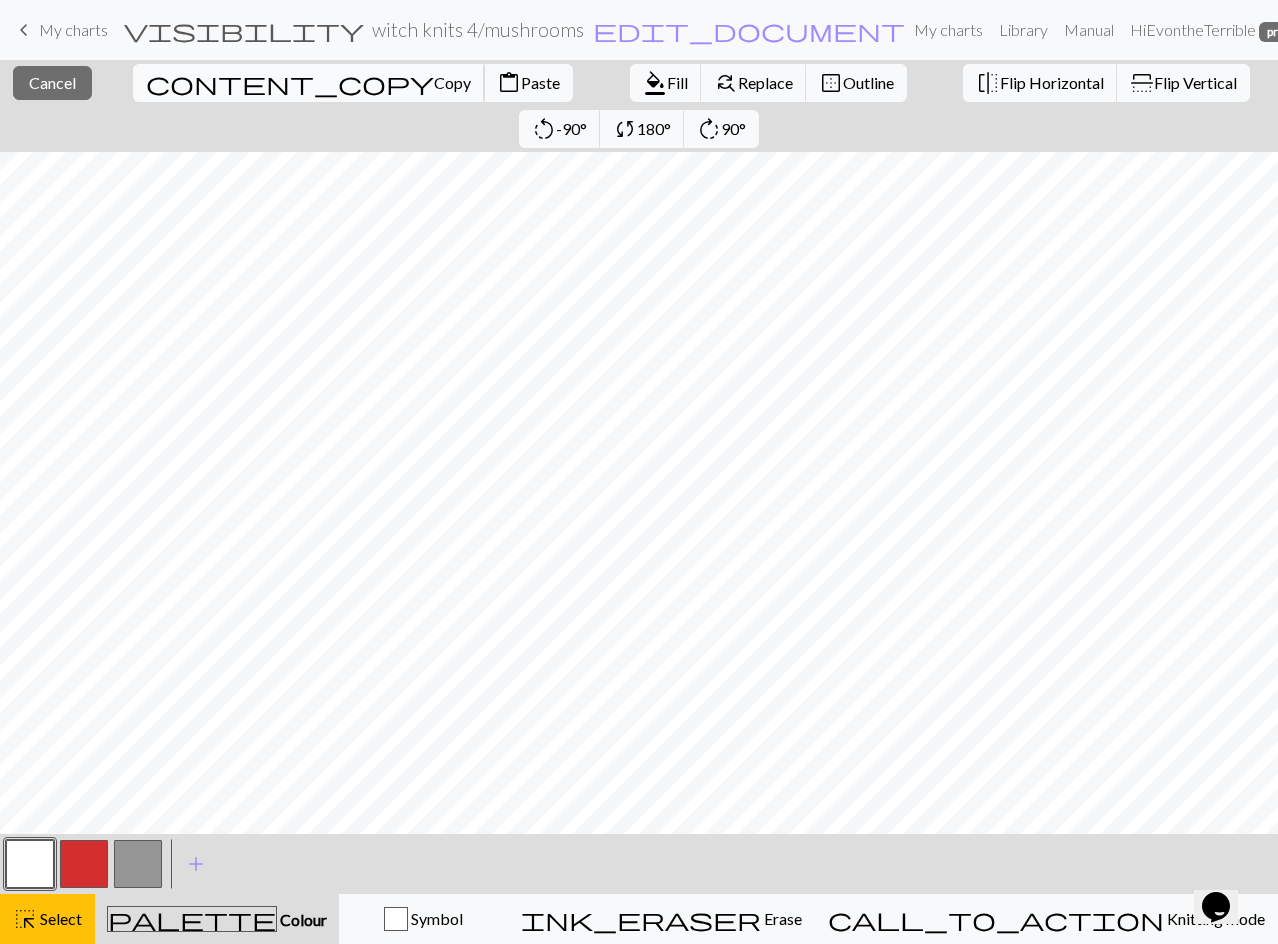 click on "Copy" at bounding box center (452, 82) 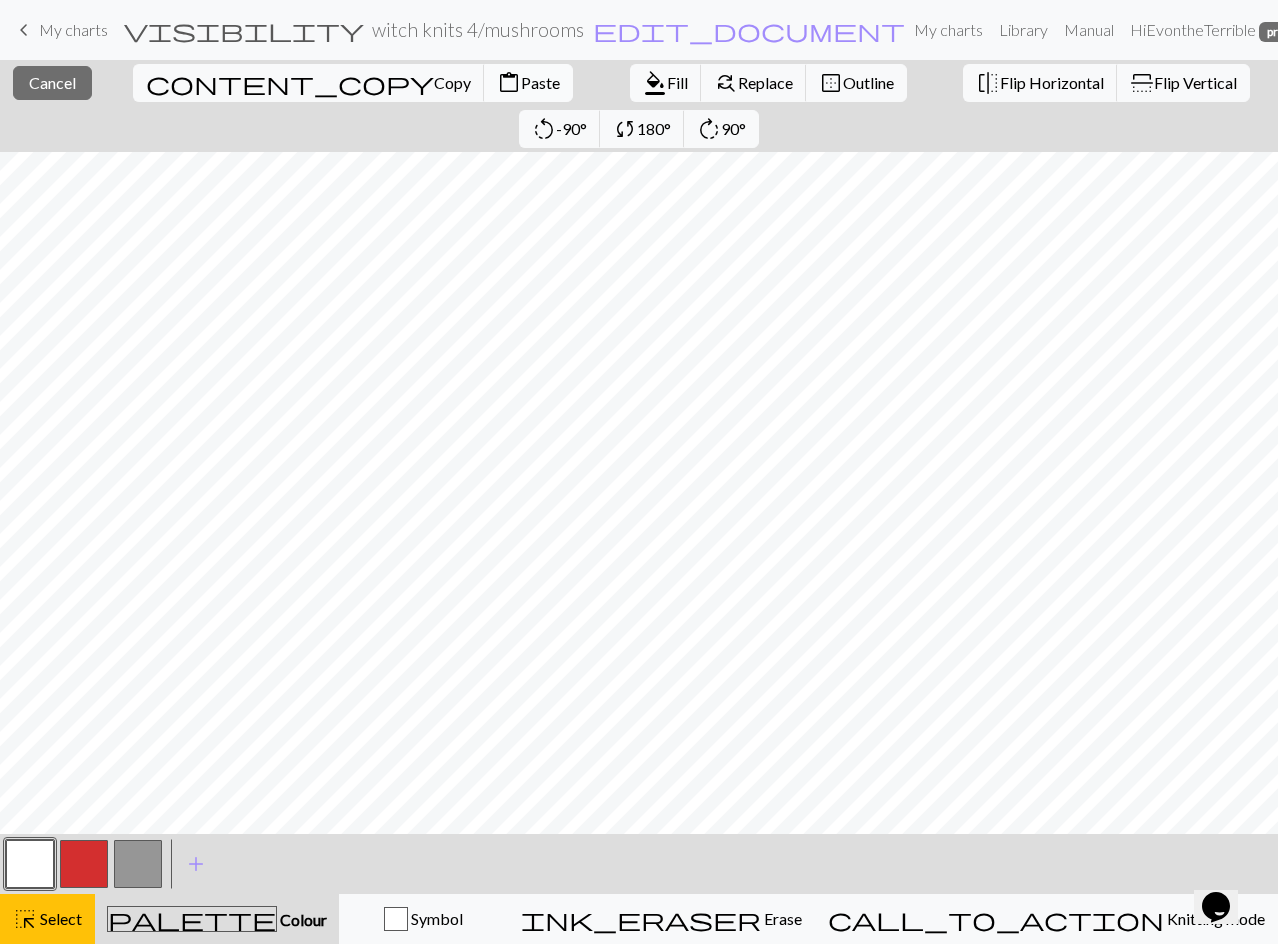 click on "Paste" at bounding box center (540, 82) 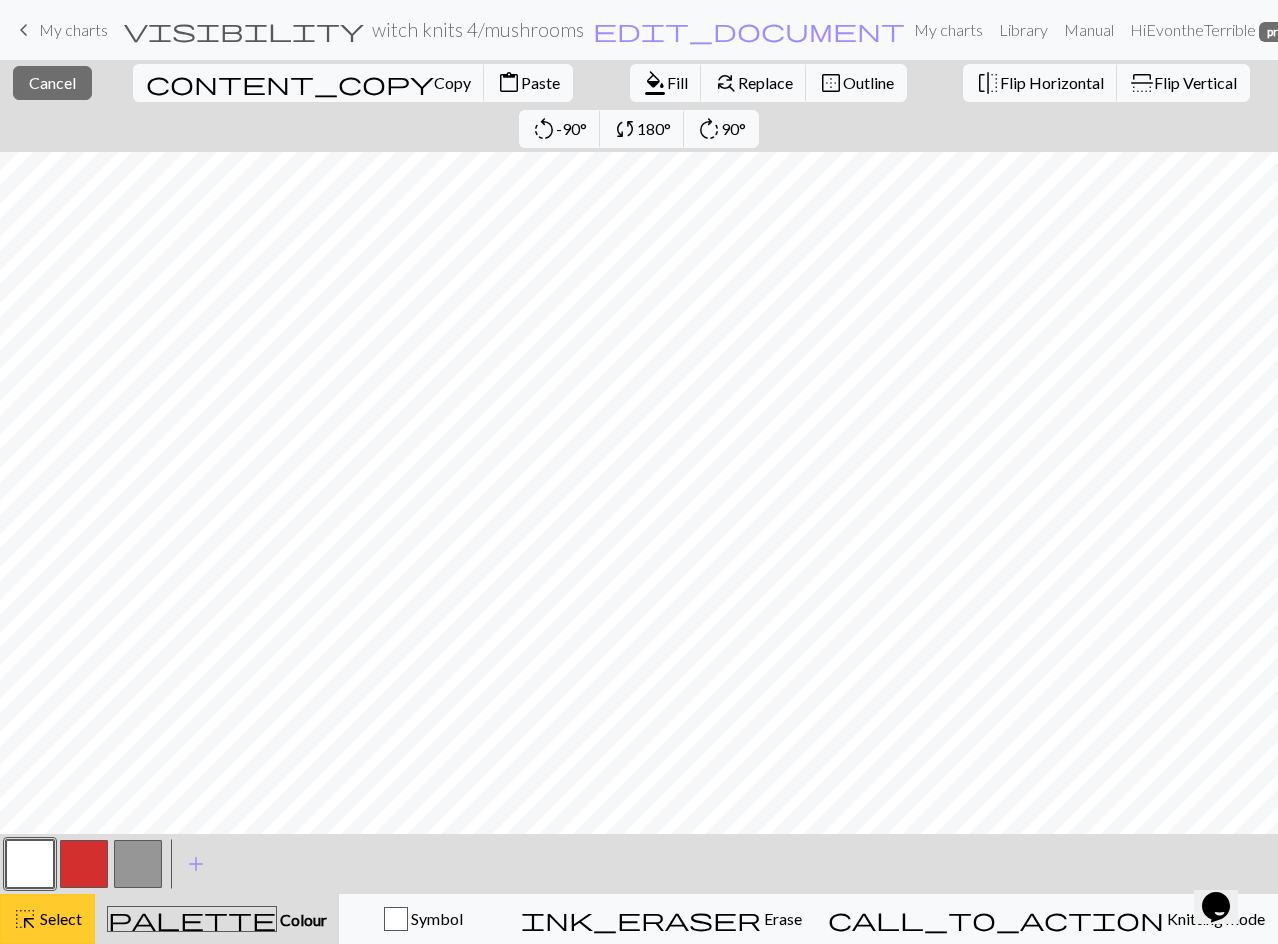 drag, startPoint x: 56, startPoint y: 926, endPoint x: 88, endPoint y: 895, distance: 44.553337 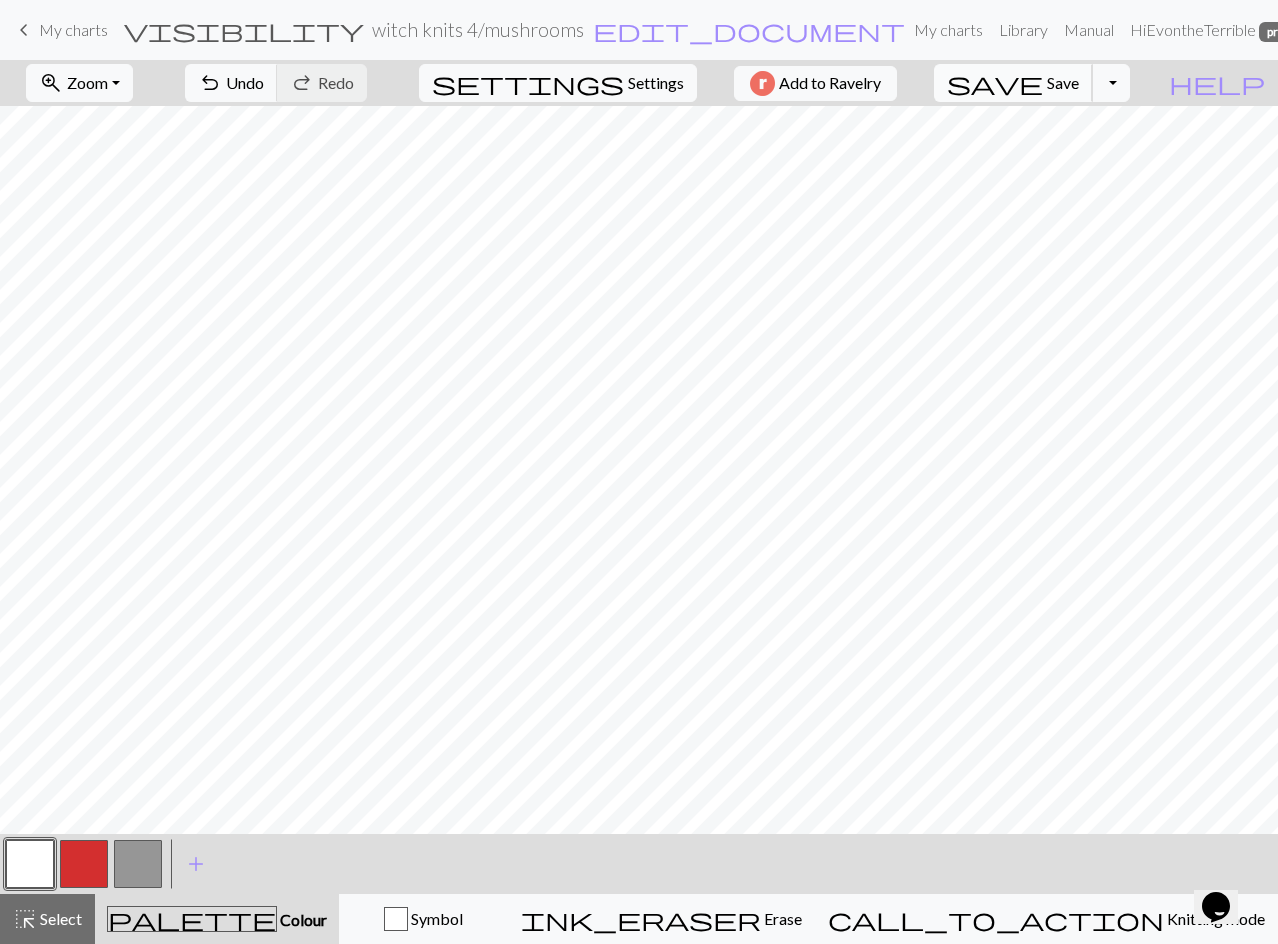 click on "save" at bounding box center (995, 83) 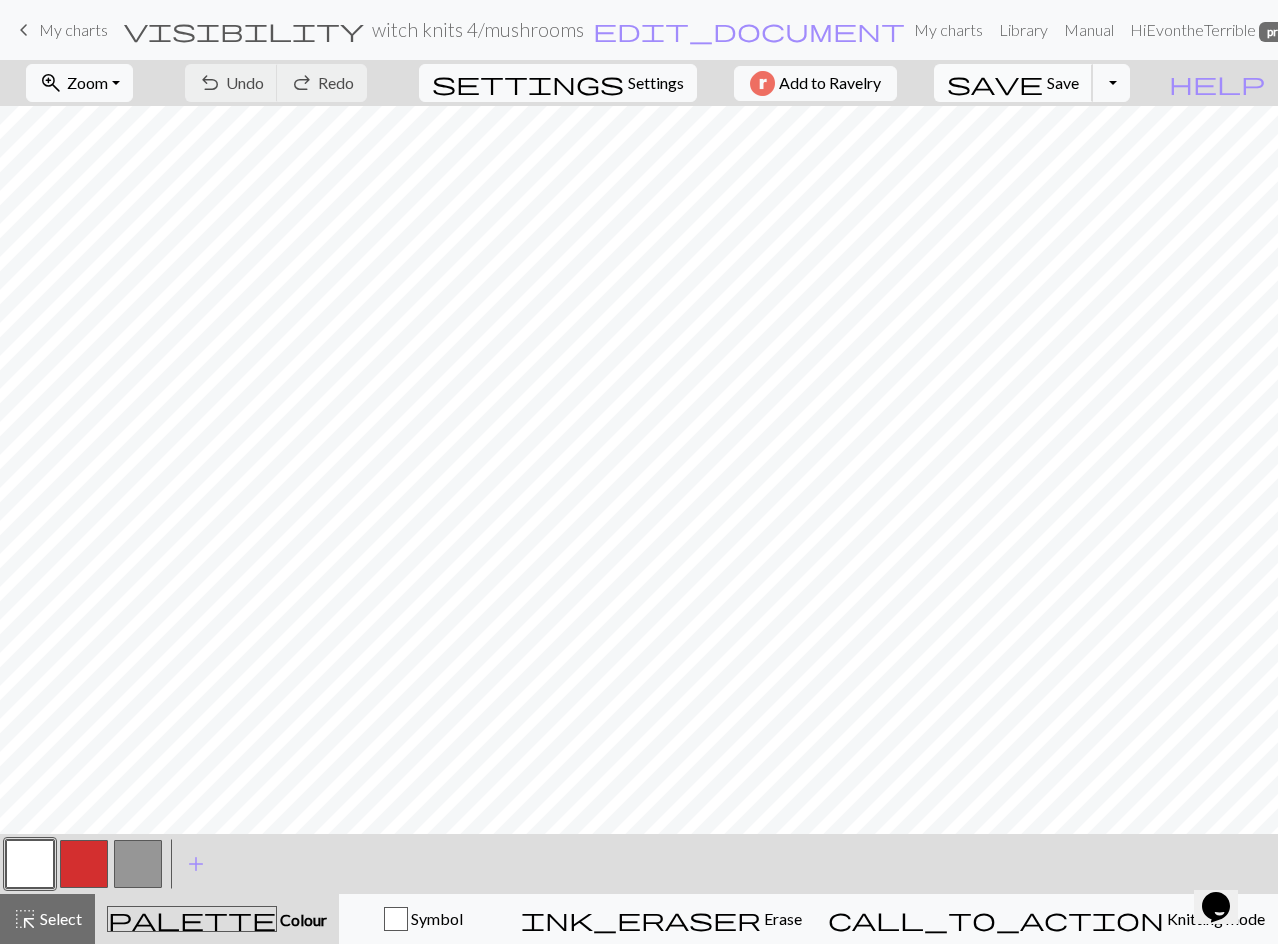 click on "save" at bounding box center (995, 83) 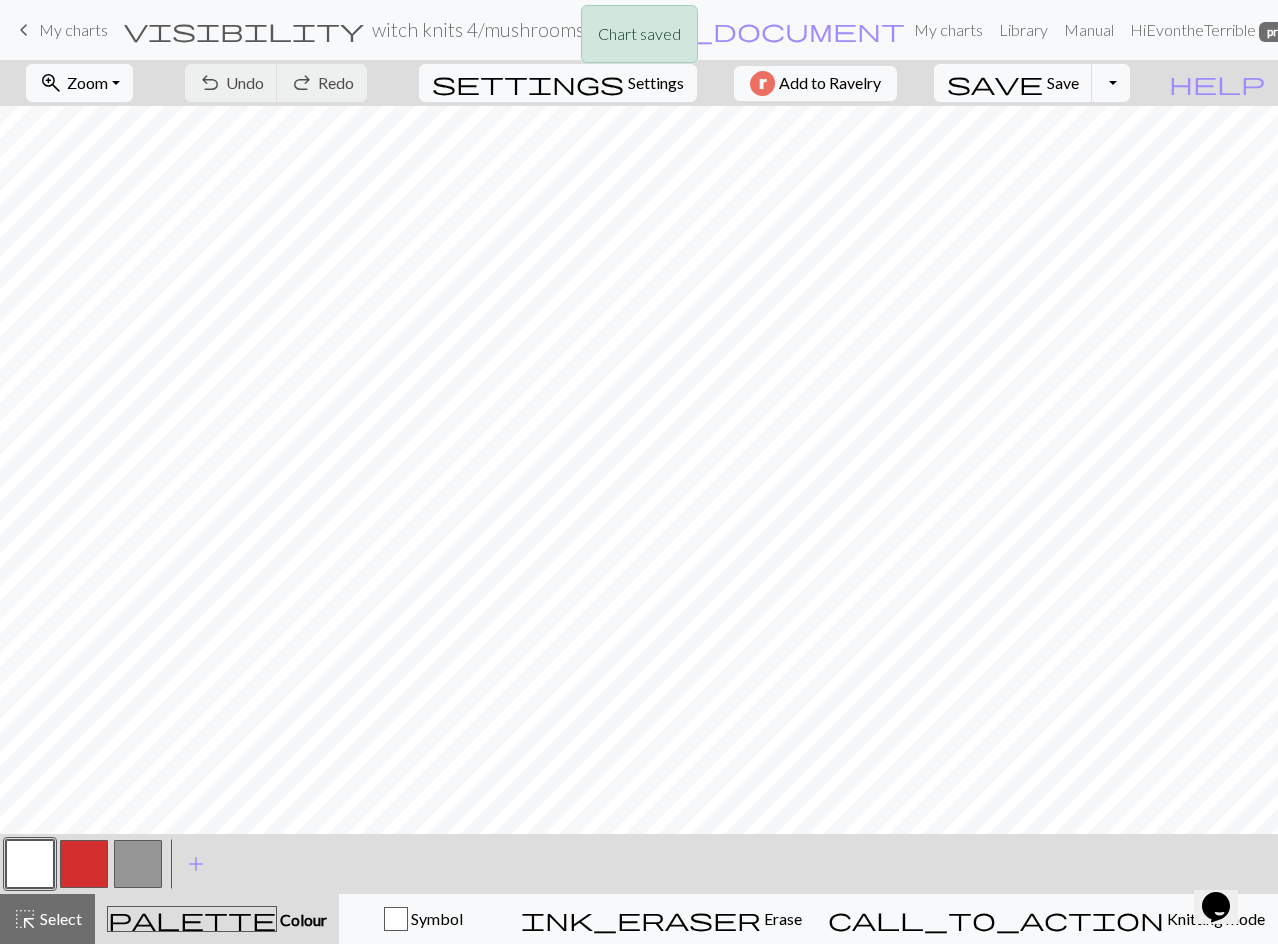 click at bounding box center (84, 864) 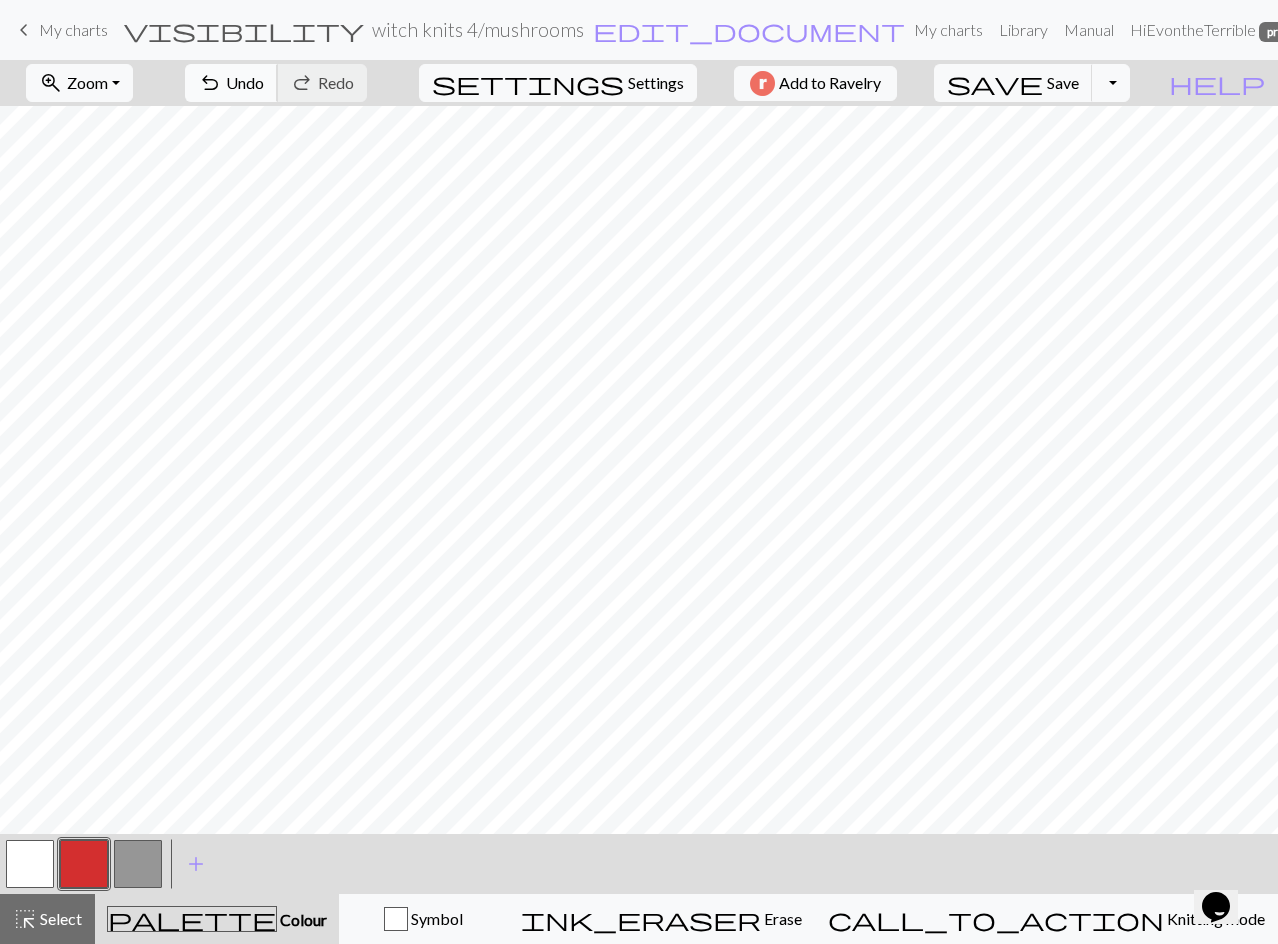 click on "Undo" at bounding box center (245, 82) 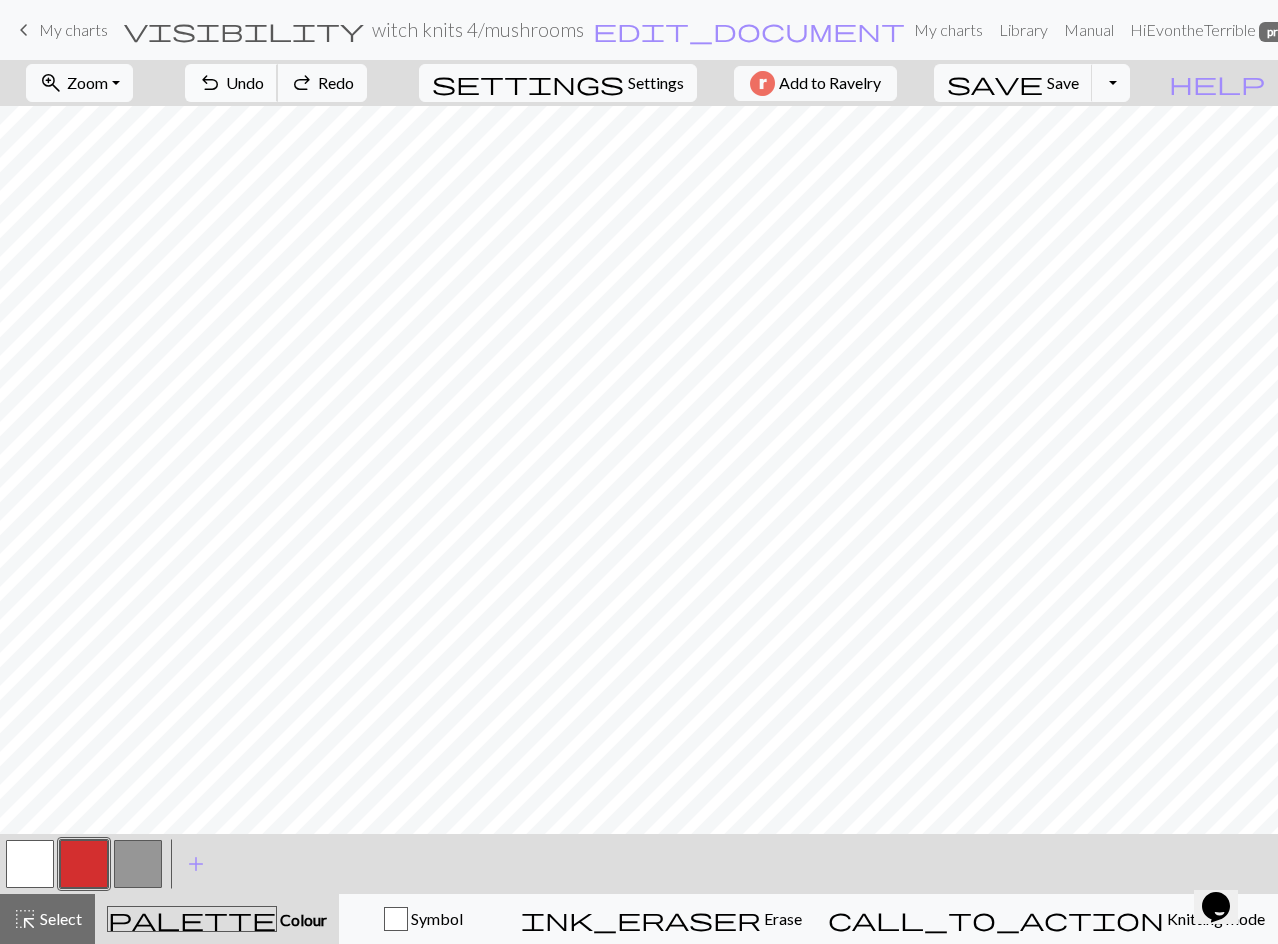 click on "Undo" at bounding box center (245, 82) 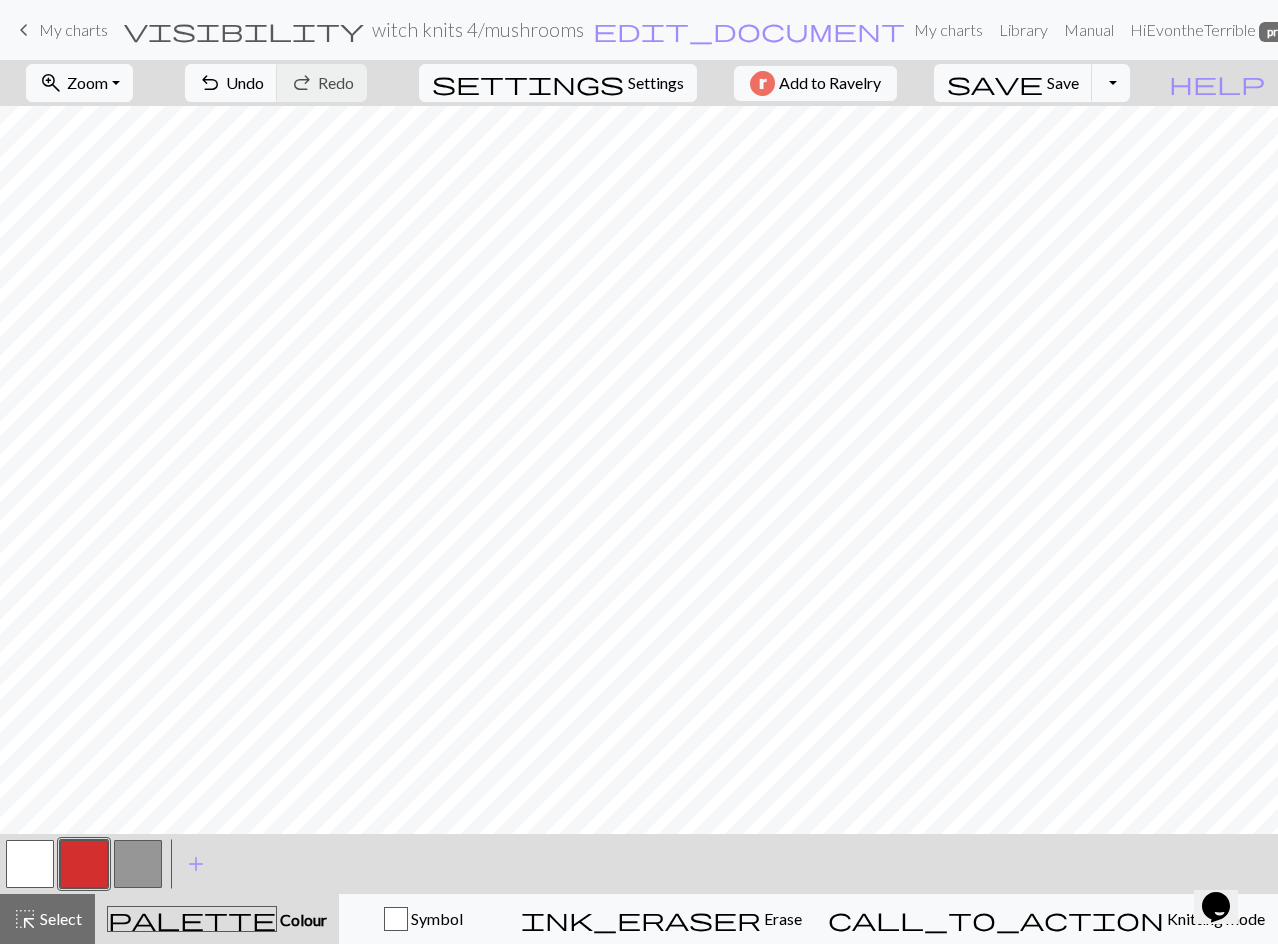 click at bounding box center [138, 864] 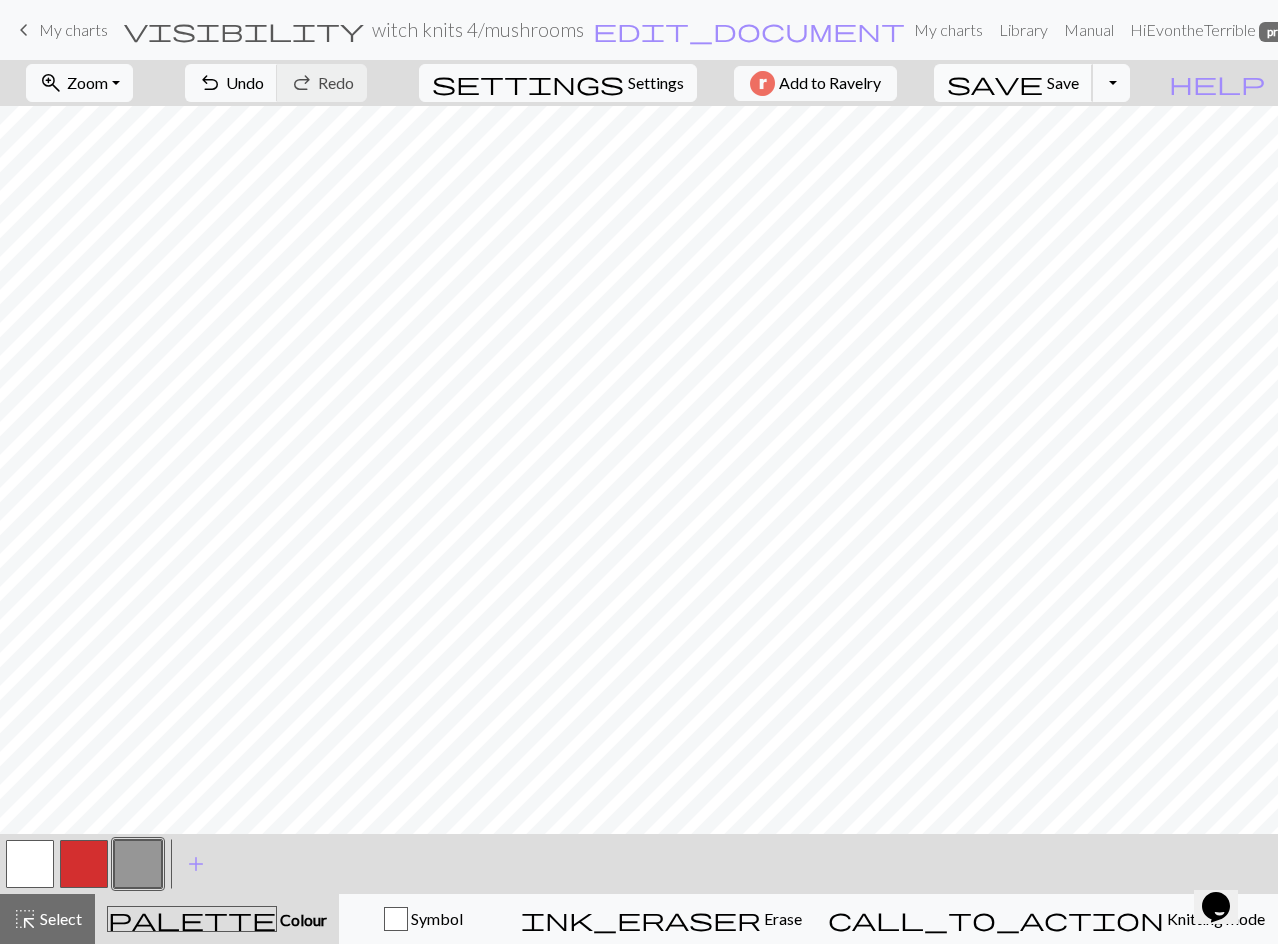 click on "Save" at bounding box center (1063, 82) 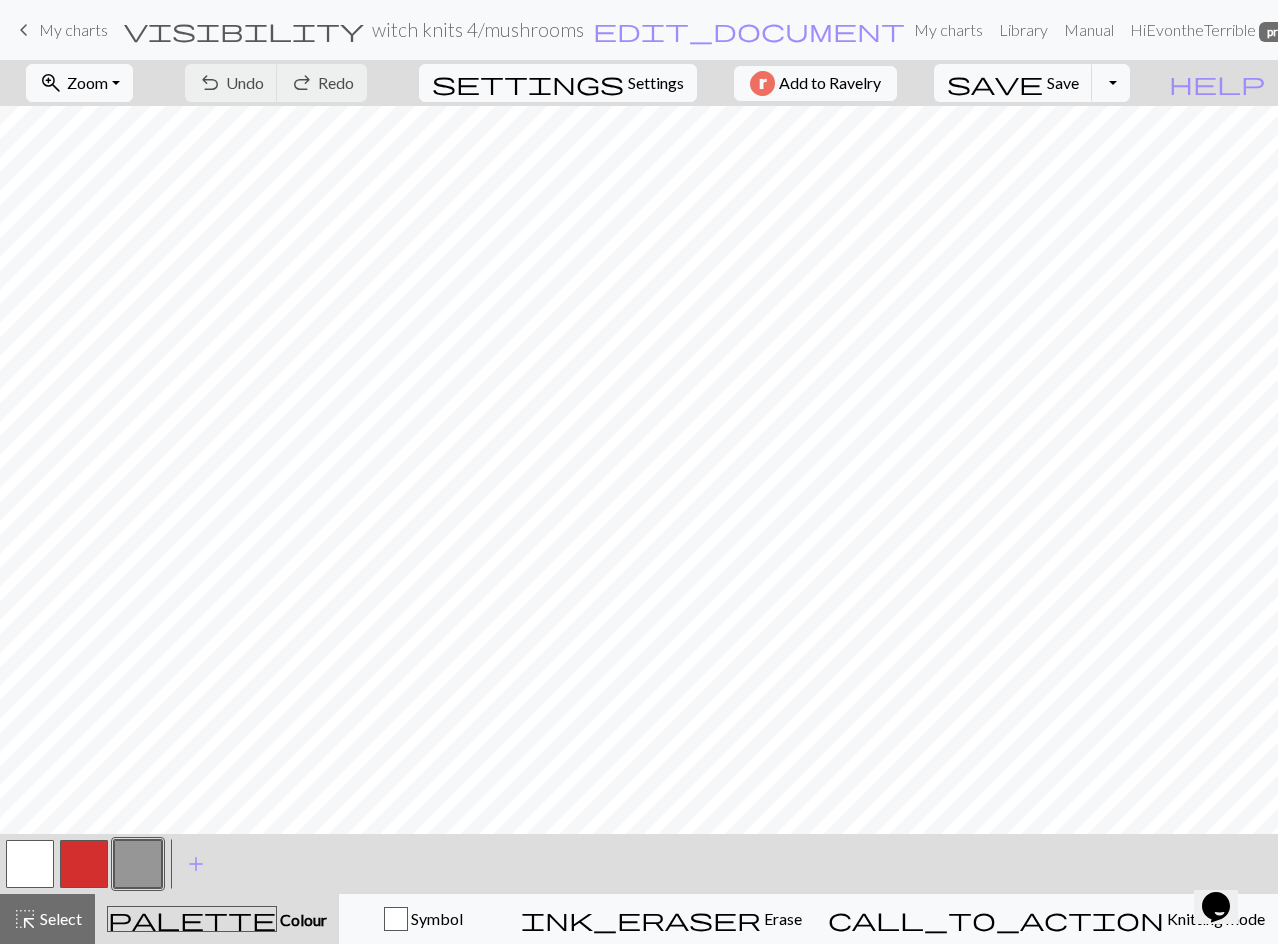 click at bounding box center [84, 864] 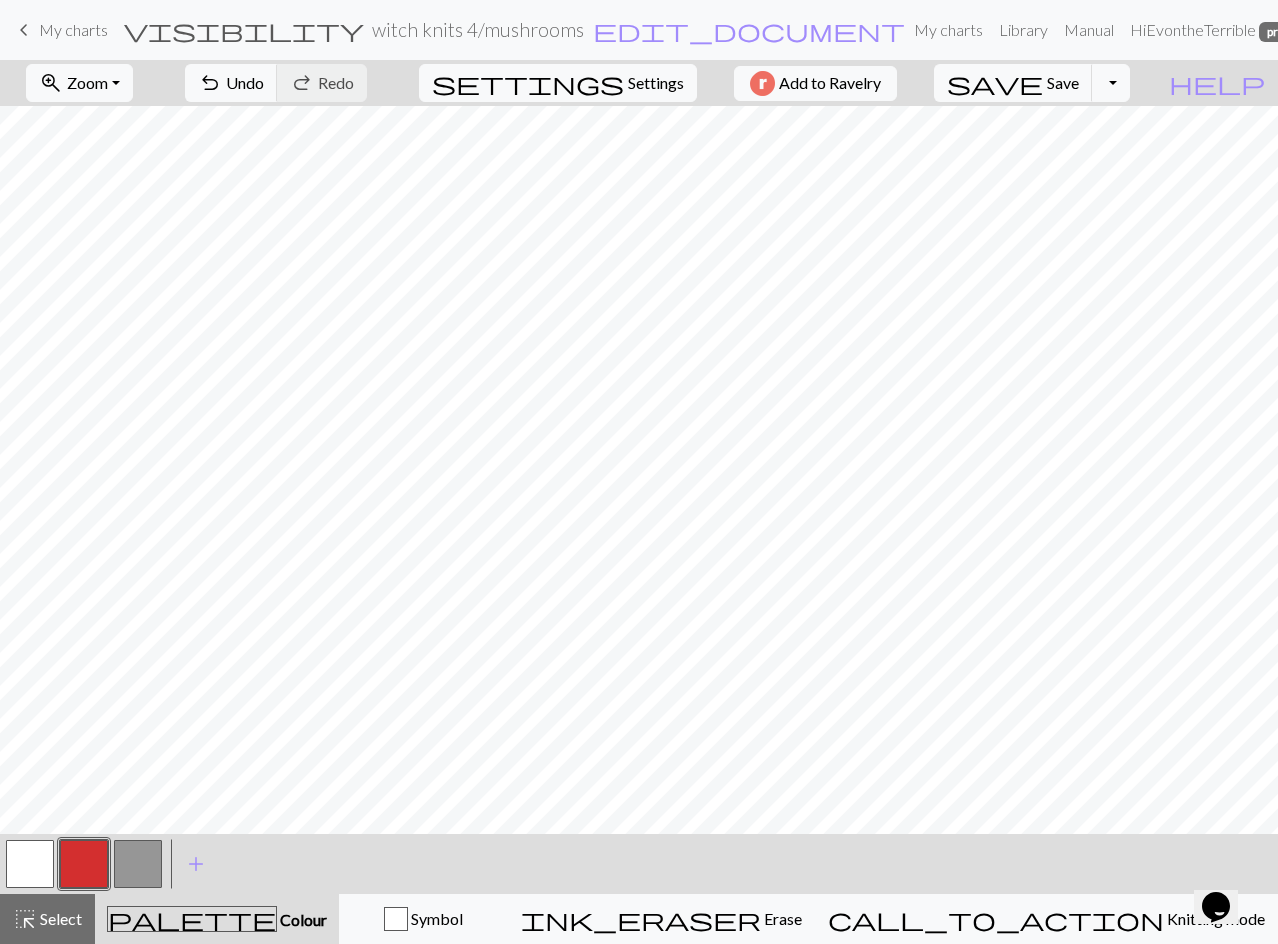 click at bounding box center (30, 864) 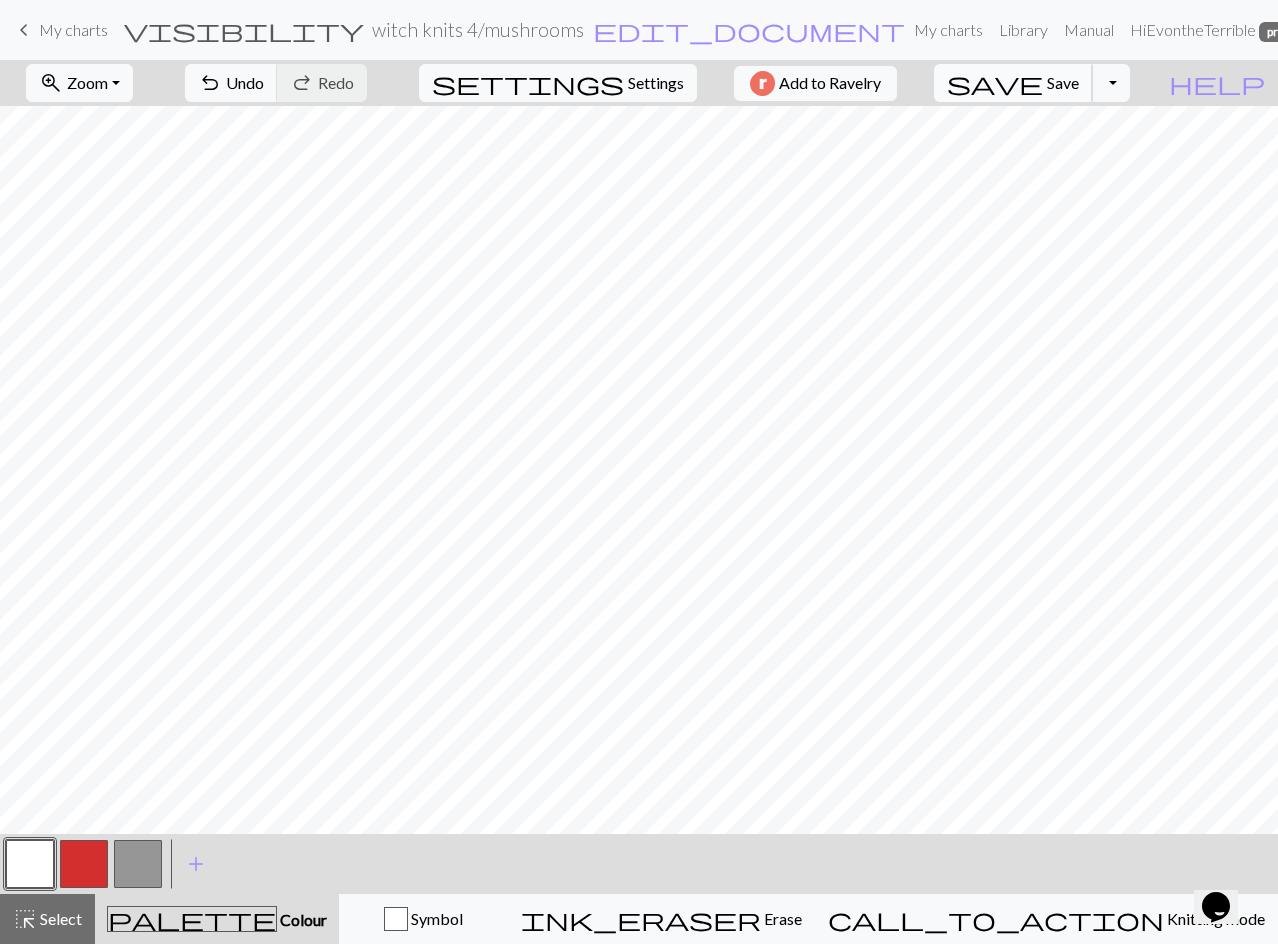 click on "Save" at bounding box center [1063, 82] 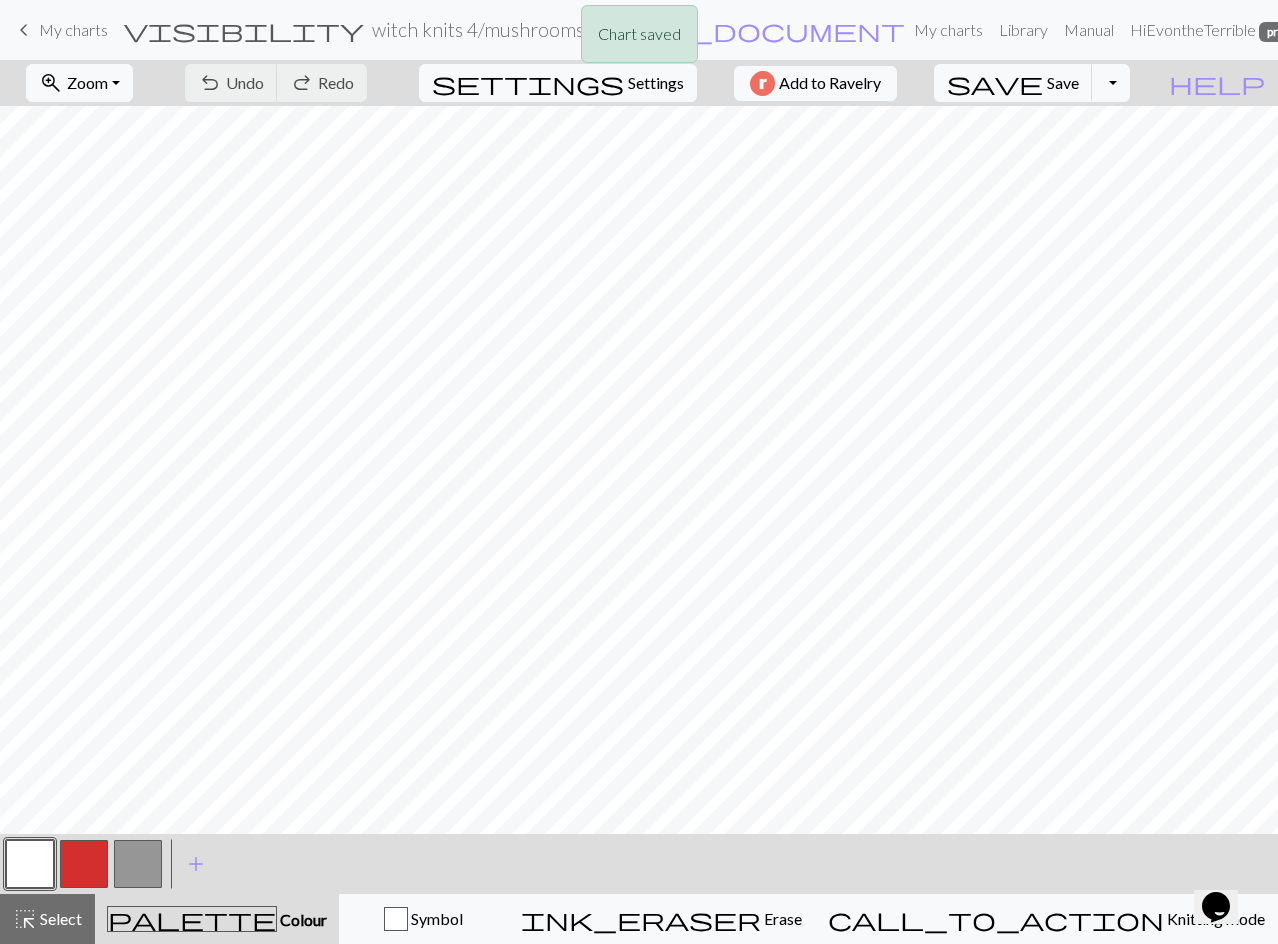 click at bounding box center [84, 864] 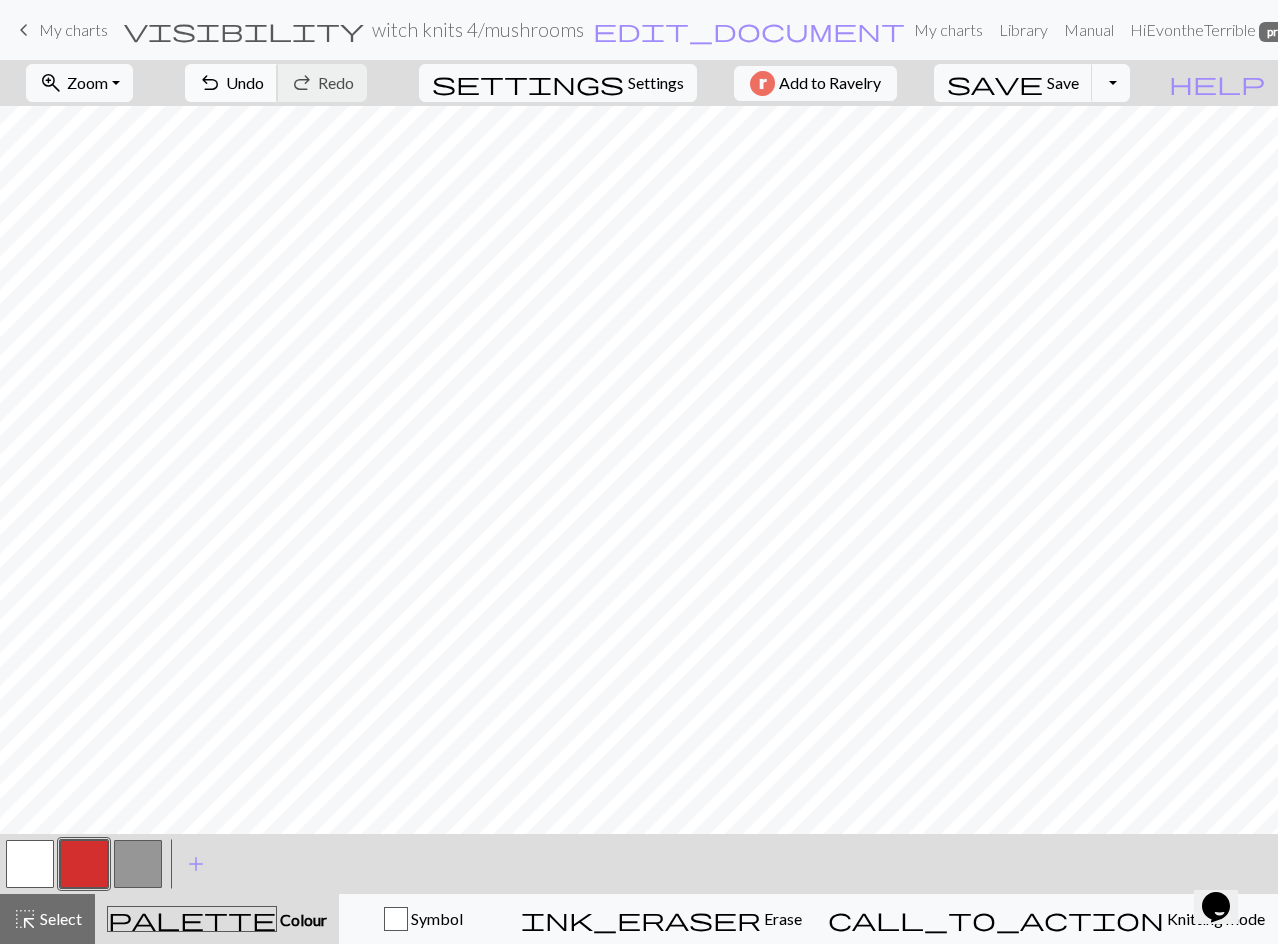 click on "Undo" at bounding box center (245, 82) 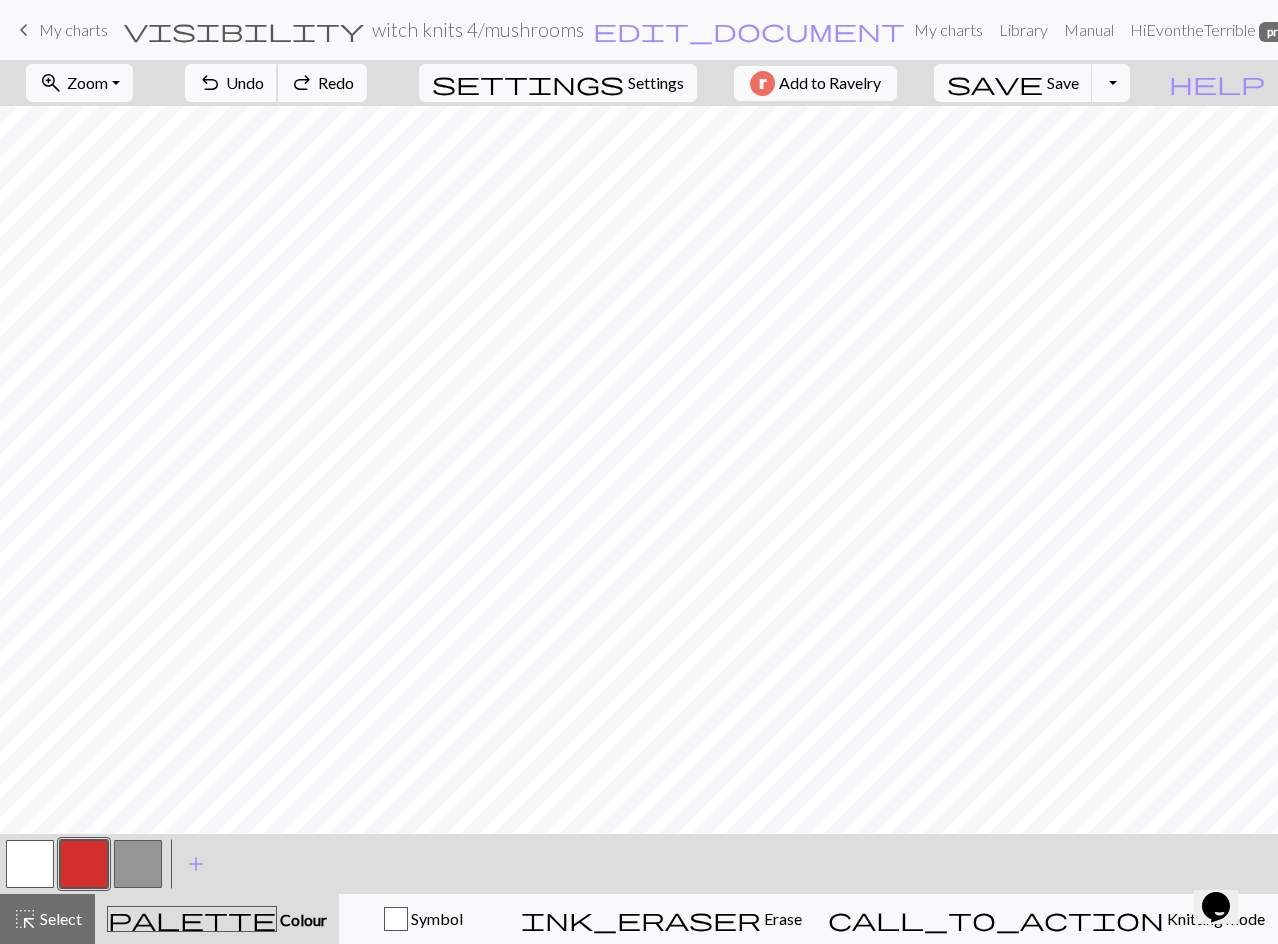click on "Undo" at bounding box center [245, 82] 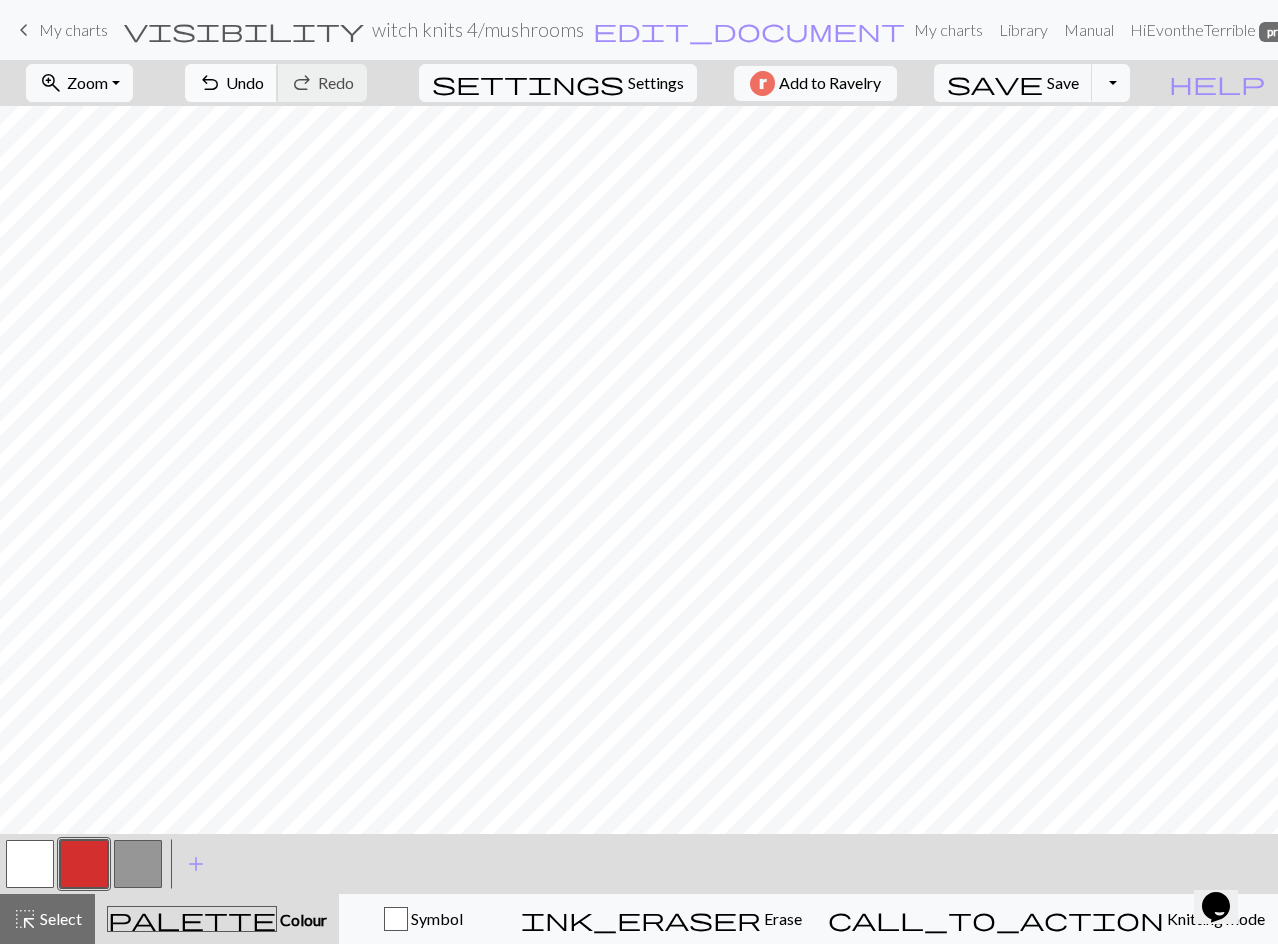 click on "Undo" at bounding box center (245, 82) 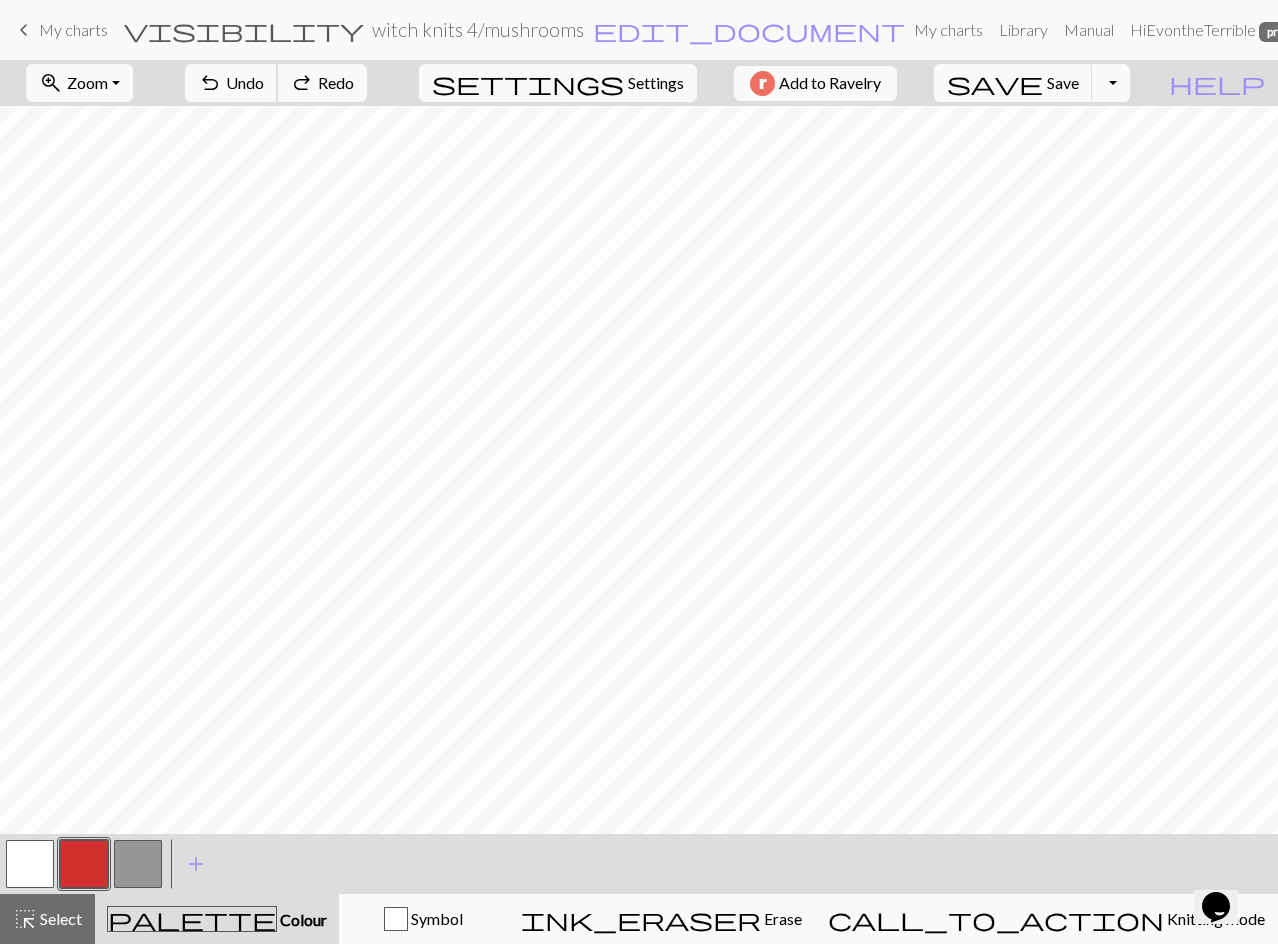 click on "Undo" at bounding box center [245, 82] 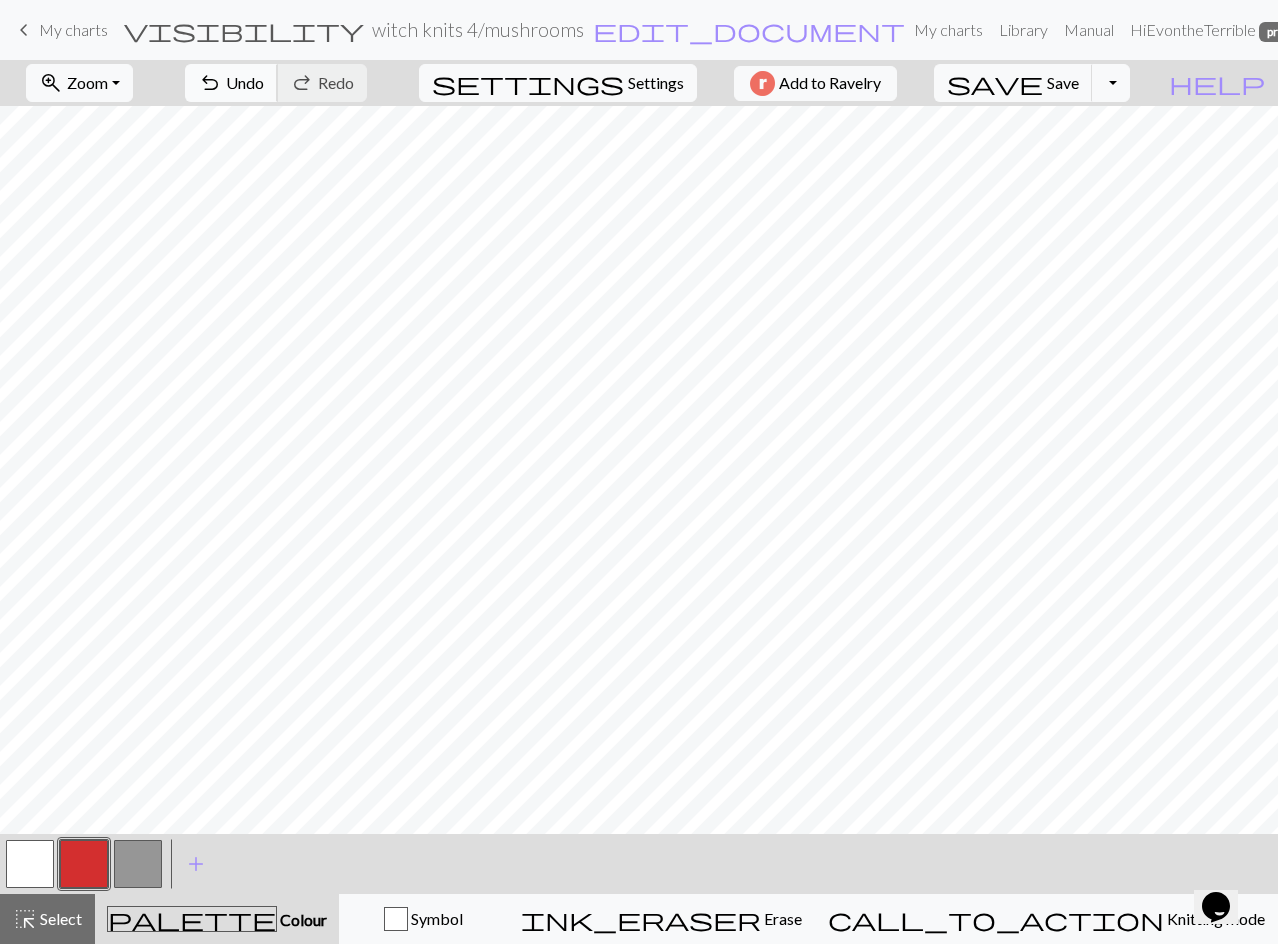 click on "undo" at bounding box center [210, 83] 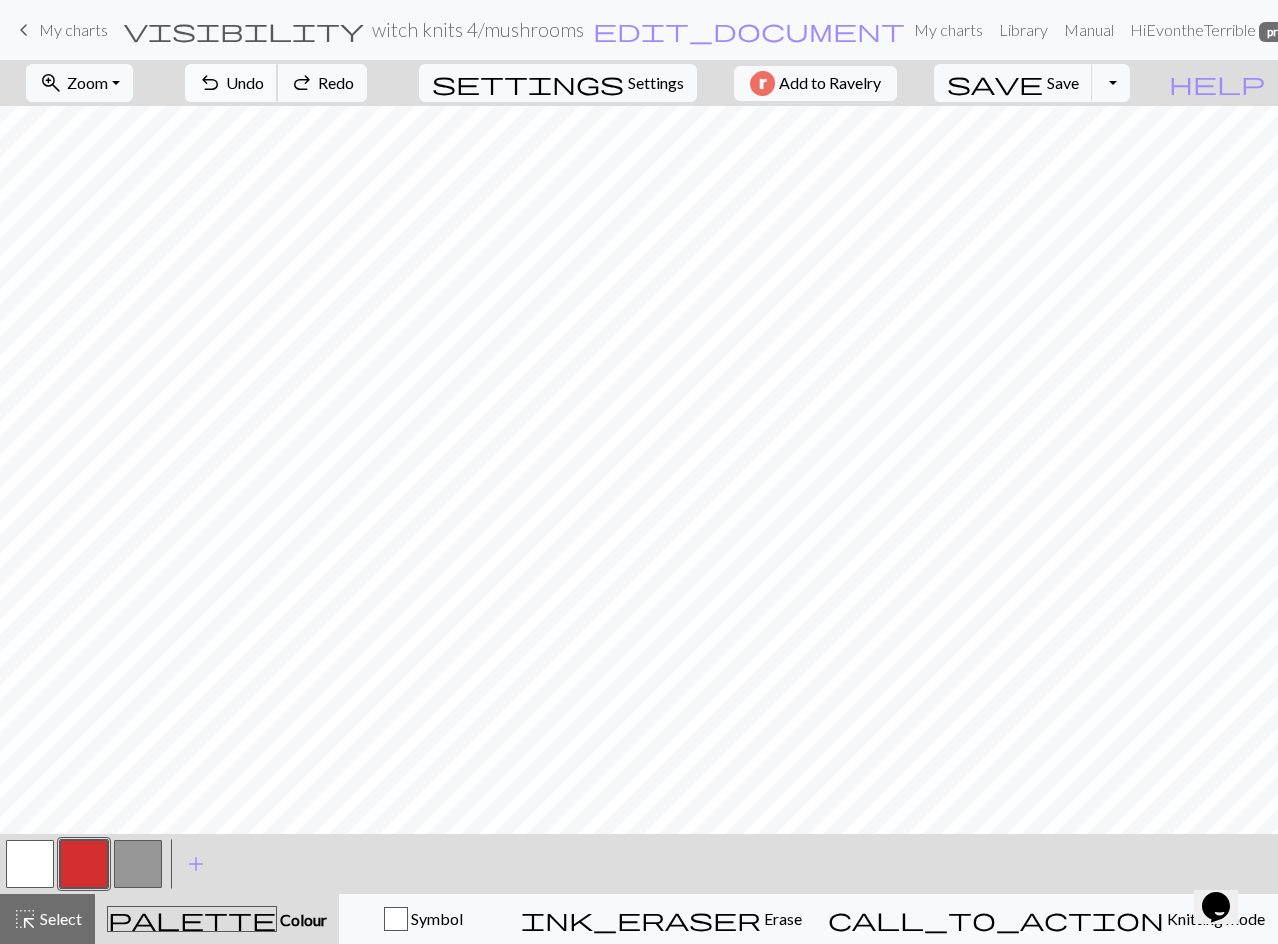 click on "undo" at bounding box center (210, 83) 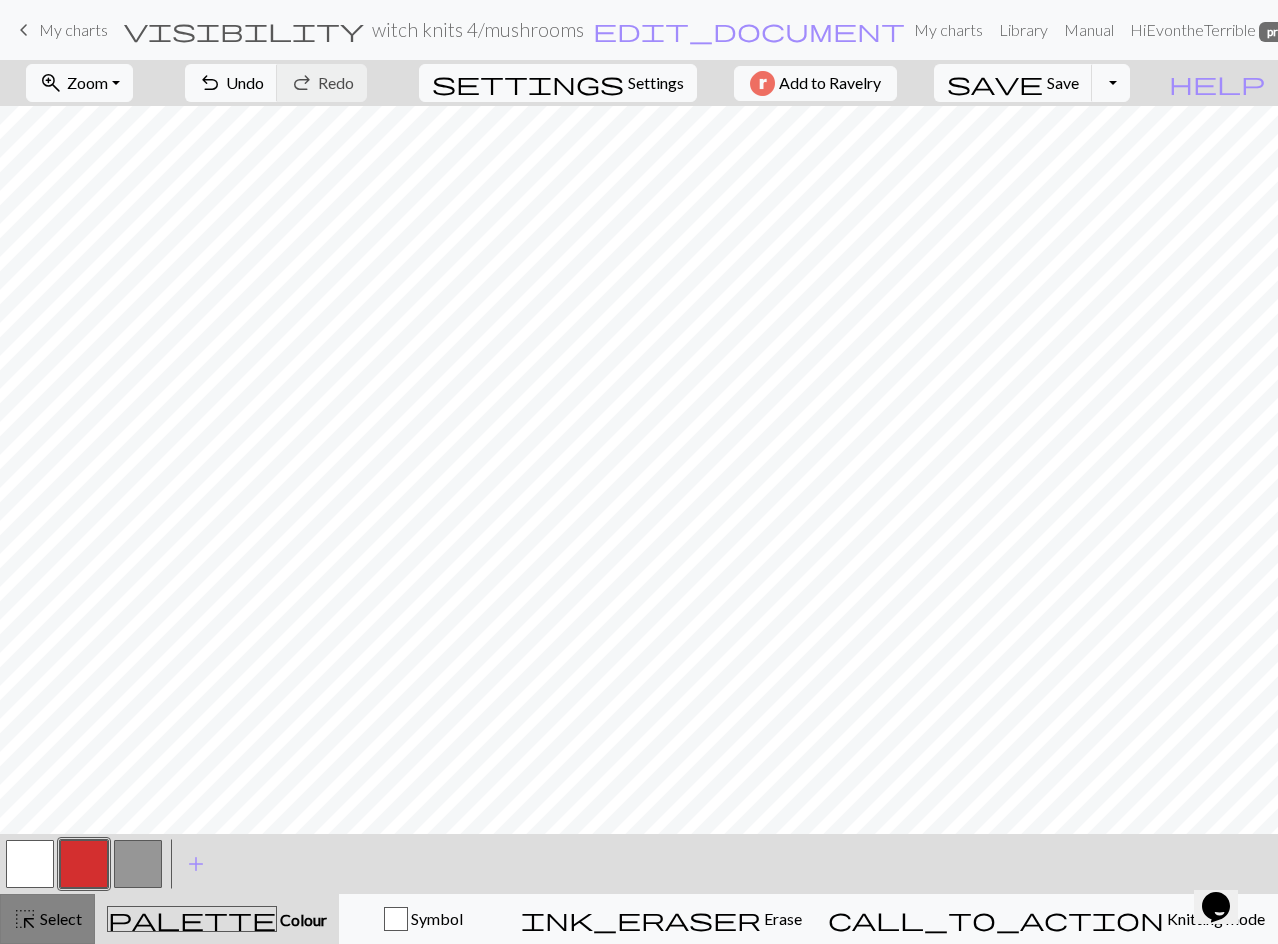 click on "Select" at bounding box center (59, 918) 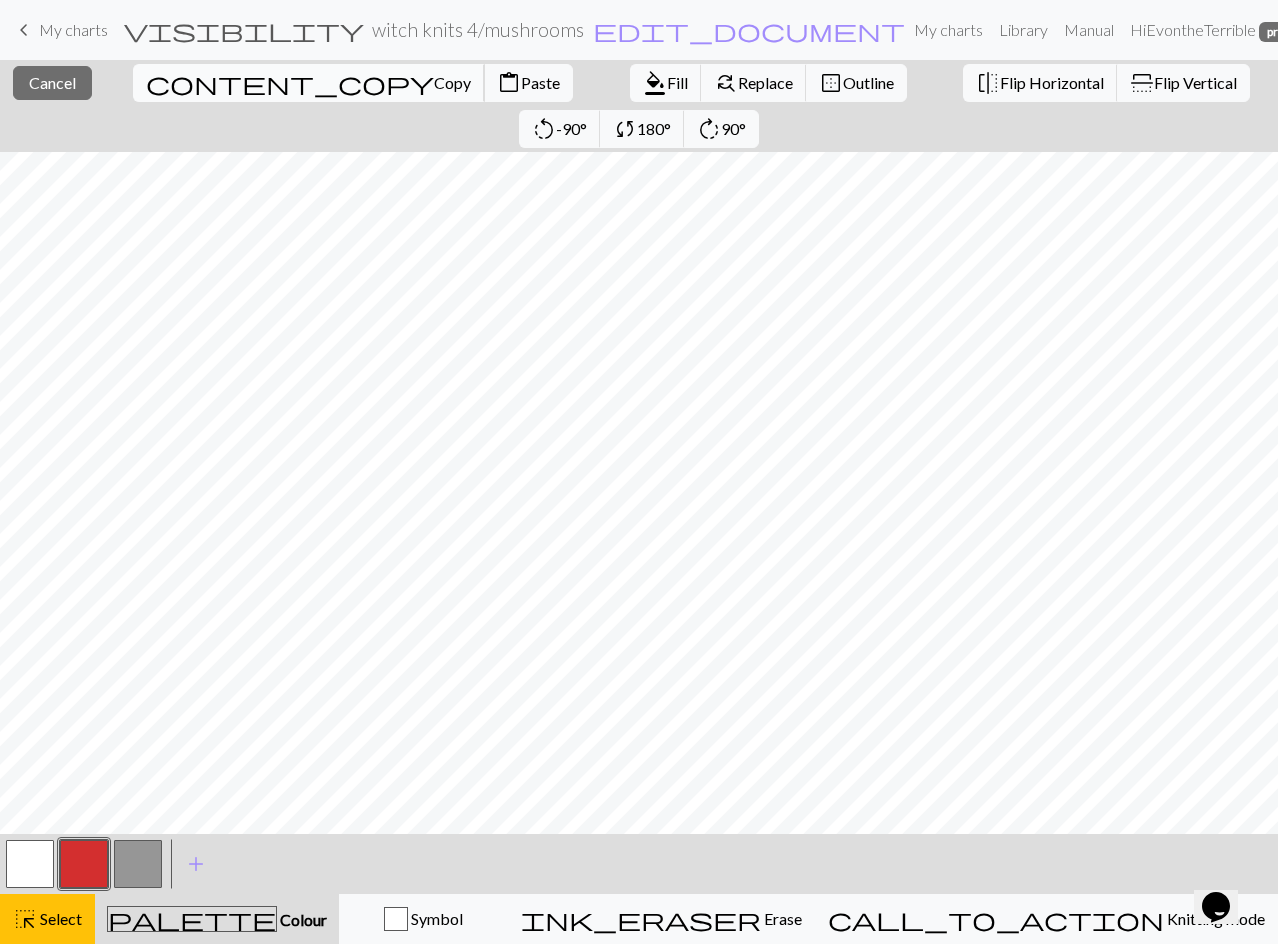 click on "Copy" at bounding box center (452, 82) 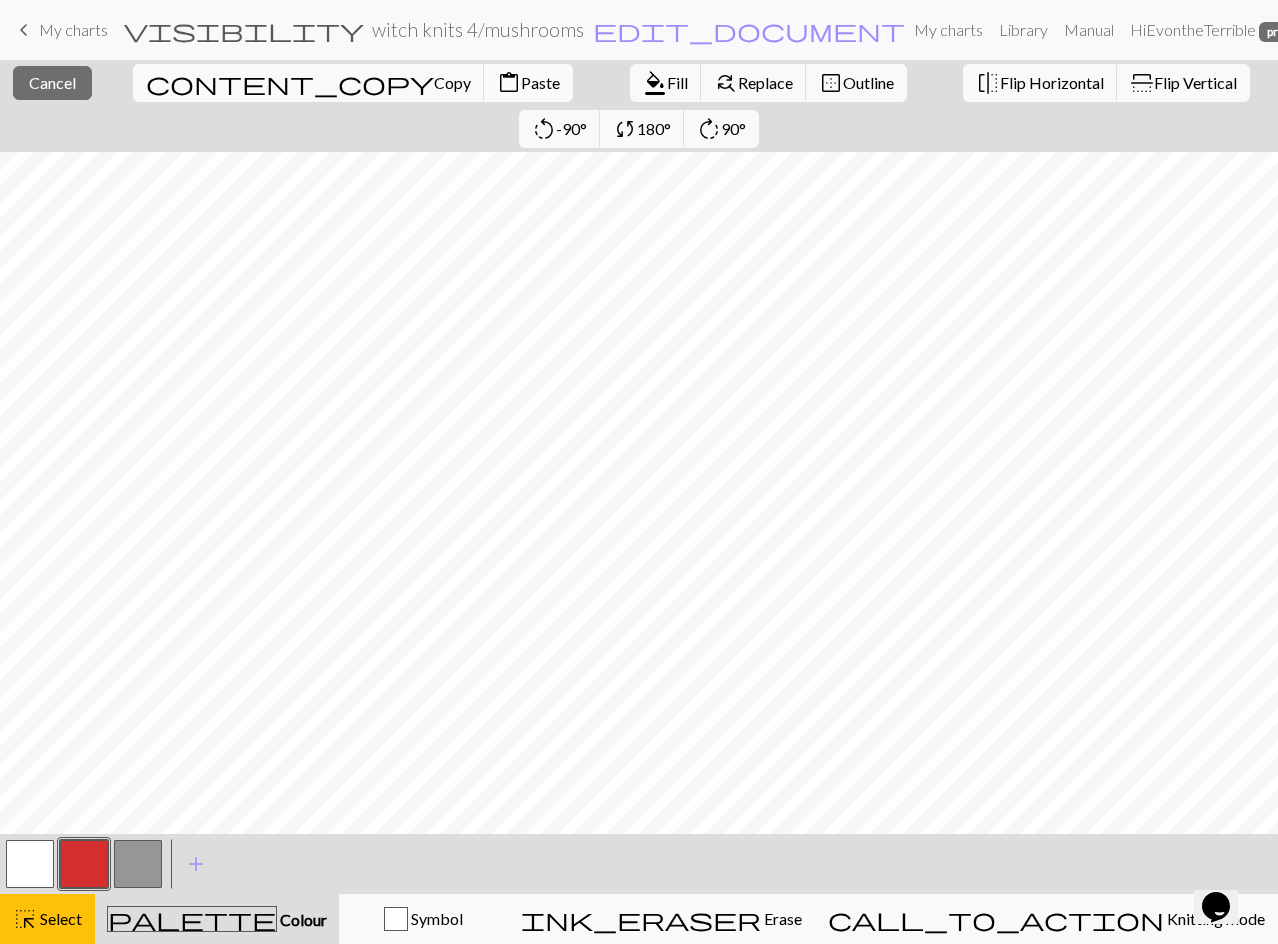 click on "Paste" at bounding box center (540, 82) 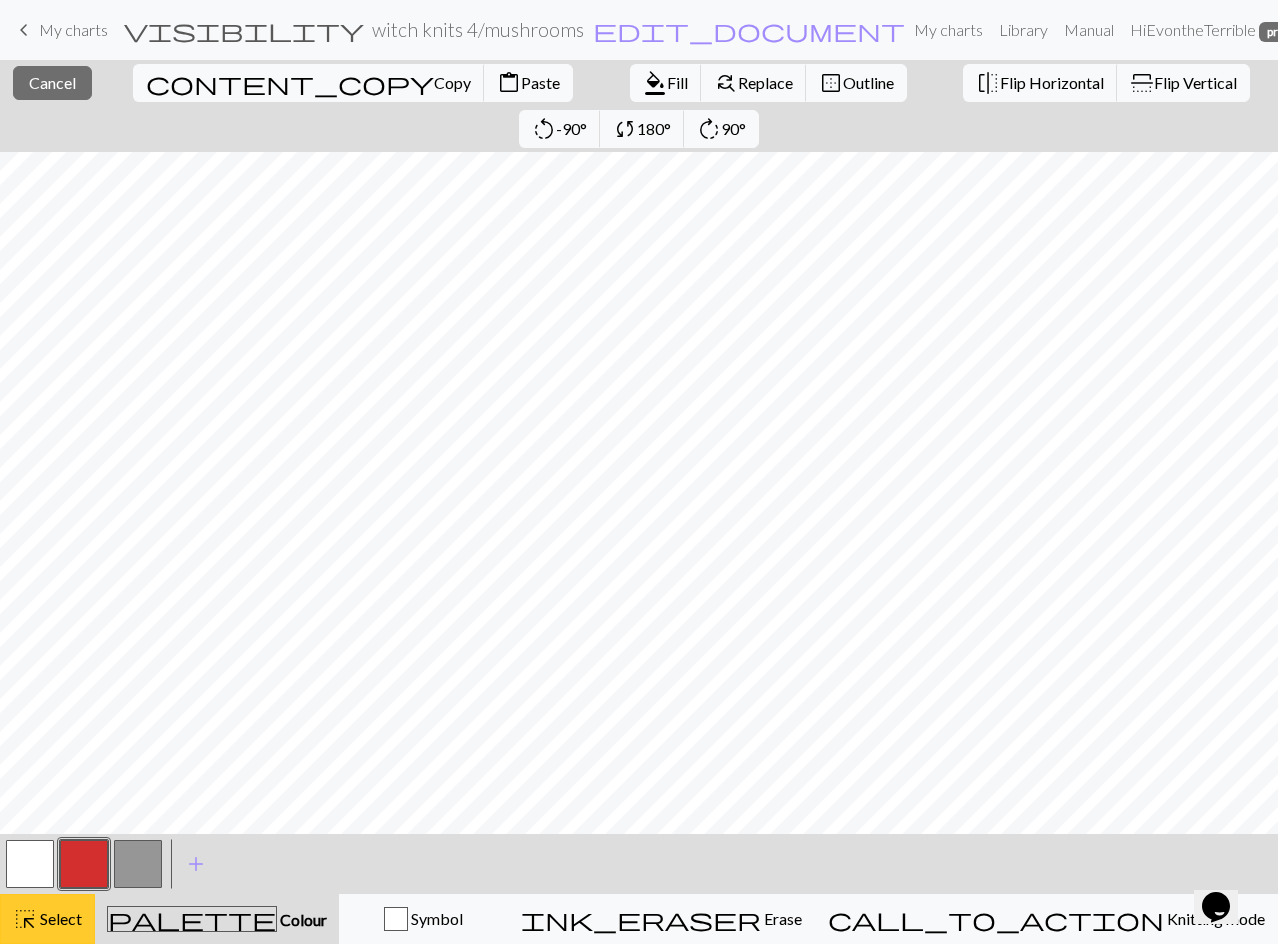 click on "Select" at bounding box center (59, 918) 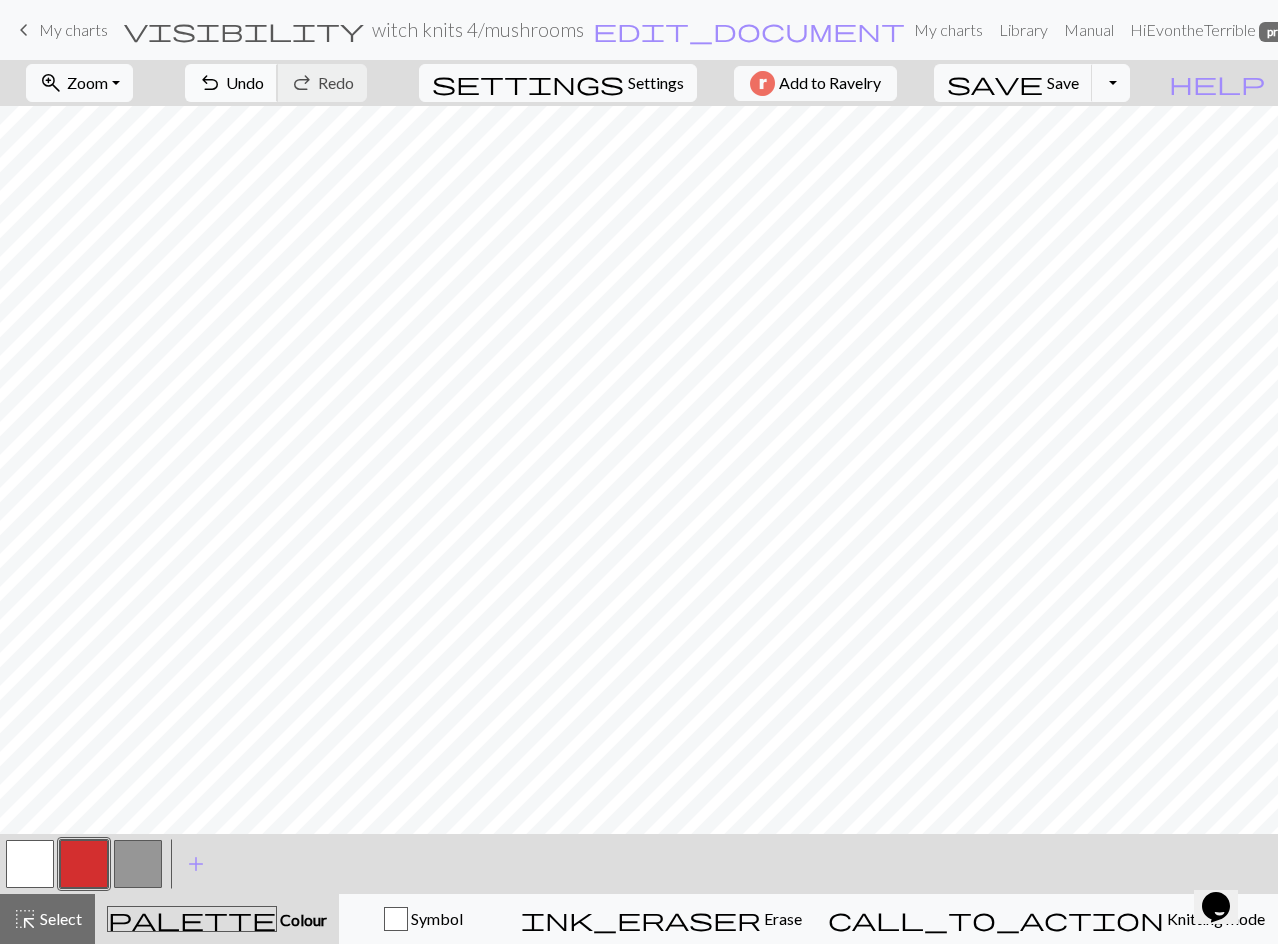 click on "Undo" at bounding box center (245, 82) 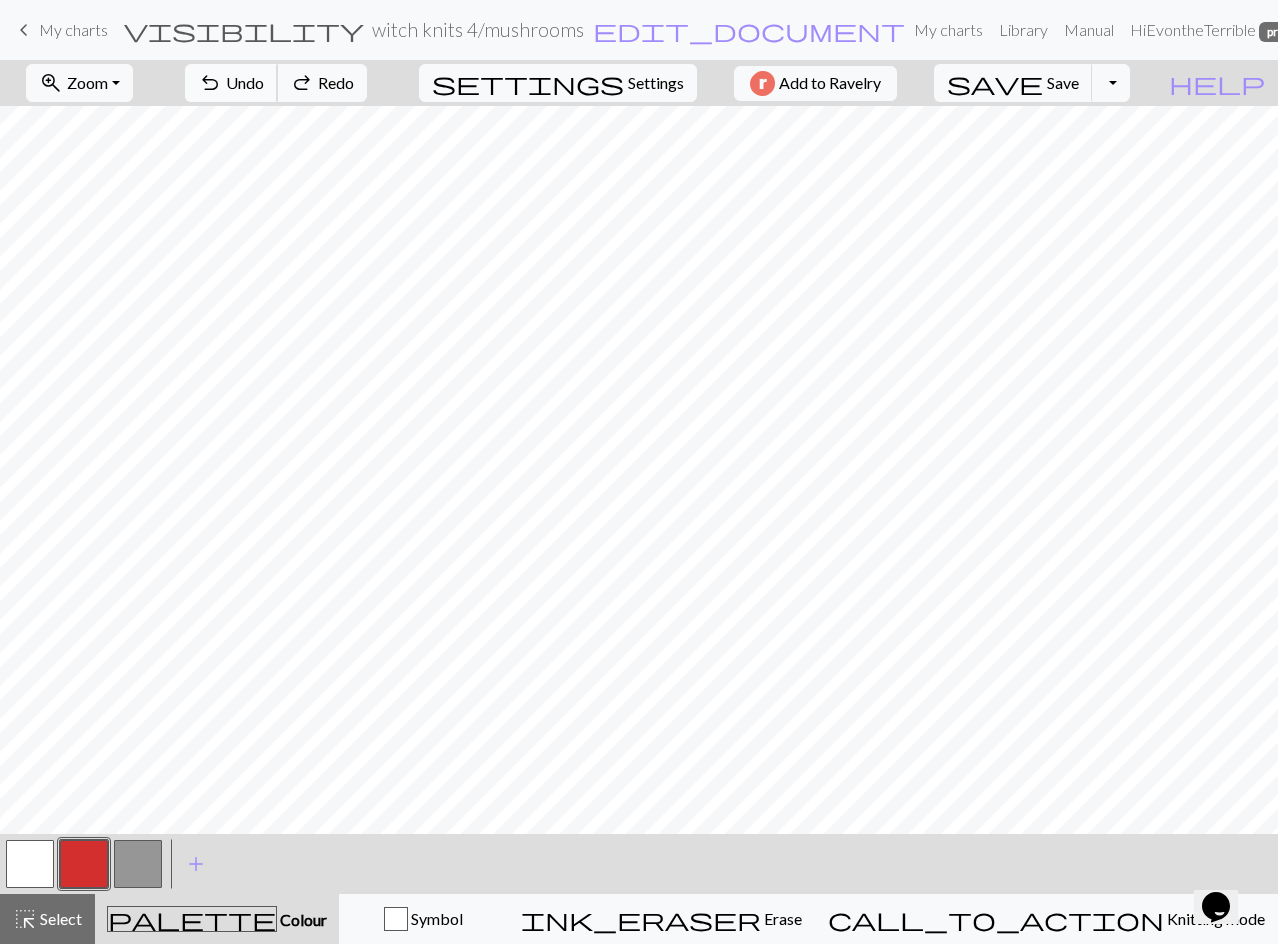 click on "Undo" at bounding box center (245, 82) 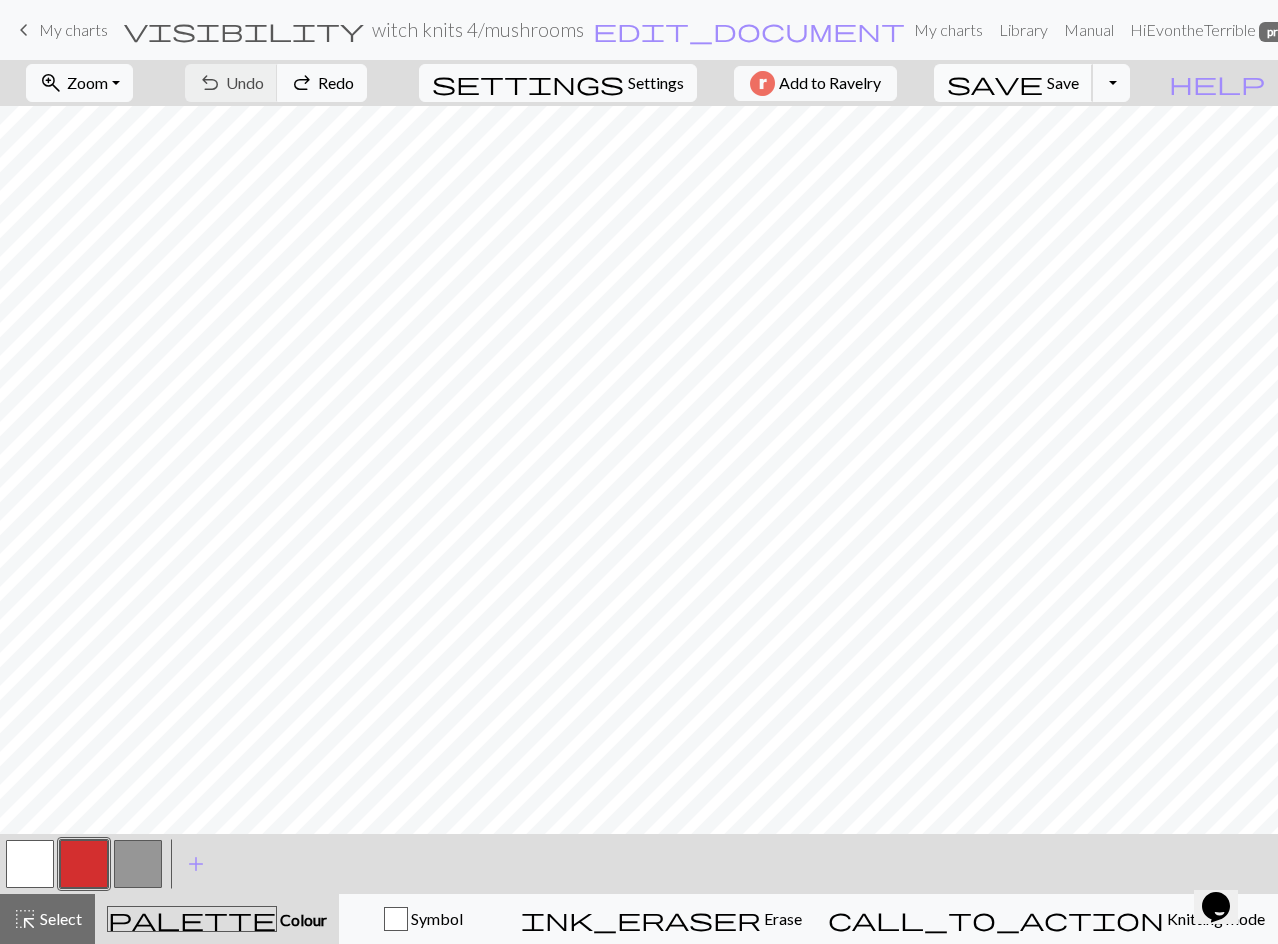 click on "save" at bounding box center [995, 83] 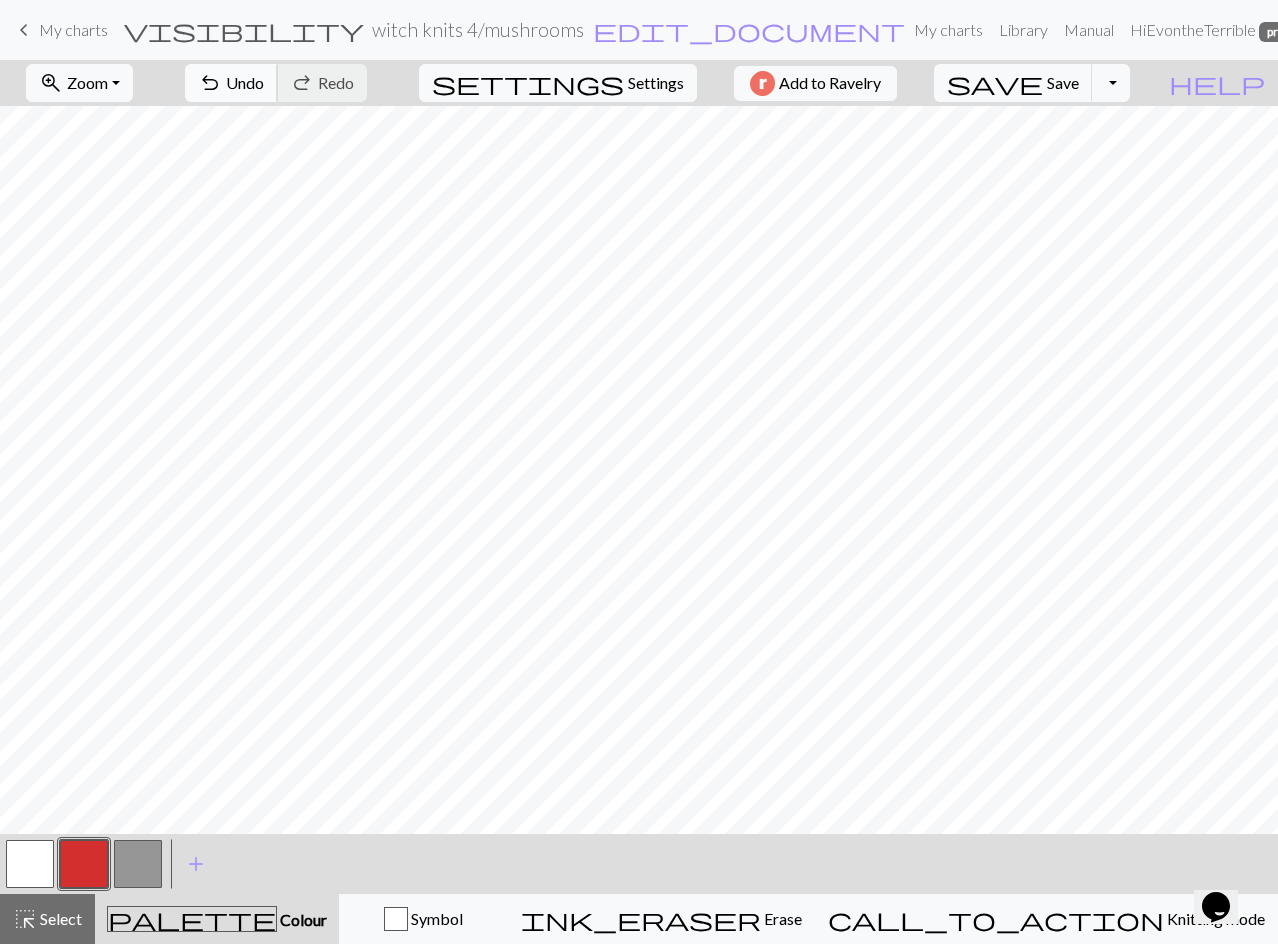 click on "undo" at bounding box center (210, 83) 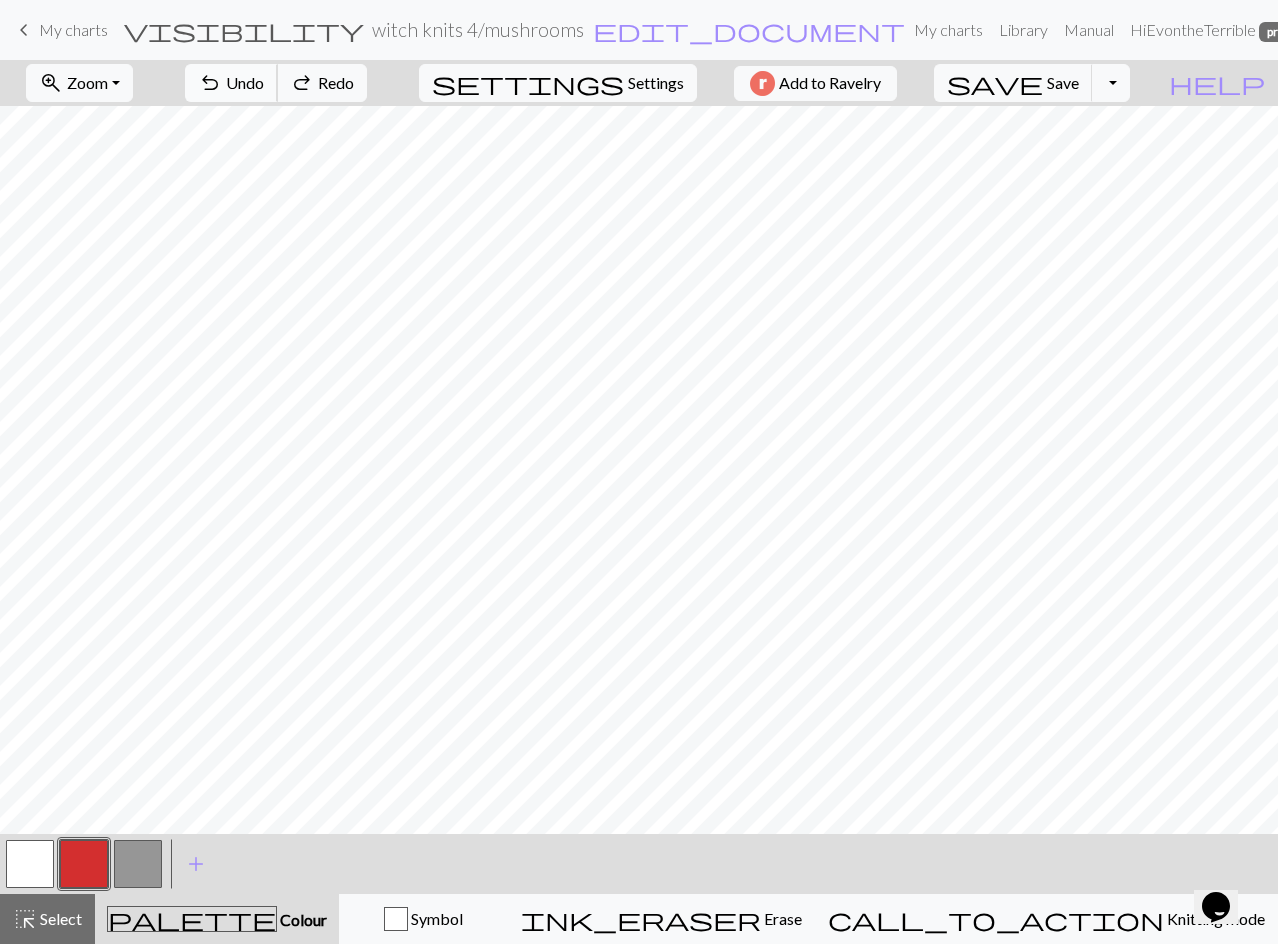 click on "Undo" at bounding box center (245, 82) 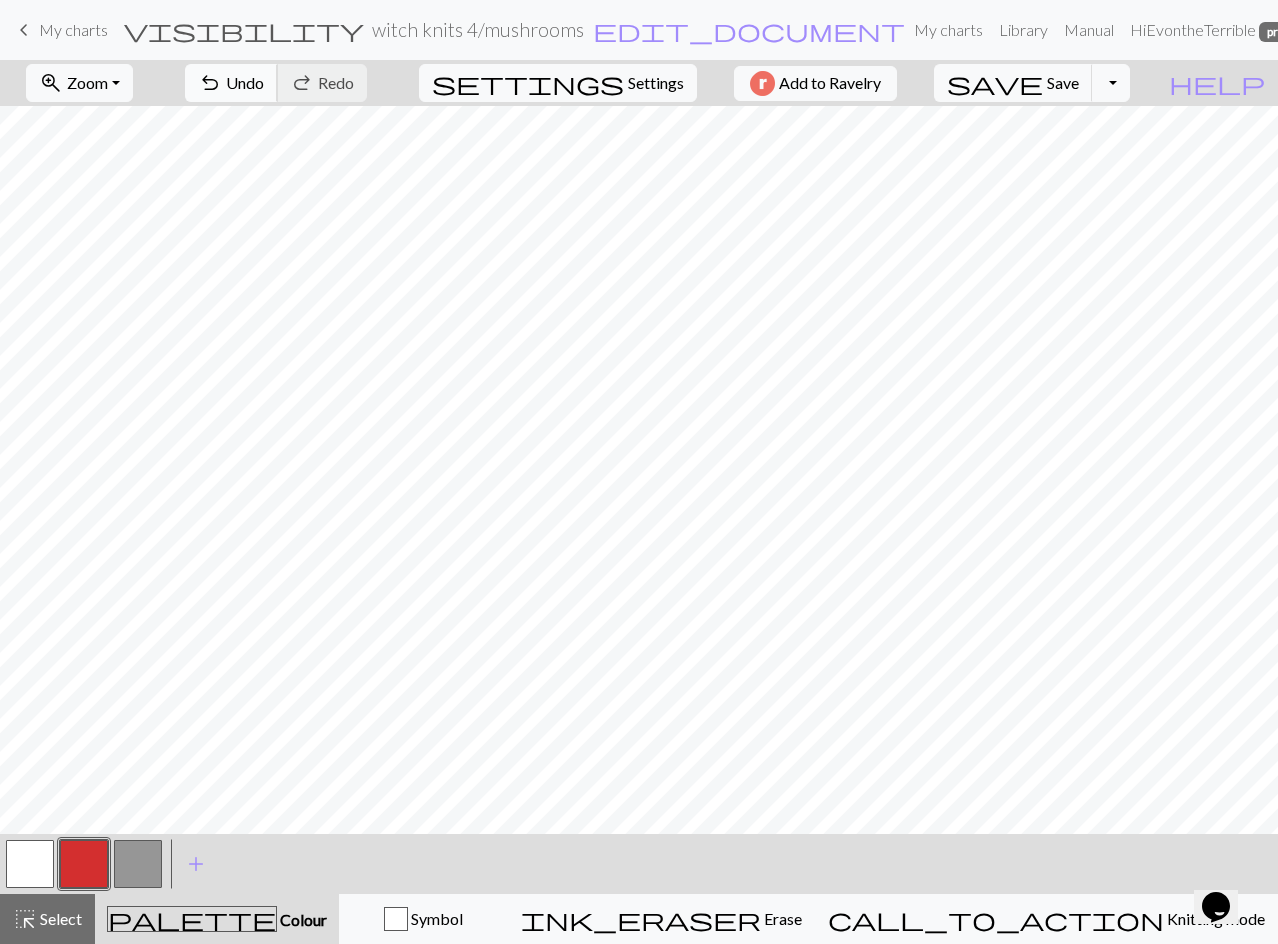 click on "undo" at bounding box center (210, 83) 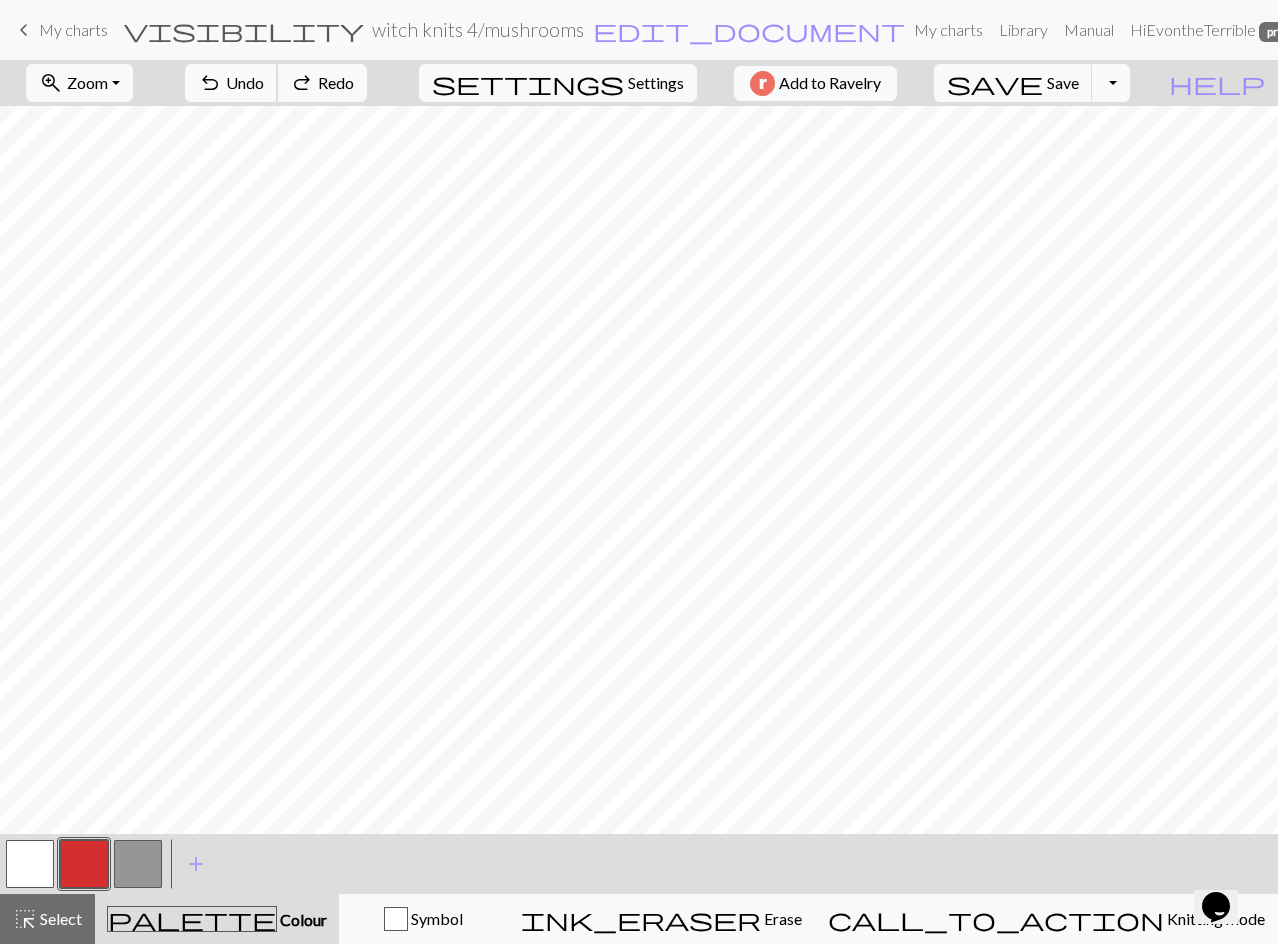 click on "undo" at bounding box center [210, 83] 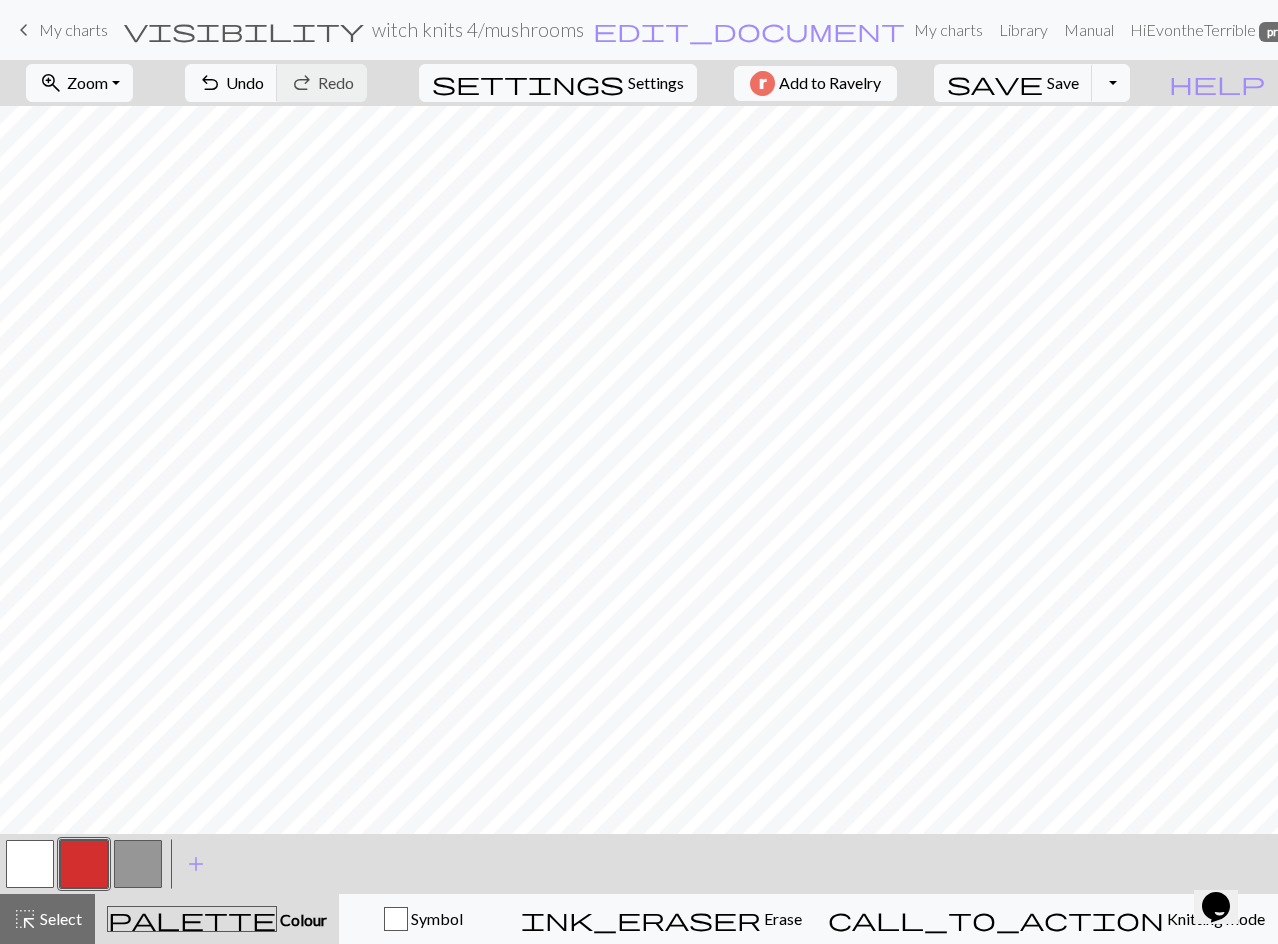 click on "undo Undo Undo redo Redo Redo" at bounding box center [276, 83] 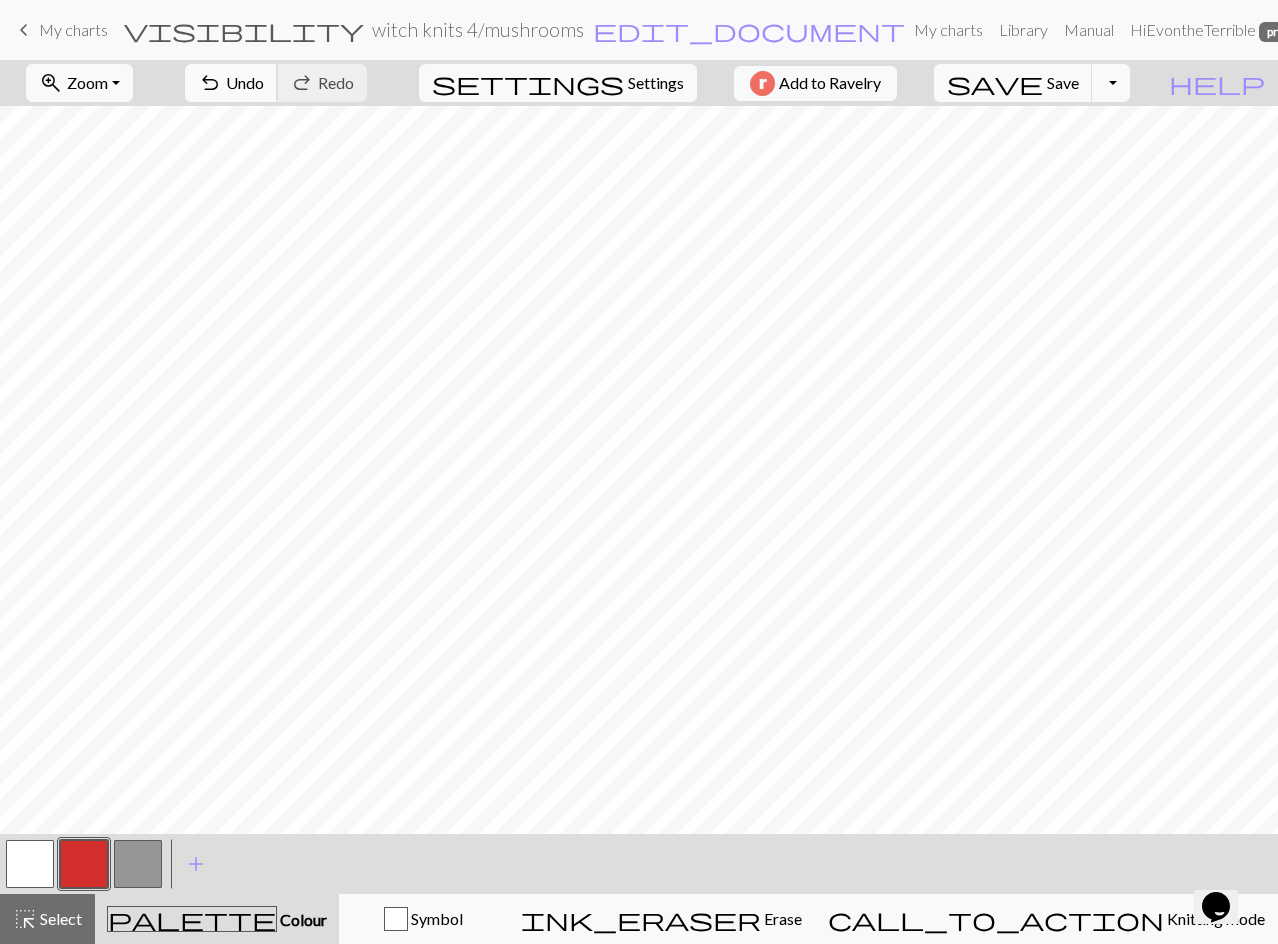 click on "Undo" at bounding box center (245, 82) 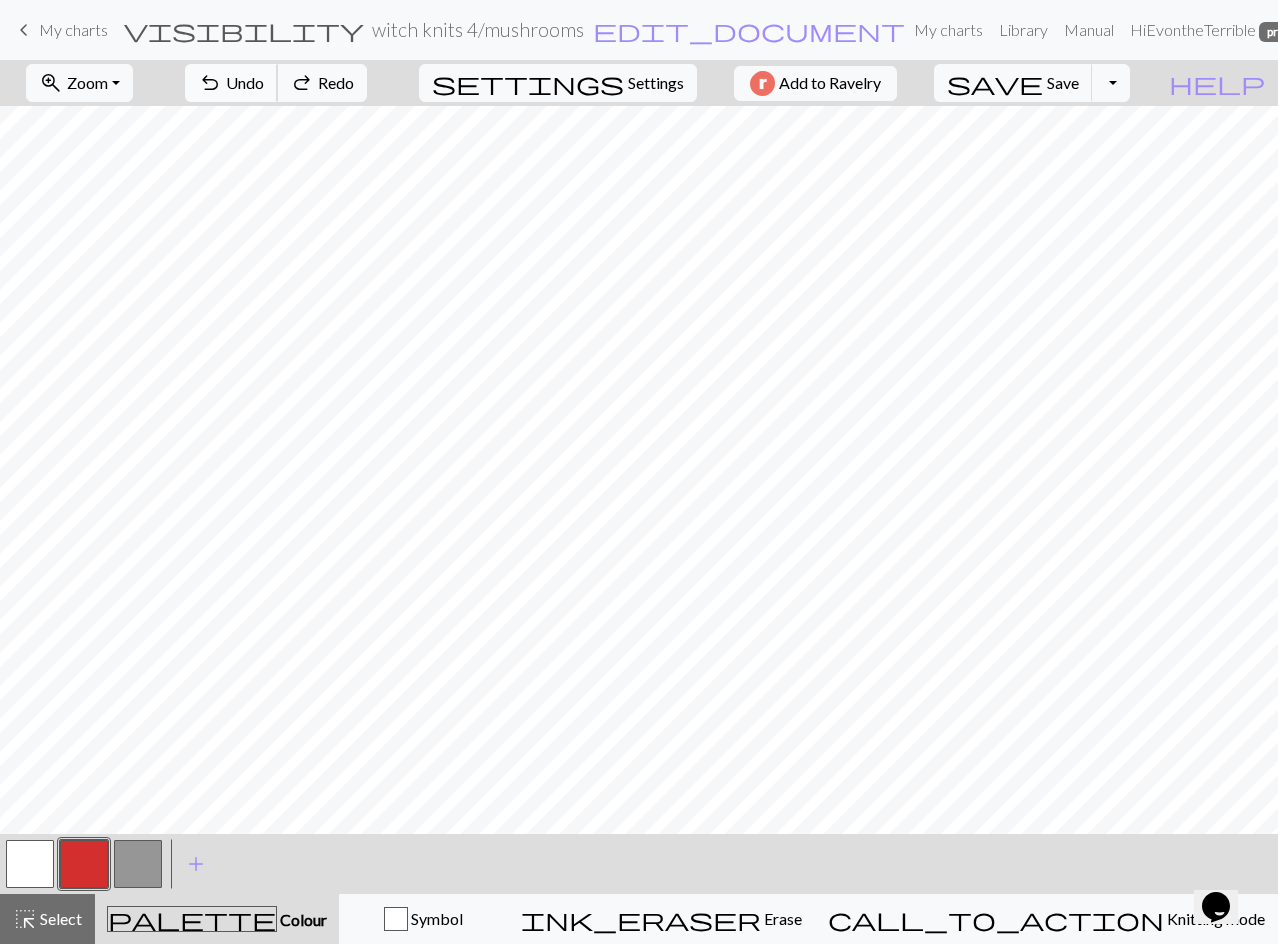 click on "Undo" at bounding box center [245, 82] 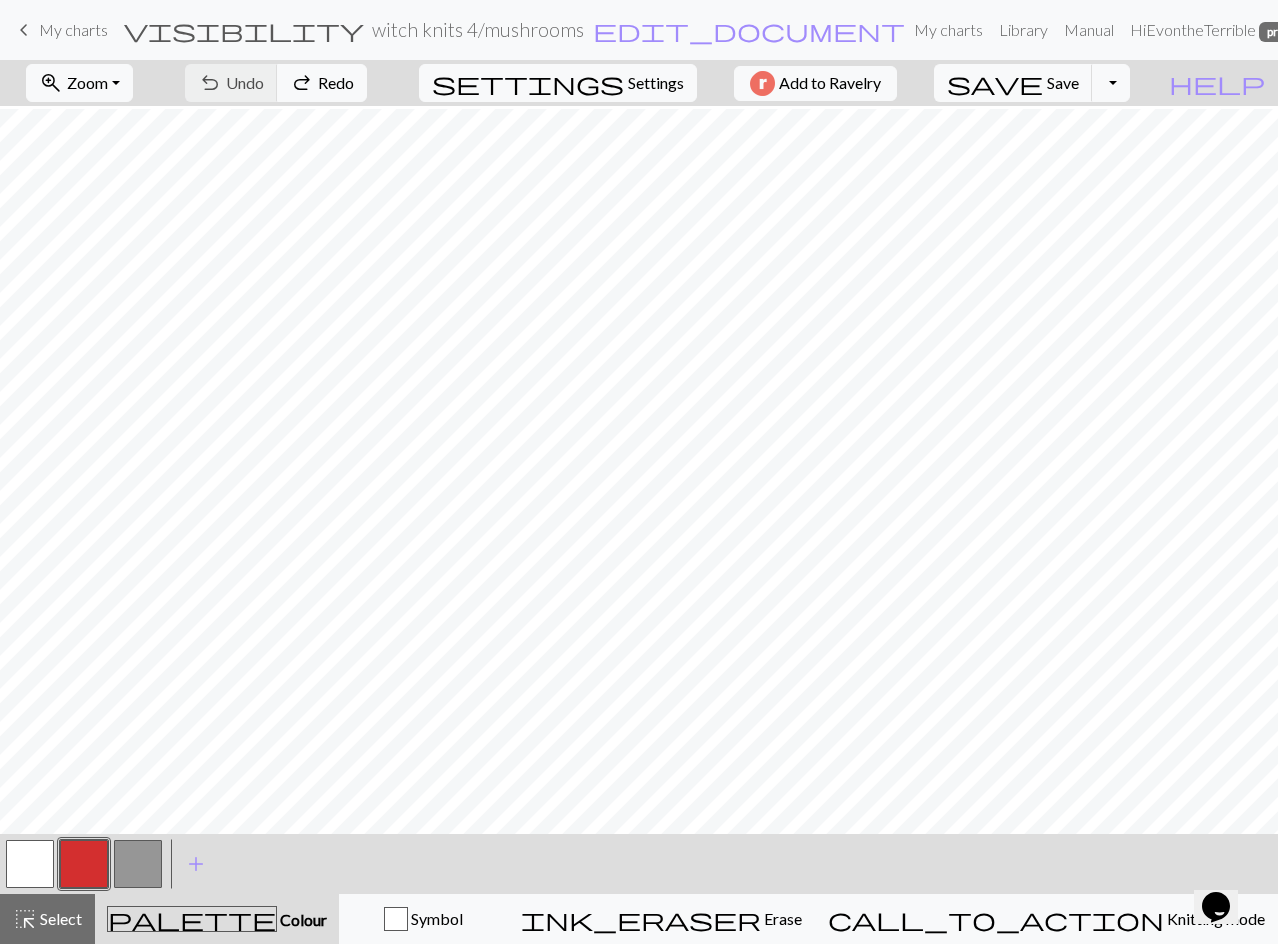 scroll, scrollTop: 100, scrollLeft: 0, axis: vertical 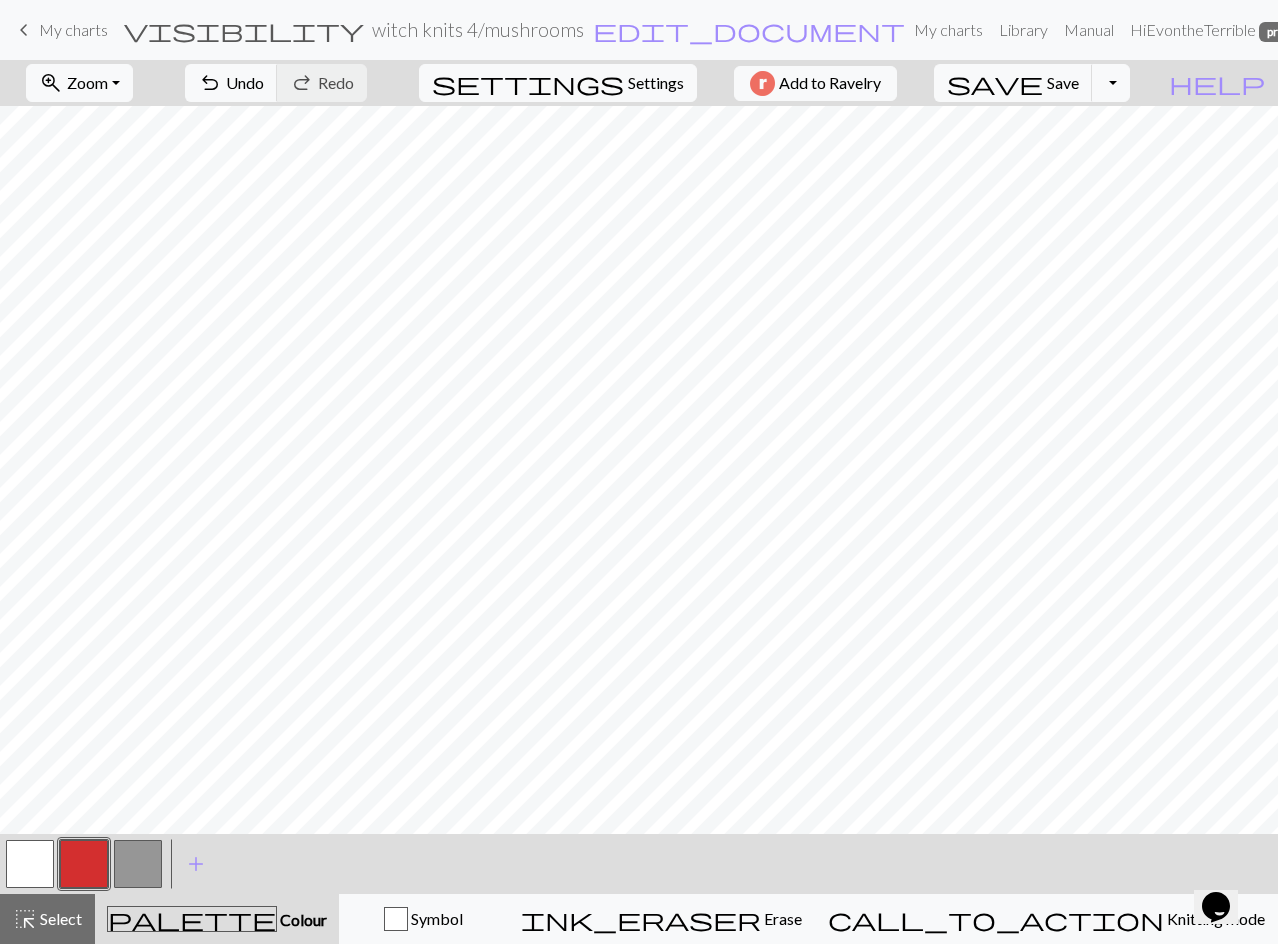click at bounding box center [138, 864] 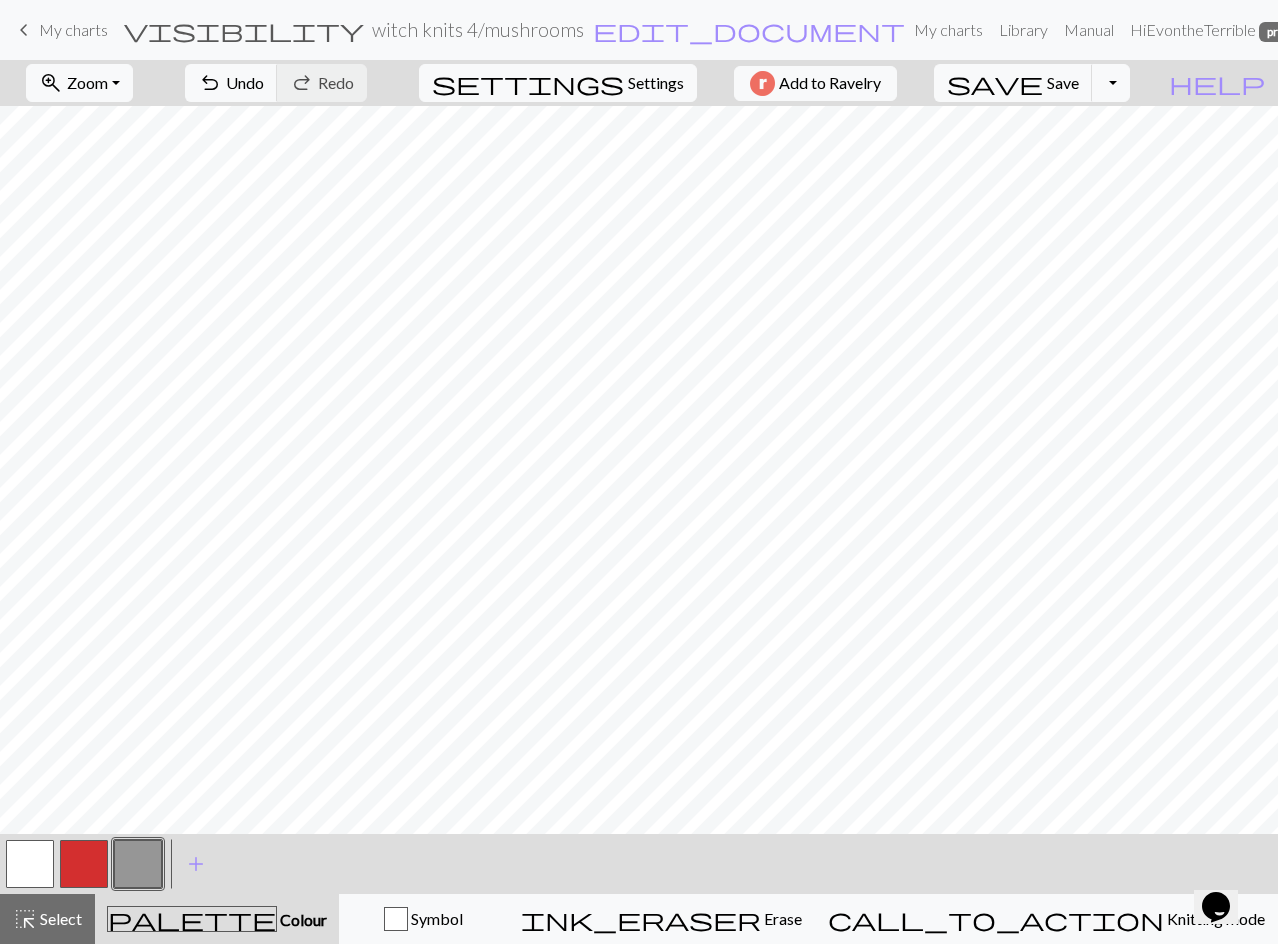 click at bounding box center [84, 864] 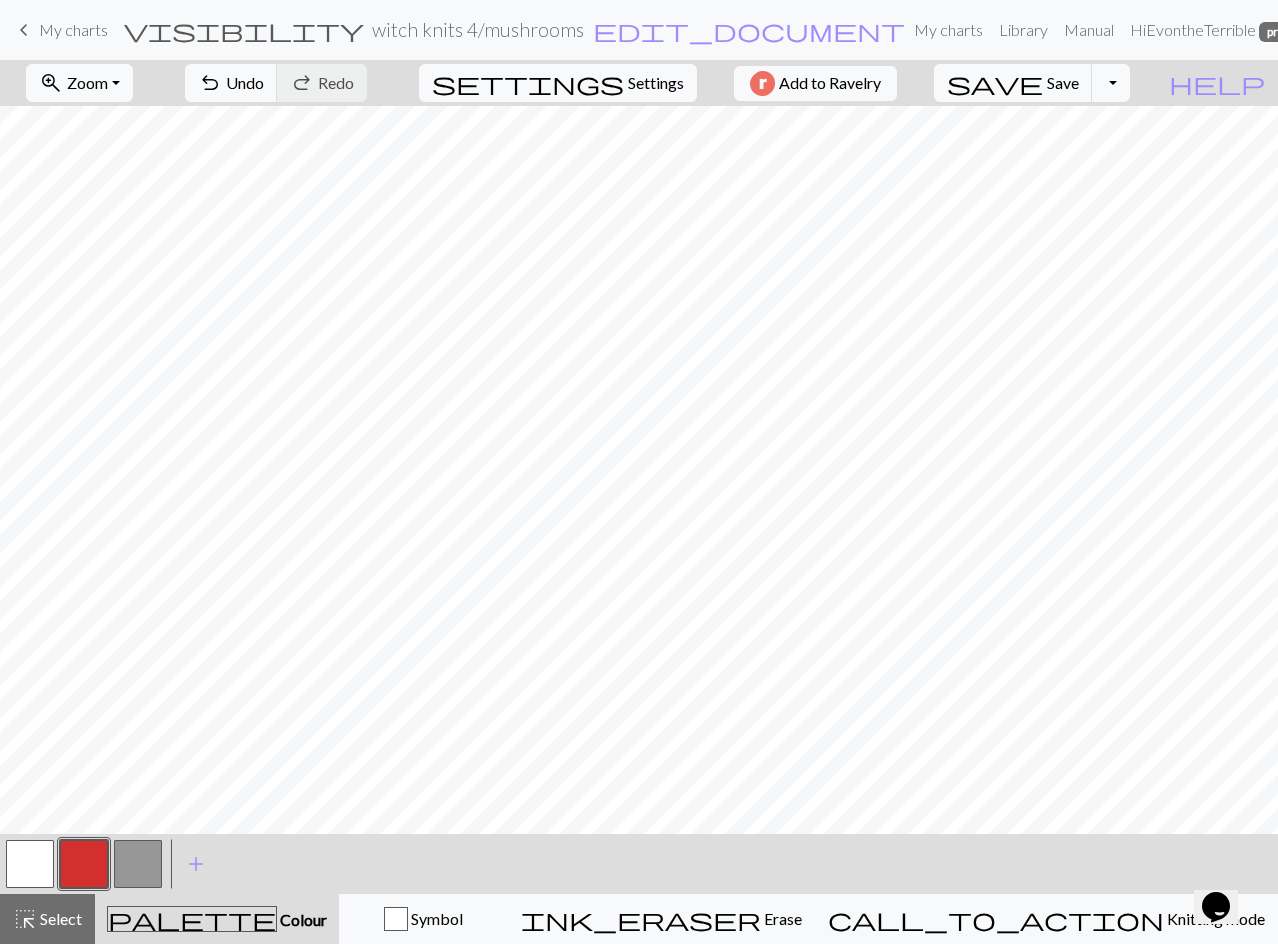 click at bounding box center [138, 864] 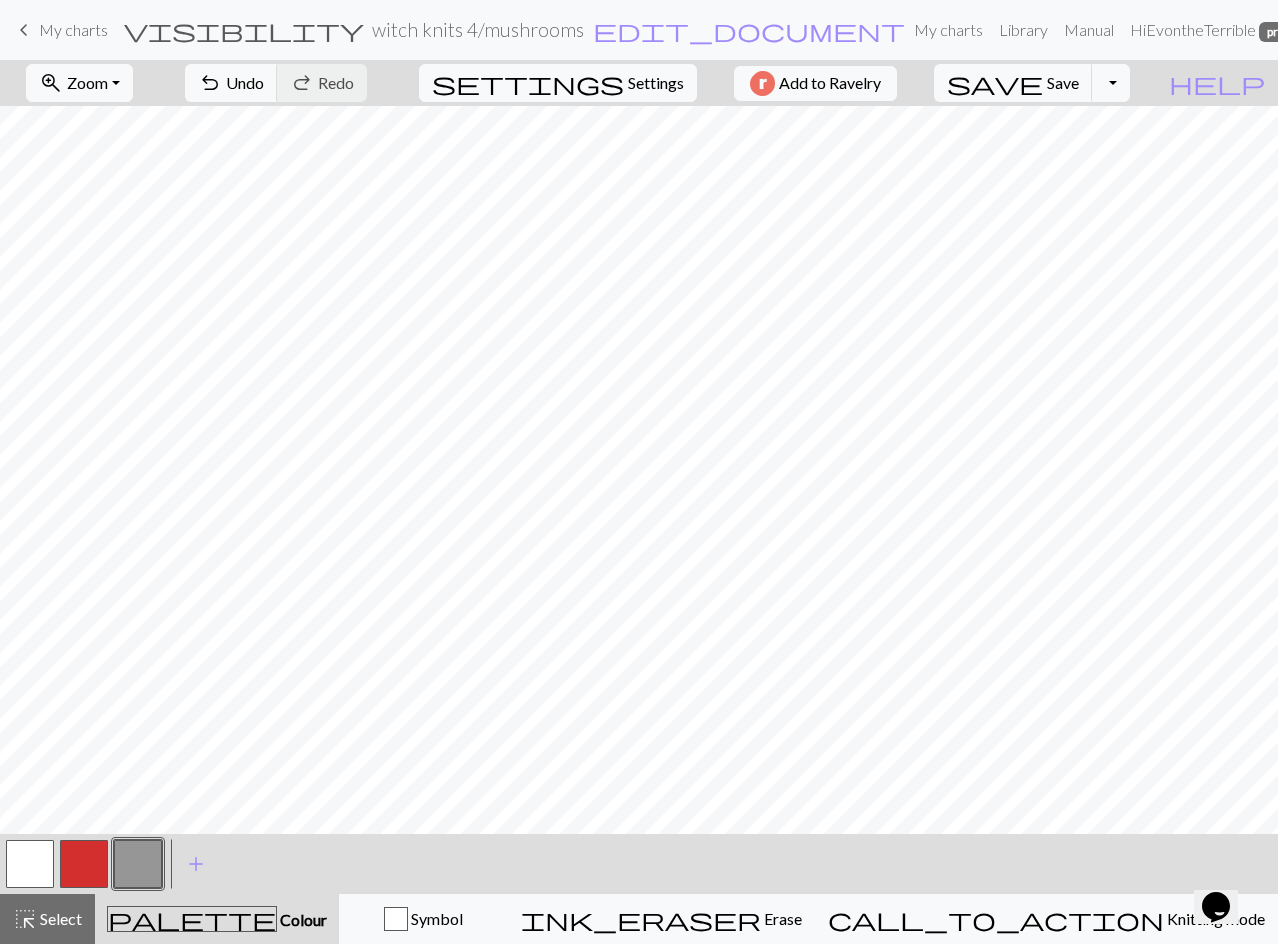 click at bounding box center (84, 864) 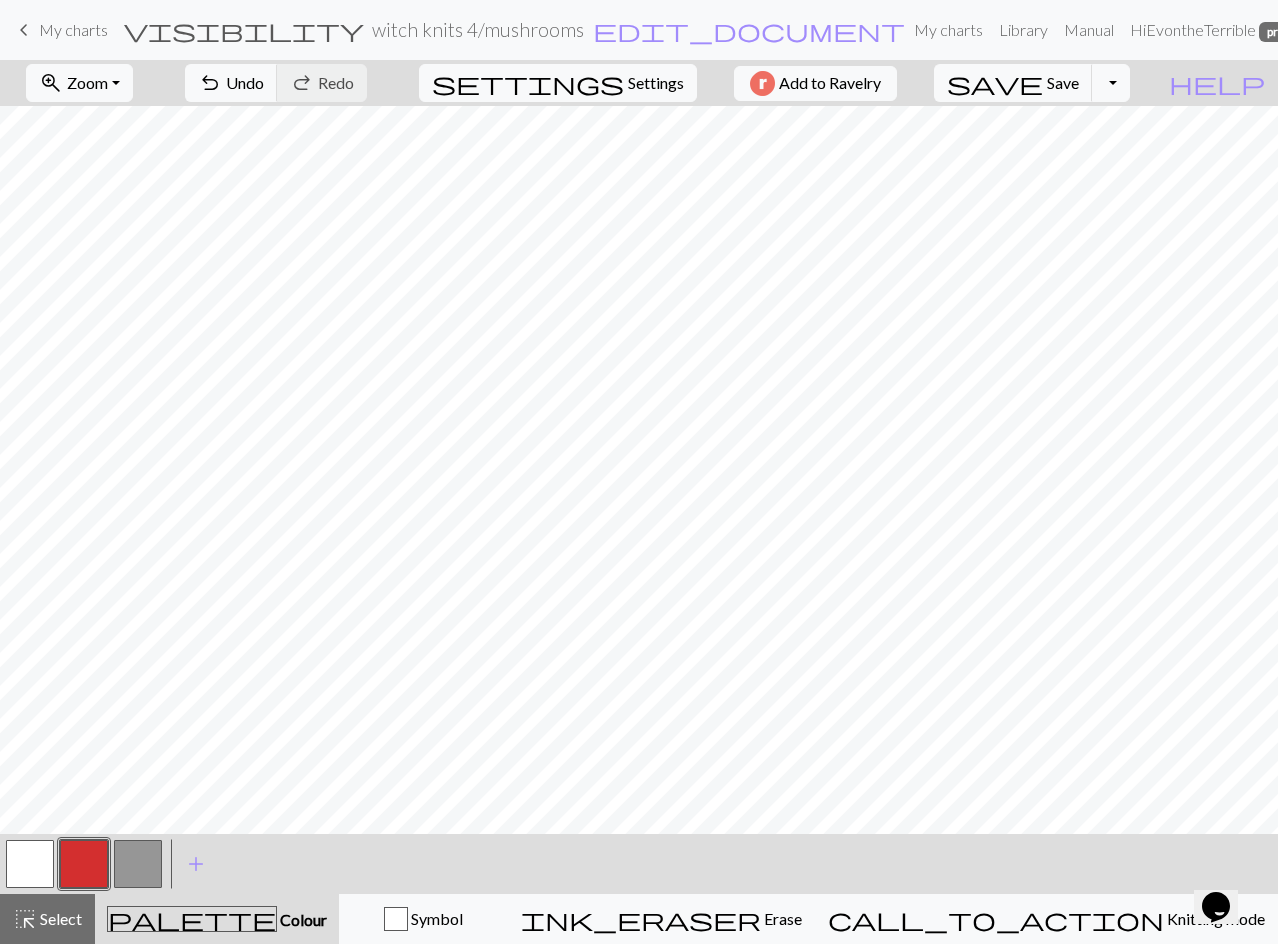 click at bounding box center [138, 864] 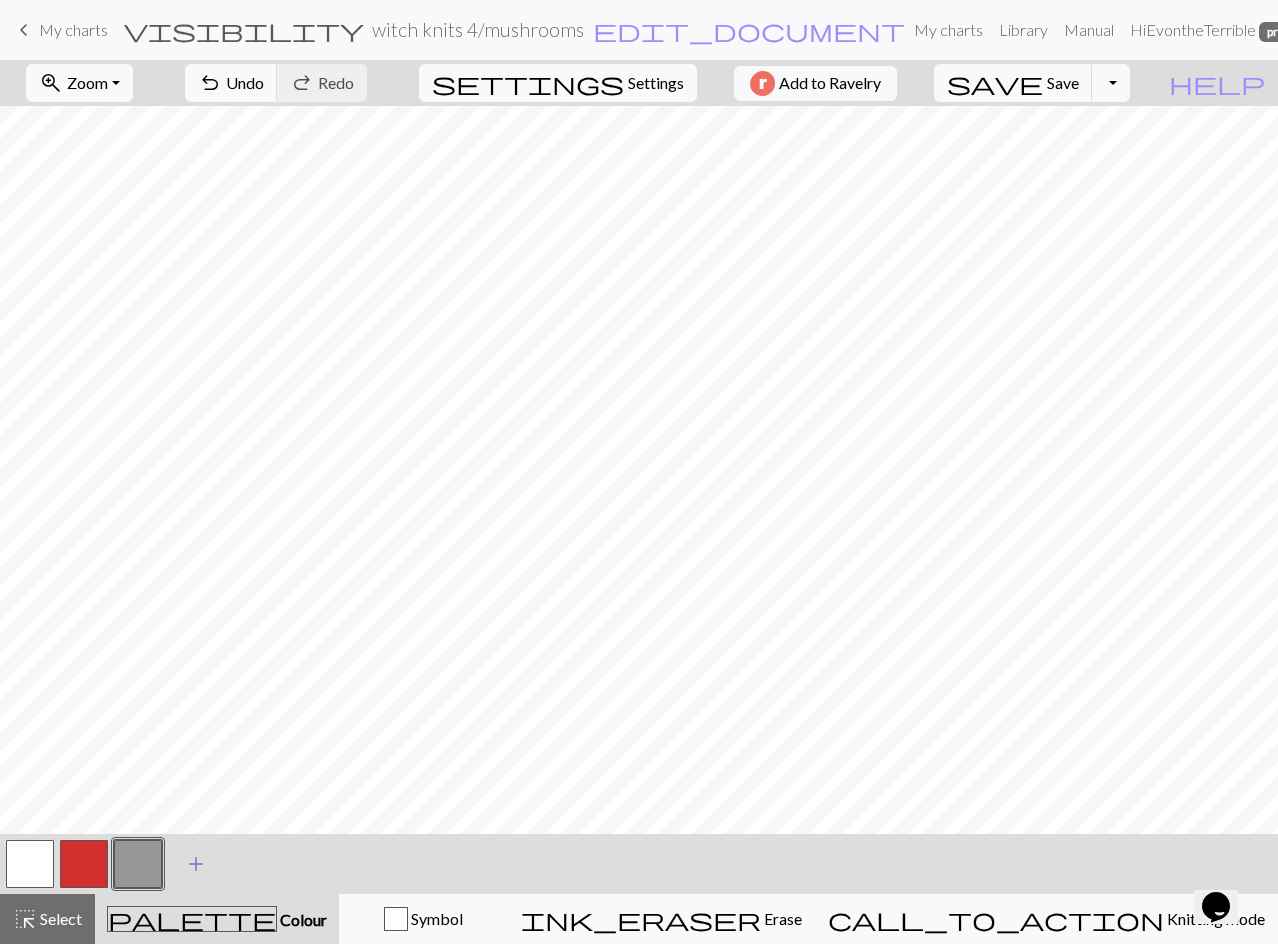 click on "add" at bounding box center [196, 864] 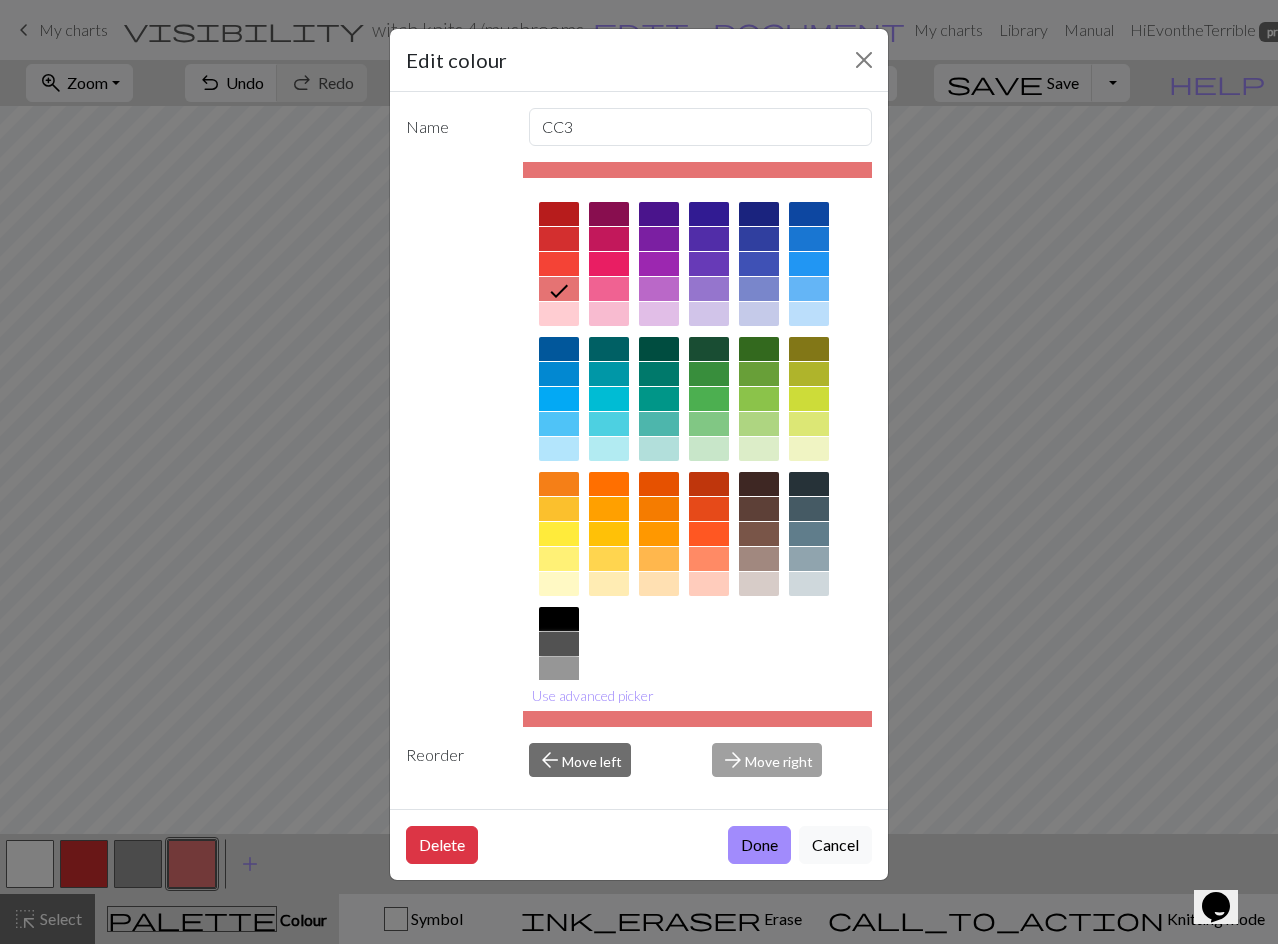 click at bounding box center [559, 644] 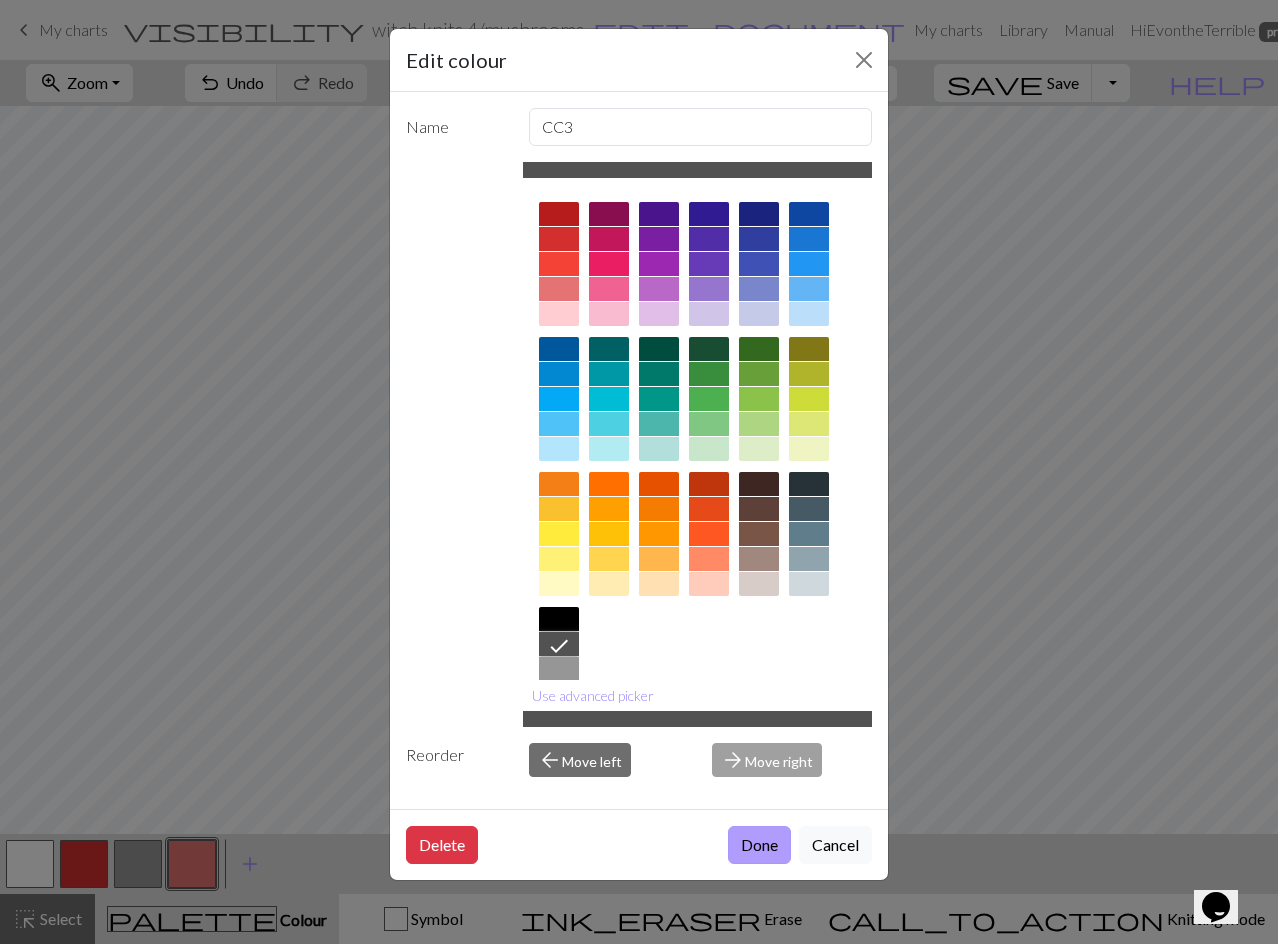 click on "Done" at bounding box center (759, 845) 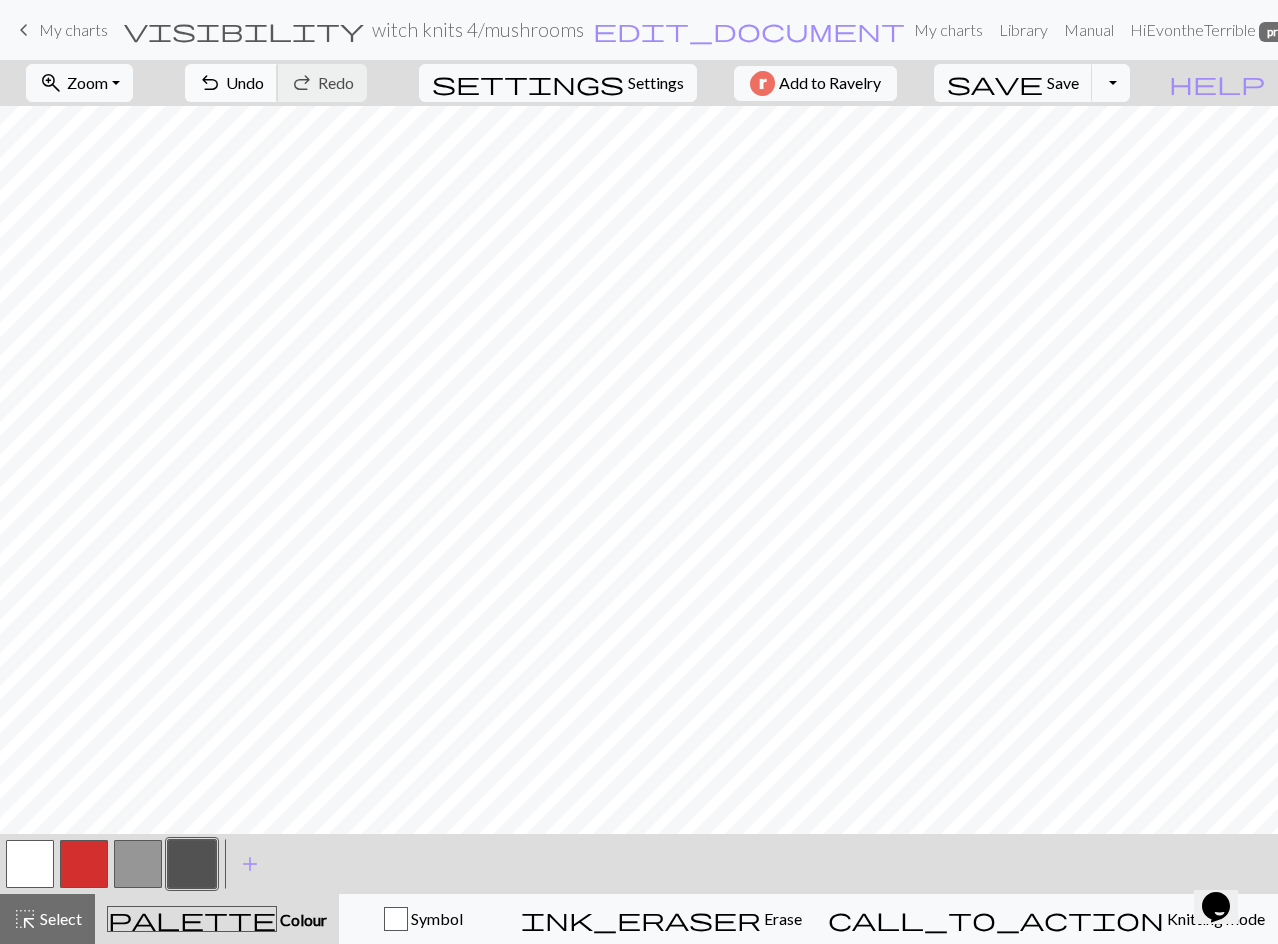 click on "Undo" at bounding box center (245, 82) 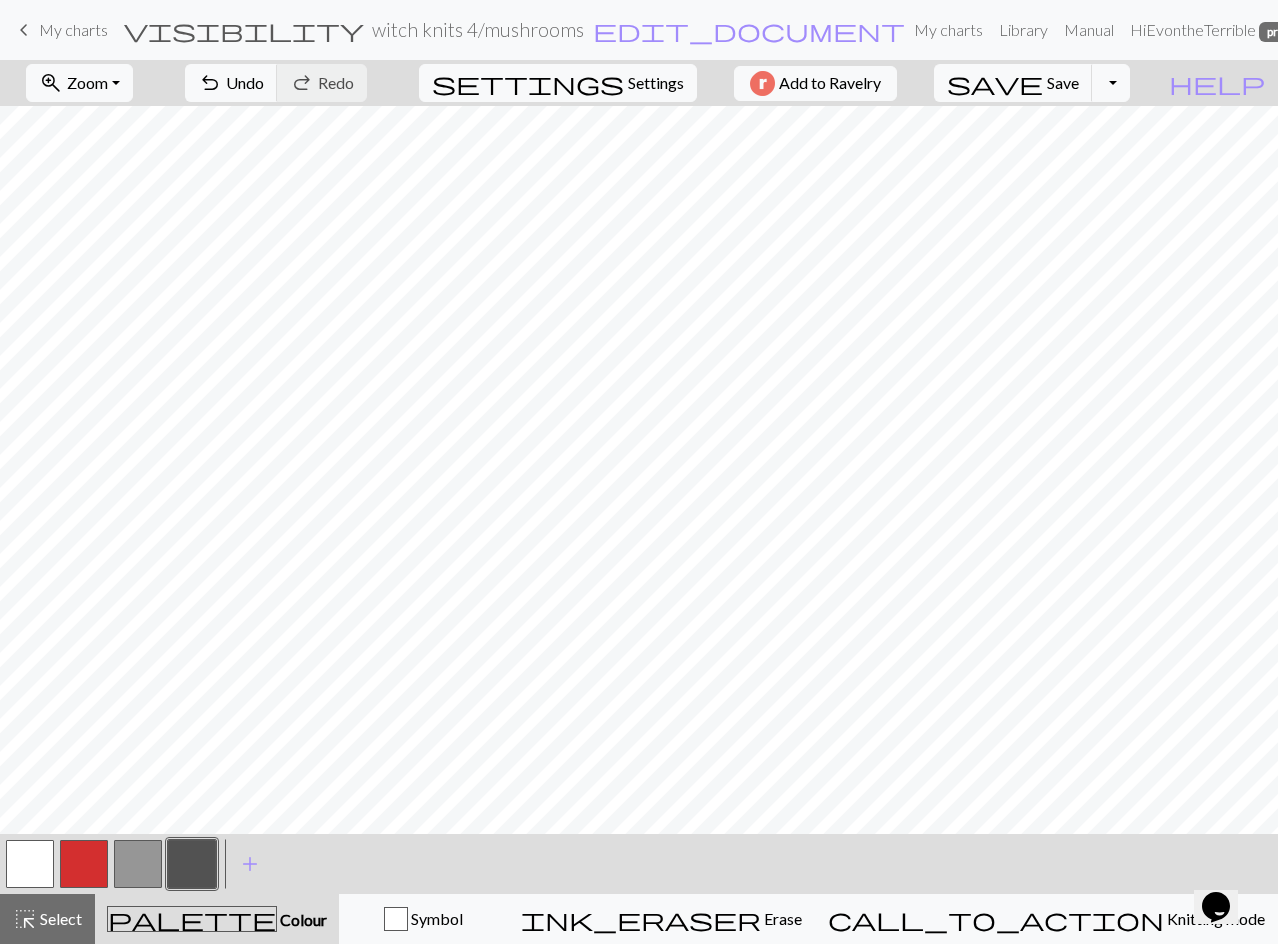 drag, startPoint x: 20, startPoint y: 857, endPoint x: 347, endPoint y: 832, distance: 327.95425 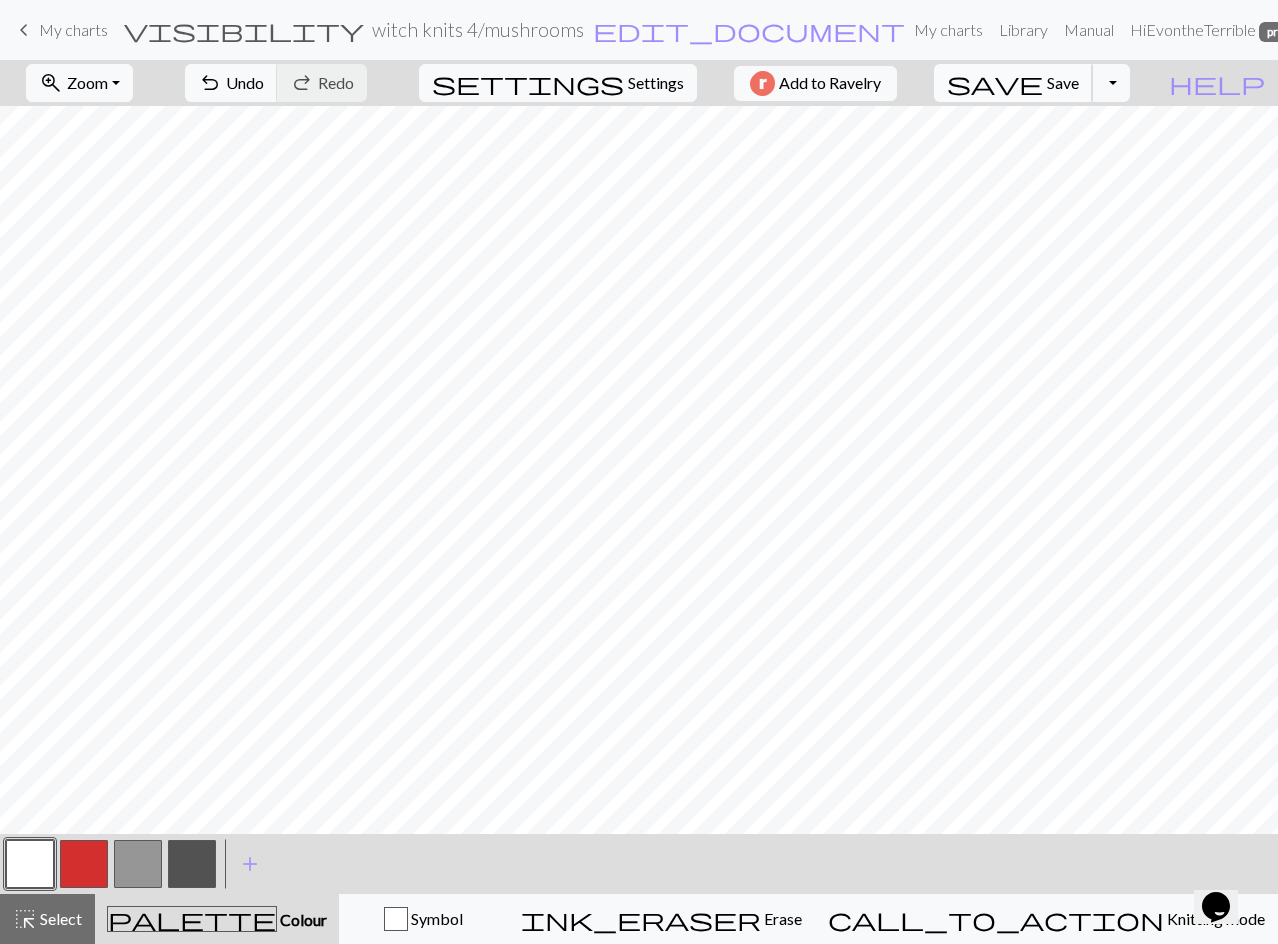 click on "save" at bounding box center [995, 83] 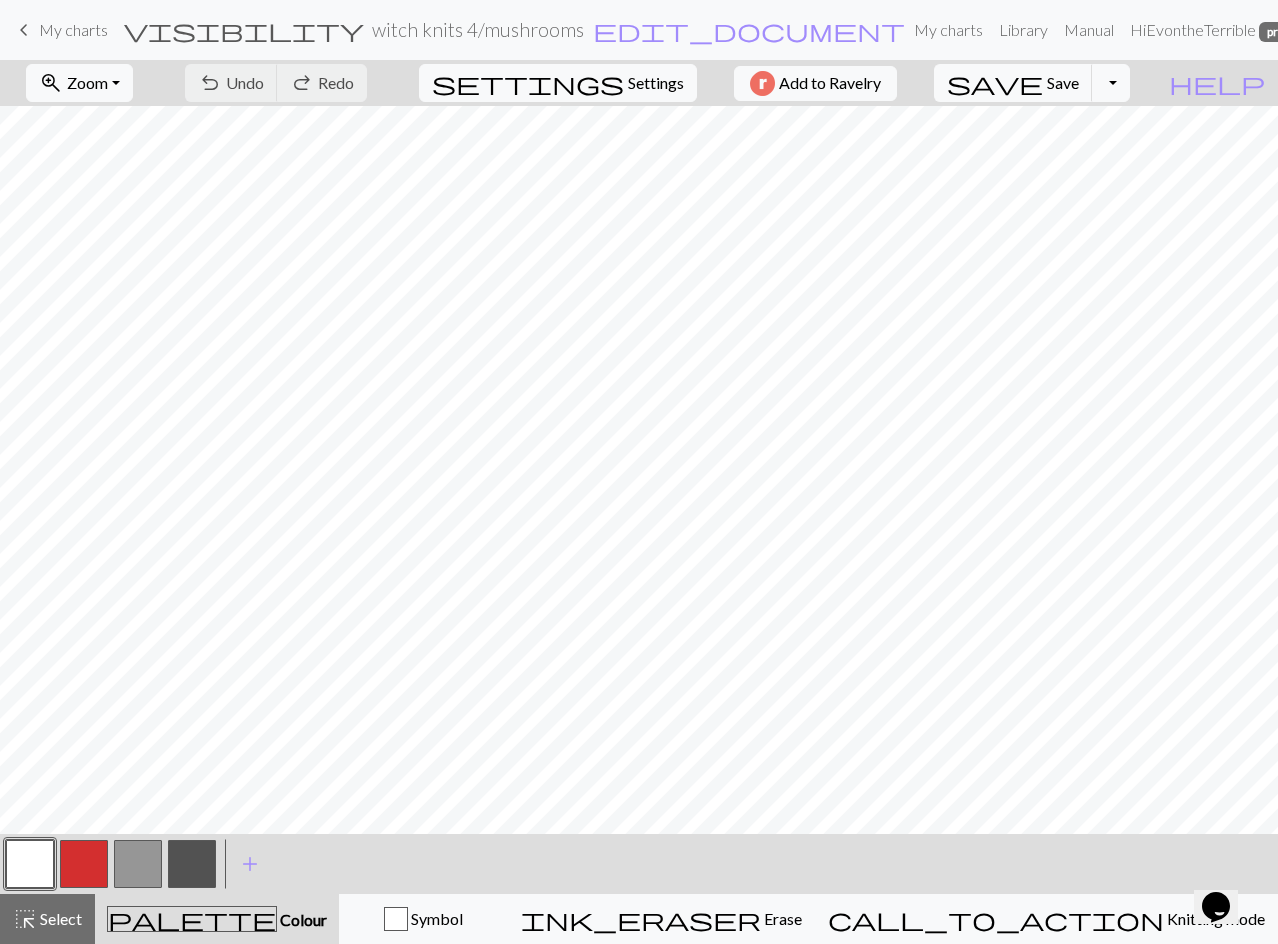click on "undo Undo Undo redo Redo Redo" at bounding box center (276, 83) 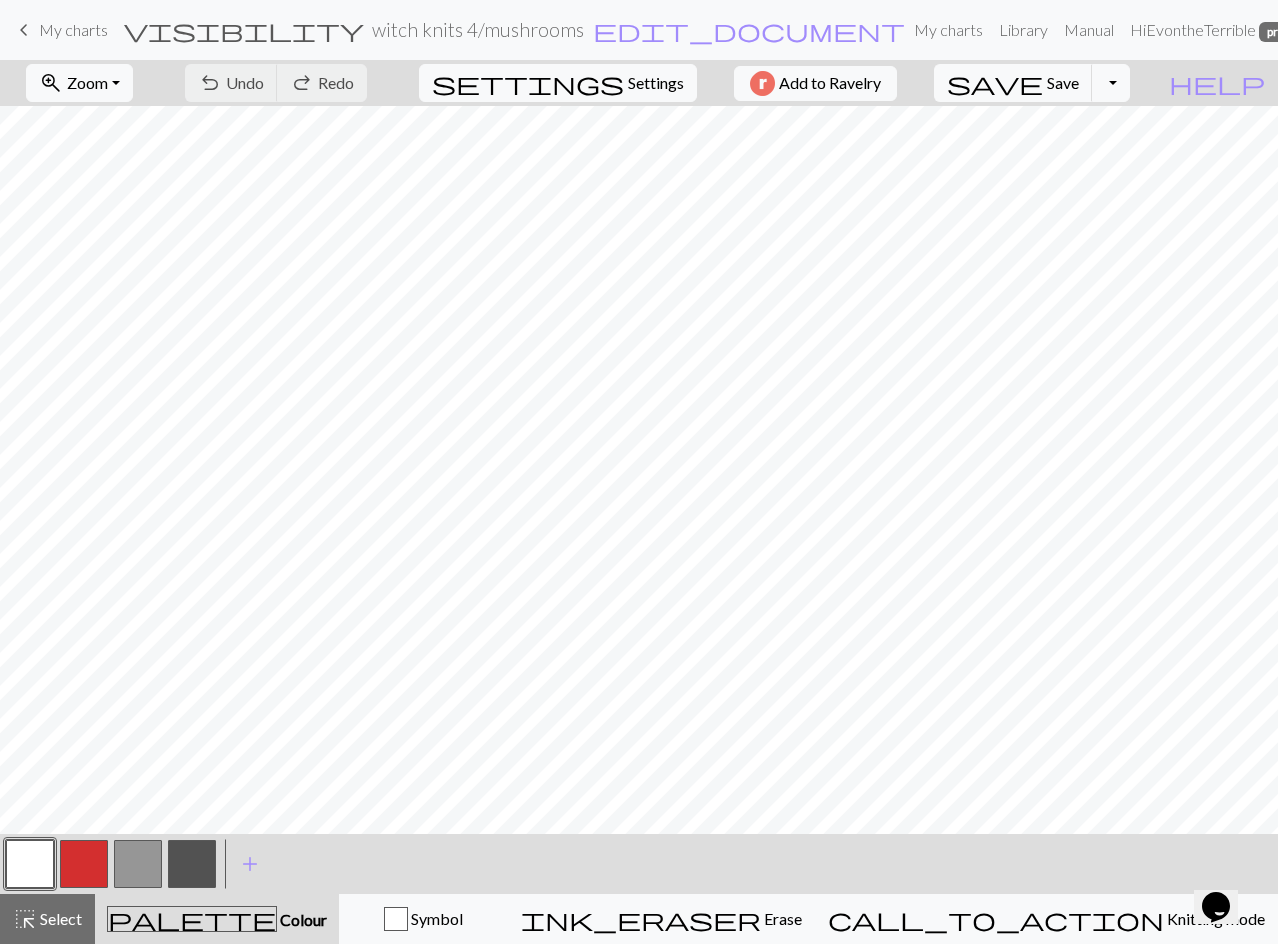click on "undo Undo Undo redo Redo Redo" at bounding box center [276, 83] 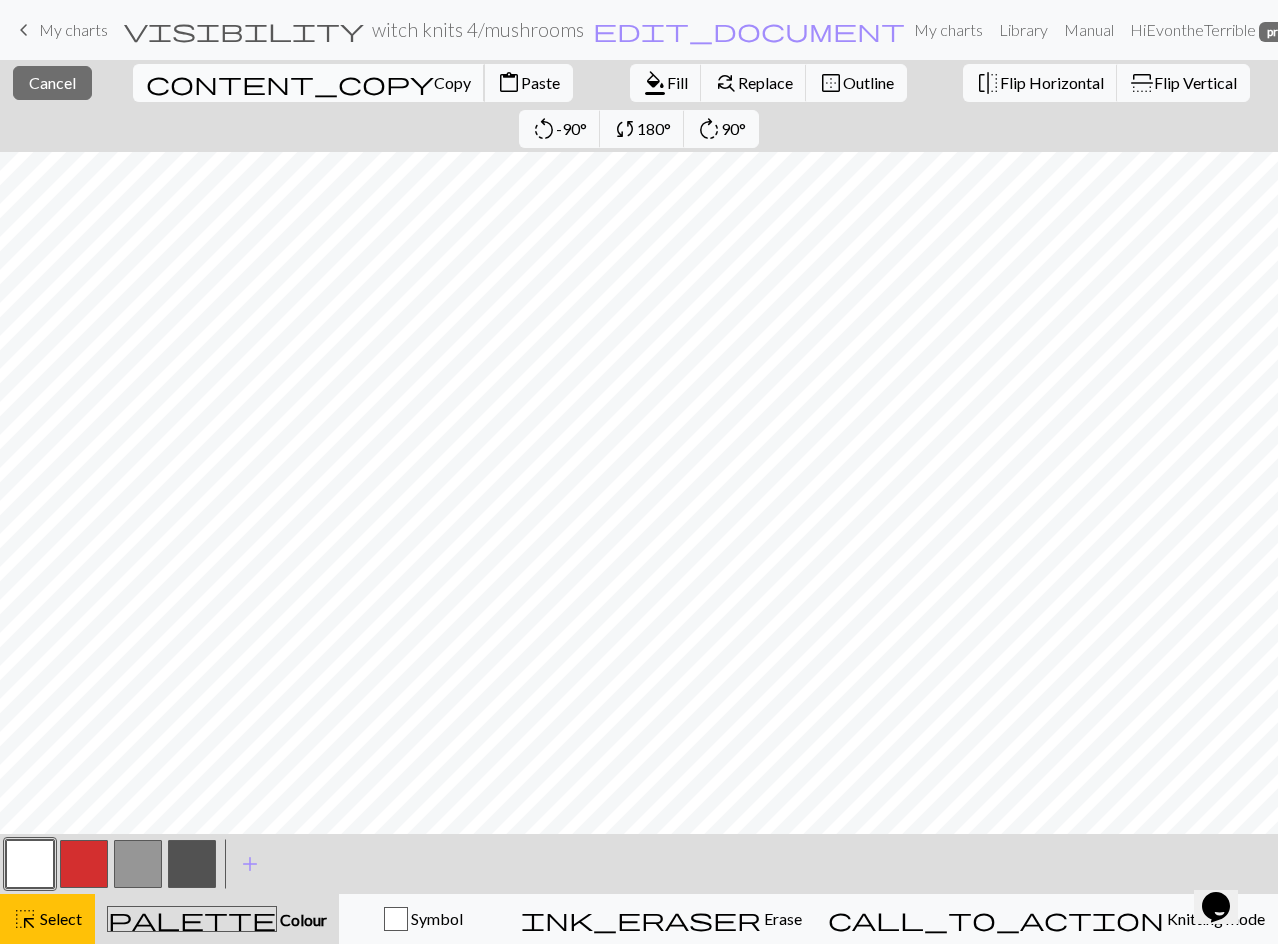 click on "content_copy" at bounding box center (290, 83) 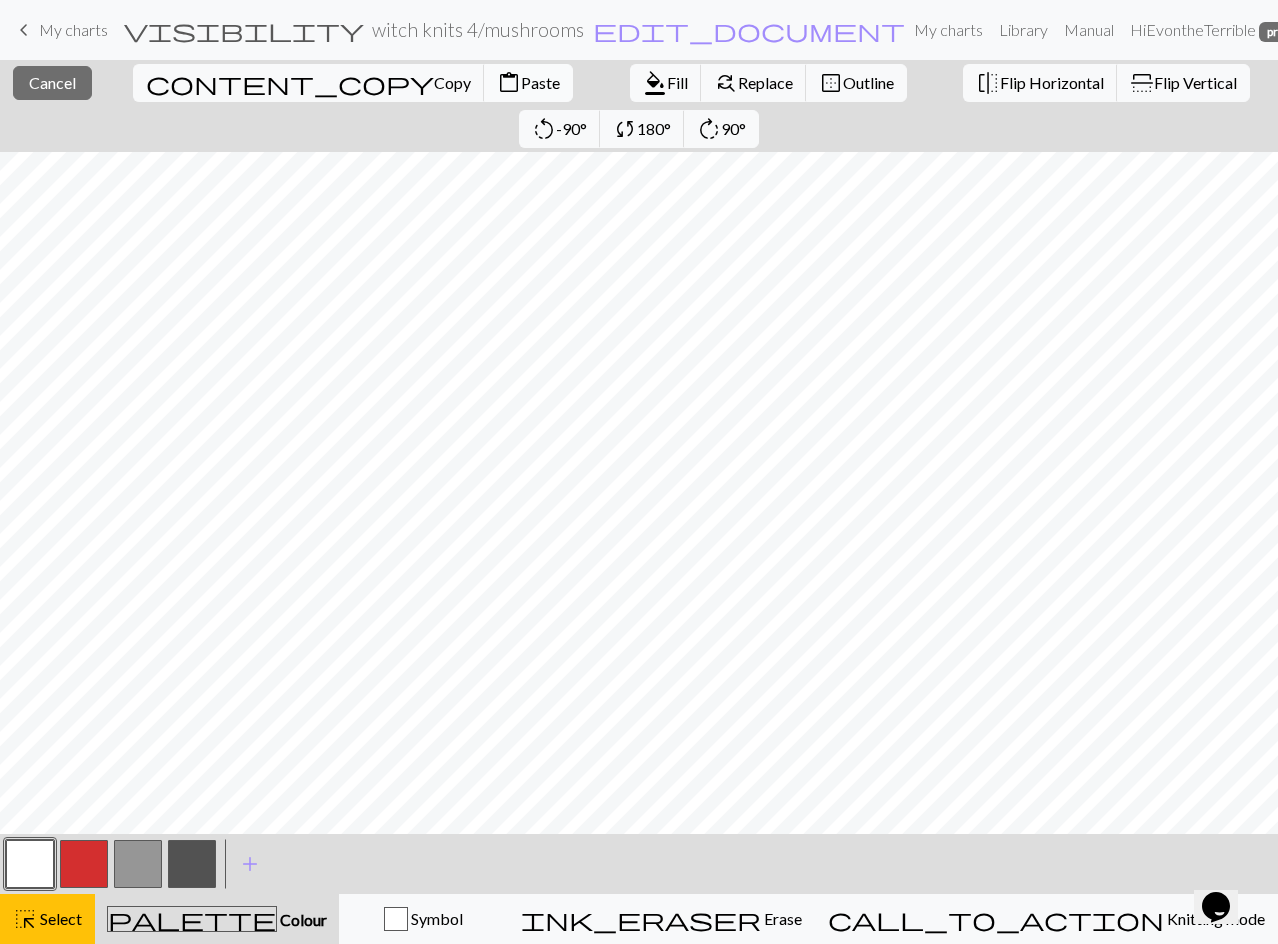 click on "Paste" at bounding box center (540, 82) 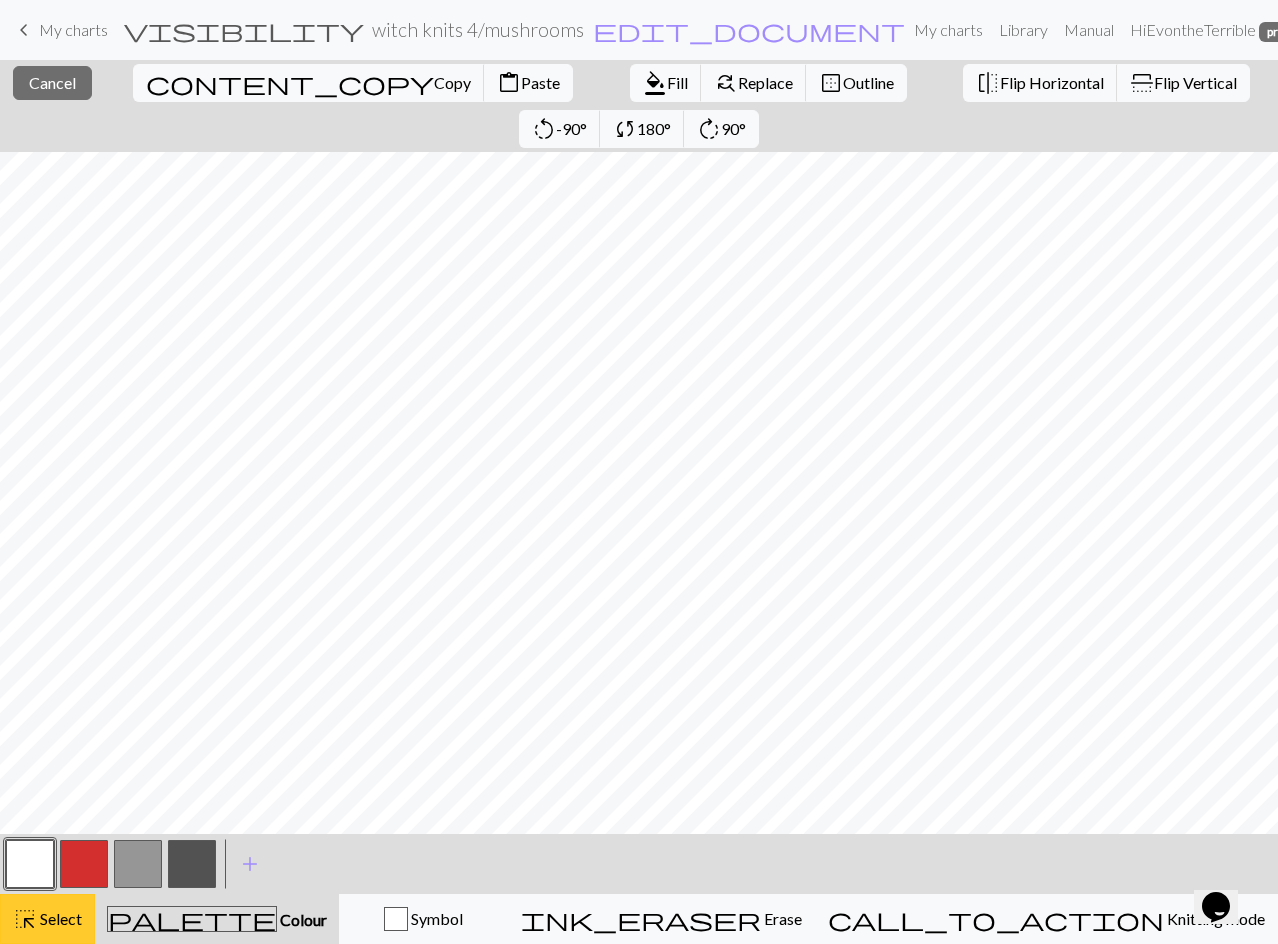 click on "Select" at bounding box center [59, 918] 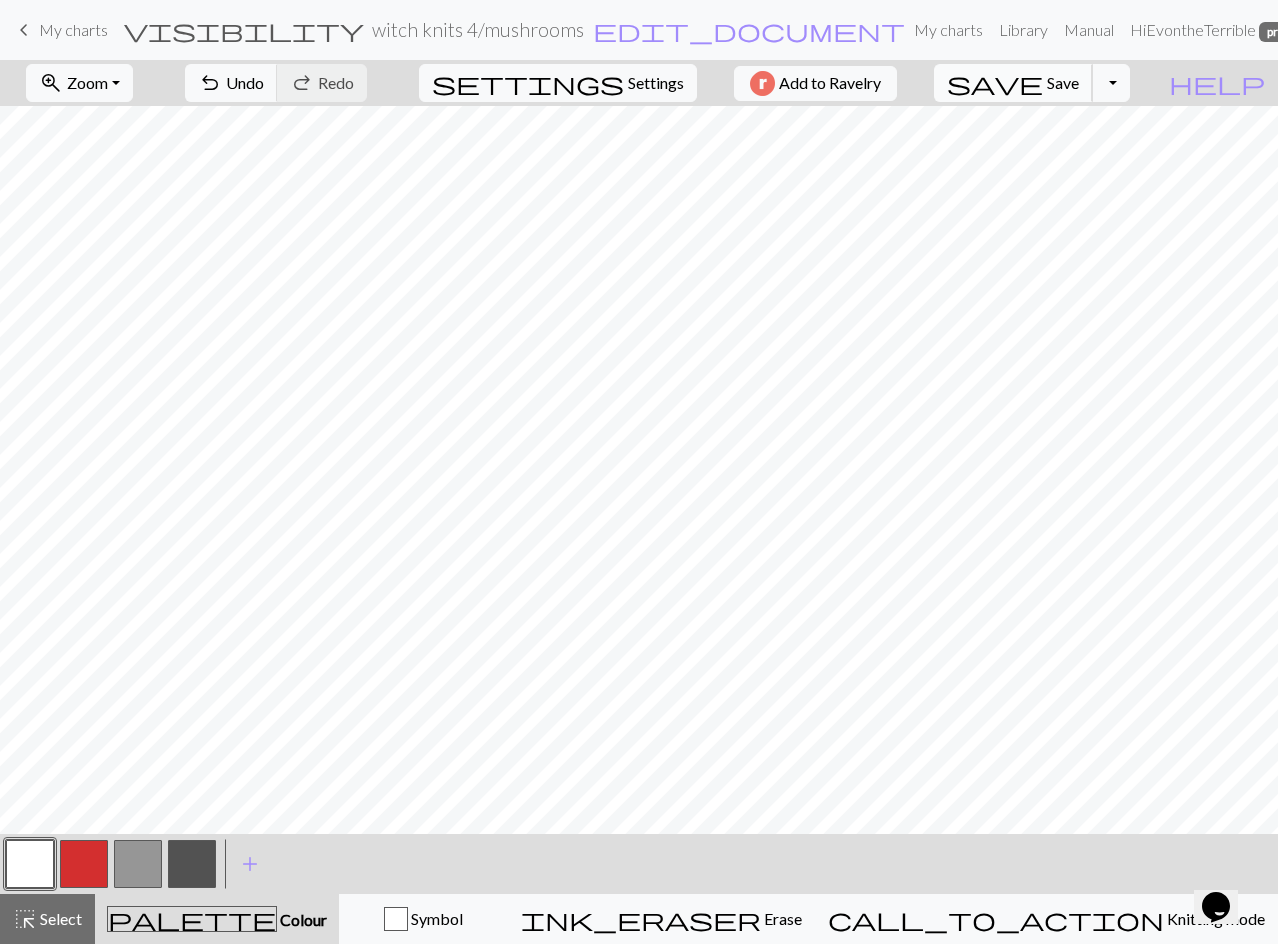 click on "Save" at bounding box center (1063, 82) 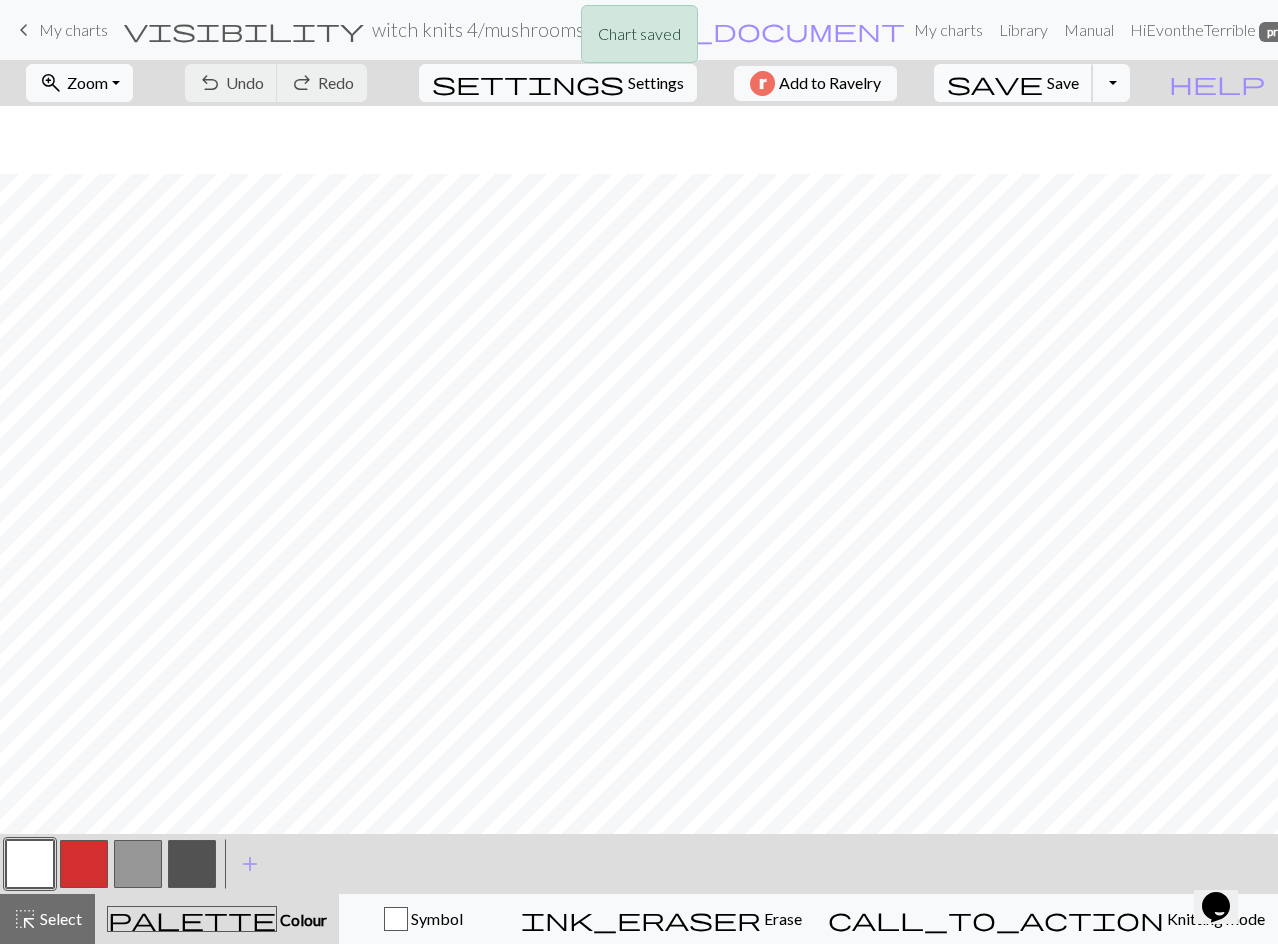 scroll, scrollTop: 177, scrollLeft: 0, axis: vertical 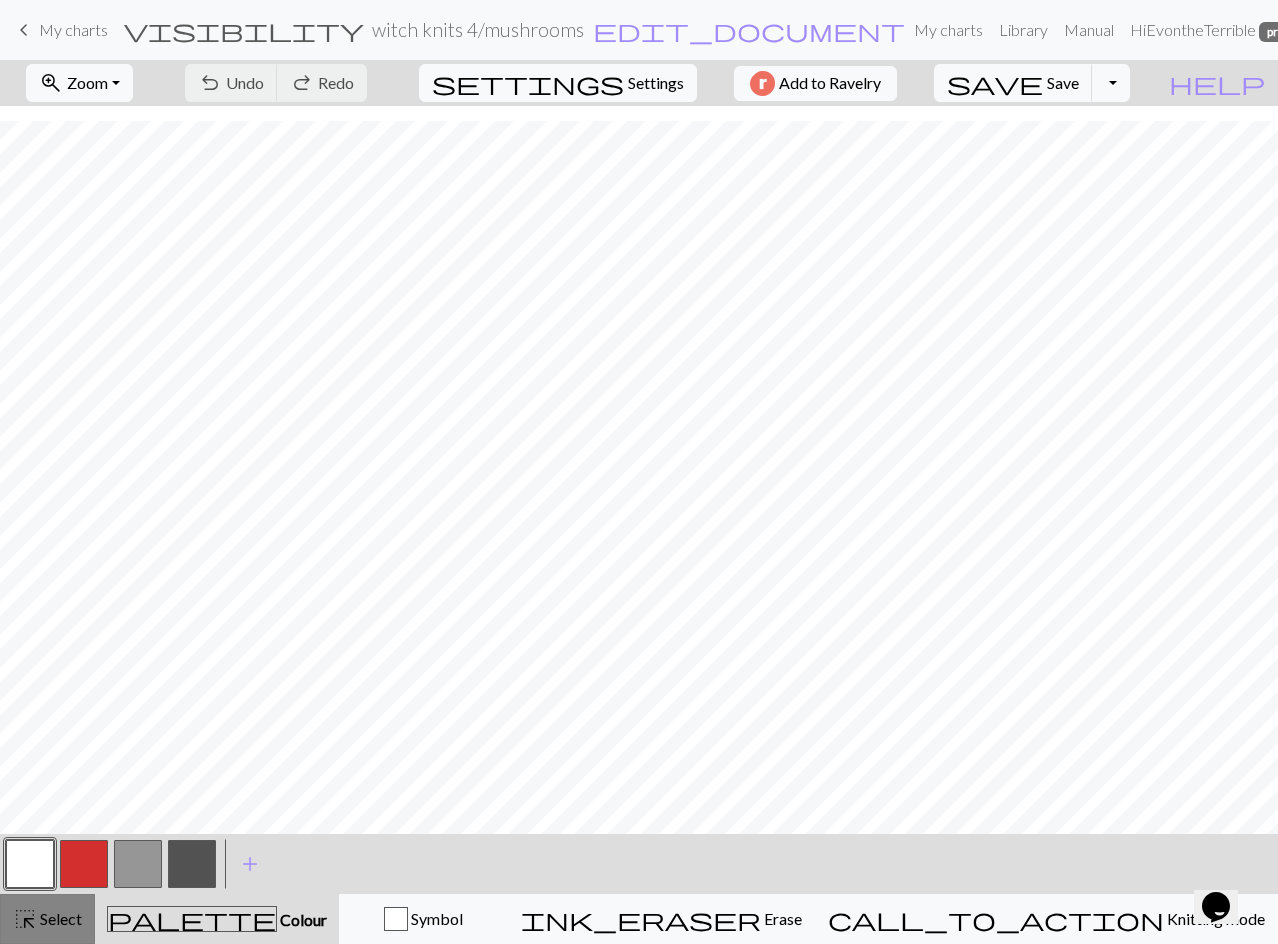 click on "highlight_alt" at bounding box center (25, 919) 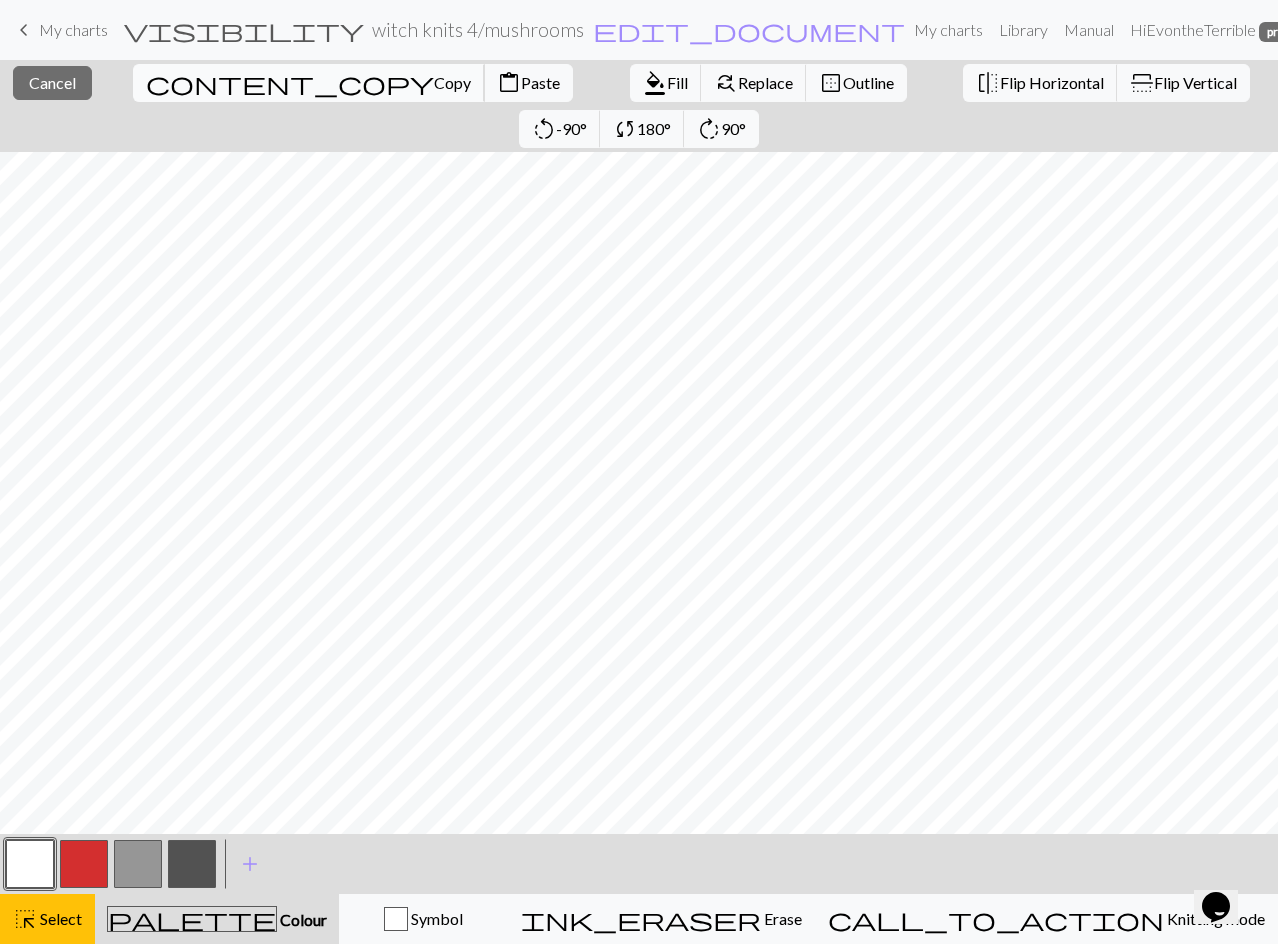 click on "content_copy" at bounding box center (290, 83) 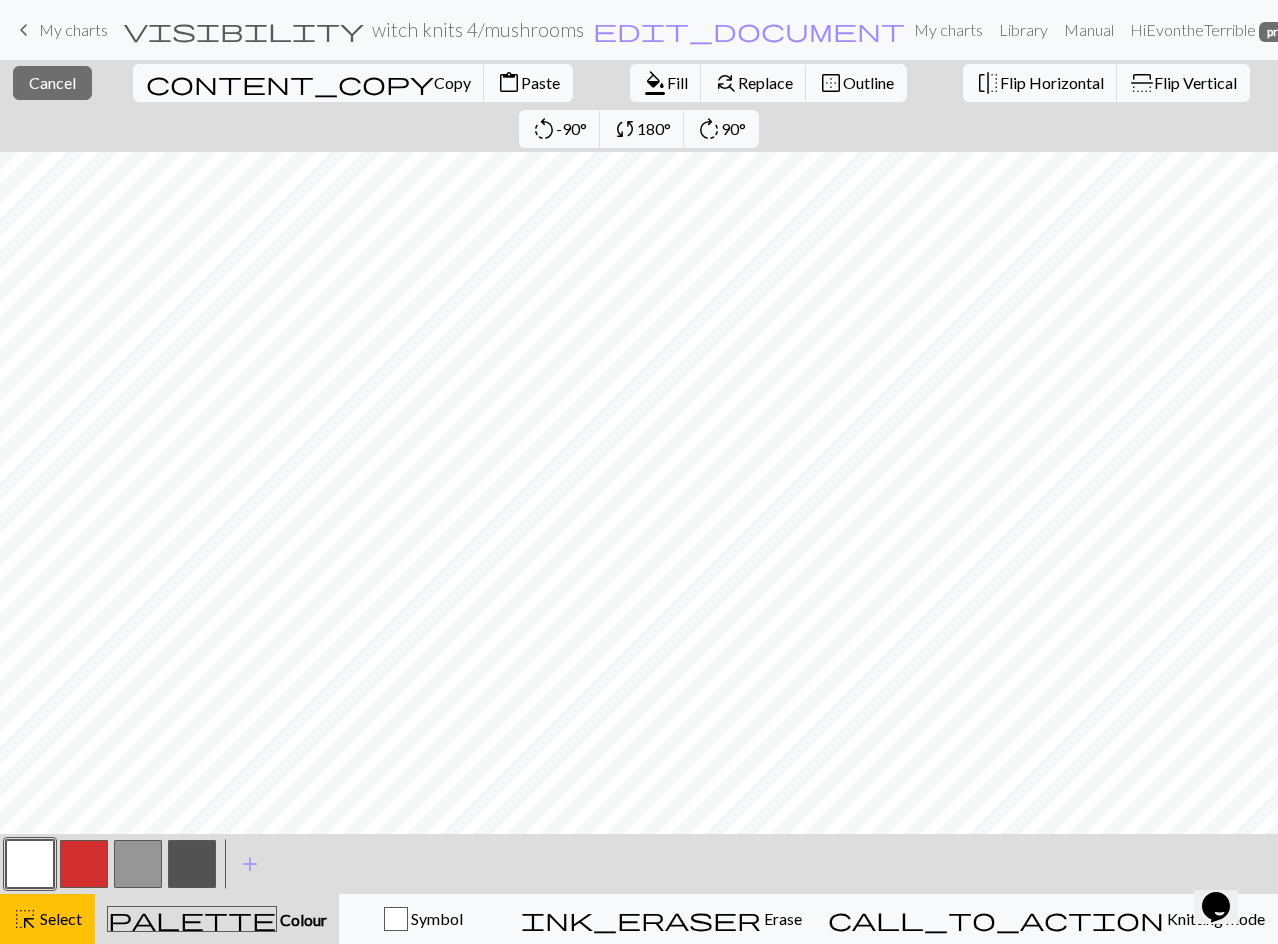 click on "content_paste  Paste" at bounding box center [528, 83] 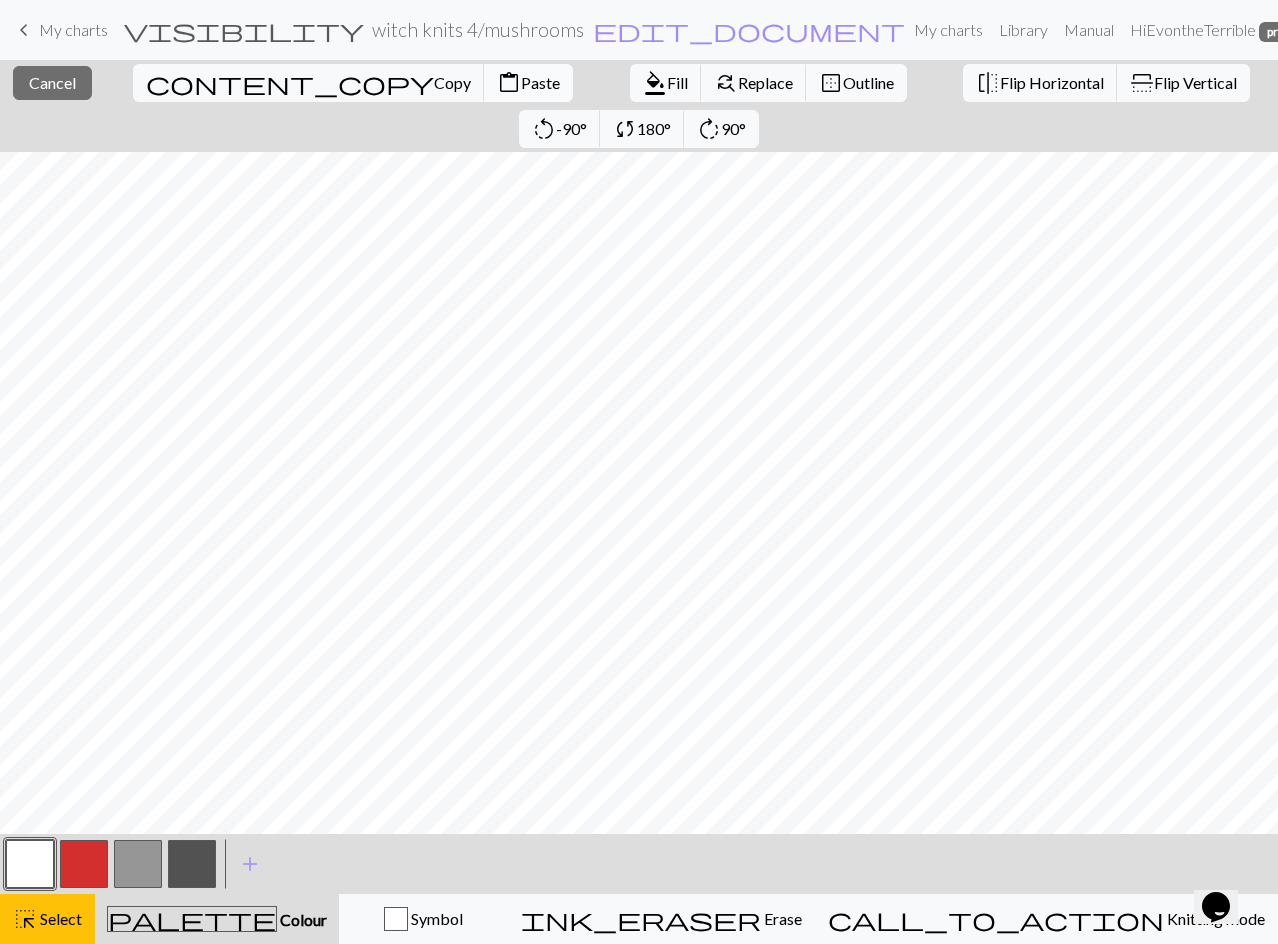 click on "Paste" at bounding box center [540, 82] 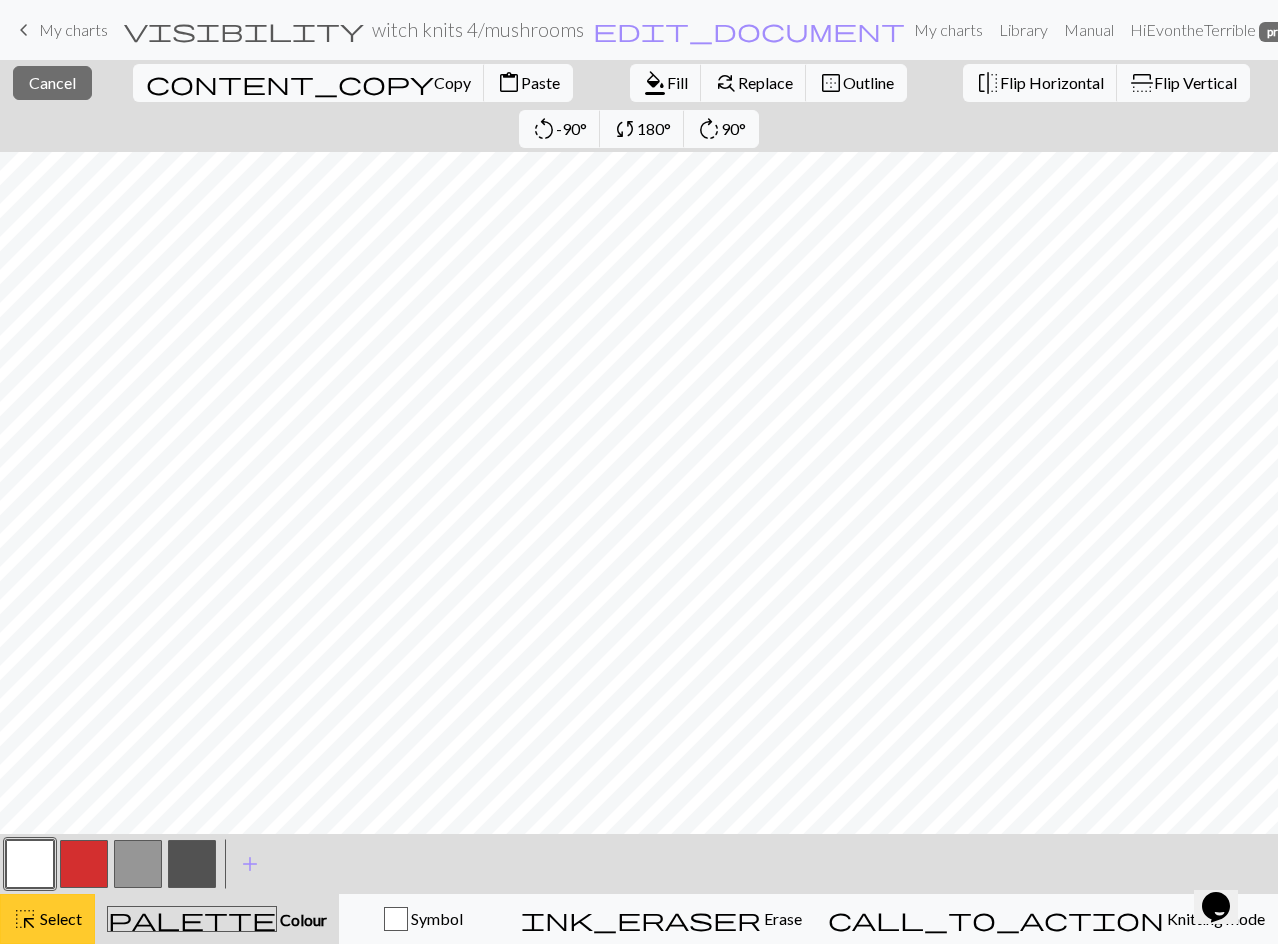 click on "highlight_alt" at bounding box center [25, 919] 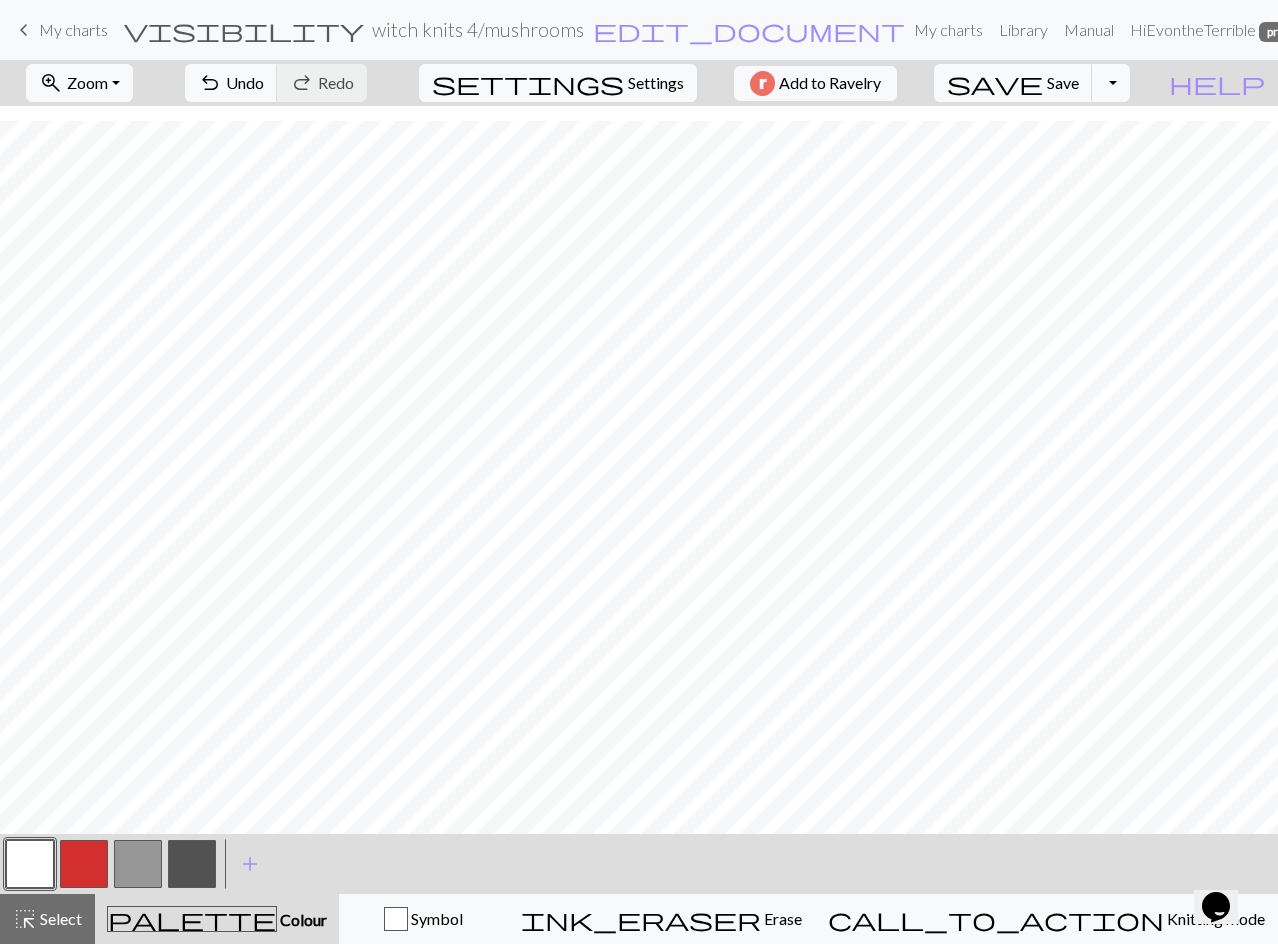 click at bounding box center [30, 864] 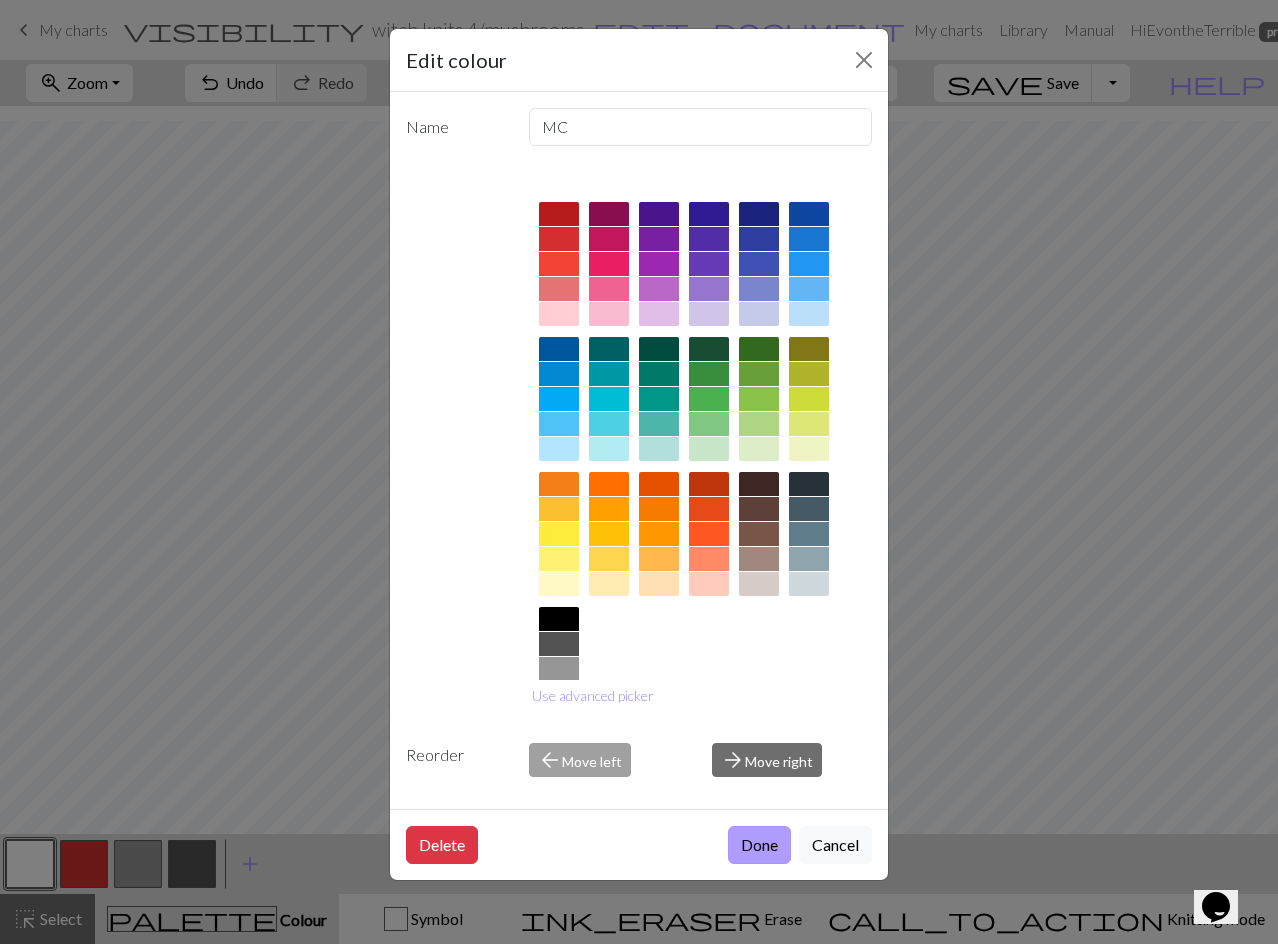 click on "Done" at bounding box center [759, 845] 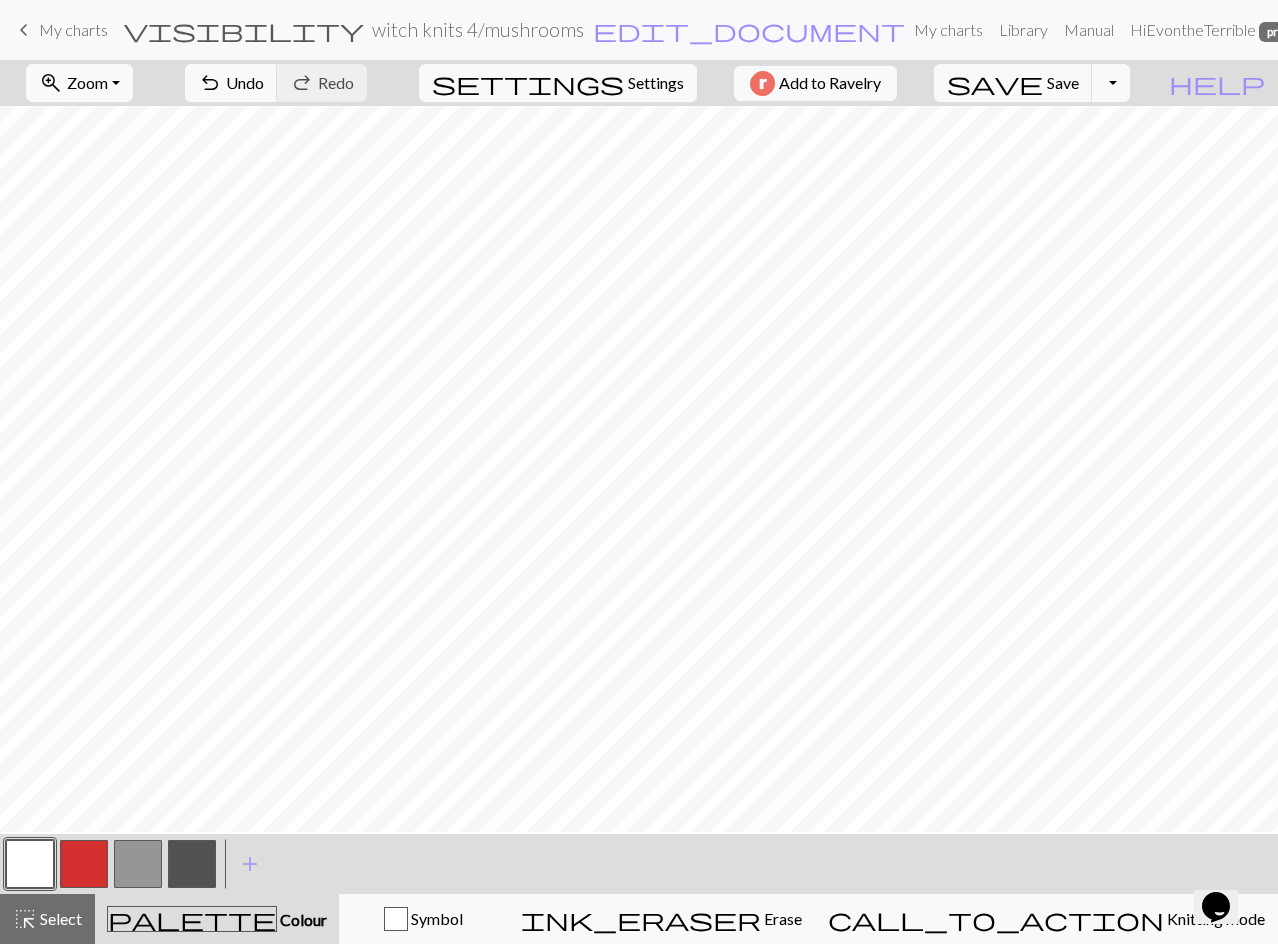 scroll, scrollTop: 0, scrollLeft: 0, axis: both 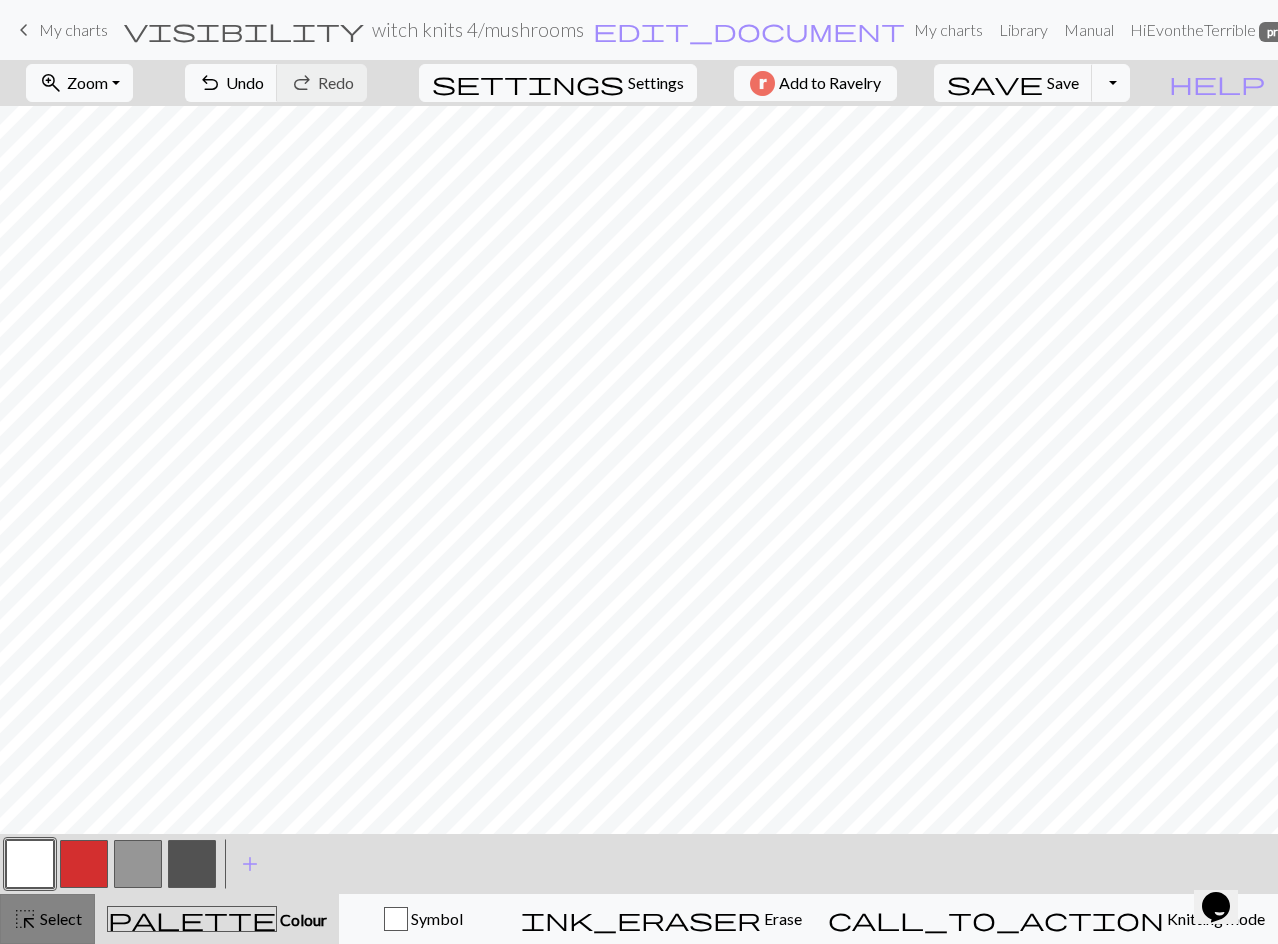 click on "Select" at bounding box center [59, 918] 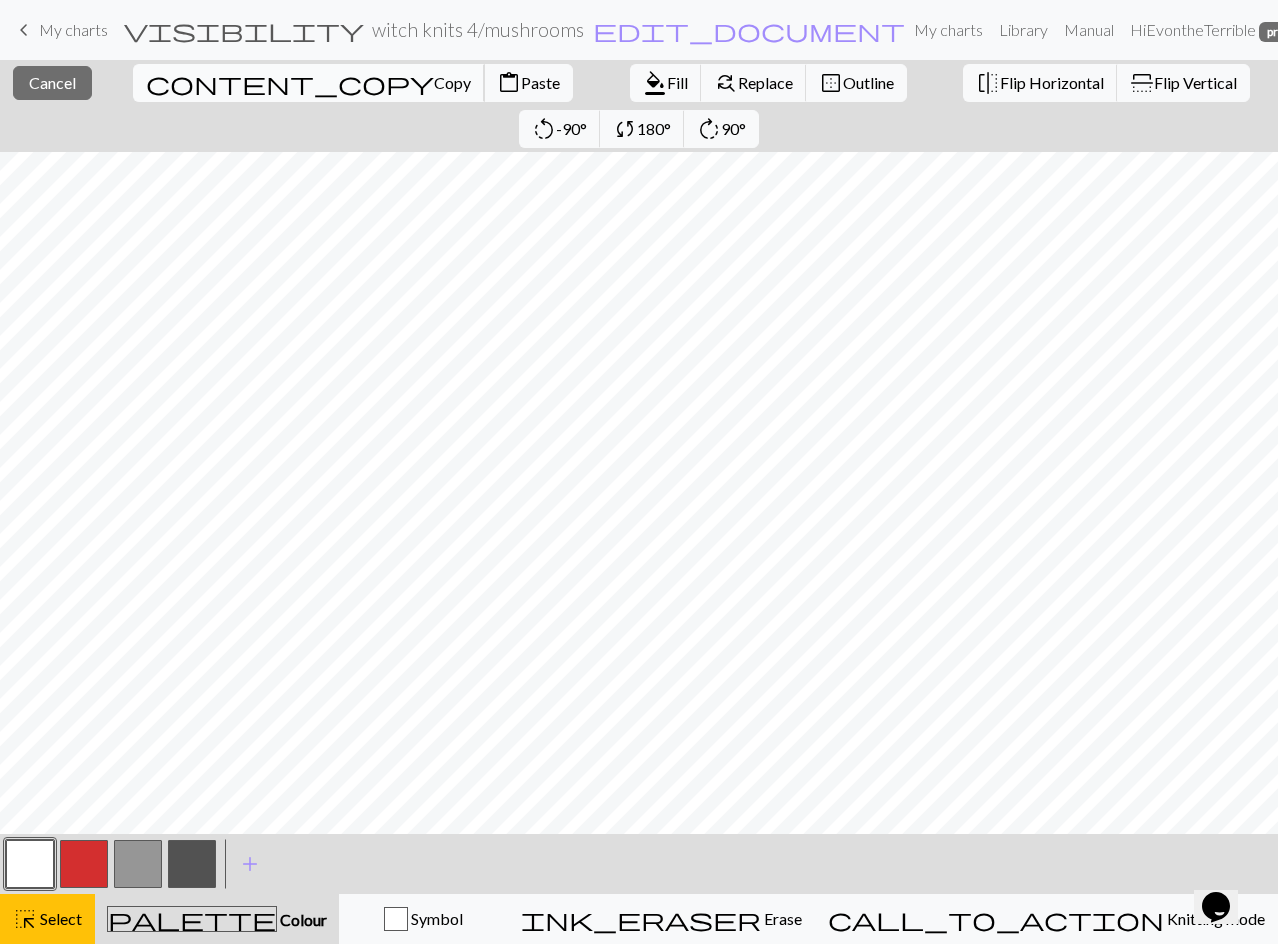 click on "Copy" at bounding box center (452, 82) 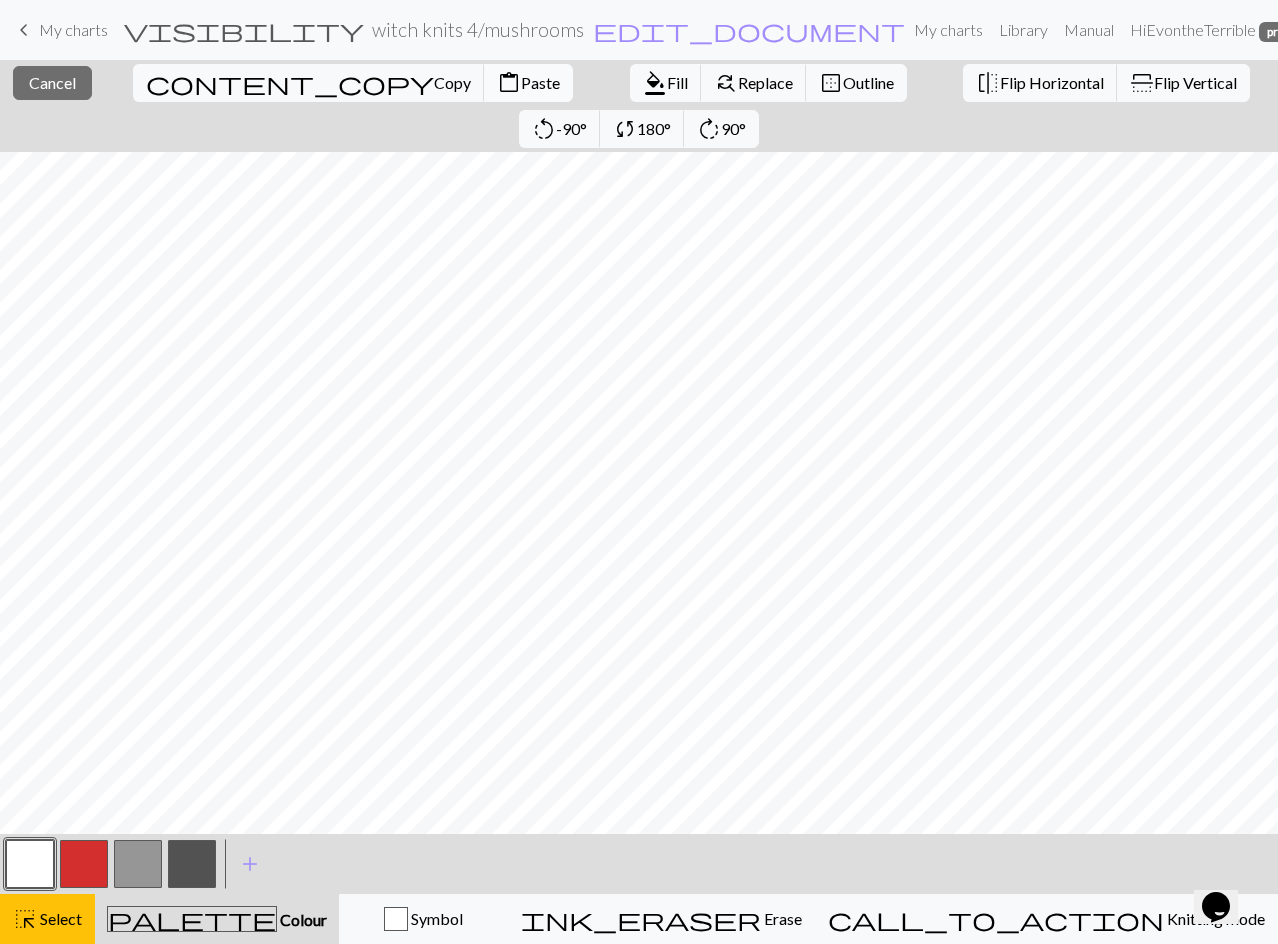 click on "Paste" at bounding box center (540, 82) 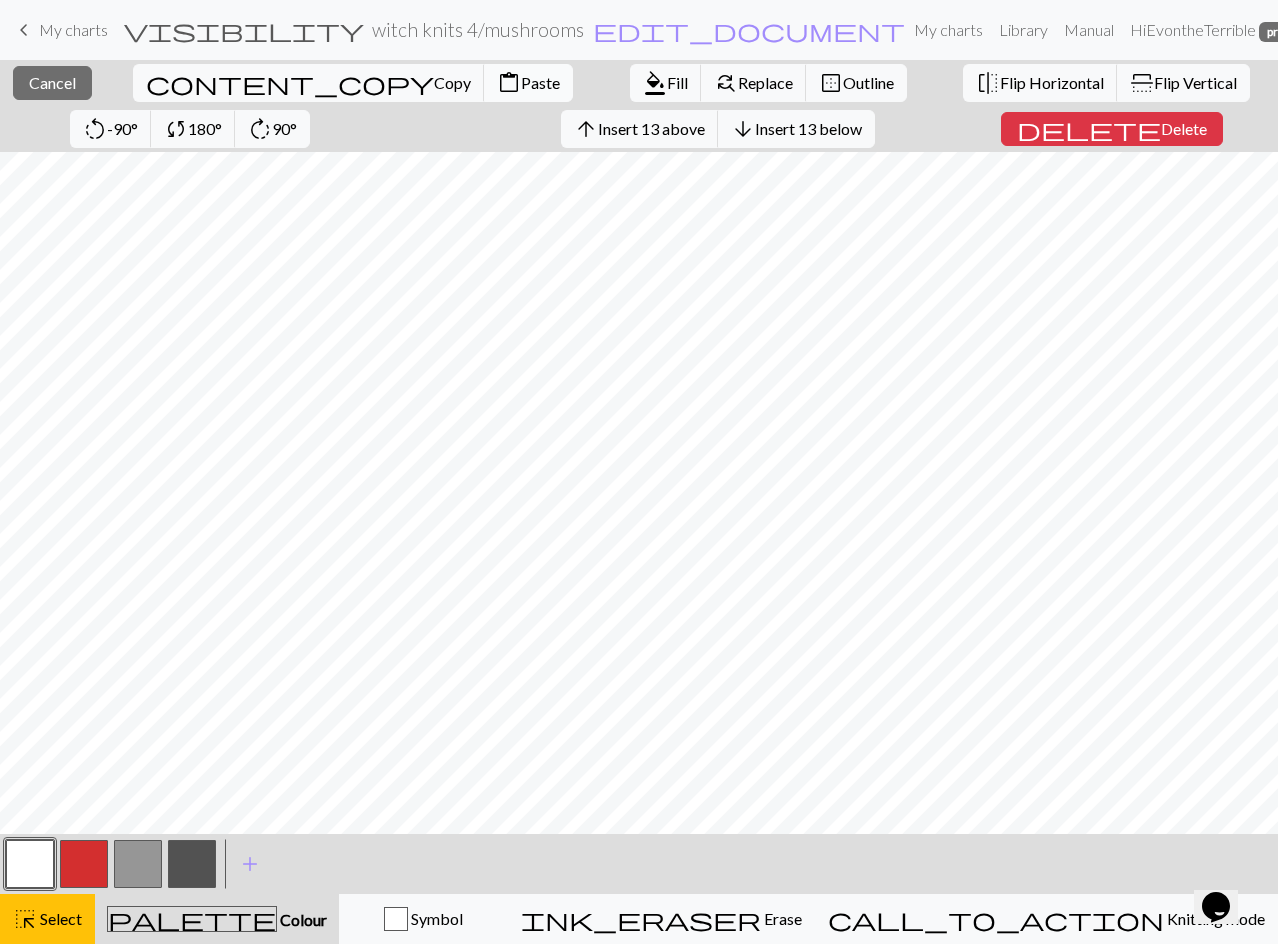 click on "Paste" at bounding box center (540, 82) 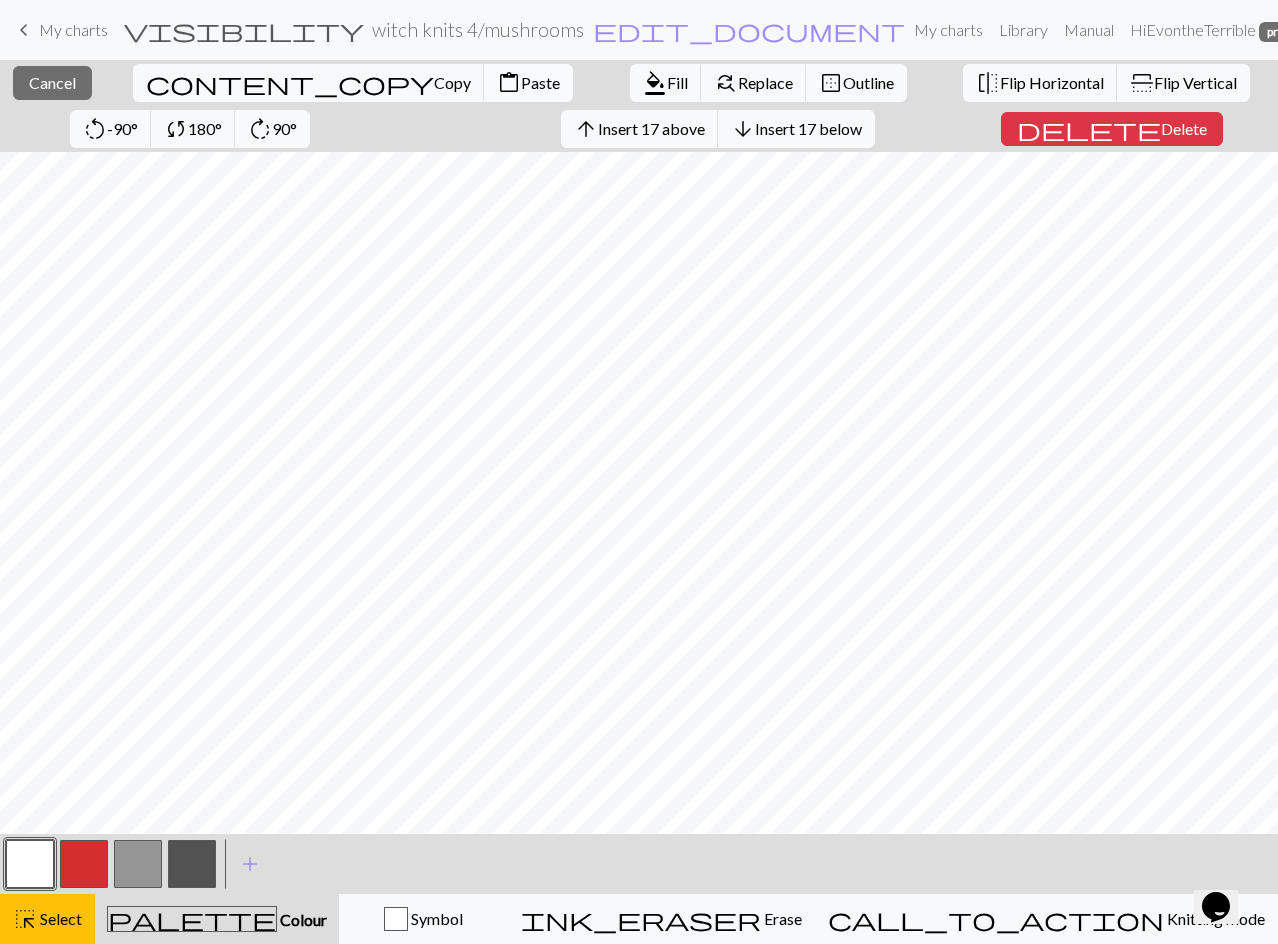 click on "content_paste" at bounding box center (509, 83) 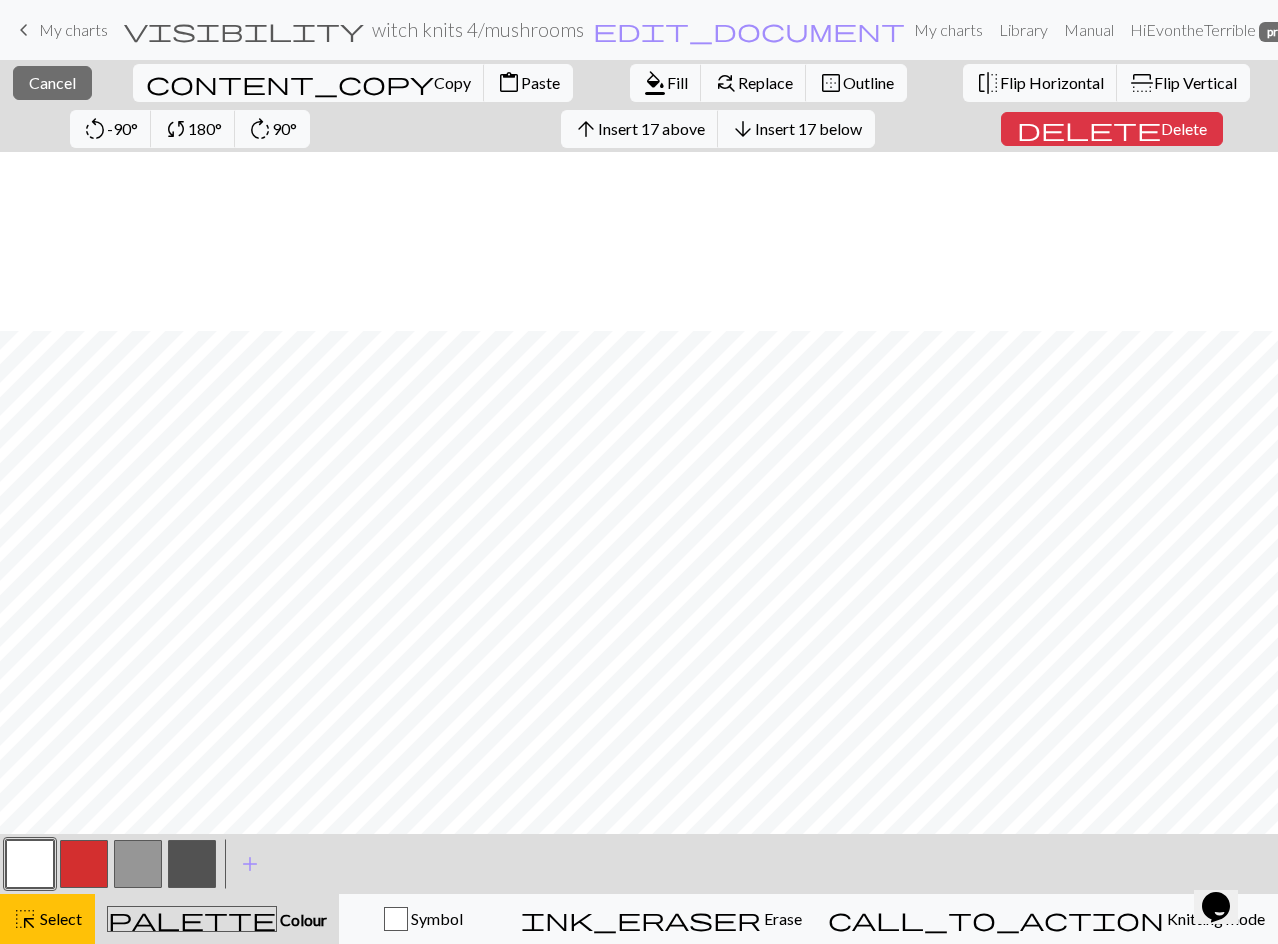 scroll, scrollTop: 200, scrollLeft: 0, axis: vertical 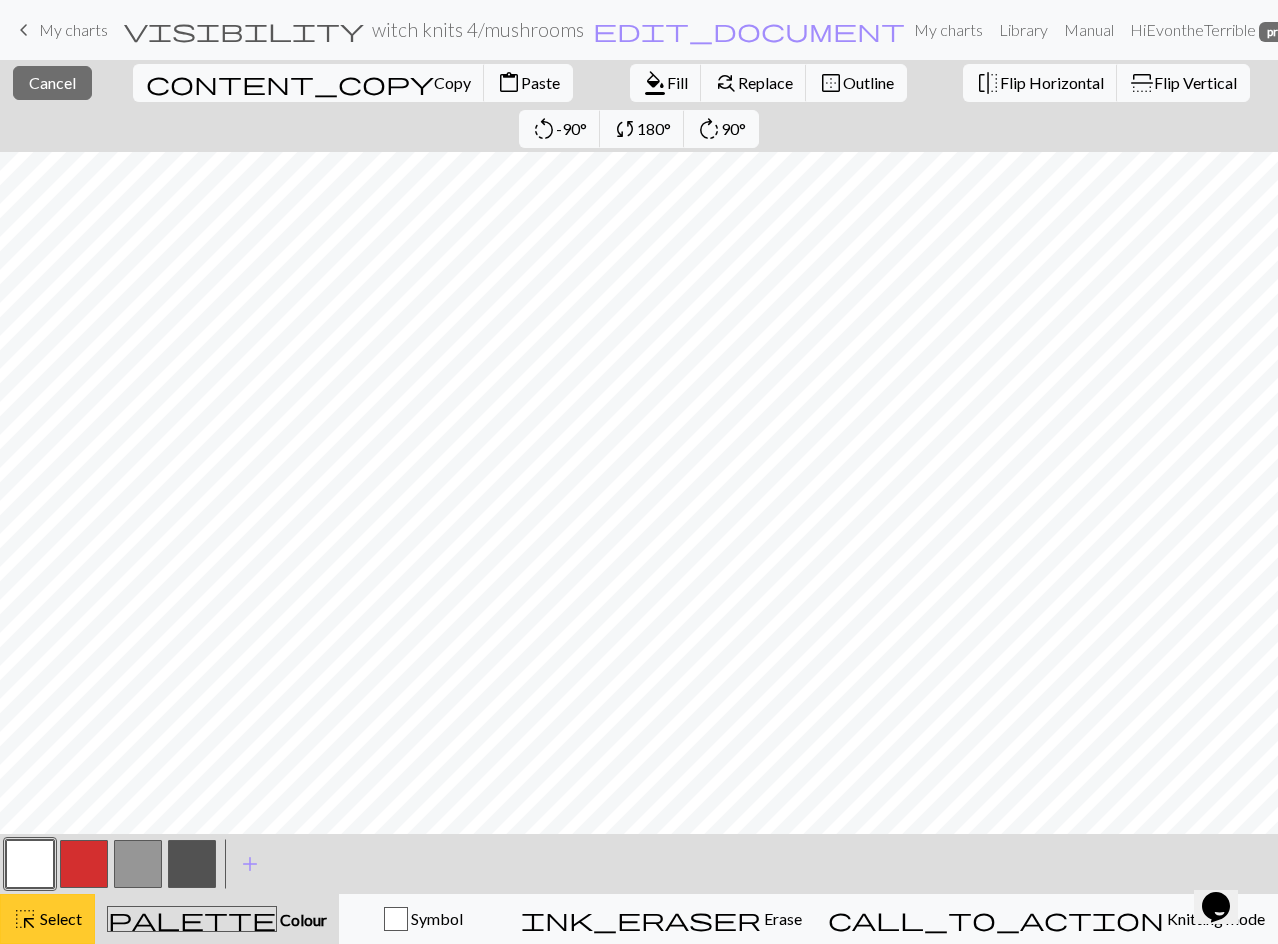 click on "Select" at bounding box center (59, 918) 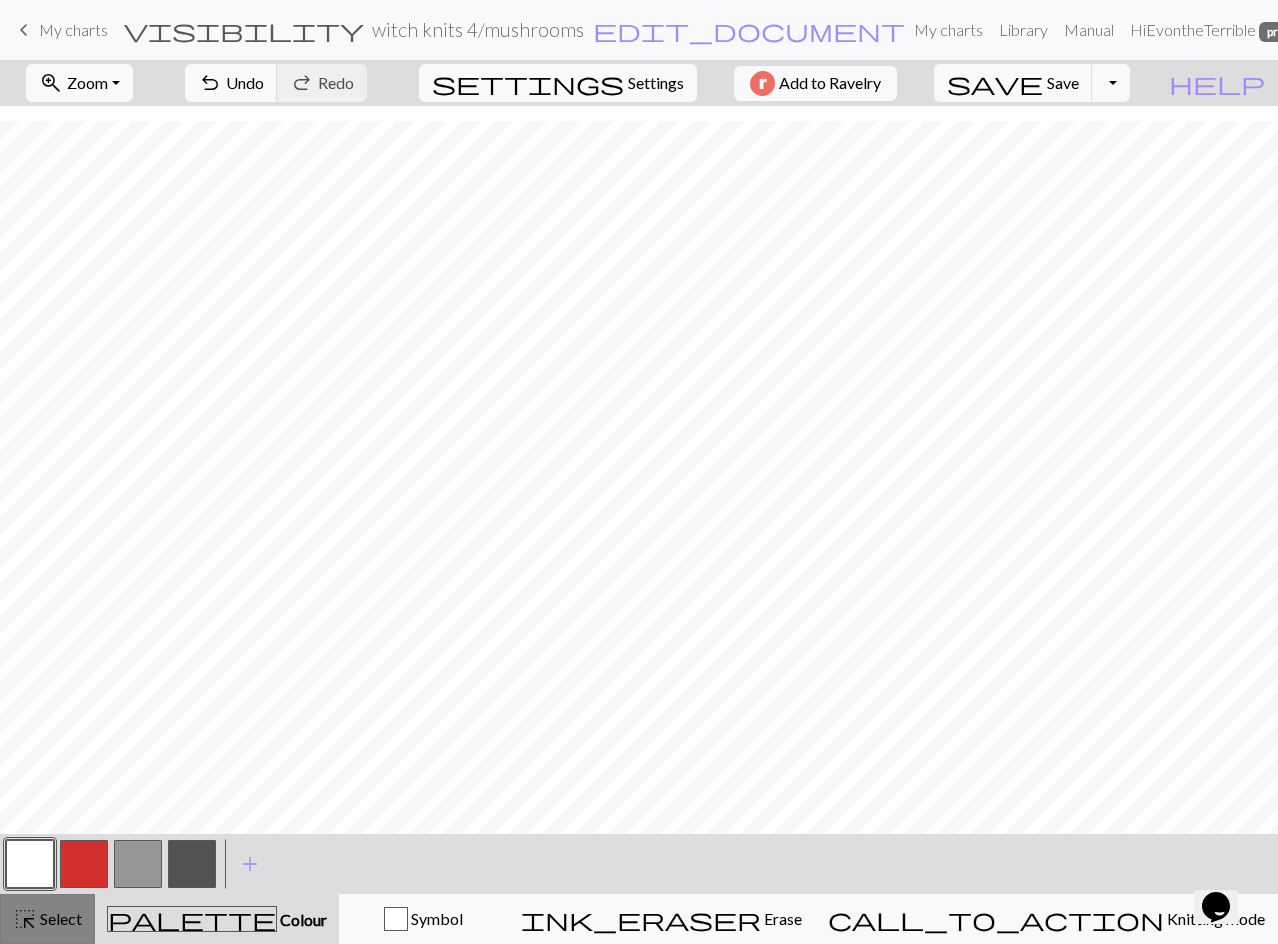 click on "highlight_alt" at bounding box center [25, 919] 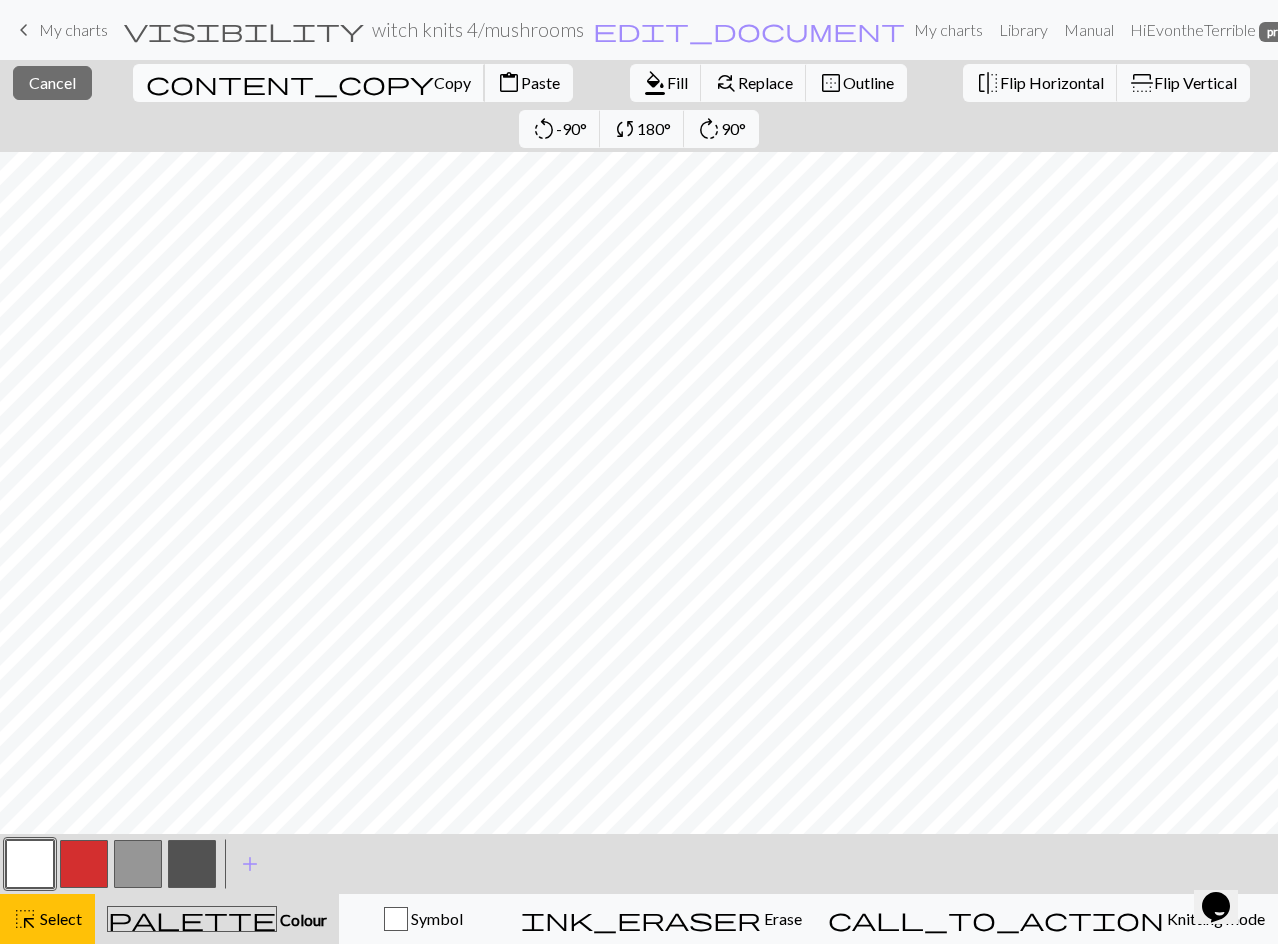 click on "Copy" at bounding box center (452, 82) 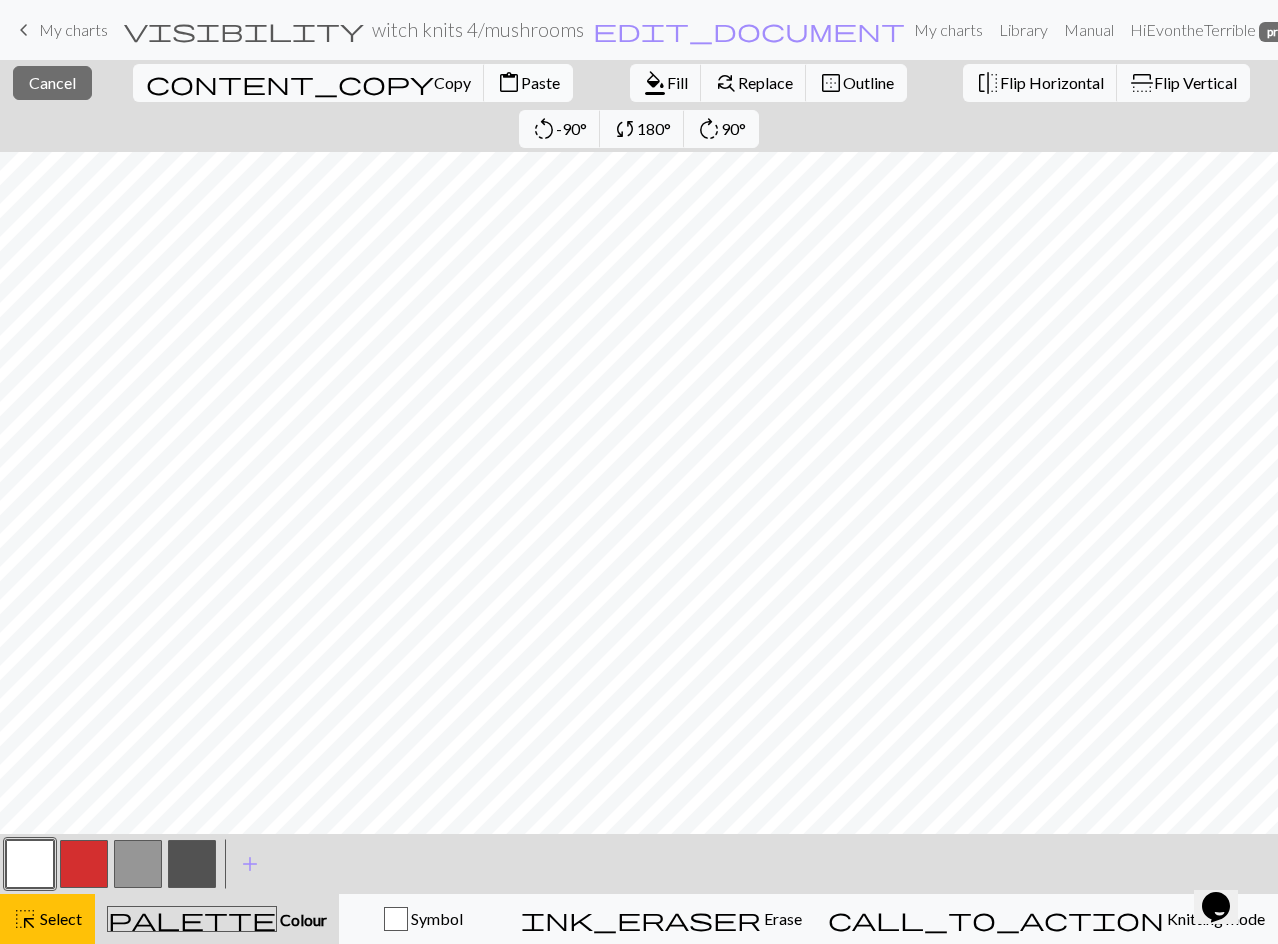 click on "Paste" at bounding box center [540, 82] 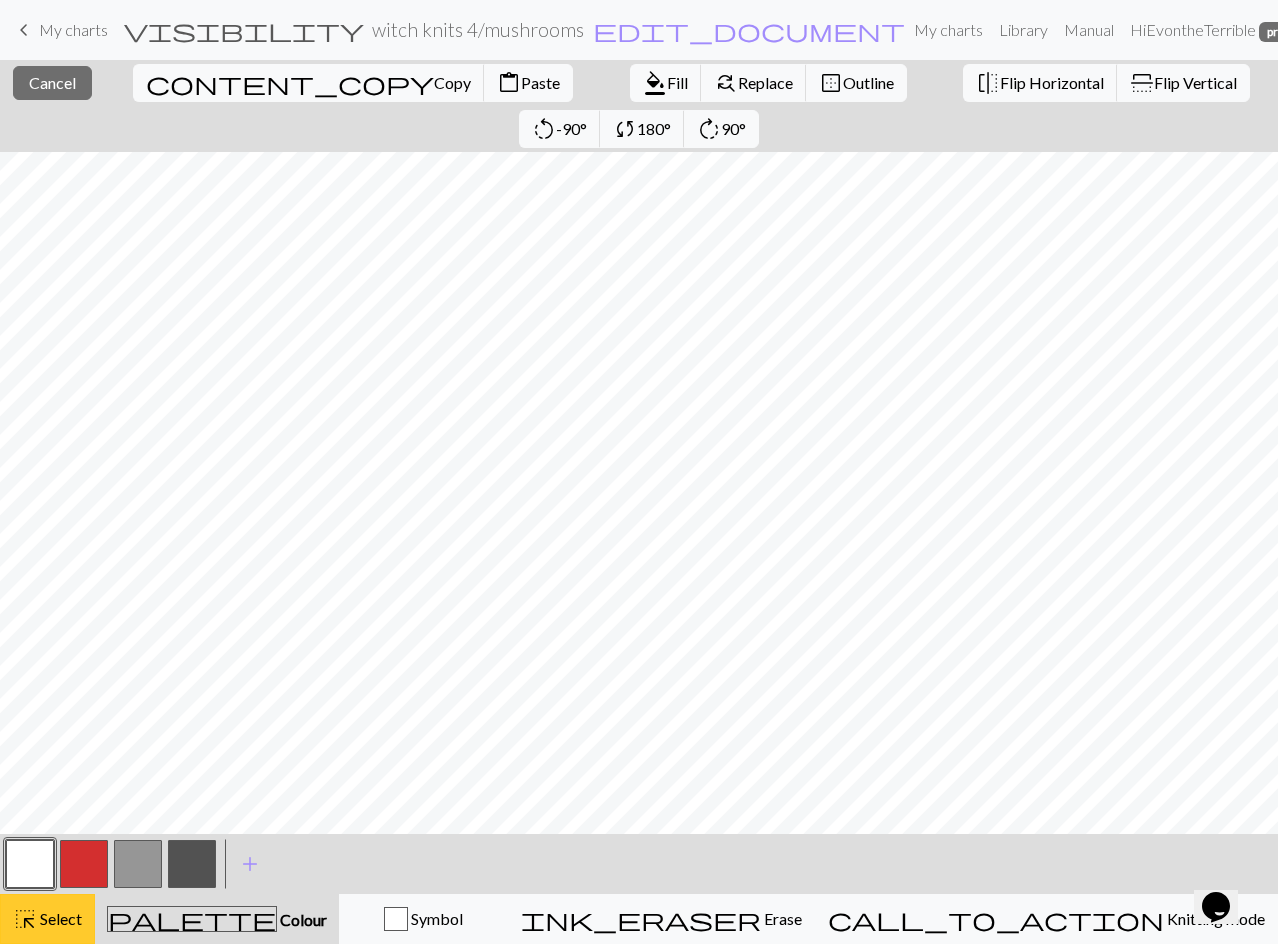 click on "Select" at bounding box center [59, 918] 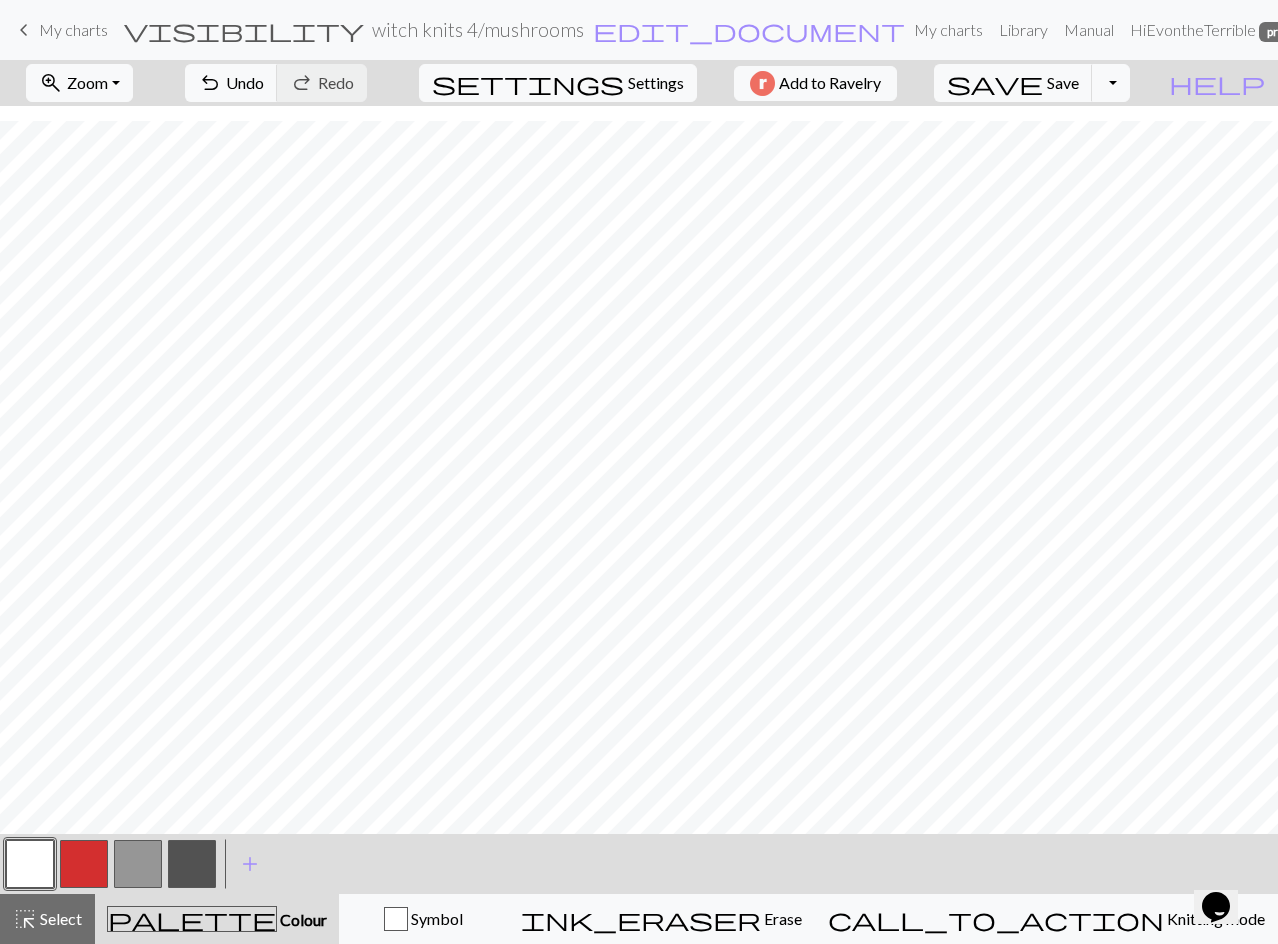 click at bounding box center (30, 864) 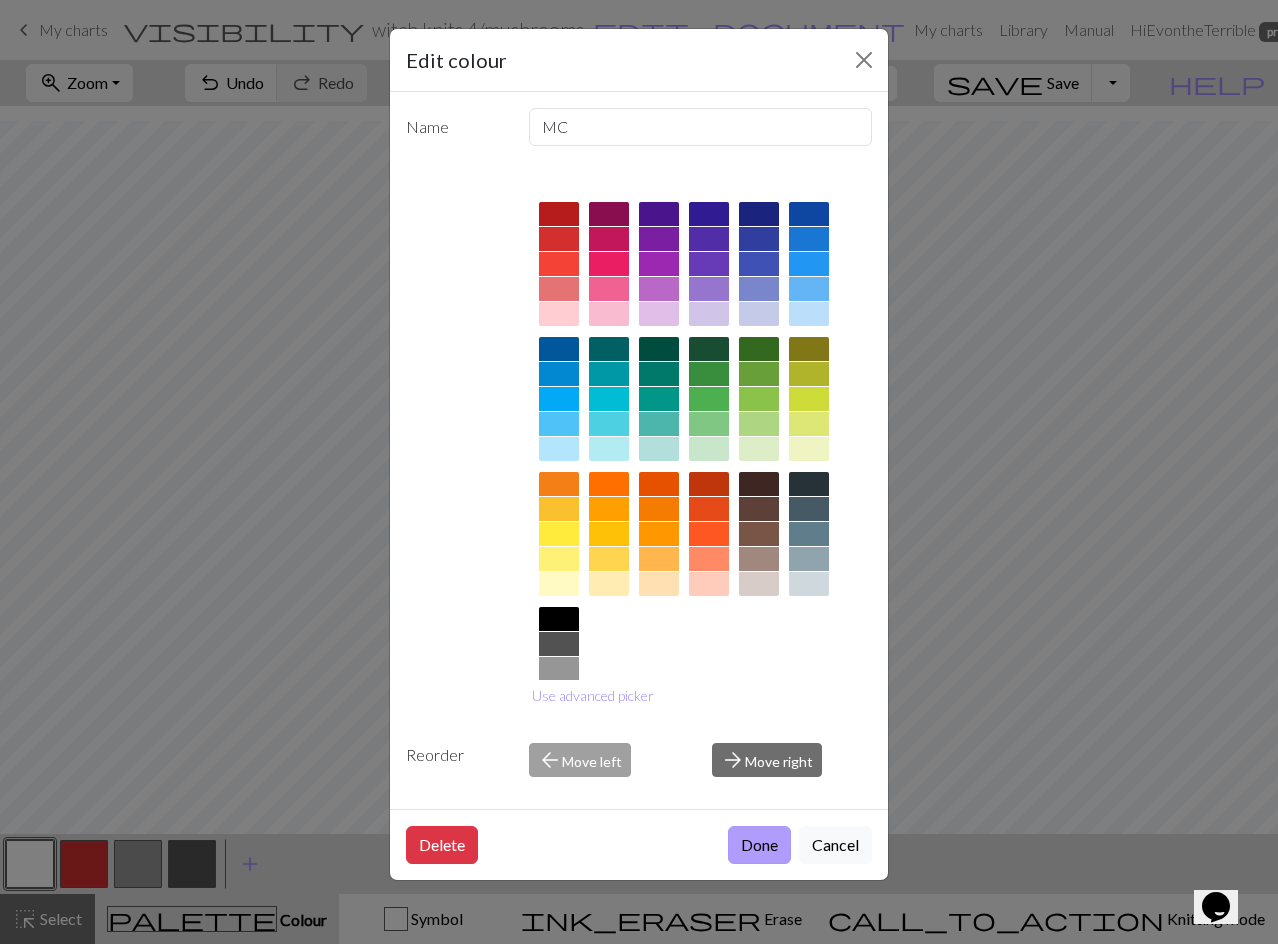 click on "Done" at bounding box center (759, 845) 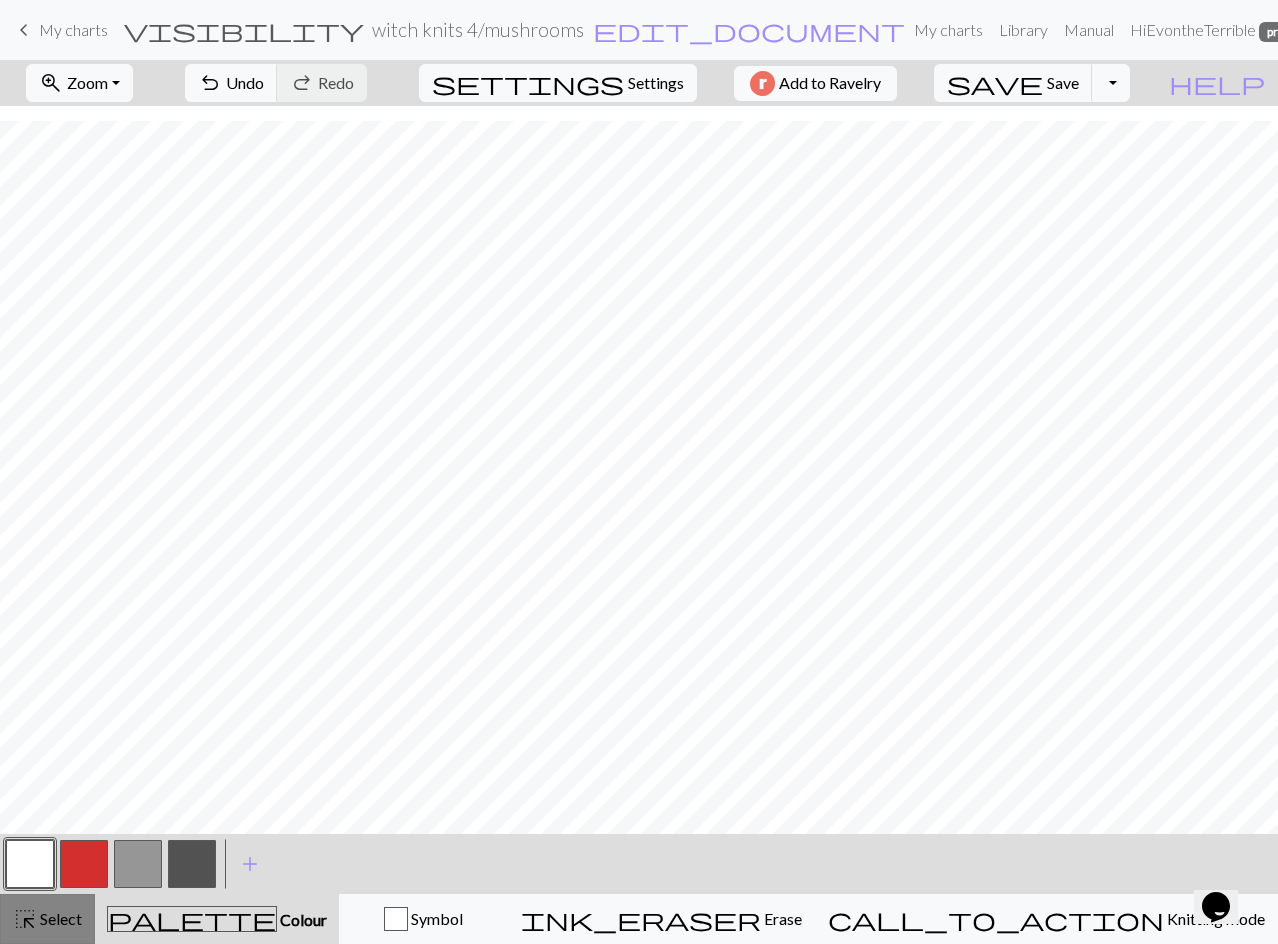 click on "Select" at bounding box center [59, 918] 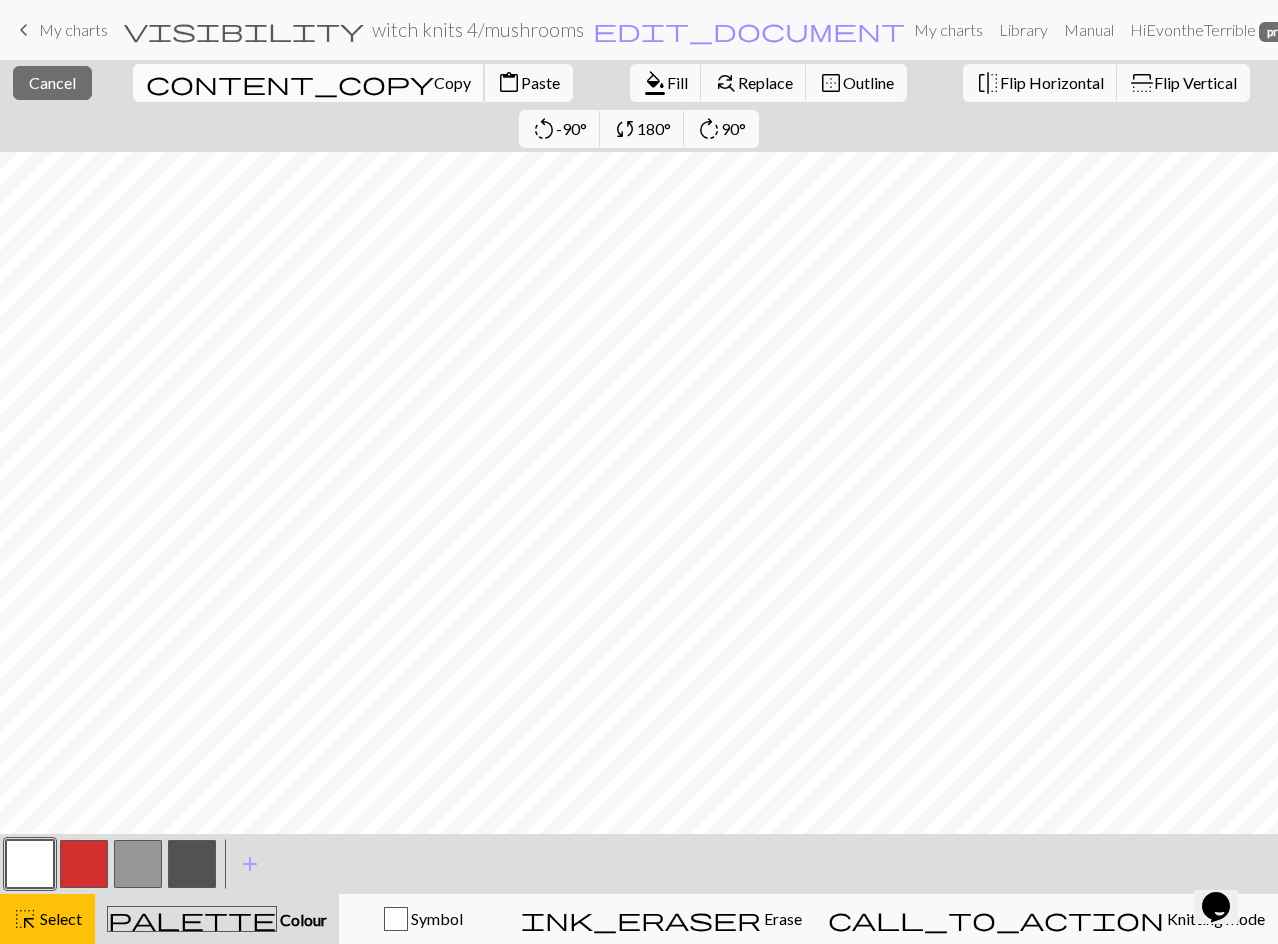 click on "Copy" at bounding box center [452, 82] 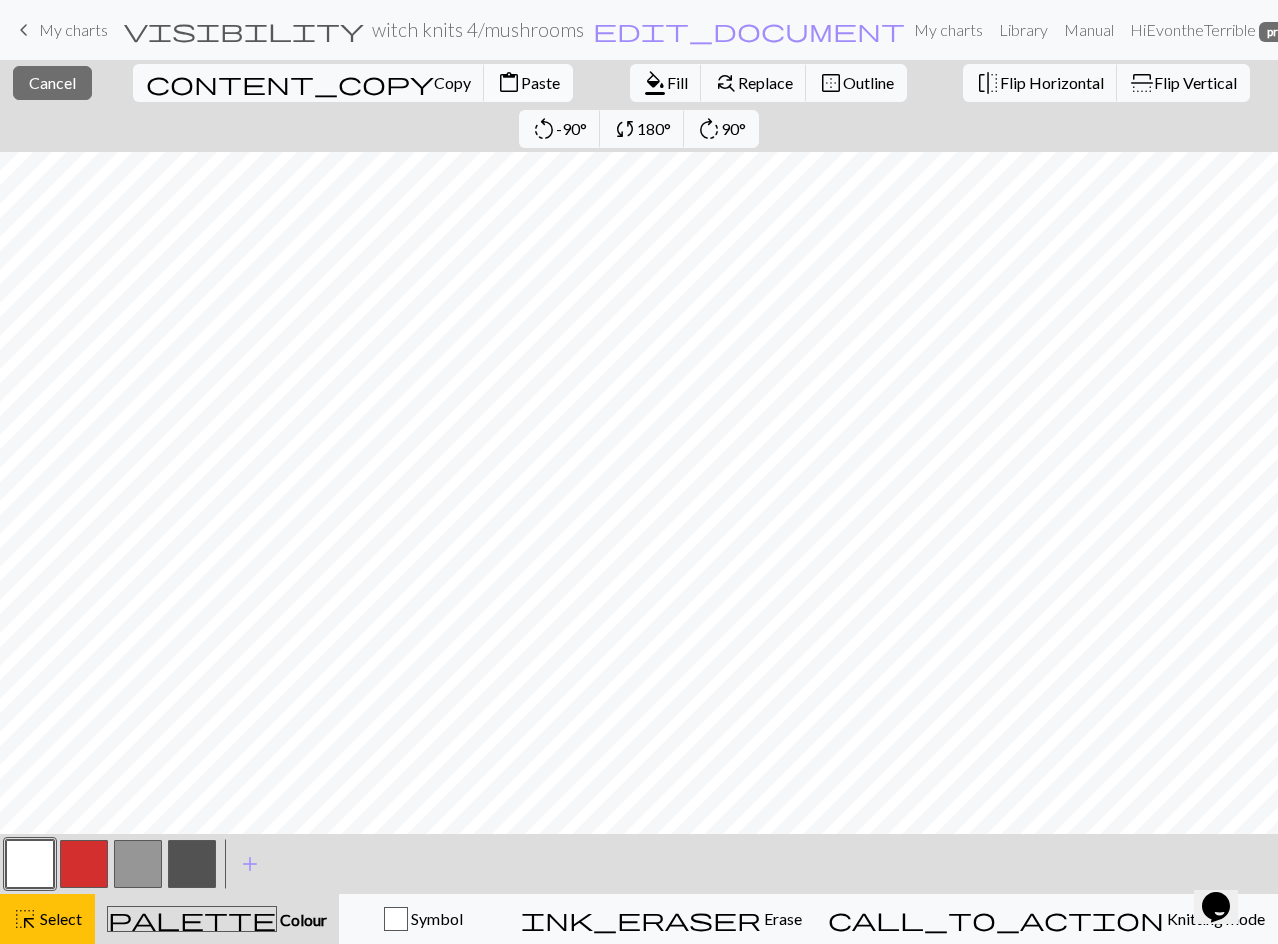 click on "Paste" at bounding box center [540, 82] 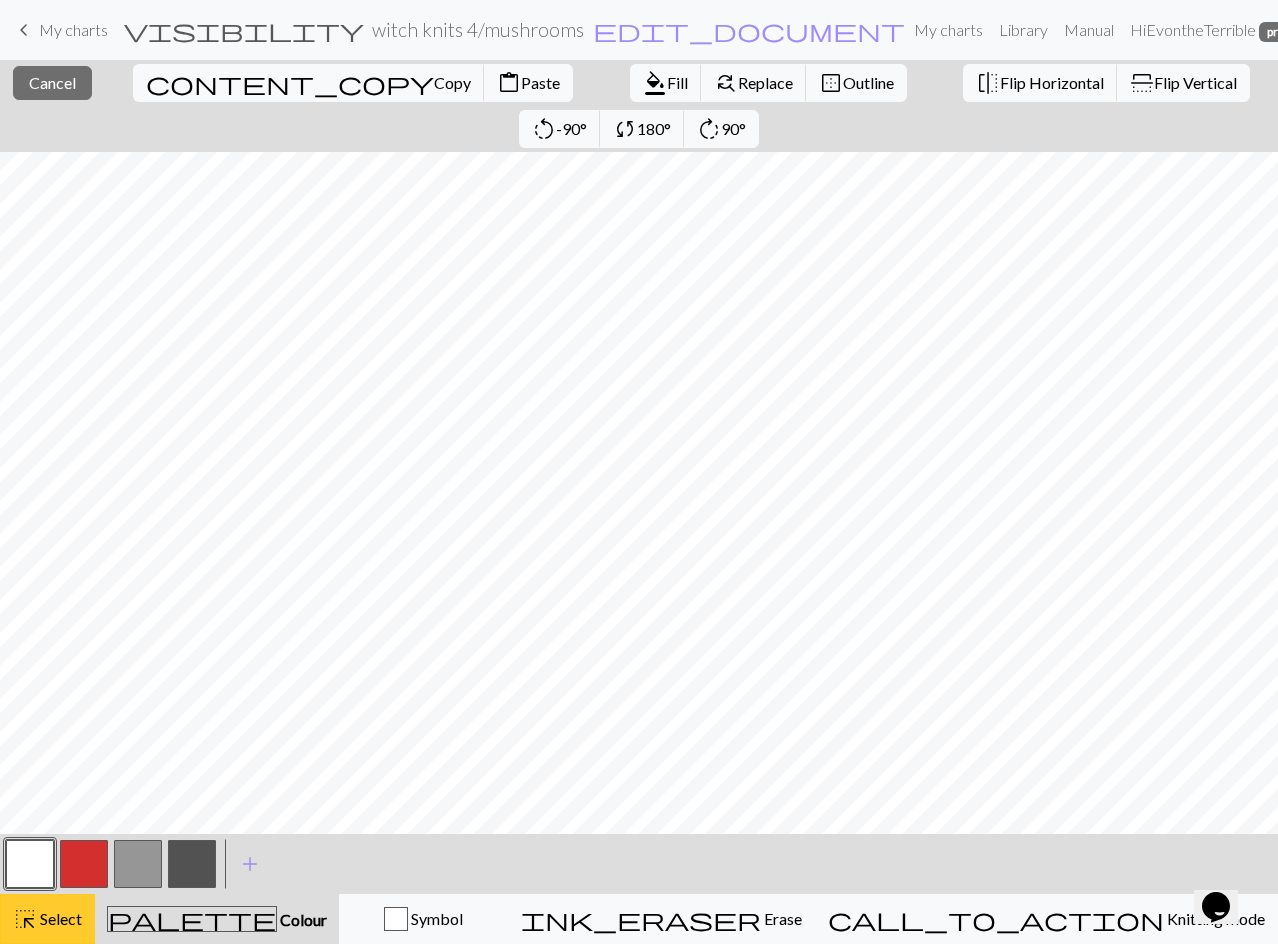 click on "highlight_alt   Select   Select" at bounding box center [47, 919] 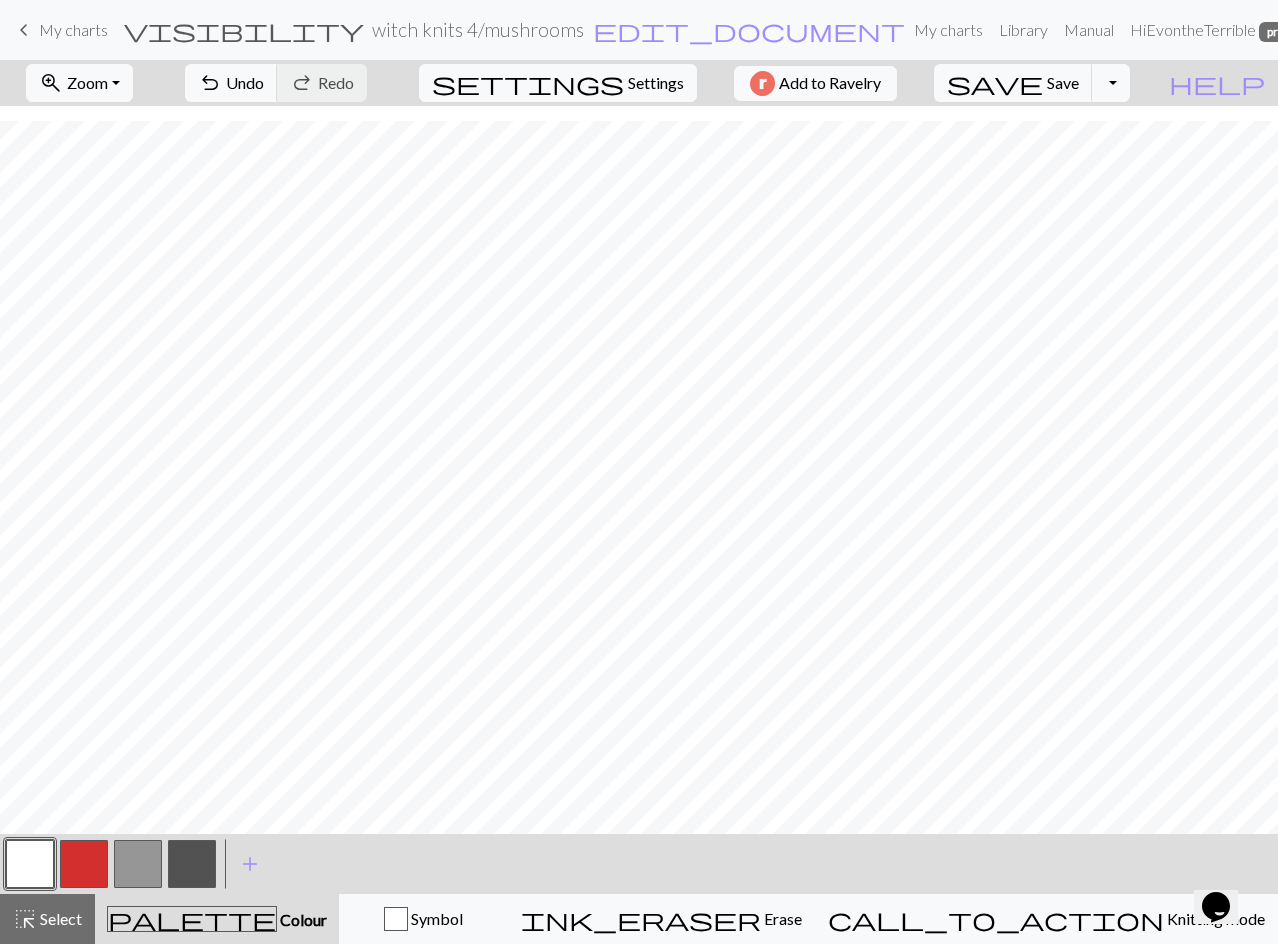 click at bounding box center [30, 864] 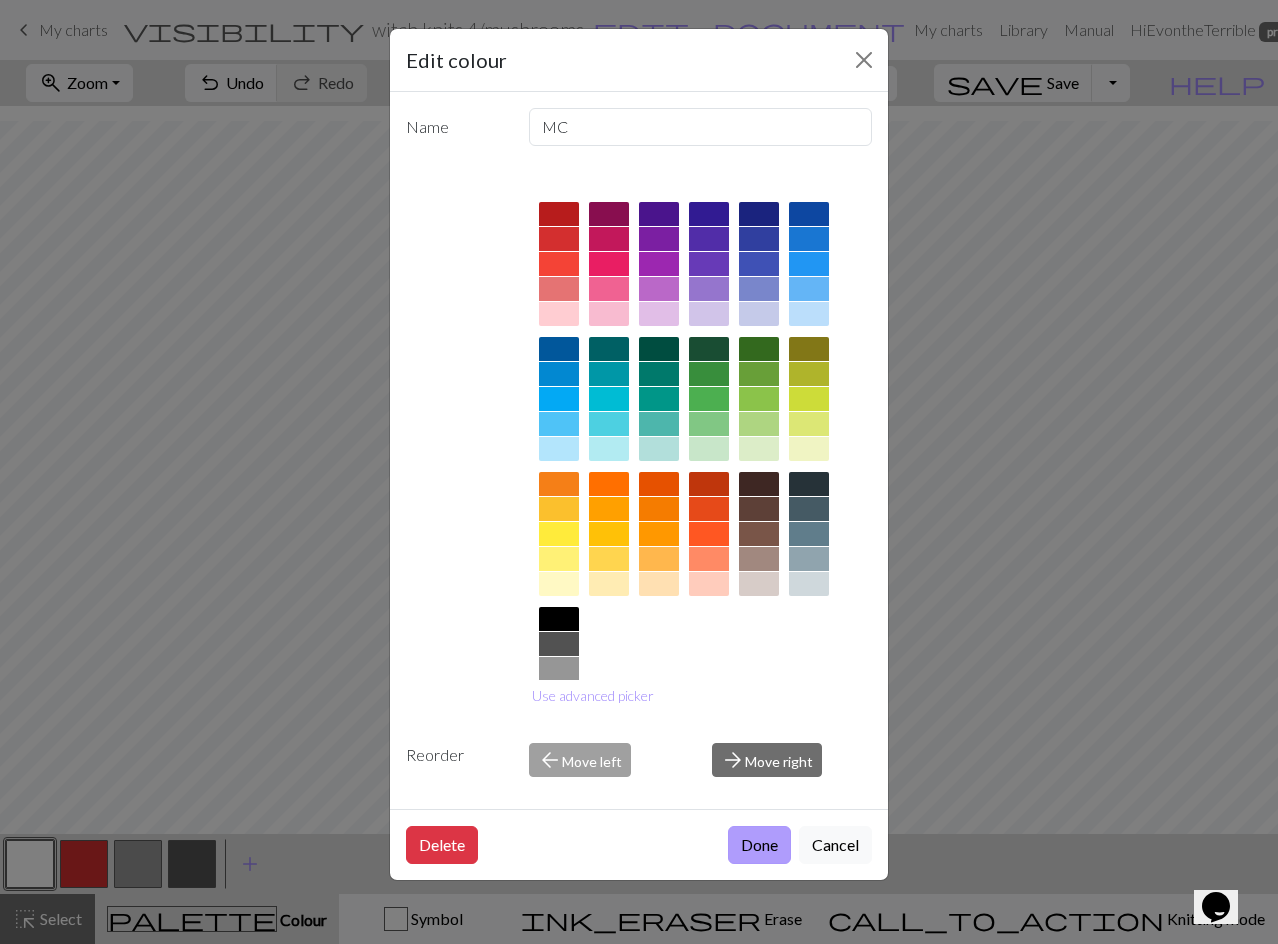 click on "Done" at bounding box center [759, 845] 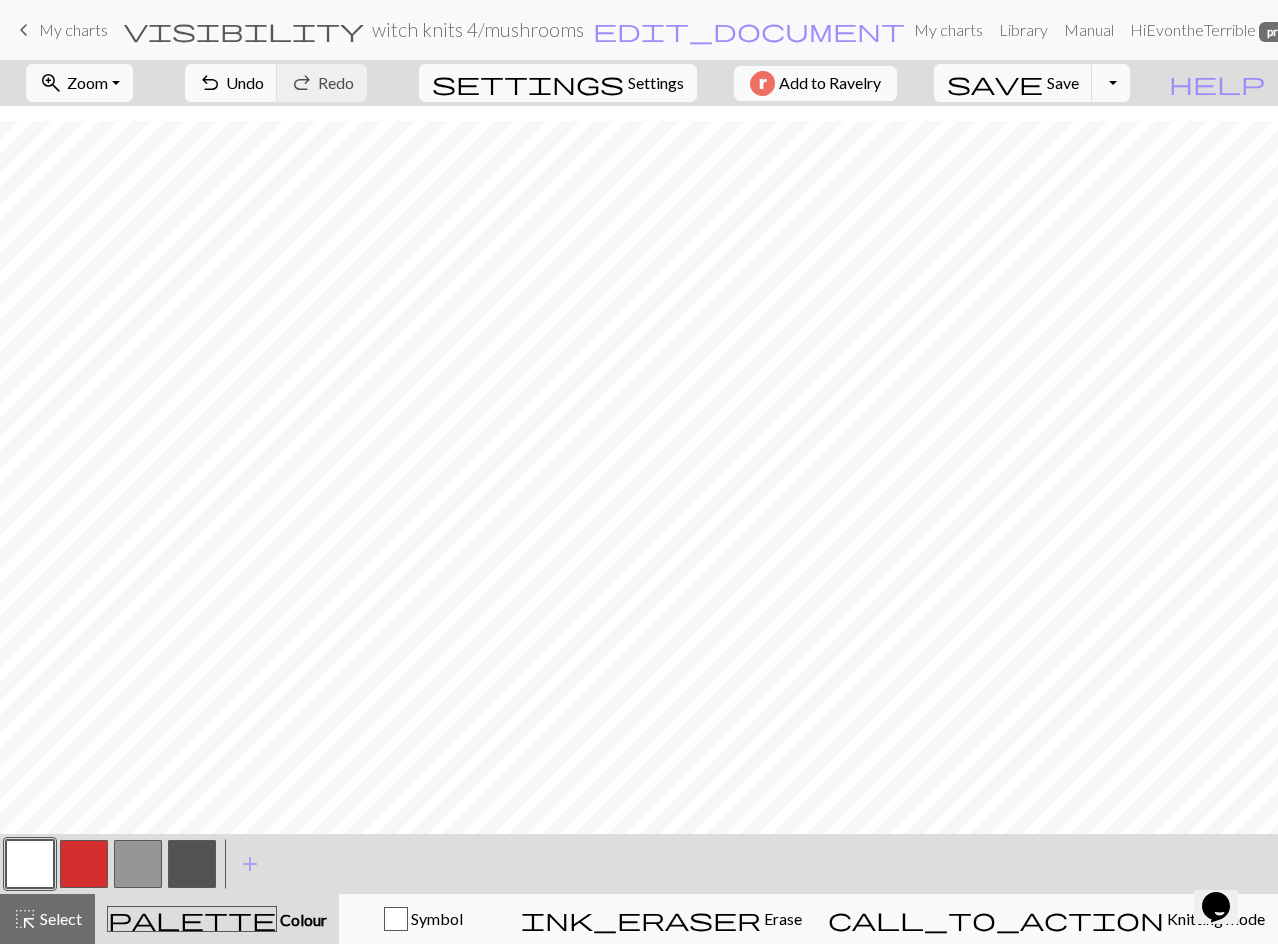 click at bounding box center [30, 864] 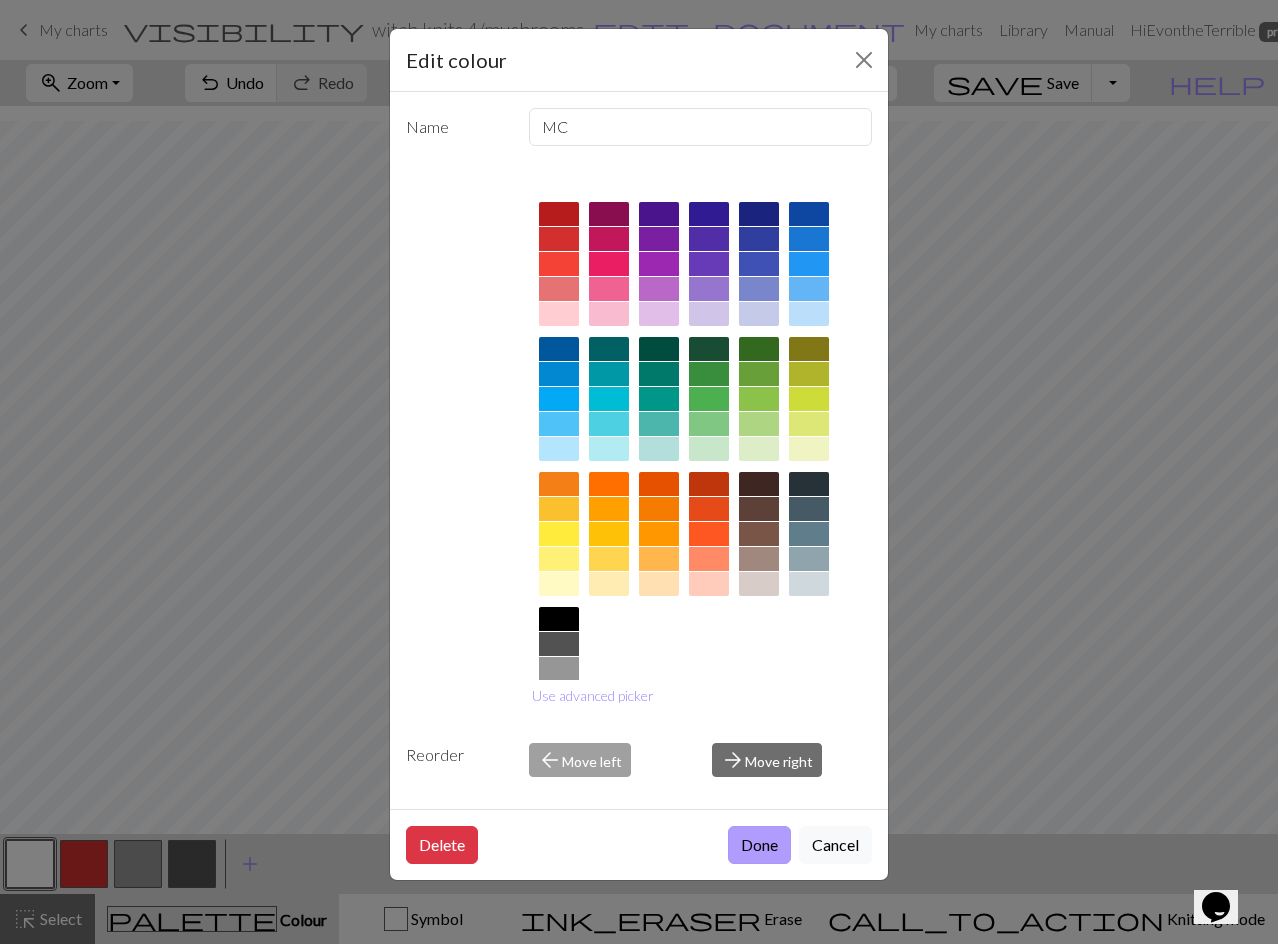 click on "Done" at bounding box center (759, 845) 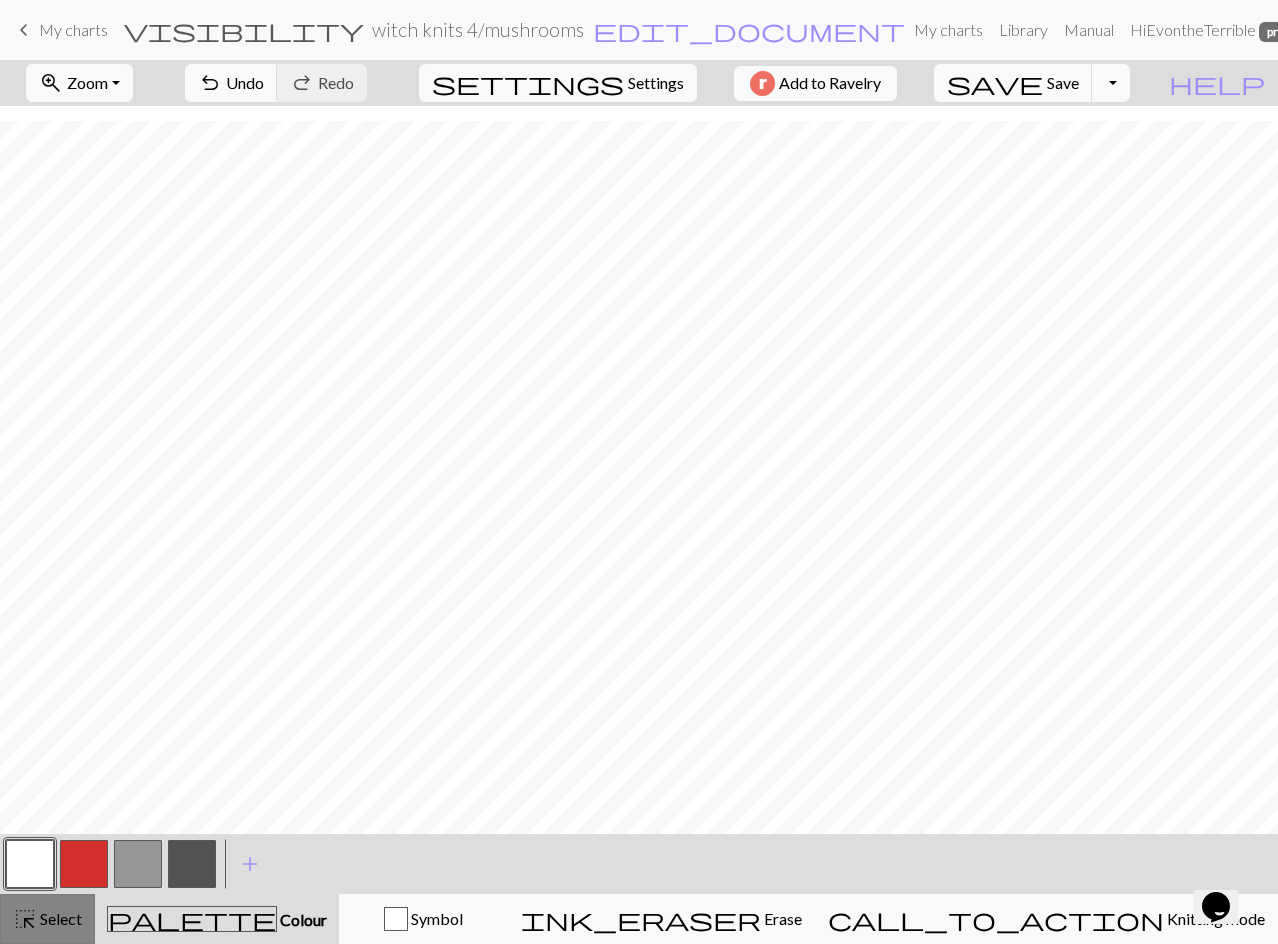 click on "Select" at bounding box center [59, 918] 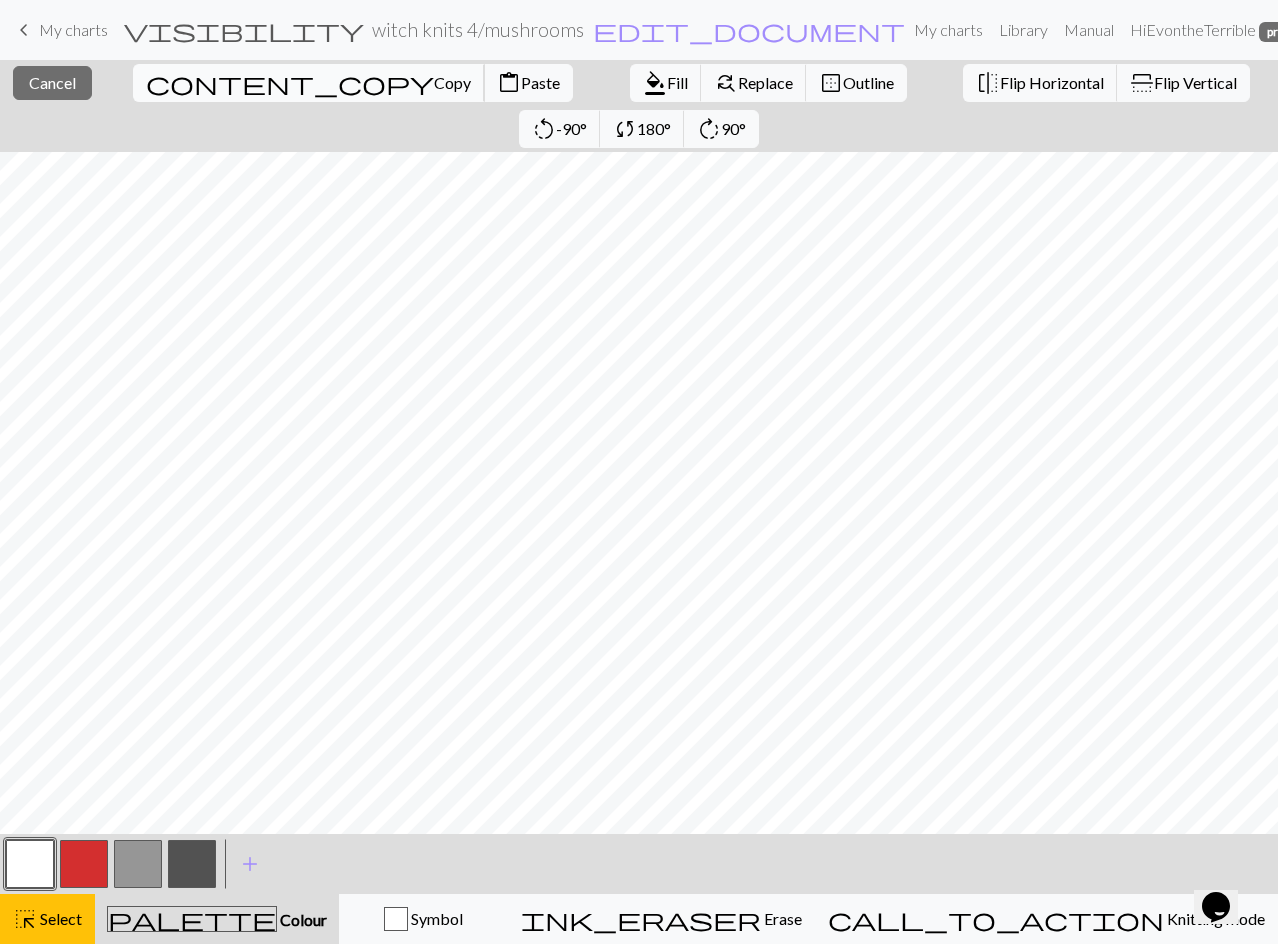 click on "content_copy" at bounding box center [290, 83] 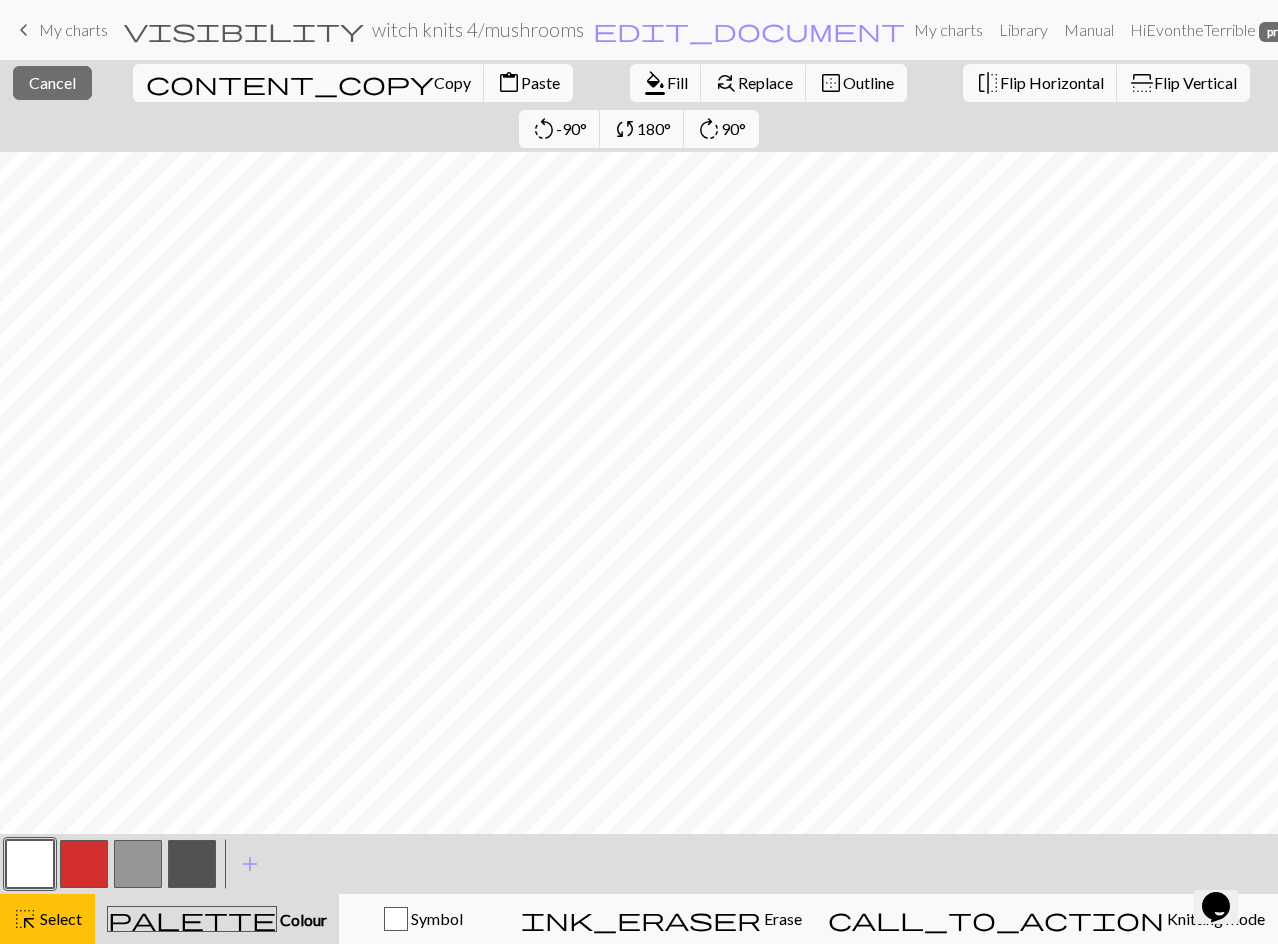 click on "Paste" at bounding box center [540, 82] 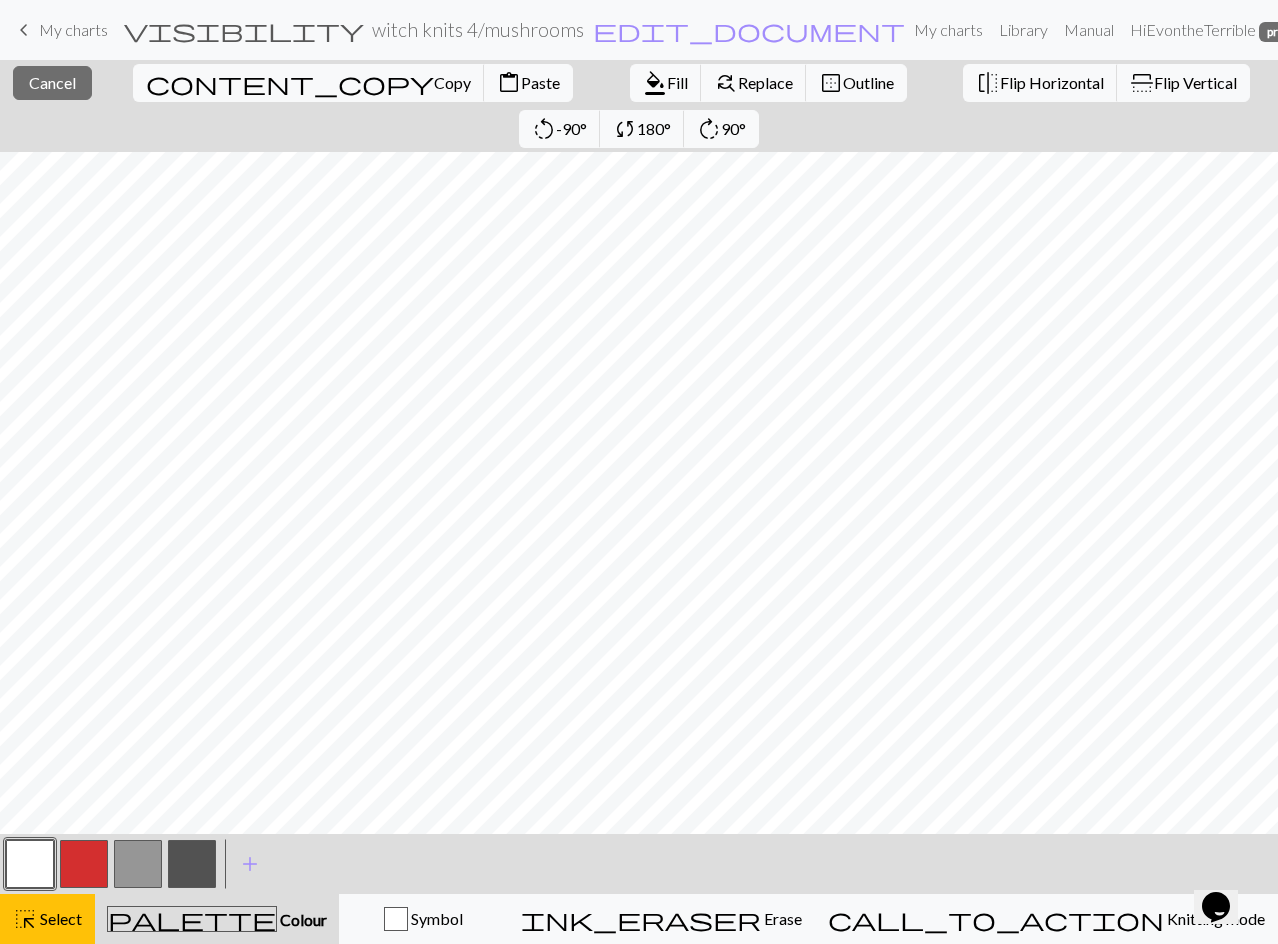 drag, startPoint x: 69, startPoint y: 920, endPoint x: 54, endPoint y: 876, distance: 46.486557 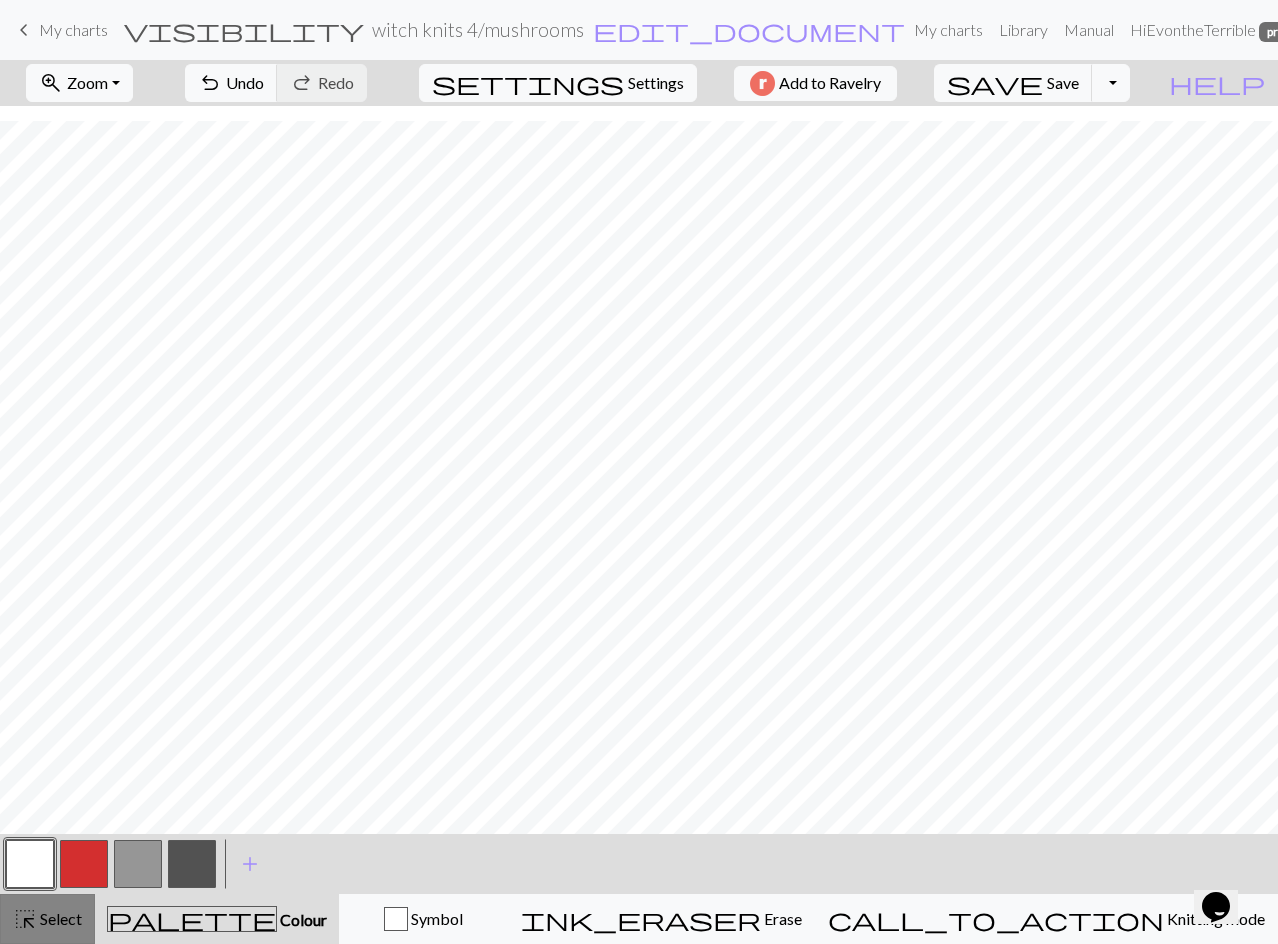 click on "Select" at bounding box center [59, 918] 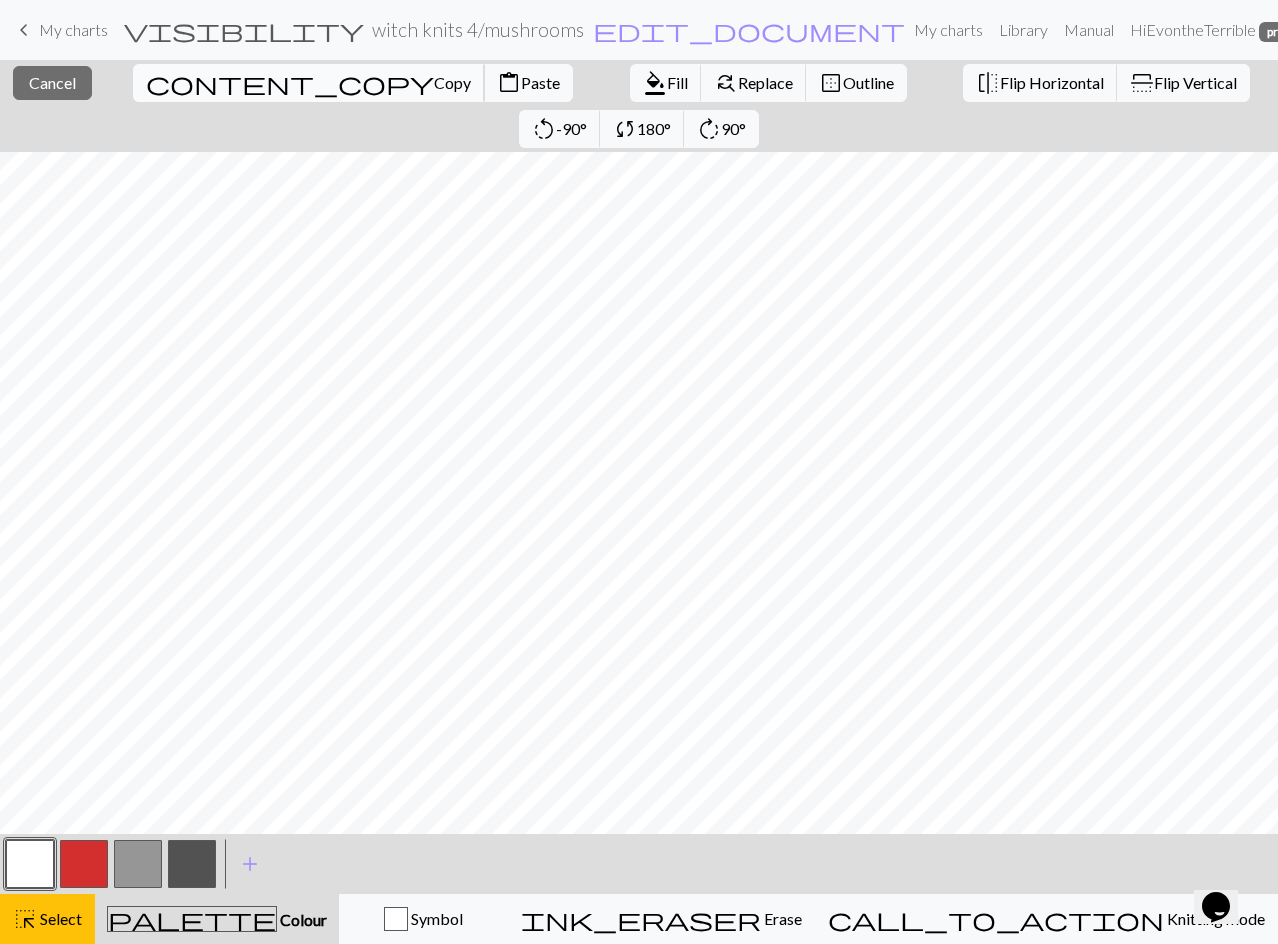 click on "Copy" at bounding box center [452, 82] 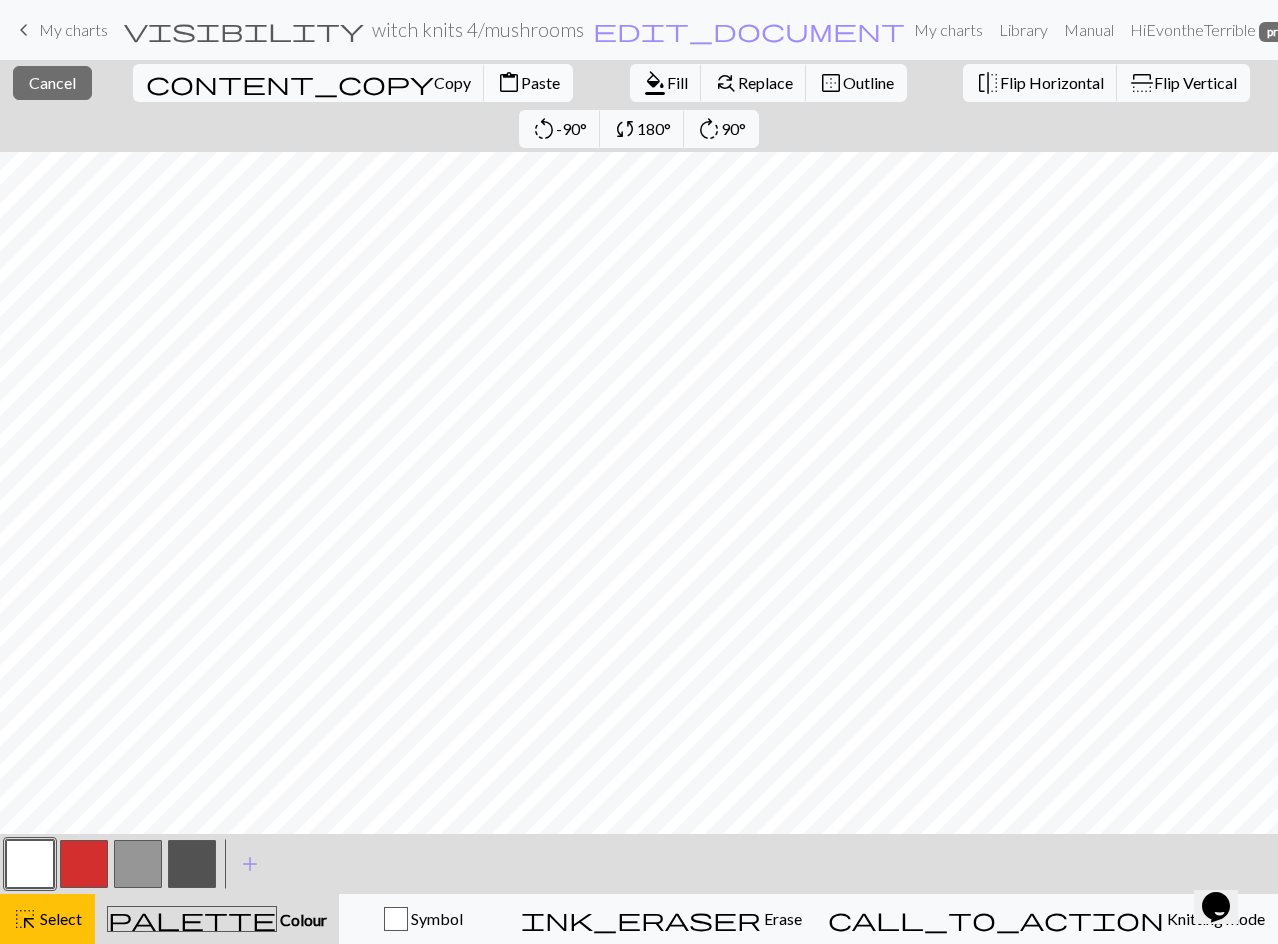 click on "Paste" at bounding box center [540, 82] 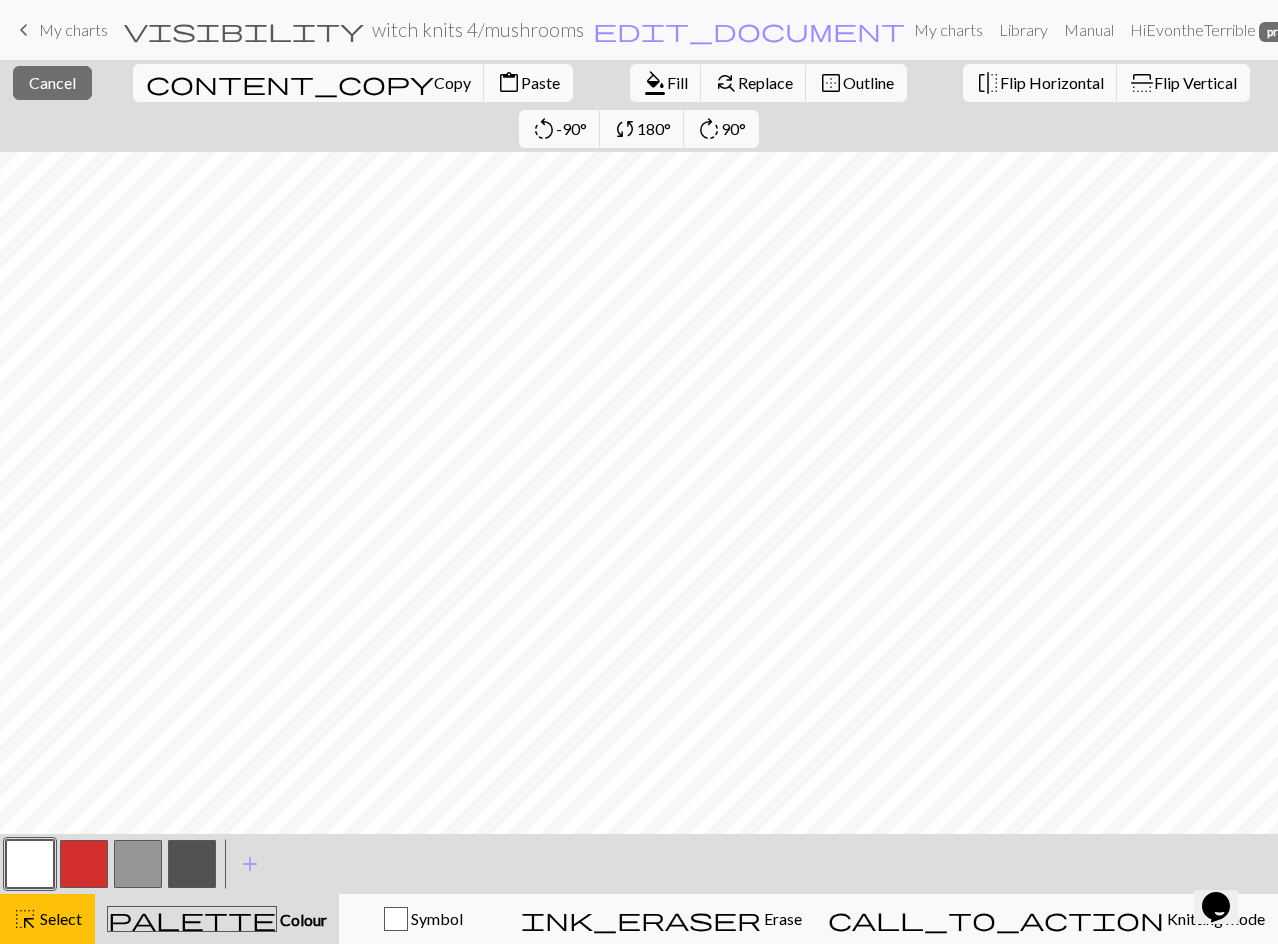 click on "Paste" at bounding box center [540, 82] 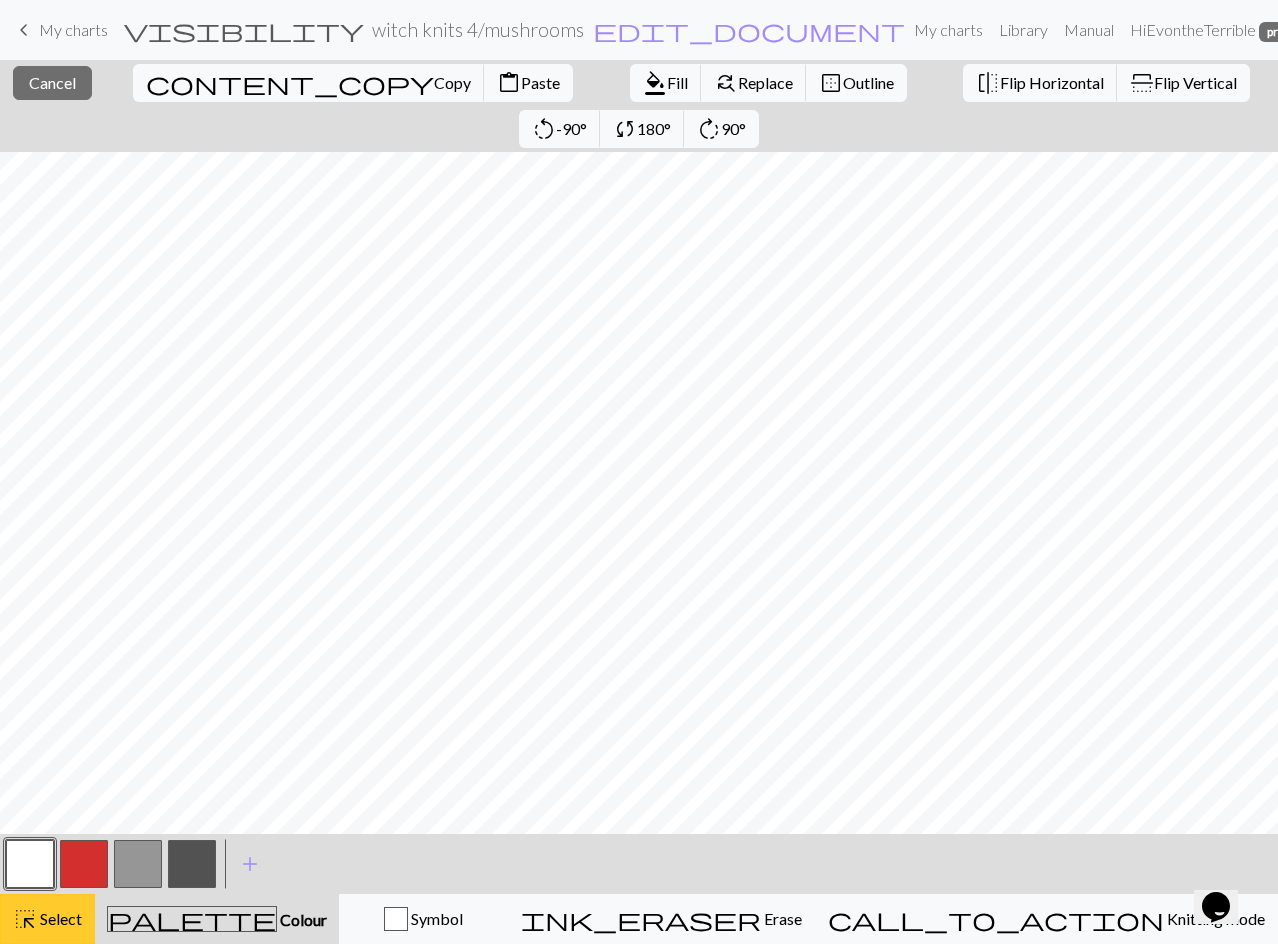 click on "Select" at bounding box center (59, 918) 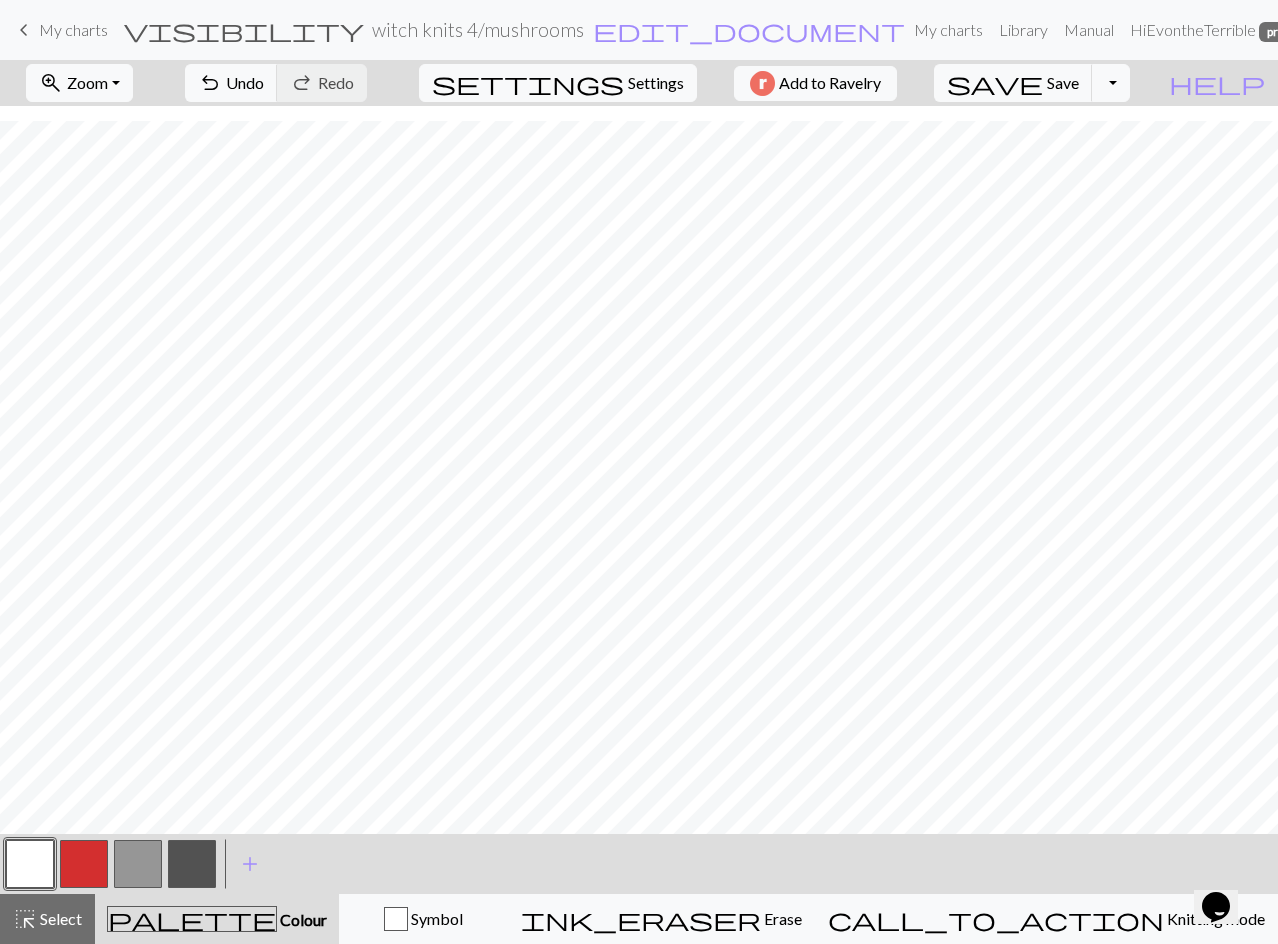 click at bounding box center (30, 864) 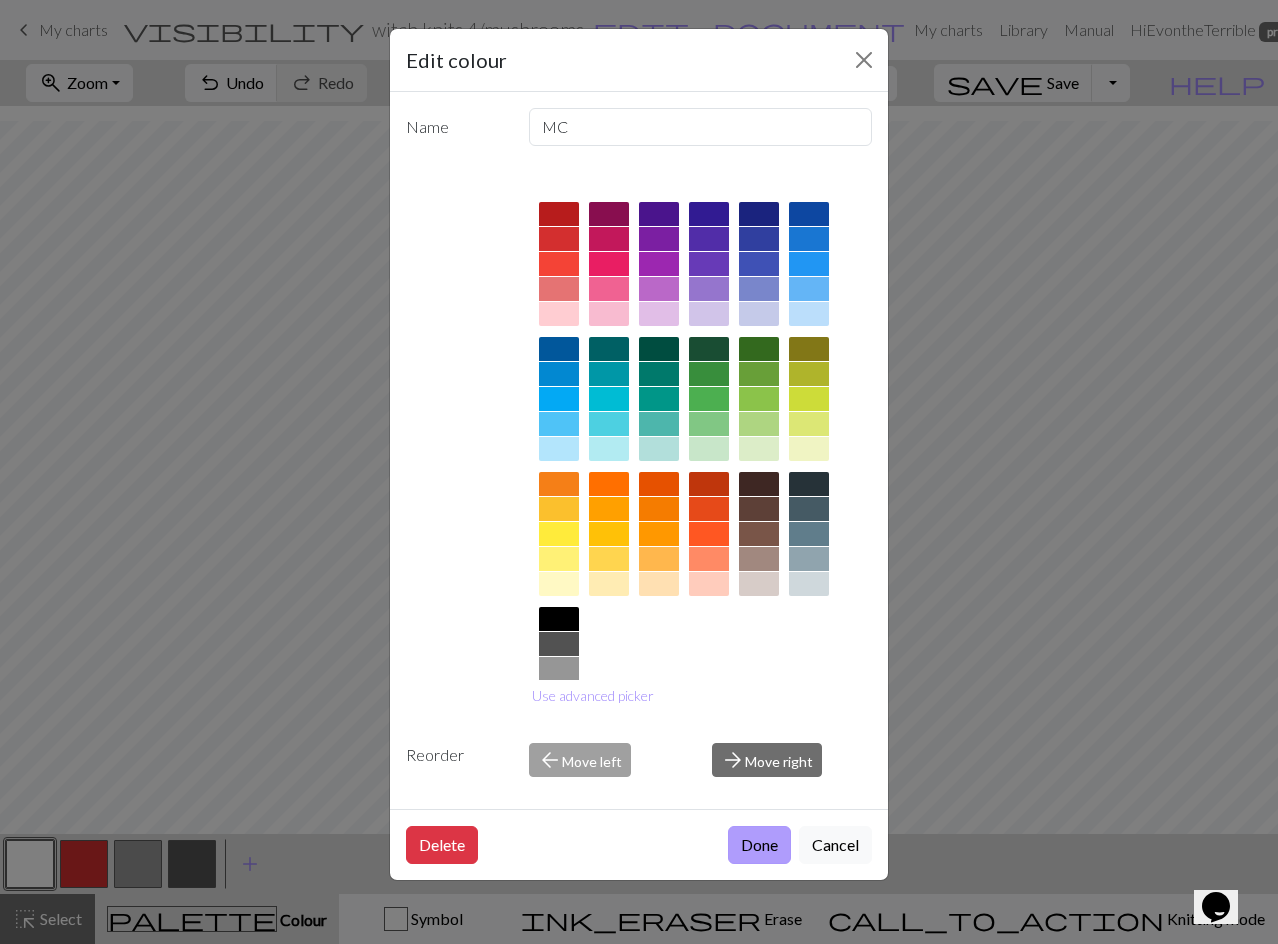 click on "Done" at bounding box center (759, 845) 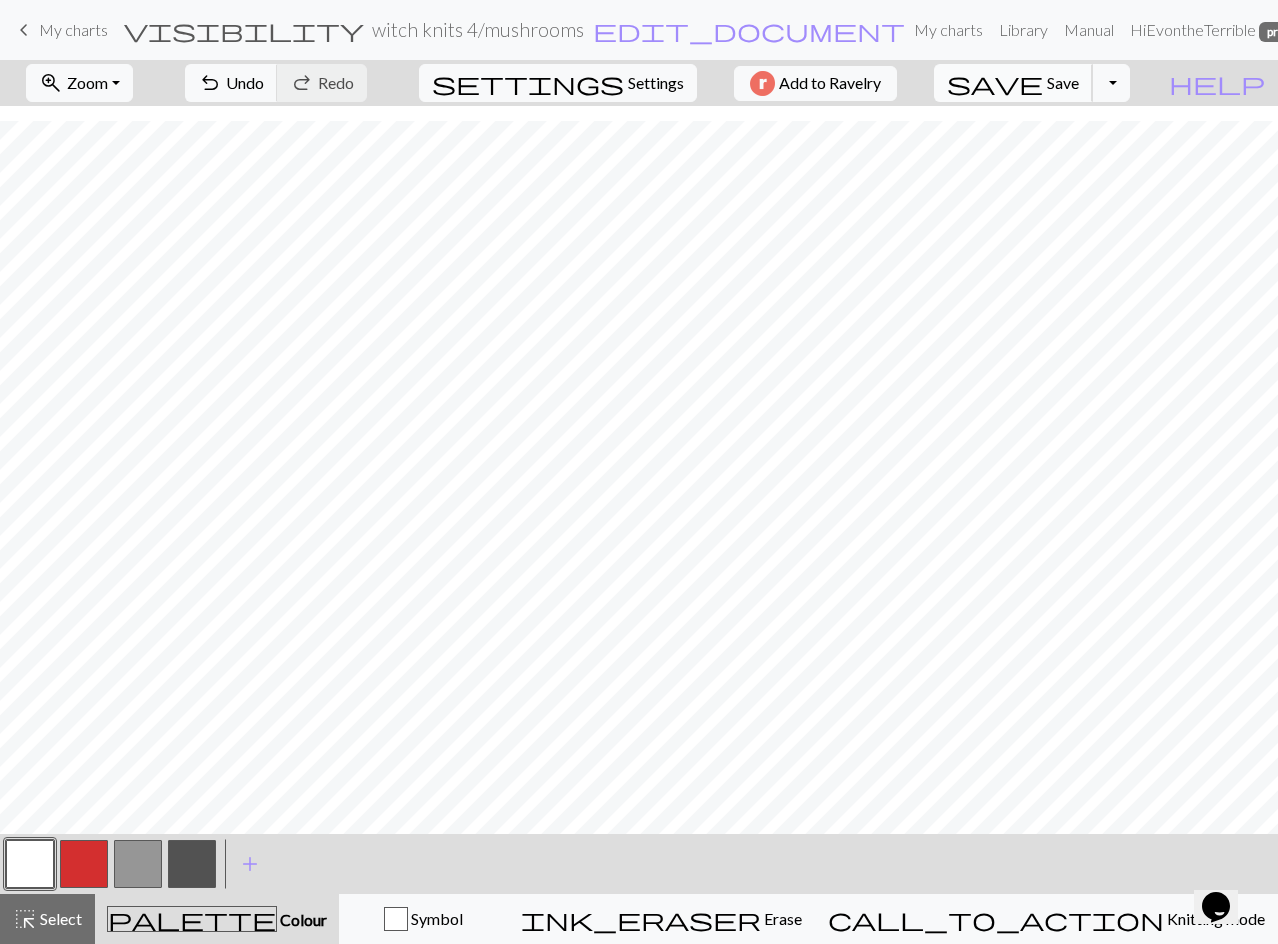 click on "save" at bounding box center (995, 83) 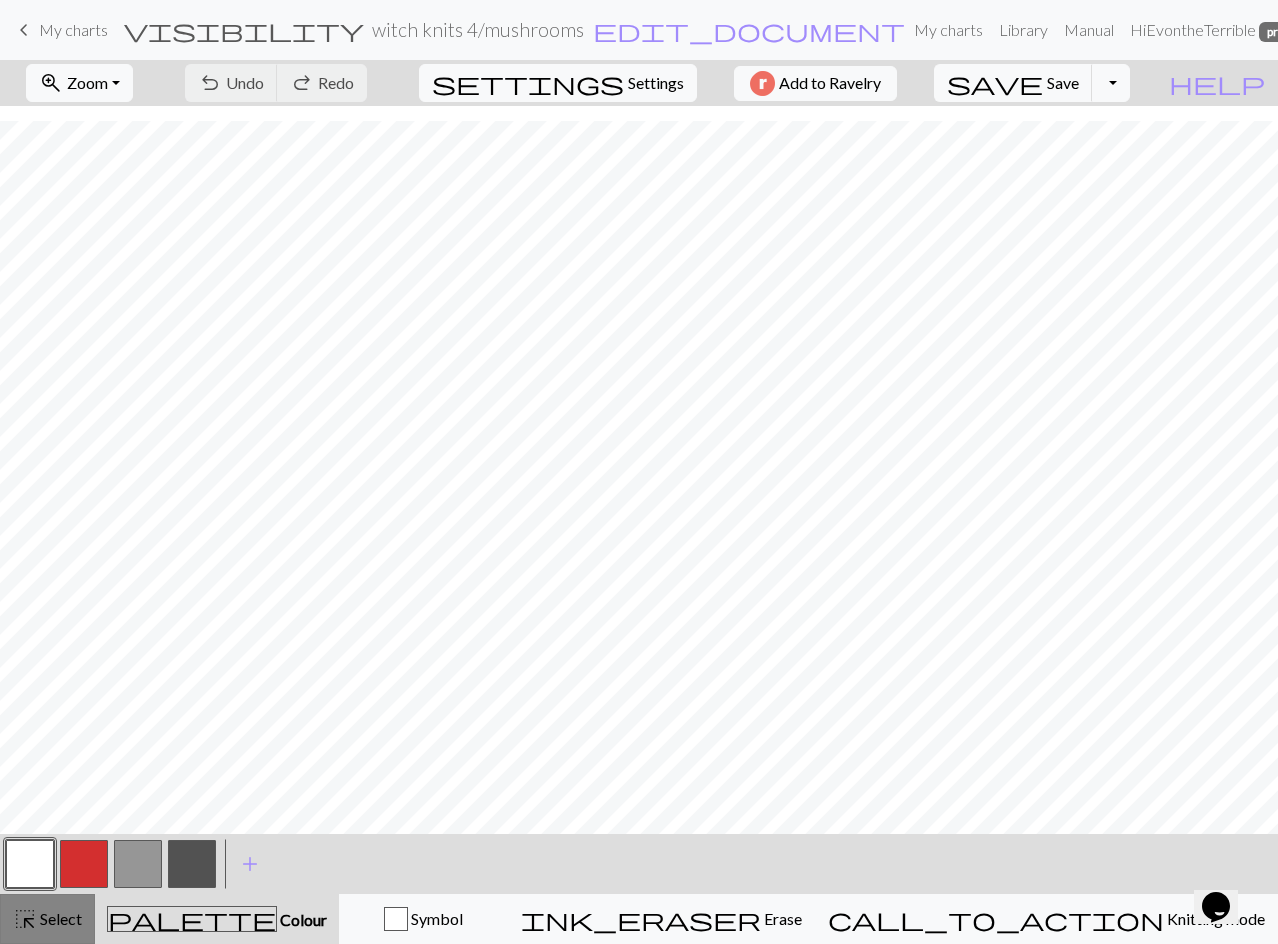 click on "Select" at bounding box center (59, 918) 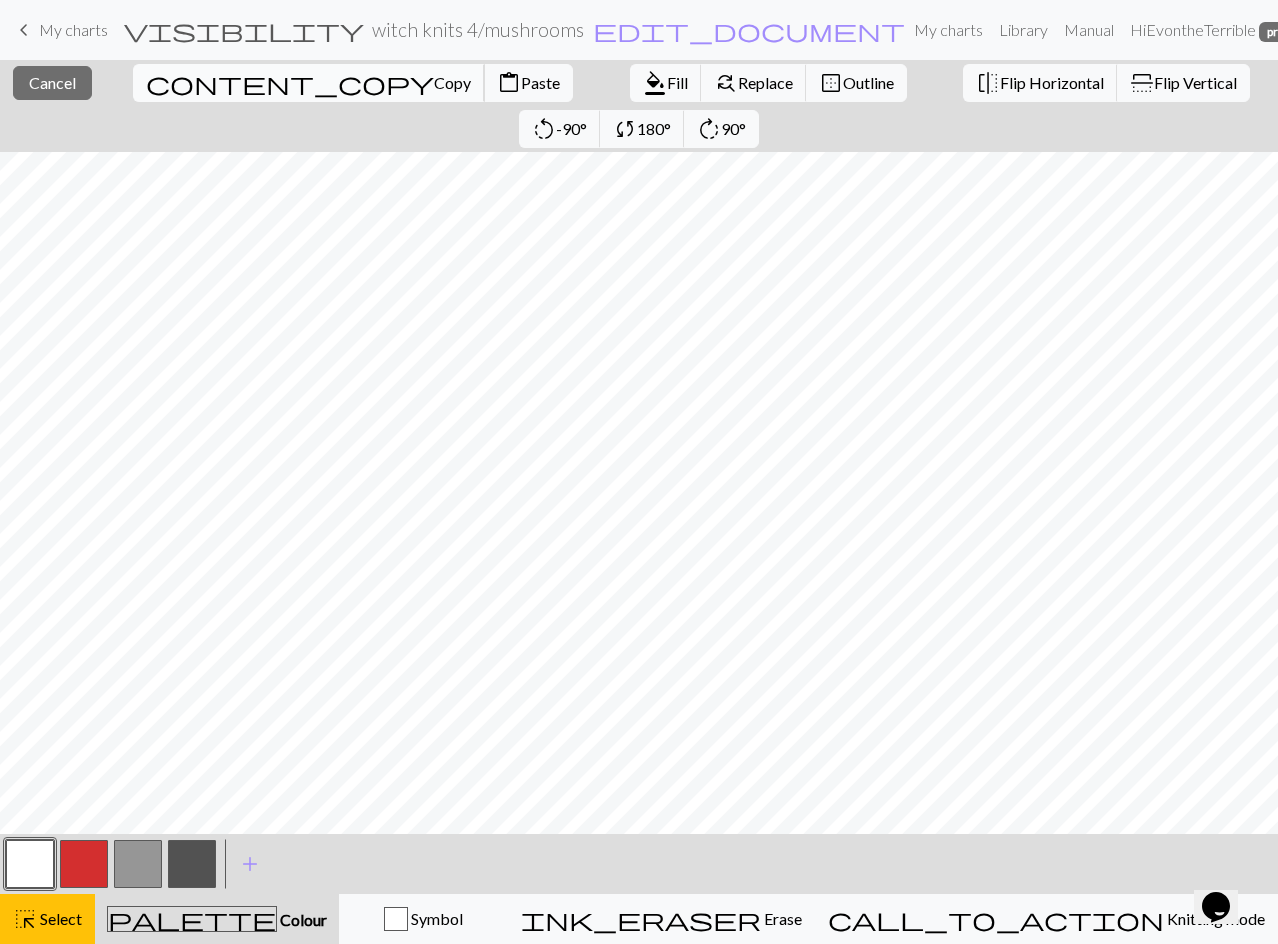click on "Copy" at bounding box center [452, 82] 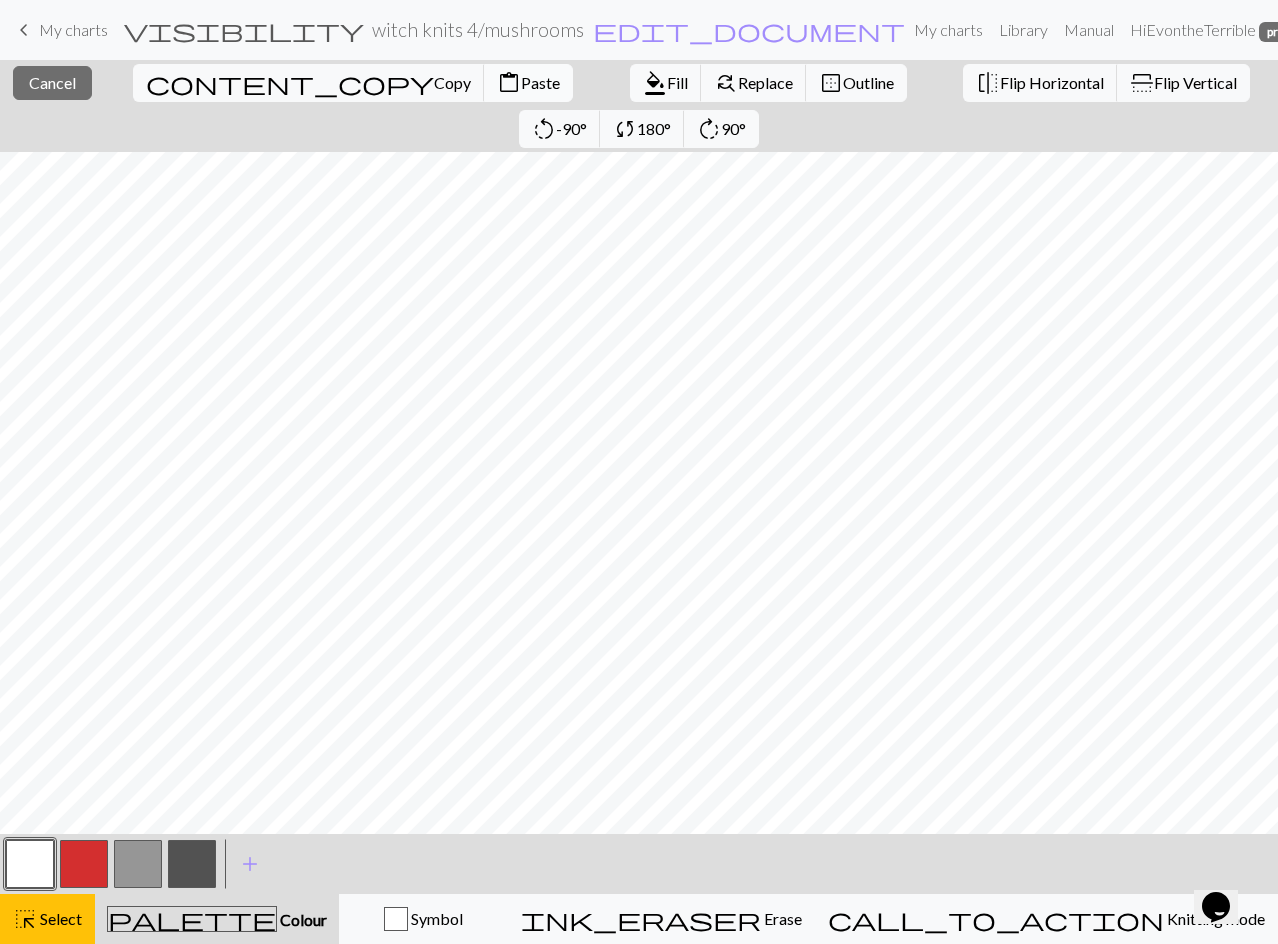click on "Paste" at bounding box center (540, 82) 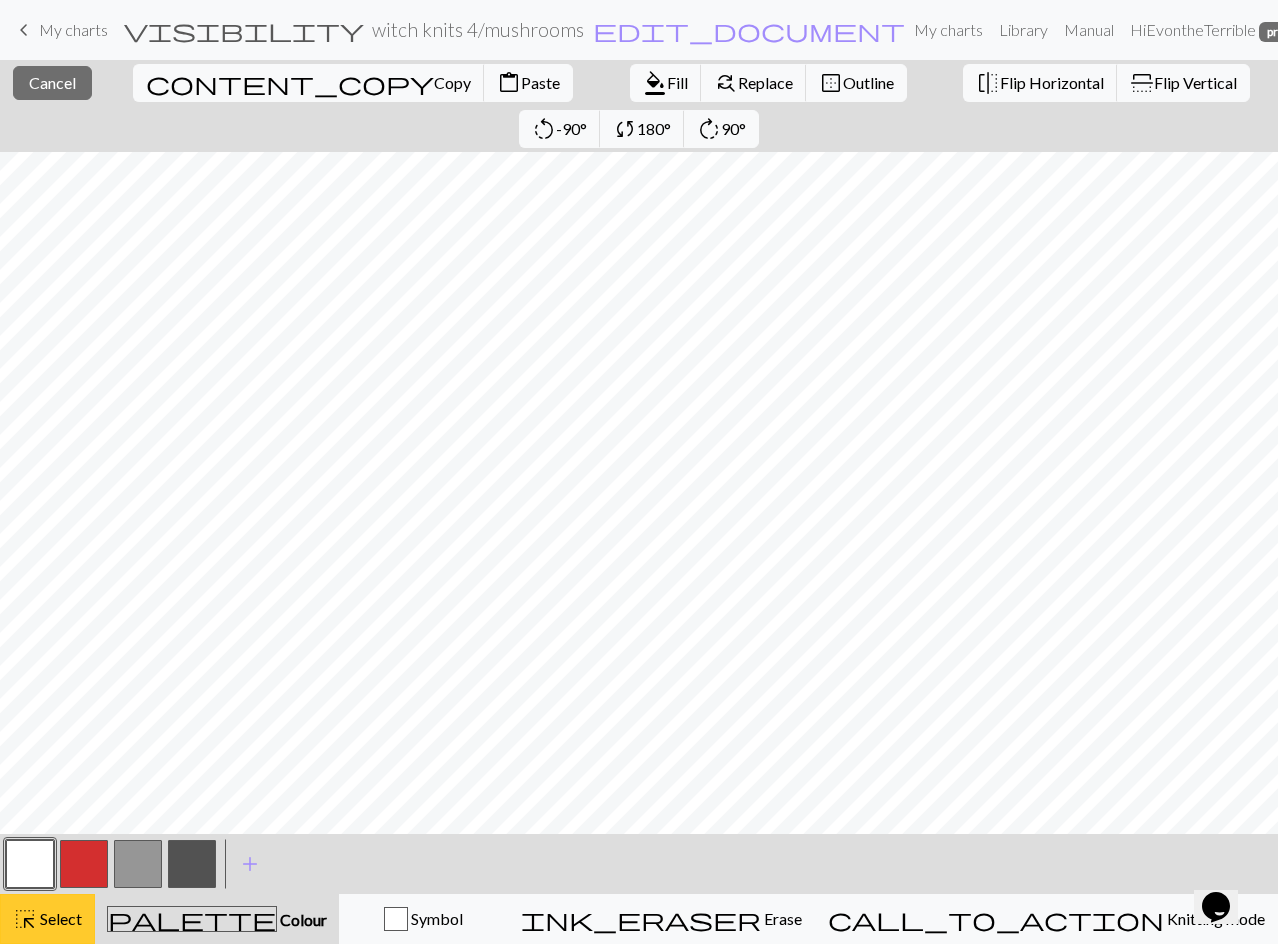 click on "highlight_alt   Select   Select" at bounding box center (47, 919) 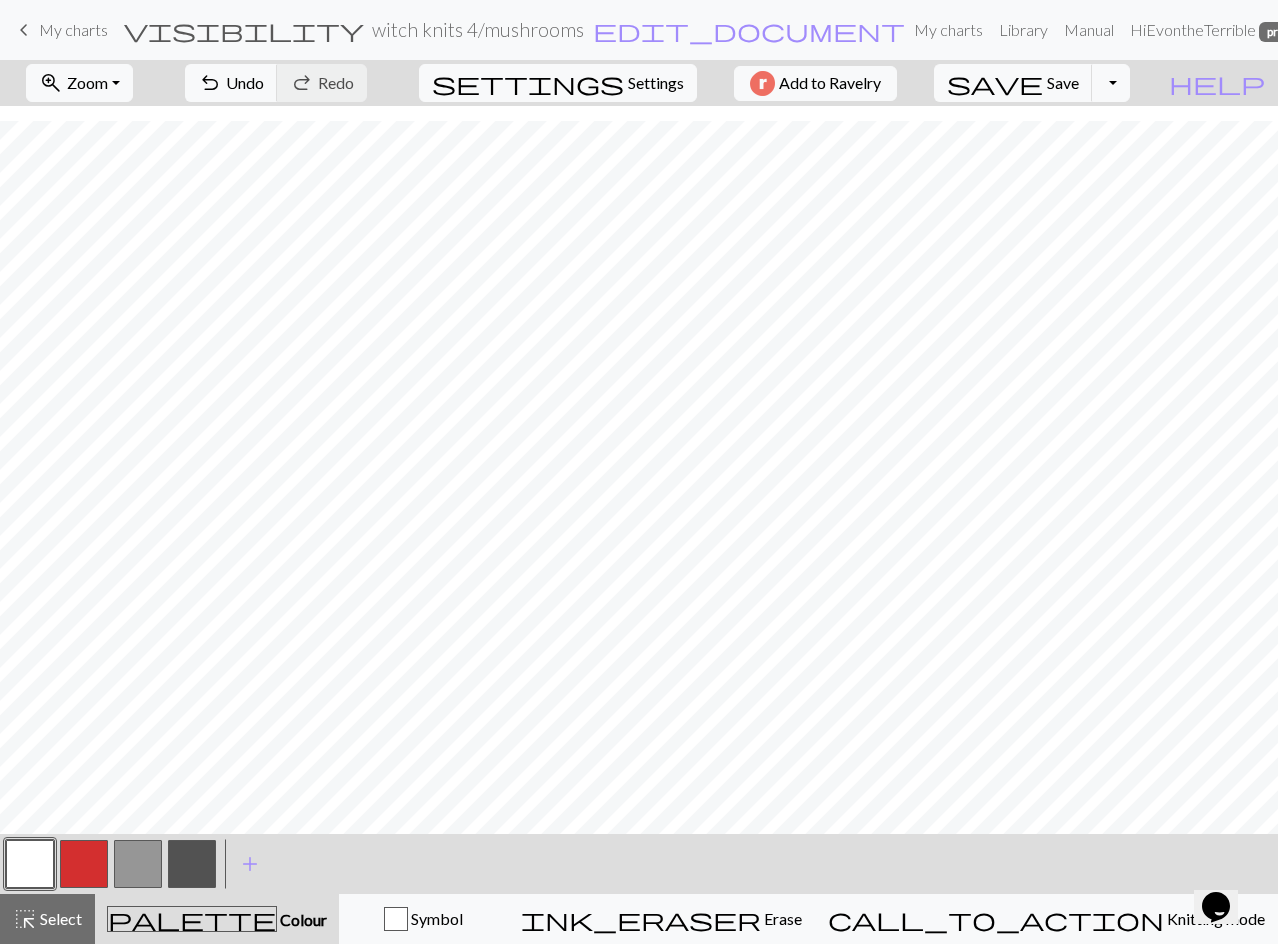 click at bounding box center (30, 864) 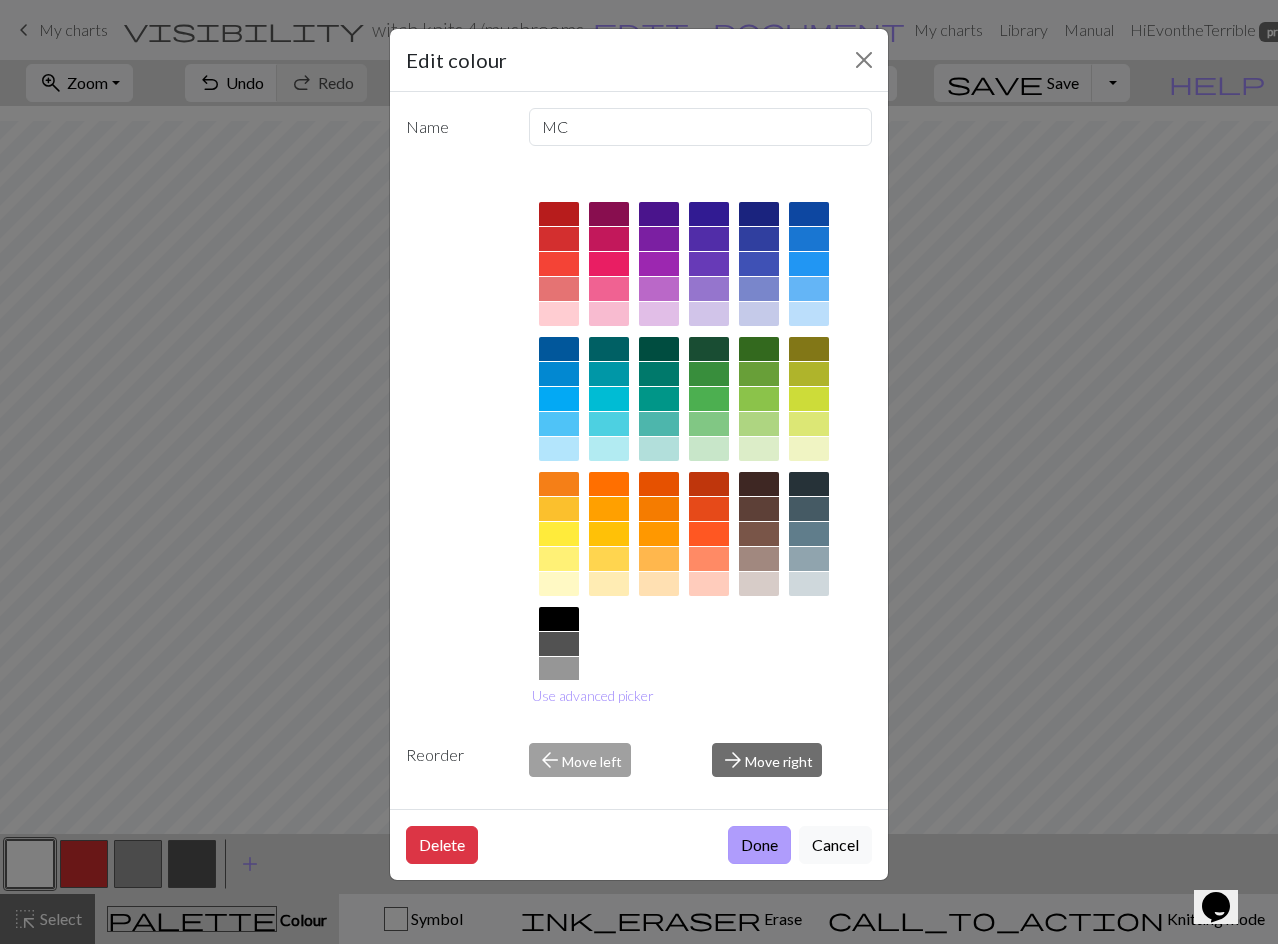 click on "Done" at bounding box center [759, 845] 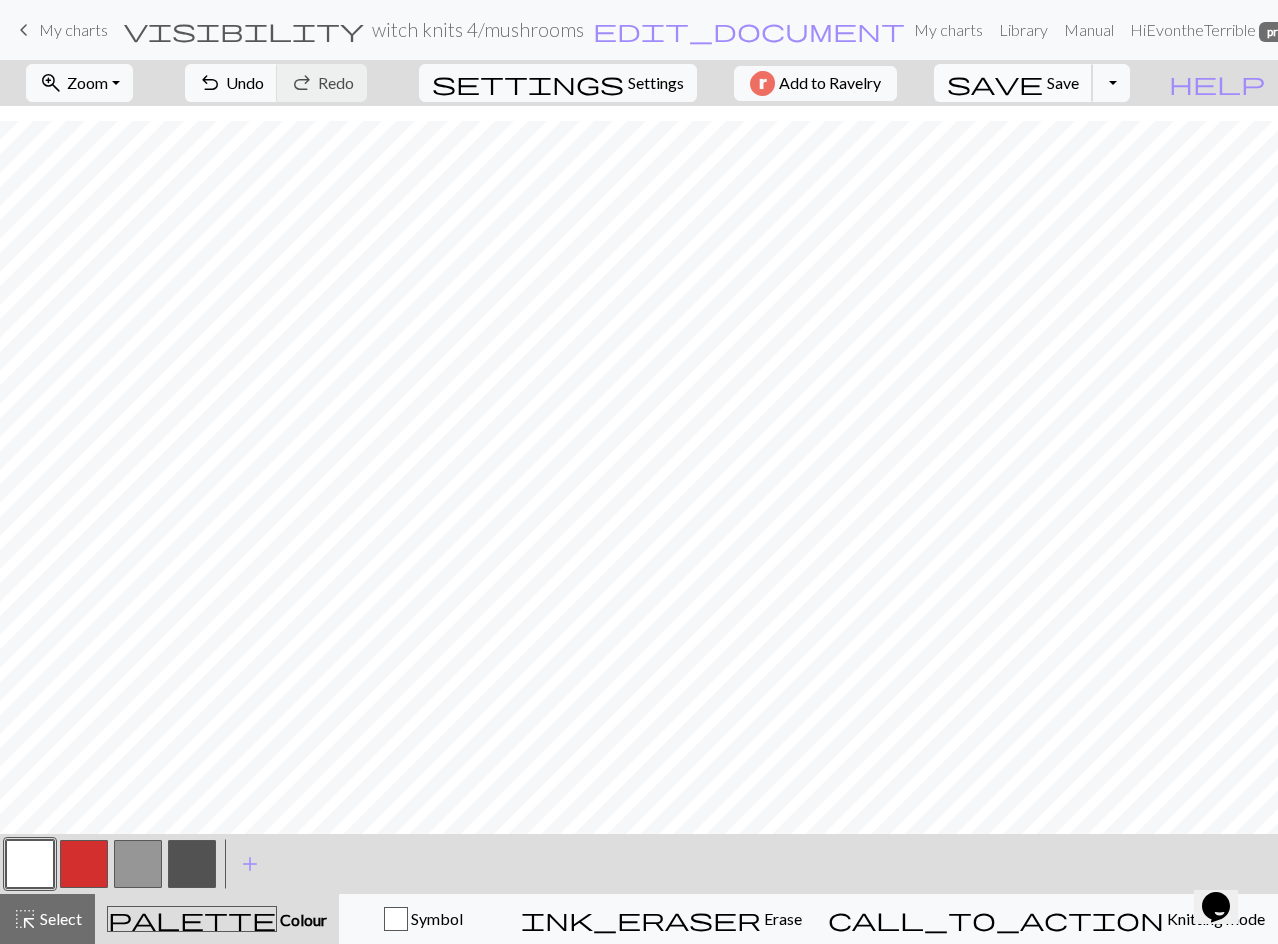 click on "save" at bounding box center [995, 83] 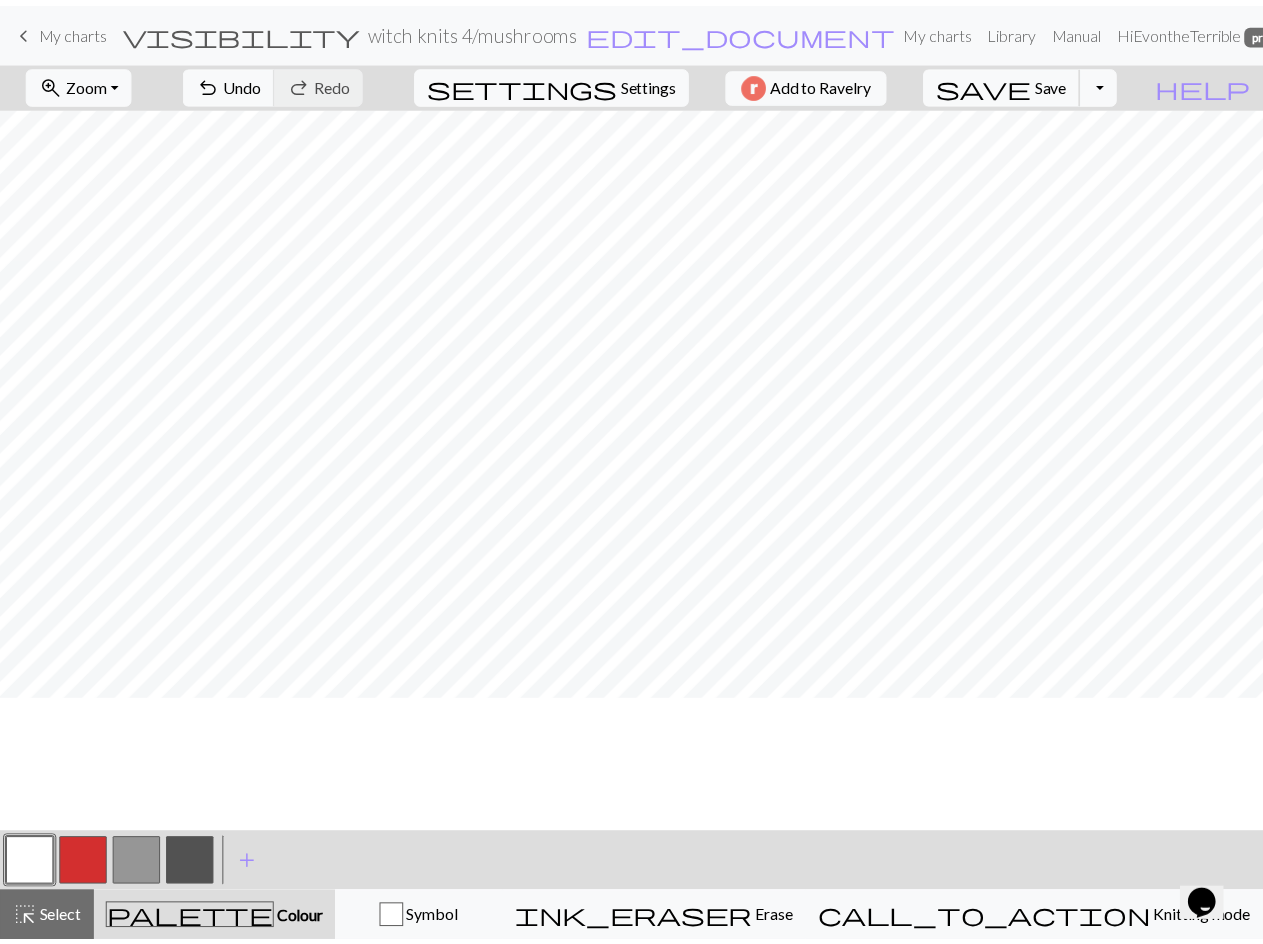 scroll, scrollTop: 0, scrollLeft: 0, axis: both 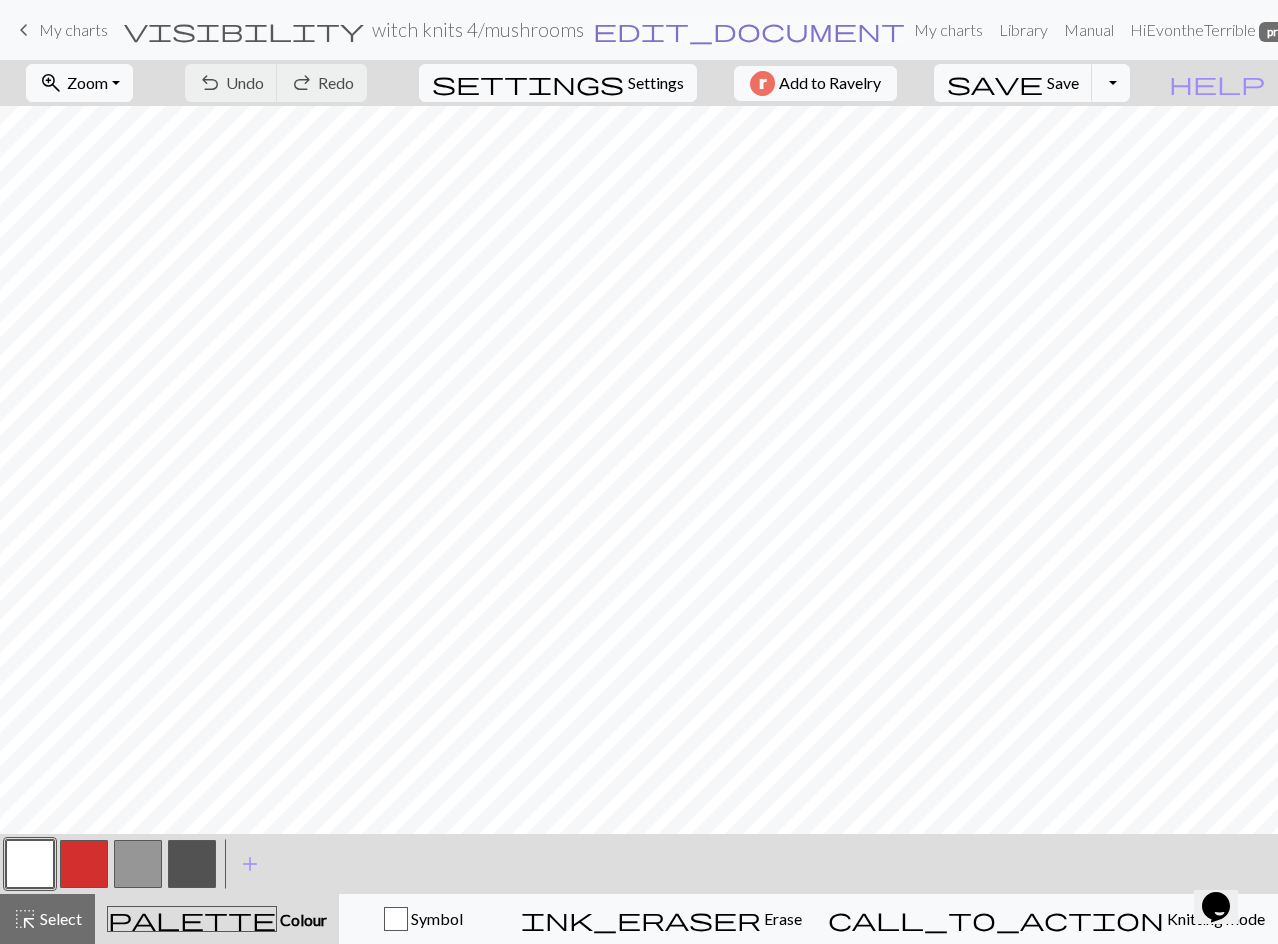 click on "edit_document" at bounding box center (749, 30) 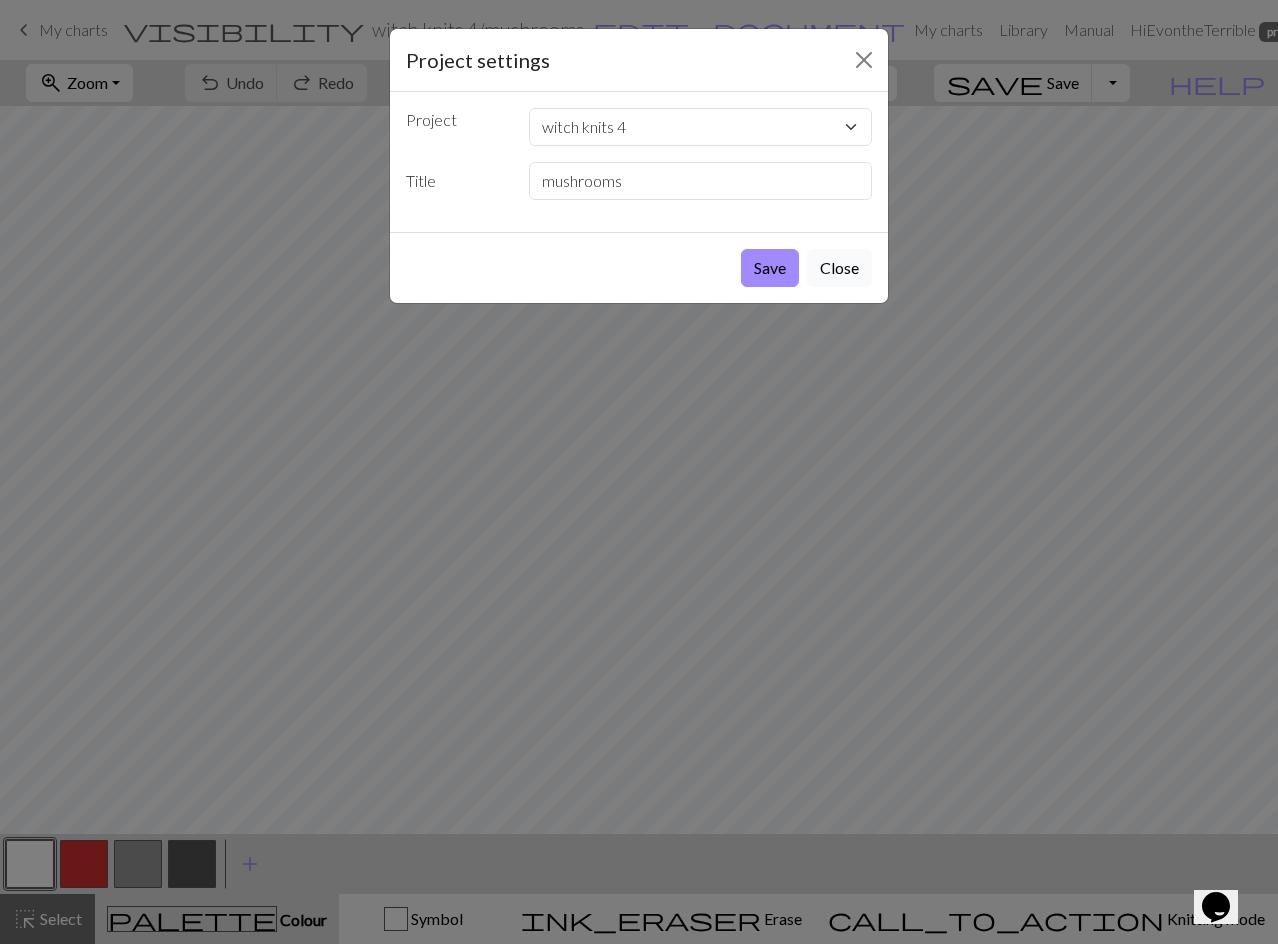 click on "Close" at bounding box center [839, 268] 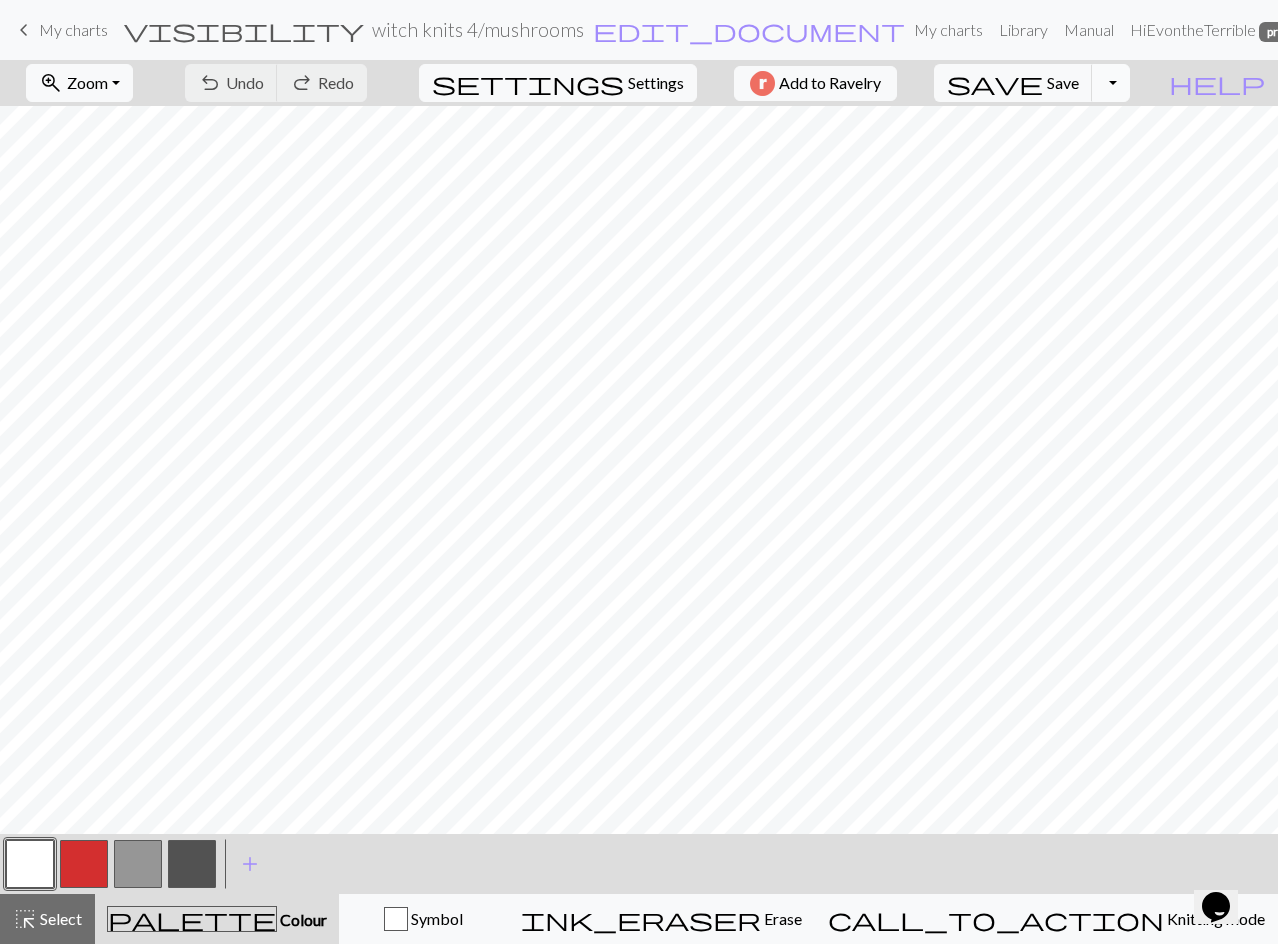 click on "Toggle Dropdown" at bounding box center [1111, 83] 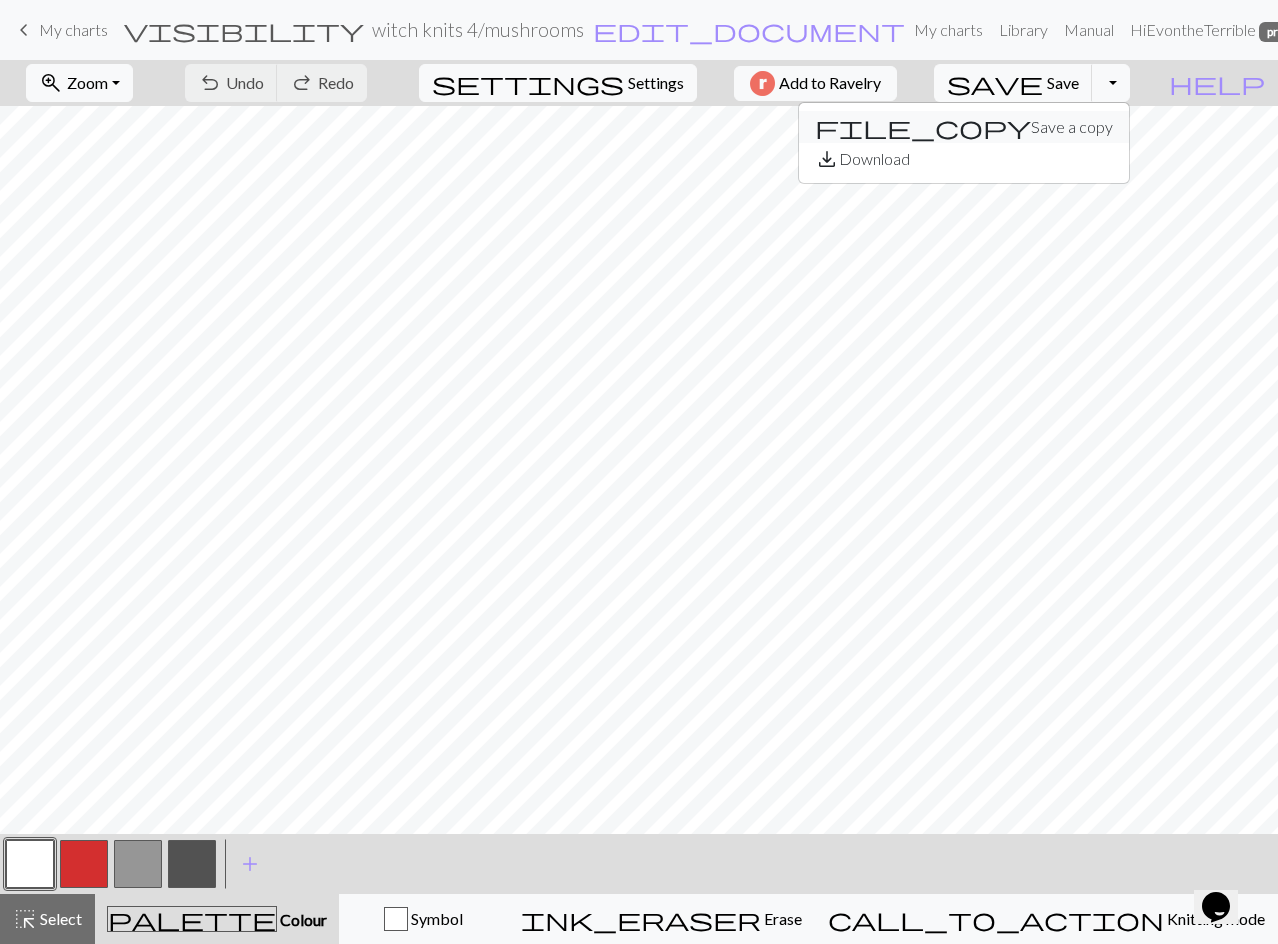 click on "file_copy  Save a copy" at bounding box center [964, 127] 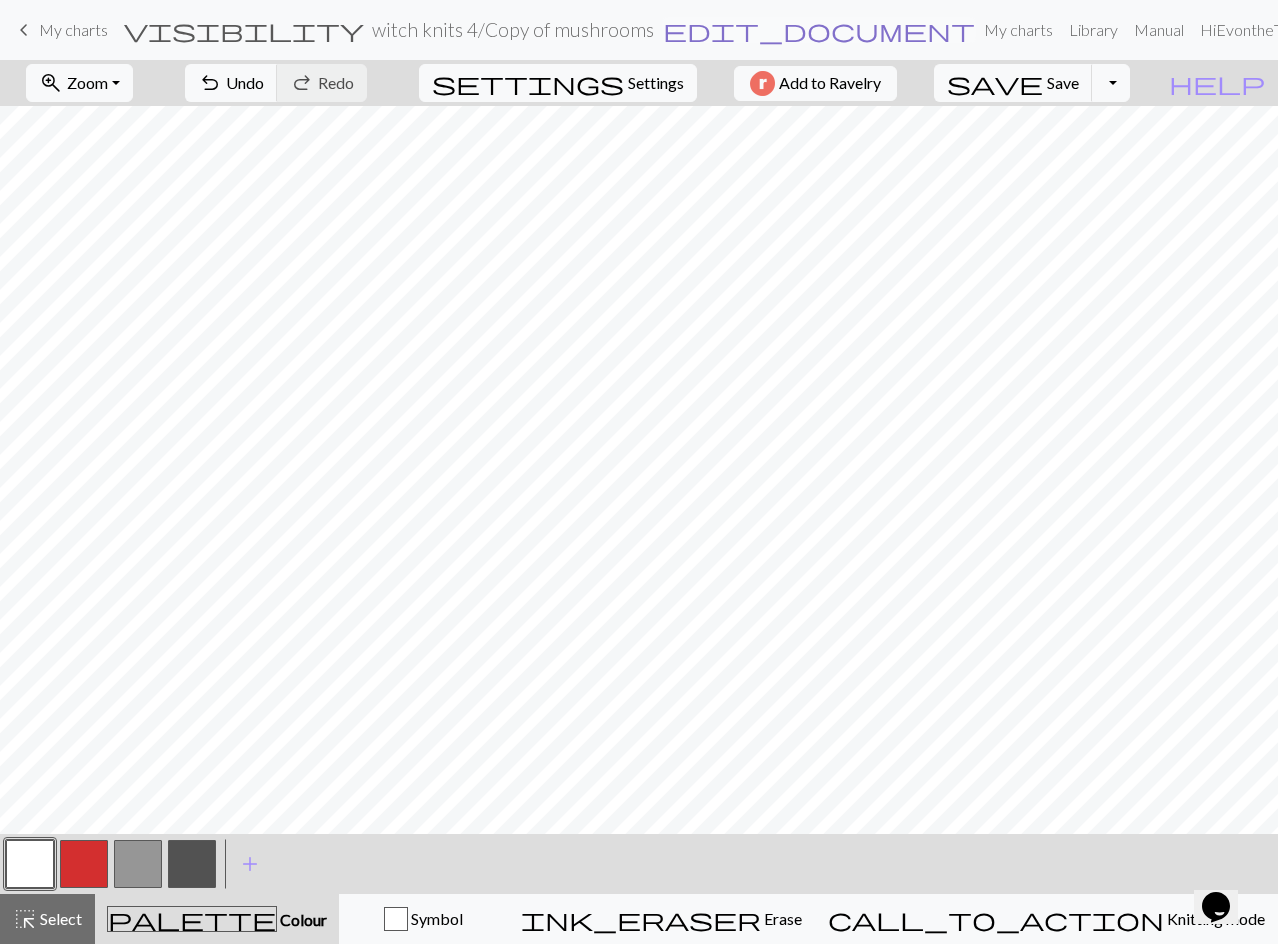 click on "edit_document" at bounding box center [819, 30] 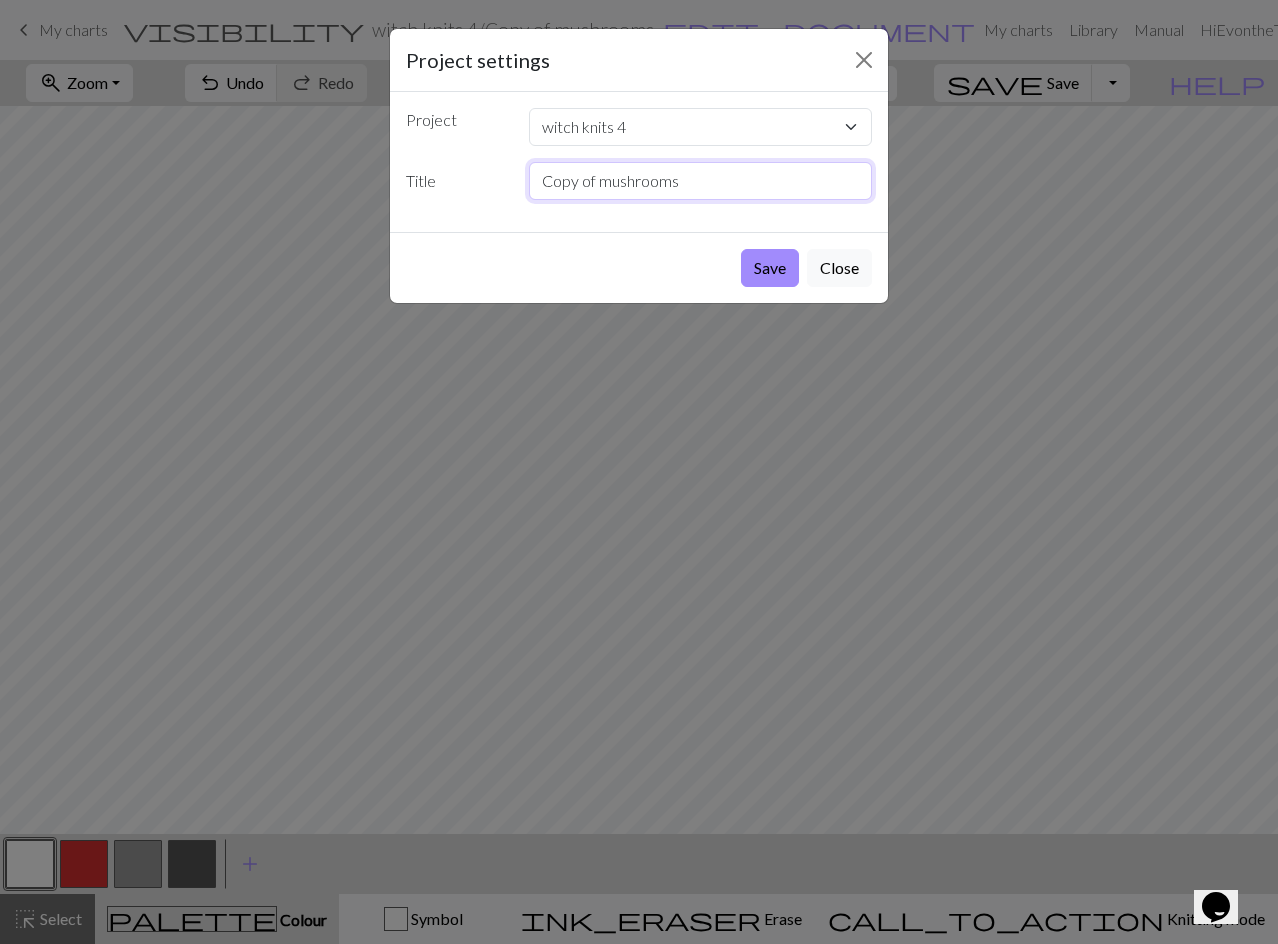 click on "Copy of mushrooms" at bounding box center [701, 181] 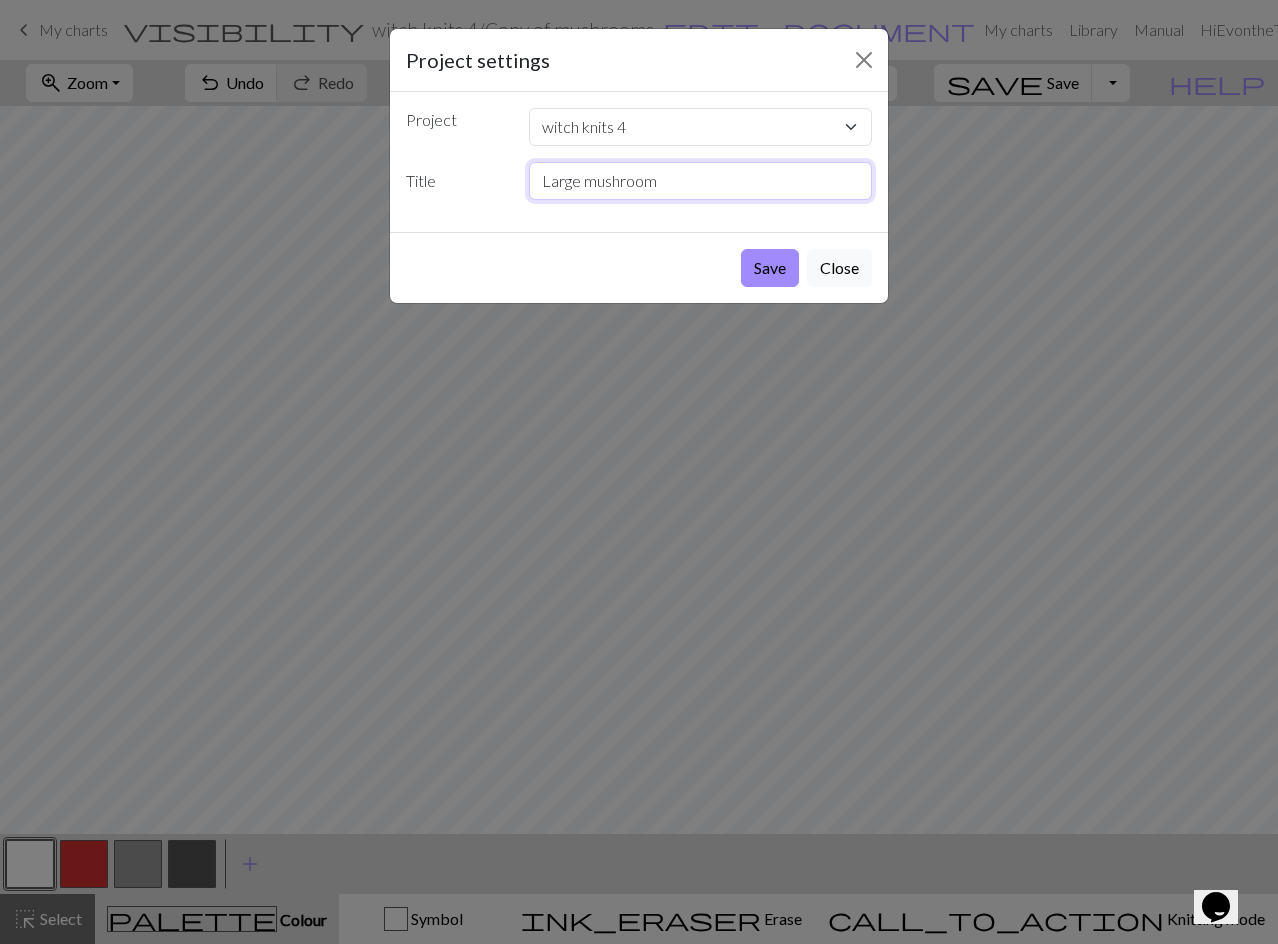 type on "Large mushroom" 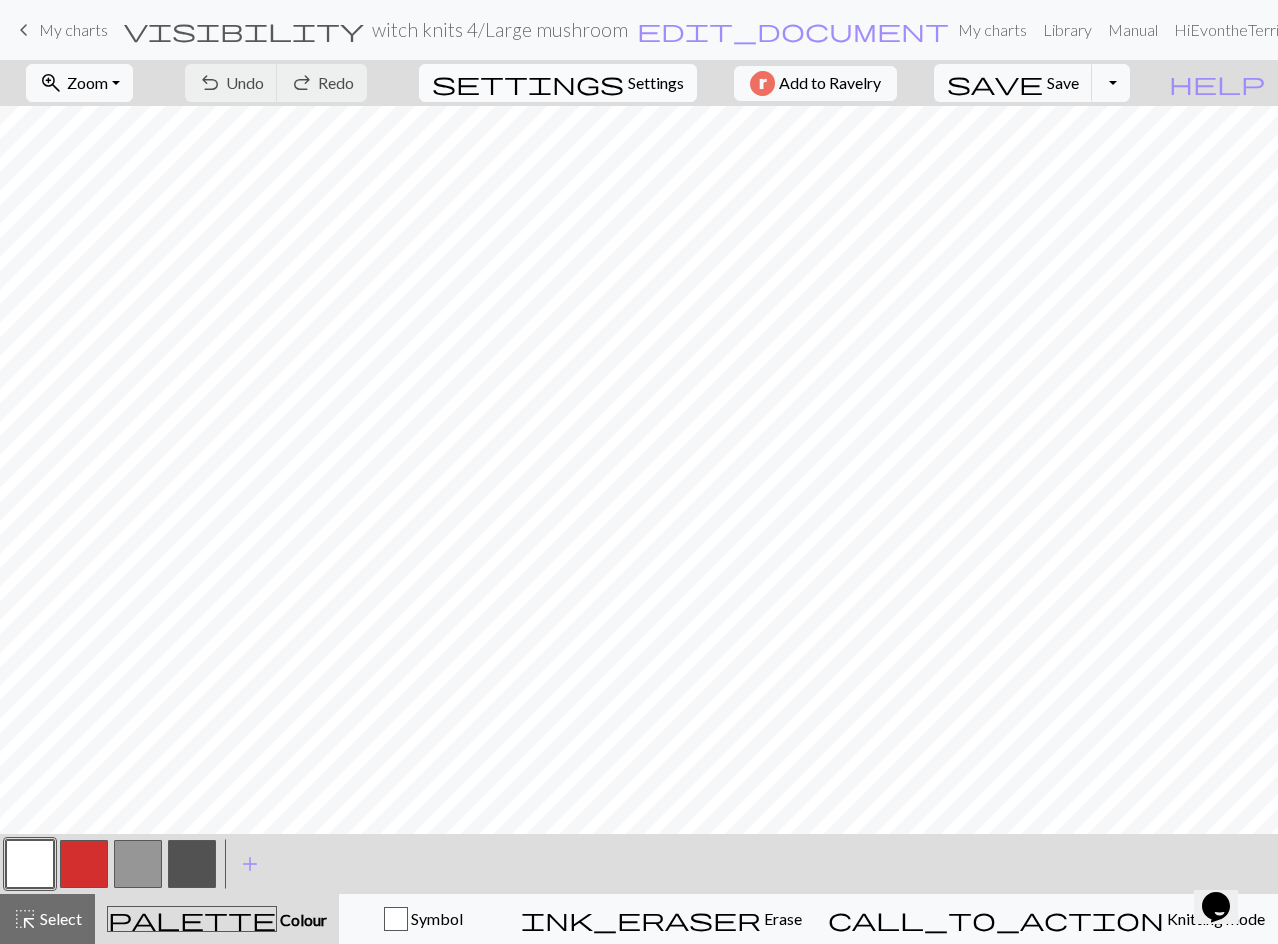 click on "settings" at bounding box center (528, 83) 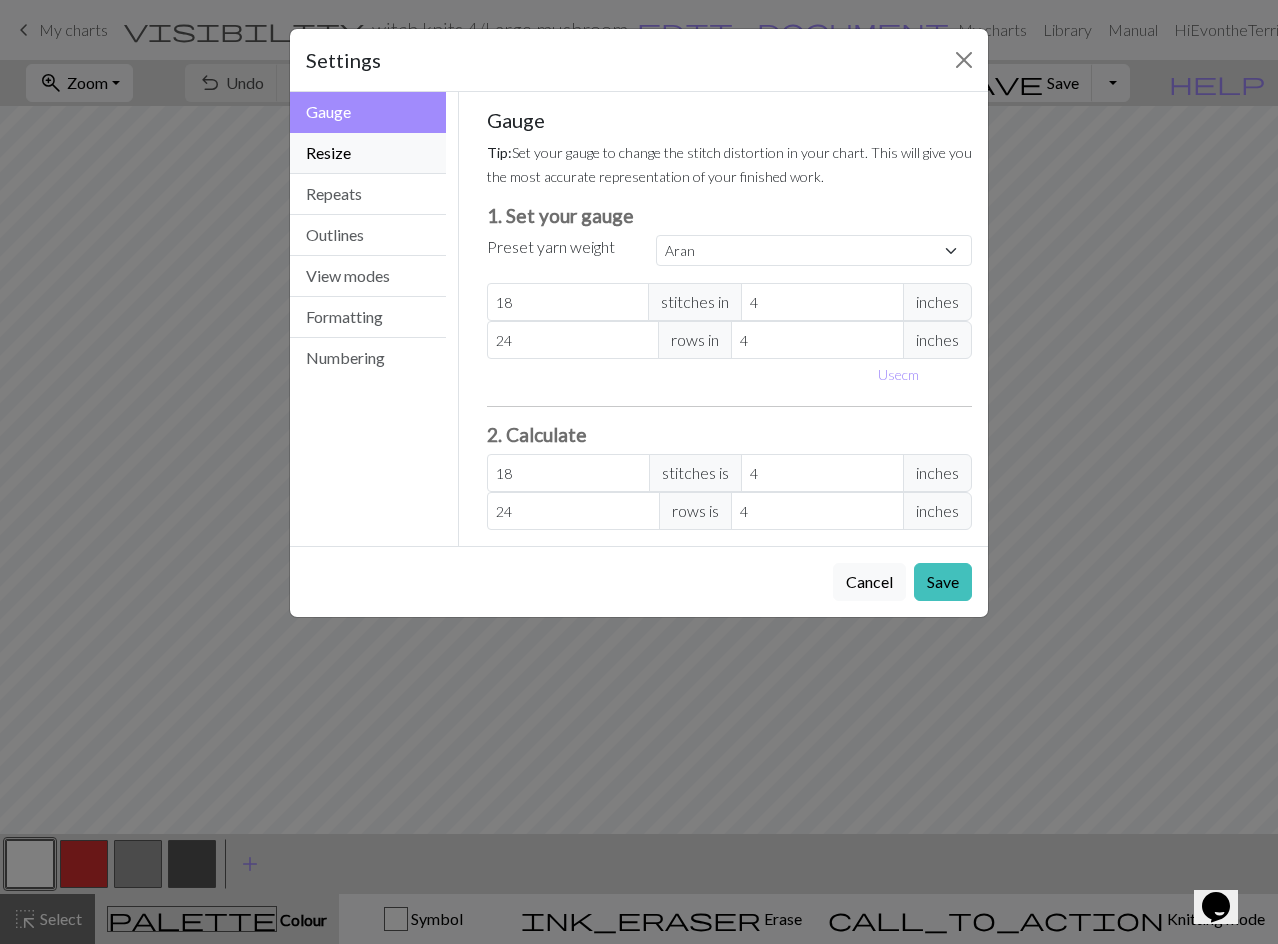 click on "Resize" at bounding box center [368, 153] 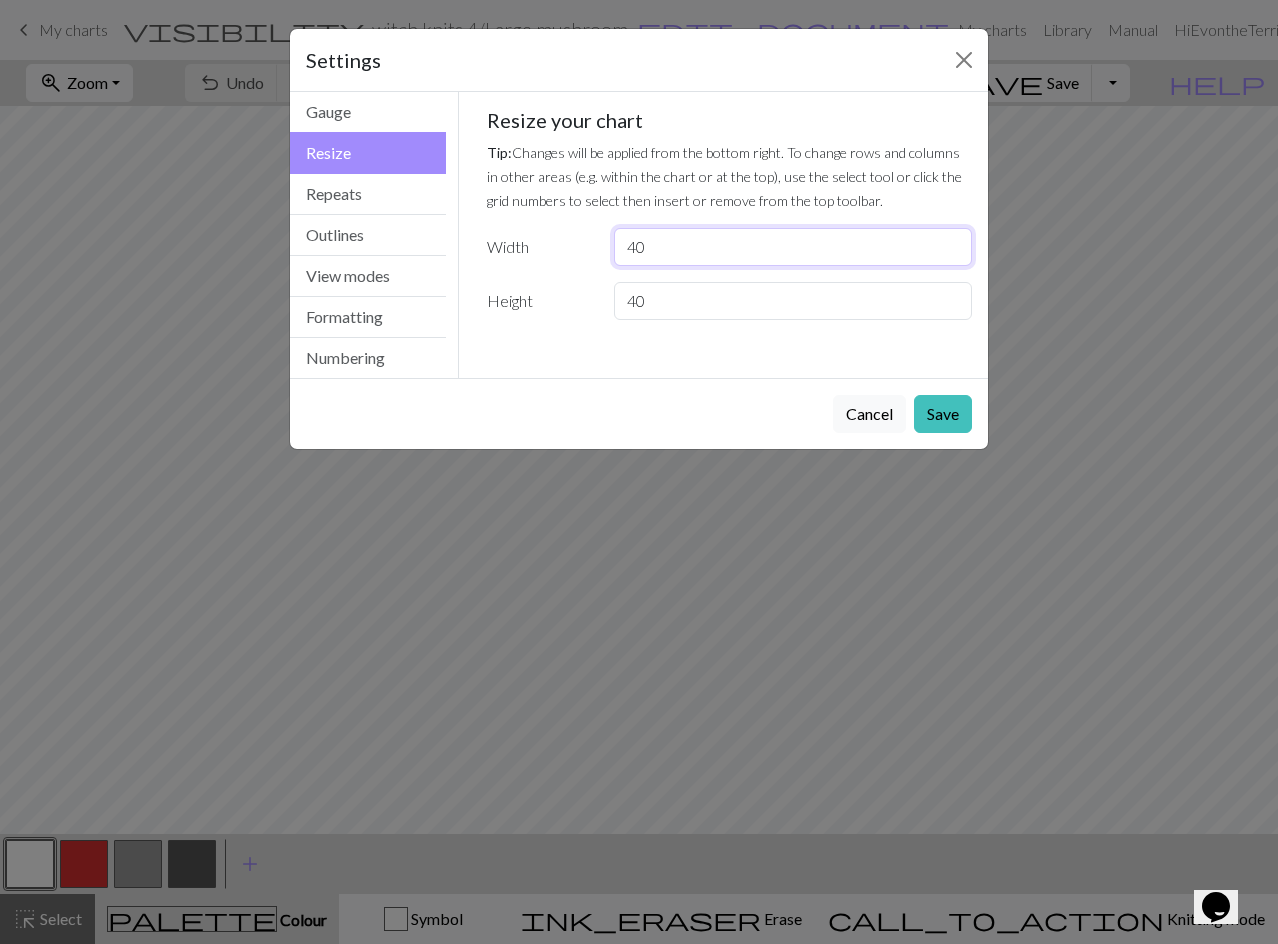 drag, startPoint x: 645, startPoint y: 258, endPoint x: 613, endPoint y: 255, distance: 32.140316 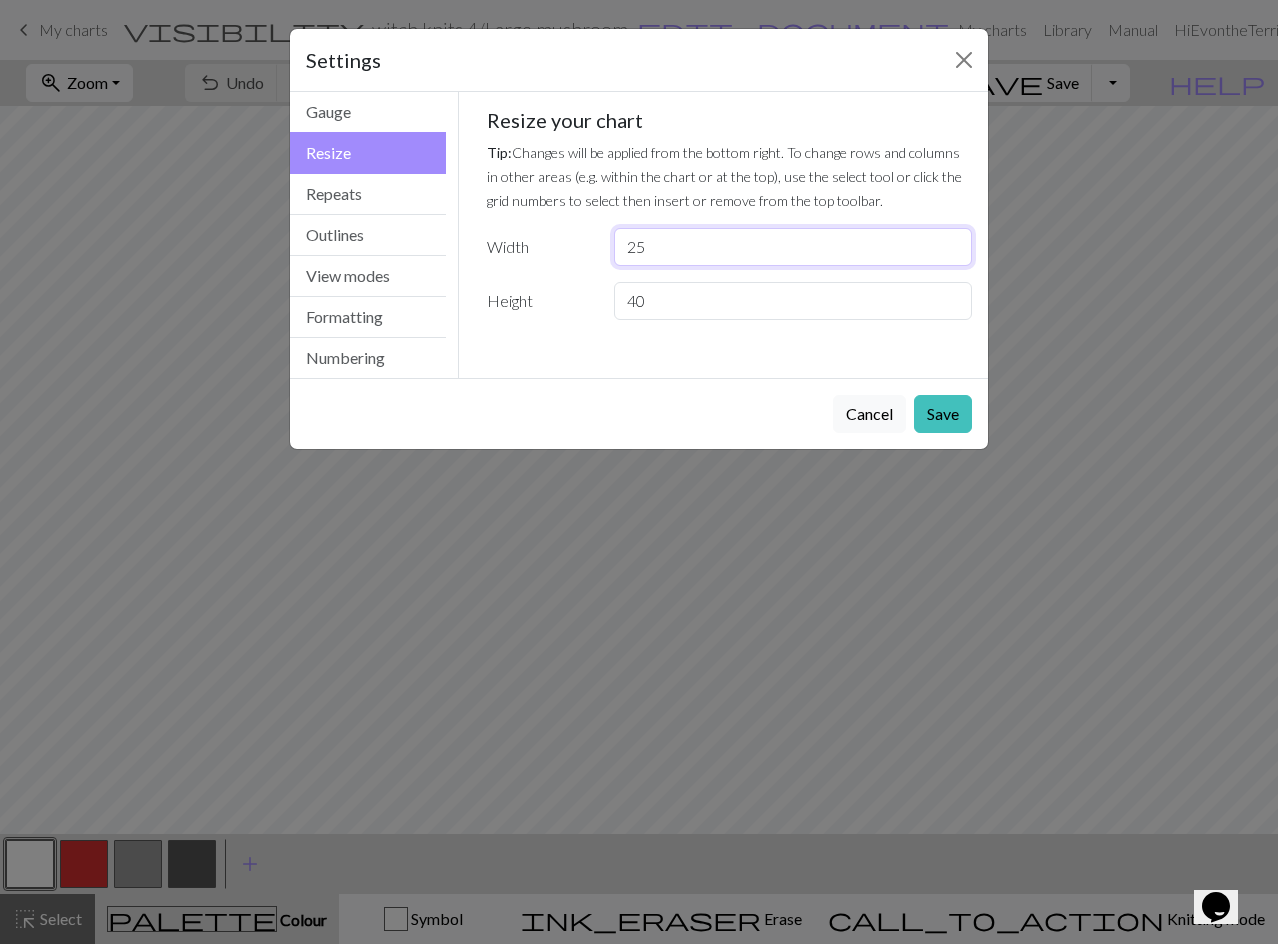 type on "25" 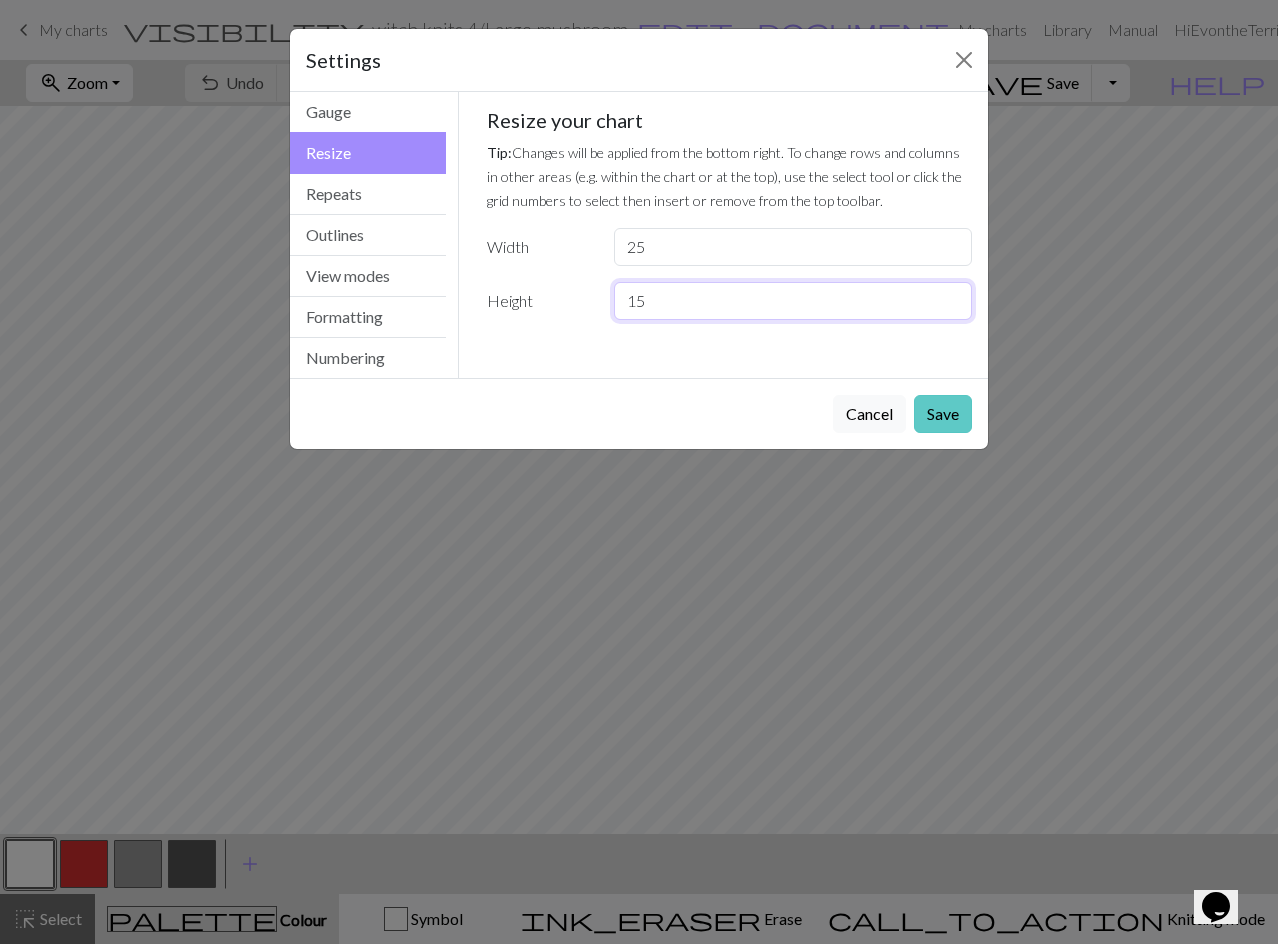 type on "15" 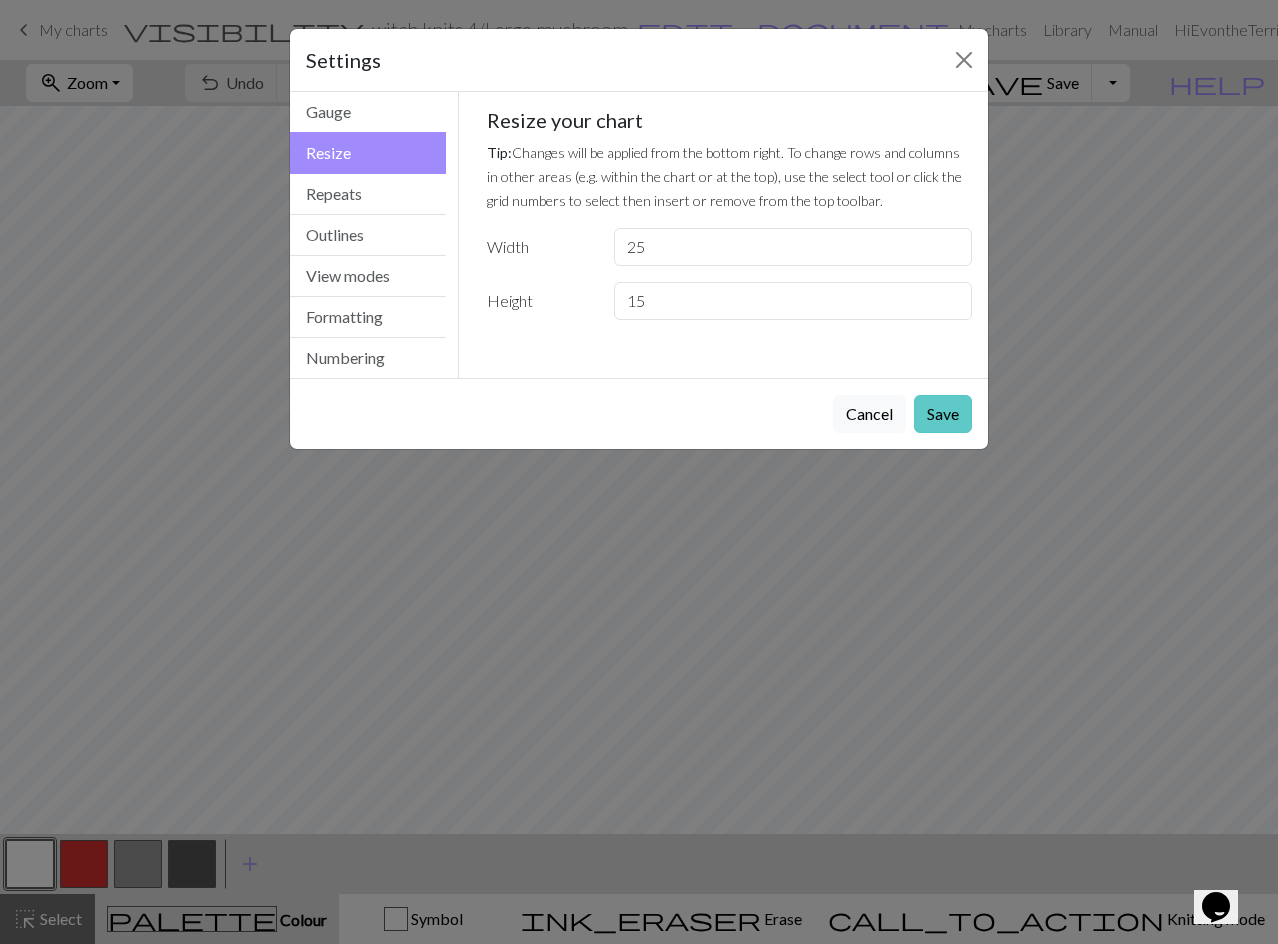 click on "Save" at bounding box center [943, 414] 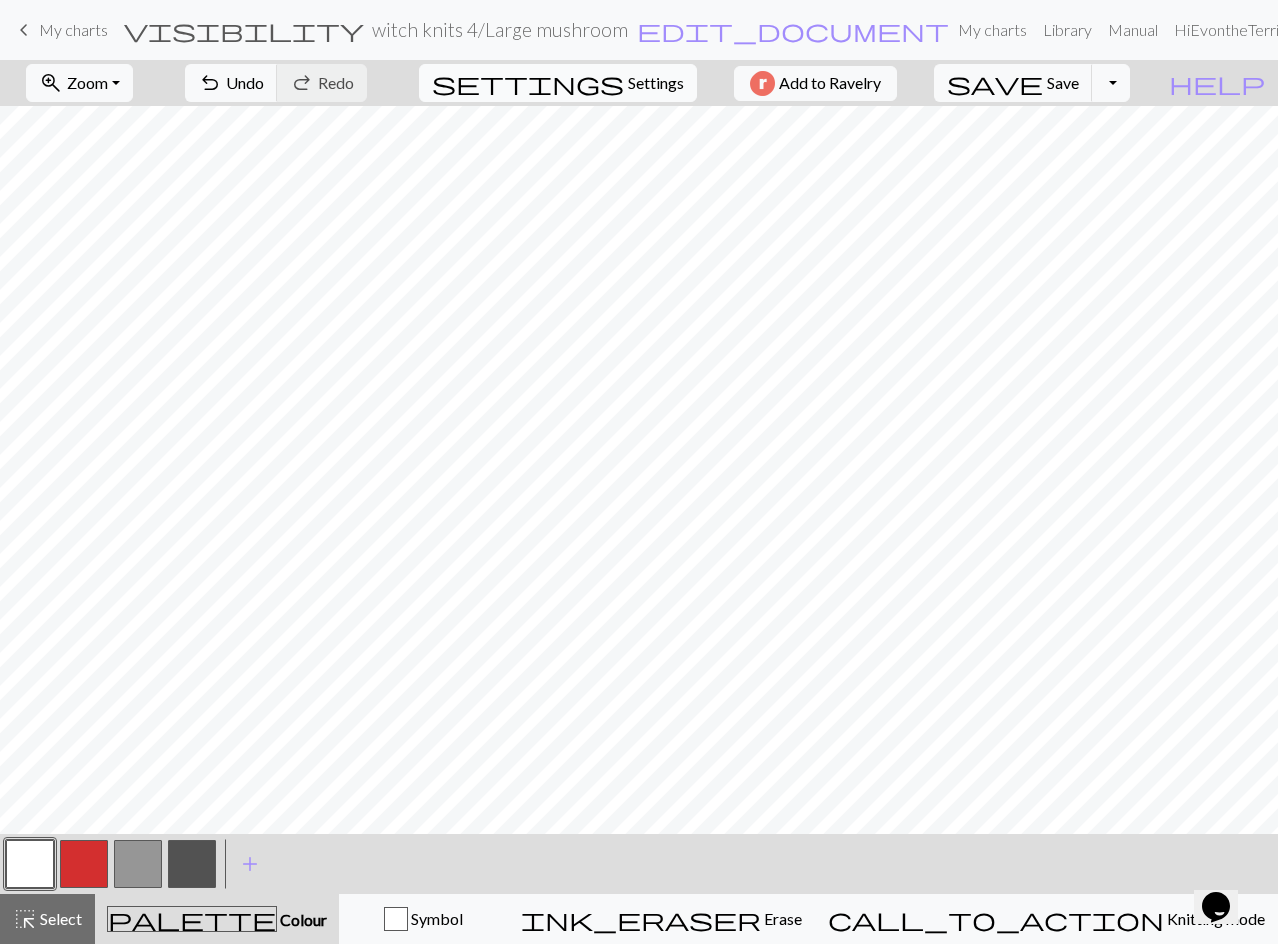 click on "Settings" at bounding box center [656, 83] 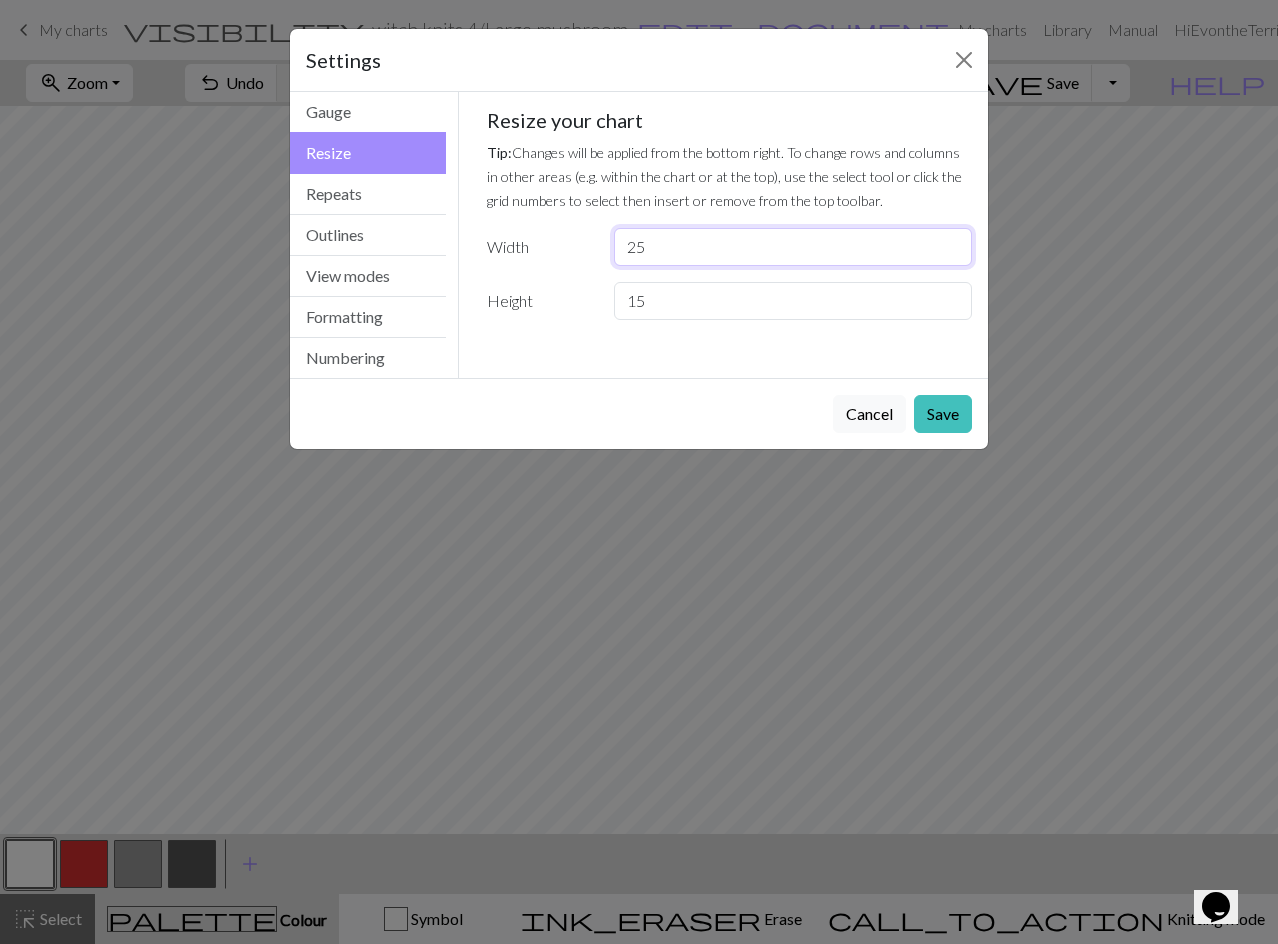 drag, startPoint x: 672, startPoint y: 250, endPoint x: 643, endPoint y: 252, distance: 29.068884 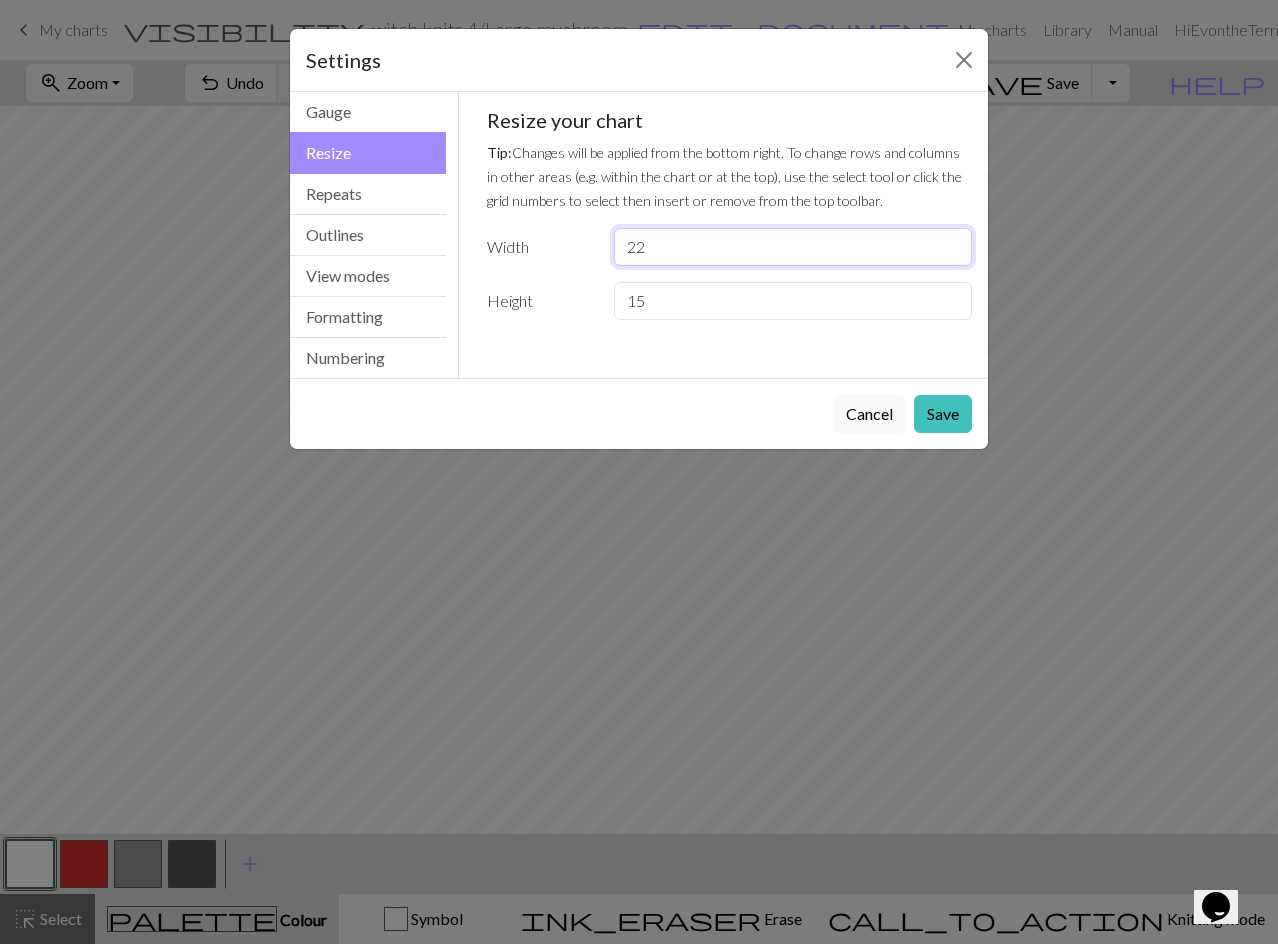 type on "22" 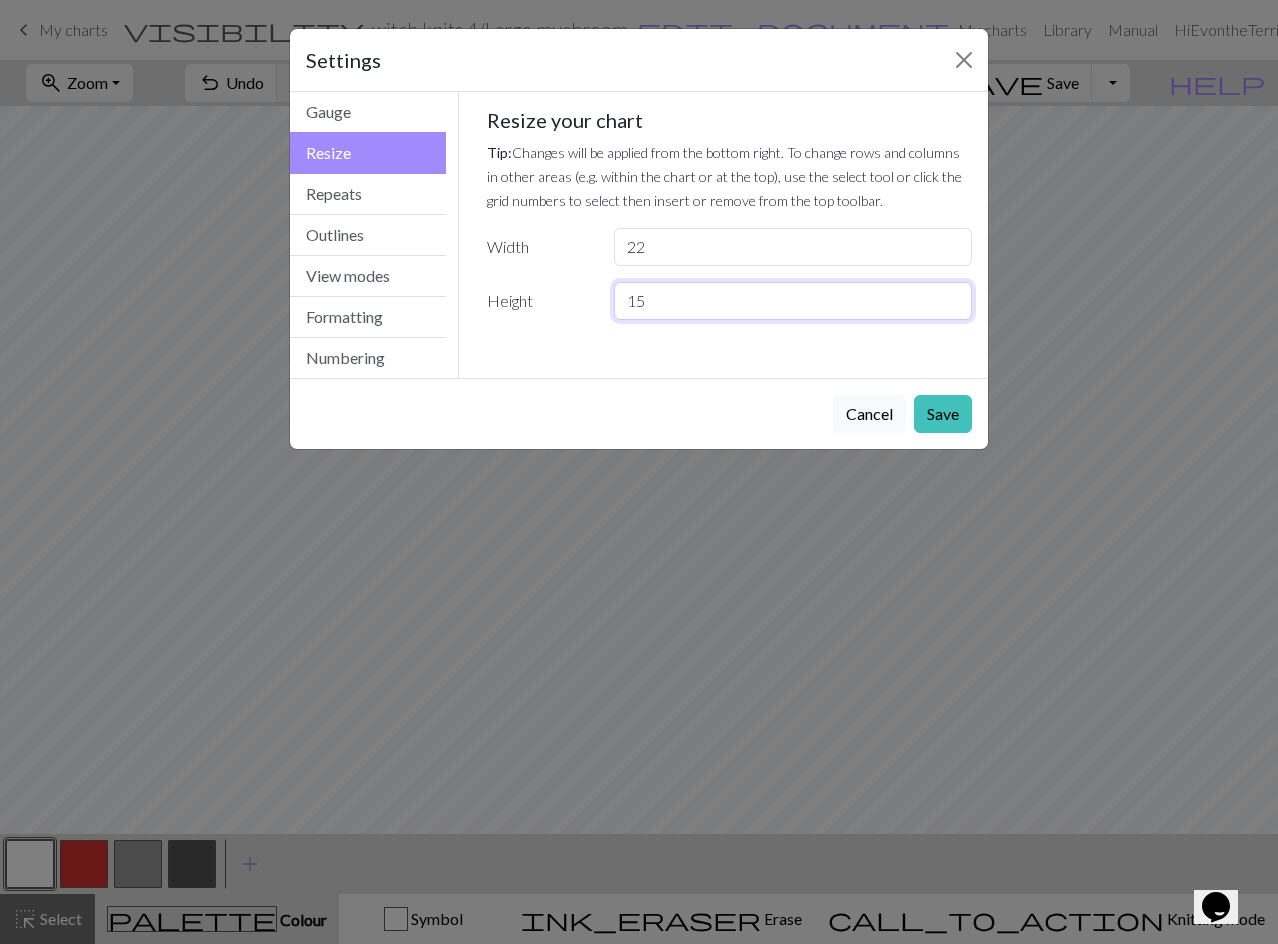 click on "15" at bounding box center [793, 301] 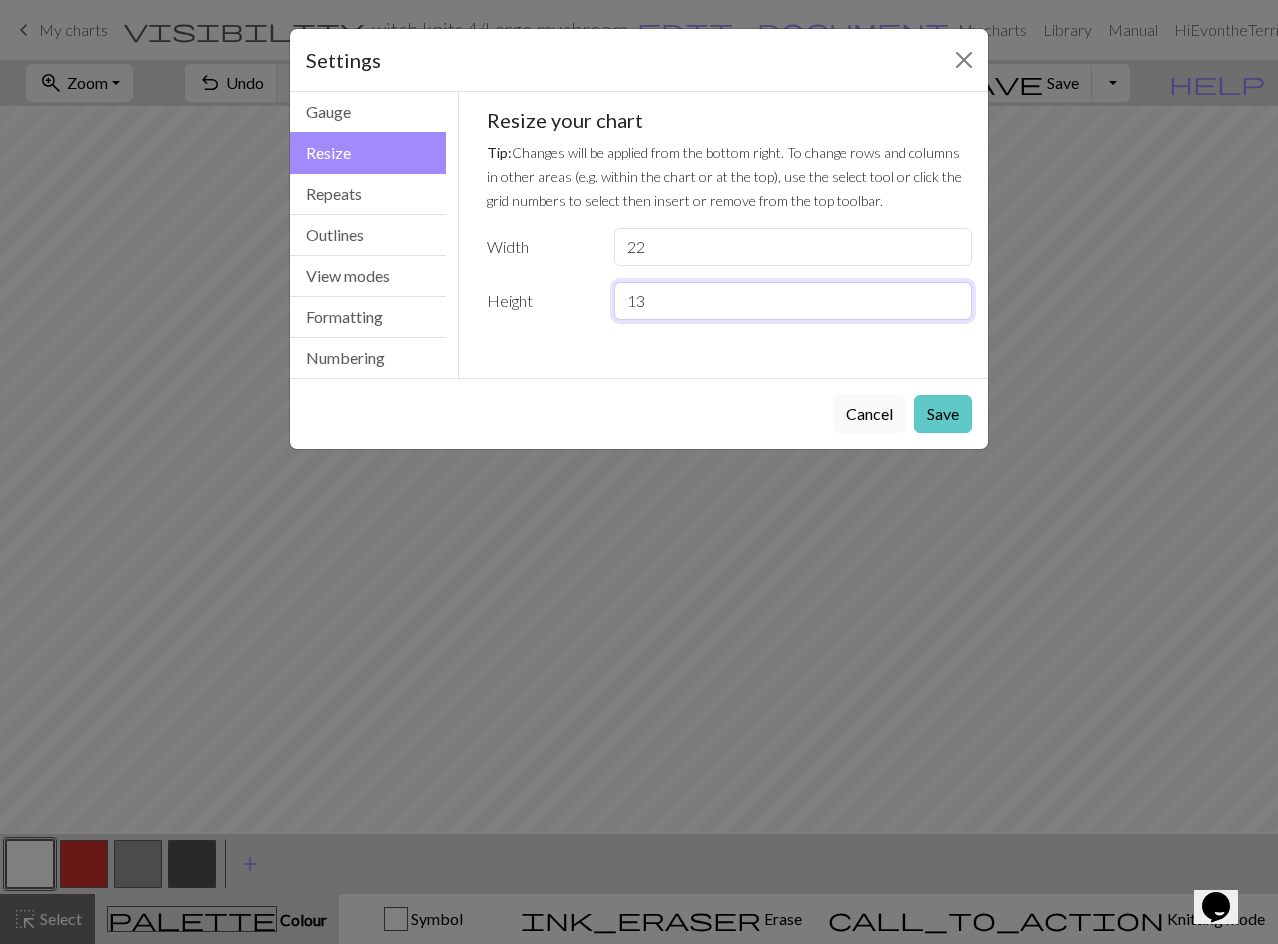 type on "13" 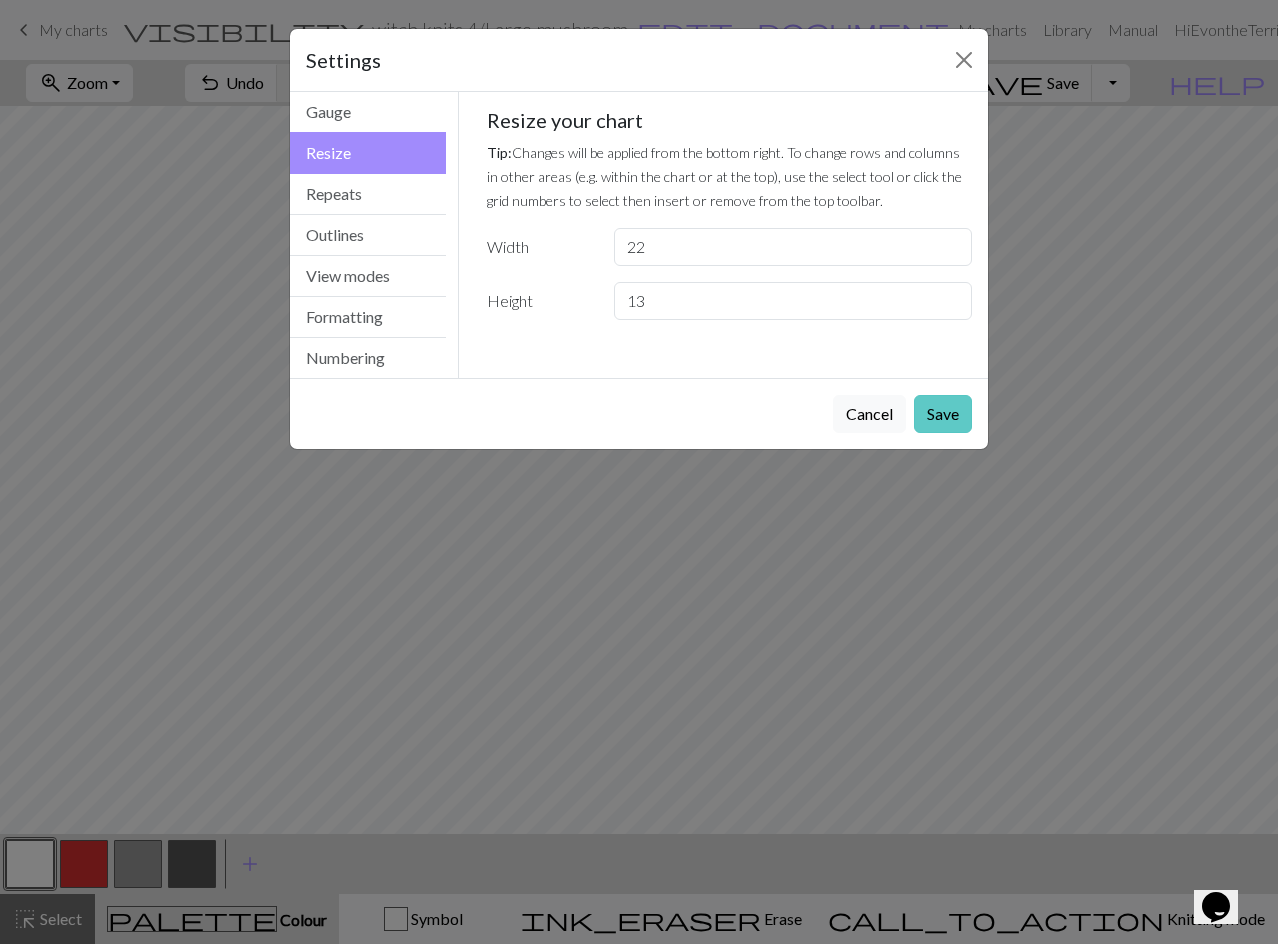 click on "Save" at bounding box center [943, 414] 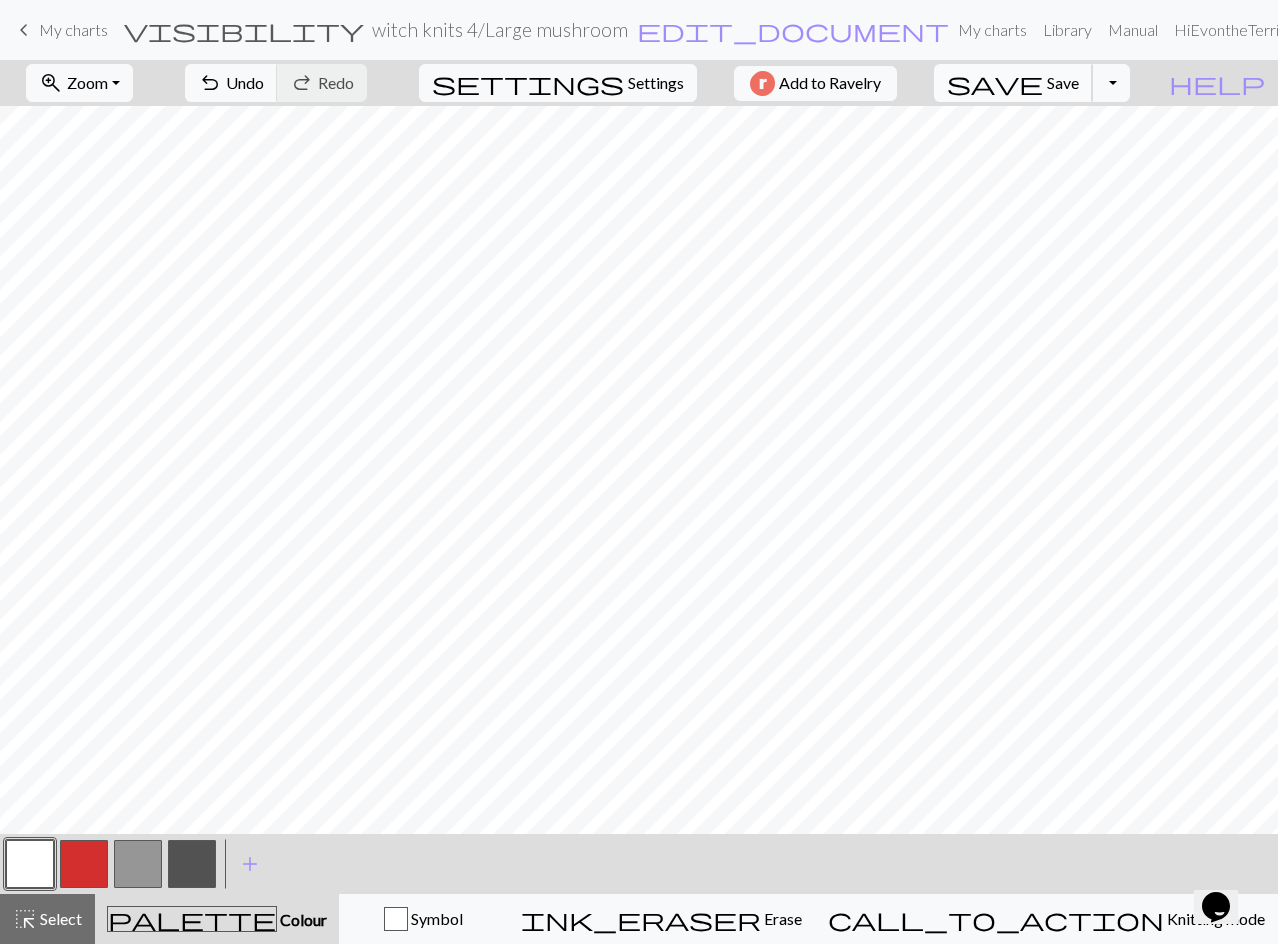 click on "Save" at bounding box center [1063, 82] 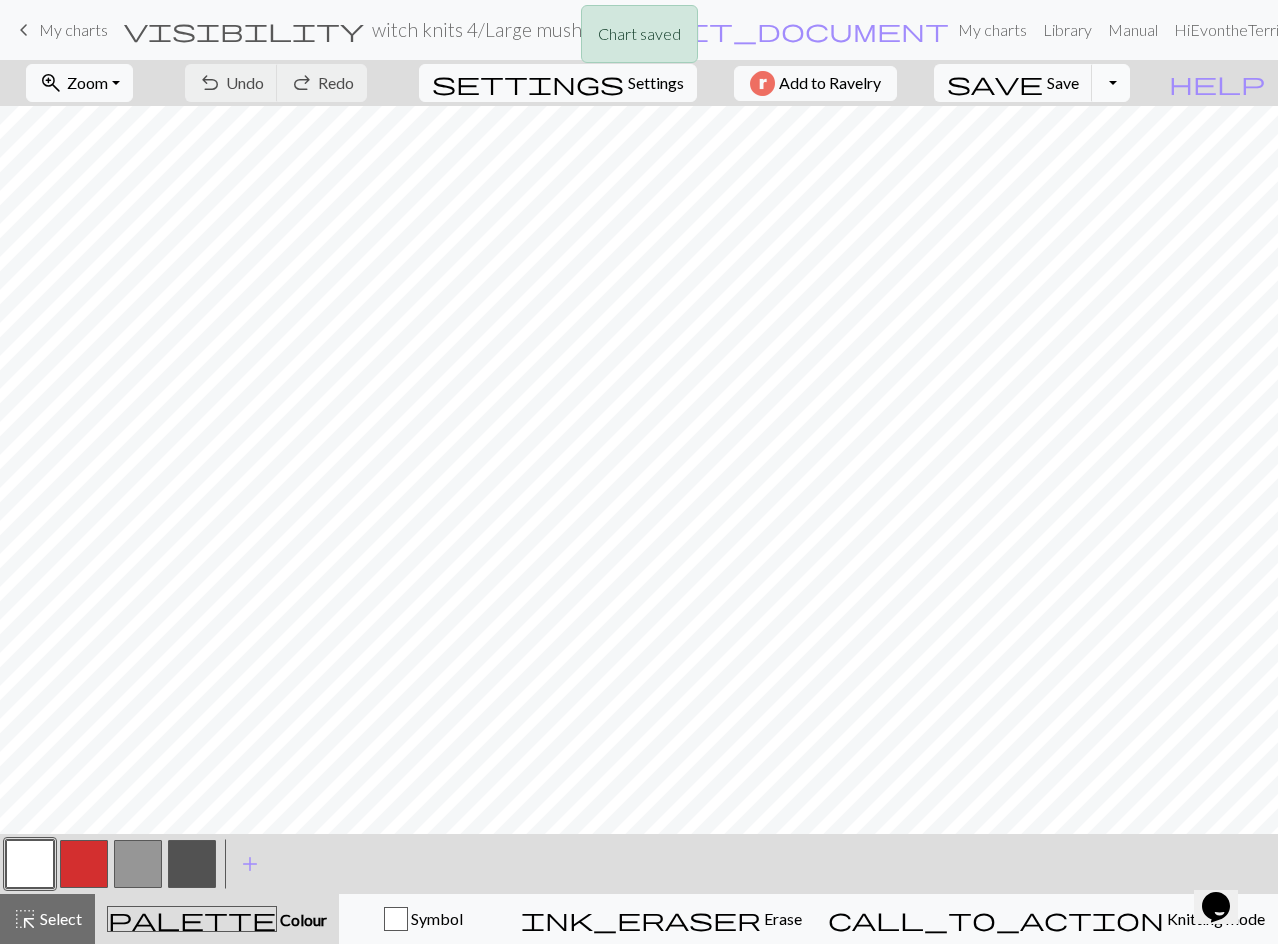 click on "Toggle Dropdown" at bounding box center (1111, 83) 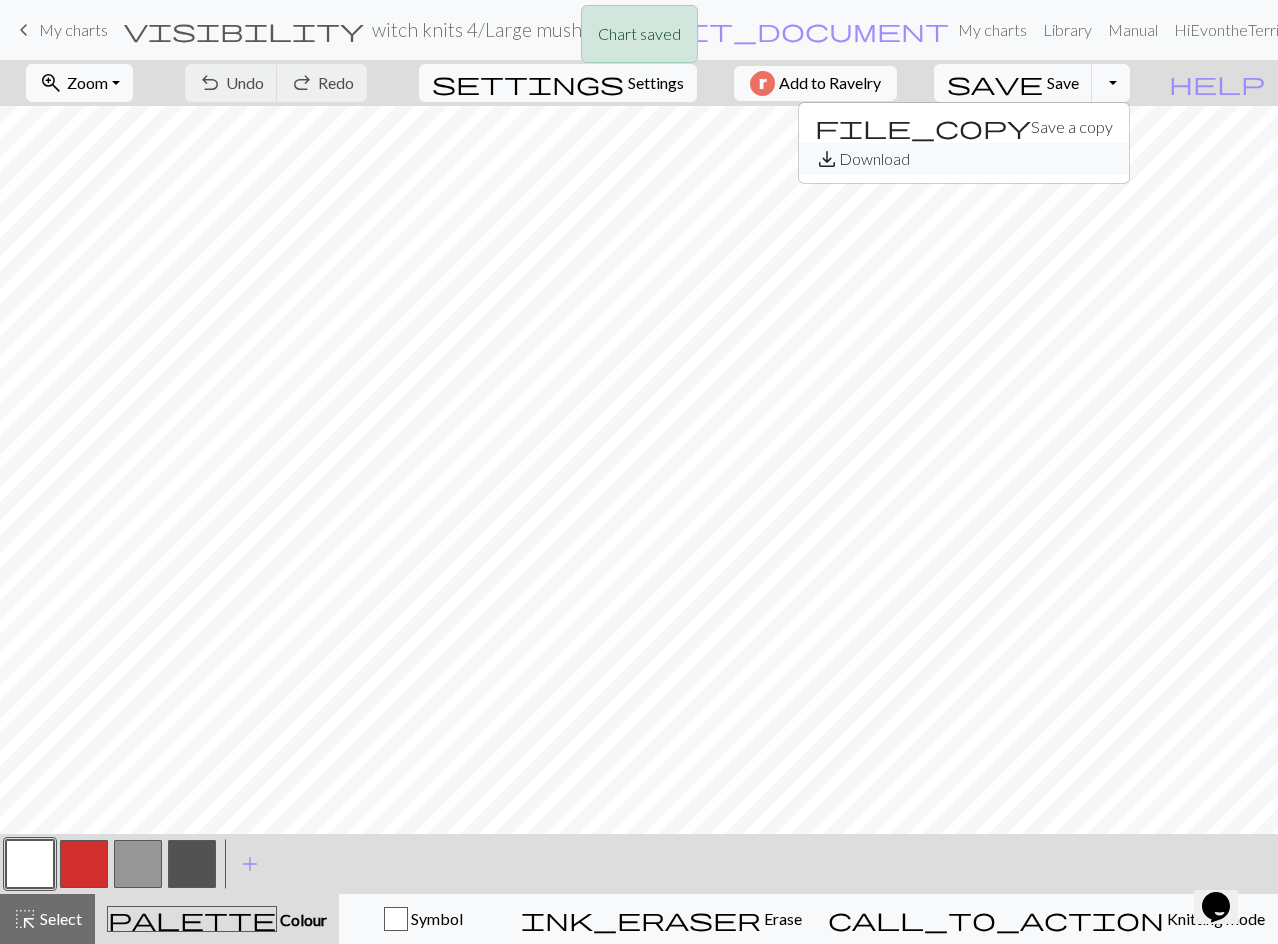 click on "save_alt  Download" at bounding box center [964, 159] 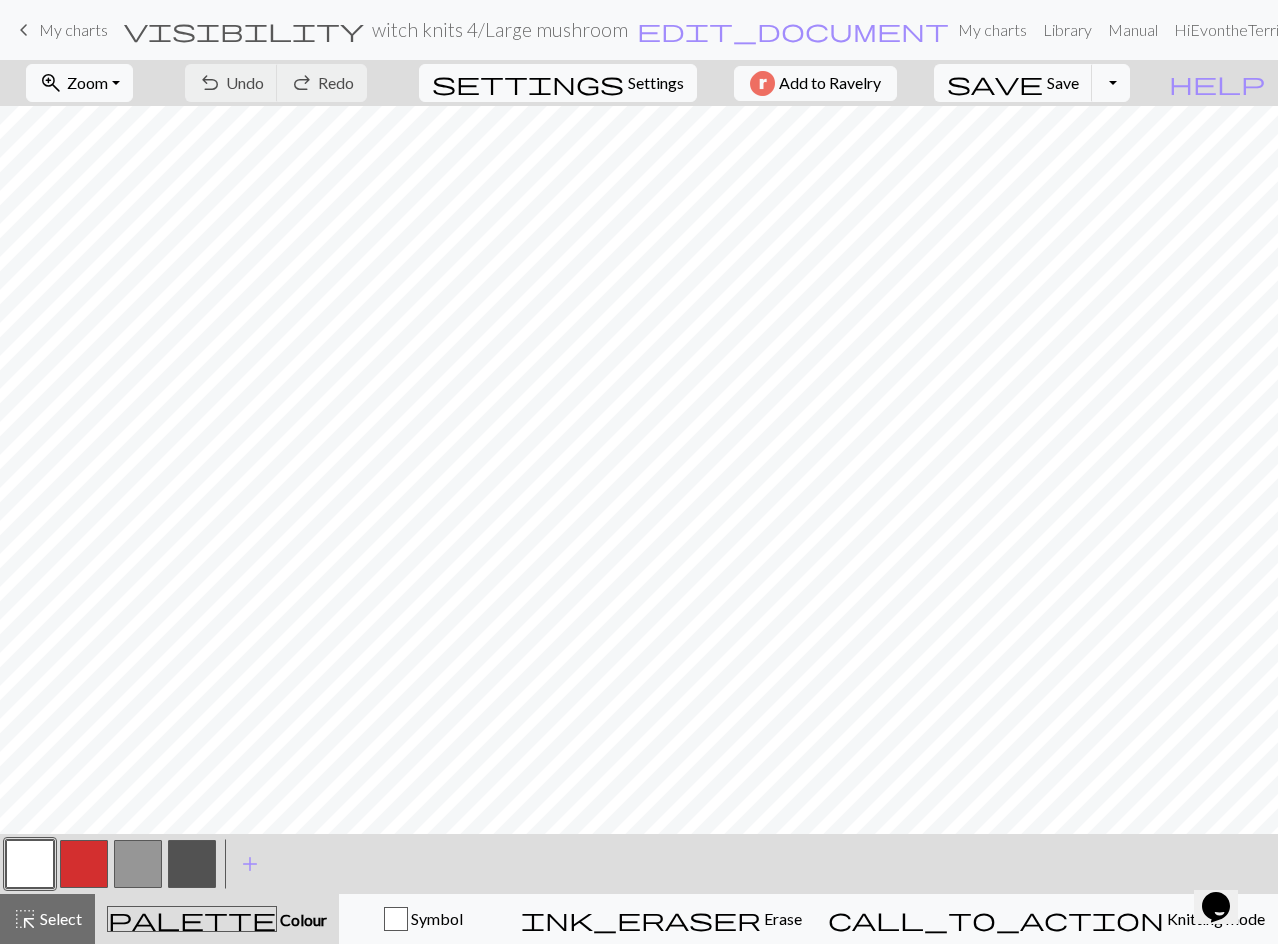click at bounding box center (138, 864) 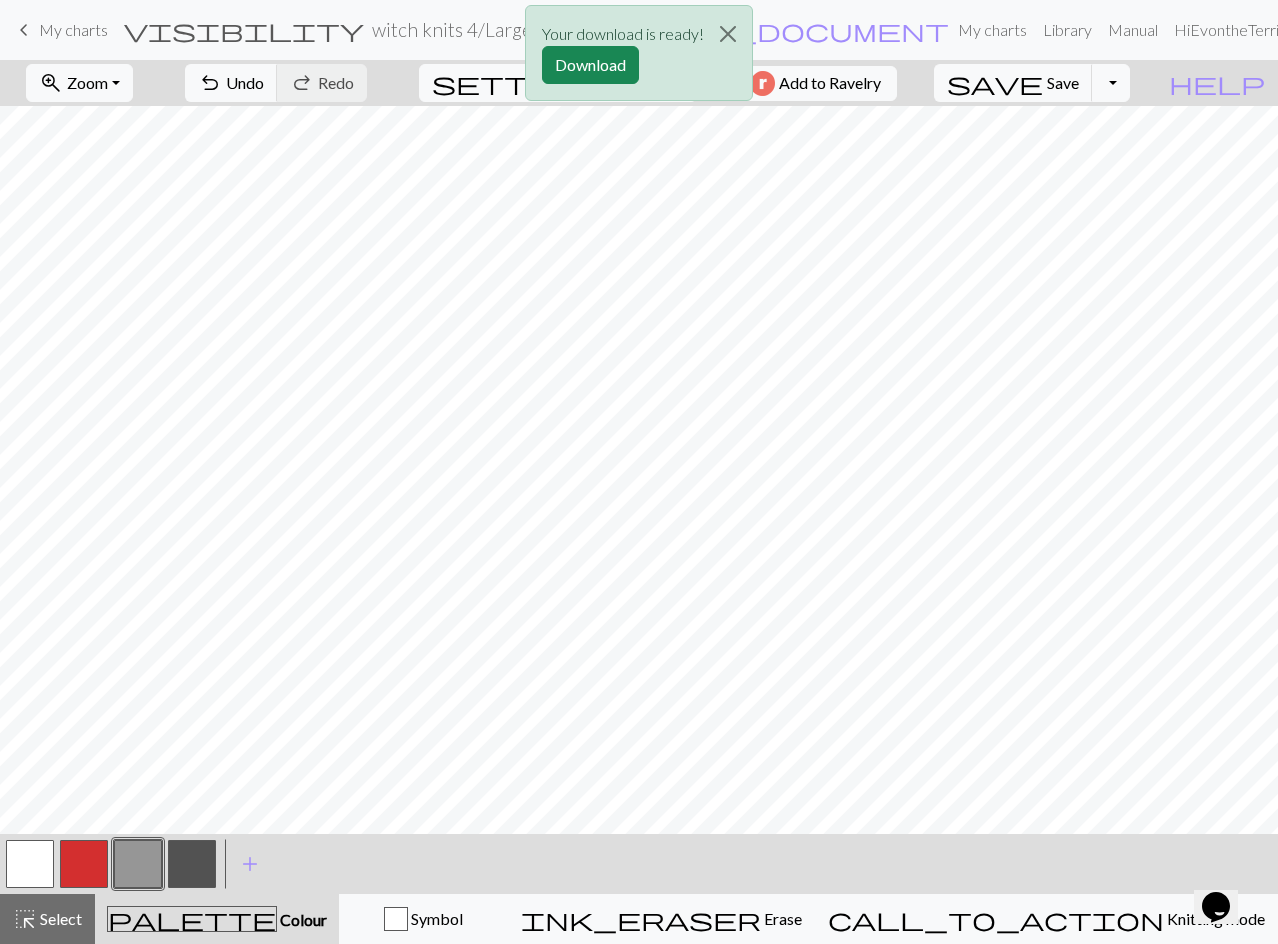 click on "Your download is ready! Download" at bounding box center (639, 58) 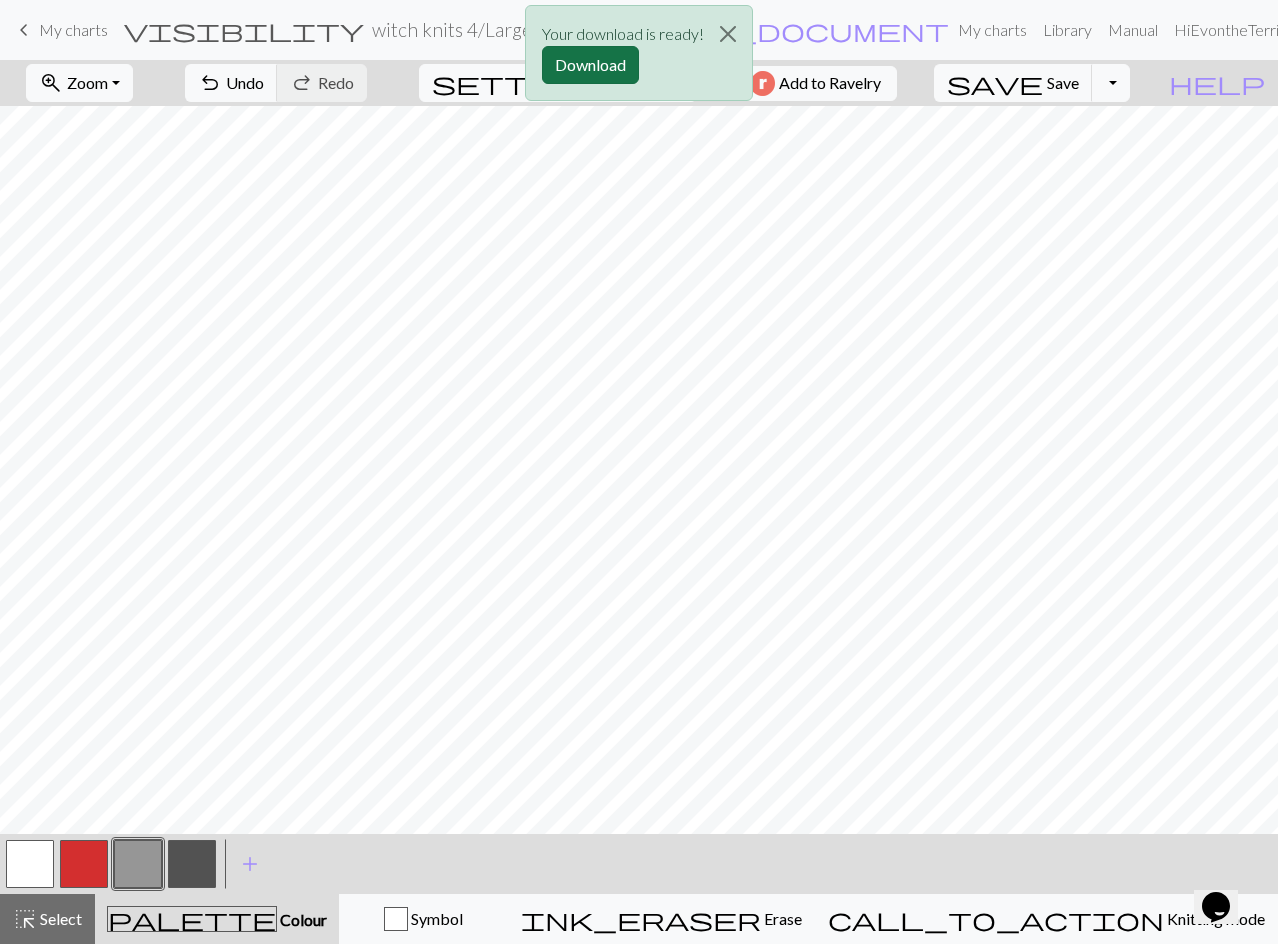 click on "Download" at bounding box center (590, 65) 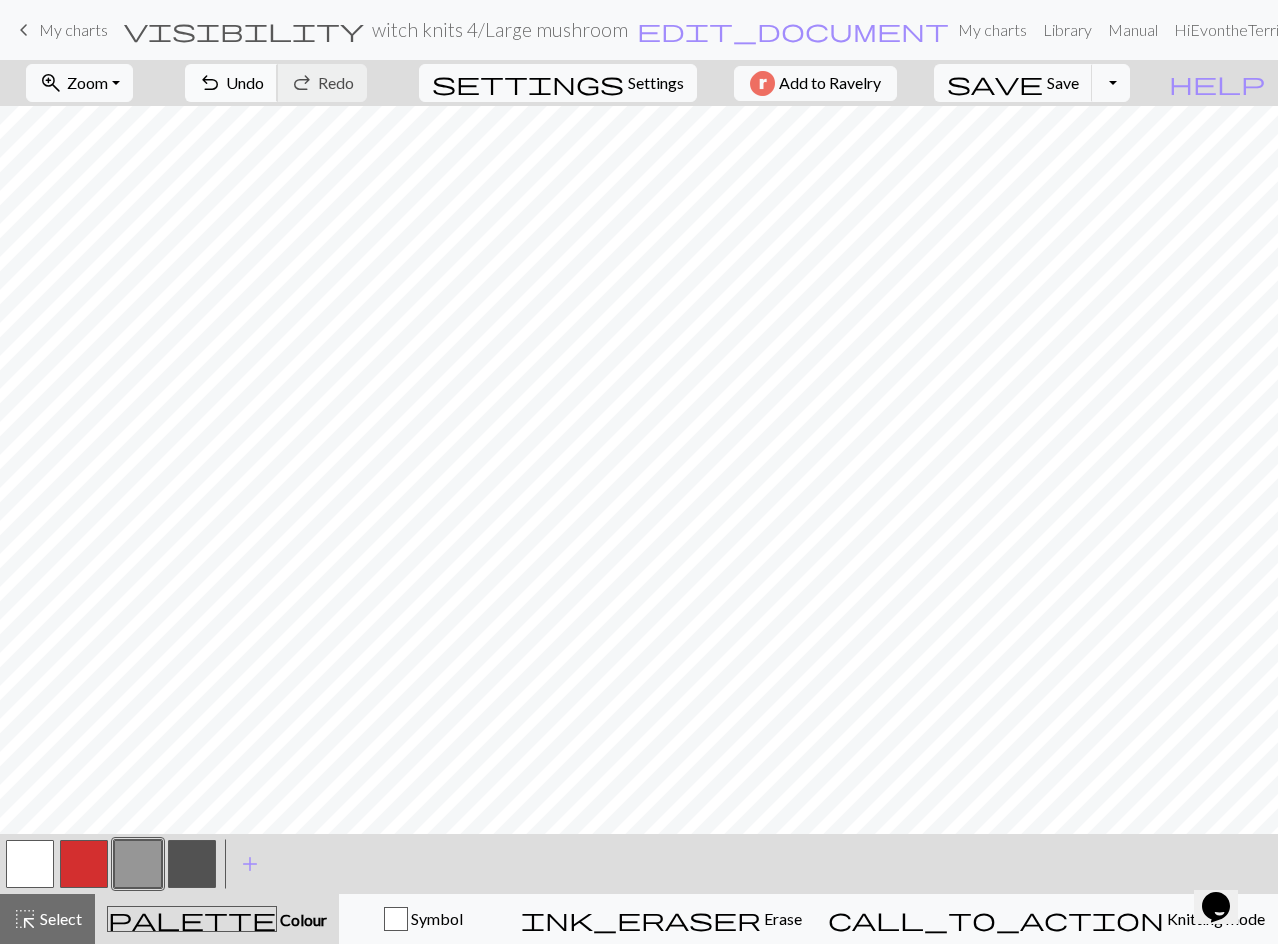click on "Undo" at bounding box center [245, 82] 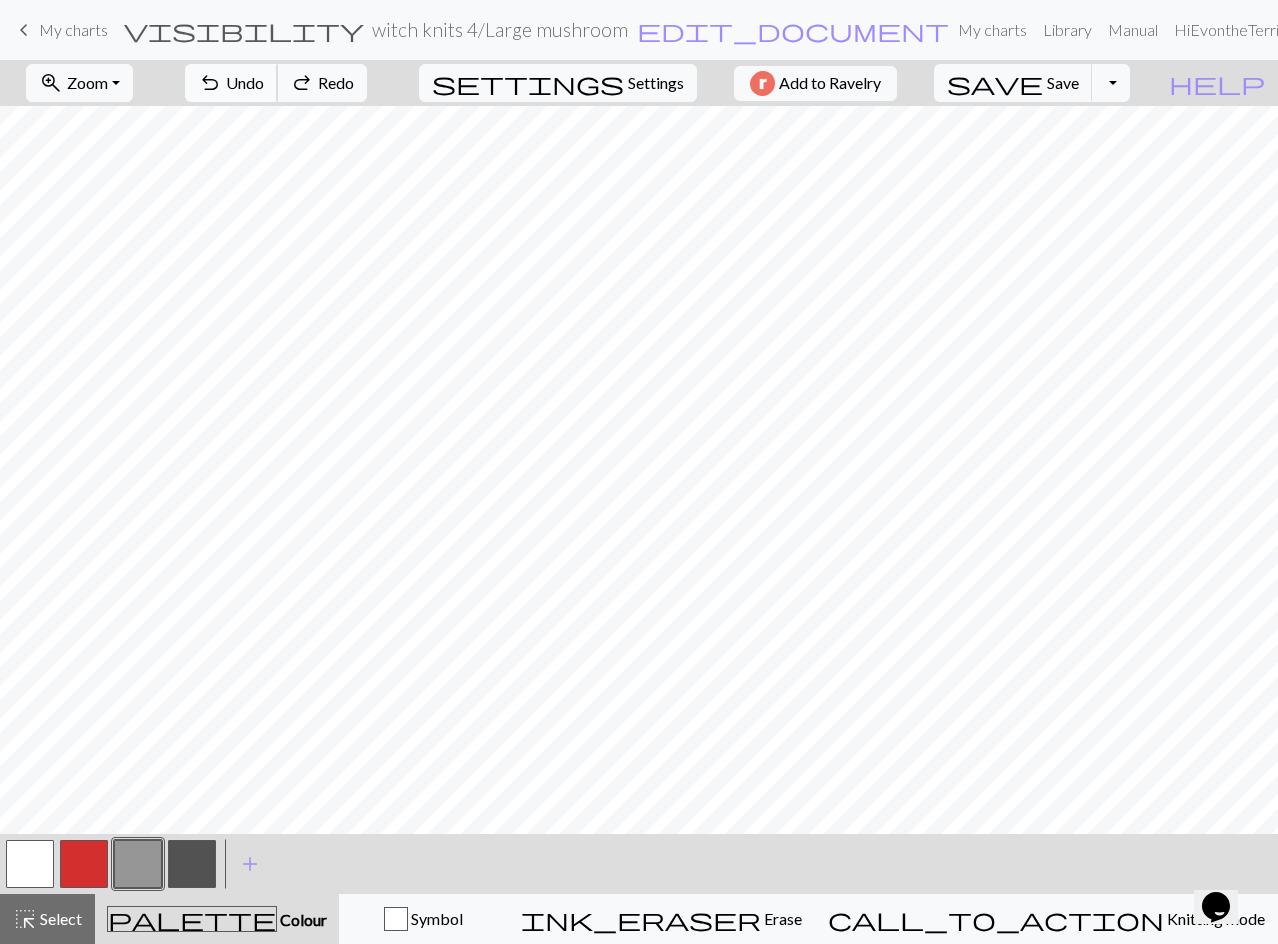click on "Undo" at bounding box center [245, 82] 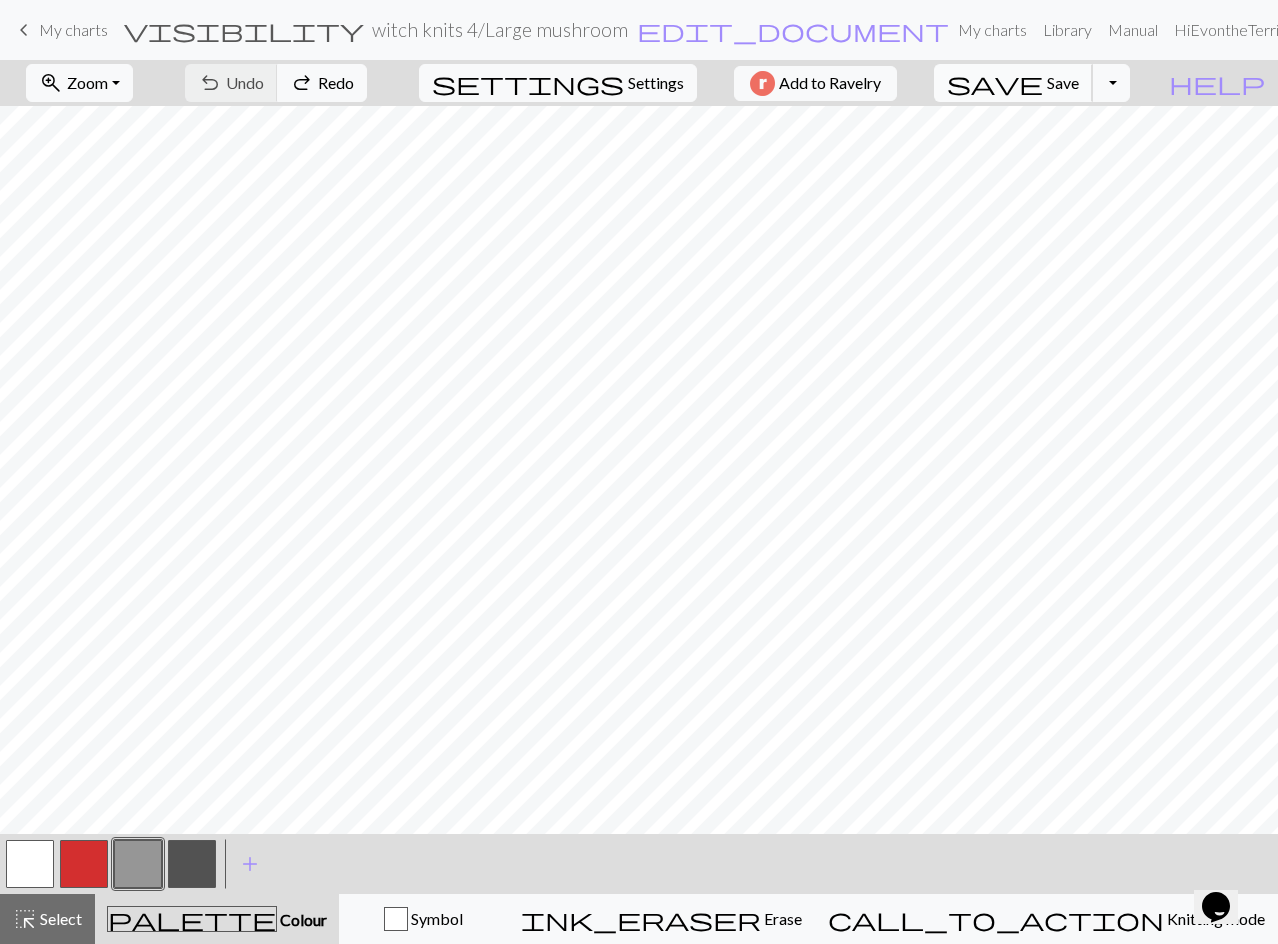 click on "save" at bounding box center [995, 83] 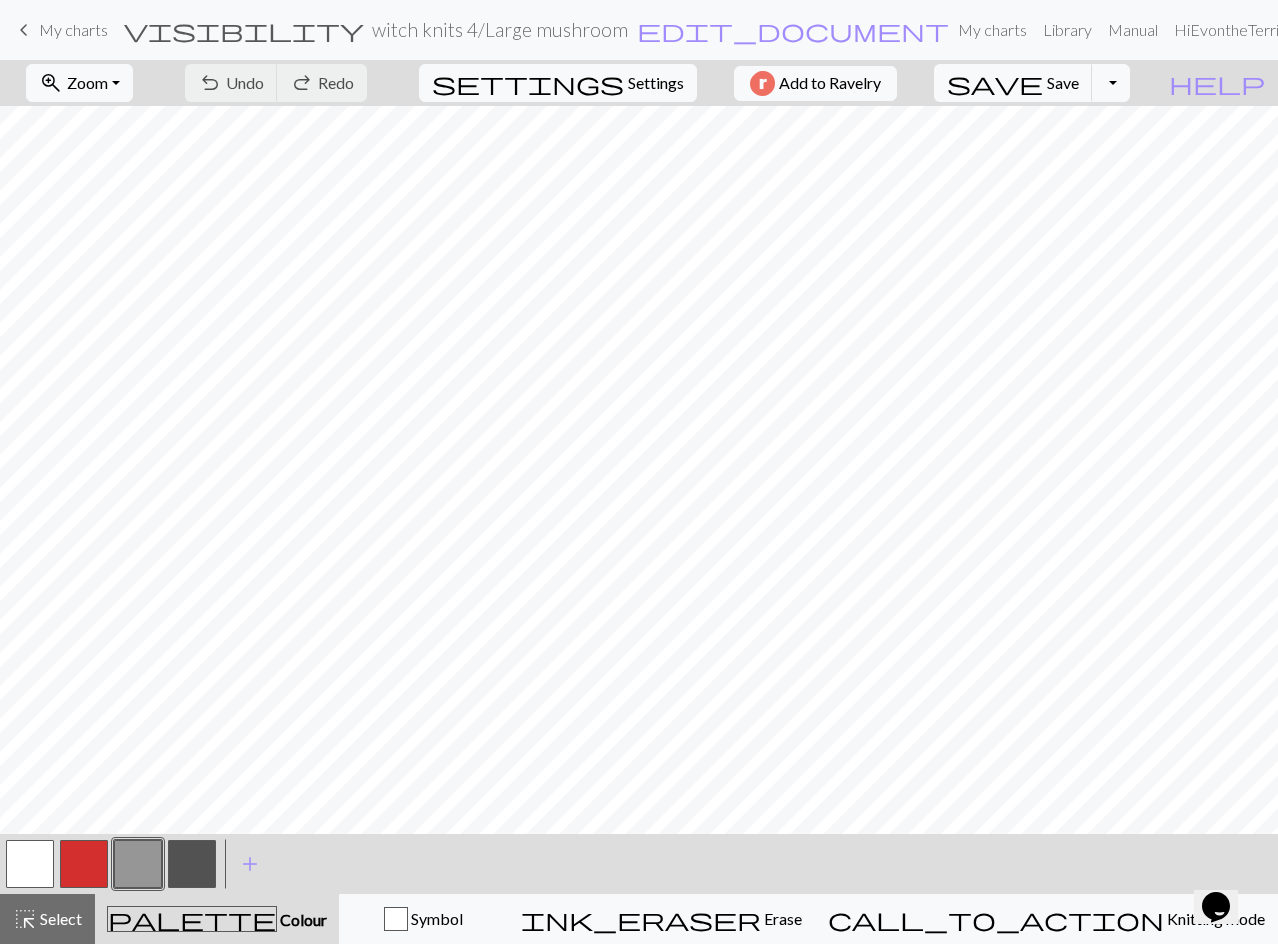 click on "keyboard_arrow_left   My charts" at bounding box center (60, 30) 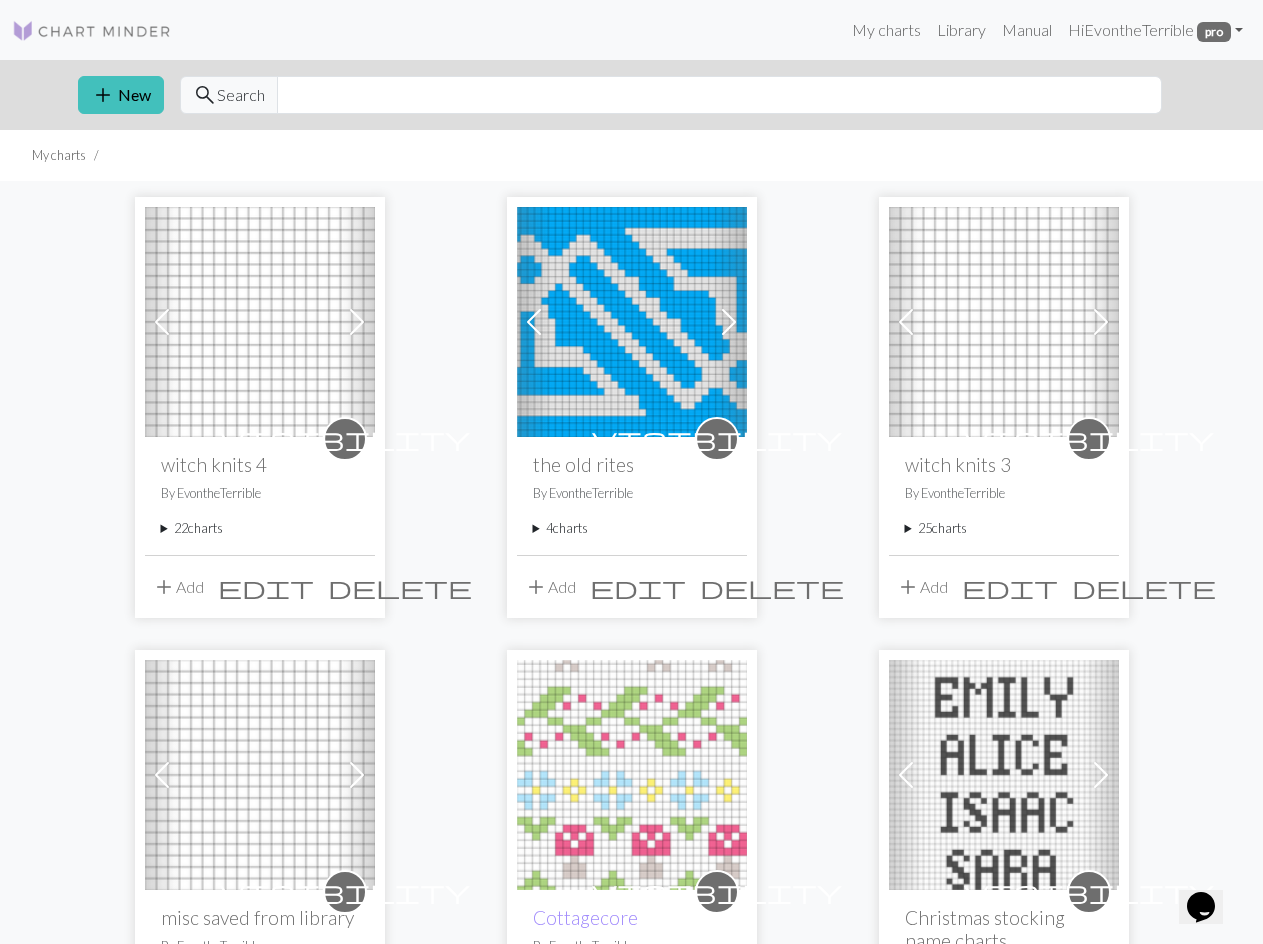 click on "22  charts" at bounding box center [260, 528] 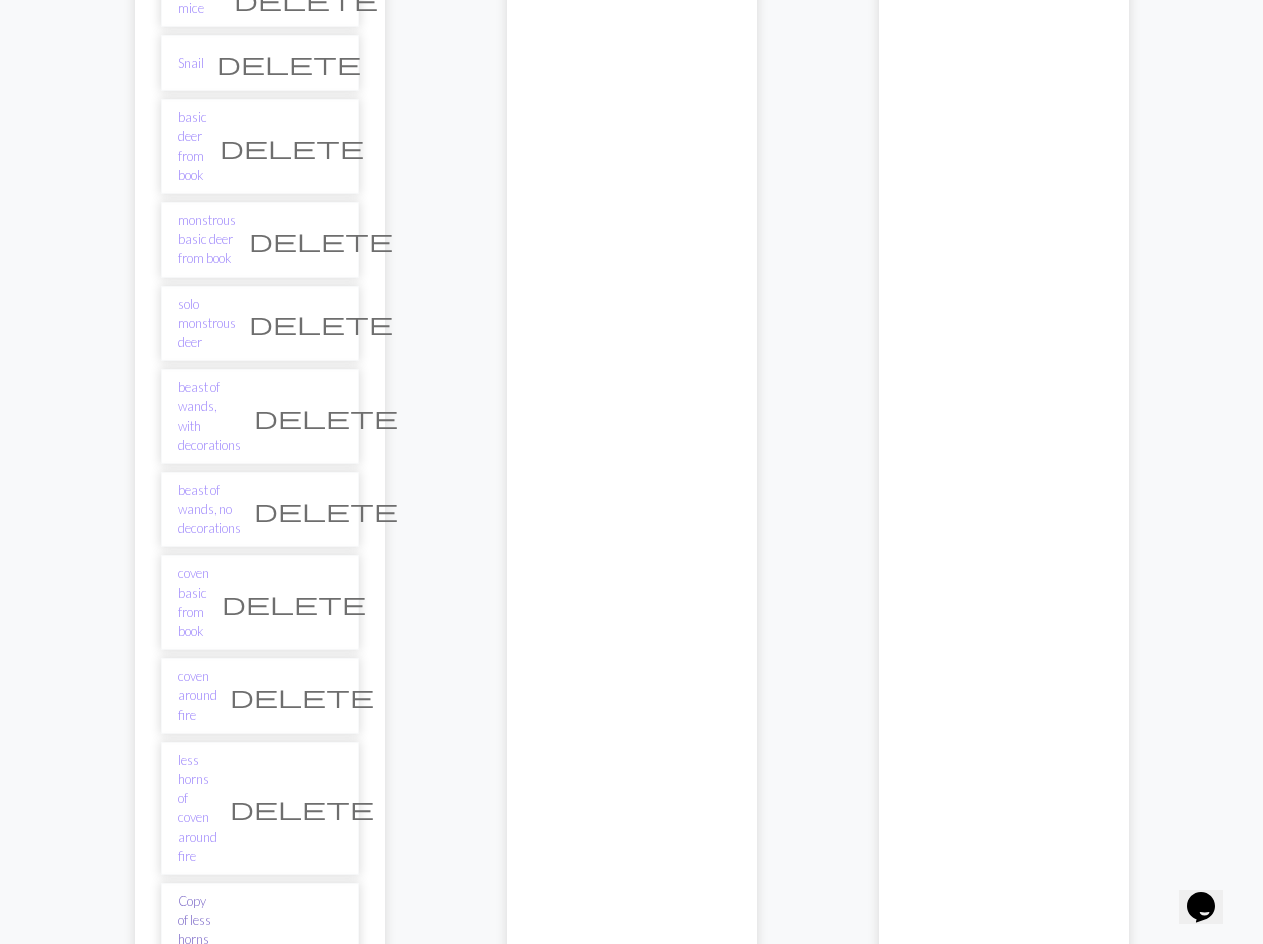 scroll, scrollTop: 1300, scrollLeft: 0, axis: vertical 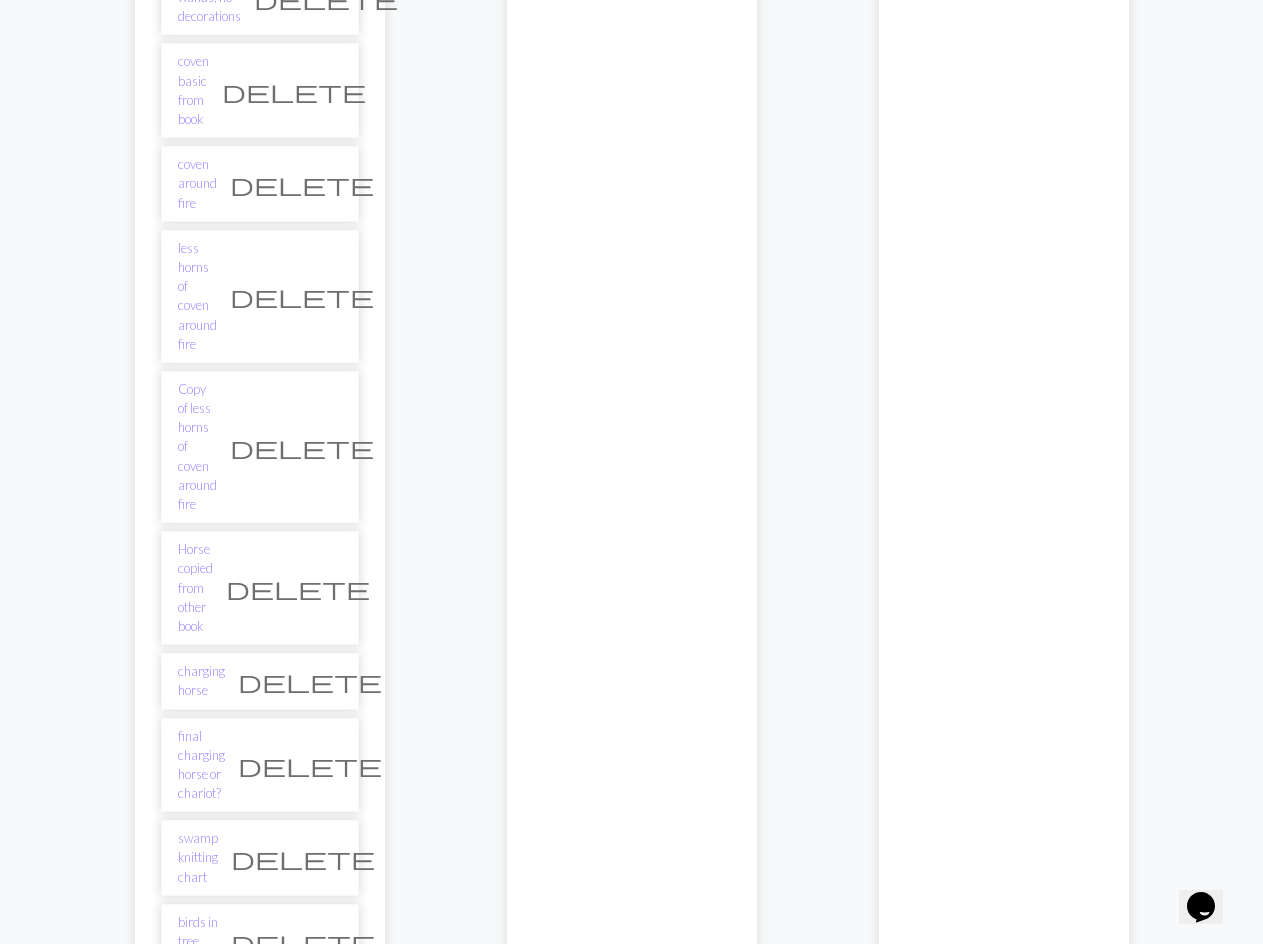 click on "mushrooms" at bounding box center (210, 1118) 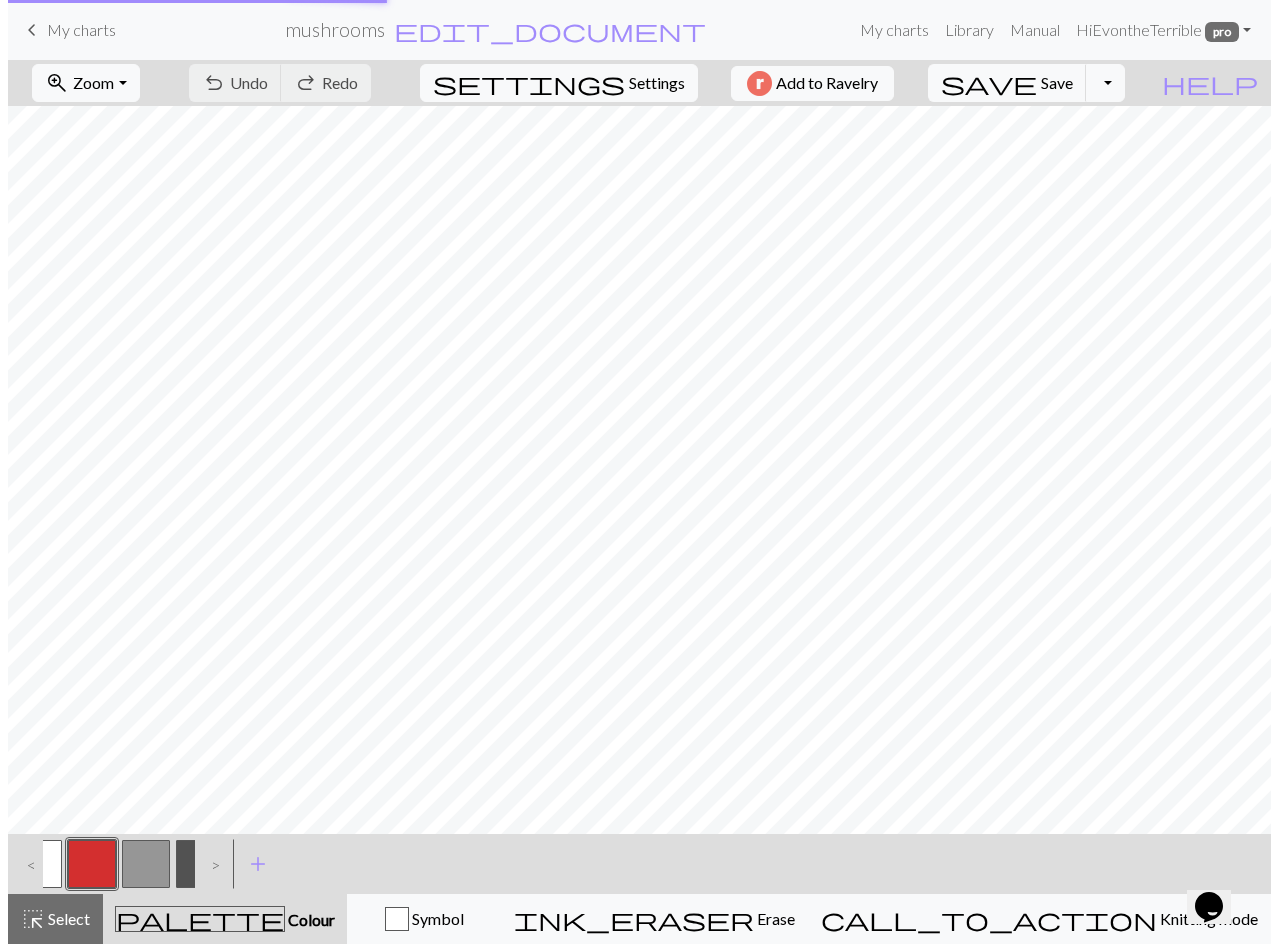 scroll, scrollTop: 0, scrollLeft: 0, axis: both 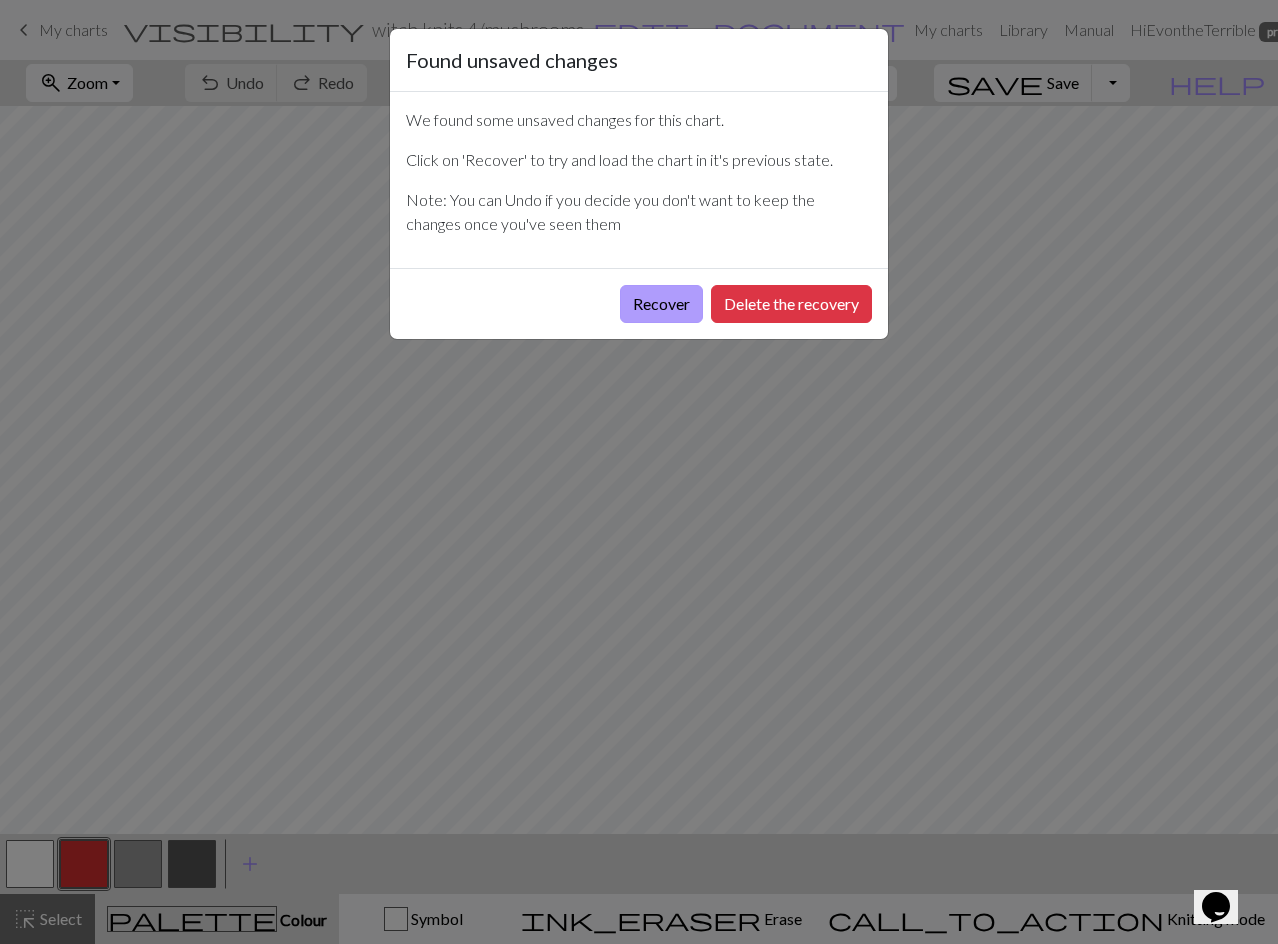click on "Recover" at bounding box center (661, 304) 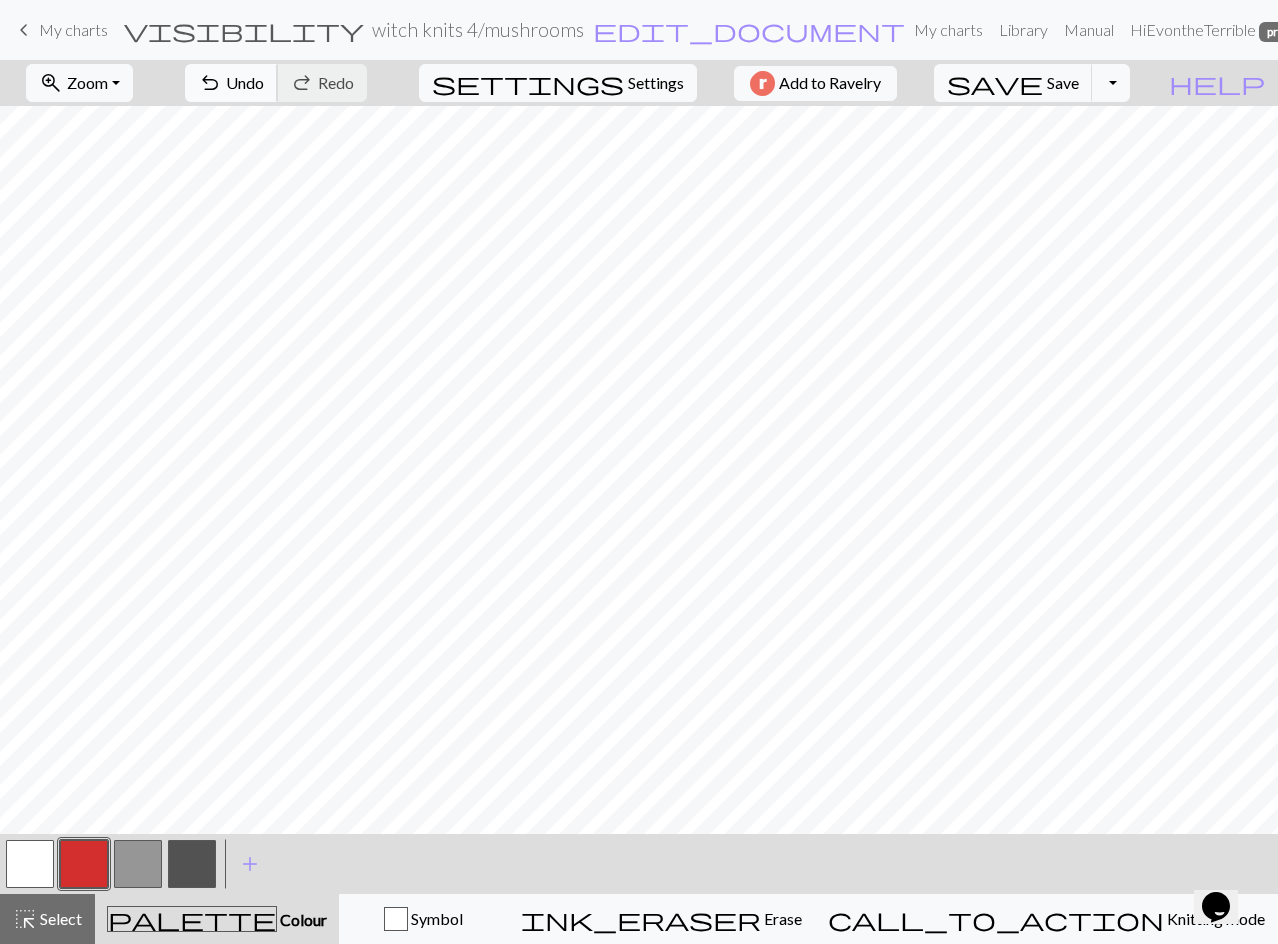 click on "undo Undo Undo" at bounding box center (231, 83) 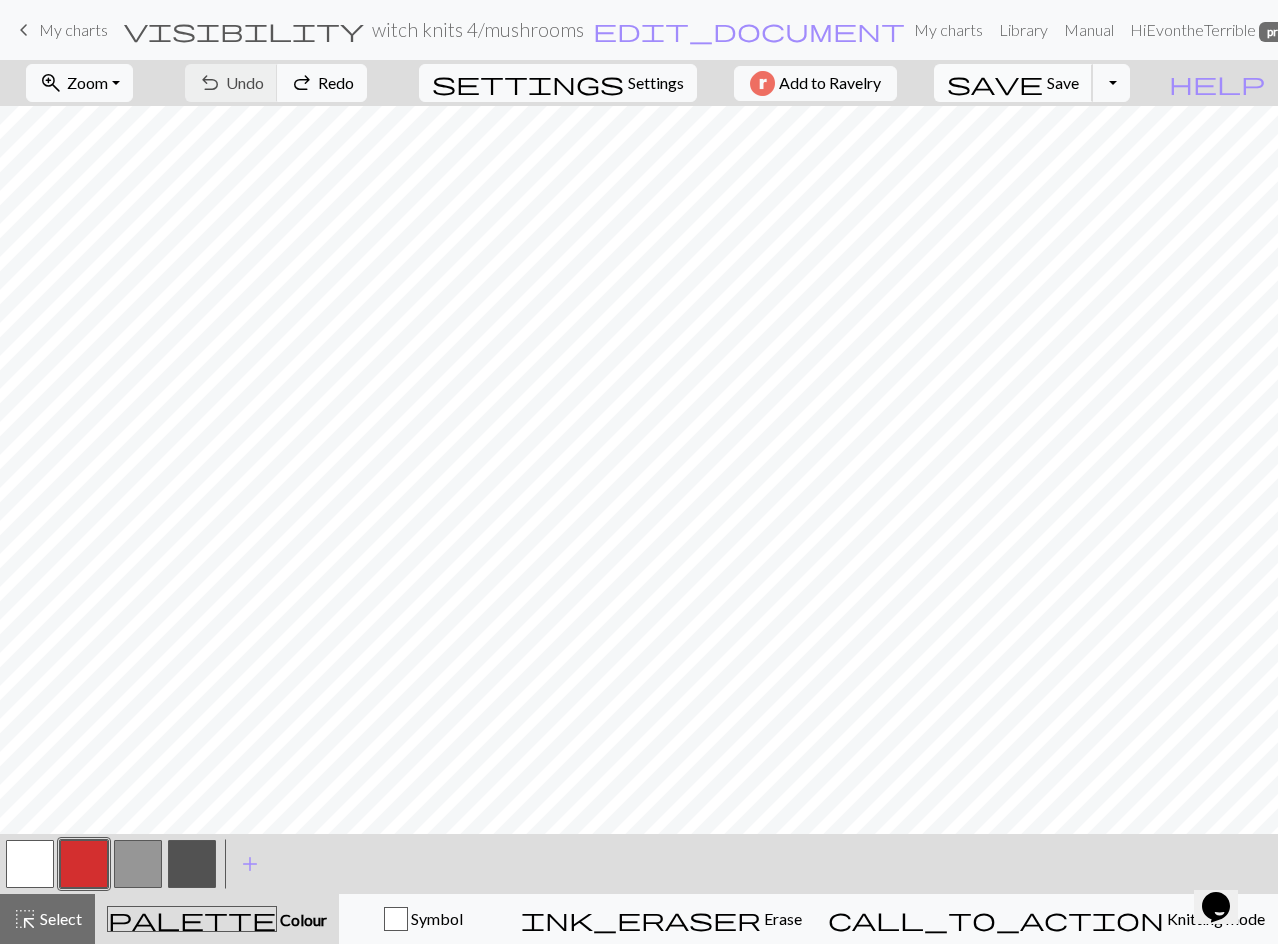 click on "Save" at bounding box center [1063, 82] 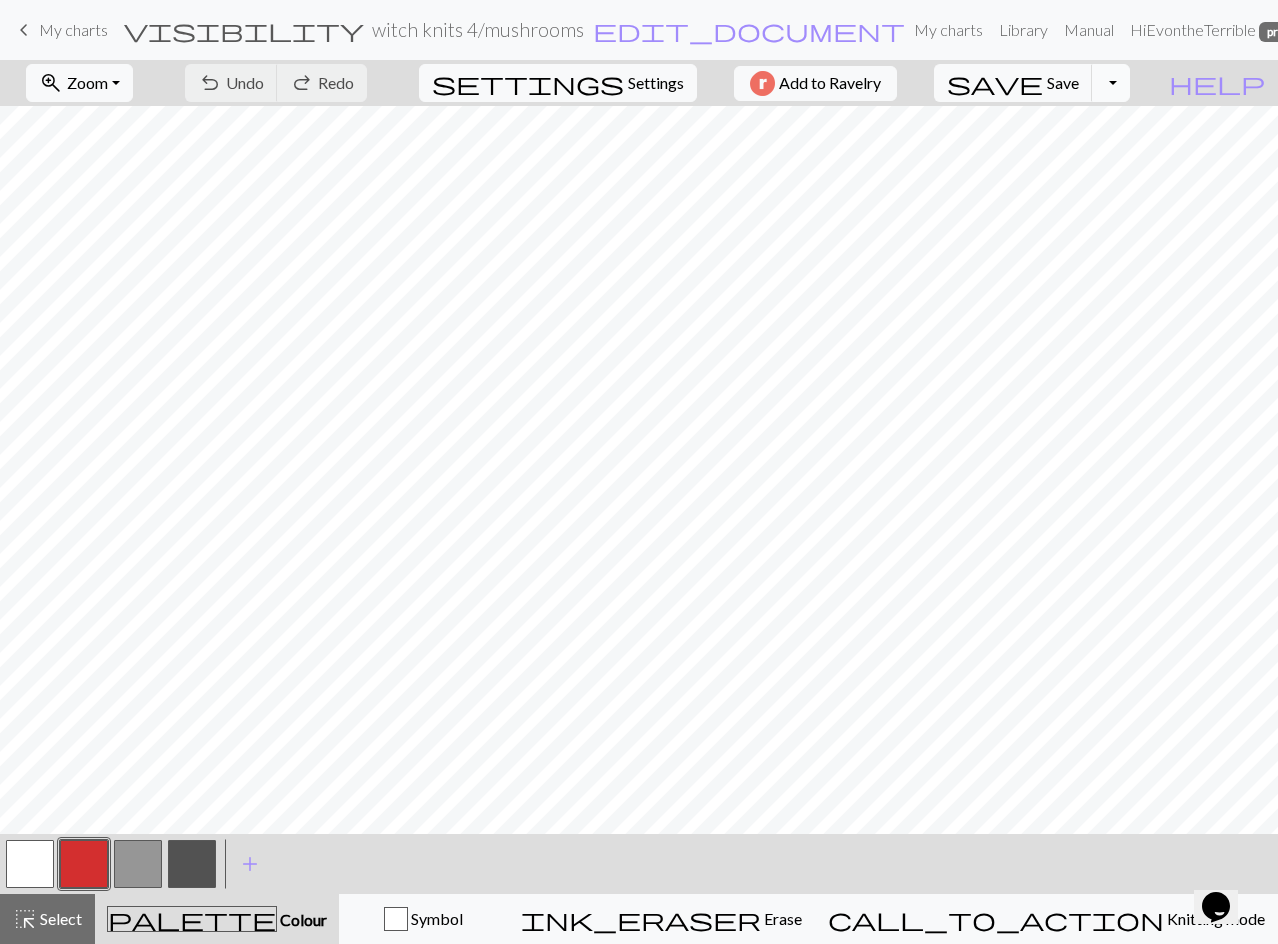 click on "Toggle Dropdown" at bounding box center (1111, 83) 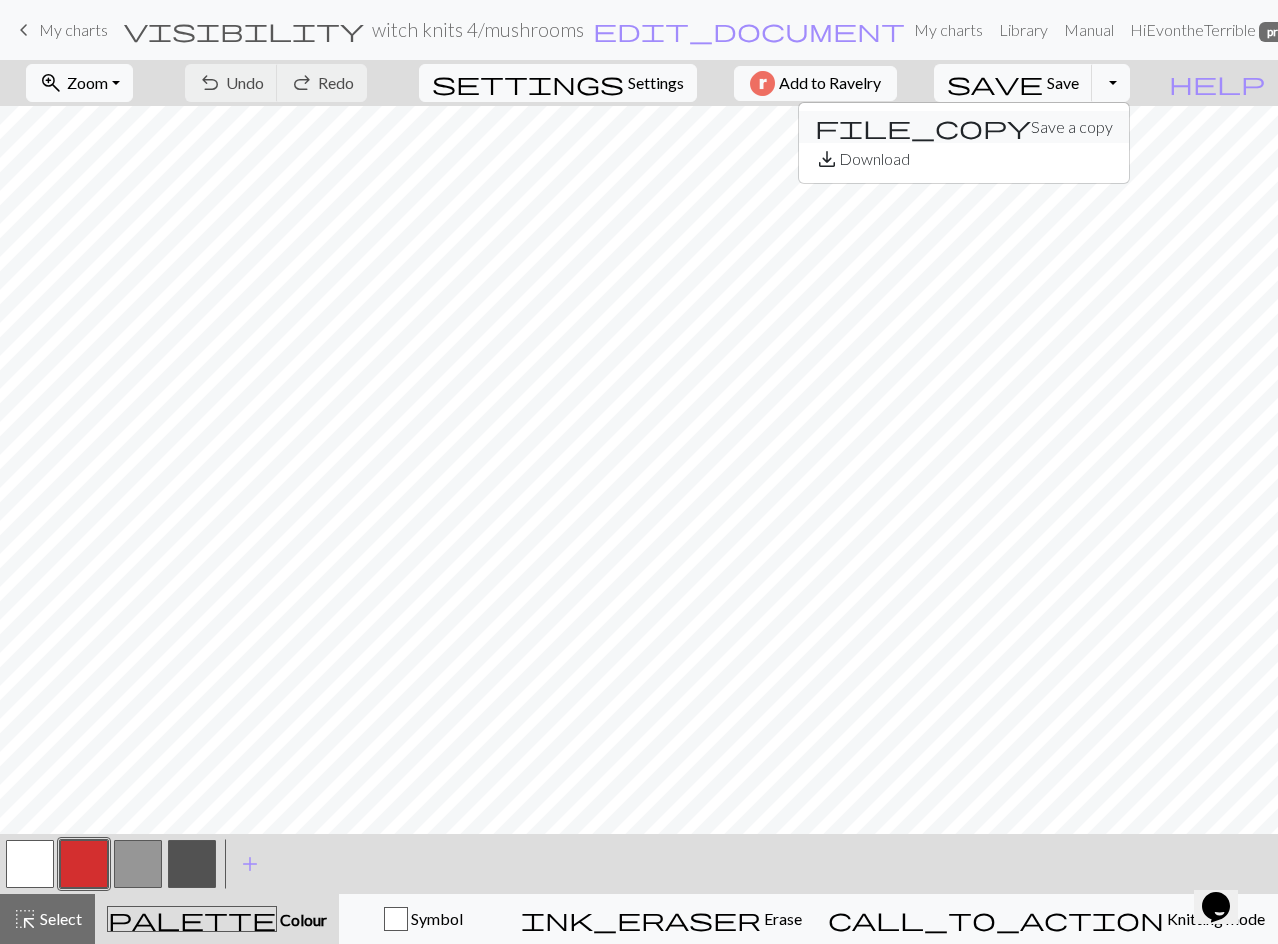 click on "file_copy  Save a copy" at bounding box center (964, 127) 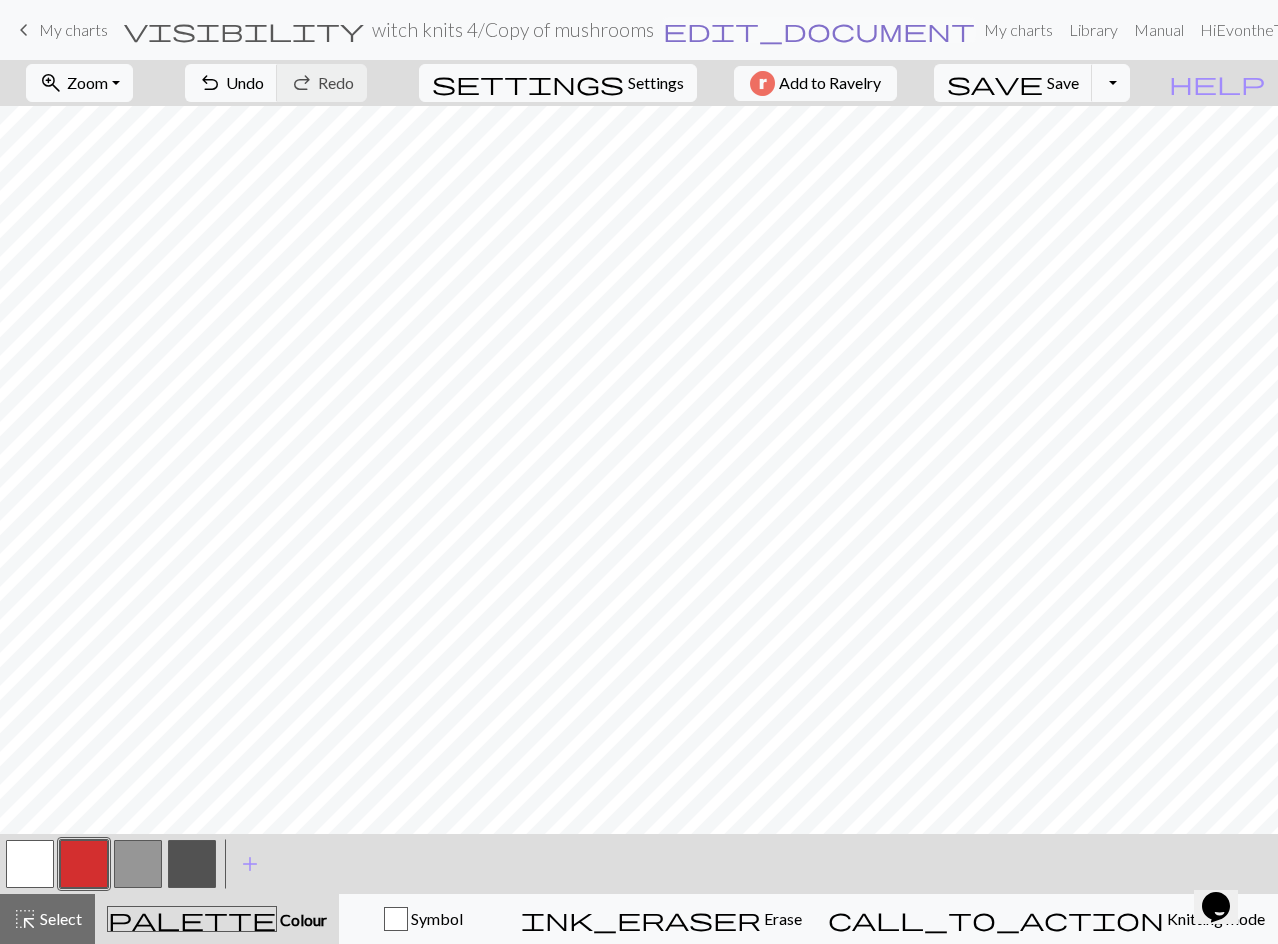 click on "edit_document" at bounding box center (819, 30) 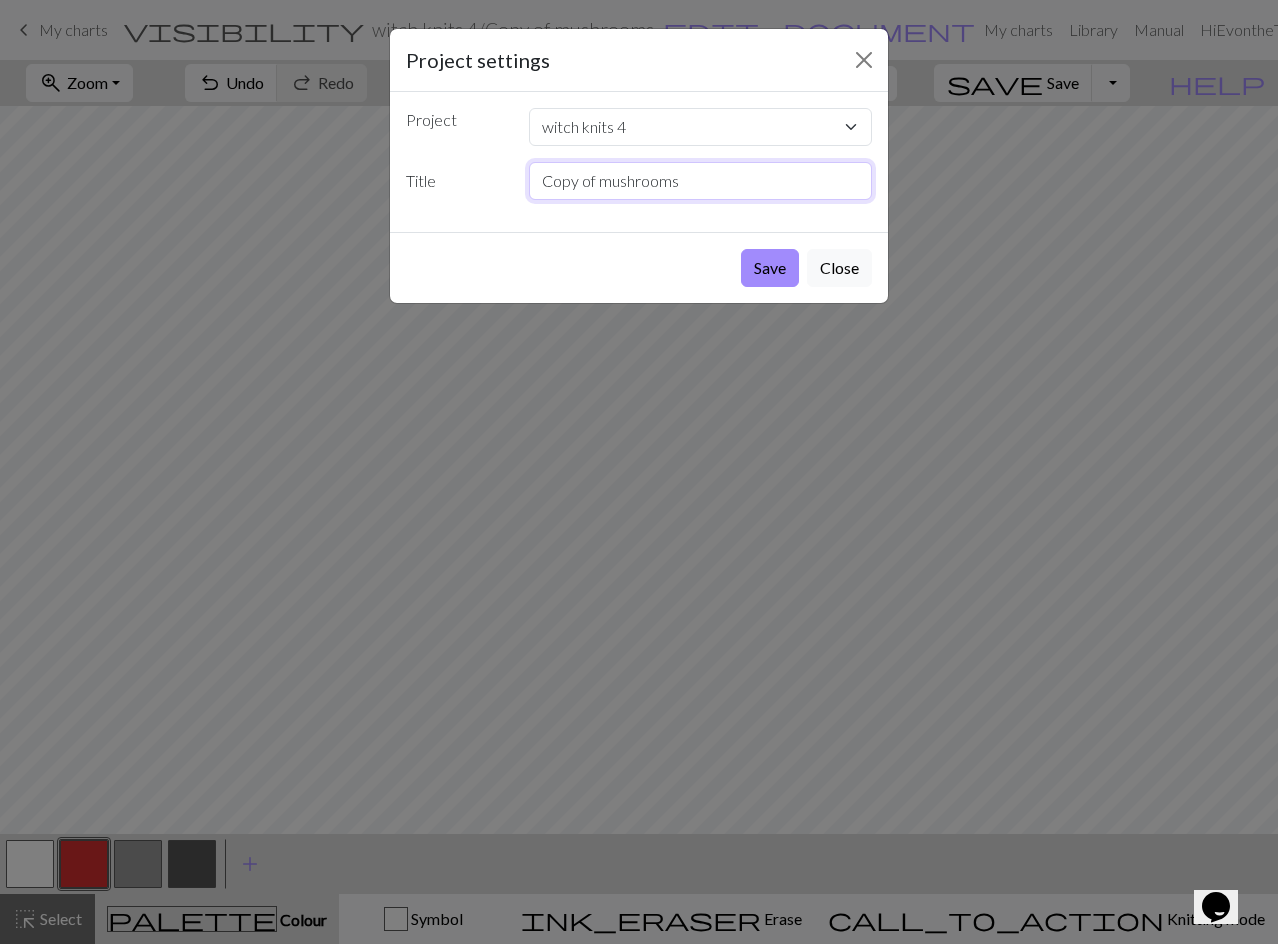 drag, startPoint x: 703, startPoint y: 182, endPoint x: 541, endPoint y: 181, distance: 162.00308 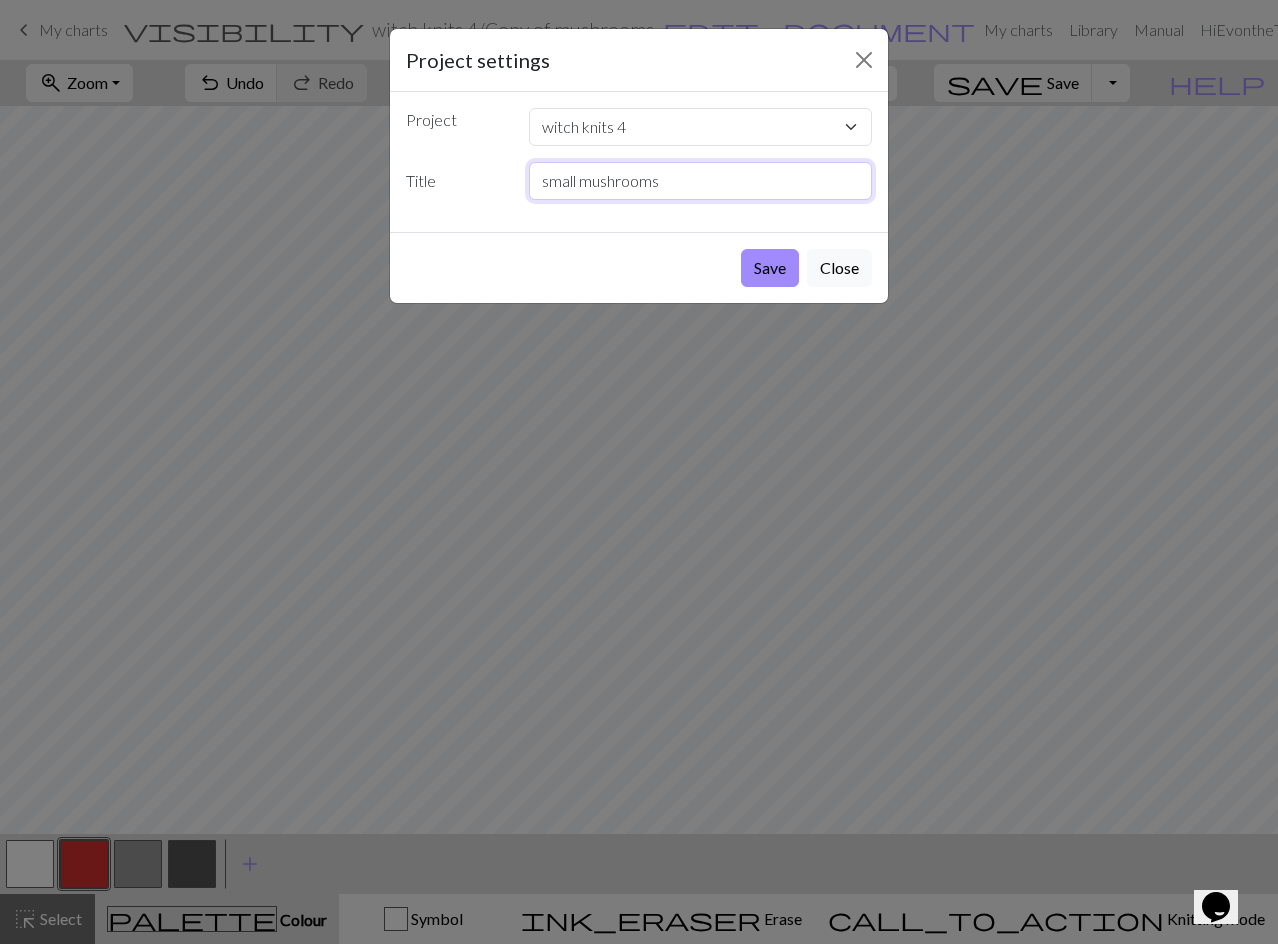 type on "small mushrooms" 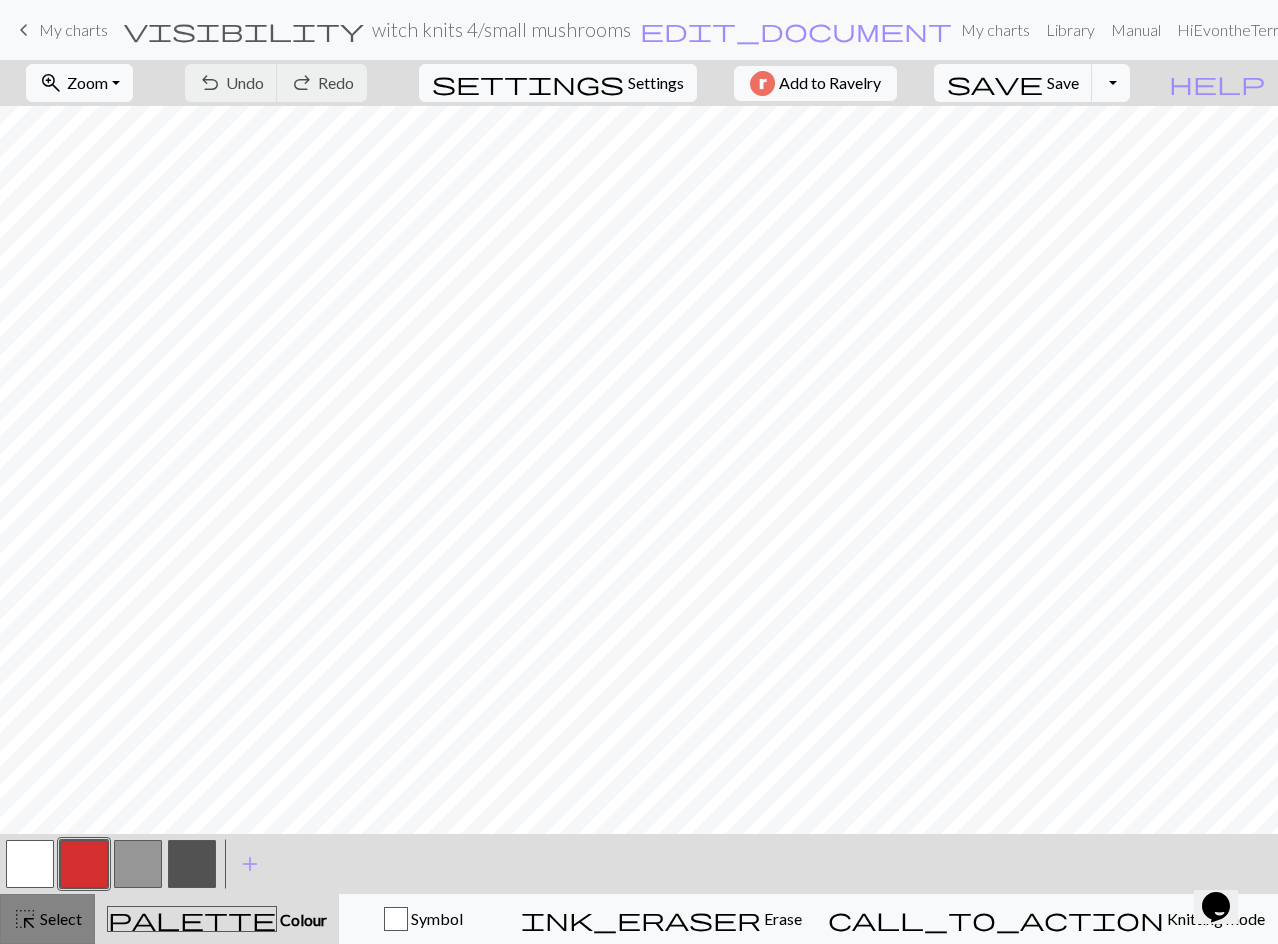 drag, startPoint x: 61, startPoint y: 914, endPoint x: 80, endPoint y: 900, distance: 23.600847 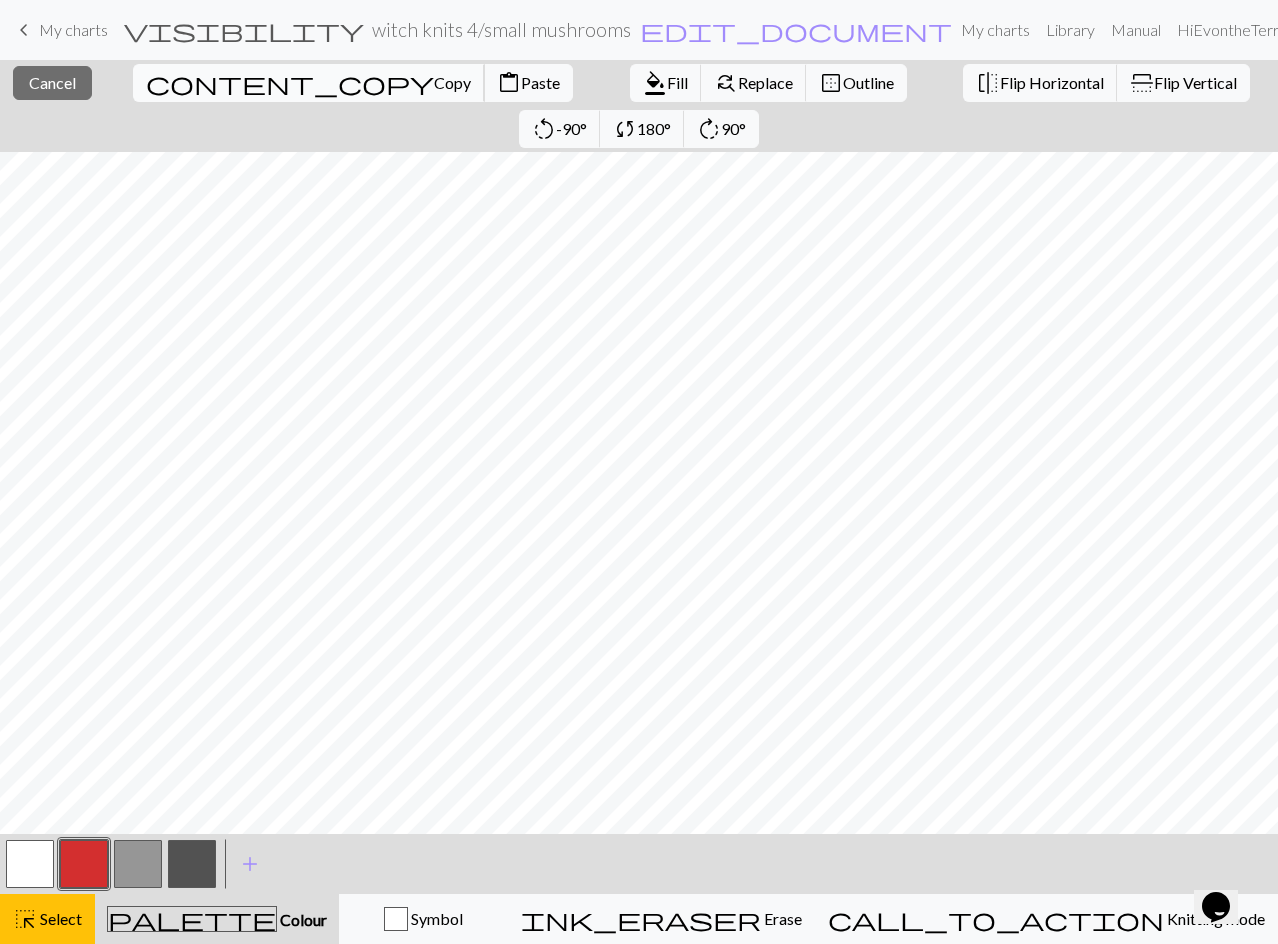 click on "Copy" at bounding box center (452, 82) 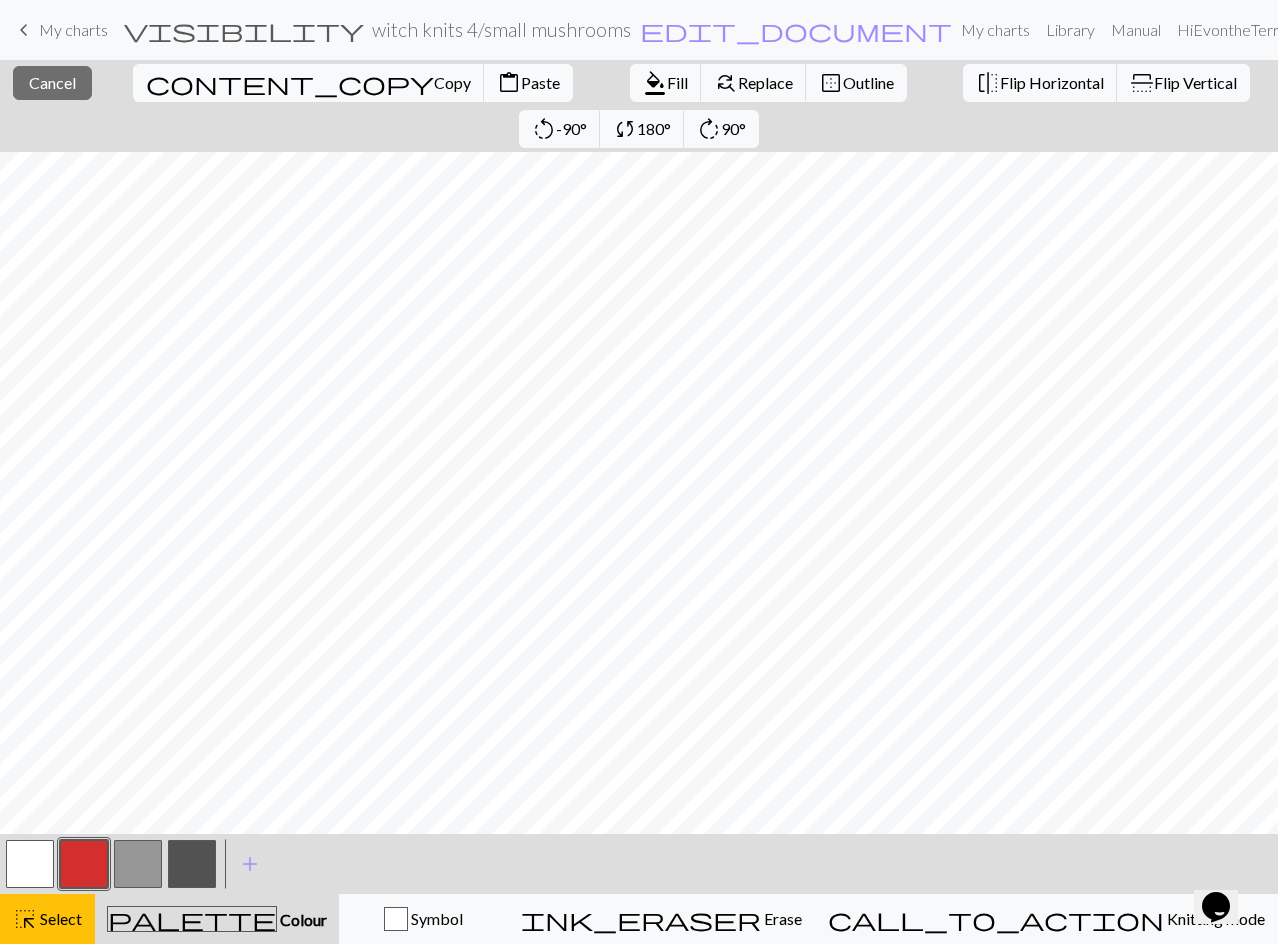 click on "Paste" at bounding box center (540, 82) 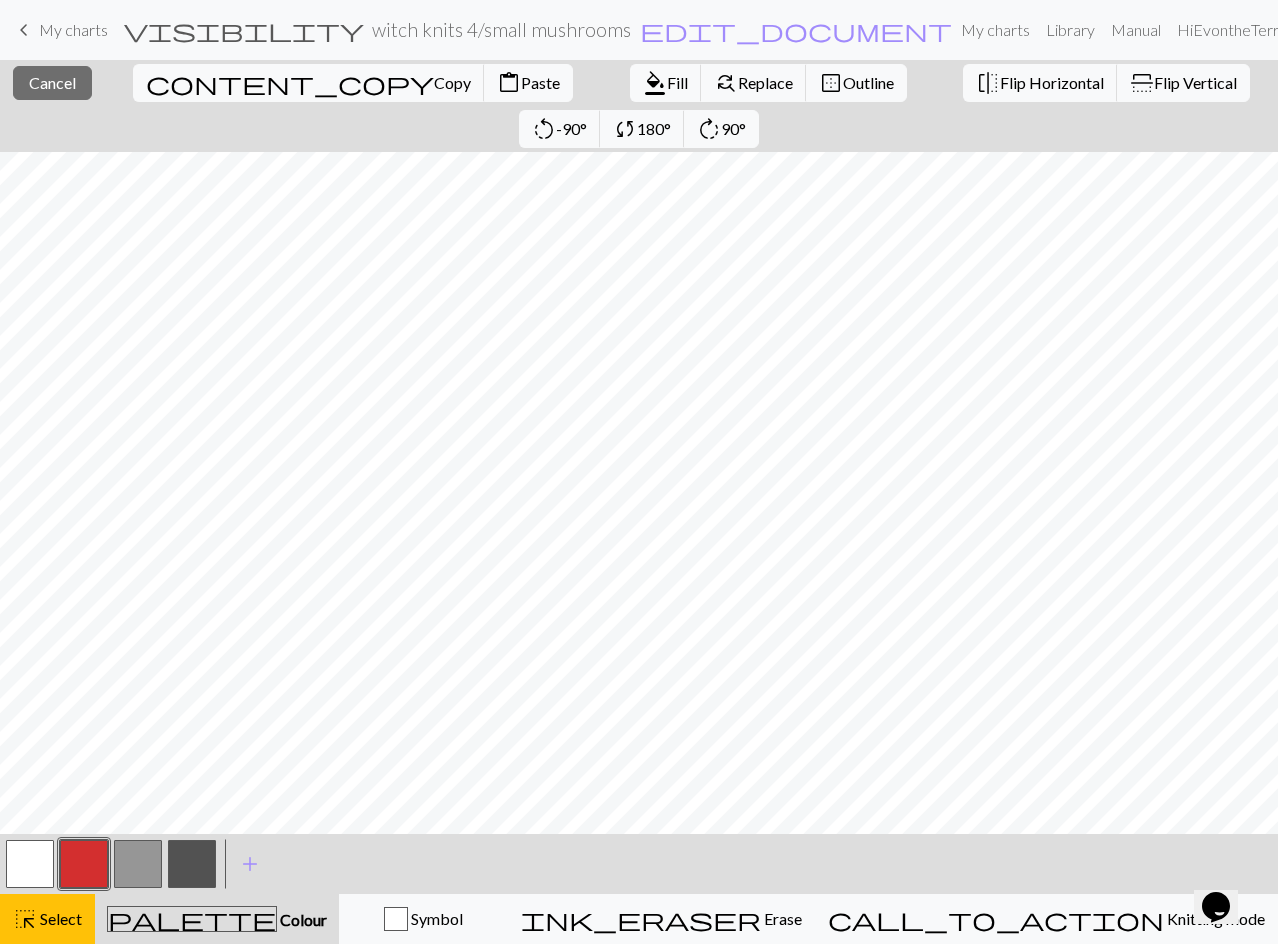 drag, startPoint x: 46, startPoint y: 914, endPoint x: 30, endPoint y: 891, distance: 28.01785 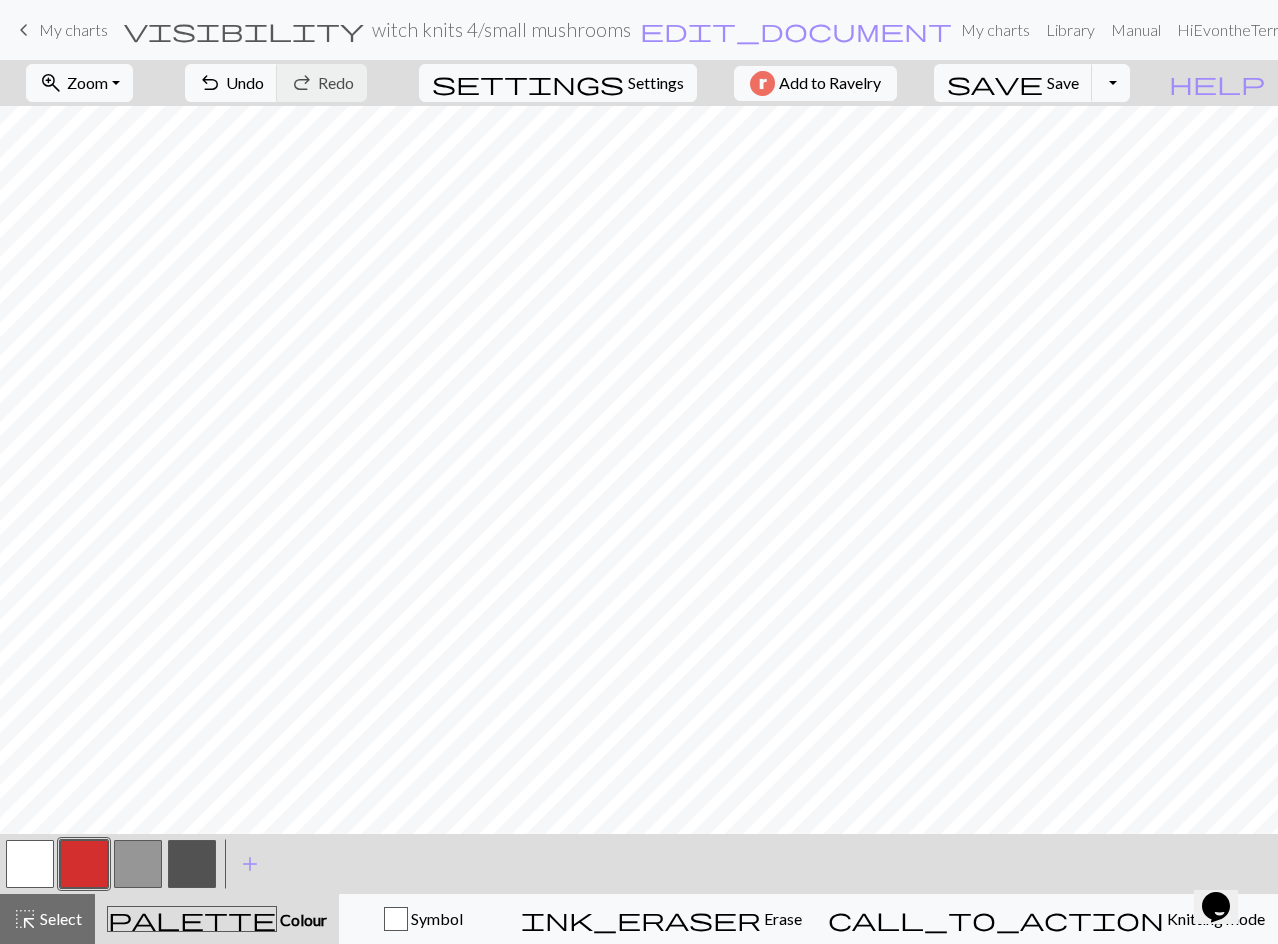 click at bounding box center (30, 864) 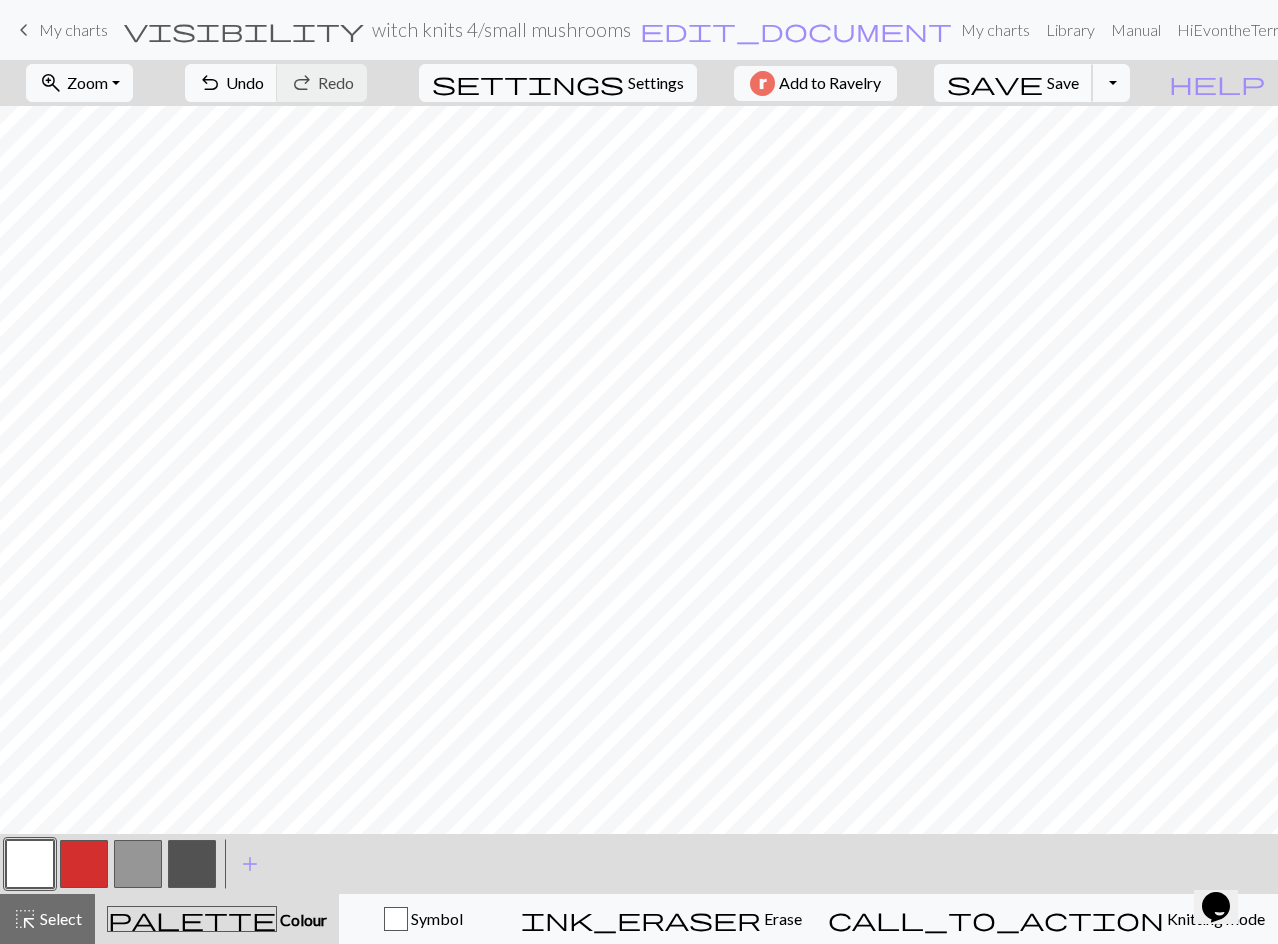 click on "save" at bounding box center [995, 83] 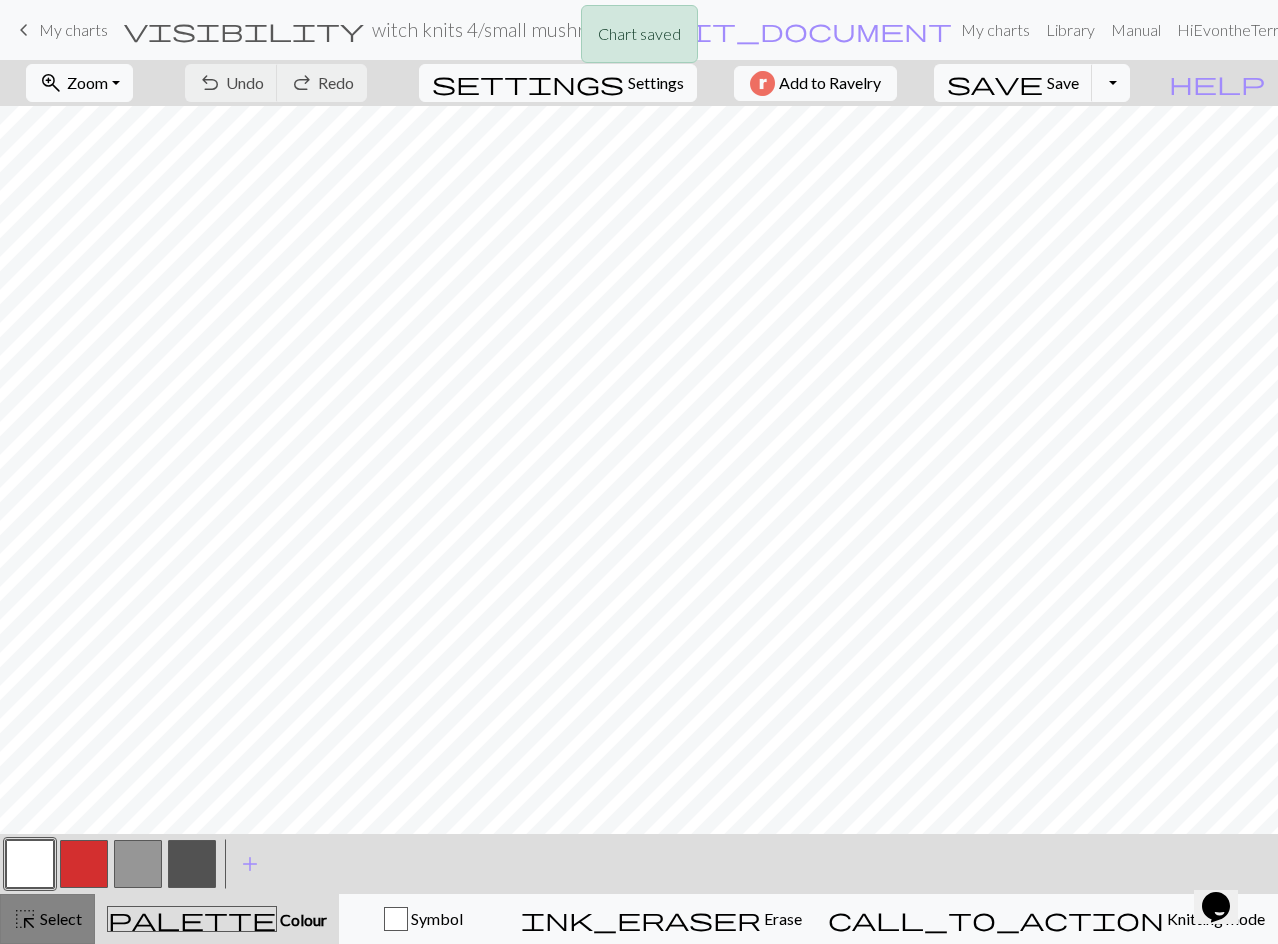 click on "Select" at bounding box center [59, 918] 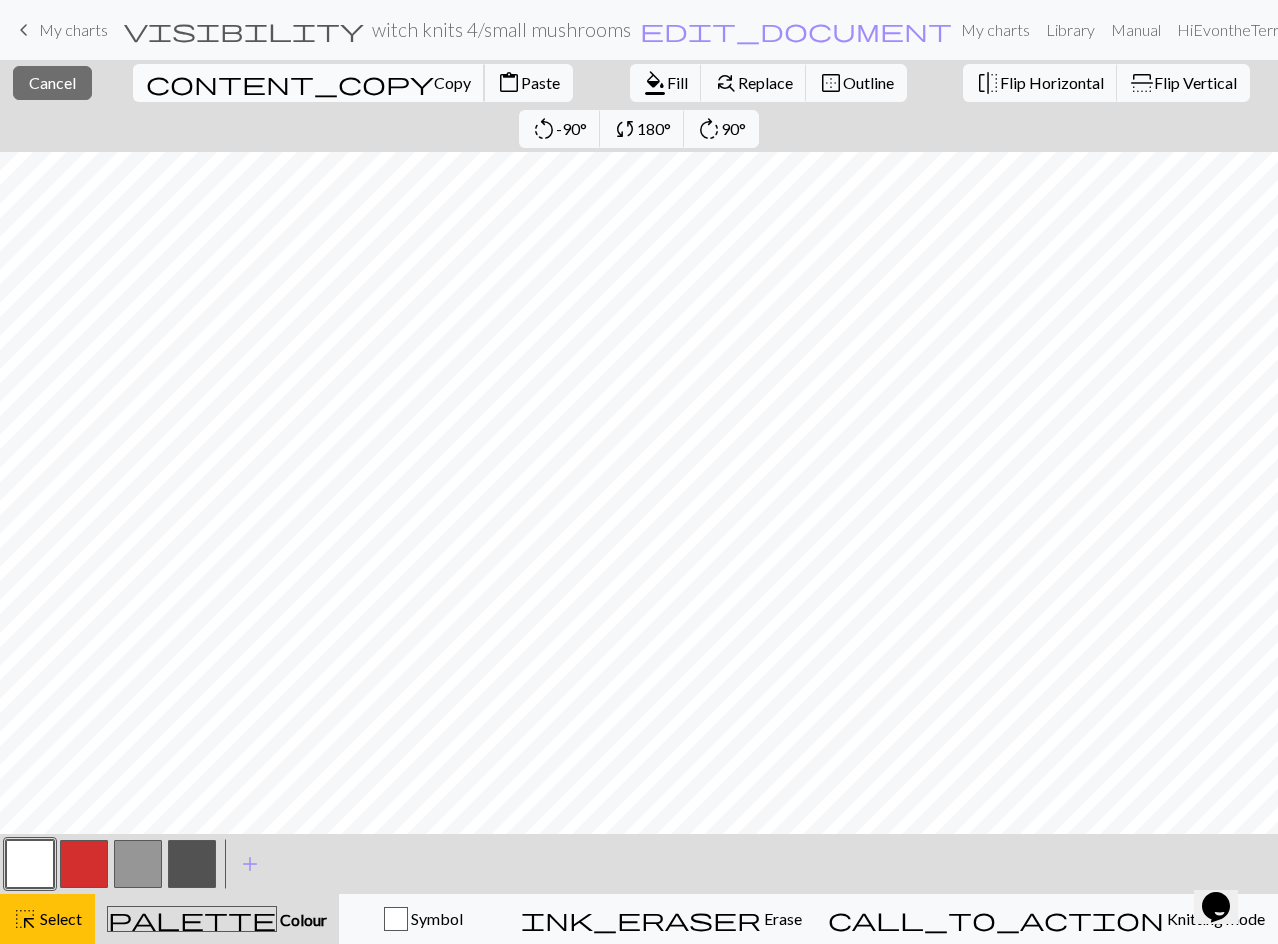 click on "Copy" at bounding box center (452, 82) 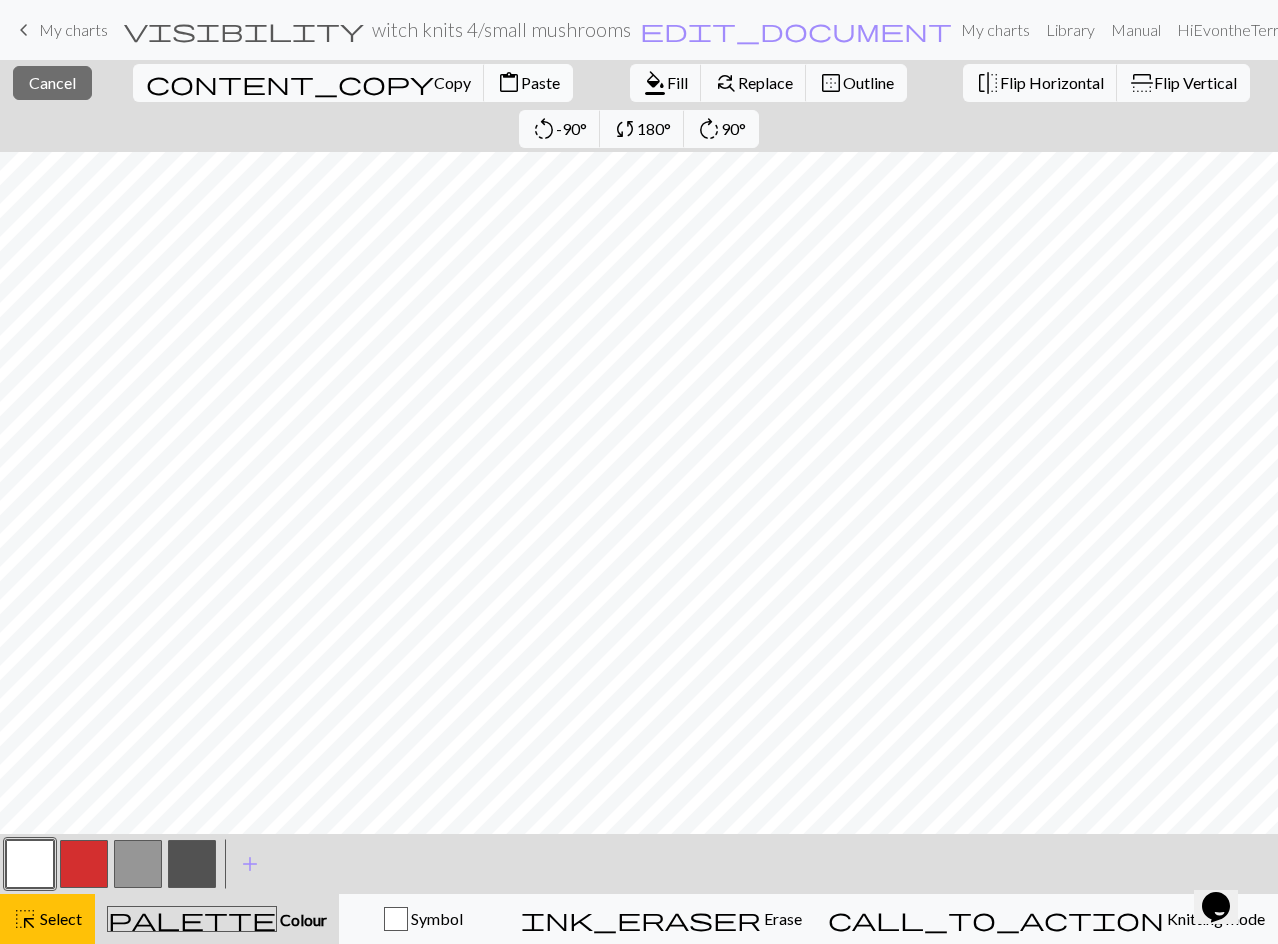 click on "Paste" at bounding box center [540, 82] 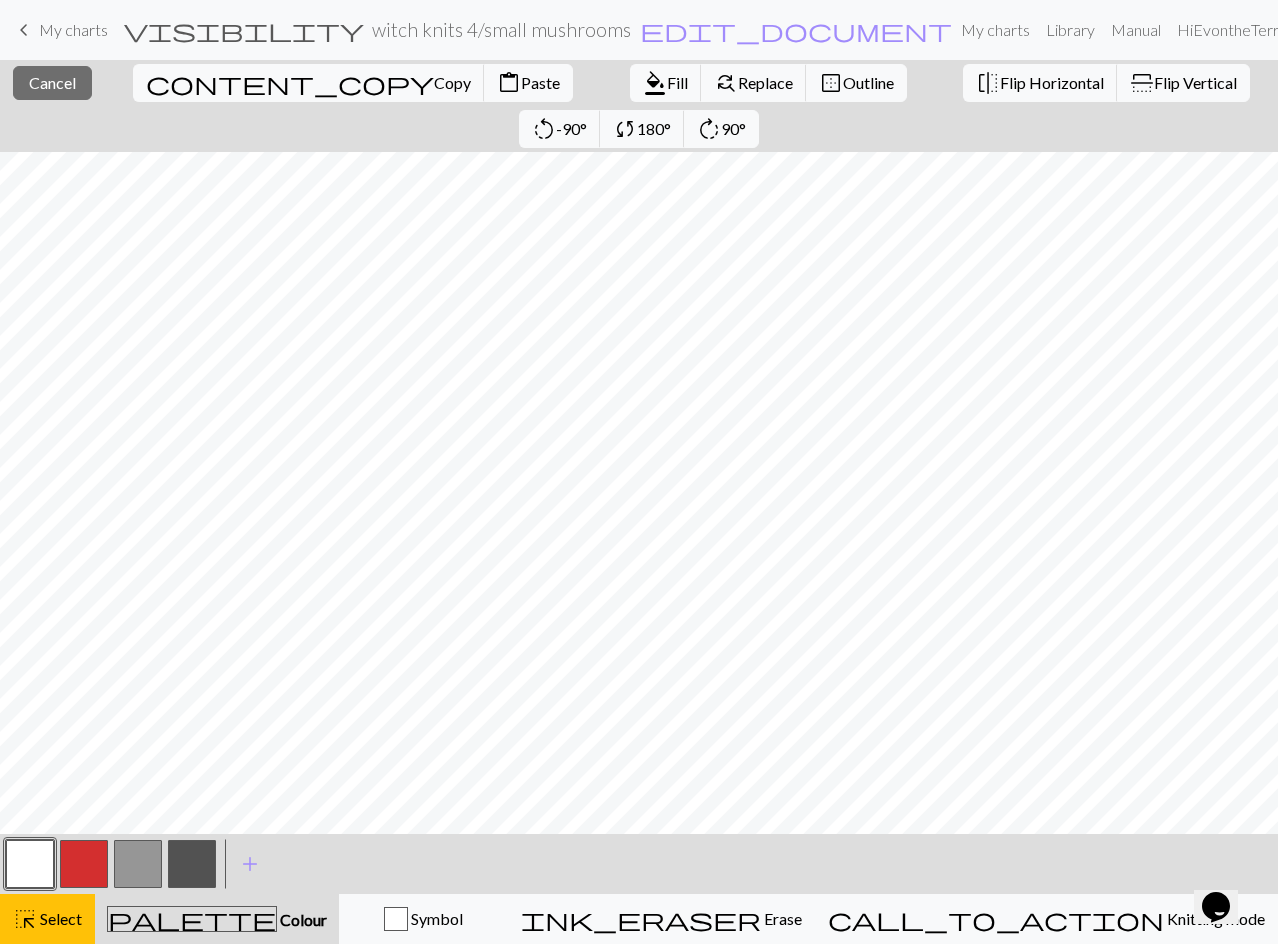 click at bounding box center [138, 864] 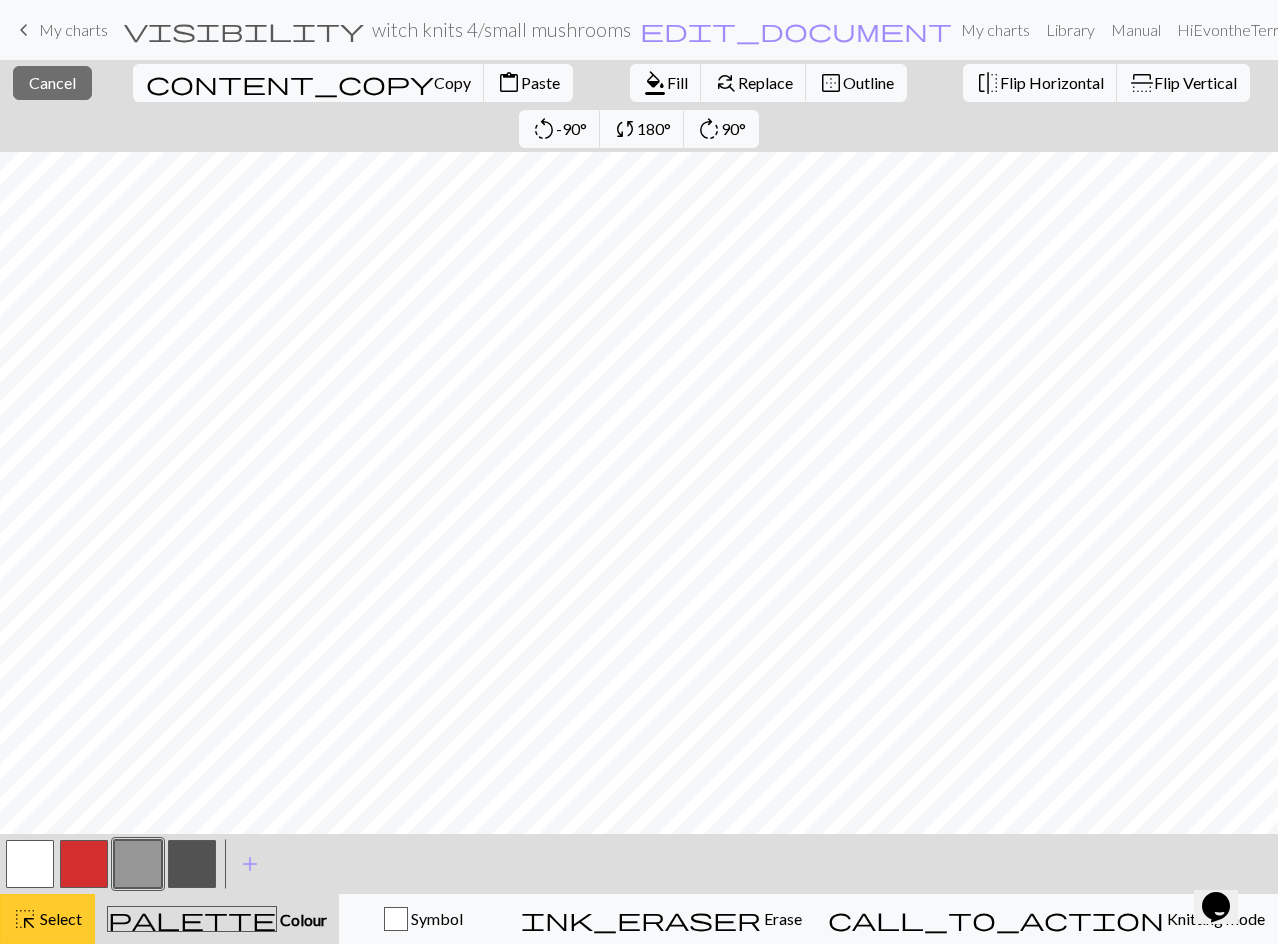 click on "Select" at bounding box center (59, 918) 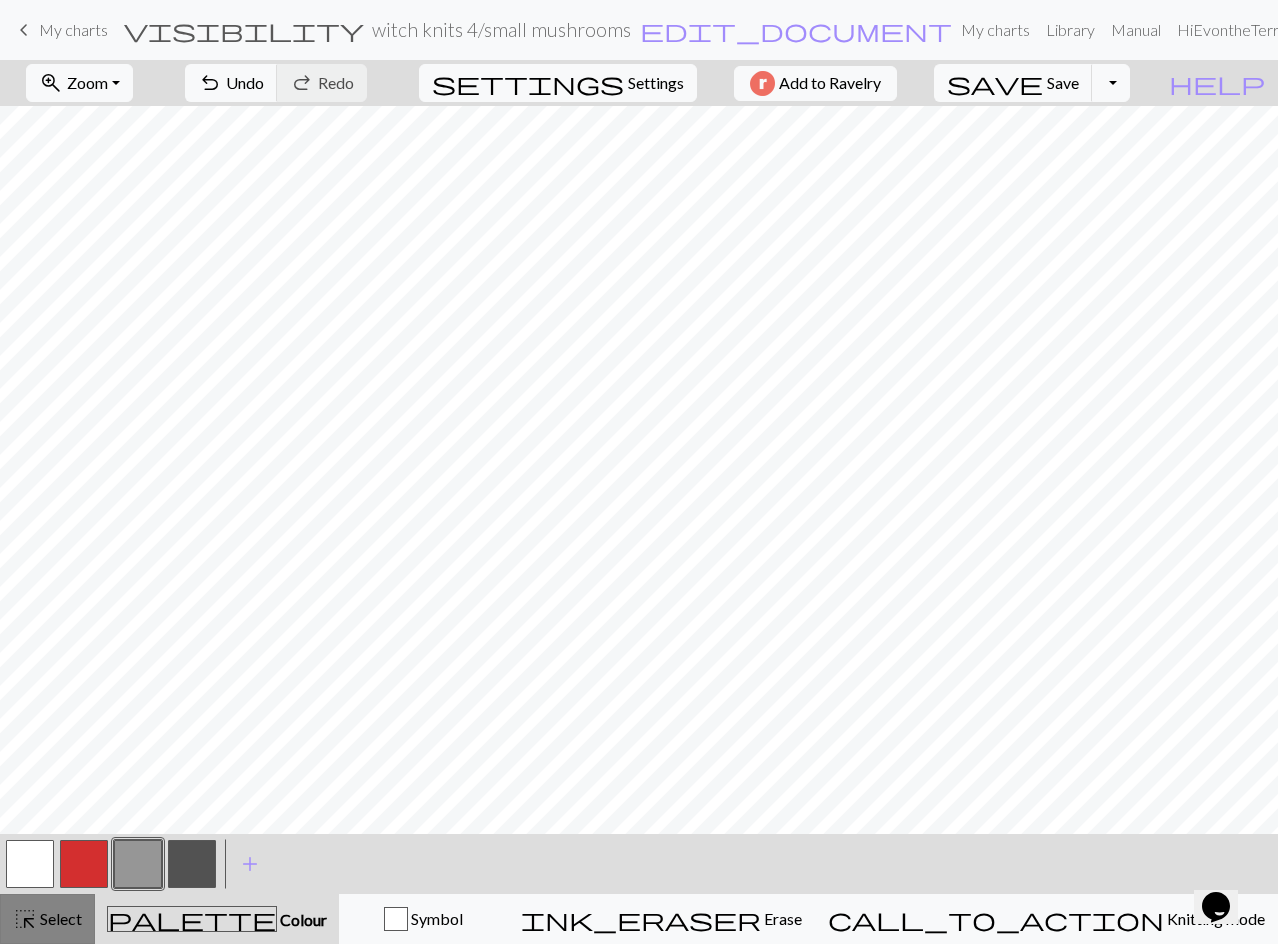 click on "highlight_alt" at bounding box center (25, 919) 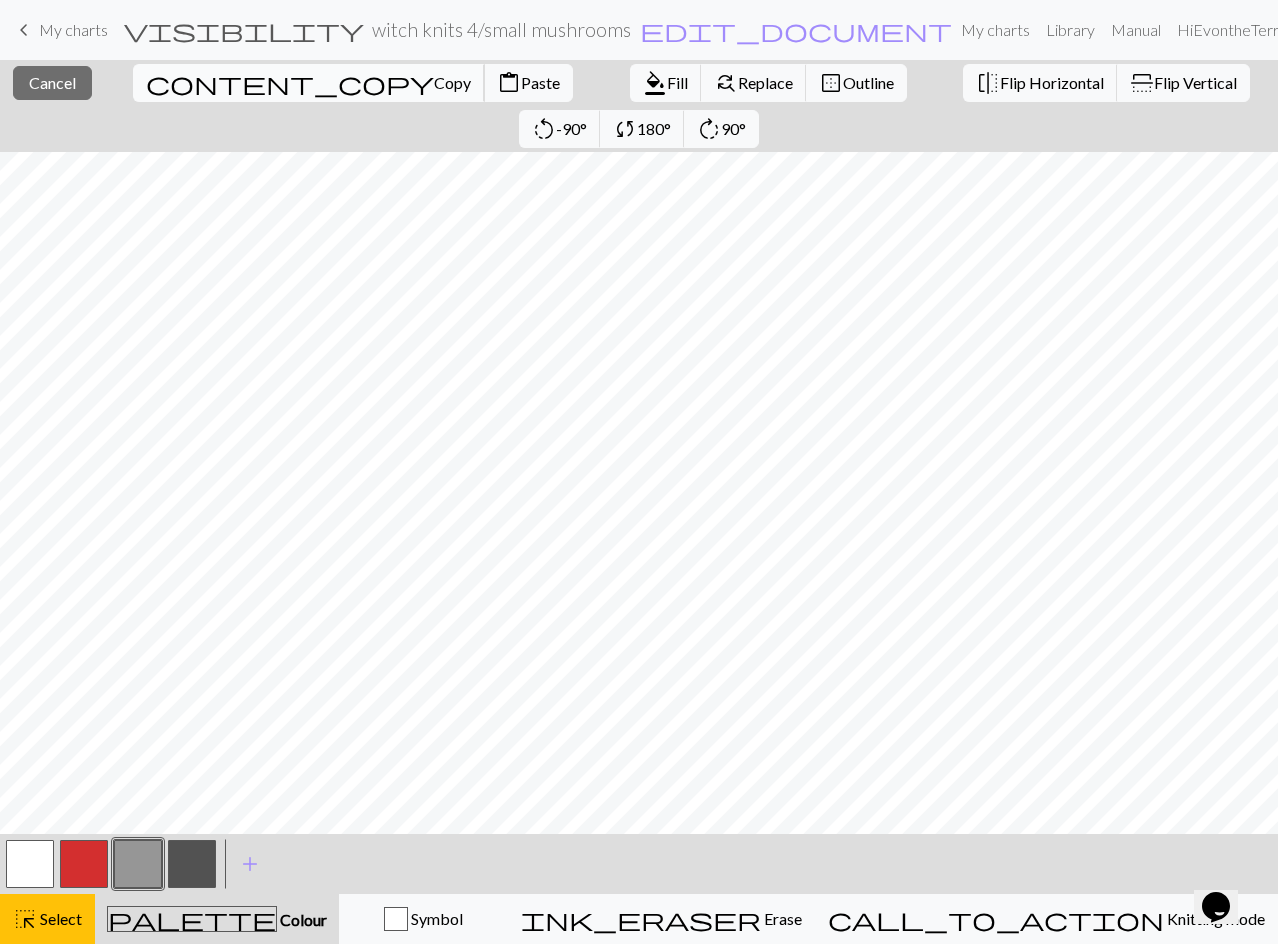 click on "Copy" at bounding box center (452, 82) 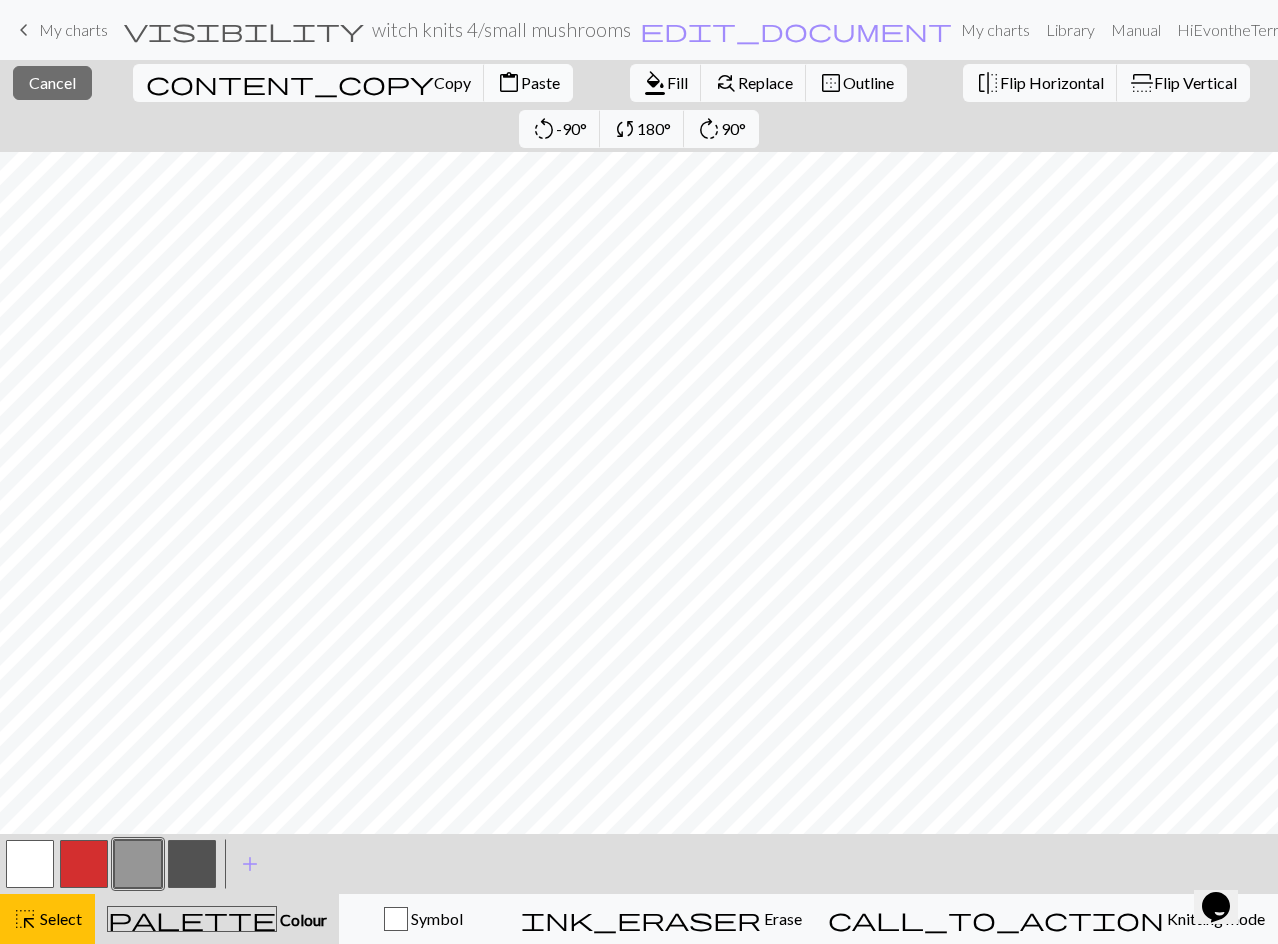 click on "Paste" at bounding box center [540, 82] 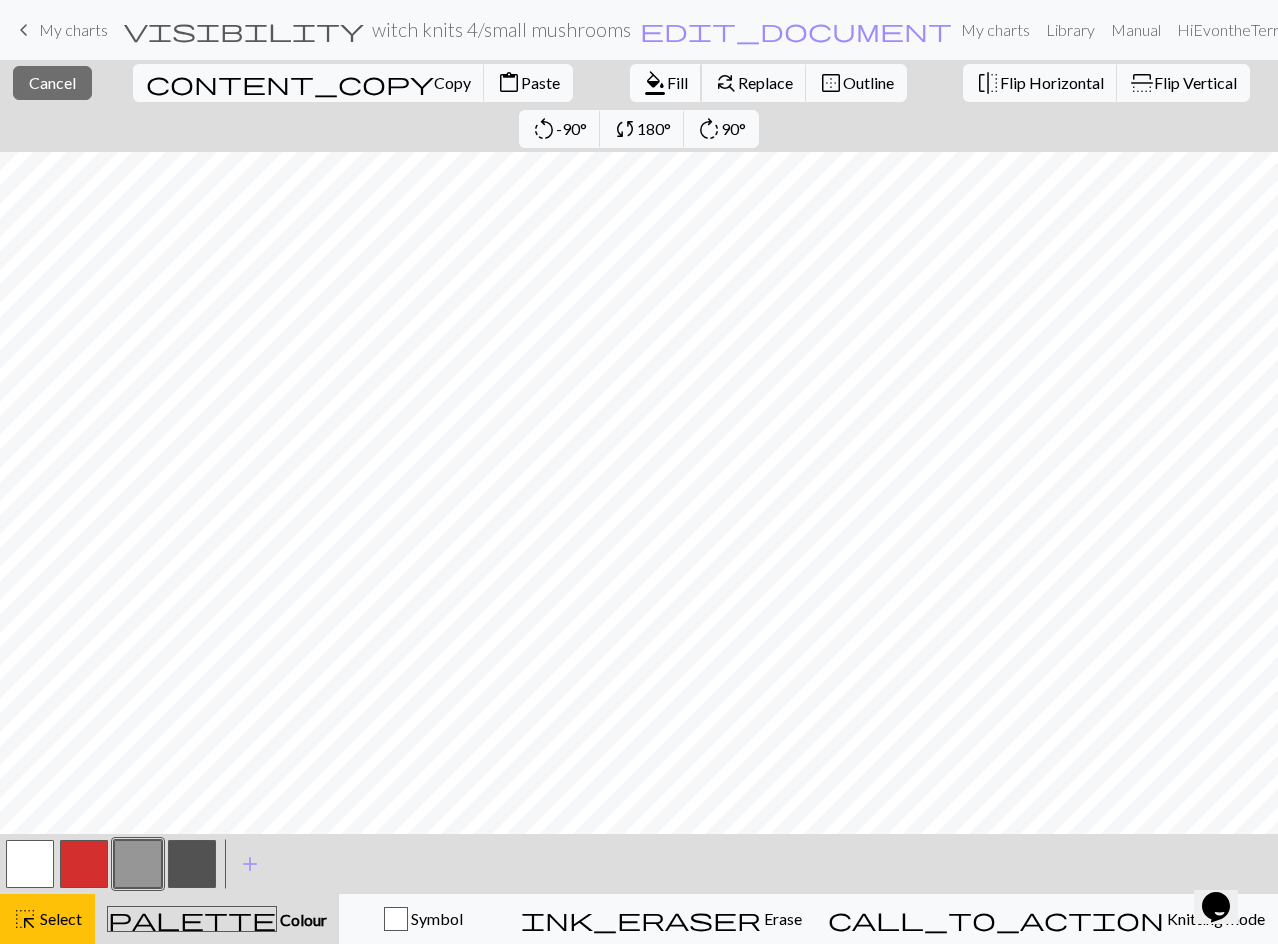 click on "Fill" at bounding box center [677, 82] 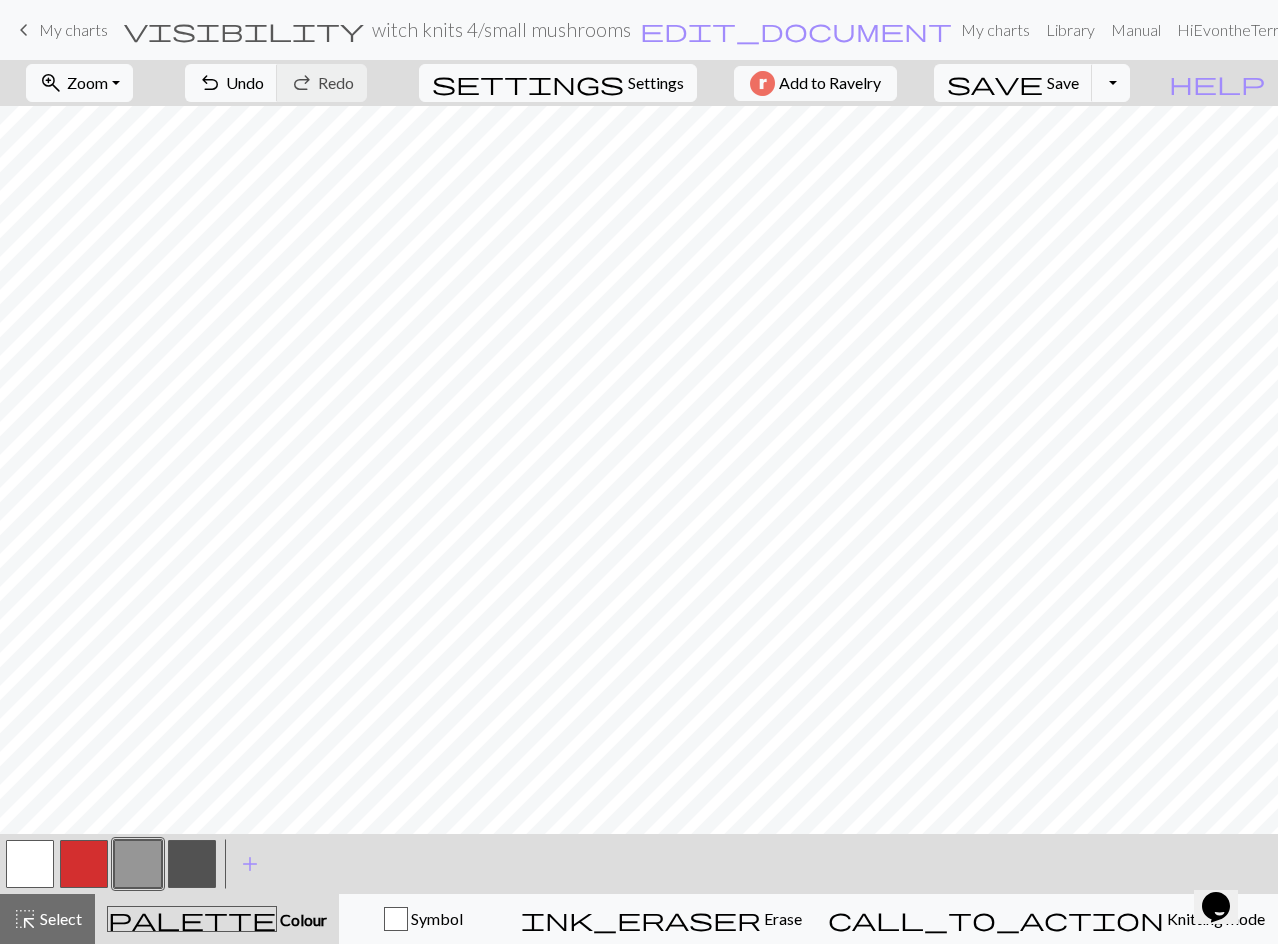 click at bounding box center [30, 864] 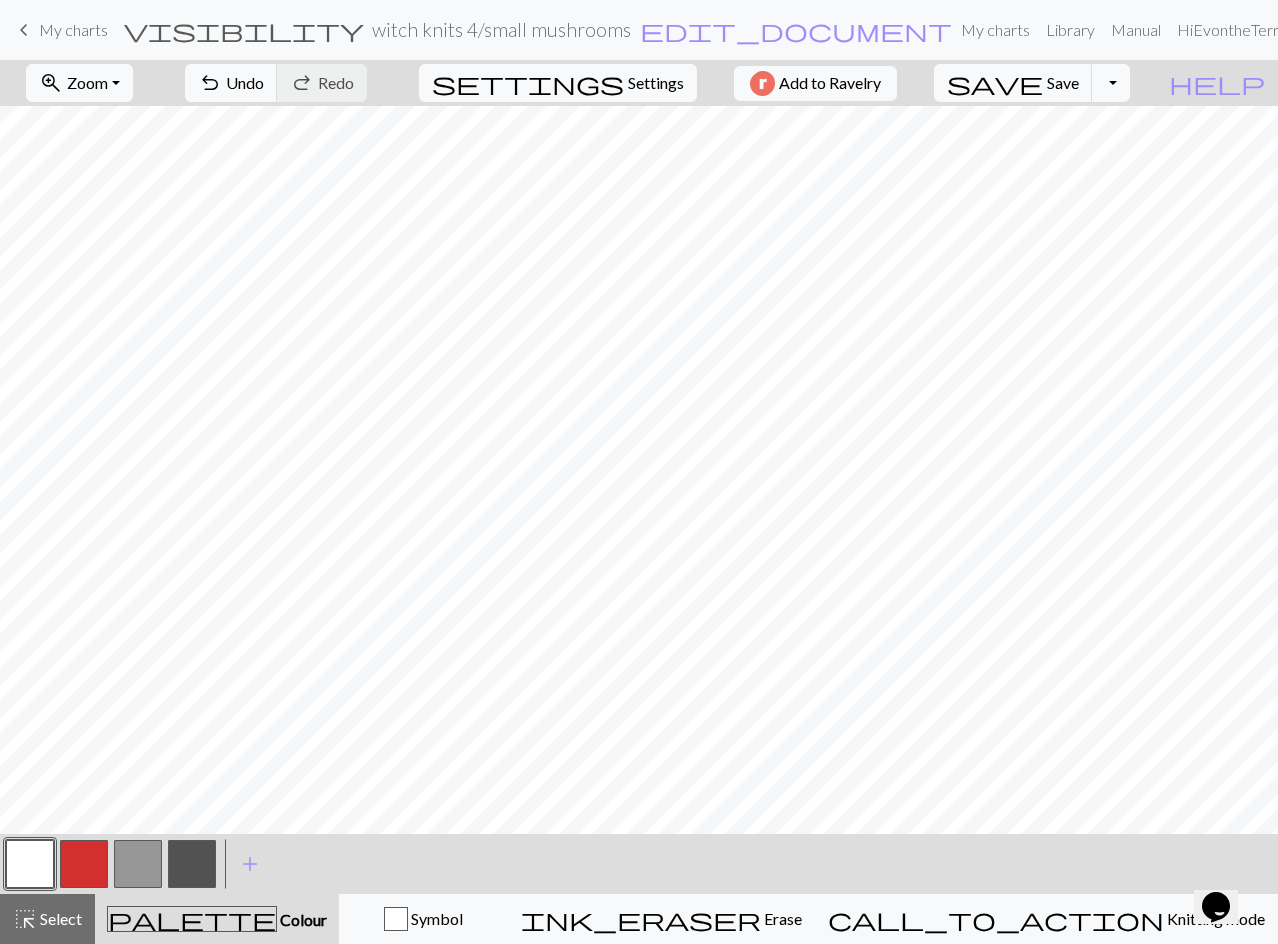 drag, startPoint x: 39, startPoint y: 916, endPoint x: 54, endPoint y: 882, distance: 37.161808 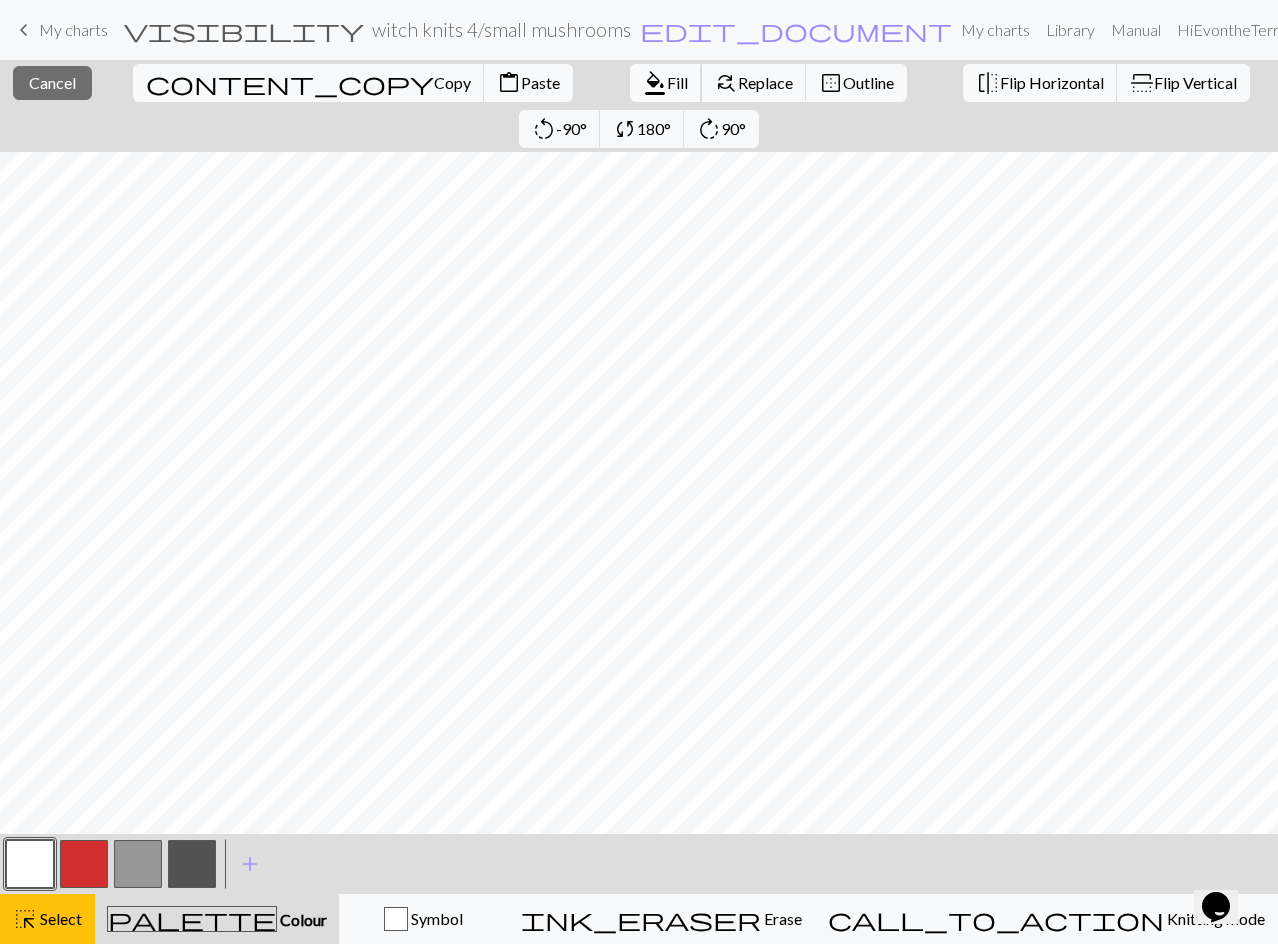 click on "Fill" at bounding box center (677, 82) 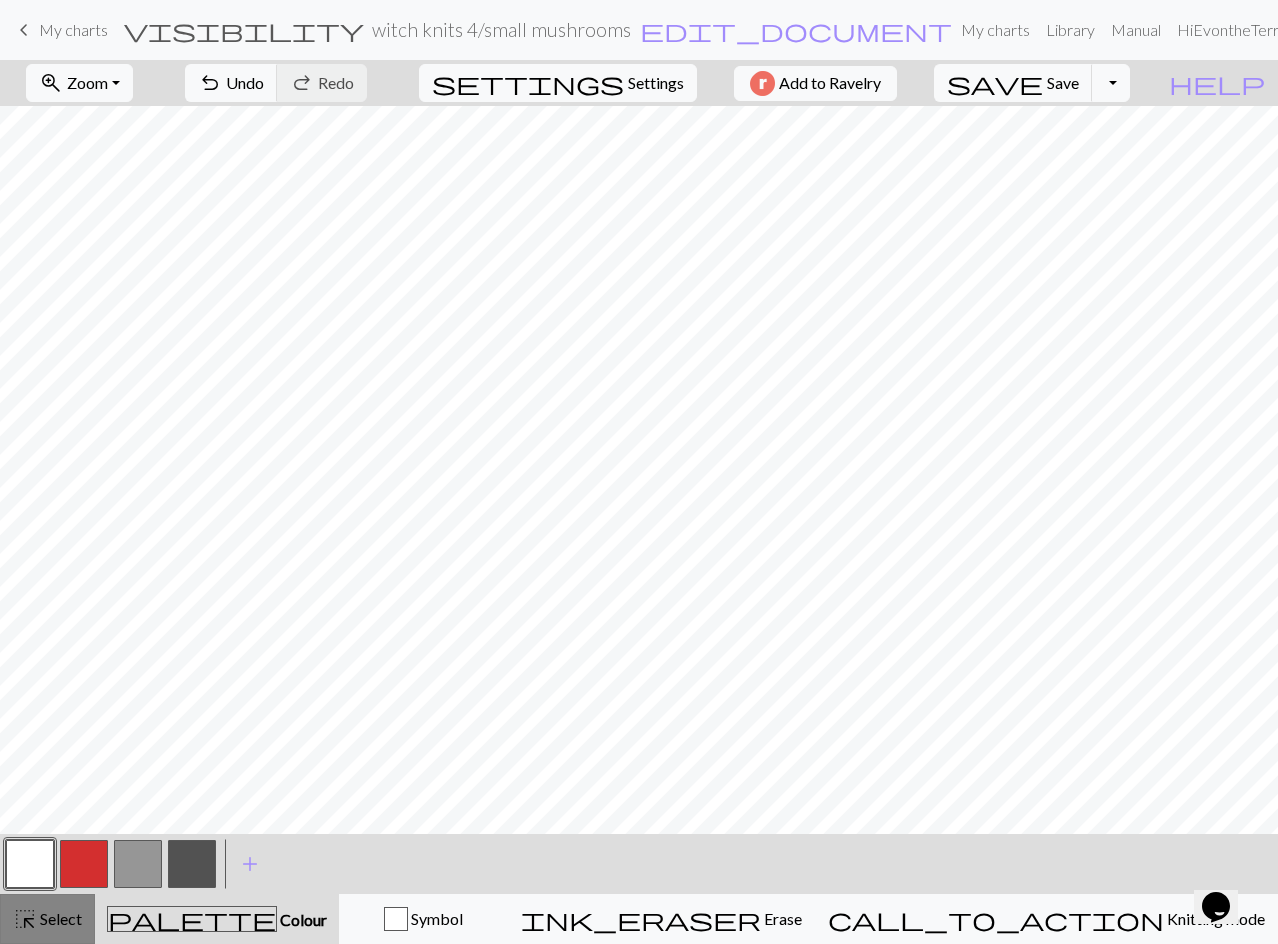 click on "highlight_alt   Select   Select" at bounding box center (47, 919) 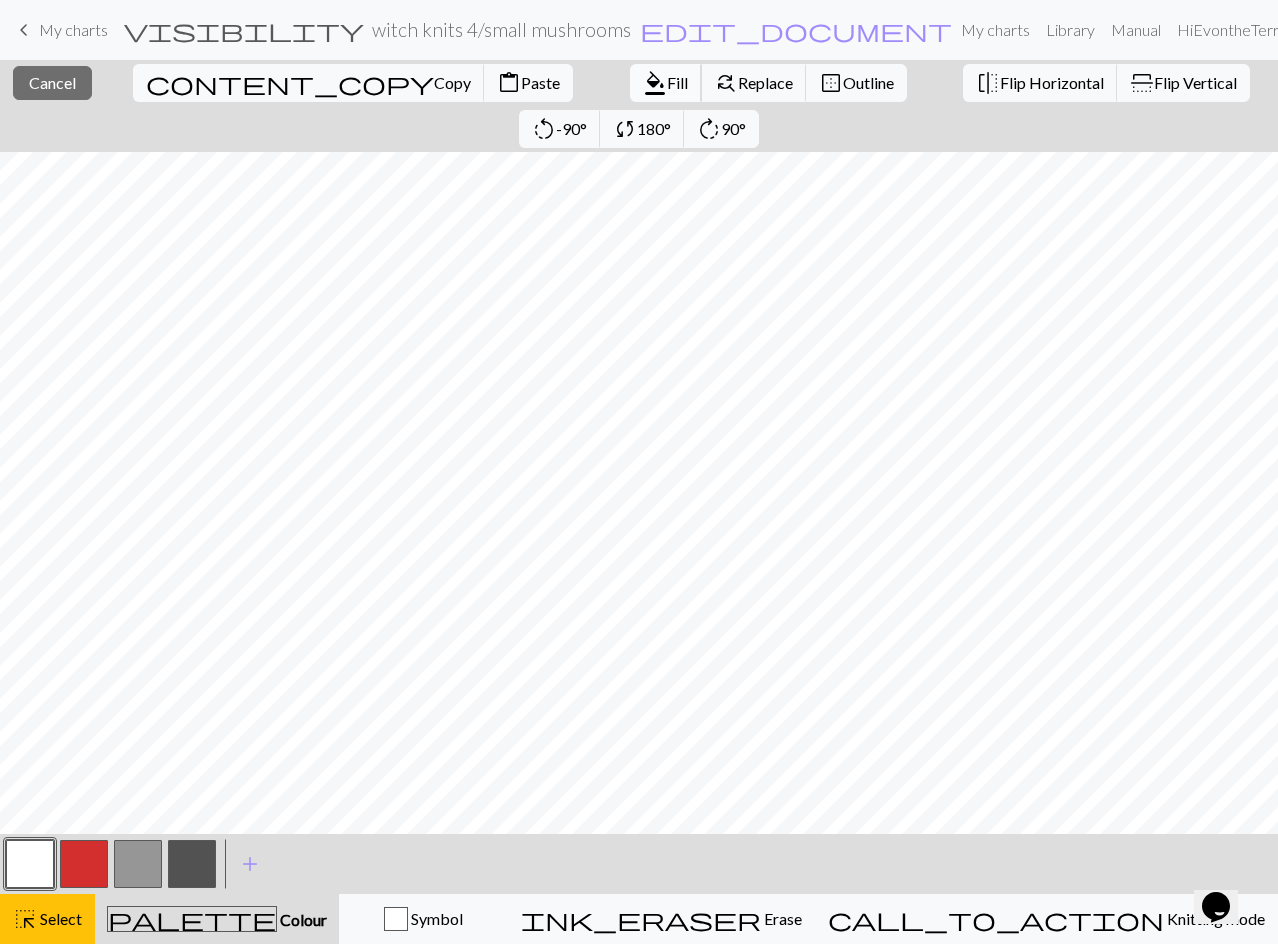 click on "Fill" at bounding box center (677, 82) 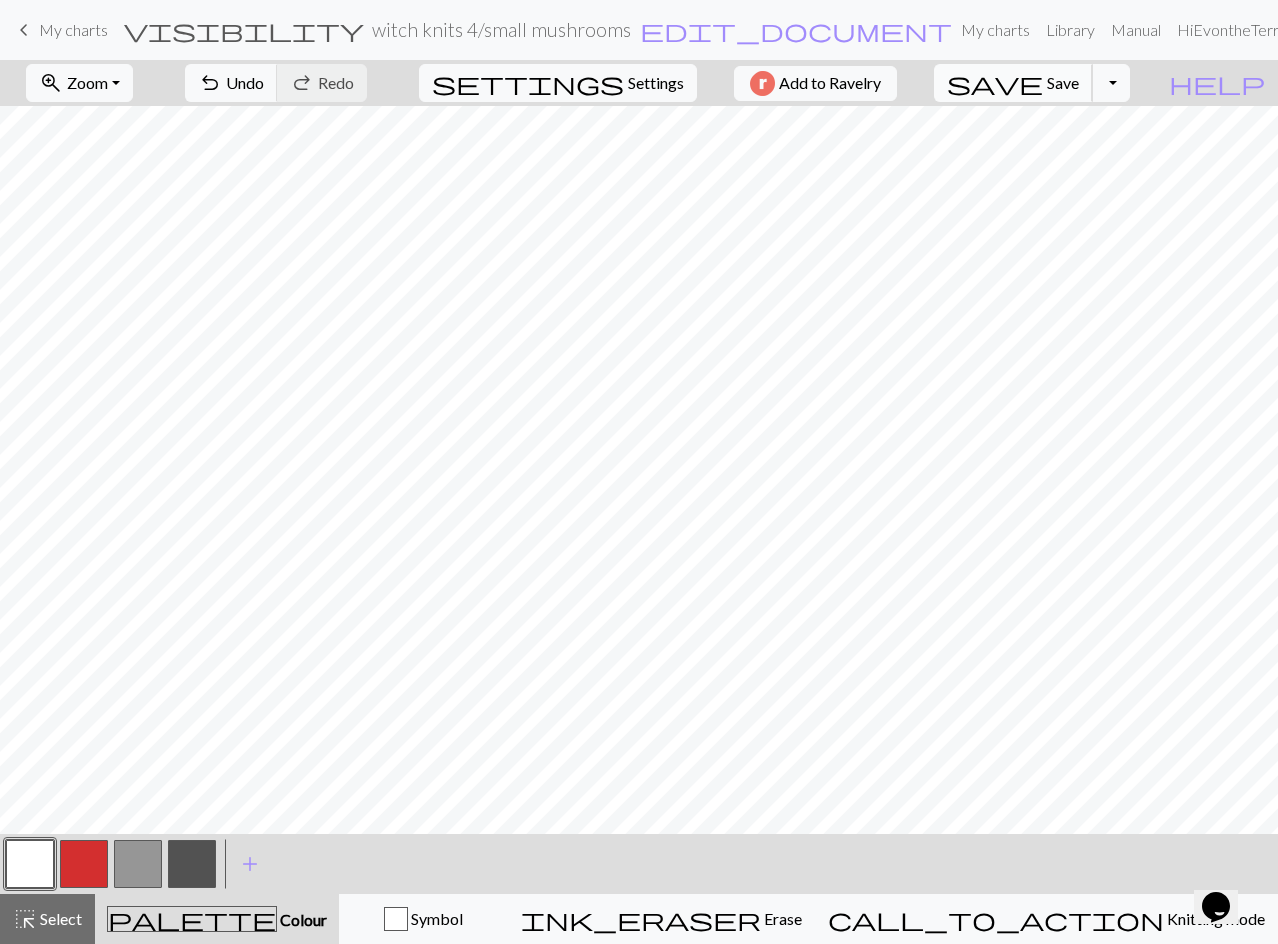 click on "save" at bounding box center (995, 83) 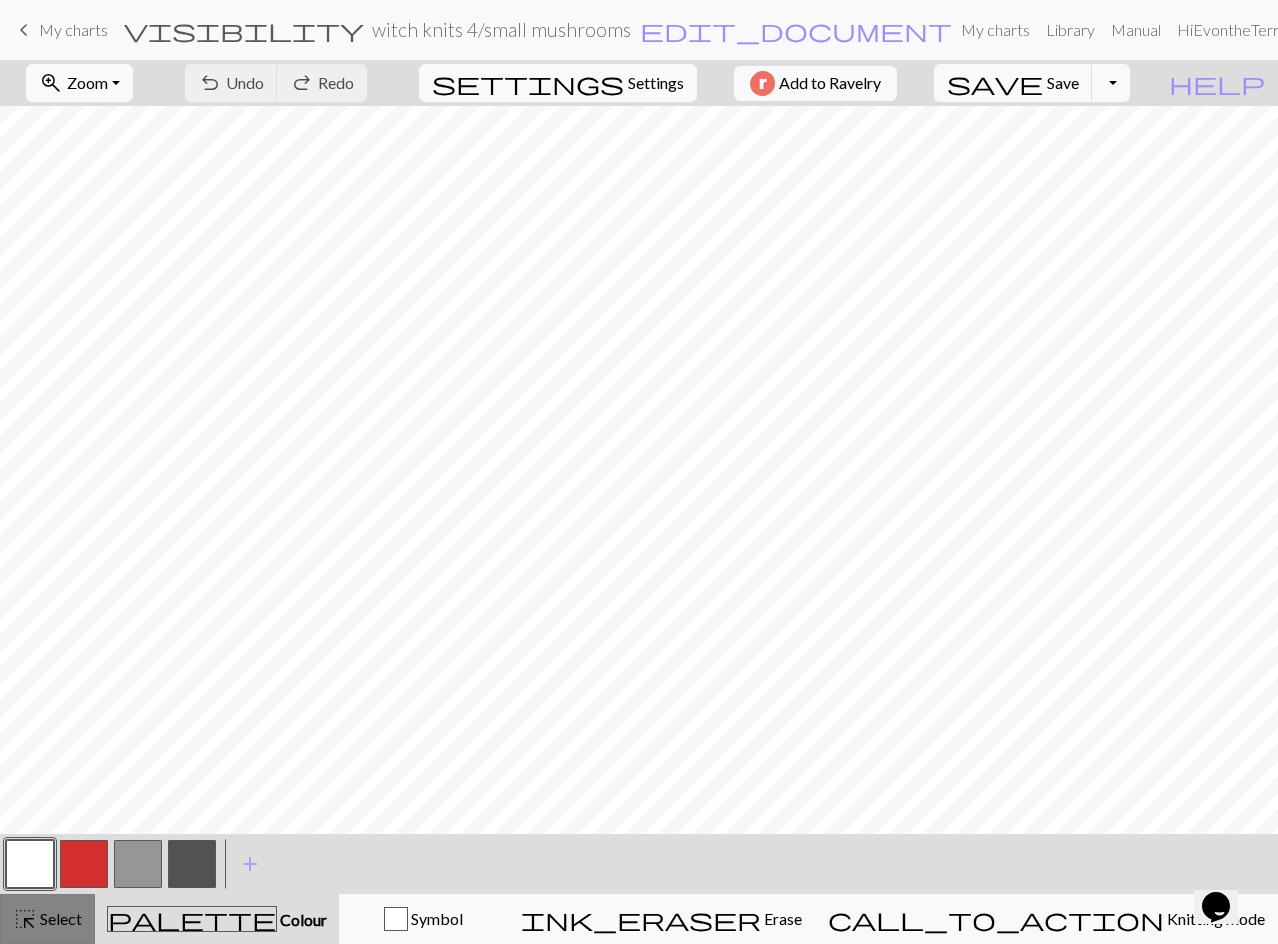 click on "highlight_alt" at bounding box center (25, 919) 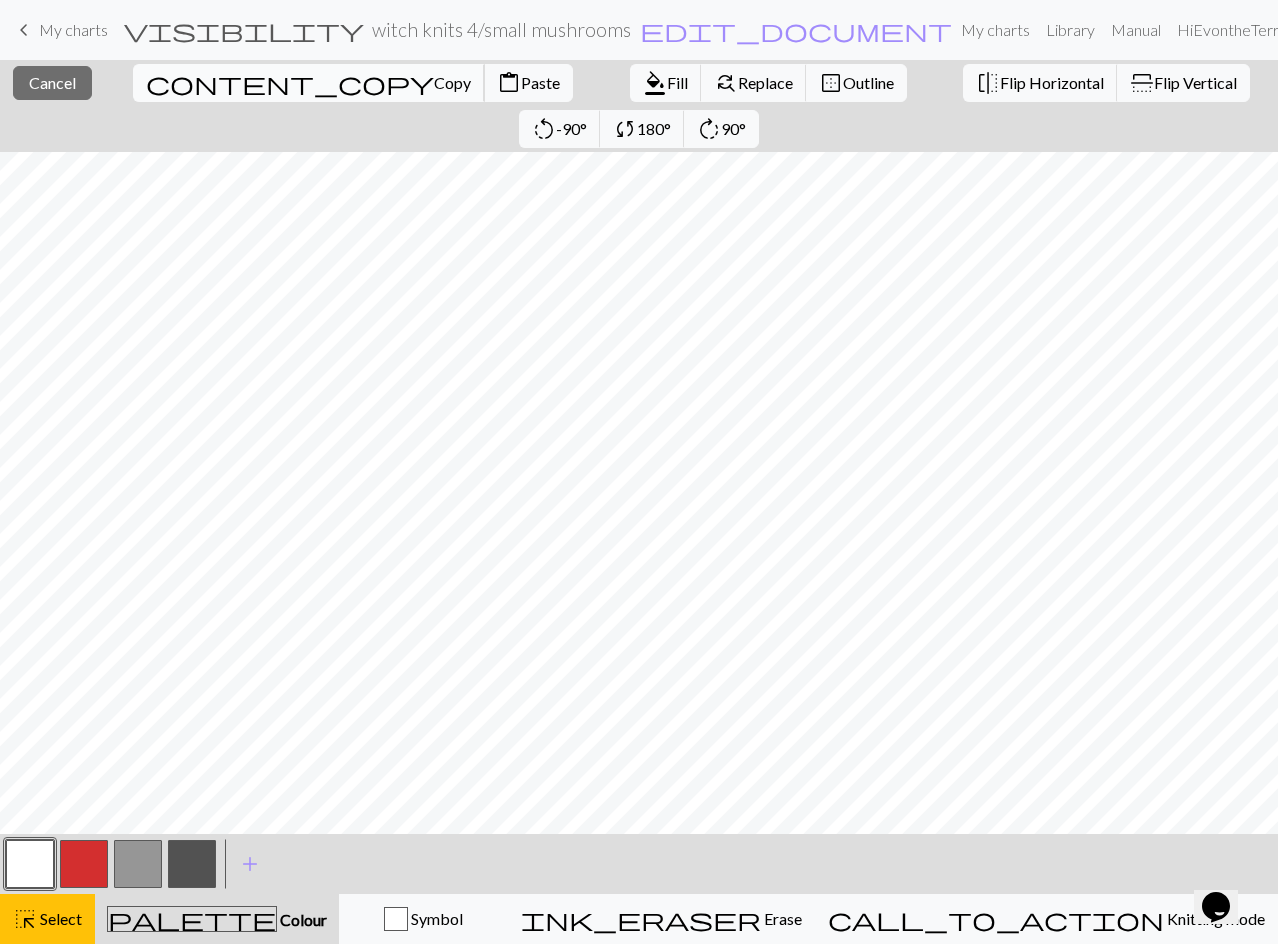 click on "content_copy" at bounding box center (290, 83) 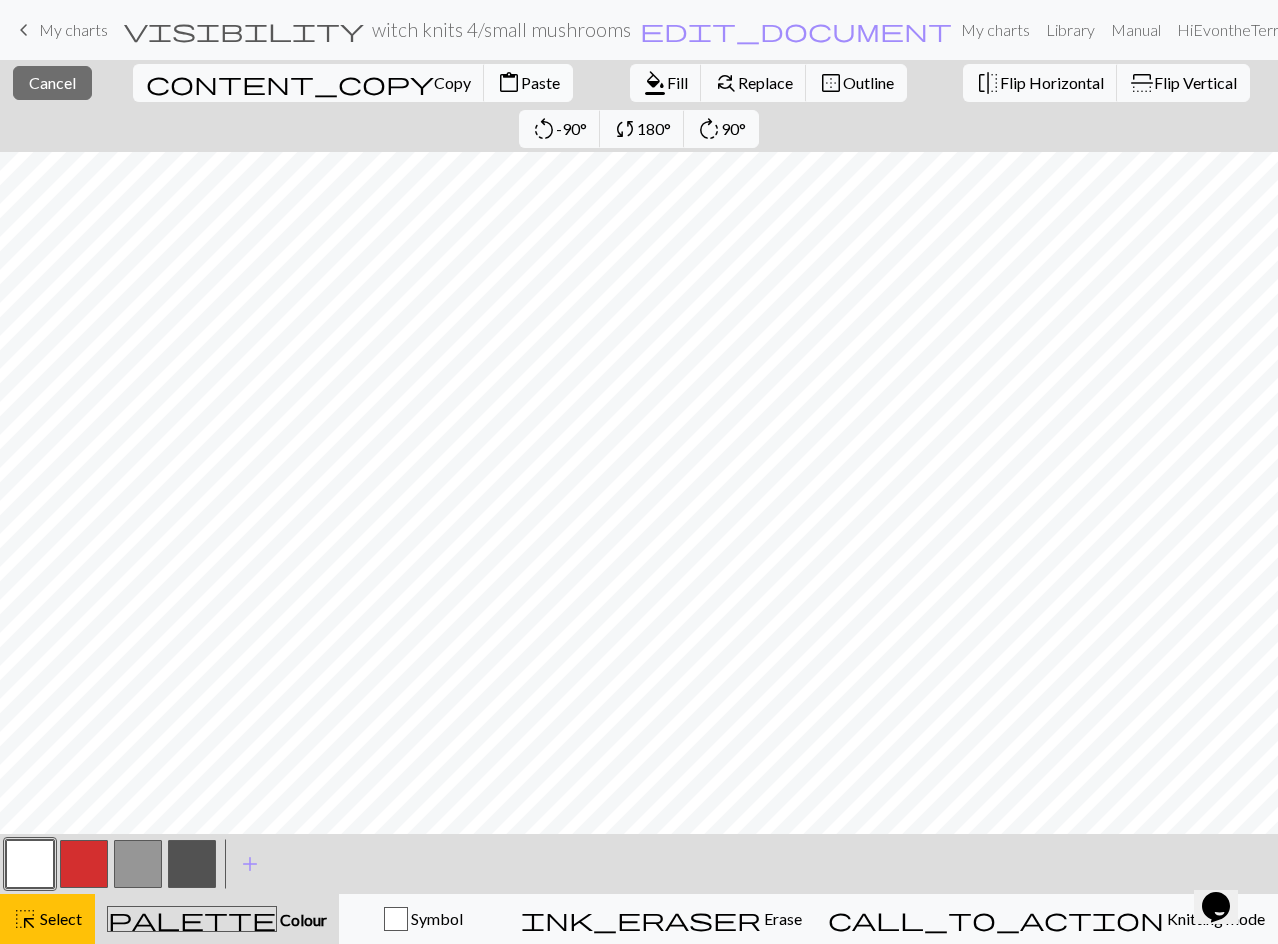 click on "Paste" at bounding box center [540, 82] 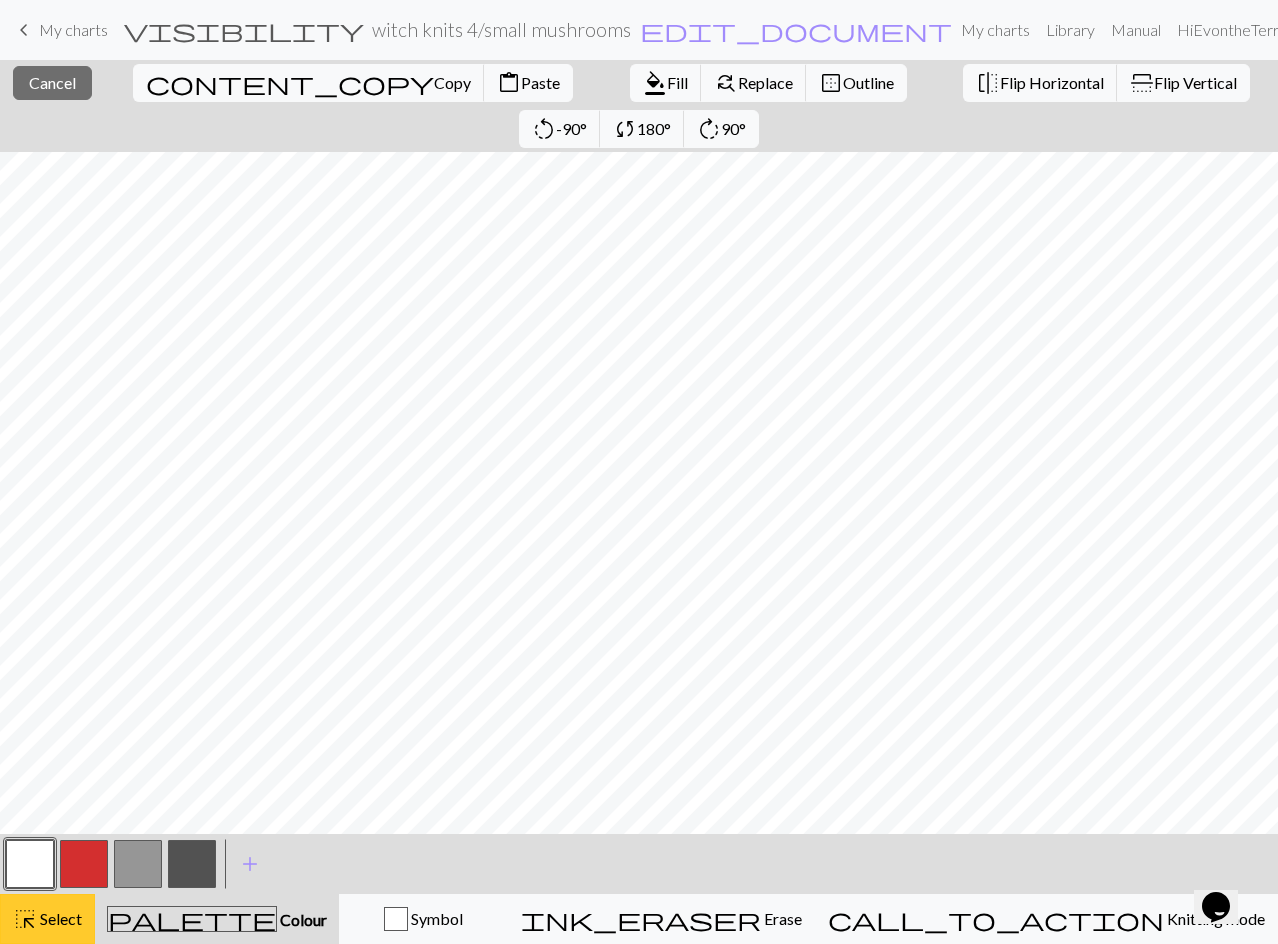 click on "Select" at bounding box center (59, 918) 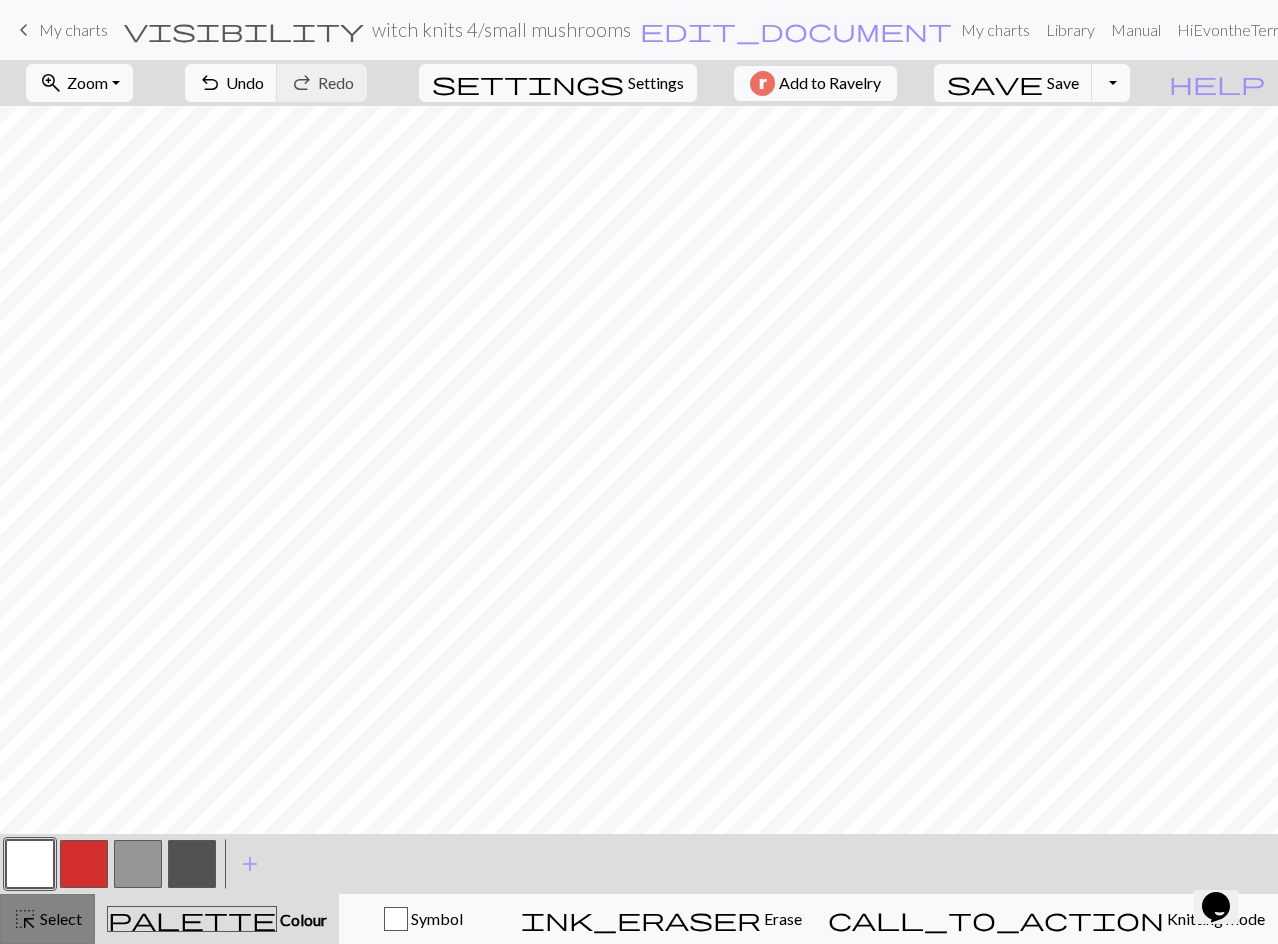 click on "Select" at bounding box center (59, 918) 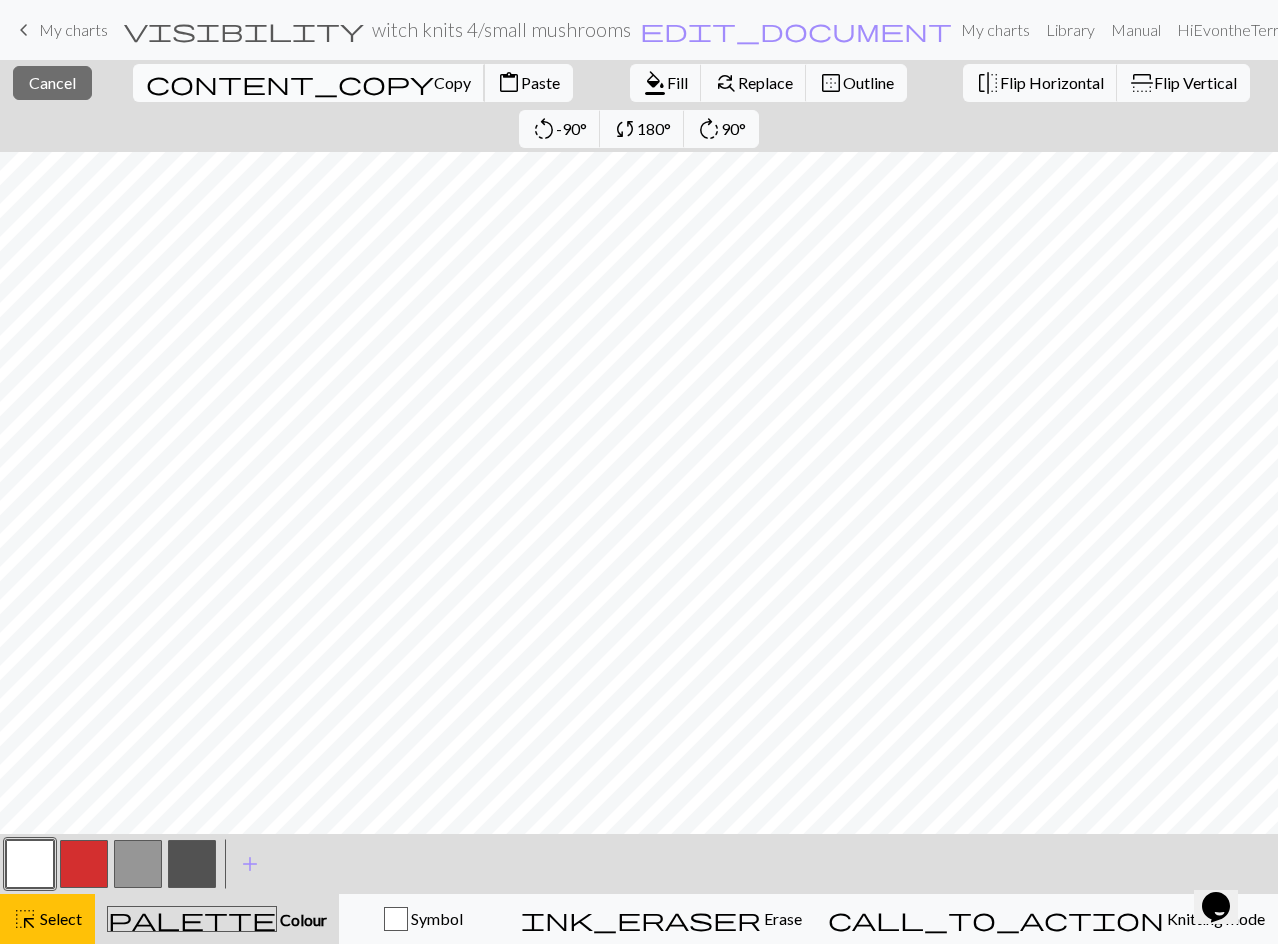 click on "content_copy" at bounding box center (290, 83) 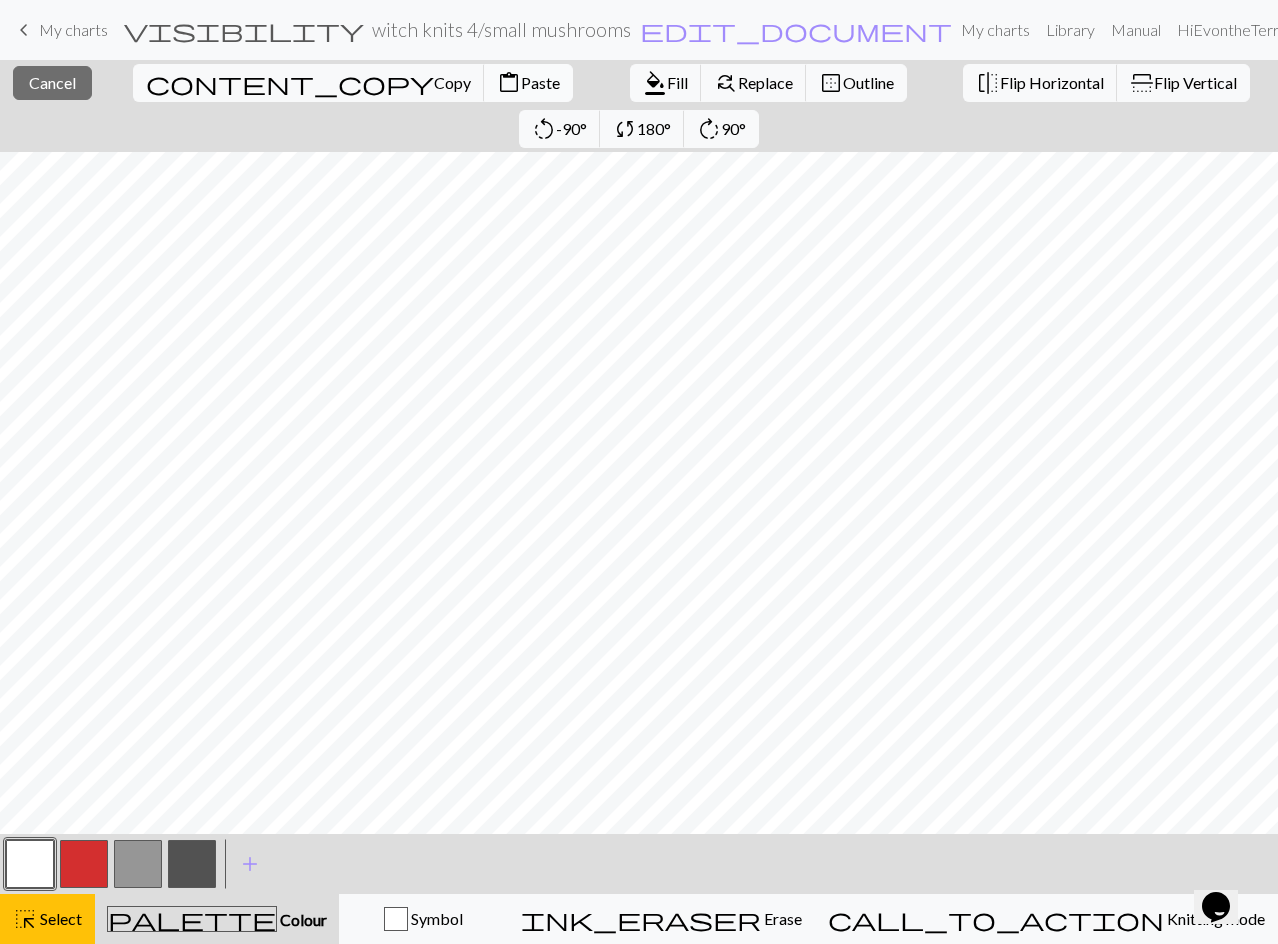 click on "Paste" at bounding box center [540, 82] 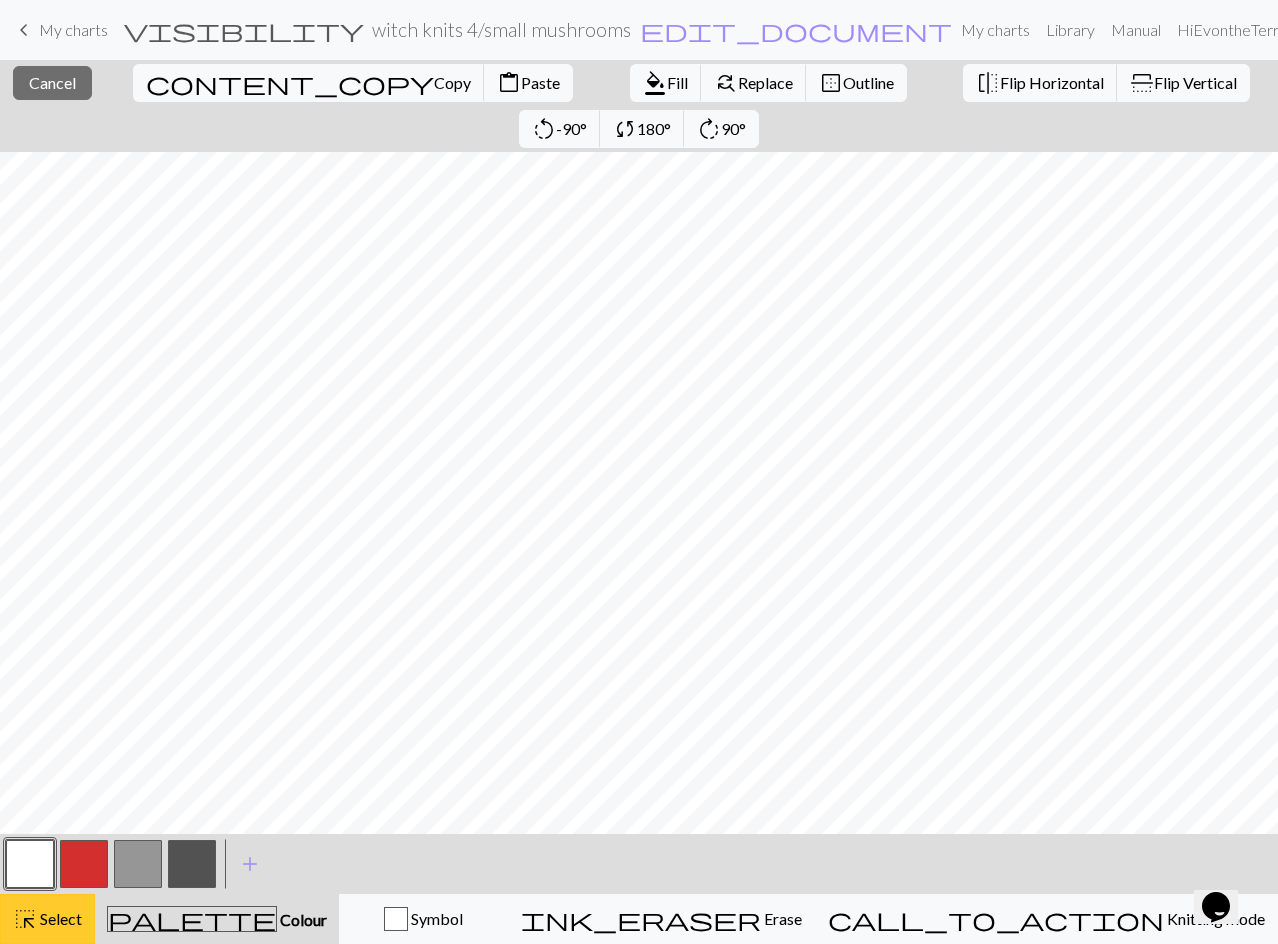click on "Select" at bounding box center [59, 918] 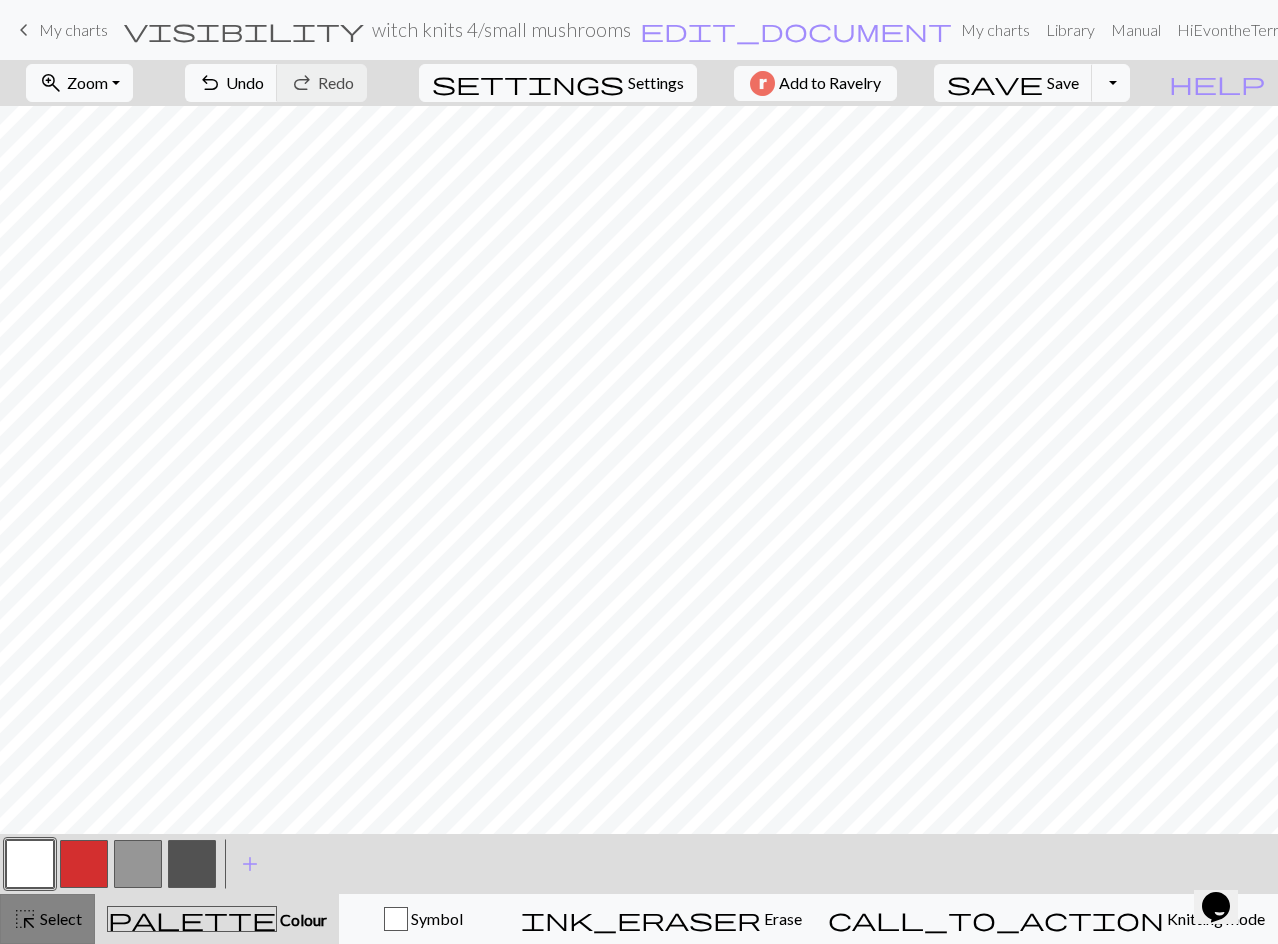 click on "Select" at bounding box center [59, 918] 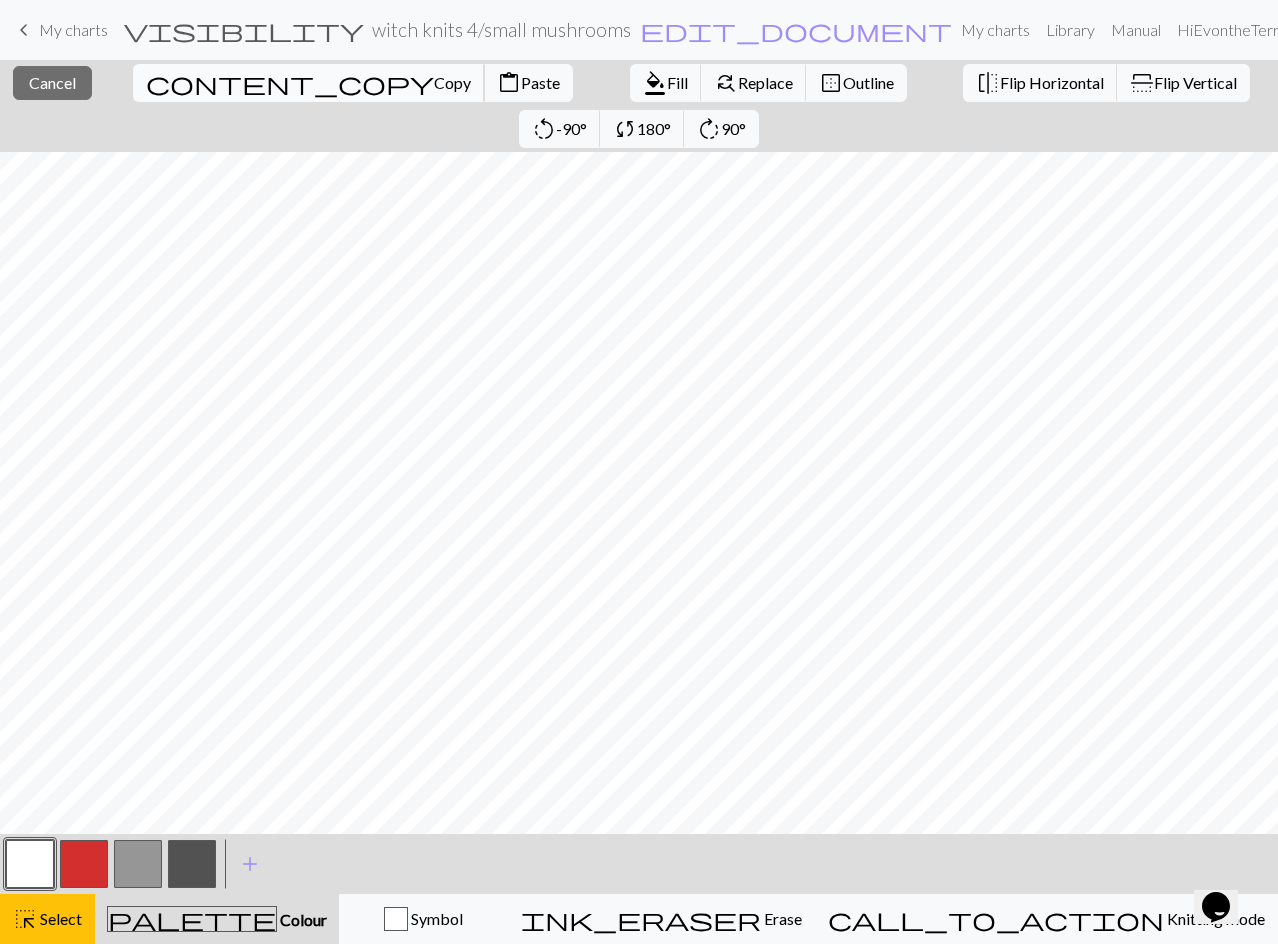 click on "Copy" at bounding box center [452, 82] 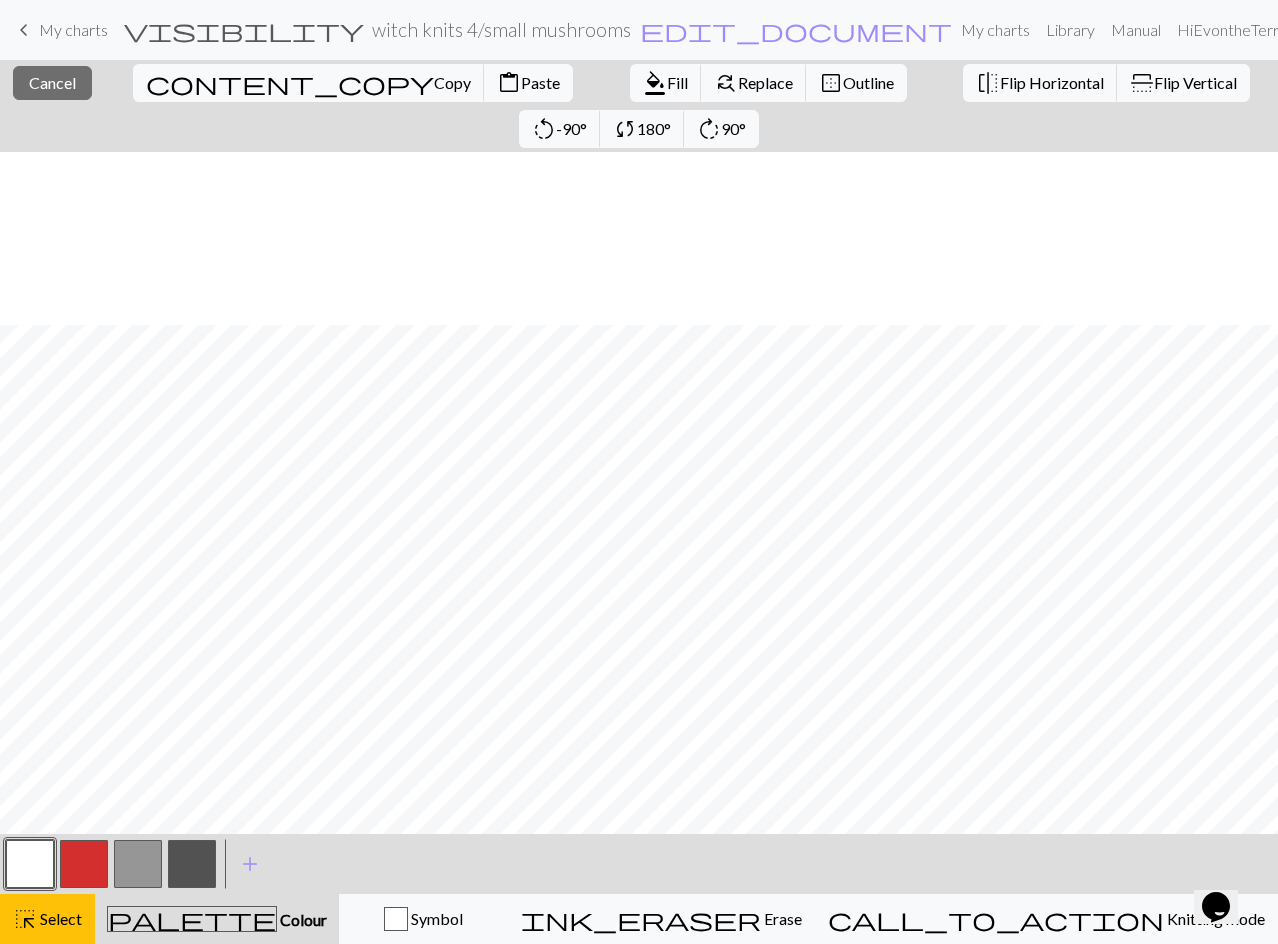 scroll, scrollTop: 177, scrollLeft: 0, axis: vertical 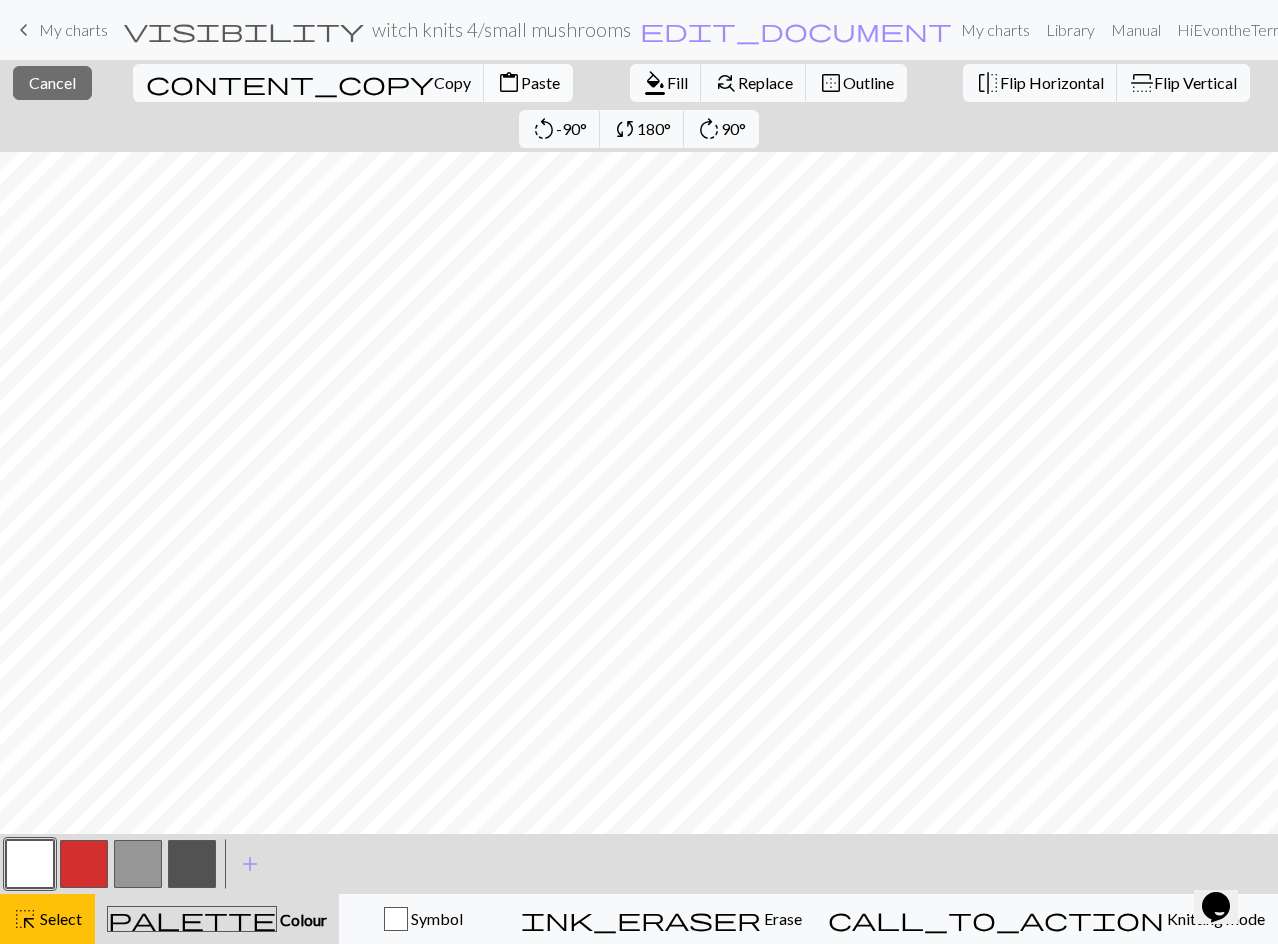 click on "Paste" at bounding box center (540, 82) 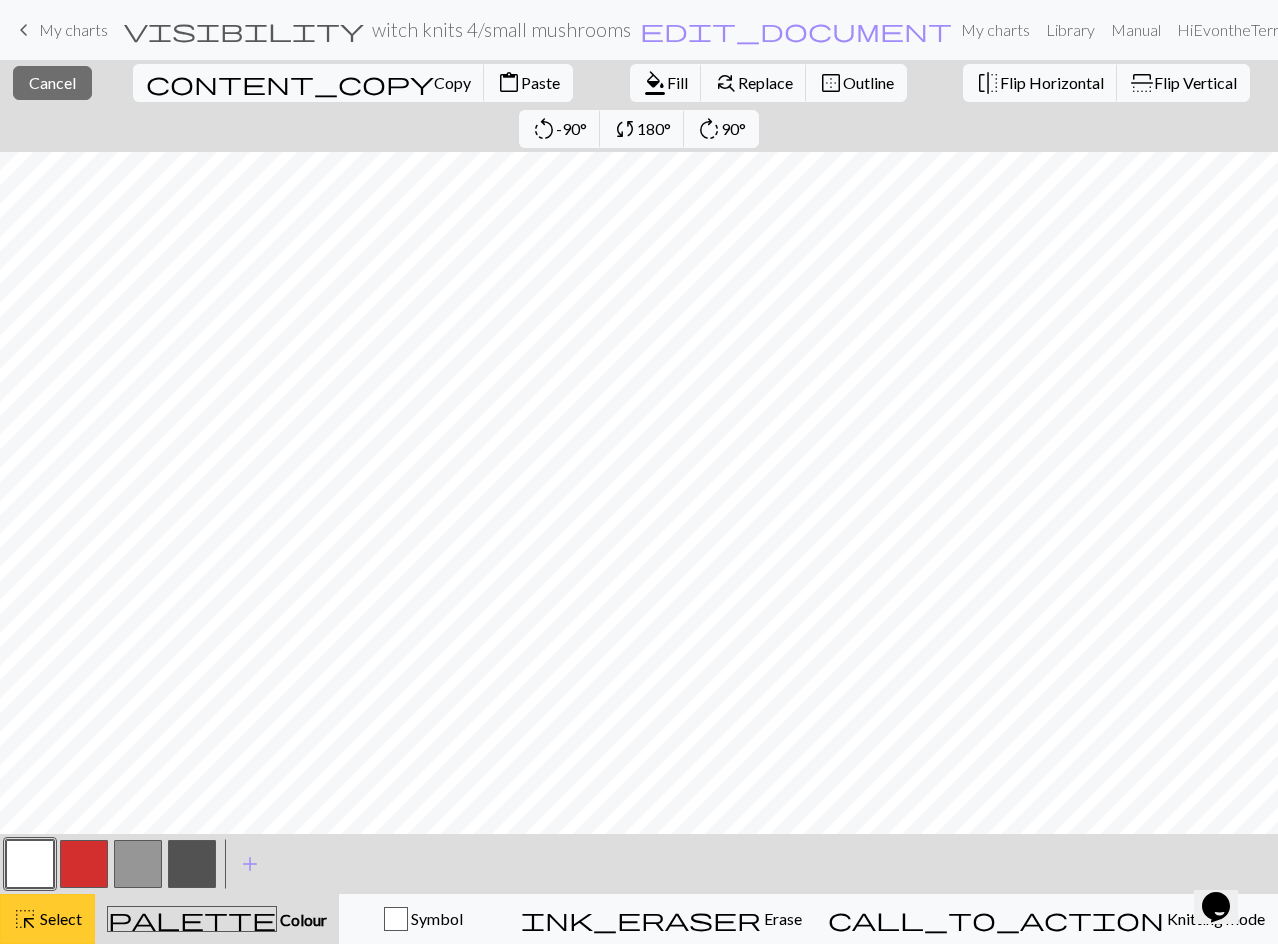 click on "Select" at bounding box center [59, 918] 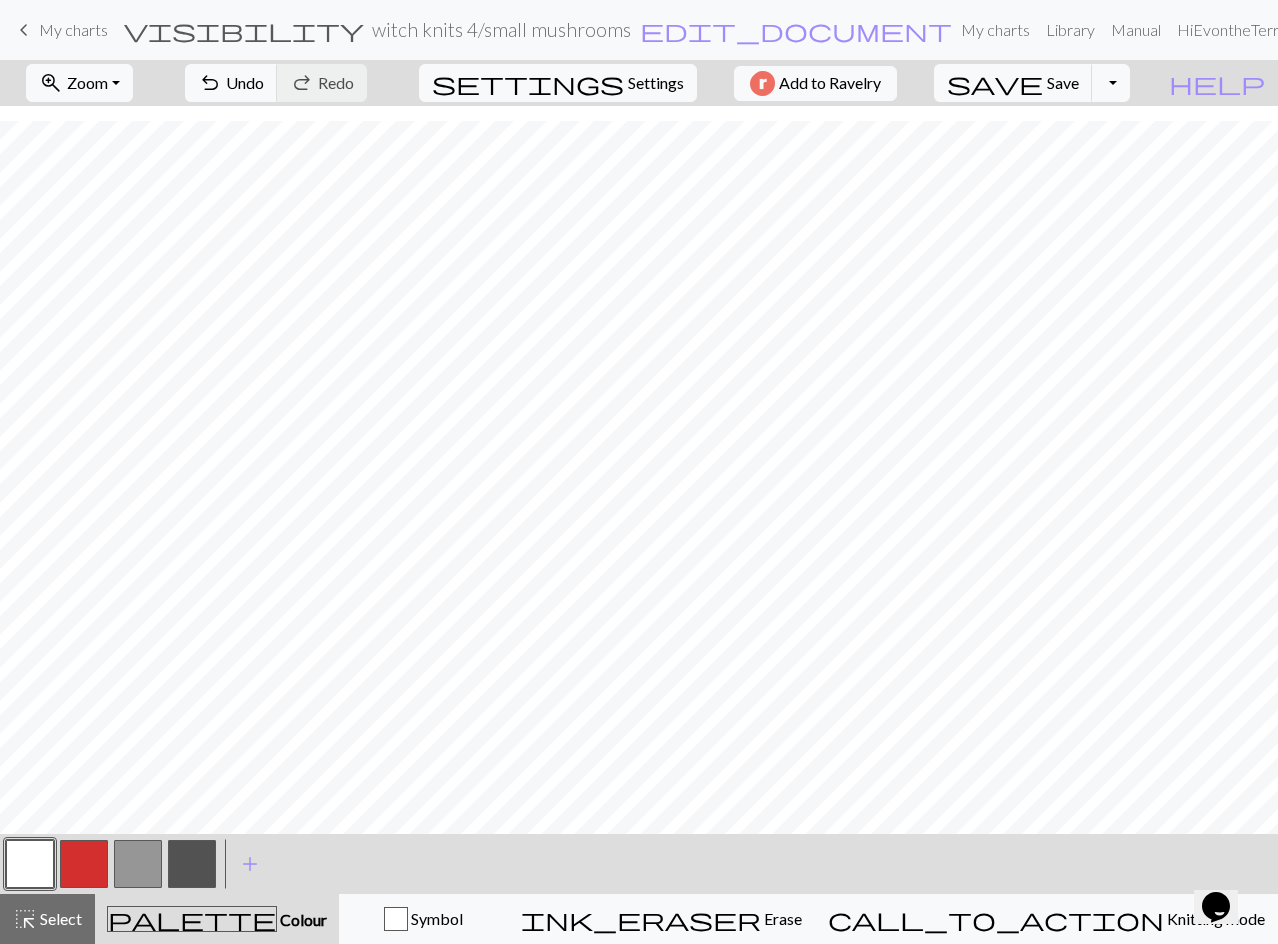 click at bounding box center [84, 864] 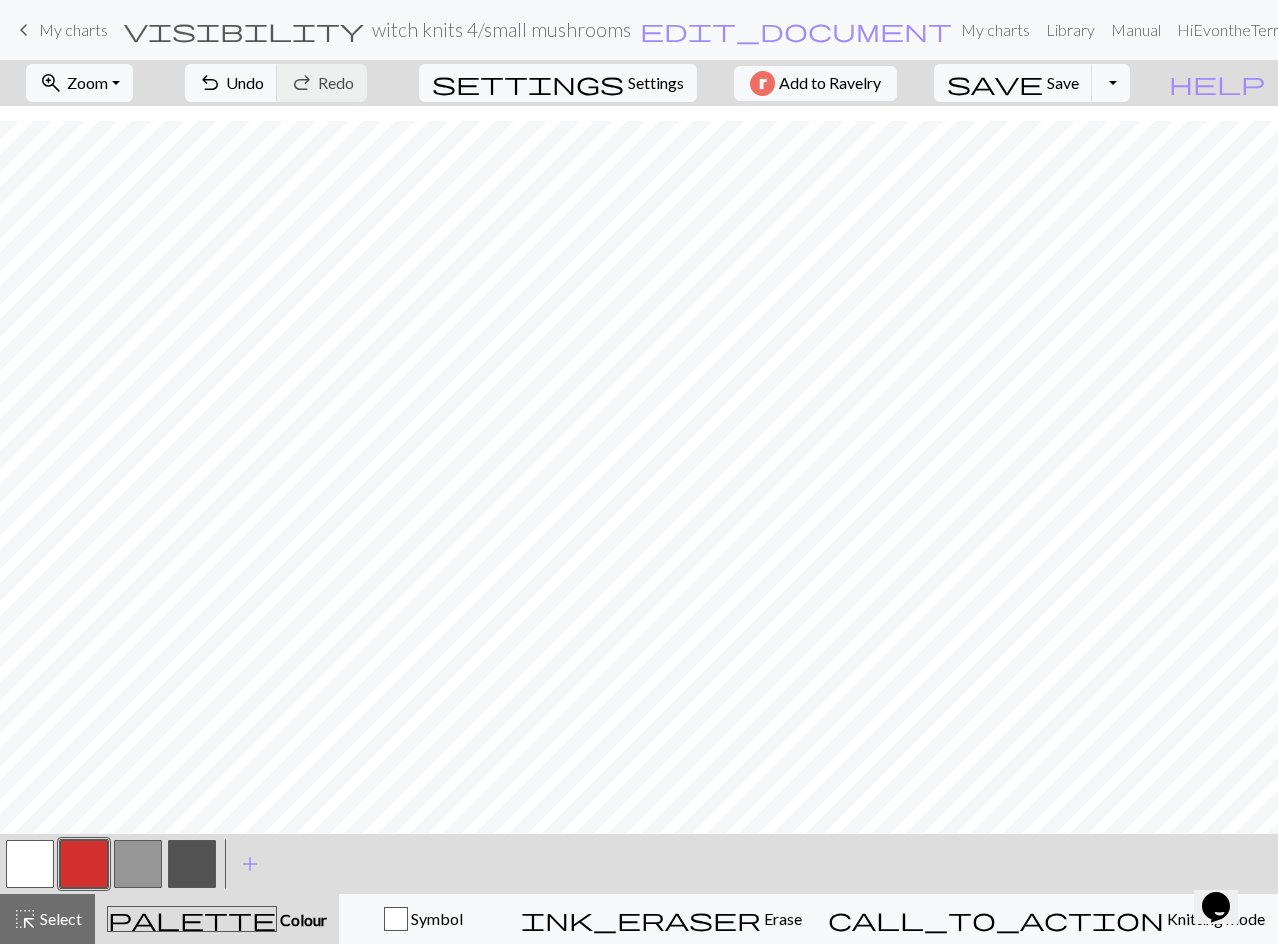 click at bounding box center (30, 864) 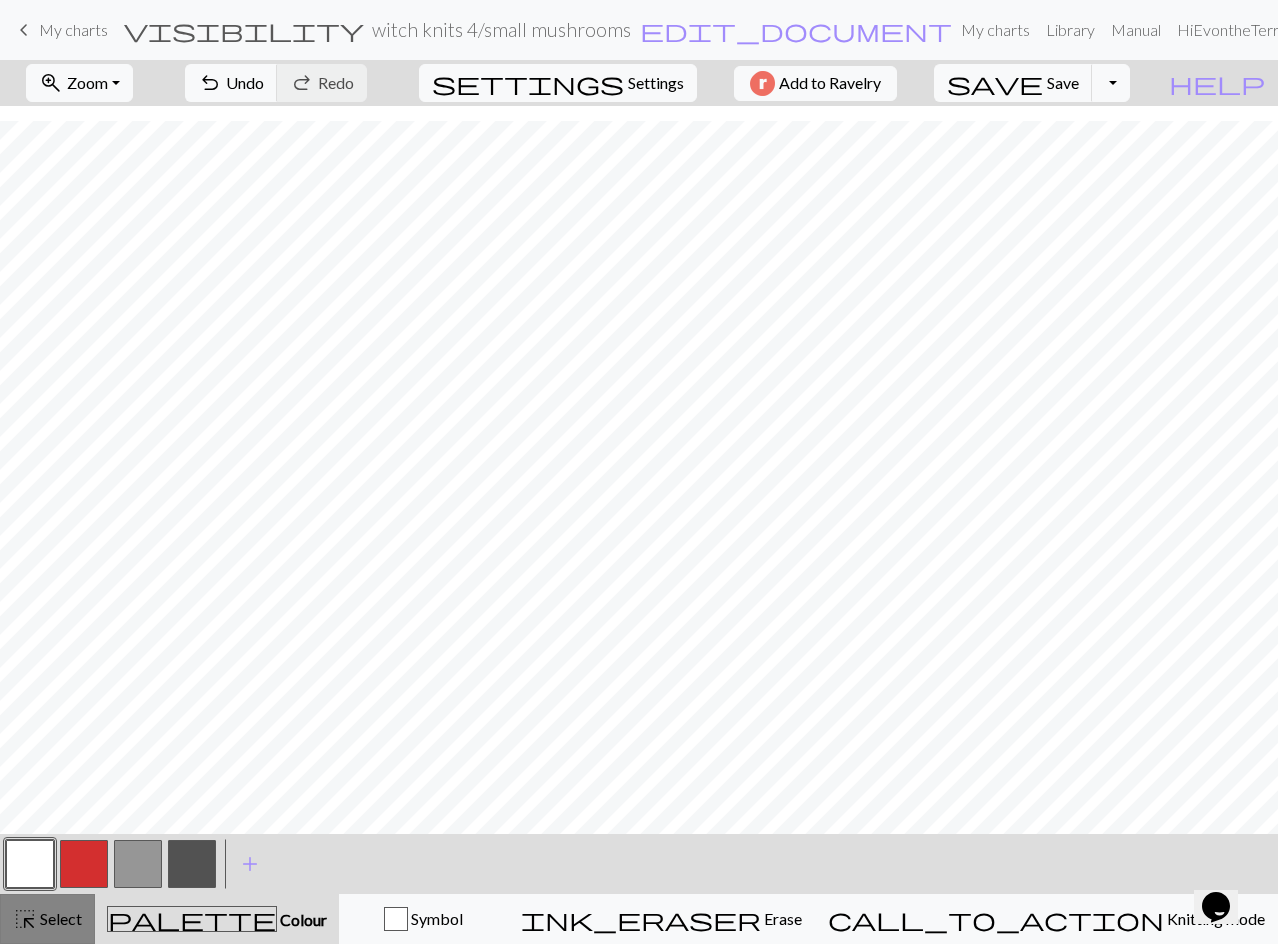 click on "highlight_alt   Select   Select" at bounding box center (47, 919) 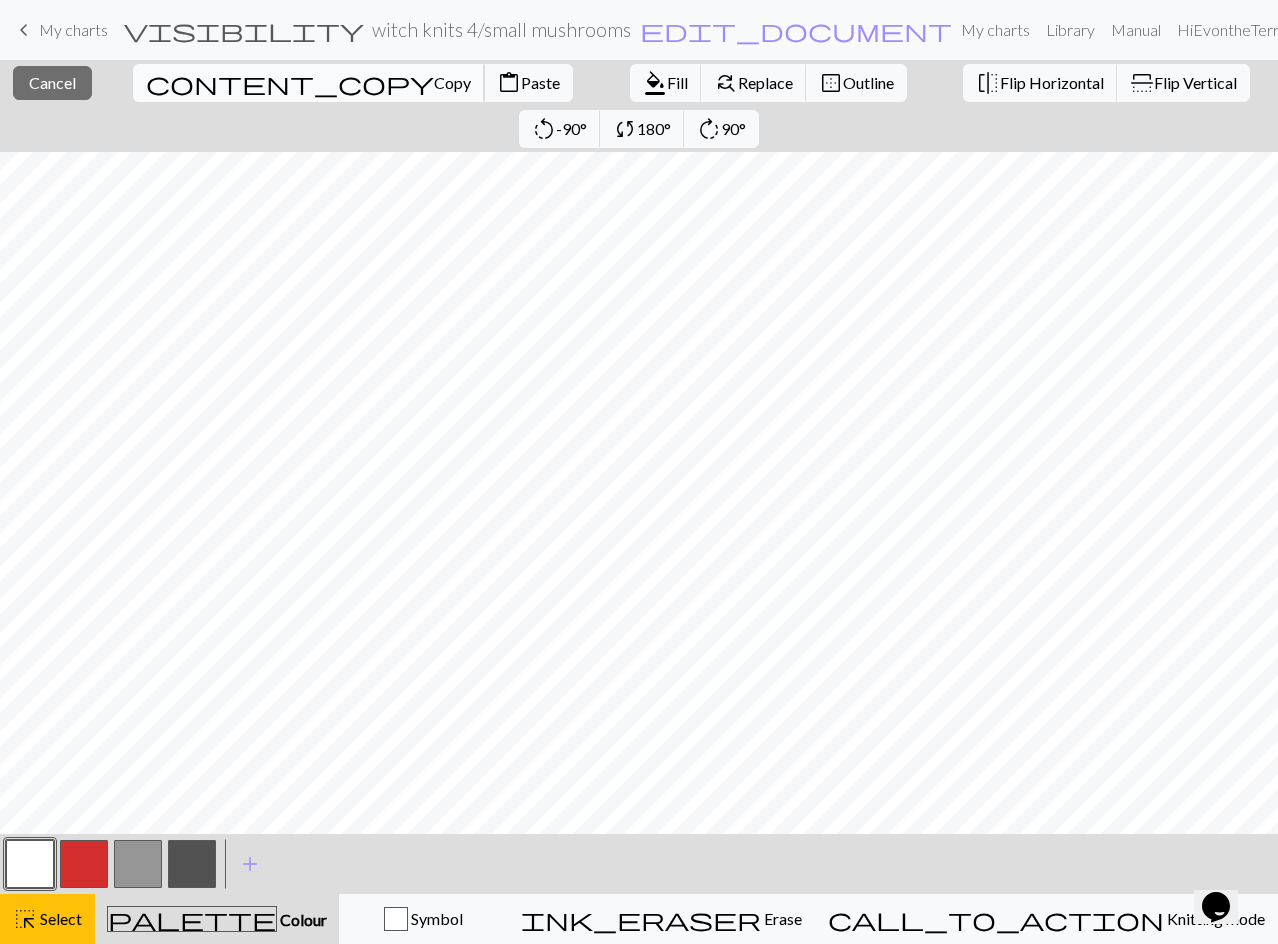 click on "Copy" at bounding box center (452, 82) 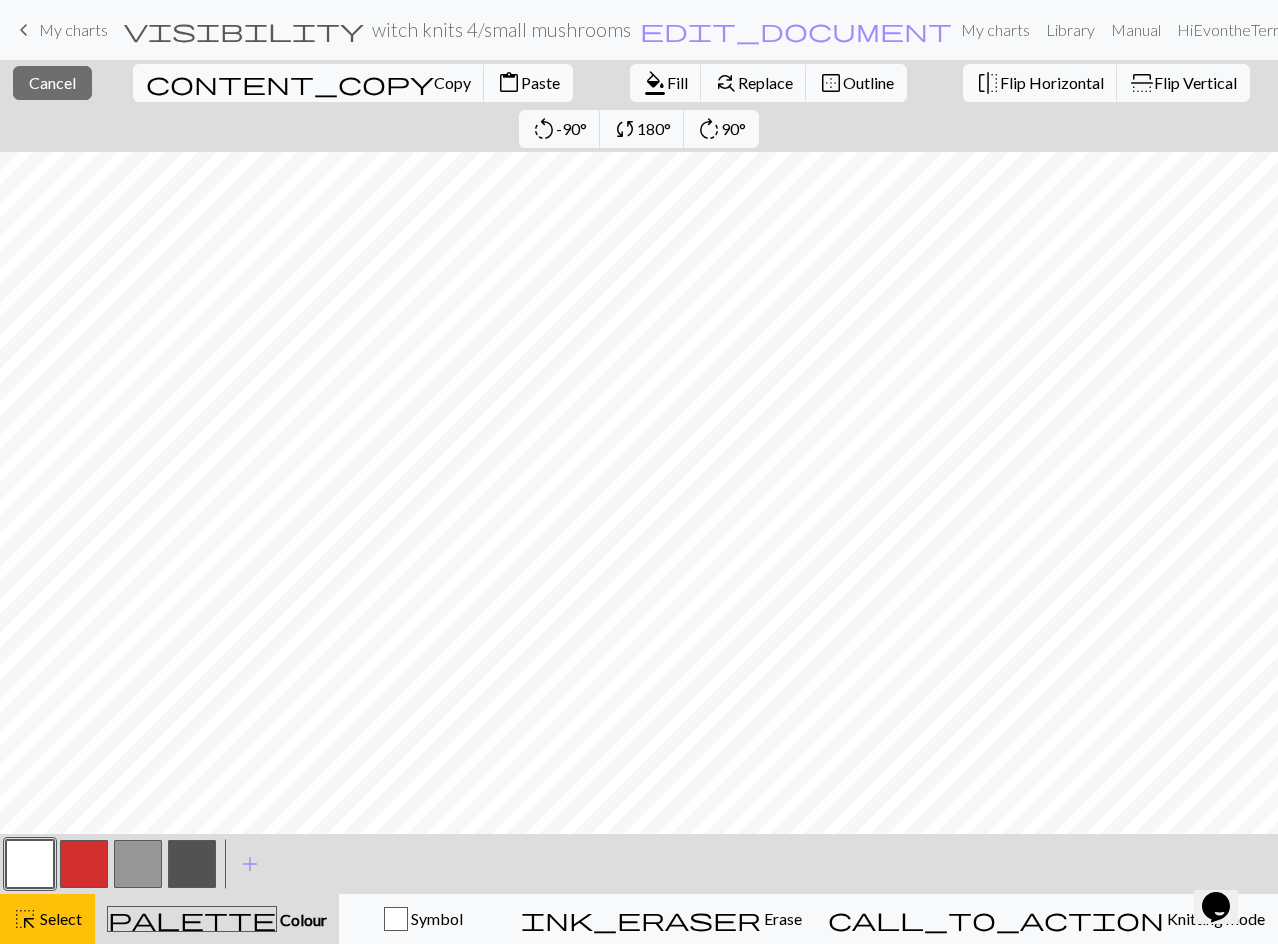 click on "Paste" at bounding box center (540, 82) 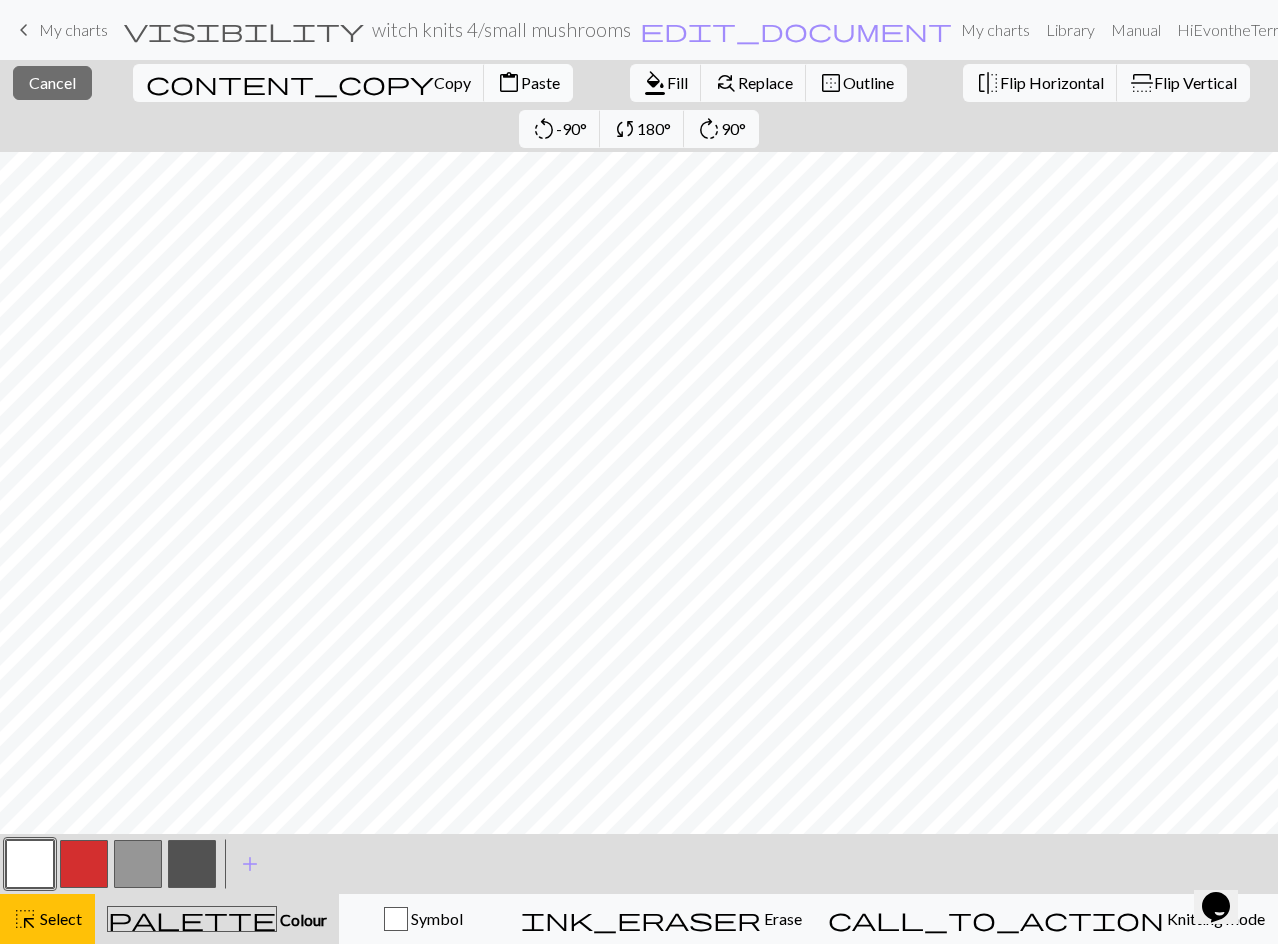 click on "Paste" at bounding box center [540, 82] 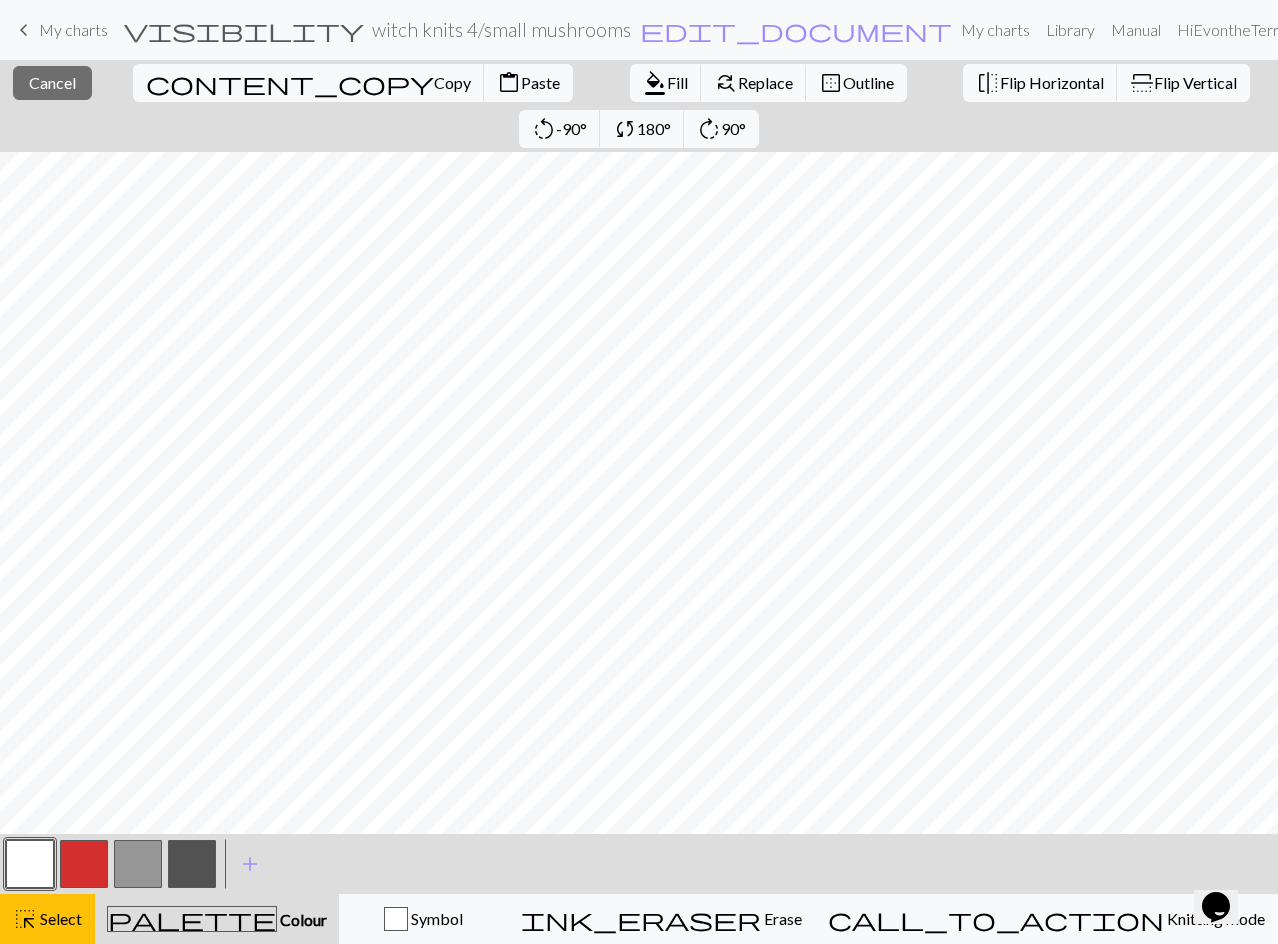 click at bounding box center (84, 864) 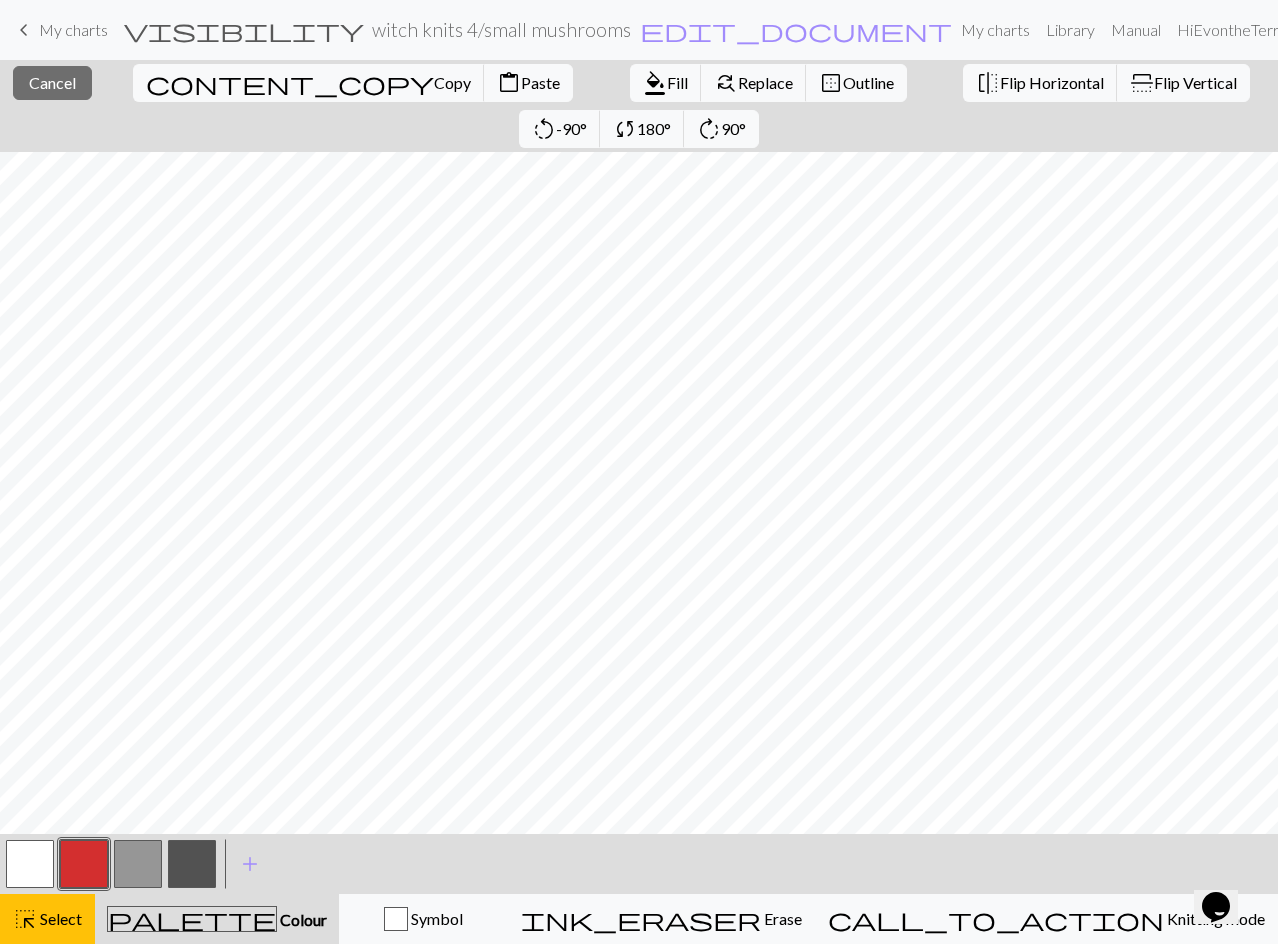 click at bounding box center [138, 864] 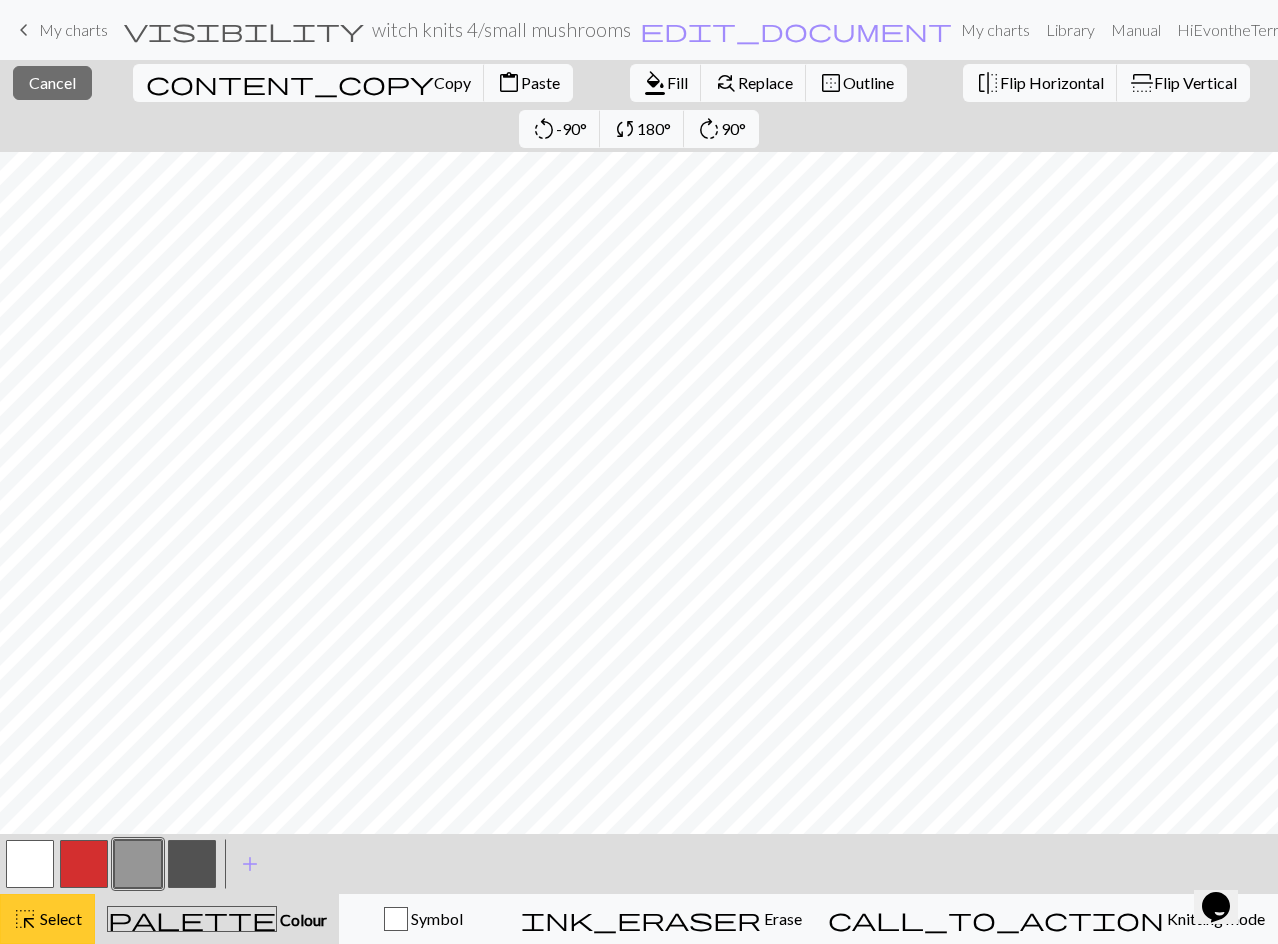 click on "highlight_alt   Select   Select" at bounding box center (47, 919) 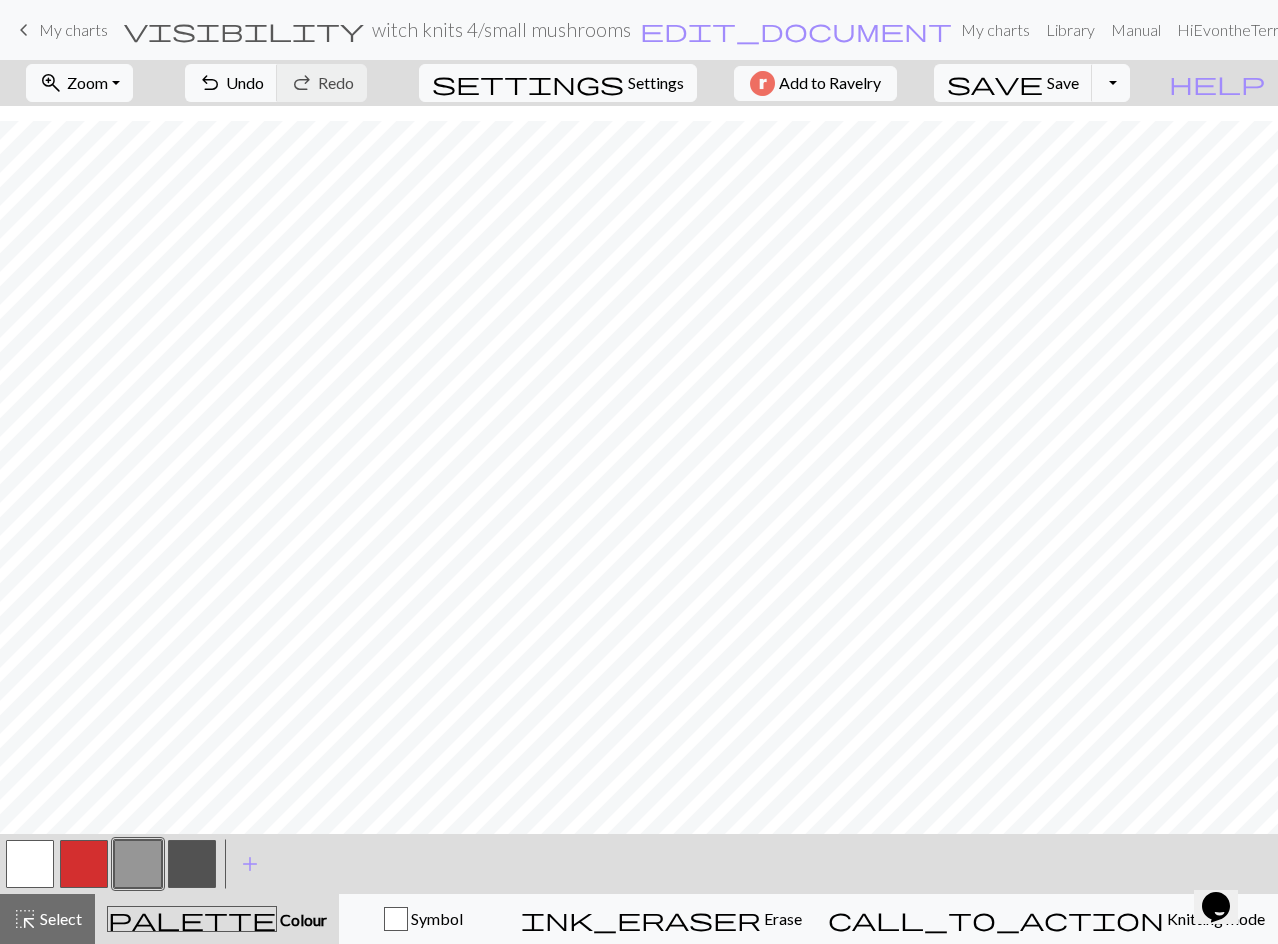 click at bounding box center (84, 864) 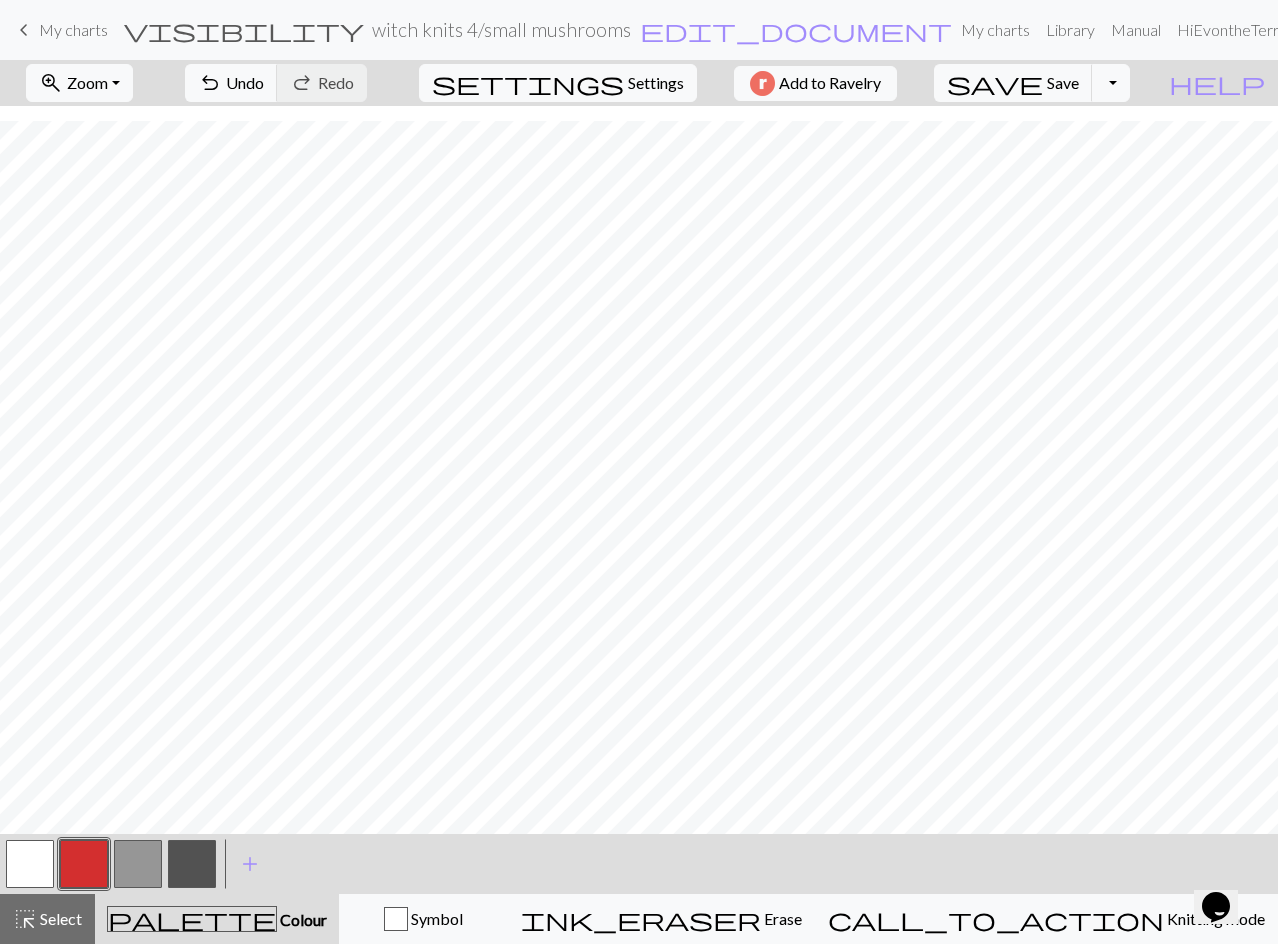 click at bounding box center (138, 864) 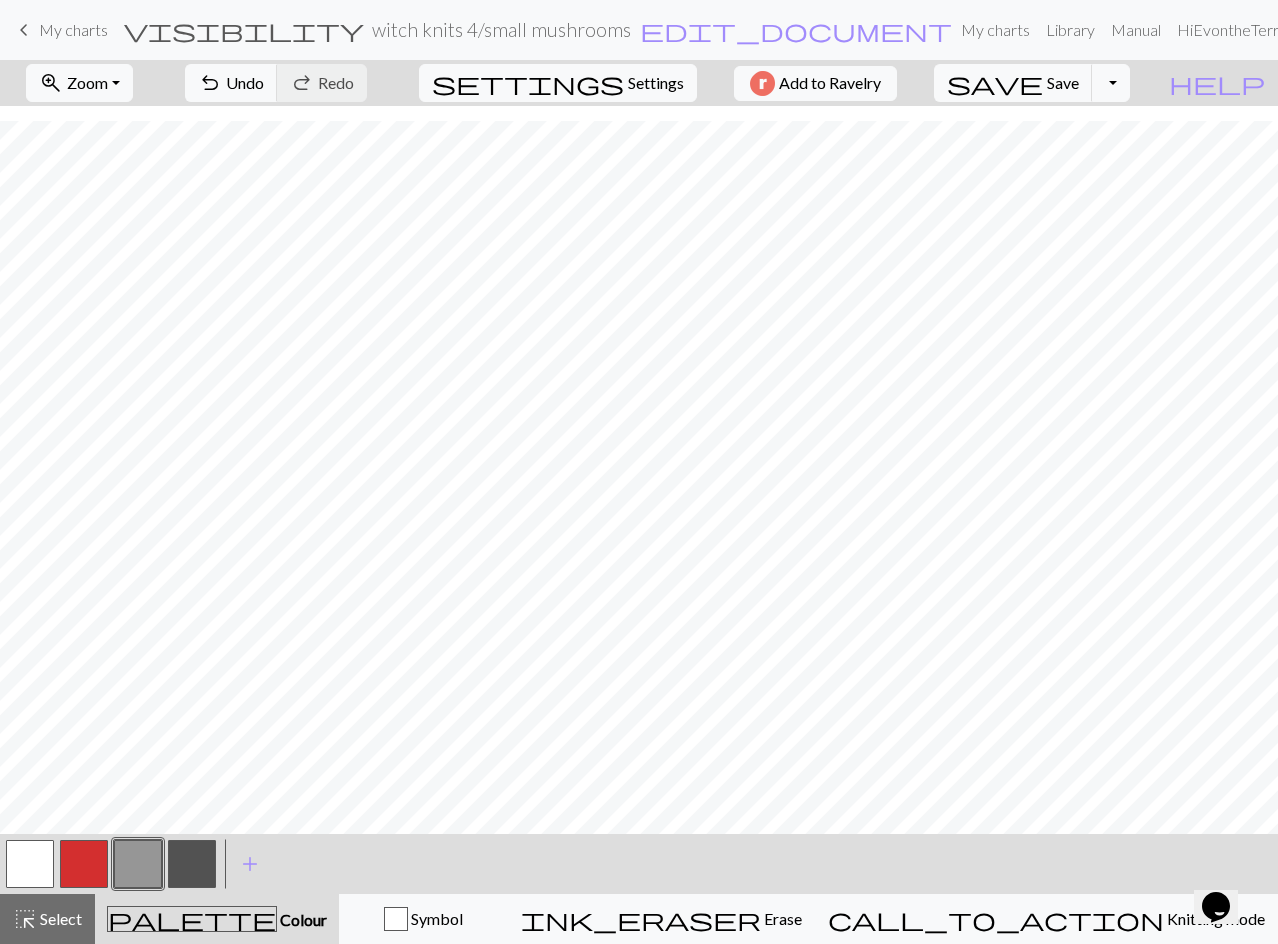 click at bounding box center [192, 864] 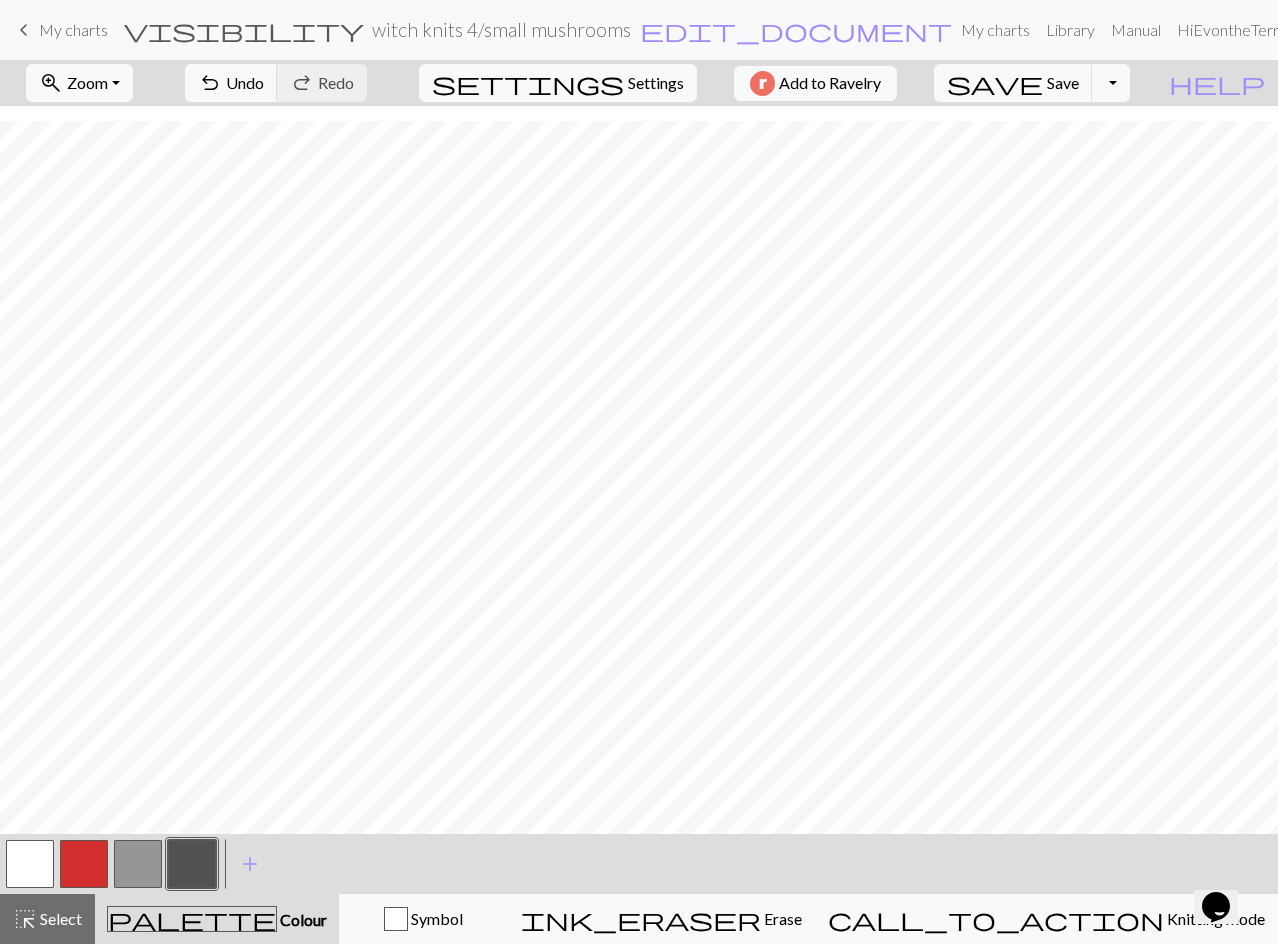 click at bounding box center (30, 864) 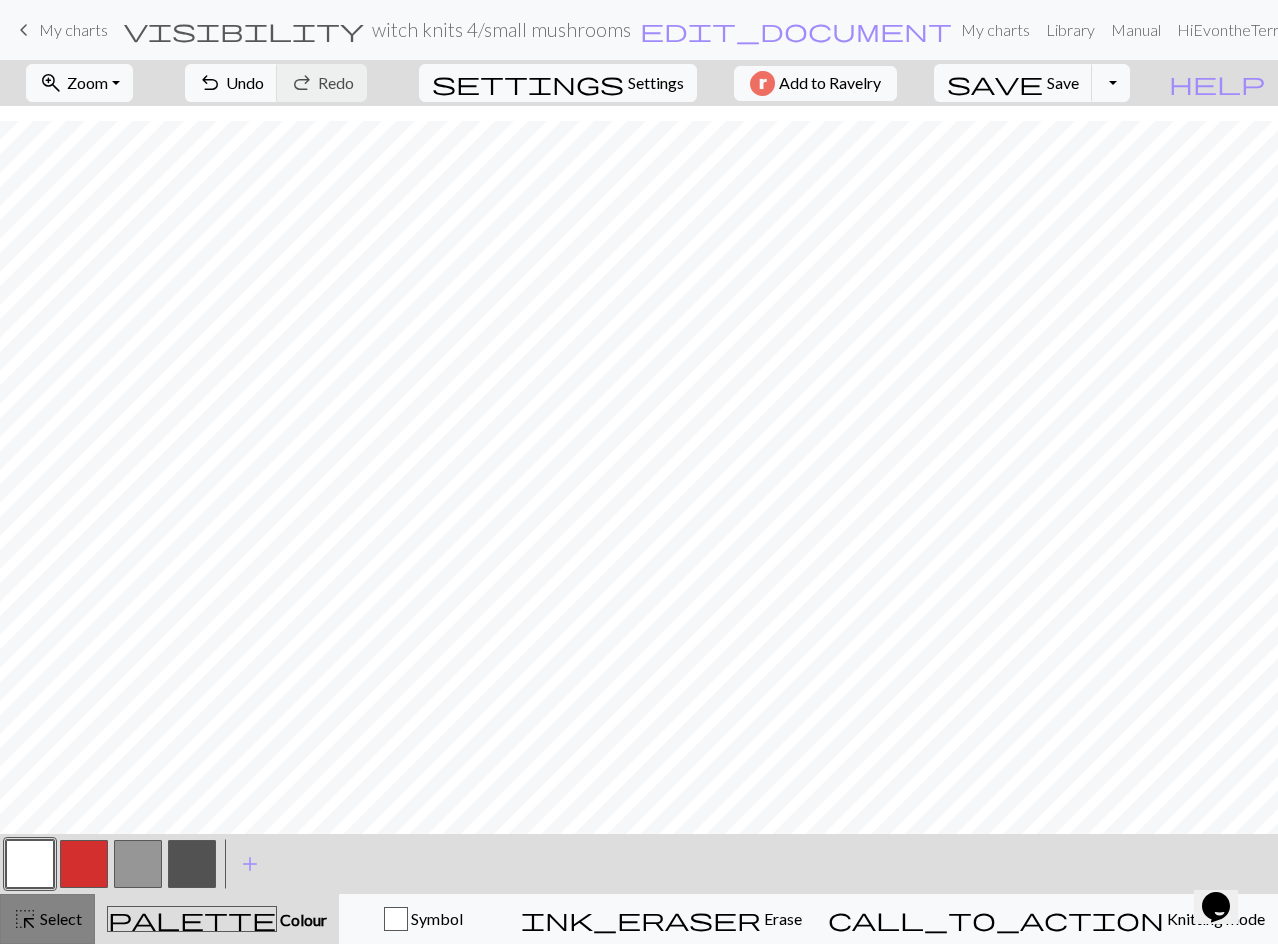 click on "highlight_alt" at bounding box center (25, 919) 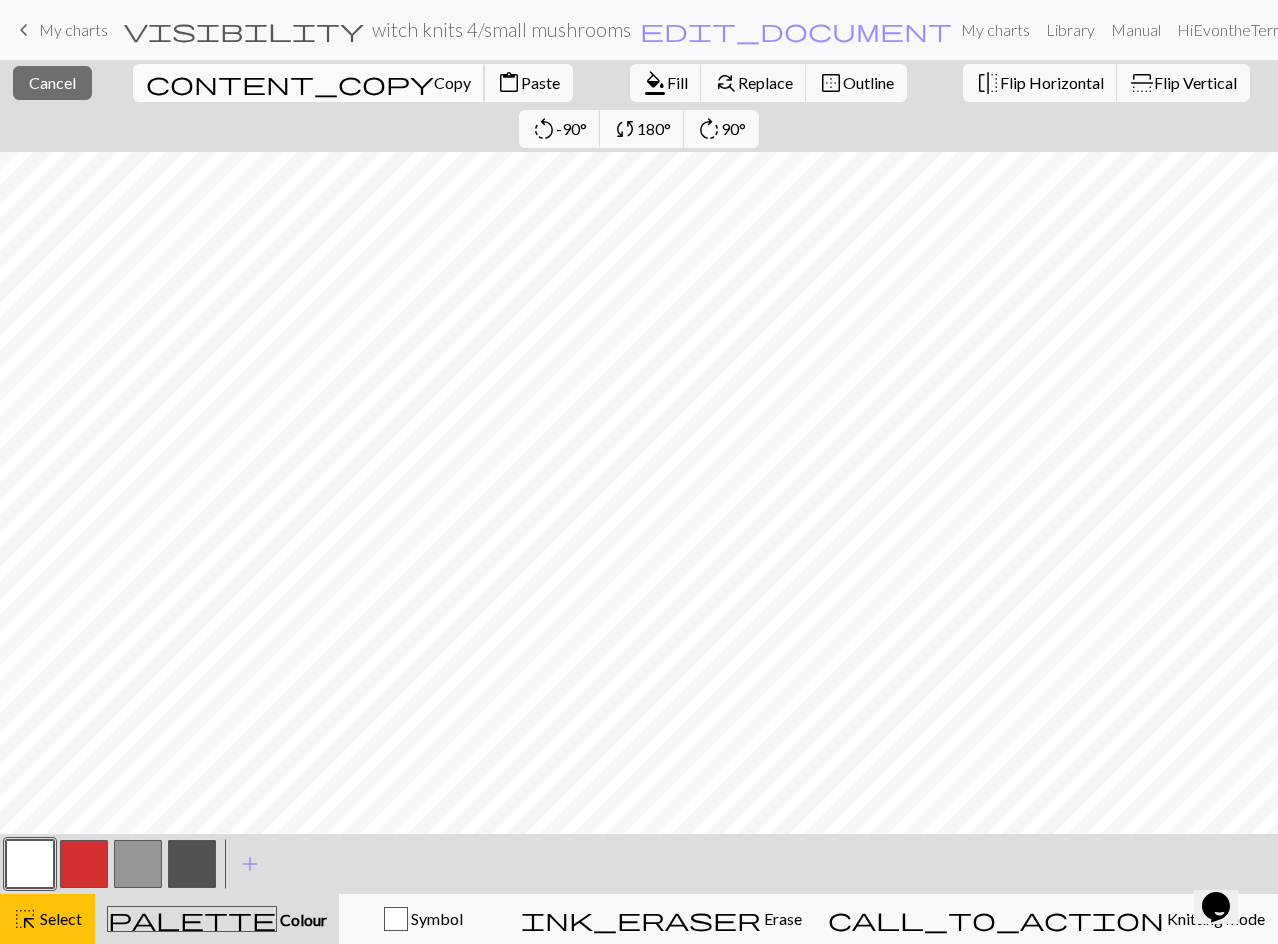 click on "Copy" at bounding box center (452, 82) 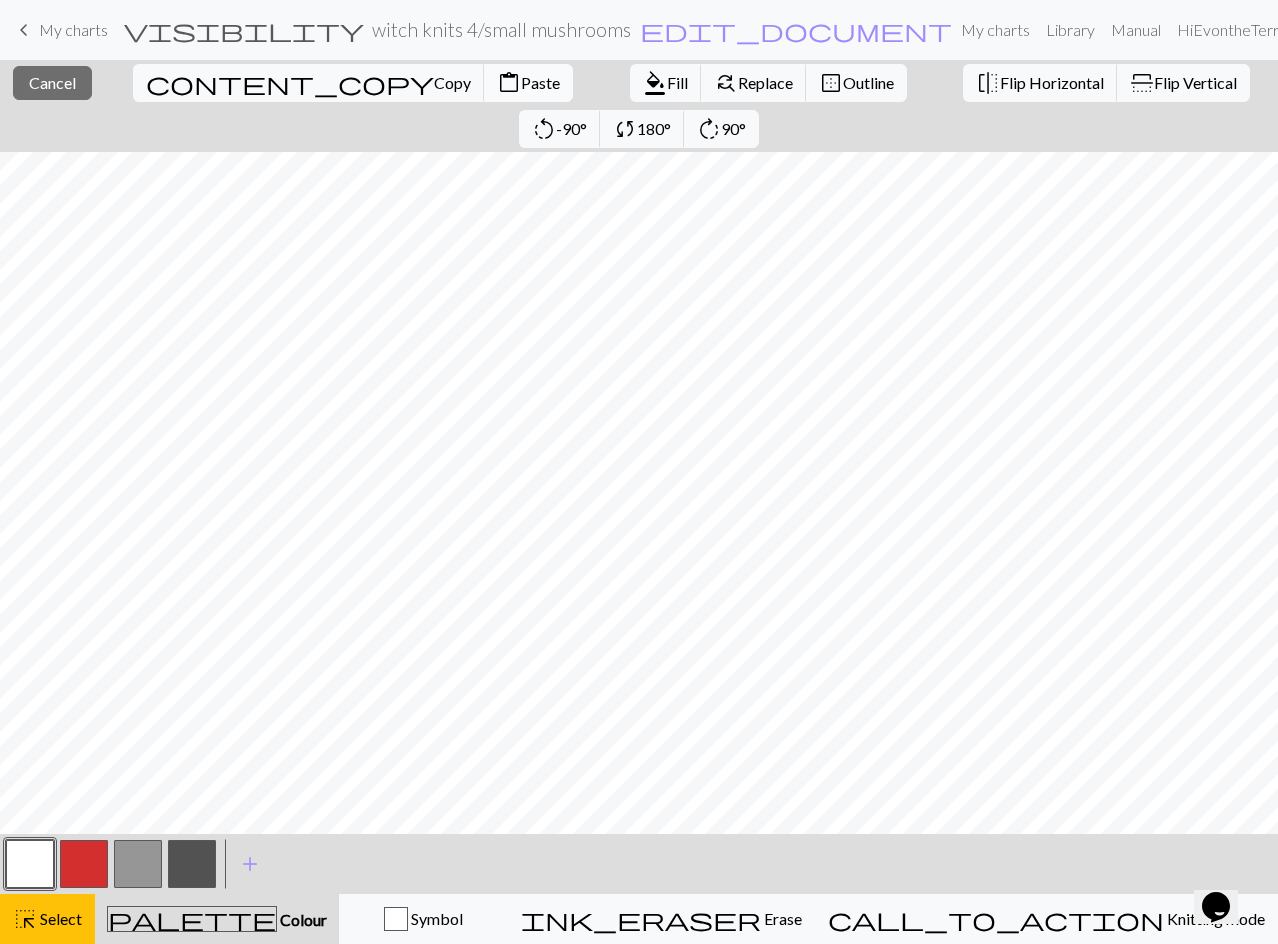 click on "Paste" at bounding box center [540, 82] 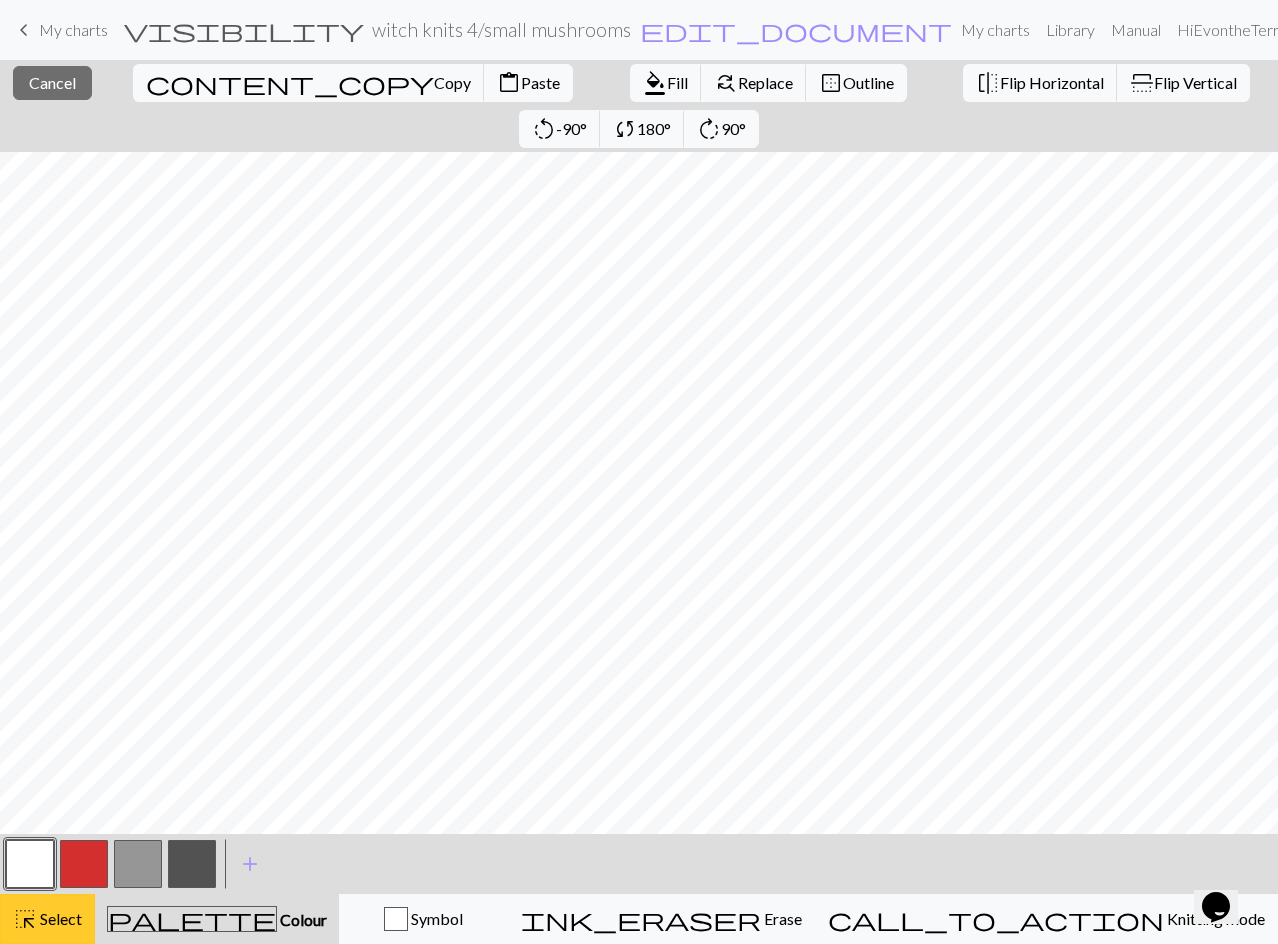 click on "highlight_alt   Select   Select" at bounding box center [47, 919] 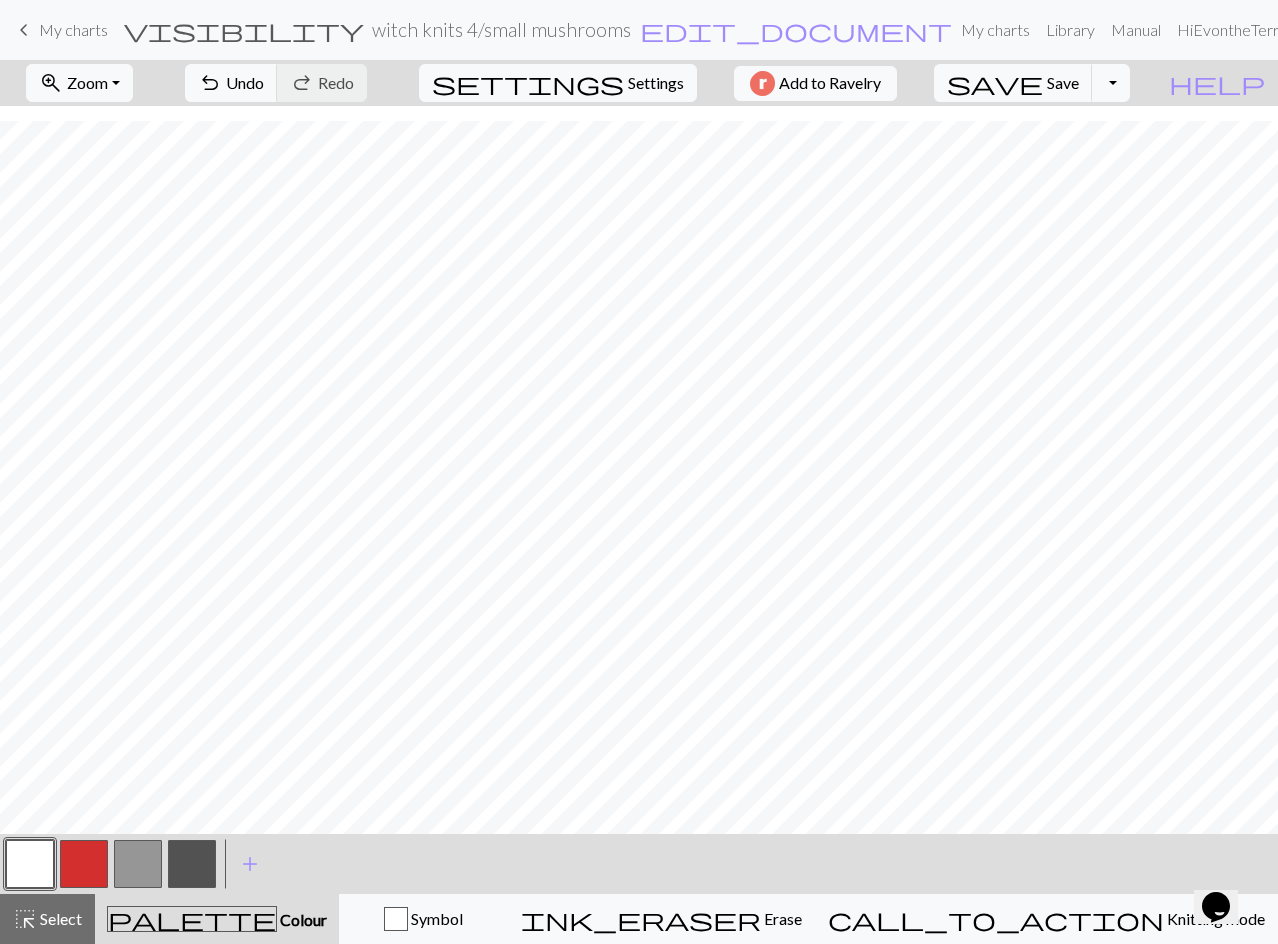 click at bounding box center [192, 864] 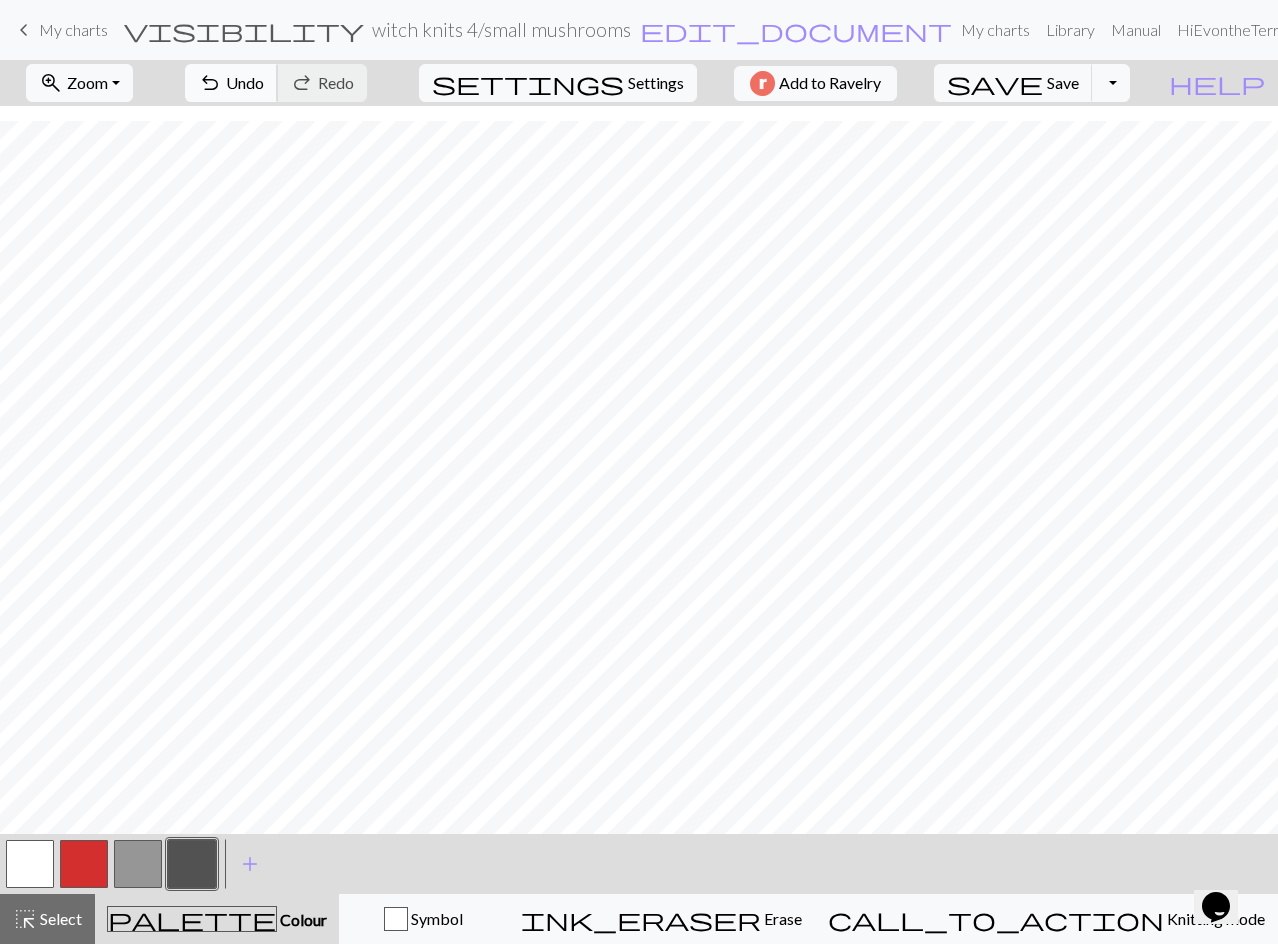 drag, startPoint x: 323, startPoint y: 77, endPoint x: 330, endPoint y: 86, distance: 11.401754 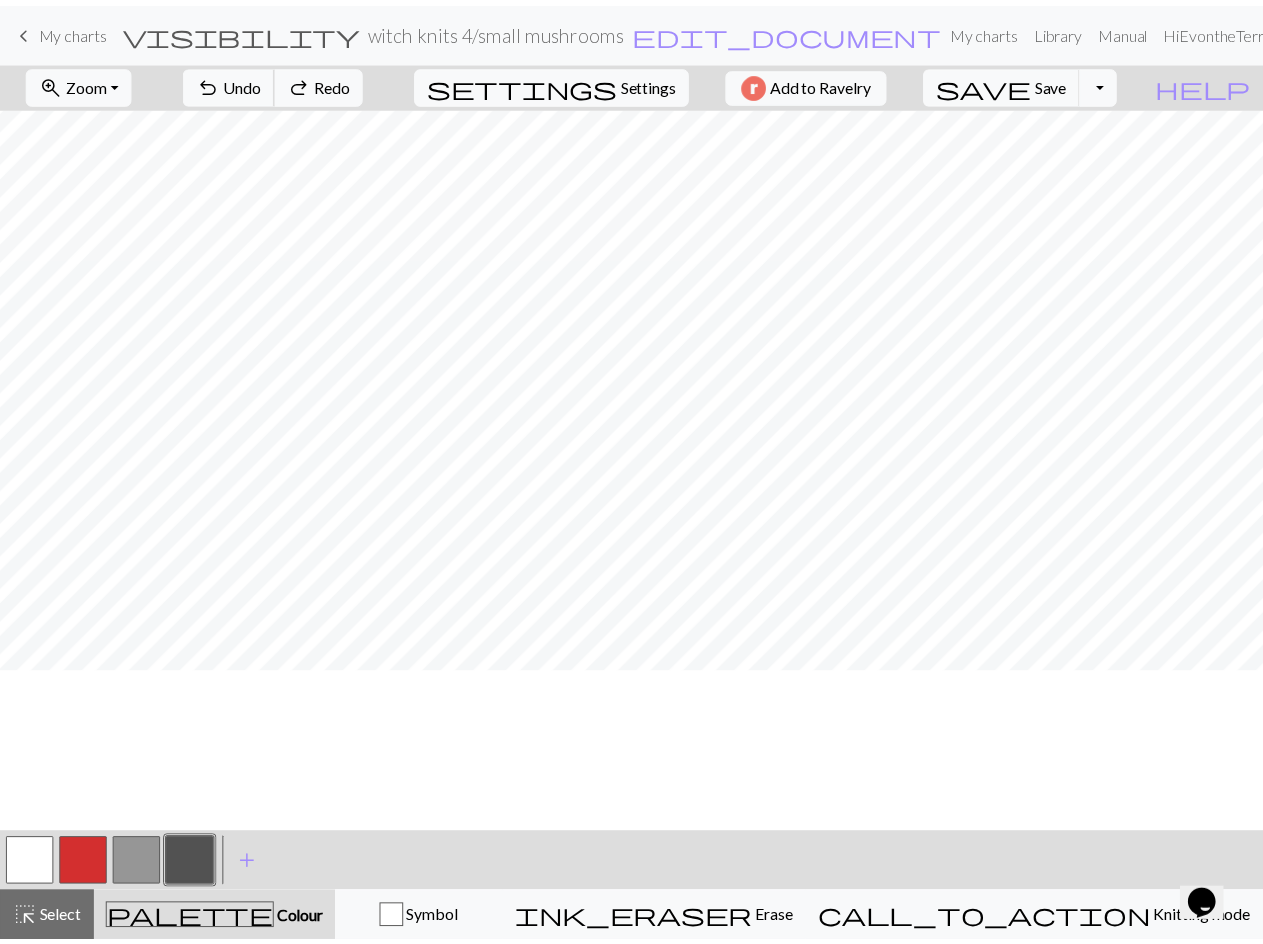 scroll, scrollTop: 0, scrollLeft: 0, axis: both 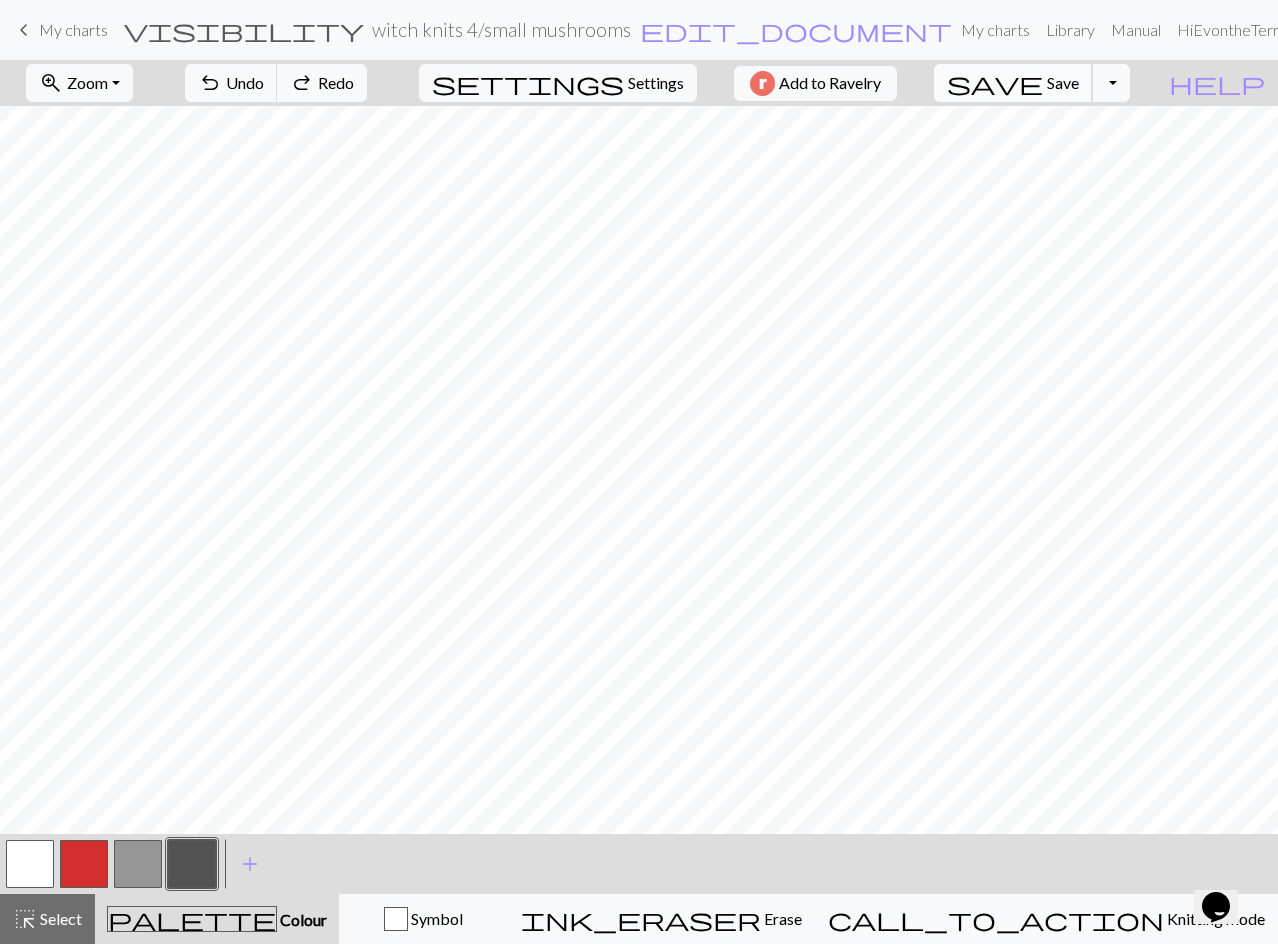 click on "save" at bounding box center (995, 83) 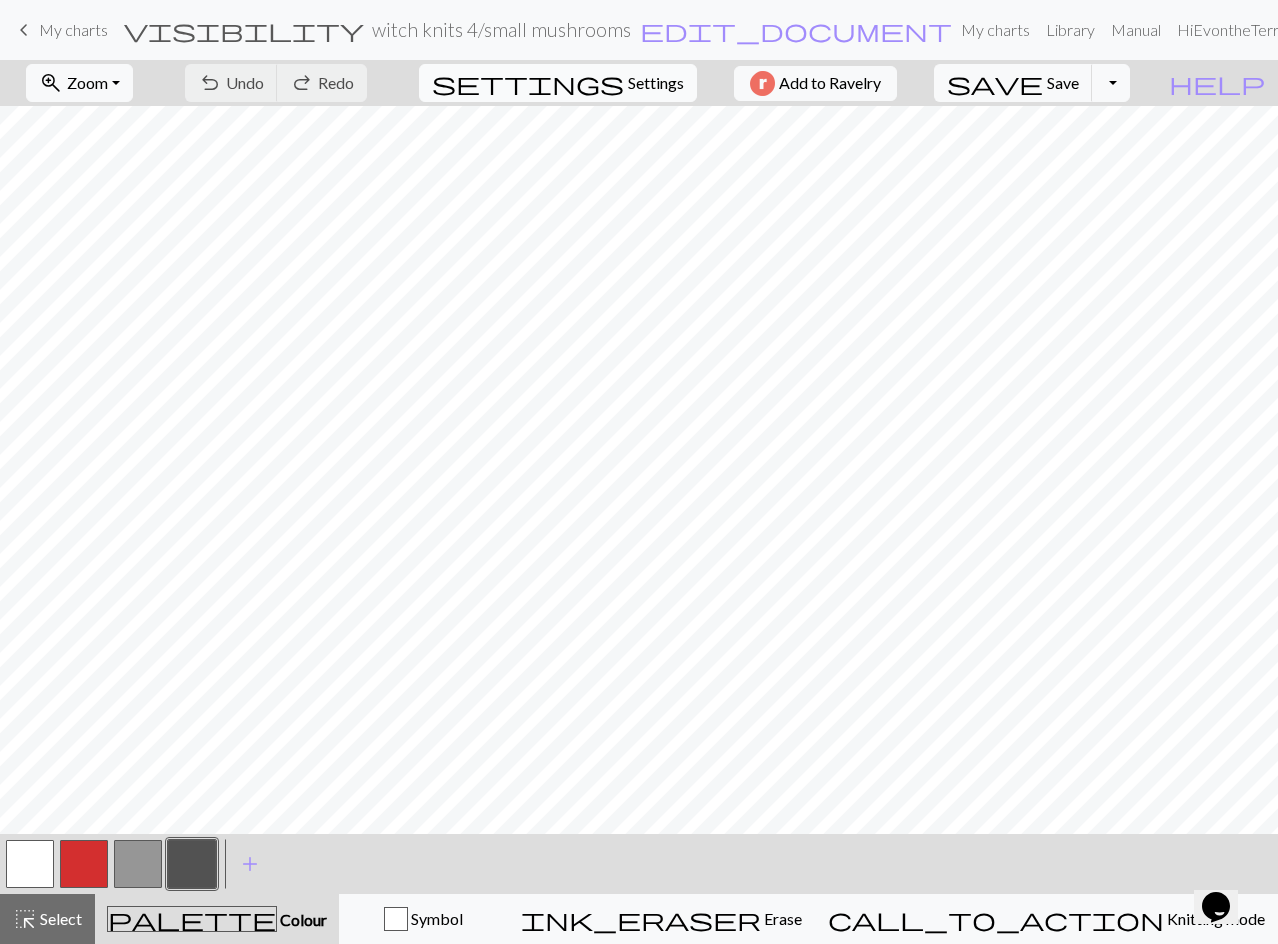 click on "Settings" at bounding box center (656, 83) 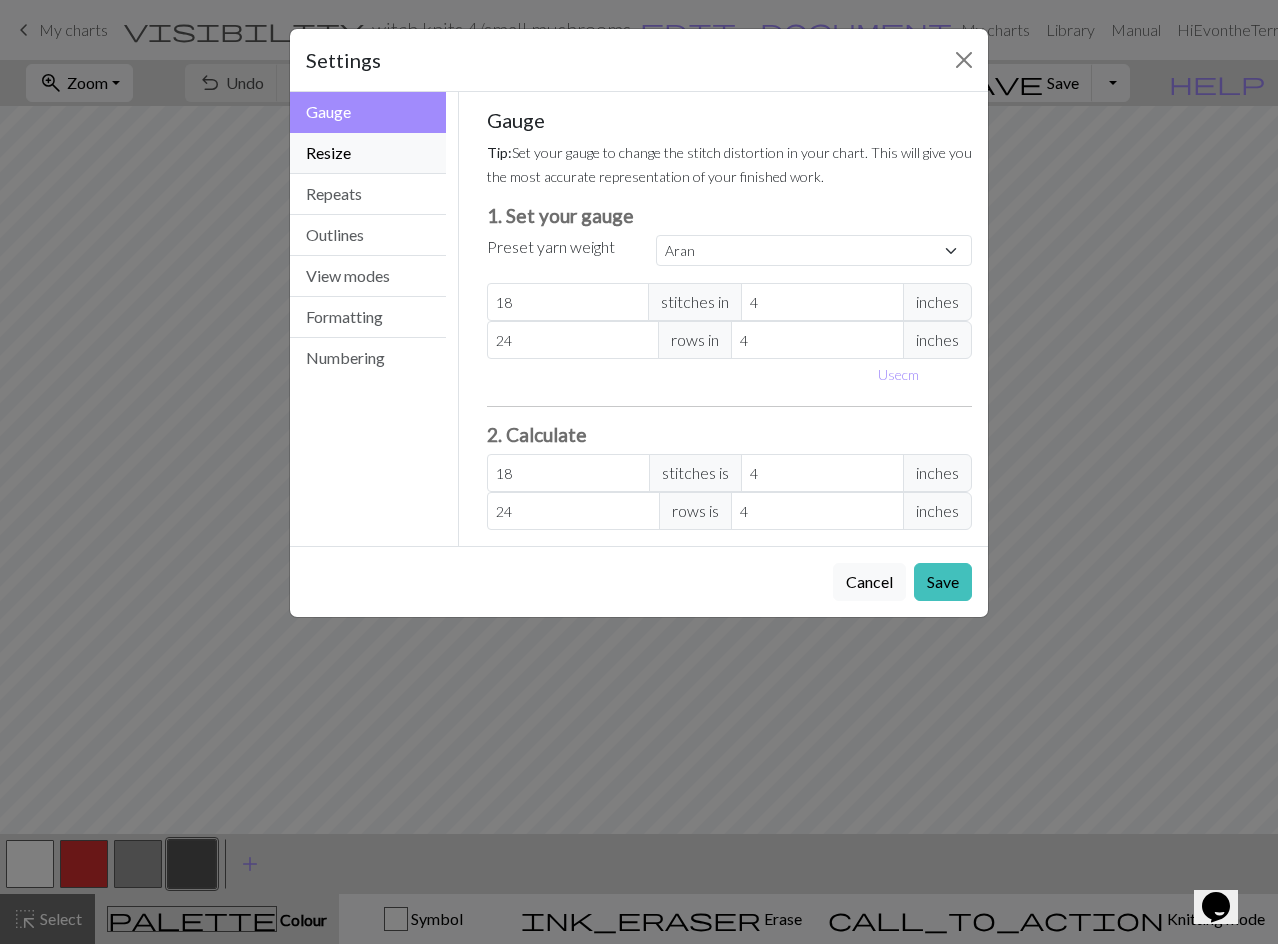 click on "Resize" at bounding box center [368, 153] 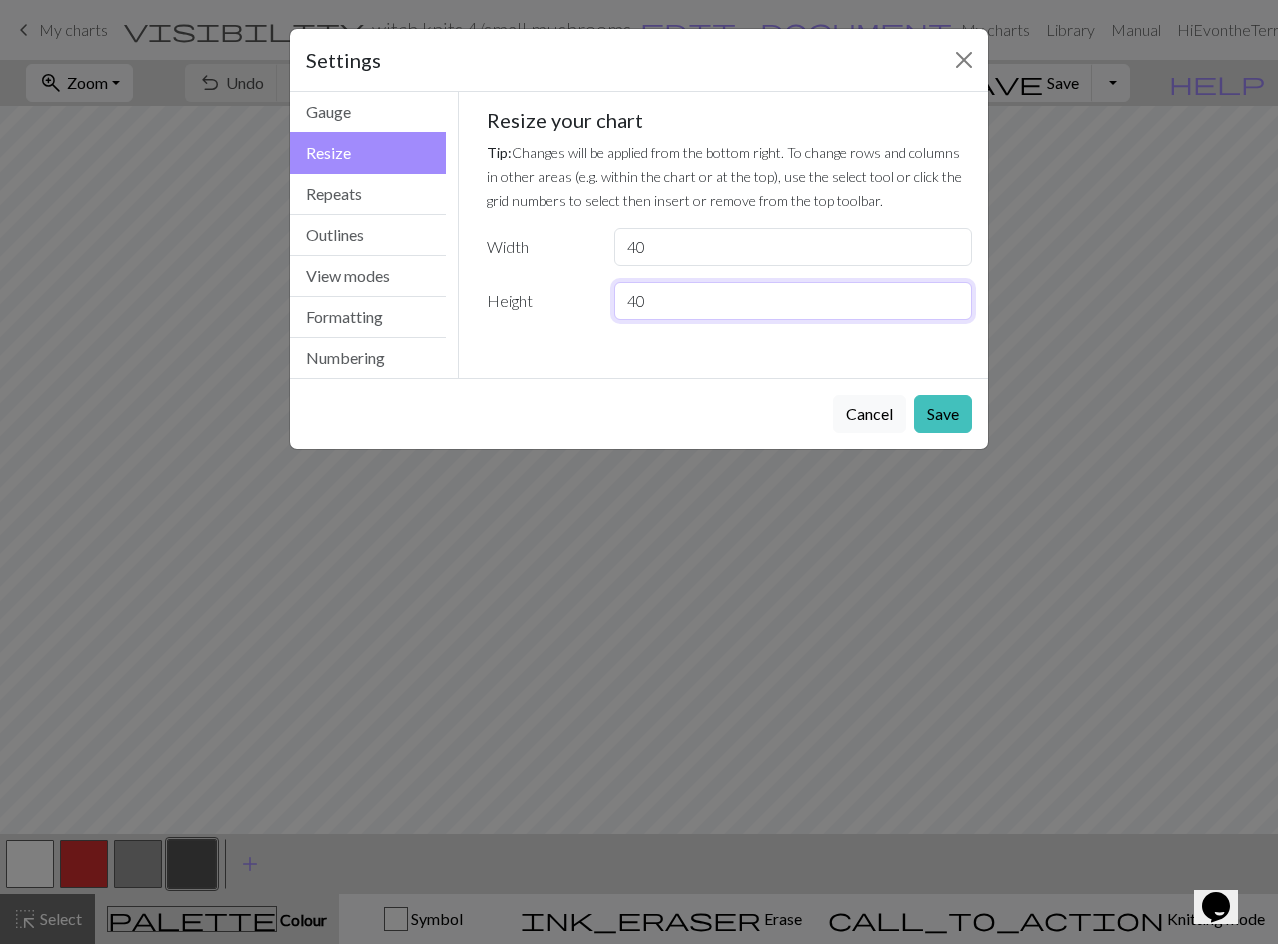 drag, startPoint x: 669, startPoint y: 299, endPoint x: 546, endPoint y: 307, distance: 123.25989 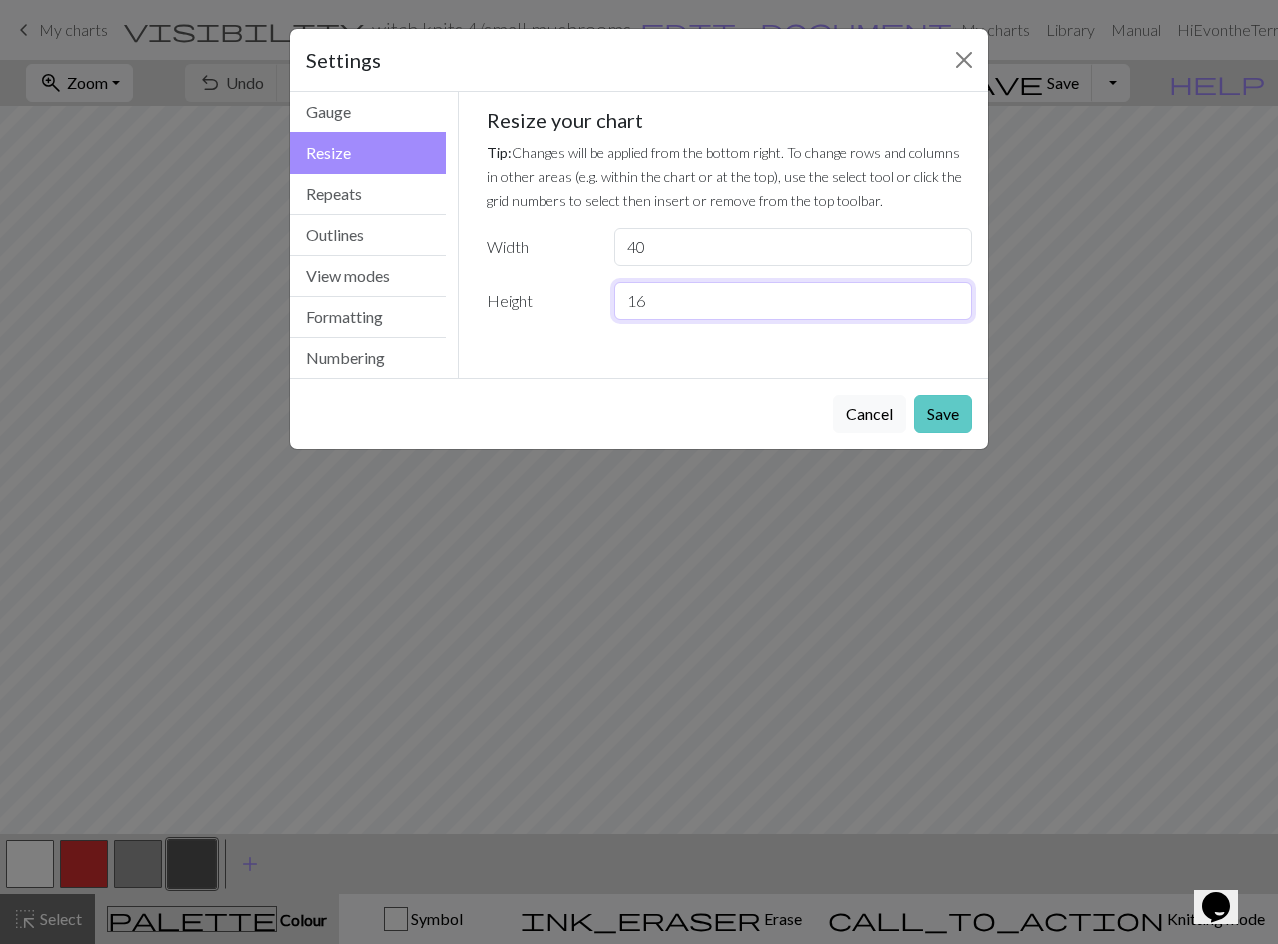type on "16" 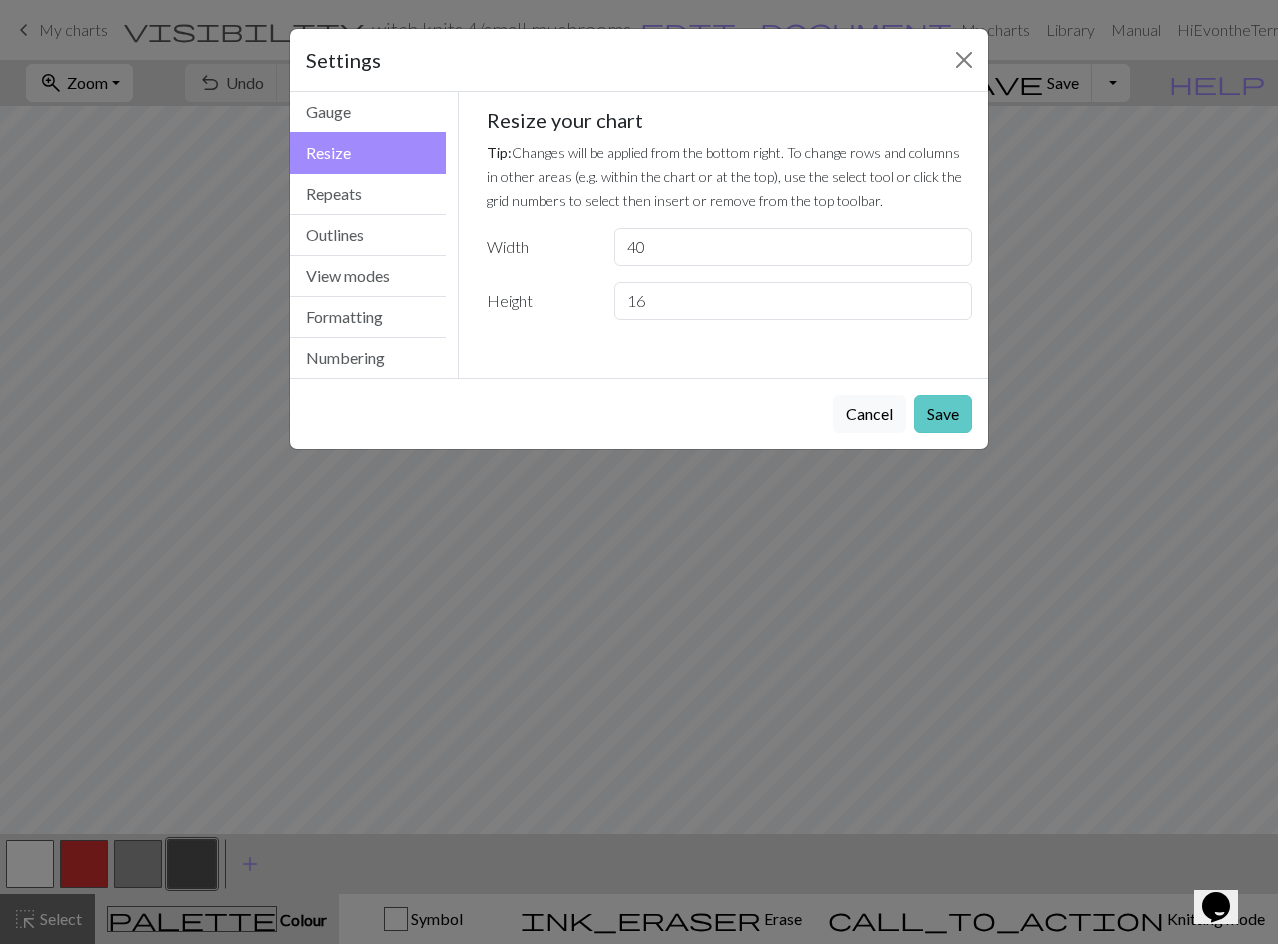 click on "Save" at bounding box center [943, 414] 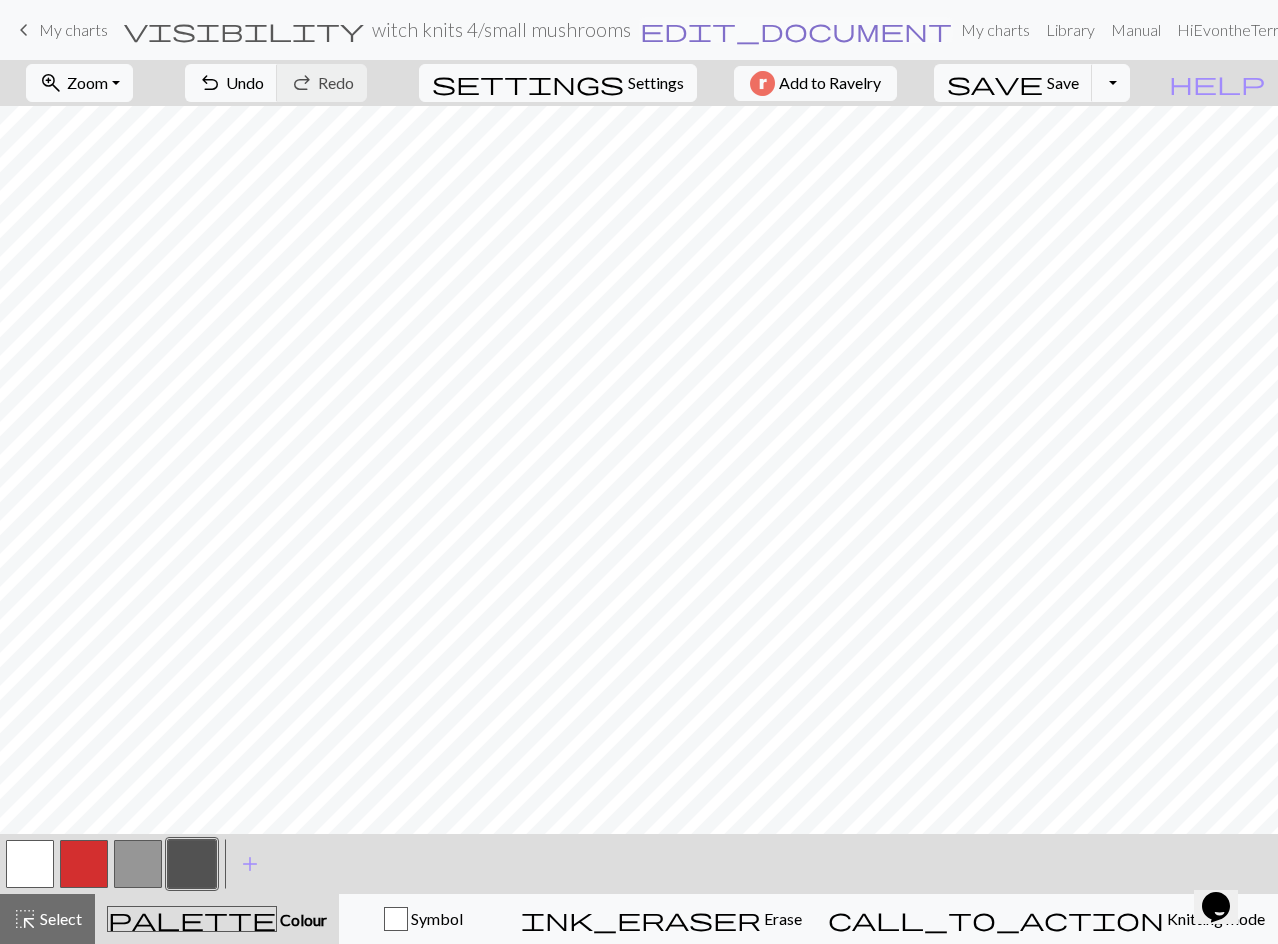 click on "edit_document" at bounding box center (796, 30) 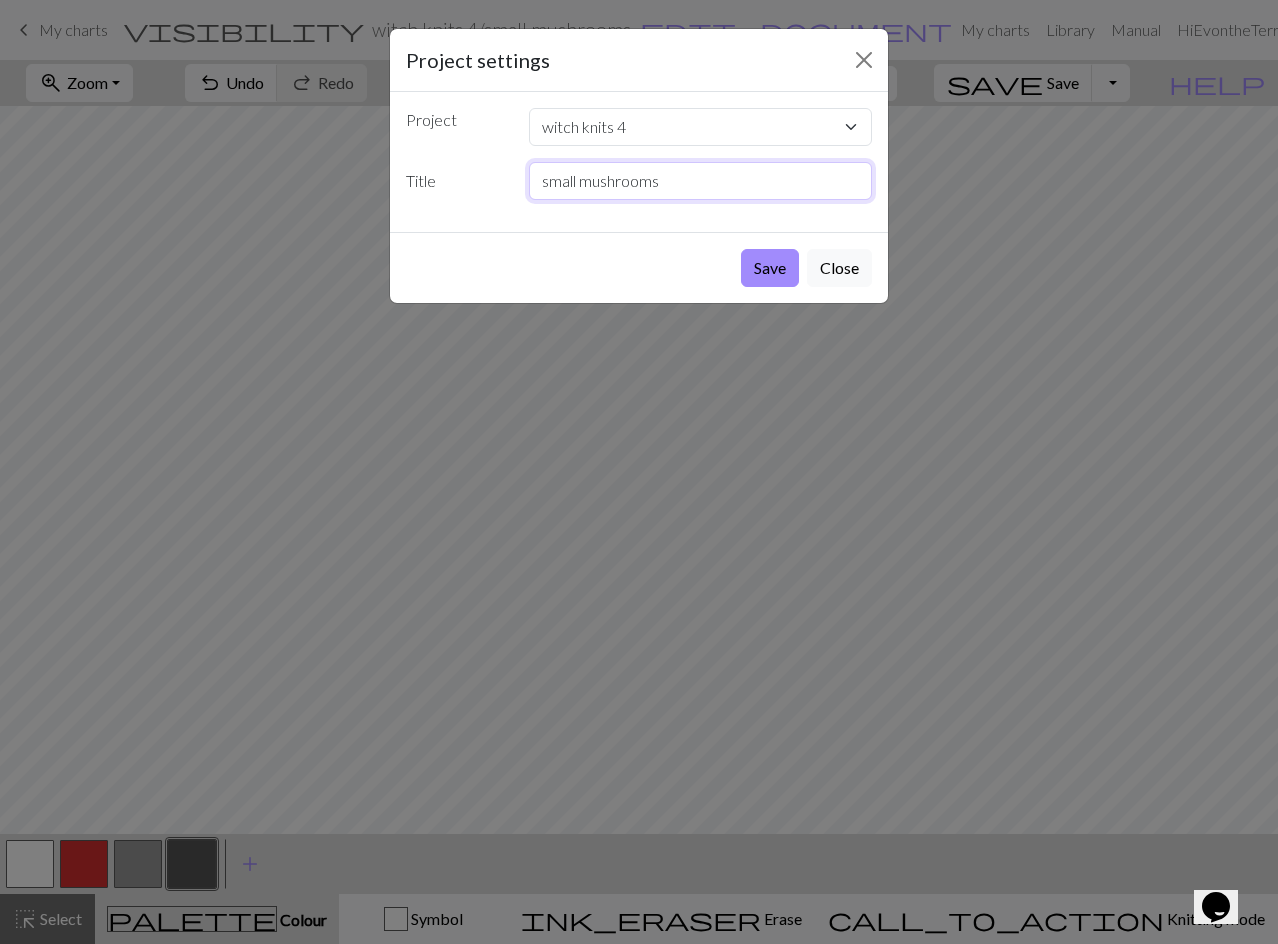 click on "small mushrooms" at bounding box center [701, 181] 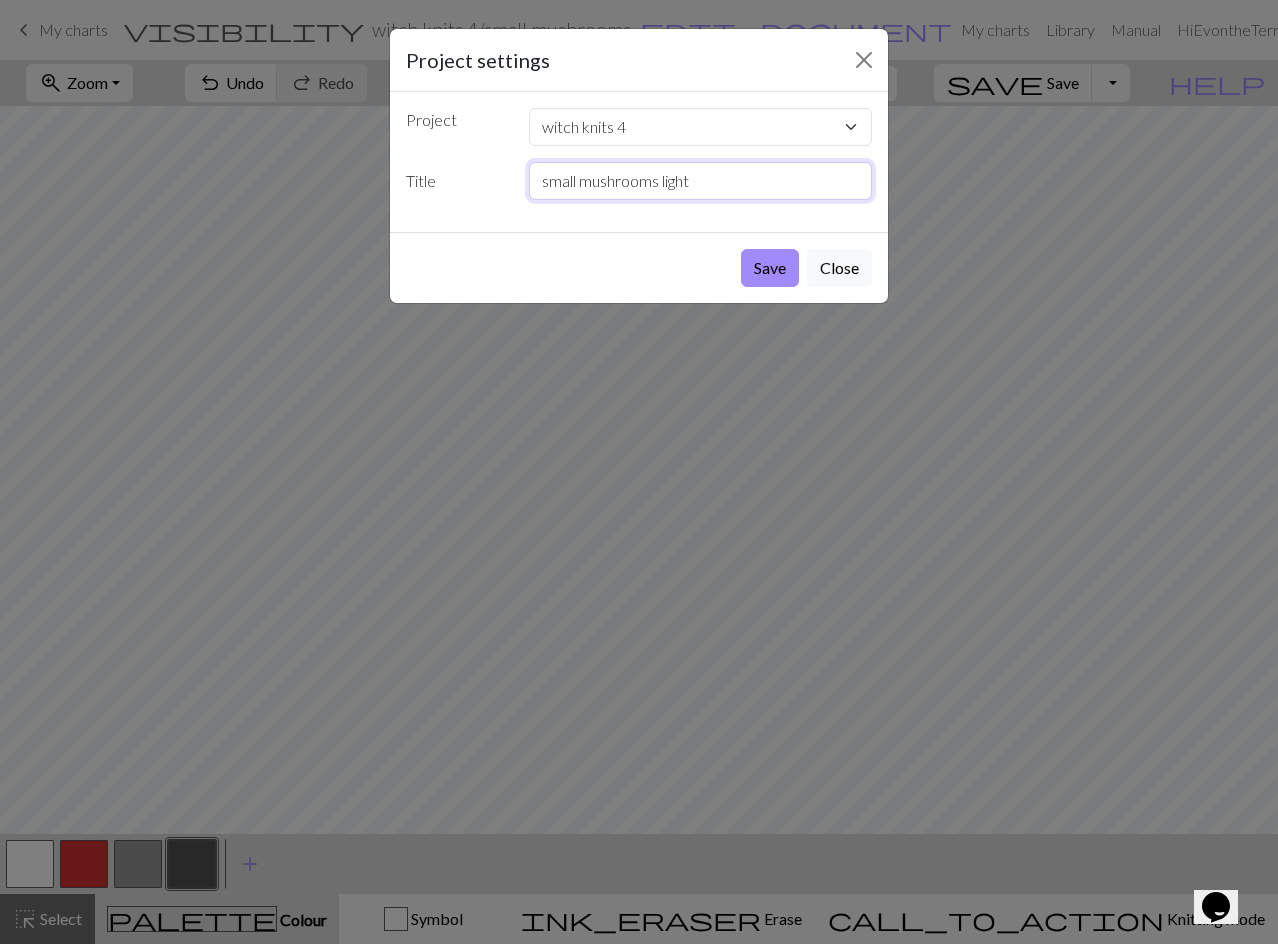 type on "small mushrooms light" 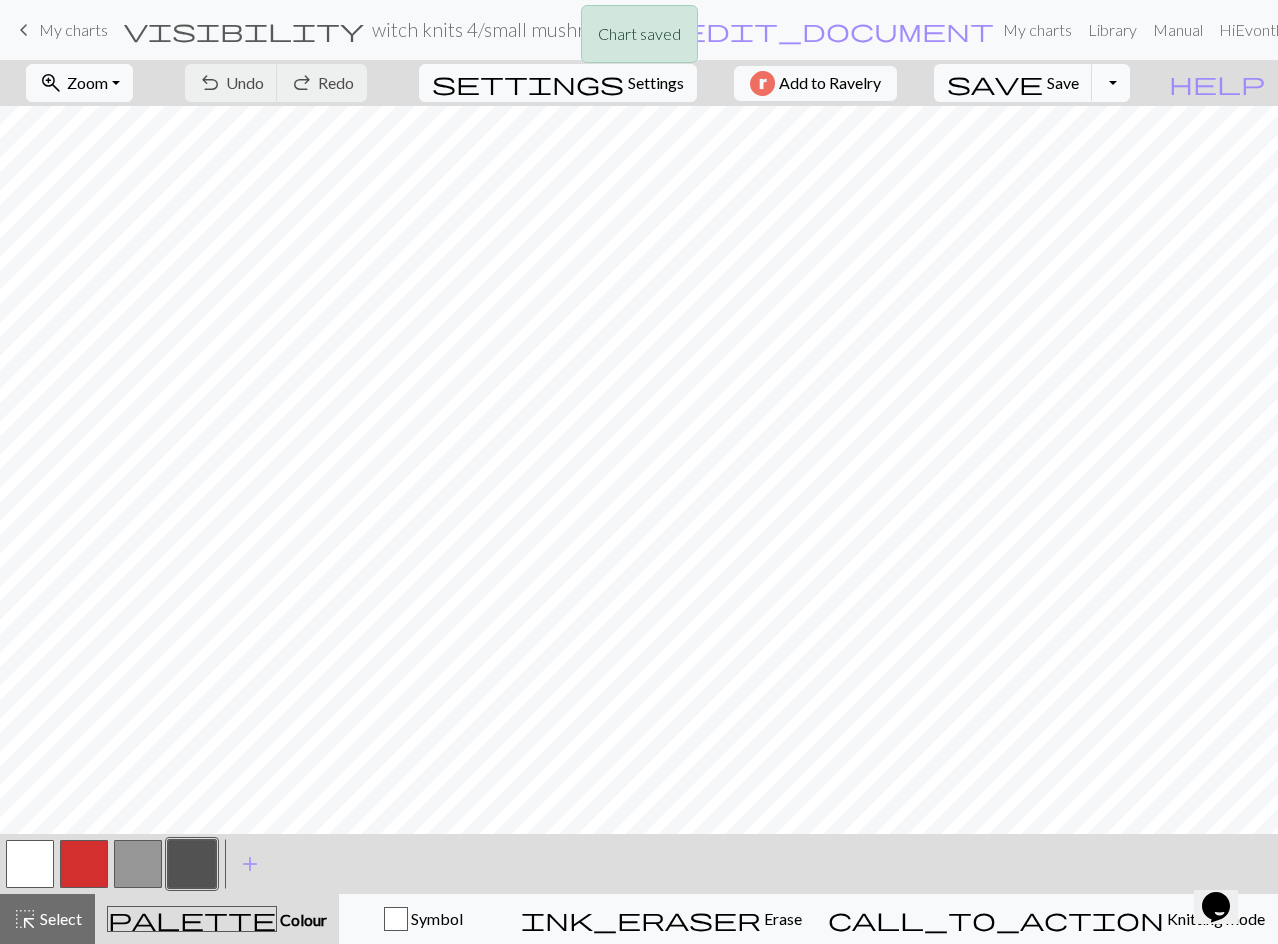 click on "Toggle Dropdown" at bounding box center [1111, 83] 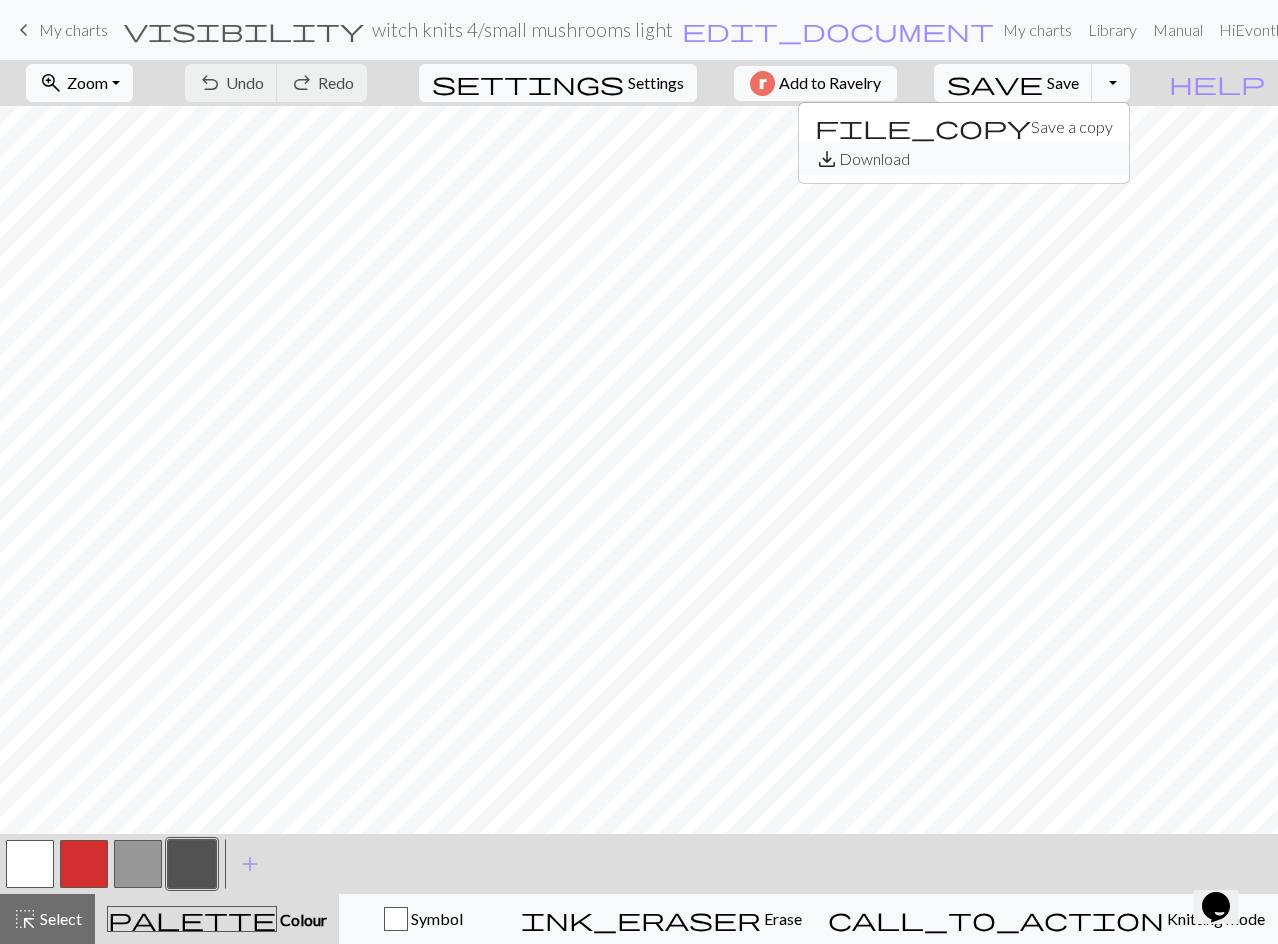 click on "save_alt  Download" at bounding box center (964, 159) 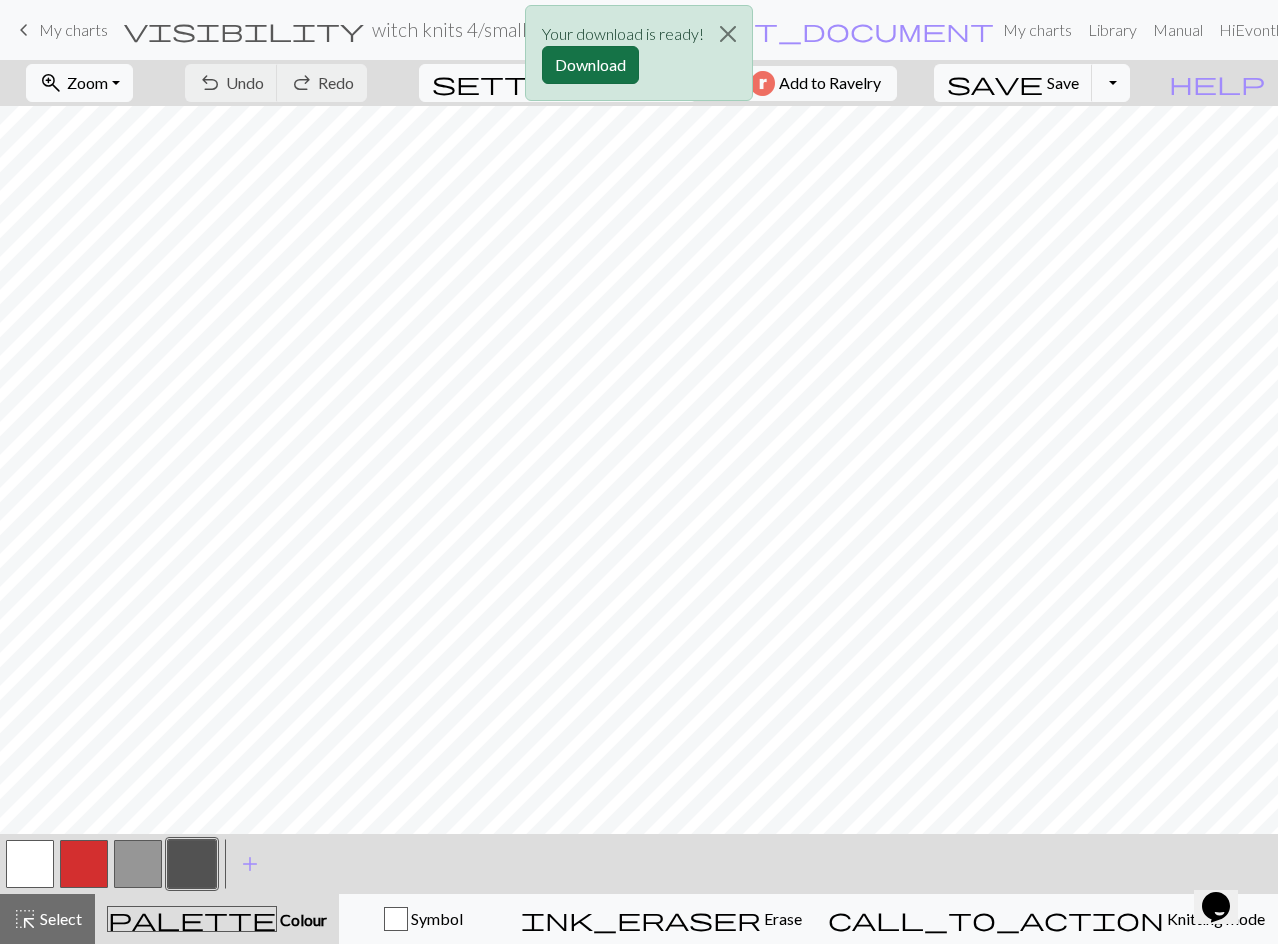 click on "Download" at bounding box center (590, 65) 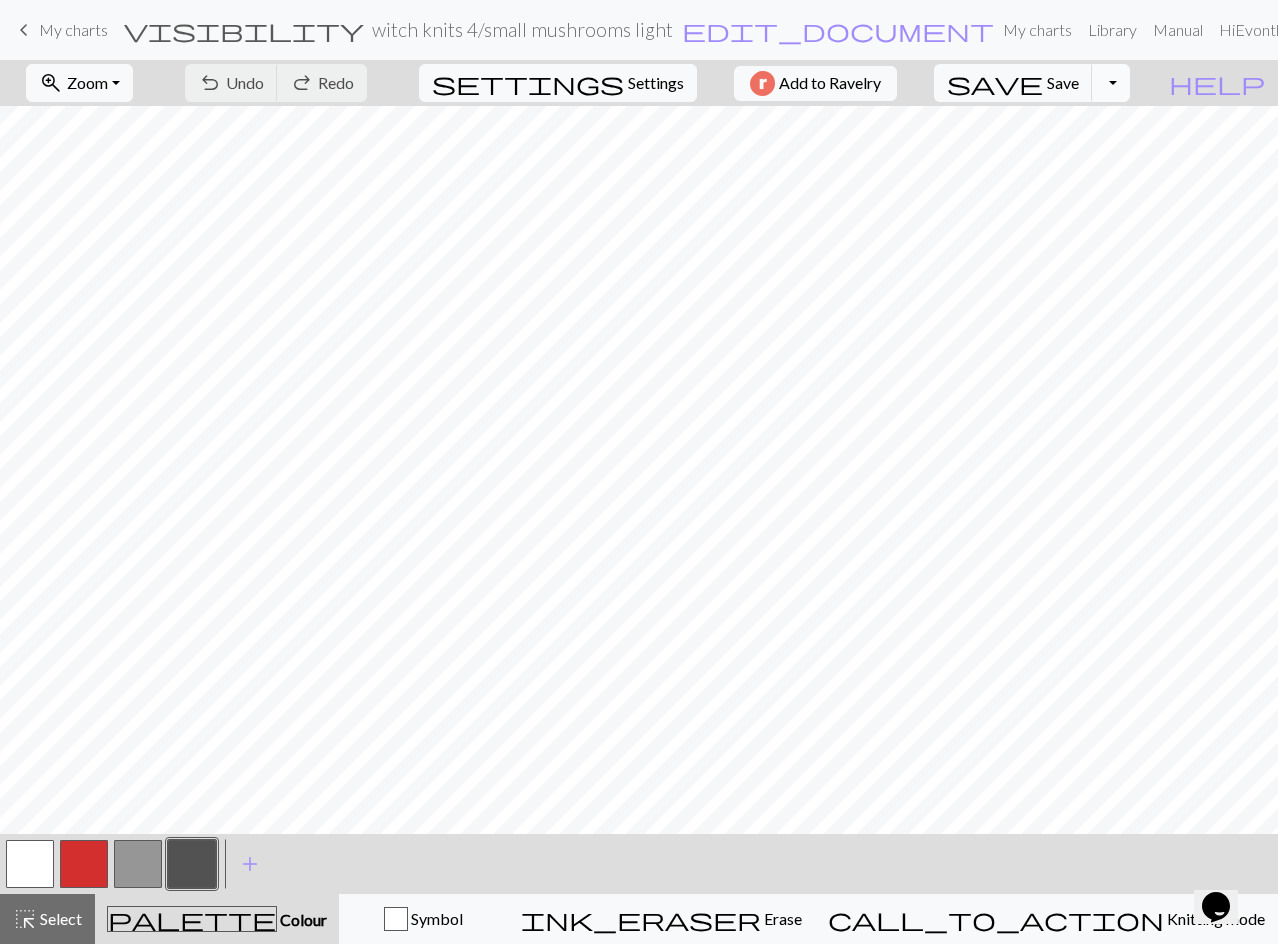 click on "Toggle Dropdown" at bounding box center (1111, 83) 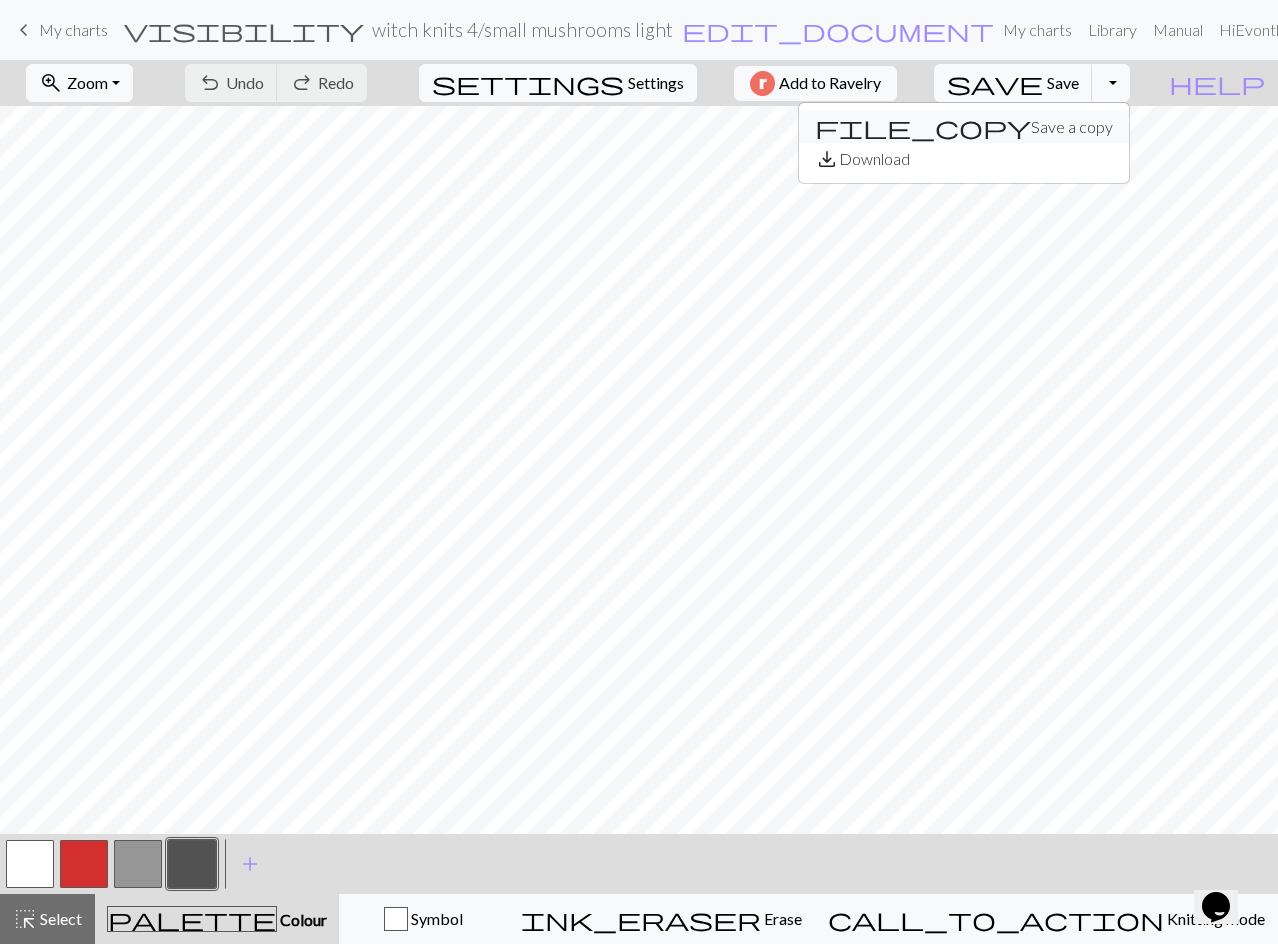 click on "file_copy  Save a copy" at bounding box center (964, 127) 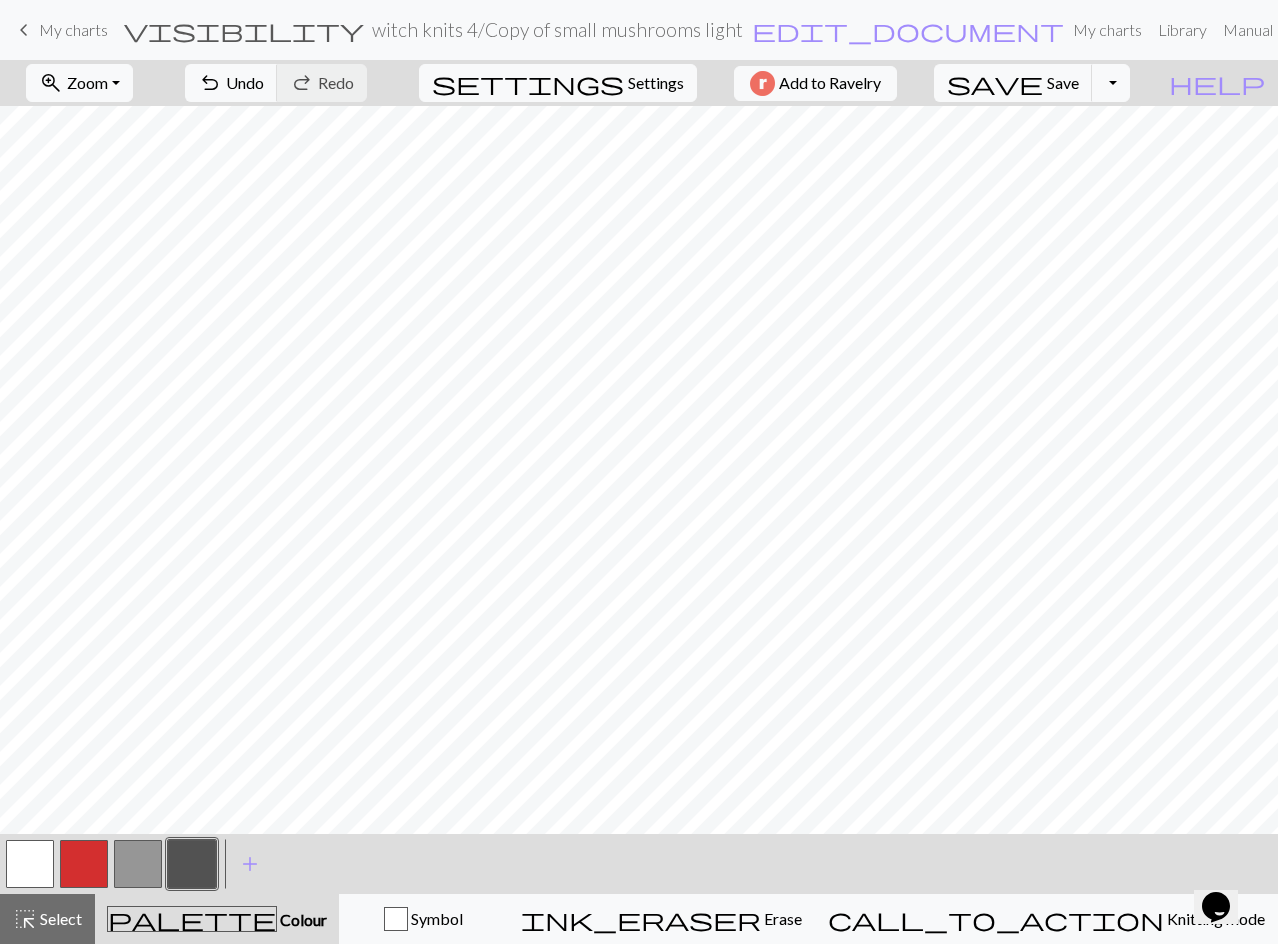 click on "witch knits 4  /  Copy of small mushrooms light" at bounding box center [557, 29] 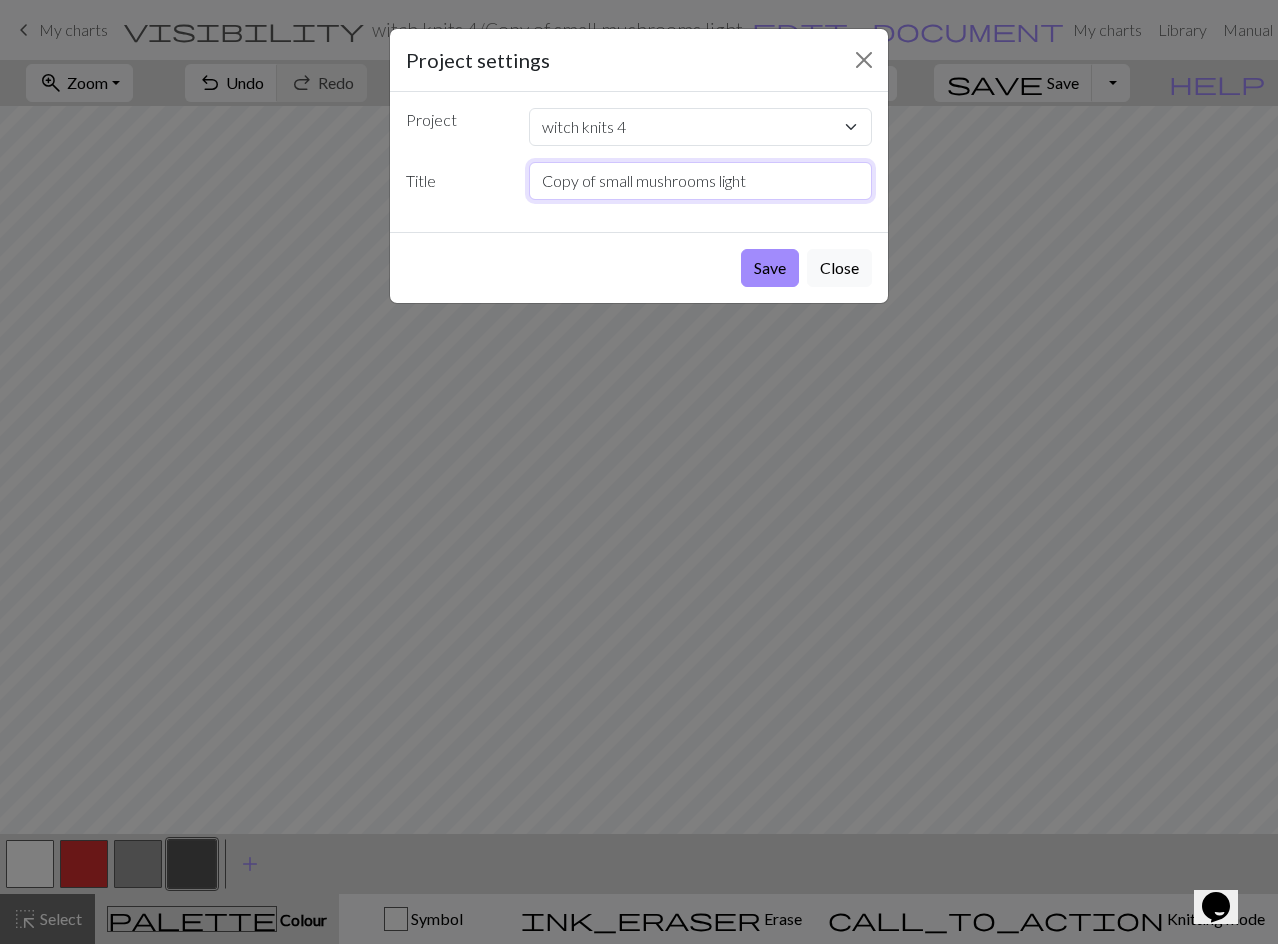drag, startPoint x: 719, startPoint y: 181, endPoint x: 877, endPoint y: 181, distance: 158 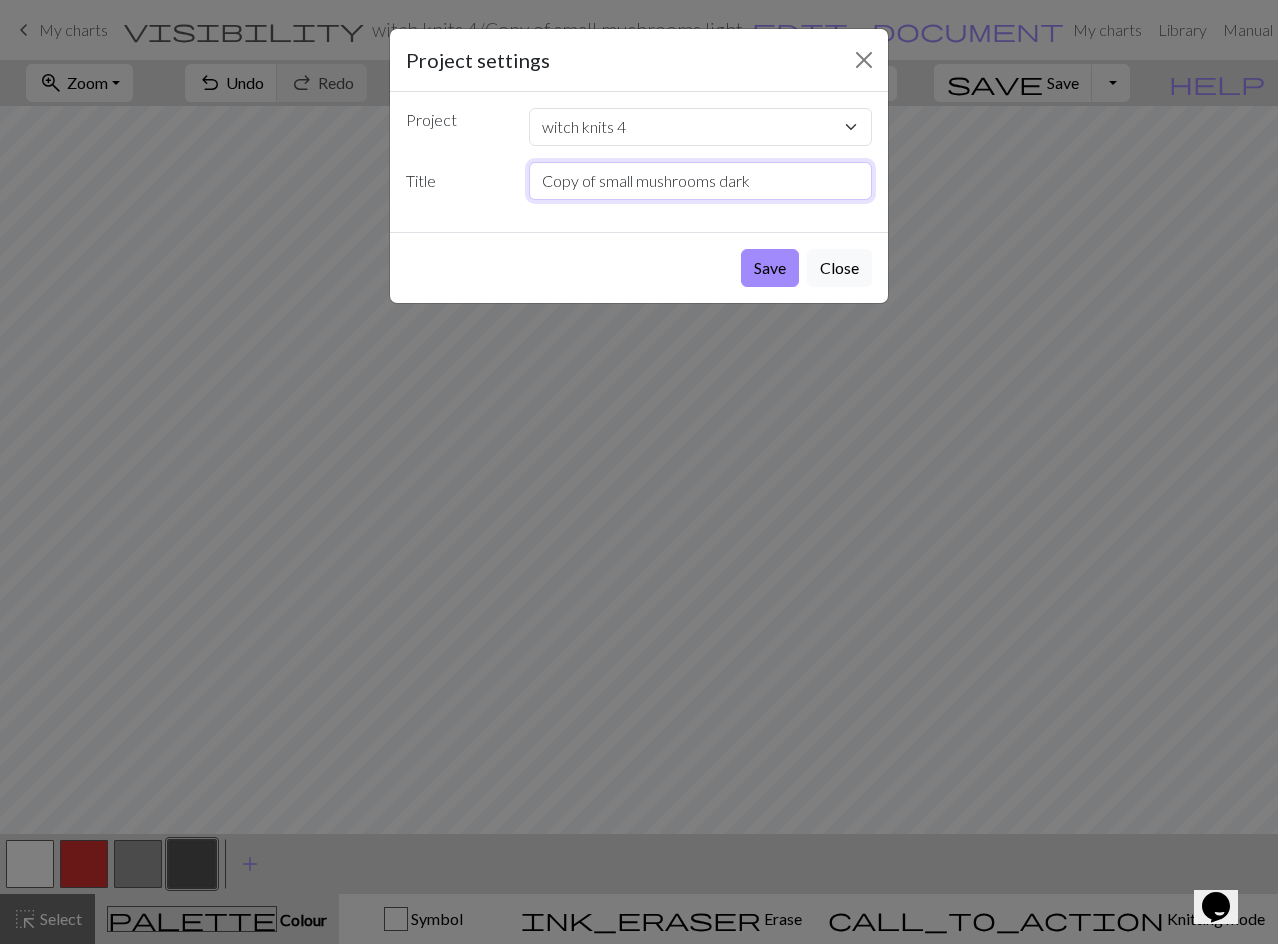 click on "Copy of small mushrooms dark" at bounding box center [701, 181] 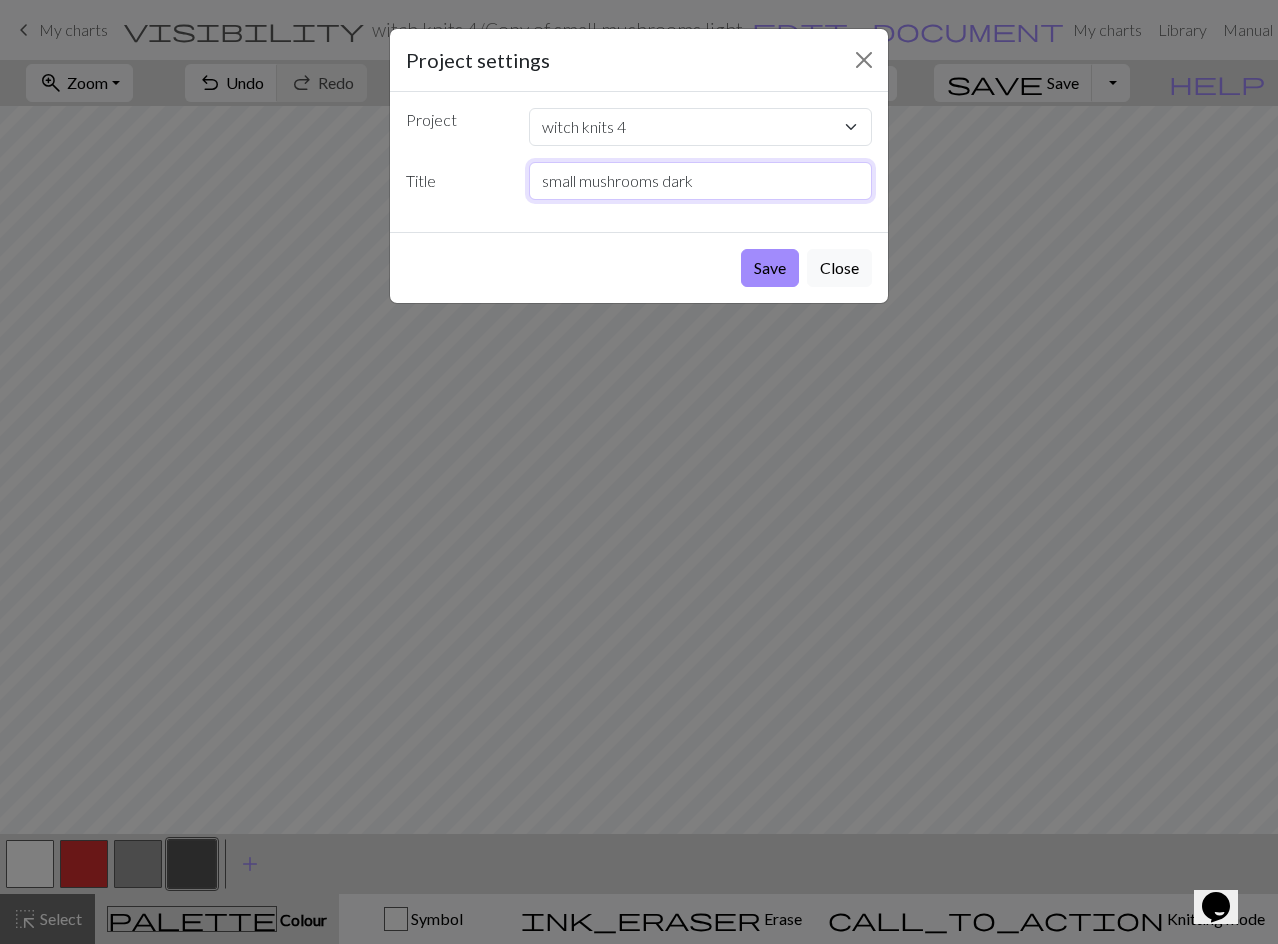 type on "small mushrooms dark" 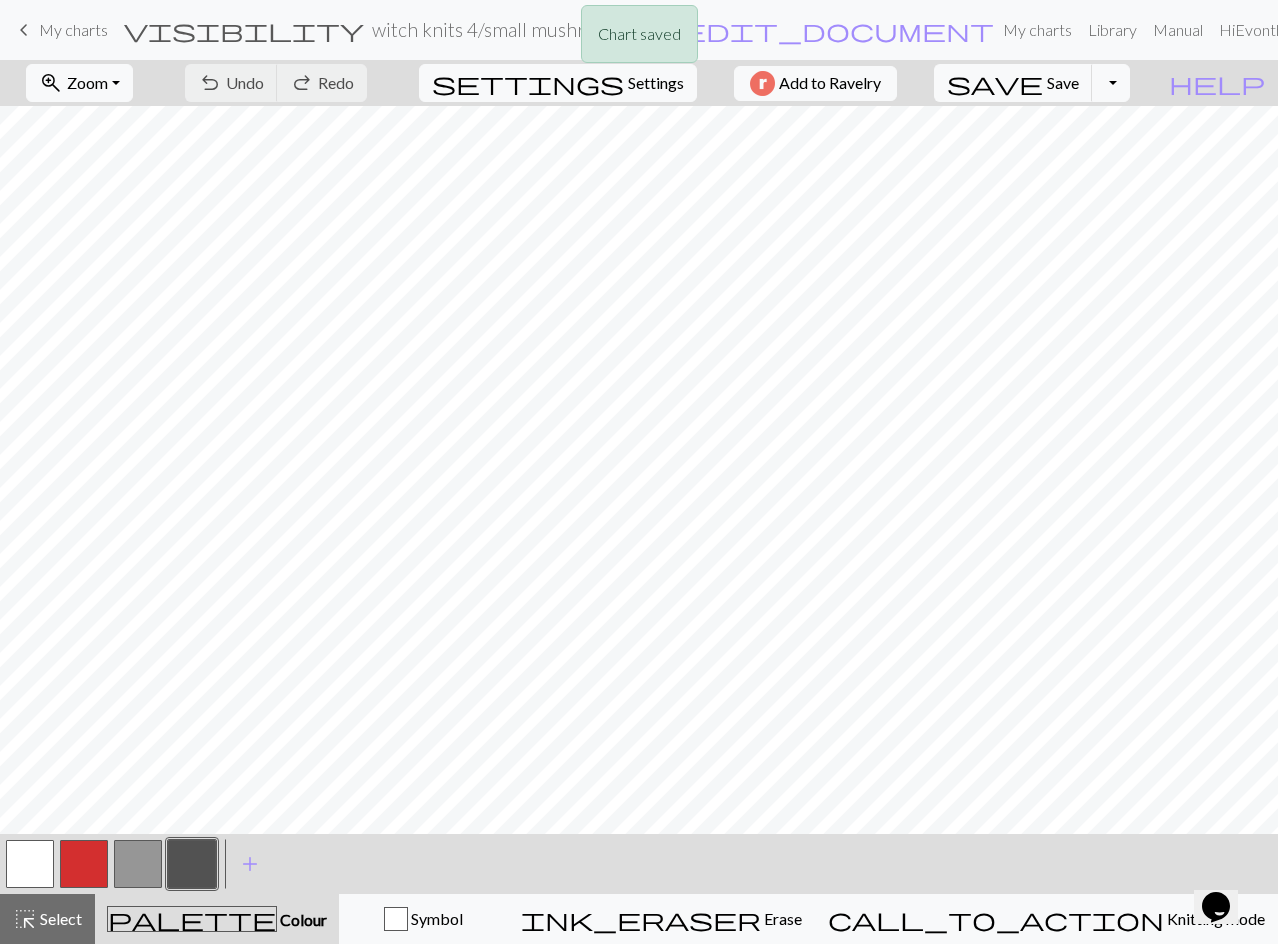 click at bounding box center (30, 864) 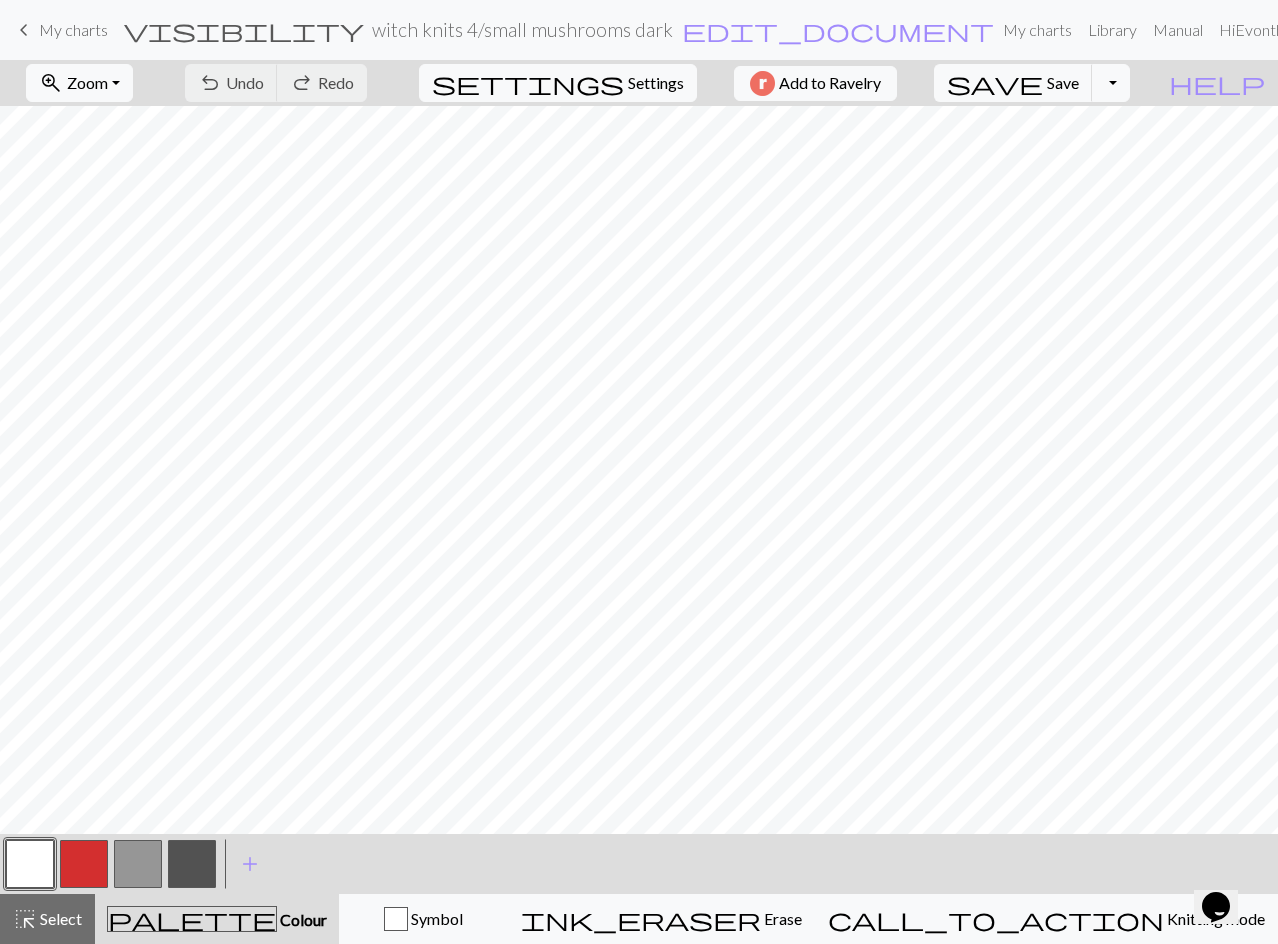 click at bounding box center (30, 864) 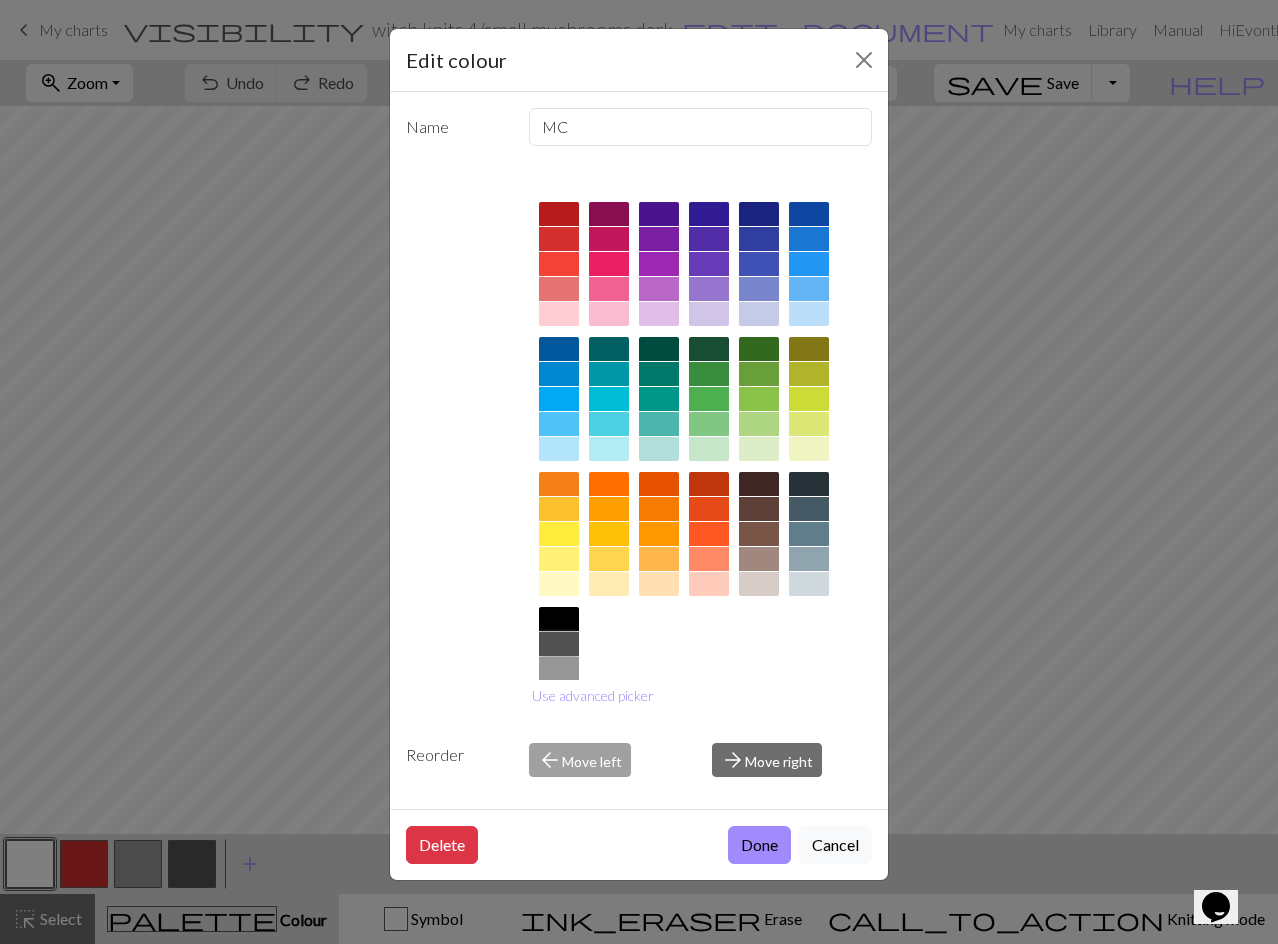 click at bounding box center (559, 644) 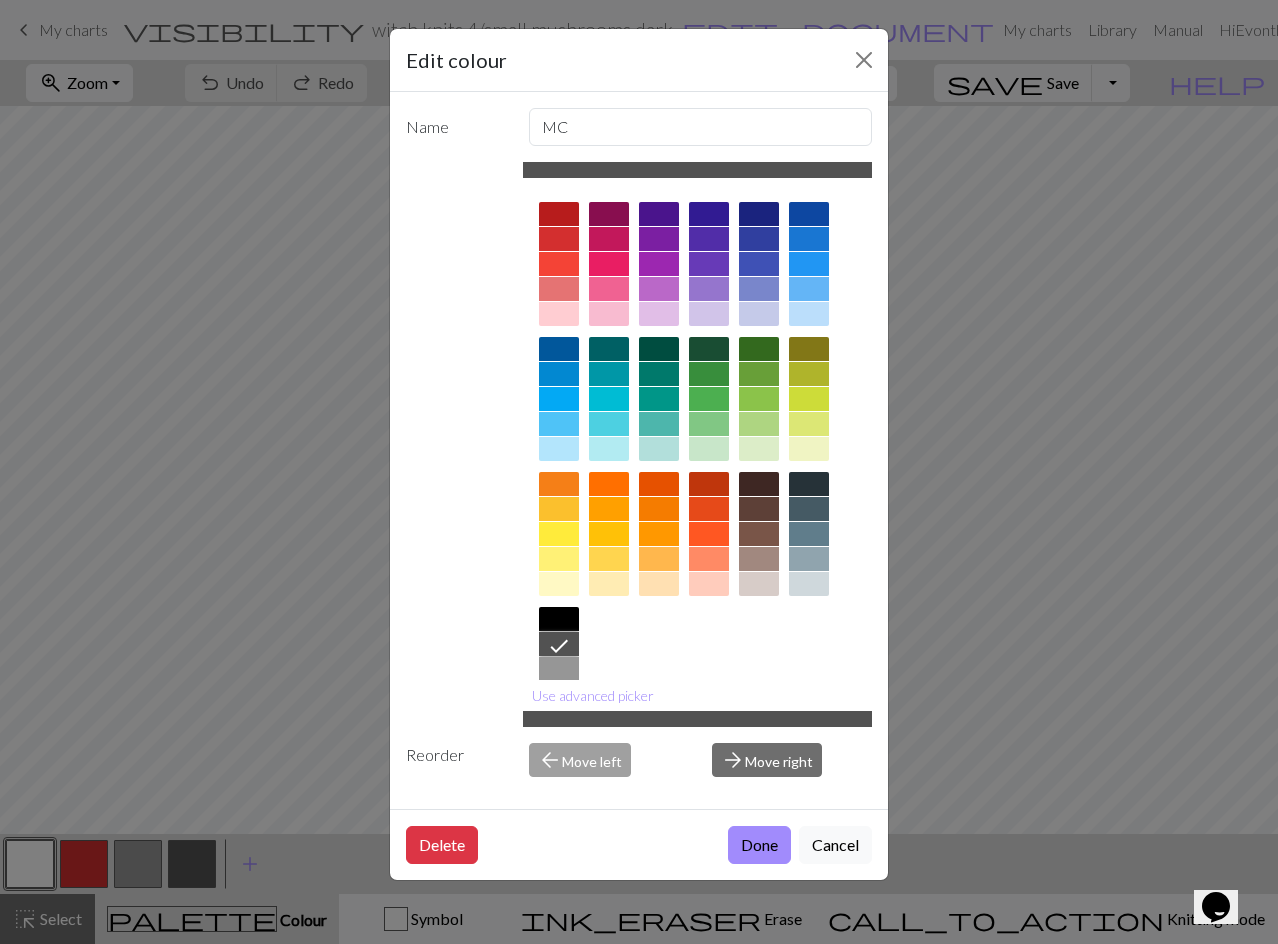 click at bounding box center [559, 619] 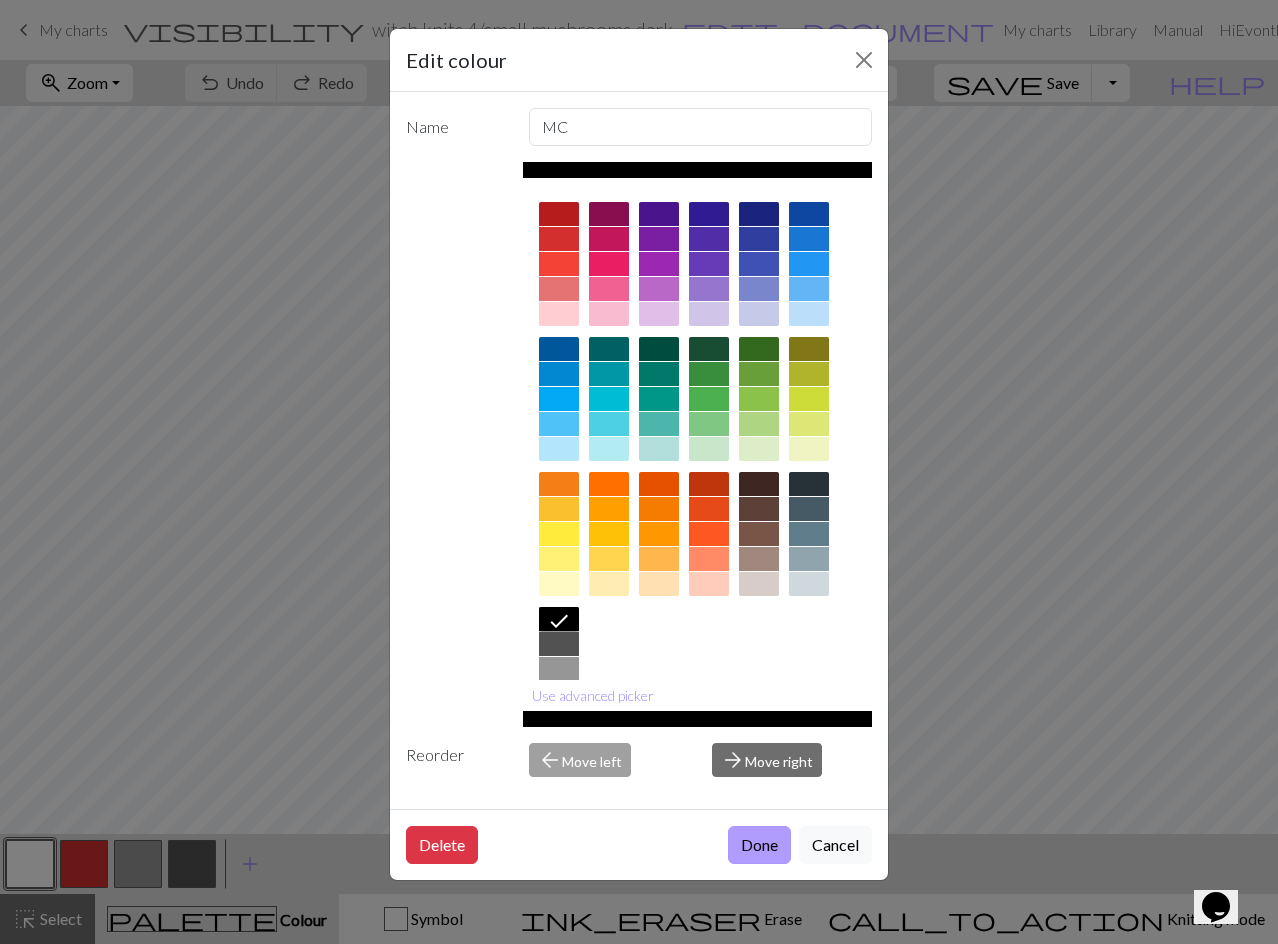 click on "Done" at bounding box center [759, 845] 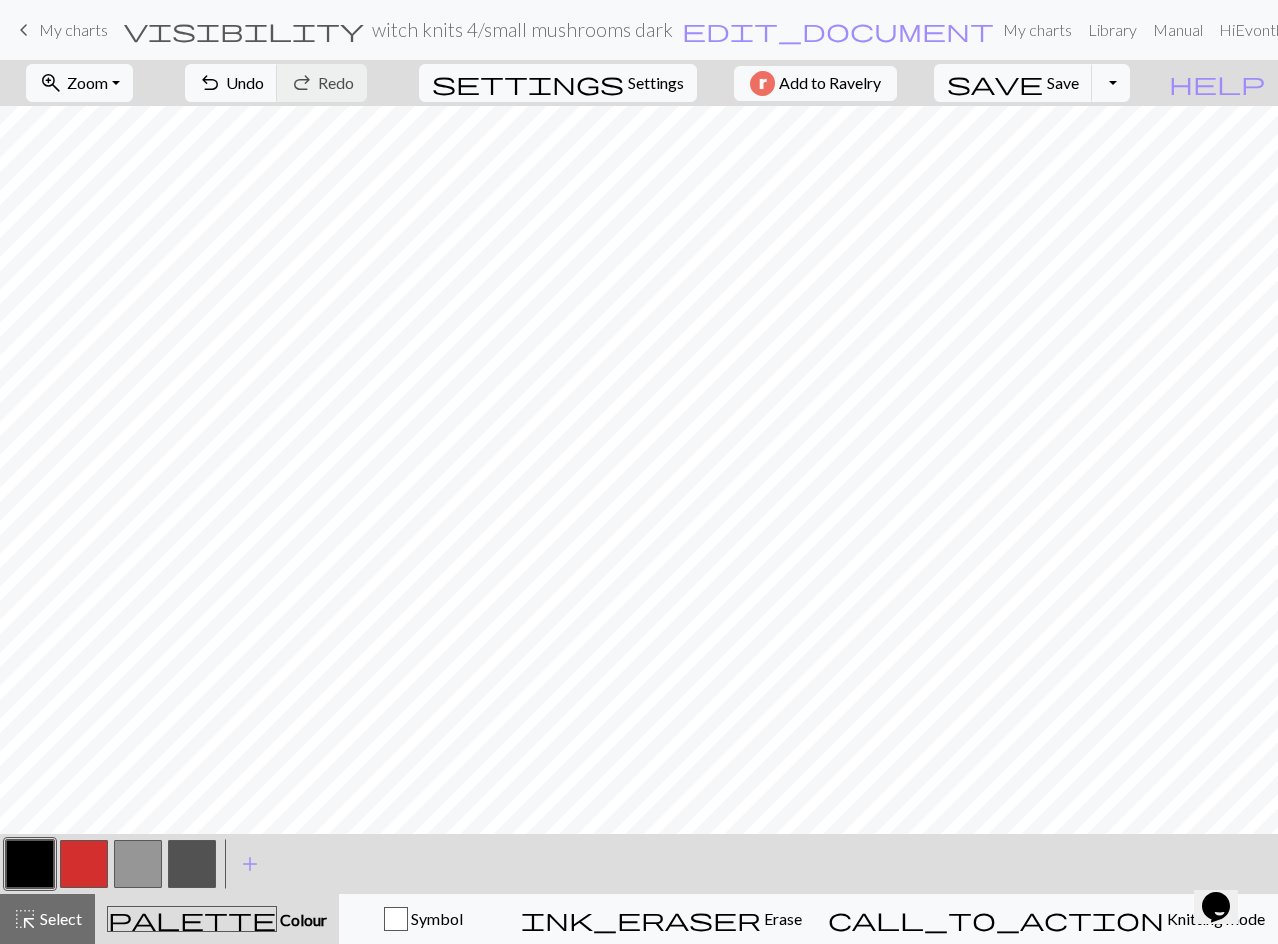 click at bounding box center [30, 864] 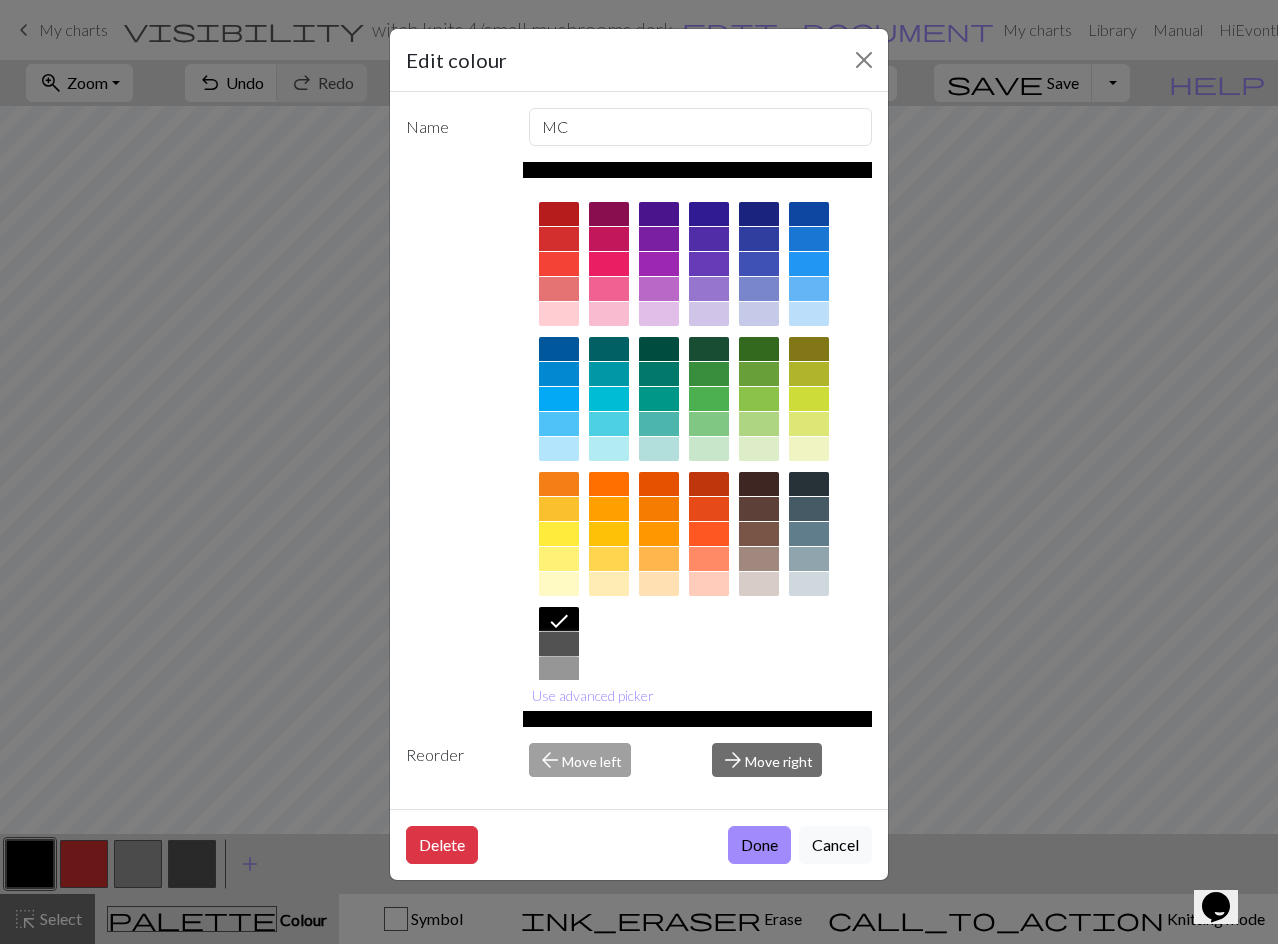 click at bounding box center (559, 644) 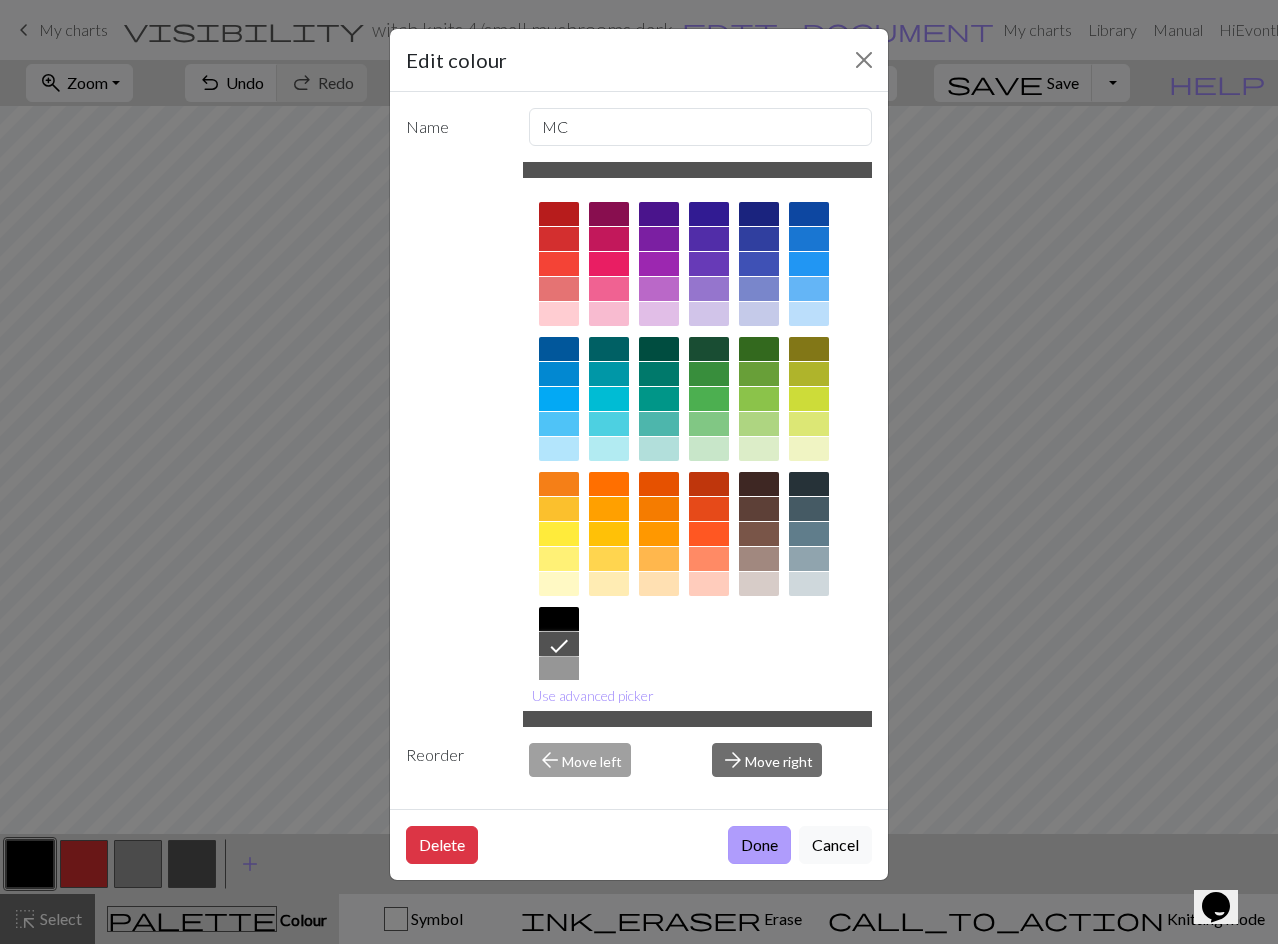 click on "Done" at bounding box center (759, 845) 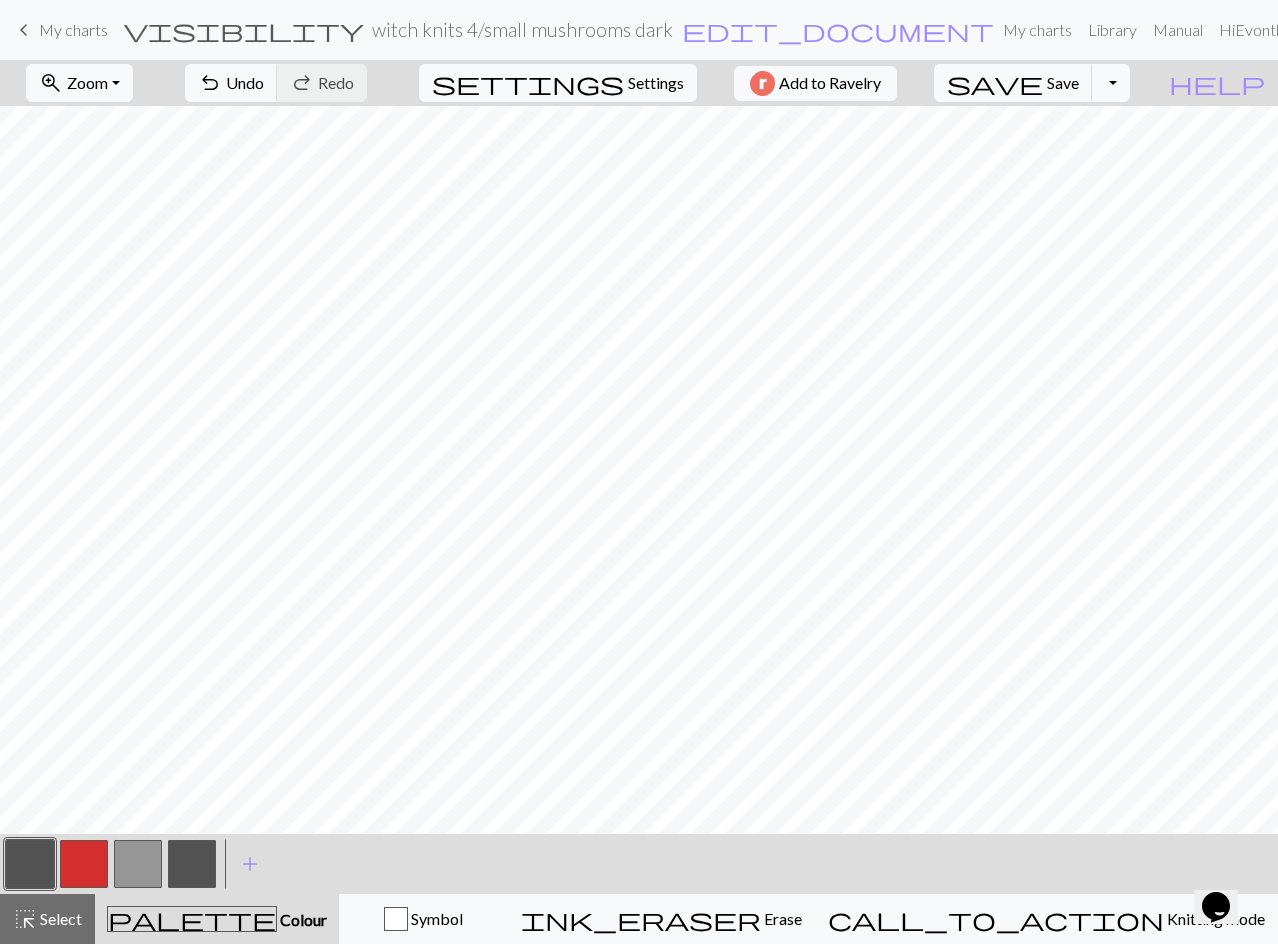 click at bounding box center (30, 864) 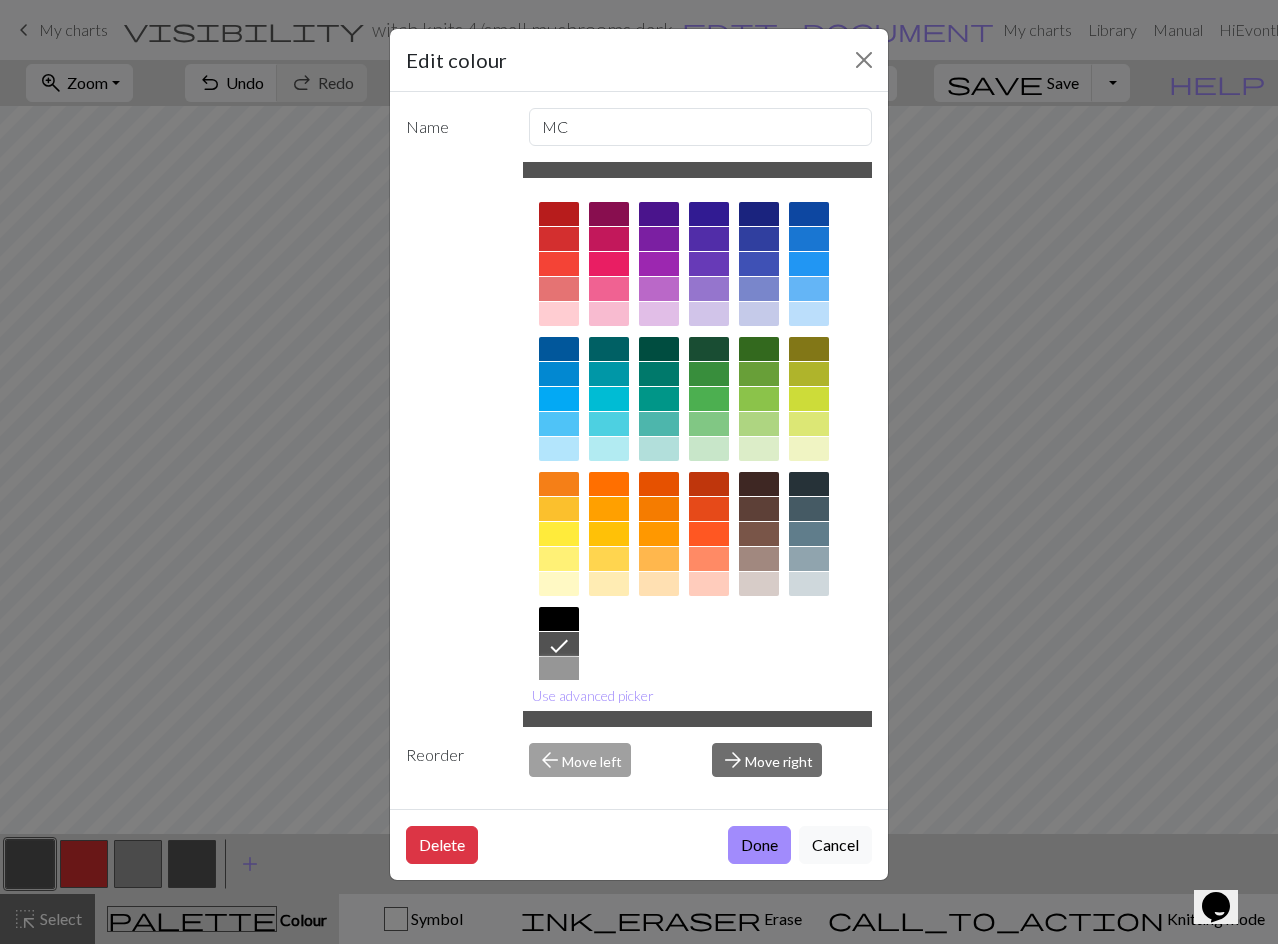 click at bounding box center [559, 669] 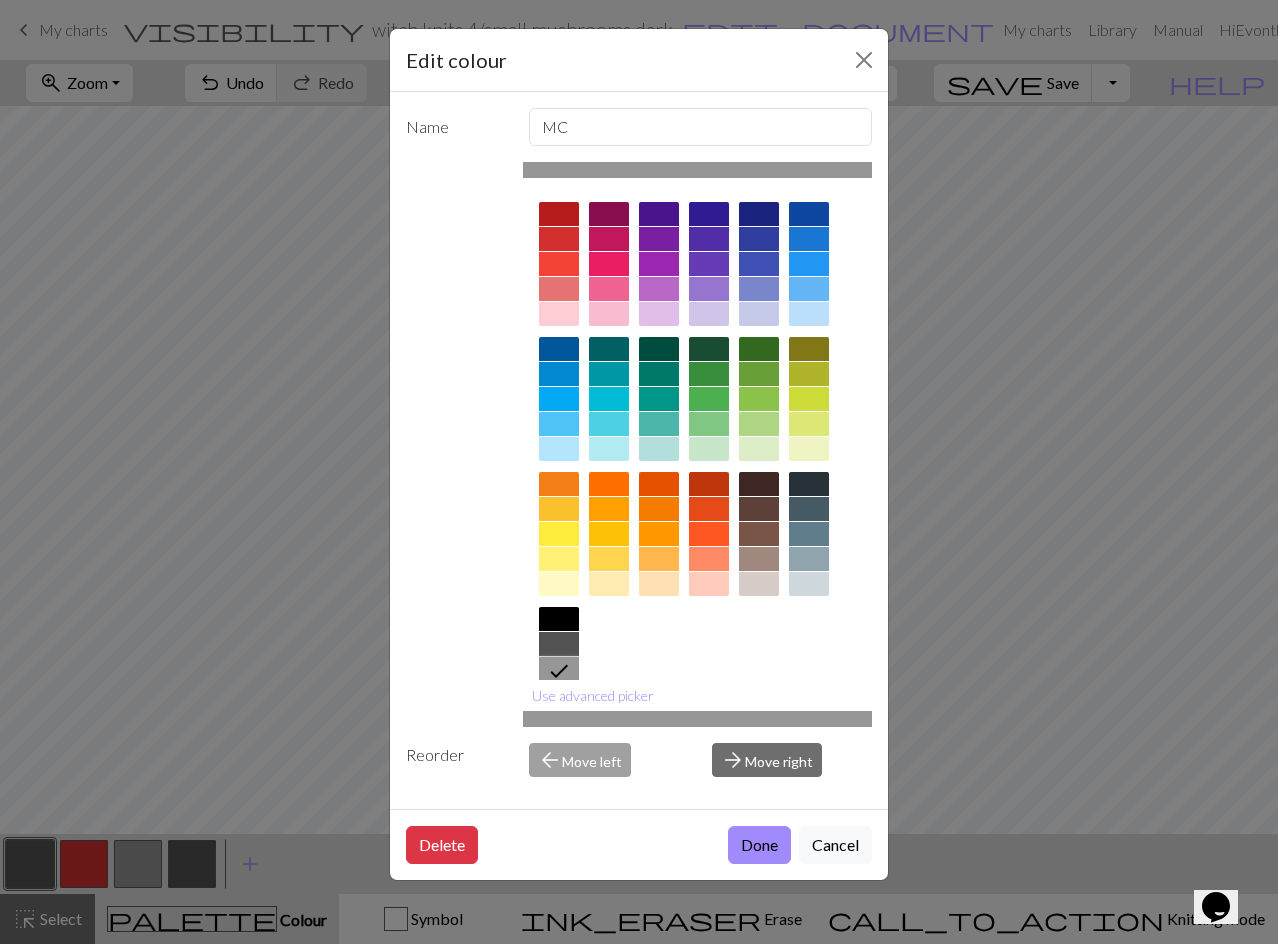 click on "Done" at bounding box center [759, 845] 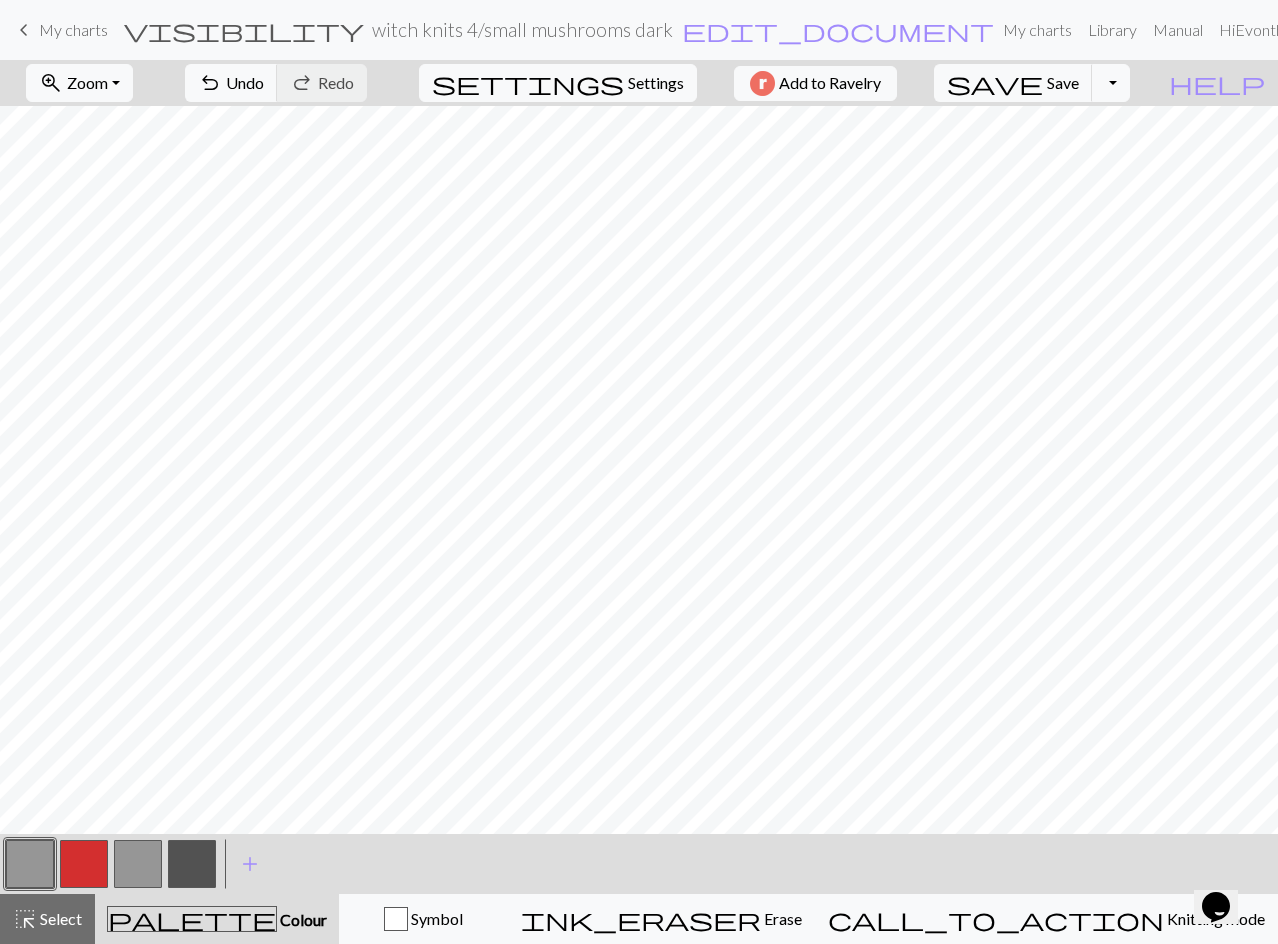click at bounding box center [138, 864] 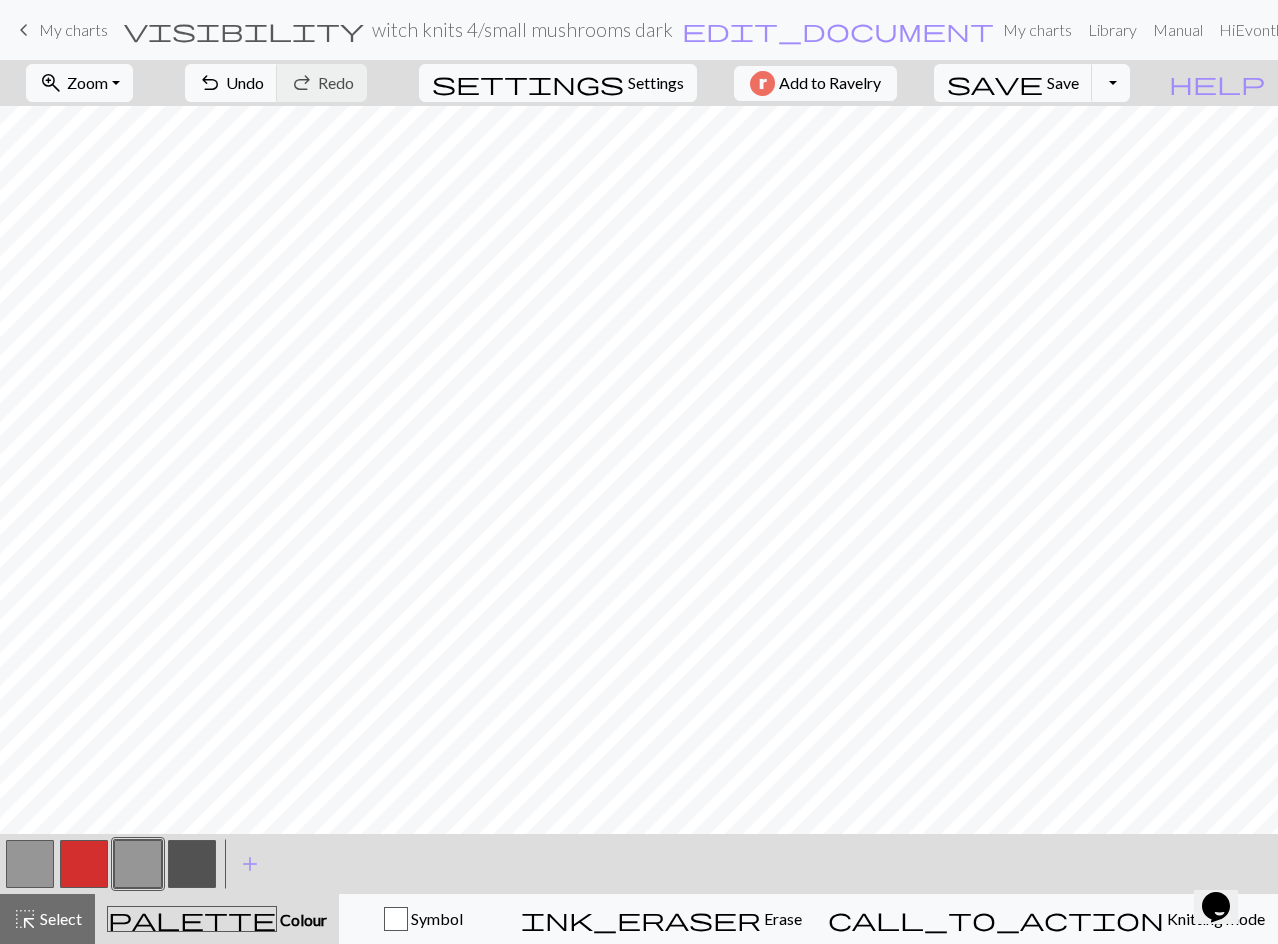 click at bounding box center (138, 864) 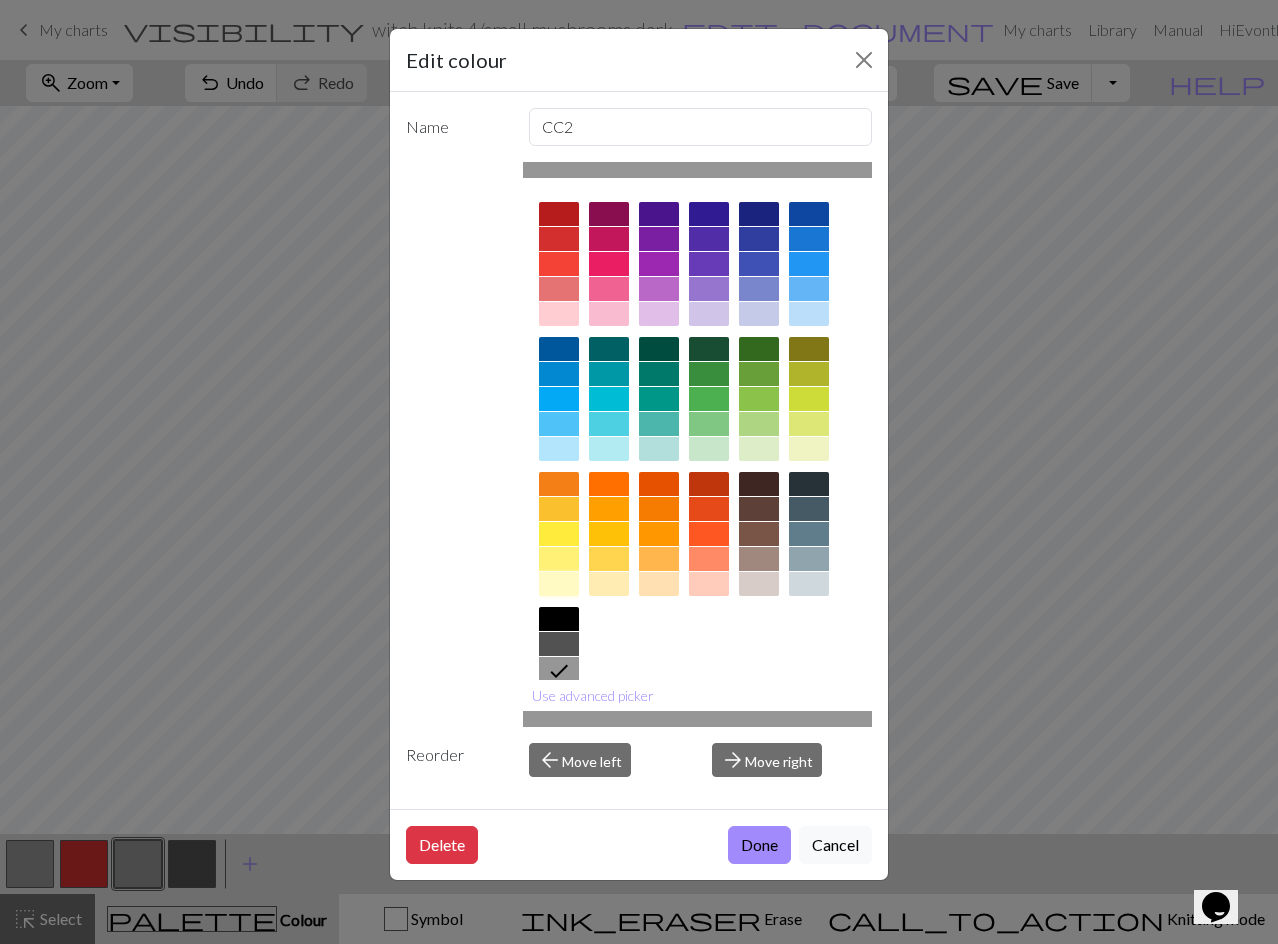 click at bounding box center [559, 584] 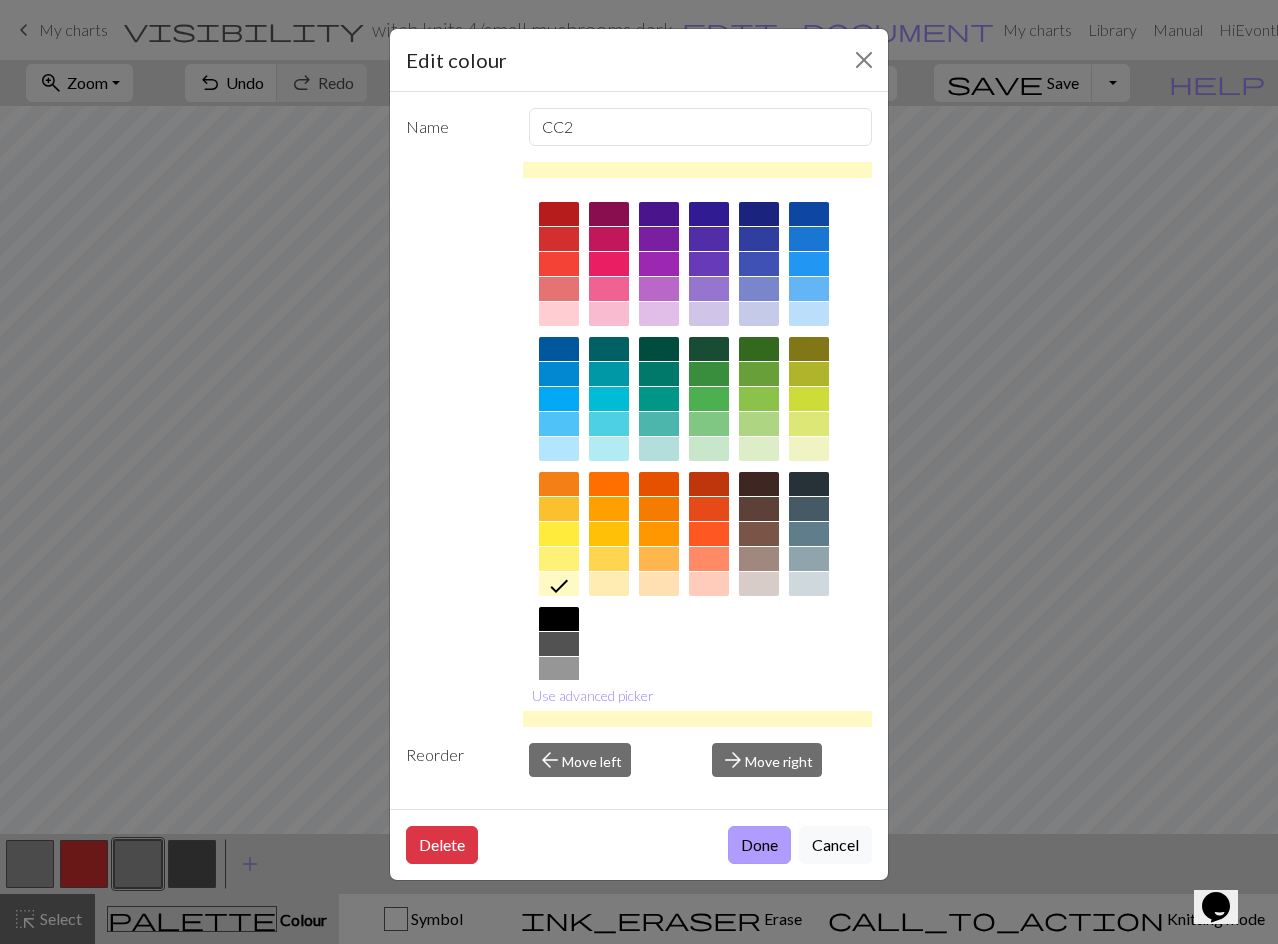 click on "Done" at bounding box center [759, 845] 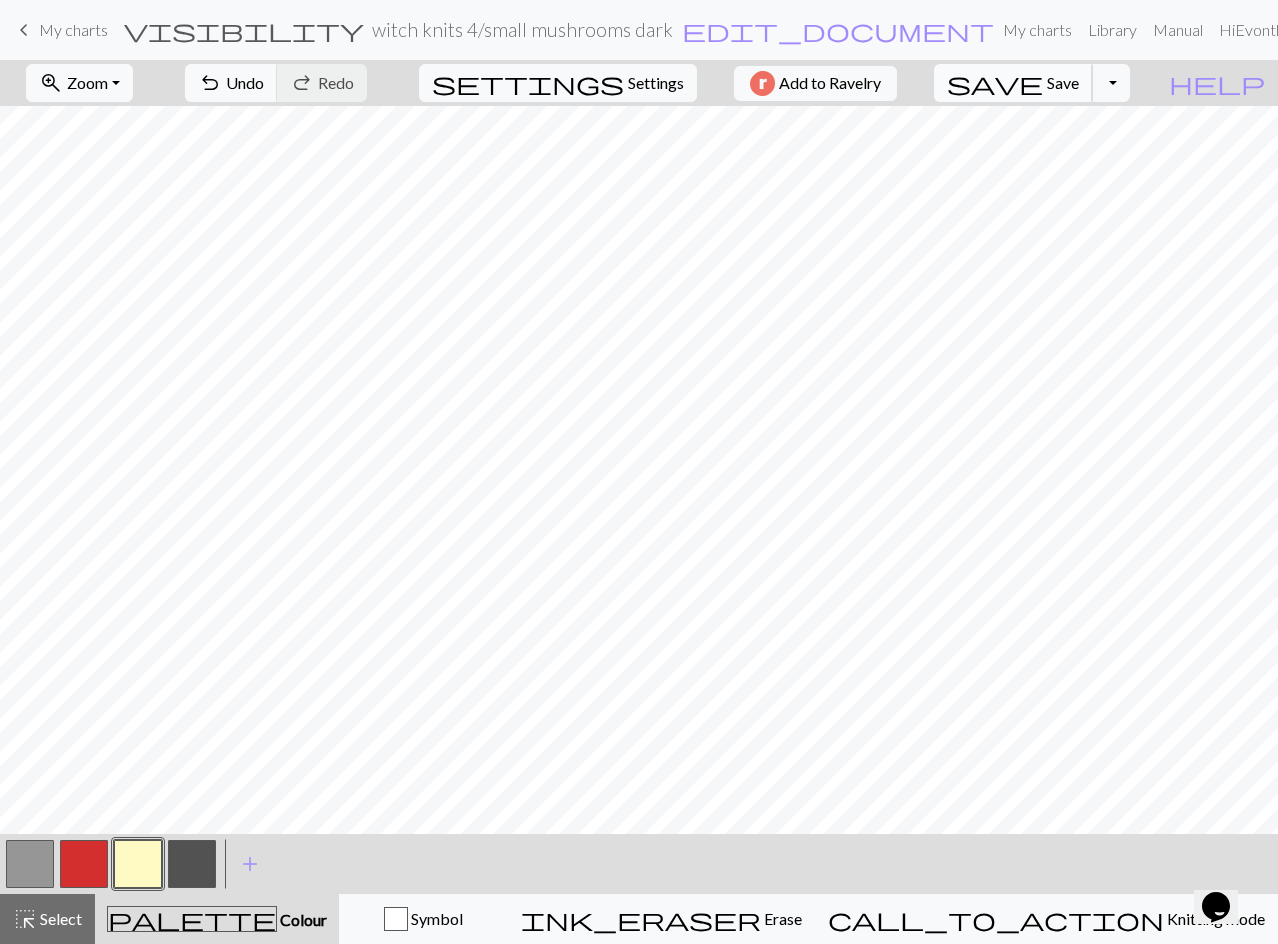 click on "Save" at bounding box center [1063, 82] 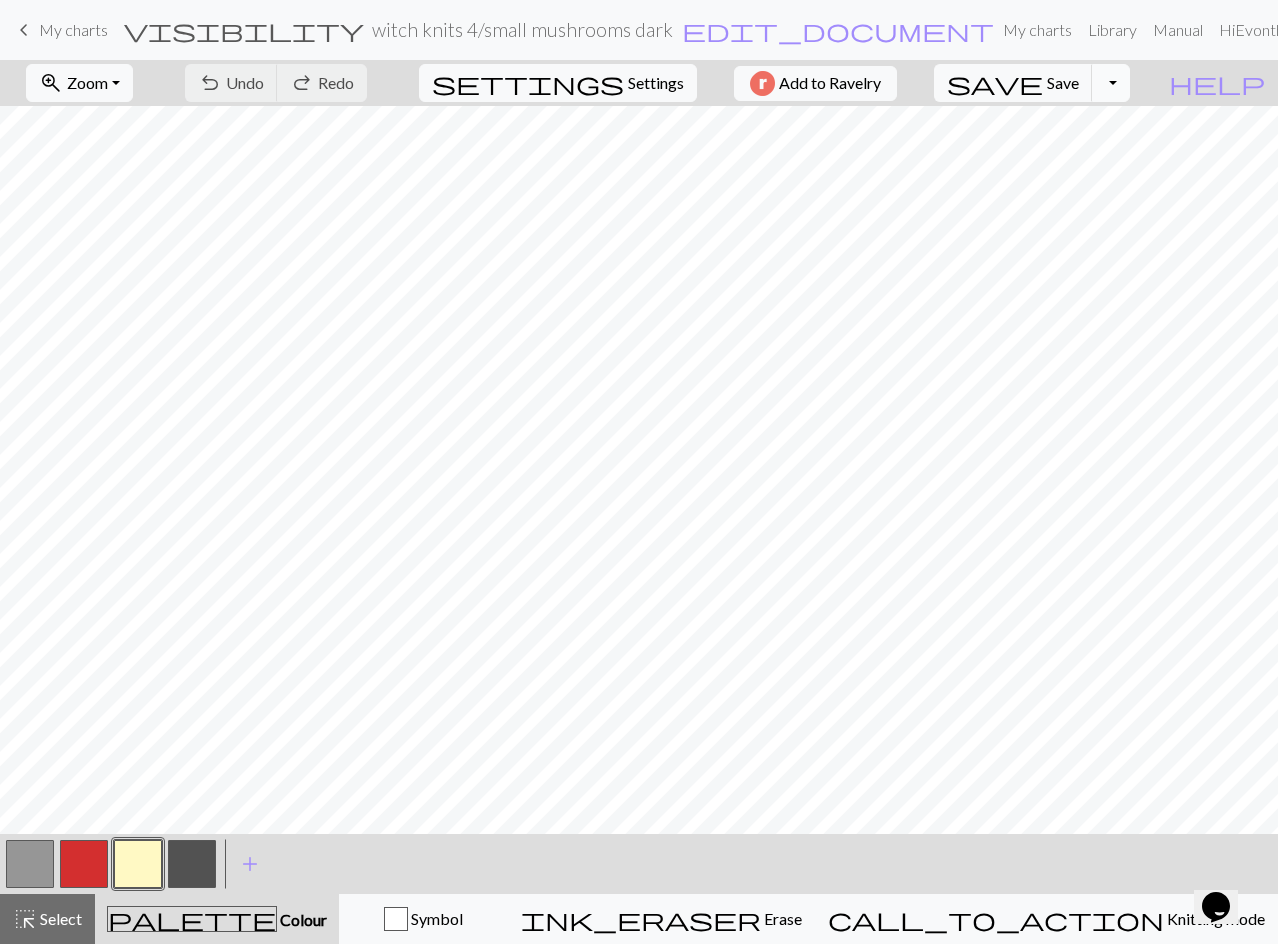 click on "Toggle Dropdown" at bounding box center (1111, 83) 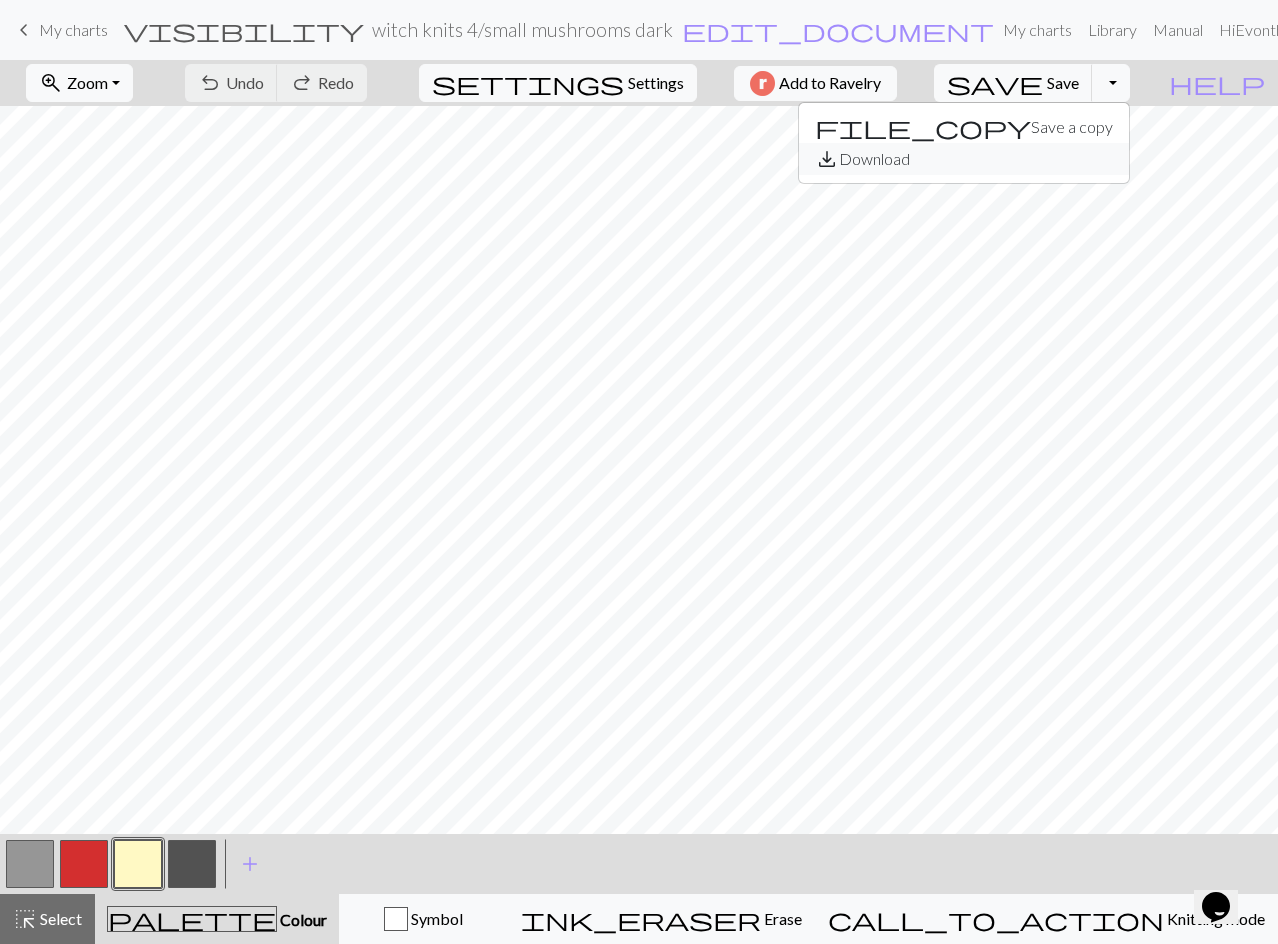 click on "save_alt  Download" at bounding box center [964, 159] 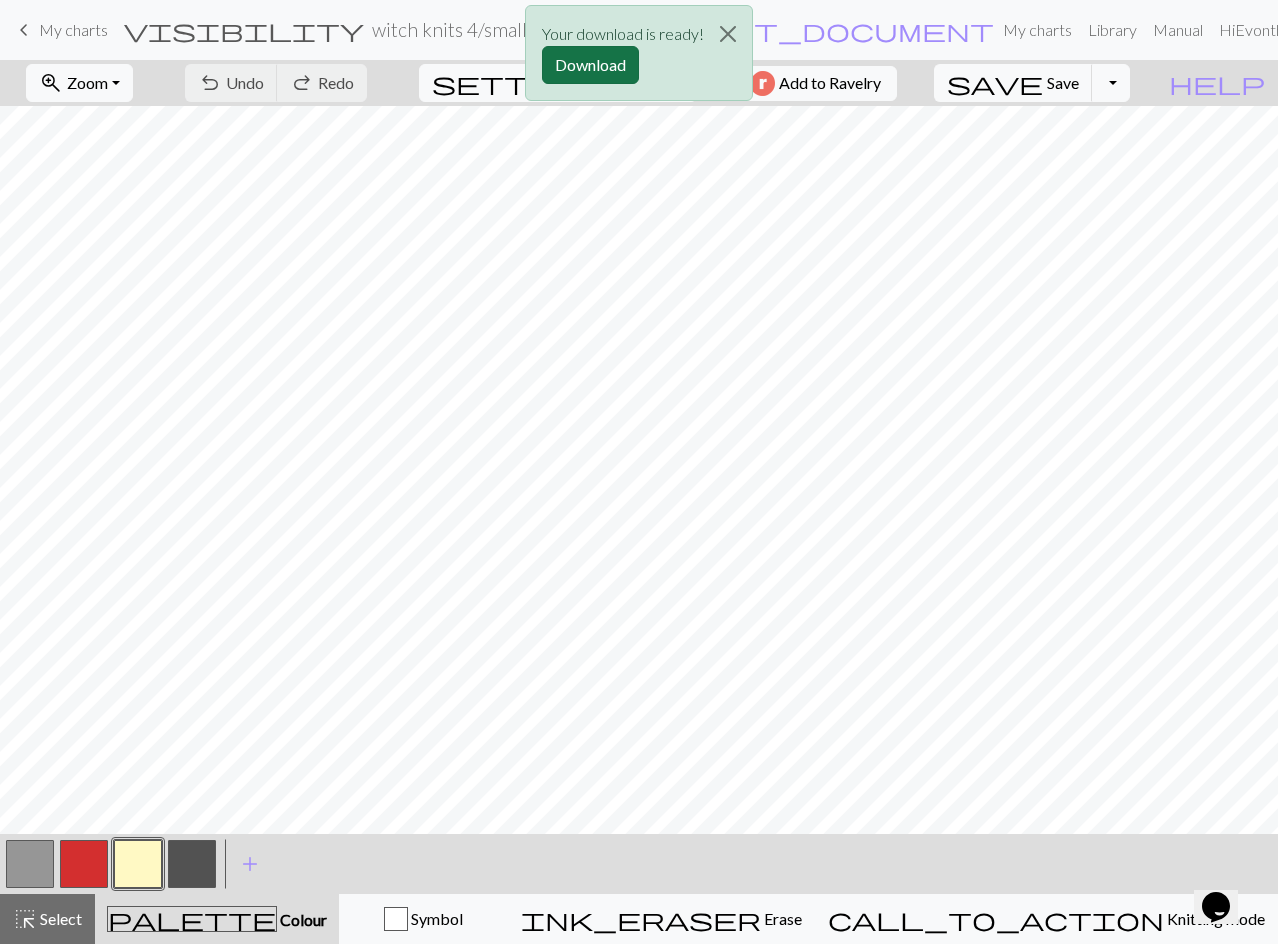 click on "Download" at bounding box center (590, 65) 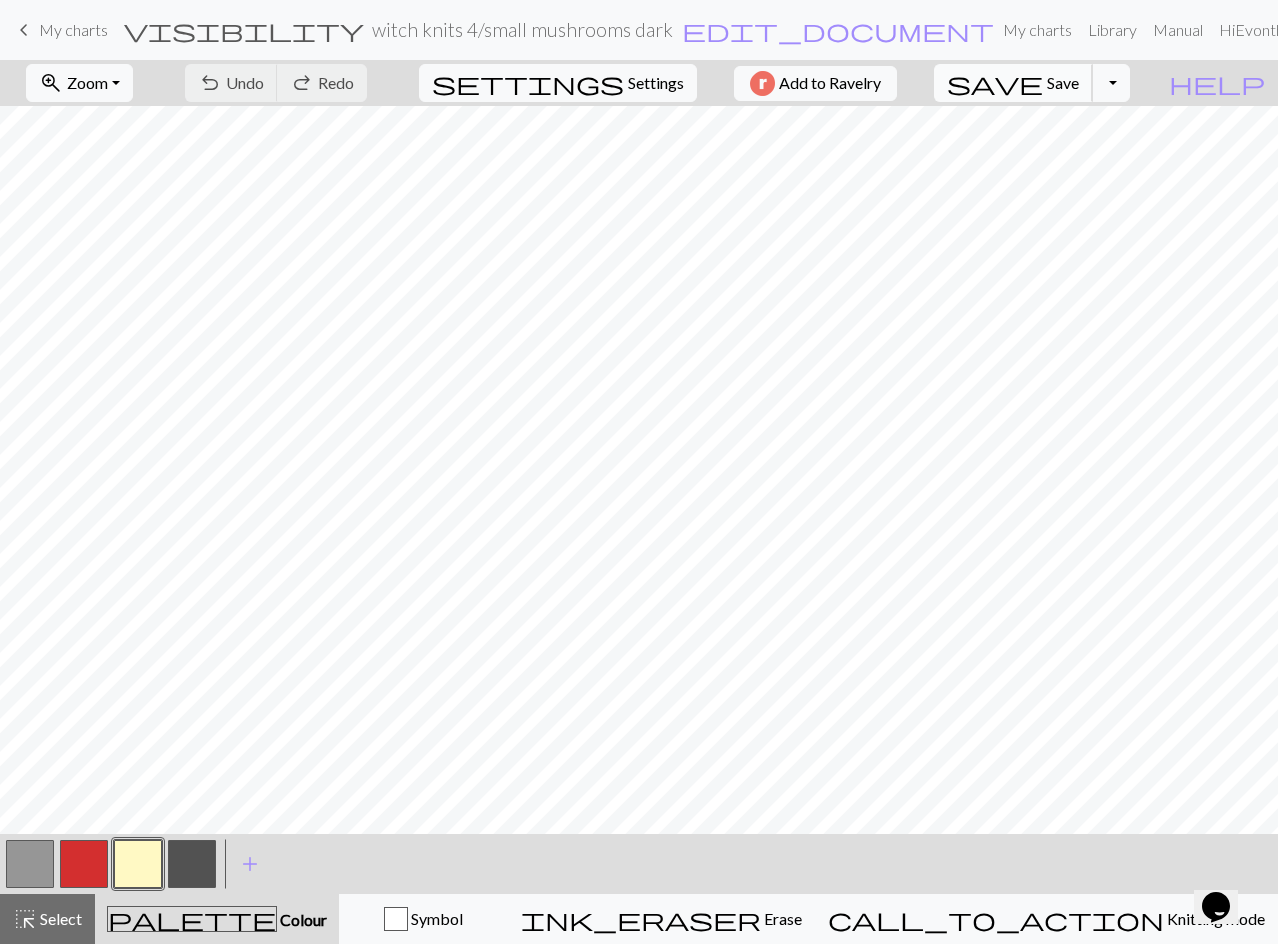 click on "Save" at bounding box center (1063, 82) 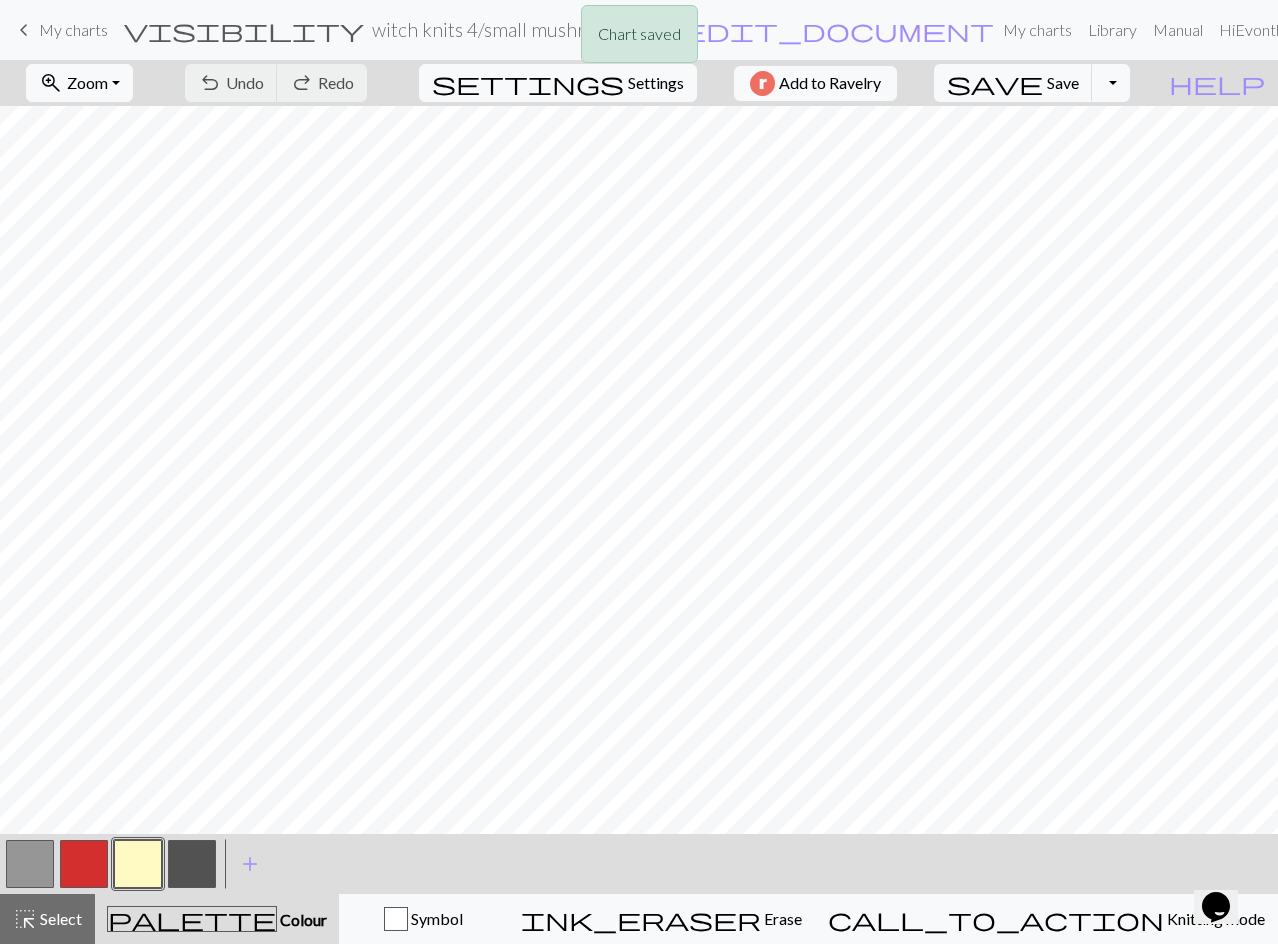 click on "Chart saved" at bounding box center (639, 39) 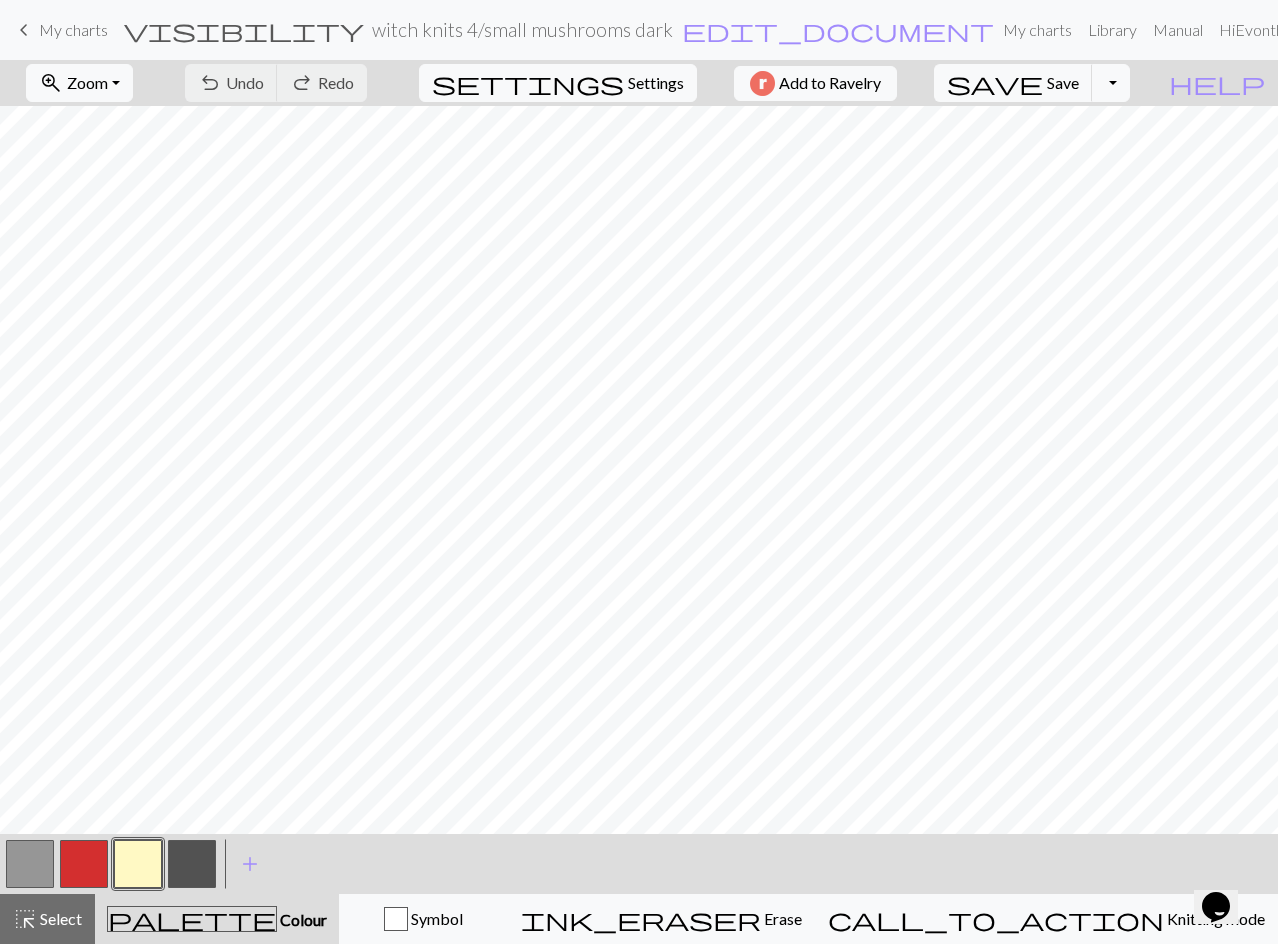 click on "My charts" at bounding box center [73, 29] 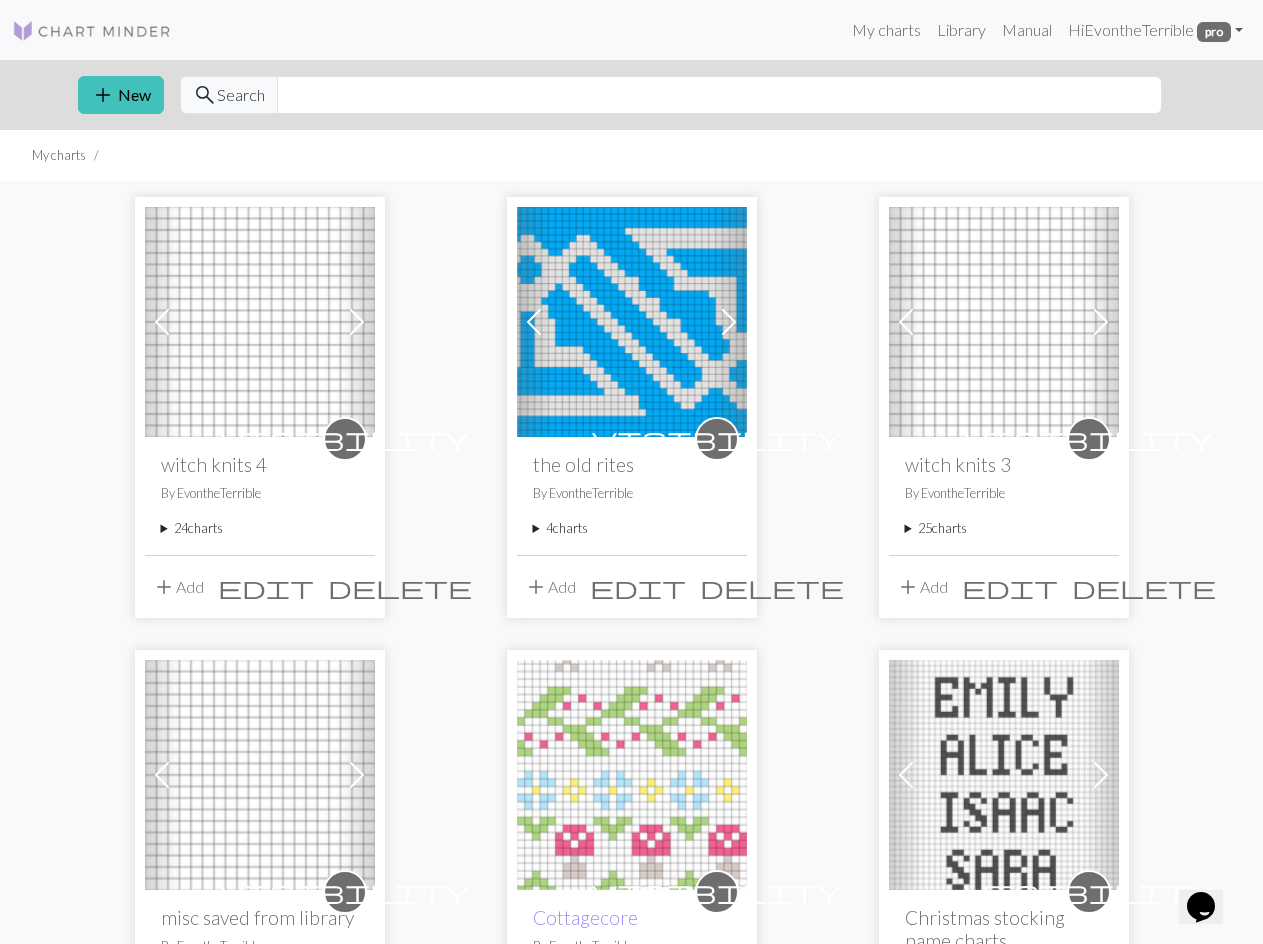click on "Image to Chart Title witch knits 5 Width 20 Height 20 Numbering Knit flat Knit in the round Lace knitting Cross stitch Numbers rows on alternating sides, to replicate a back-and-forth knitting pattern. Palettes Colours Symbols Both Sharing visibility  Private Public Your chart will be publicly available" at bounding box center [632, 1371] 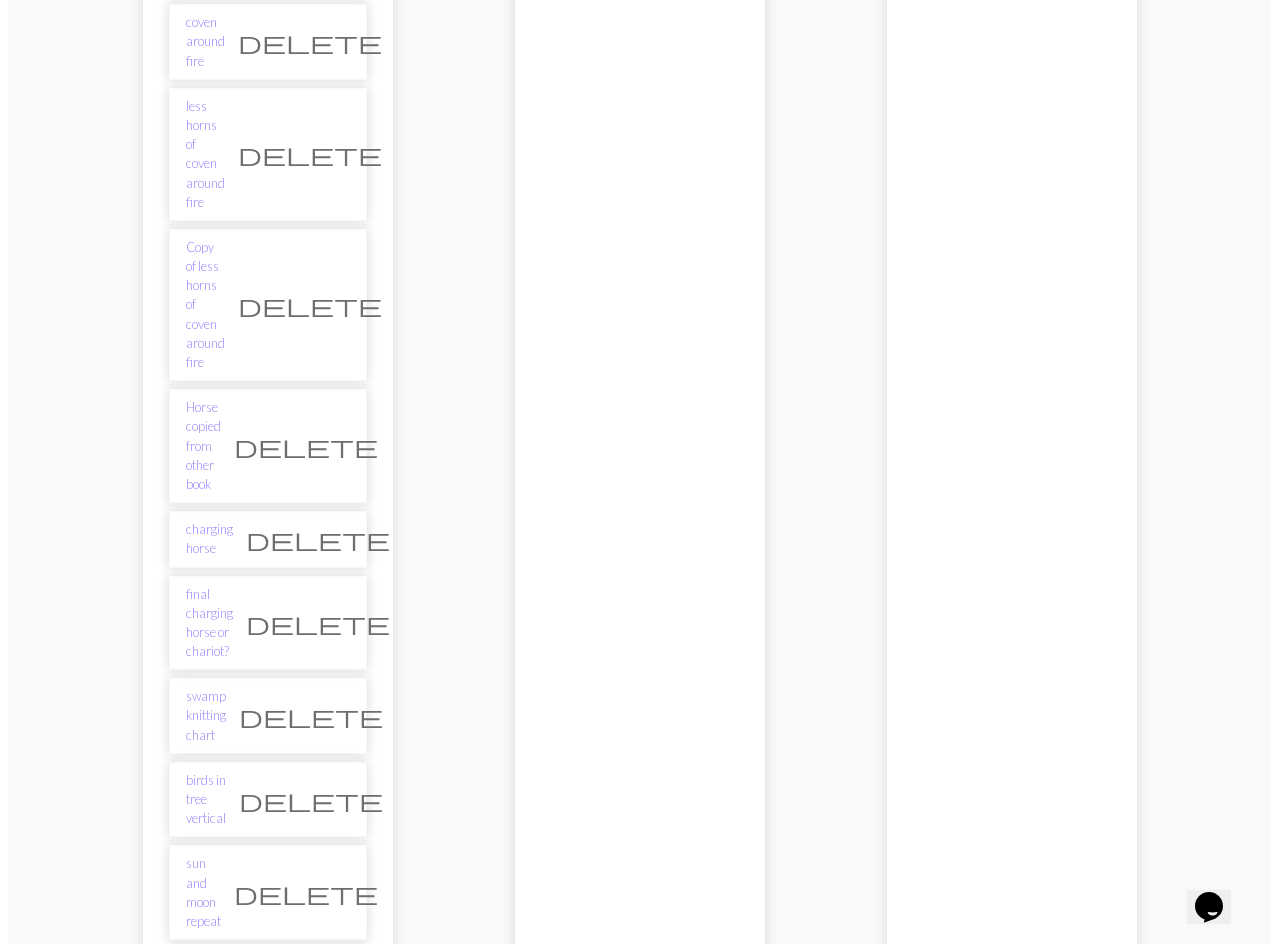 scroll, scrollTop: 1700, scrollLeft: 0, axis: vertical 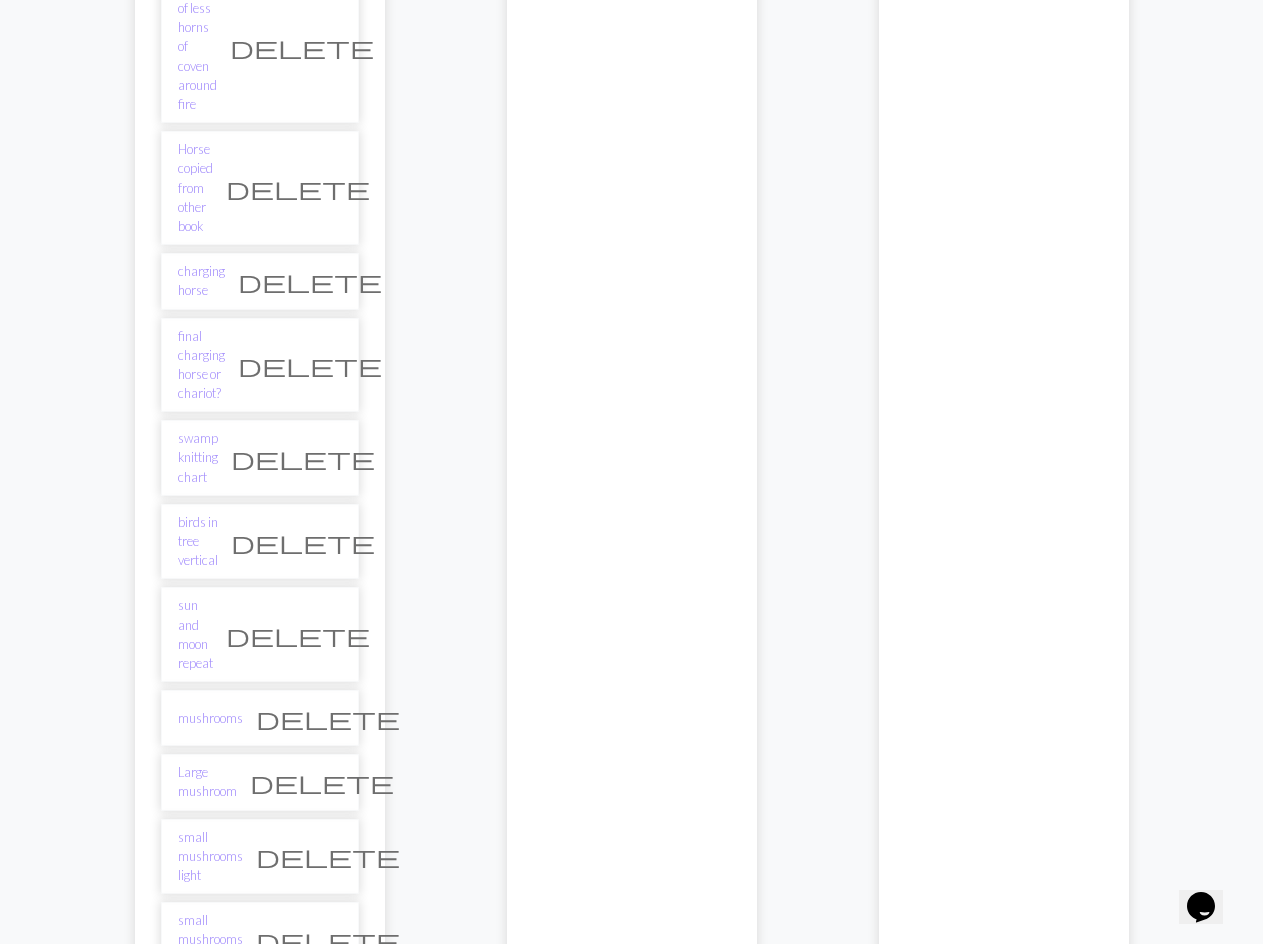 click on "add" at bounding box center (164, 1034) 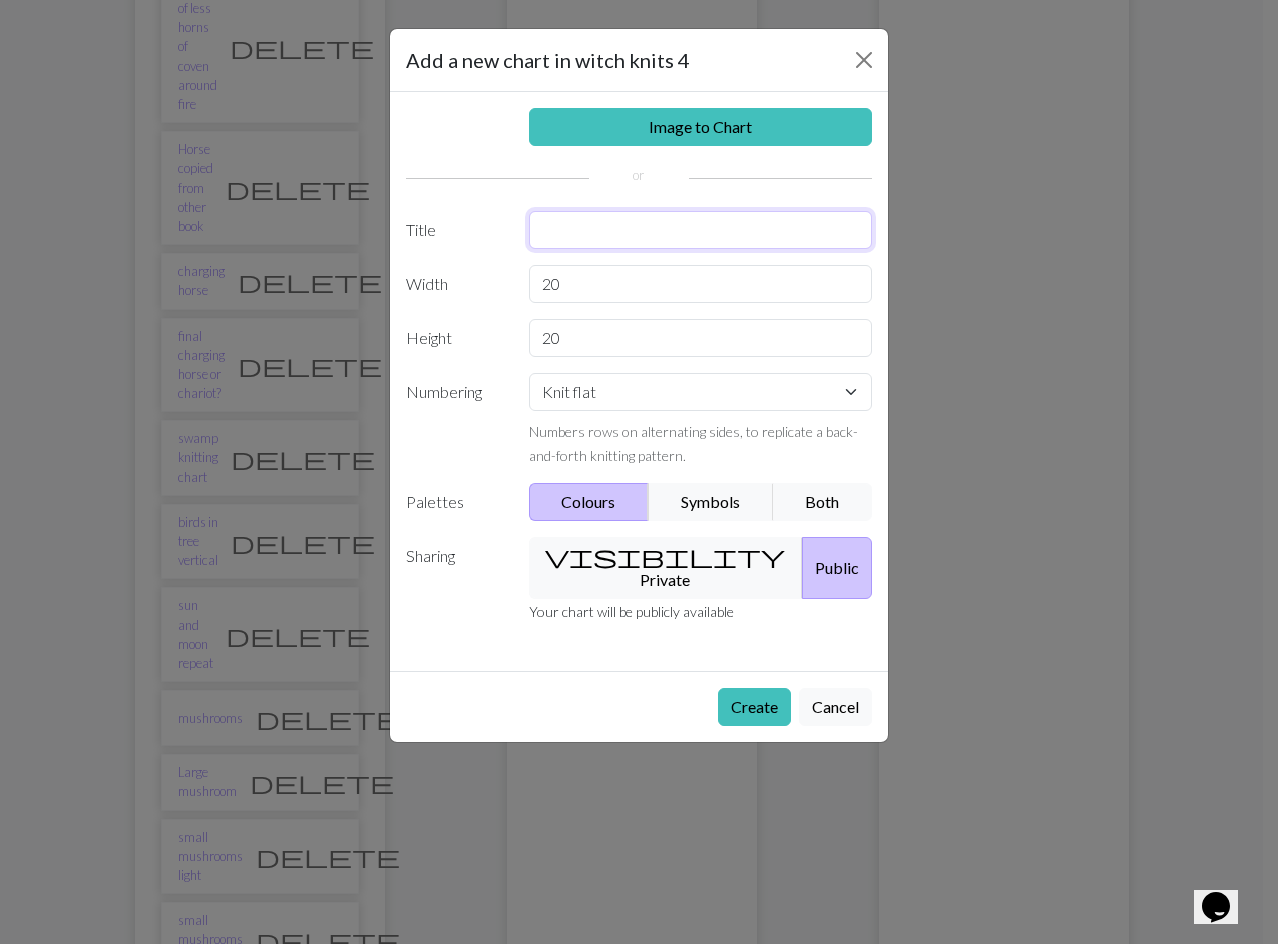 click at bounding box center [701, 230] 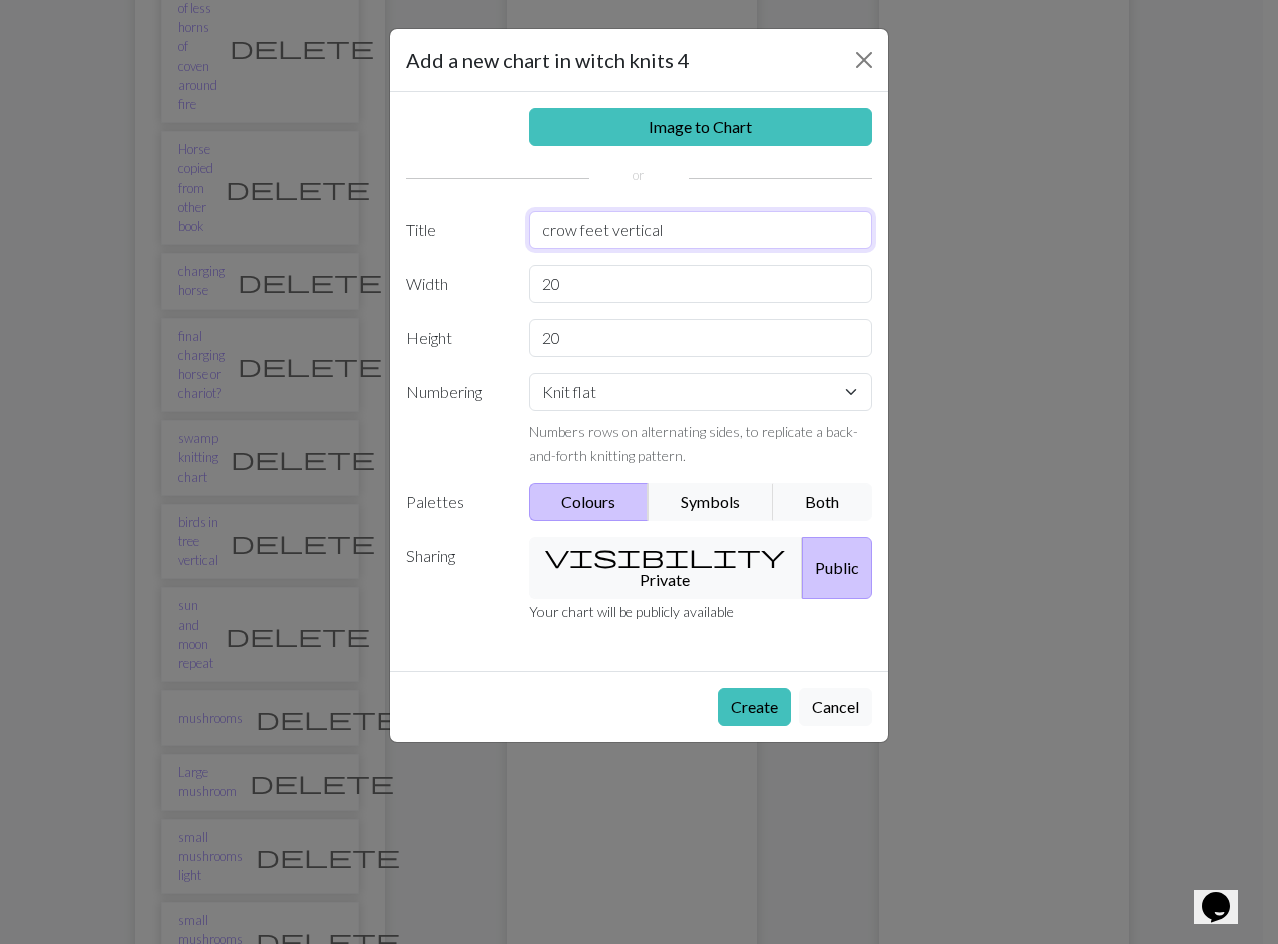 type on "crow feet vertical" 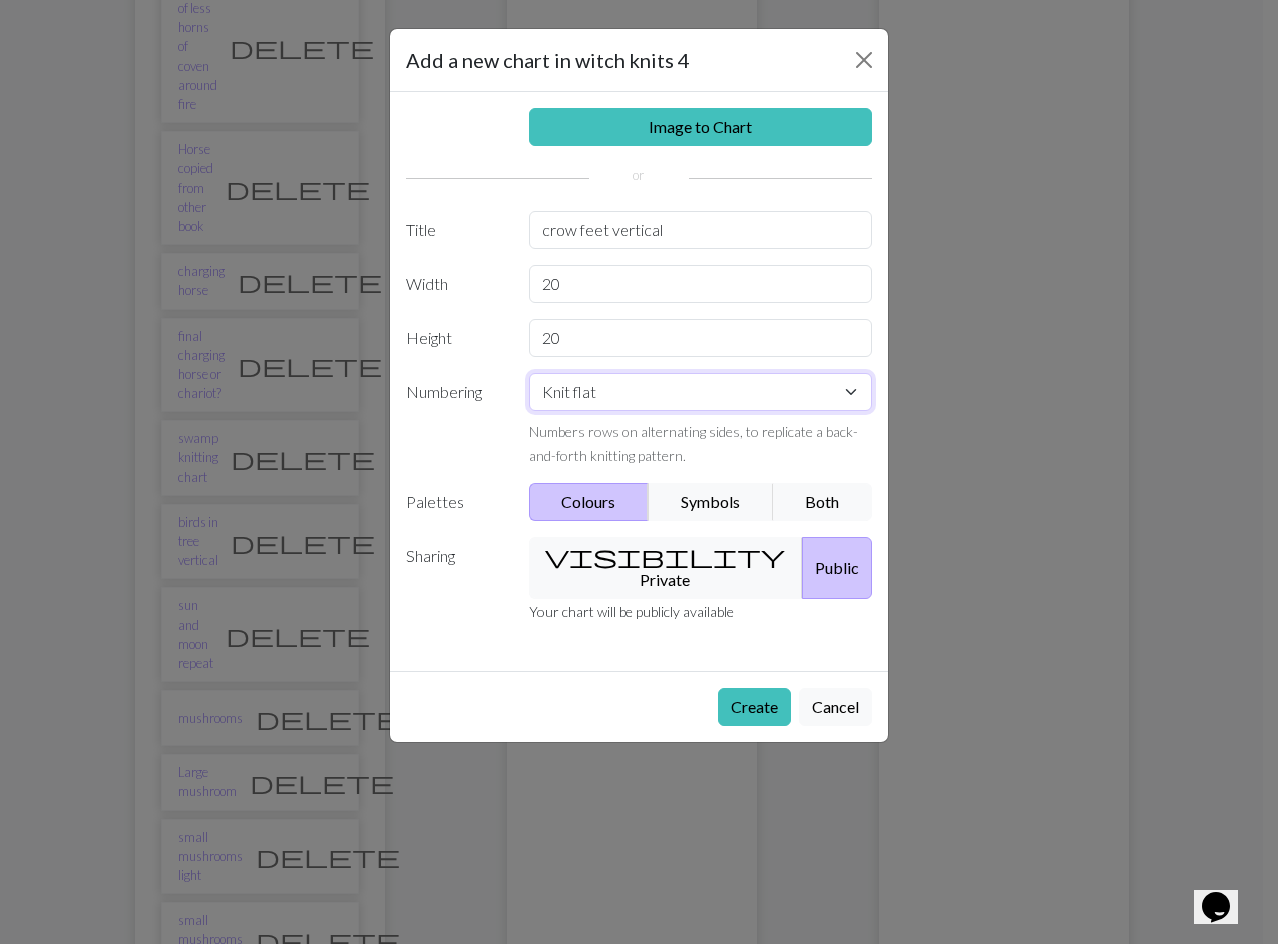 click on "Knit flat Knit in the round Lace knitting Cross stitch" at bounding box center [701, 392] 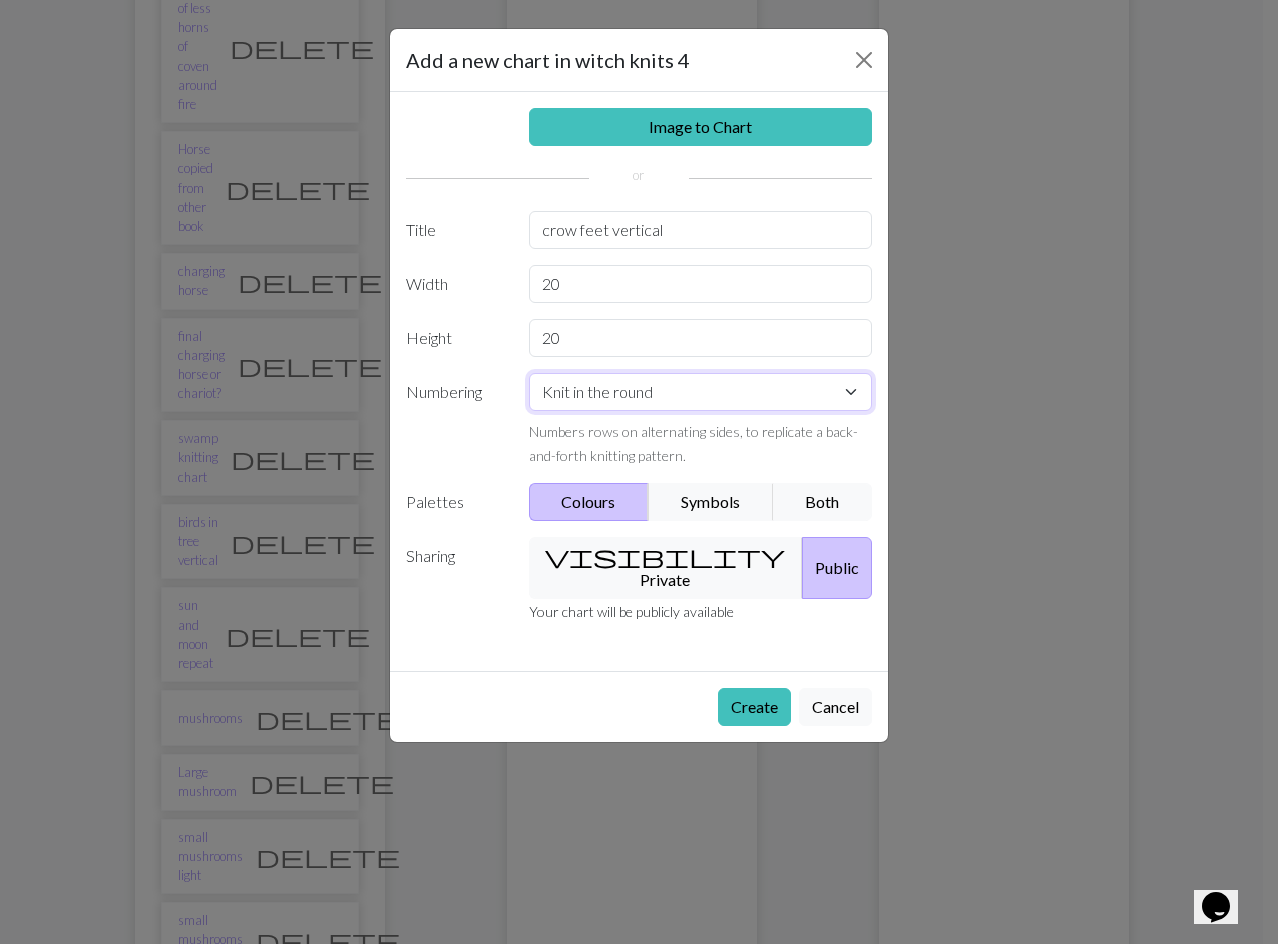 click on "Knit flat Knit in the round Lace knitting Cross stitch" at bounding box center (701, 392) 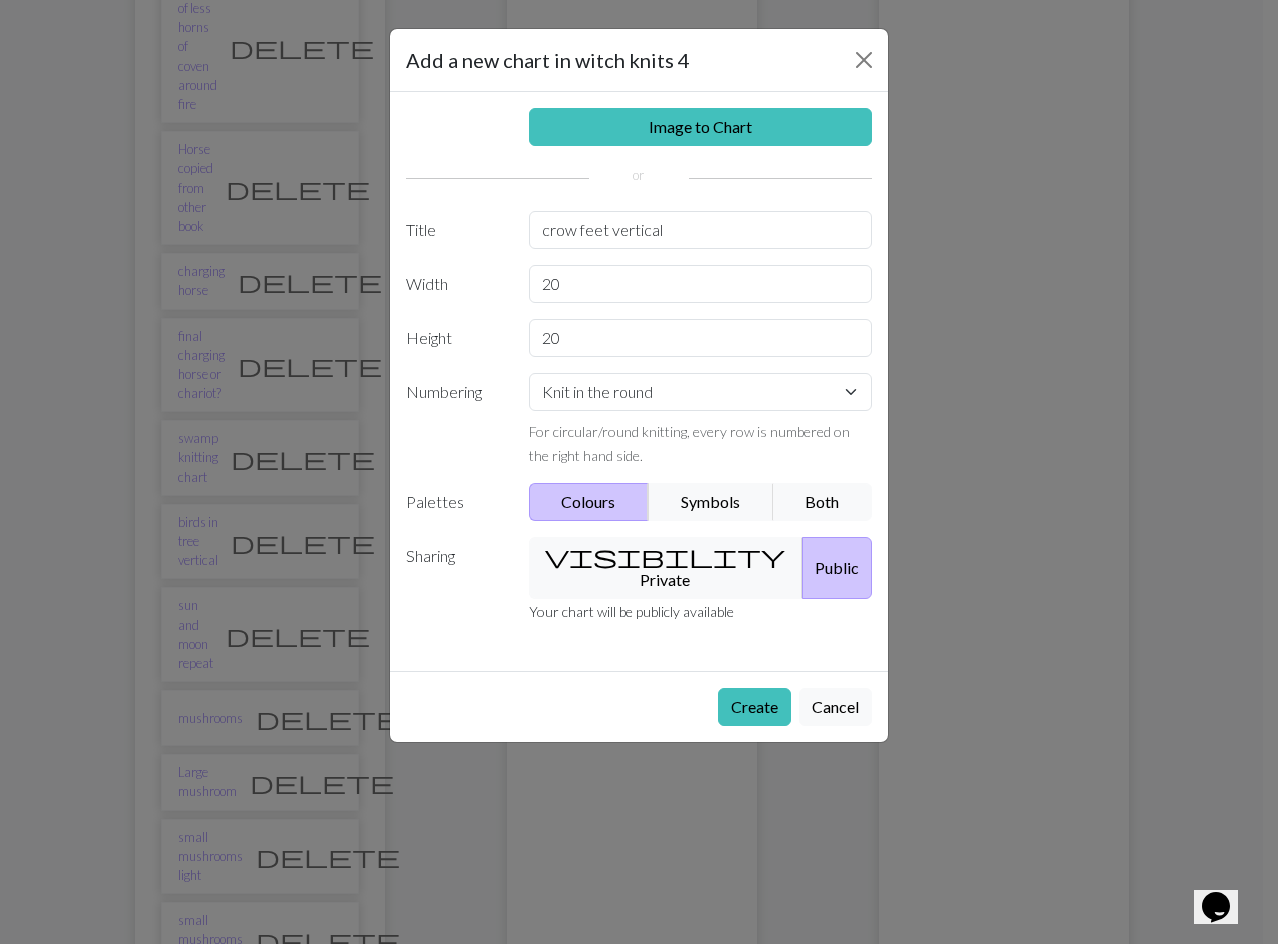 drag, startPoint x: 609, startPoint y: 552, endPoint x: 696, endPoint y: 616, distance: 108.00463 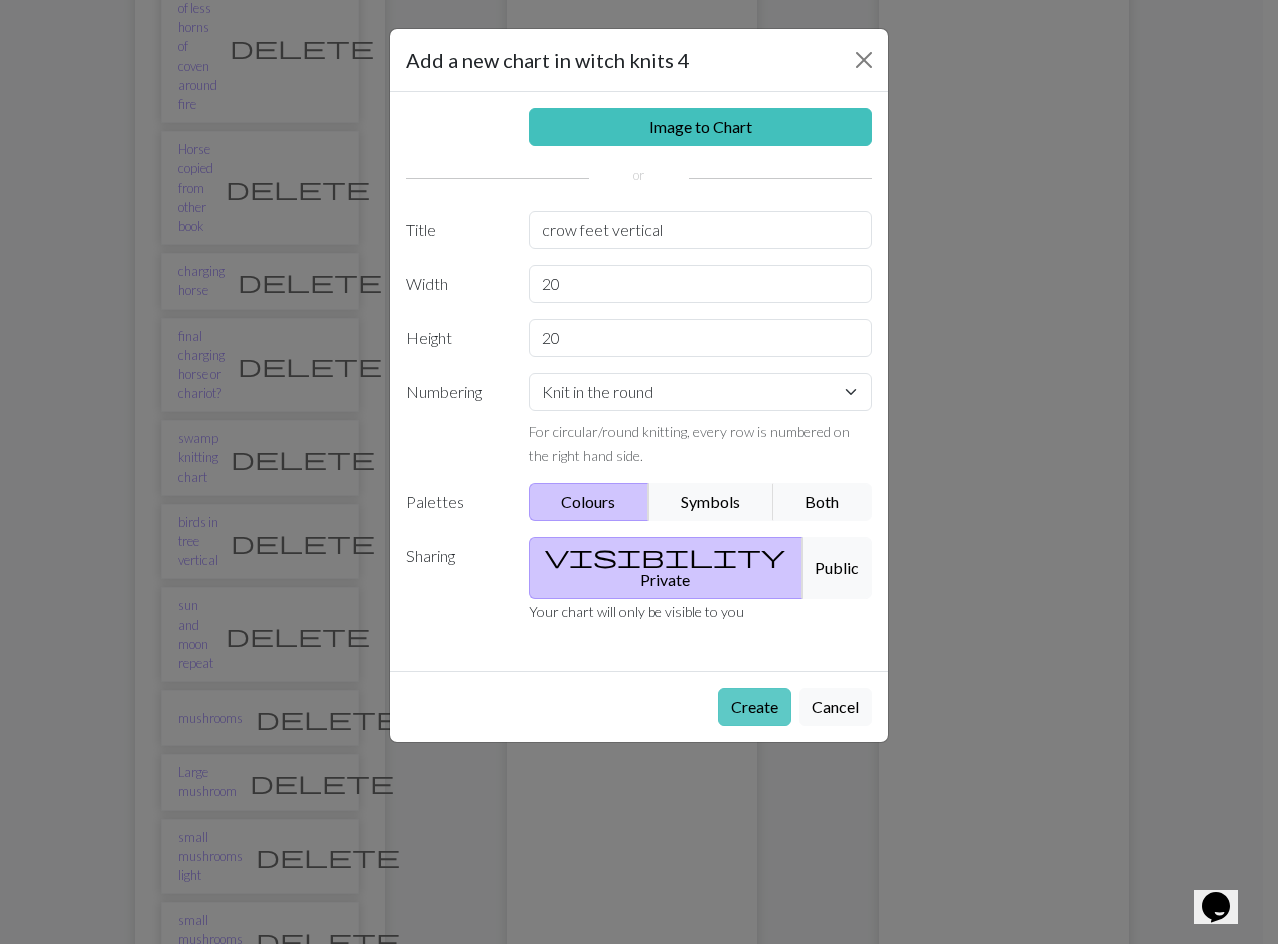click on "Create" at bounding box center [754, 707] 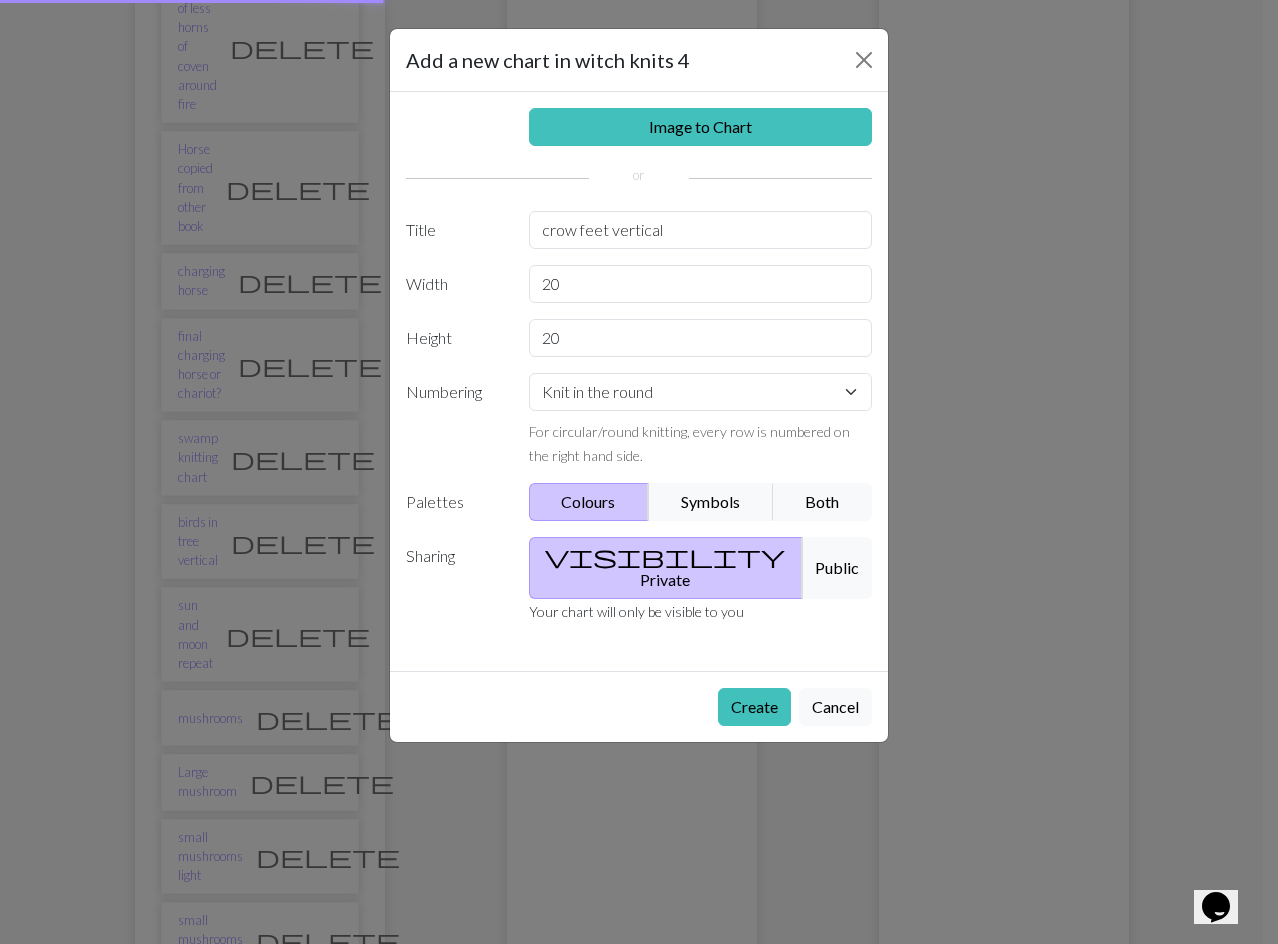 scroll, scrollTop: 0, scrollLeft: 0, axis: both 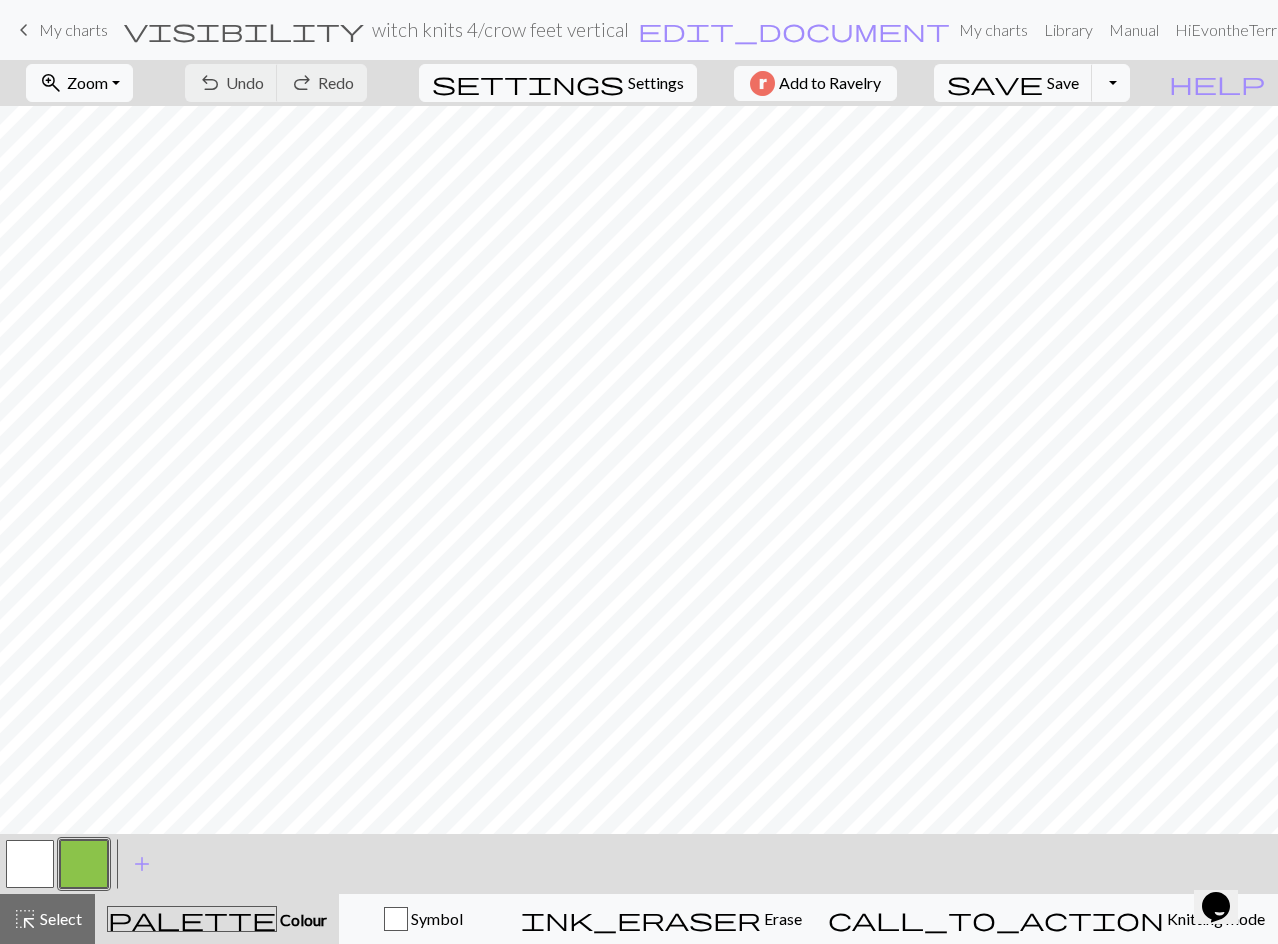 click at bounding box center [84, 864] 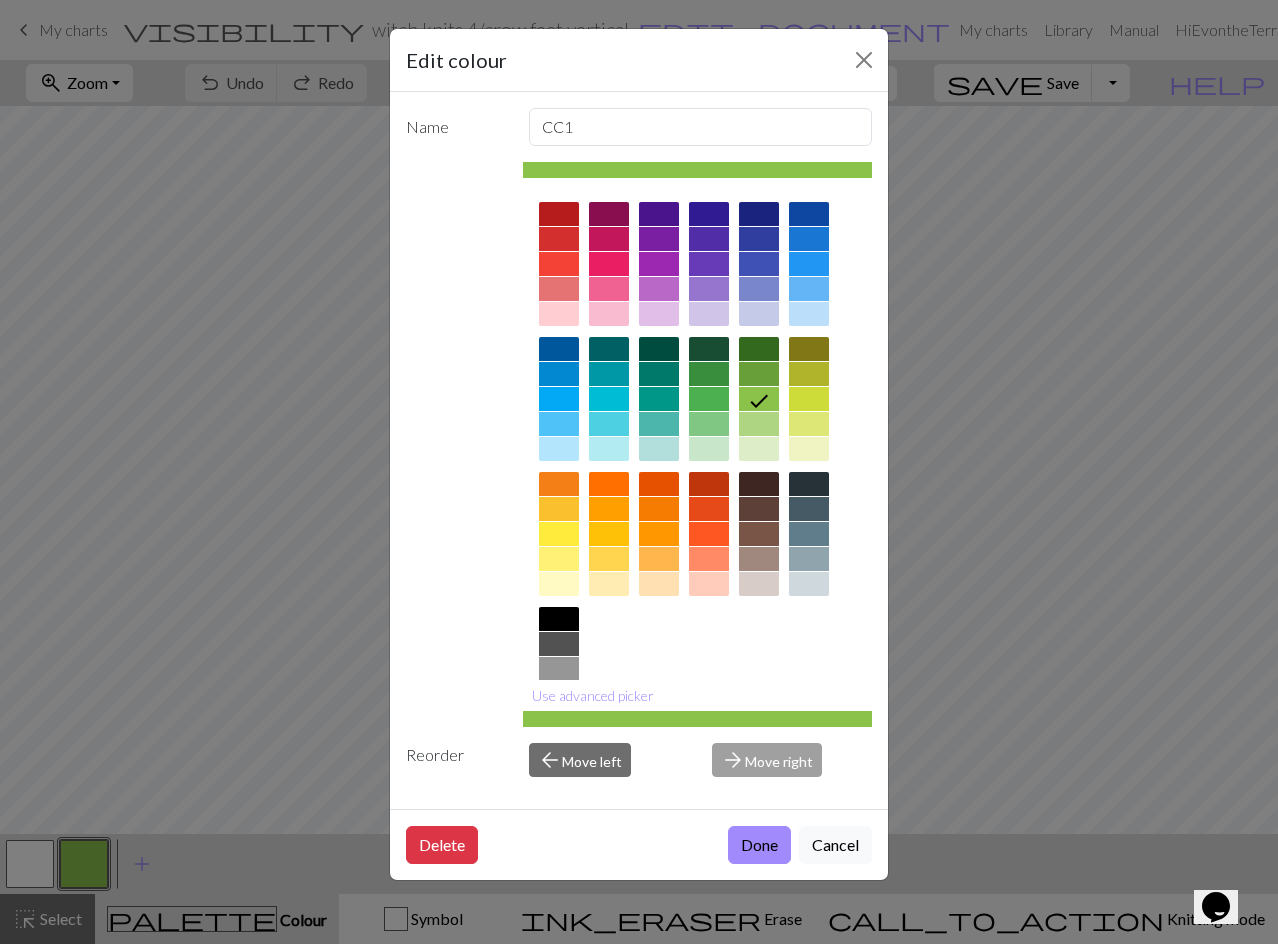 click at bounding box center (559, 644) 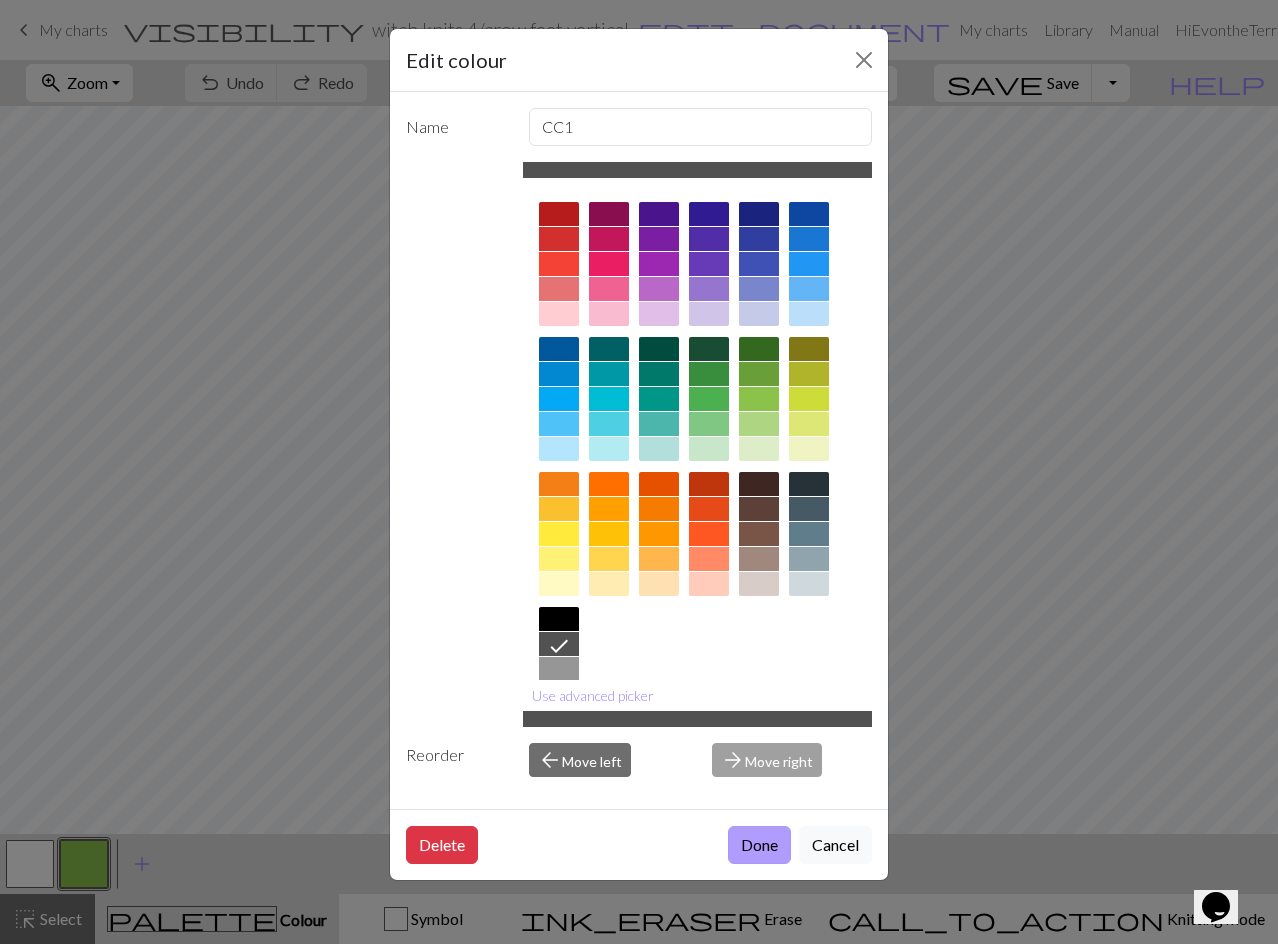 click on "Done" at bounding box center [759, 845] 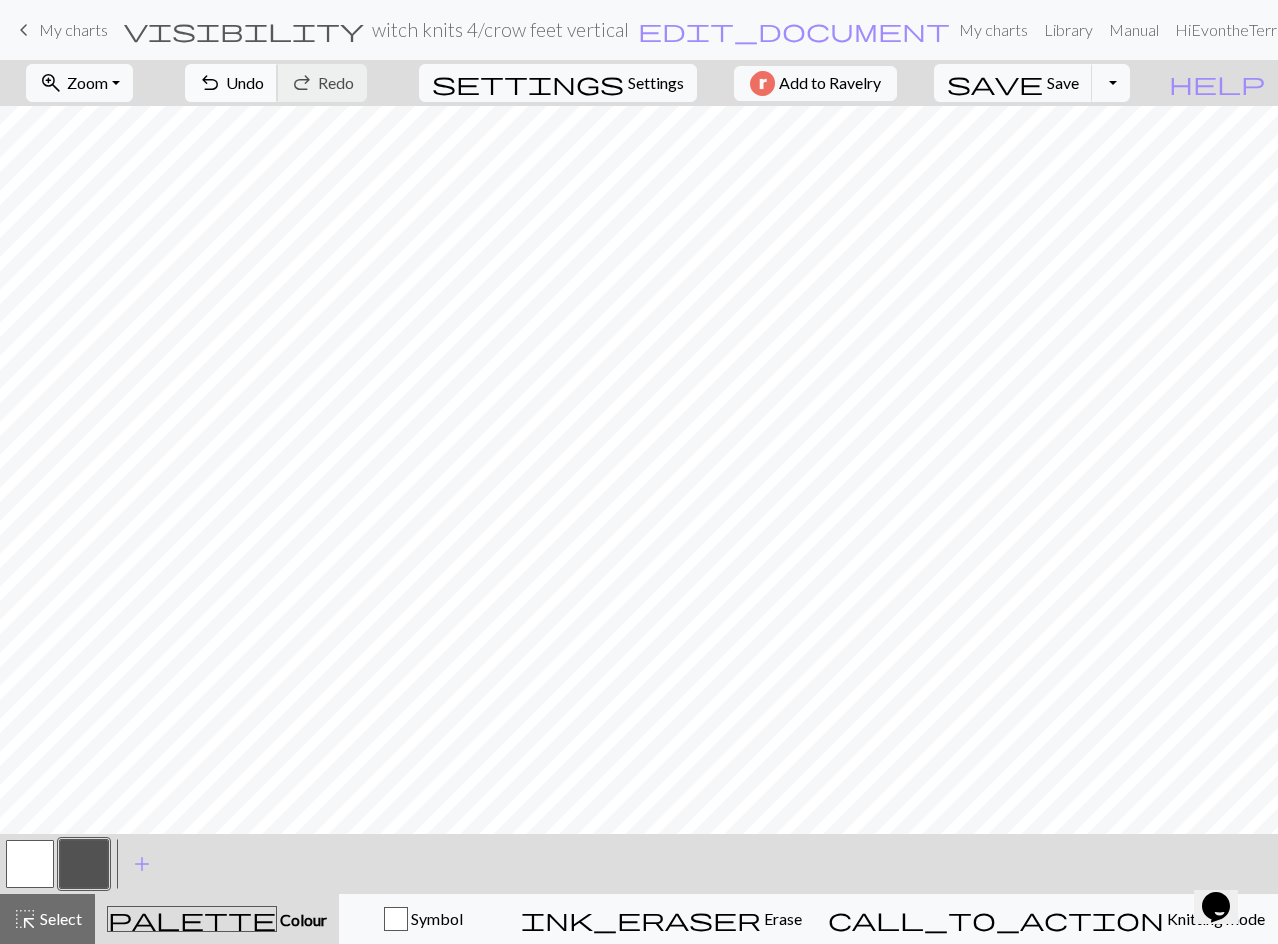 click on "undo Undo Undo" at bounding box center (231, 83) 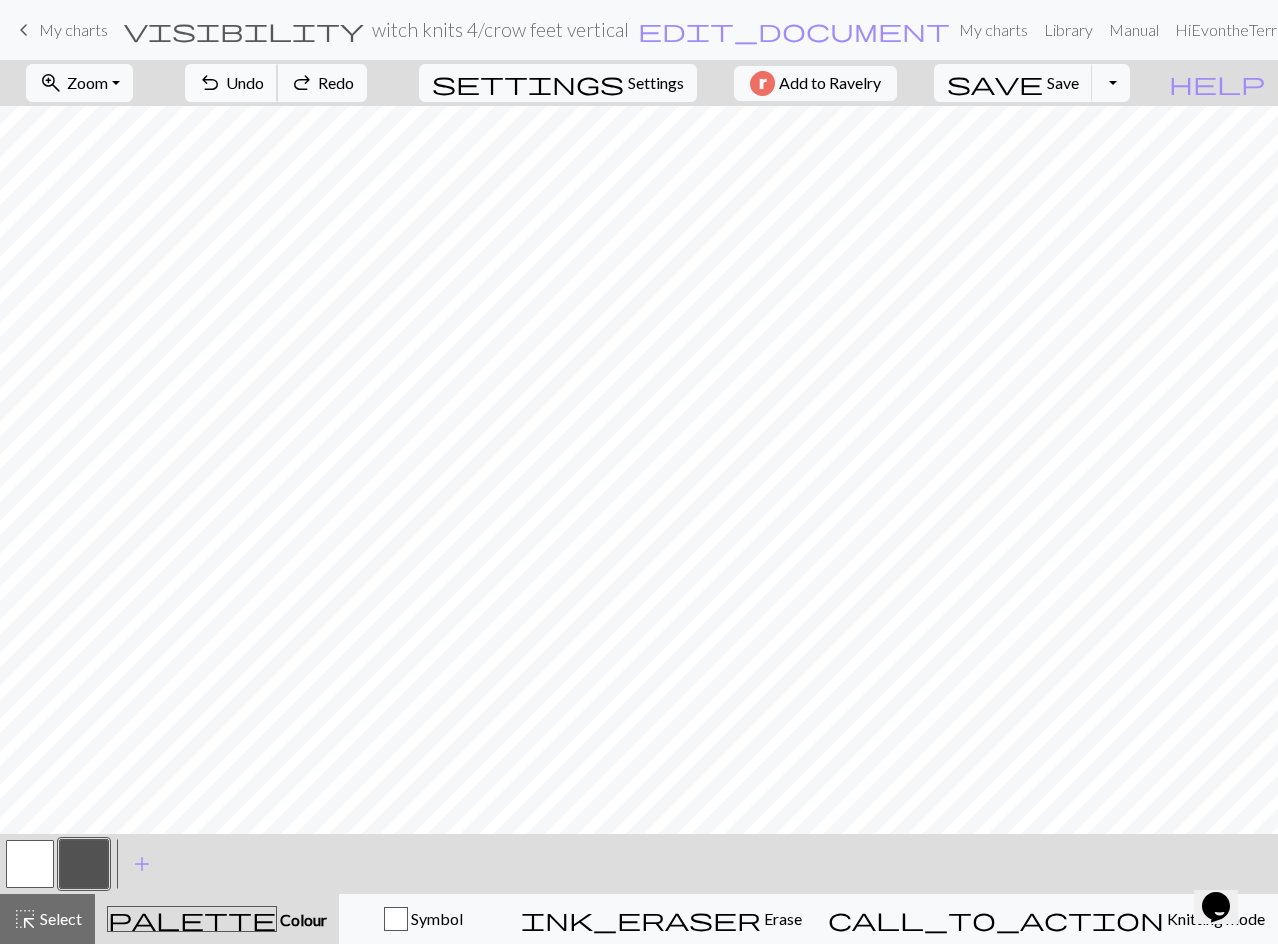 click on "undo Undo Undo" at bounding box center [231, 83] 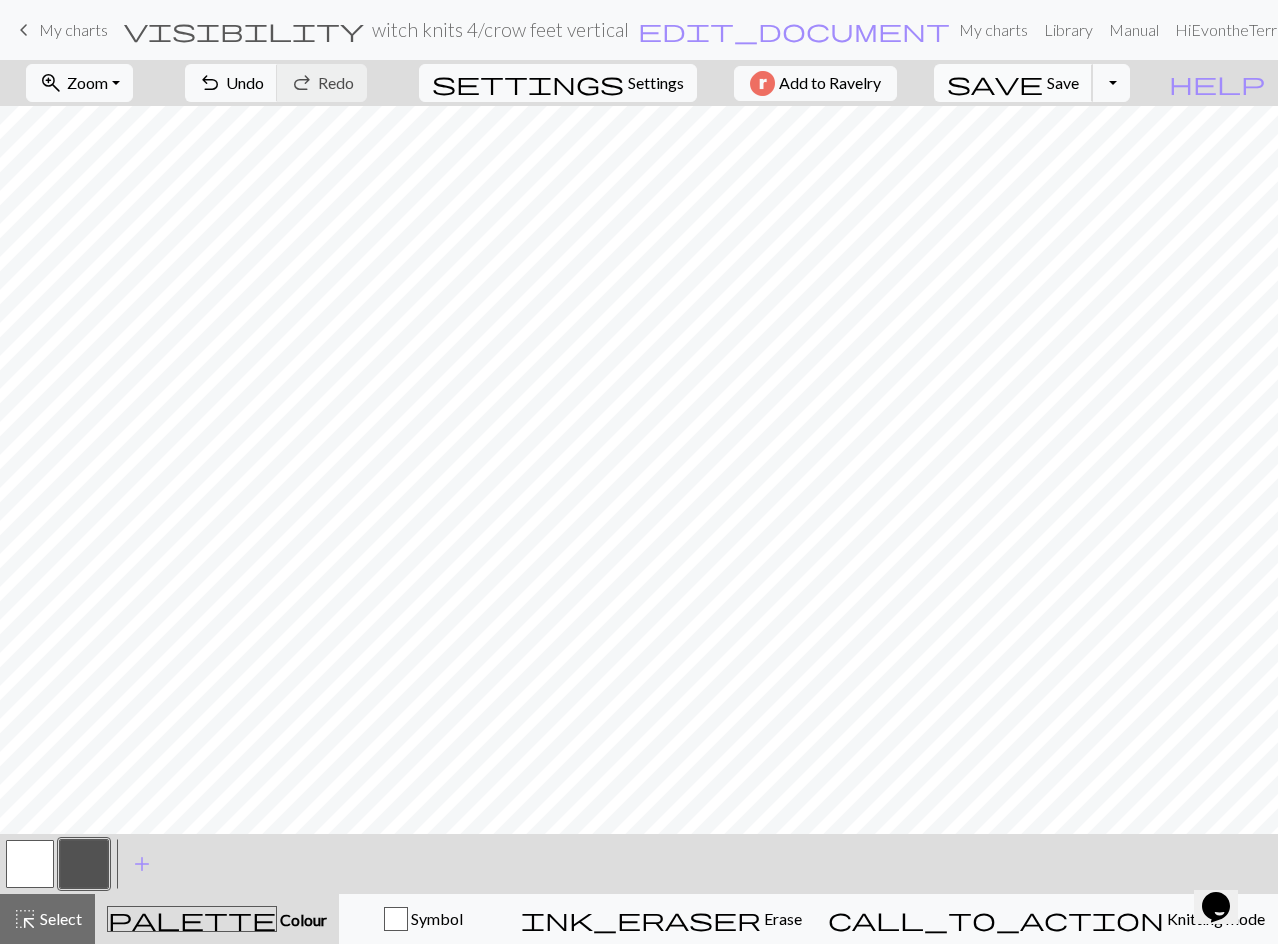 click on "Save" at bounding box center (1063, 82) 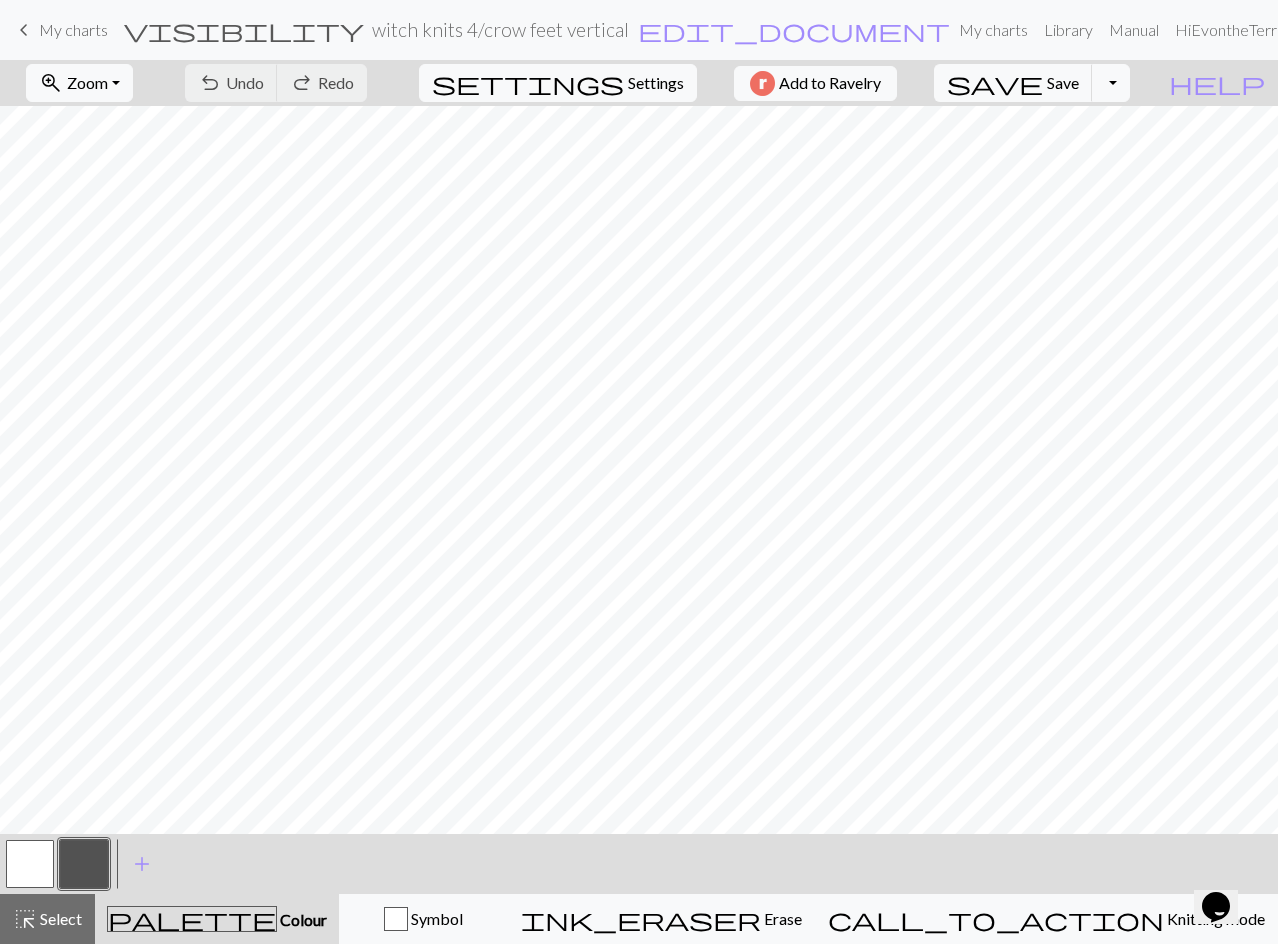 click on "keyboard_arrow_left   My charts" at bounding box center (60, 30) 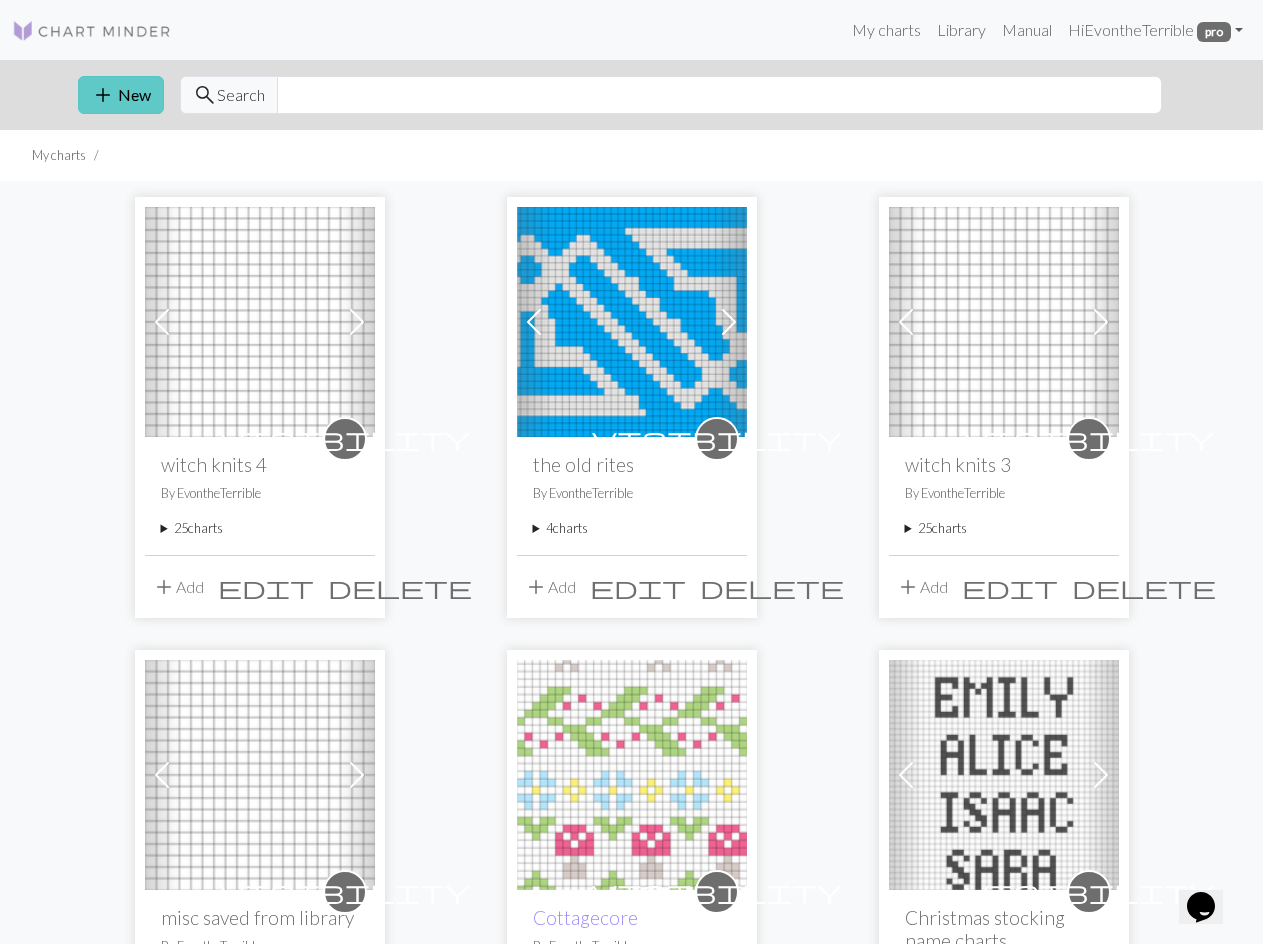 click on "add   New" at bounding box center [121, 95] 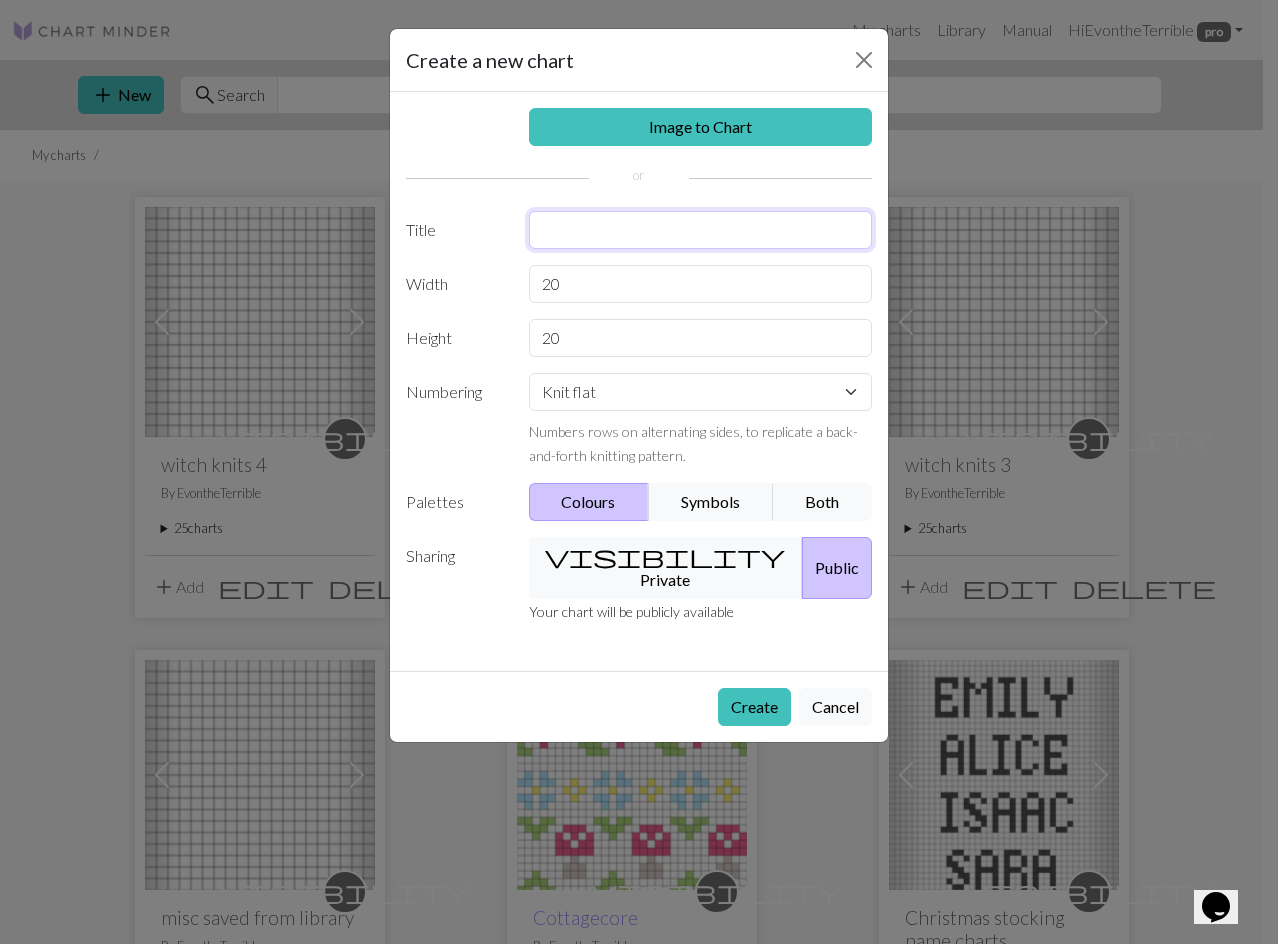 click at bounding box center (701, 230) 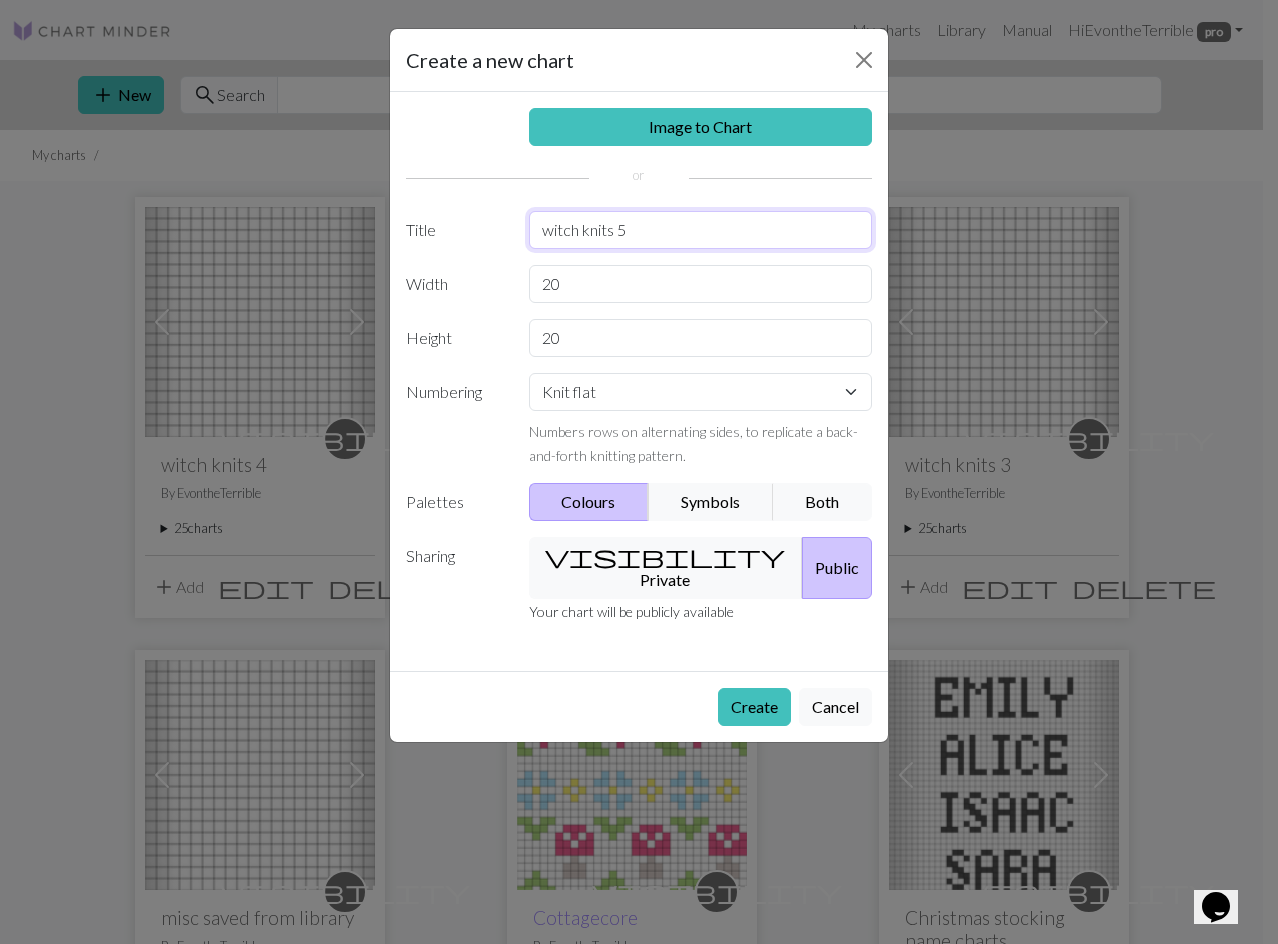 type on "witch knits 5" 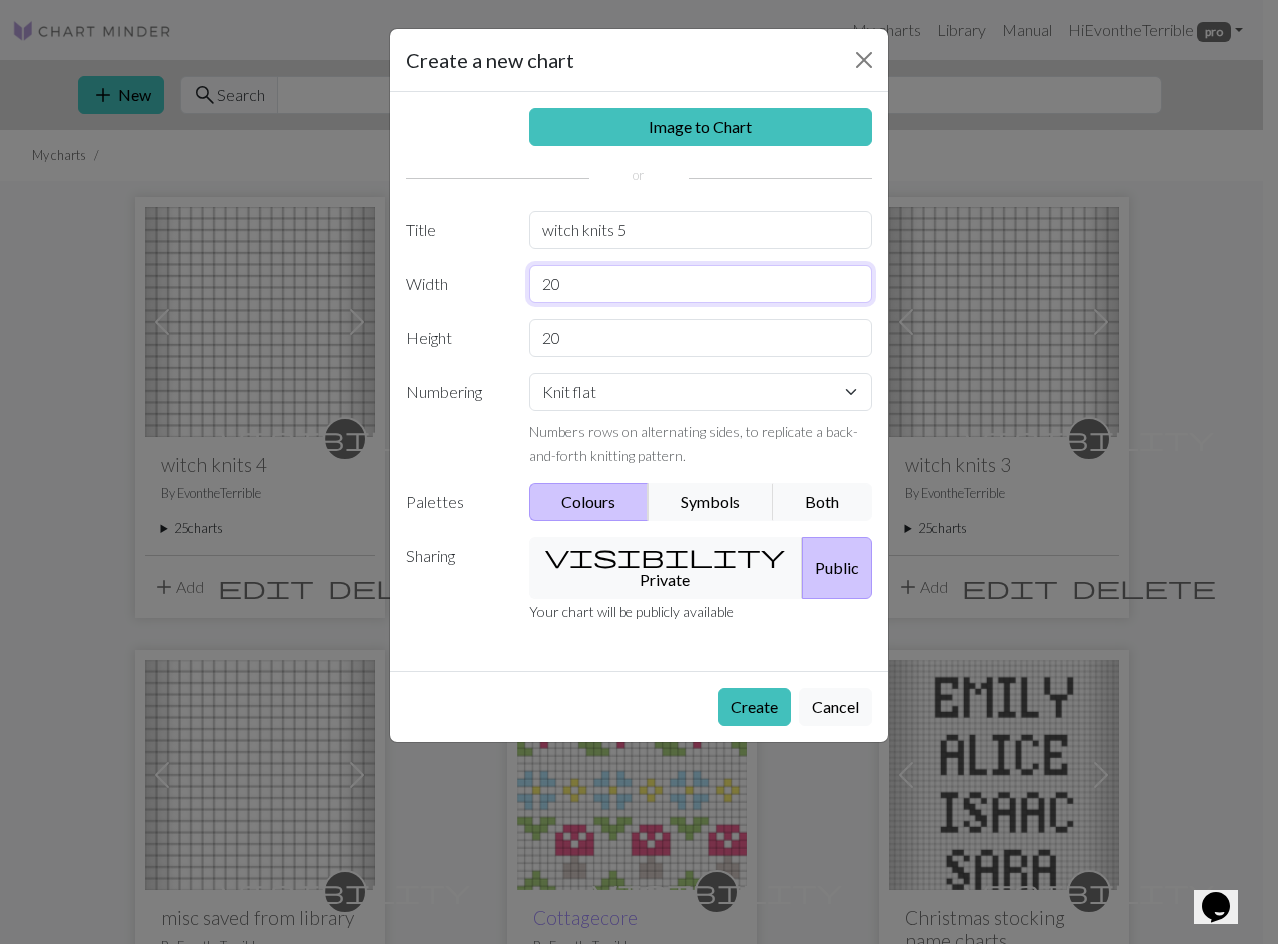 drag, startPoint x: 600, startPoint y: 294, endPoint x: 527, endPoint y: 303, distance: 73.552704 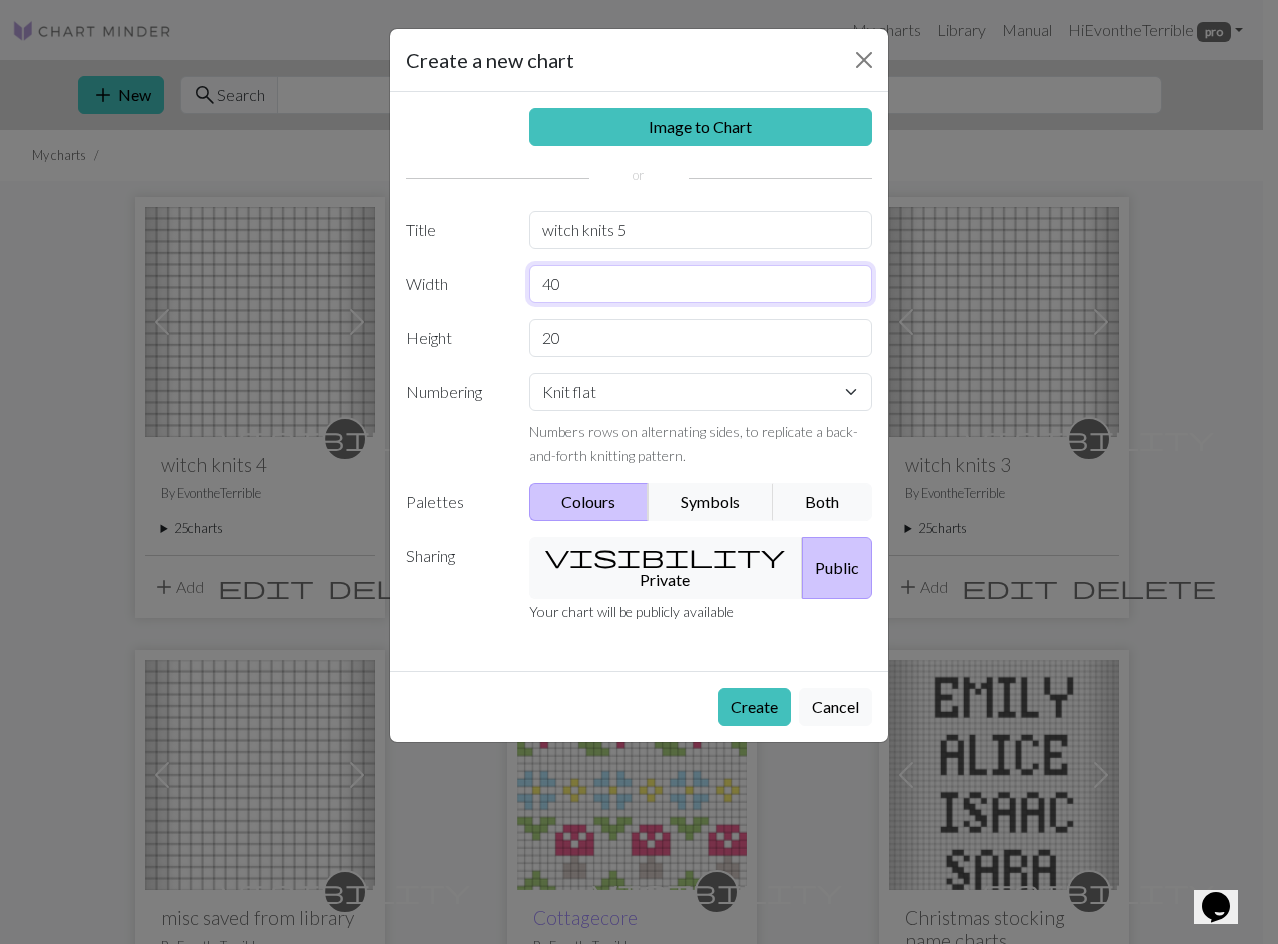 type on "40" 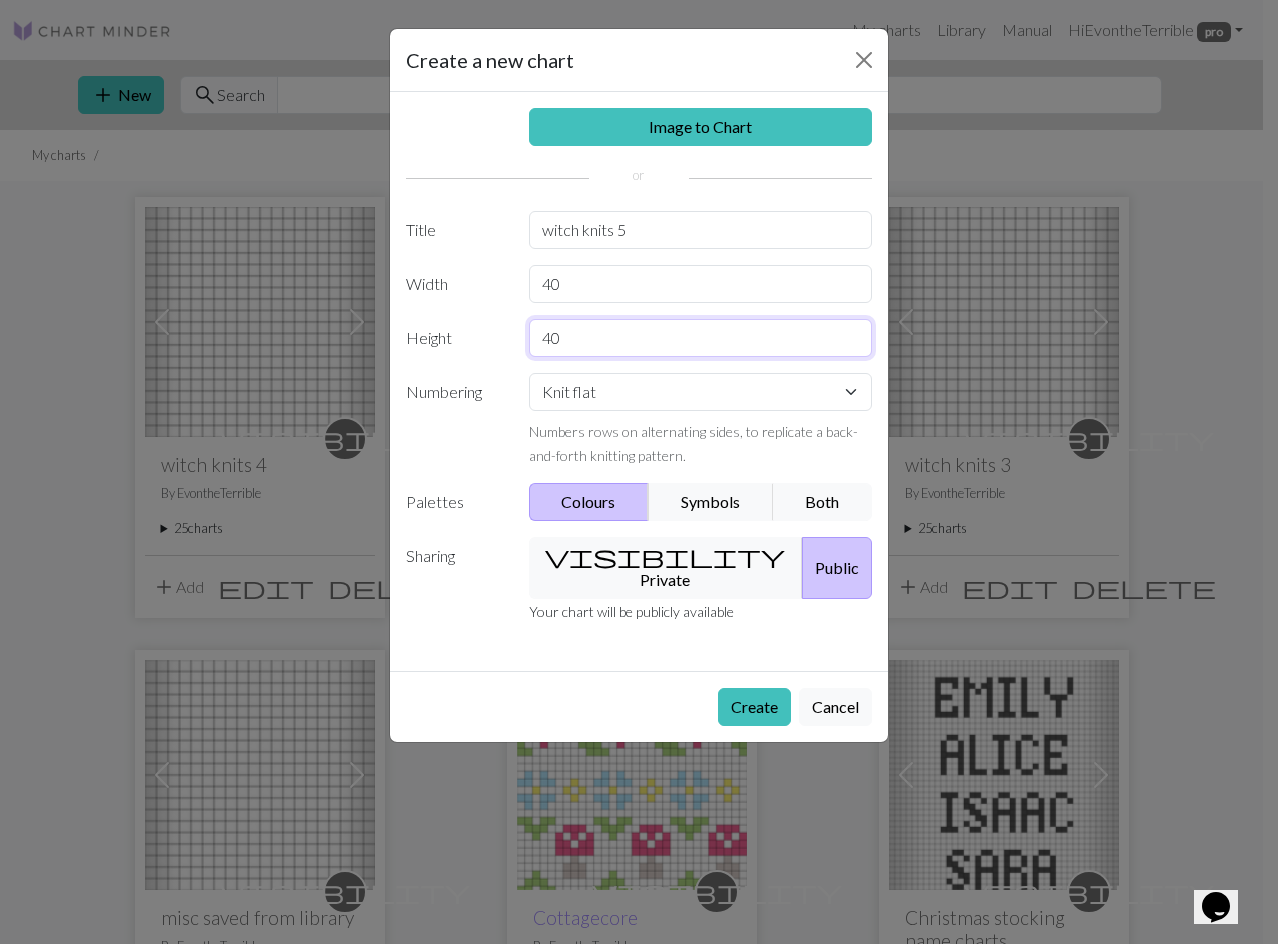 type on "40" 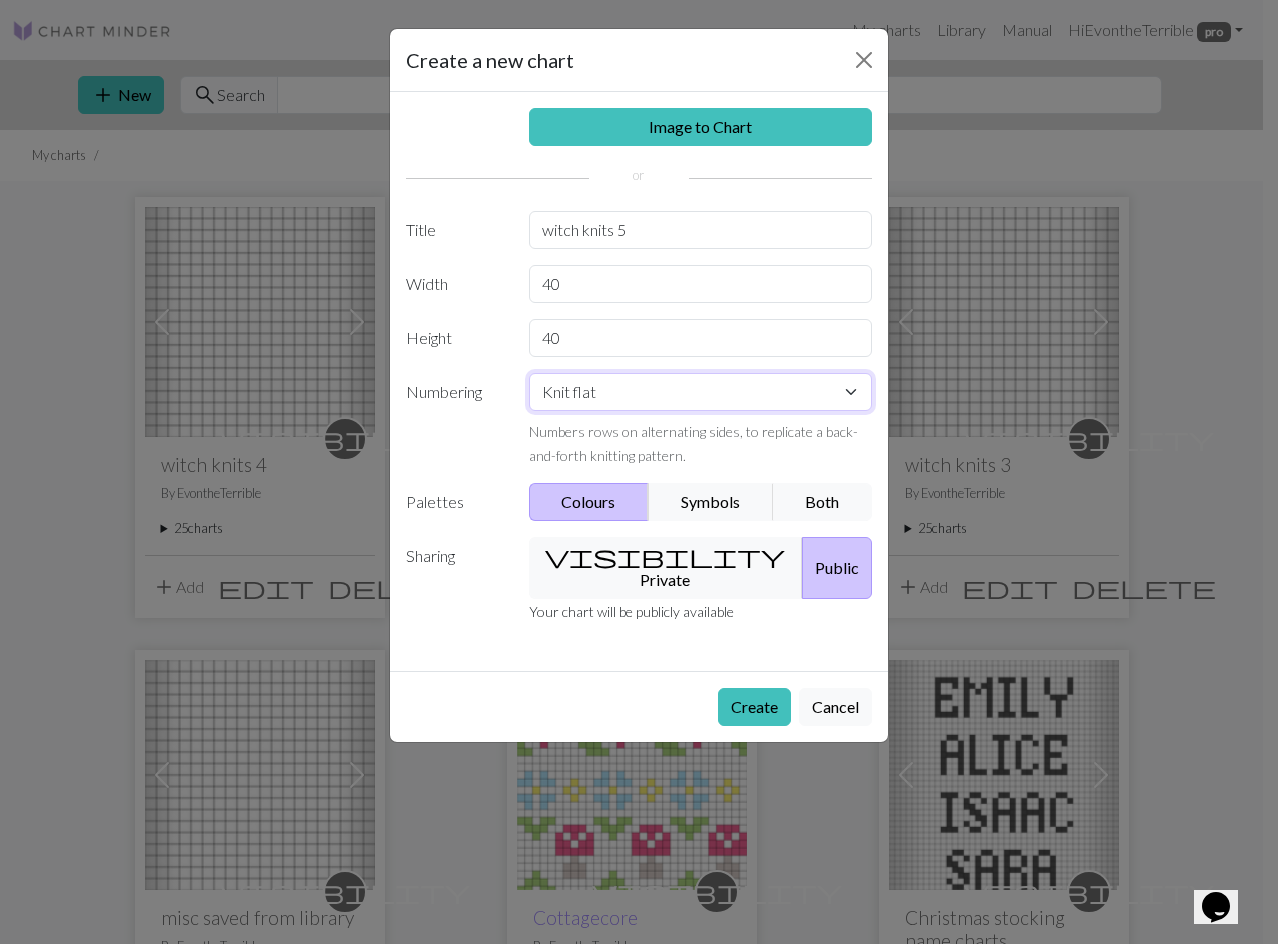 click on "Knit flat Knit in the round Lace knitting Cross stitch" at bounding box center [701, 392] 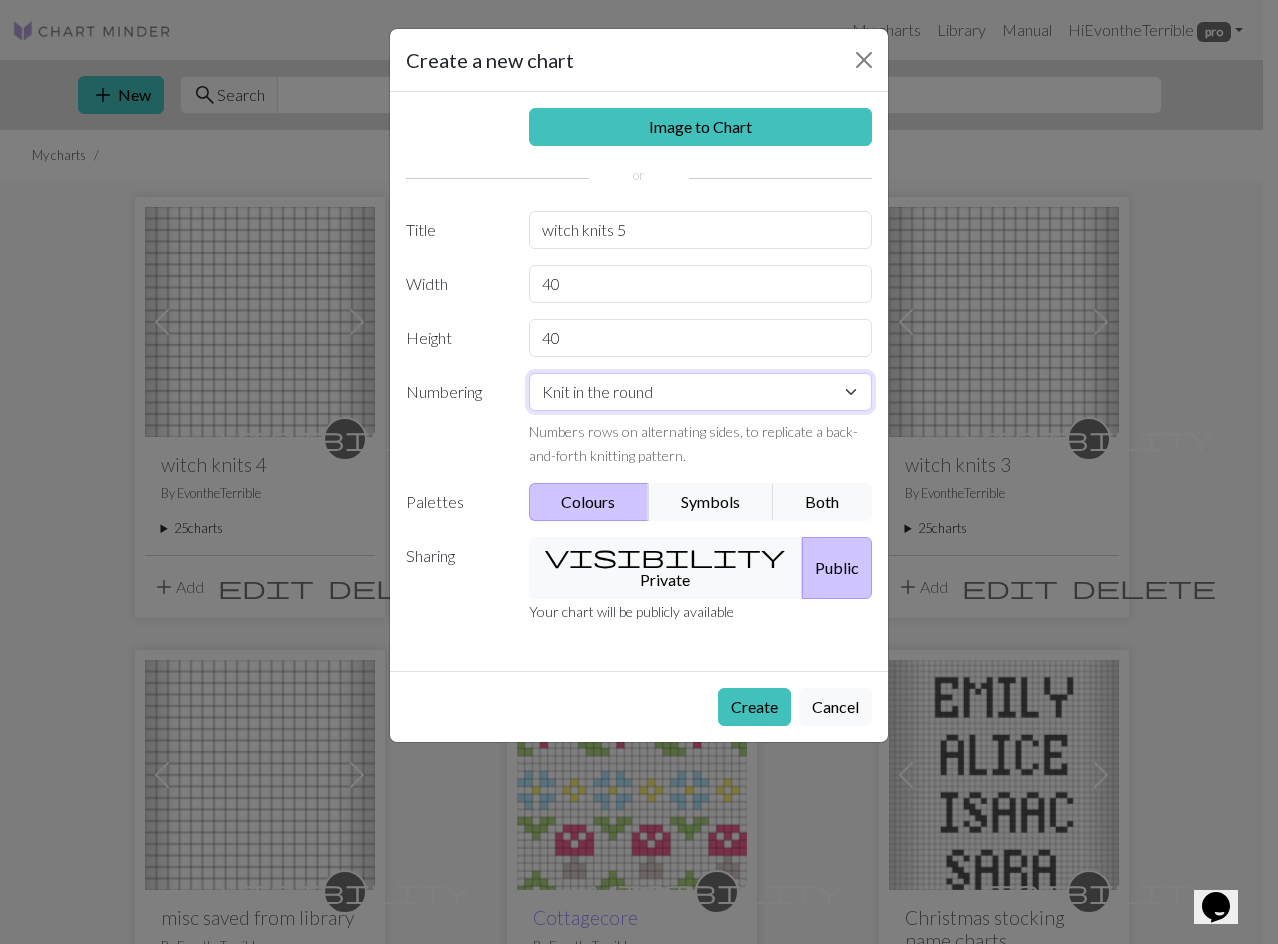 click on "Knit flat Knit in the round Lace knitting Cross stitch" at bounding box center (701, 392) 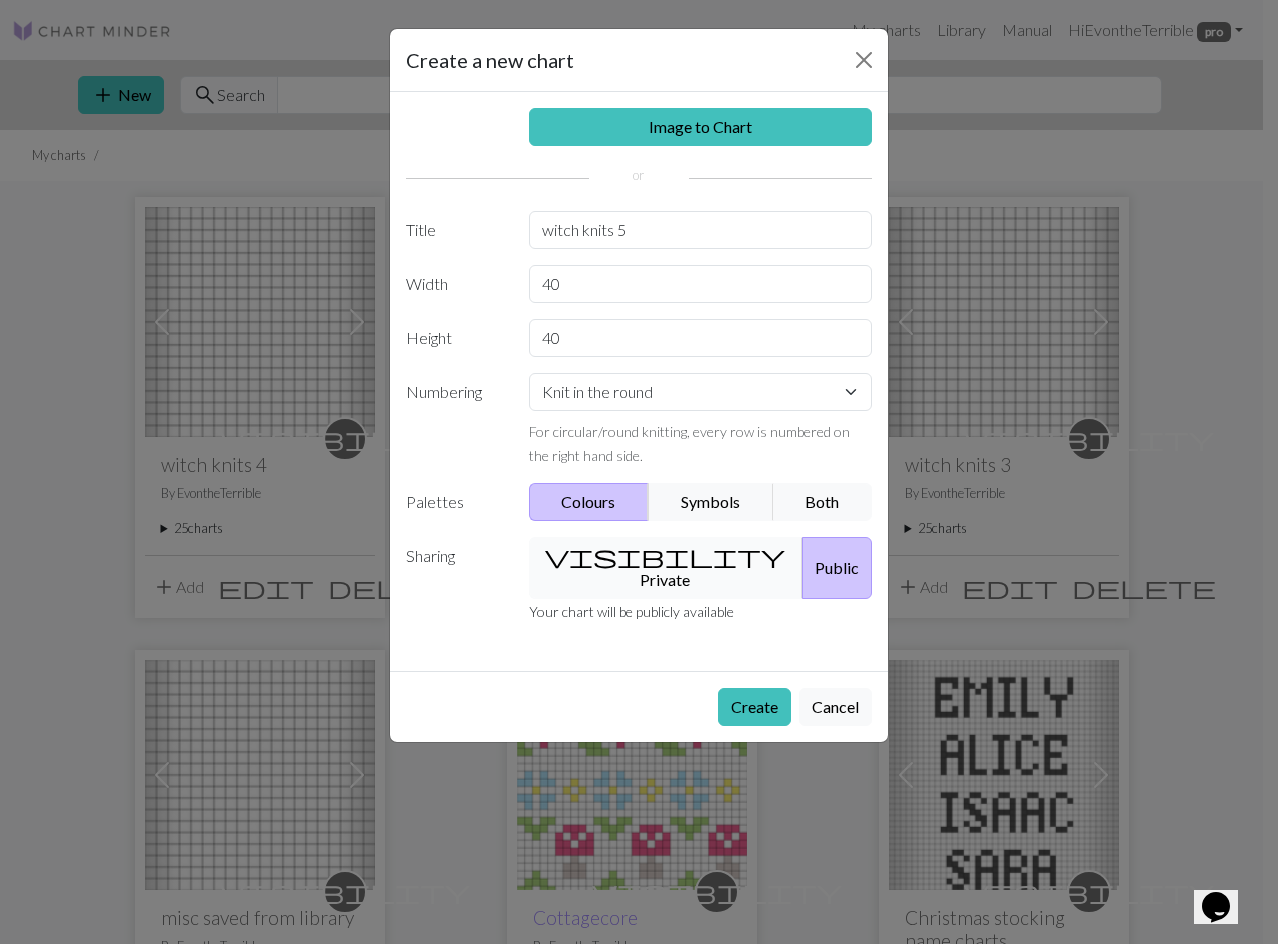 click on "visibility  Private" at bounding box center (666, 568) 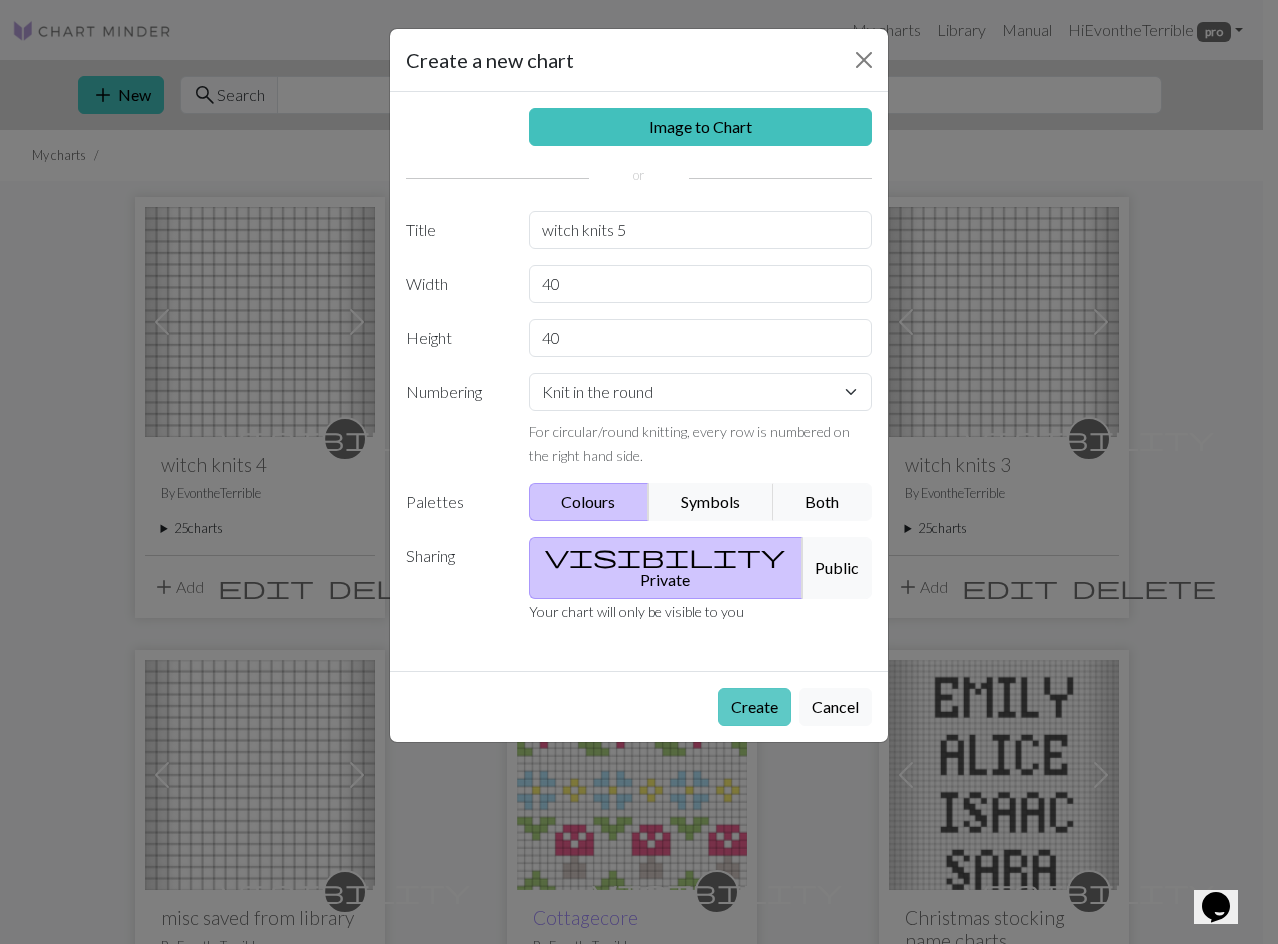 click on "Create" at bounding box center (754, 707) 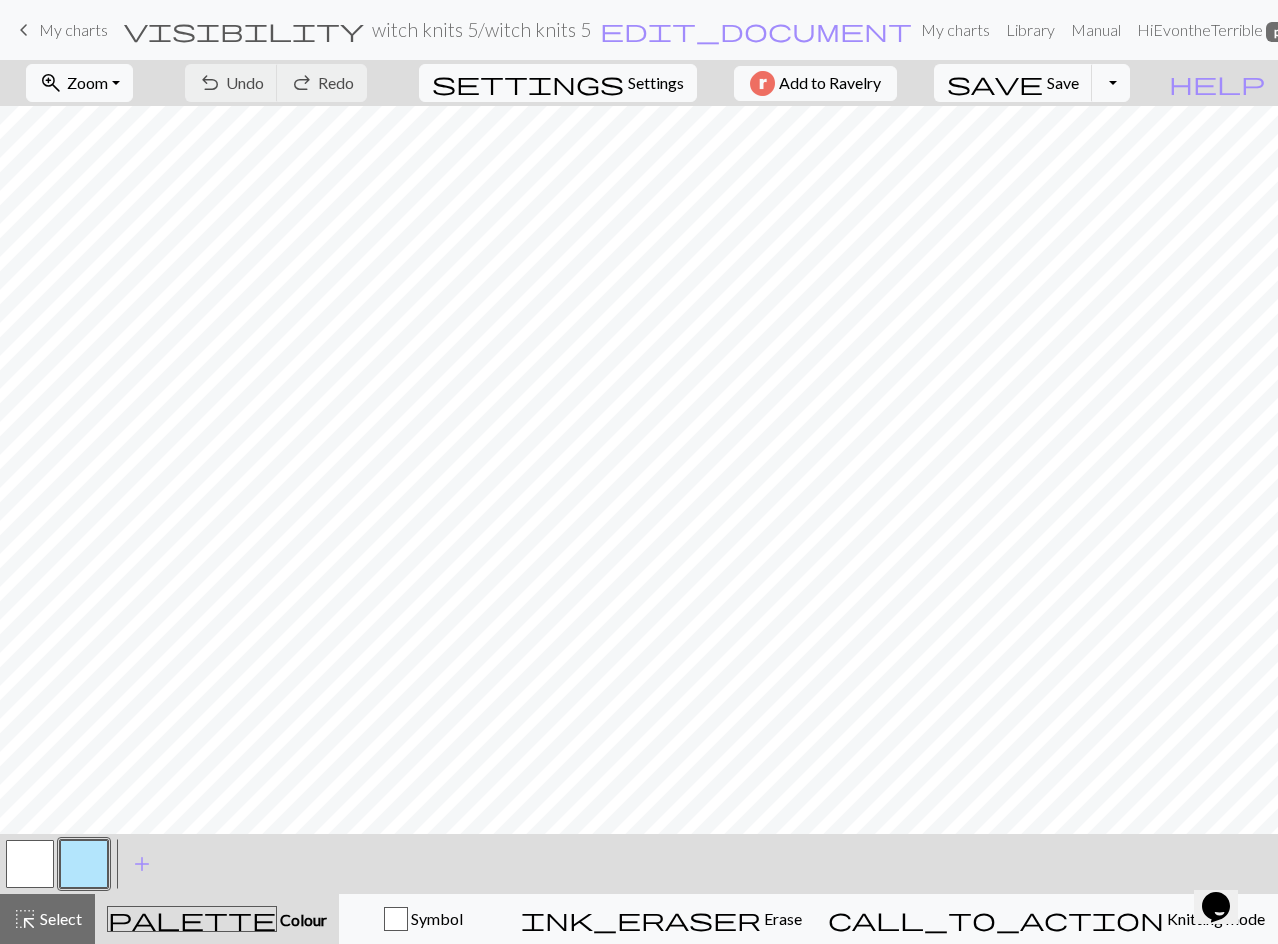 click at bounding box center [84, 864] 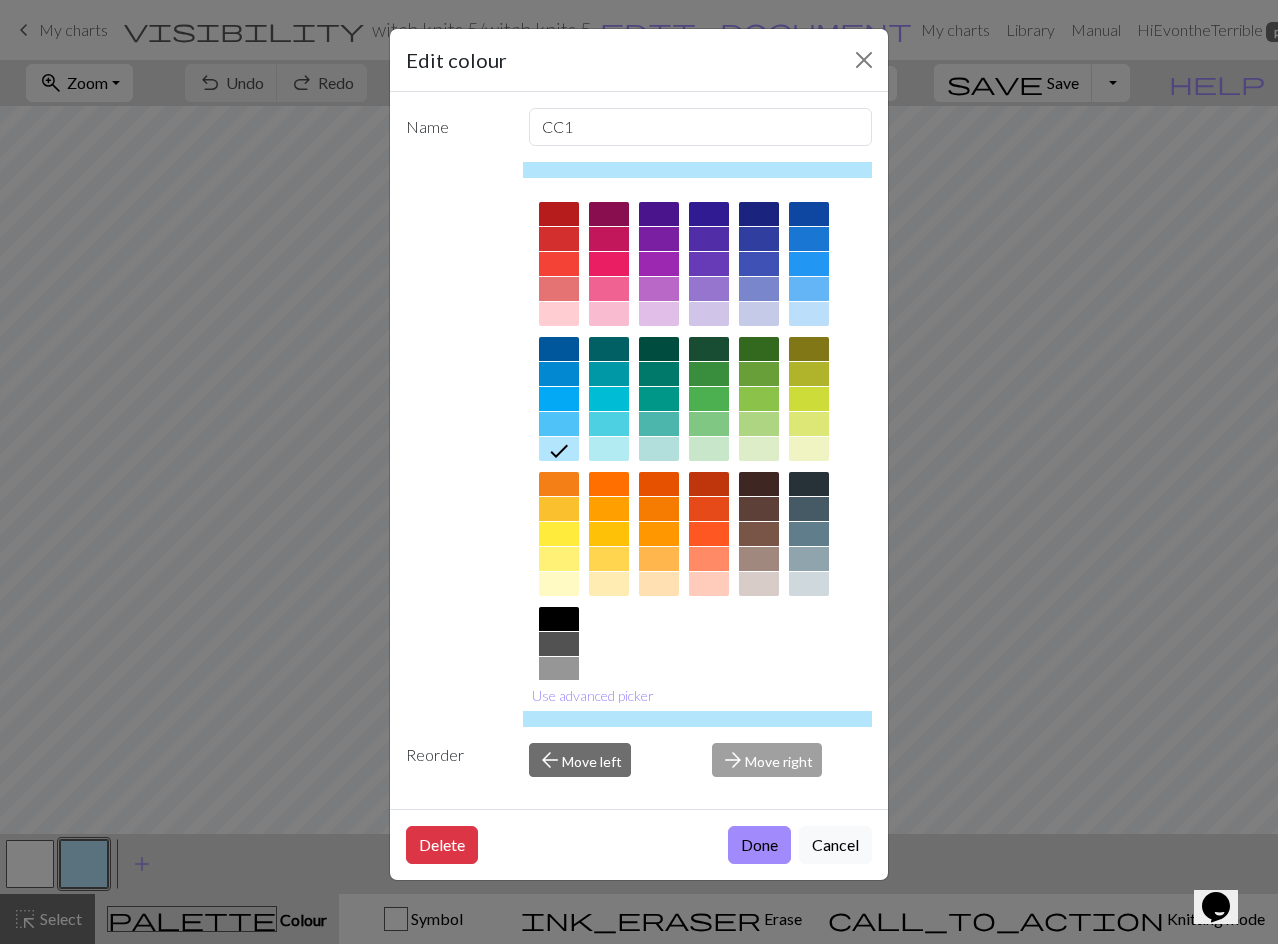 click at bounding box center [559, 644] 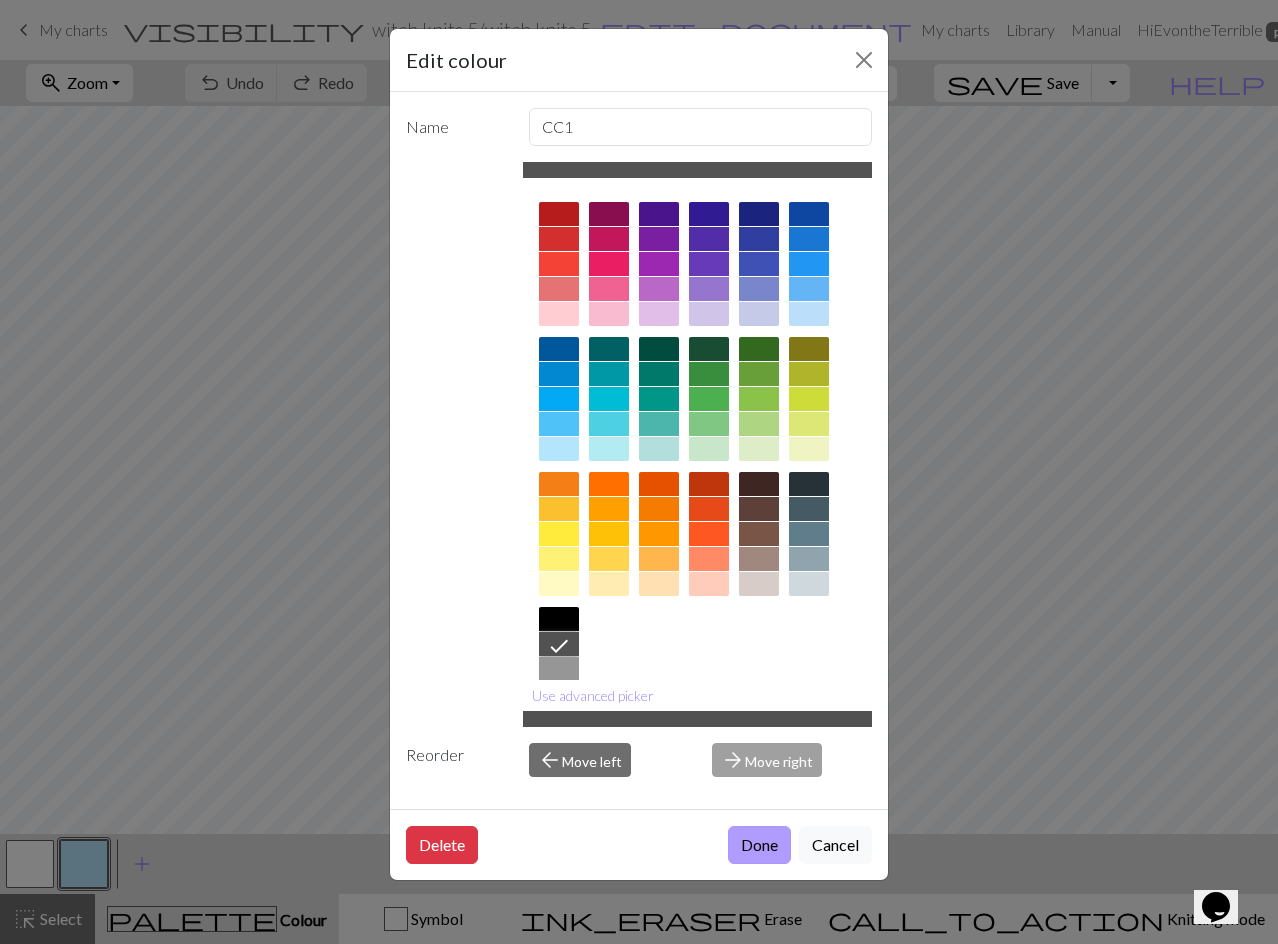 click on "Done" at bounding box center (759, 845) 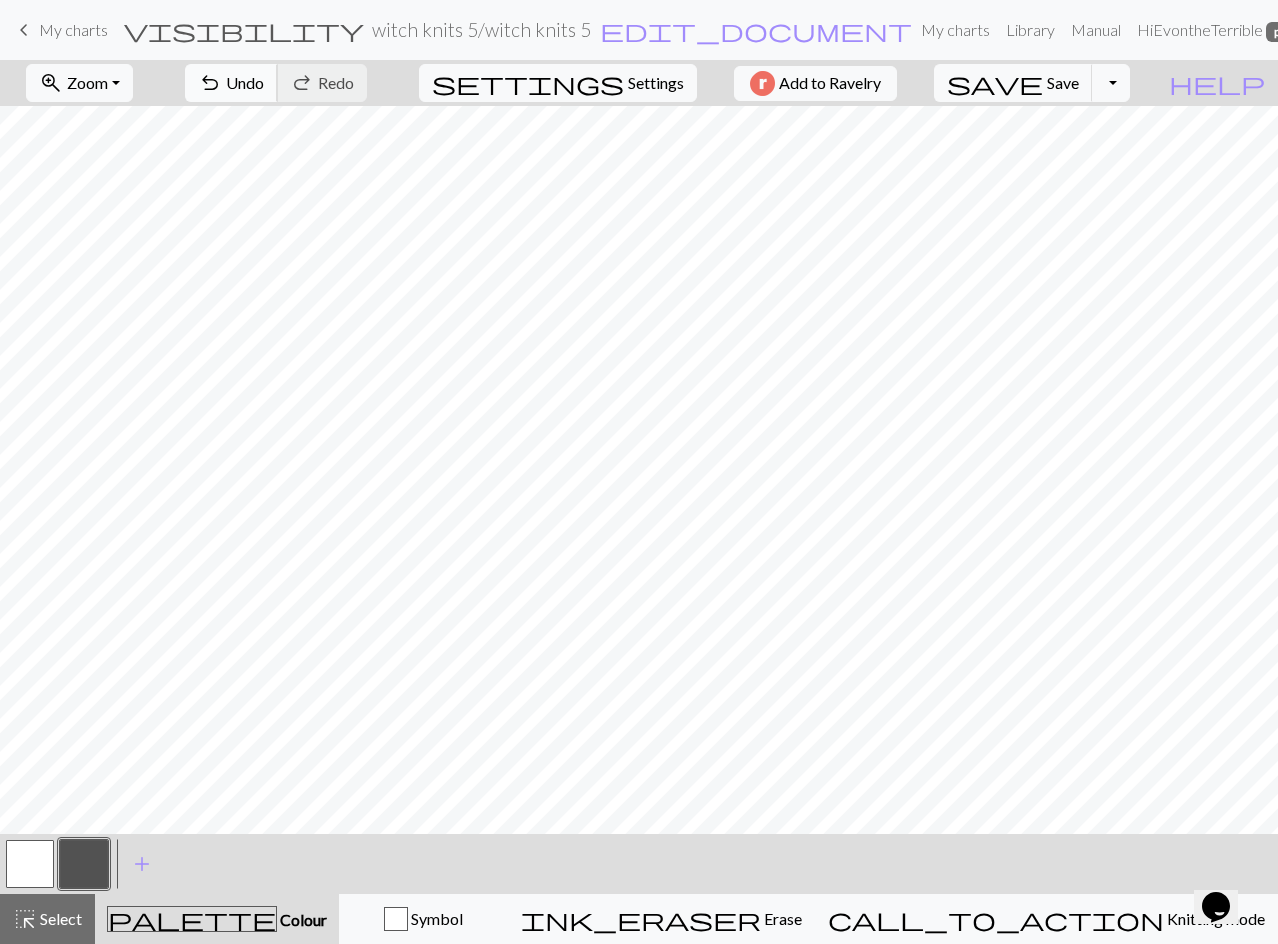 click on "Undo" at bounding box center [245, 82] 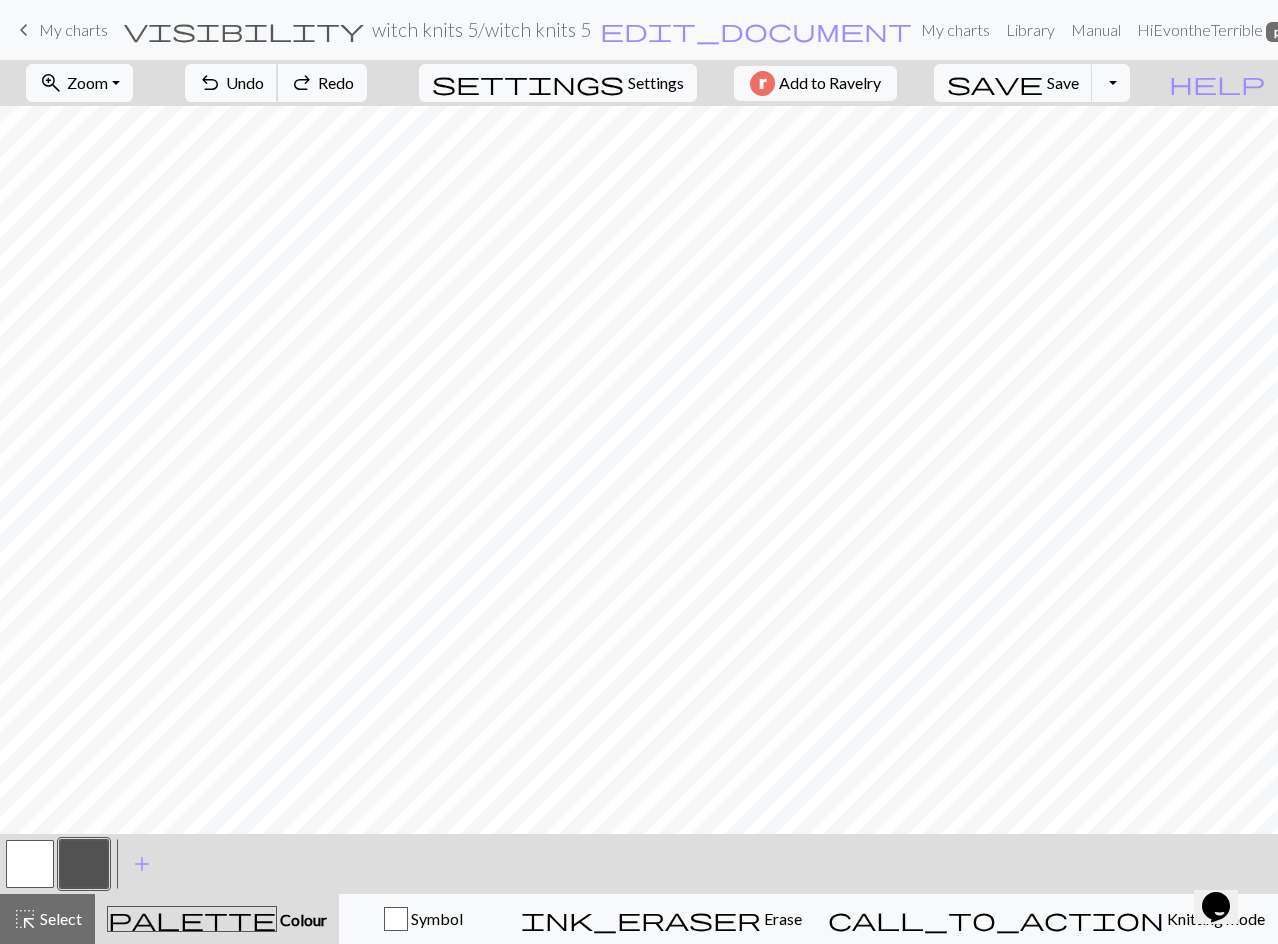 click on "Undo" at bounding box center (245, 82) 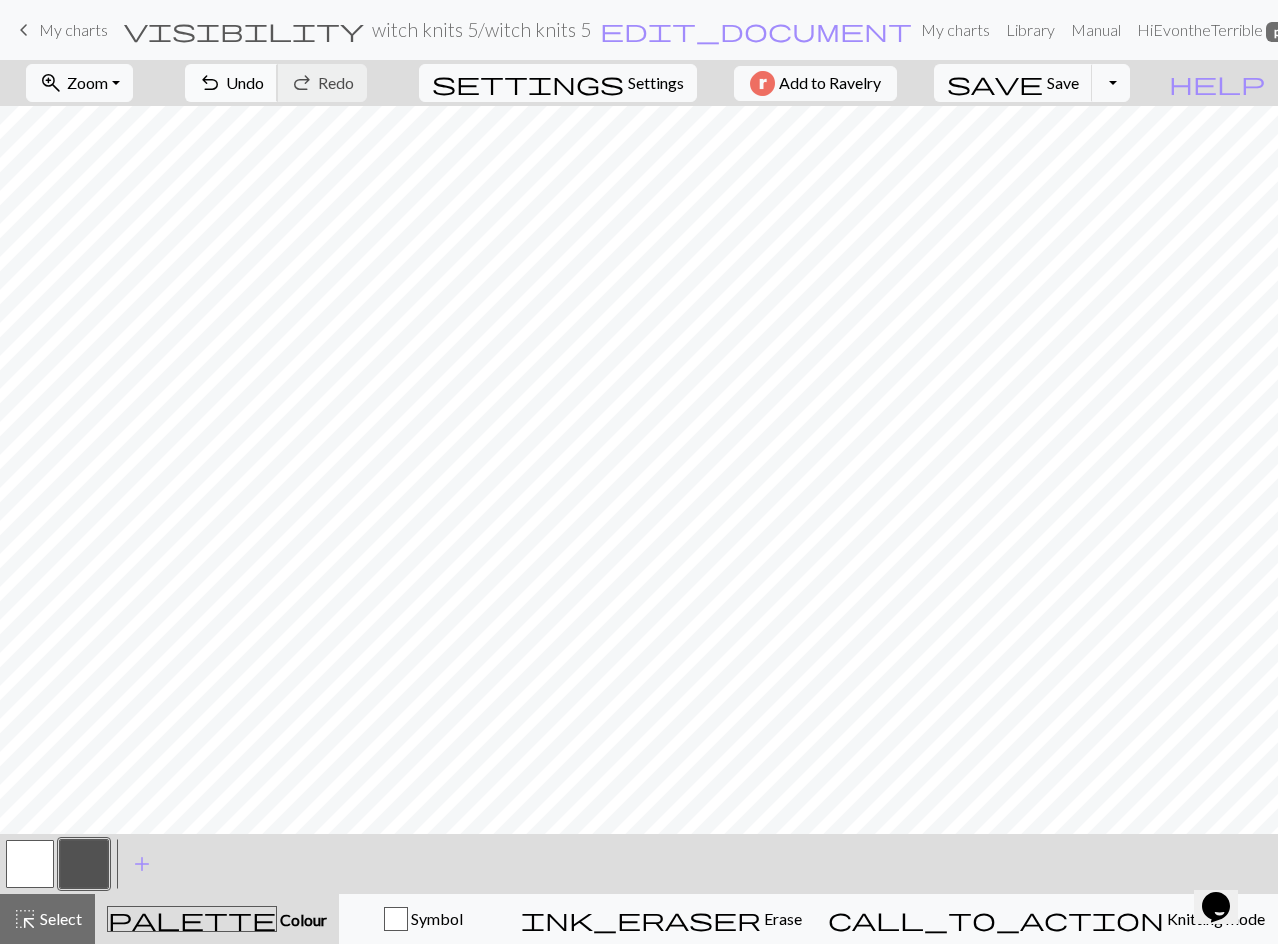 click on "Undo" at bounding box center (245, 82) 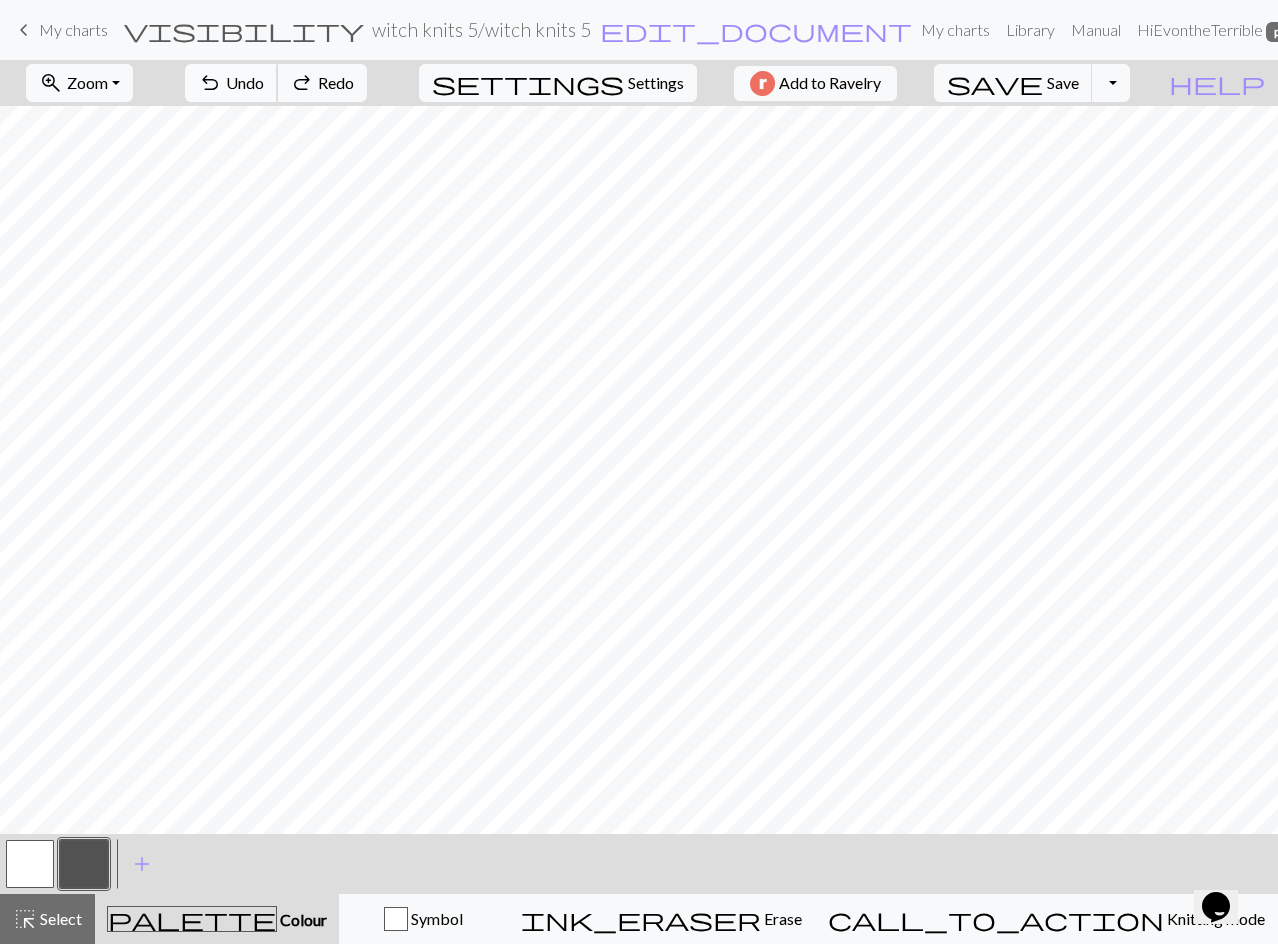 click on "Undo" at bounding box center [245, 82] 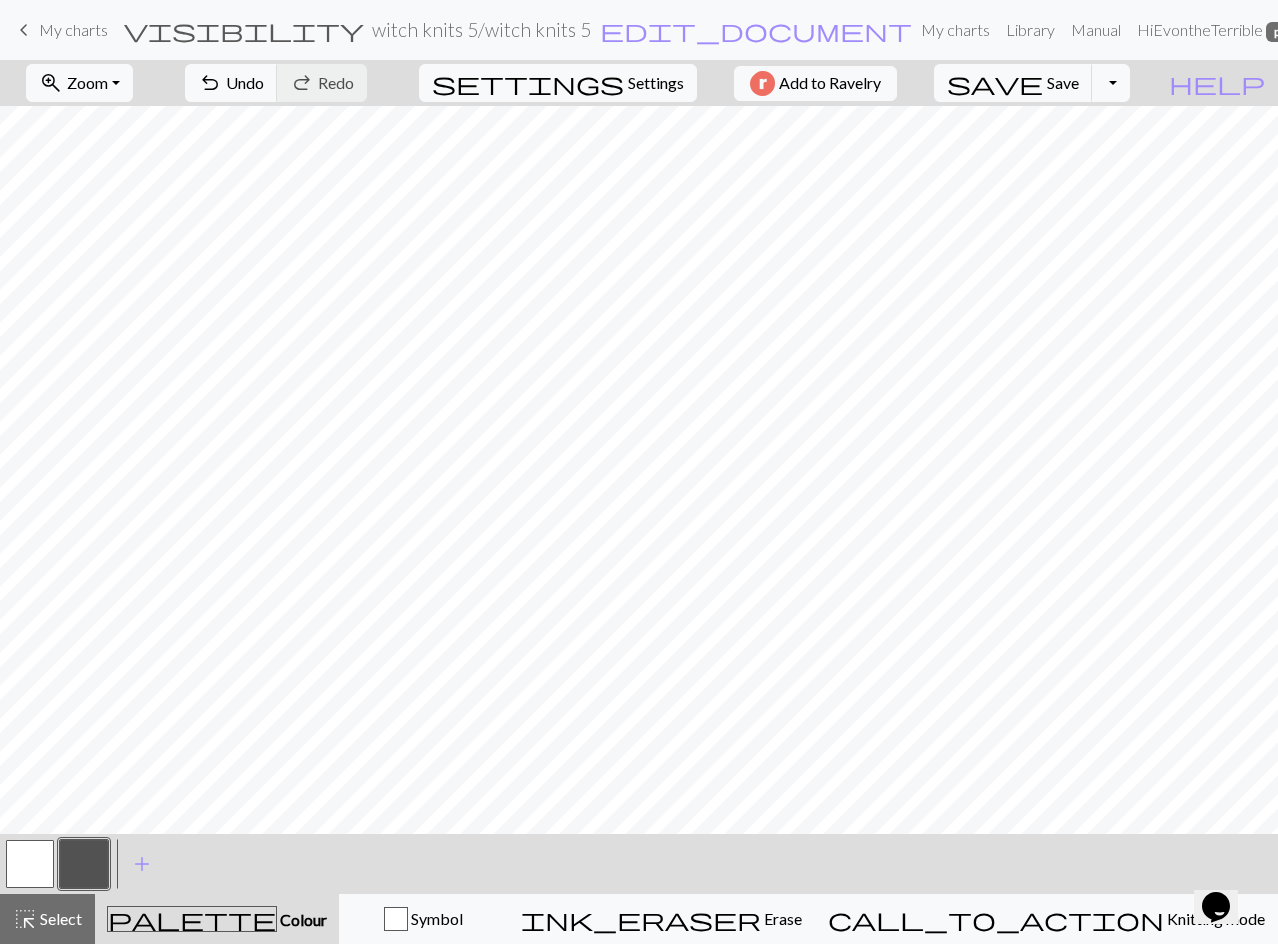 click at bounding box center (30, 864) 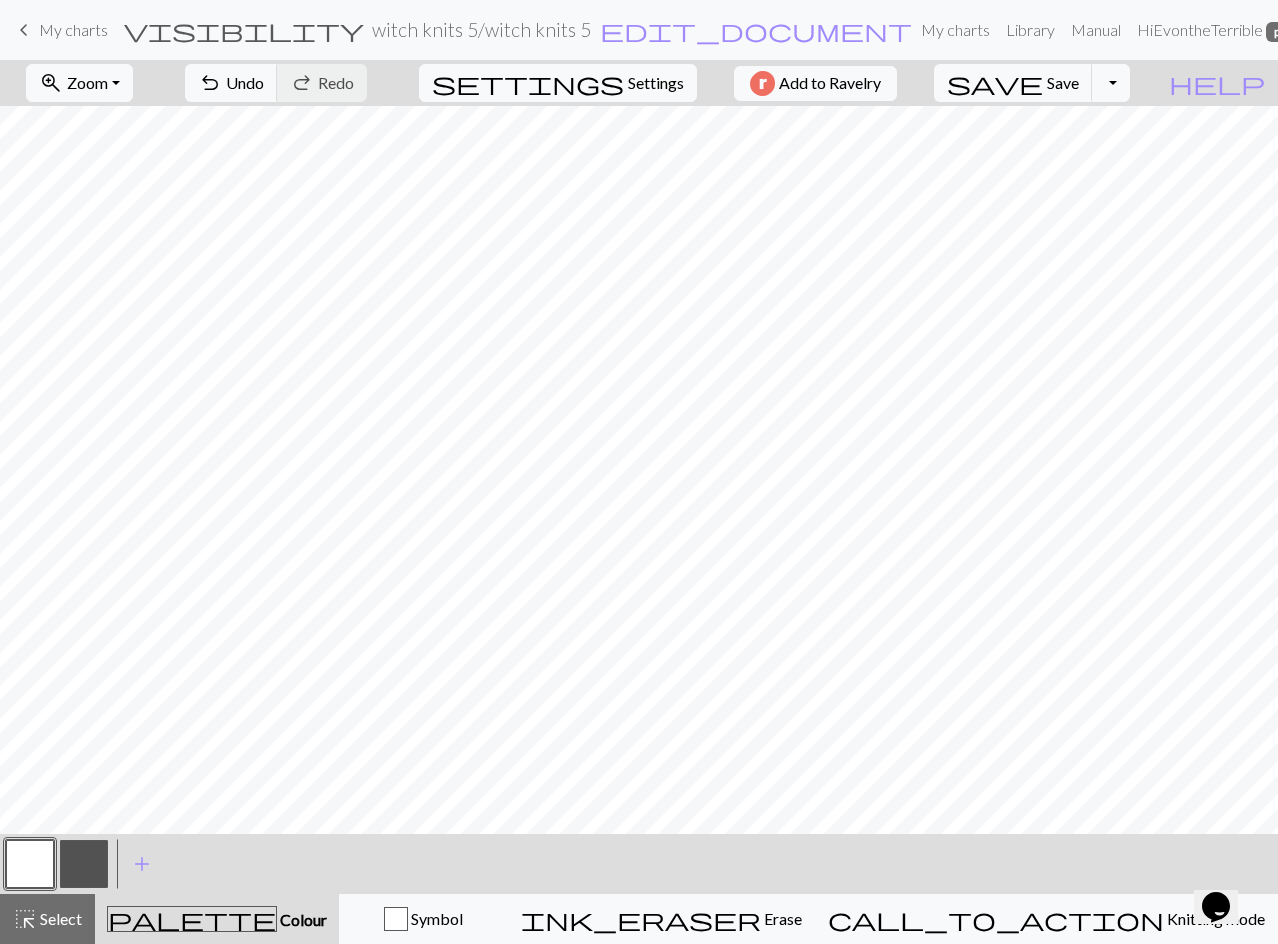 drag, startPoint x: 83, startPoint y: 855, endPoint x: 124, endPoint y: 824, distance: 51.40039 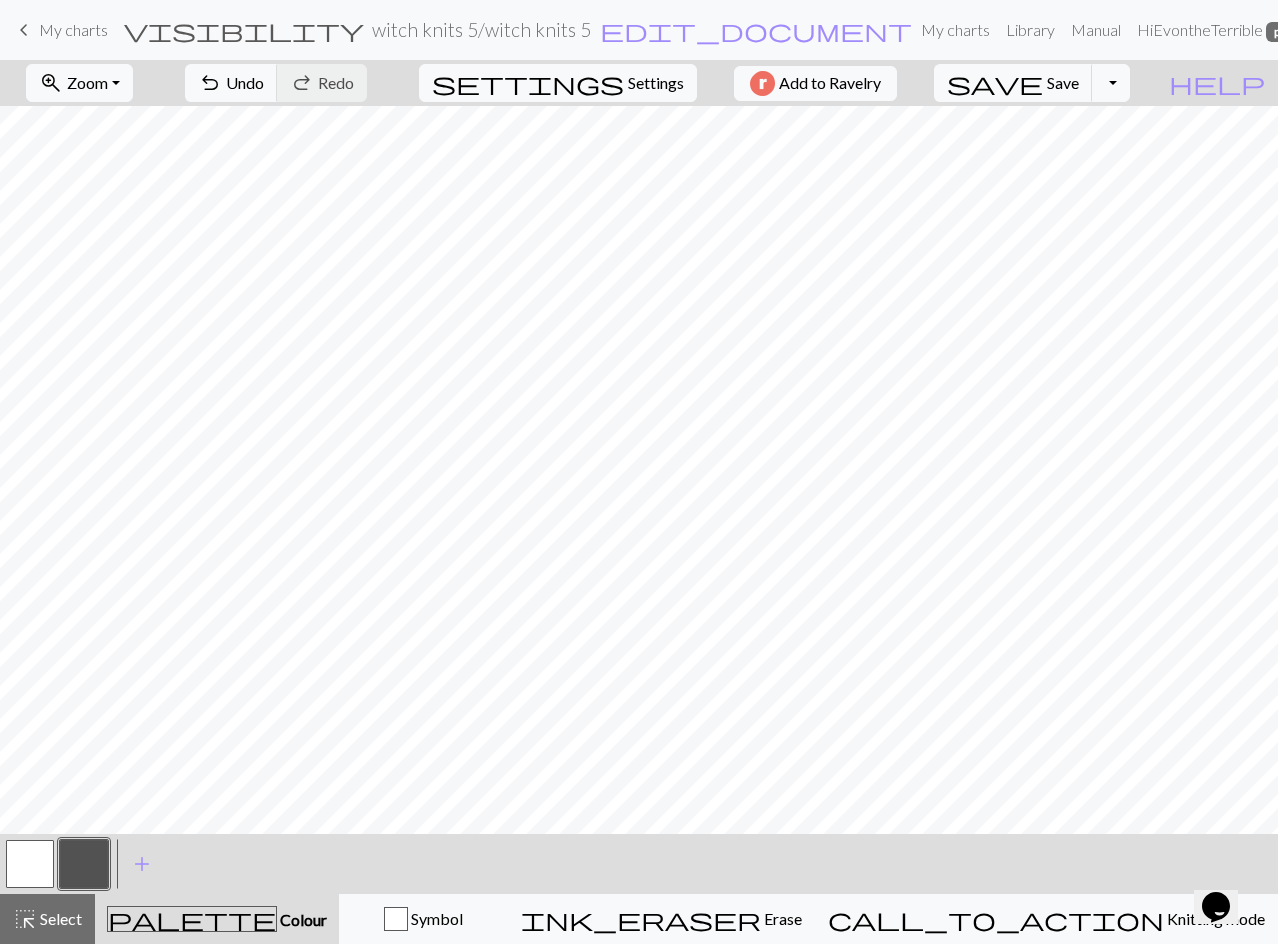 click at bounding box center (84, 864) 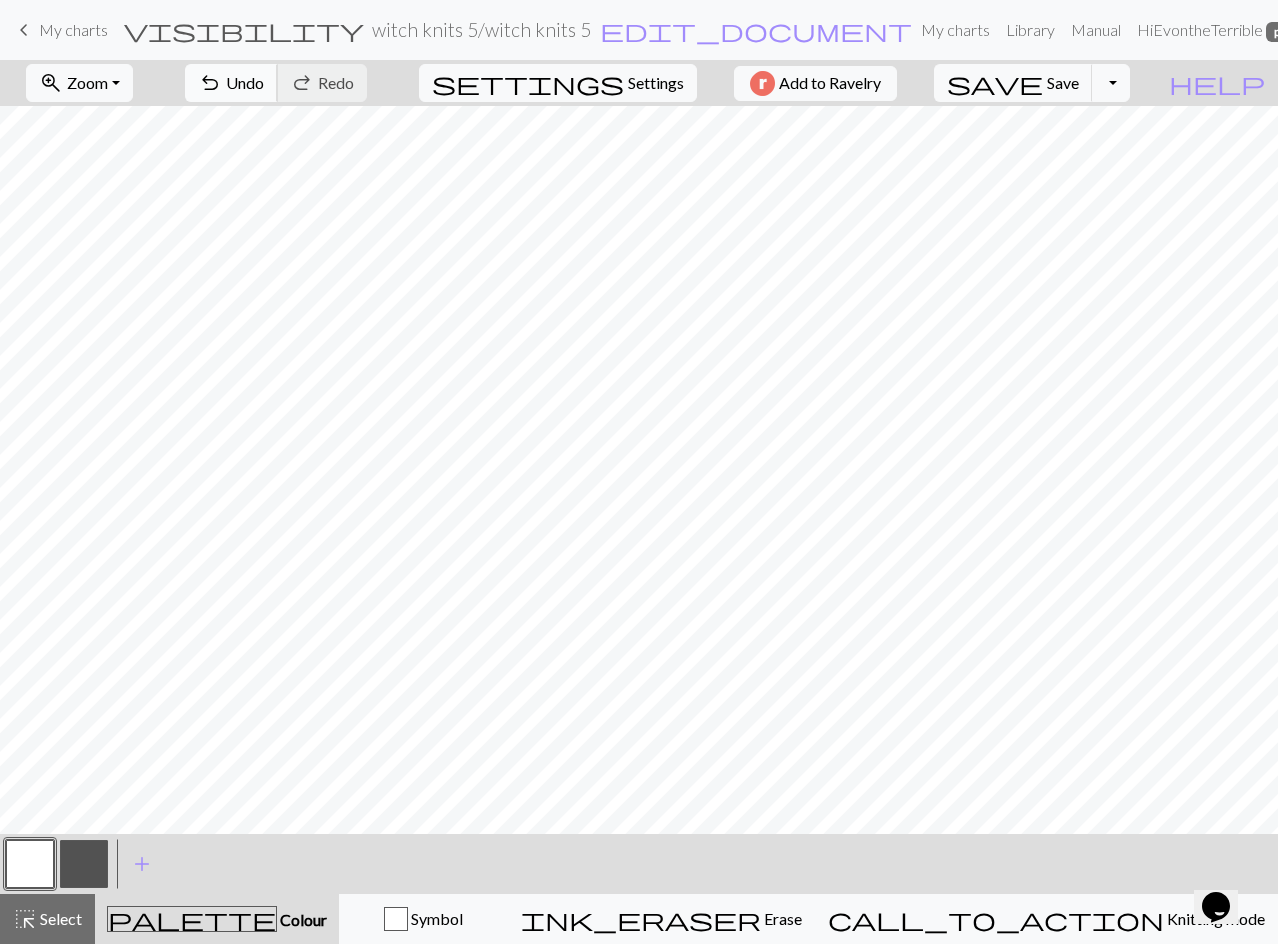 click on "undo Undo Undo" at bounding box center (231, 83) 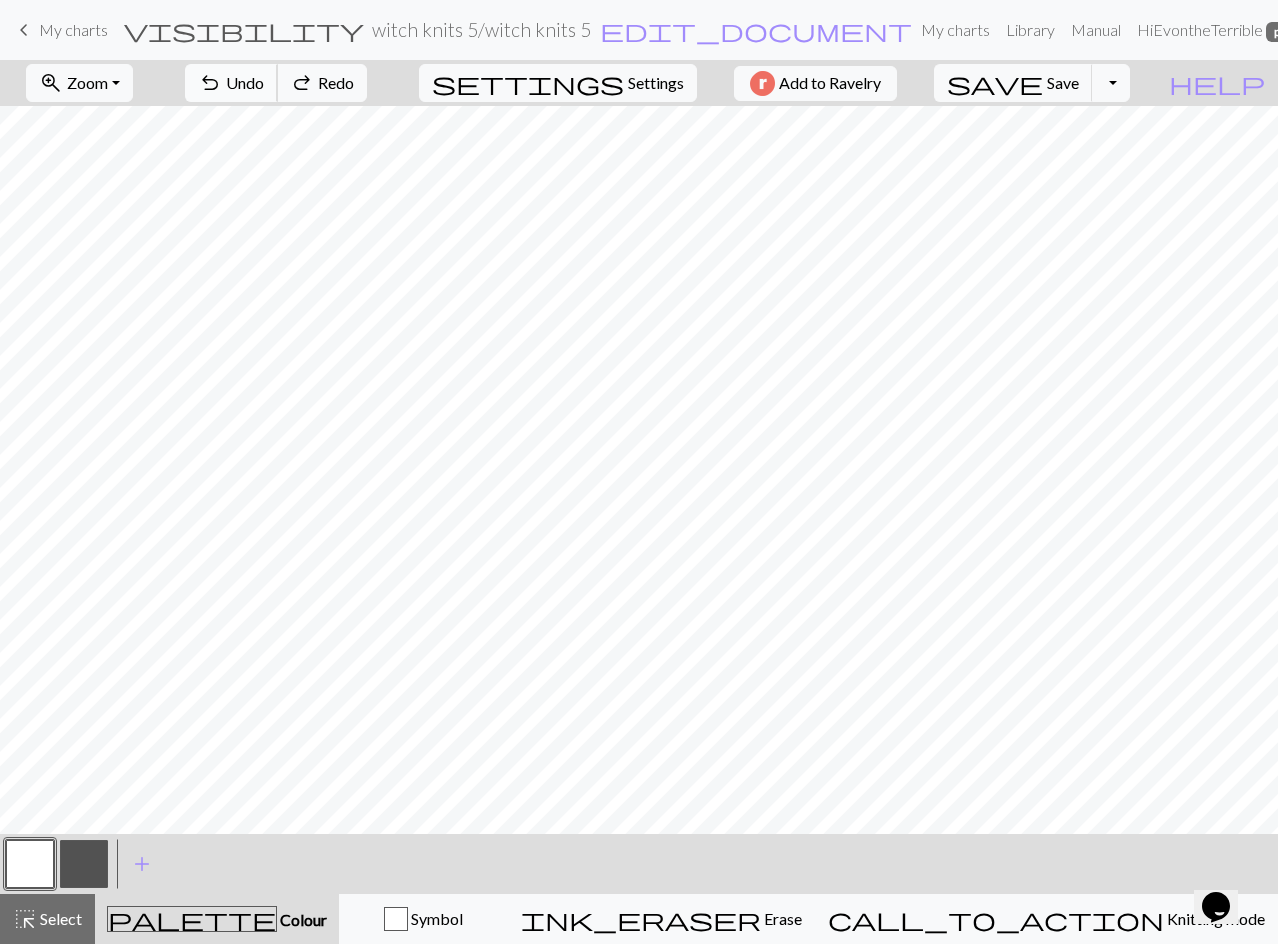 click on "undo Undo Undo" at bounding box center [231, 83] 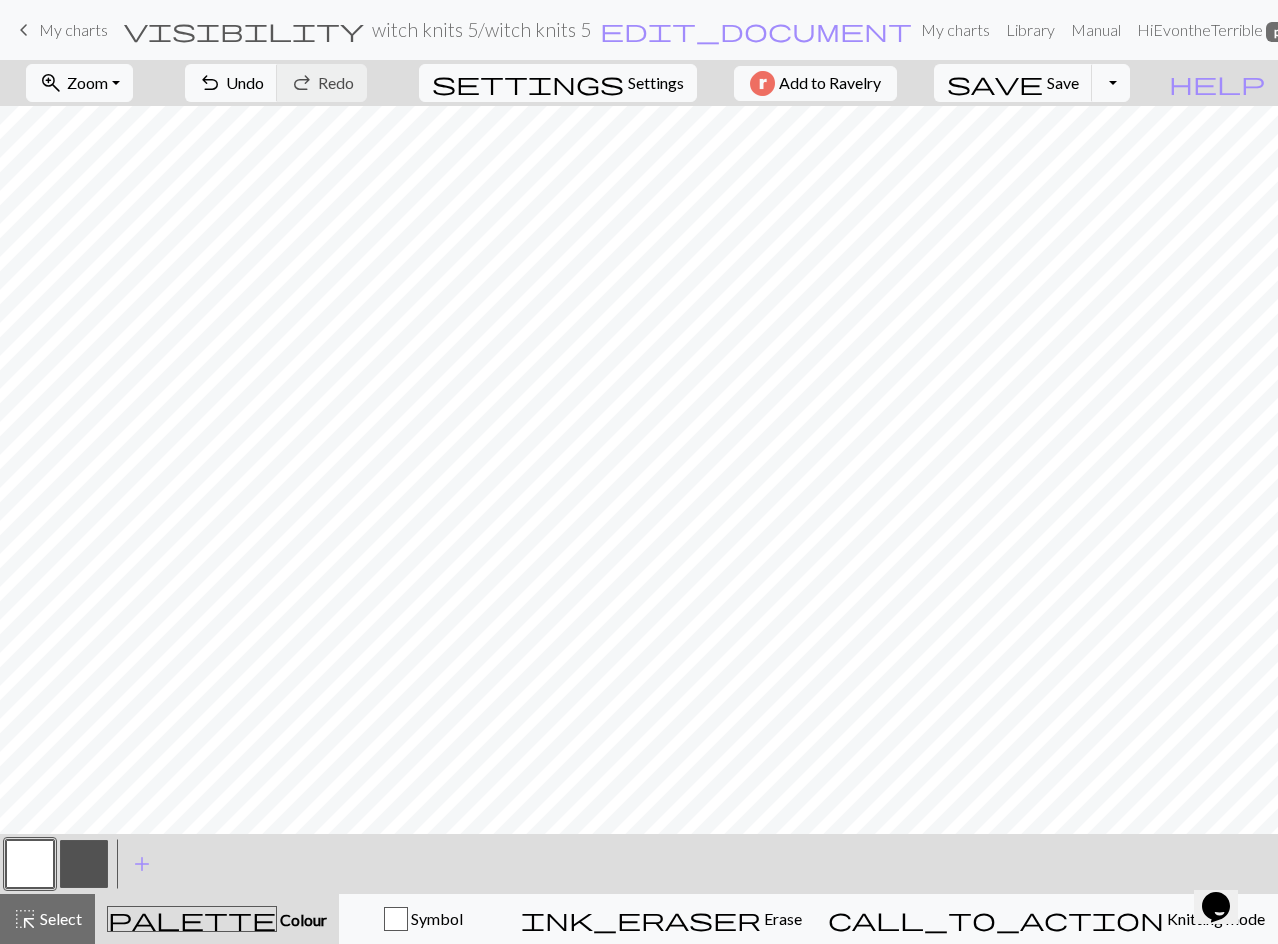 click at bounding box center [84, 864] 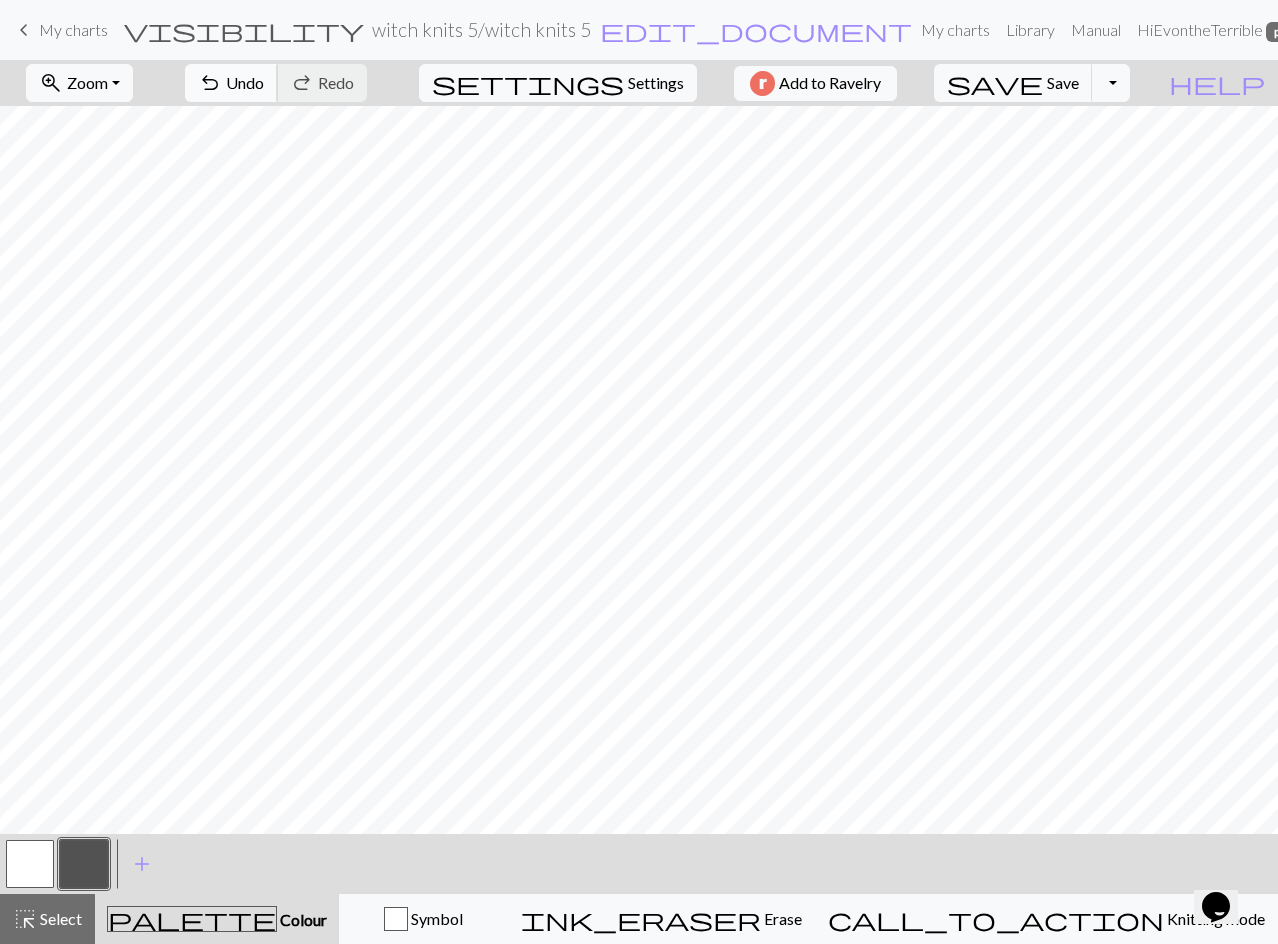 click on "Undo" at bounding box center (245, 82) 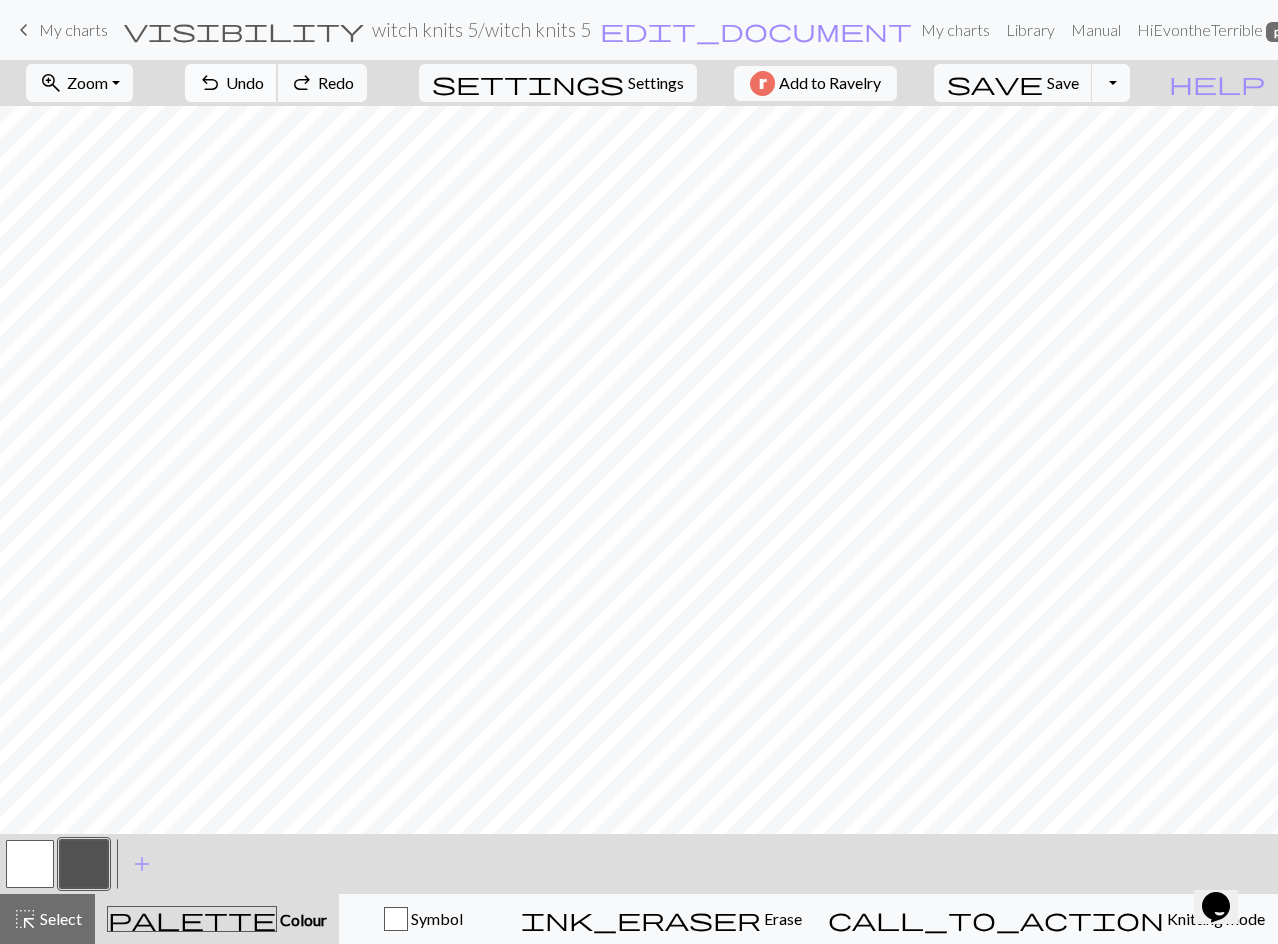 click on "Undo" at bounding box center (245, 82) 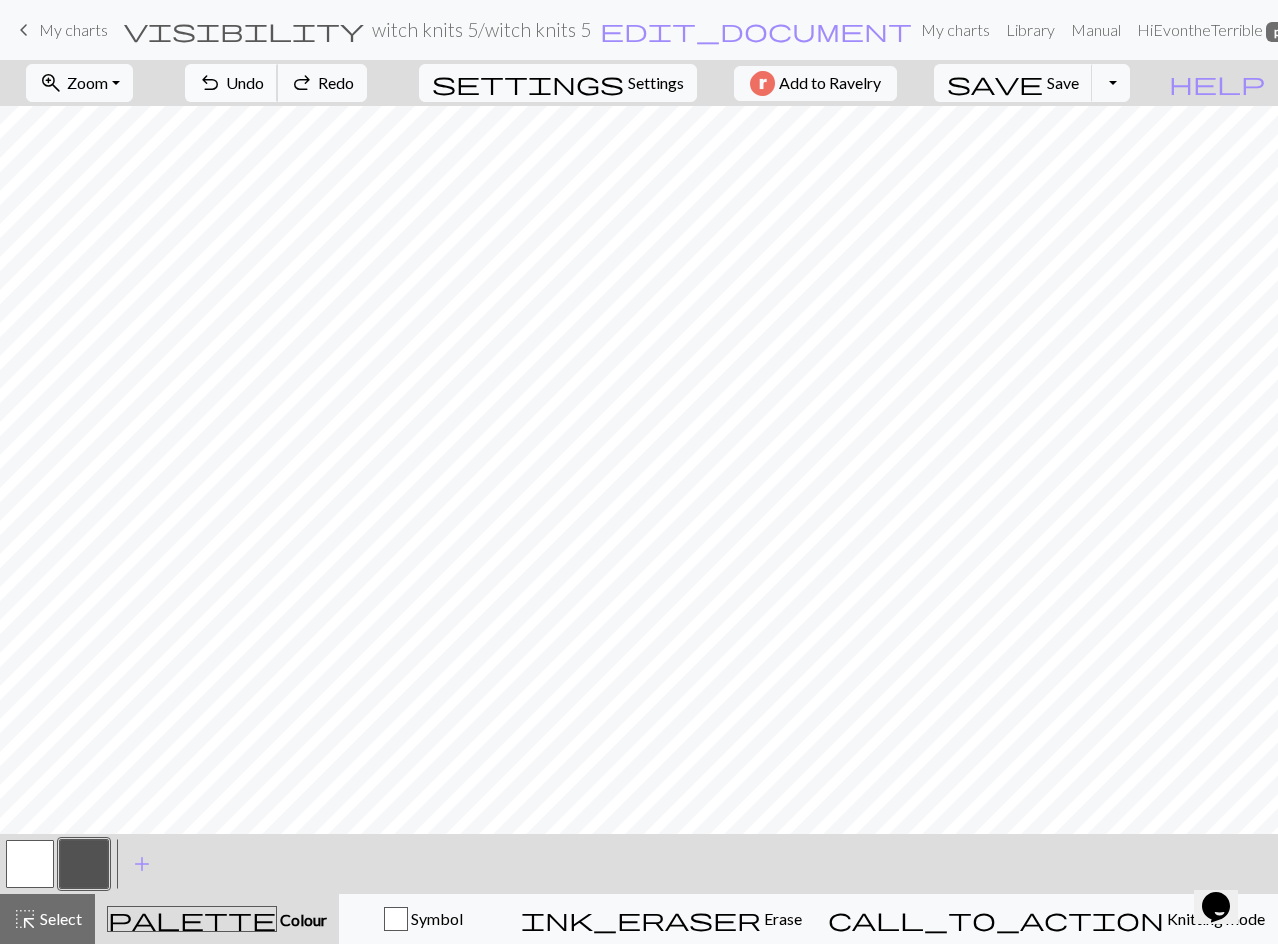 click on "Undo" at bounding box center [245, 82] 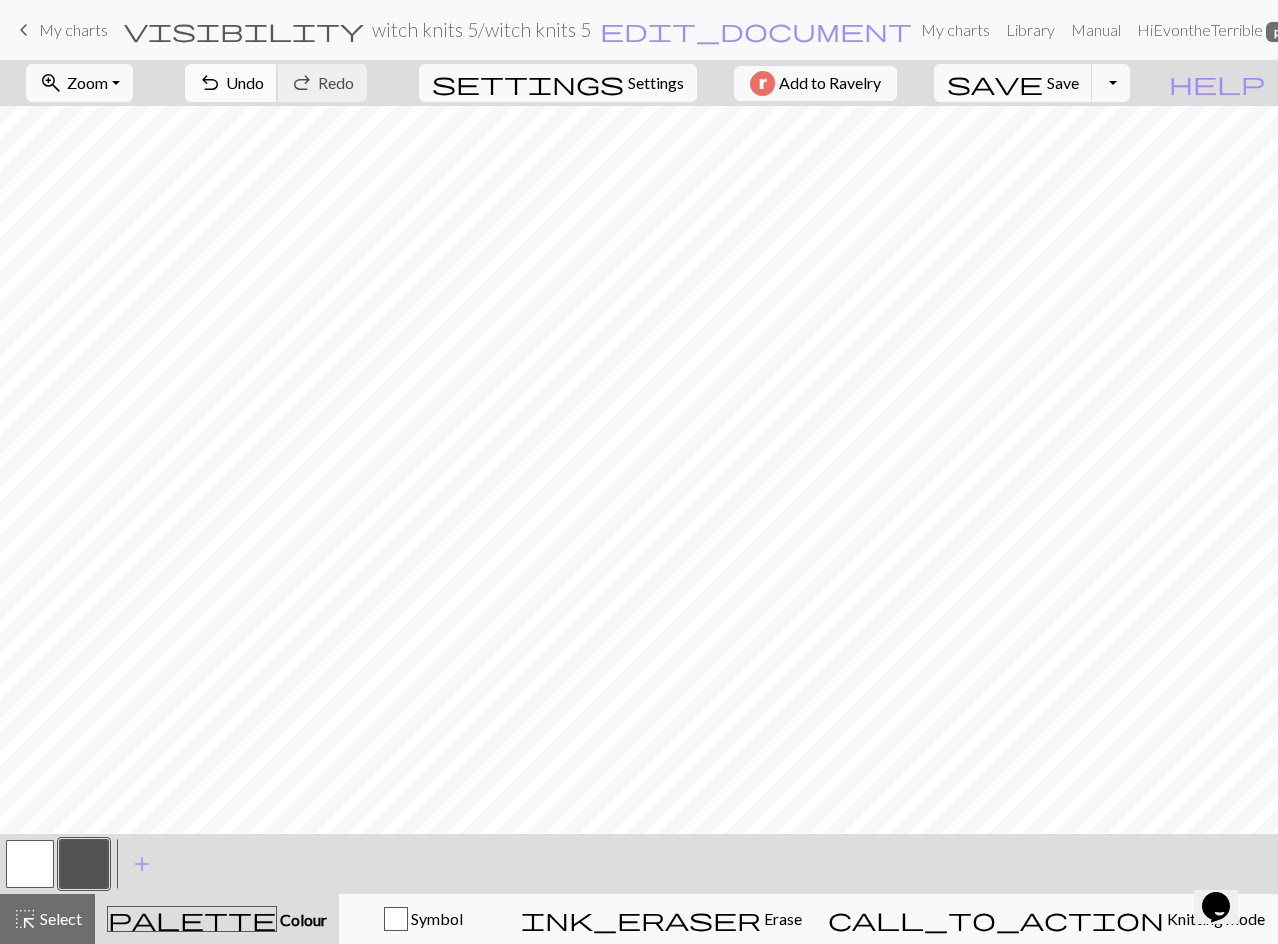 click on "Undo" at bounding box center (245, 82) 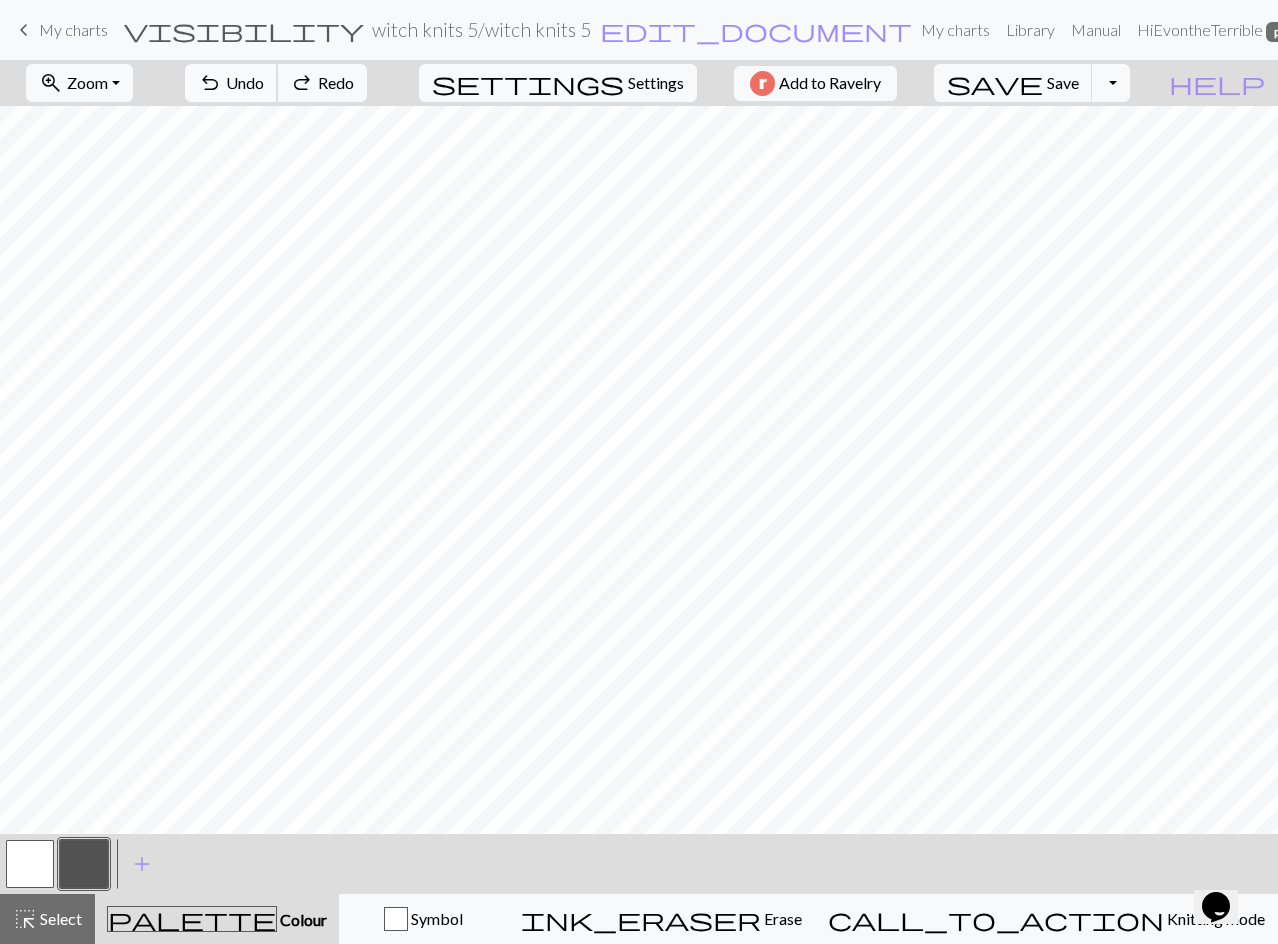 click on "Undo" at bounding box center [245, 82] 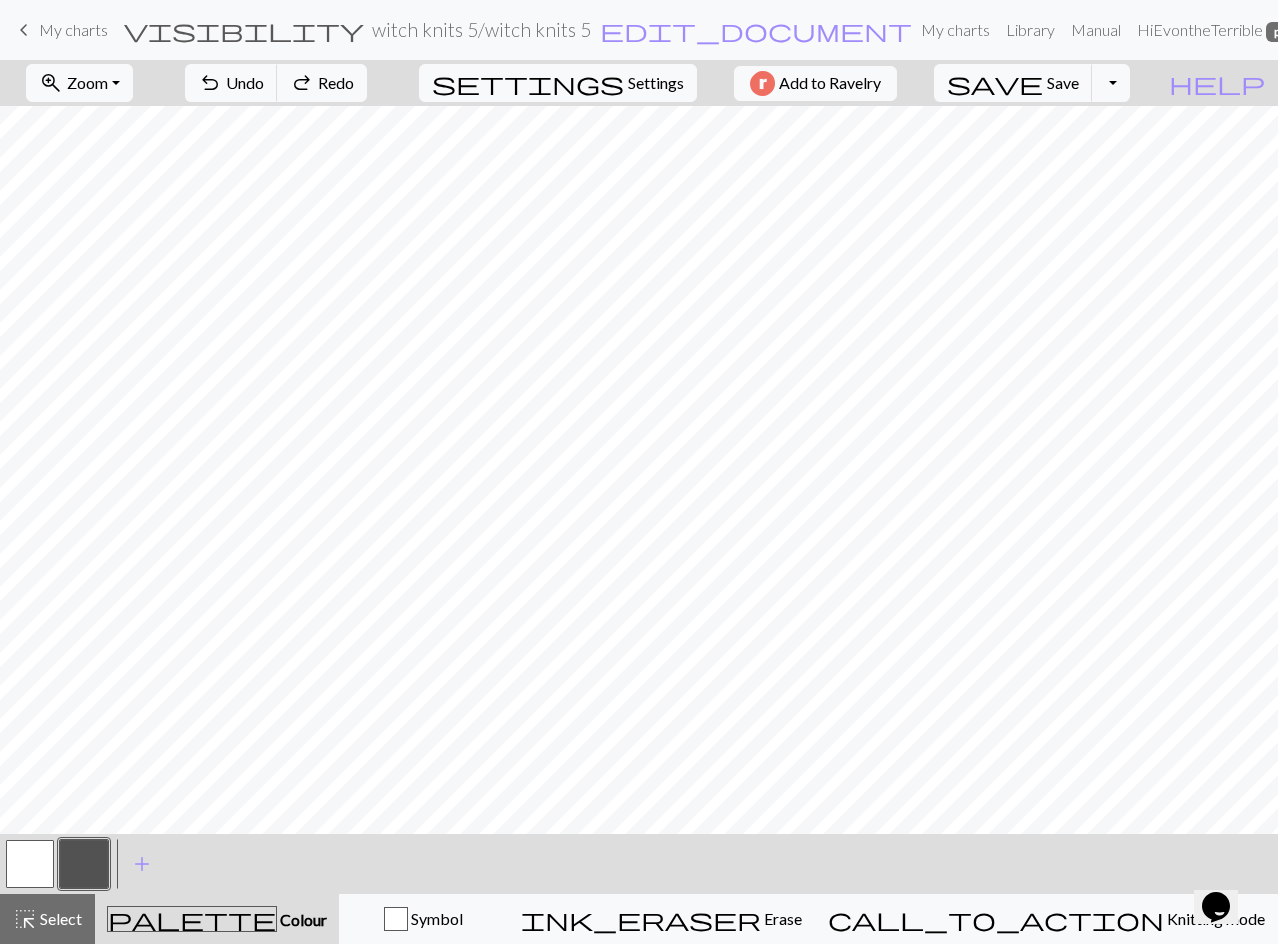 click at bounding box center [30, 864] 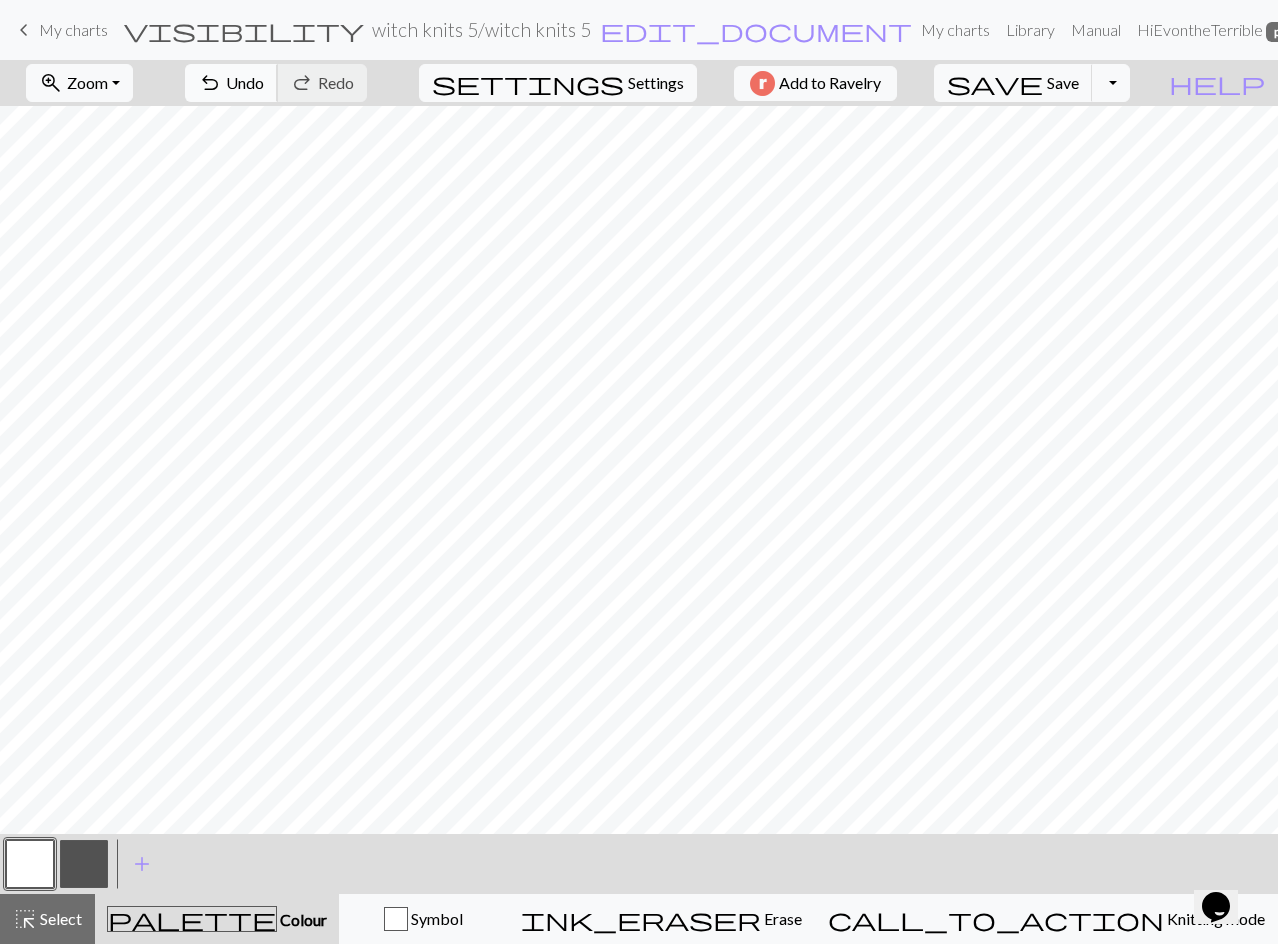 click on "undo Undo Undo" at bounding box center (231, 83) 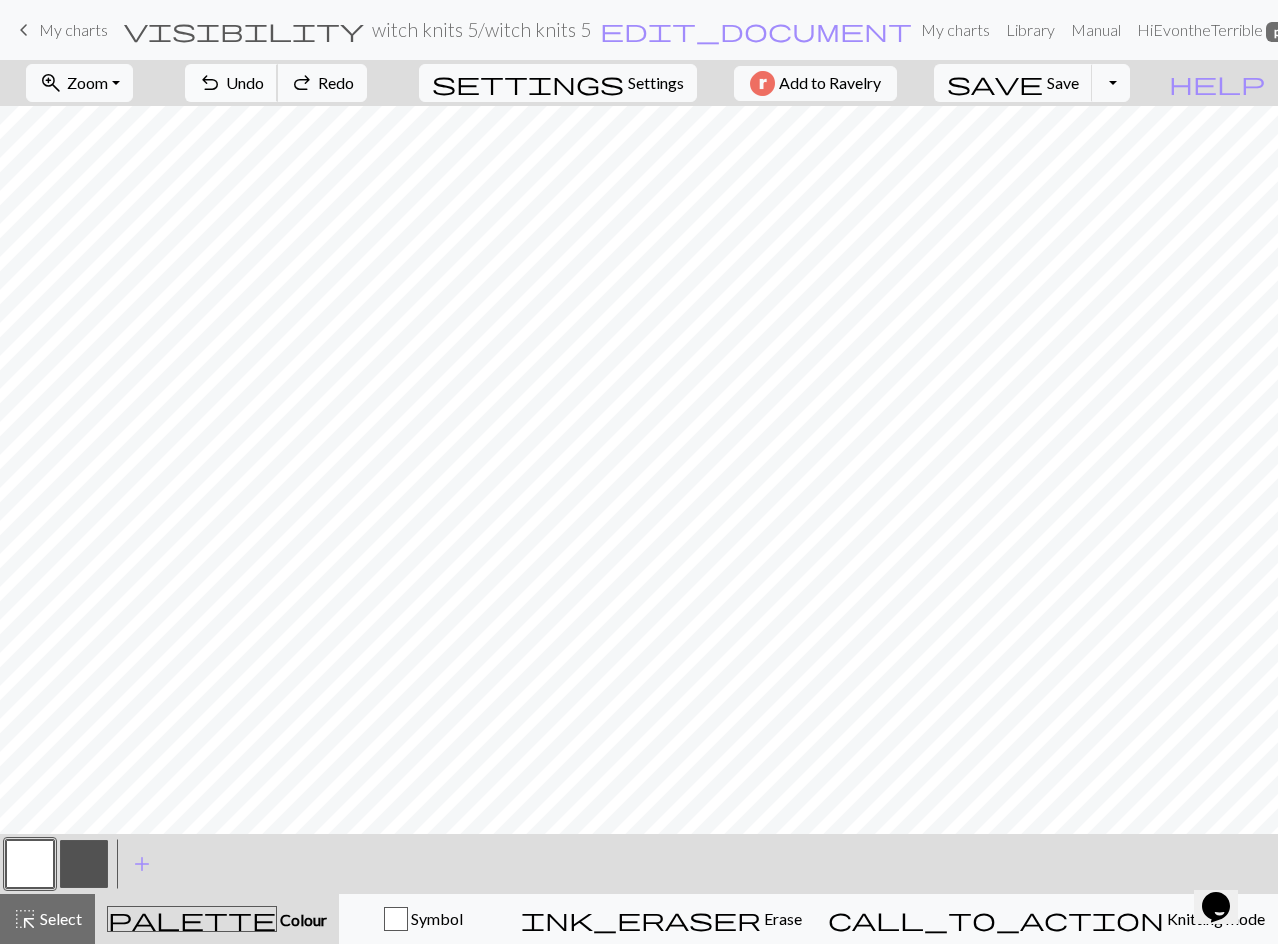 click on "undo Undo Undo" at bounding box center (231, 83) 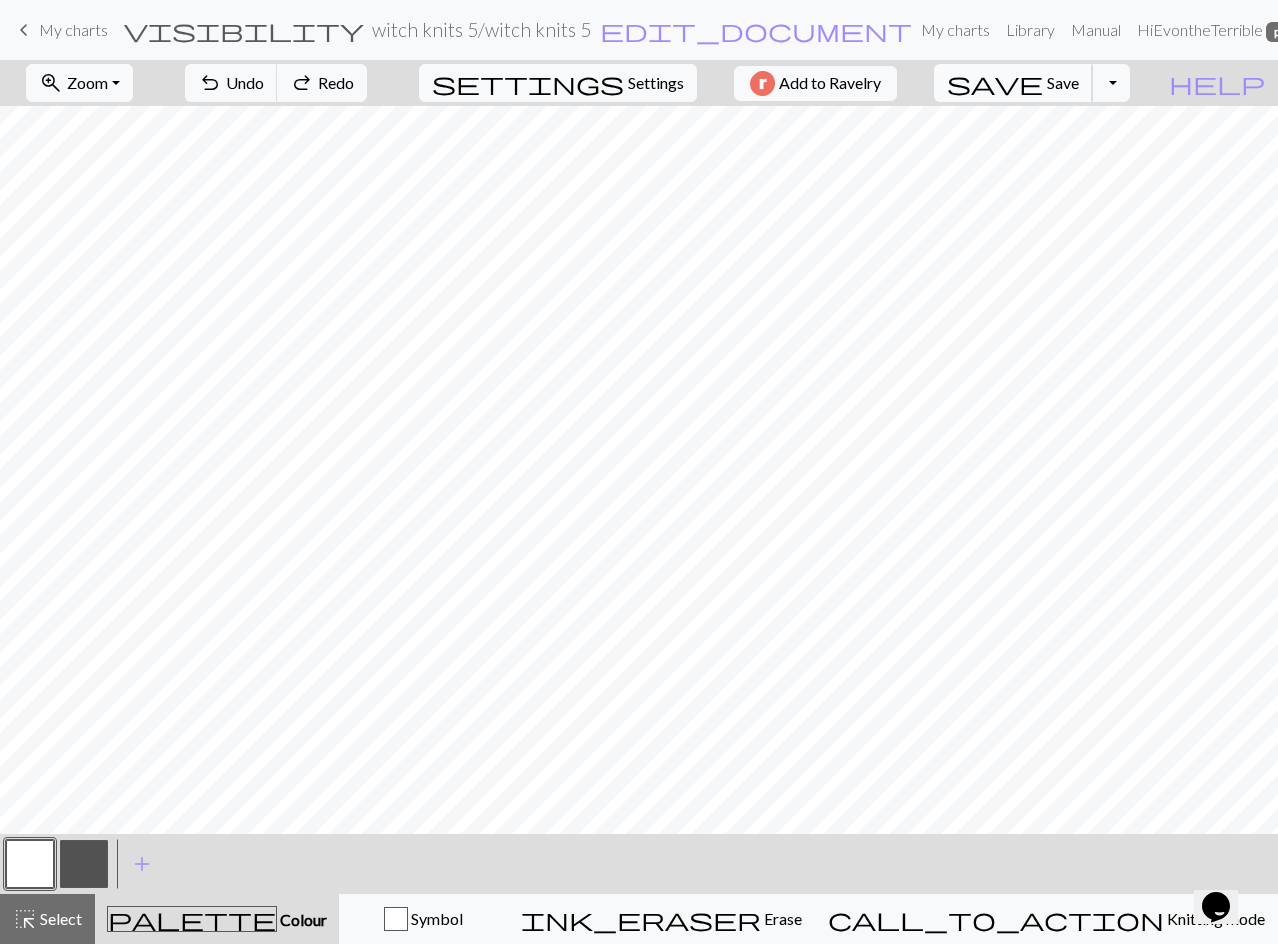 click on "save" at bounding box center (995, 83) 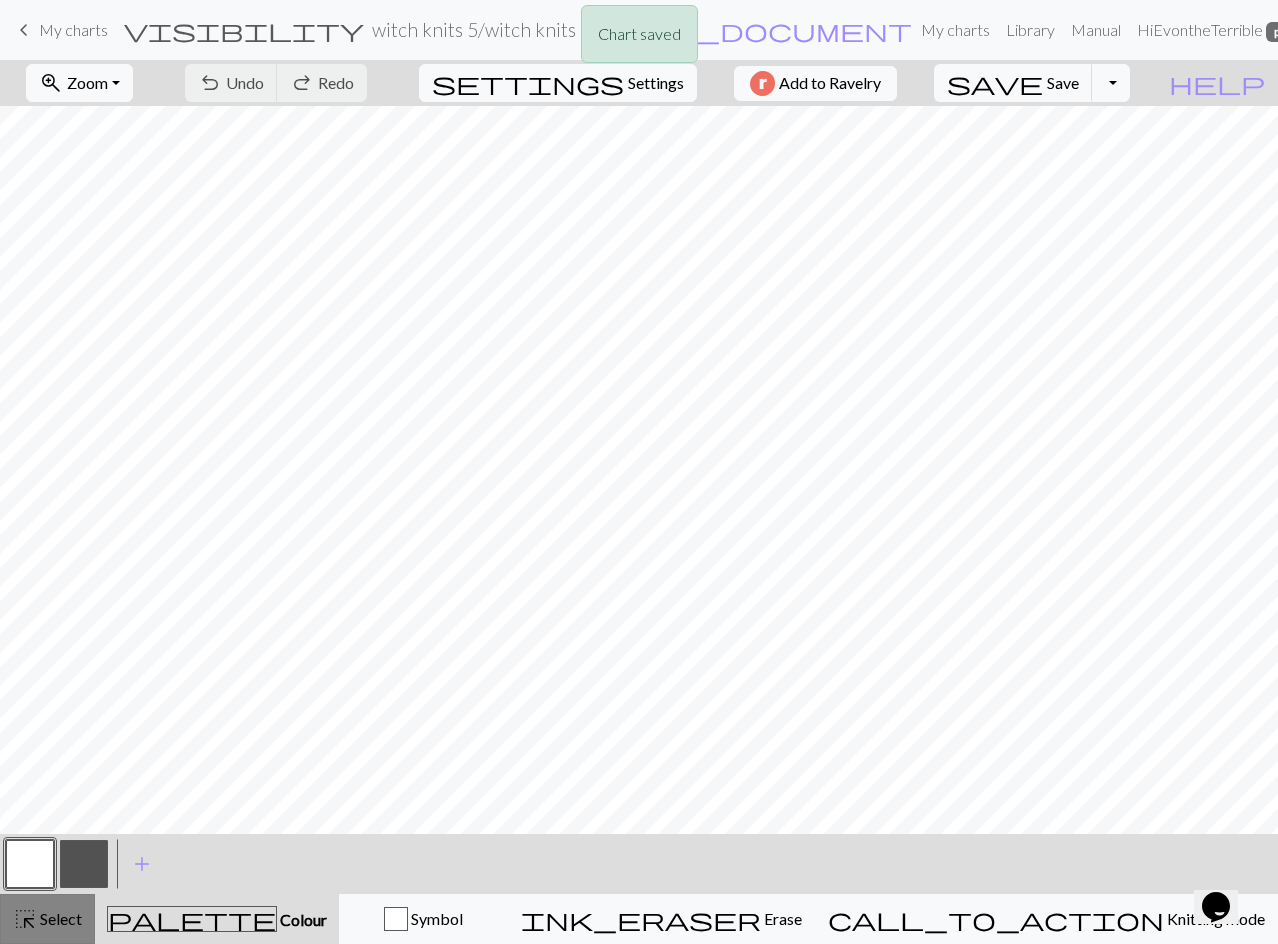 click on "Select" at bounding box center (59, 918) 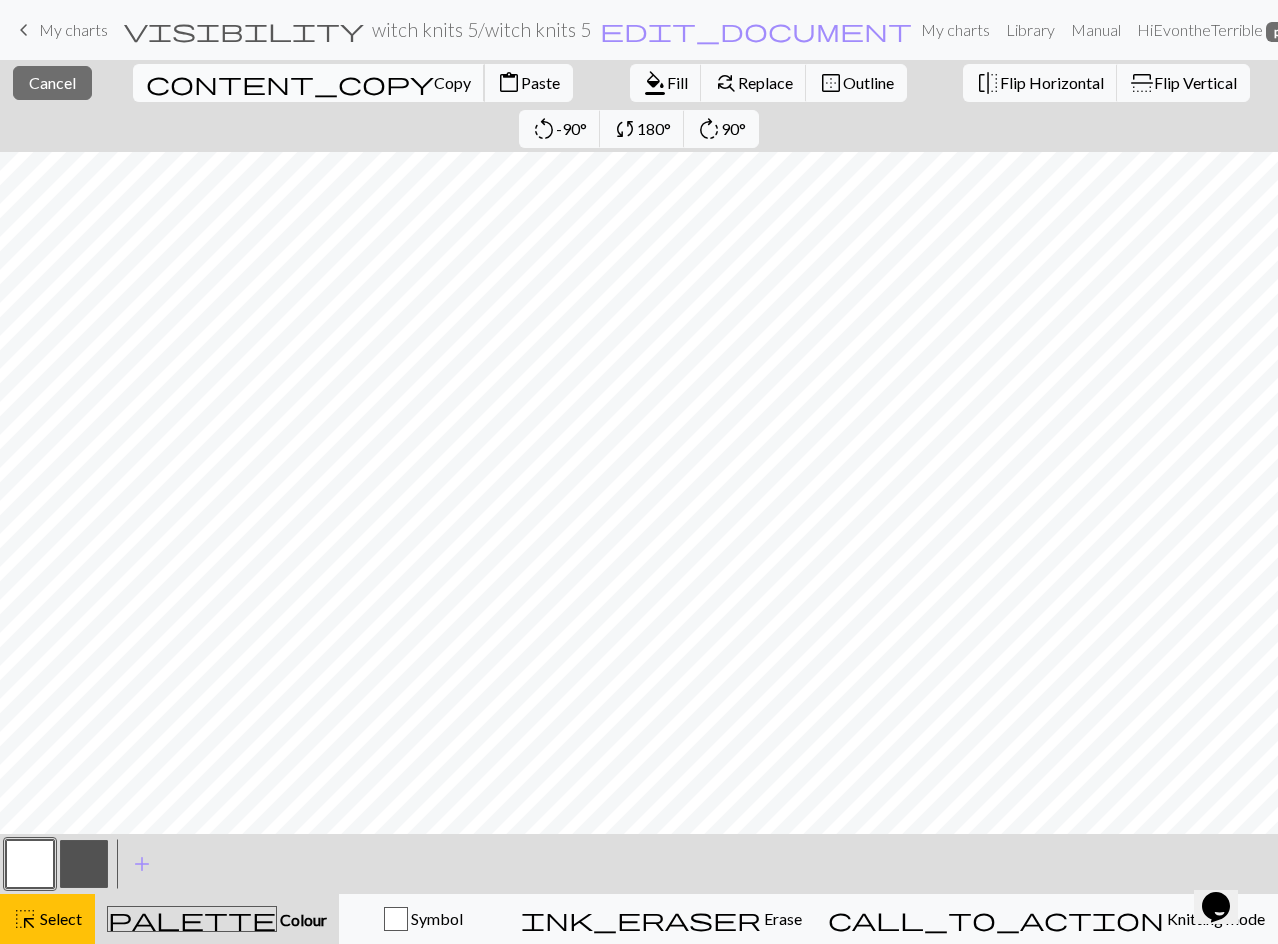 click on "Copy" at bounding box center [452, 82] 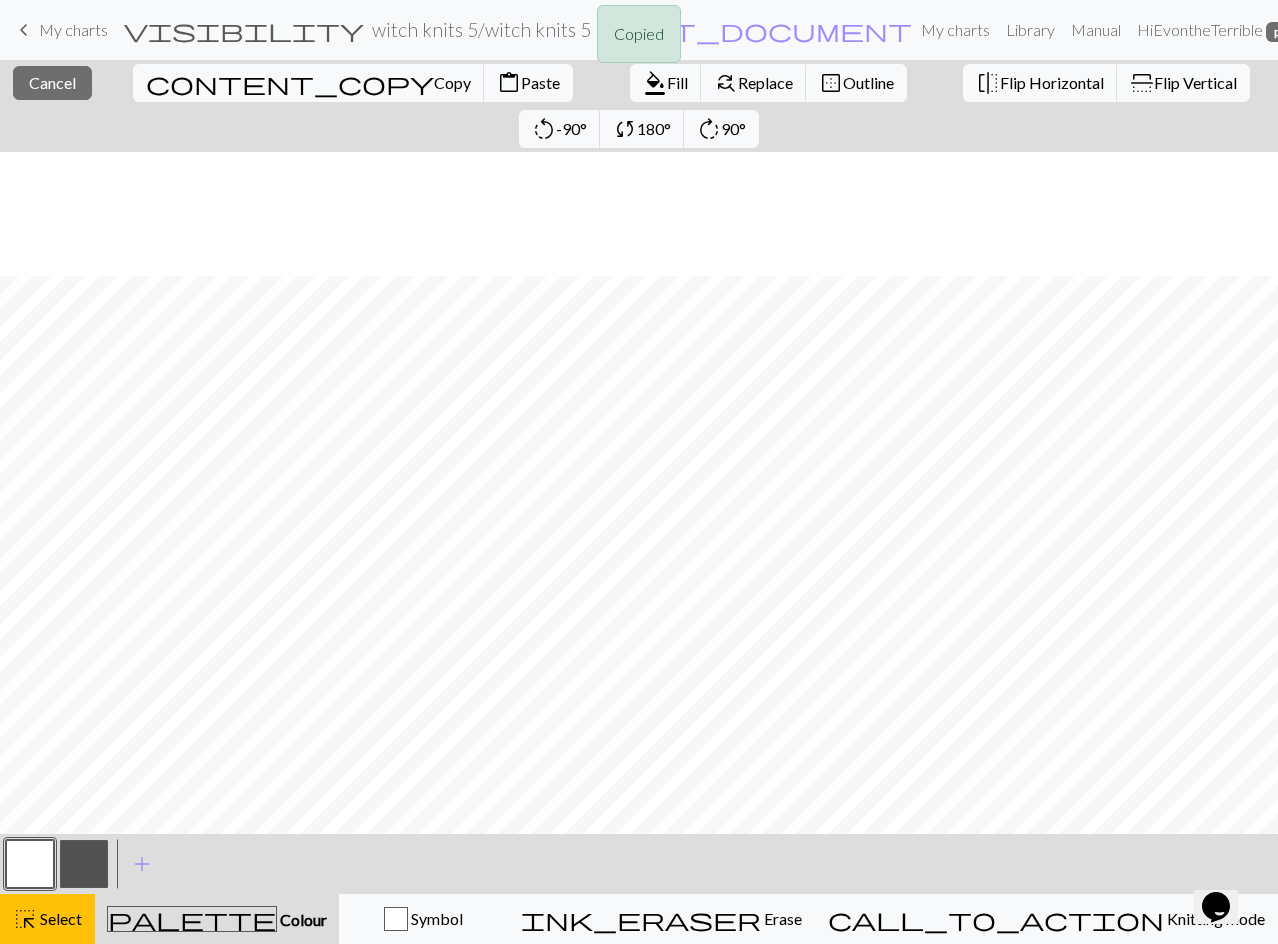 scroll, scrollTop: 177, scrollLeft: 0, axis: vertical 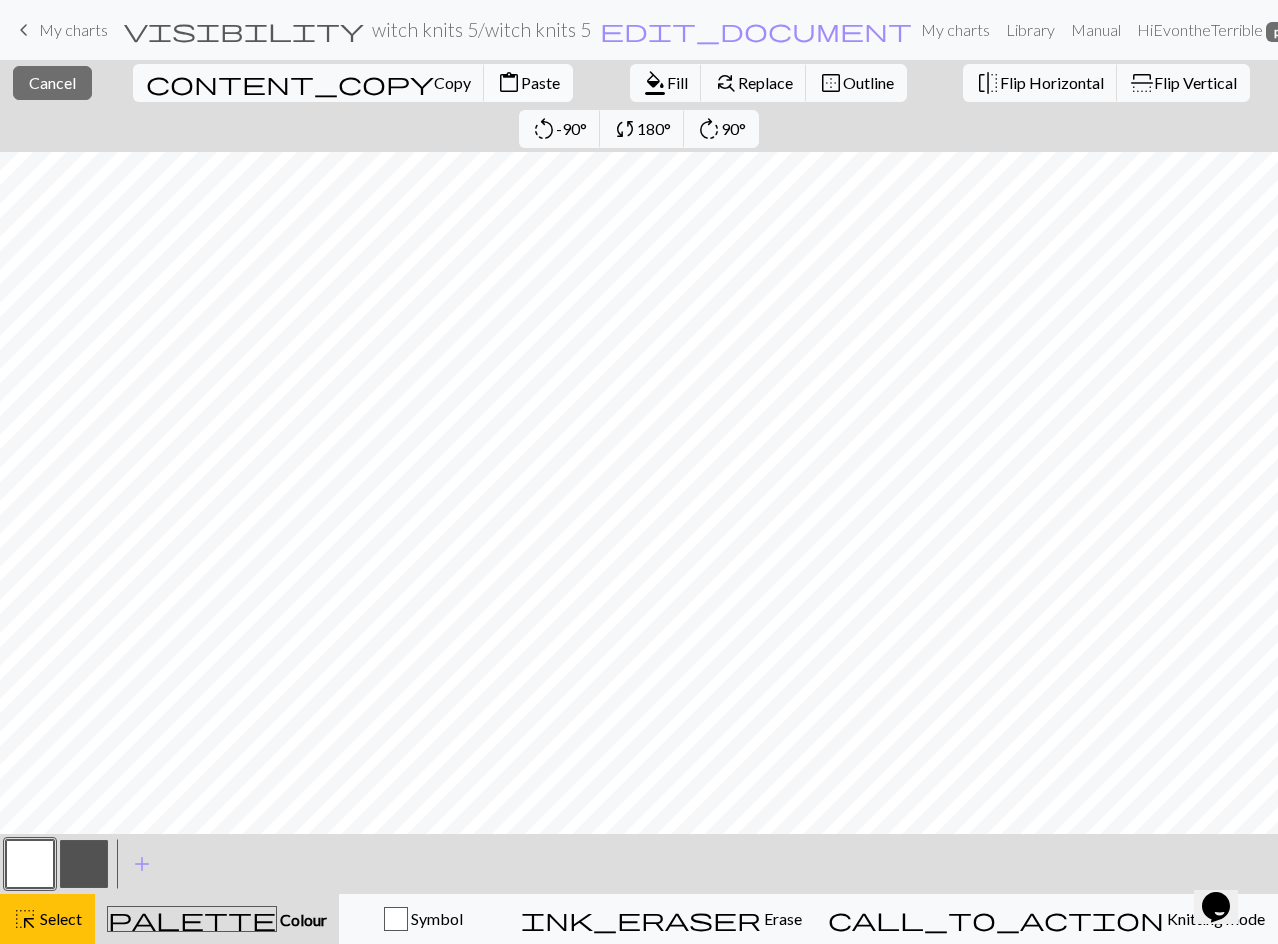 click on "Paste" at bounding box center (540, 82) 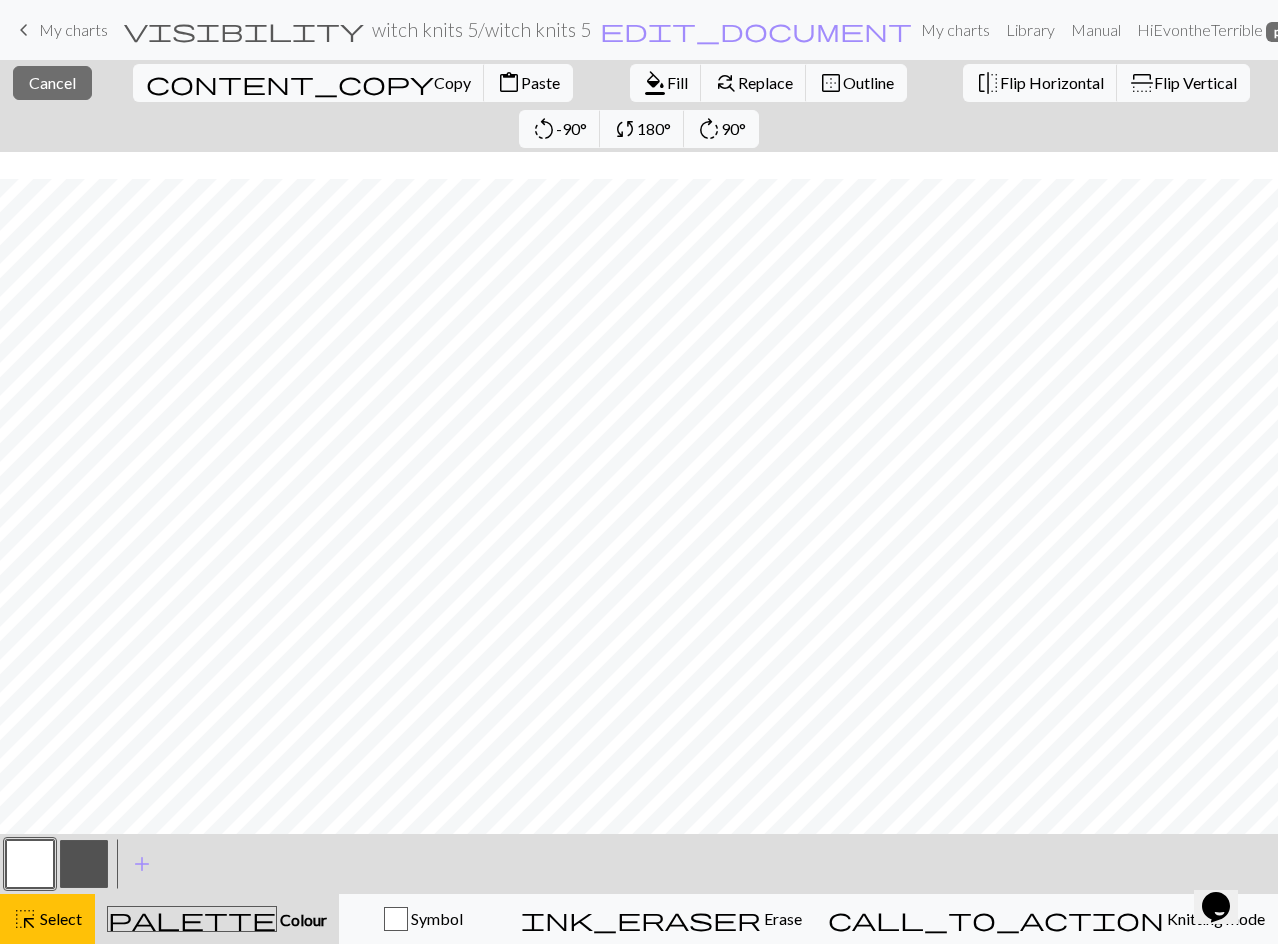 scroll, scrollTop: 177, scrollLeft: 0, axis: vertical 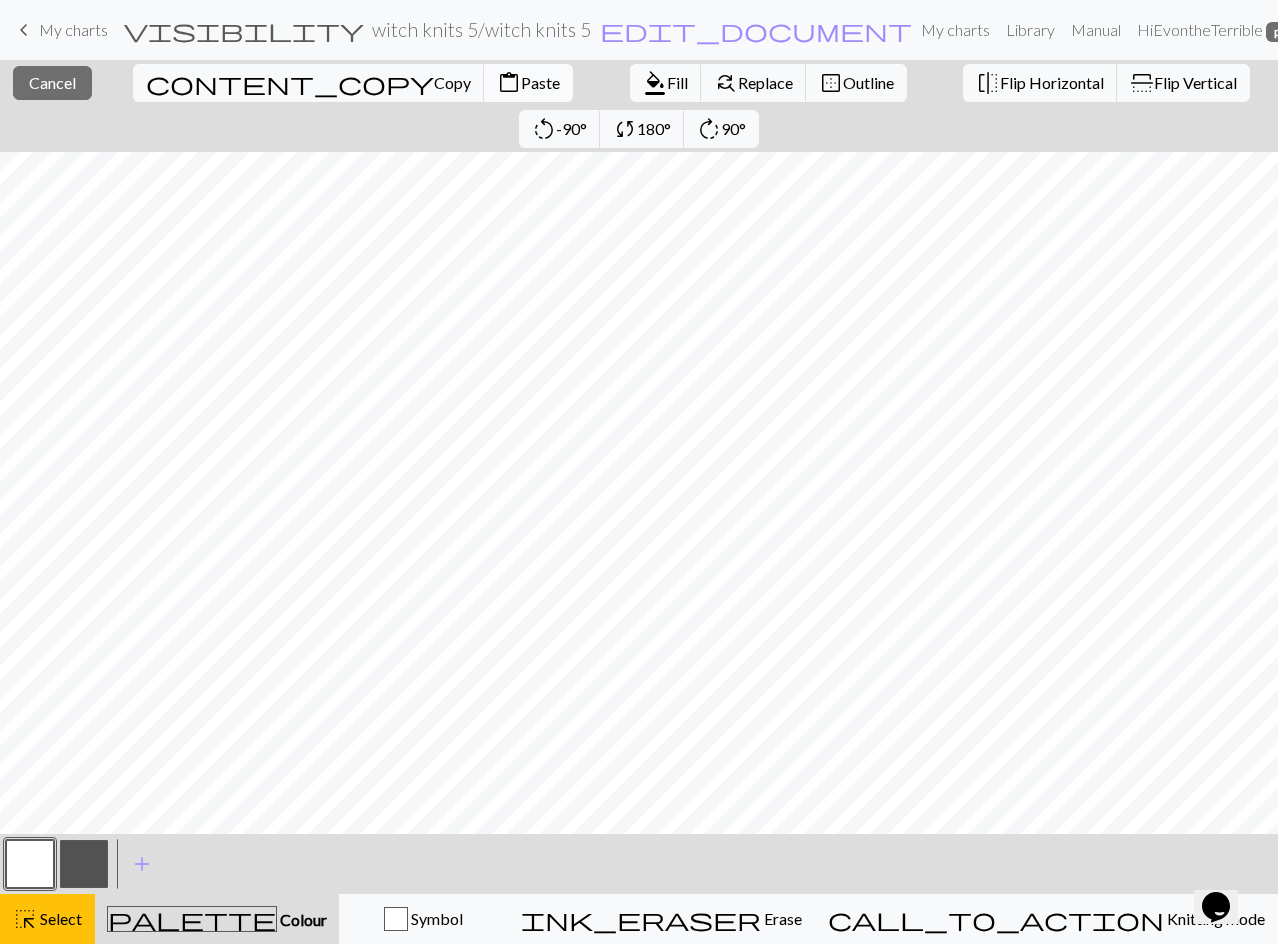 click on "Paste" at bounding box center [540, 82] 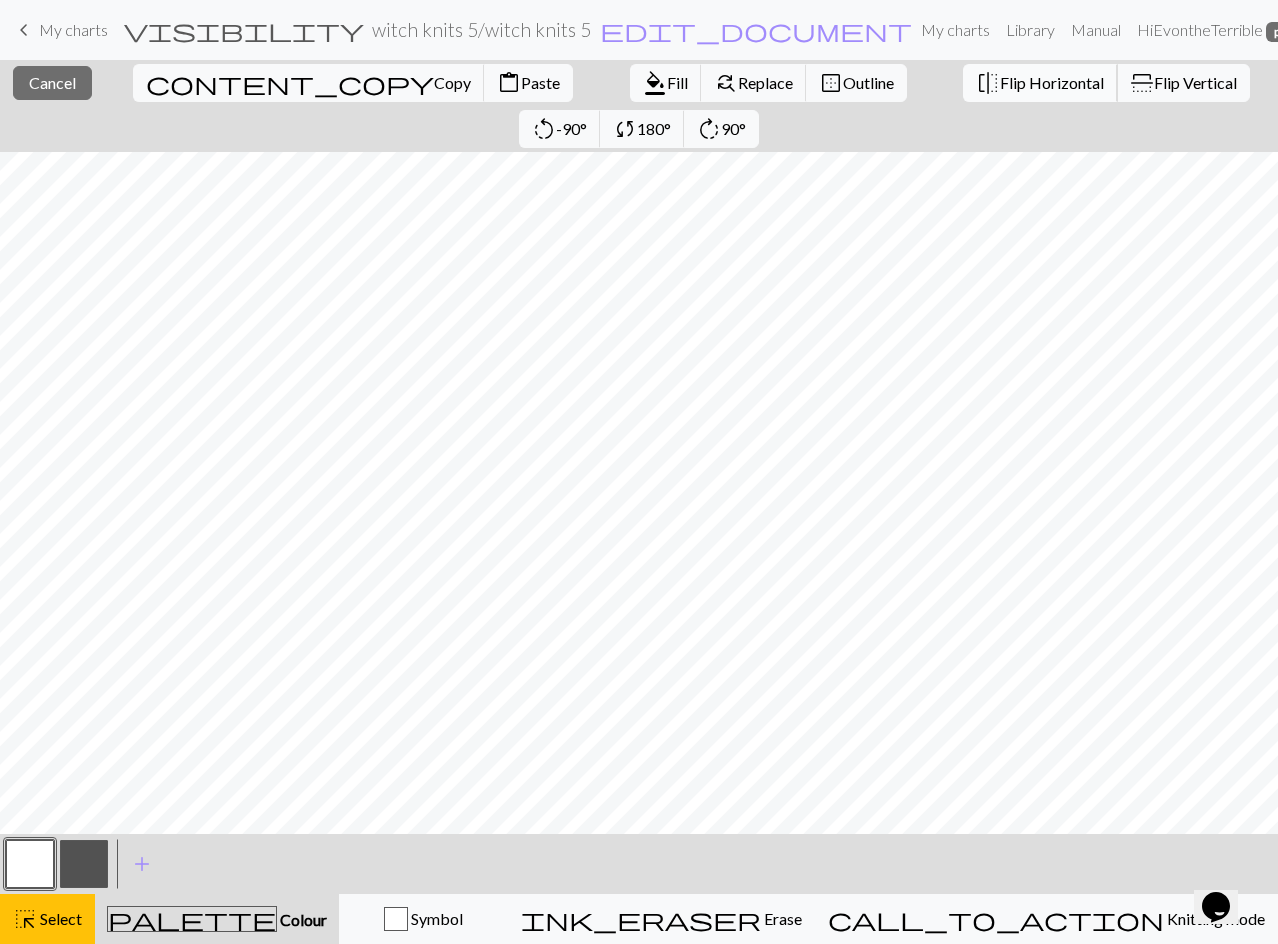 click on "Flip Horizontal" at bounding box center (1052, 82) 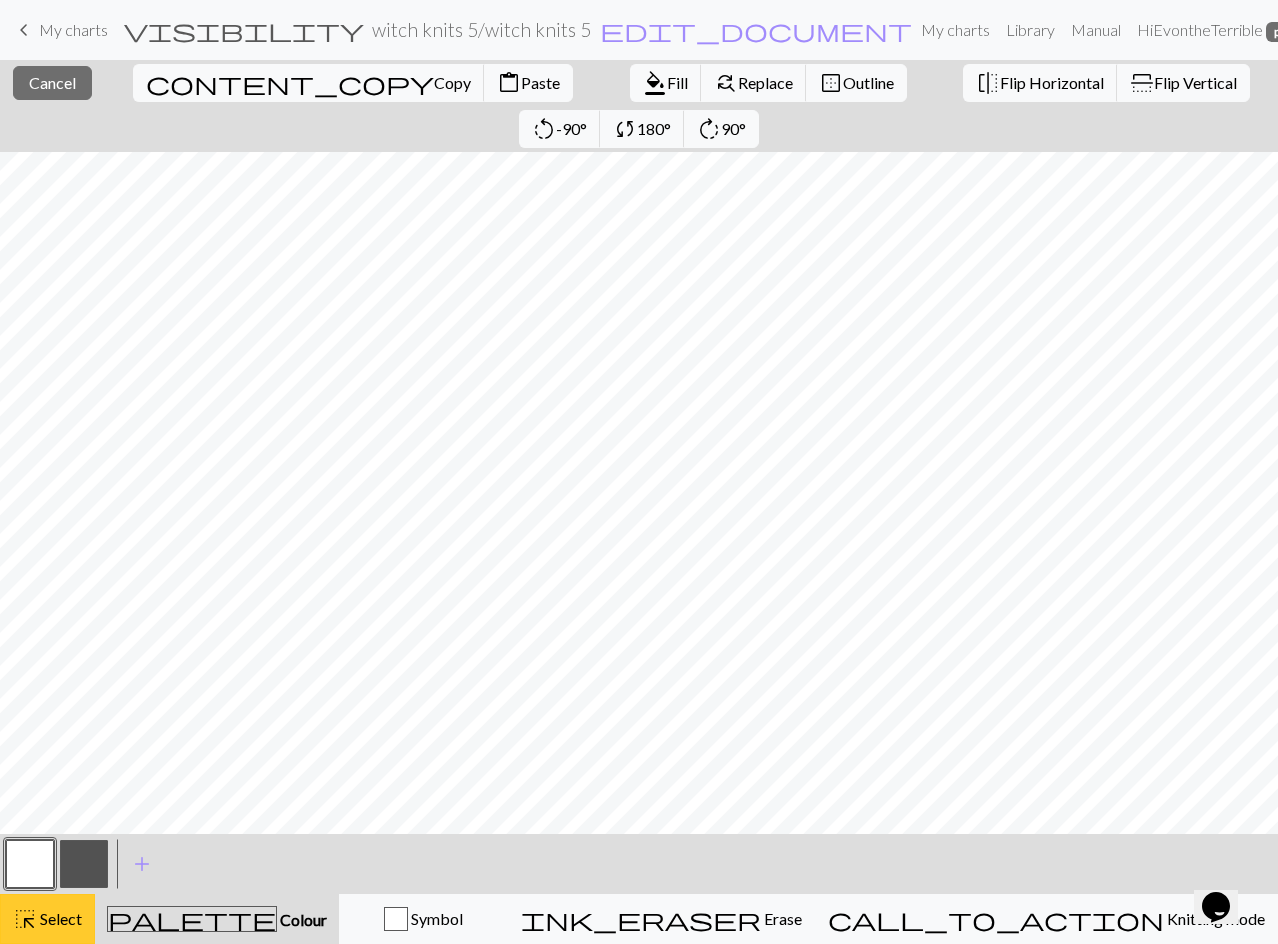 click on "highlight_alt   Select   Select" at bounding box center (47, 919) 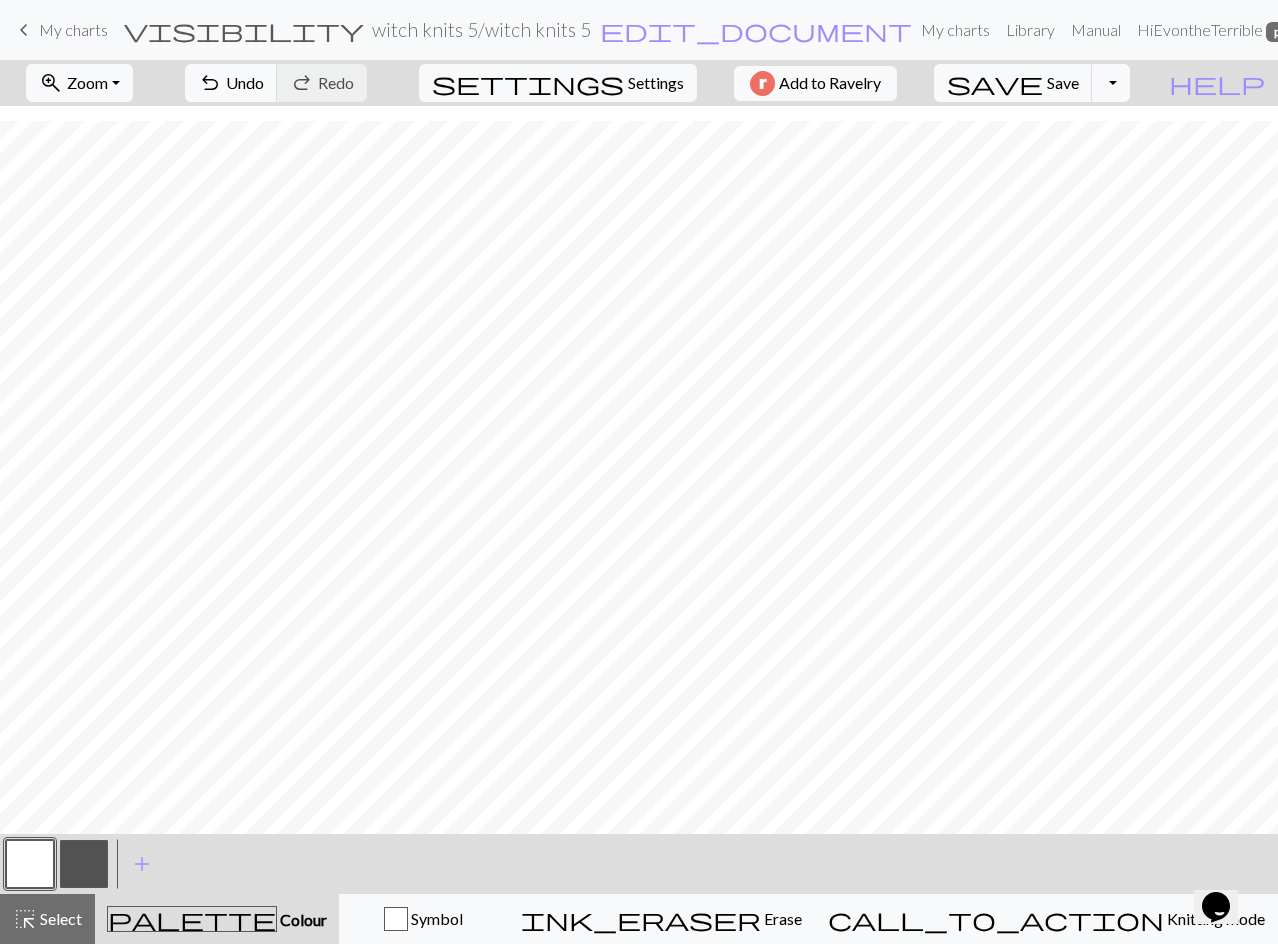 click at bounding box center [84, 864] 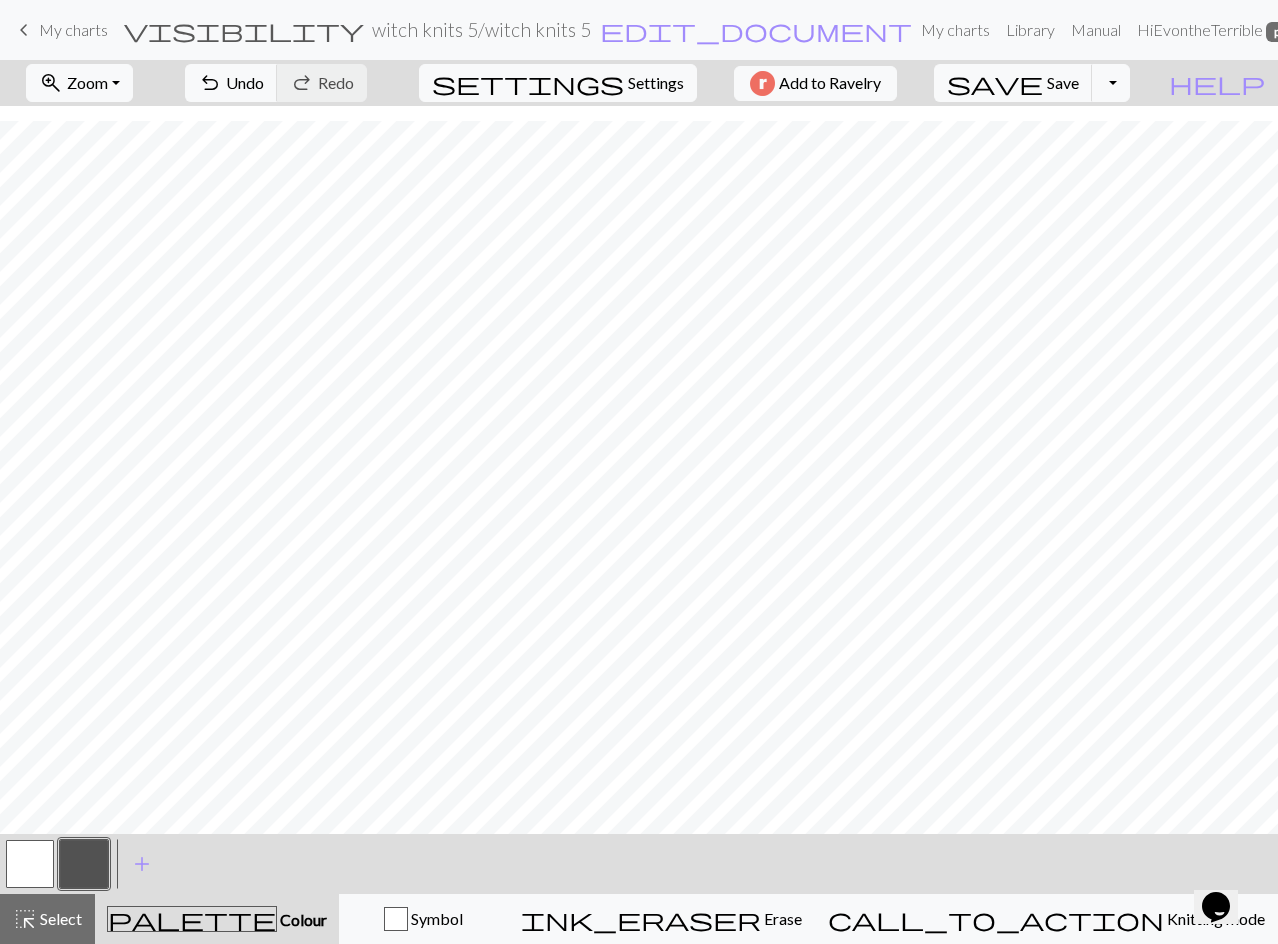click at bounding box center [30, 864] 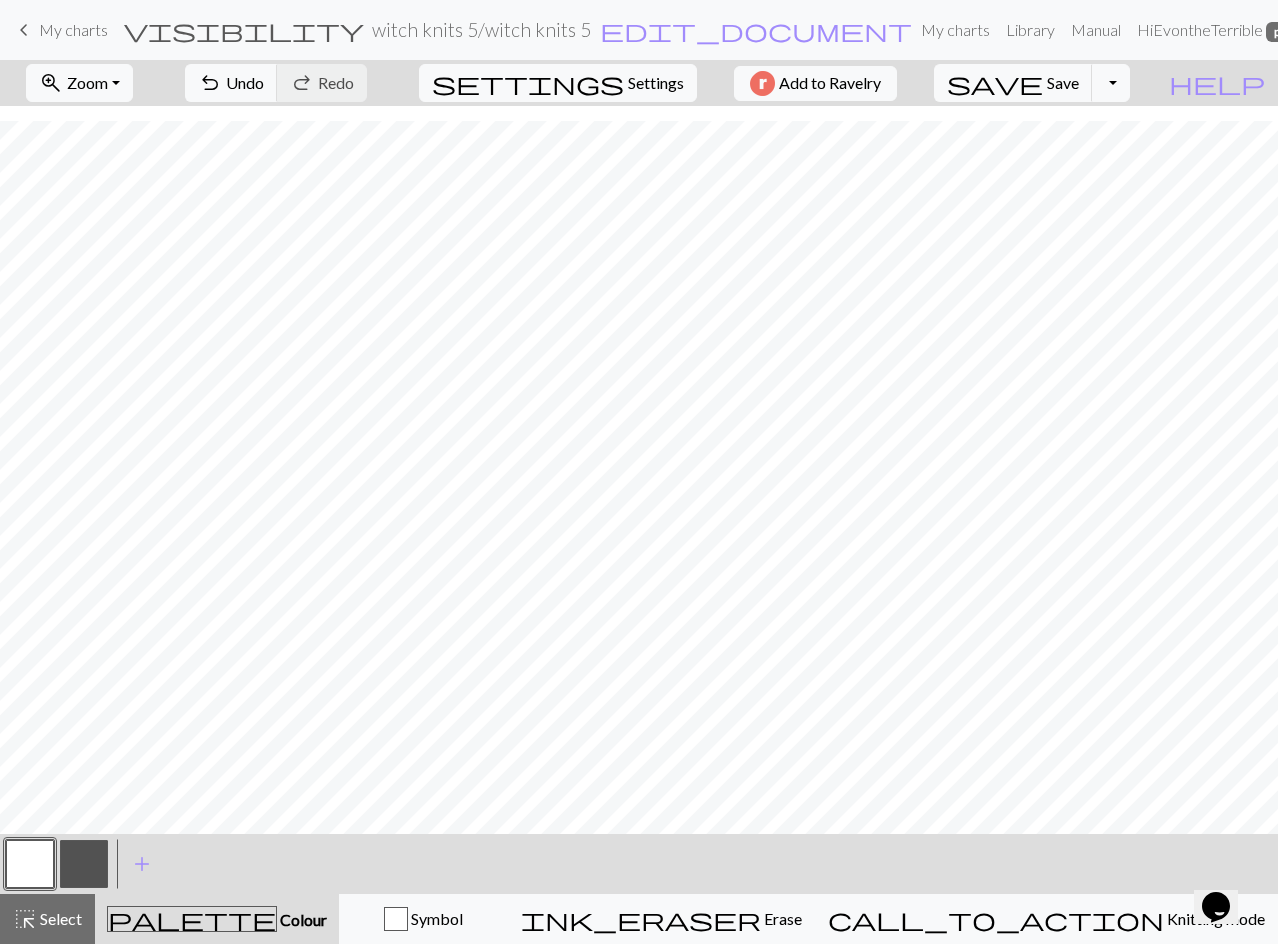 click at bounding box center [84, 864] 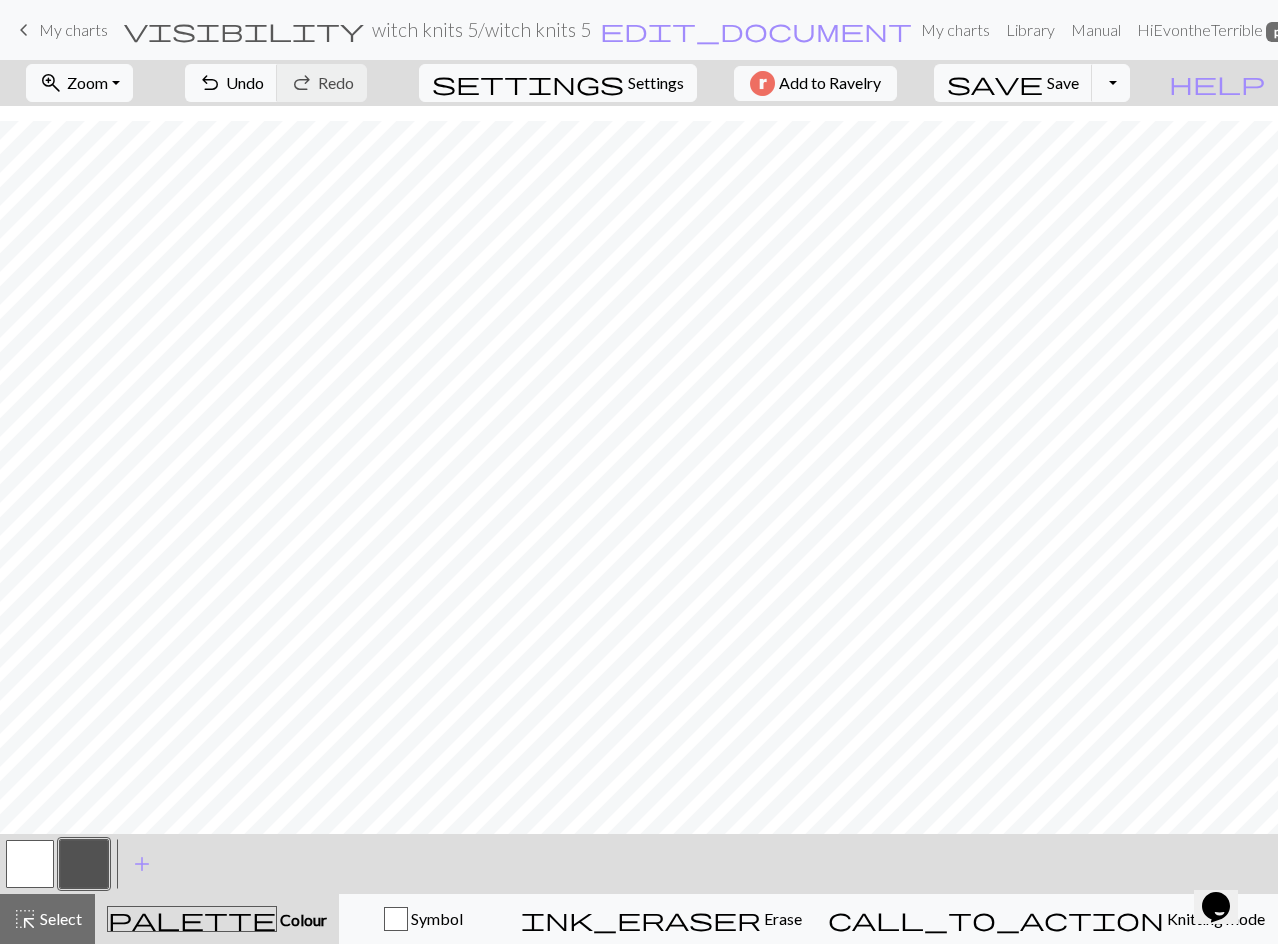 click at bounding box center [30, 864] 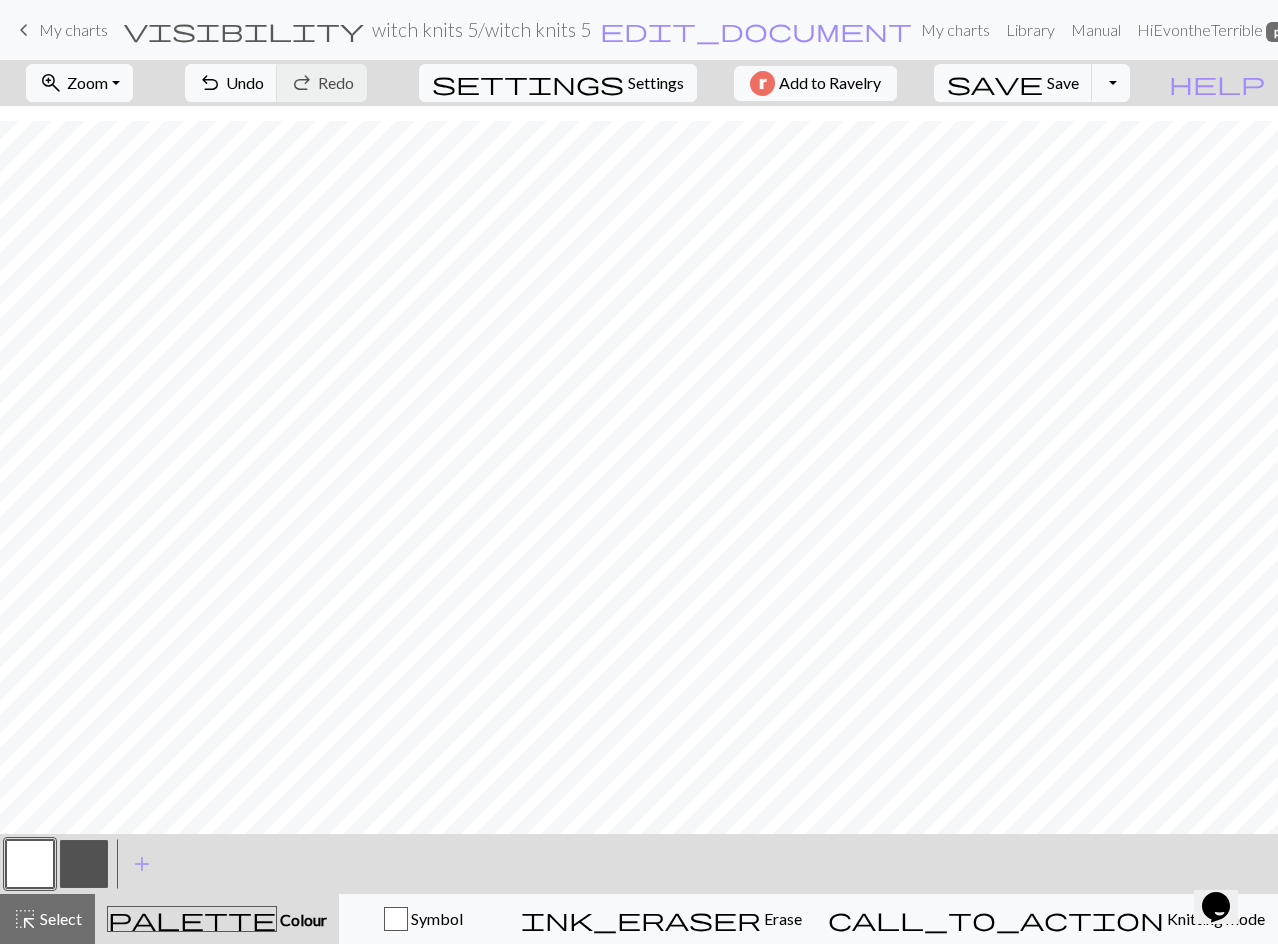 click at bounding box center (84, 864) 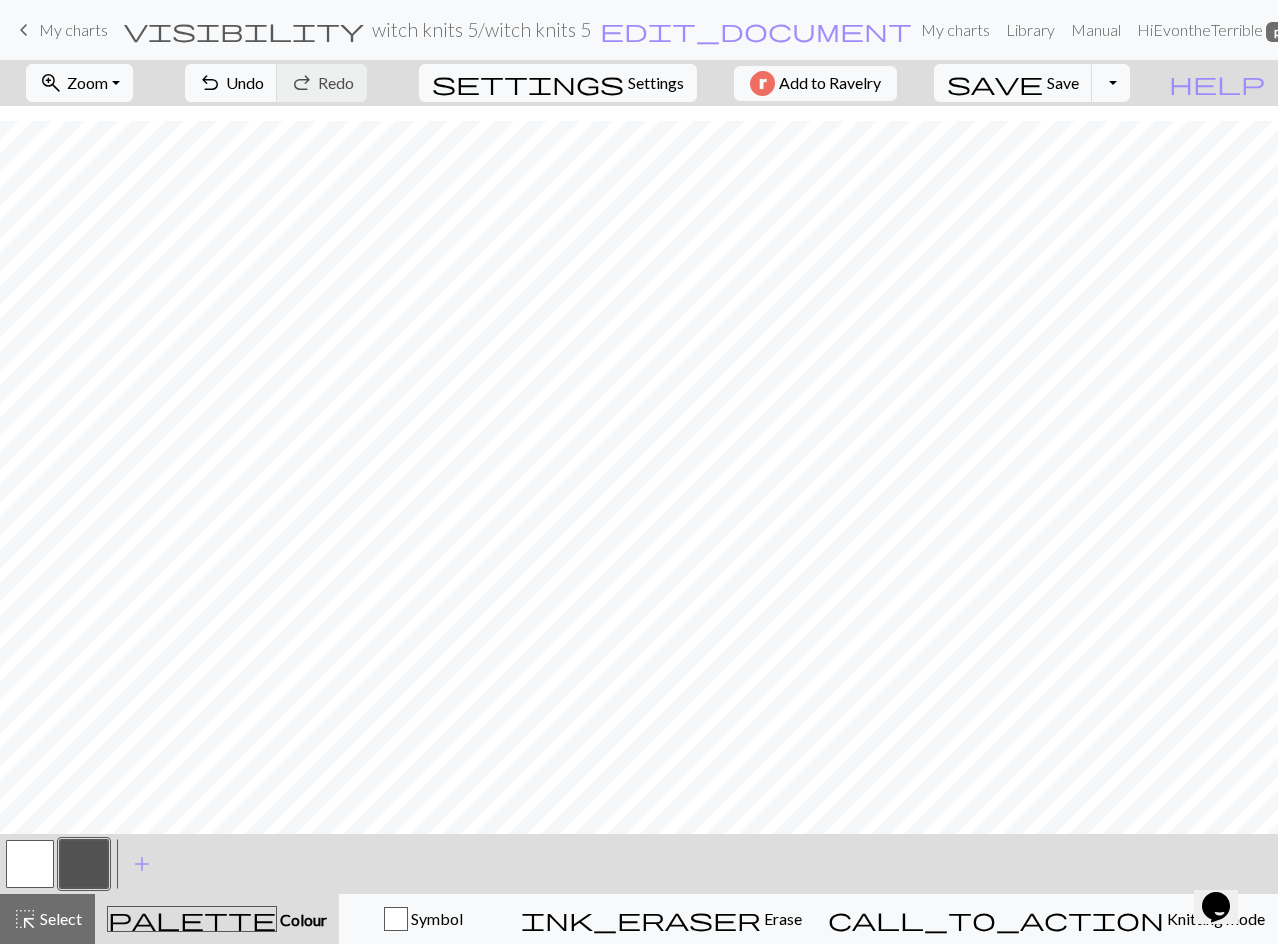 click at bounding box center (30, 864) 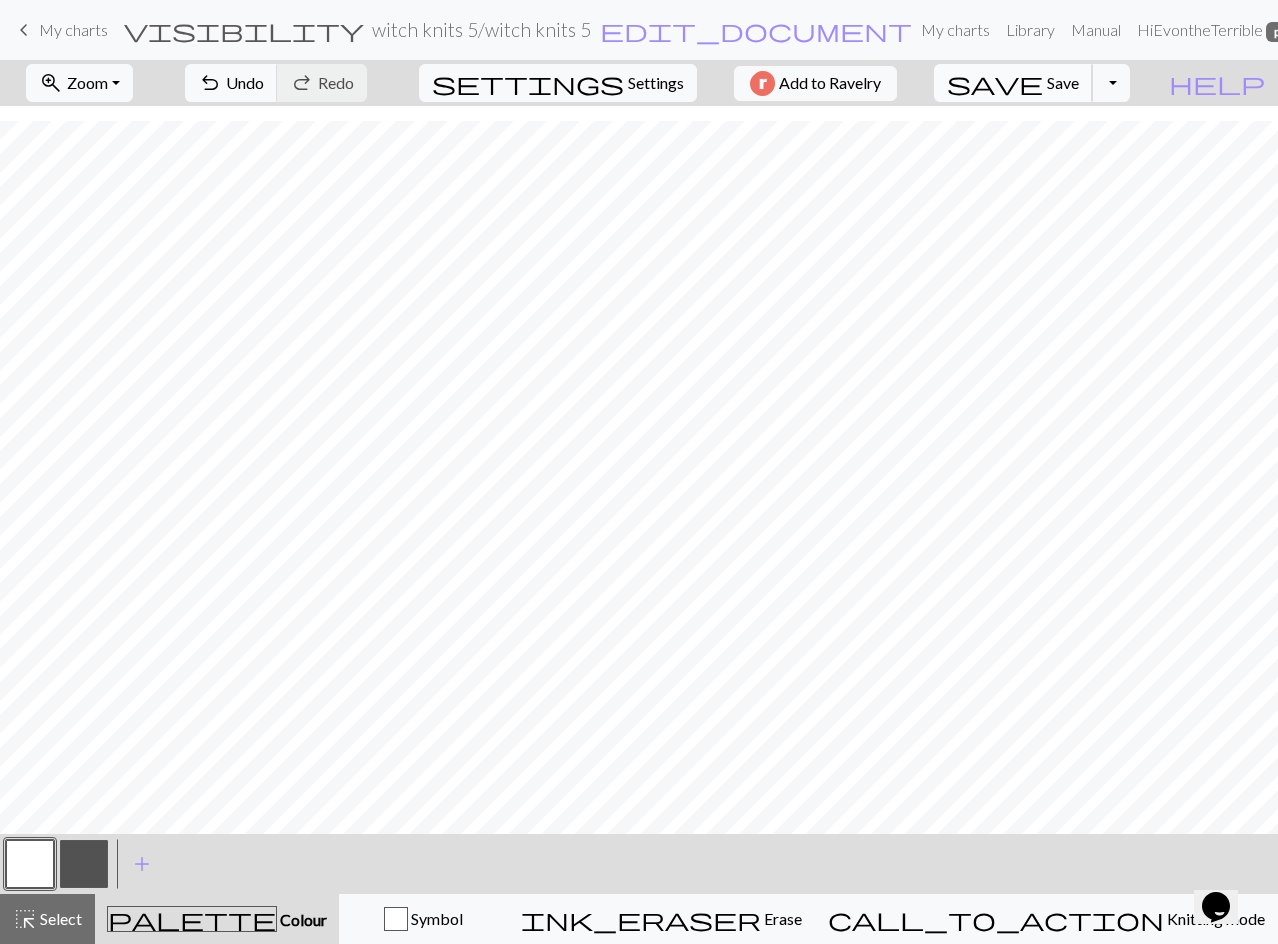click on "Save" at bounding box center (1063, 82) 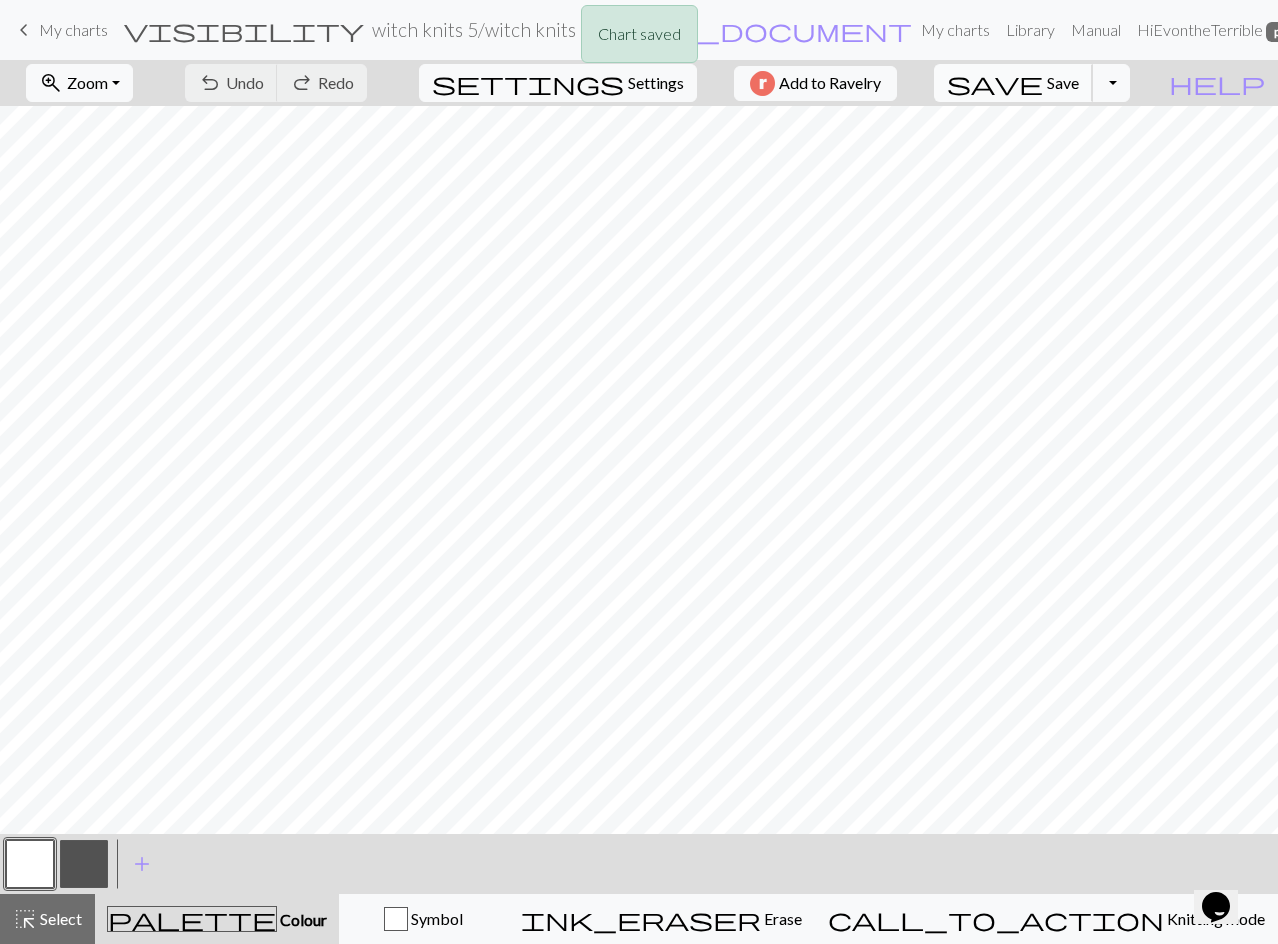 scroll, scrollTop: 177, scrollLeft: 0, axis: vertical 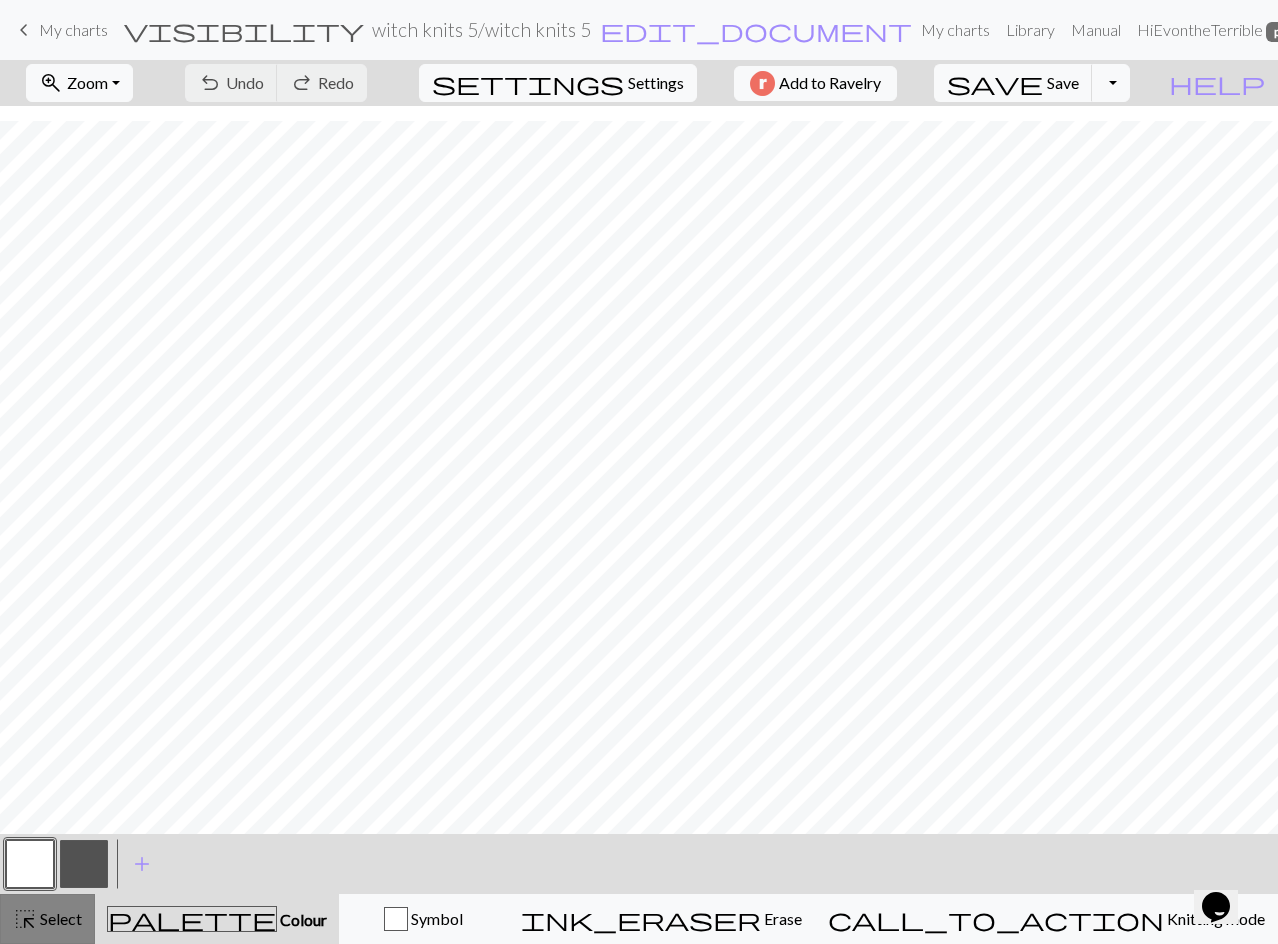 click on "Select" at bounding box center (59, 918) 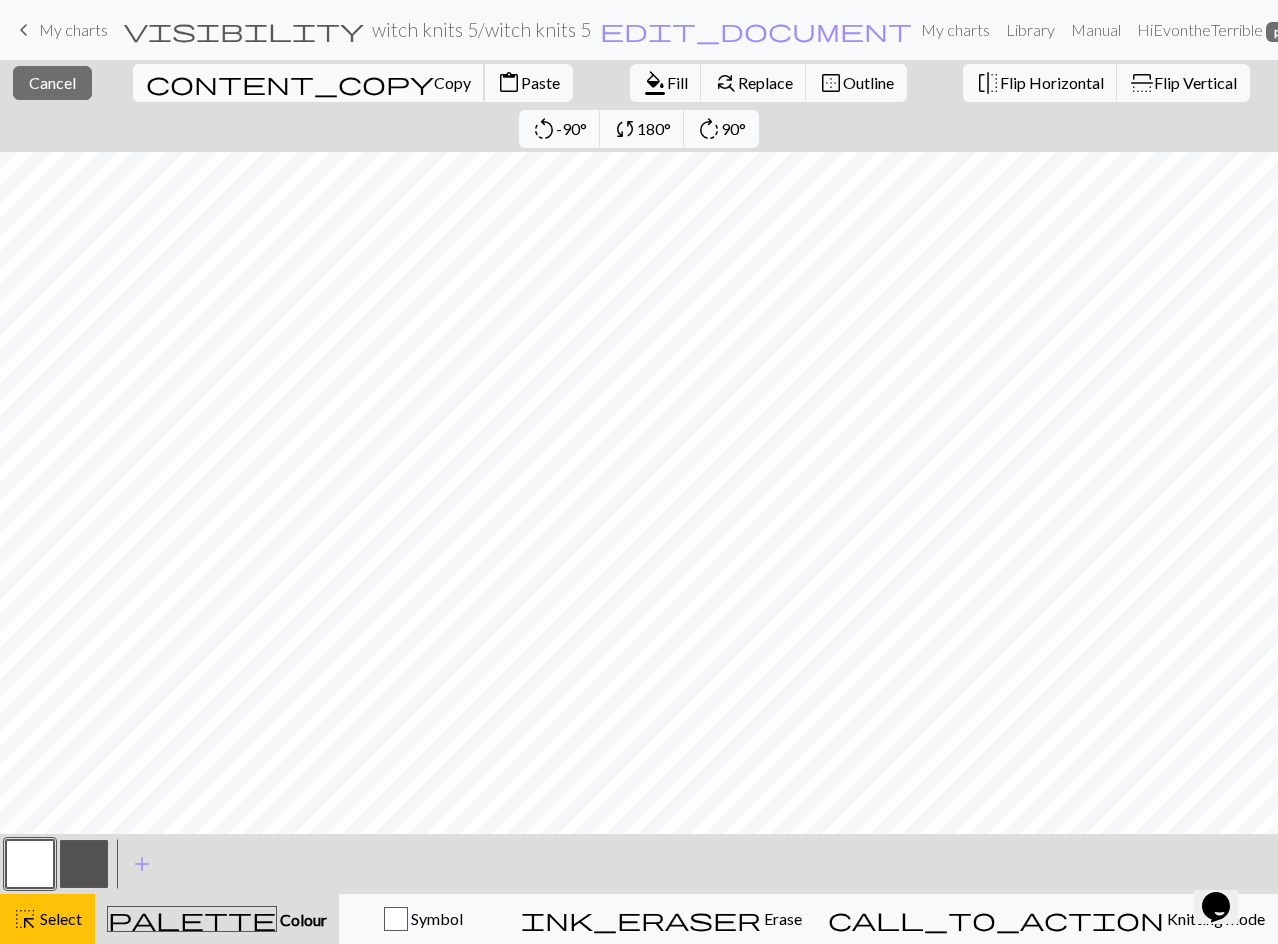click on "Copy" at bounding box center (452, 82) 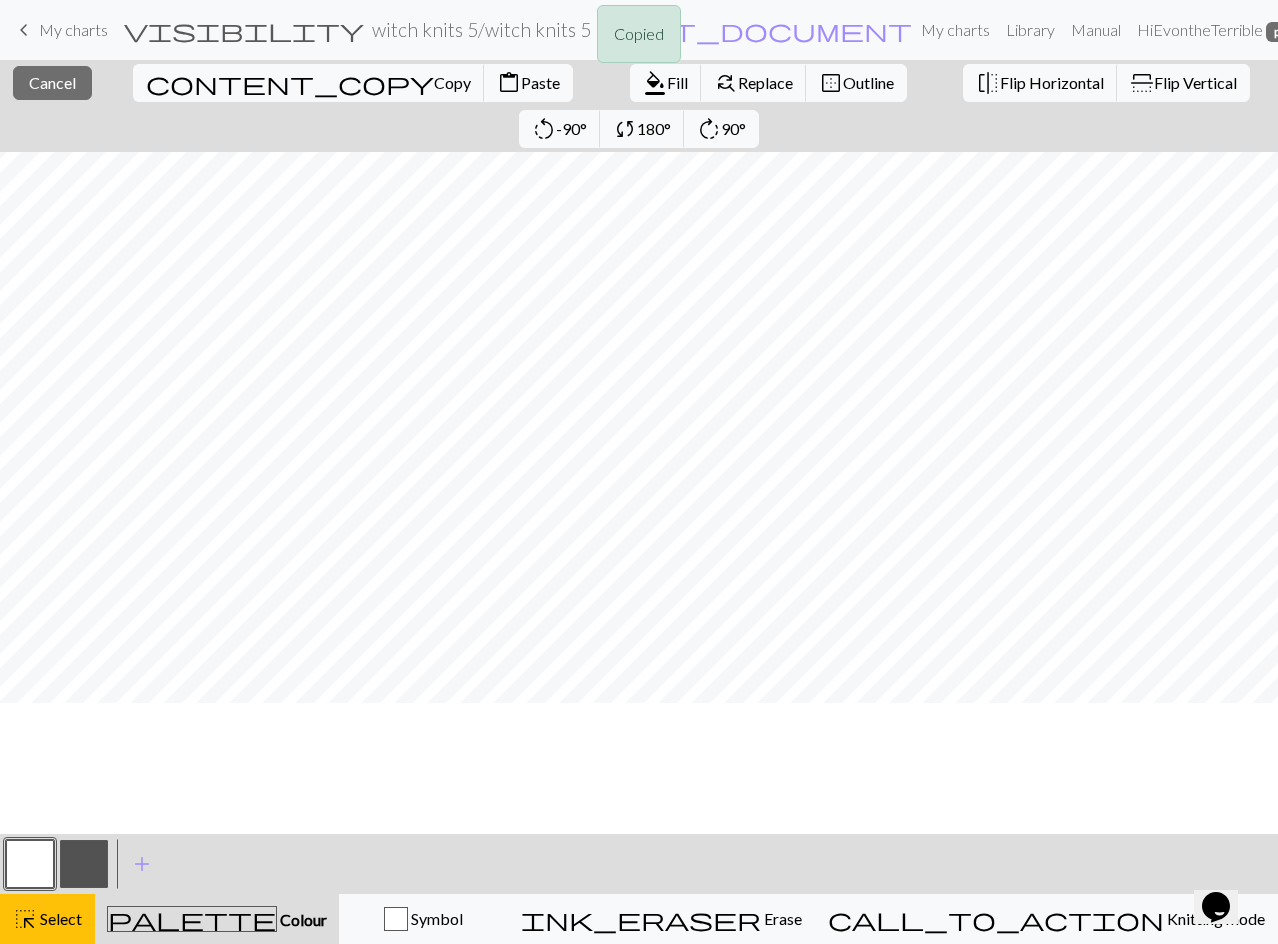 scroll, scrollTop: 0, scrollLeft: 0, axis: both 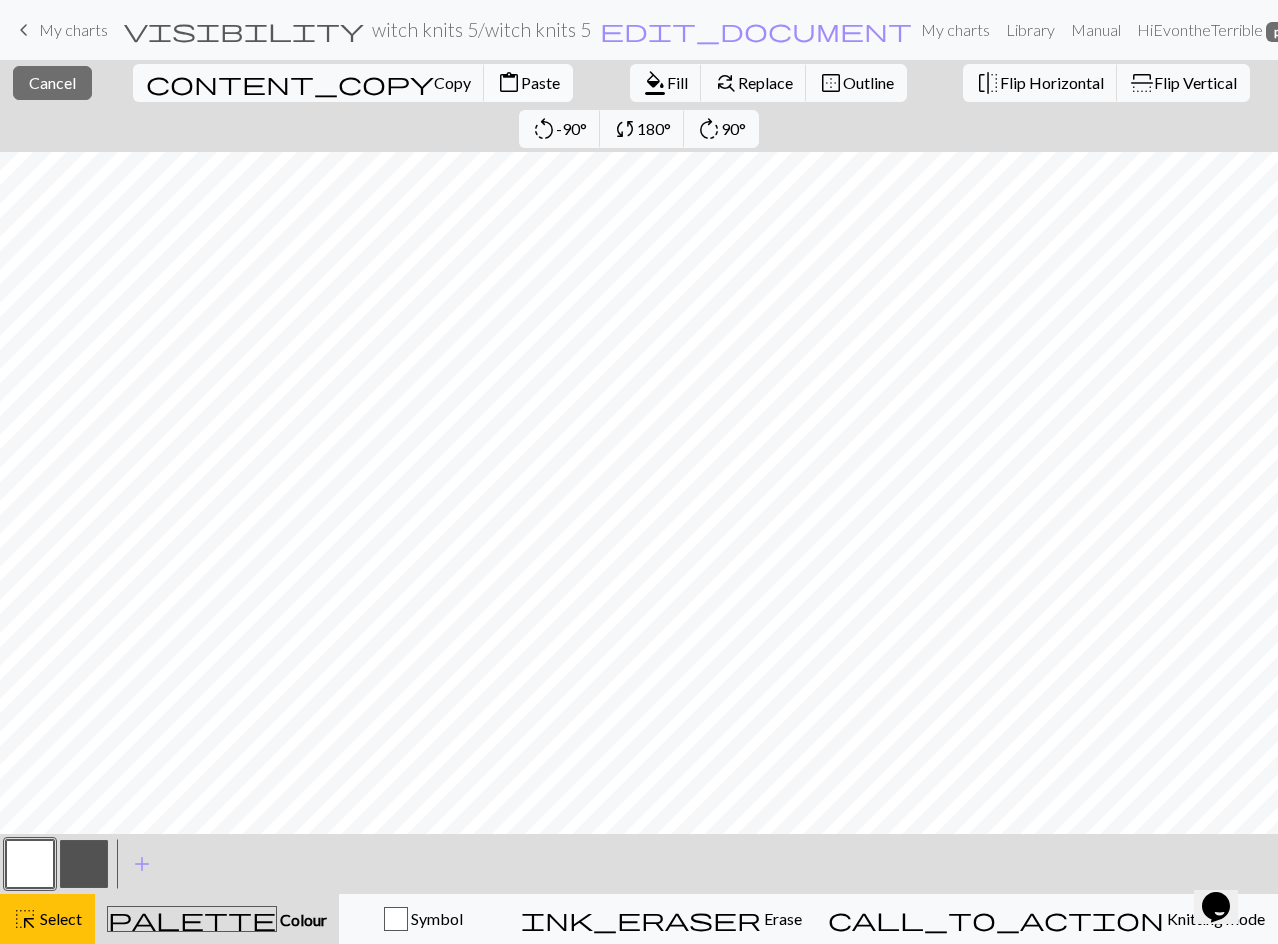 click on "Paste" at bounding box center (540, 82) 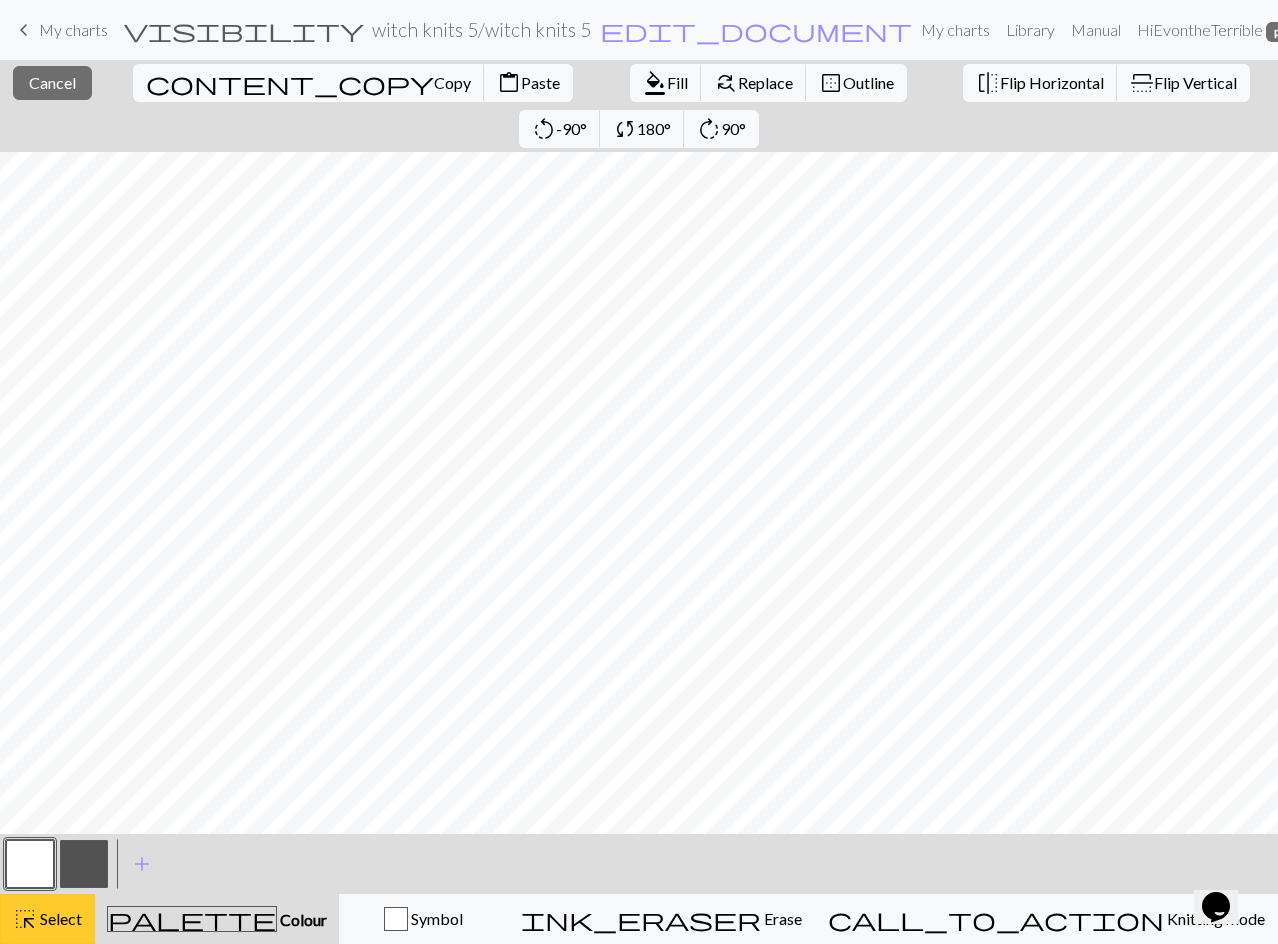 click on "Select" at bounding box center (59, 918) 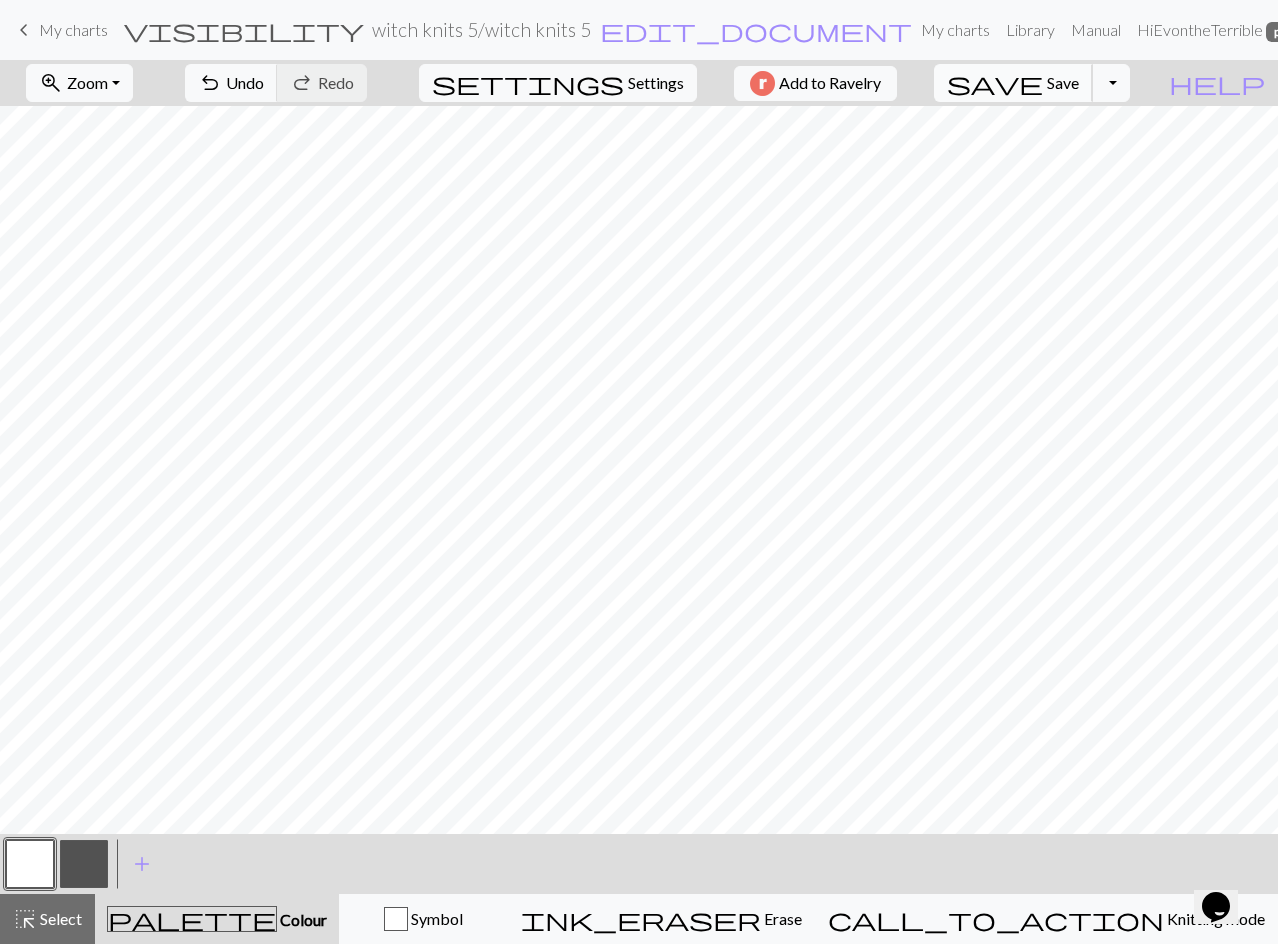 click on "save" at bounding box center (995, 83) 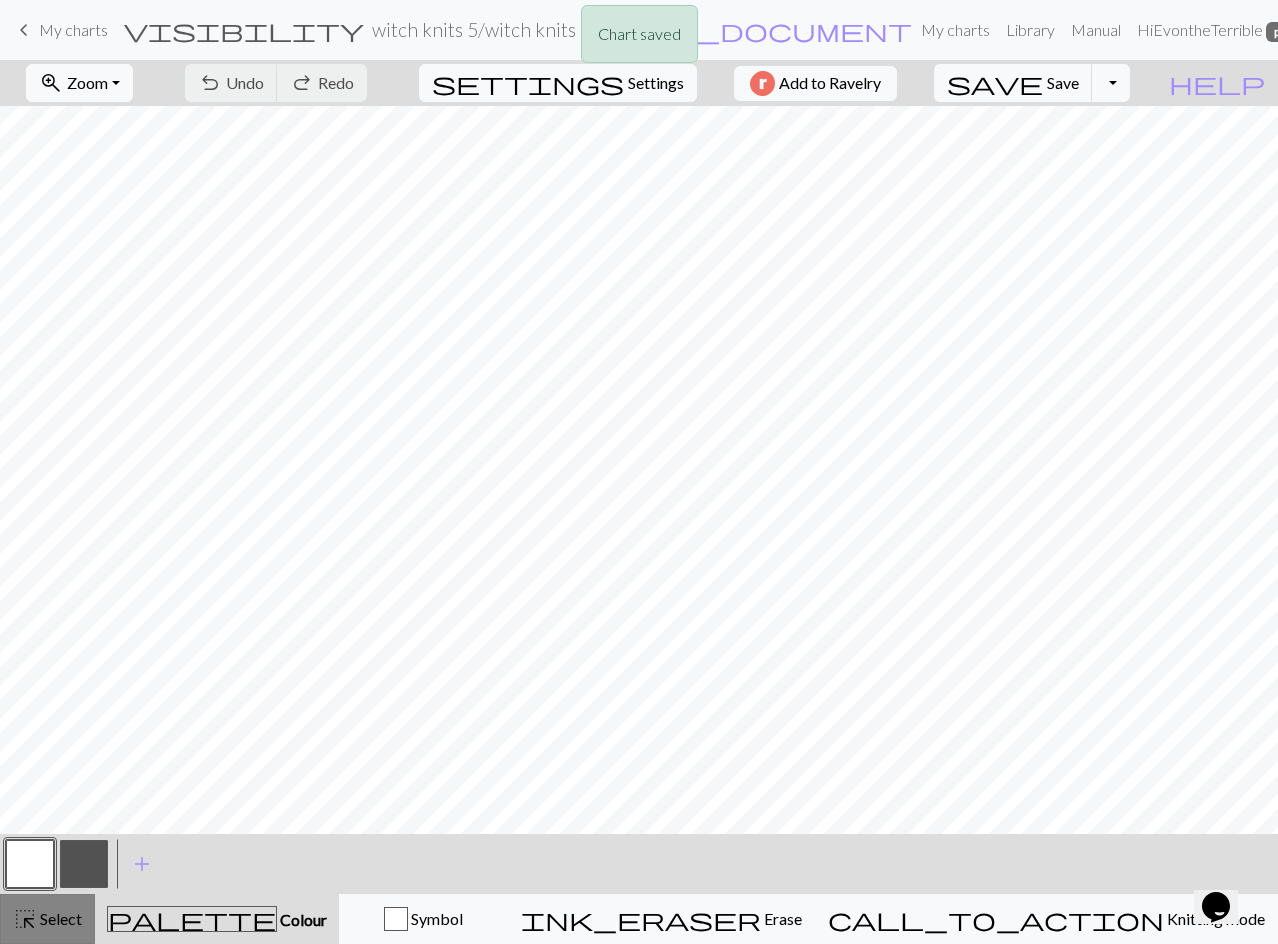 click on "highlight_alt" at bounding box center [25, 919] 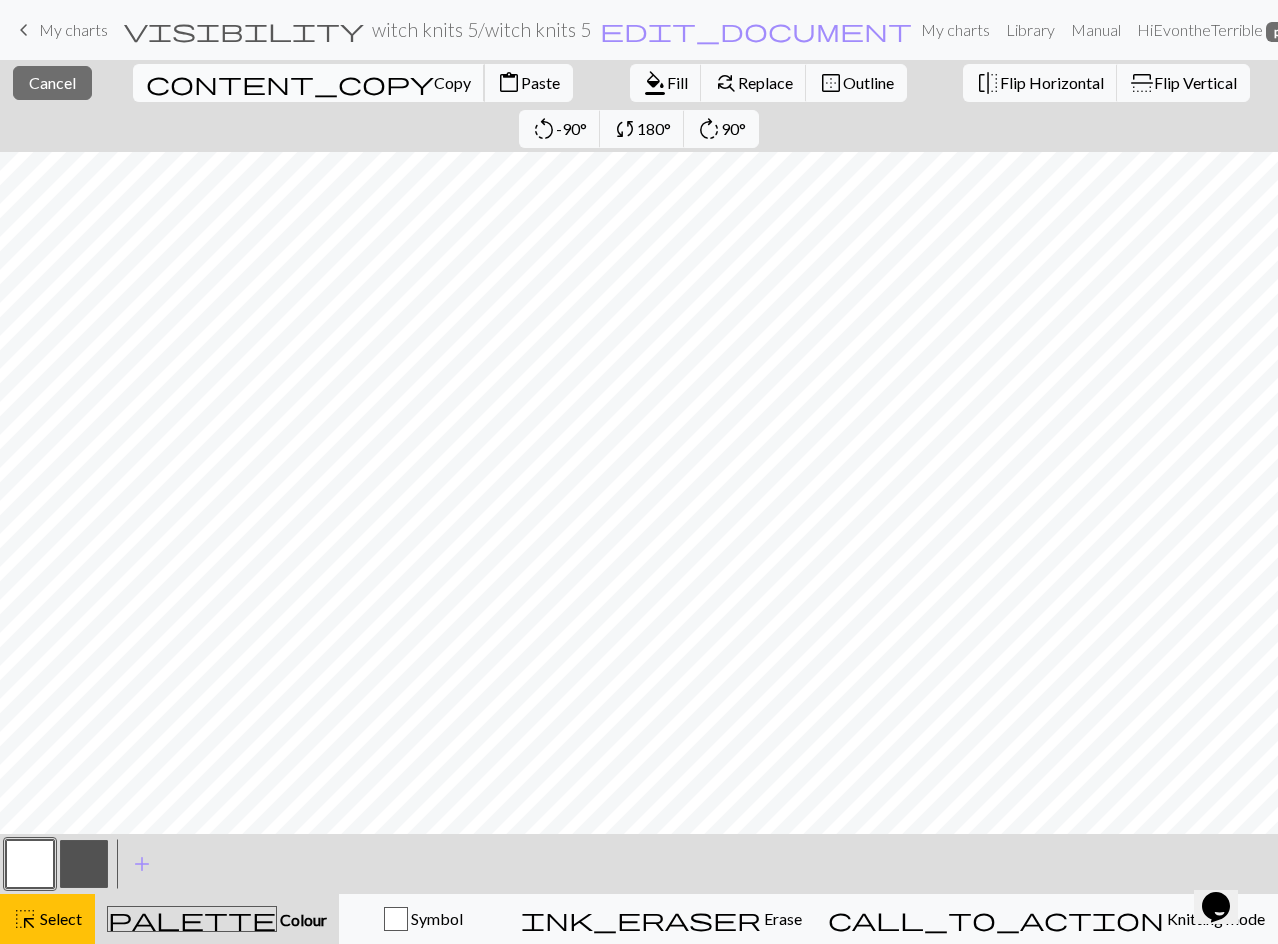 click on "content_copy" at bounding box center [290, 83] 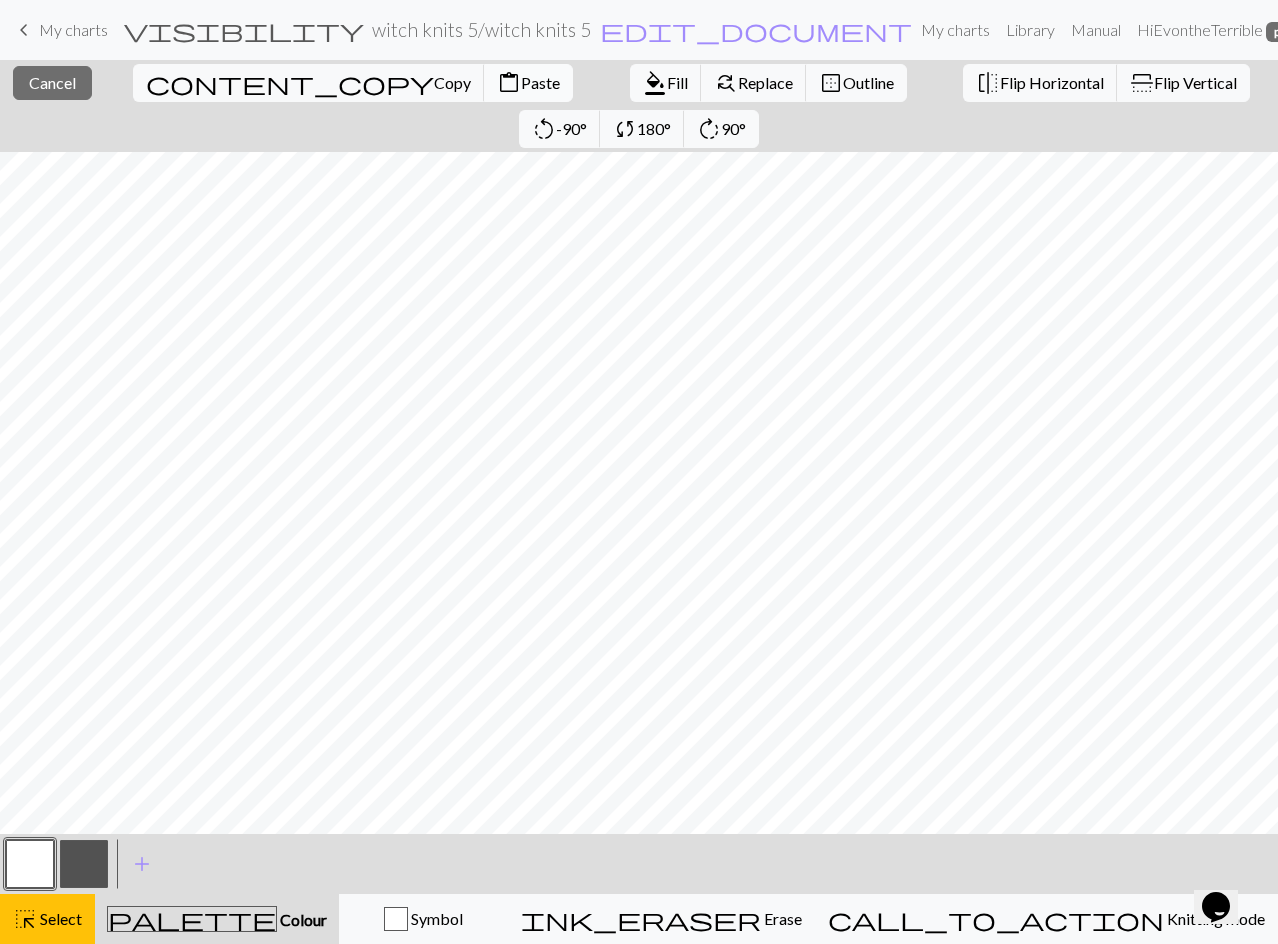 click on "Paste" at bounding box center [540, 82] 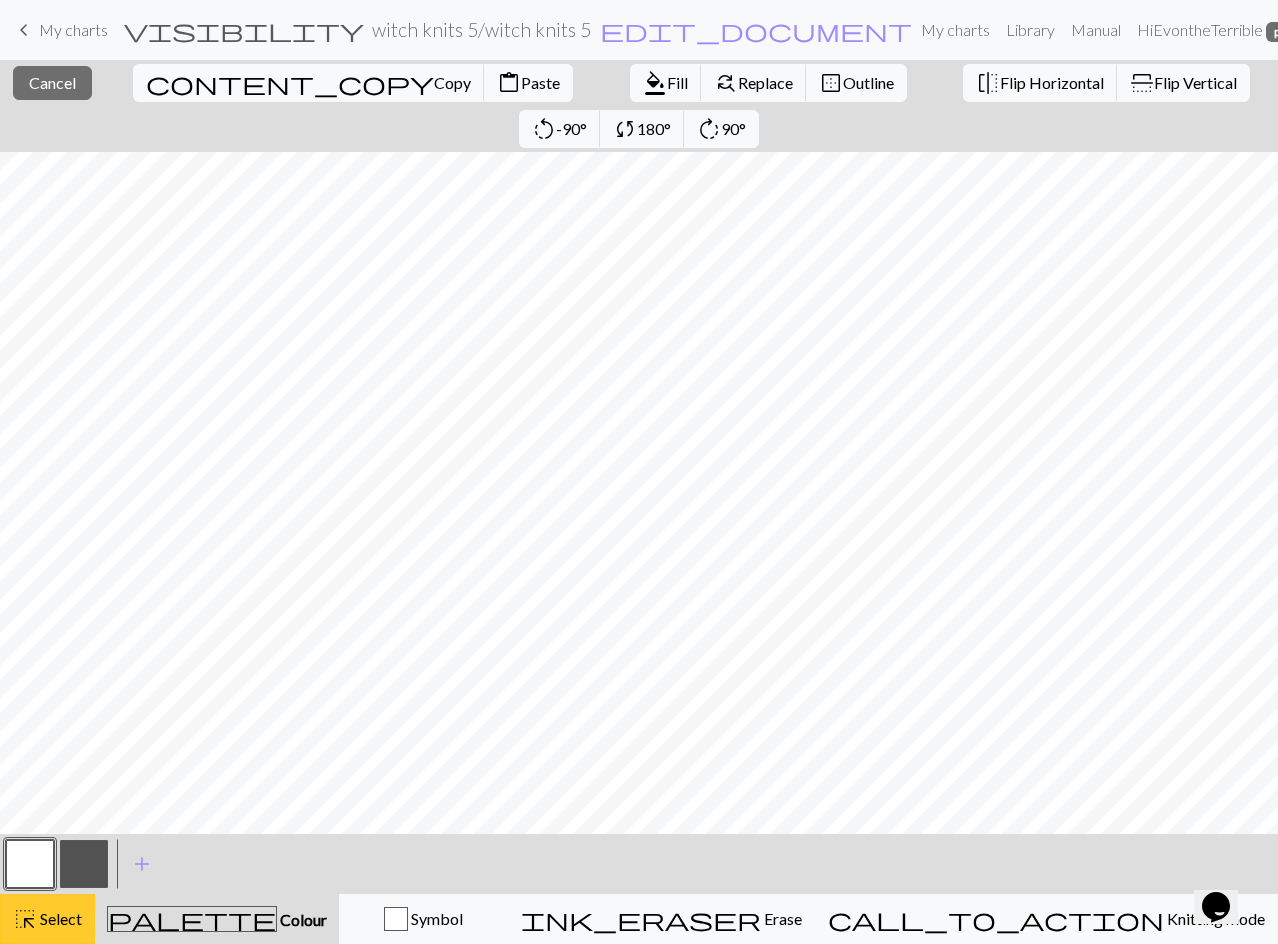 click on "highlight_alt" at bounding box center [25, 919] 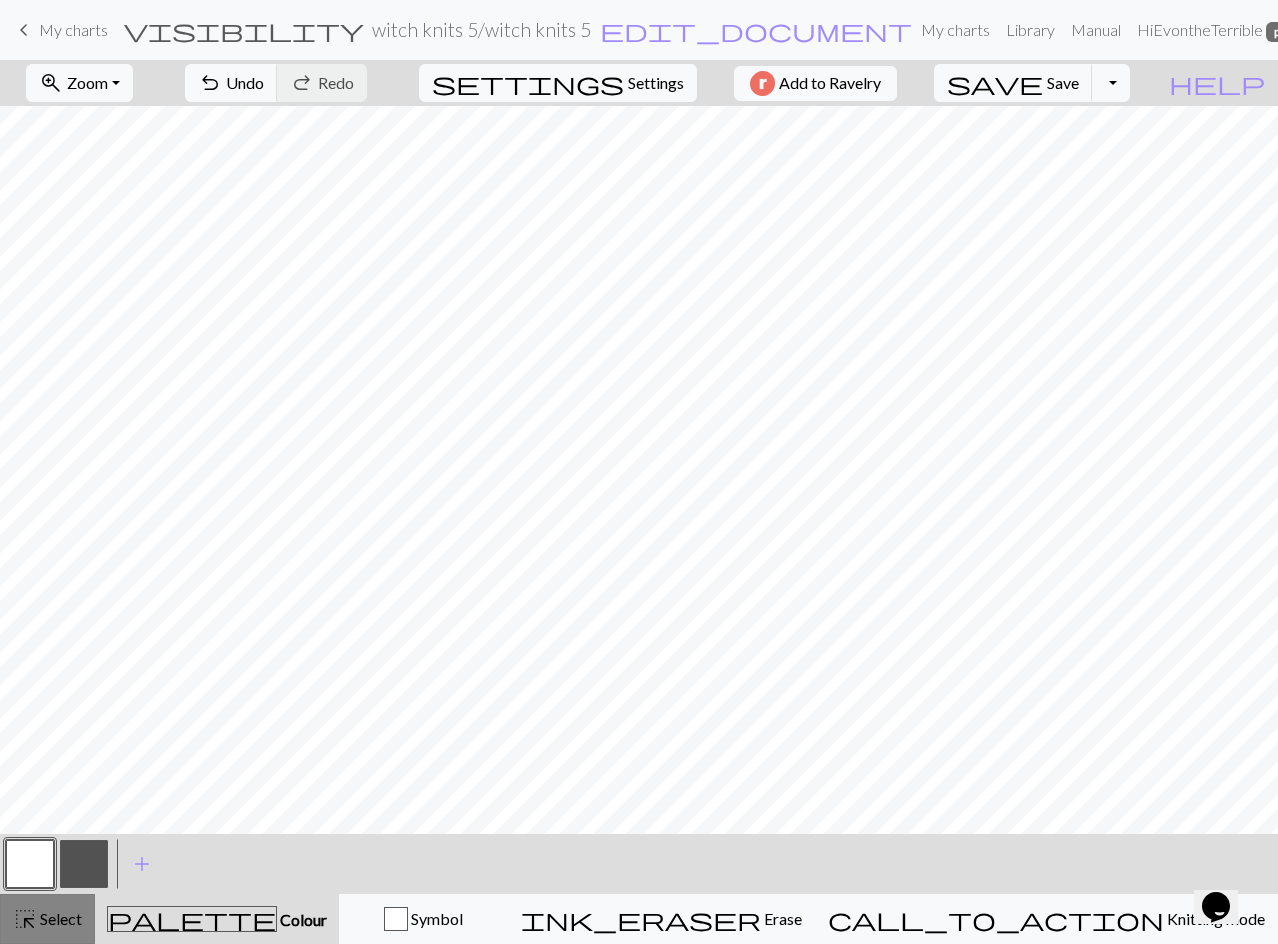 click on "highlight_alt" at bounding box center (25, 919) 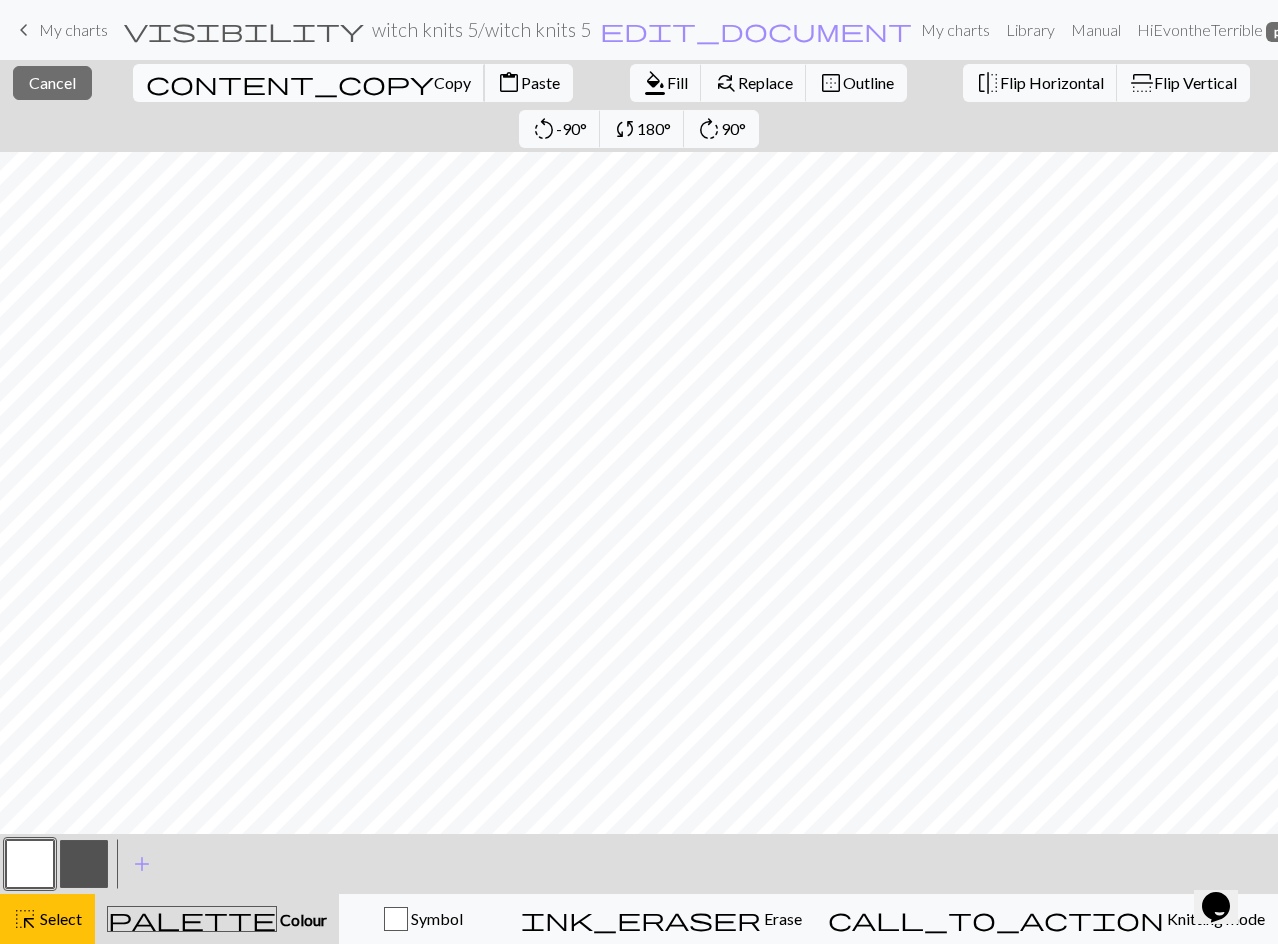 click on "Copy" at bounding box center (452, 82) 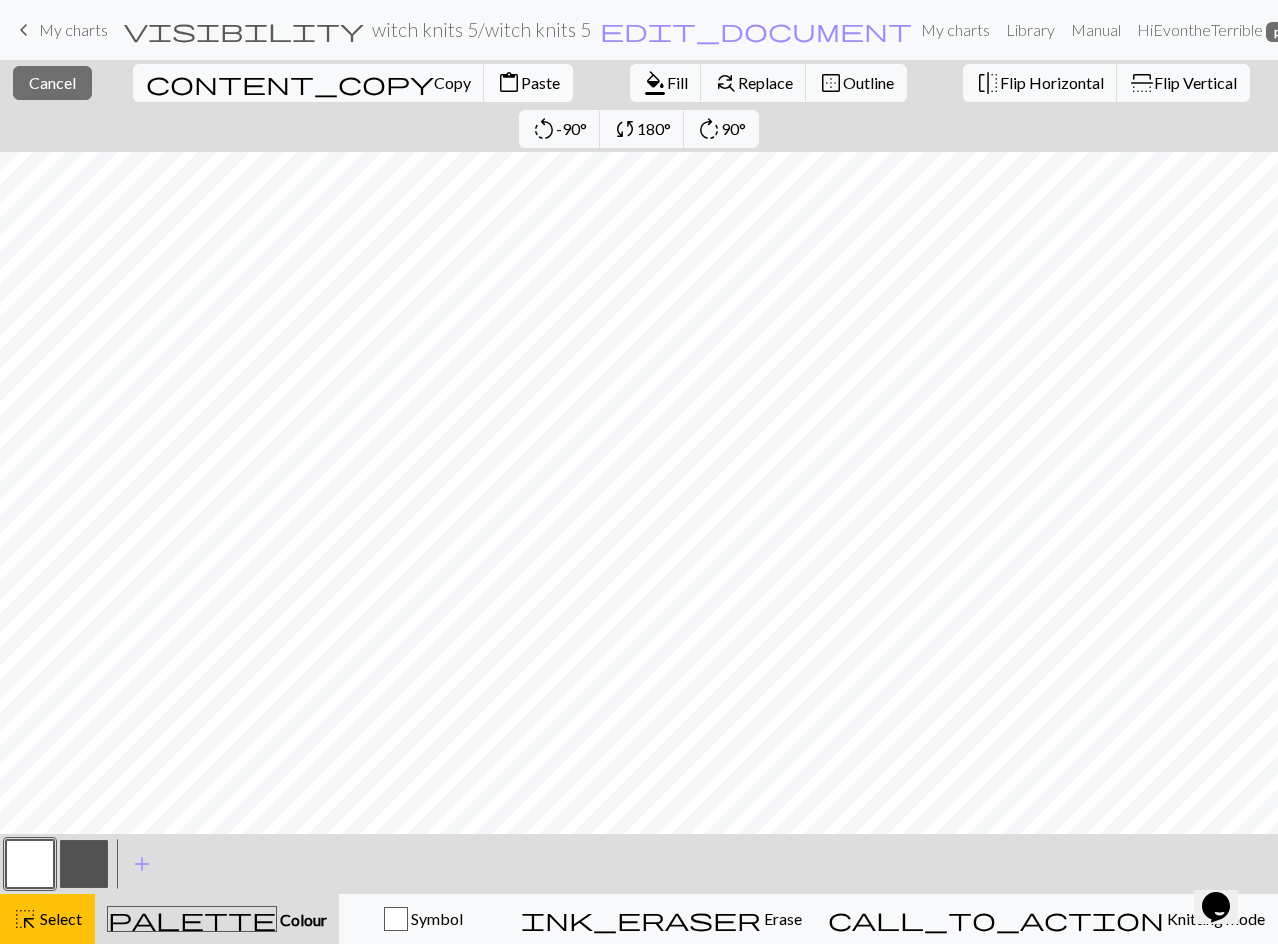 click on "Paste" at bounding box center (540, 82) 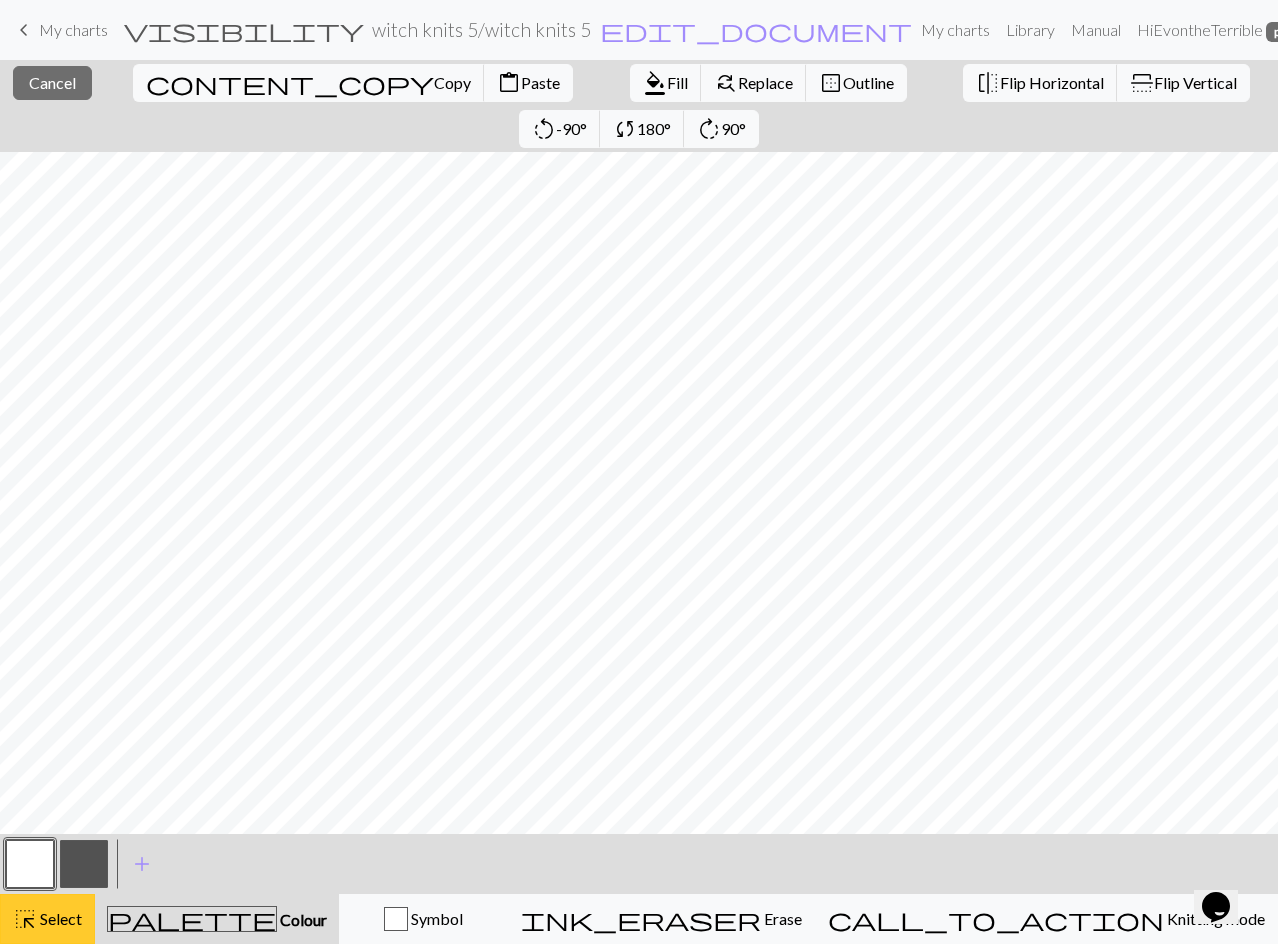 click on "Select" at bounding box center [59, 918] 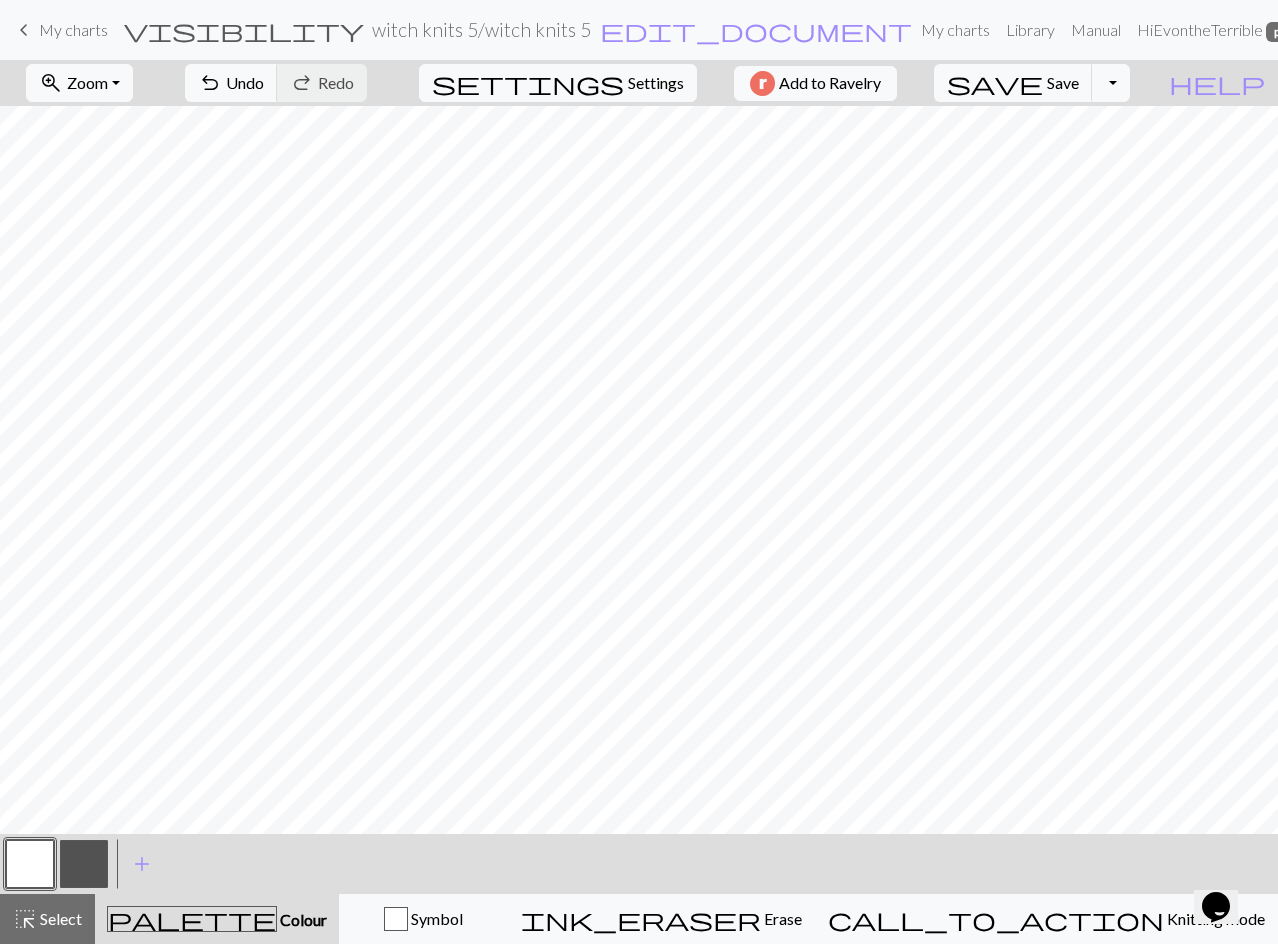 click at bounding box center [84, 864] 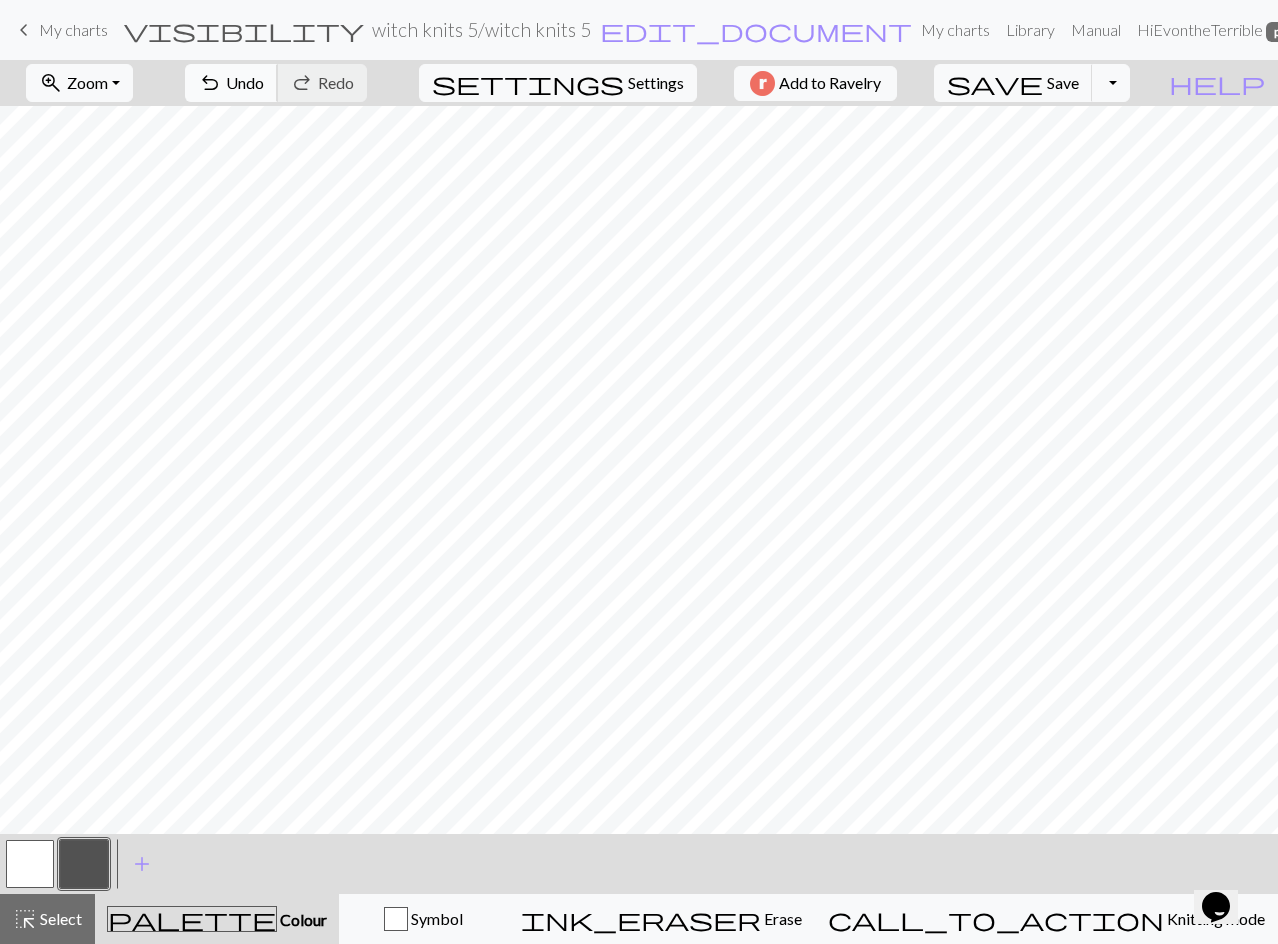click on "undo Undo Undo" at bounding box center (231, 83) 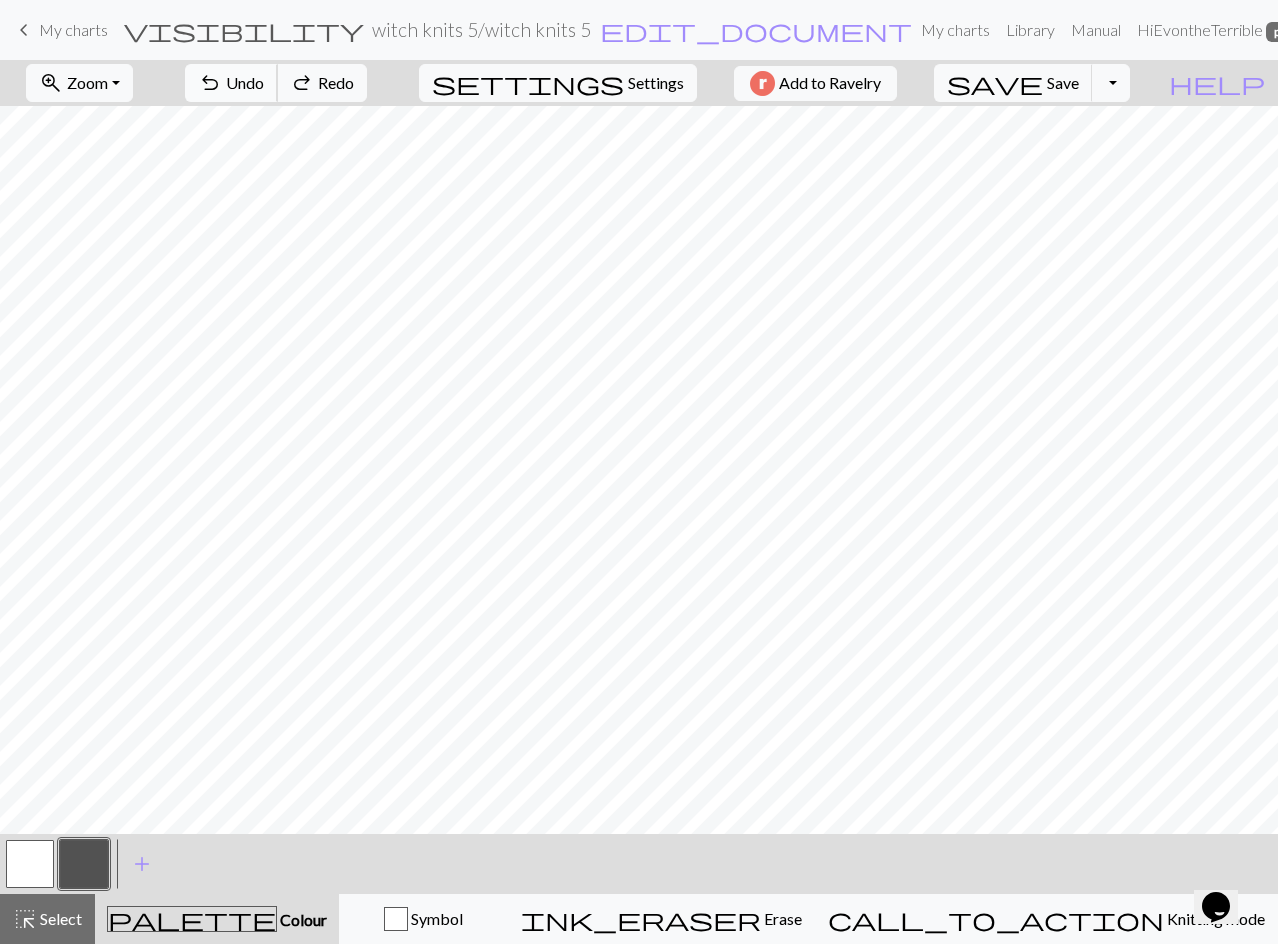 click on "undo Undo Undo" at bounding box center [231, 83] 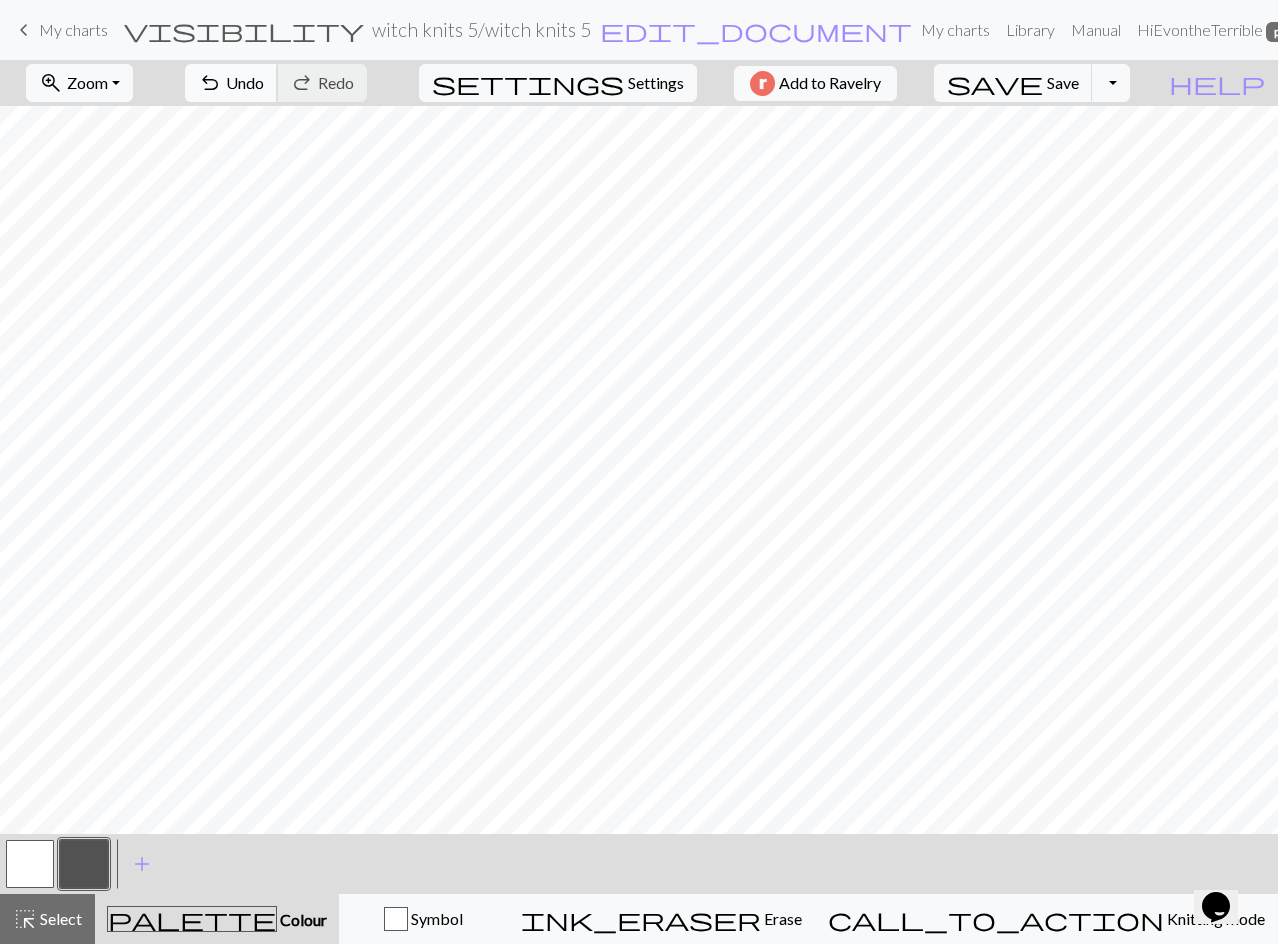 click on "Undo" at bounding box center (245, 82) 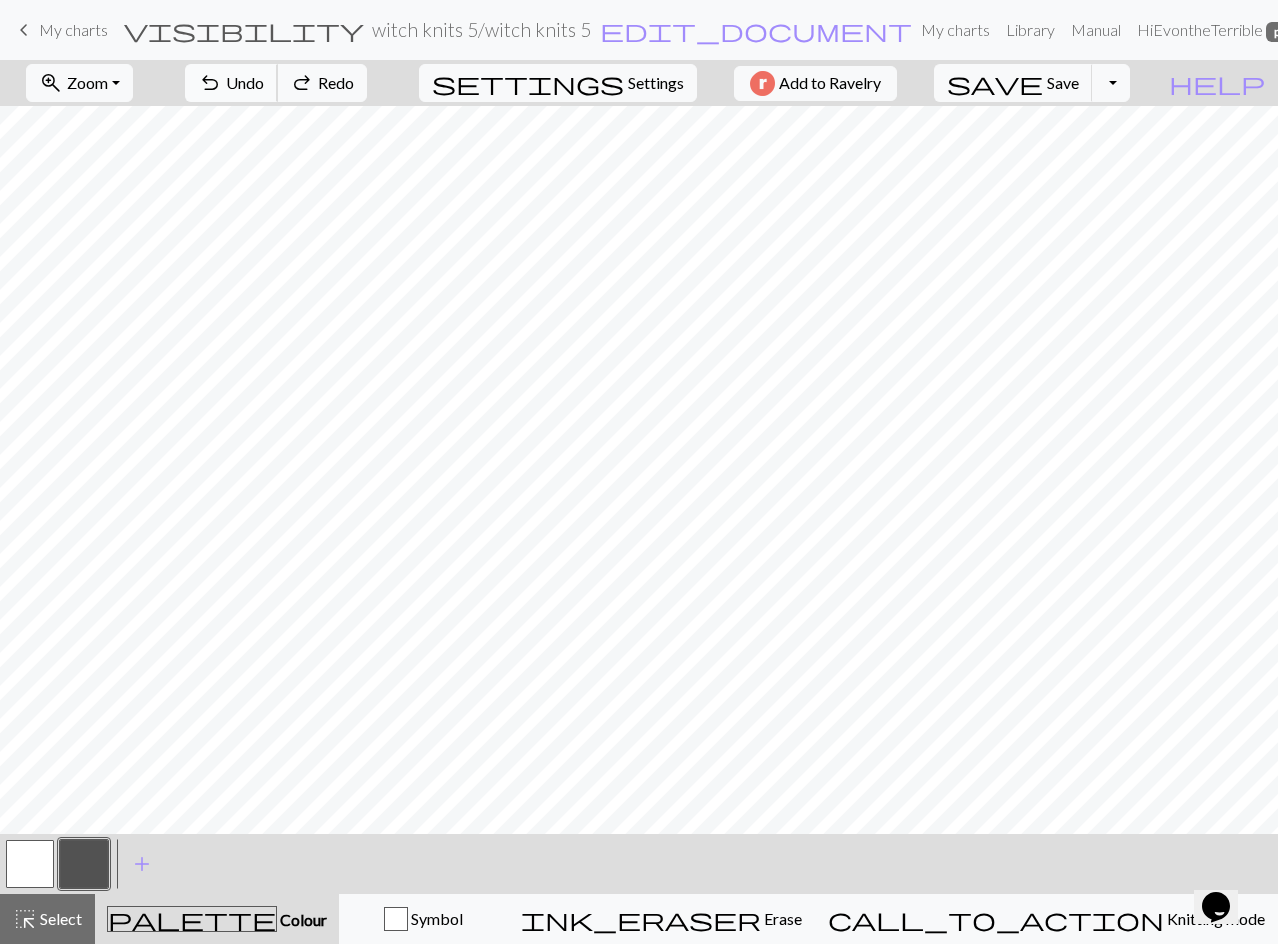 click on "Undo" at bounding box center [245, 82] 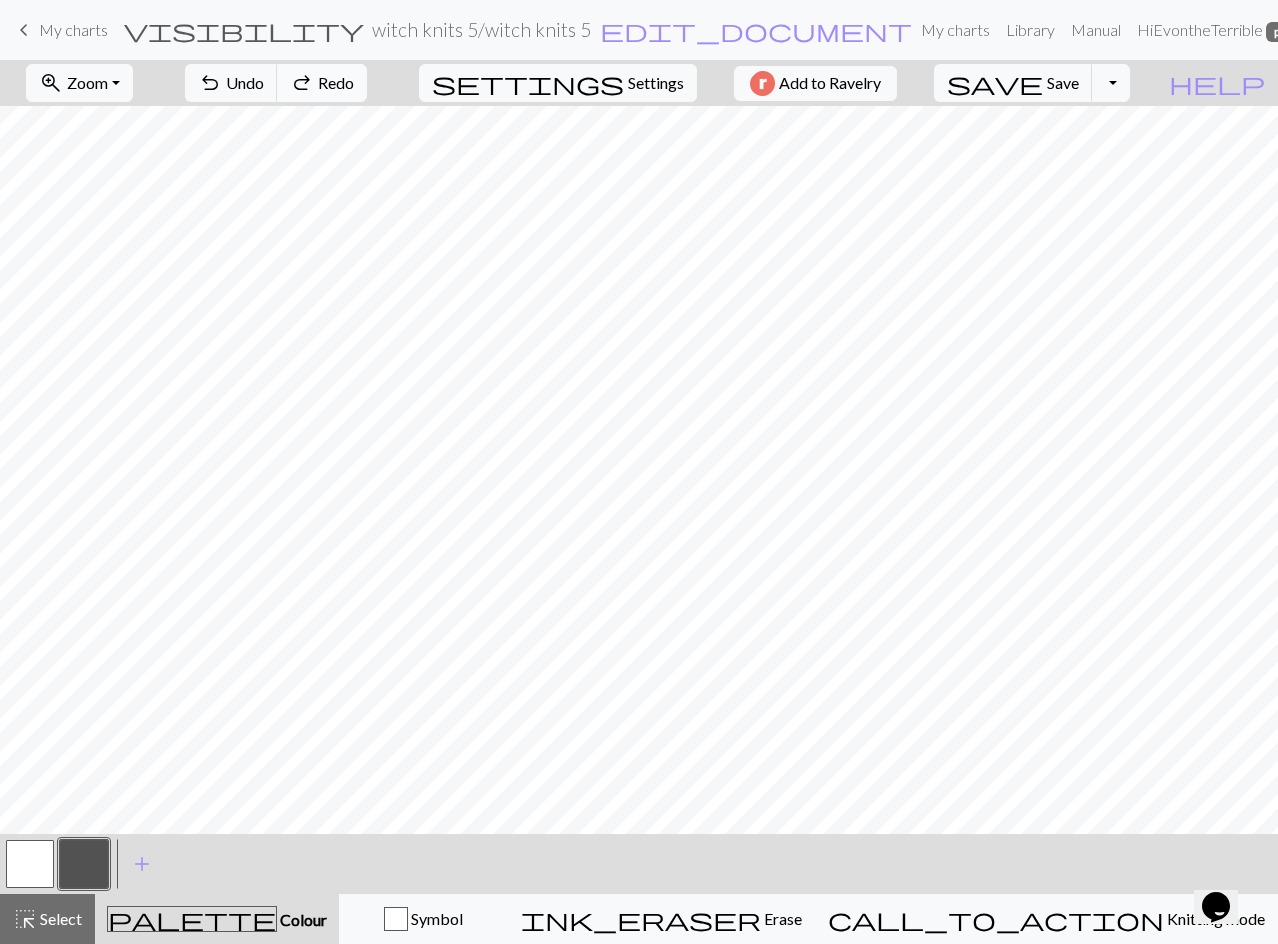 click on "Redo" at bounding box center (336, 82) 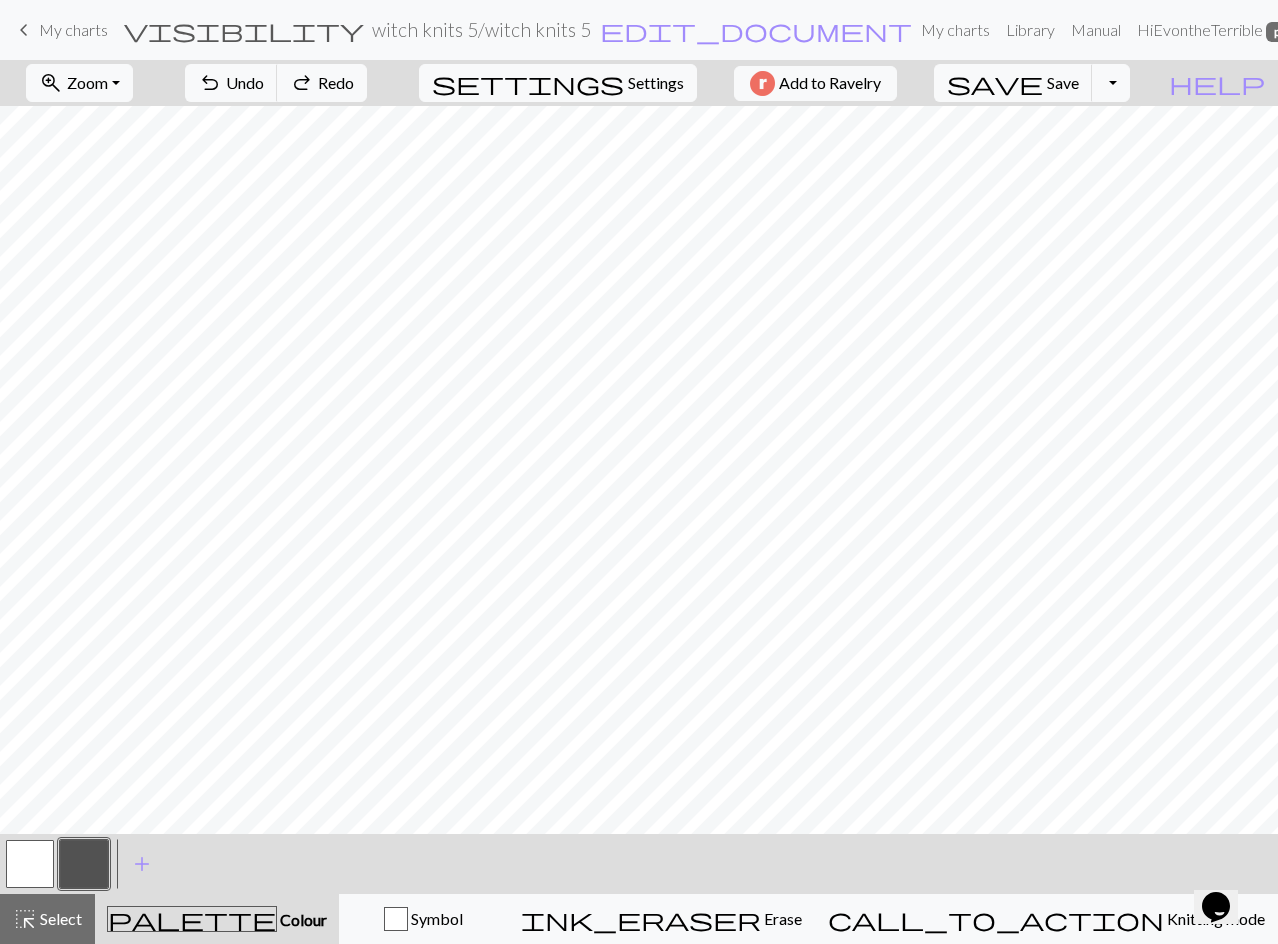 drag, startPoint x: 16, startPoint y: 862, endPoint x: 98, endPoint y: 820, distance: 92.13034 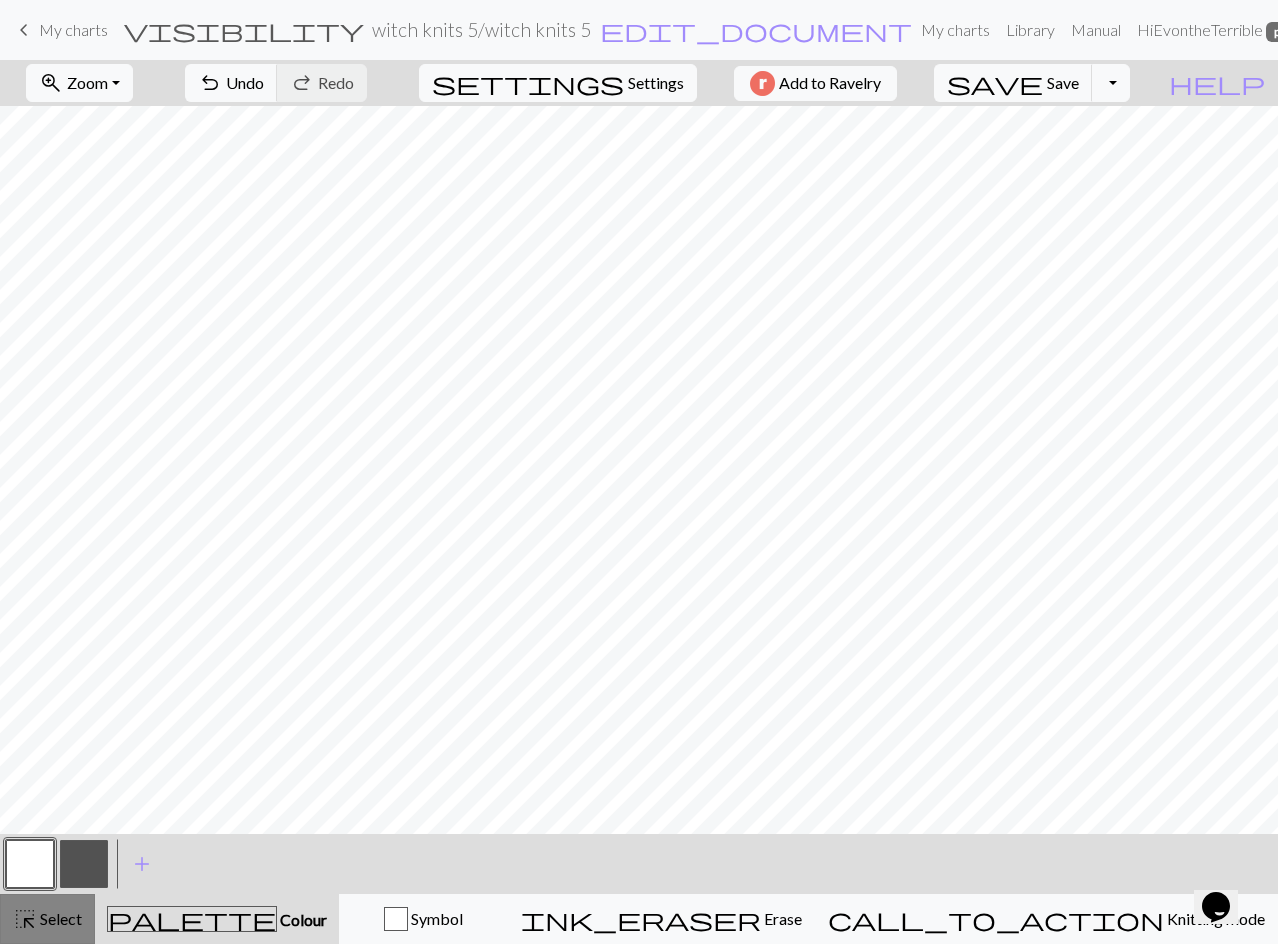 click on "highlight_alt   Select   Select" at bounding box center (47, 919) 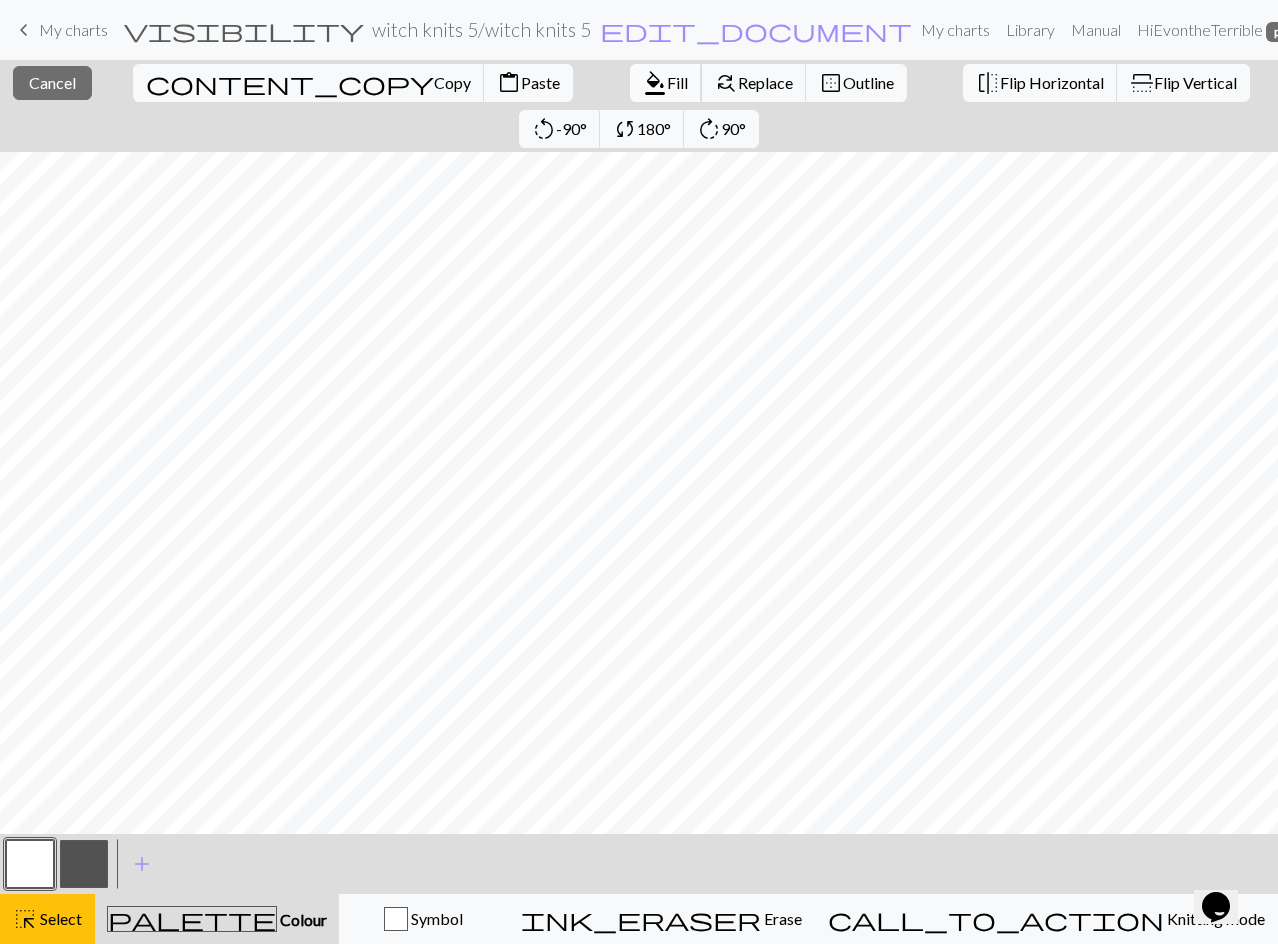 click on "format_color_fill" at bounding box center [655, 83] 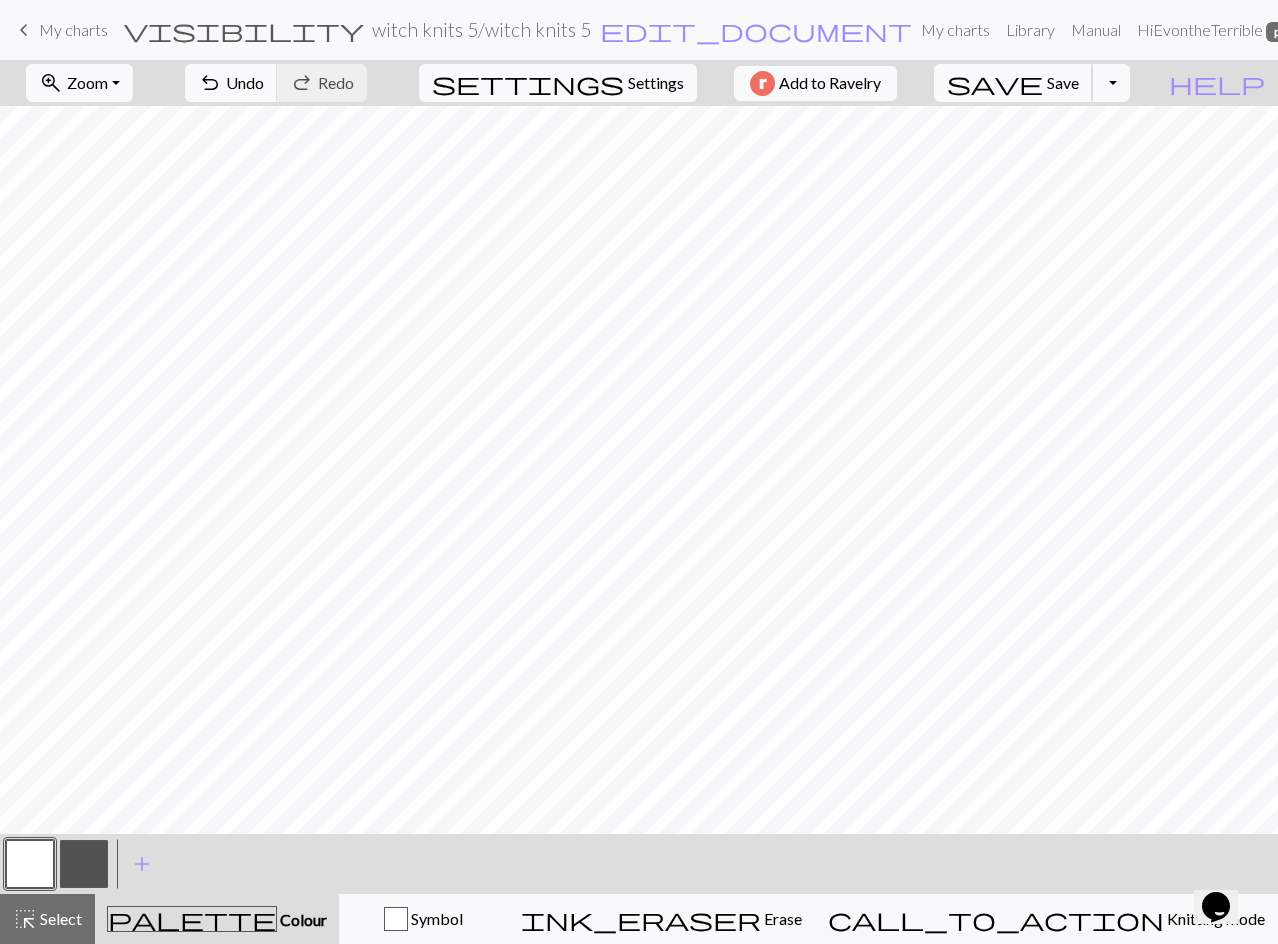 click on "Save" at bounding box center (1063, 82) 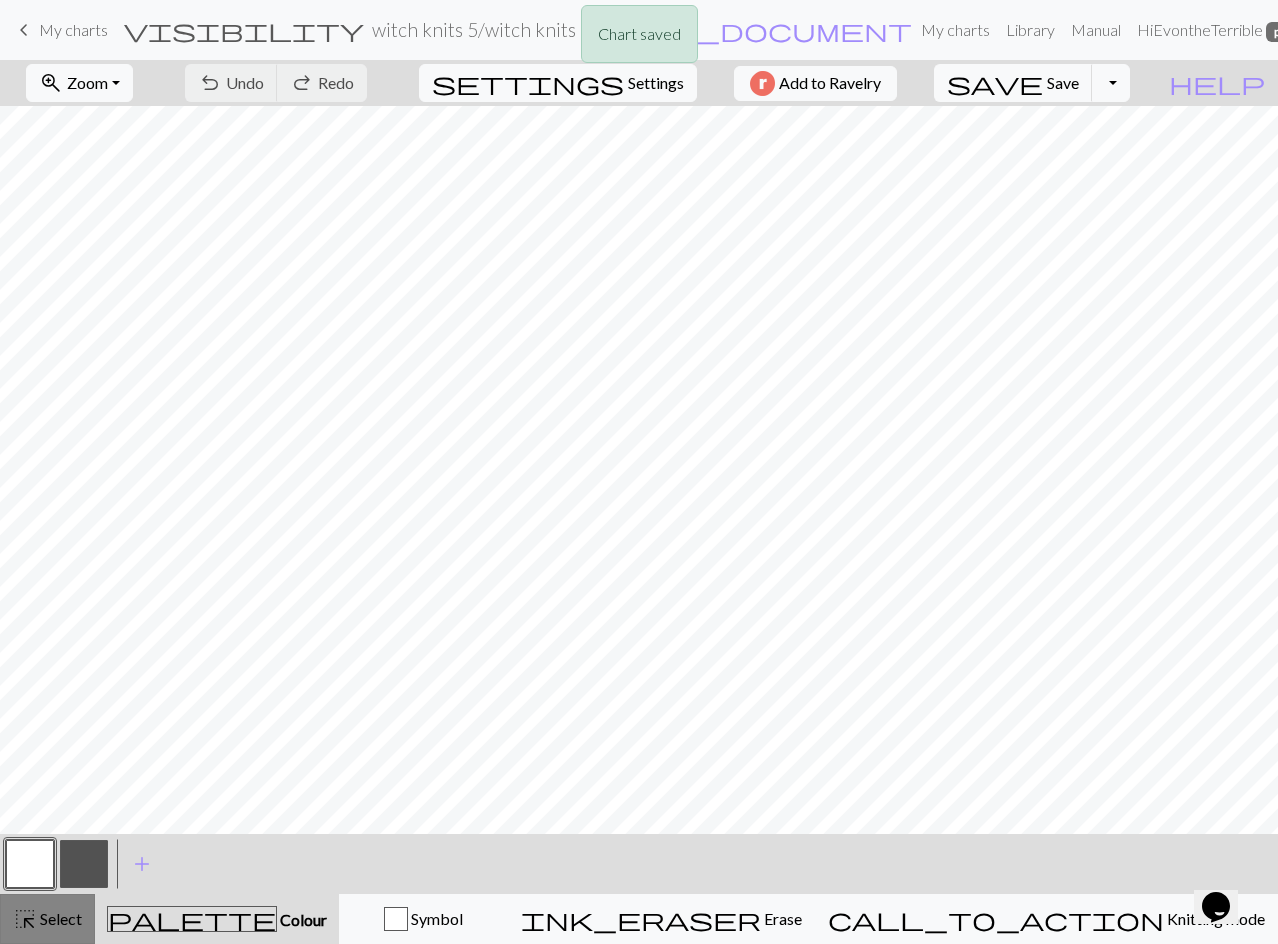 click on "Select" at bounding box center (59, 918) 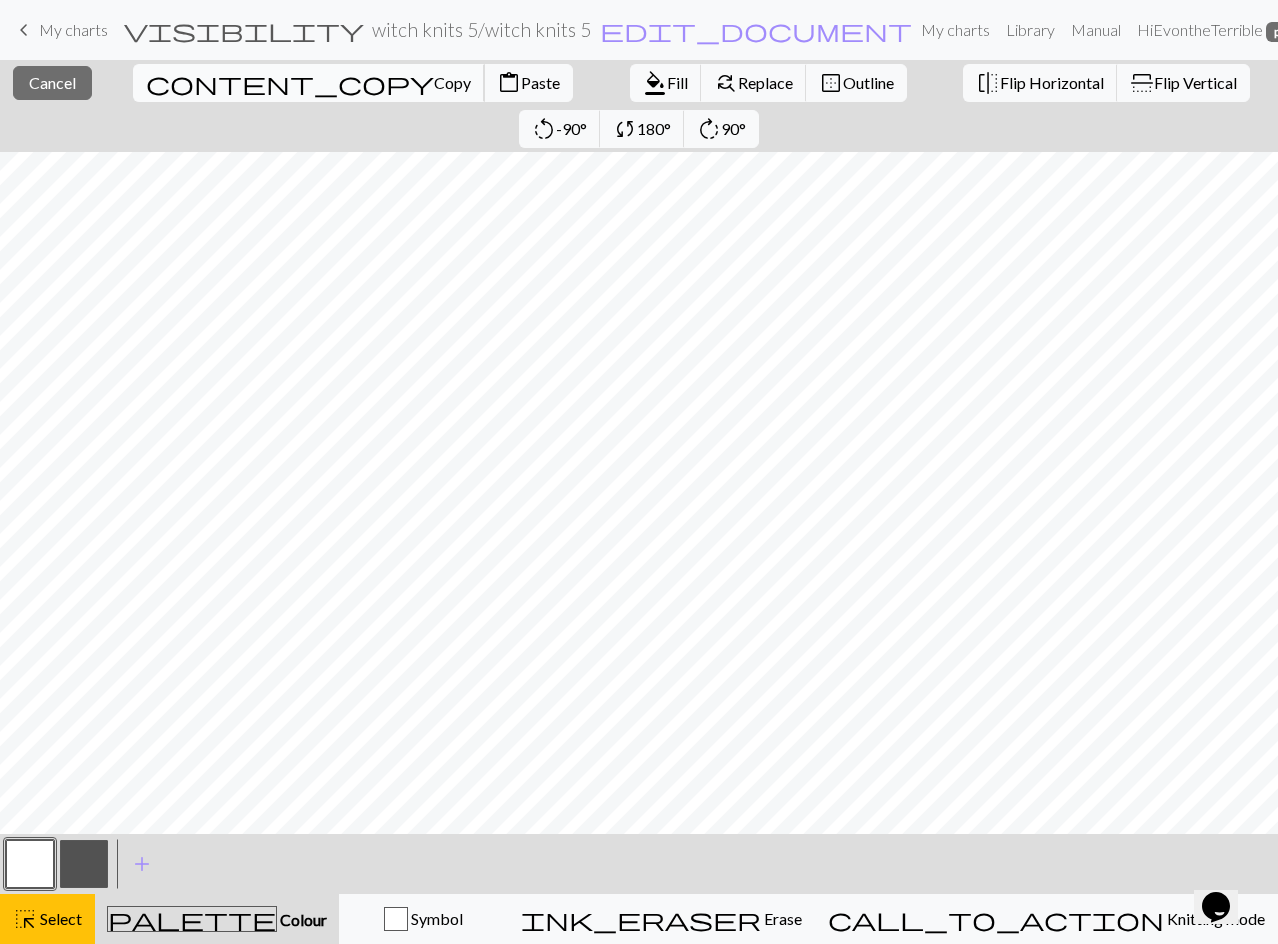 click on "Copy" at bounding box center (452, 82) 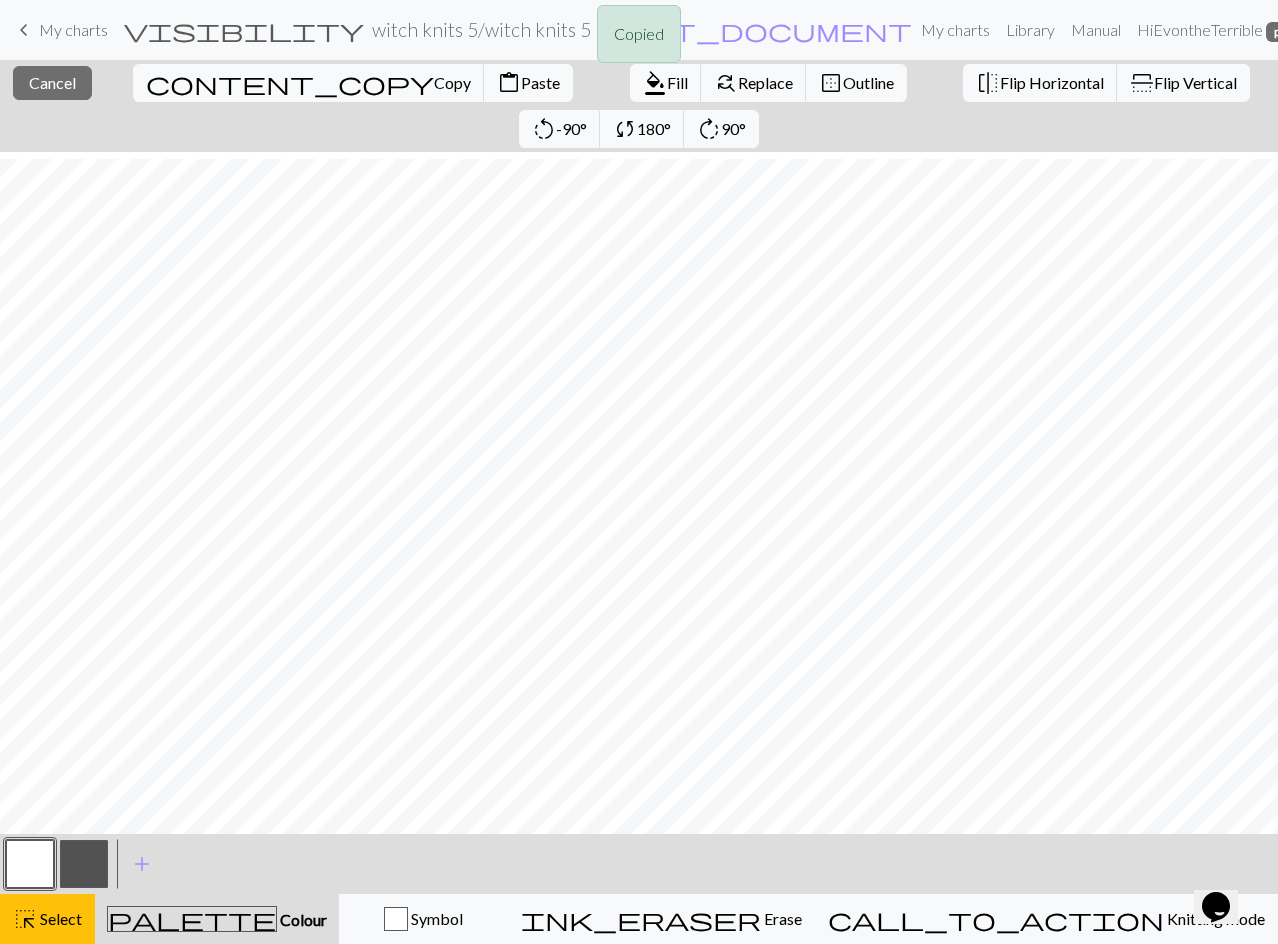 scroll, scrollTop: 177, scrollLeft: 0, axis: vertical 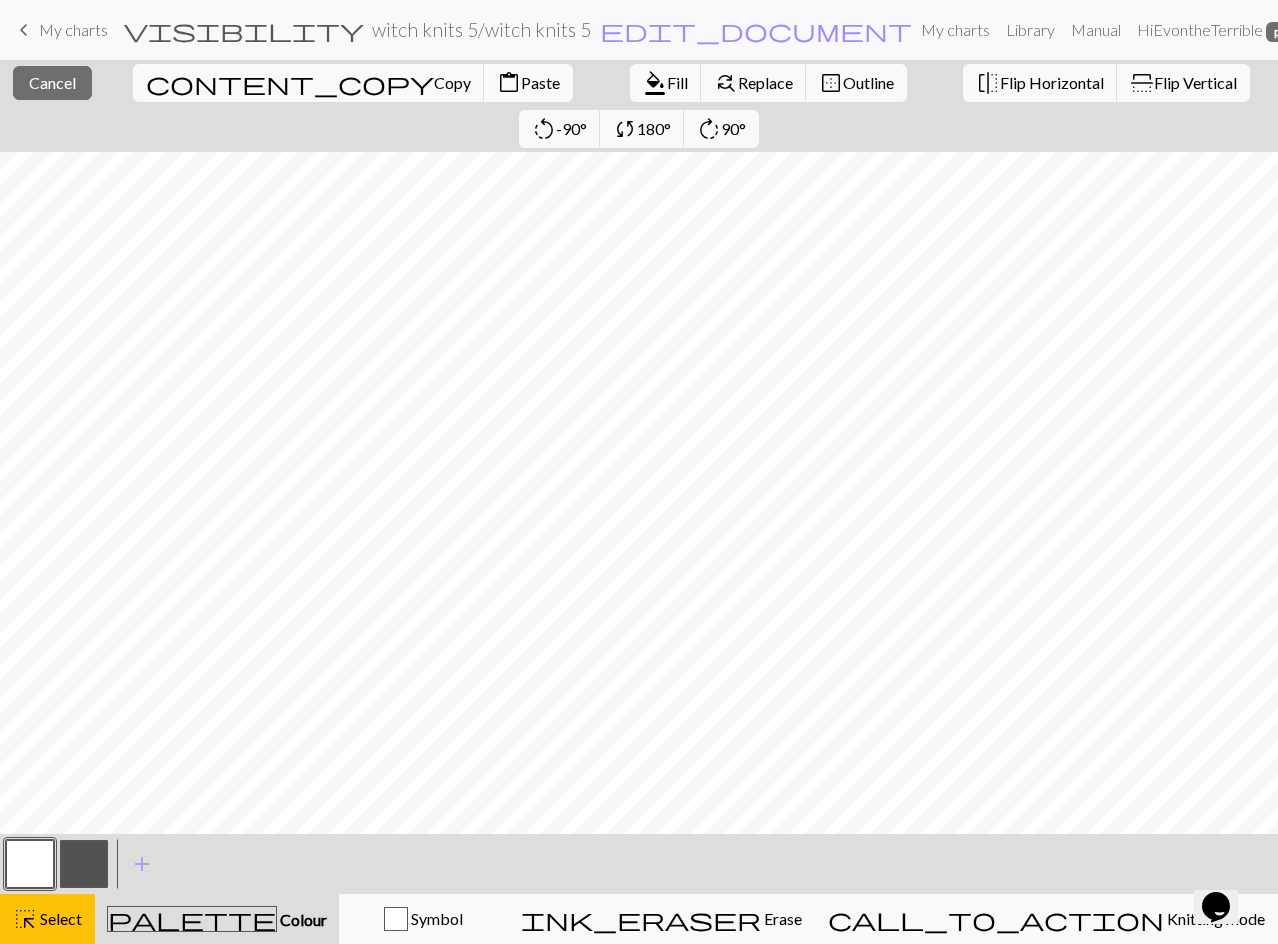 click on "Paste" at bounding box center (540, 82) 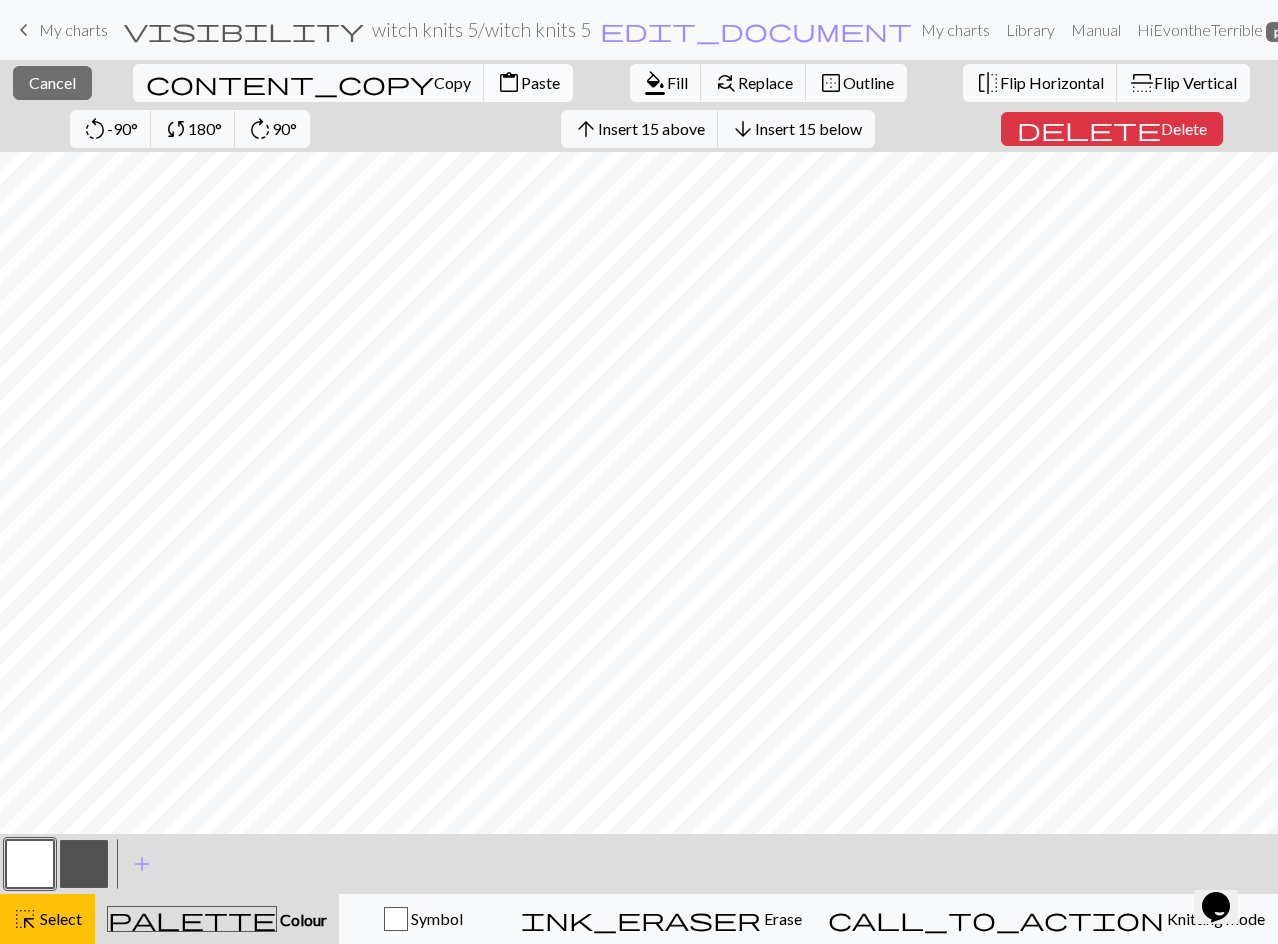 click on "Paste" at bounding box center [540, 82] 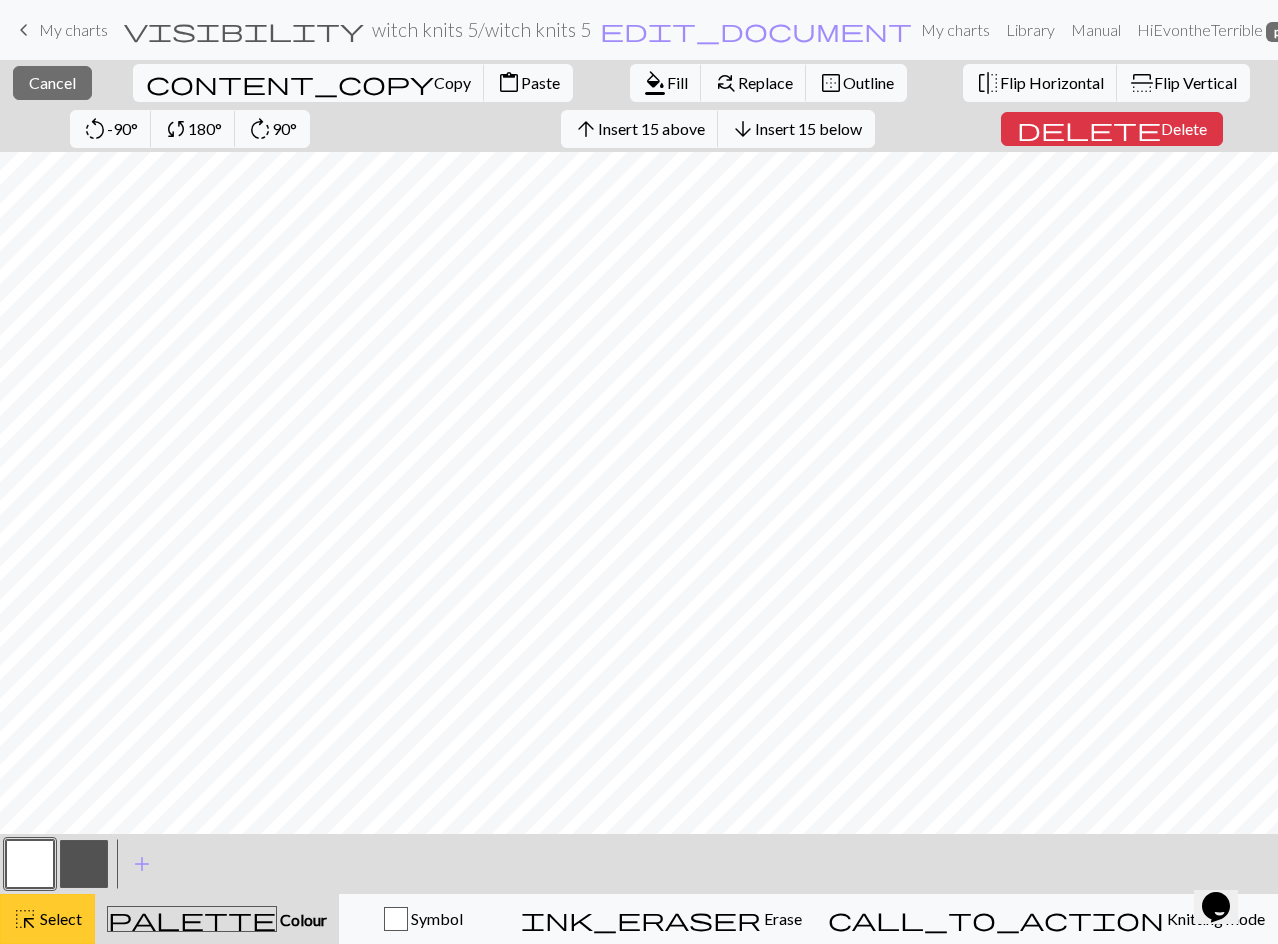 click on "Select" at bounding box center [59, 918] 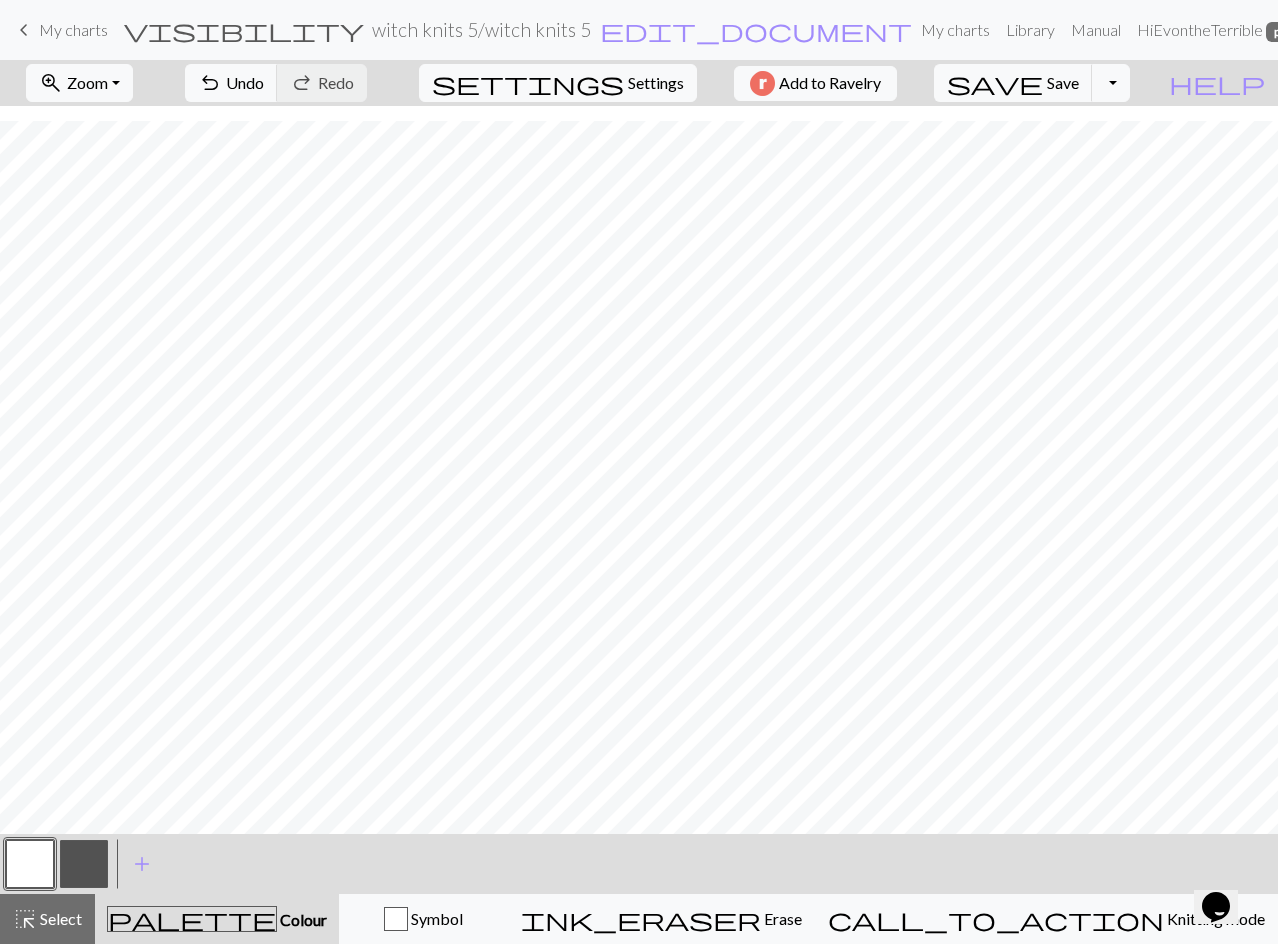 click at bounding box center [84, 864] 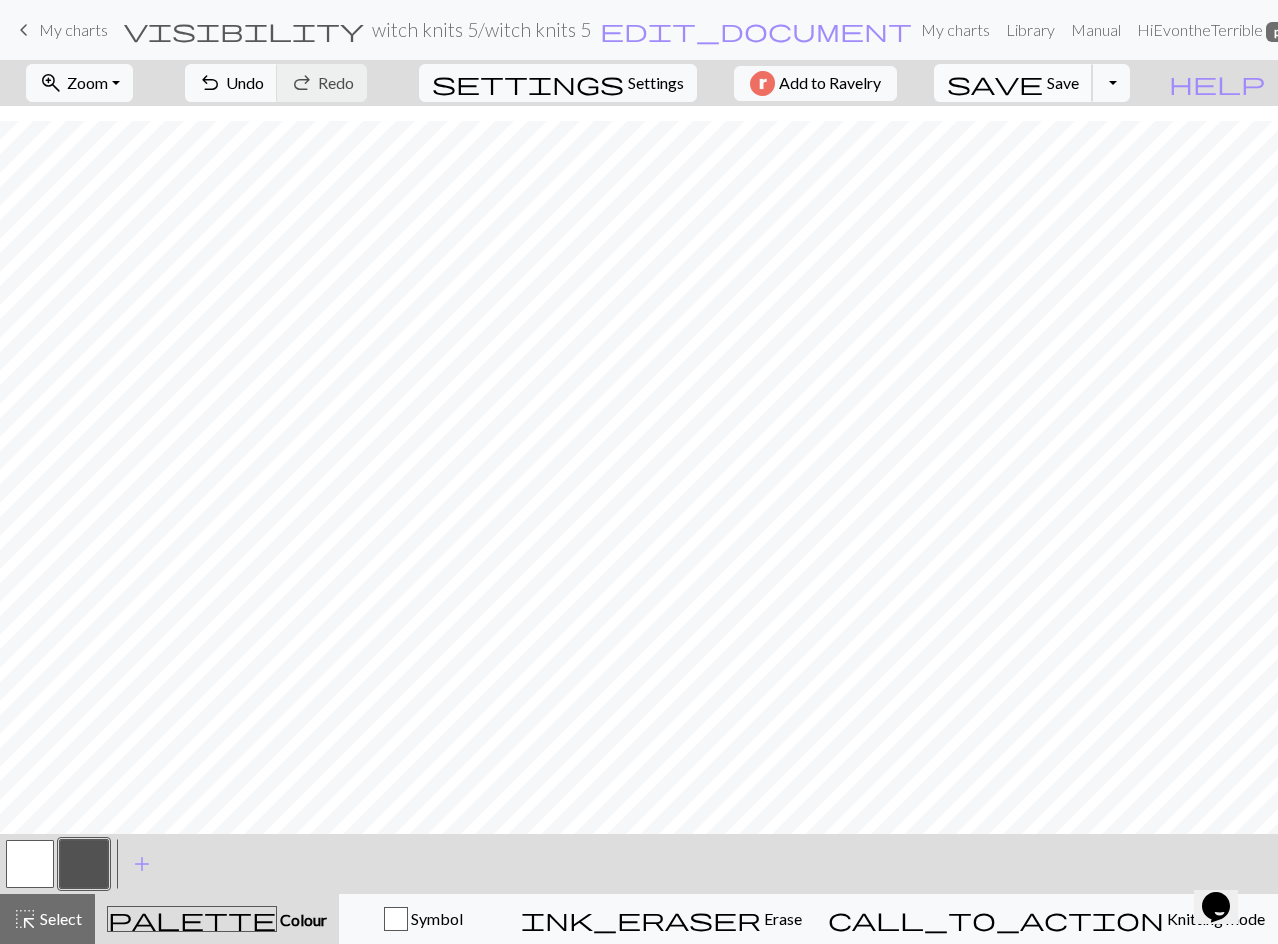 click on "save" at bounding box center (995, 83) 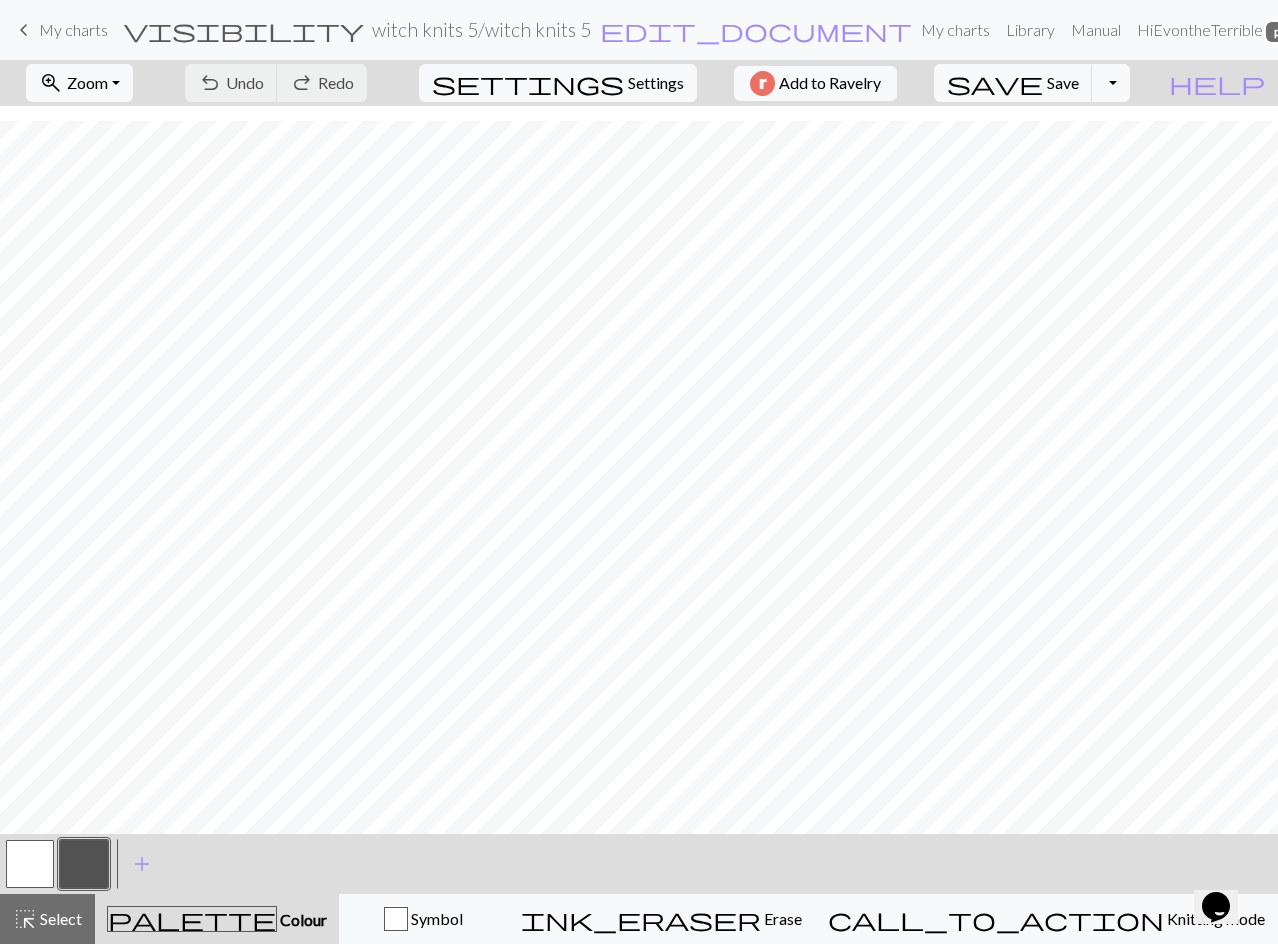 click at bounding box center [30, 864] 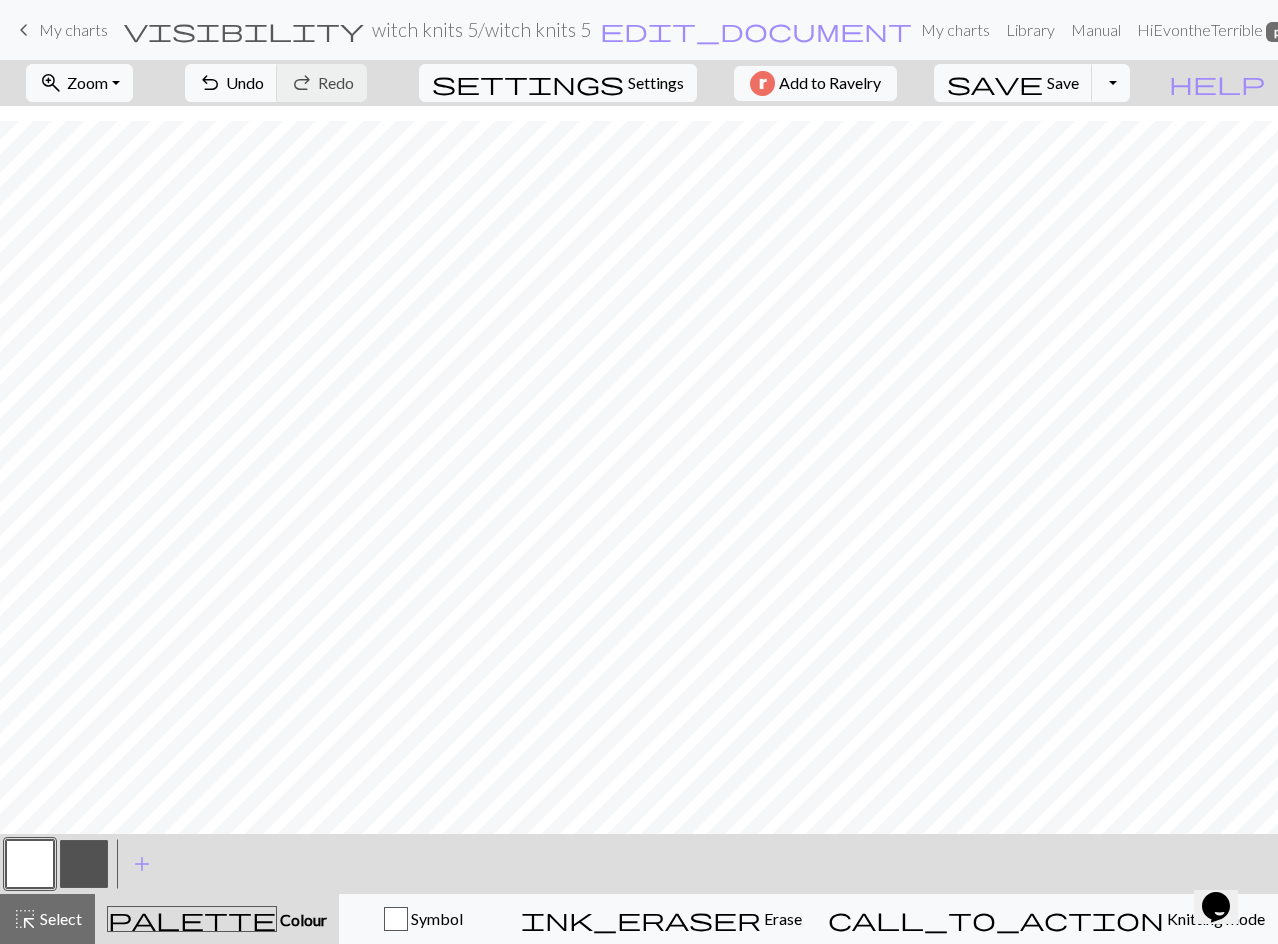 click at bounding box center [84, 864] 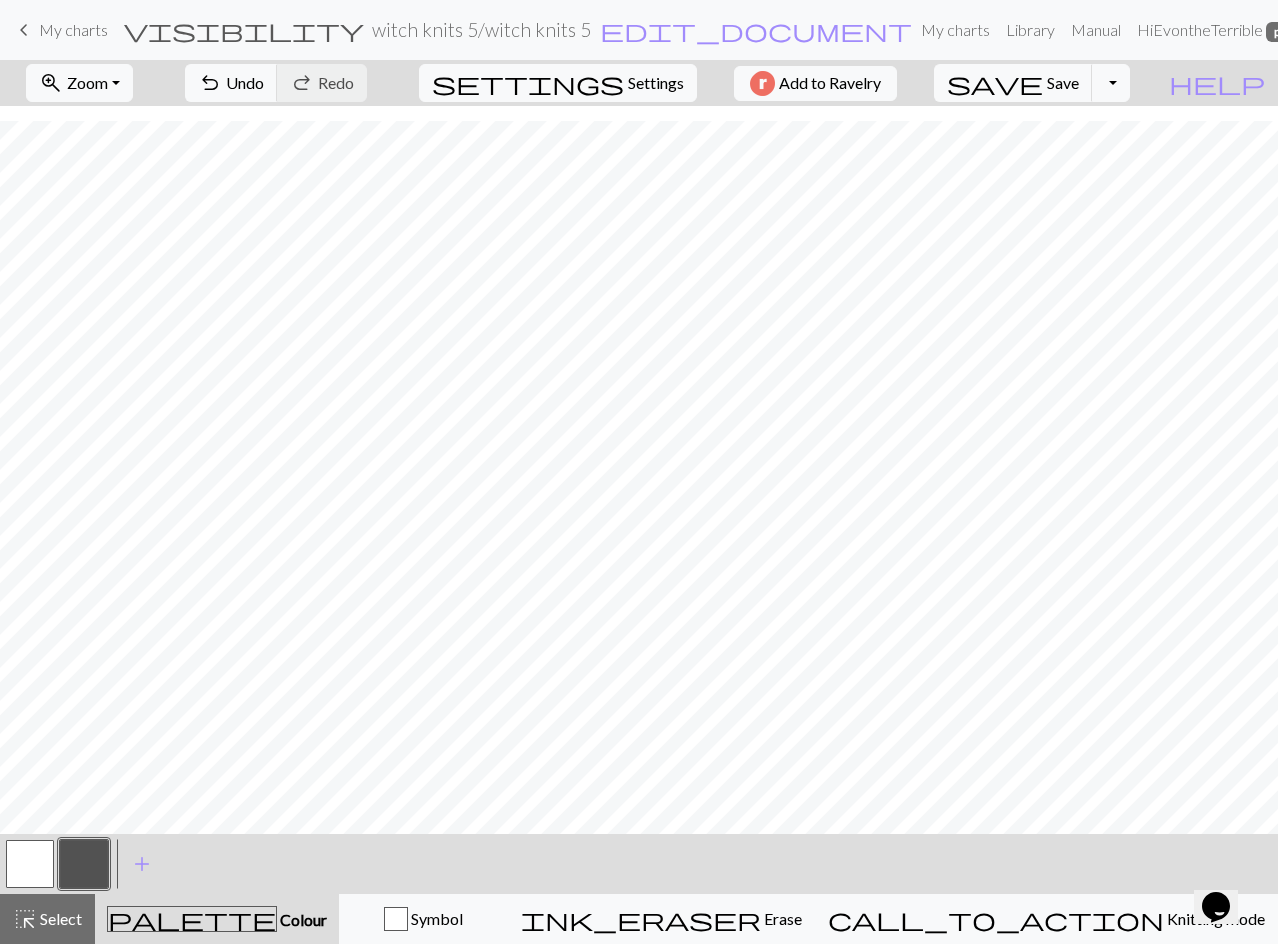 click at bounding box center [30, 864] 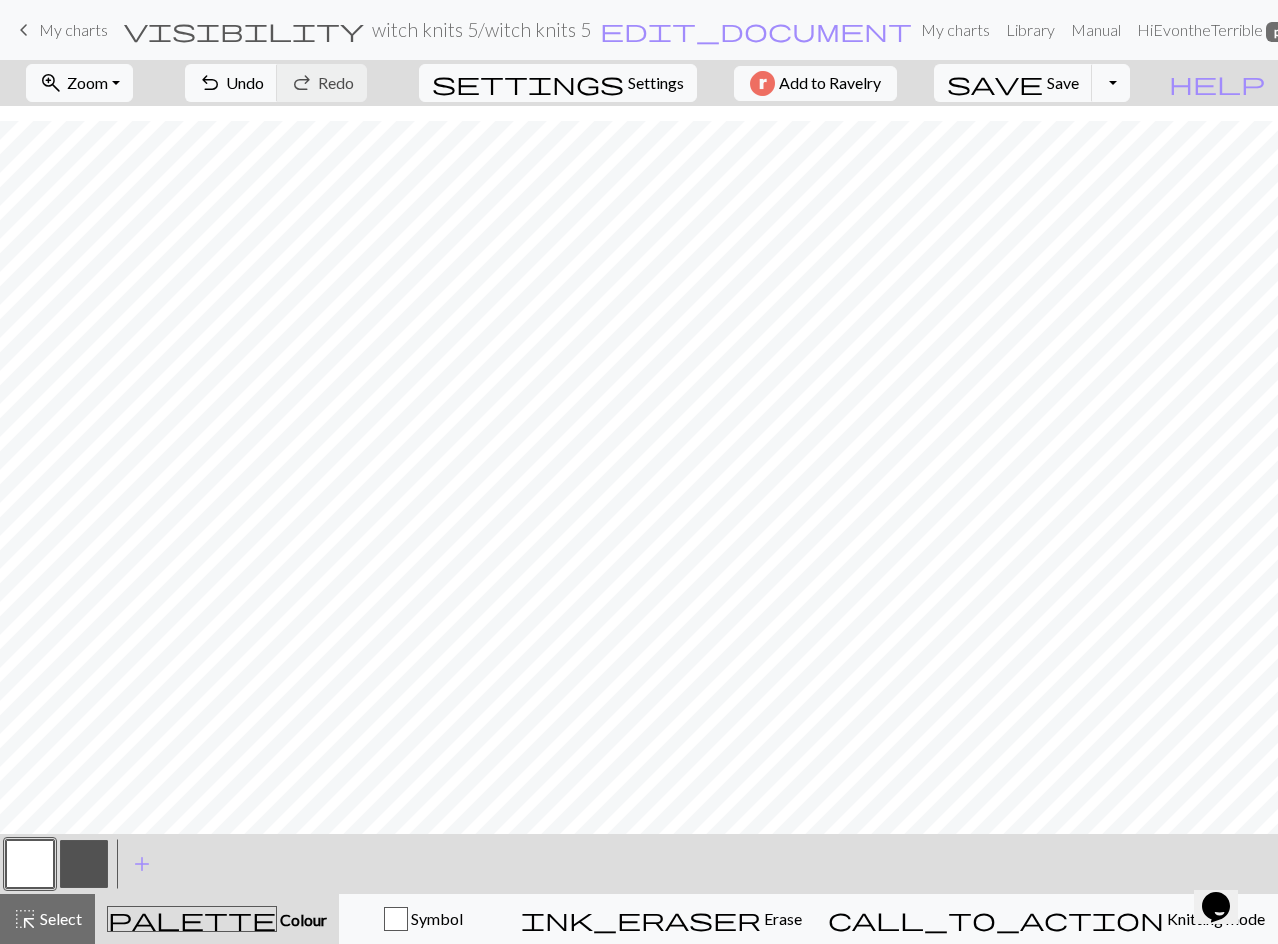 click at bounding box center (84, 864) 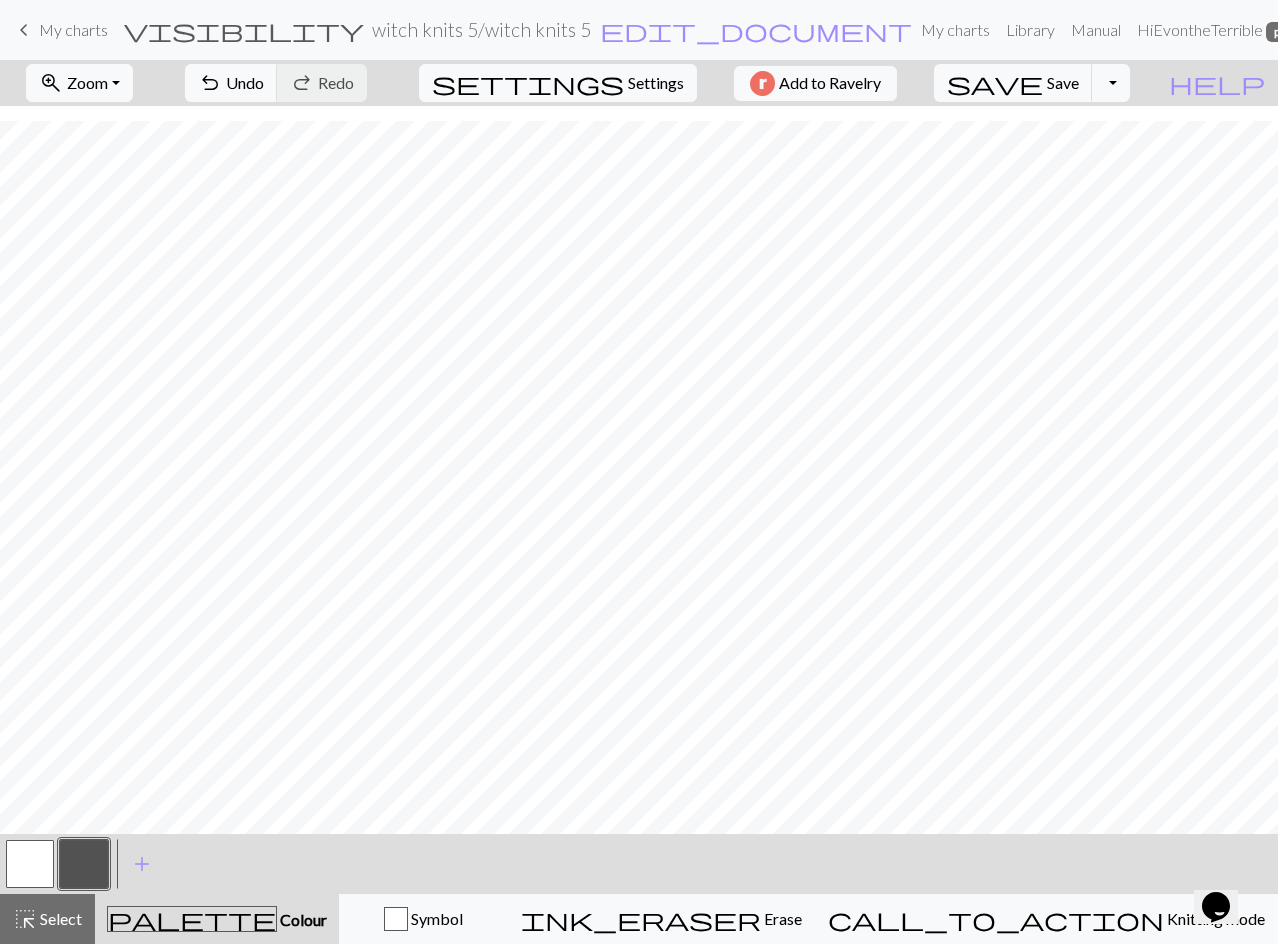 click at bounding box center [30, 864] 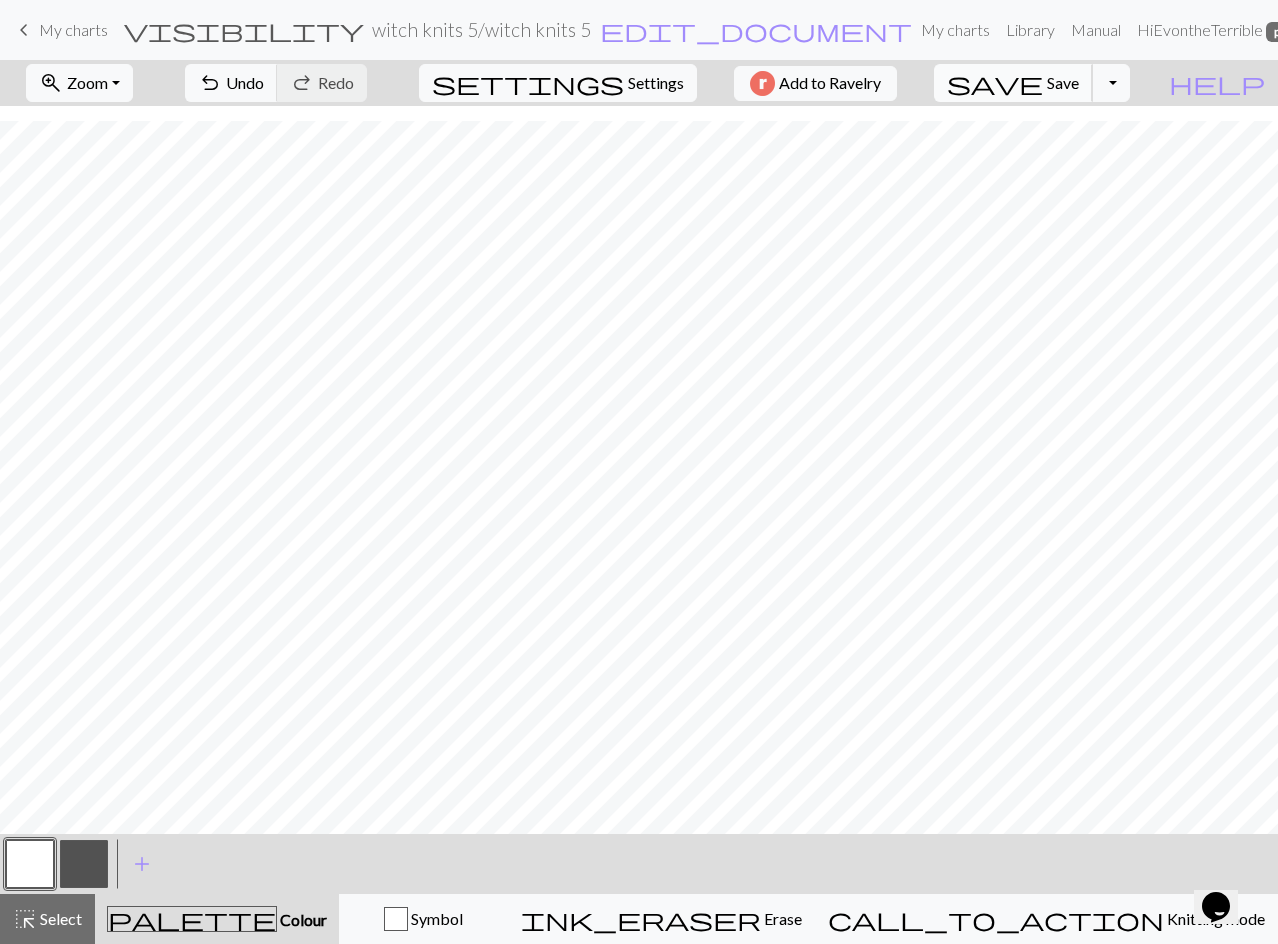 click on "Save" at bounding box center (1063, 82) 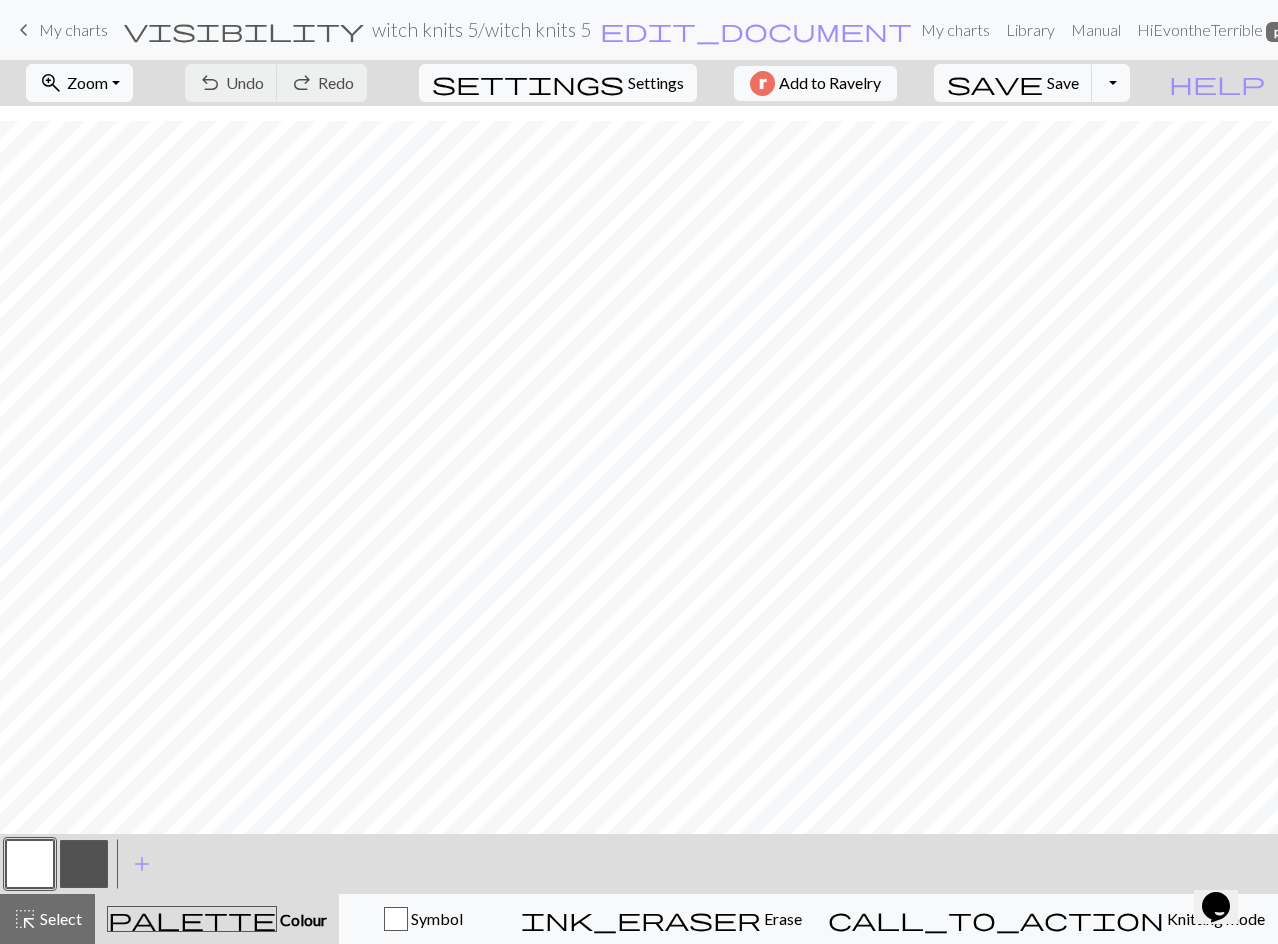 click on "Chart saved" at bounding box center (639, 39) 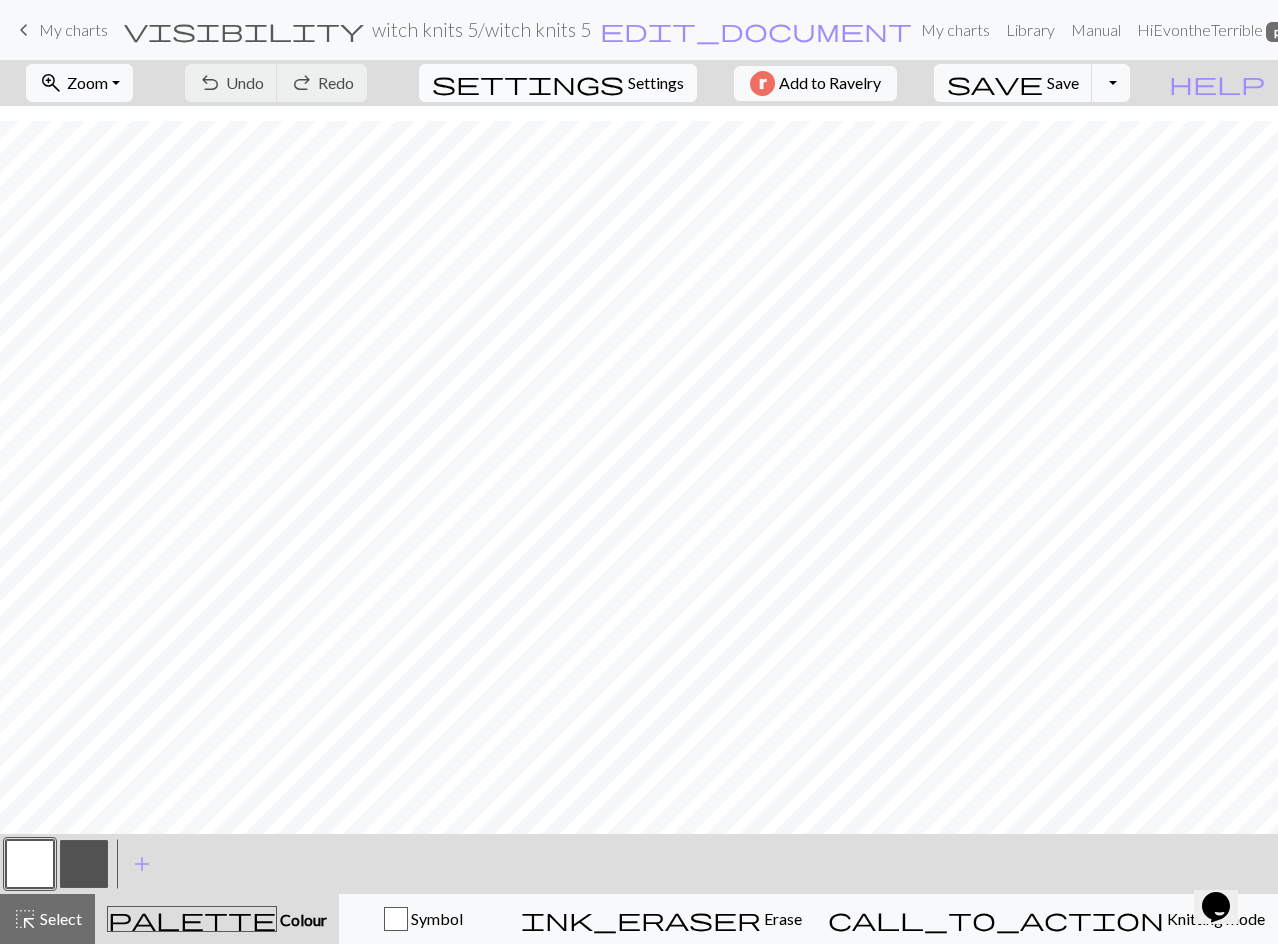 click on "Settings" at bounding box center [656, 83] 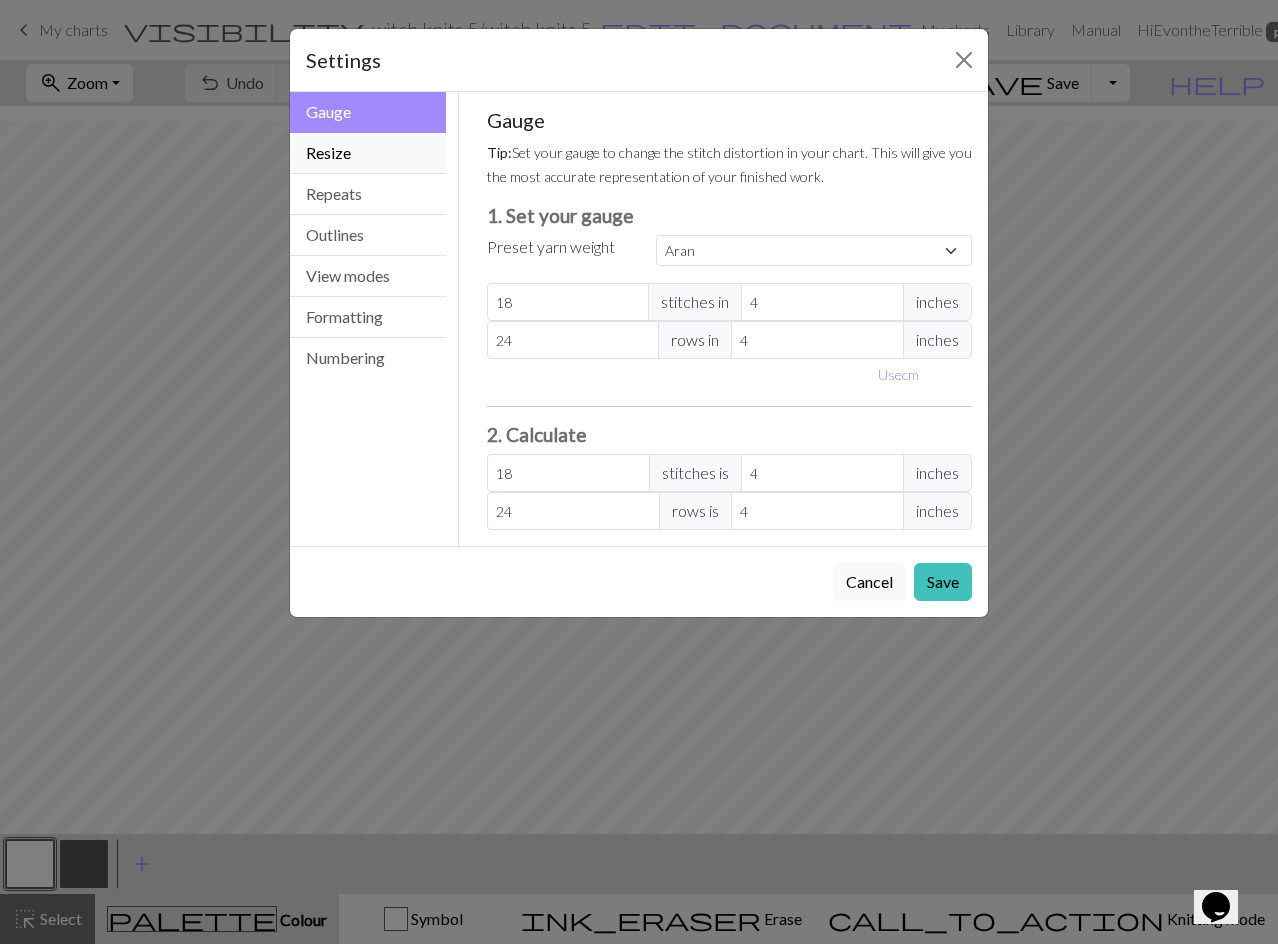 click on "Resize" at bounding box center (368, 153) 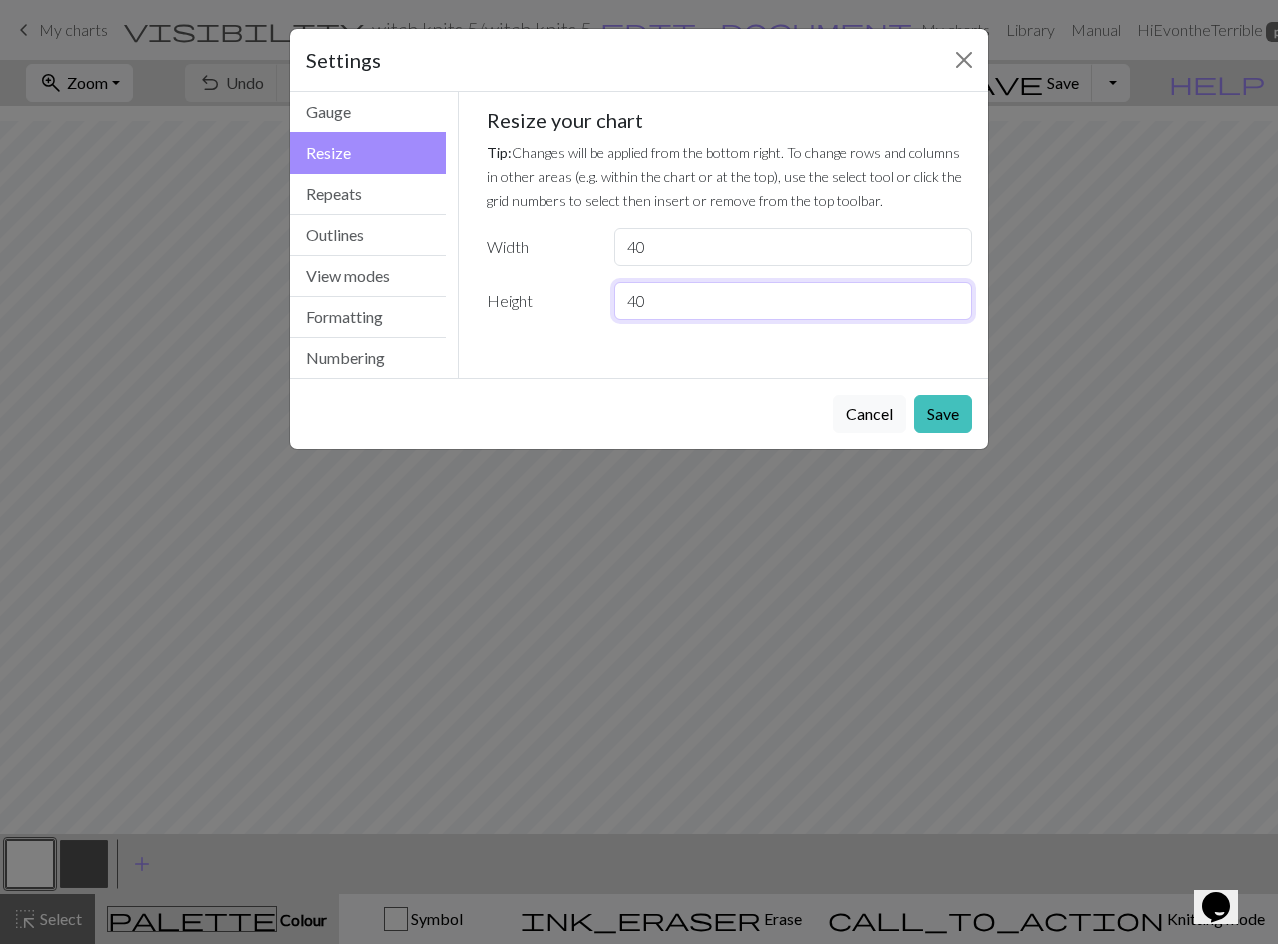 drag, startPoint x: 670, startPoint y: 297, endPoint x: 577, endPoint y: 303, distance: 93.193344 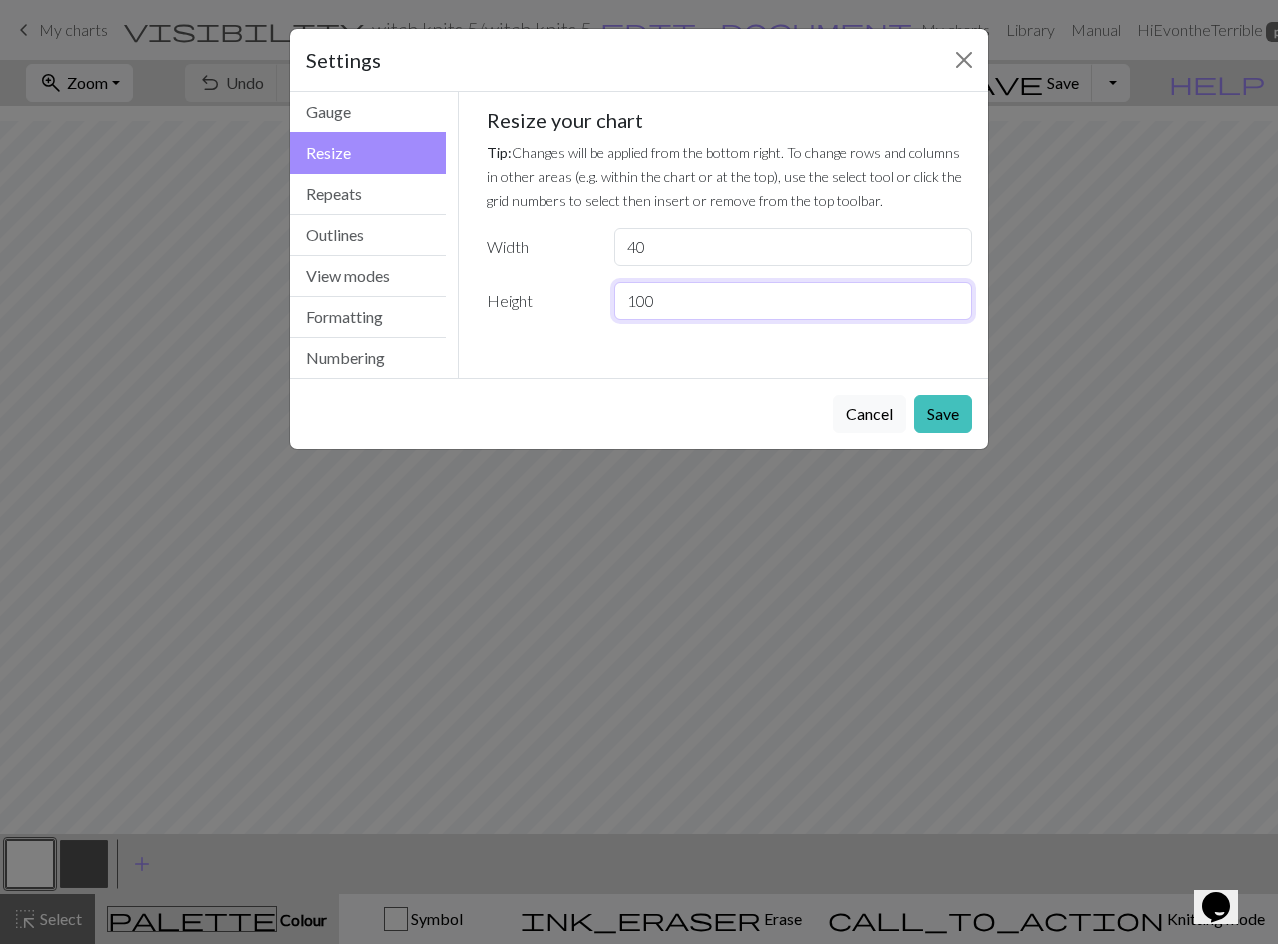 type on "100" 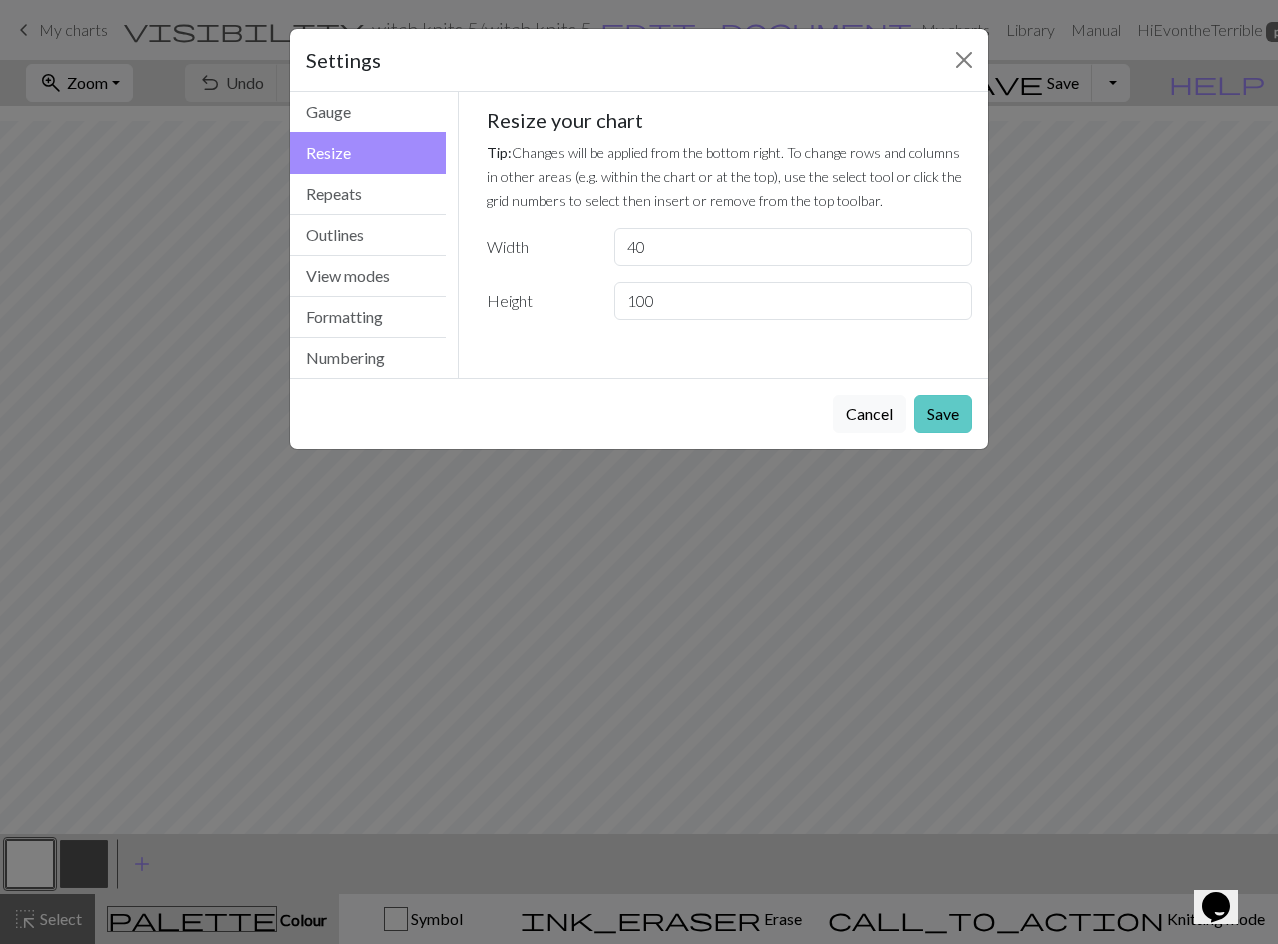 click on "Save" at bounding box center (943, 414) 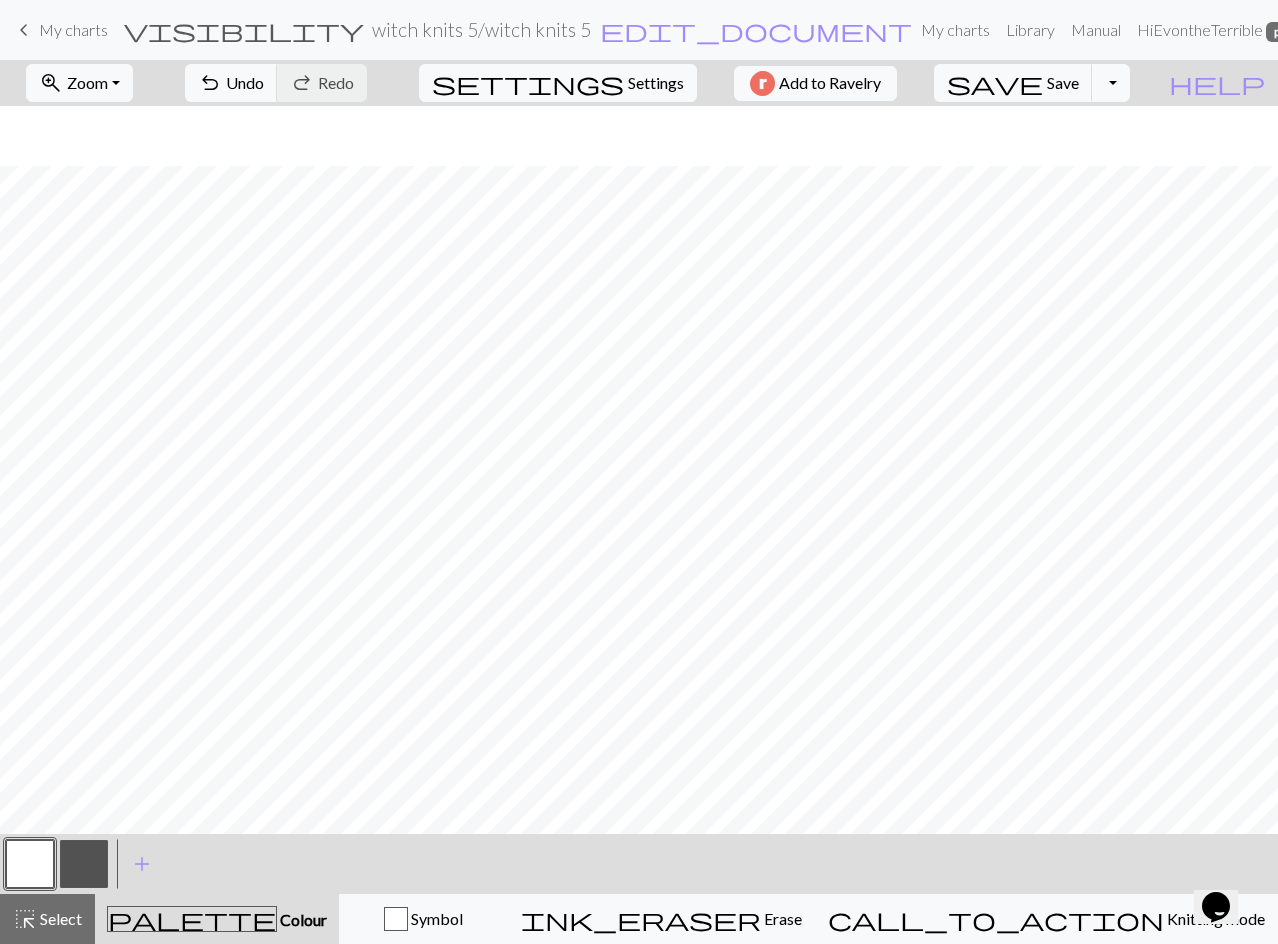 scroll, scrollTop: 377, scrollLeft: 0, axis: vertical 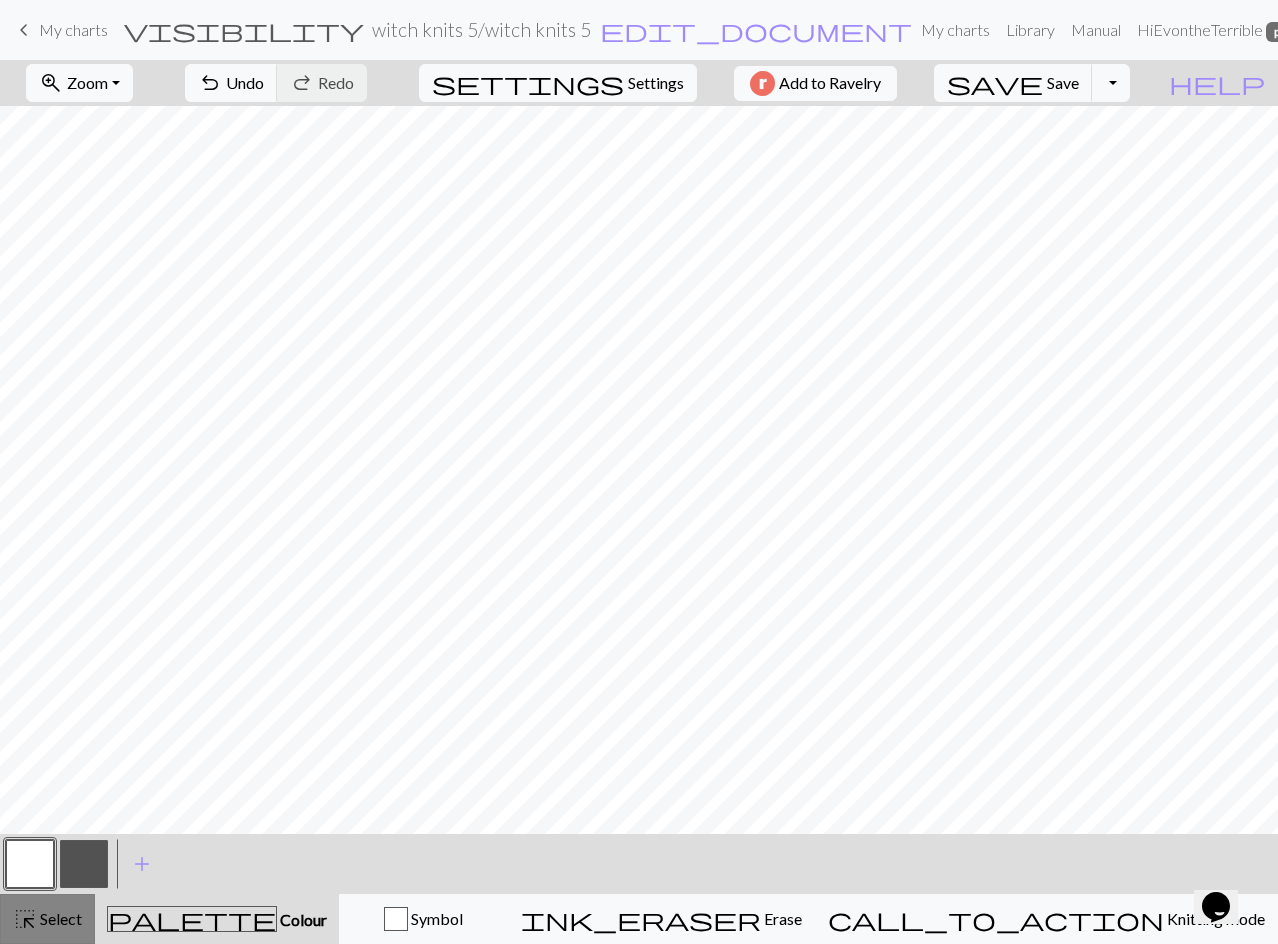 click on "Select" at bounding box center [59, 918] 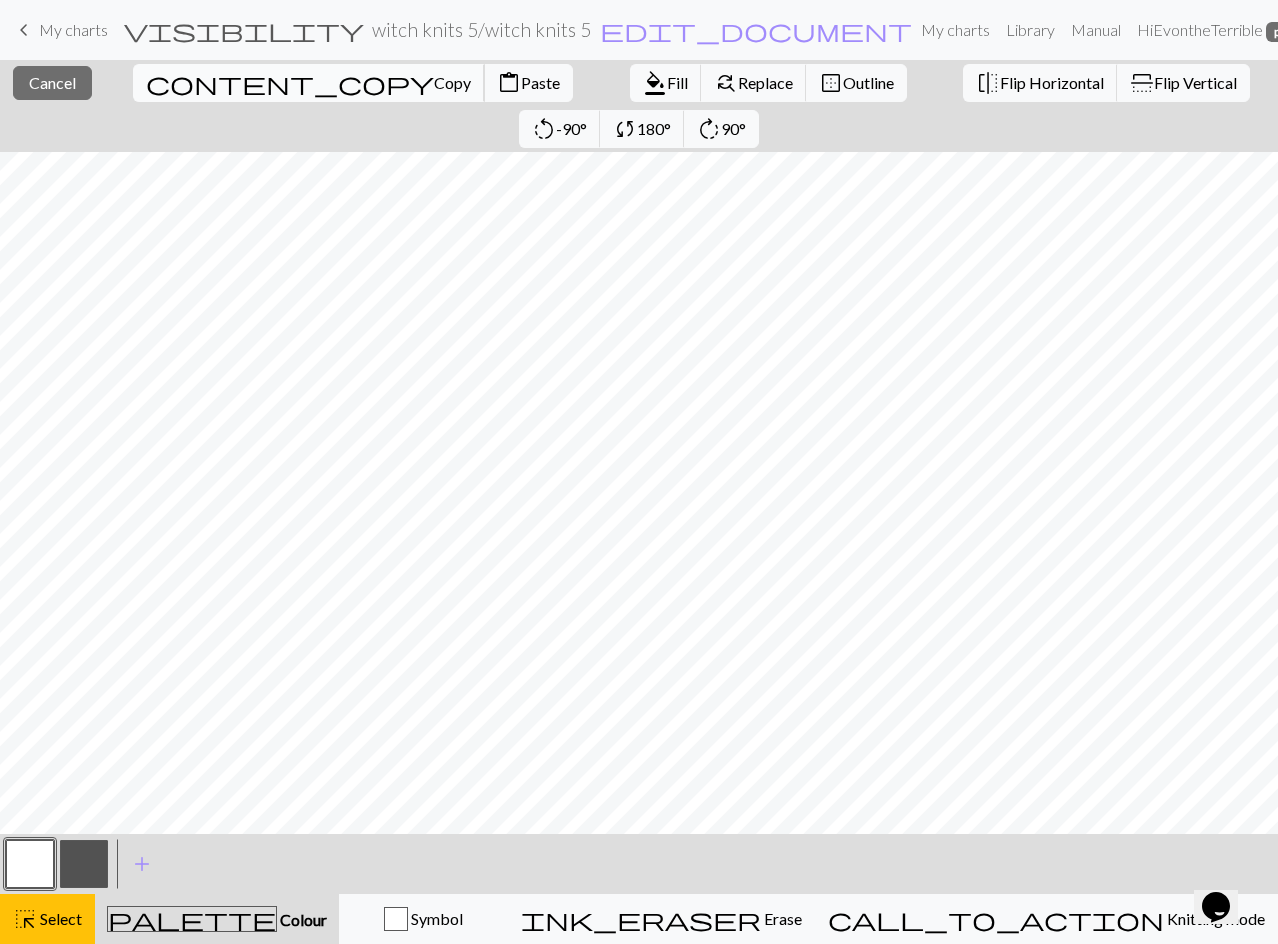click on "Copy" at bounding box center [452, 82] 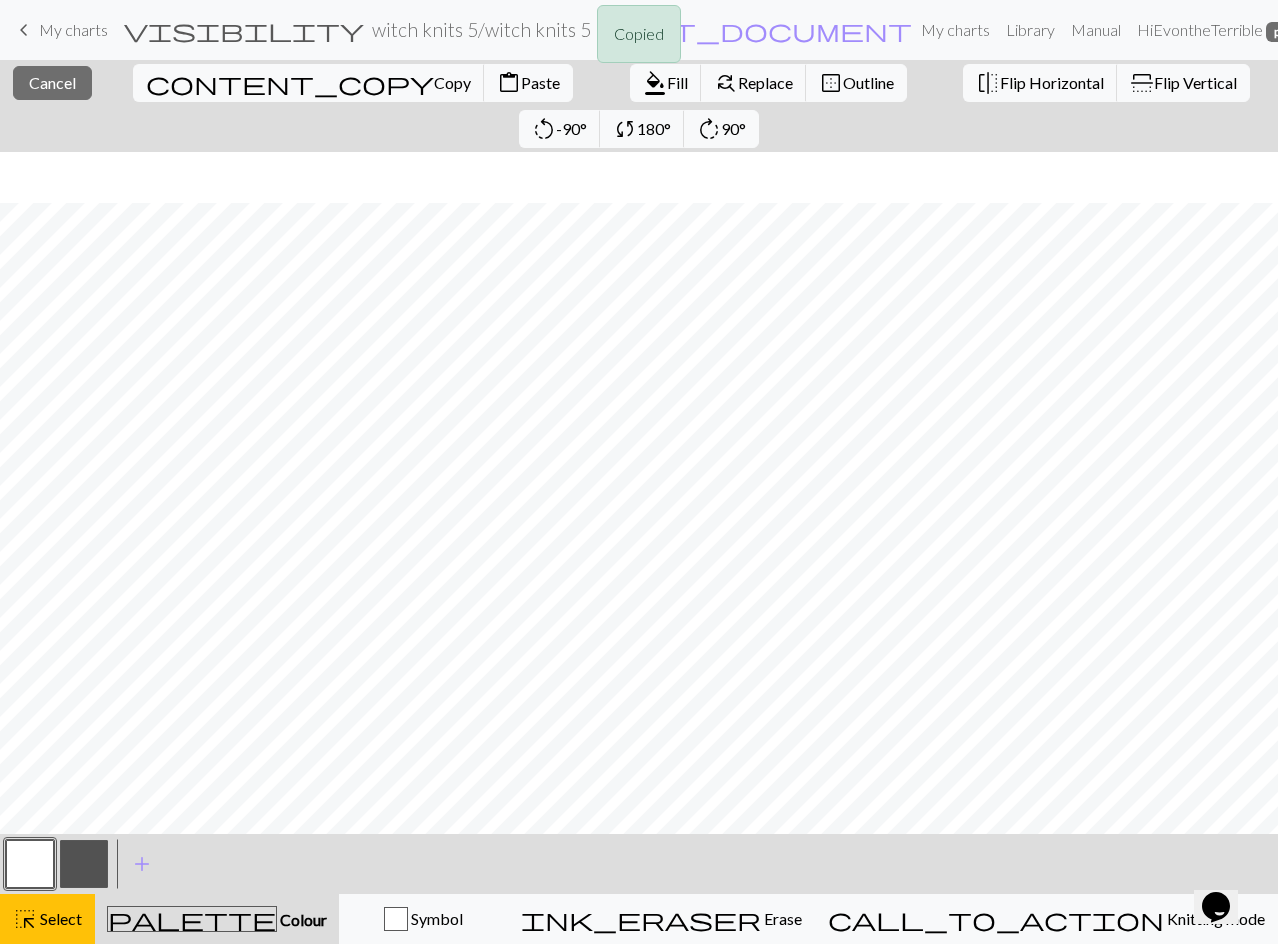 scroll, scrollTop: 577, scrollLeft: 0, axis: vertical 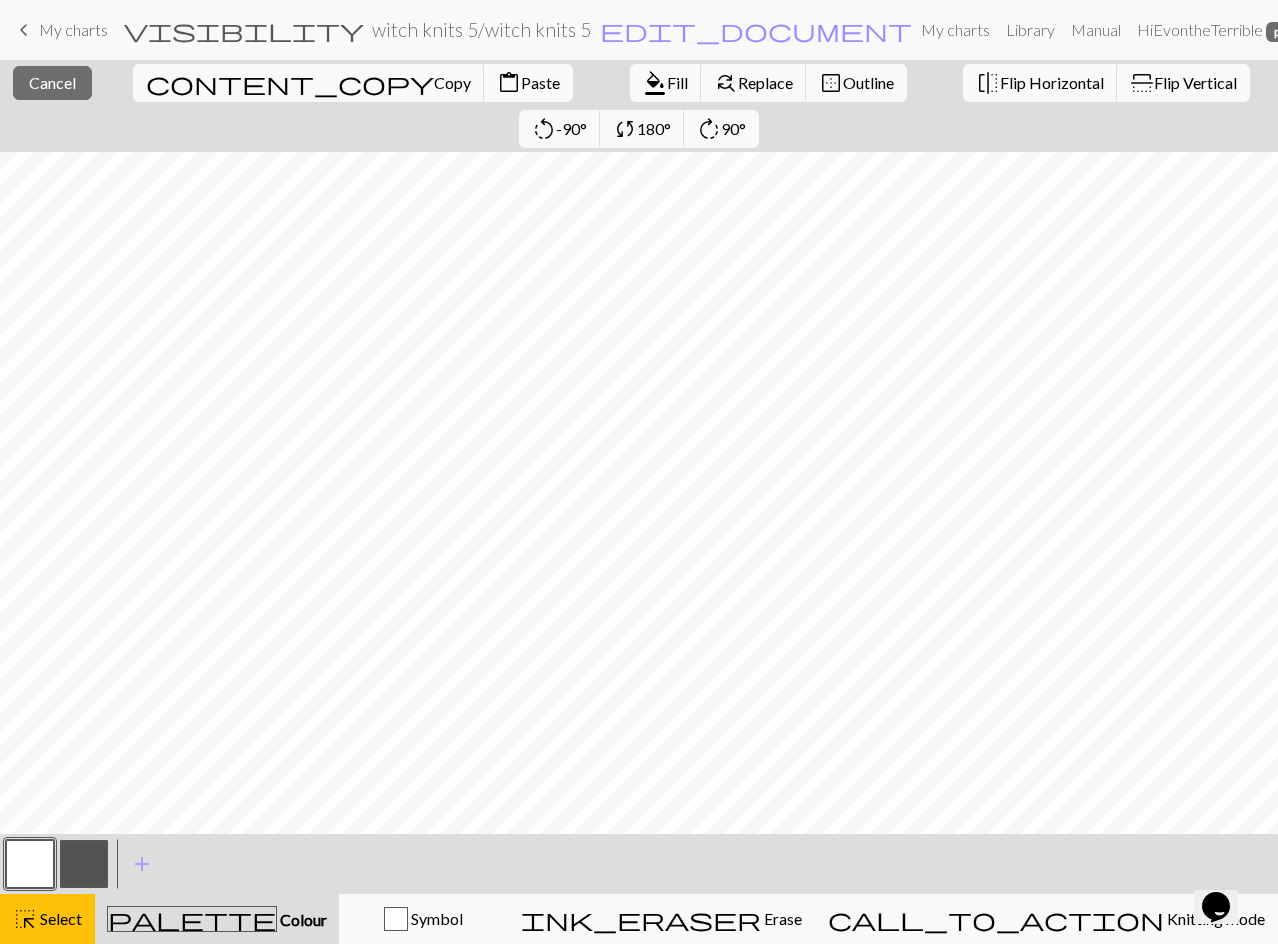 click on "Paste" at bounding box center [540, 82] 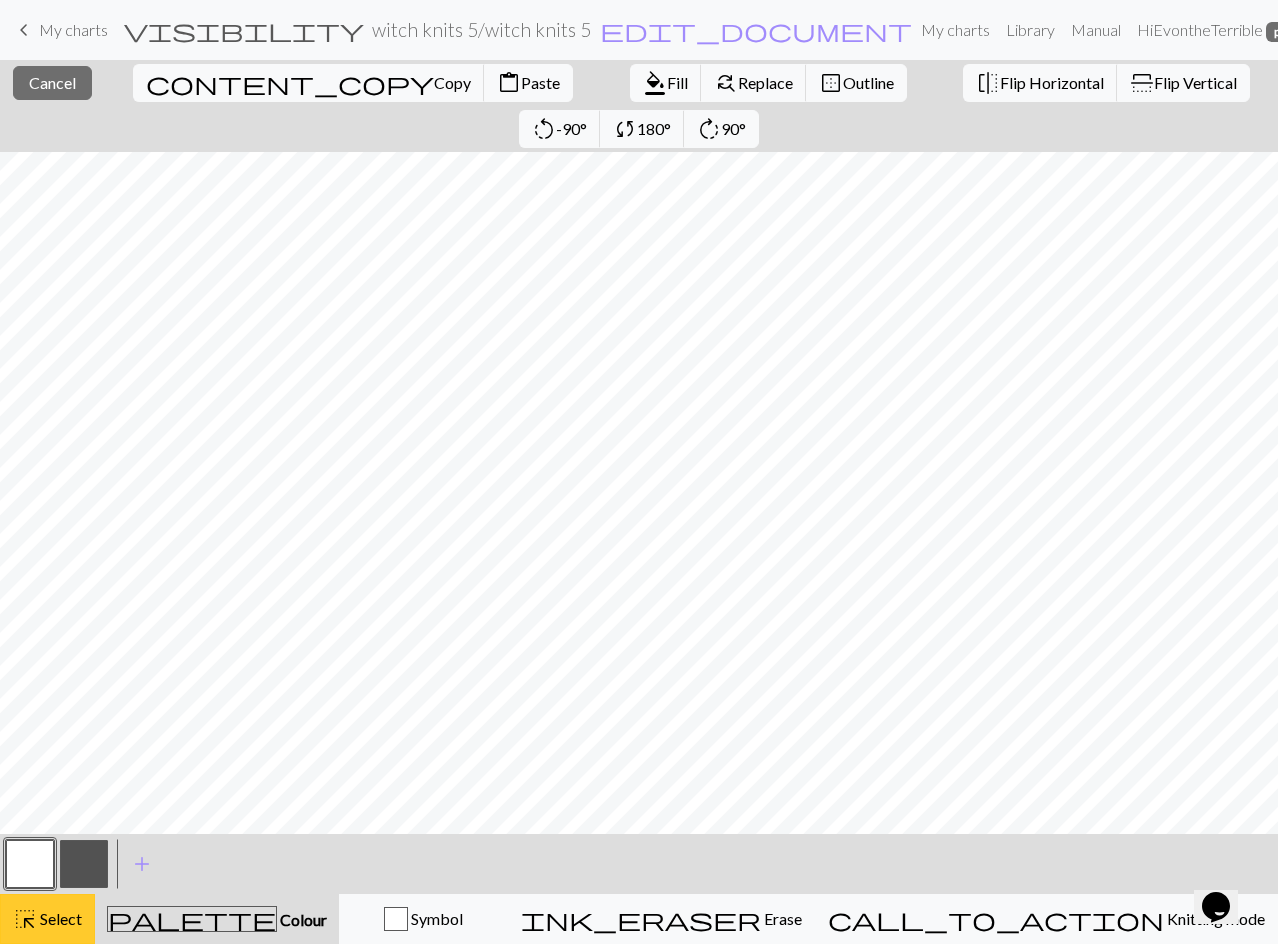 click on "highlight_alt   Select   Select" at bounding box center (47, 919) 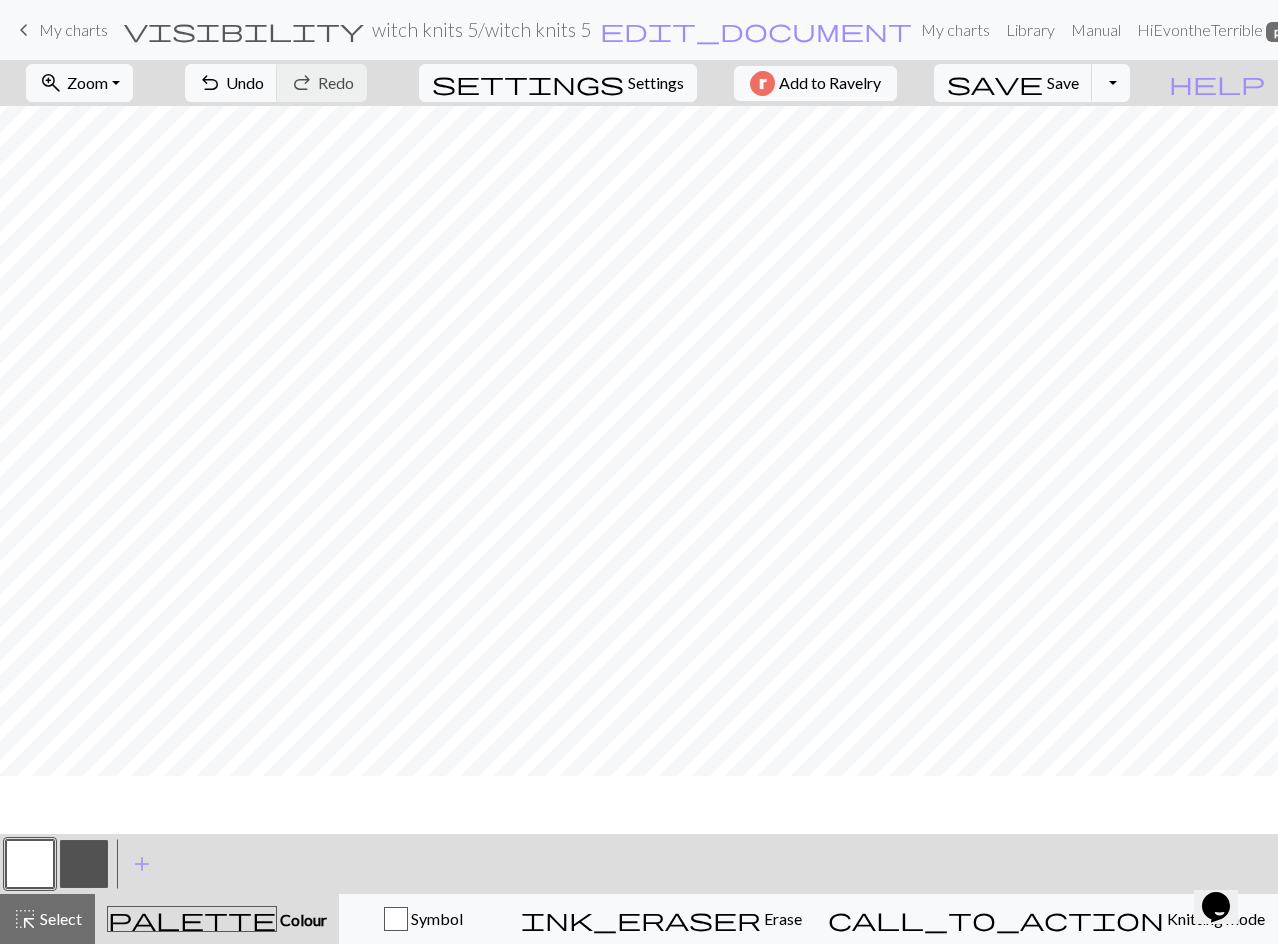 scroll, scrollTop: 377, scrollLeft: 0, axis: vertical 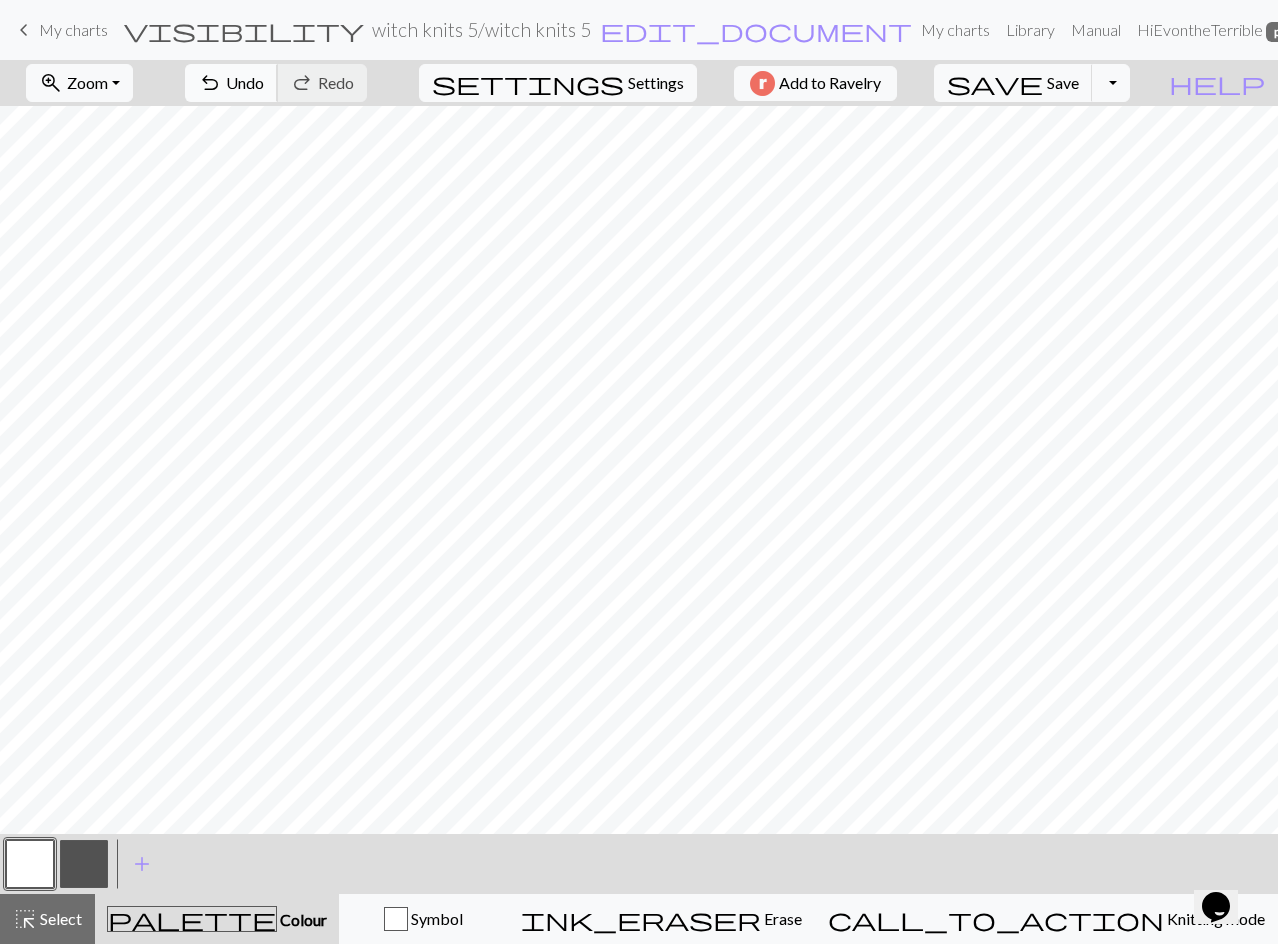 click on "Undo" at bounding box center (245, 82) 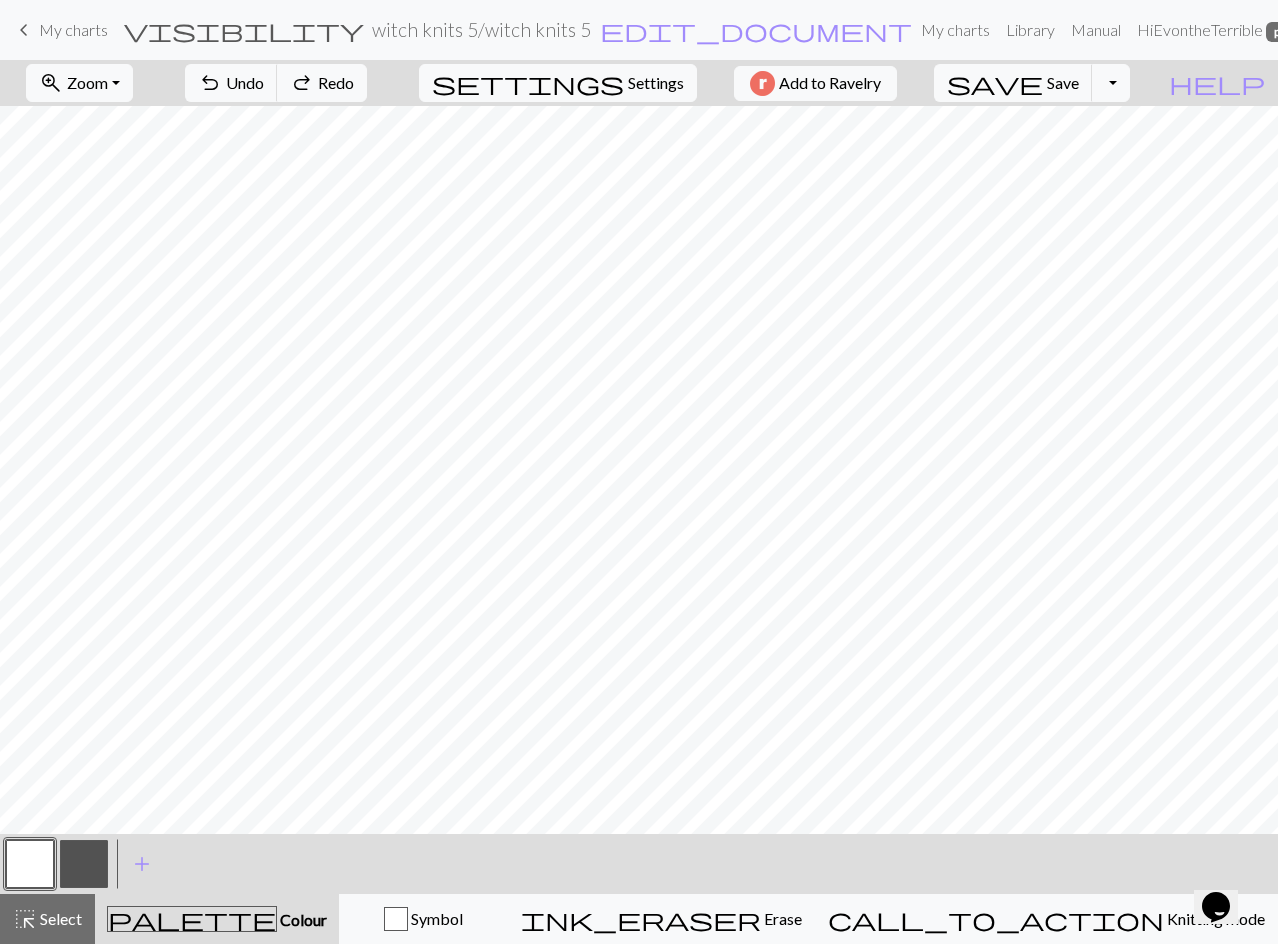 click at bounding box center [84, 864] 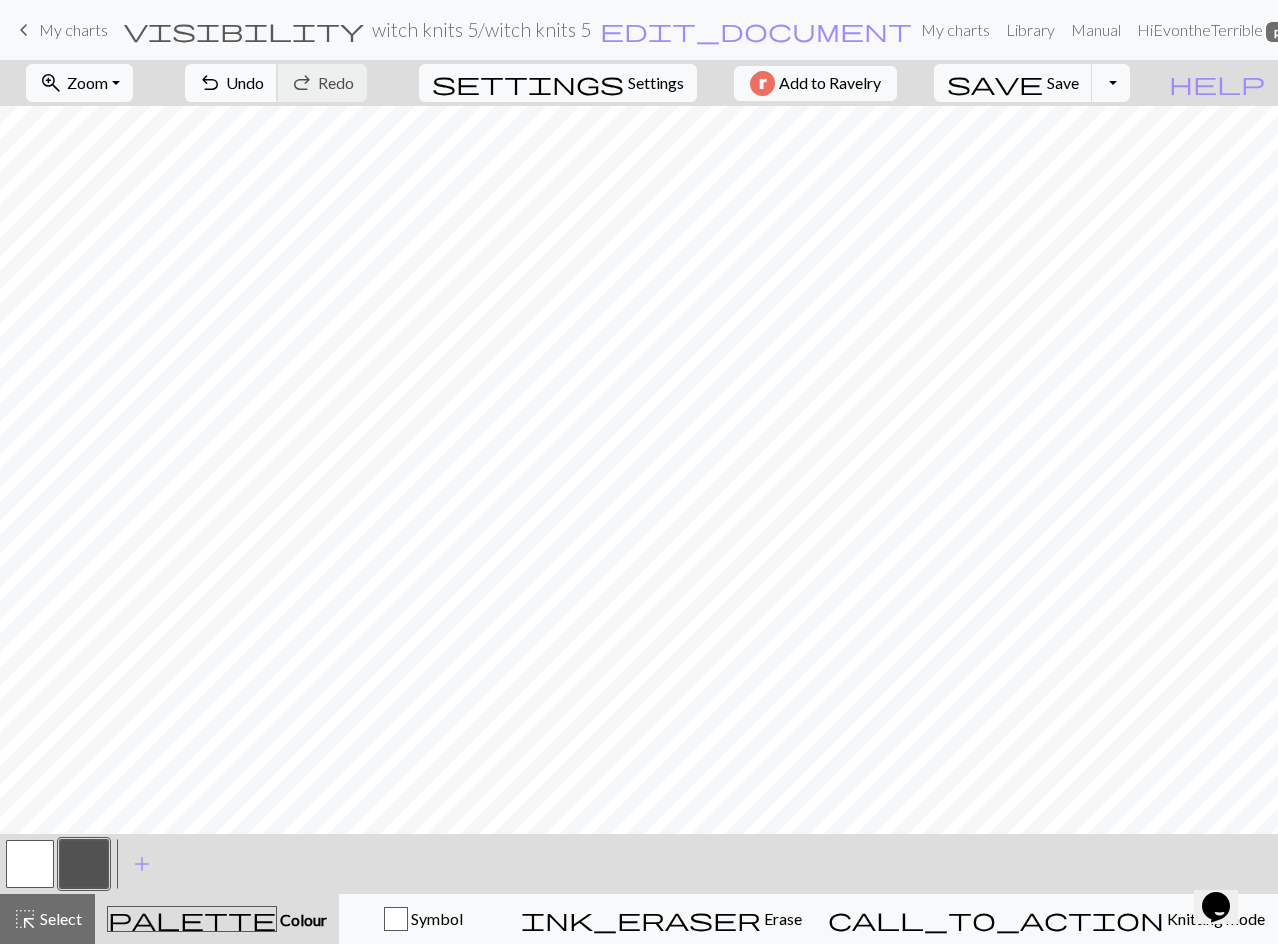 click on "Undo" at bounding box center [245, 82] 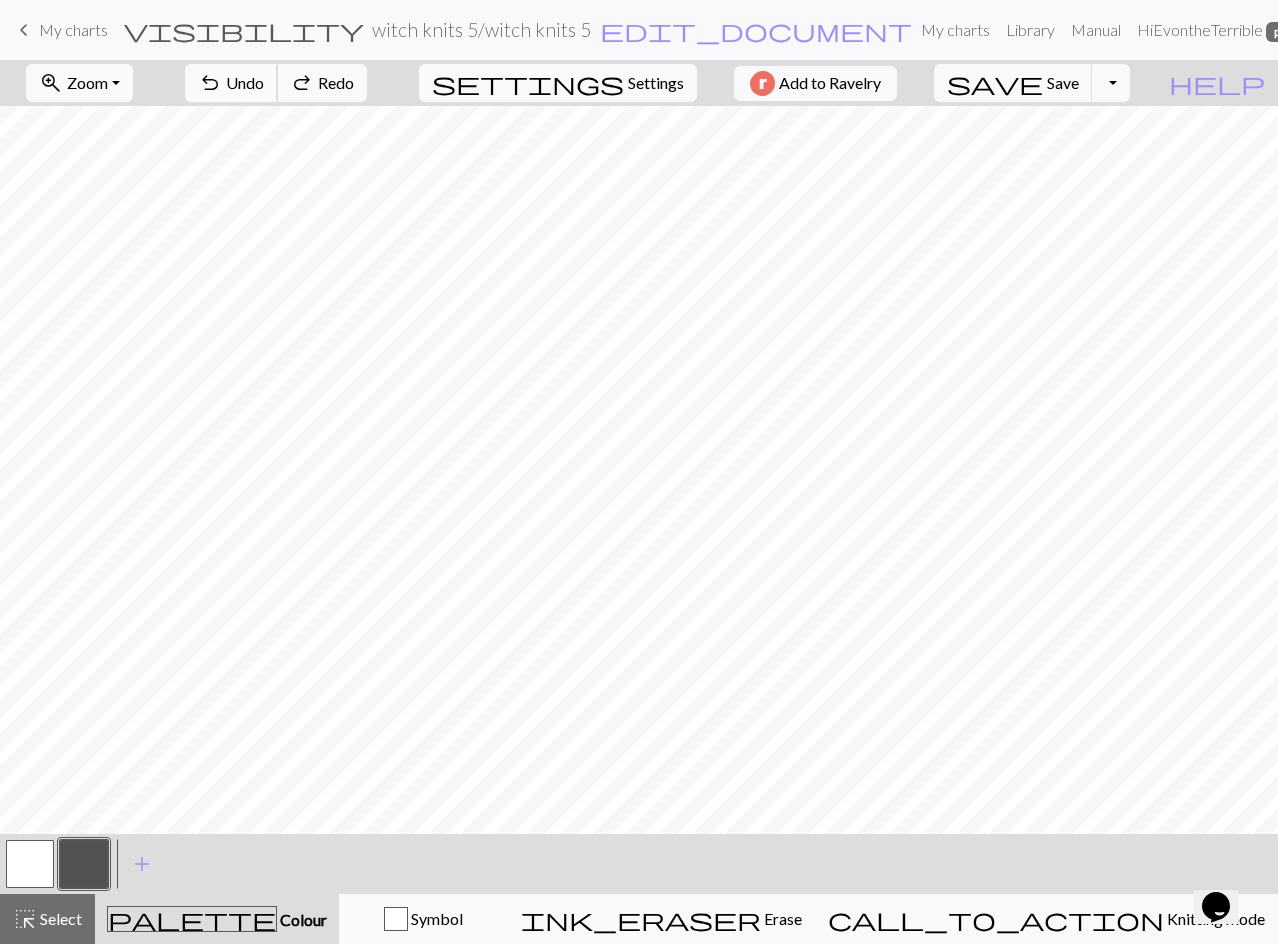 click on "Undo" at bounding box center [245, 82] 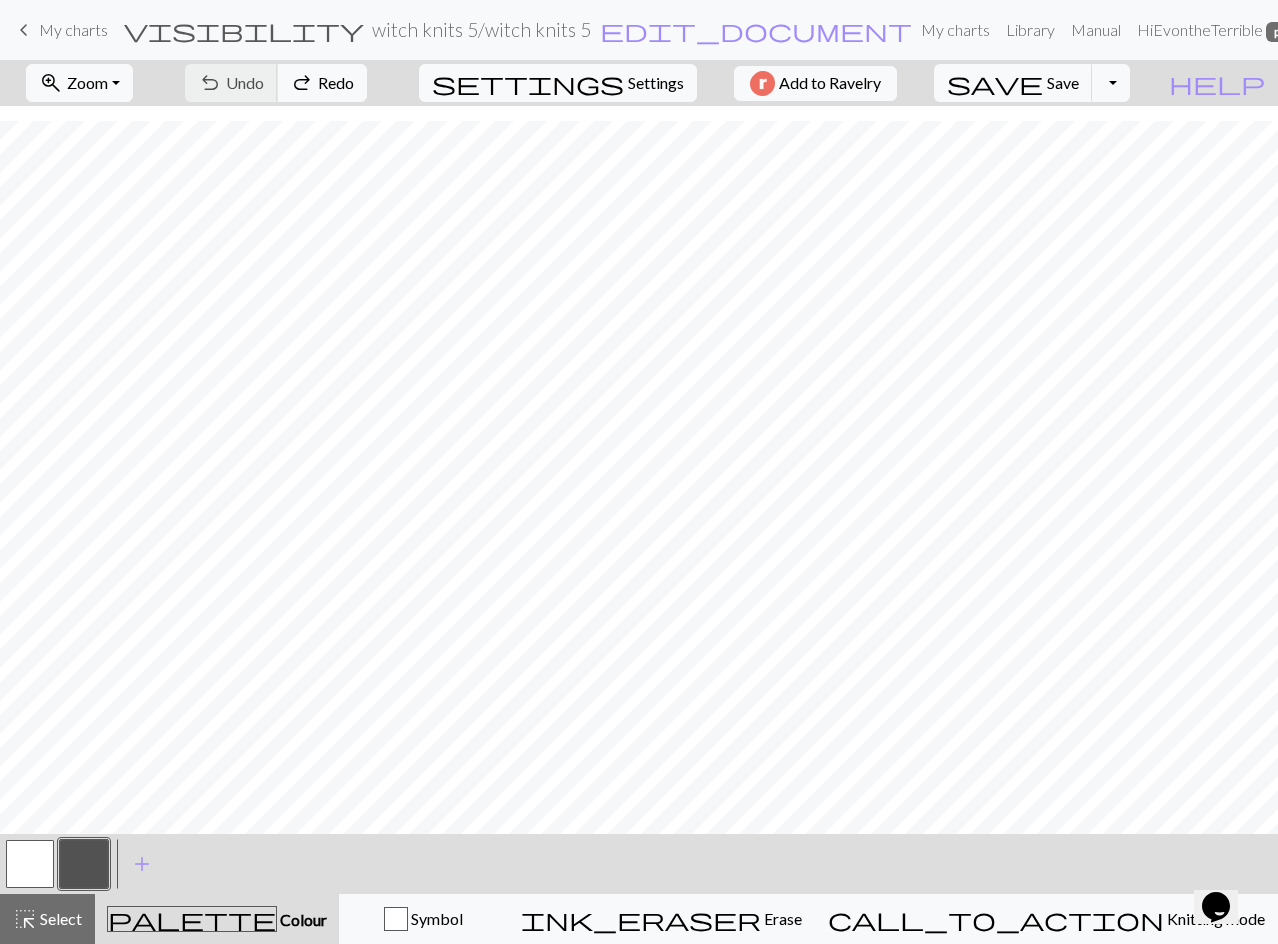 click on "undo Undo Undo redo Redo Redo" at bounding box center (276, 83) 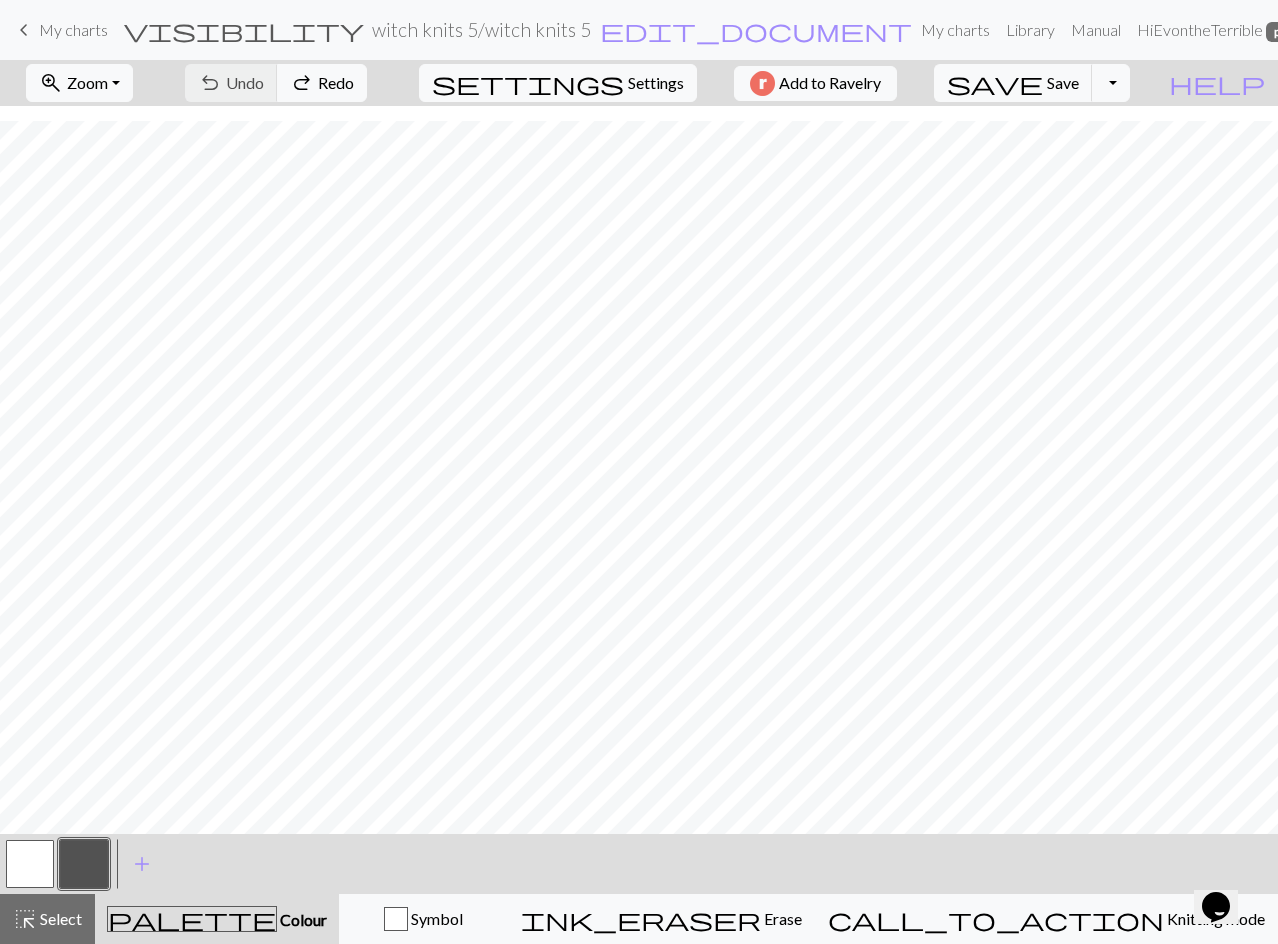 scroll, scrollTop: 177, scrollLeft: 0, axis: vertical 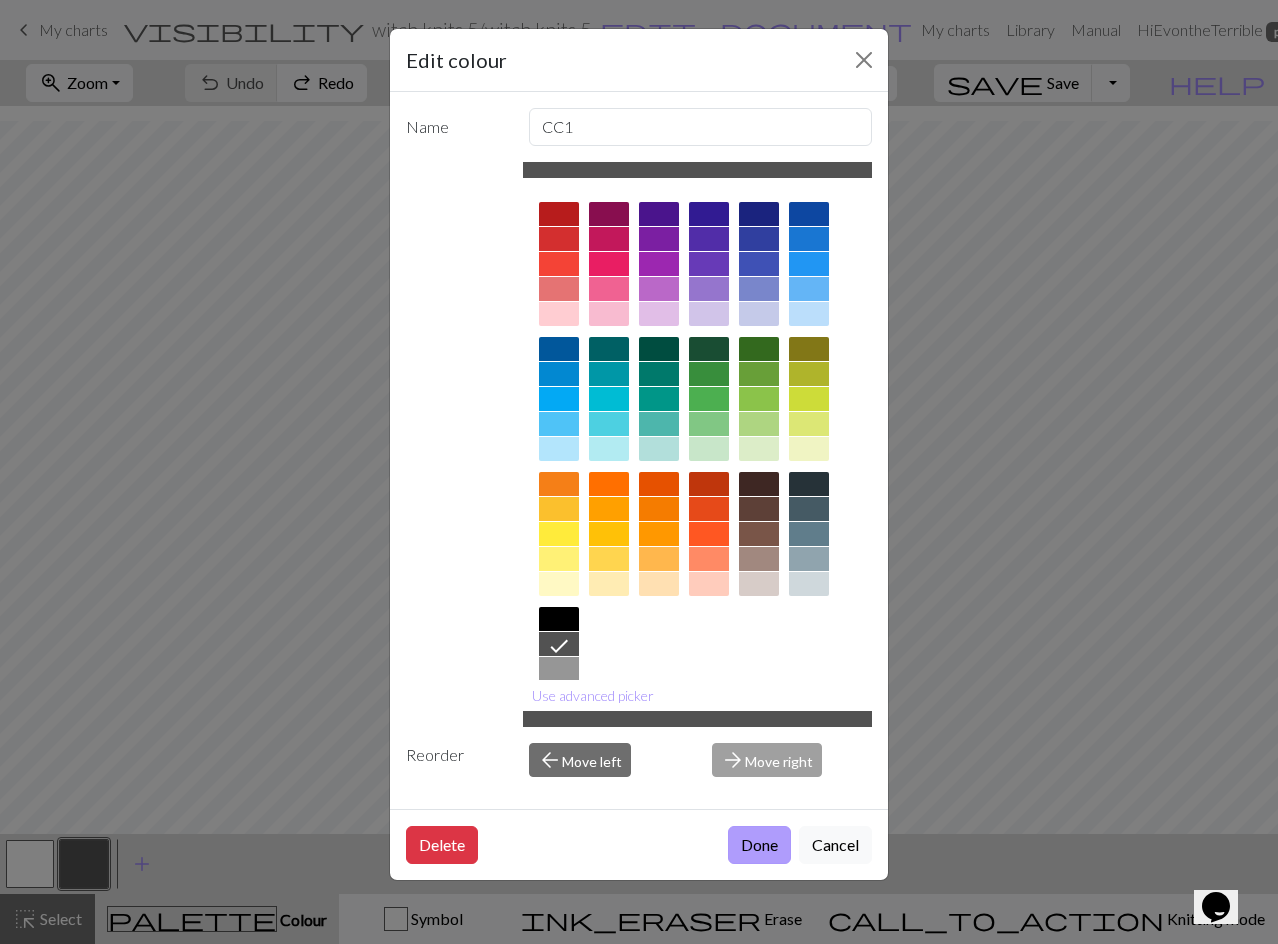 click on "Done" at bounding box center (759, 845) 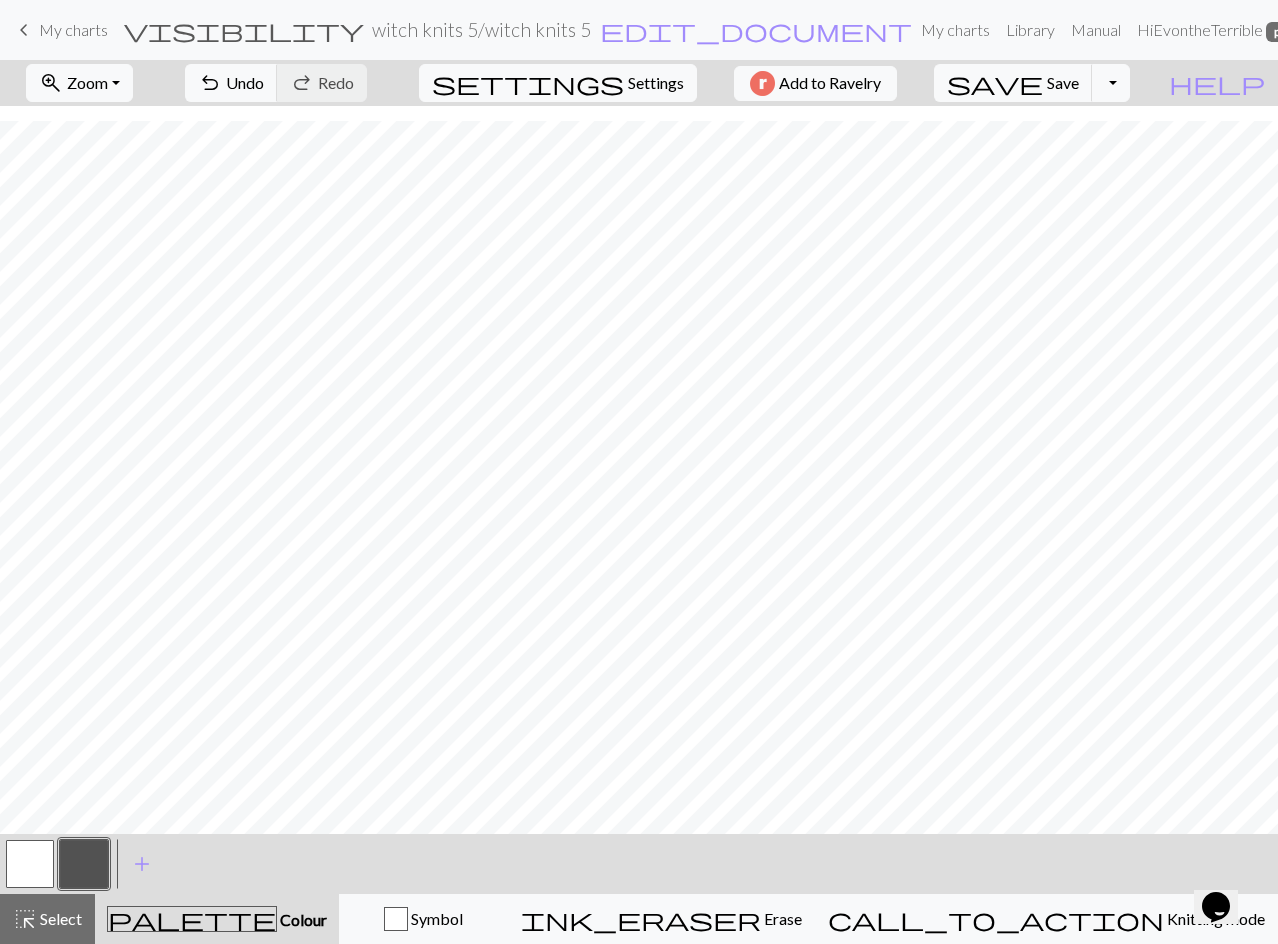 click at bounding box center [30, 864] 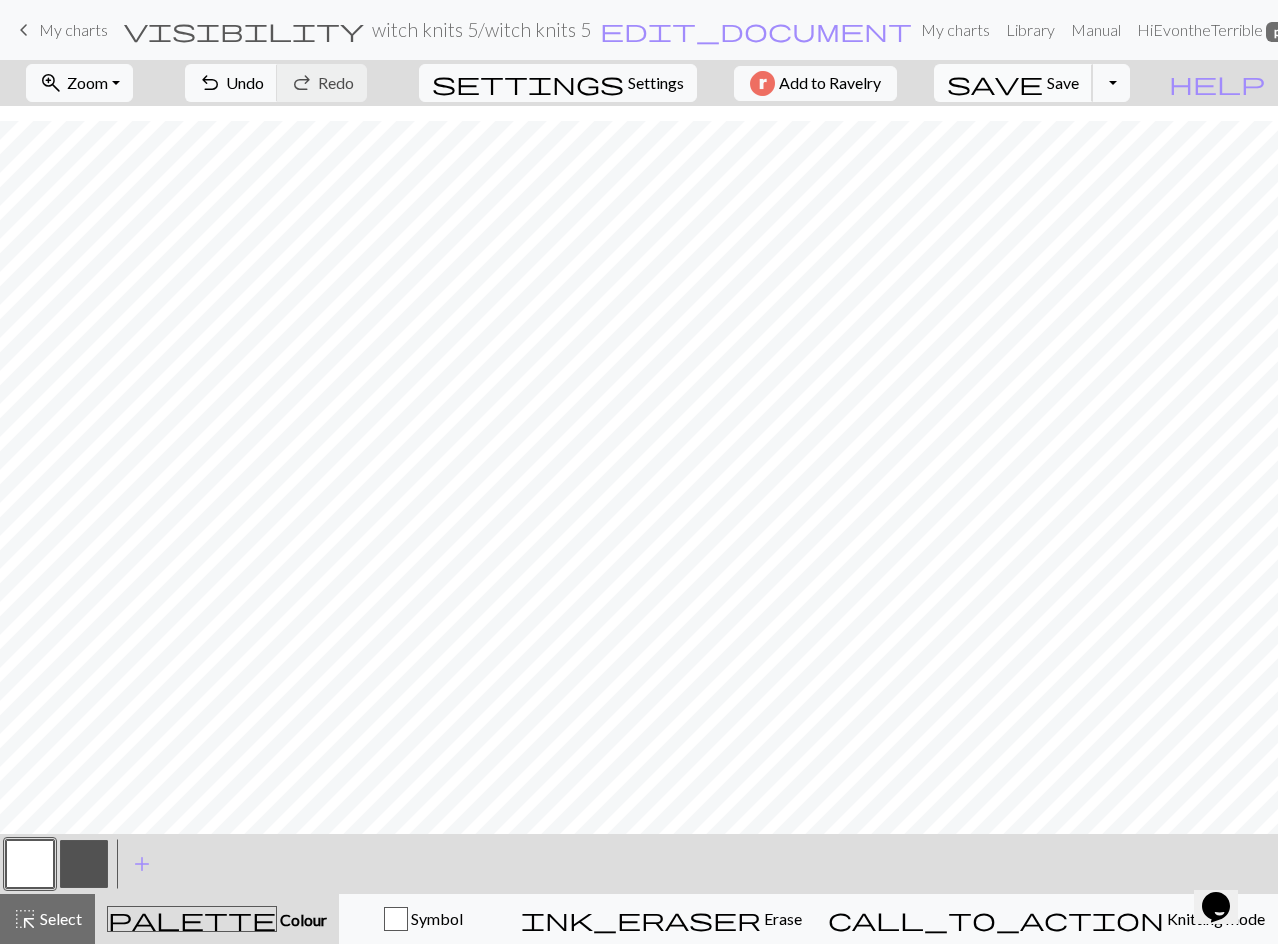 click on "save" at bounding box center (995, 83) 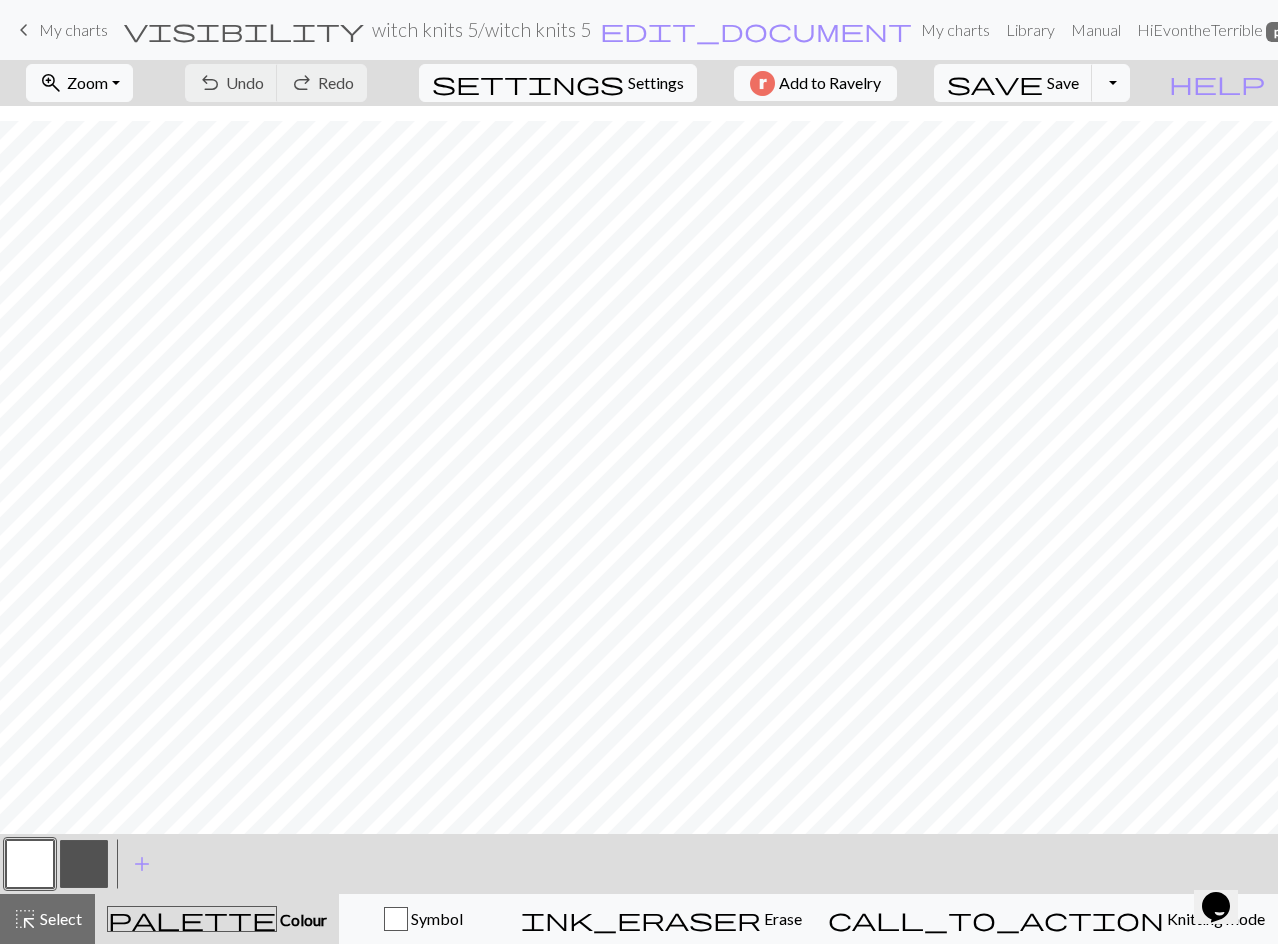 drag, startPoint x: 60, startPoint y: 862, endPoint x: 83, endPoint y: 846, distance: 28.01785 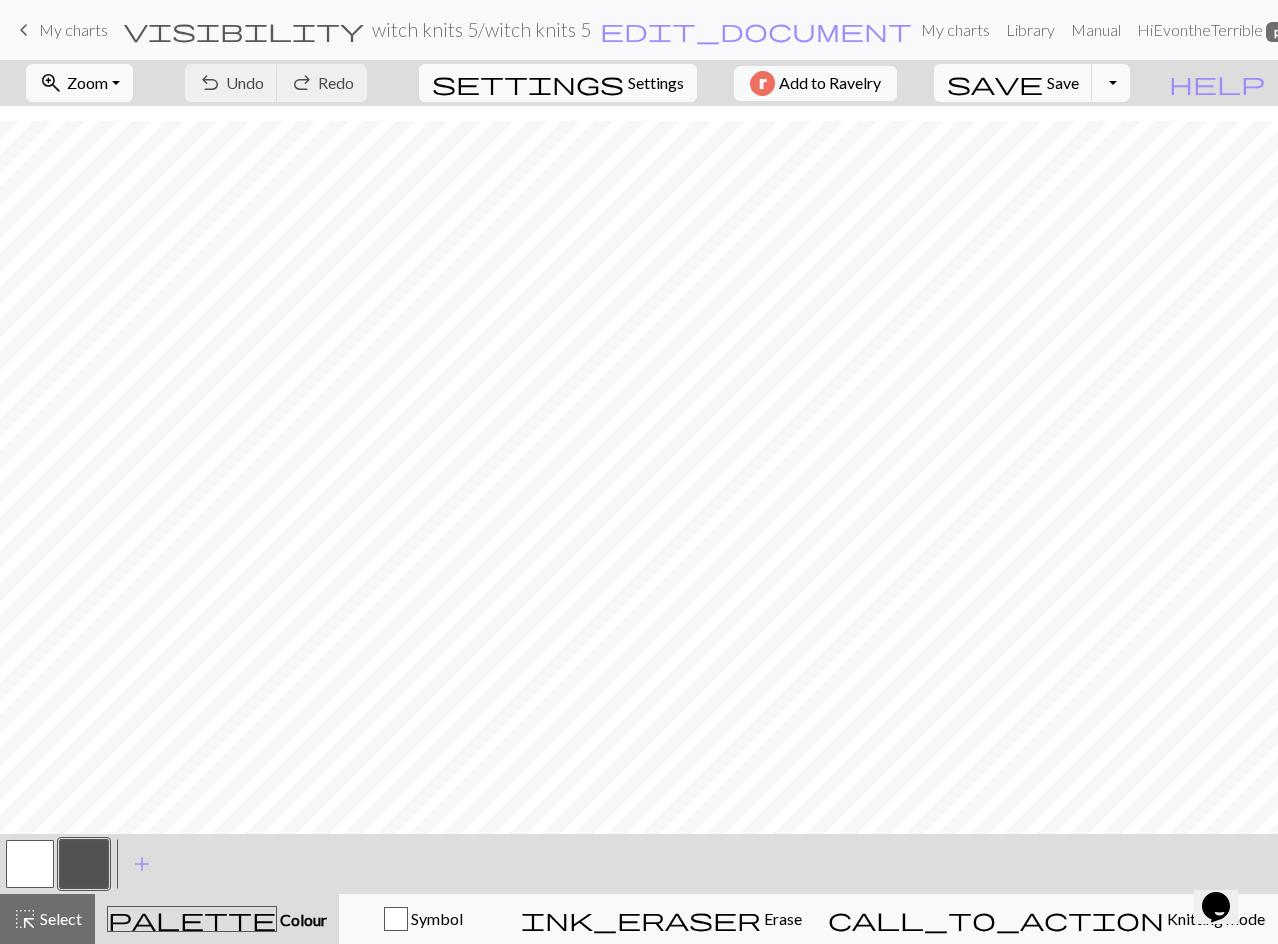 click at bounding box center [84, 864] 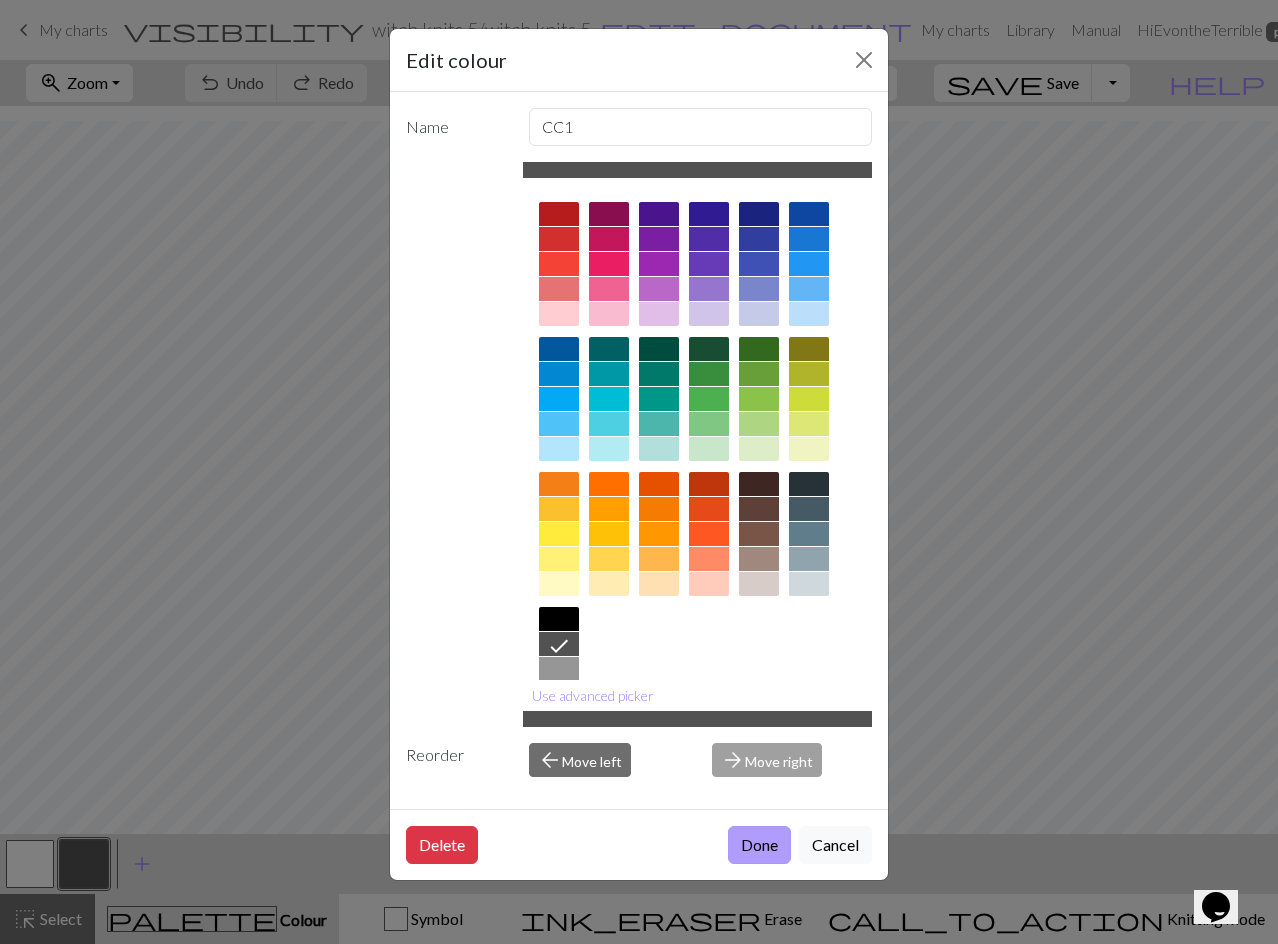 click on "Done" at bounding box center [759, 845] 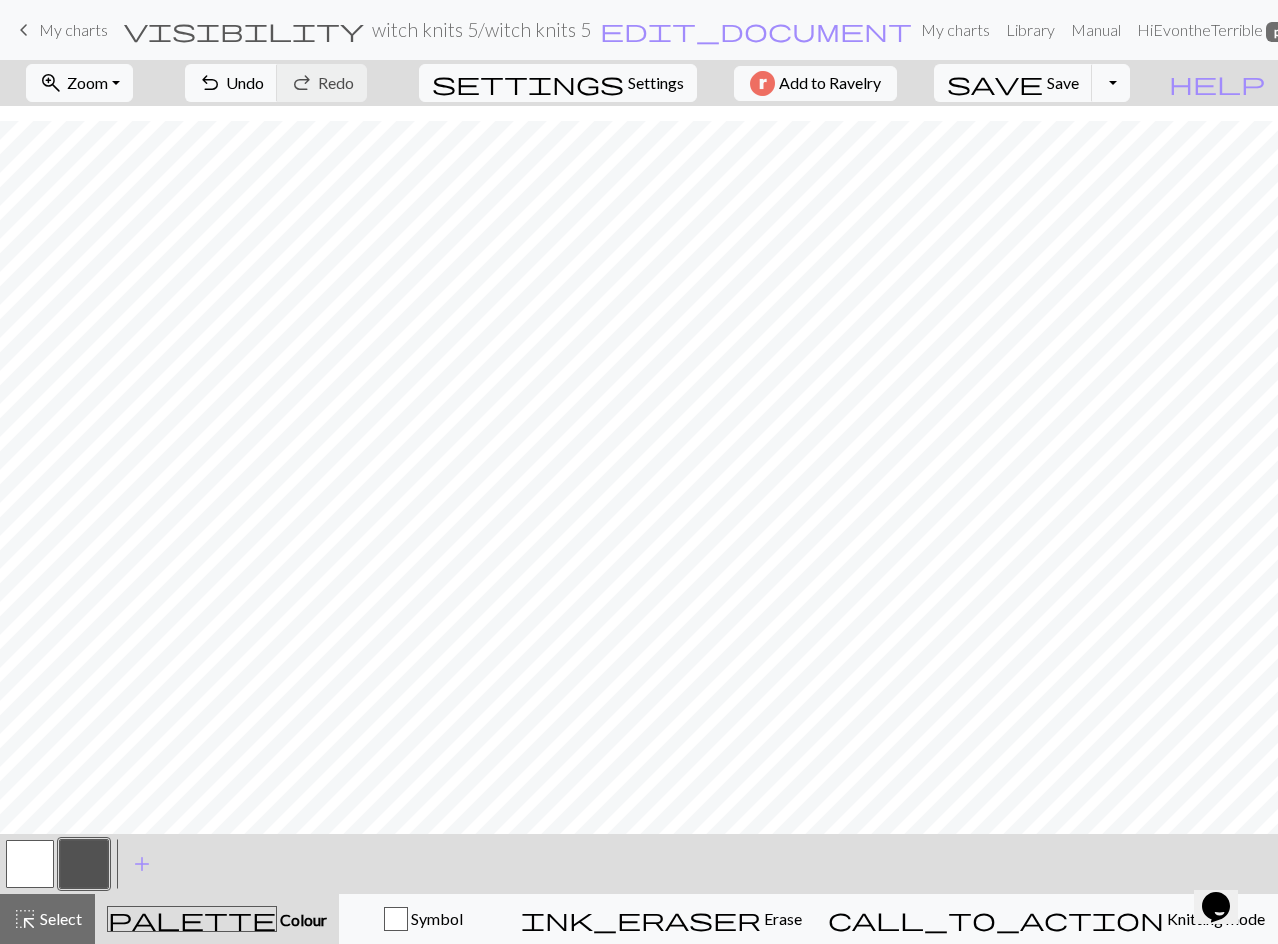drag, startPoint x: 29, startPoint y: 866, endPoint x: 55, endPoint y: 861, distance: 26.476404 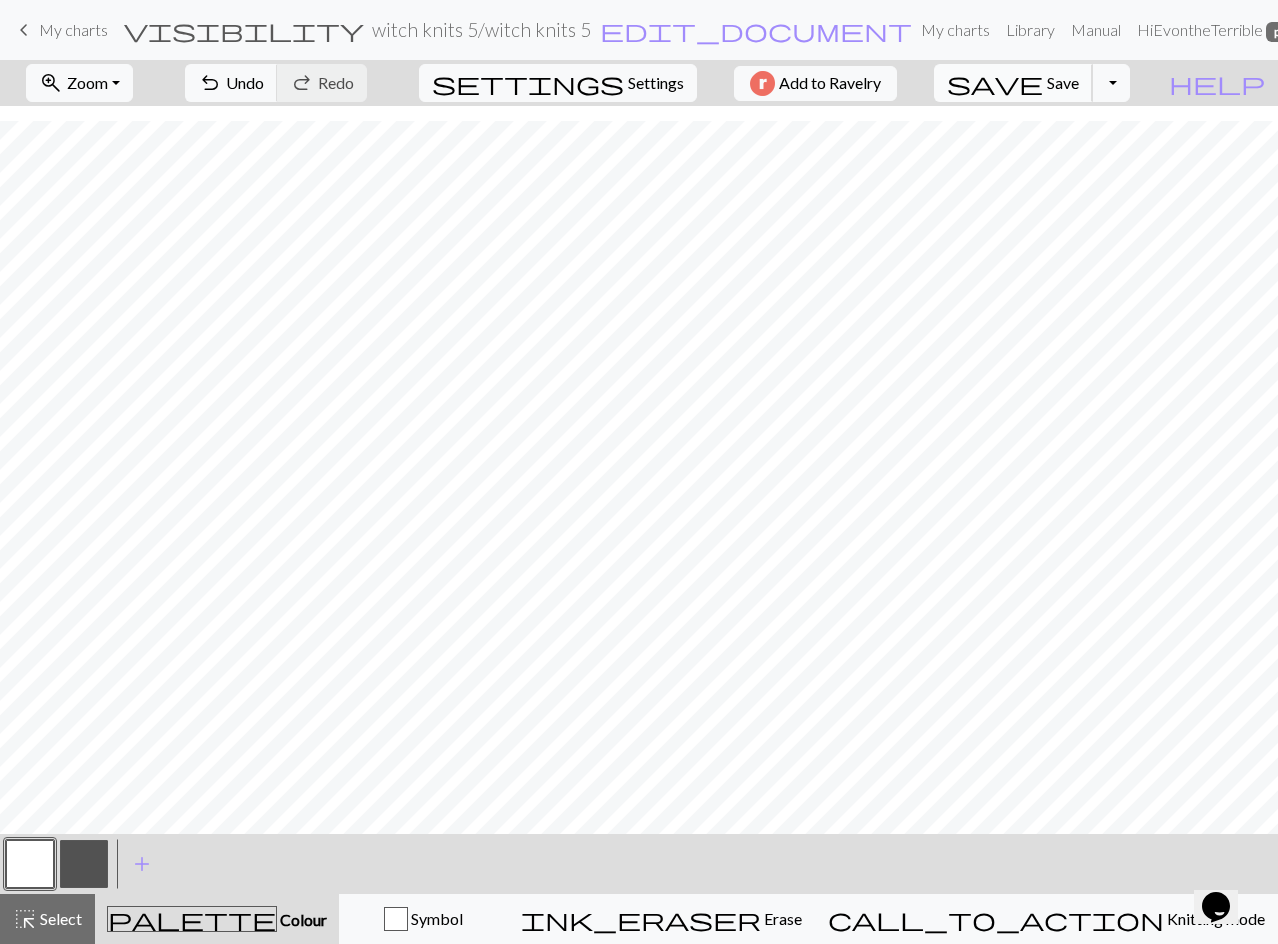 click on "save" at bounding box center (995, 83) 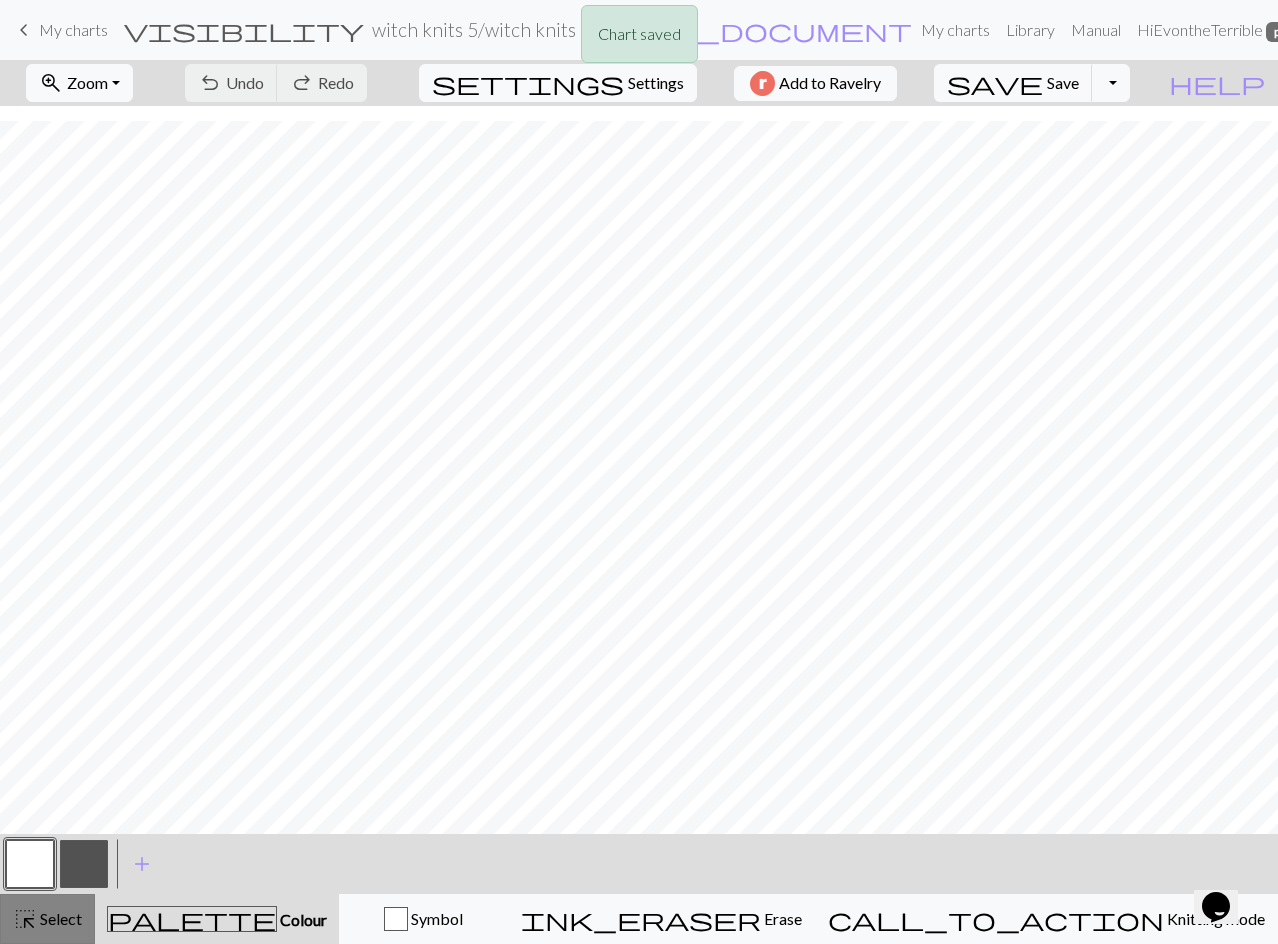click on "highlight_alt   Select   Select" at bounding box center [47, 919] 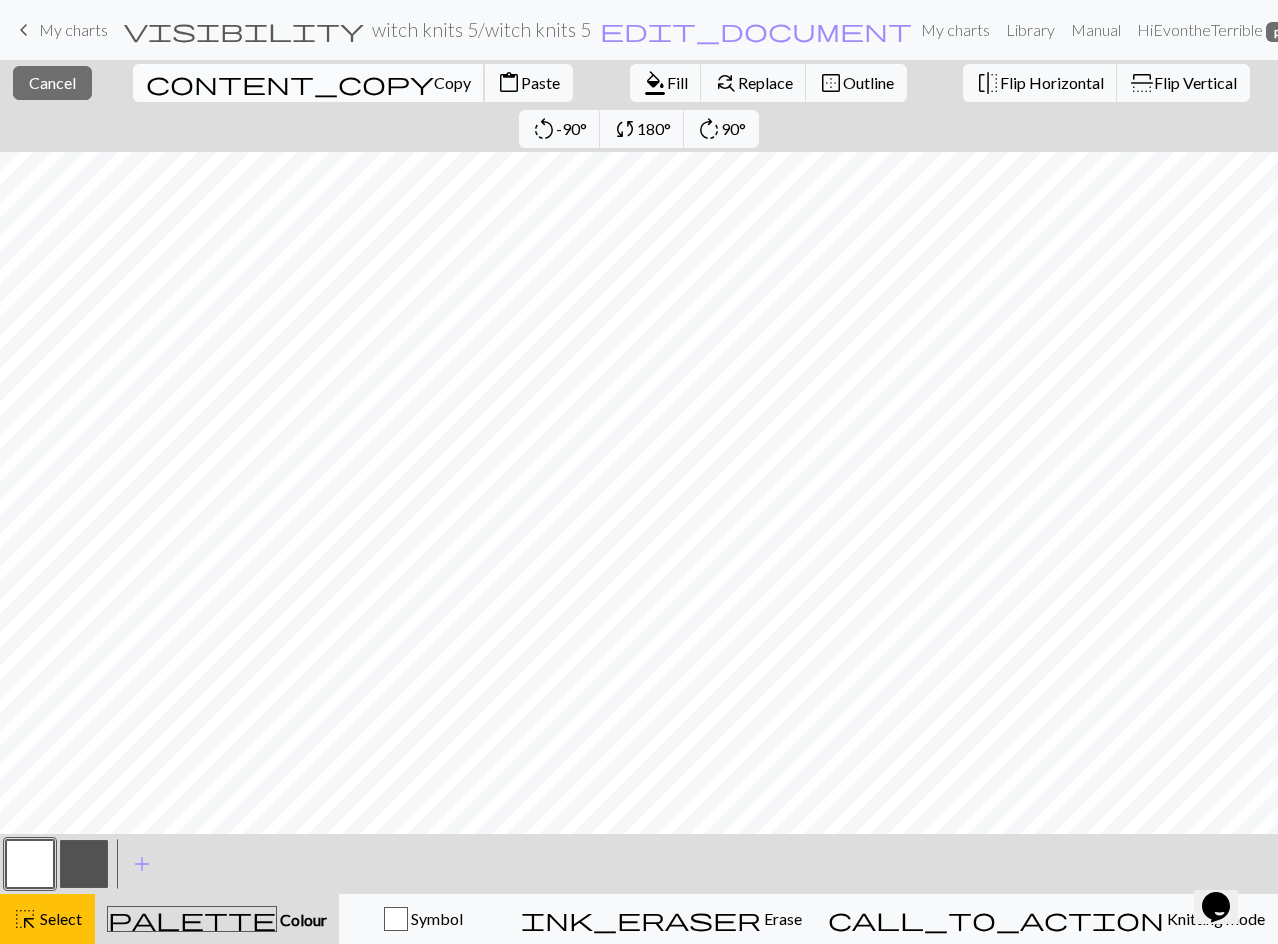 click on "content_copy" at bounding box center [290, 83] 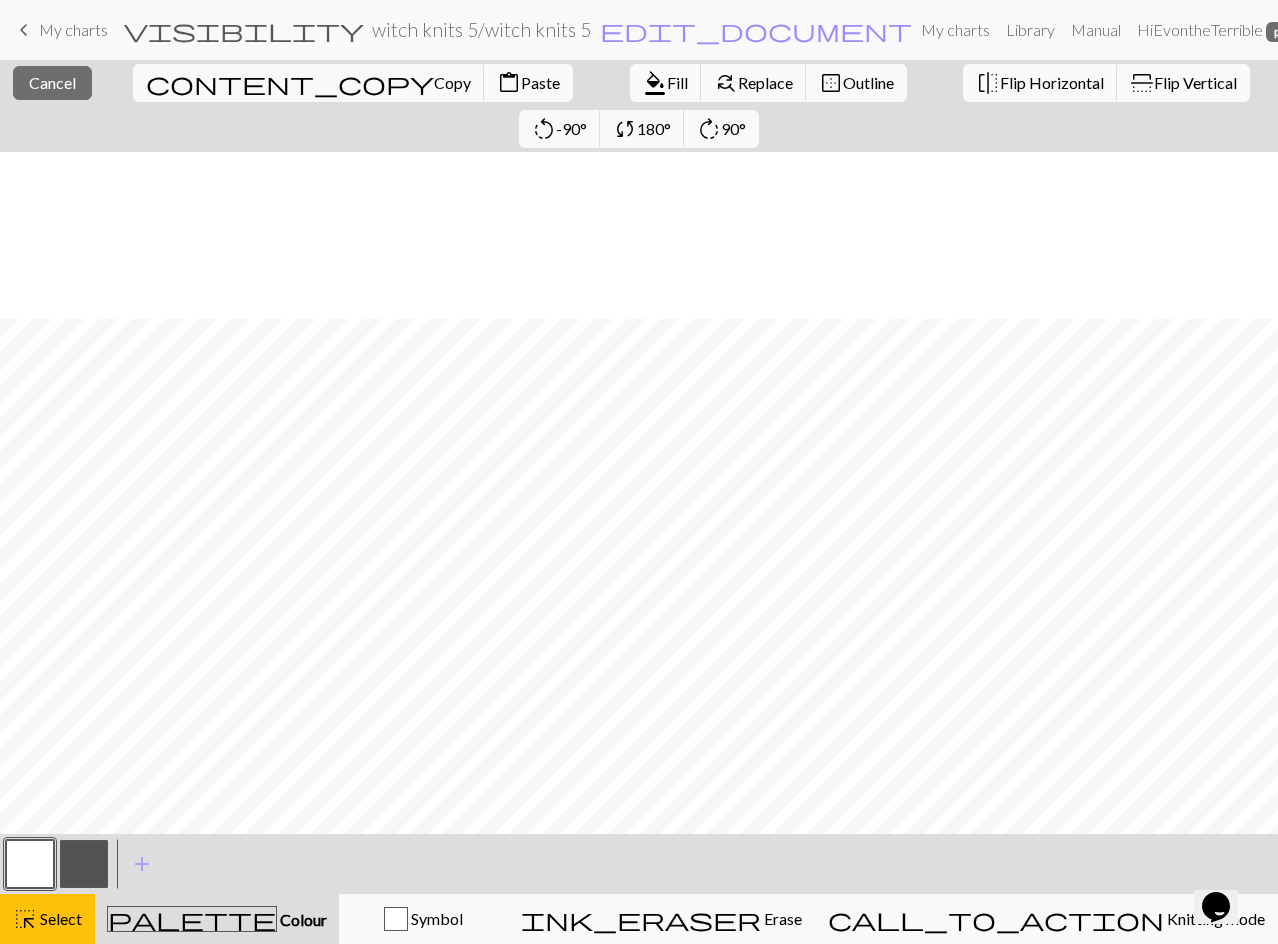 scroll, scrollTop: 177, scrollLeft: 0, axis: vertical 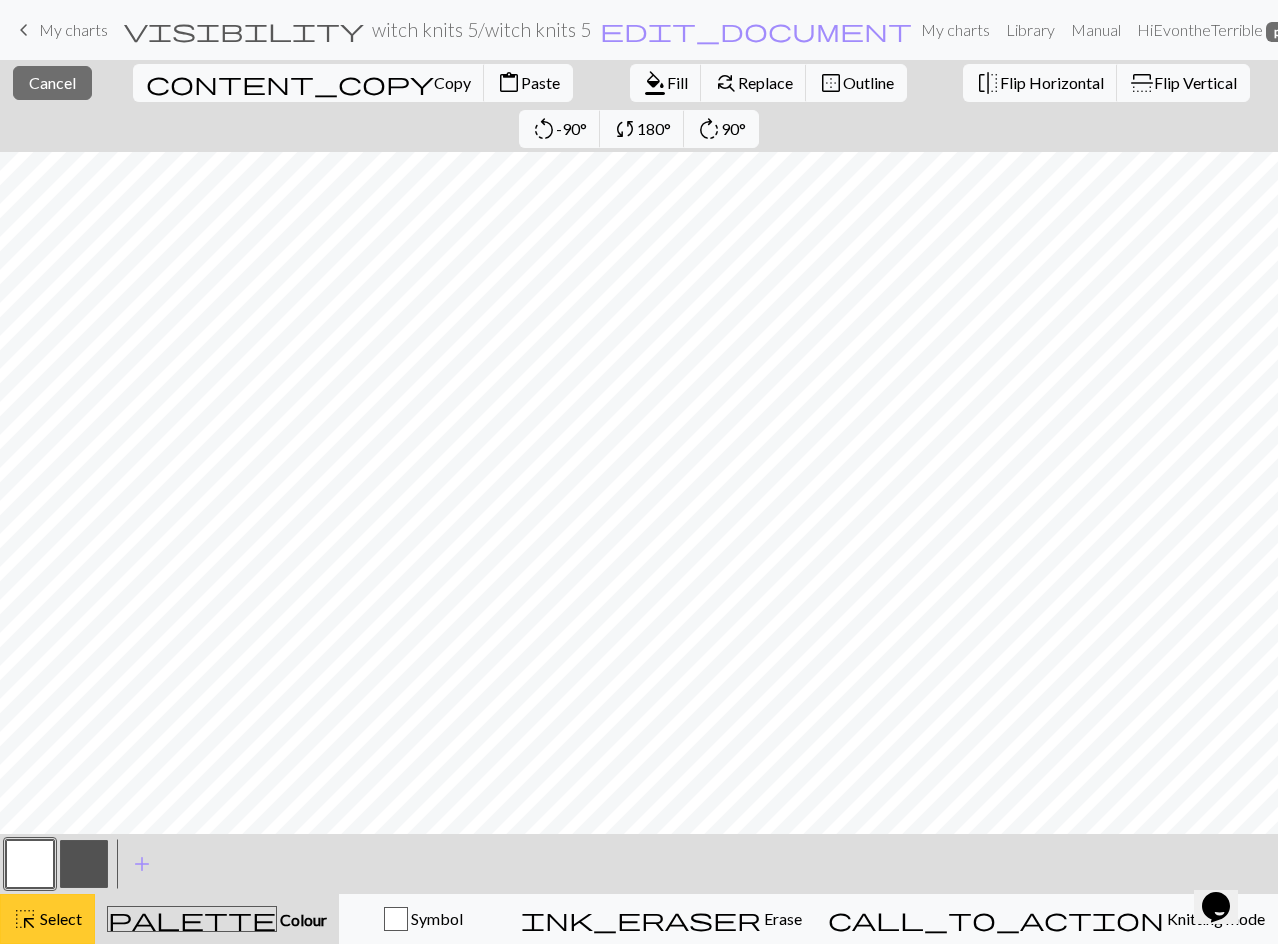 drag, startPoint x: 66, startPoint y: 927, endPoint x: 77, endPoint y: 906, distance: 23.70654 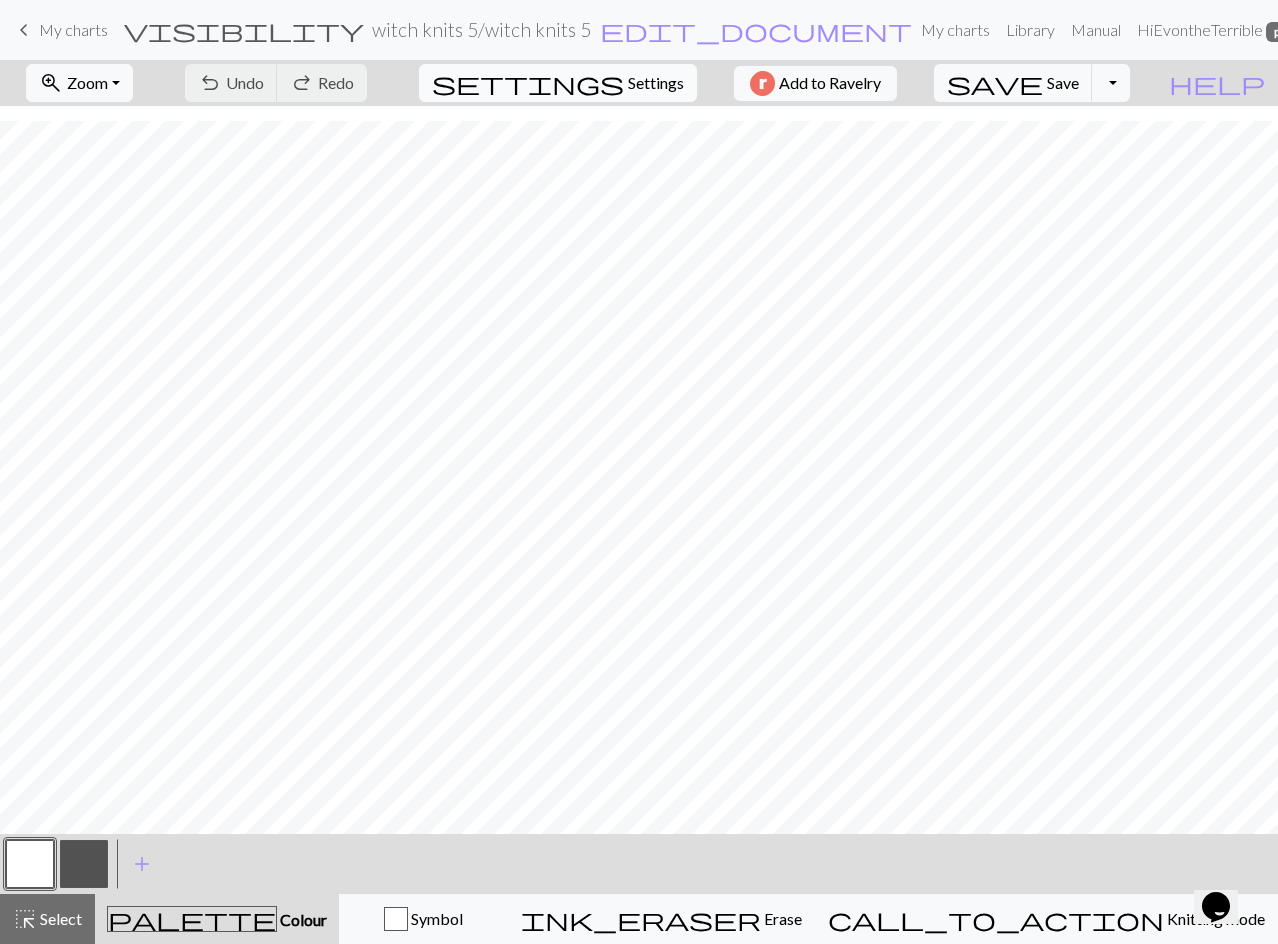 click on "settings" at bounding box center [528, 83] 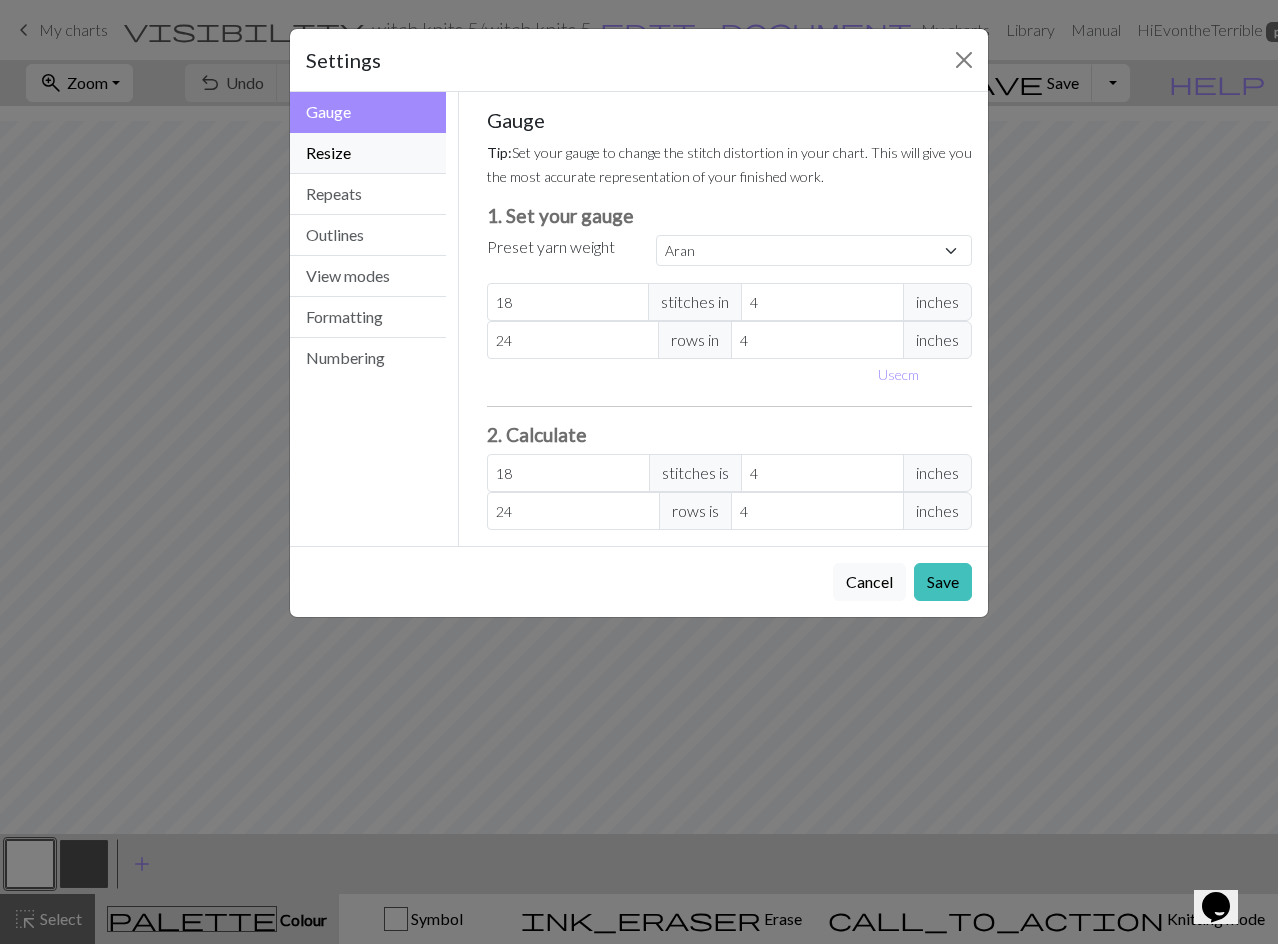 click on "Resize" at bounding box center (368, 153) 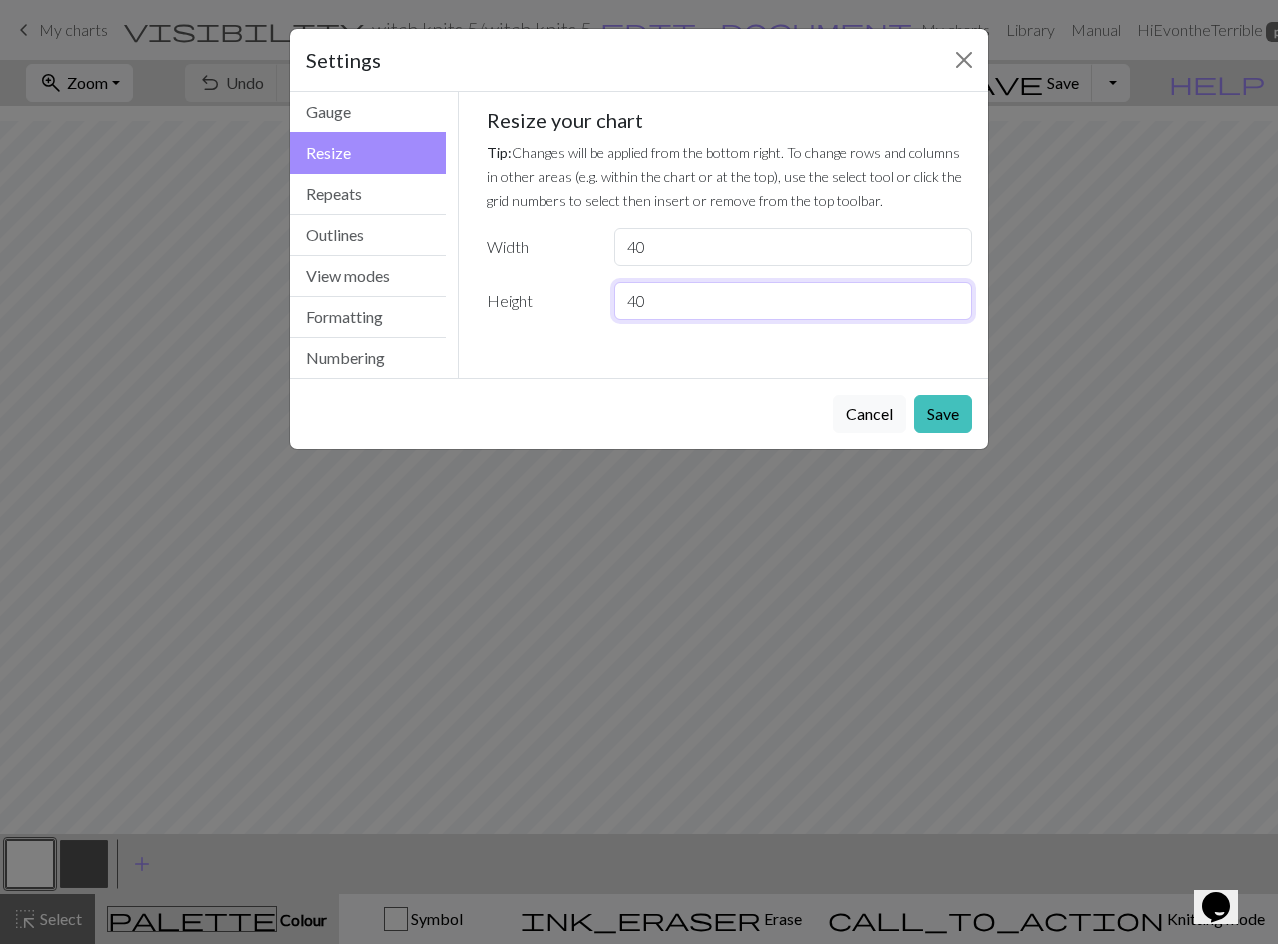 drag, startPoint x: 674, startPoint y: 295, endPoint x: 520, endPoint y: 302, distance: 154.15901 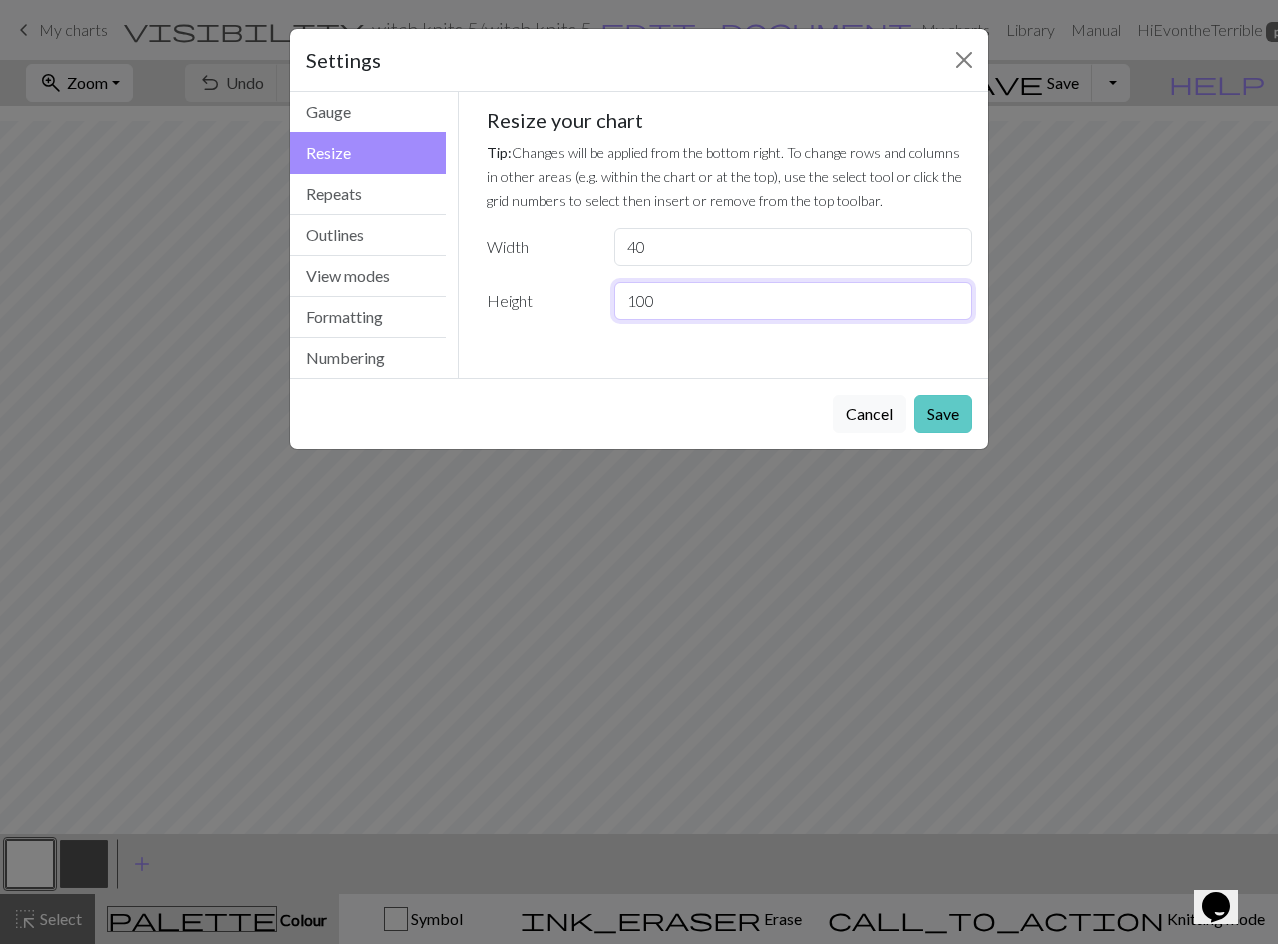 type on "100" 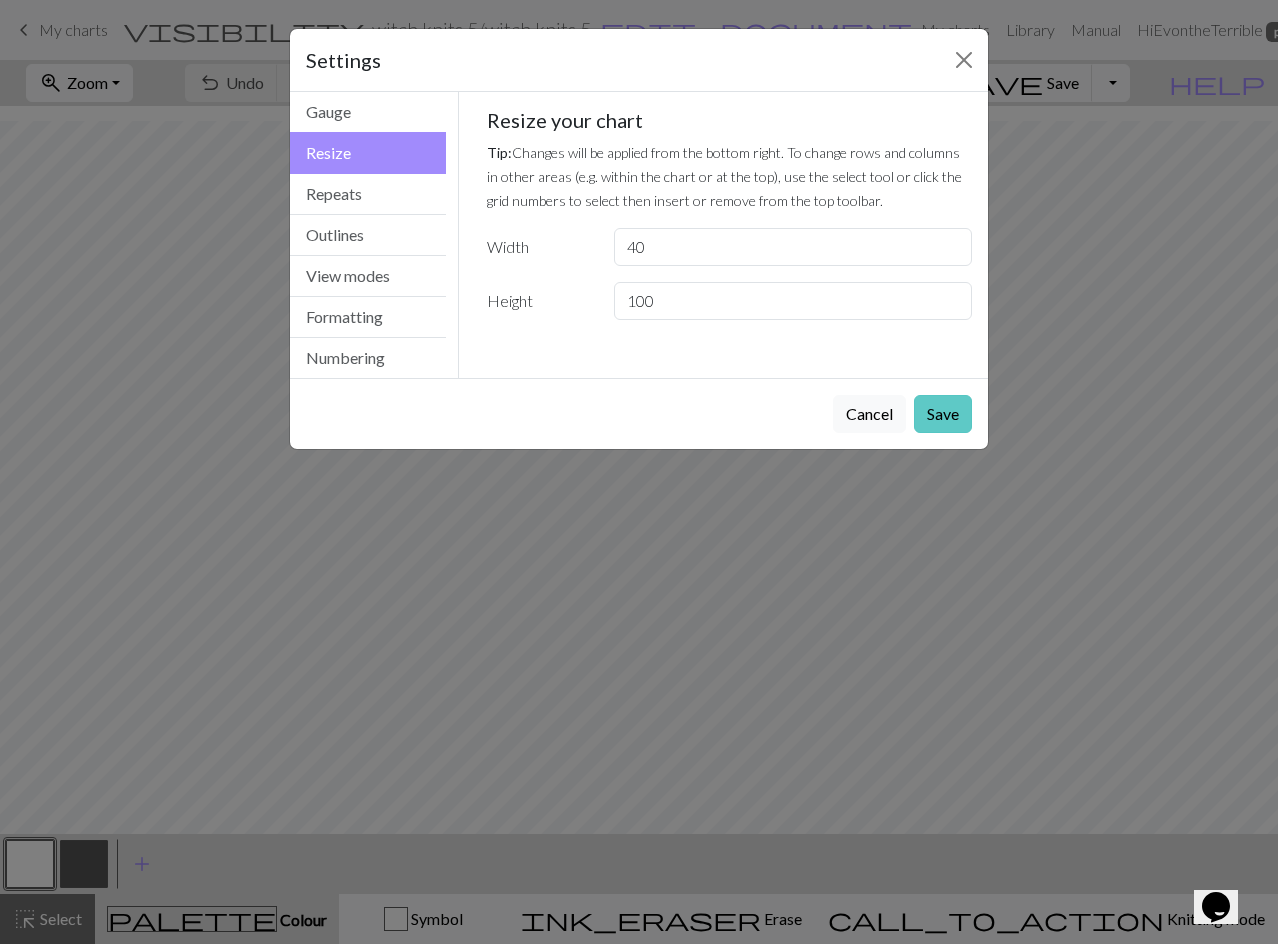 click on "Save" at bounding box center [943, 414] 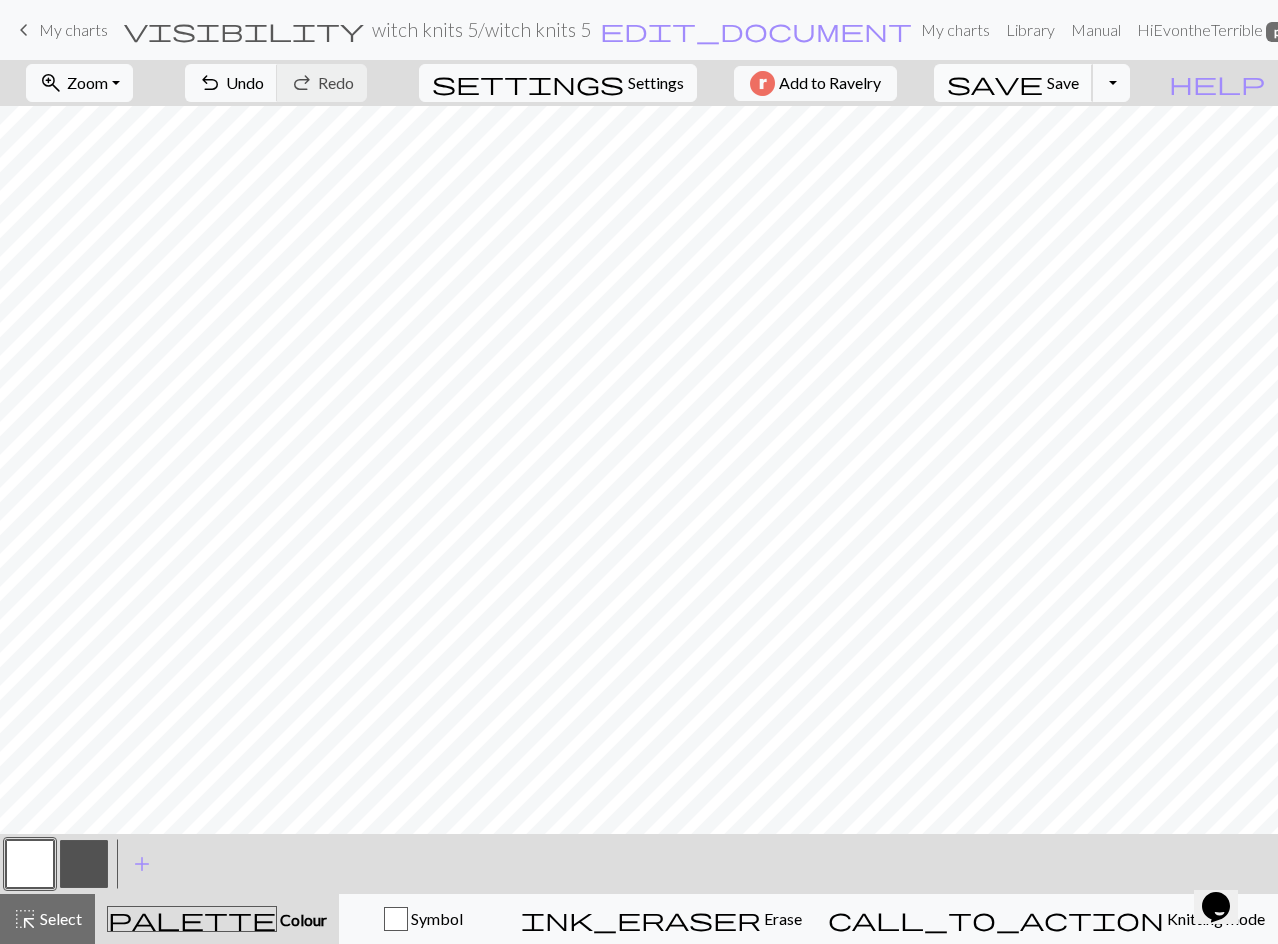 click on "save" at bounding box center [995, 83] 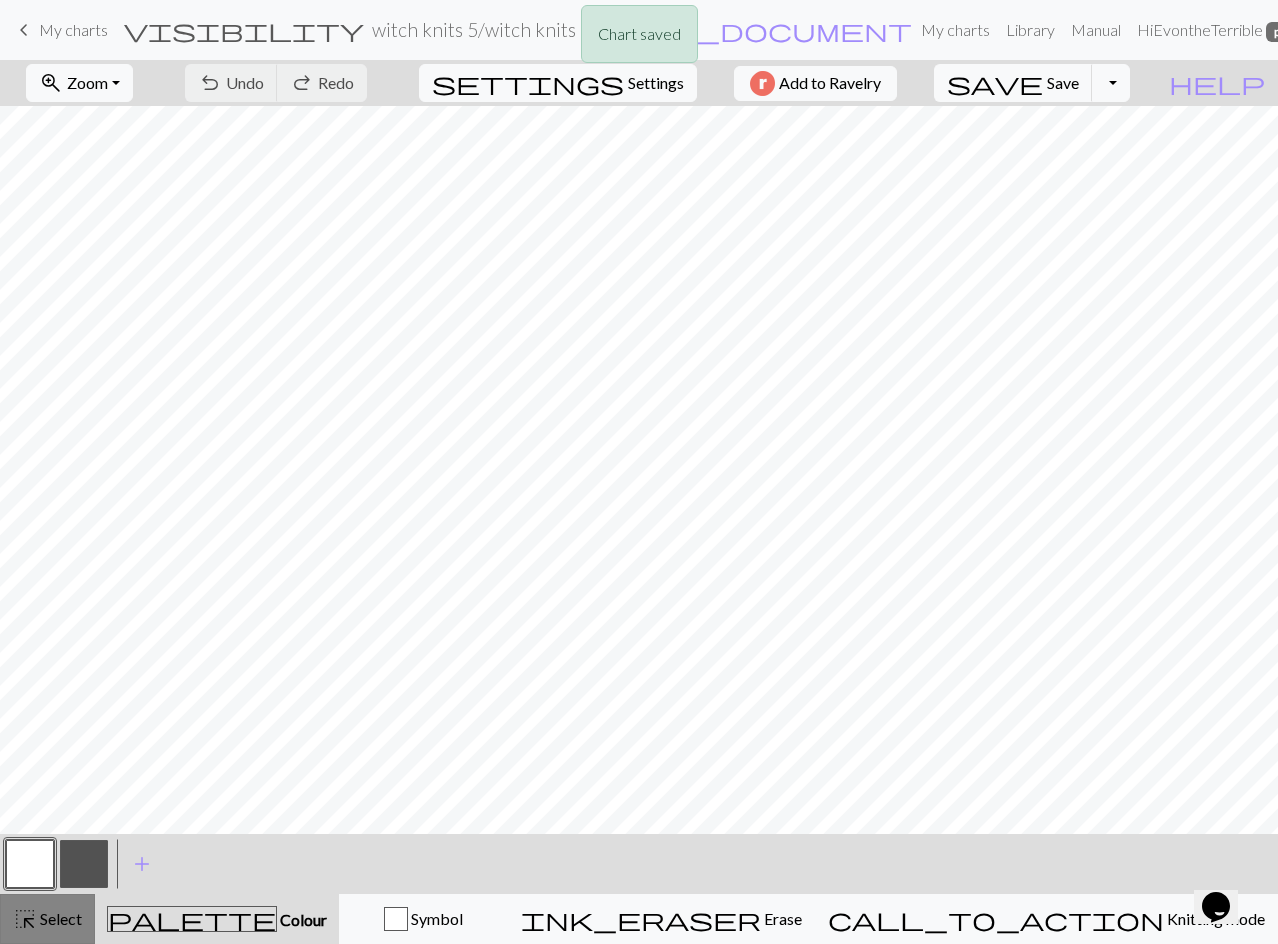 click on "Select" at bounding box center [59, 918] 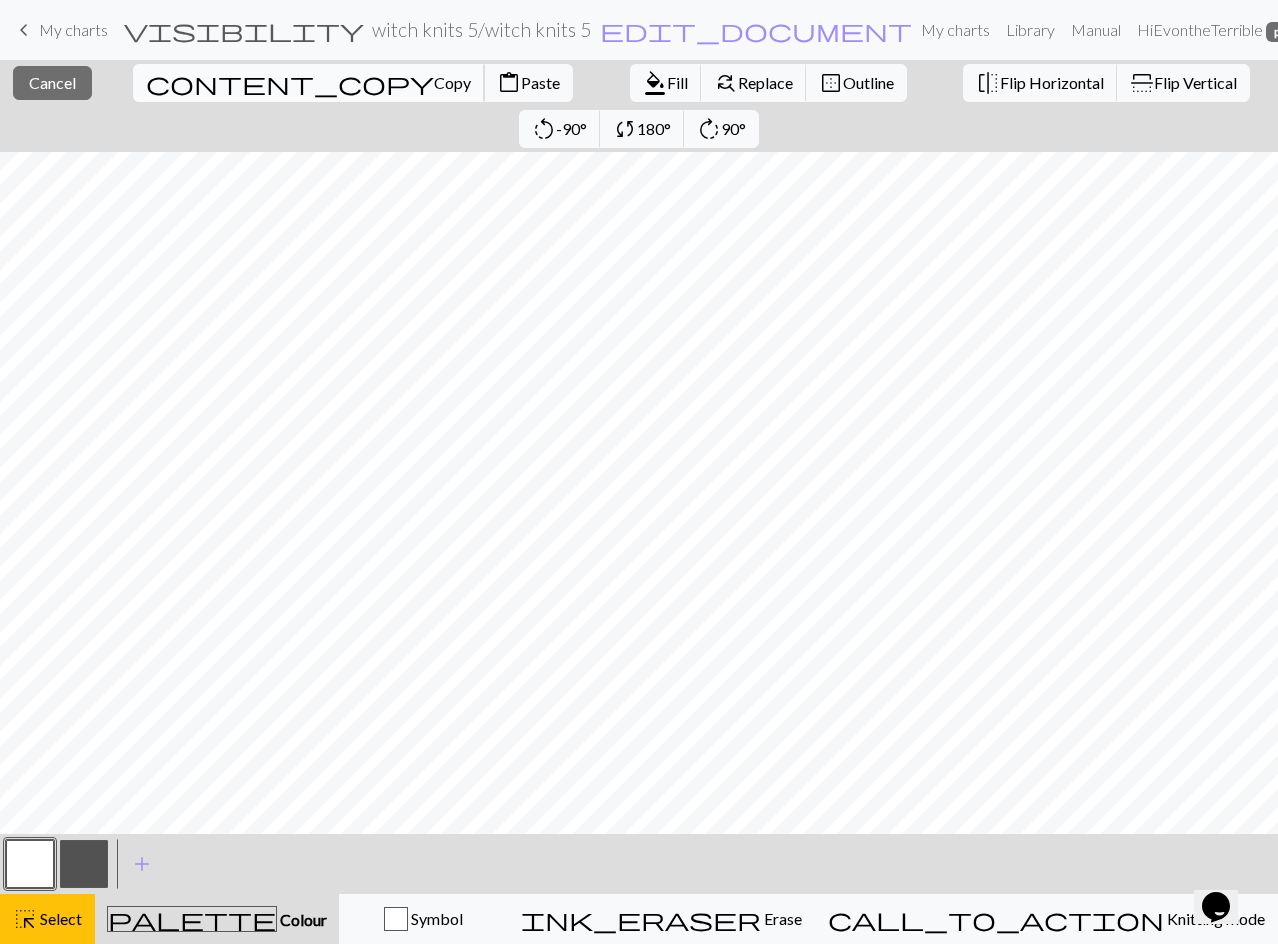 click on "Copy" at bounding box center (452, 82) 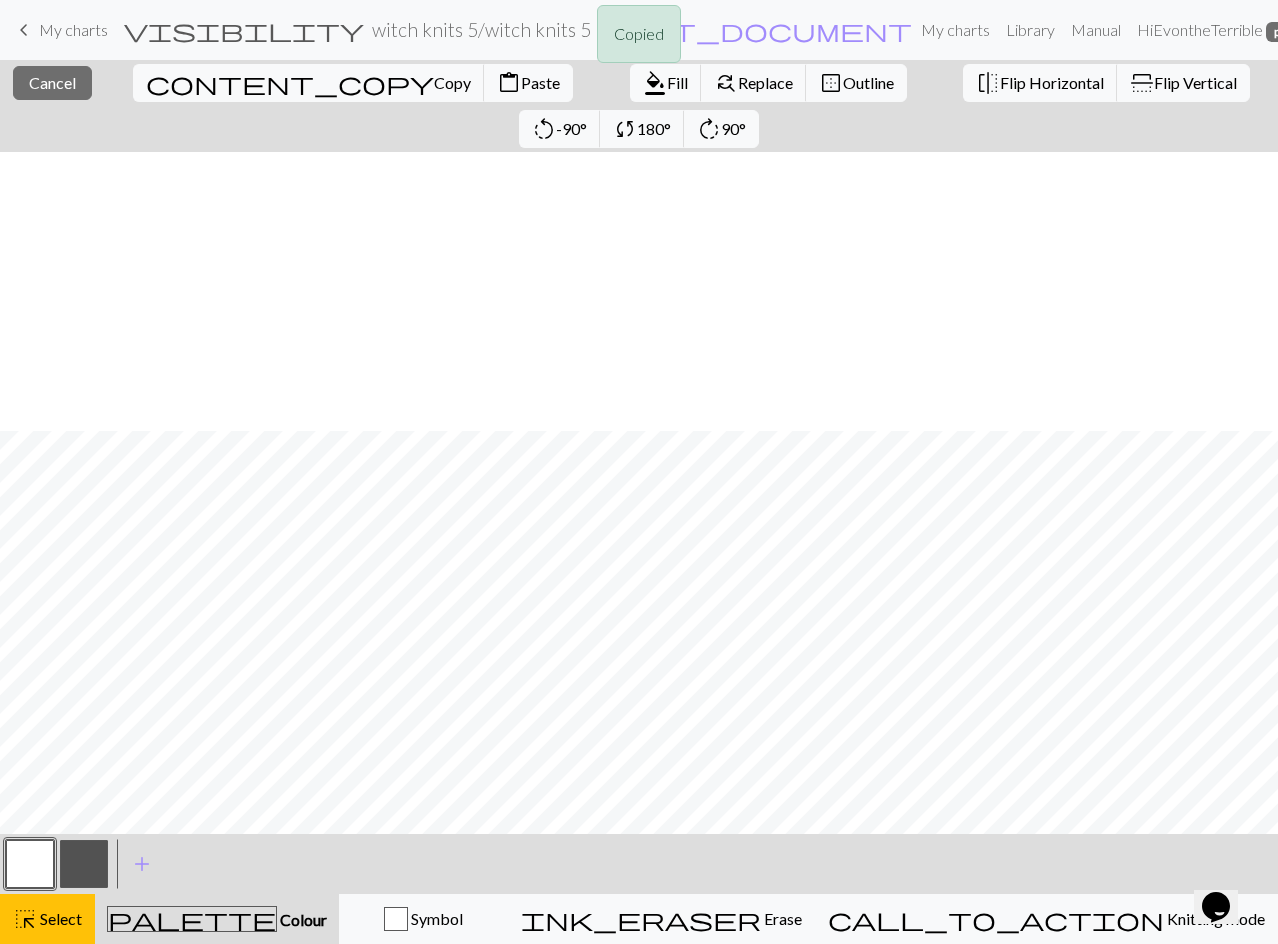 scroll, scrollTop: 577, scrollLeft: 0, axis: vertical 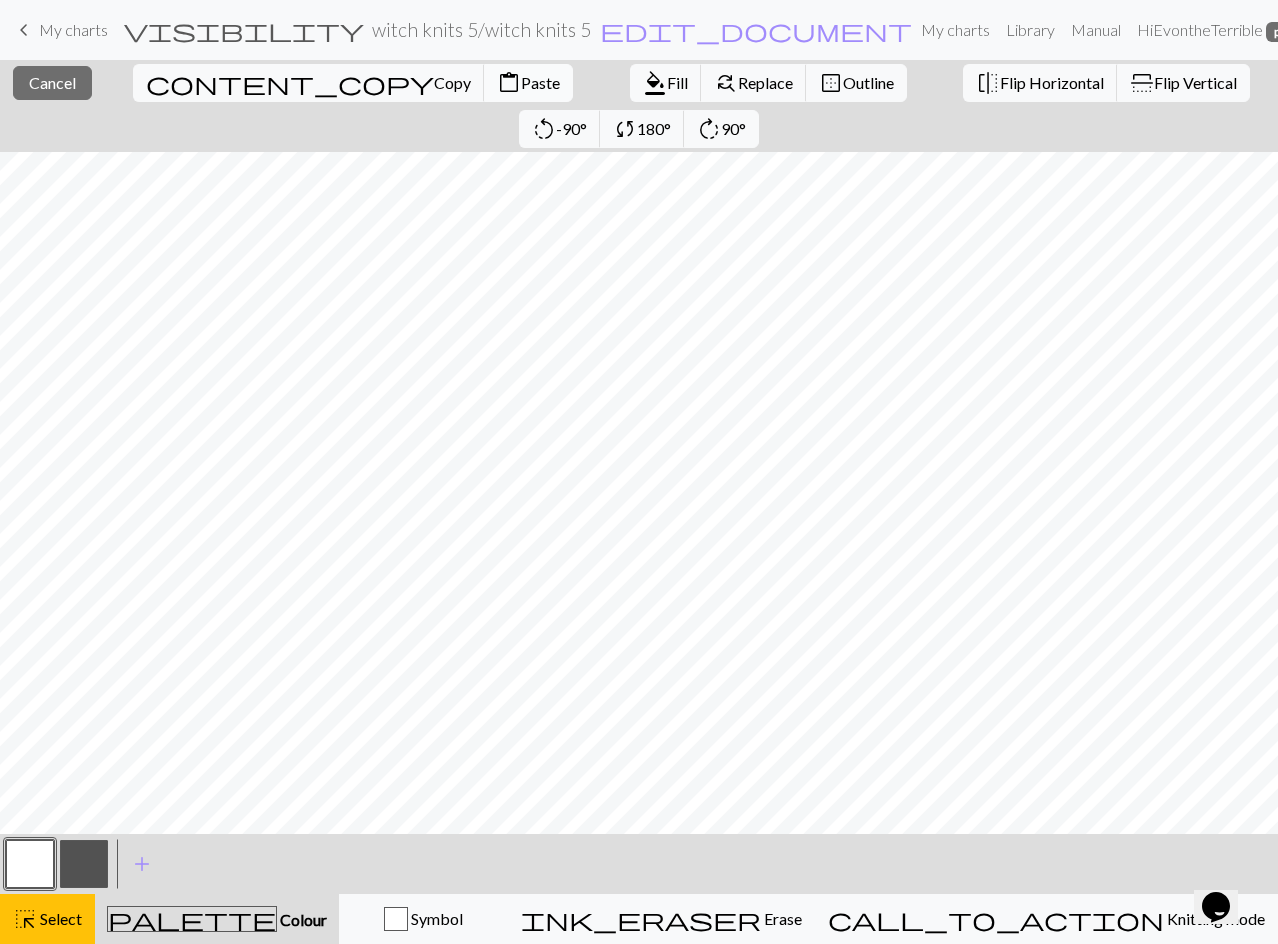 click on "Paste" at bounding box center (540, 82) 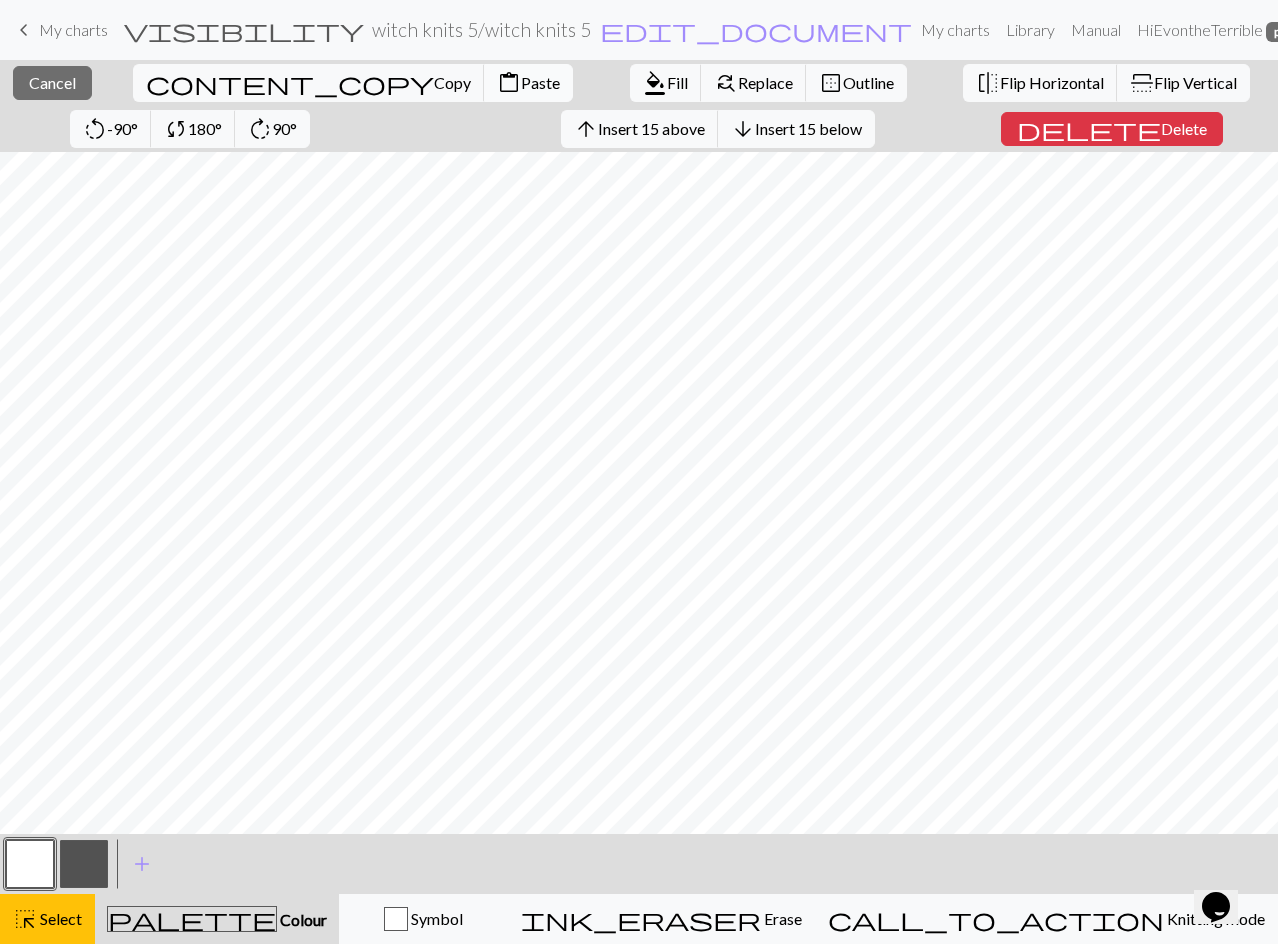 click on "Paste" at bounding box center (540, 82) 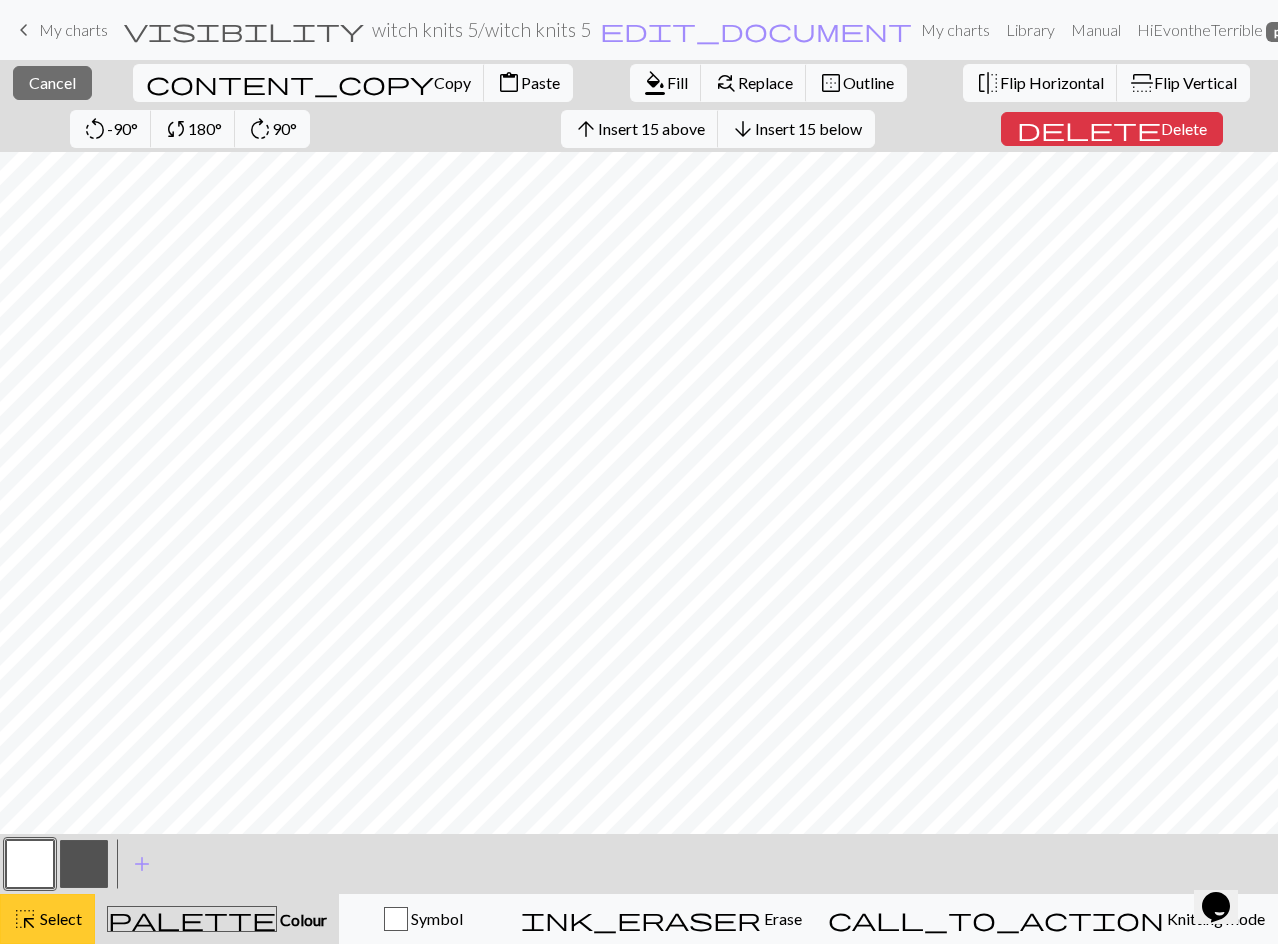 click on "highlight_alt   Select   Select" at bounding box center (47, 919) 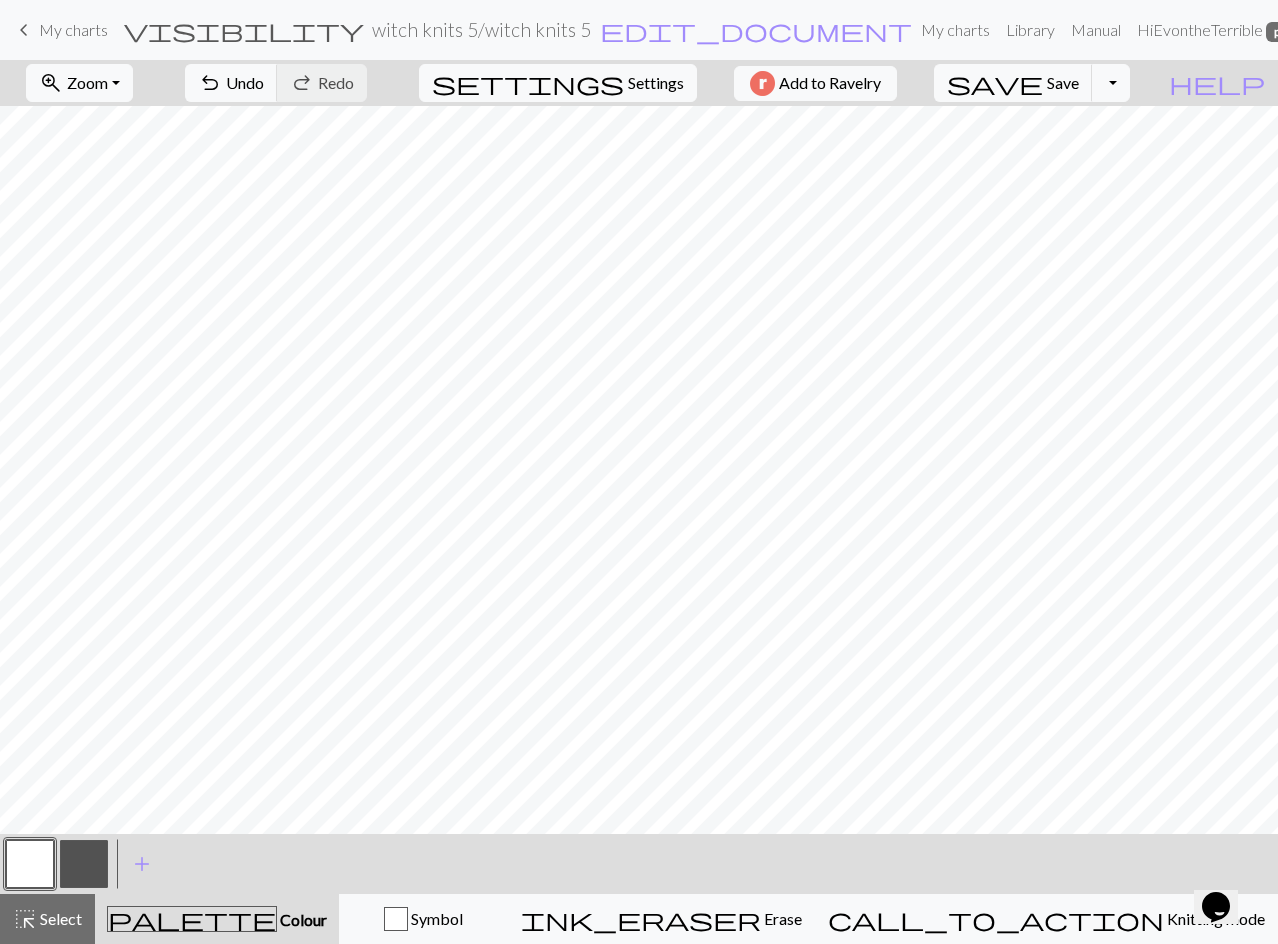 click at bounding box center (84, 864) 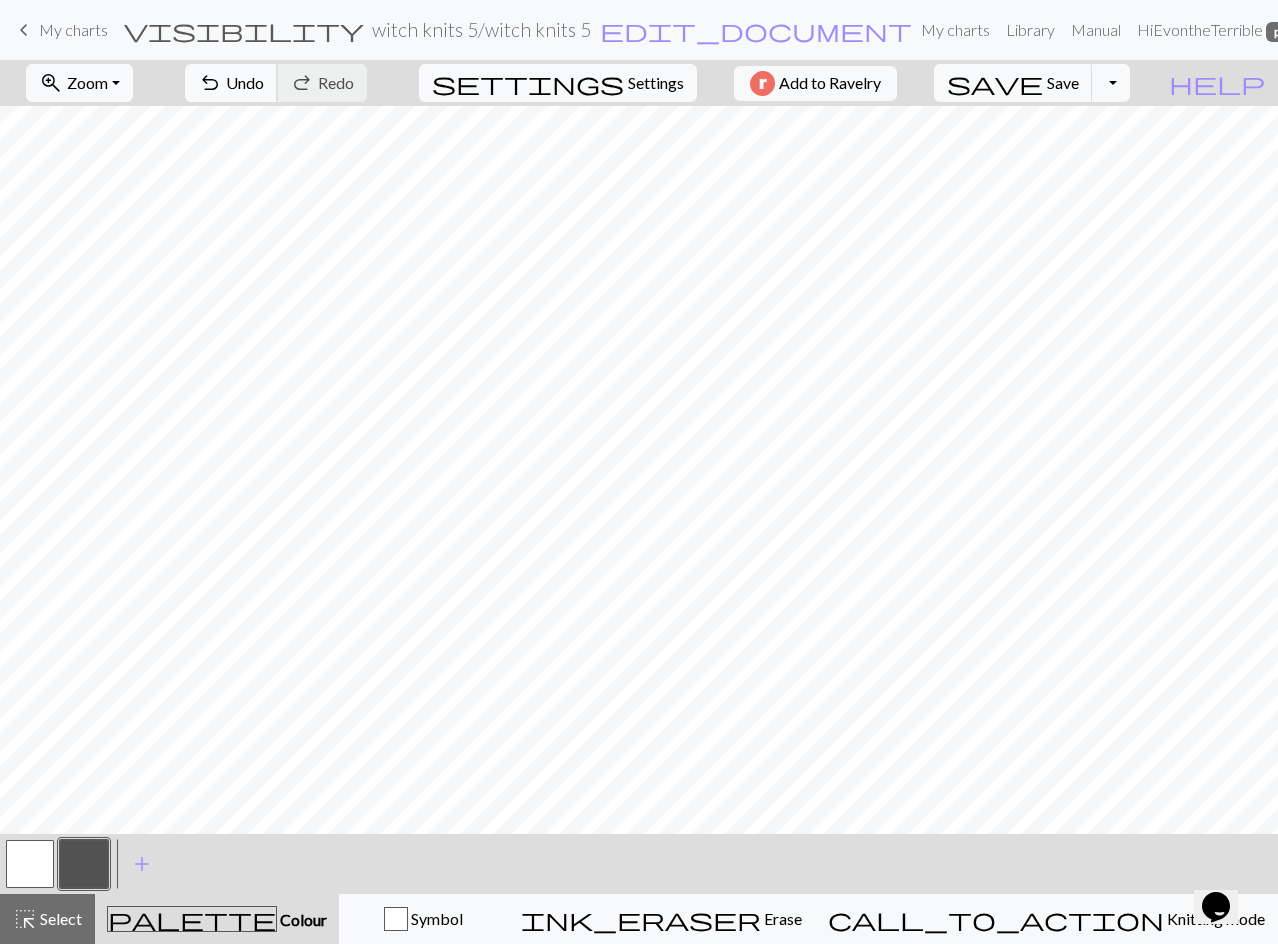click on "Undo" at bounding box center [245, 82] 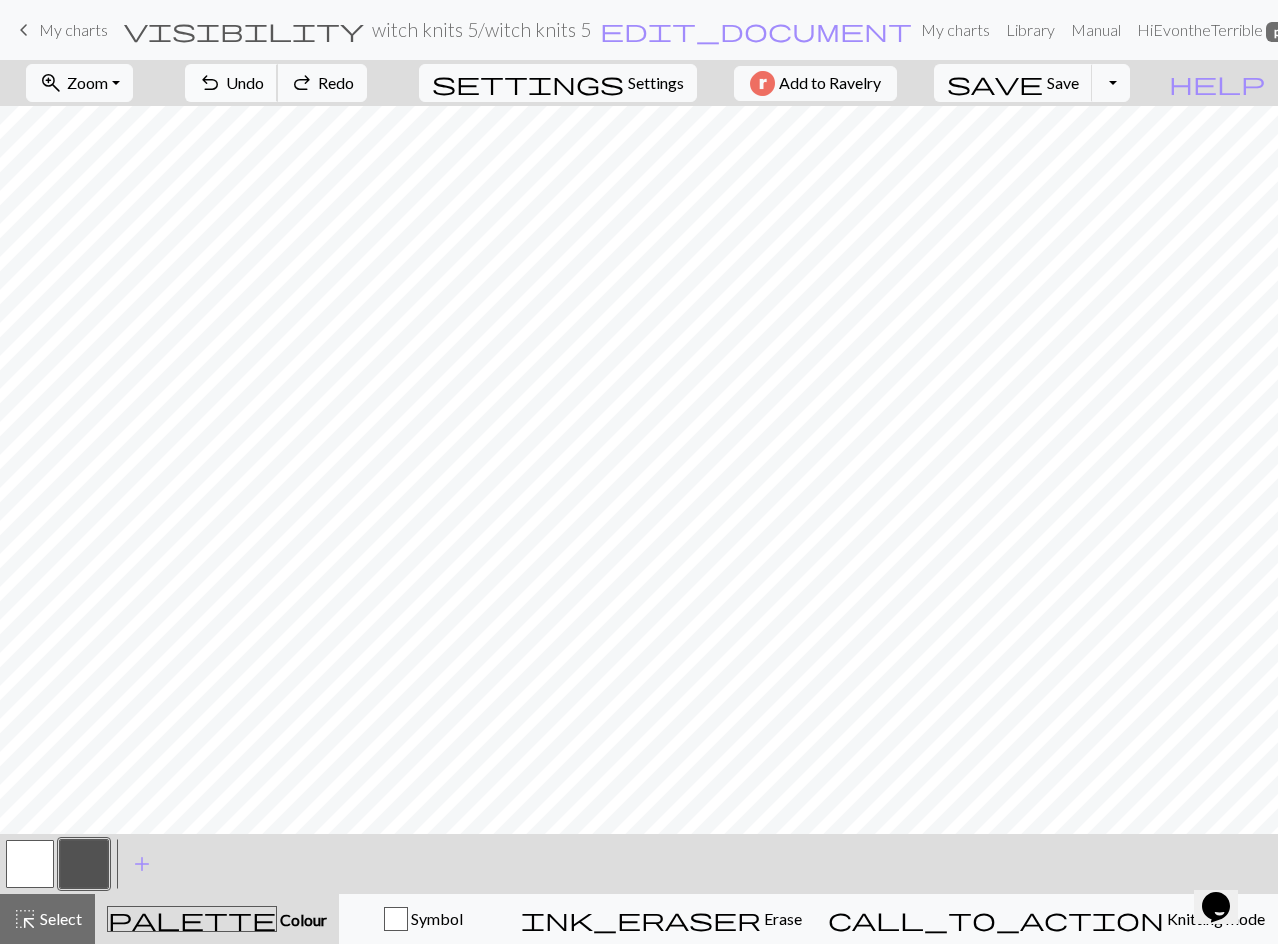 click on "Undo" at bounding box center (245, 82) 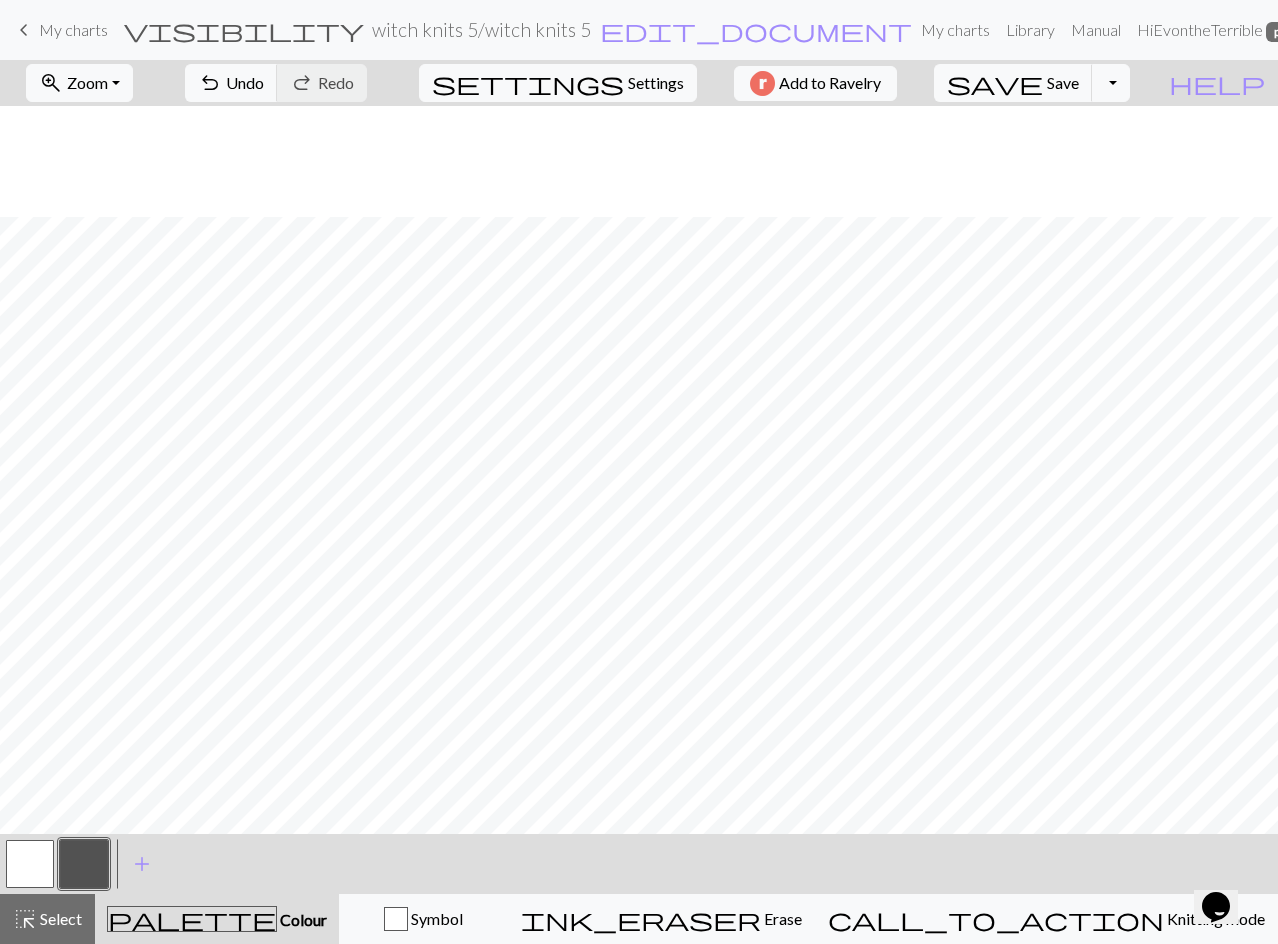 scroll, scrollTop: 577, scrollLeft: 0, axis: vertical 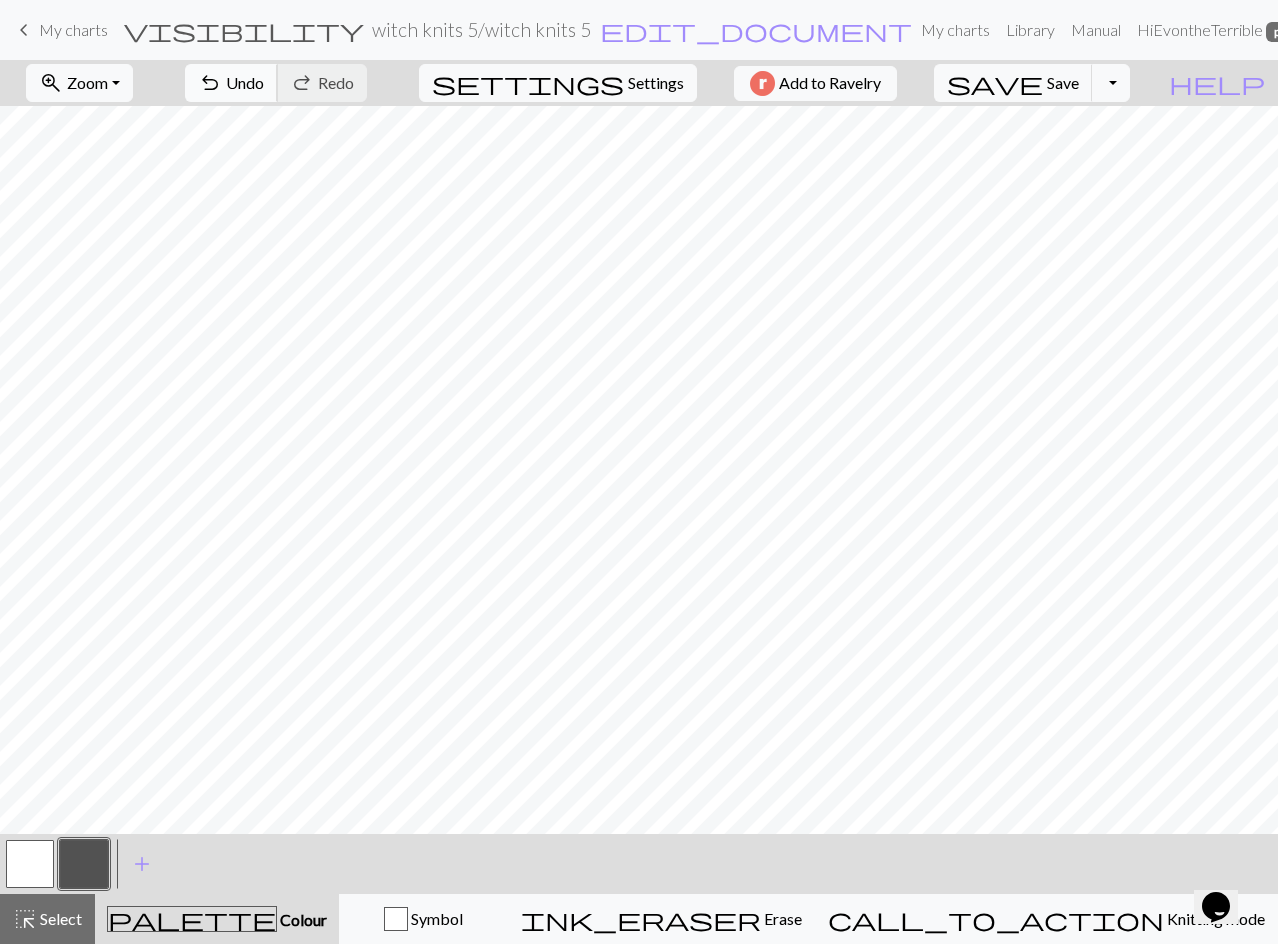 click on "undo Undo Undo" at bounding box center [231, 83] 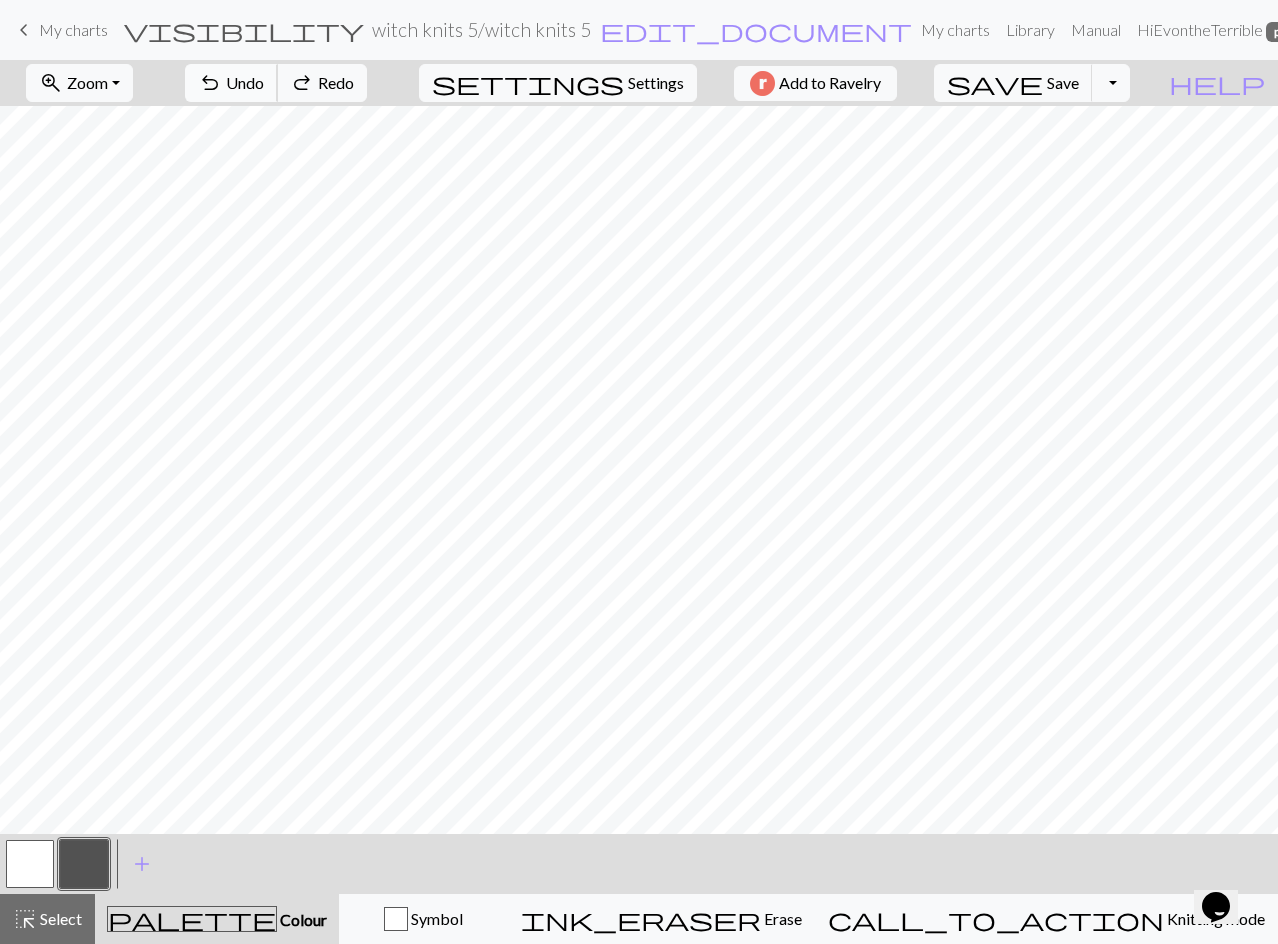 click on "undo Undo Undo" at bounding box center [231, 83] 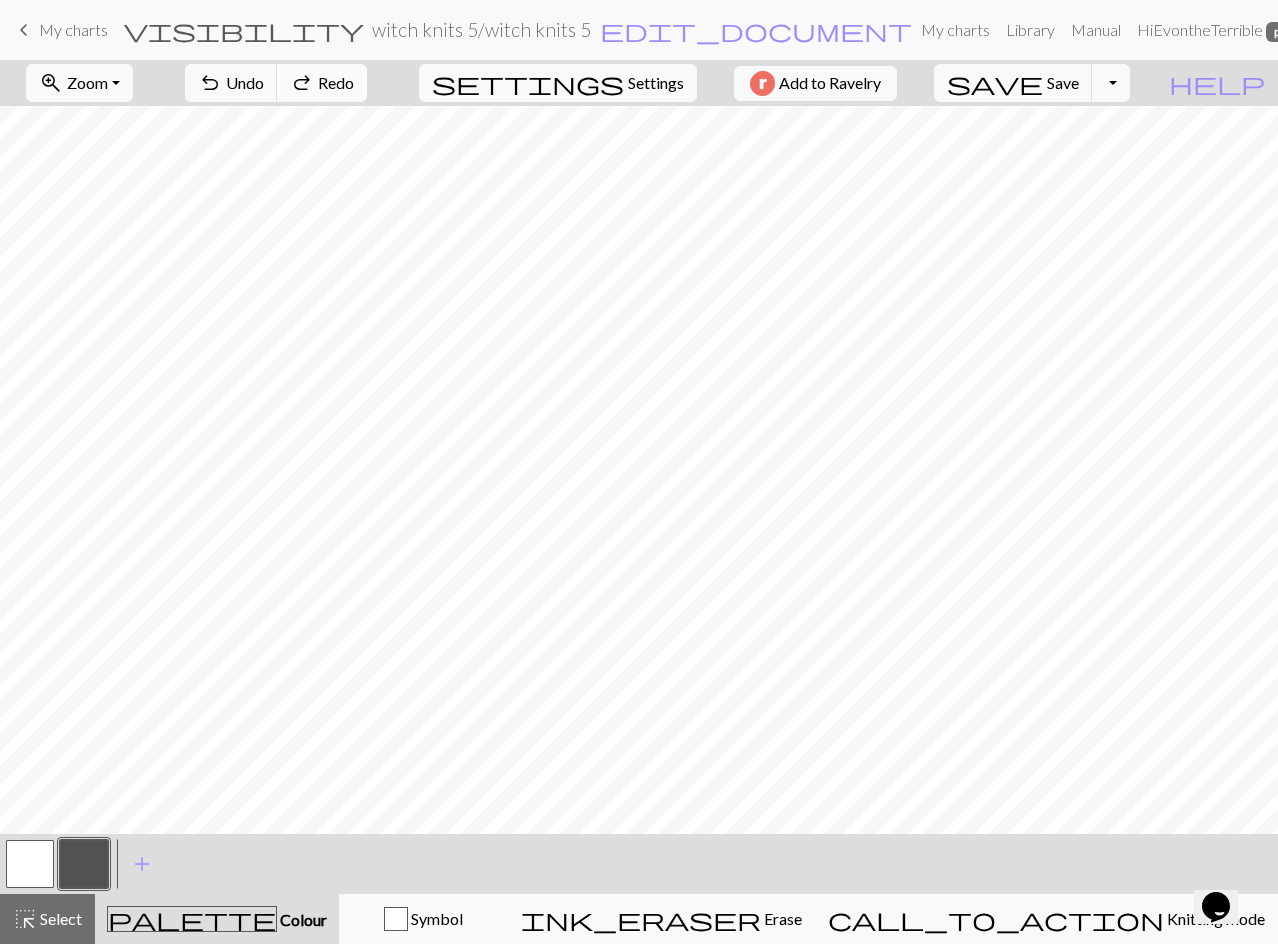 click on "redo" at bounding box center [302, 83] 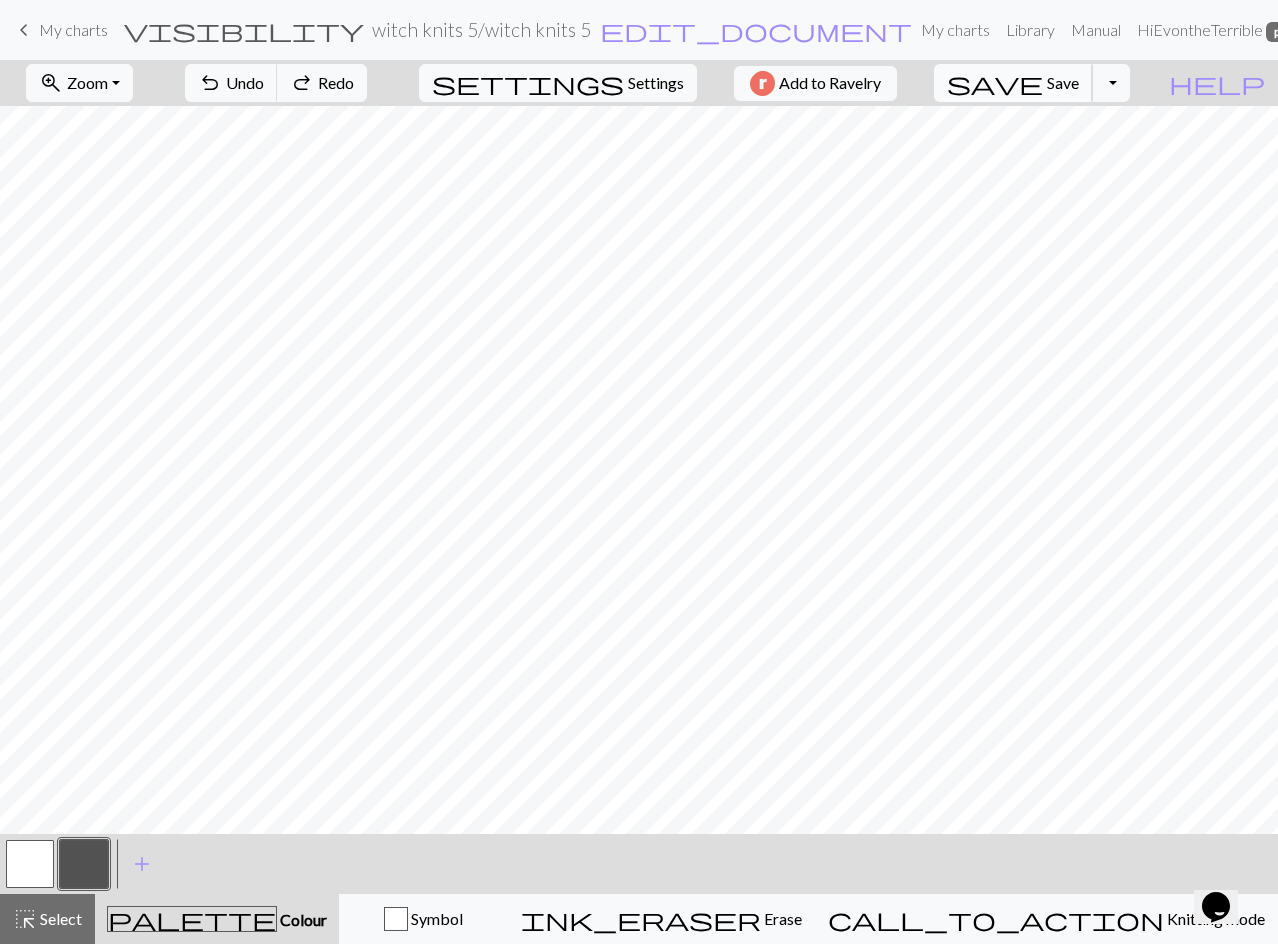 click on "save" at bounding box center (995, 83) 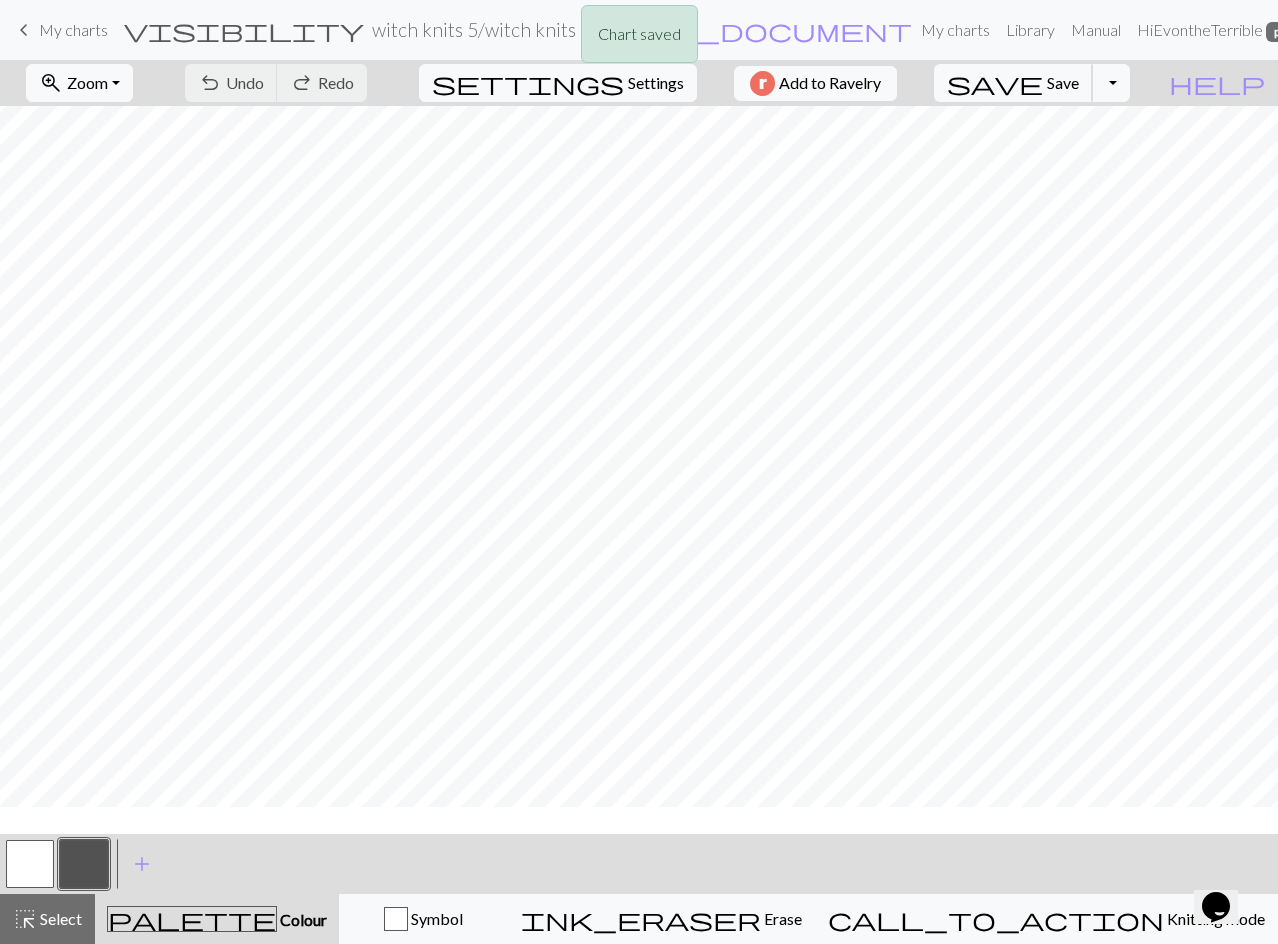 scroll, scrollTop: 377, scrollLeft: 0, axis: vertical 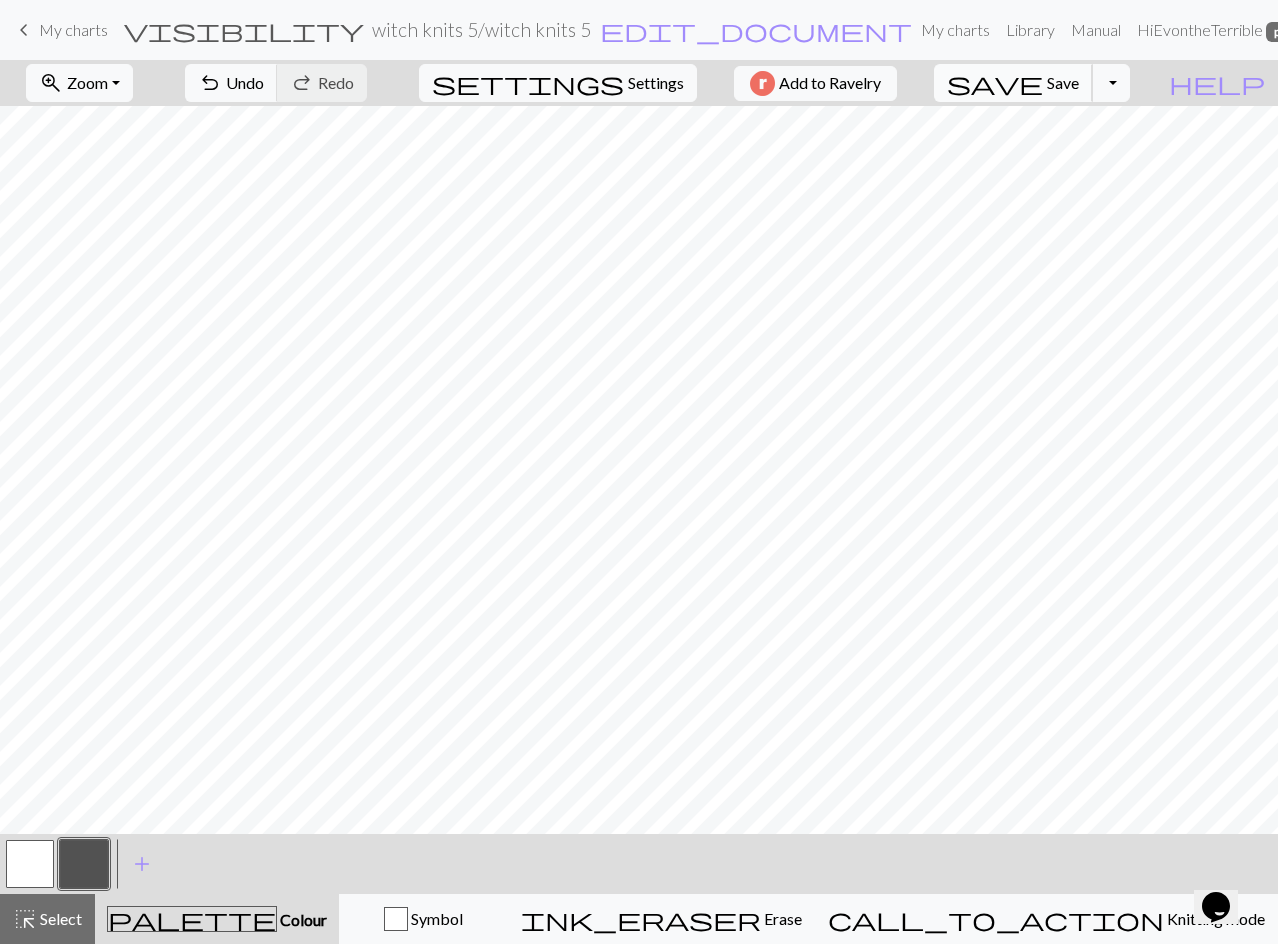 click on "Save" at bounding box center [1063, 82] 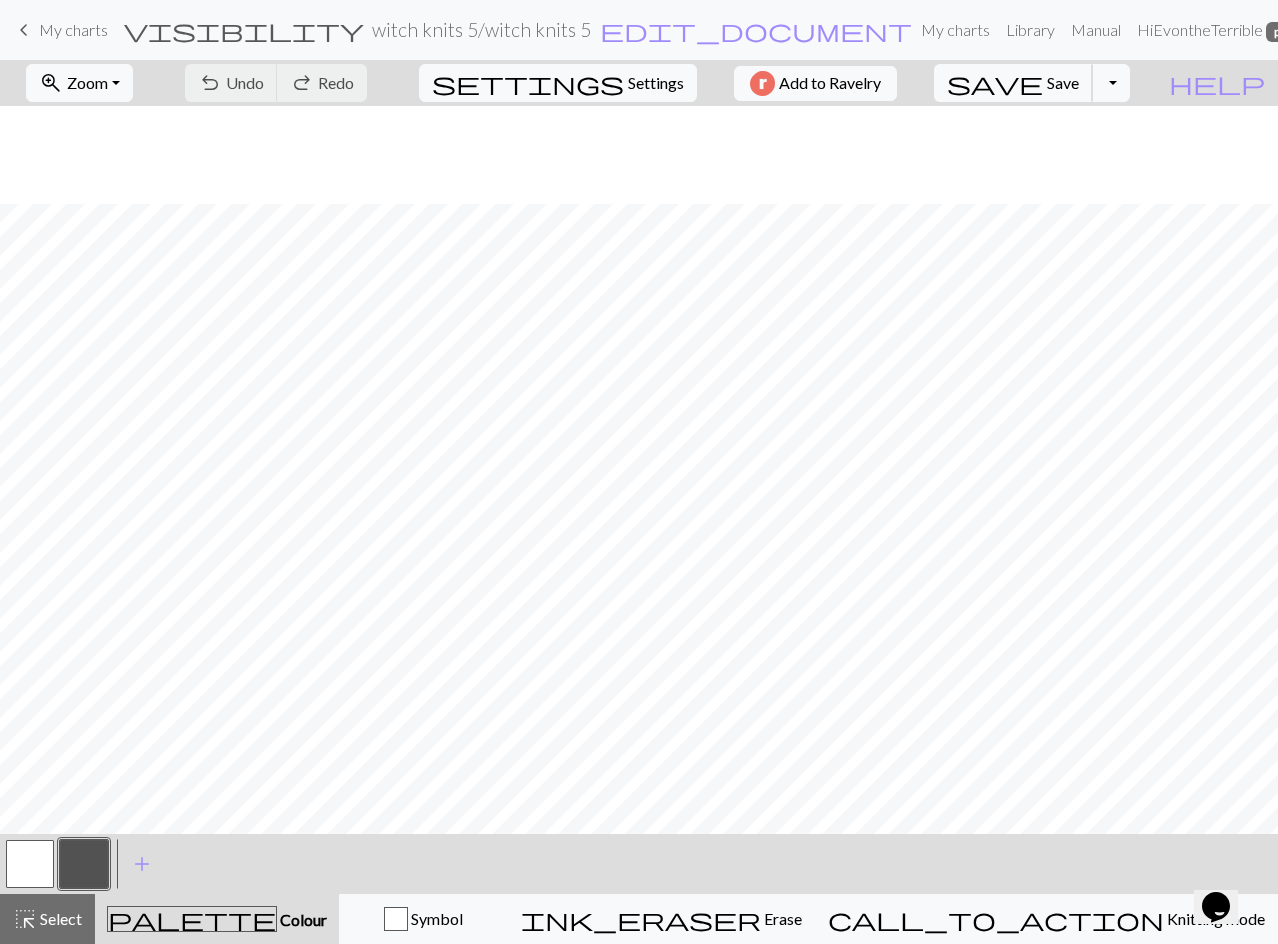 scroll, scrollTop: 677, scrollLeft: 0, axis: vertical 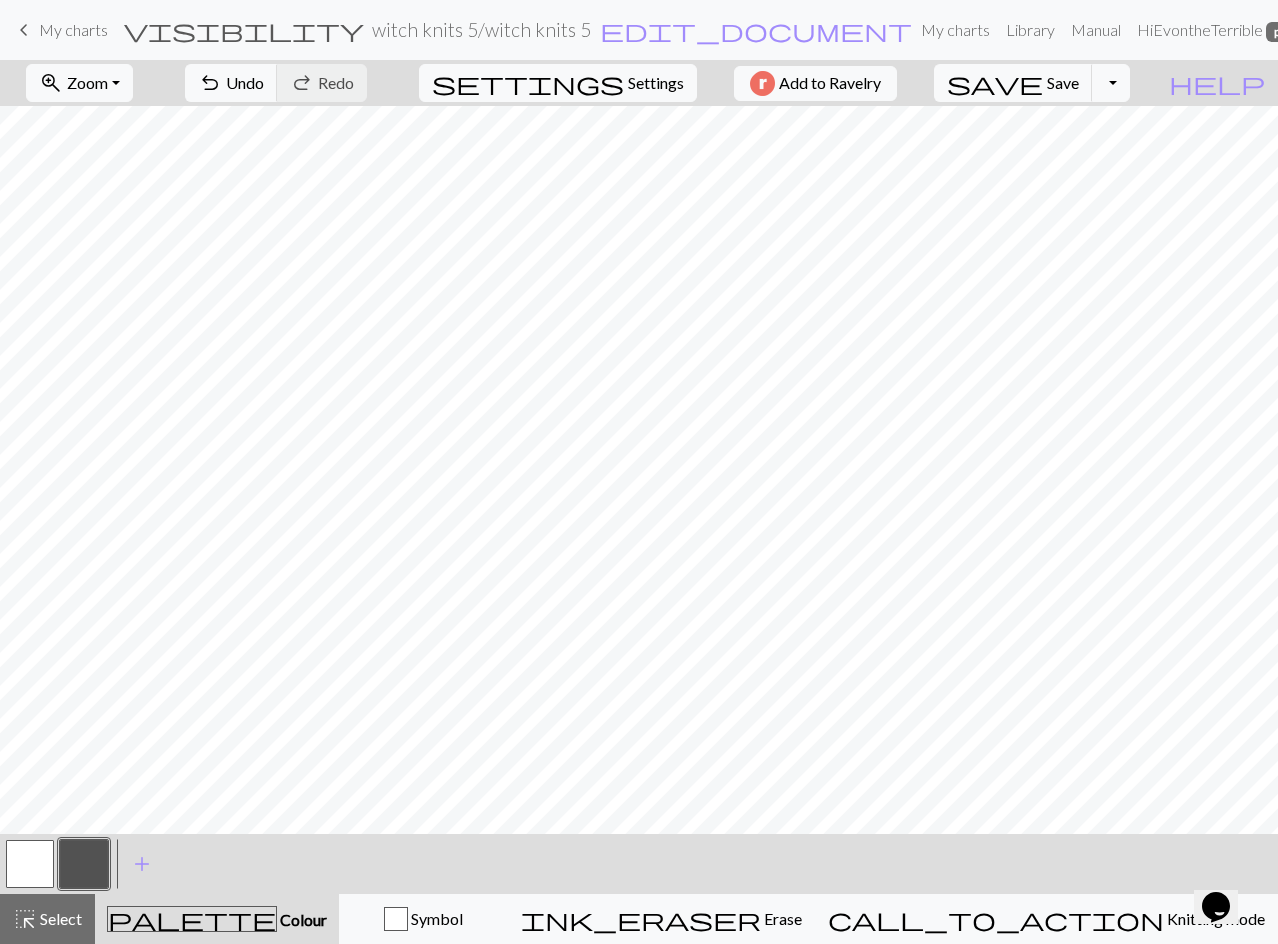 click at bounding box center (30, 864) 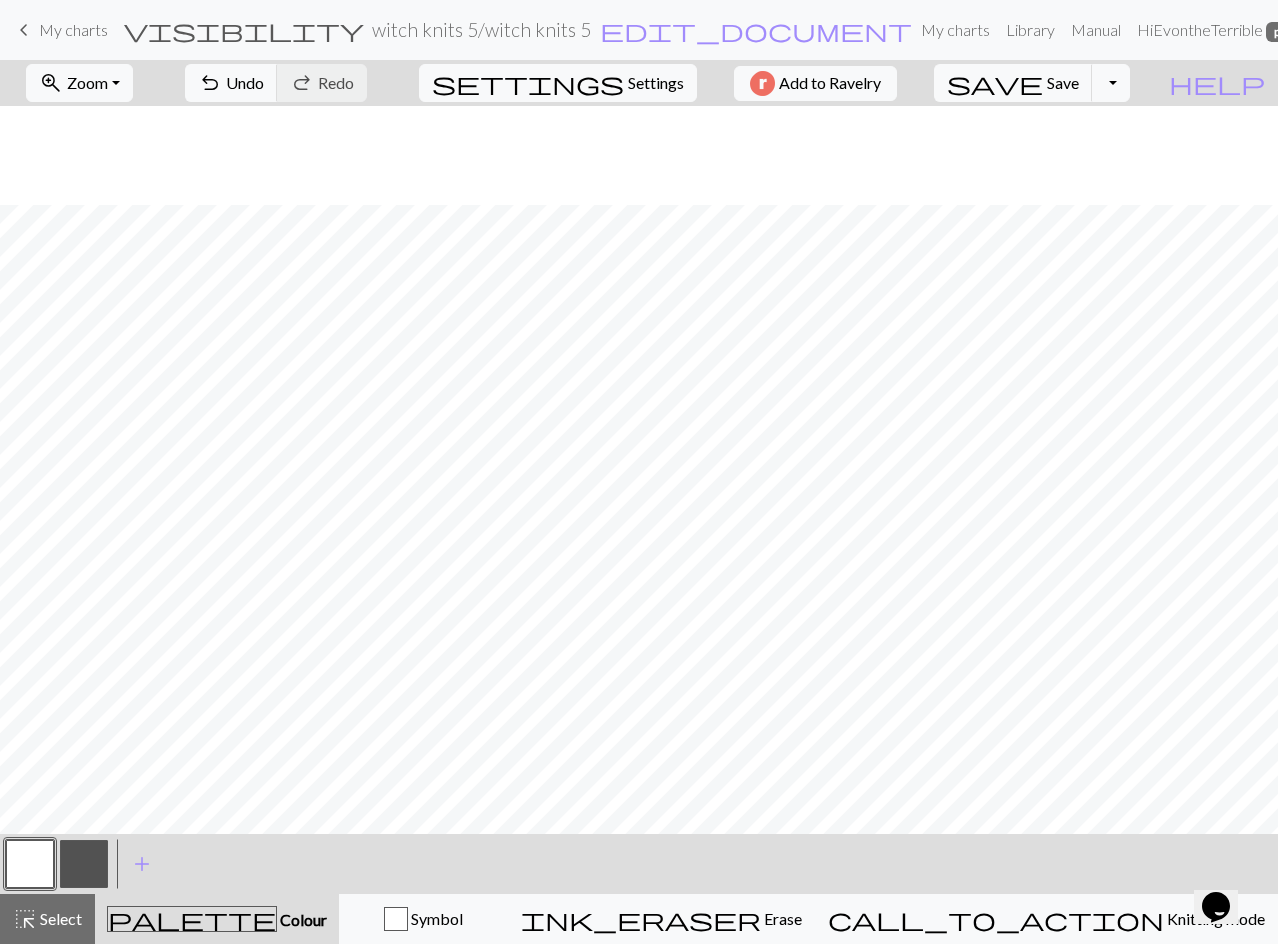 scroll, scrollTop: 577, scrollLeft: 0, axis: vertical 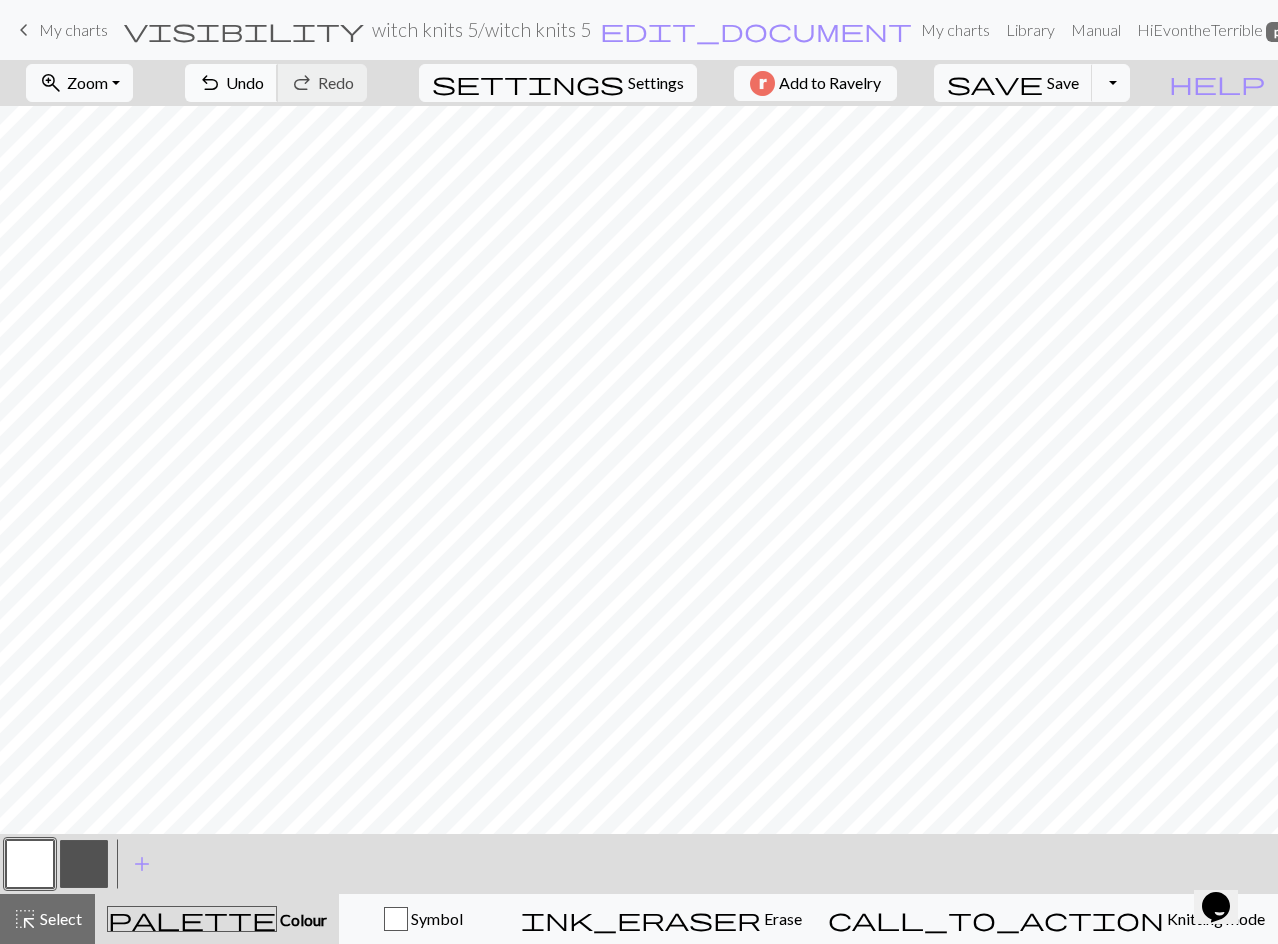 click on "Undo" at bounding box center [245, 82] 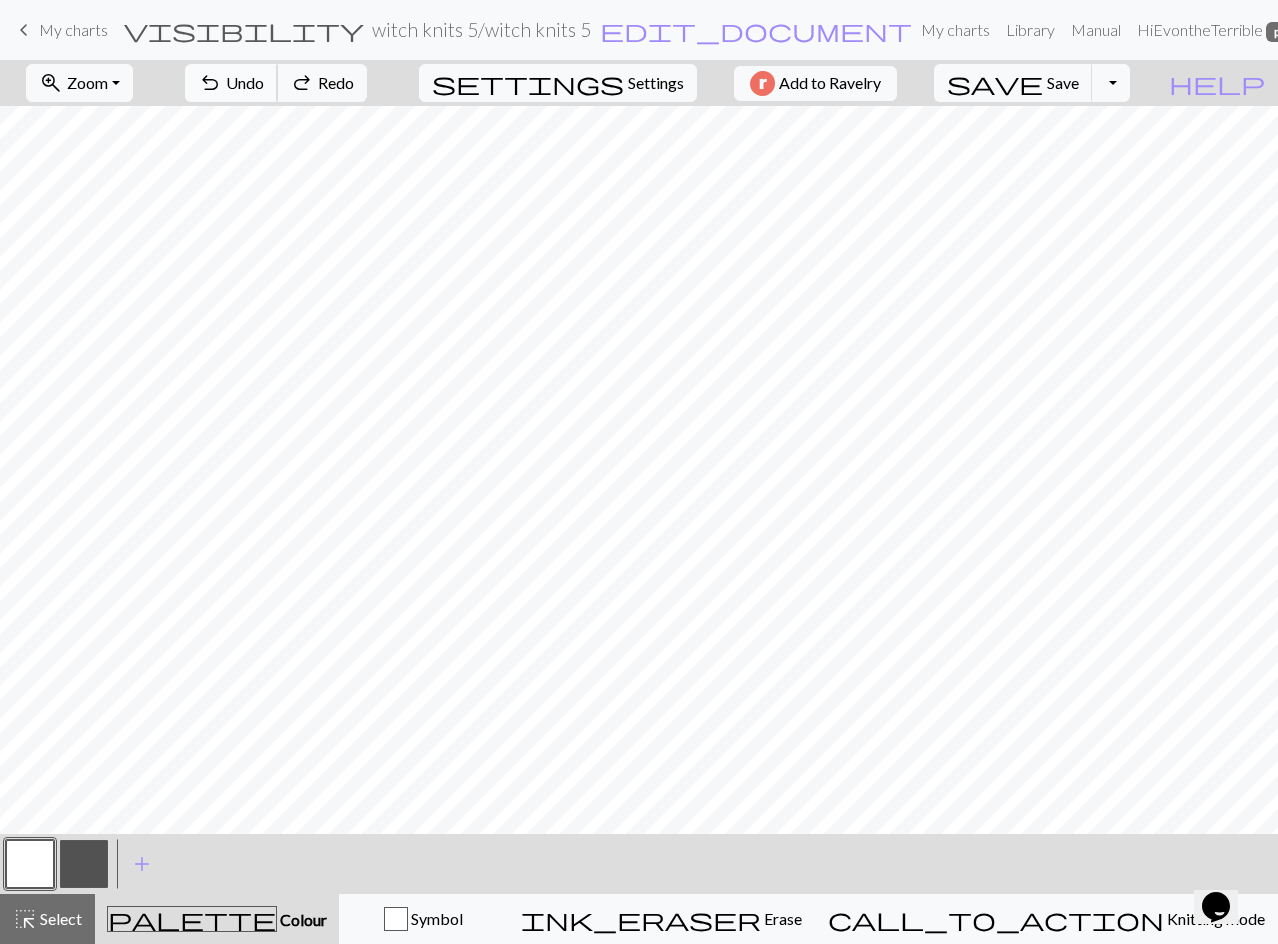 click on "Undo" at bounding box center [245, 82] 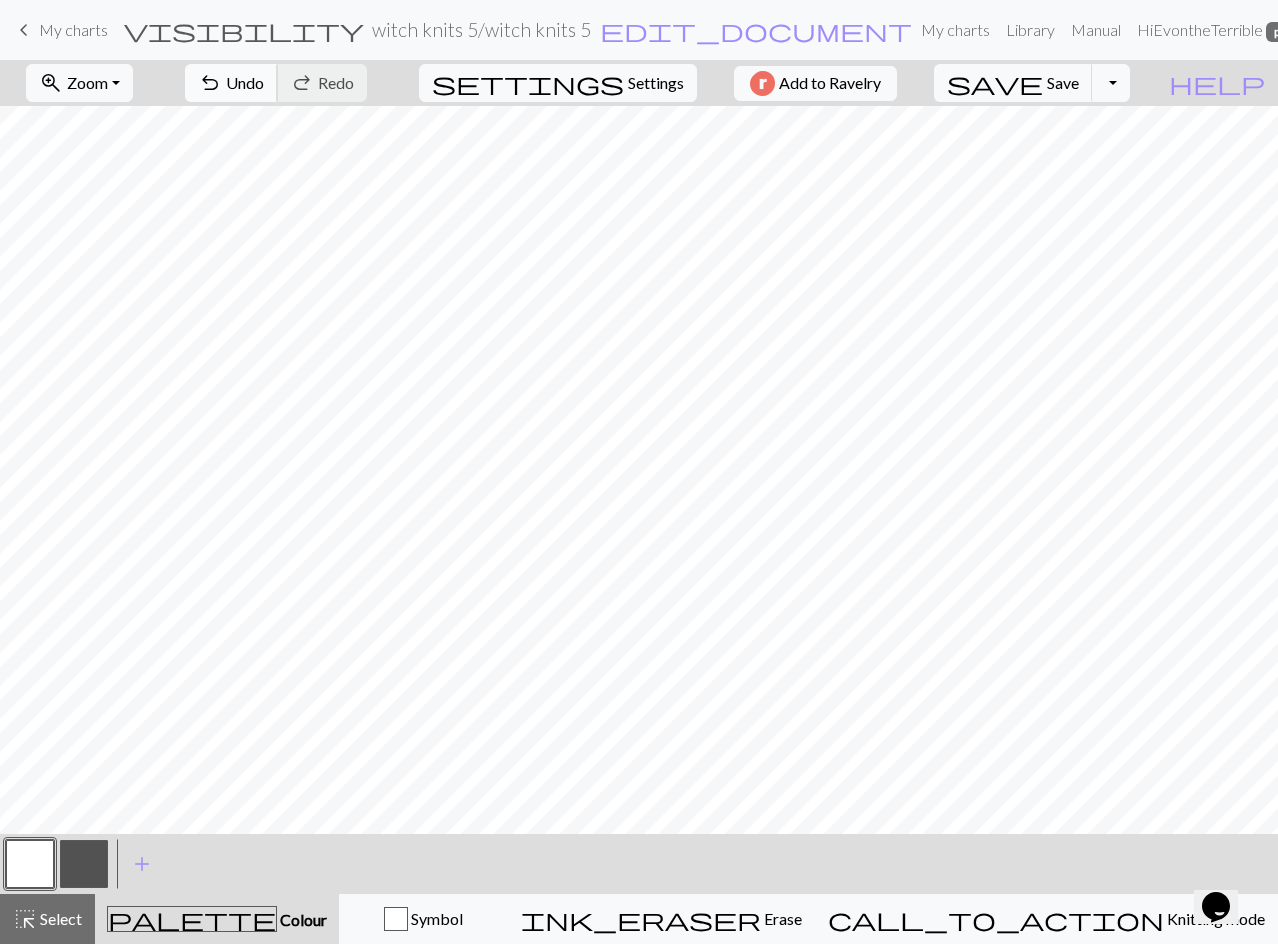 click on "Undo" at bounding box center (245, 82) 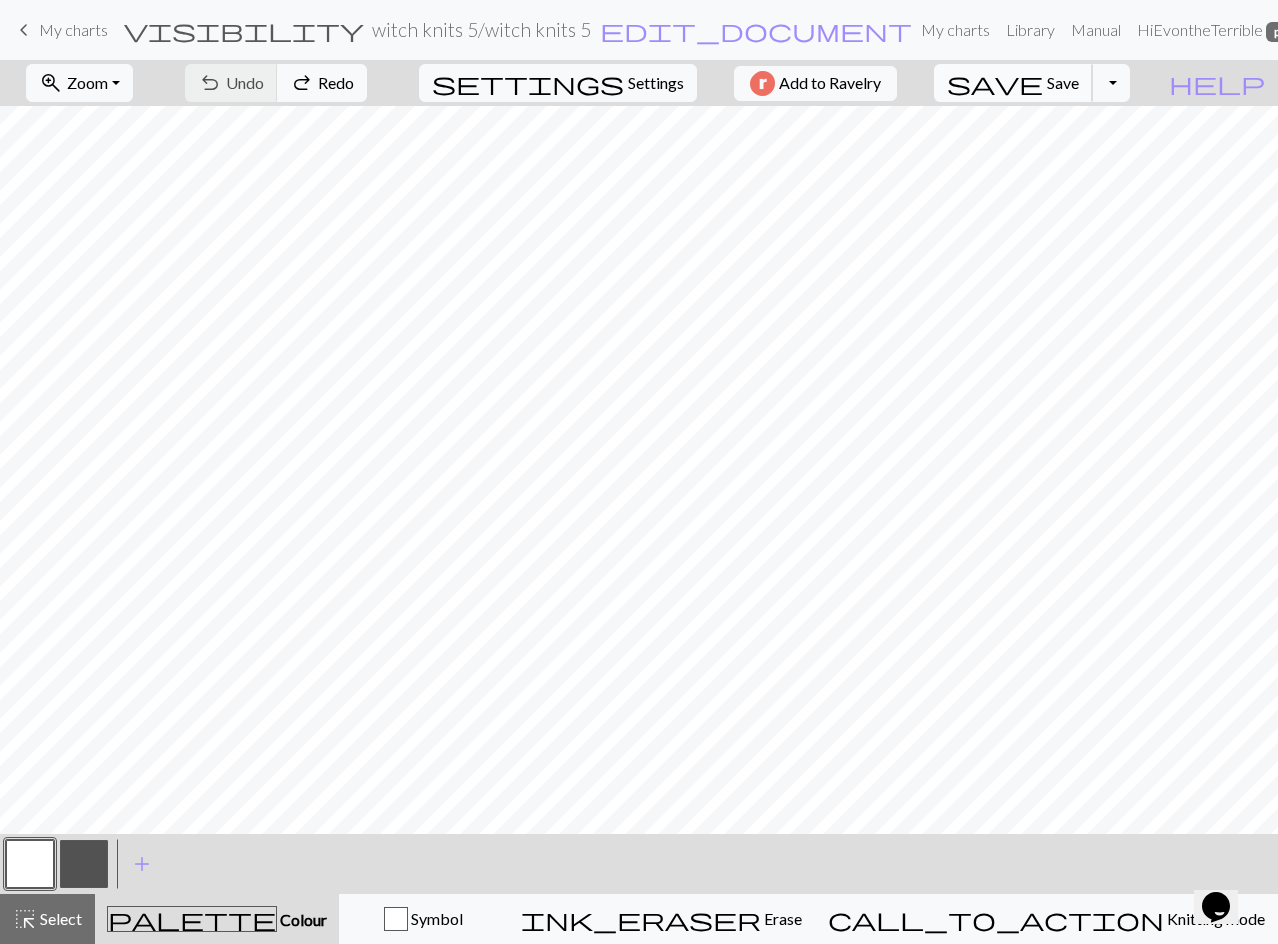 click on "save" at bounding box center (995, 83) 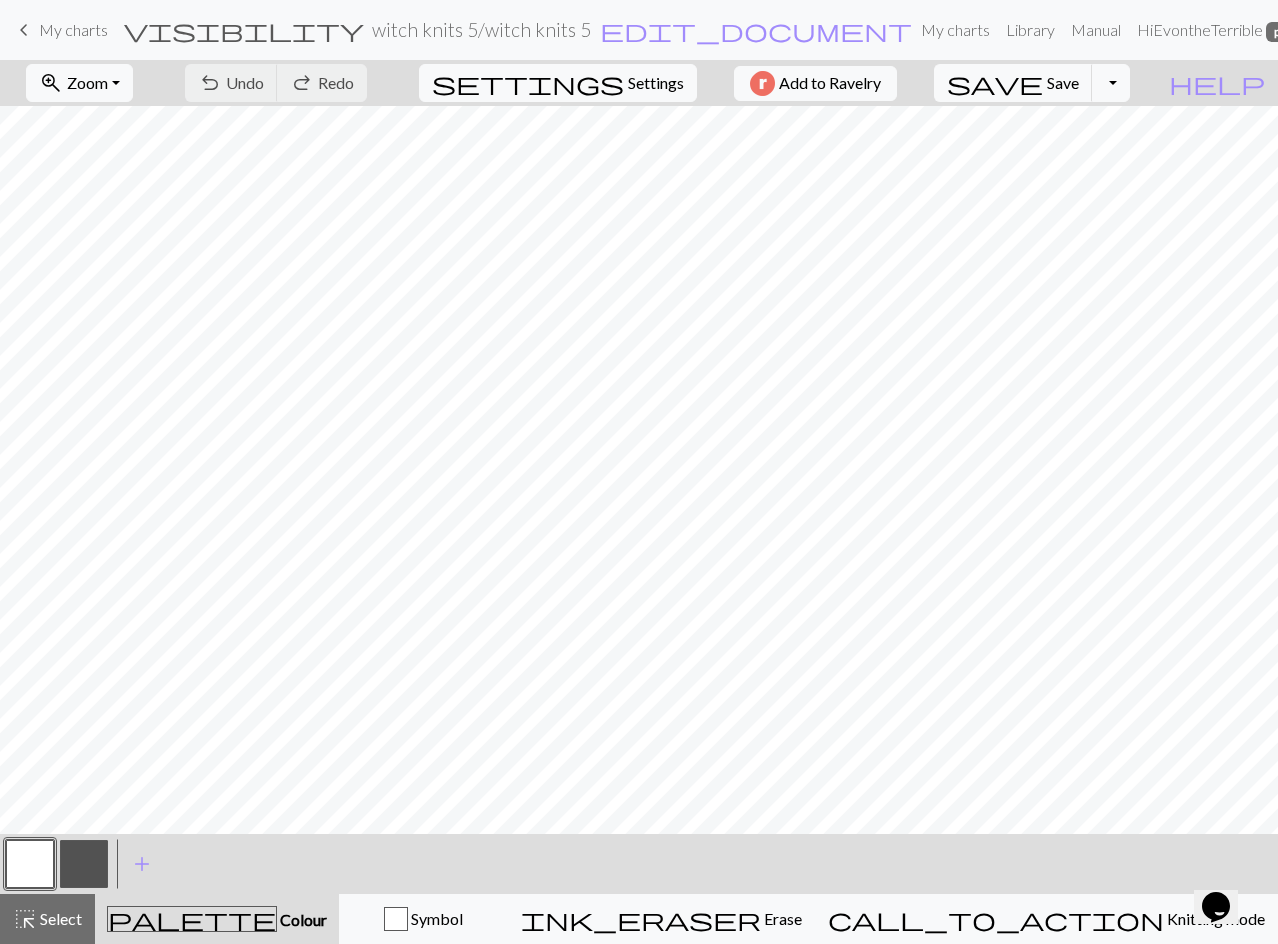 click at bounding box center (84, 864) 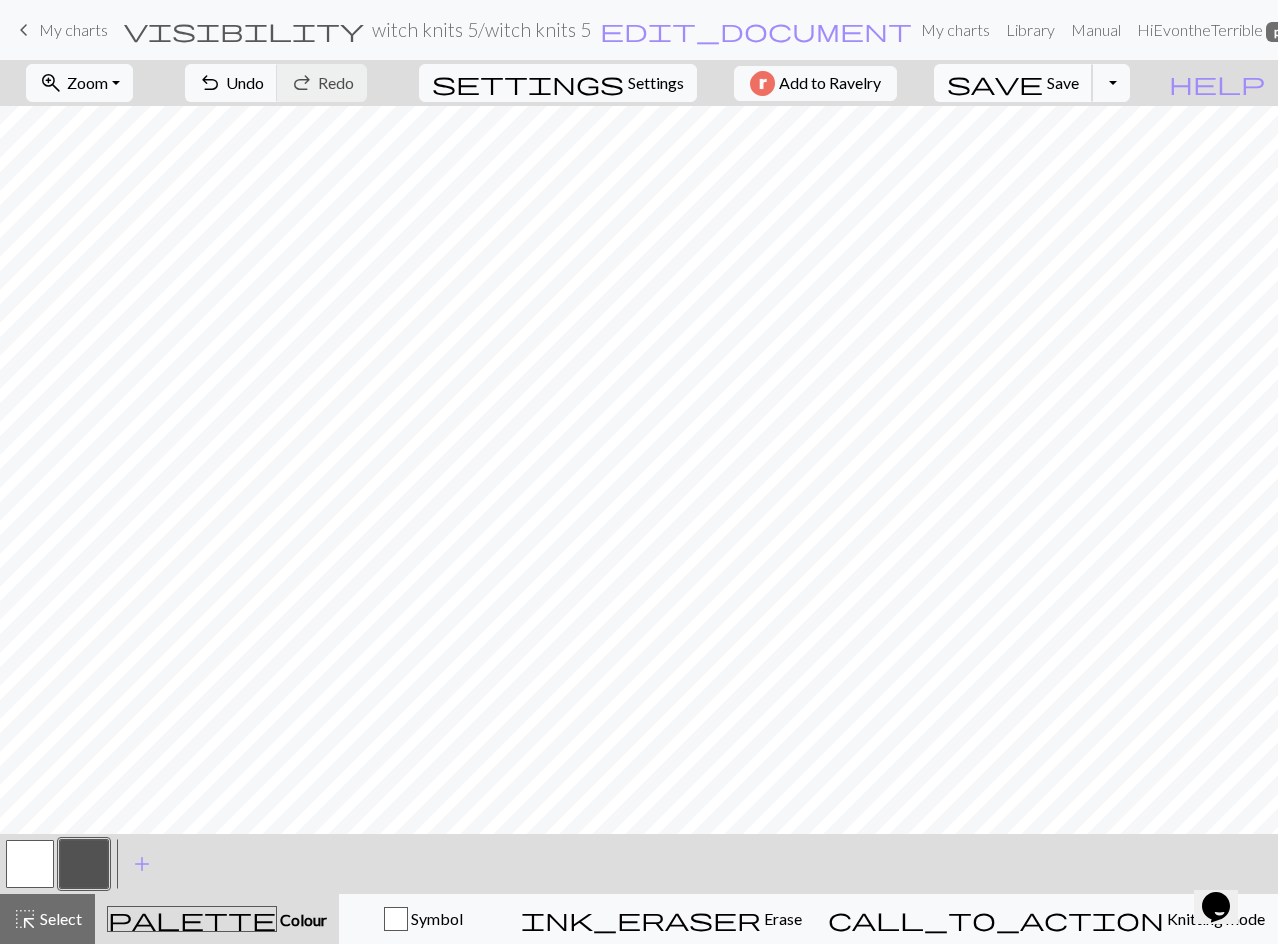 click on "Save" at bounding box center (1063, 82) 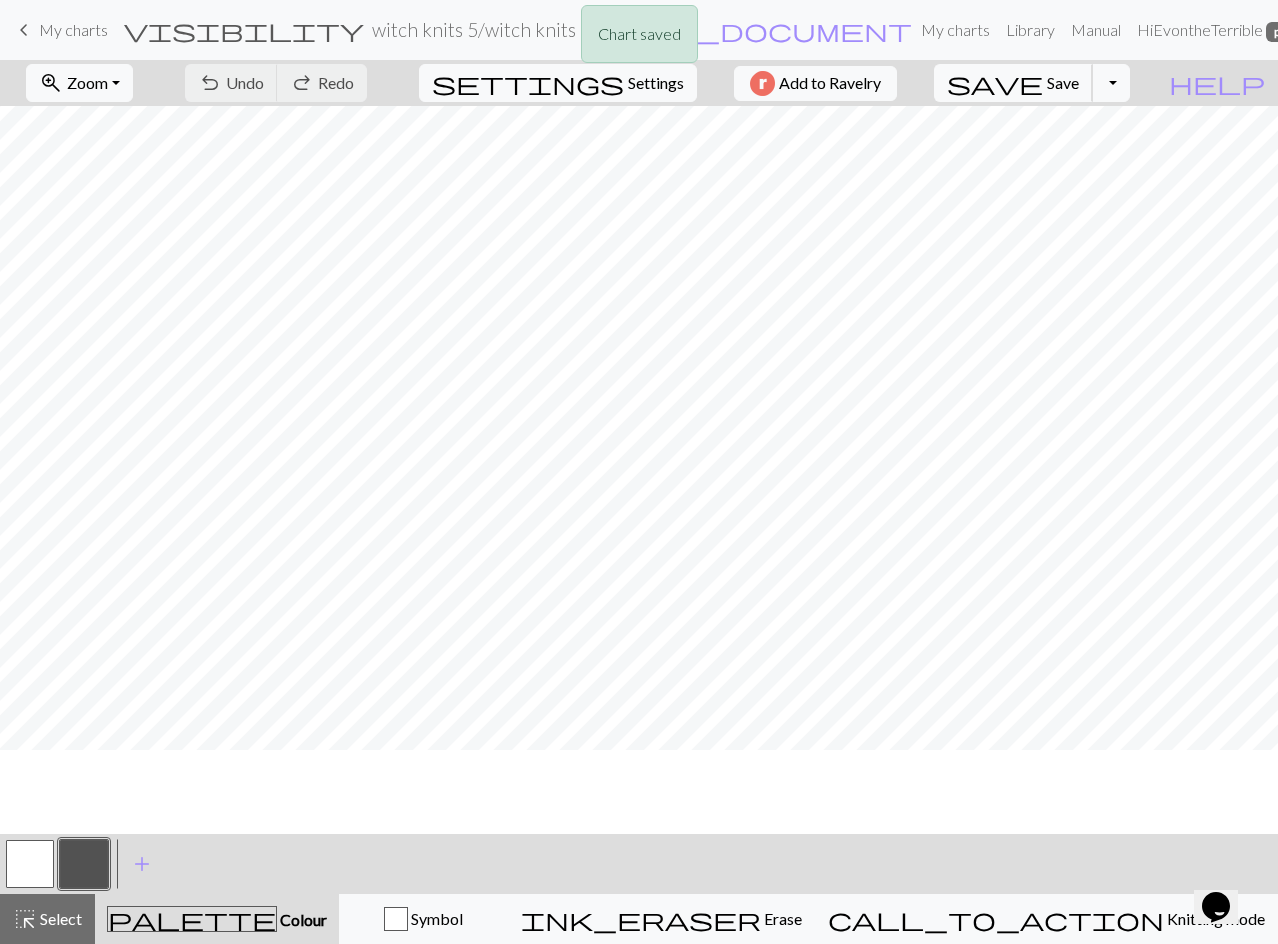 scroll, scrollTop: 377, scrollLeft: 0, axis: vertical 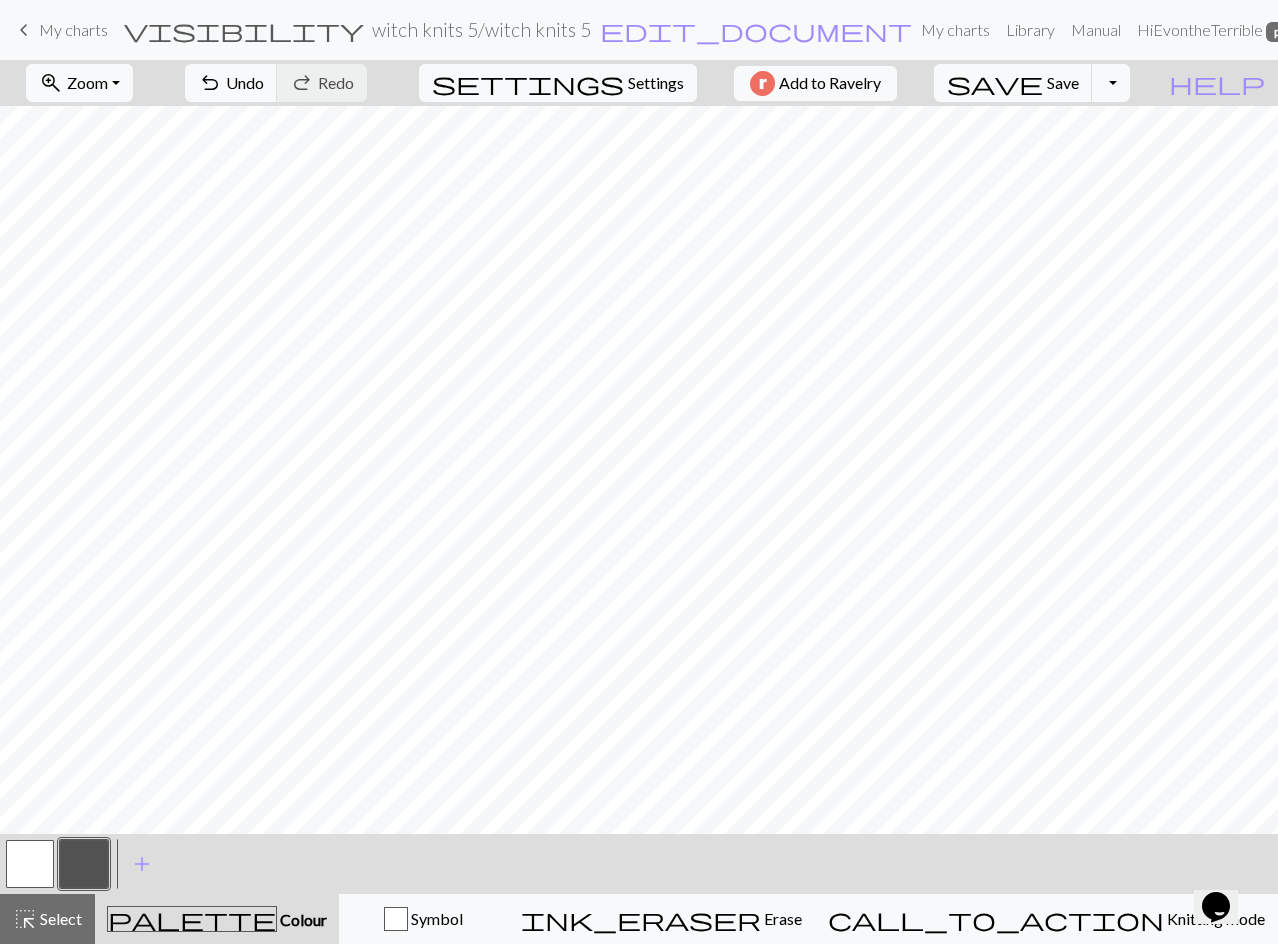 click at bounding box center (30, 864) 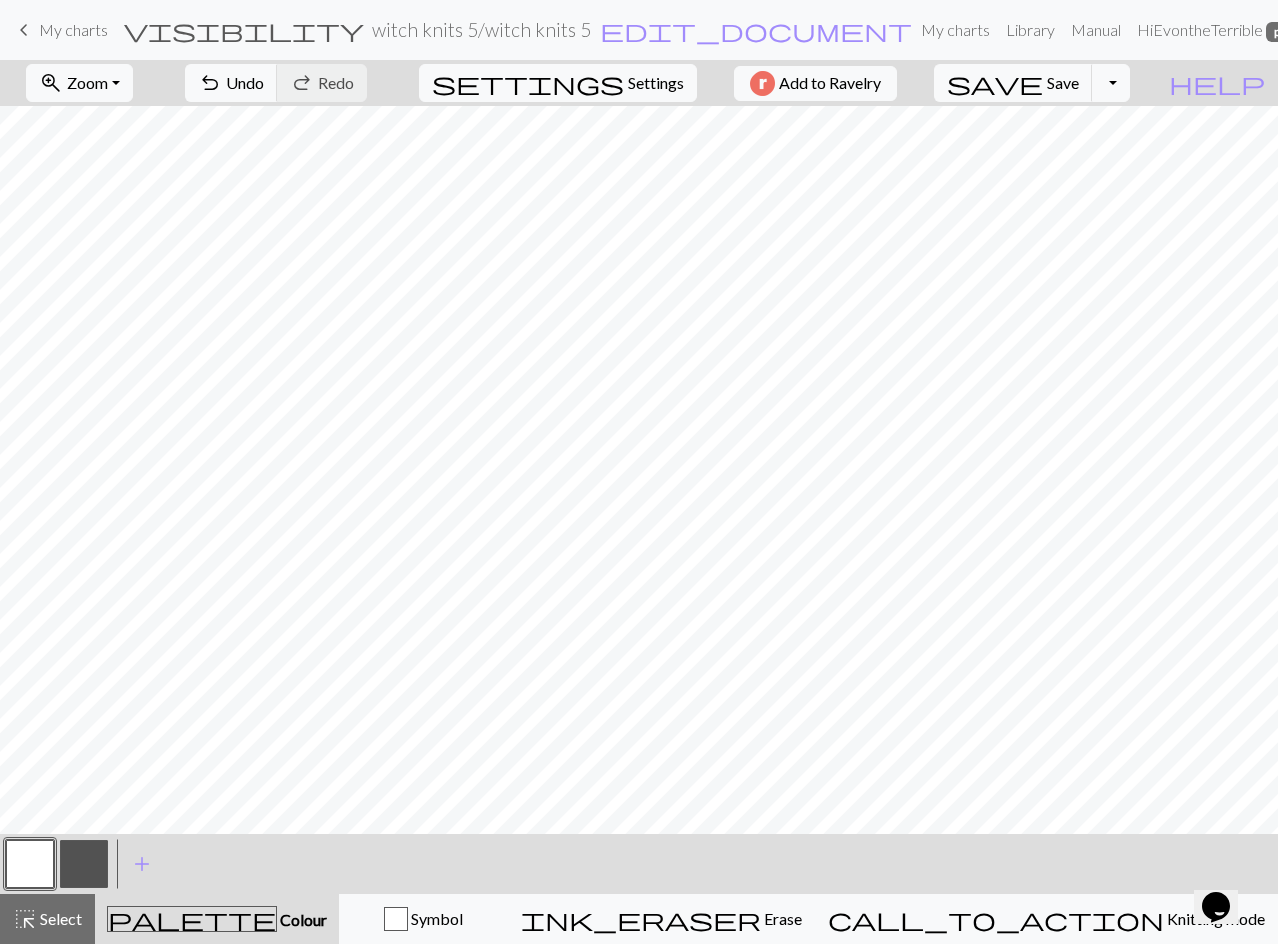 click at bounding box center (30, 864) 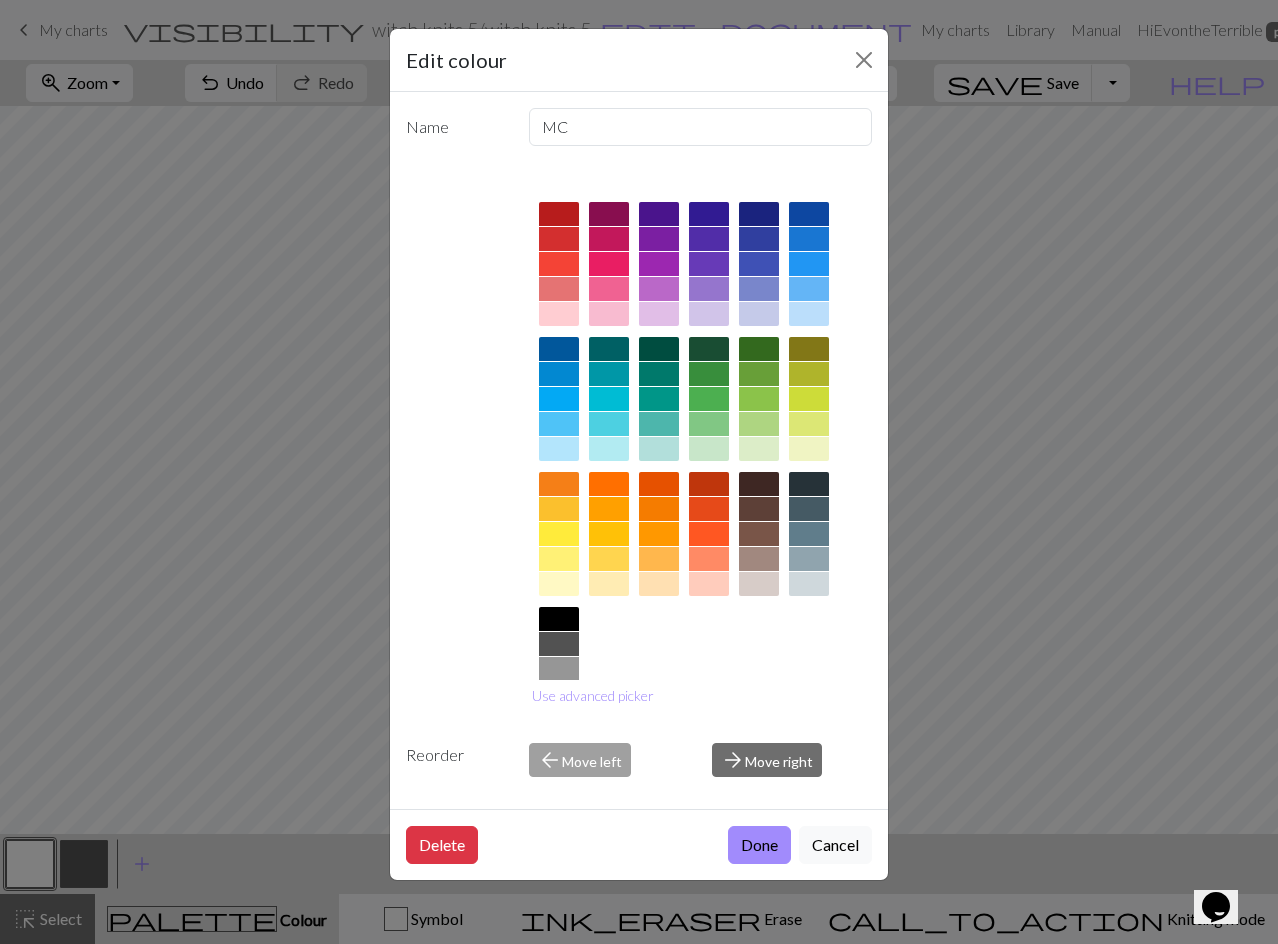 click on "Done" at bounding box center [759, 845] 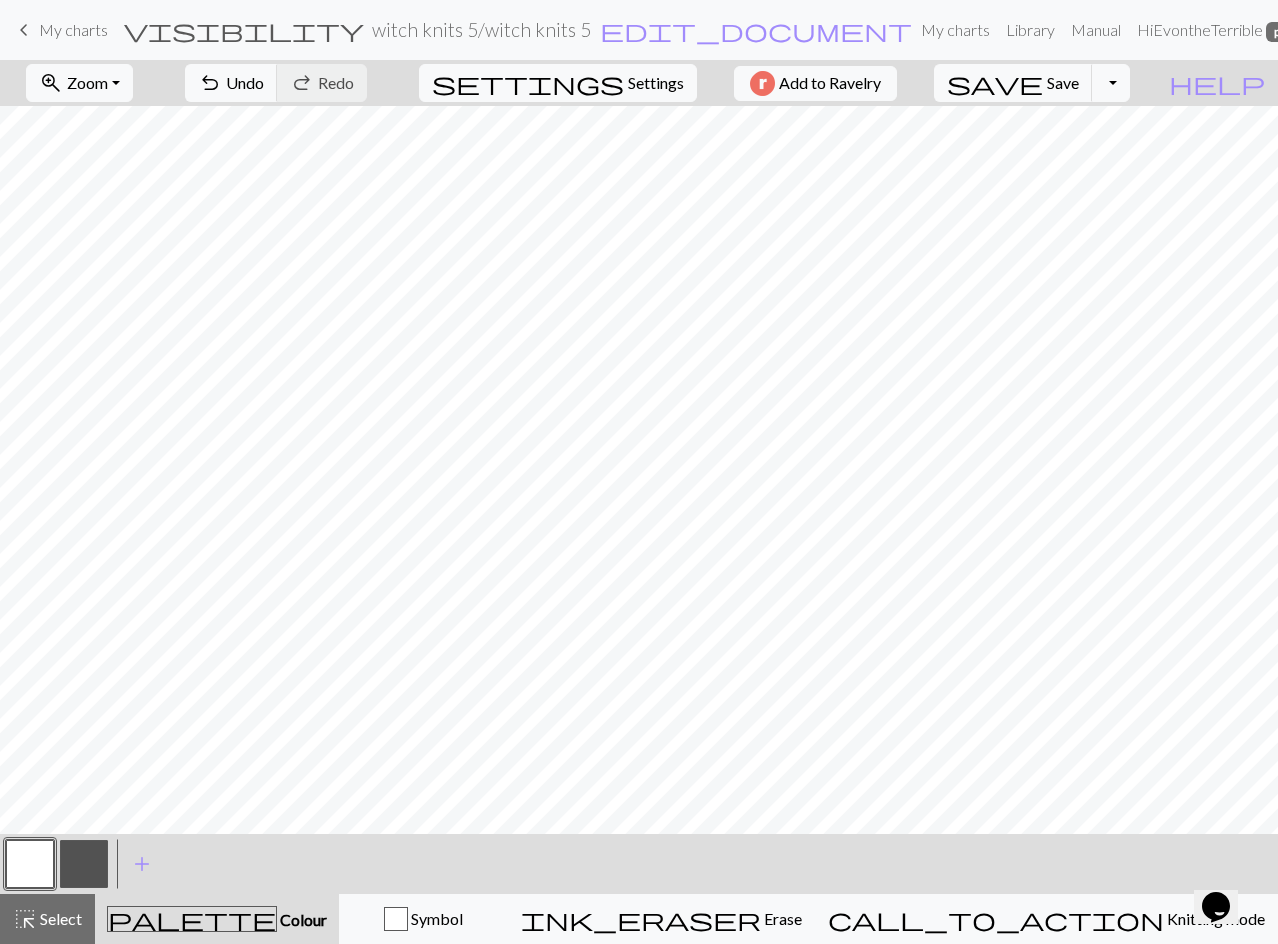 click on "add Add a  colour" at bounding box center (142, 864) 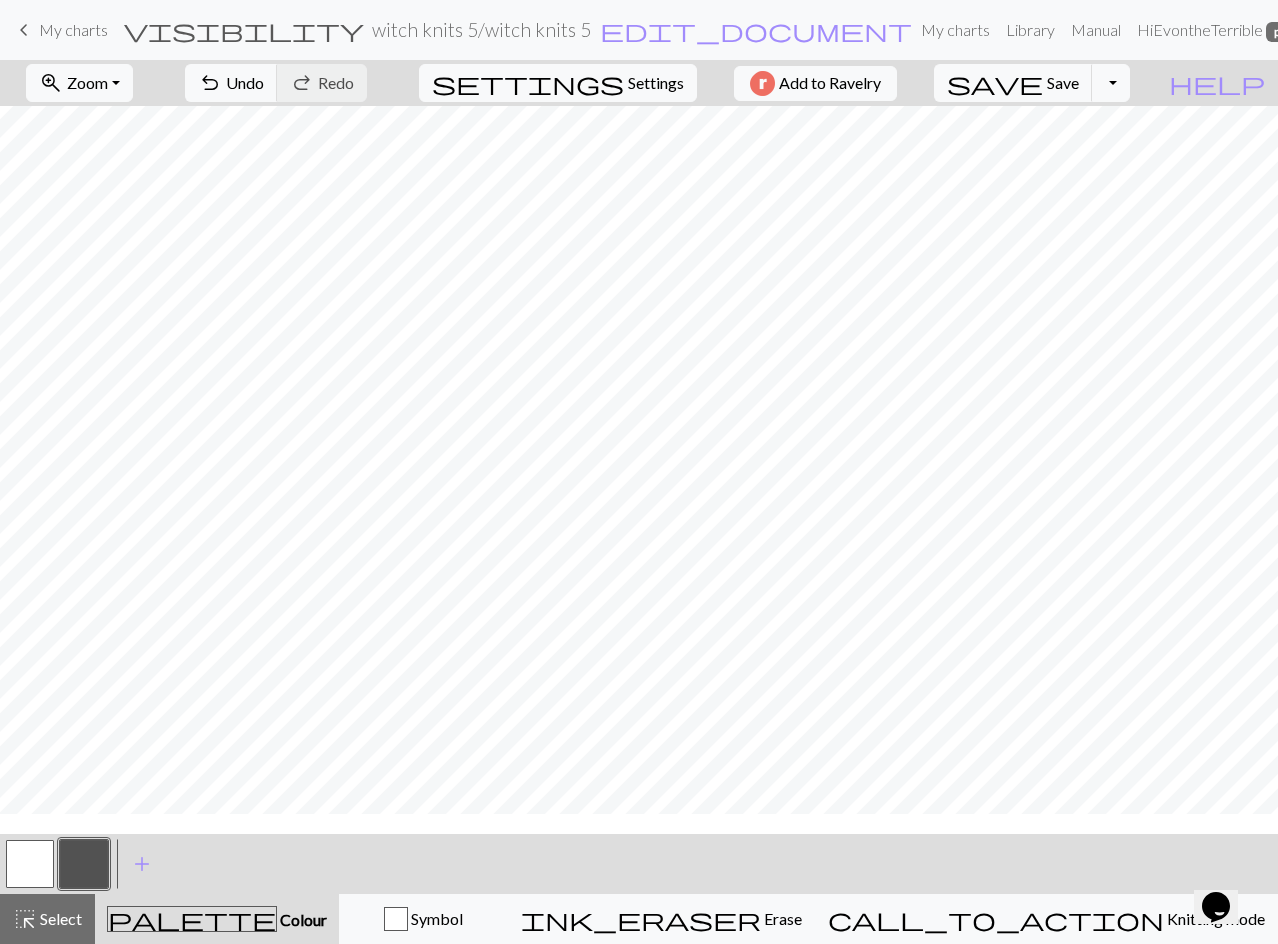 scroll, scrollTop: 277, scrollLeft: 0, axis: vertical 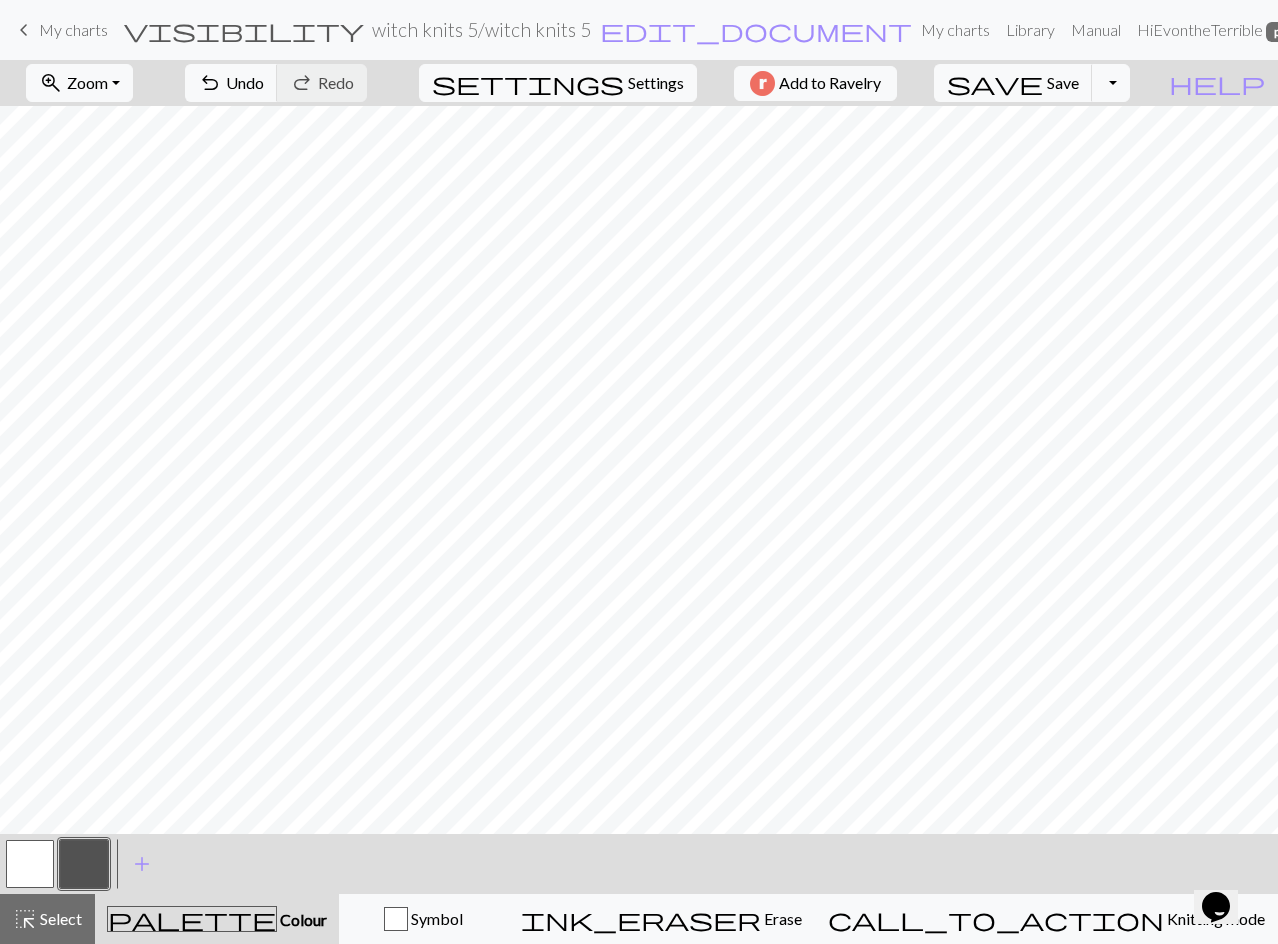 click at bounding box center [30, 864] 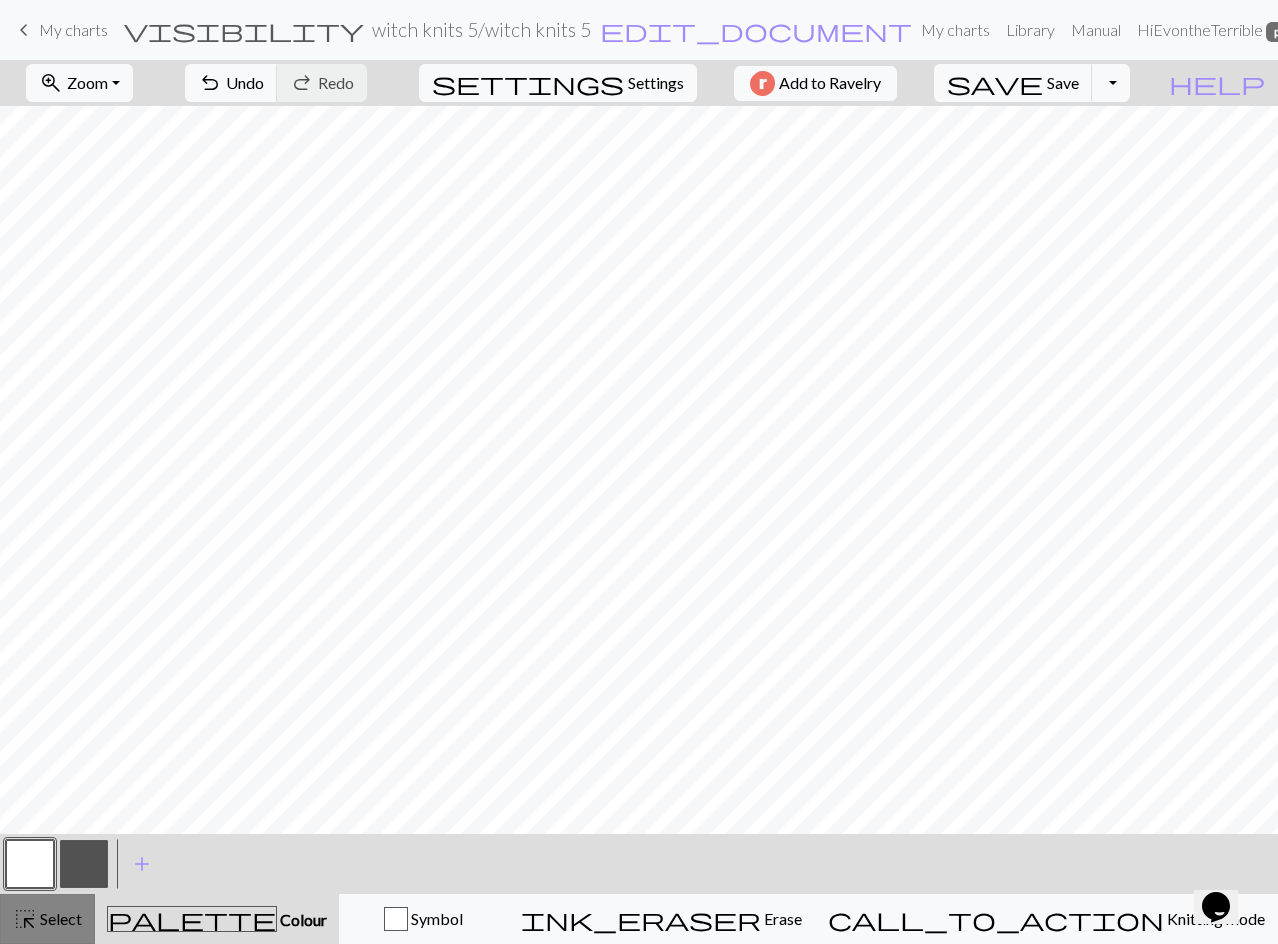 click on "highlight_alt" at bounding box center (25, 919) 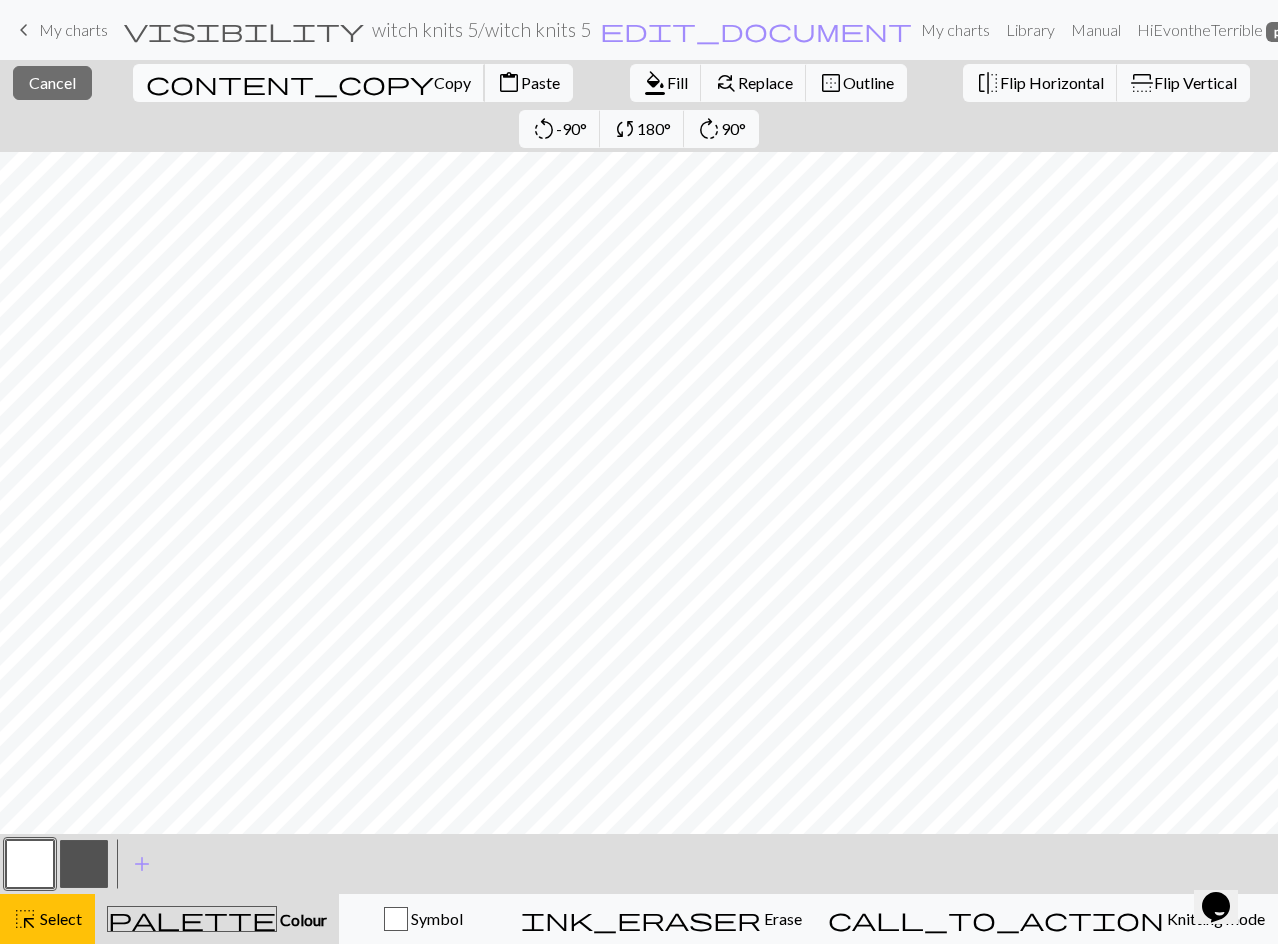 click on "Copy" at bounding box center [452, 82] 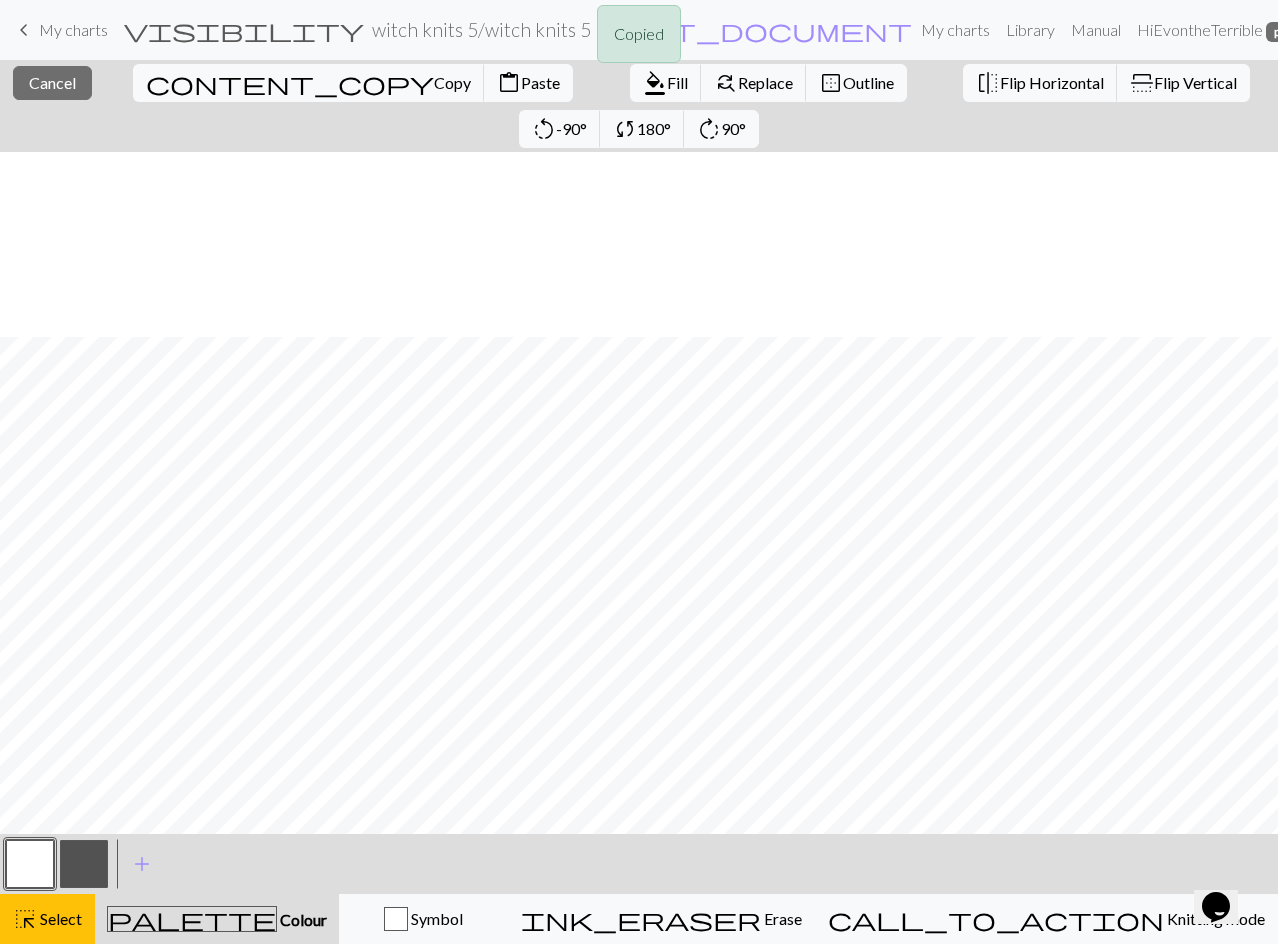 scroll, scrollTop: 577, scrollLeft: 0, axis: vertical 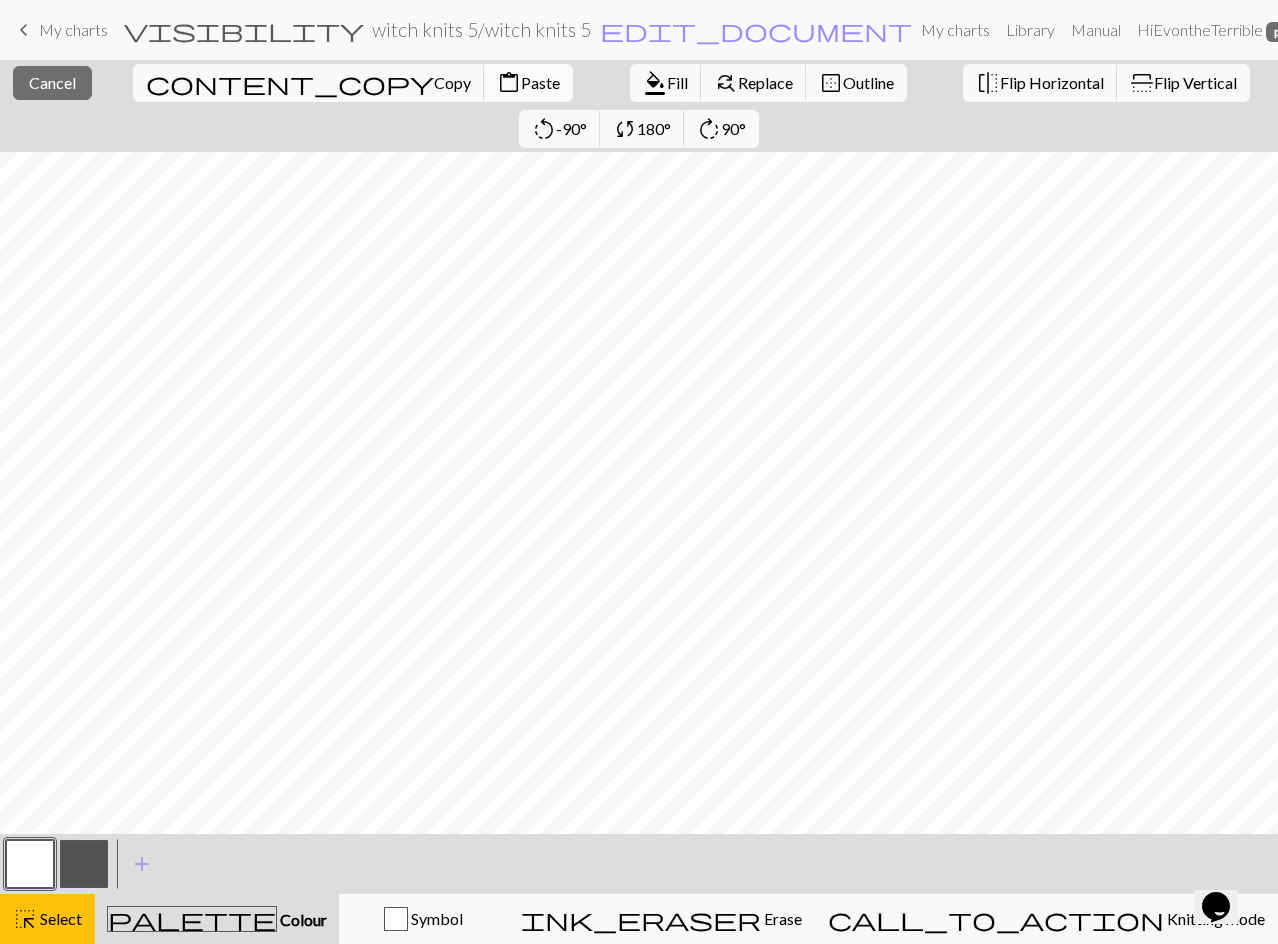 click on "Paste" at bounding box center (540, 82) 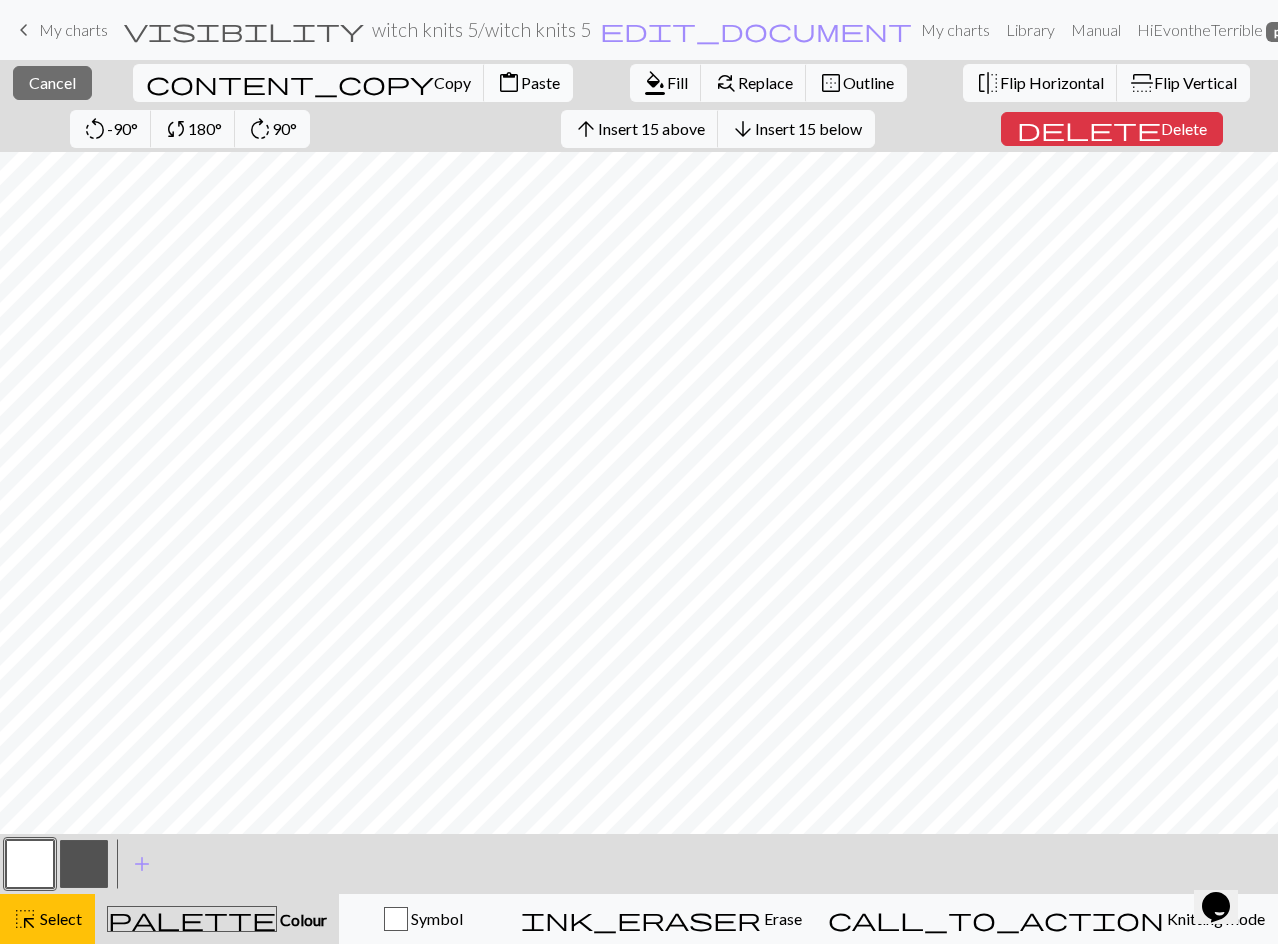 click on "Paste" at bounding box center [540, 82] 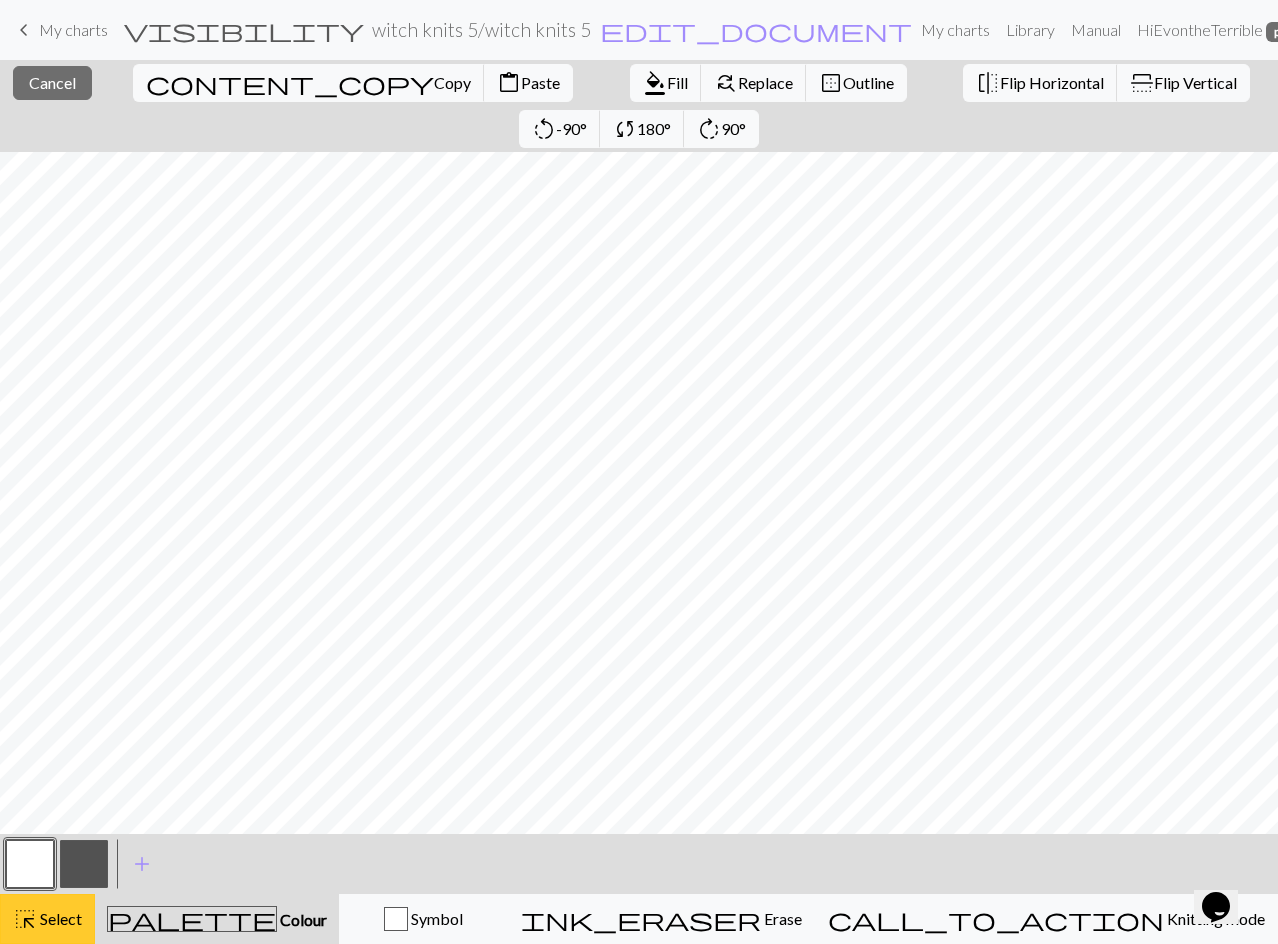 drag, startPoint x: 23, startPoint y: 921, endPoint x: 186, endPoint y: 837, distance: 183.37122 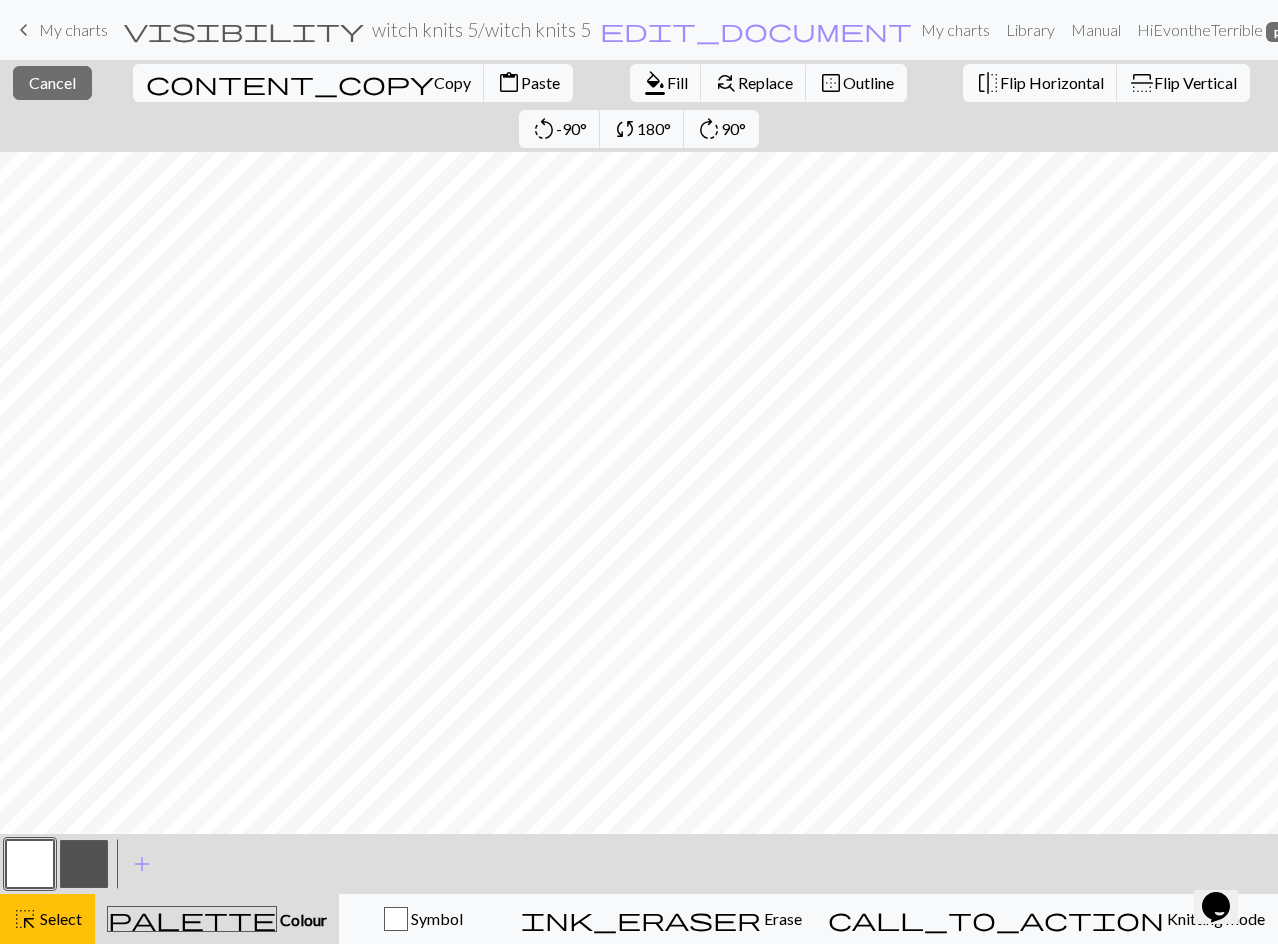 click on "highlight_alt" at bounding box center [25, 919] 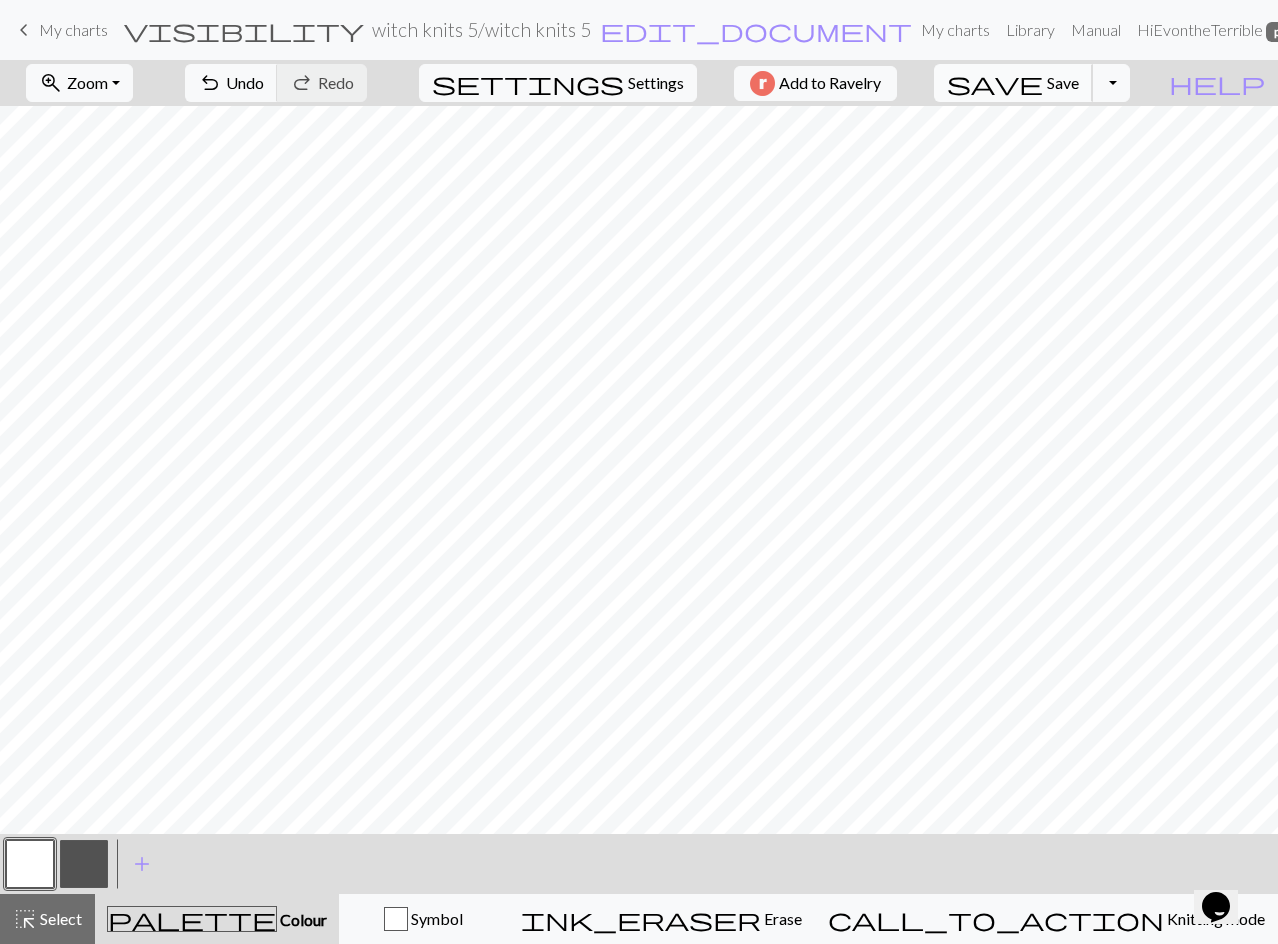 click on "Save" at bounding box center [1063, 82] 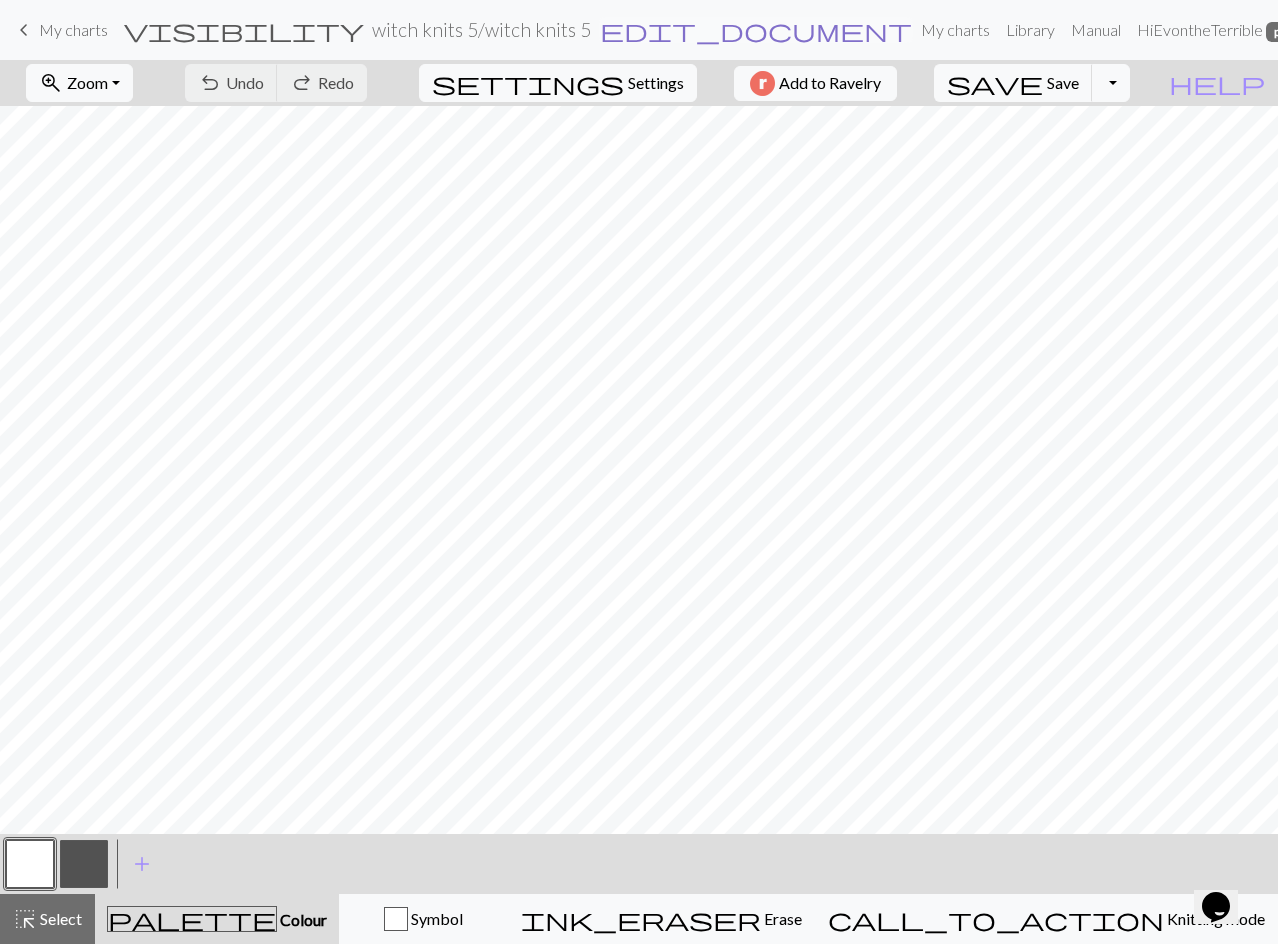 click on "edit_document" at bounding box center (756, 30) 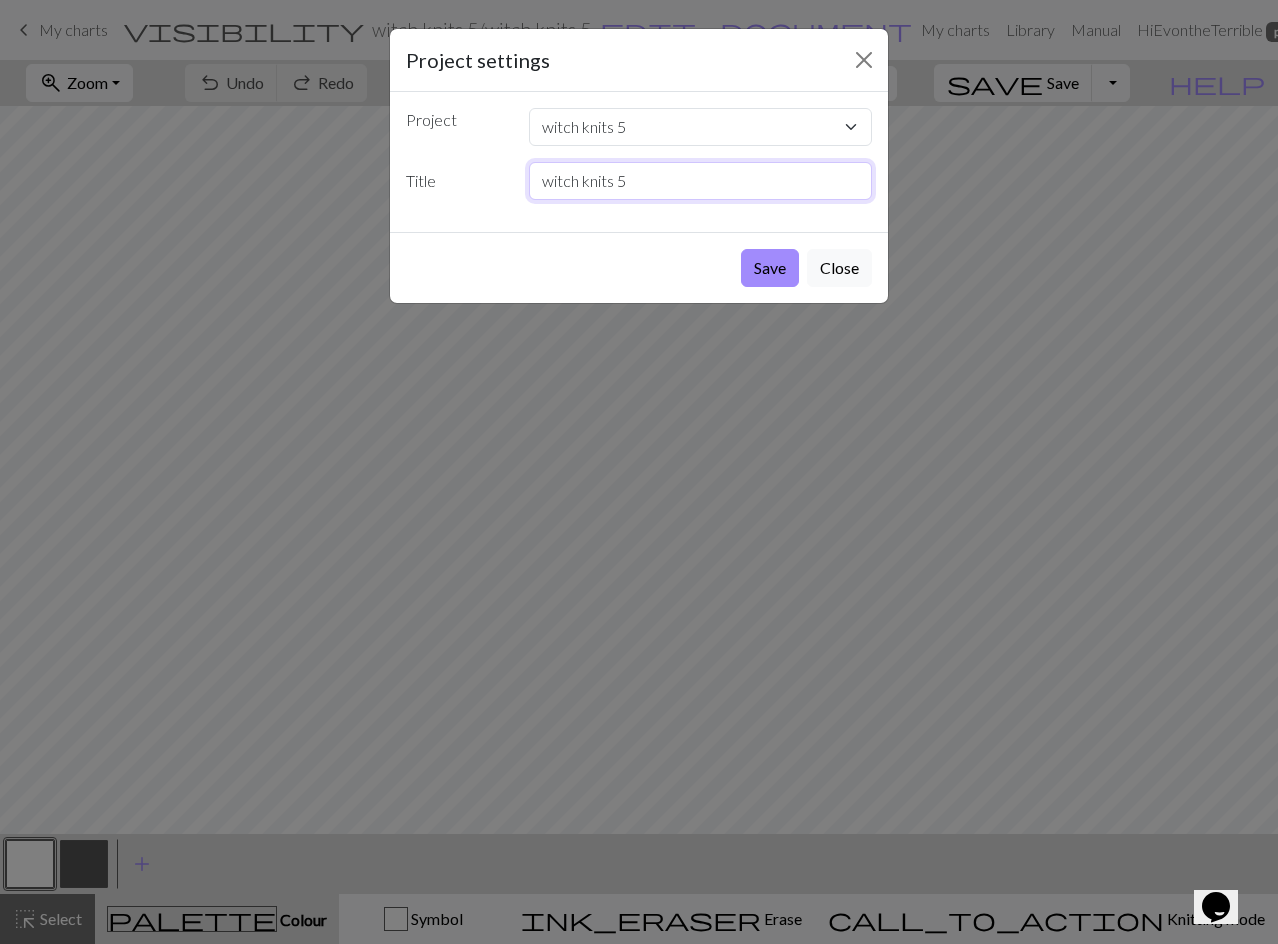 drag, startPoint x: 644, startPoint y: 177, endPoint x: 540, endPoint y: 186, distance: 104.388695 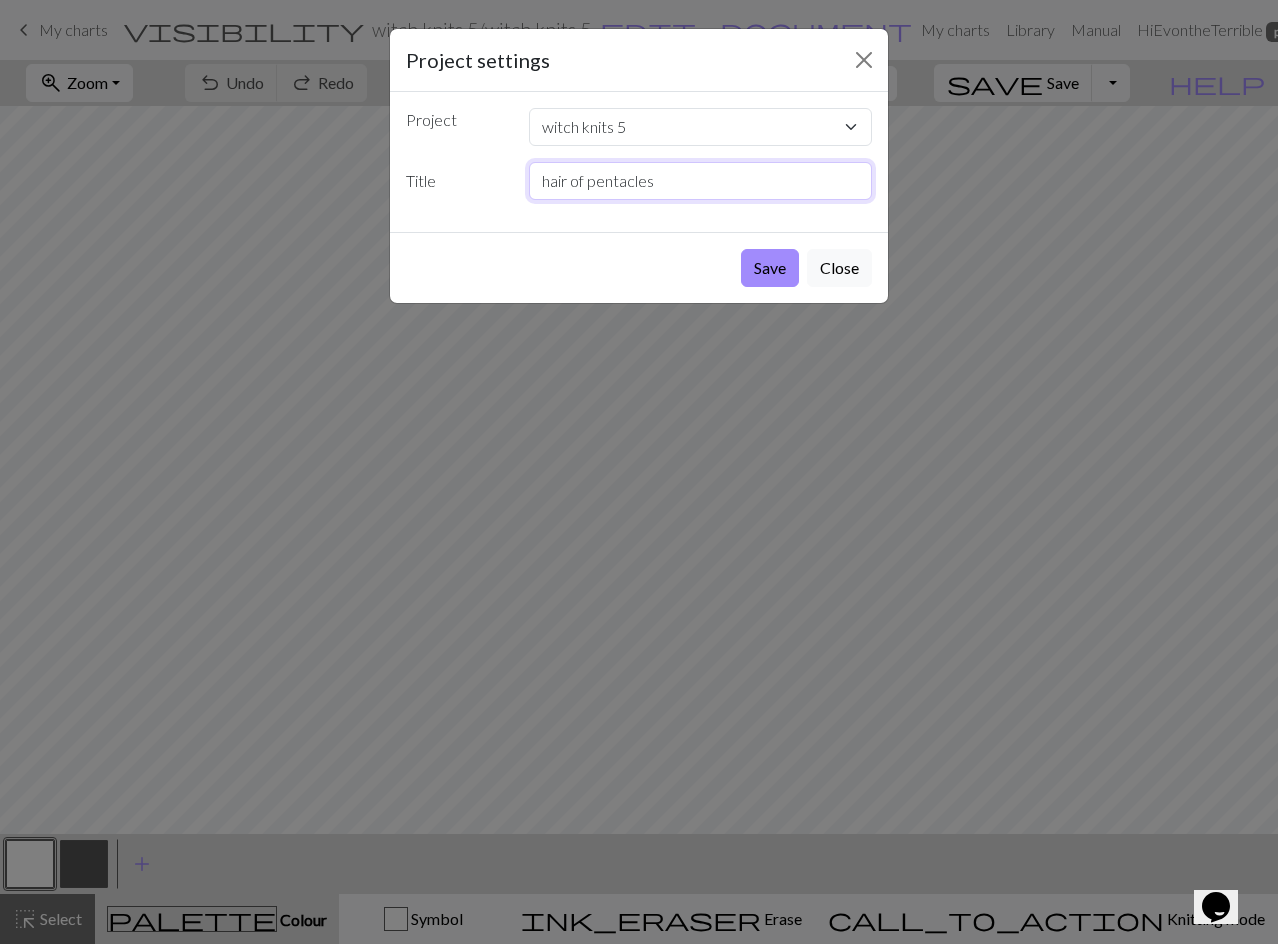 type on "hair of pentacles" 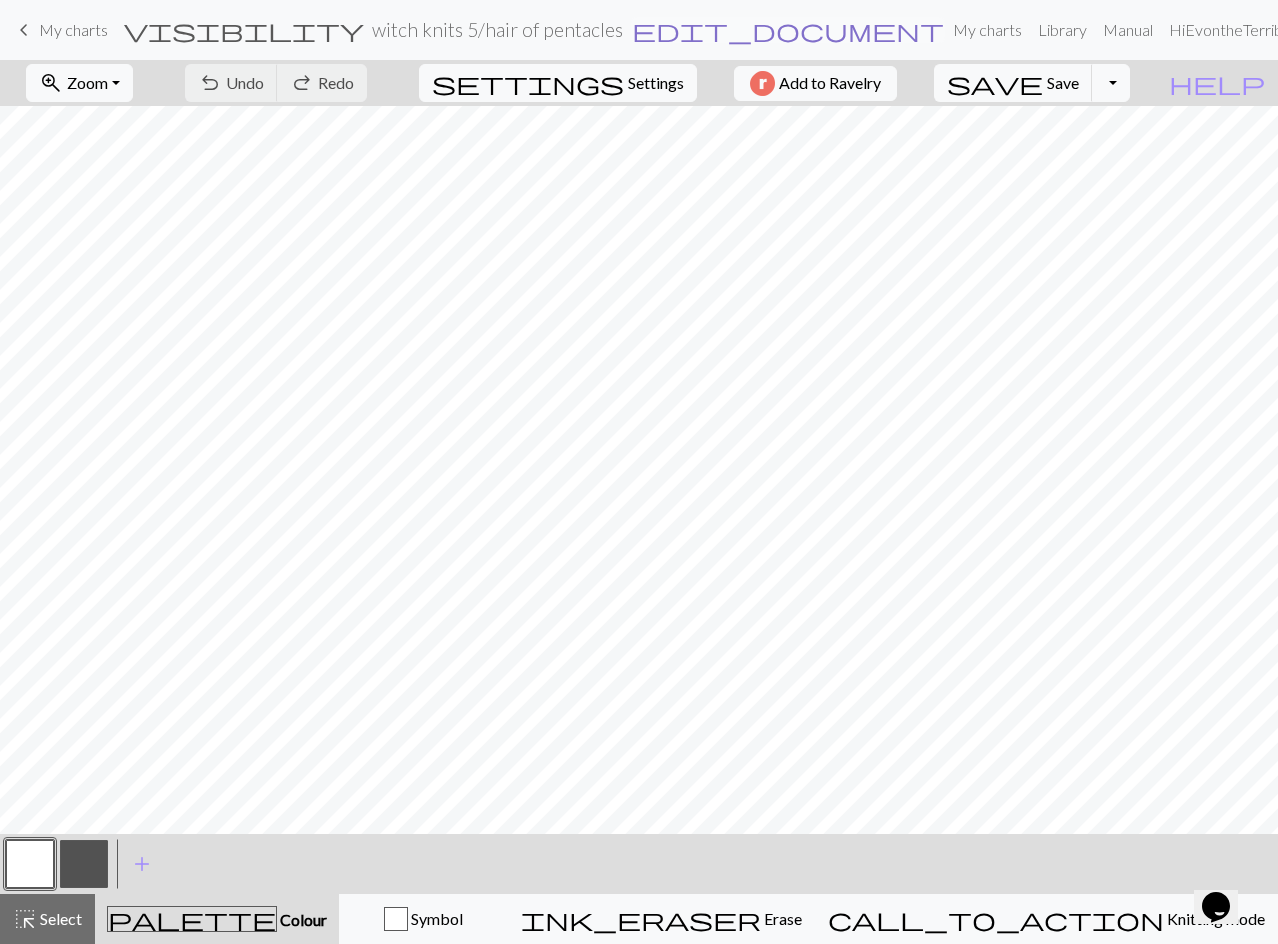 click on "edit_document" at bounding box center (788, 30) 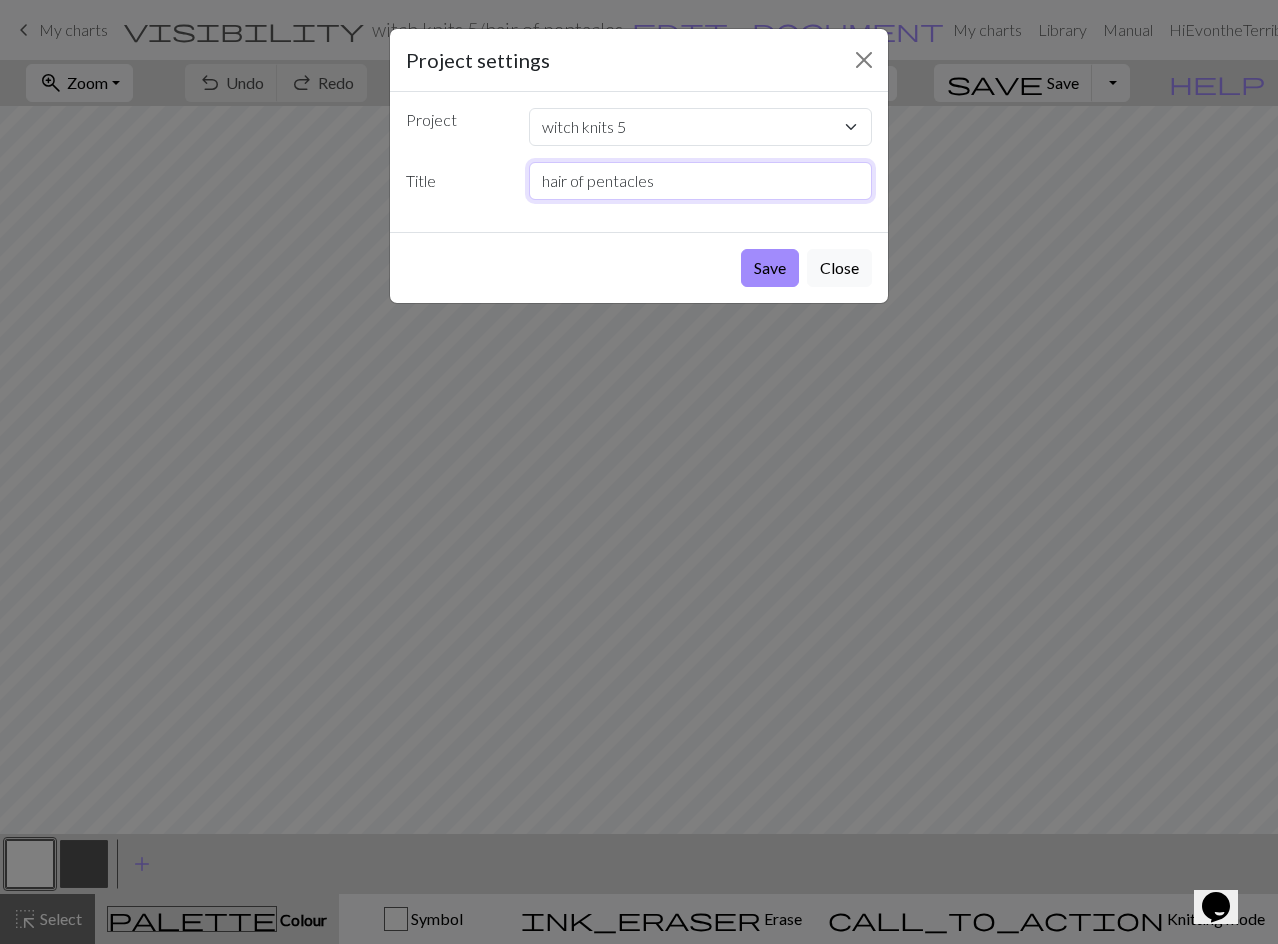 drag, startPoint x: 590, startPoint y: 183, endPoint x: 711, endPoint y: 182, distance: 121.004135 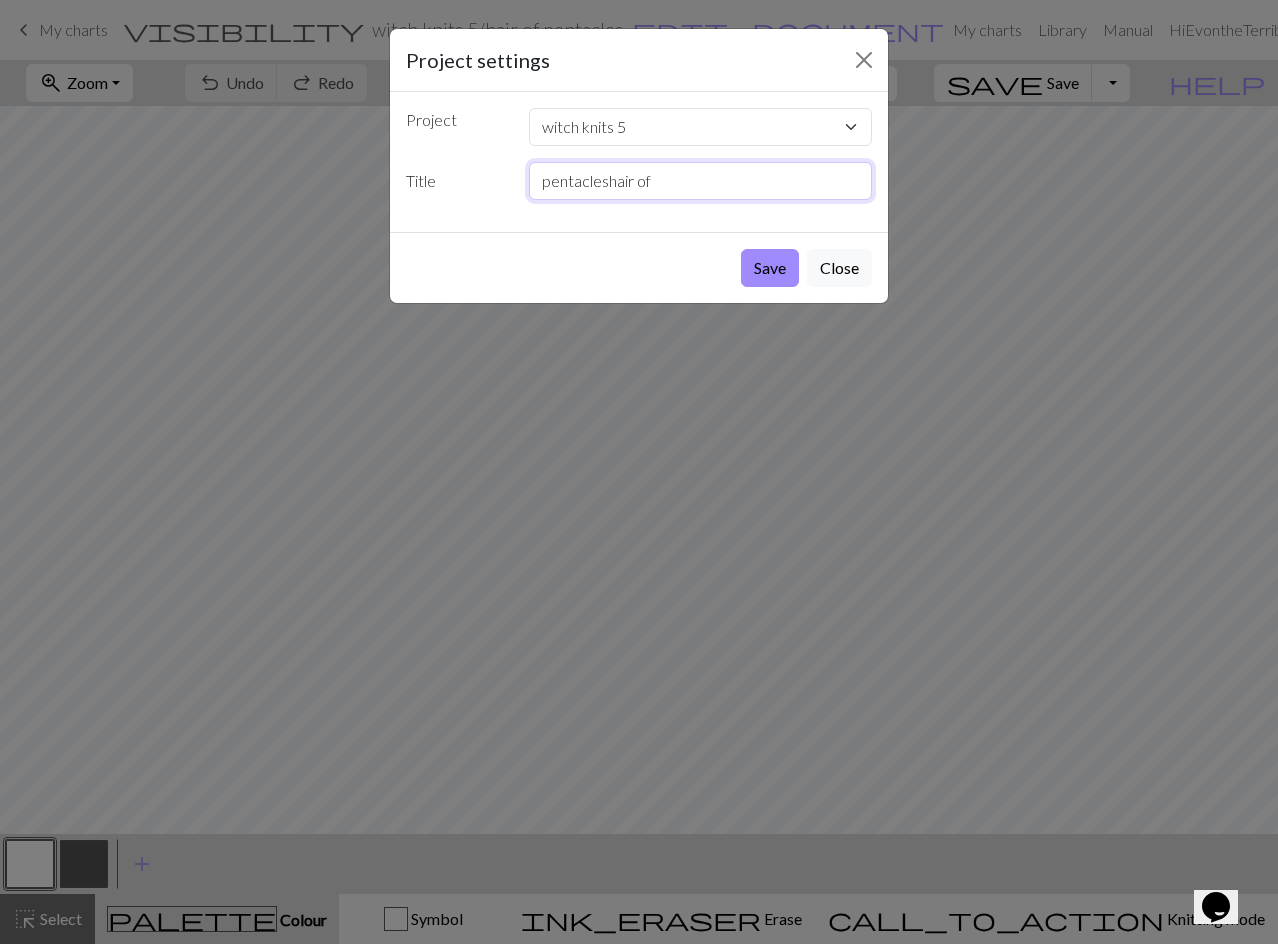 drag, startPoint x: 686, startPoint y: 186, endPoint x: 545, endPoint y: 192, distance: 141.12761 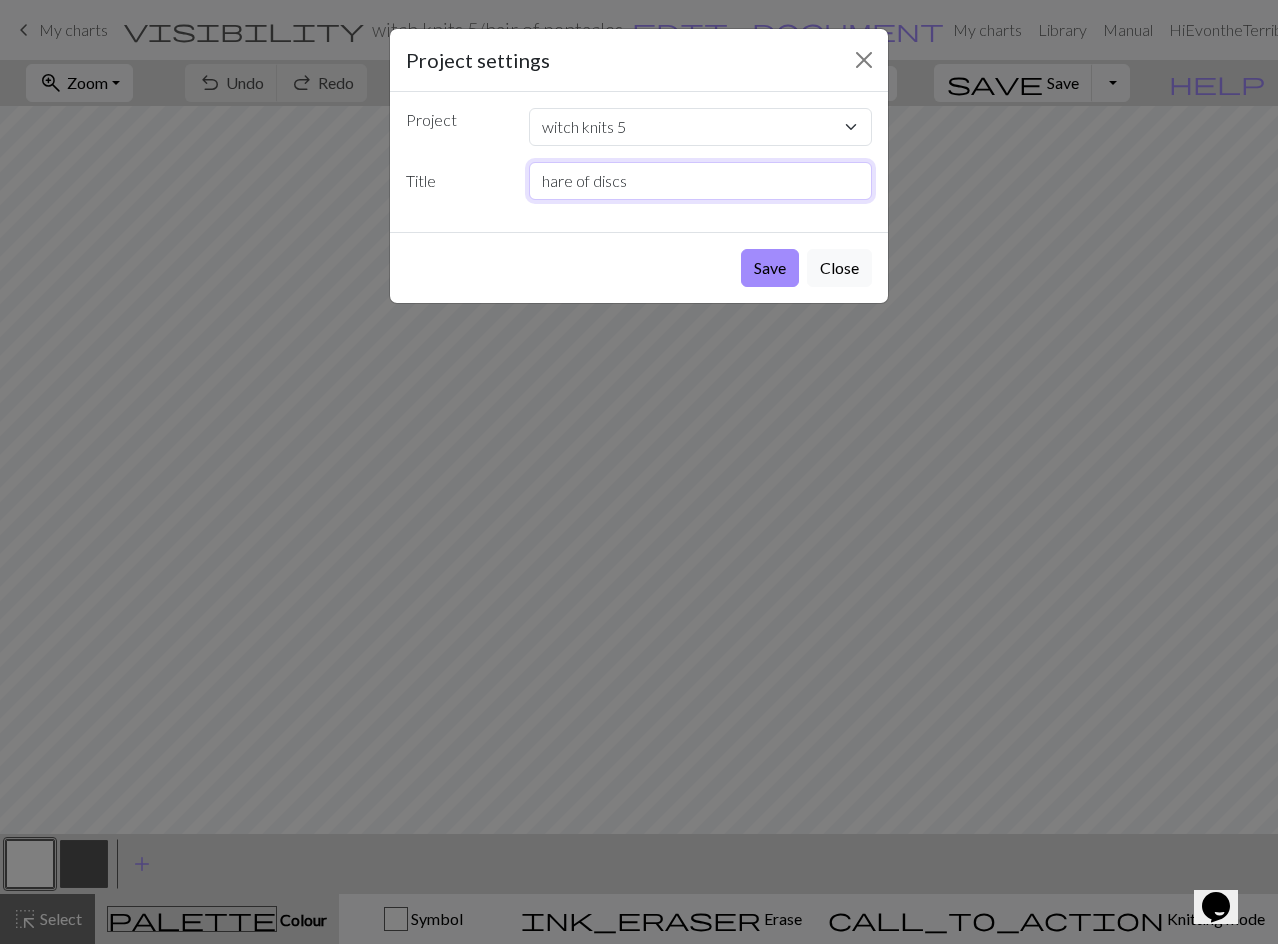 type on "hare of discs" 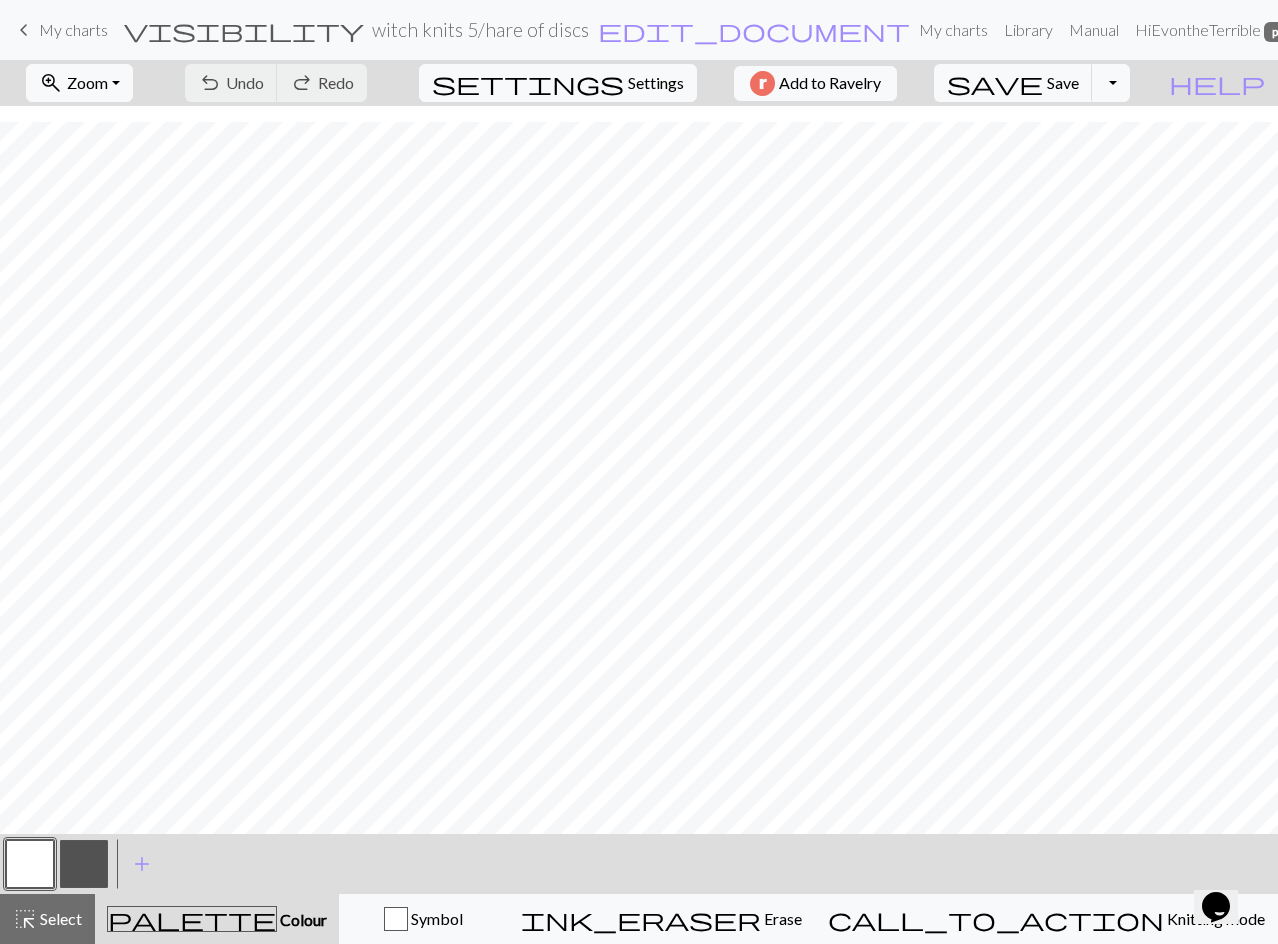 scroll, scrollTop: 677, scrollLeft: 0, axis: vertical 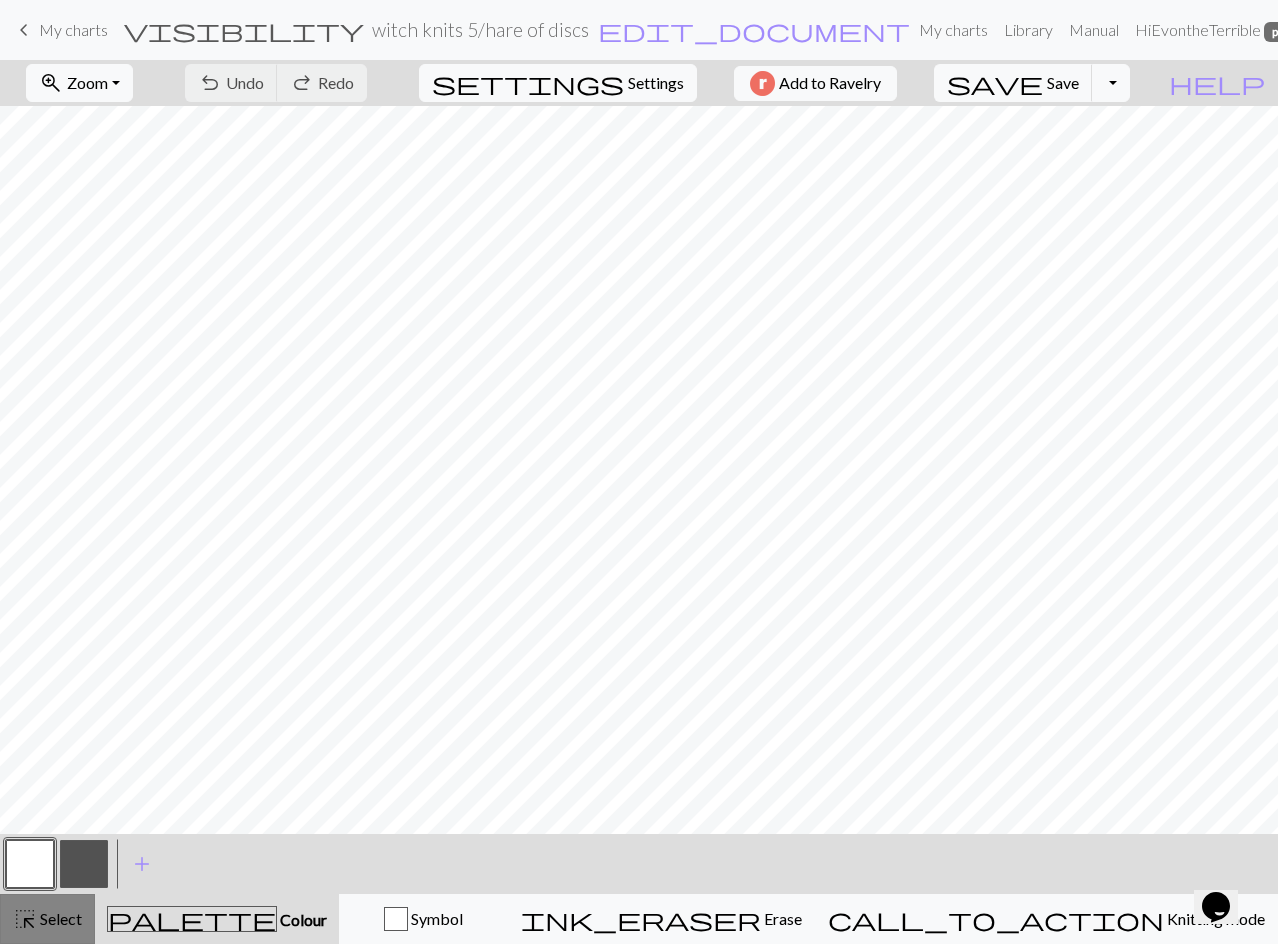 click on "highlight_alt   Select   Select" at bounding box center [47, 919] 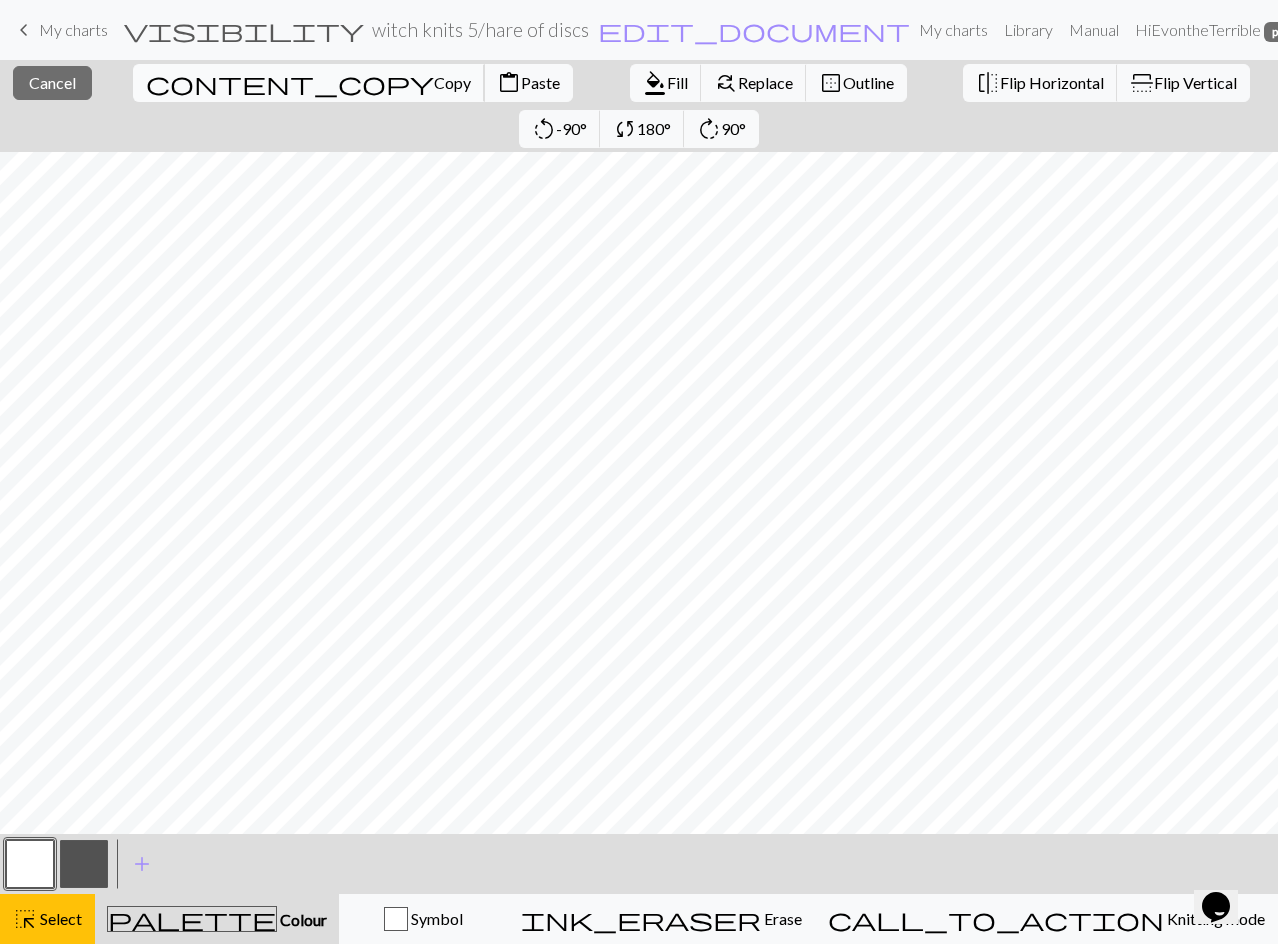 click on "Copy" at bounding box center [452, 82] 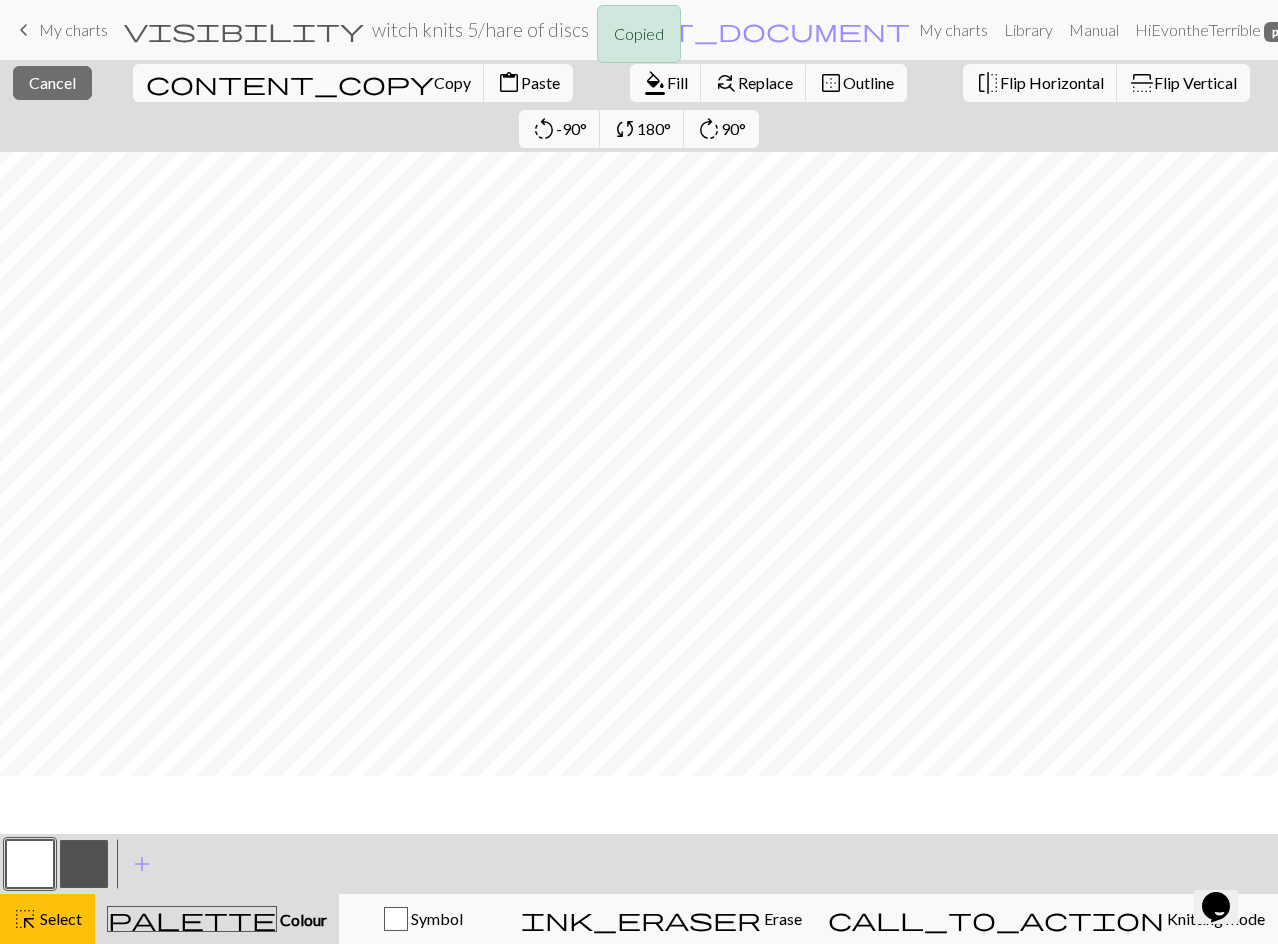 scroll, scrollTop: 377, scrollLeft: 0, axis: vertical 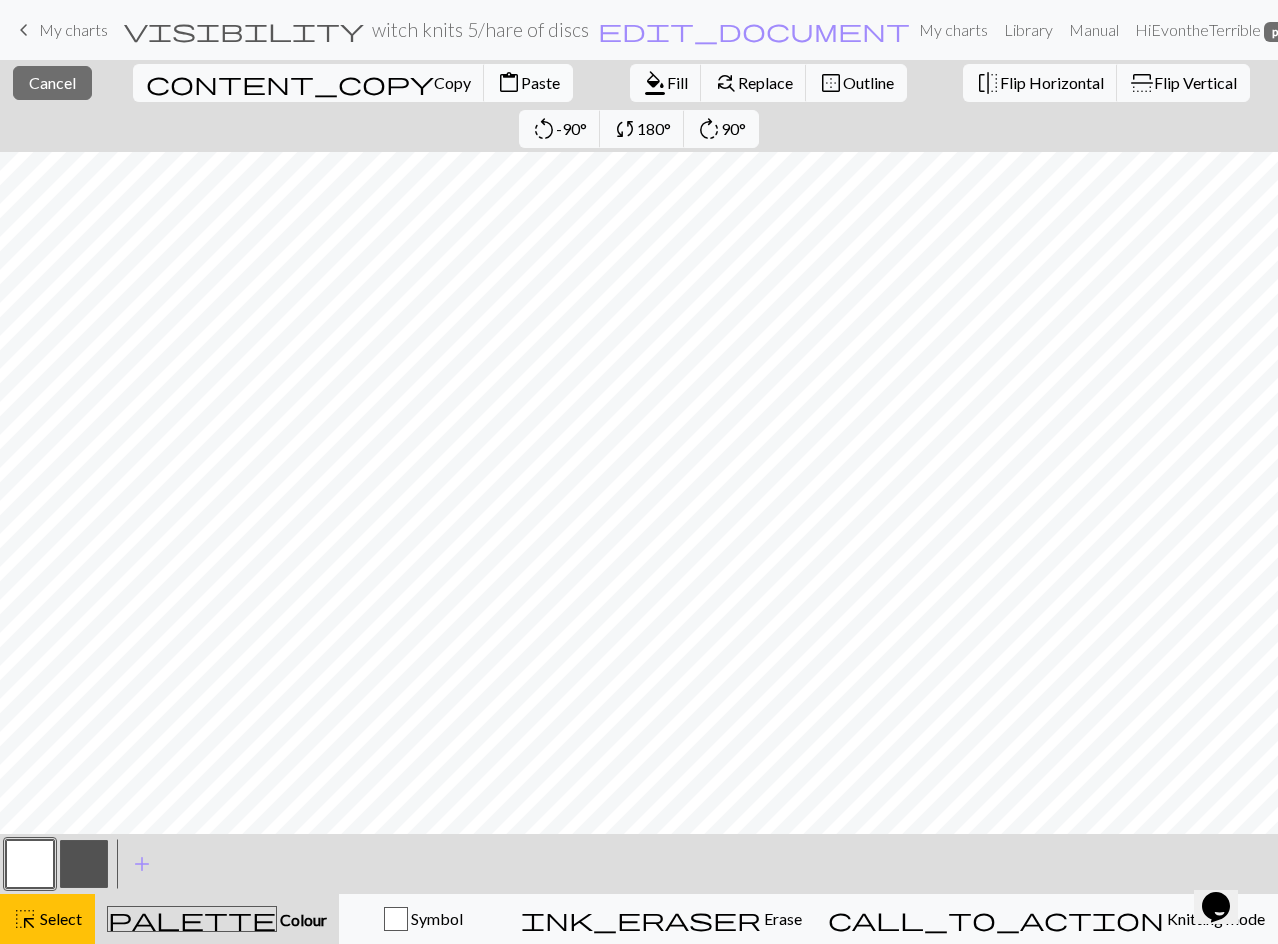 click on "Paste" at bounding box center (540, 82) 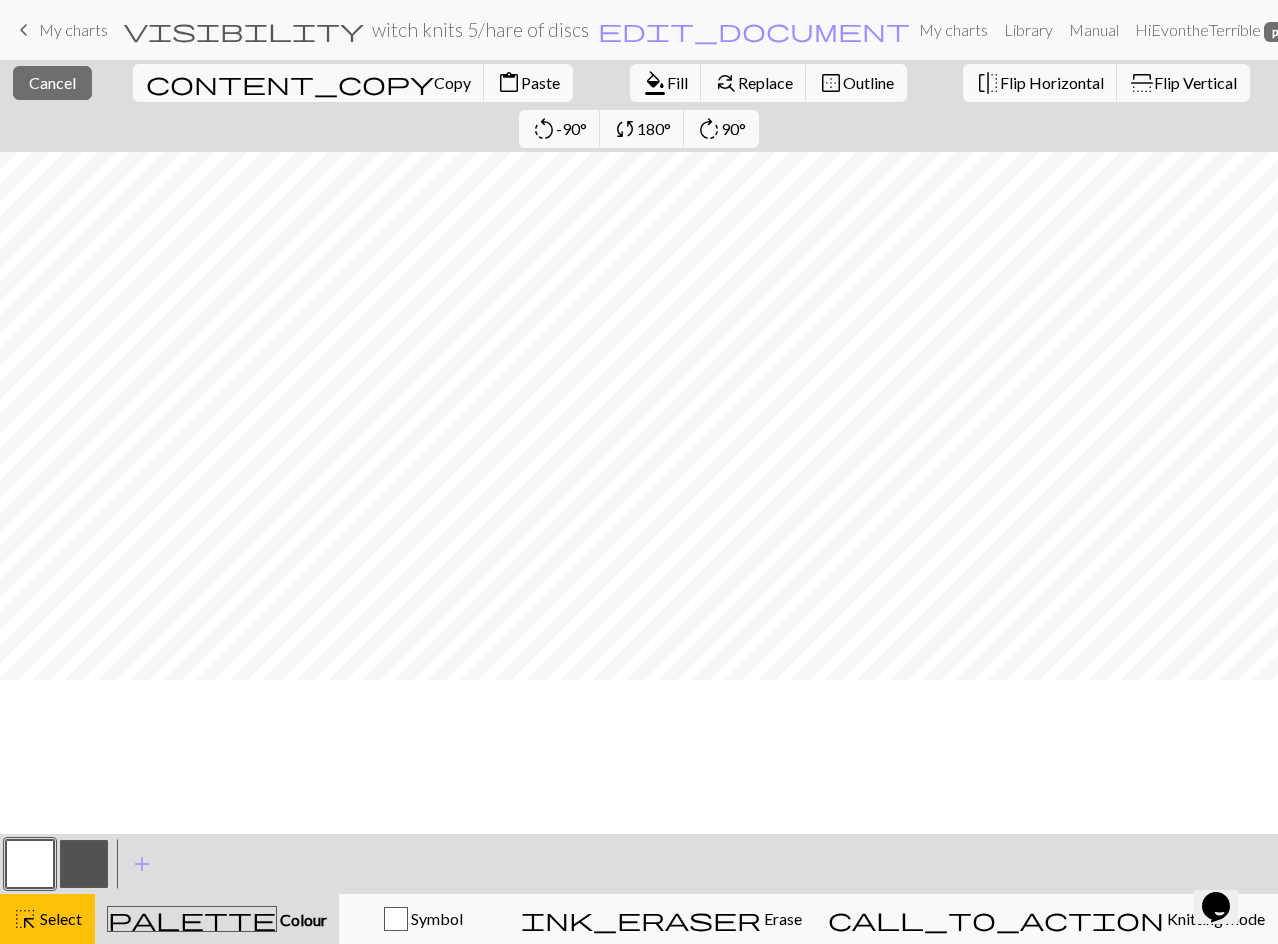 scroll, scrollTop: 0, scrollLeft: 0, axis: both 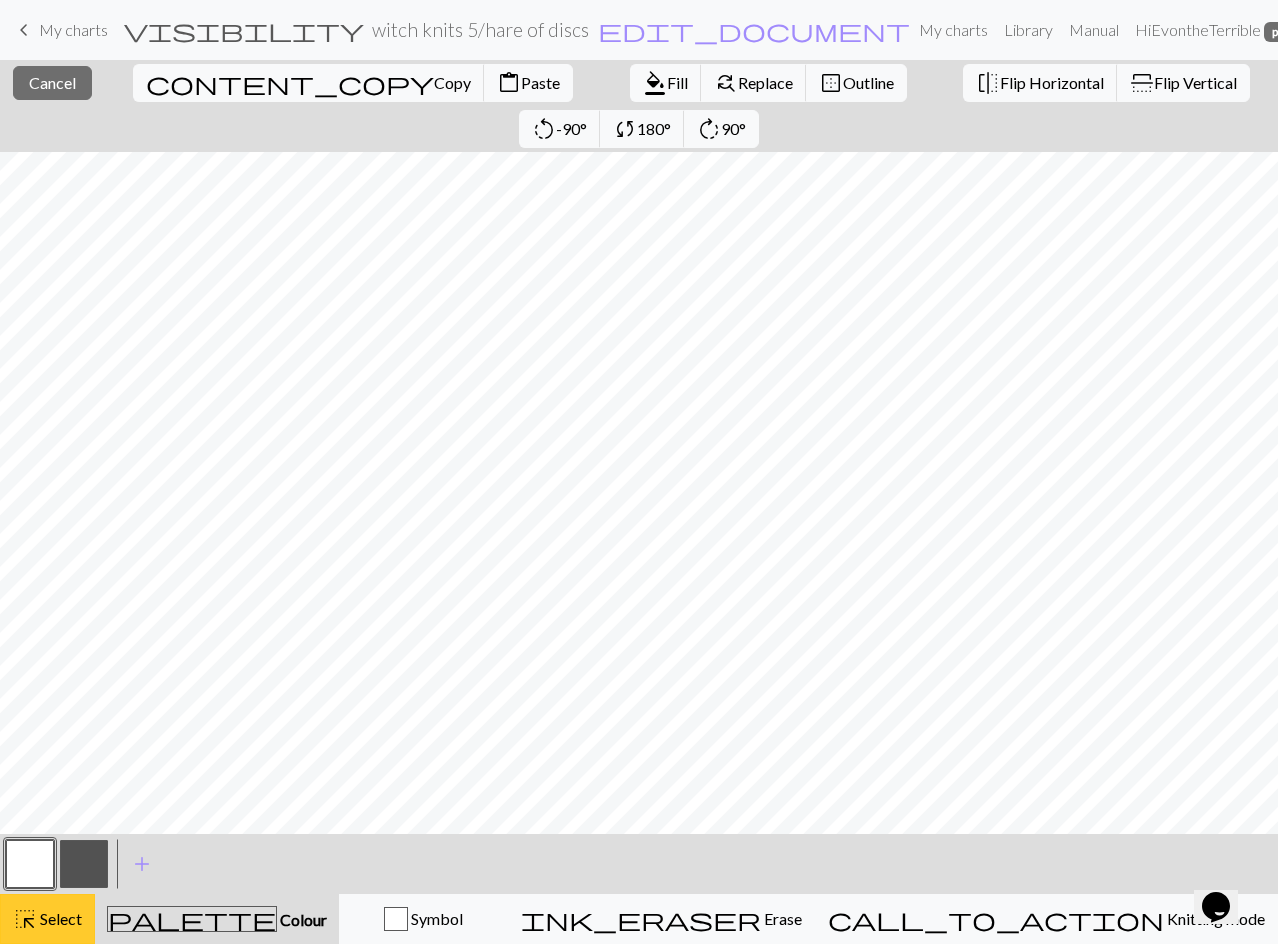 click on "Select" at bounding box center (59, 918) 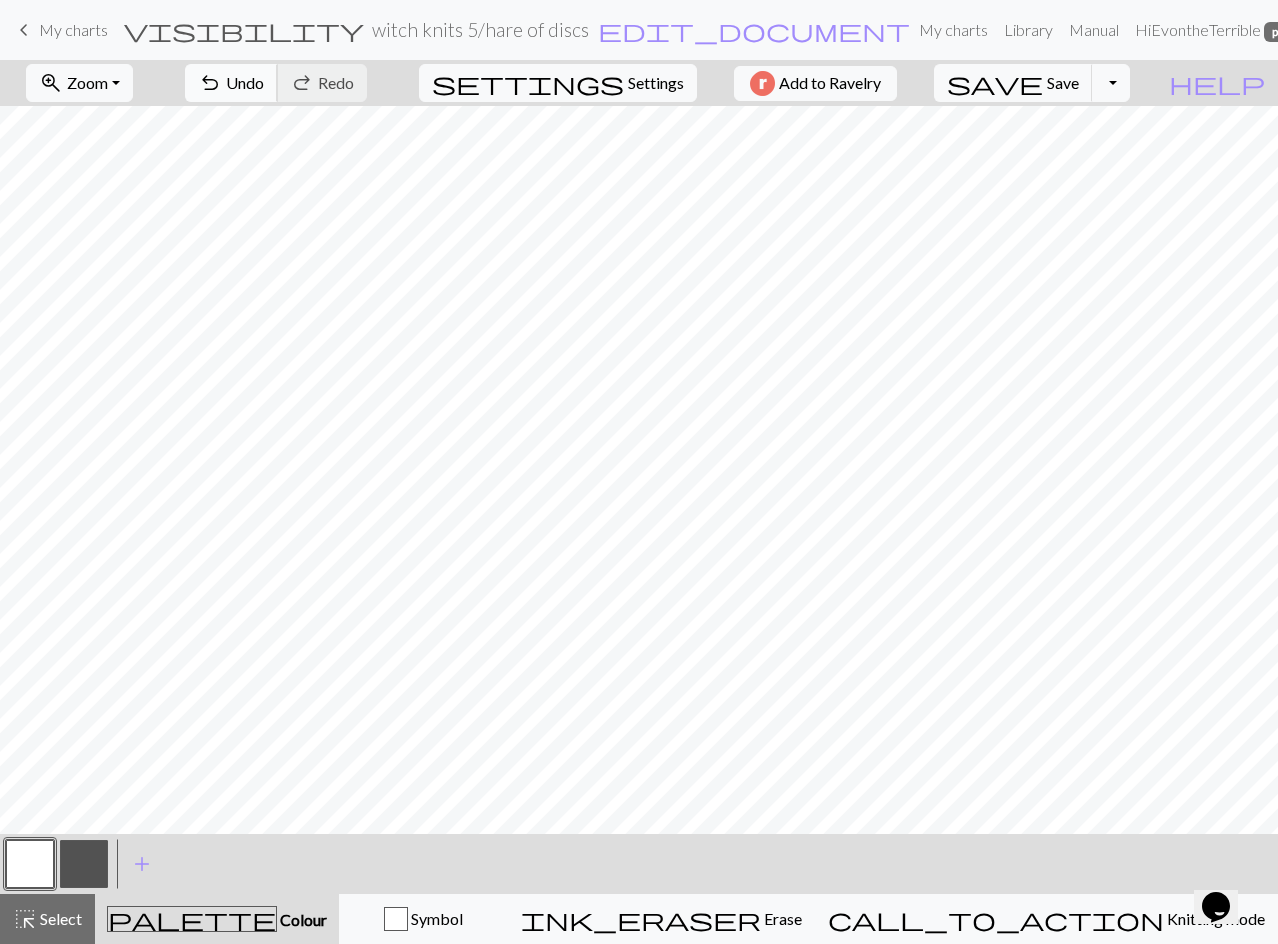 click on "Undo" at bounding box center [245, 82] 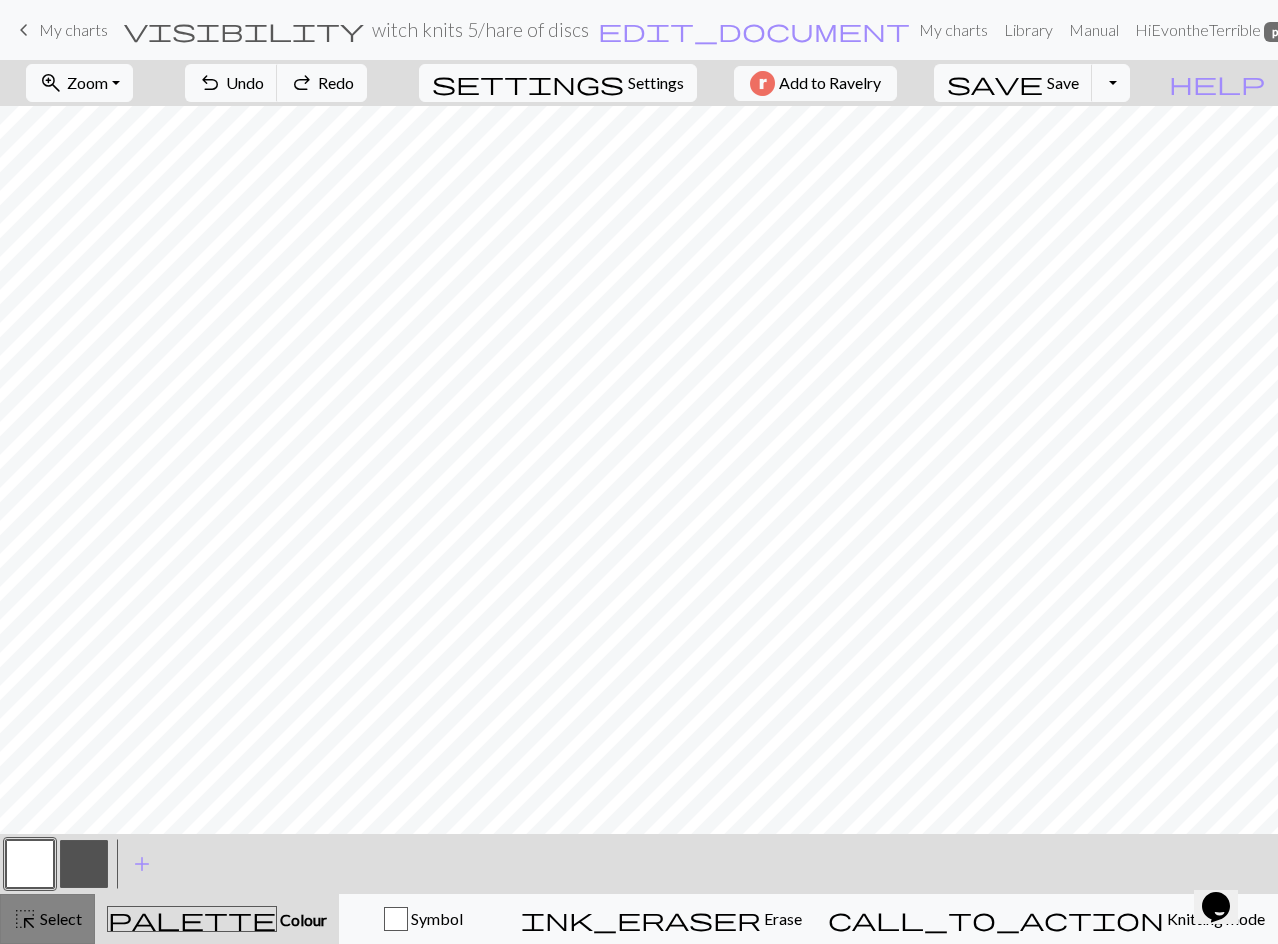 click on "Select" at bounding box center (59, 918) 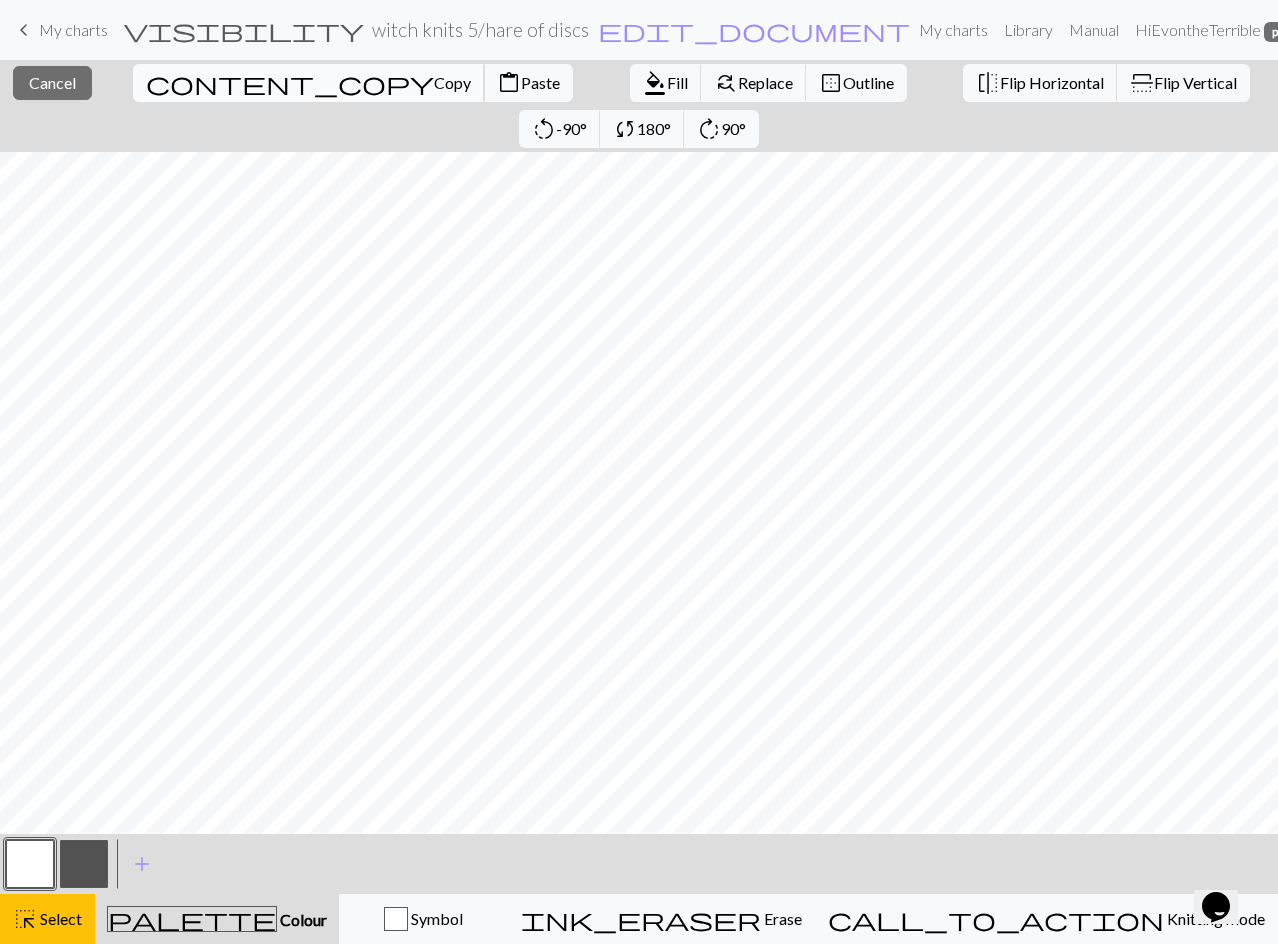 click on "Copy" at bounding box center [452, 82] 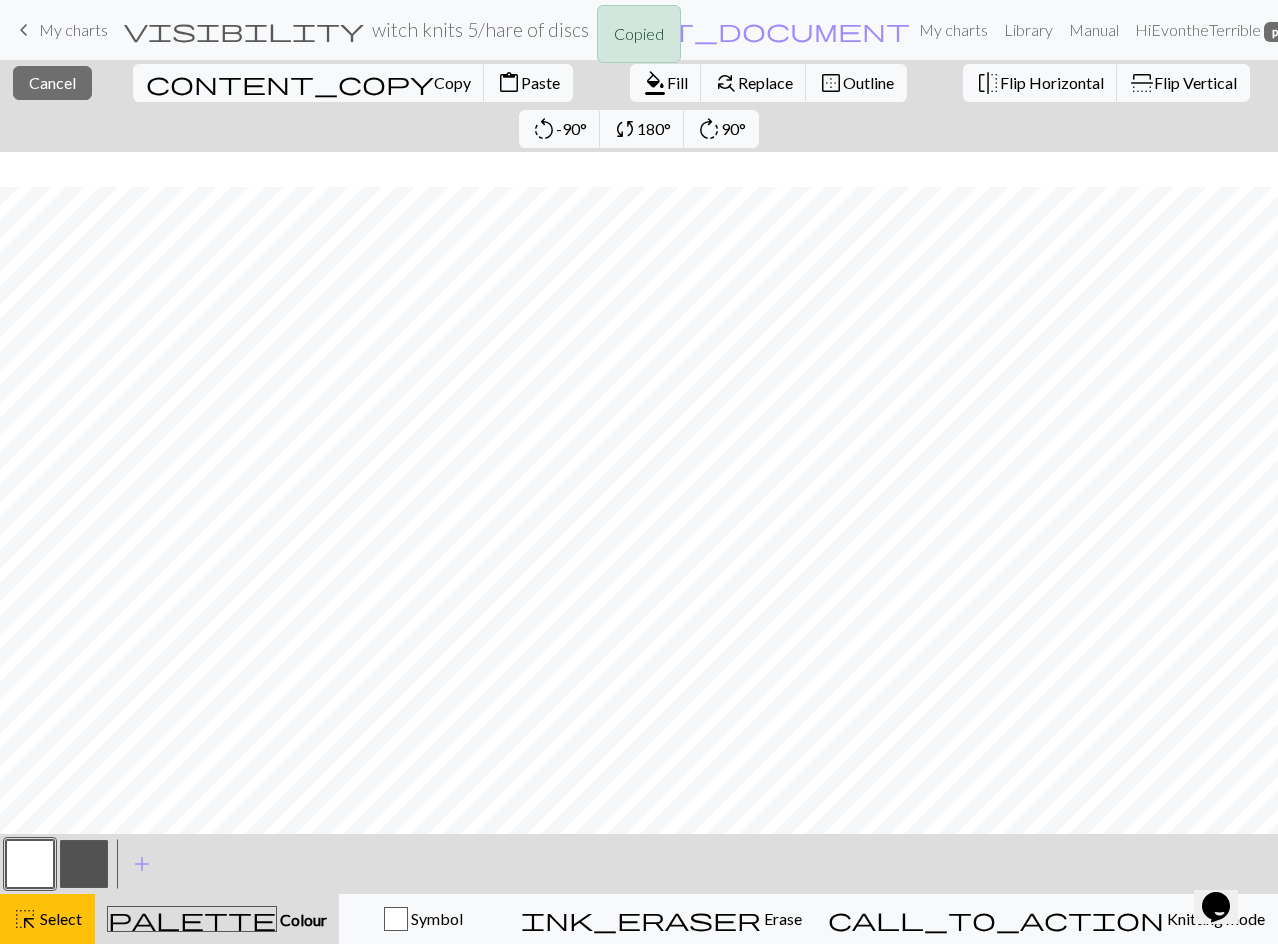 scroll, scrollTop: 100, scrollLeft: 0, axis: vertical 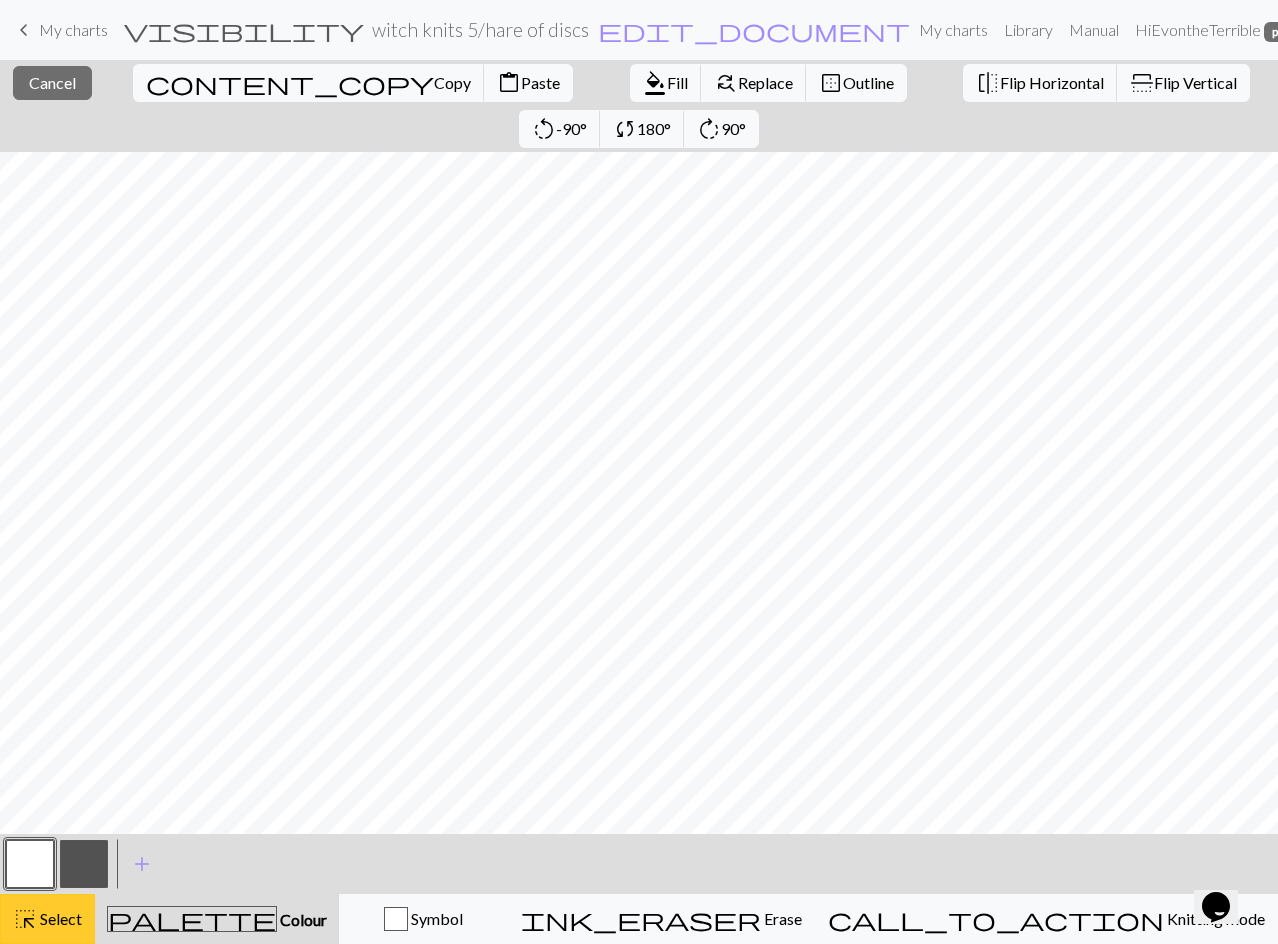 click on "Select" at bounding box center (59, 918) 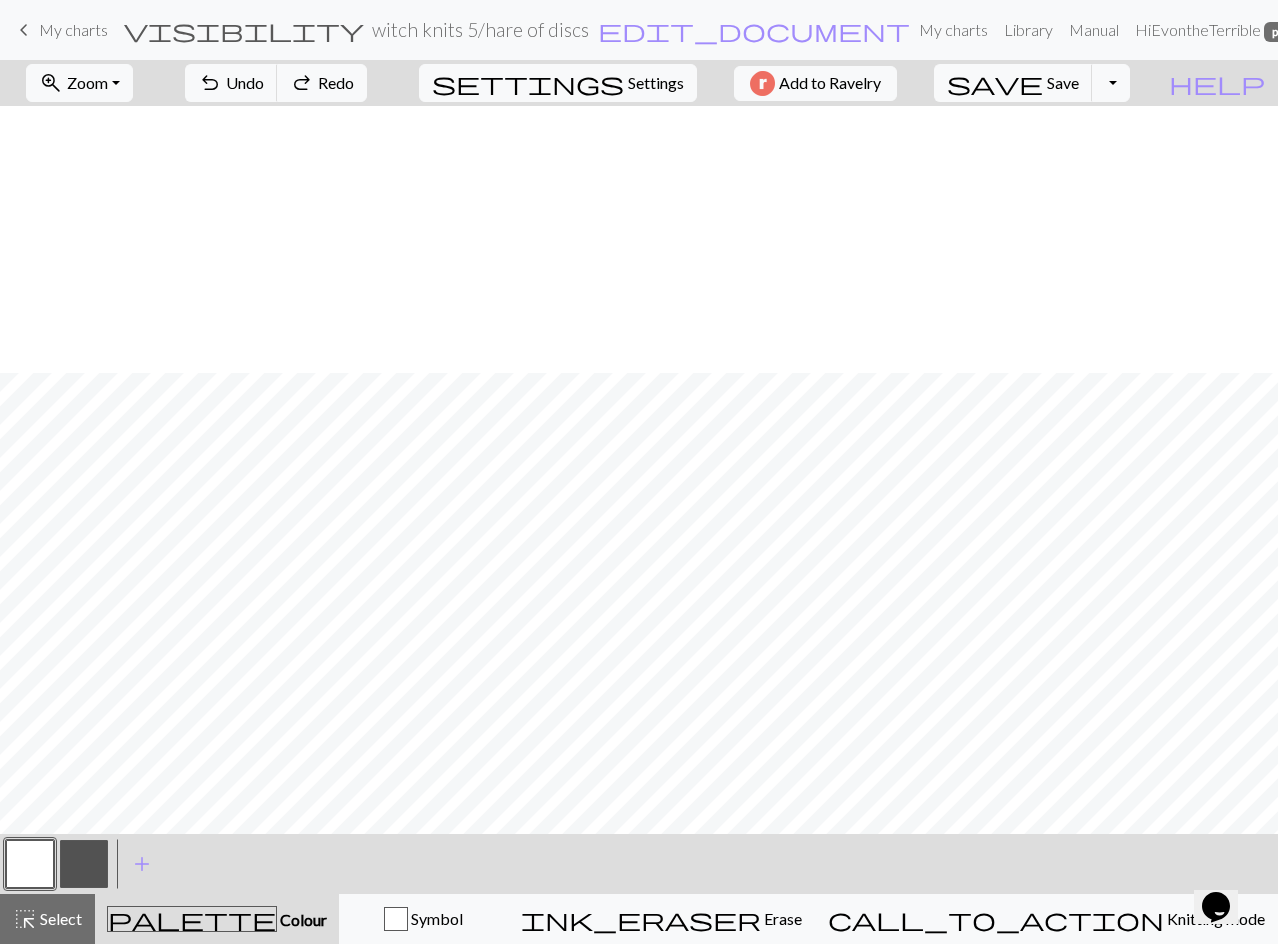 scroll, scrollTop: 400, scrollLeft: 0, axis: vertical 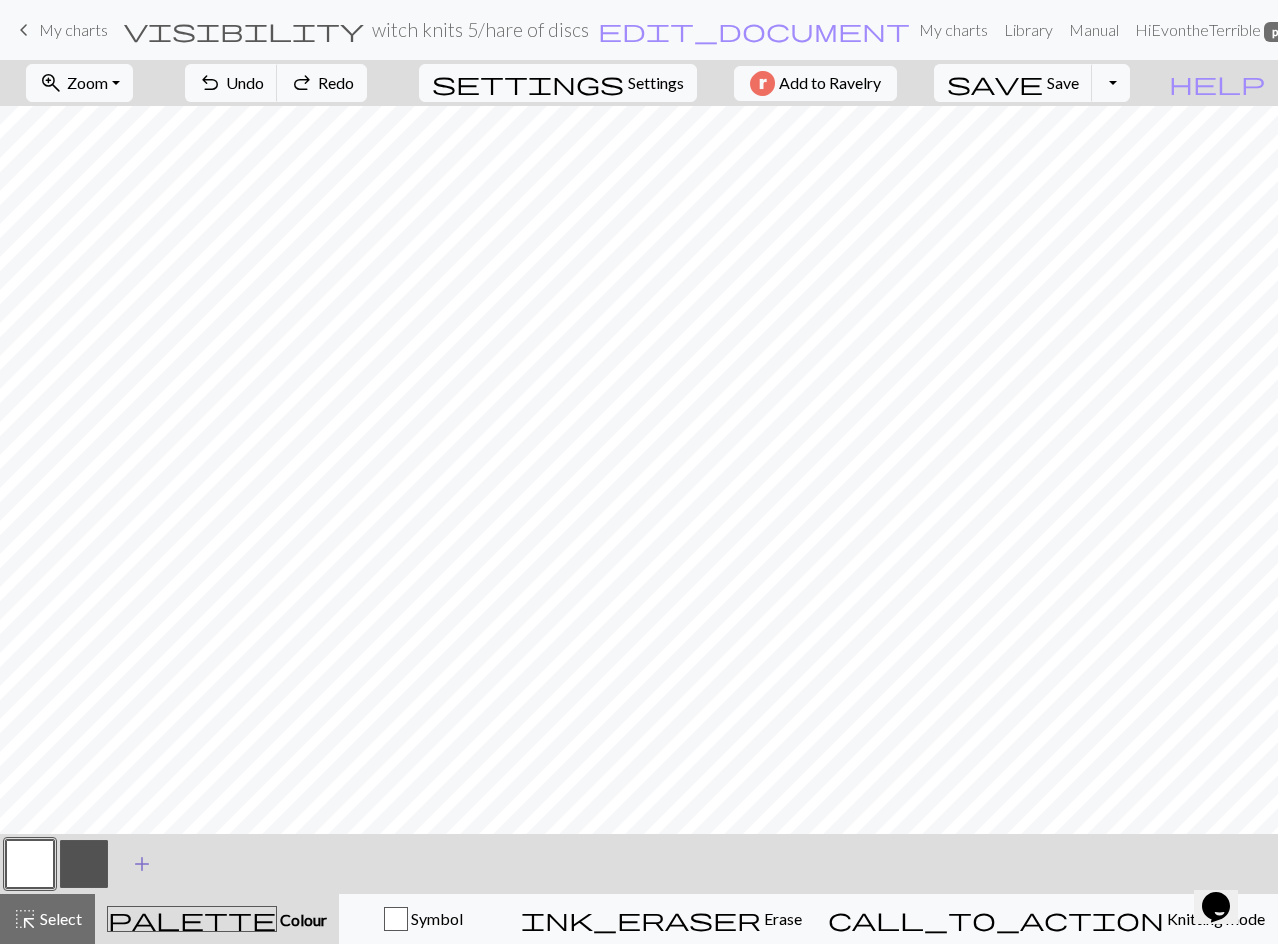 click on "add" at bounding box center (142, 864) 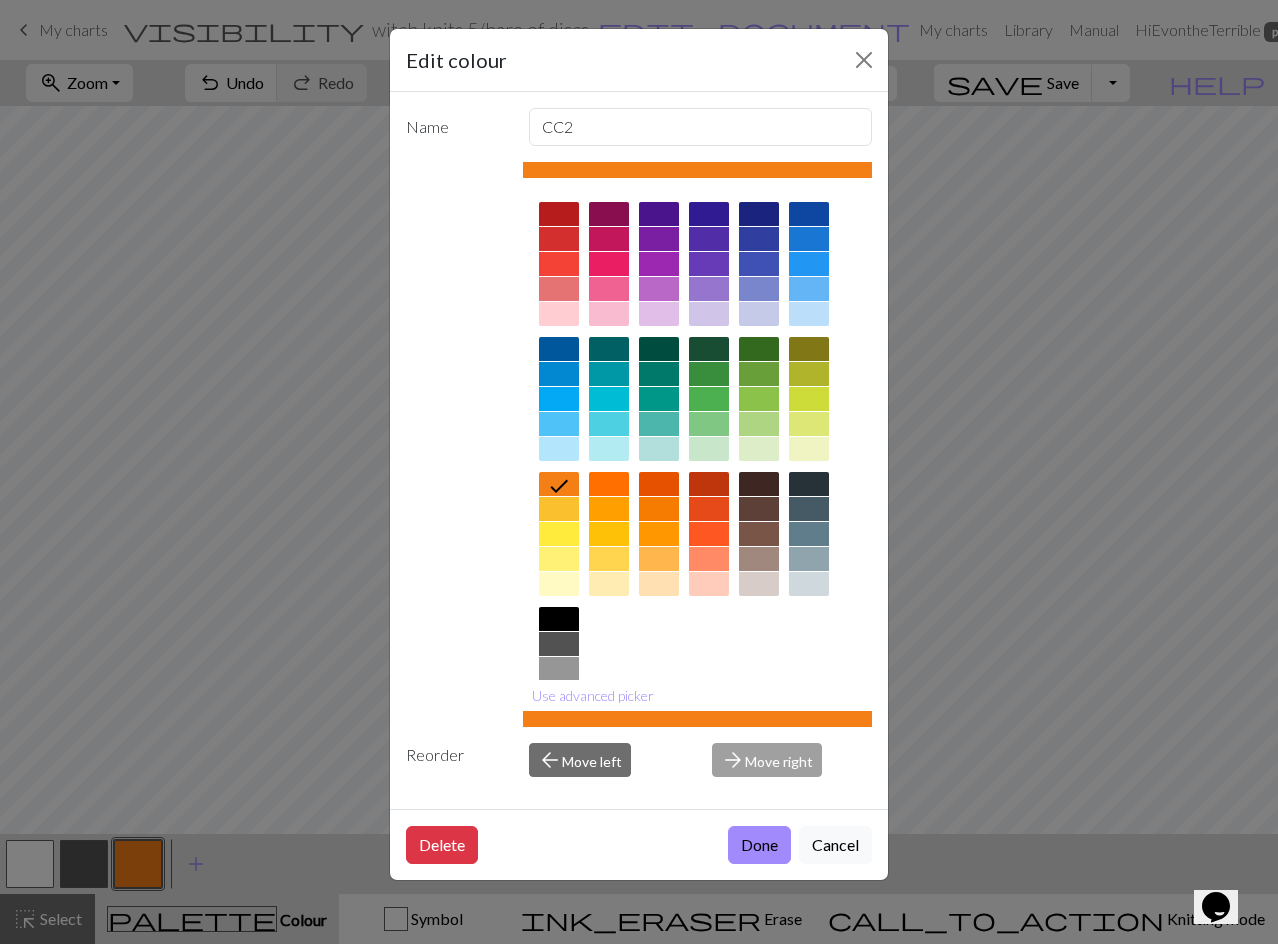 click at bounding box center (559, 314) 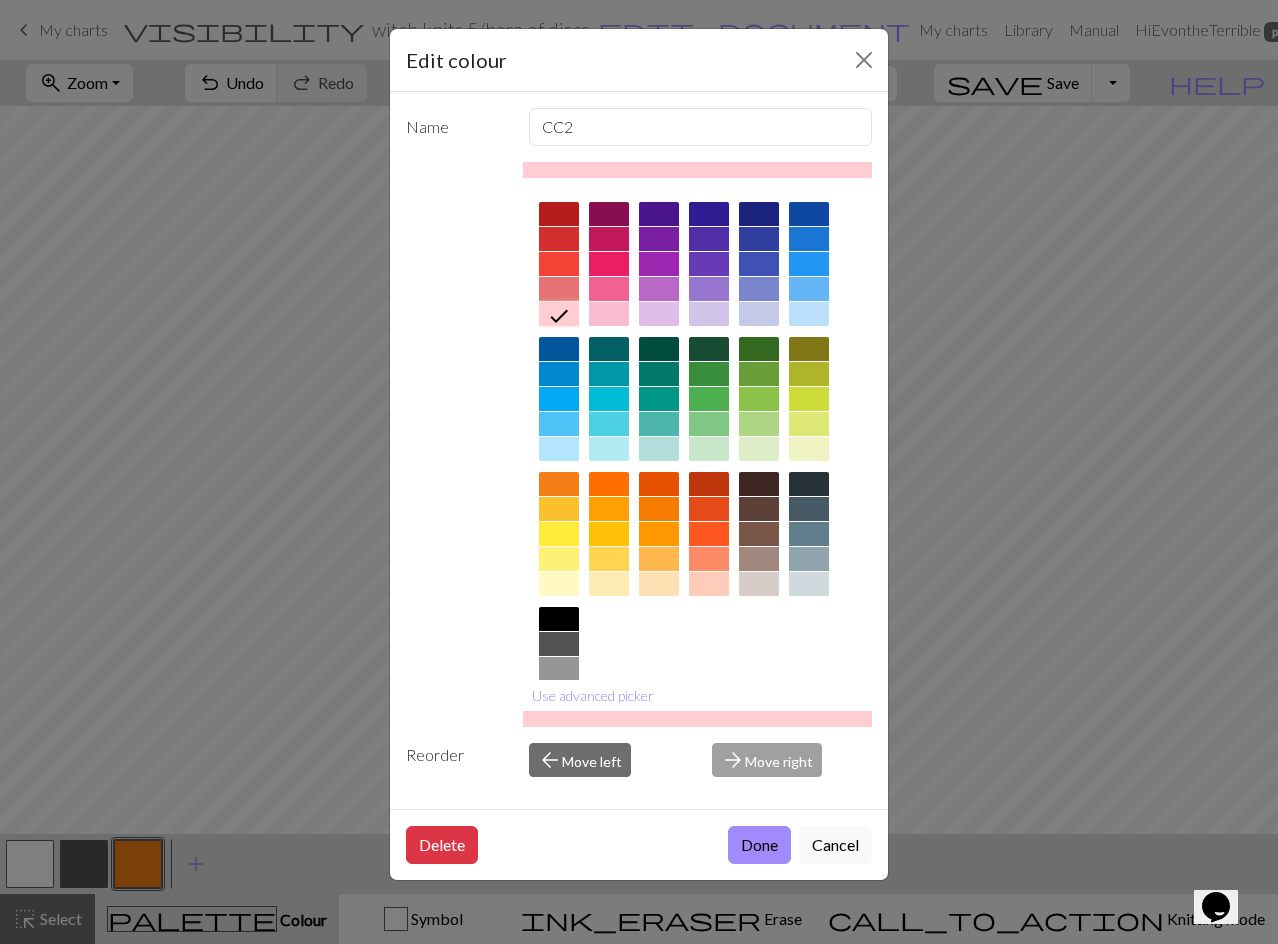 click on "Done" at bounding box center [759, 845] 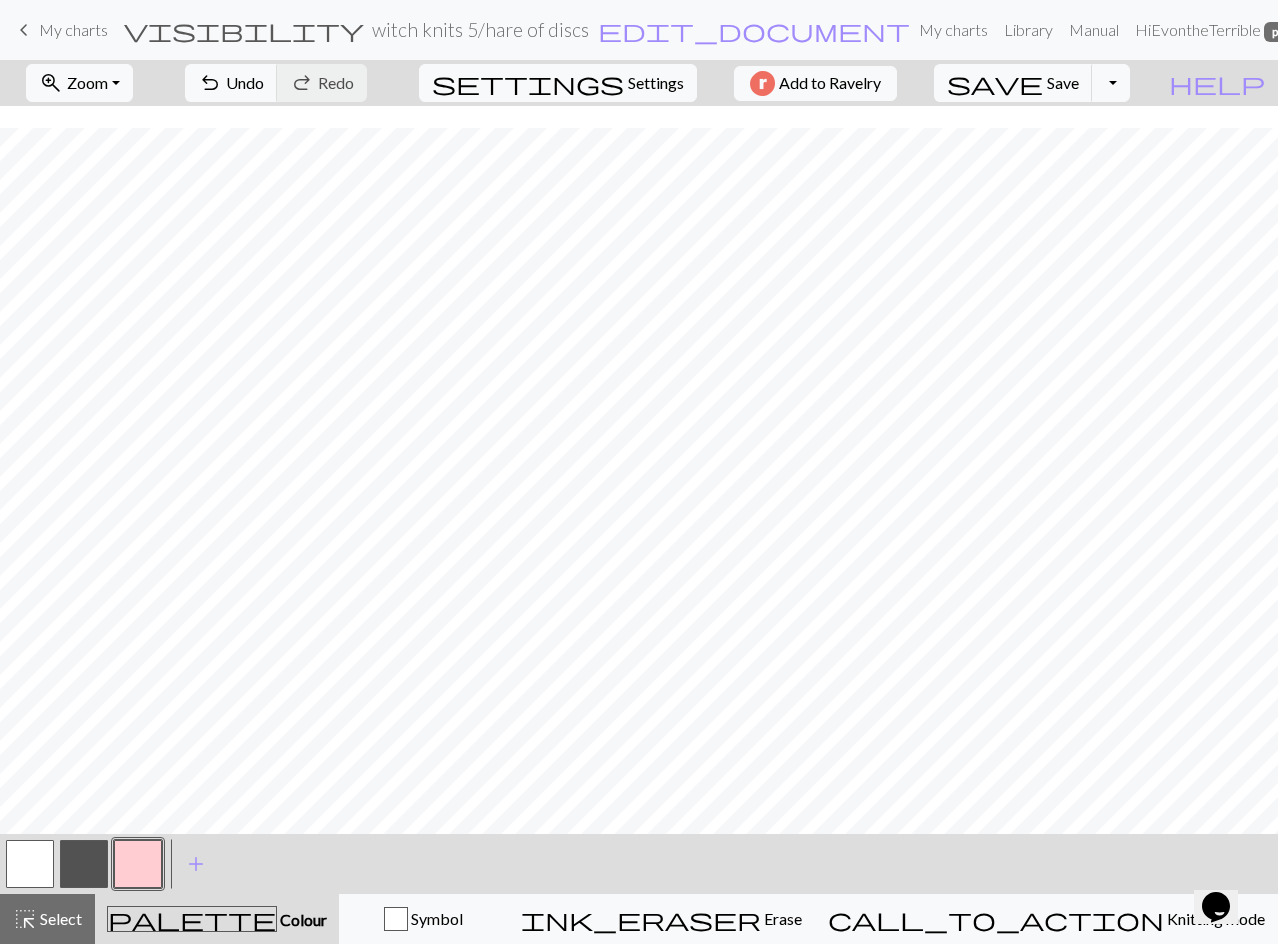 scroll, scrollTop: 400, scrollLeft: 0, axis: vertical 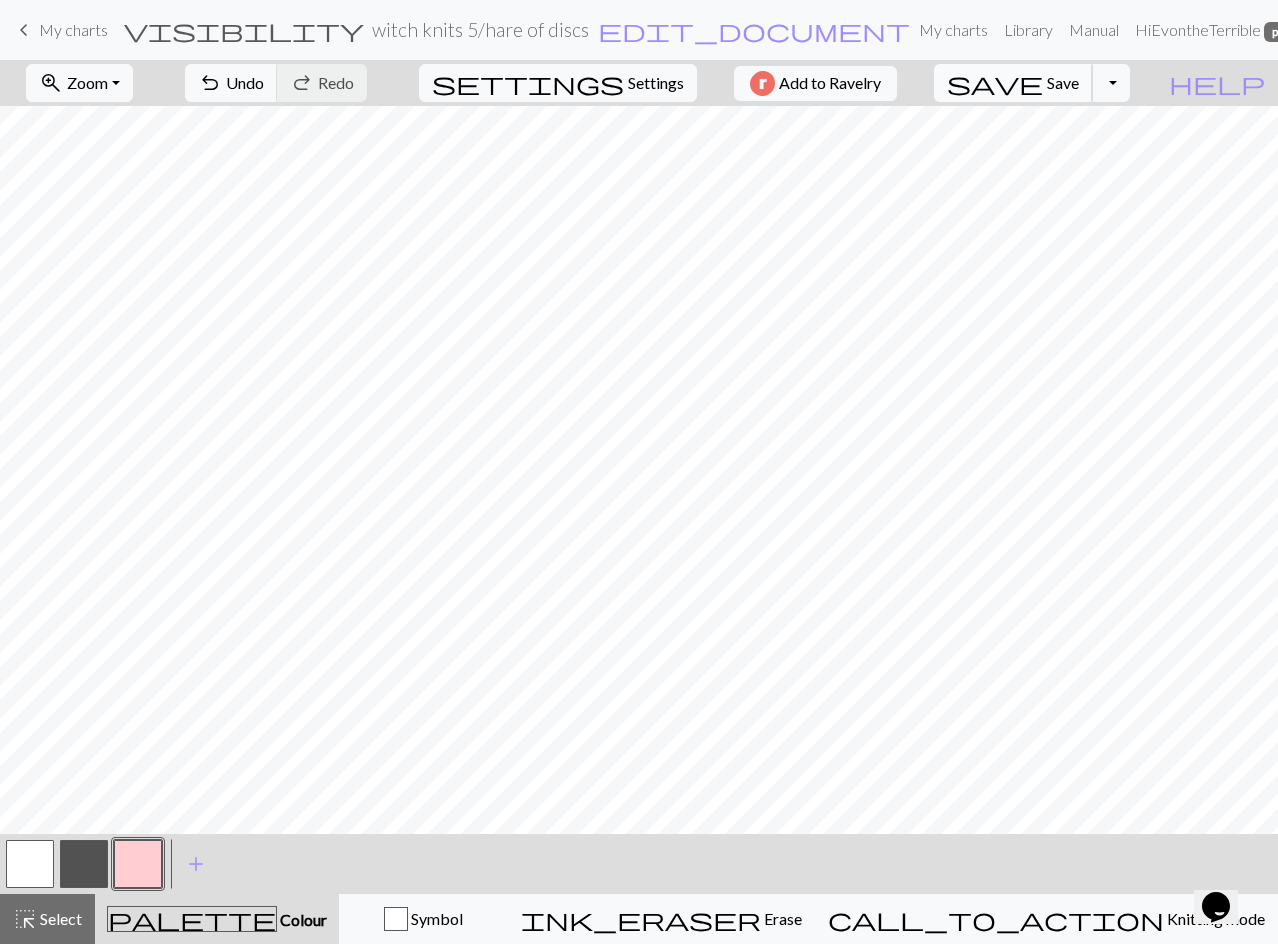 click on "save" at bounding box center [995, 83] 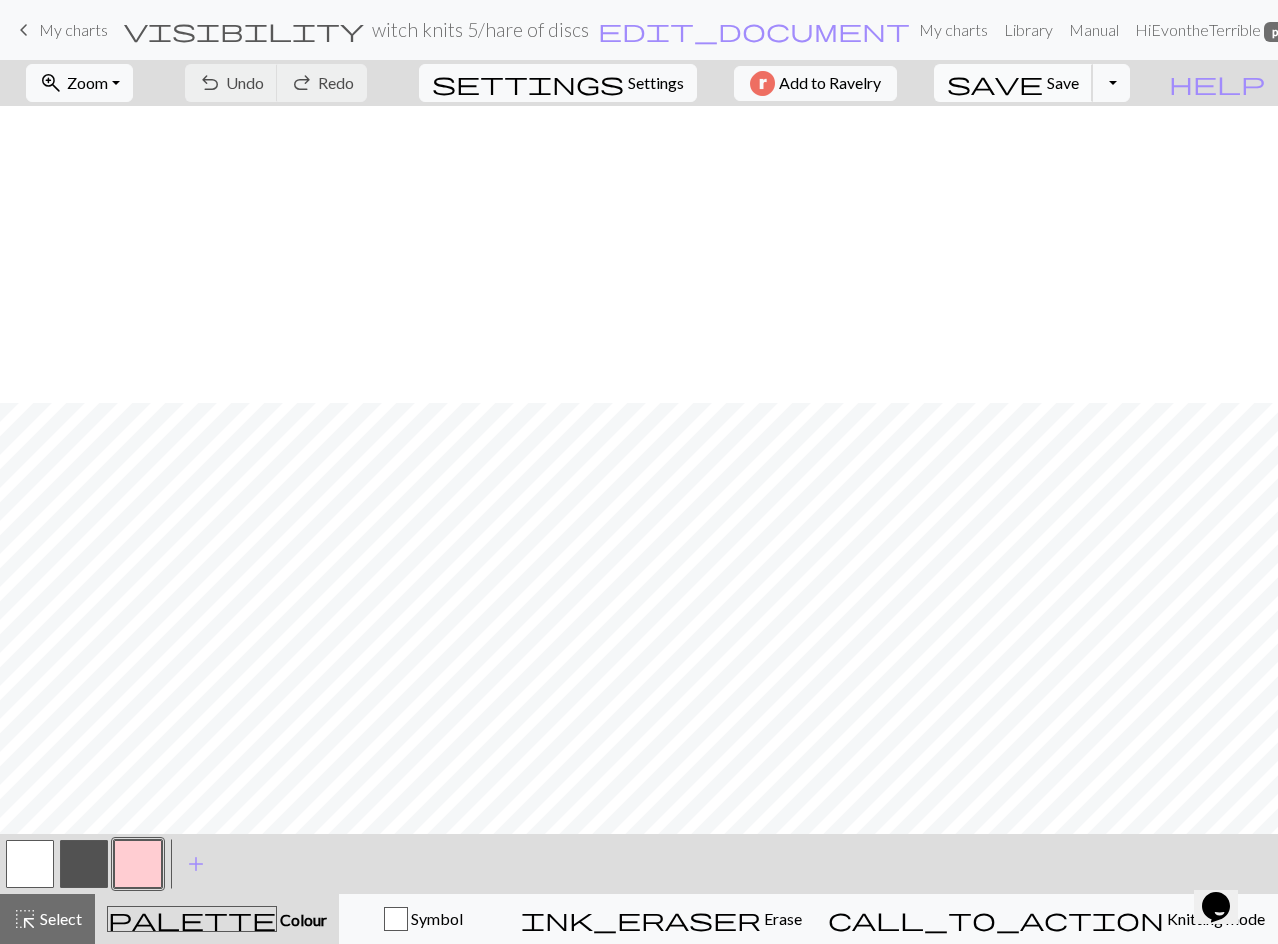 scroll, scrollTop: 300, scrollLeft: 0, axis: vertical 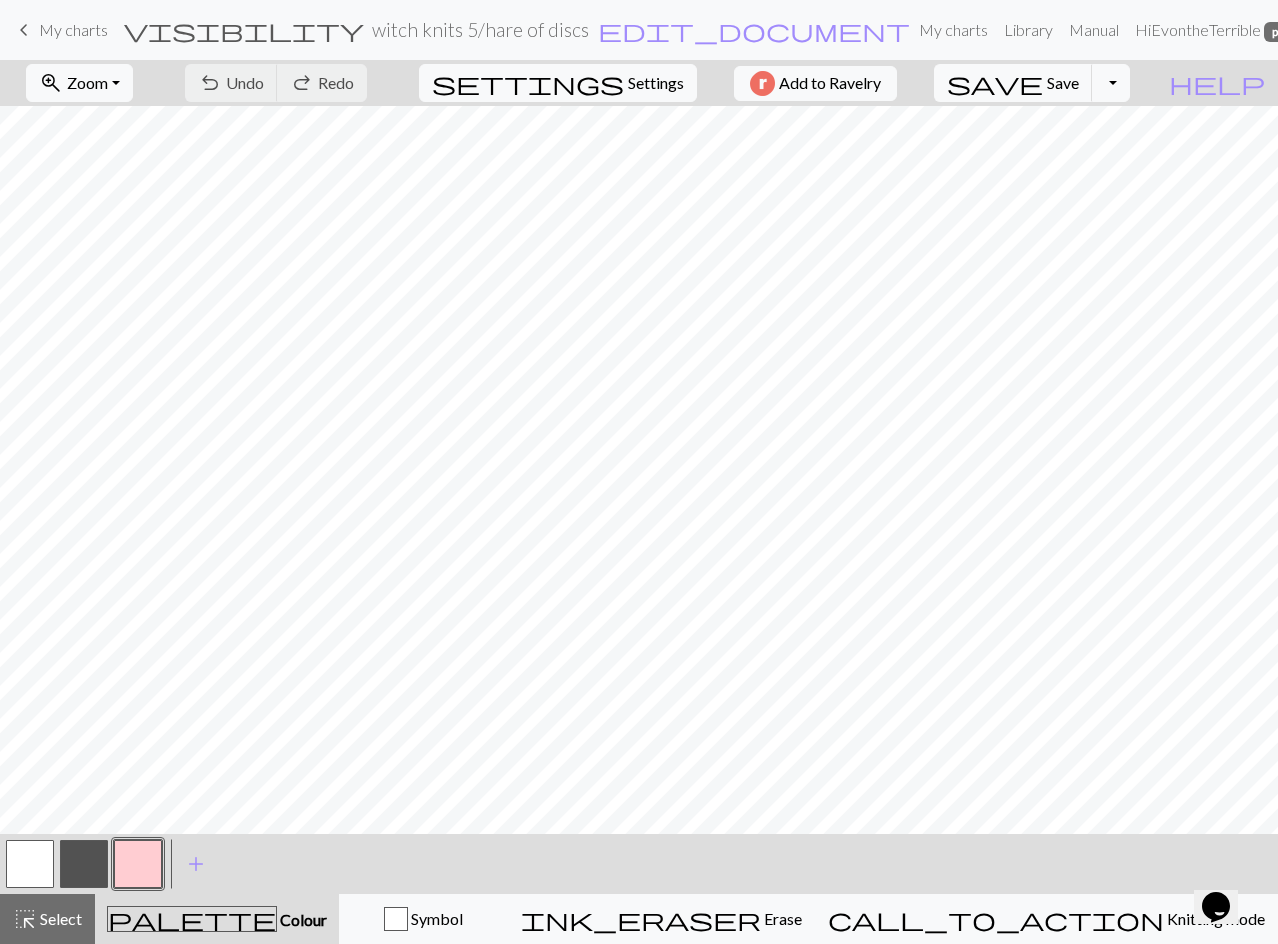 drag, startPoint x: 97, startPoint y: 862, endPoint x: 159, endPoint y: 822, distance: 73.78347 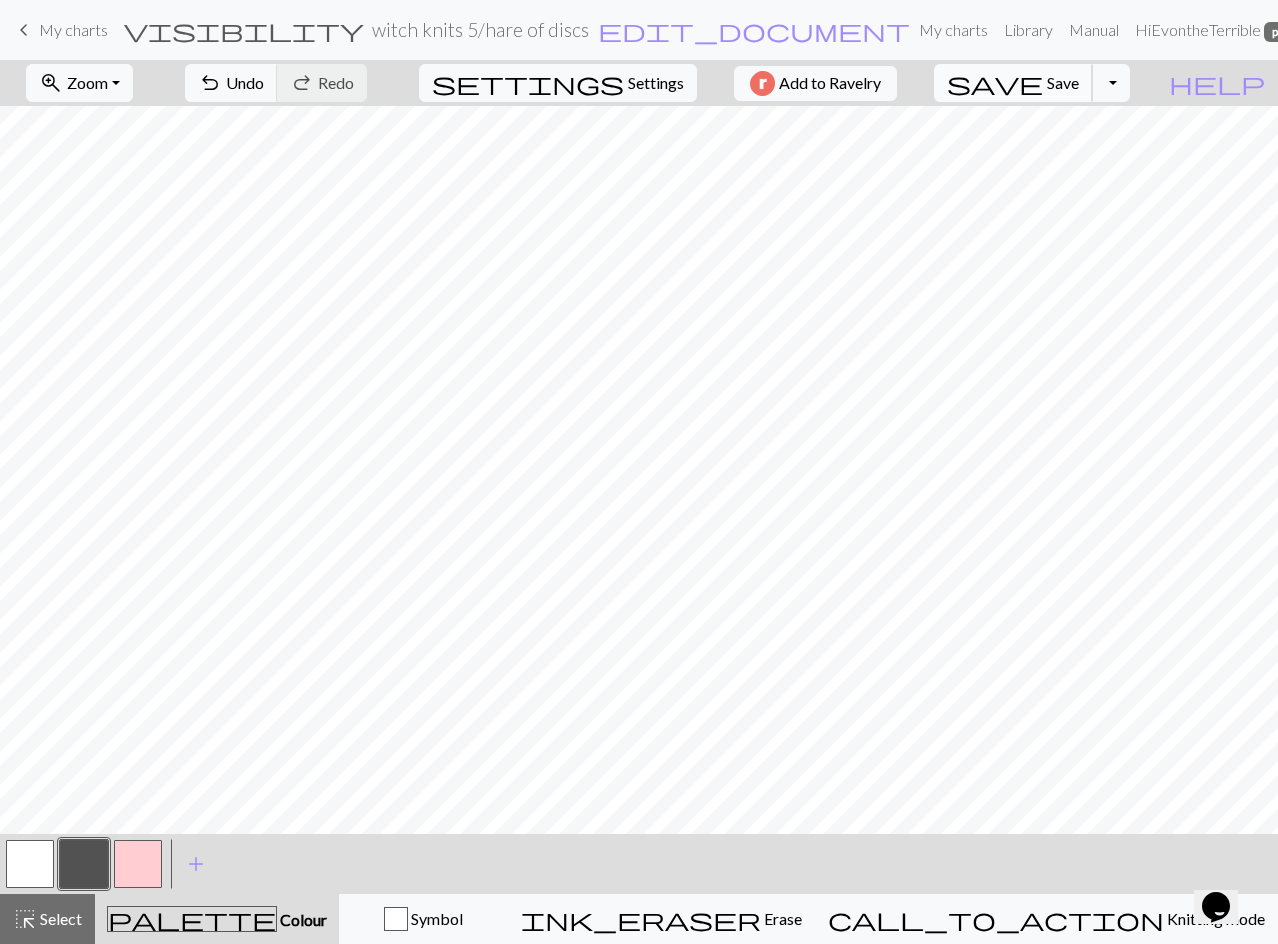 click on "Save" at bounding box center (1063, 82) 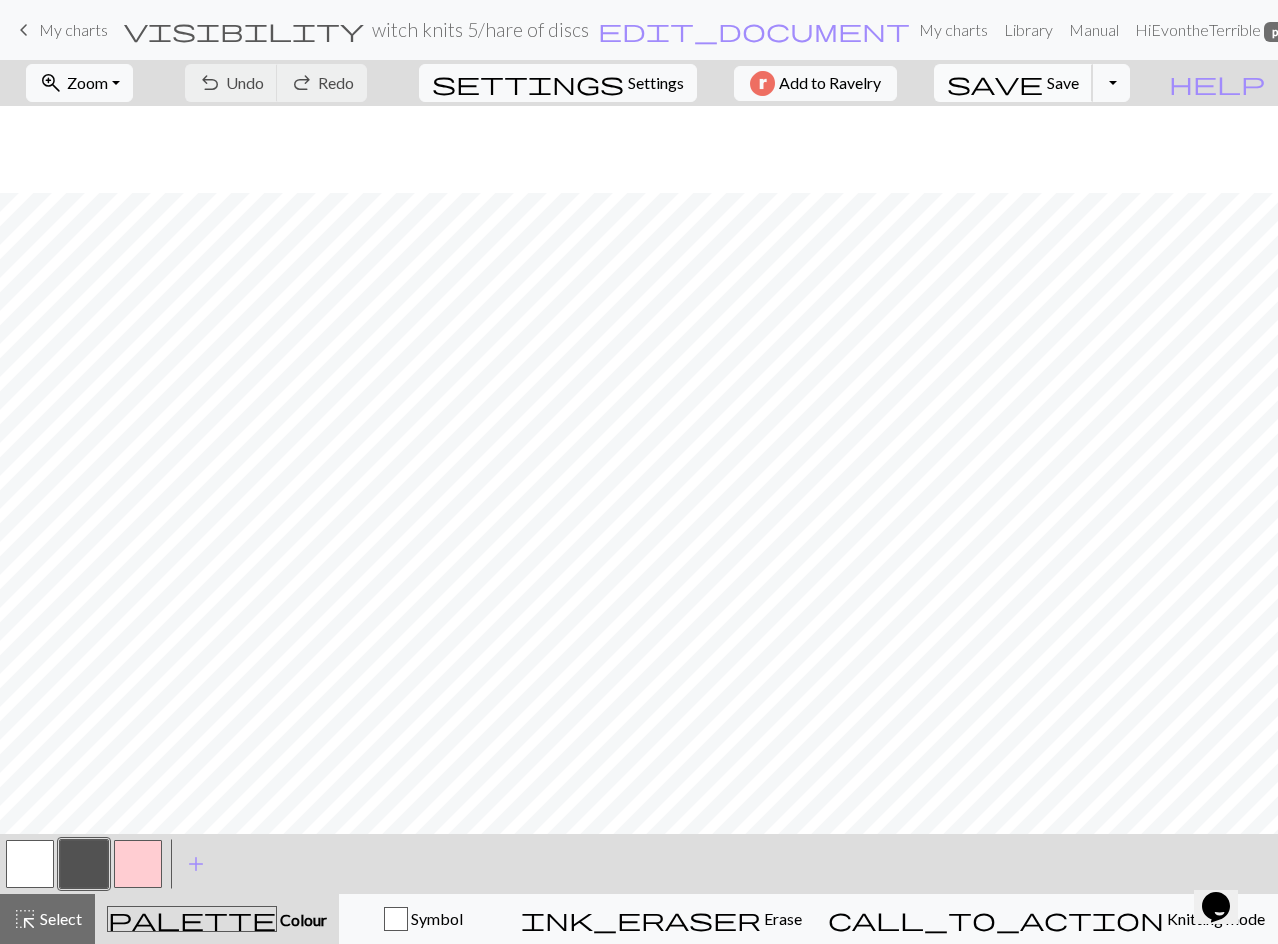 scroll, scrollTop: 700, scrollLeft: 0, axis: vertical 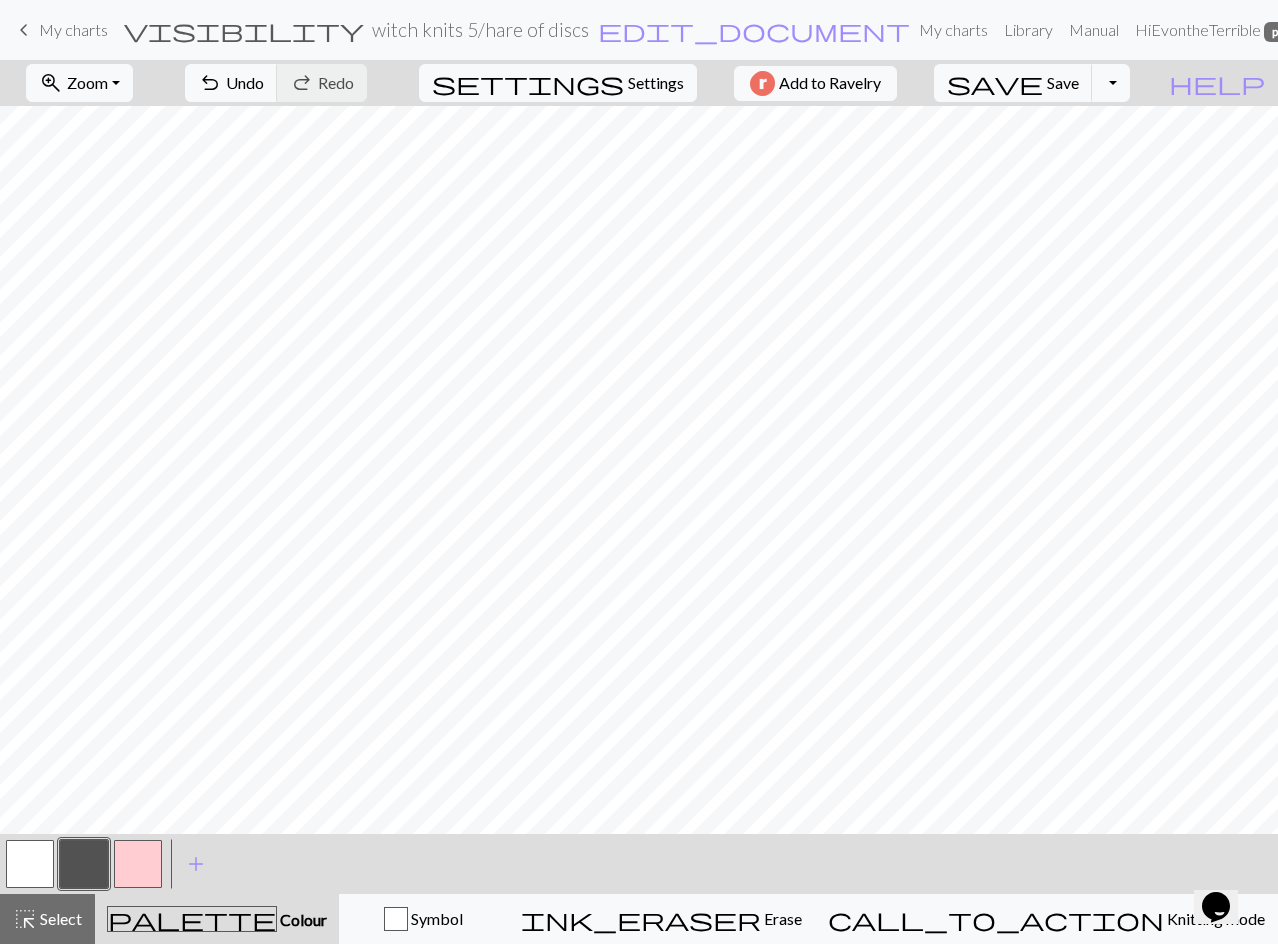 click at bounding box center (30, 864) 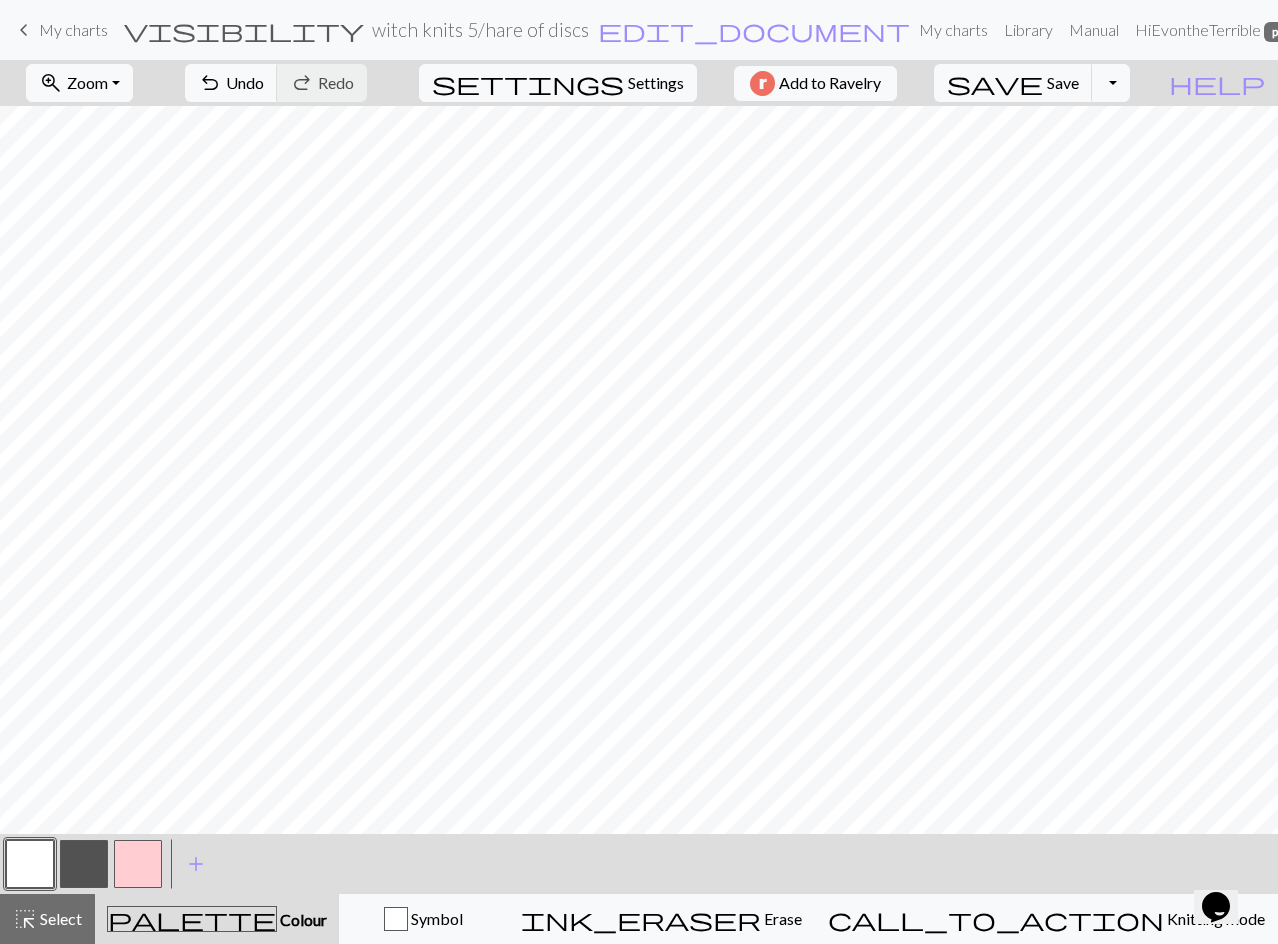click at bounding box center (84, 864) 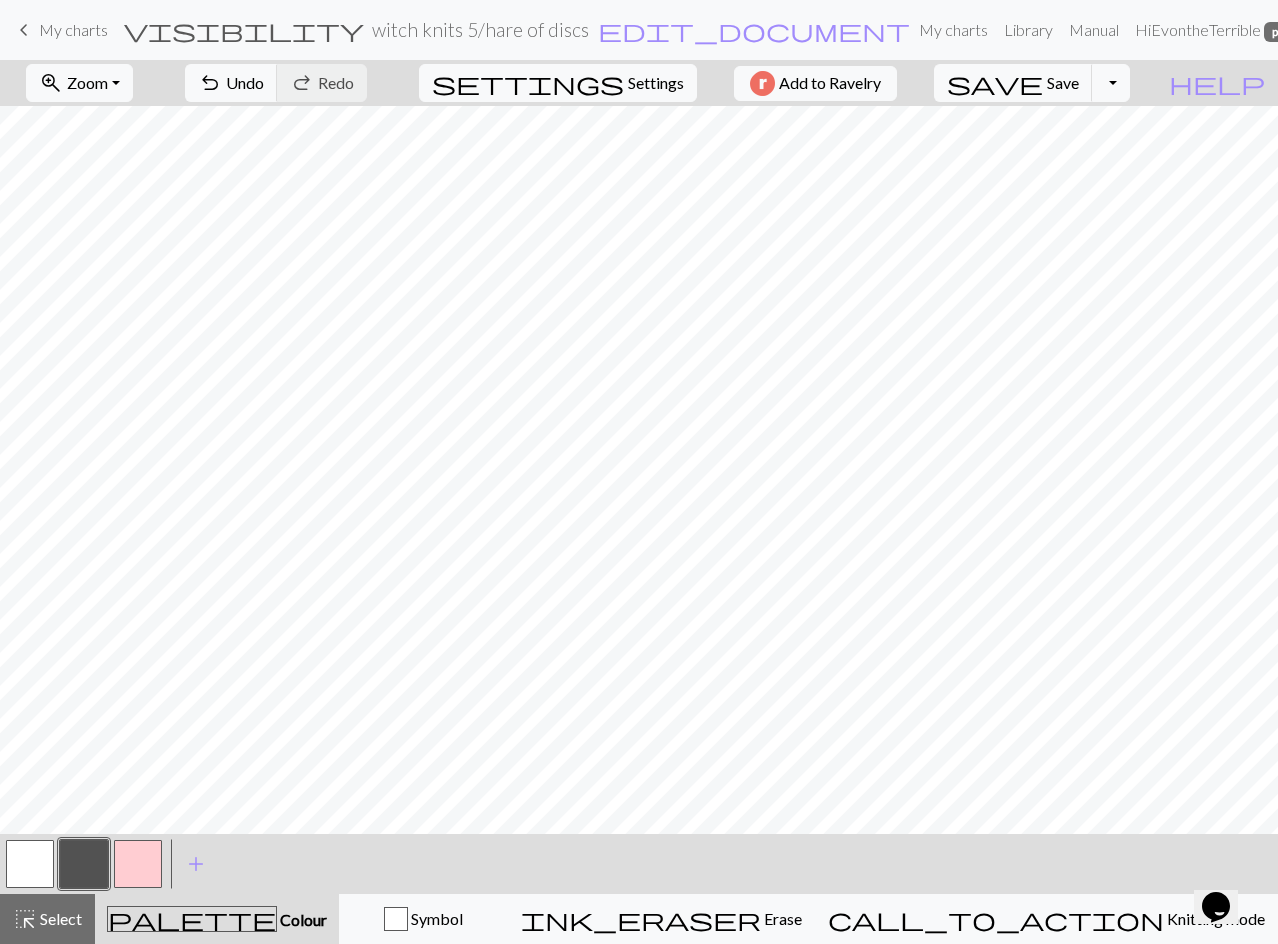click at bounding box center [30, 864] 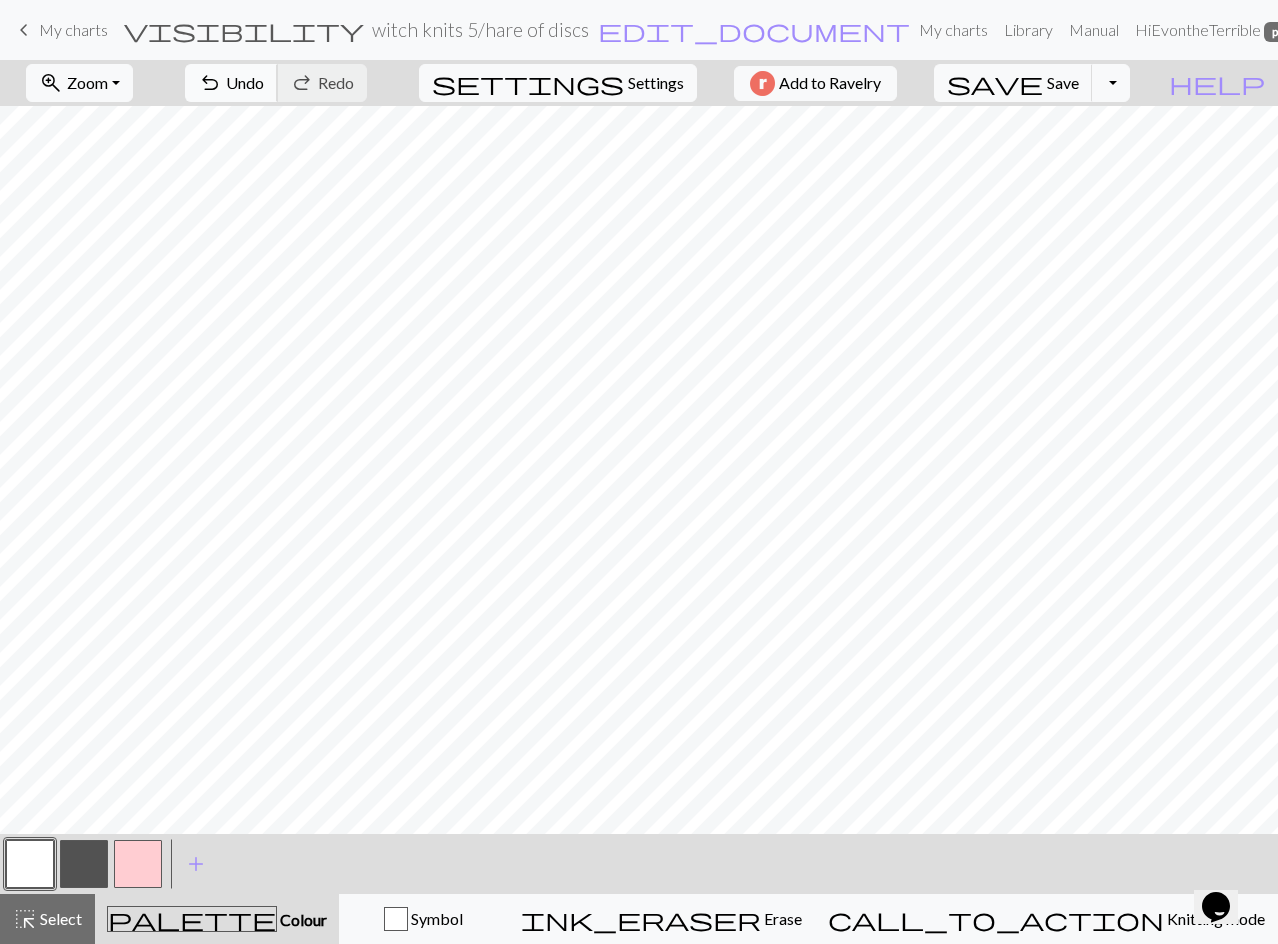 click on "Undo" at bounding box center [245, 82] 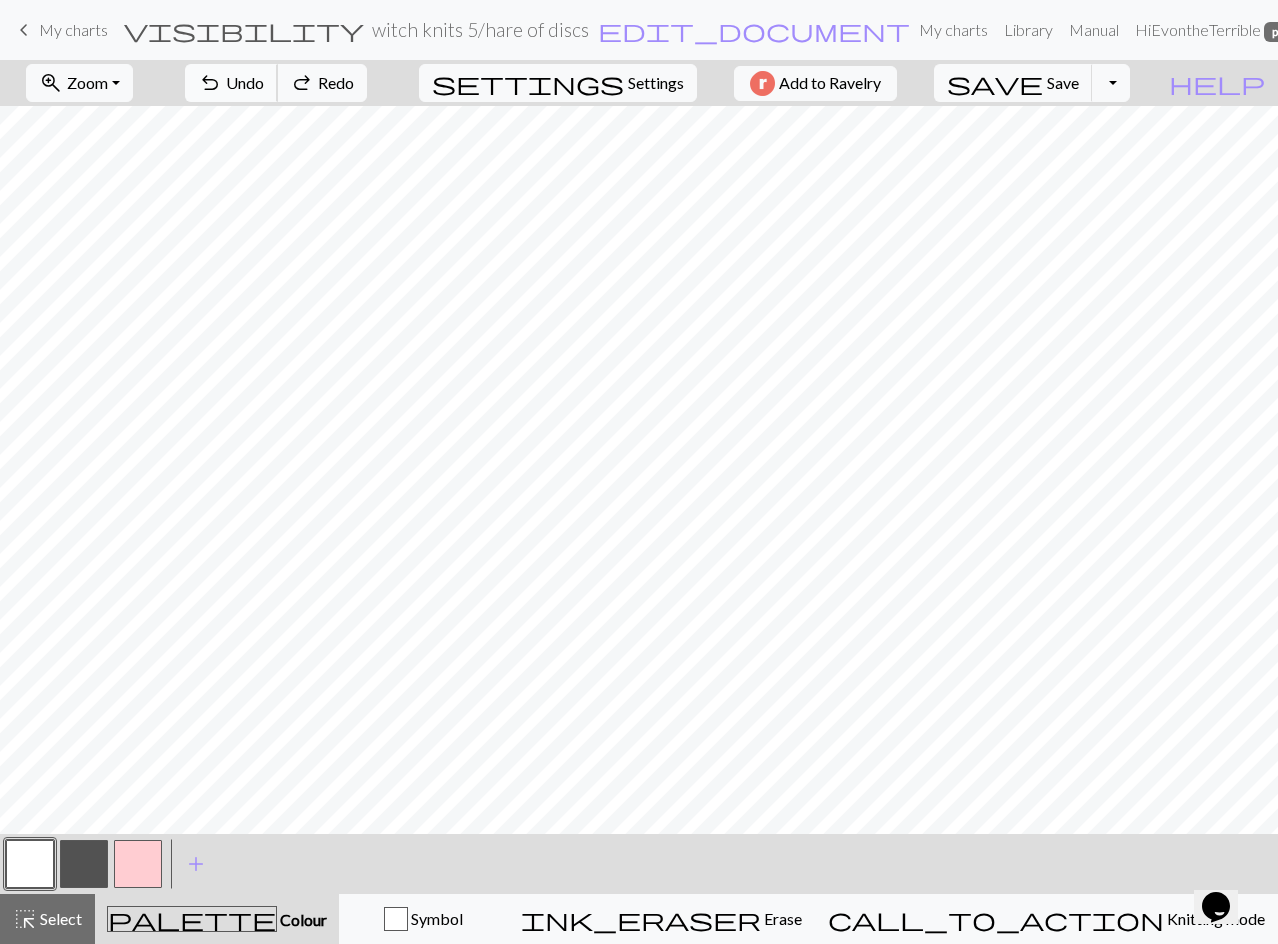 click on "Undo" at bounding box center [245, 82] 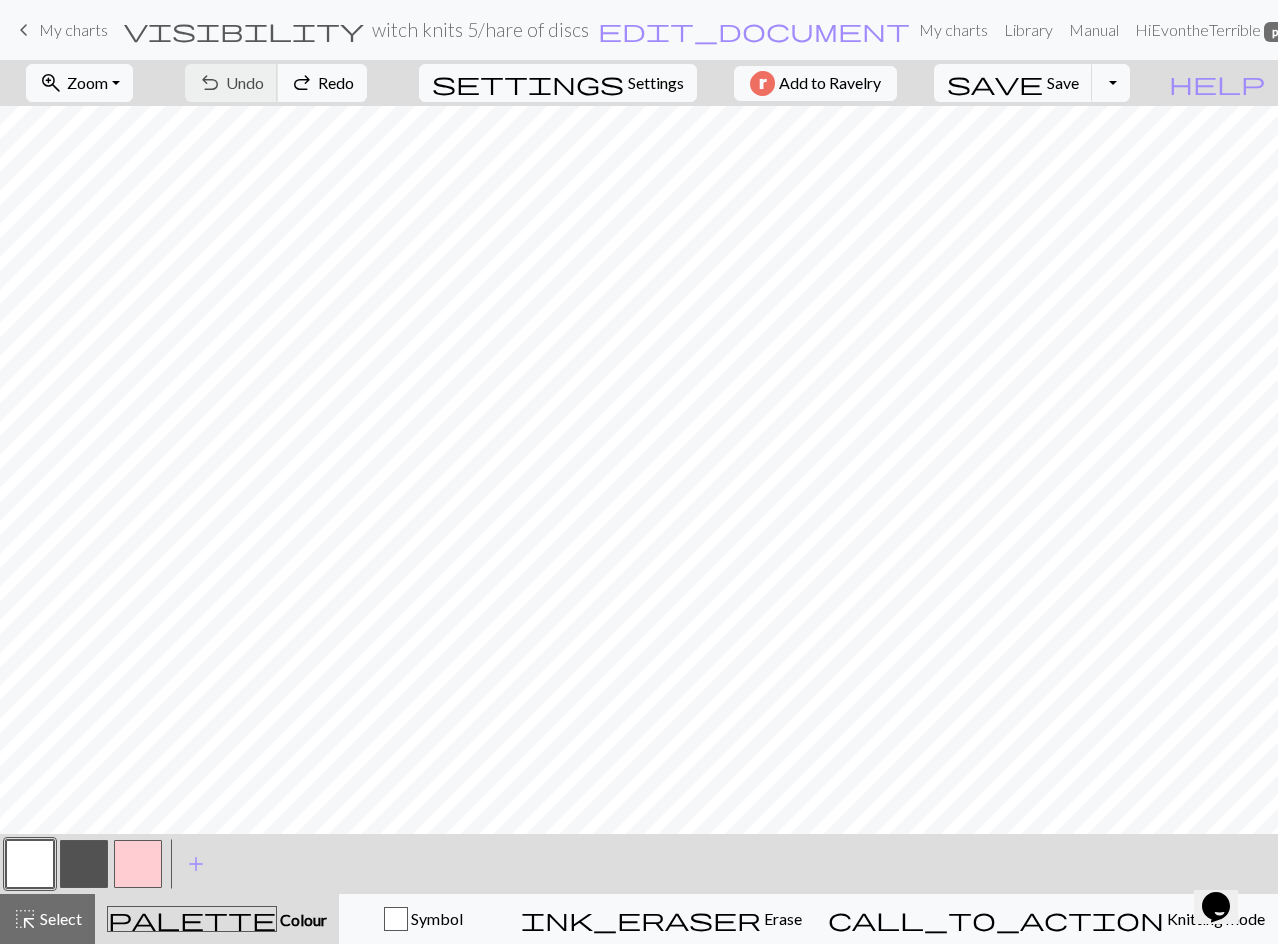 click on "undo Undo Undo redo Redo Redo" at bounding box center (276, 83) 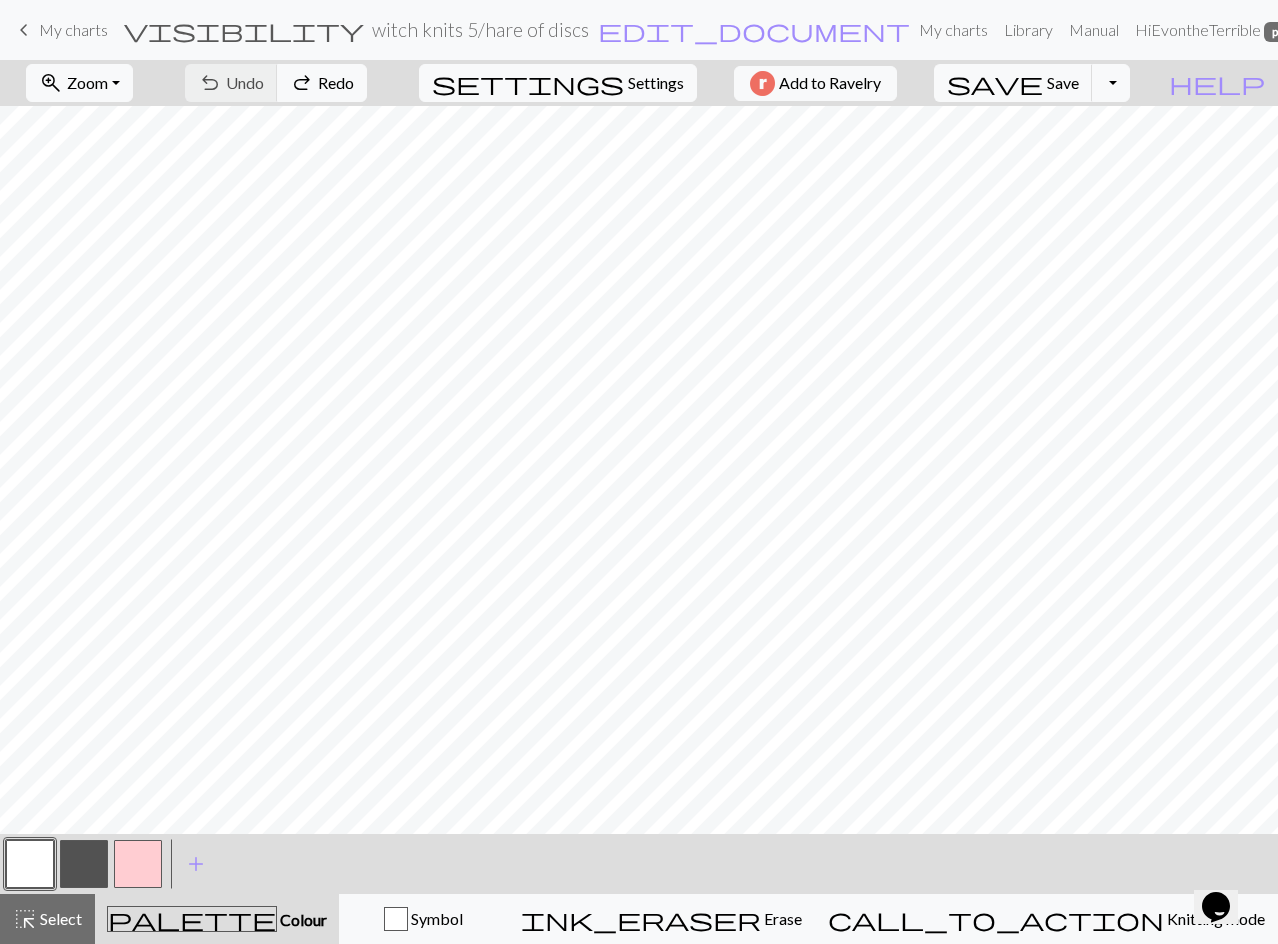 drag, startPoint x: 80, startPoint y: 876, endPoint x: 152, endPoint y: 829, distance: 85.98256 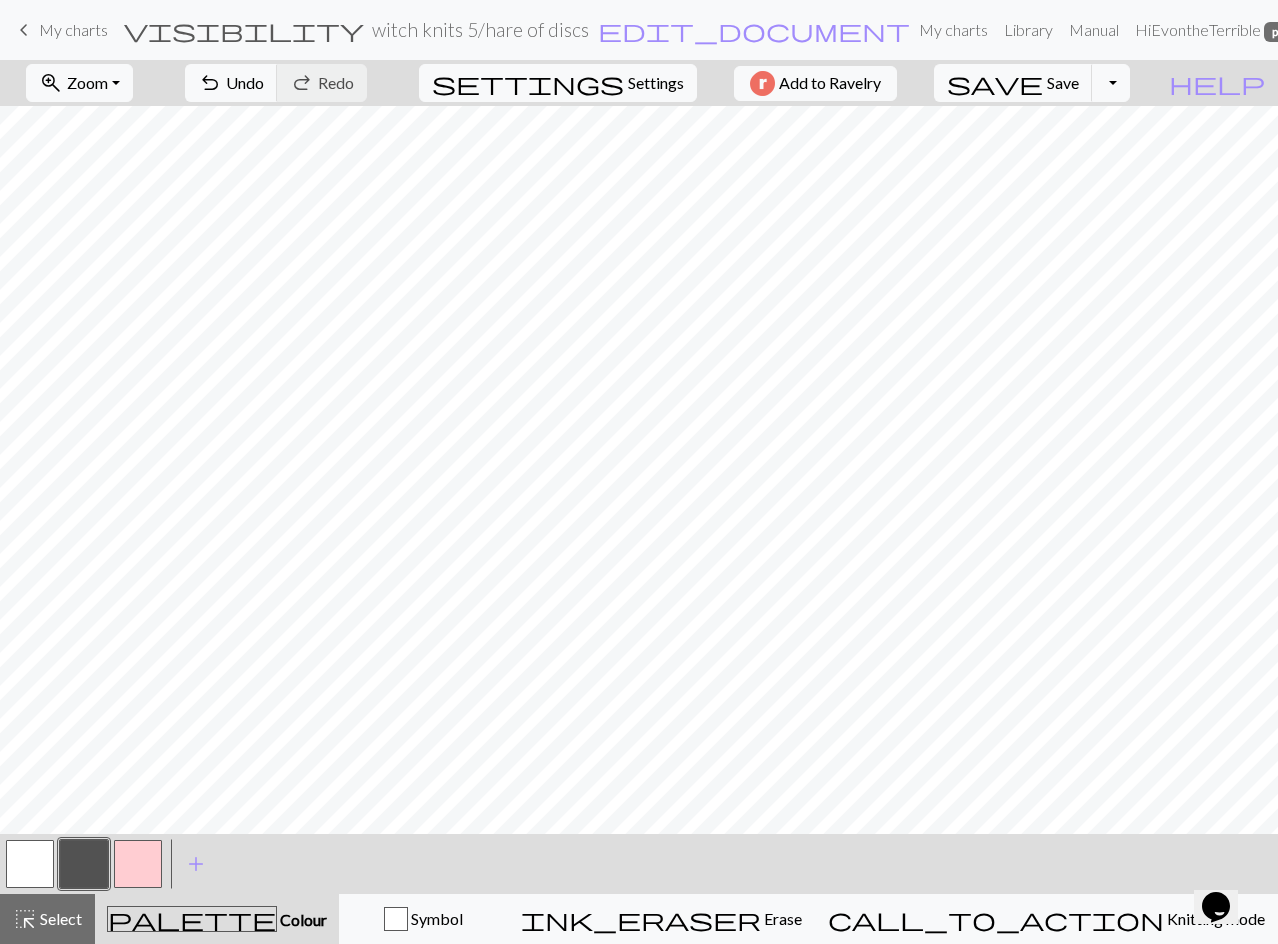 click at bounding box center [84, 864] 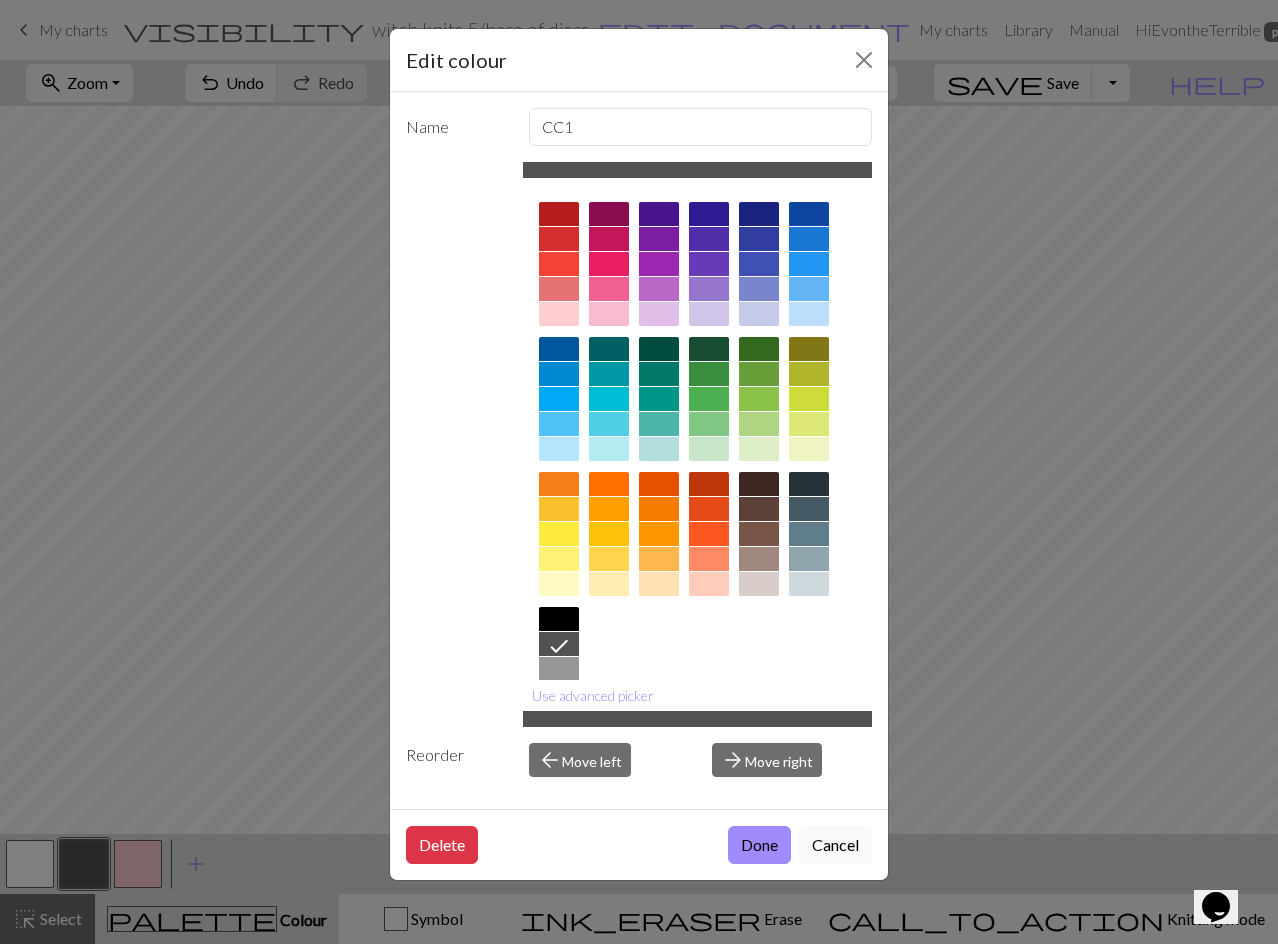 click on "Delete Done Cancel" at bounding box center (639, 844) 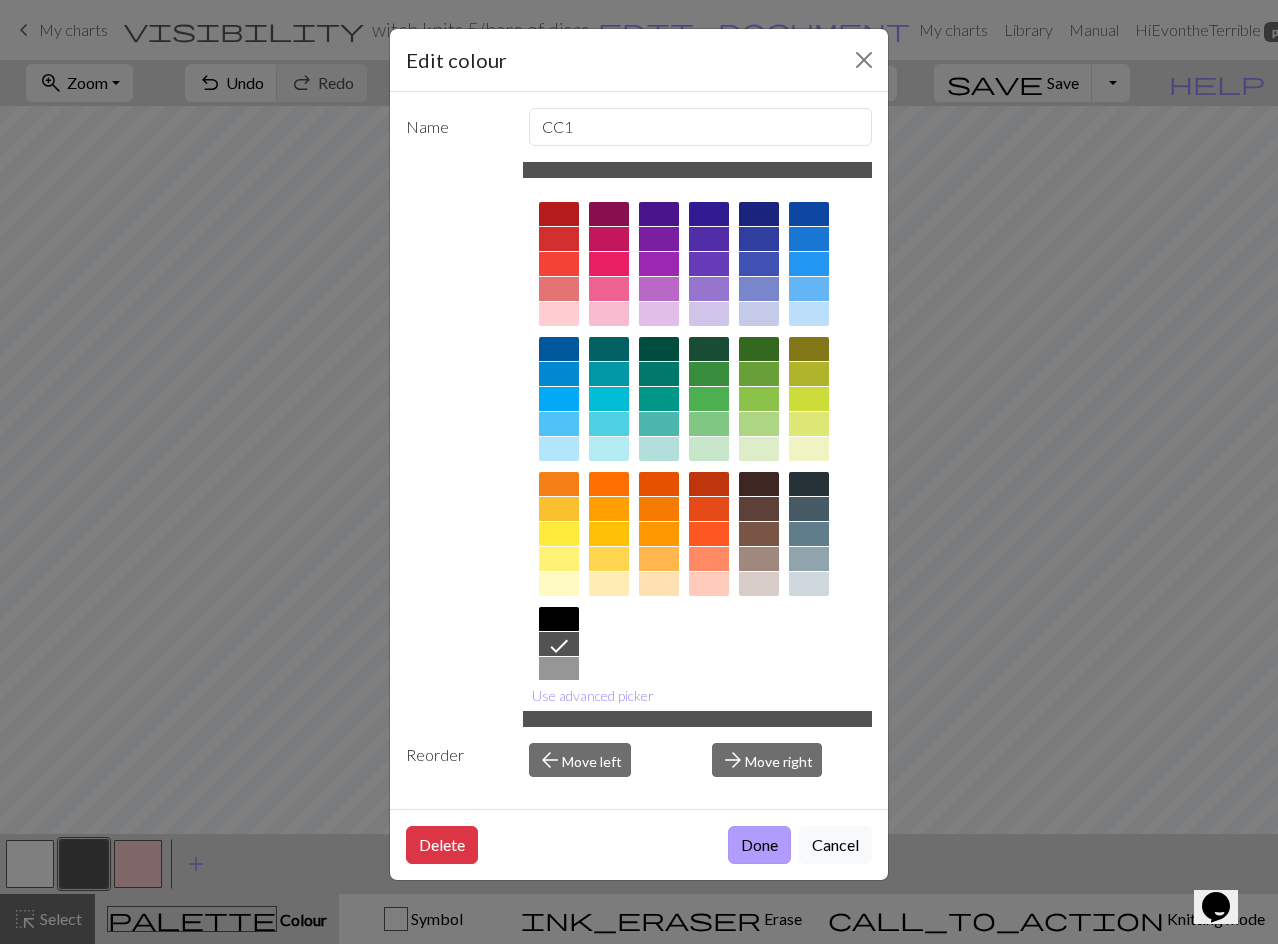 click on "Done" at bounding box center (759, 845) 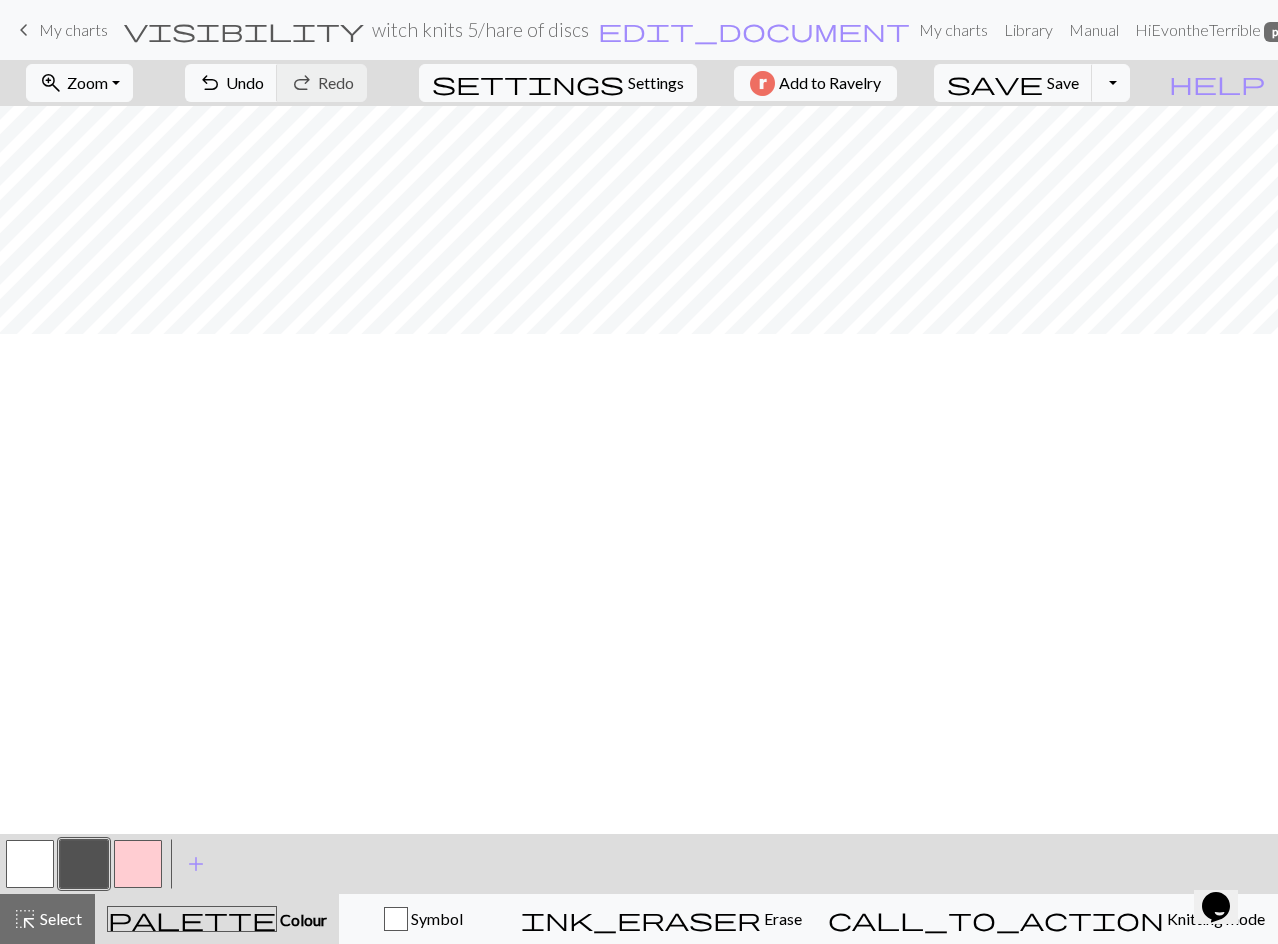 scroll, scrollTop: 500, scrollLeft: 0, axis: vertical 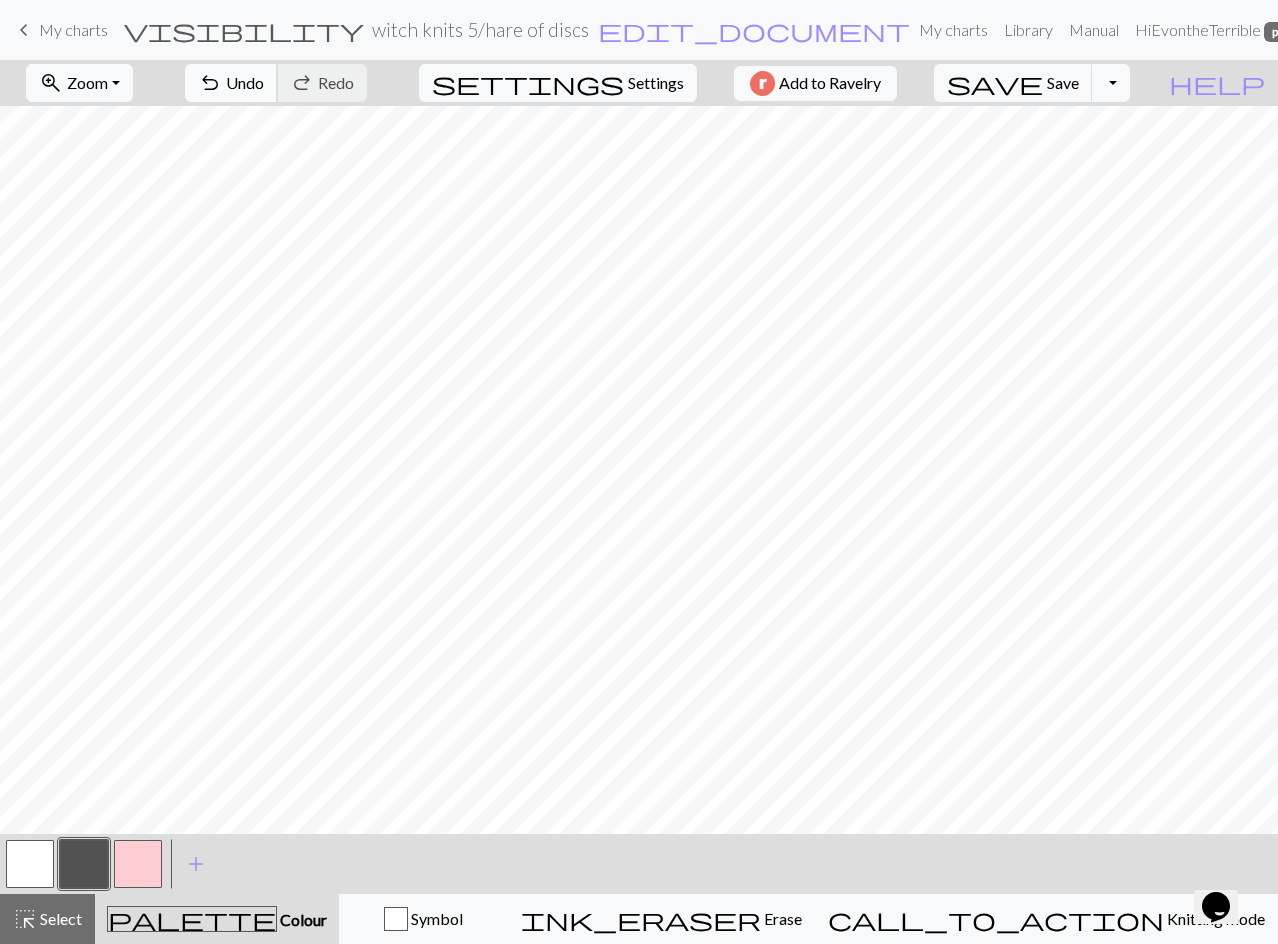 click on "undo Undo Undo" at bounding box center (231, 83) 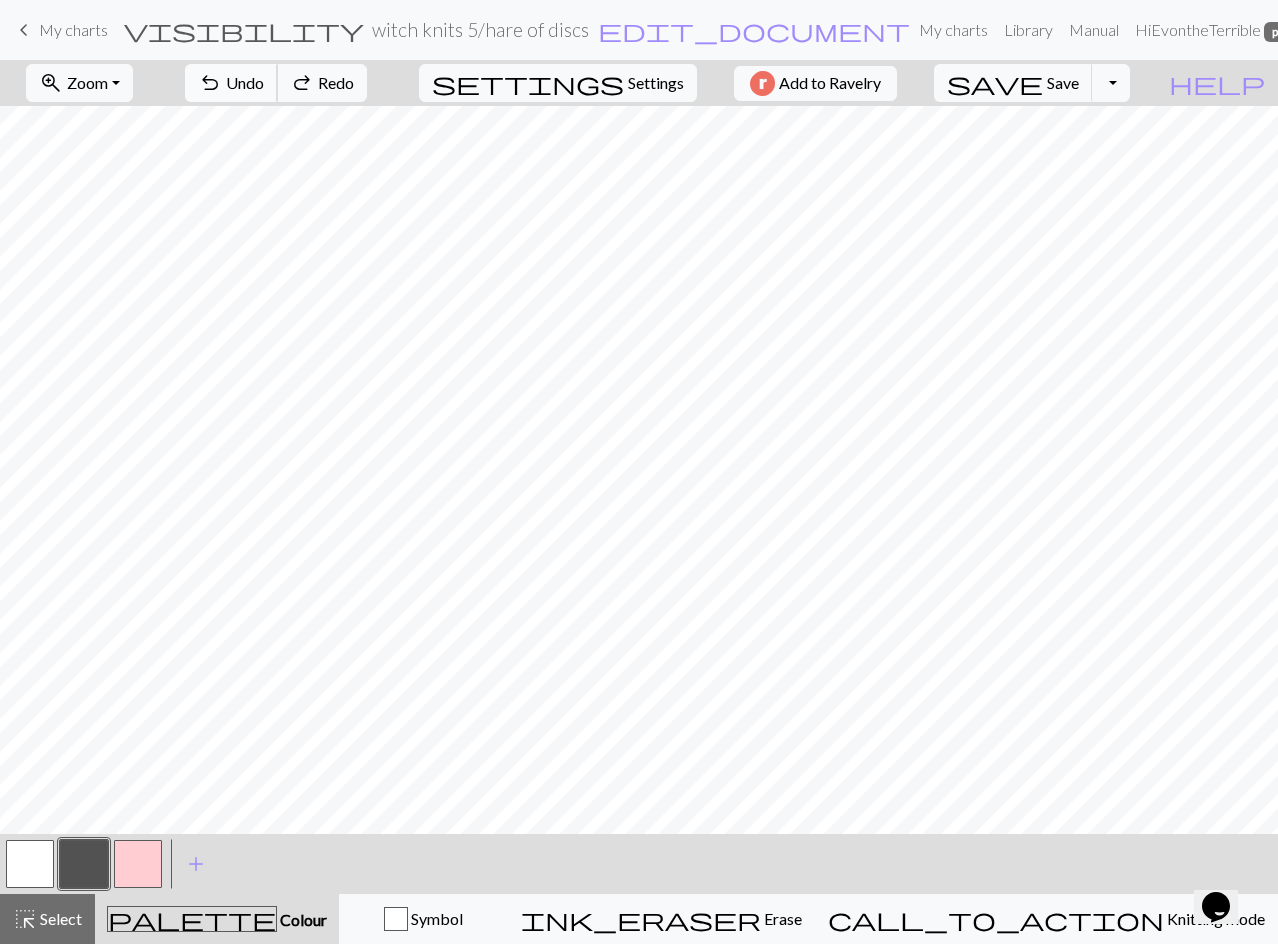 click on "Undo" at bounding box center [245, 82] 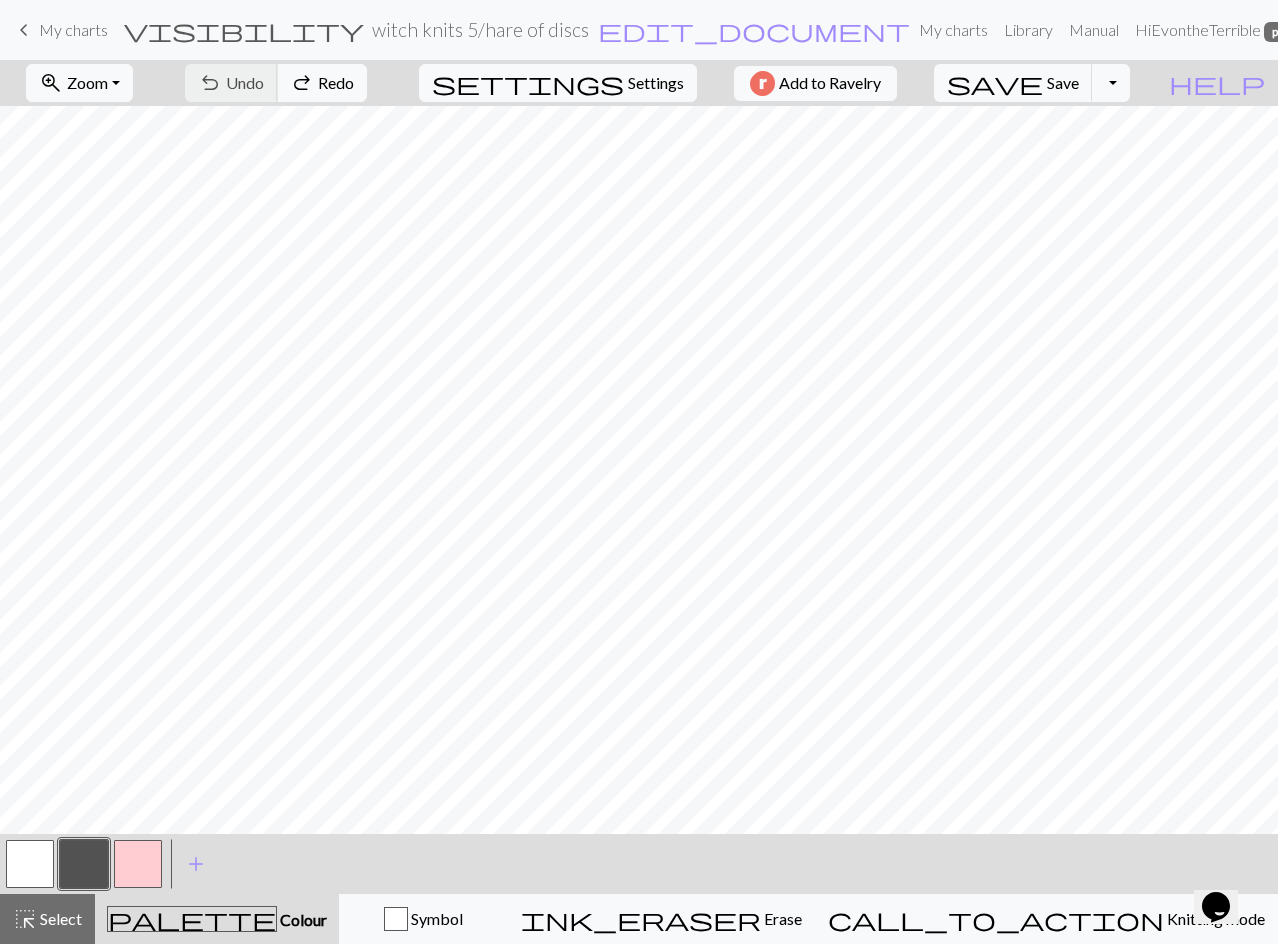 click on "undo Undo Undo redo Redo Redo" at bounding box center [276, 83] 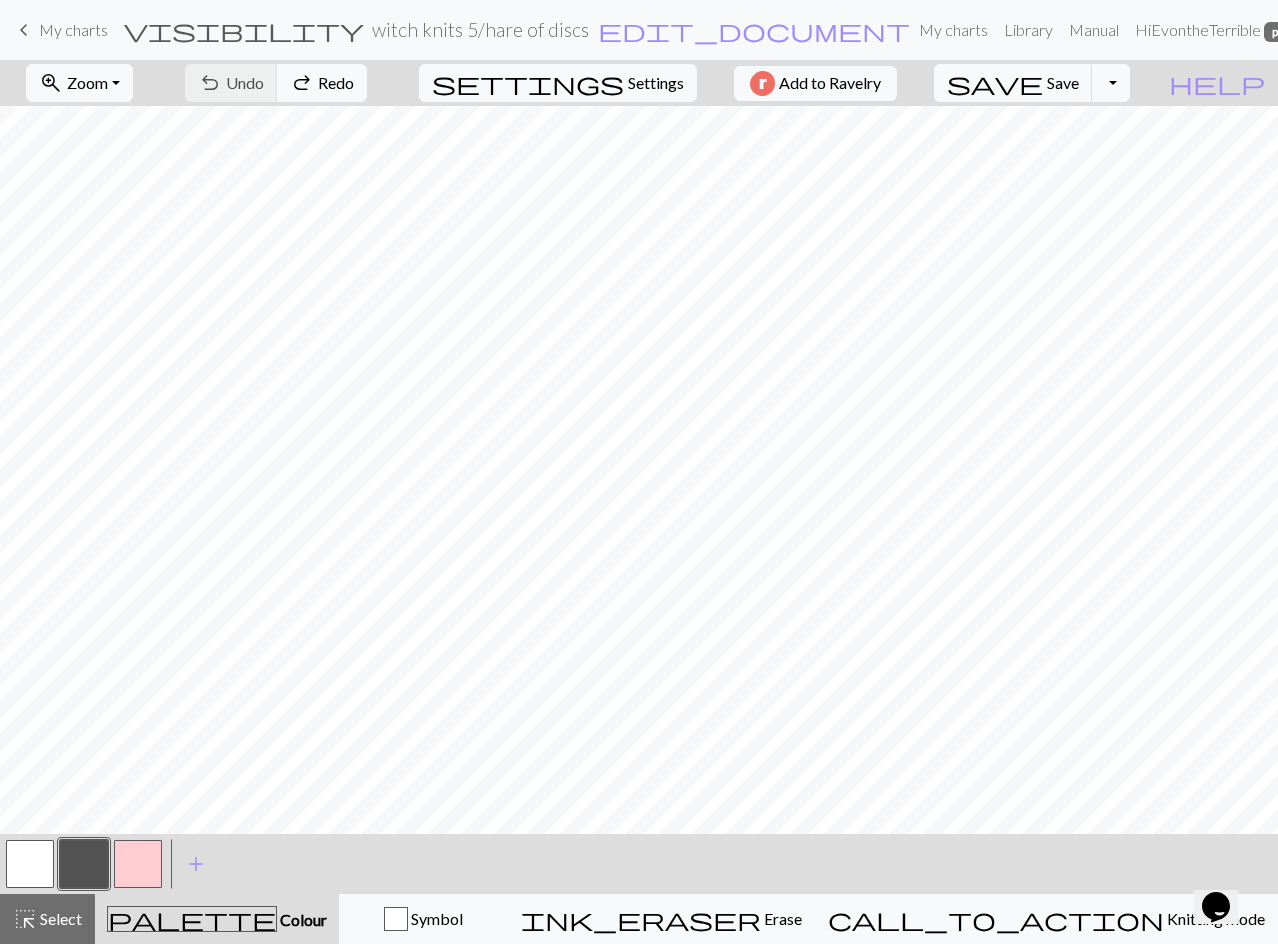 click on "undo Undo Undo redo Redo Redo" at bounding box center (276, 83) 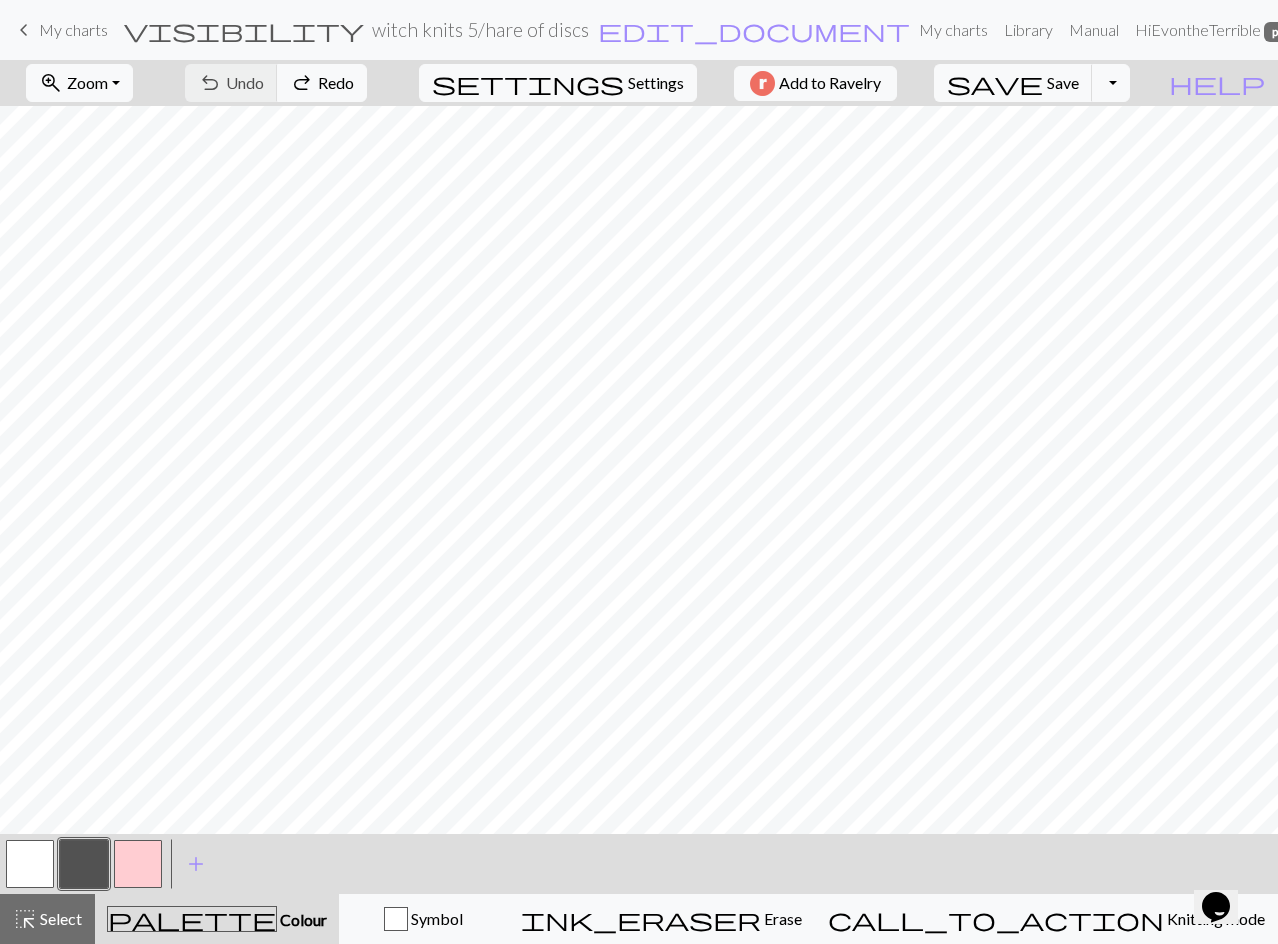 click at bounding box center (84, 864) 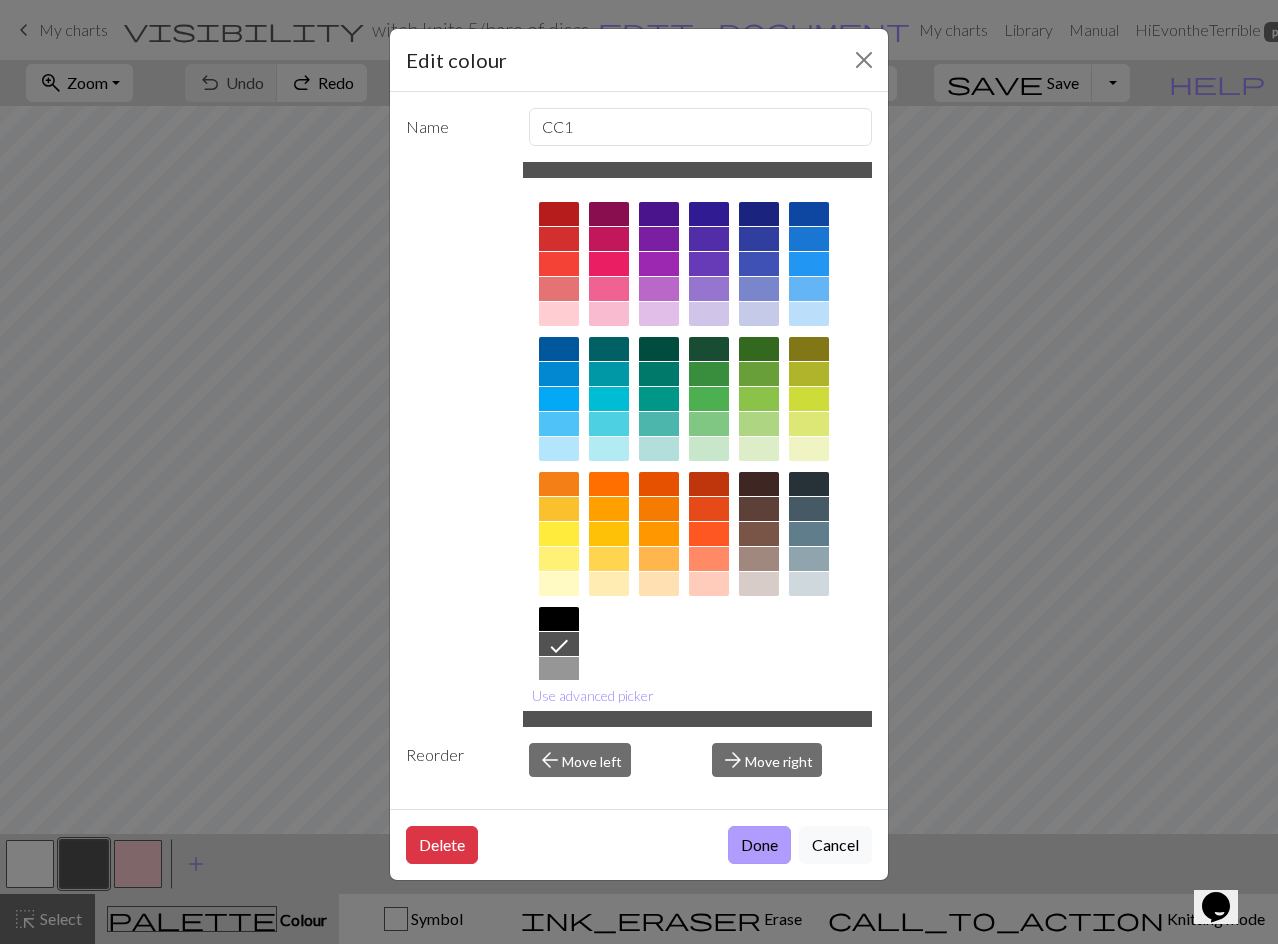 click on "Done" at bounding box center [759, 845] 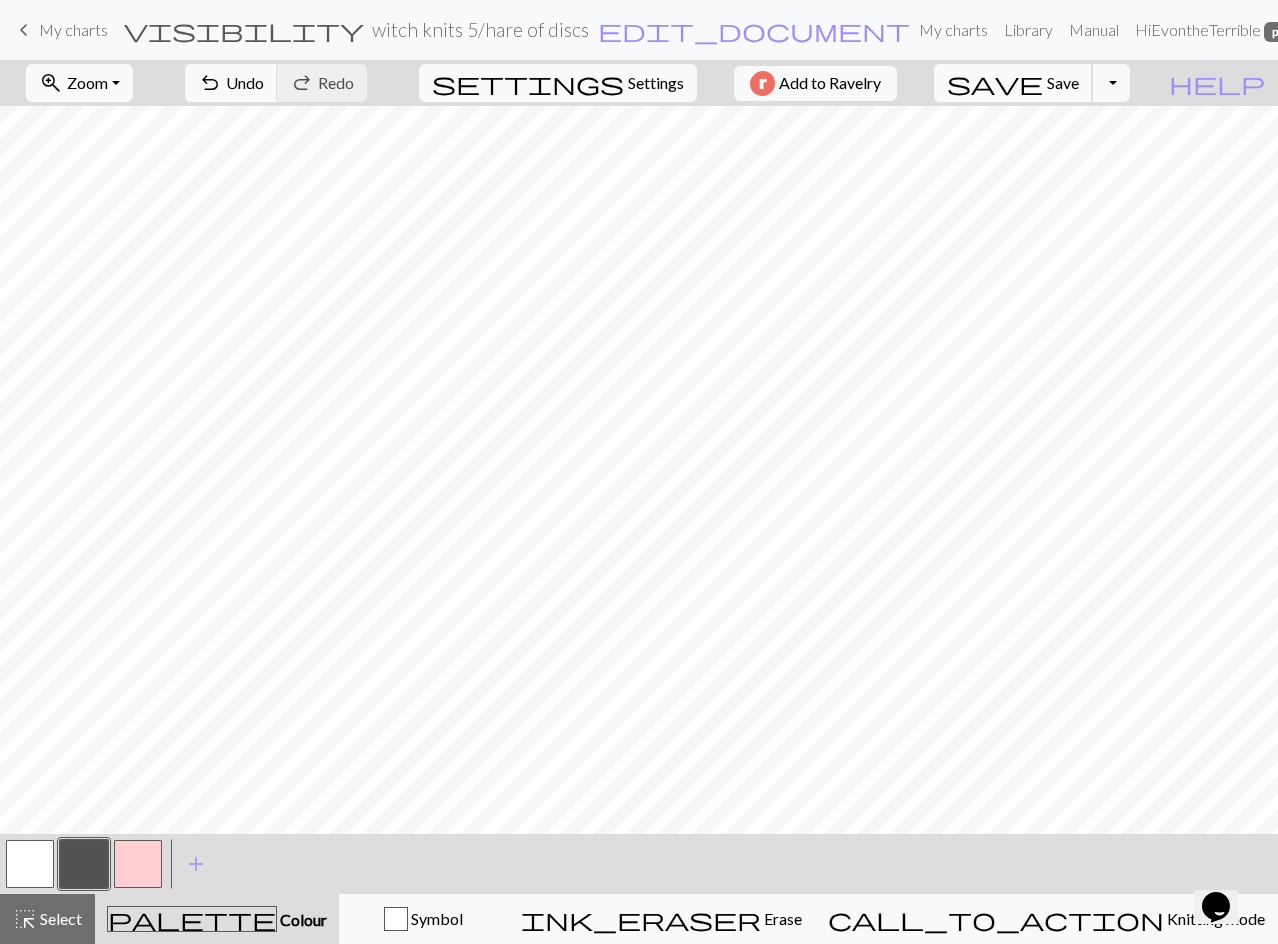 click on "save" at bounding box center (995, 83) 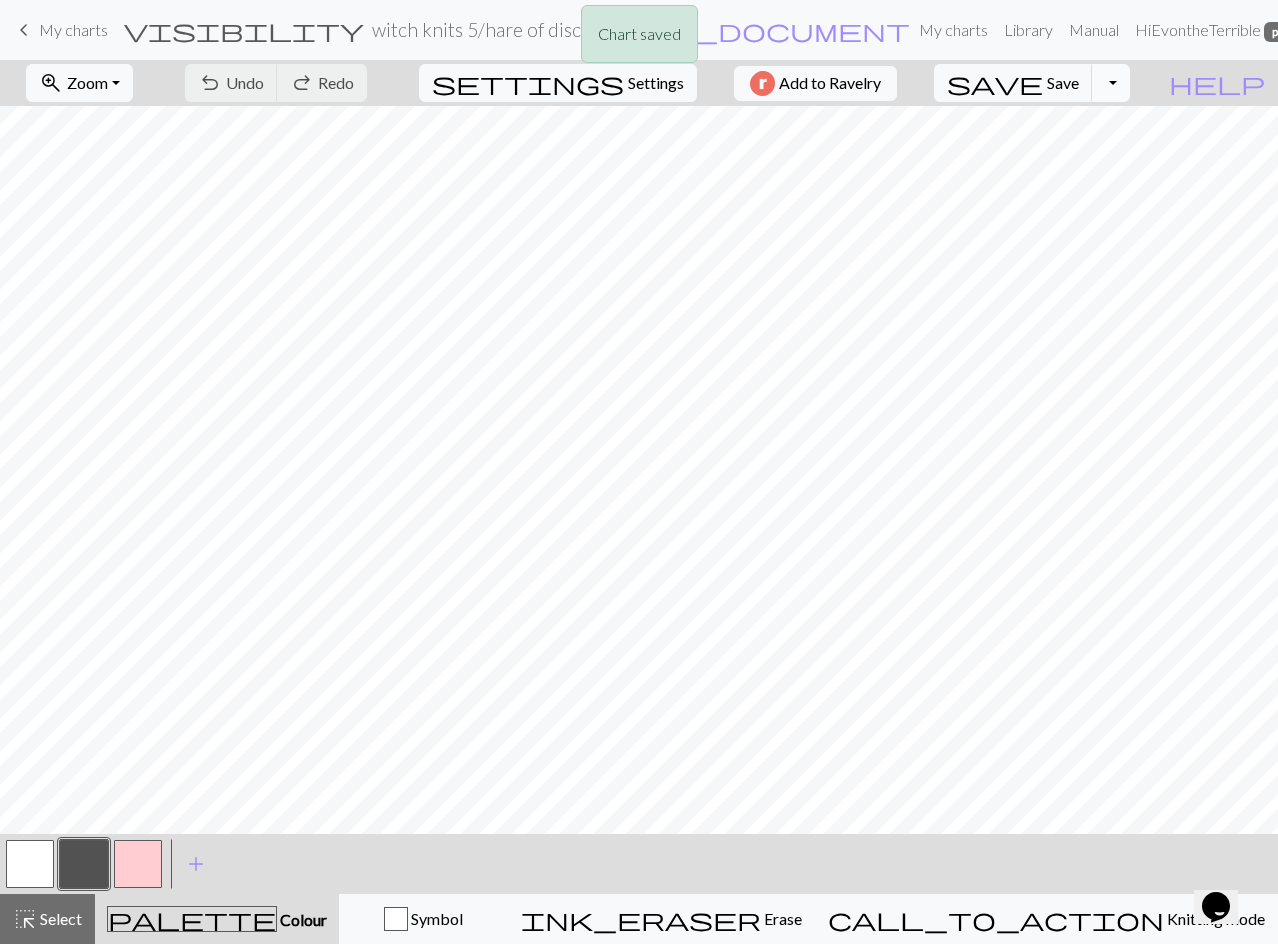click on "Toggle Dropdown" at bounding box center [1111, 83] 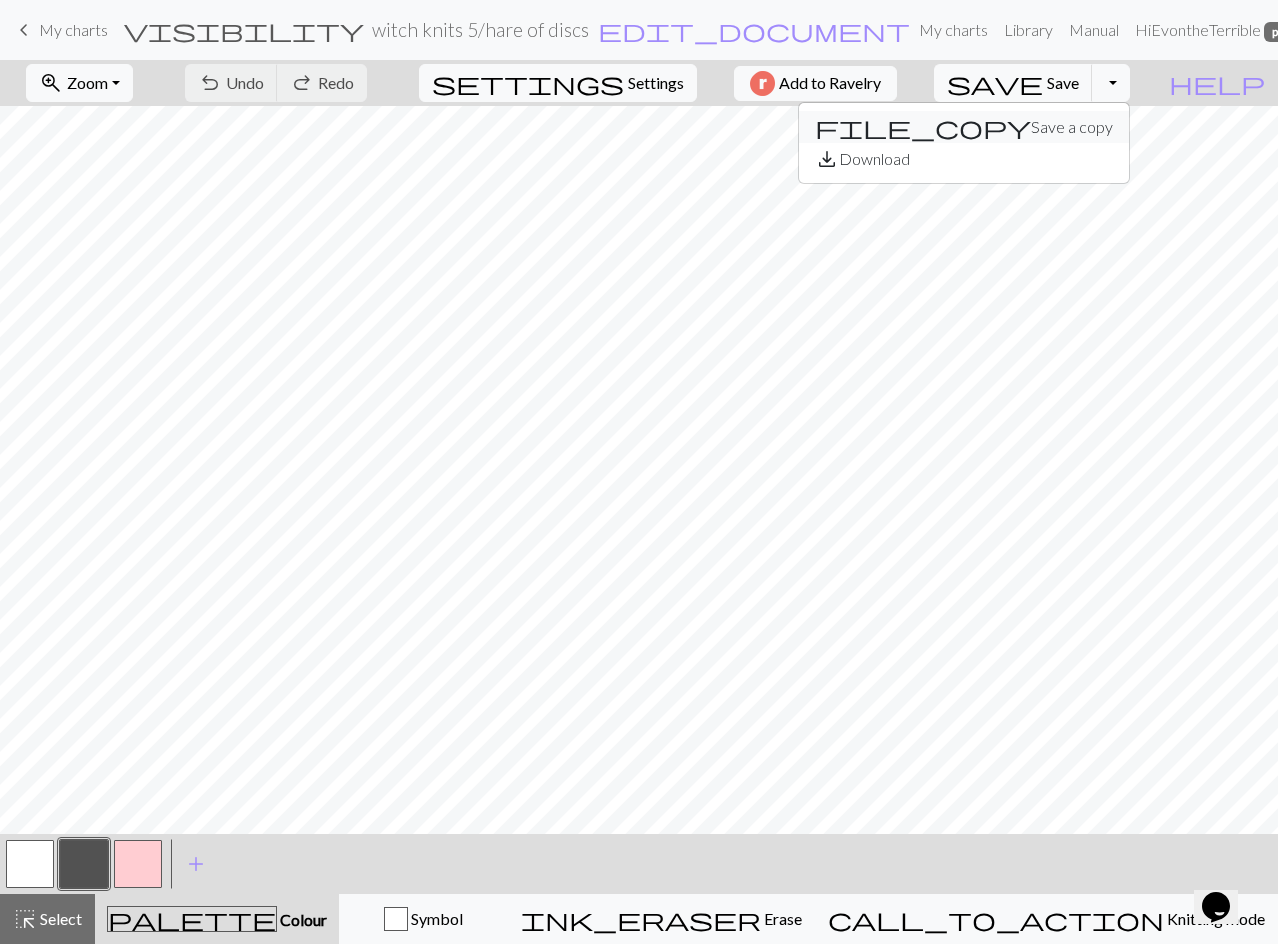 click on "file_copy  Save a copy" at bounding box center [964, 127] 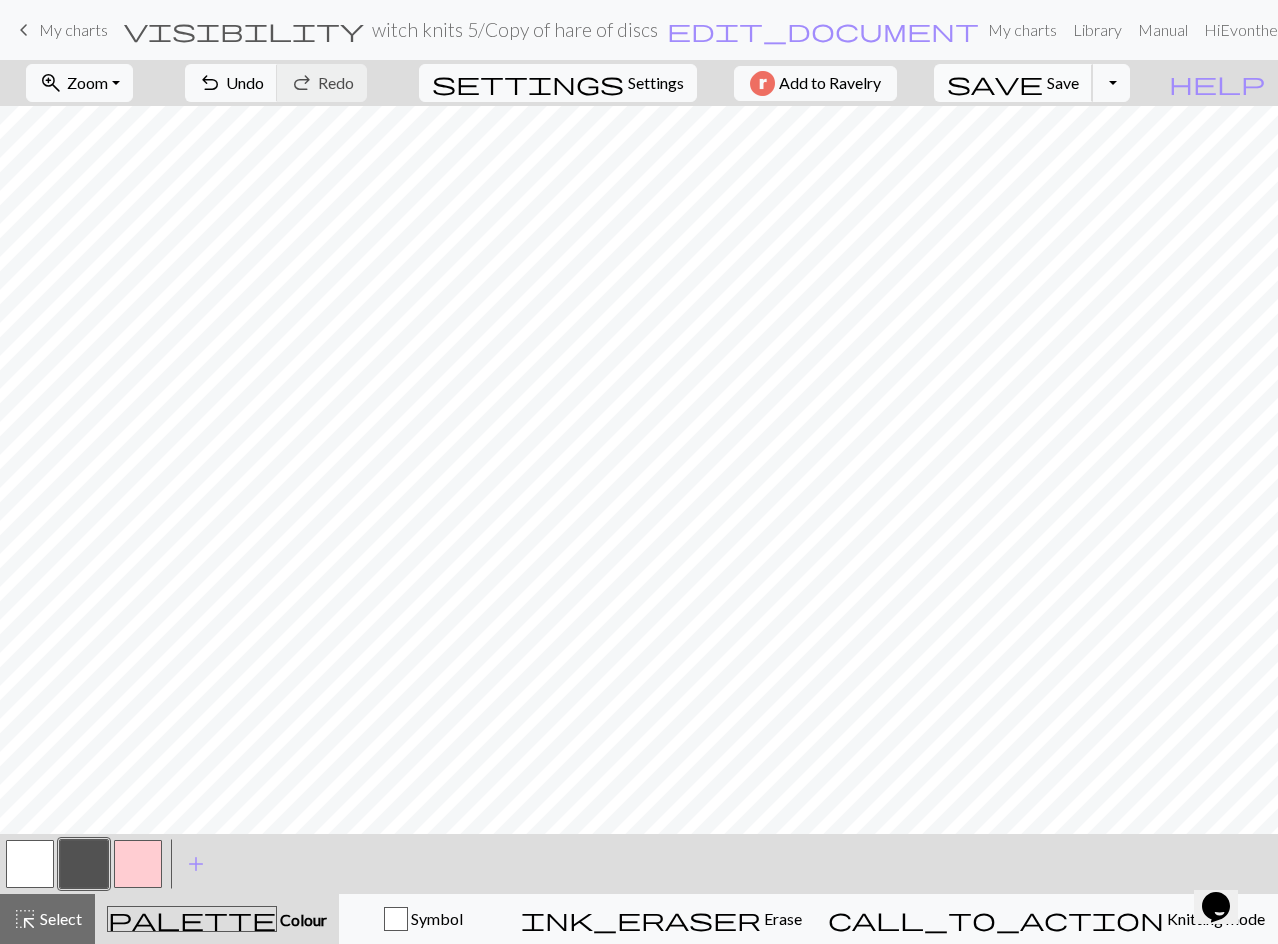 click on "Save" at bounding box center [1063, 82] 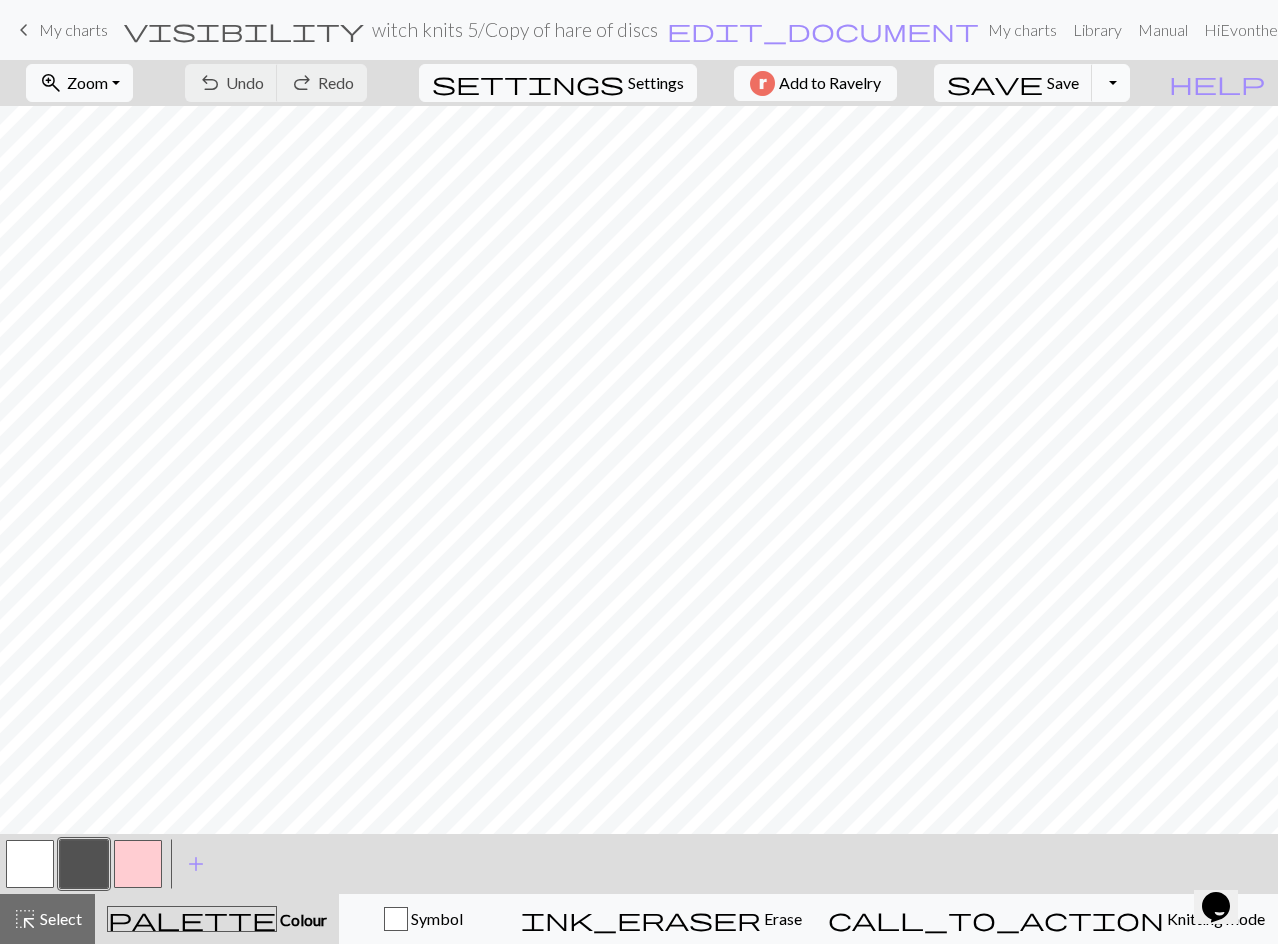 drag, startPoint x: 1158, startPoint y: 82, endPoint x: 1151, endPoint y: 91, distance: 11.401754 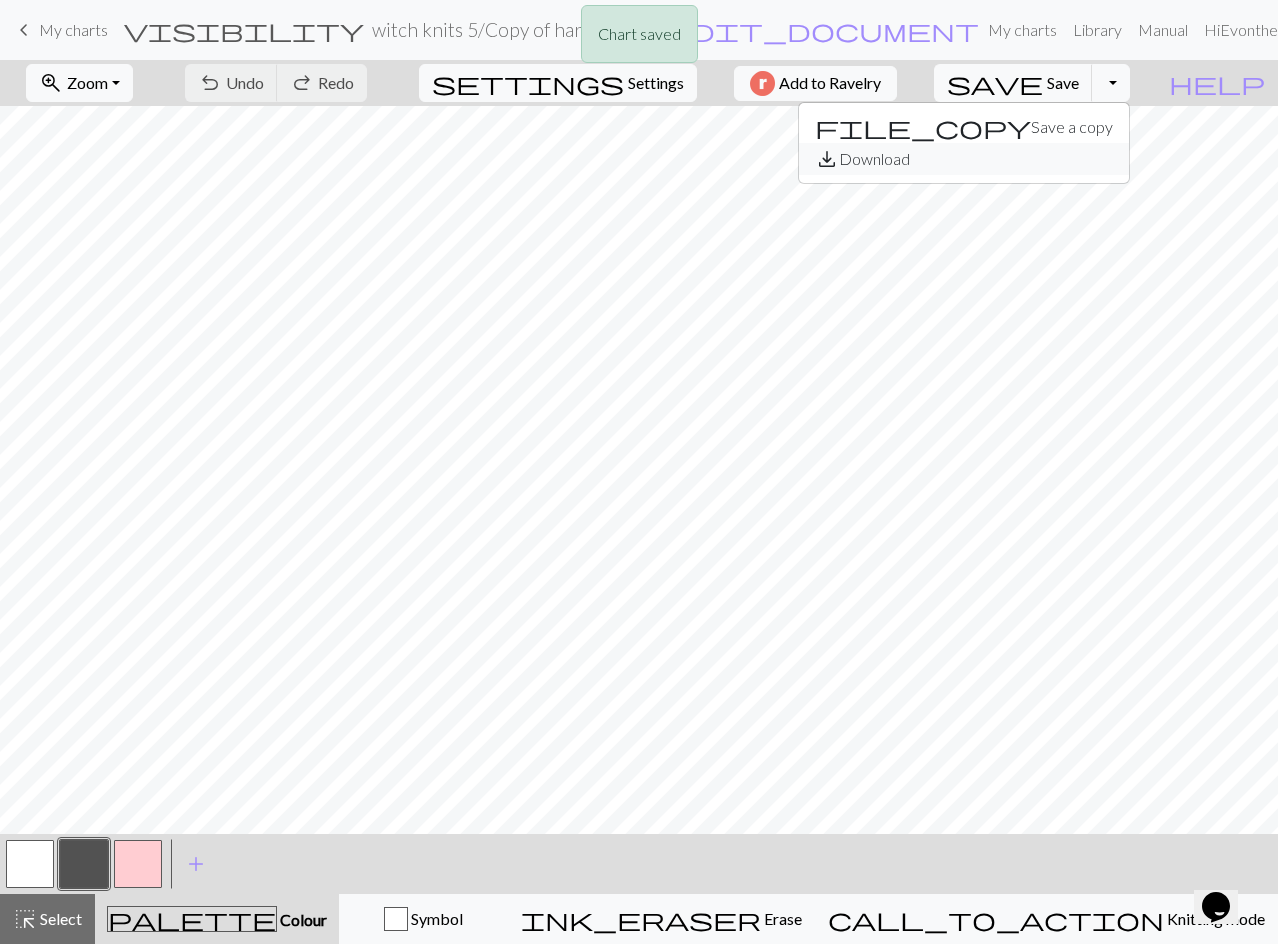 click on "save_alt  Download" at bounding box center (964, 159) 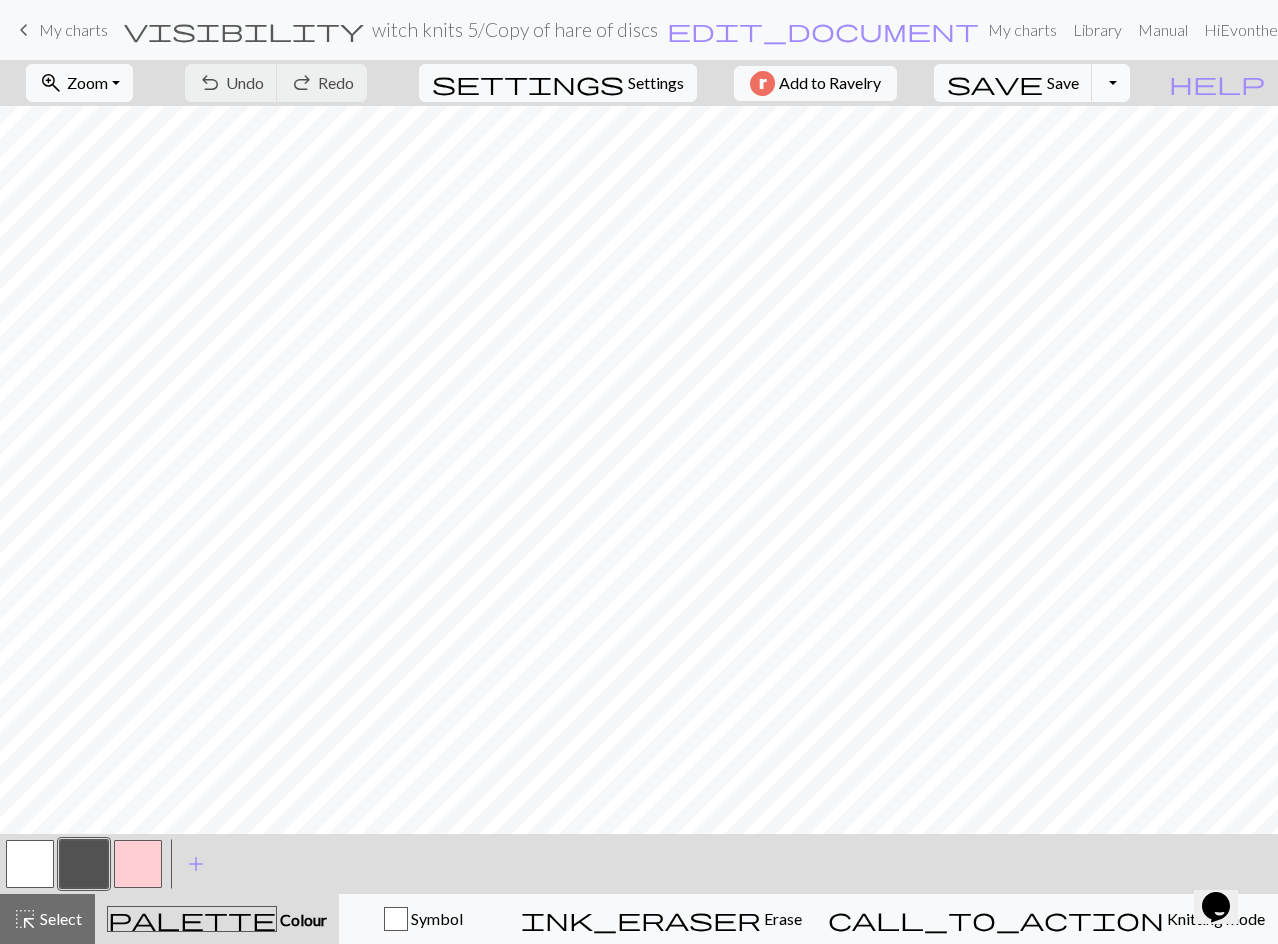click on "Toggle Dropdown" at bounding box center [1111, 83] 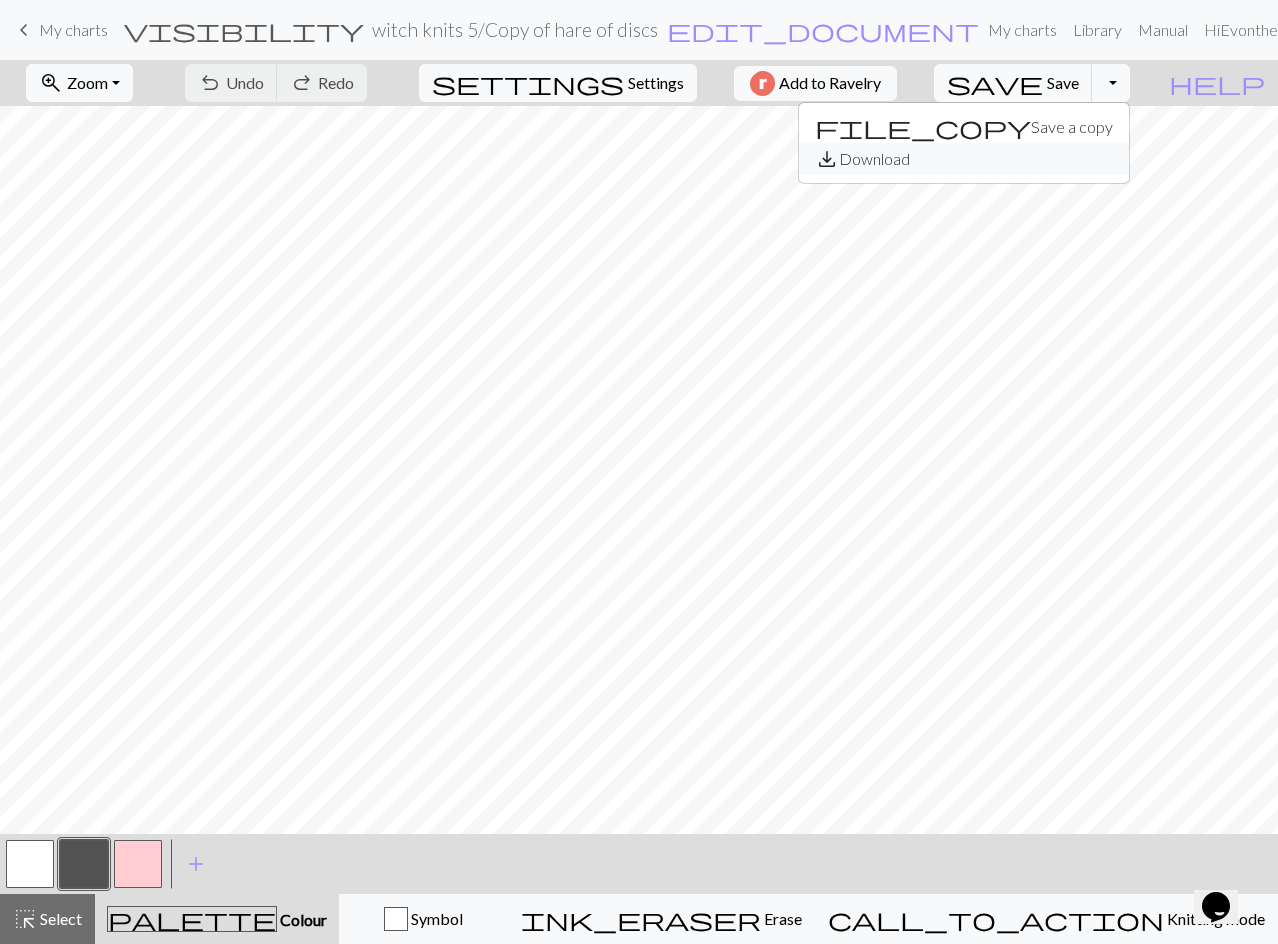 click on "save_alt  Download" at bounding box center [964, 159] 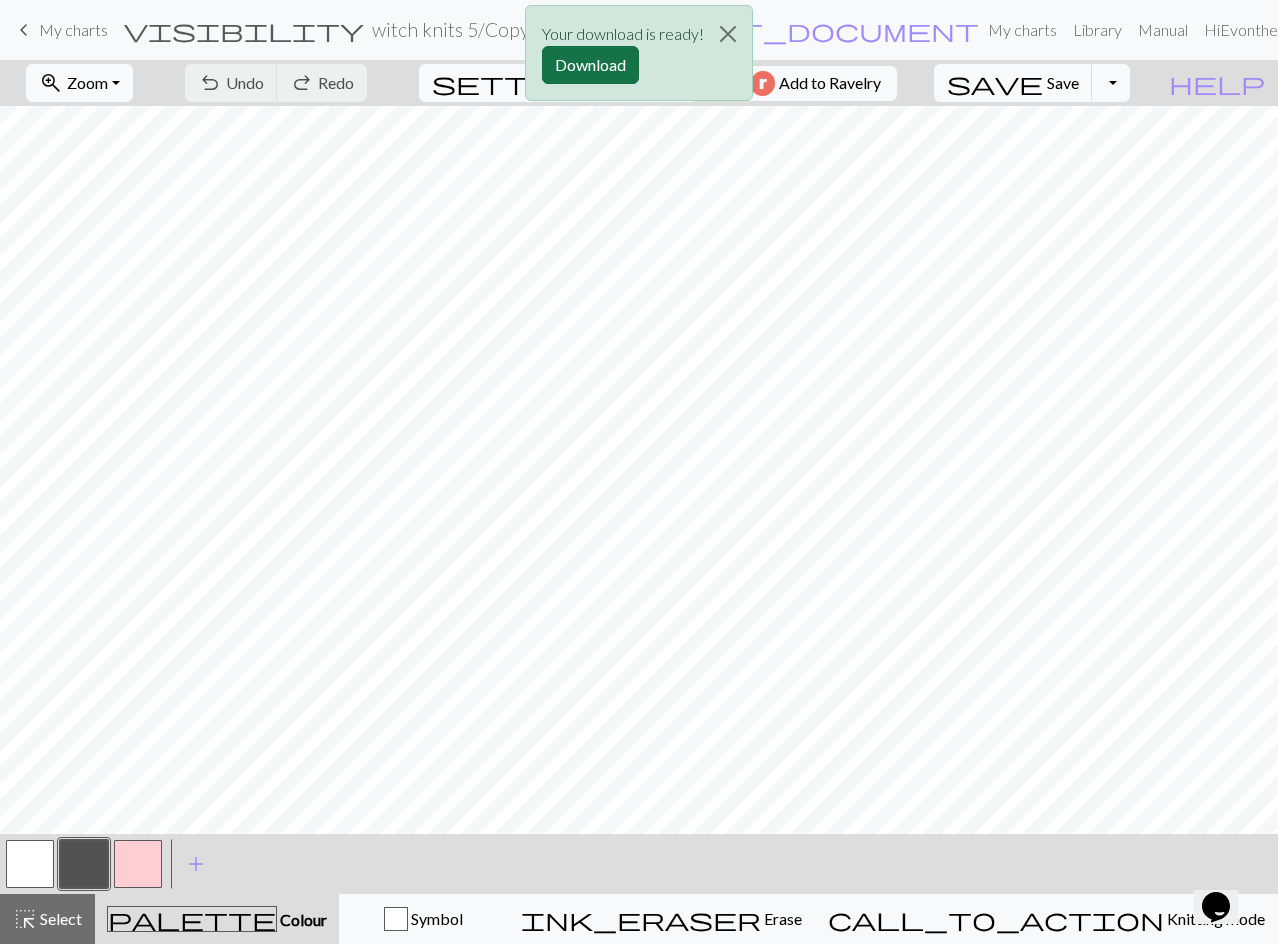 click on "Download" at bounding box center [590, 65] 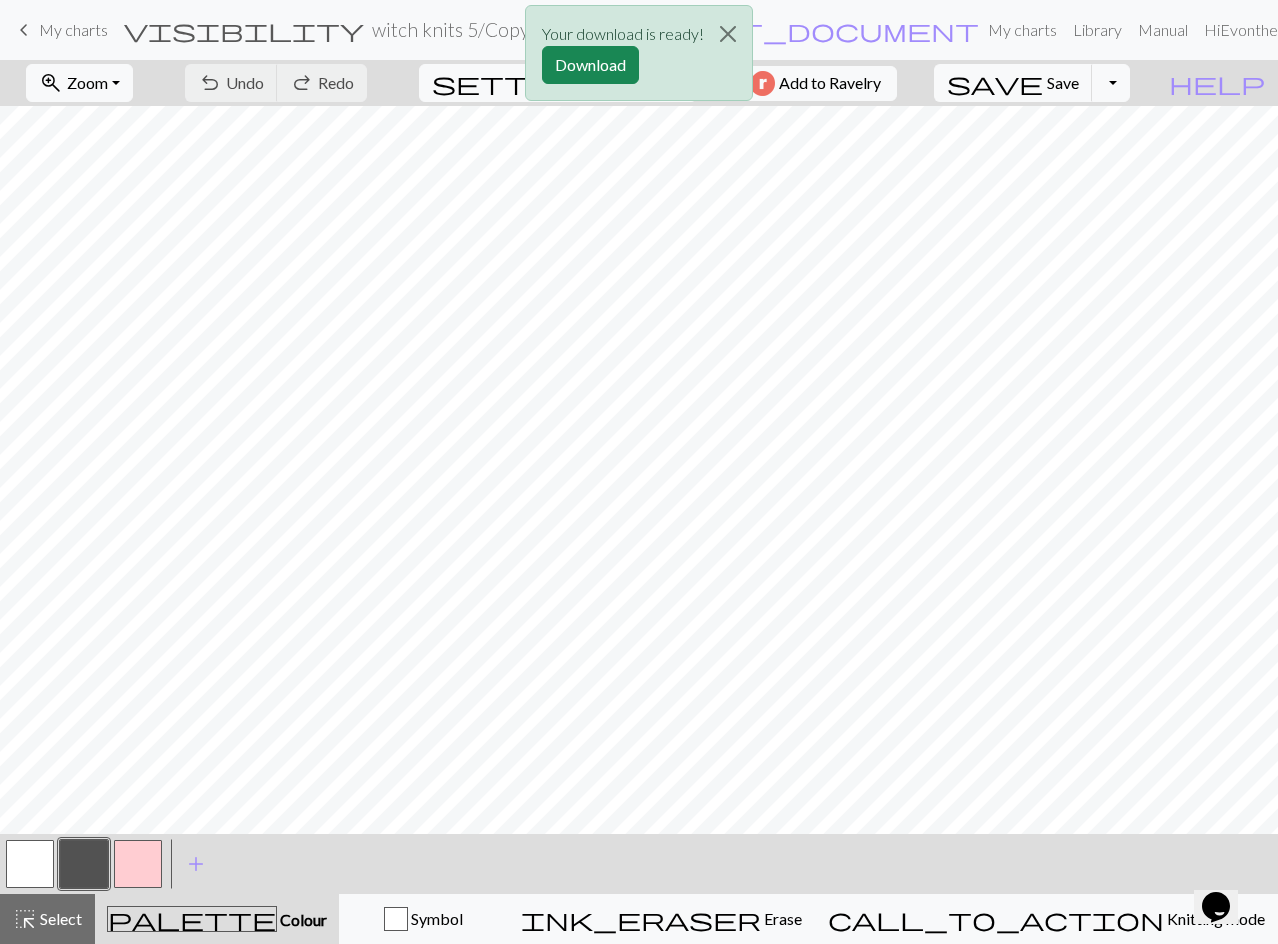 scroll, scrollTop: 0, scrollLeft: 0, axis: both 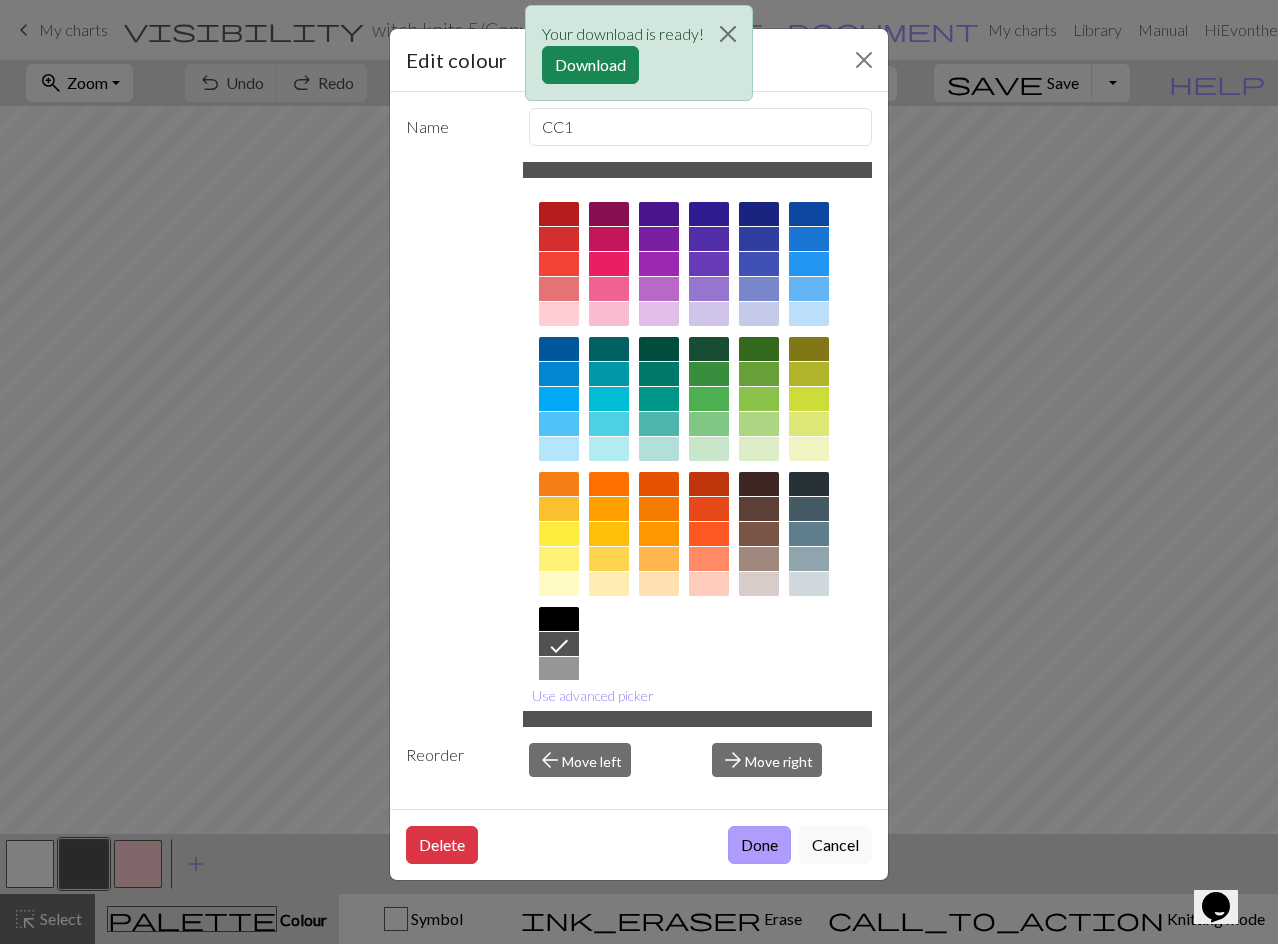 click on "Done" at bounding box center [759, 845] 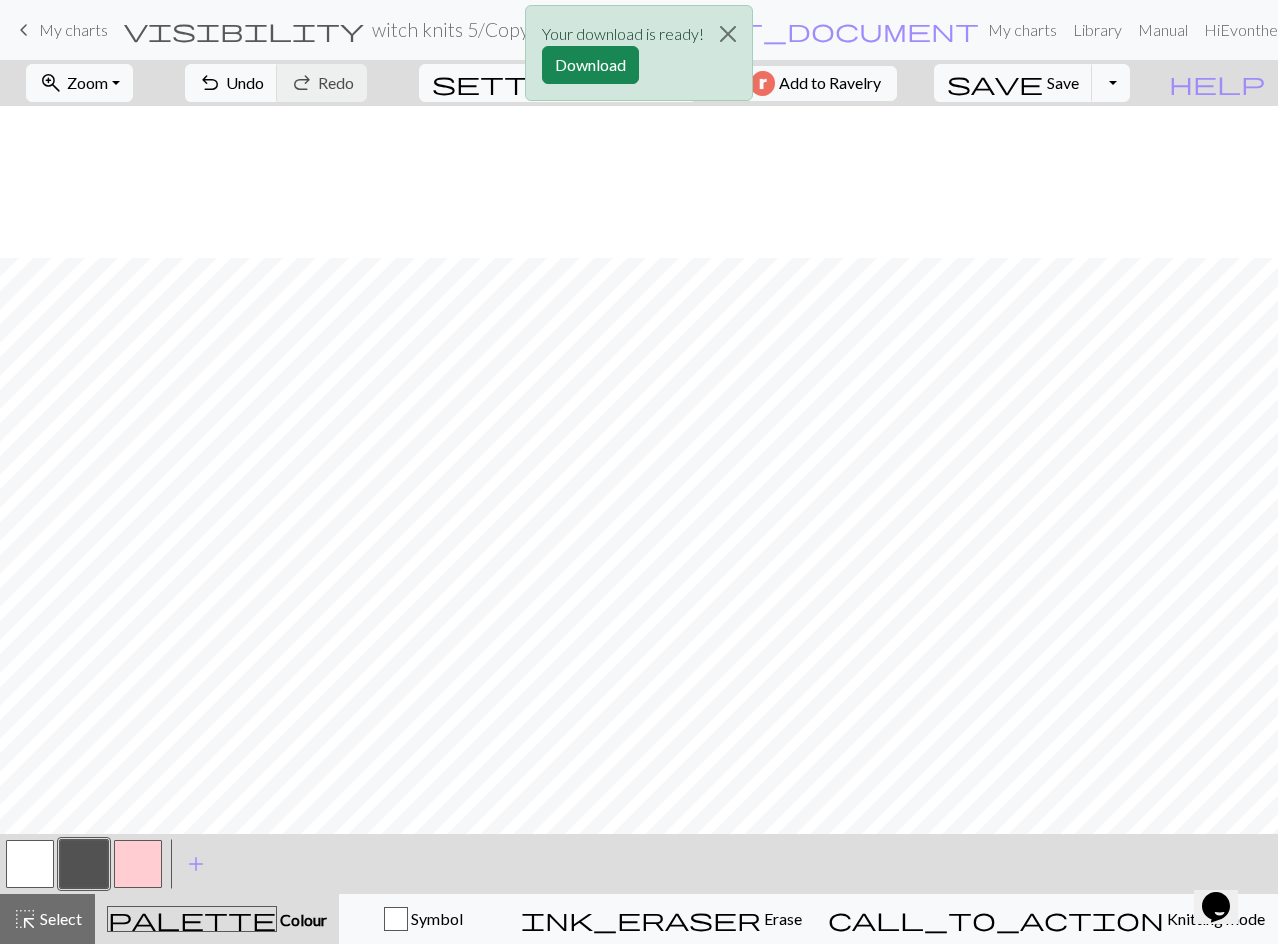scroll, scrollTop: 300, scrollLeft: 0, axis: vertical 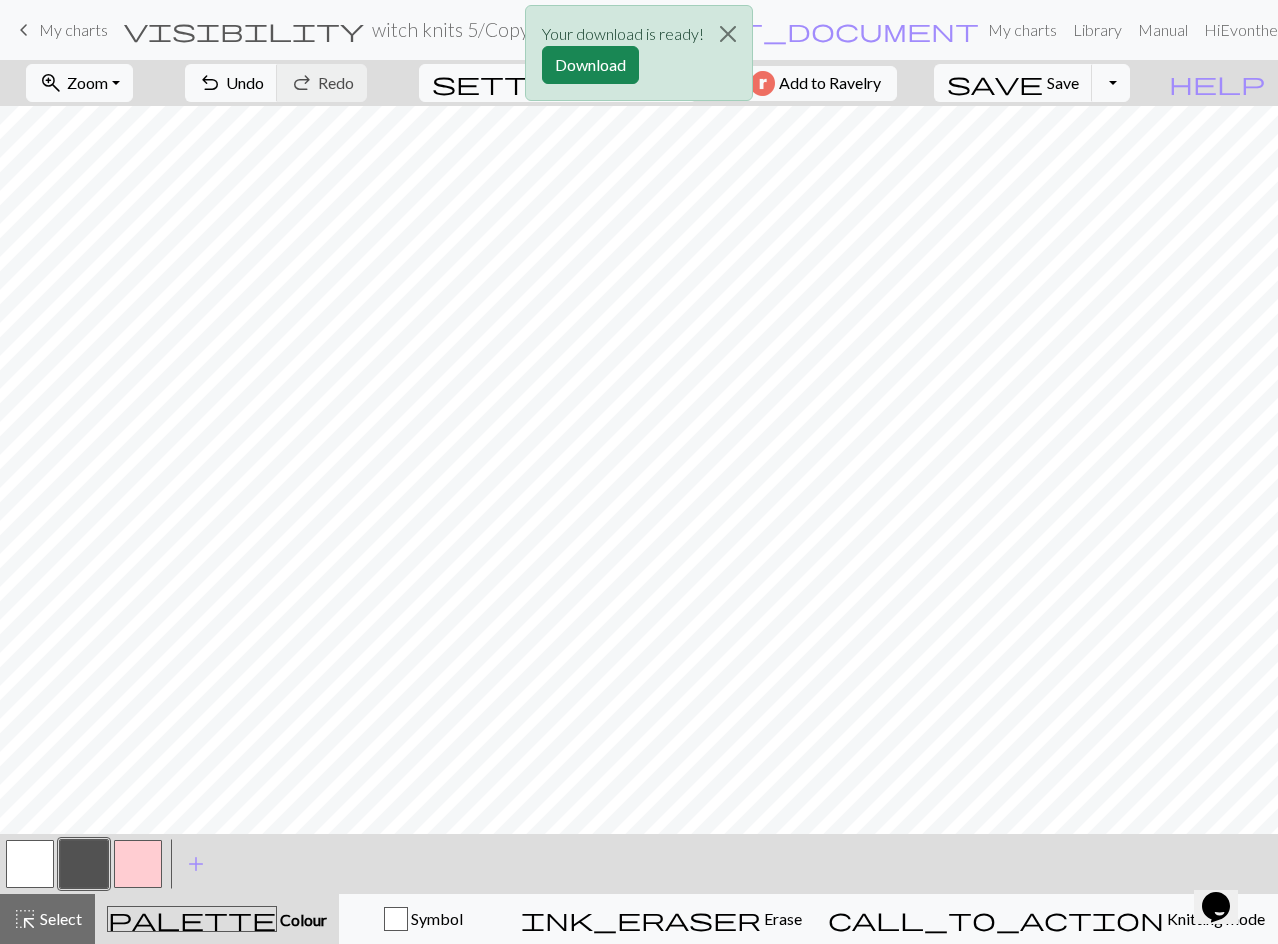 drag, startPoint x: 34, startPoint y: 866, endPoint x: 122, endPoint y: 826, distance: 96.66437 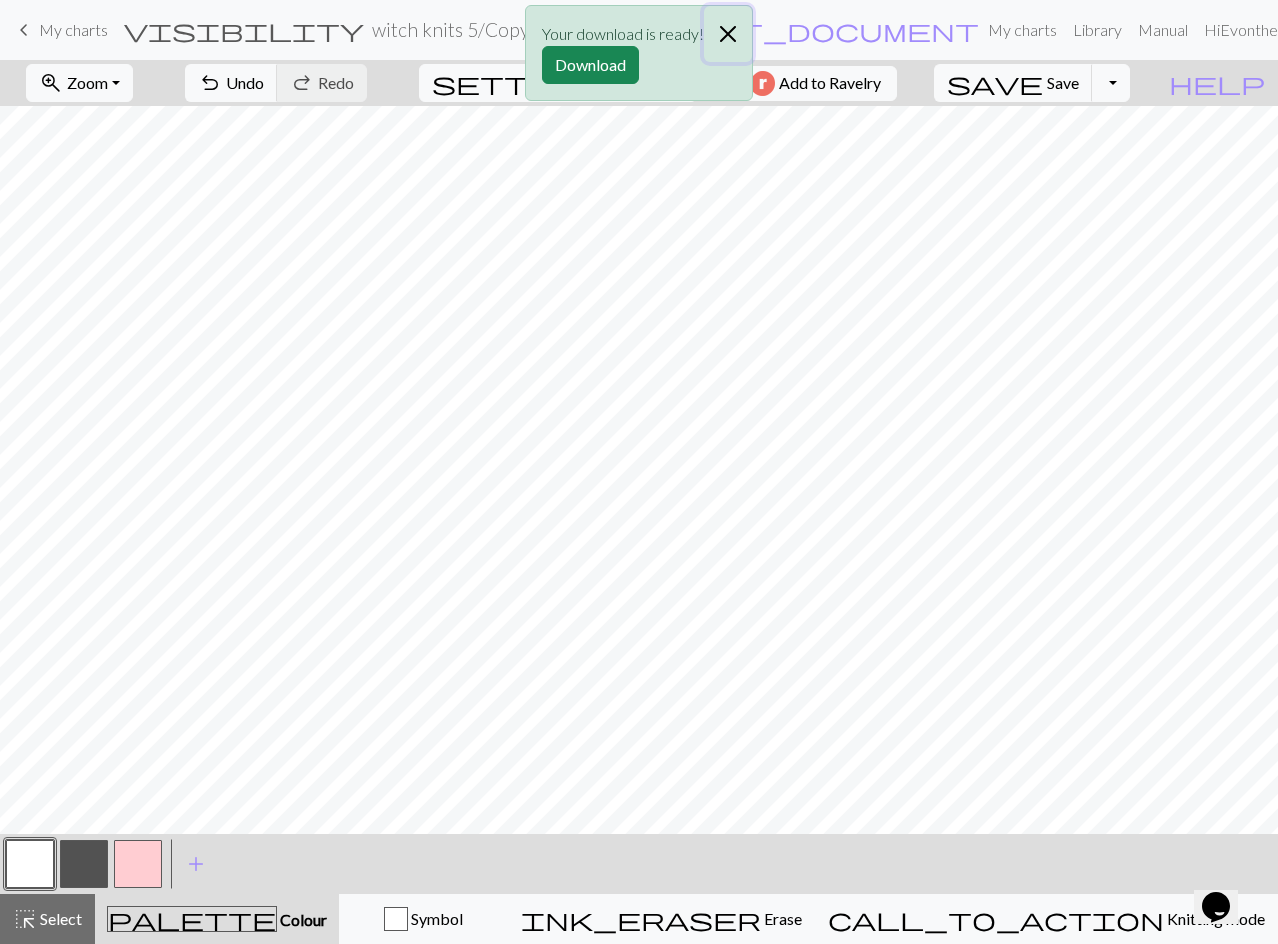 click at bounding box center [728, 34] 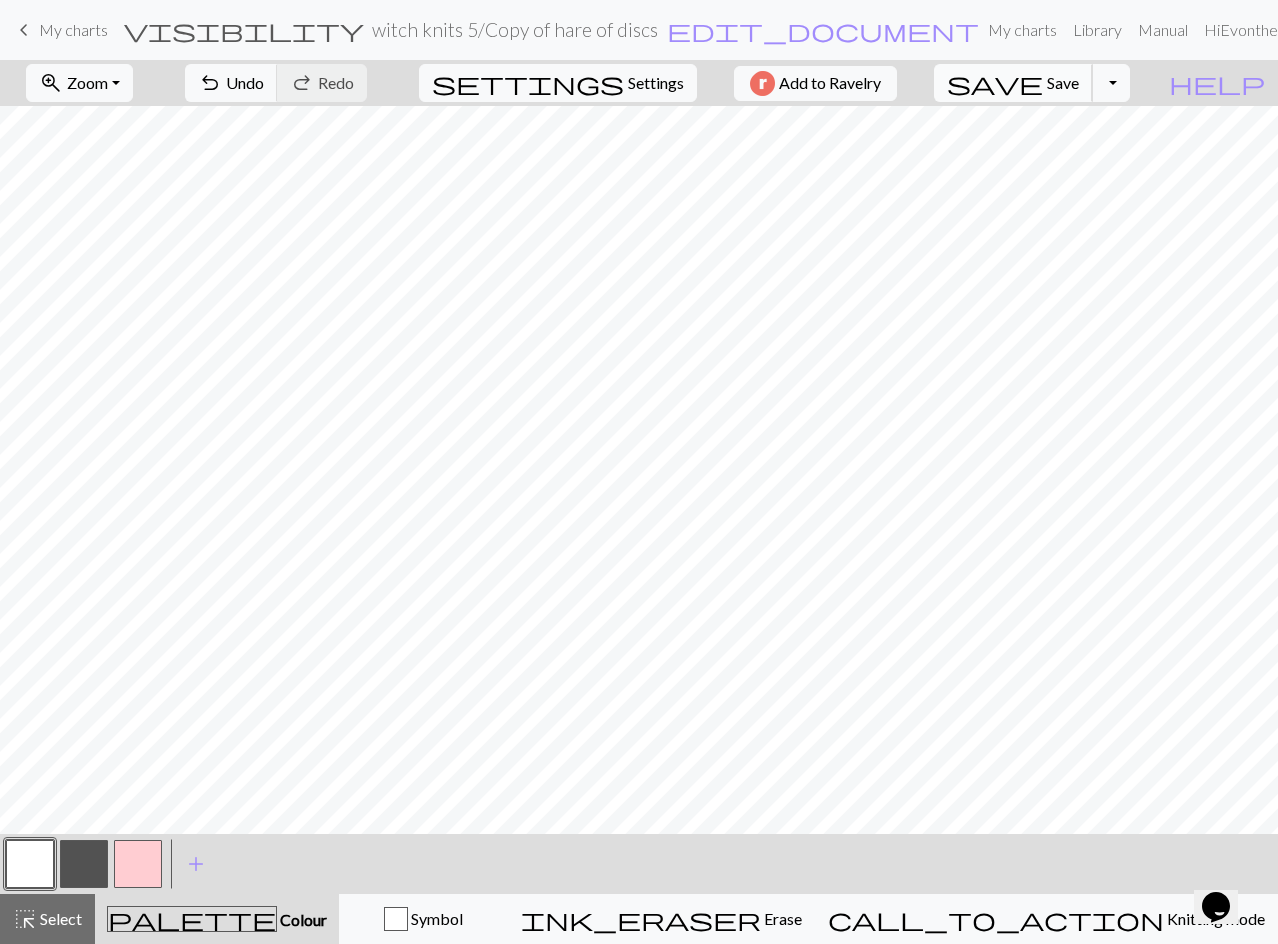 click on "save Save Save" at bounding box center (1013, 83) 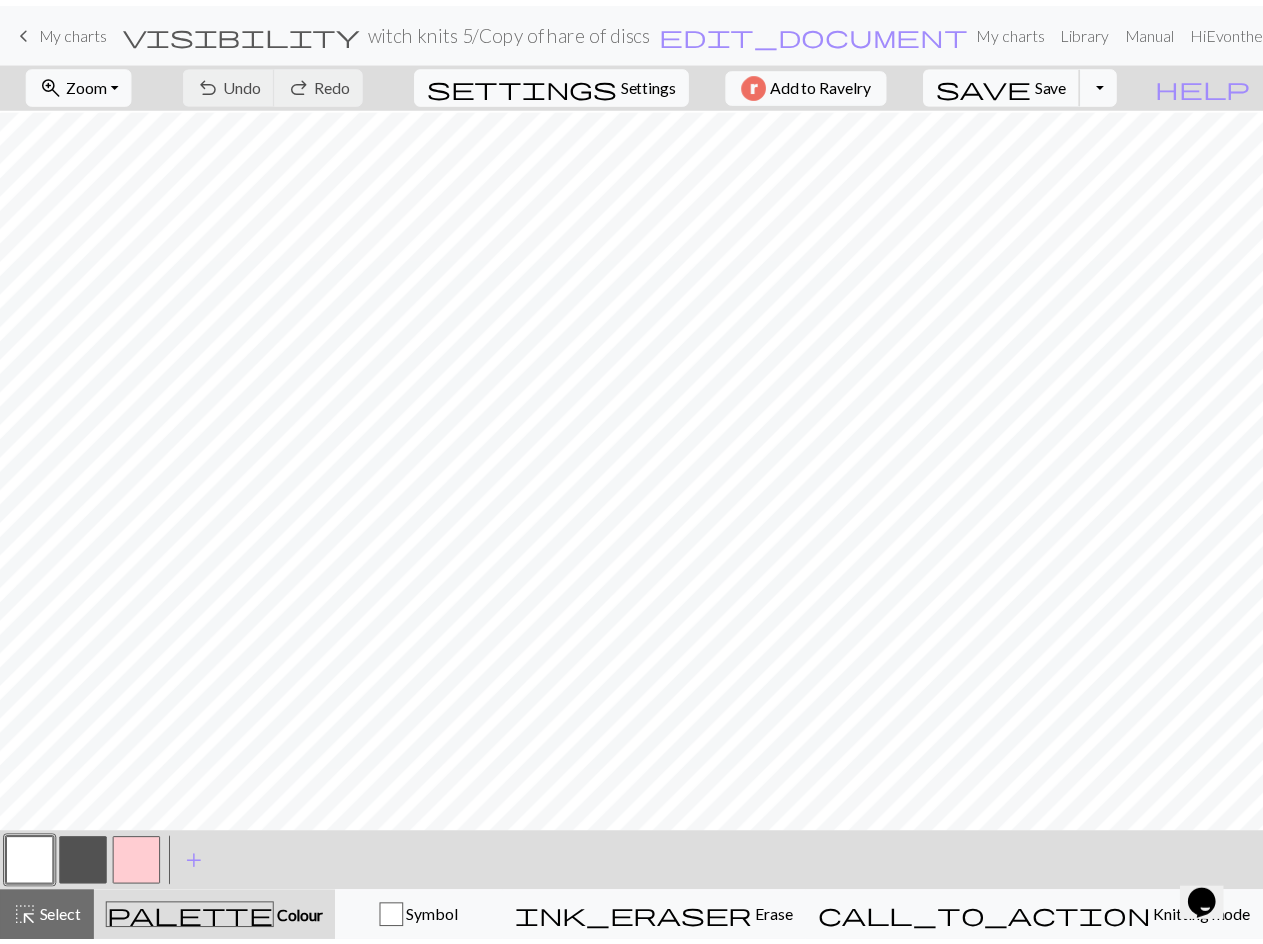 scroll, scrollTop: 200, scrollLeft: 0, axis: vertical 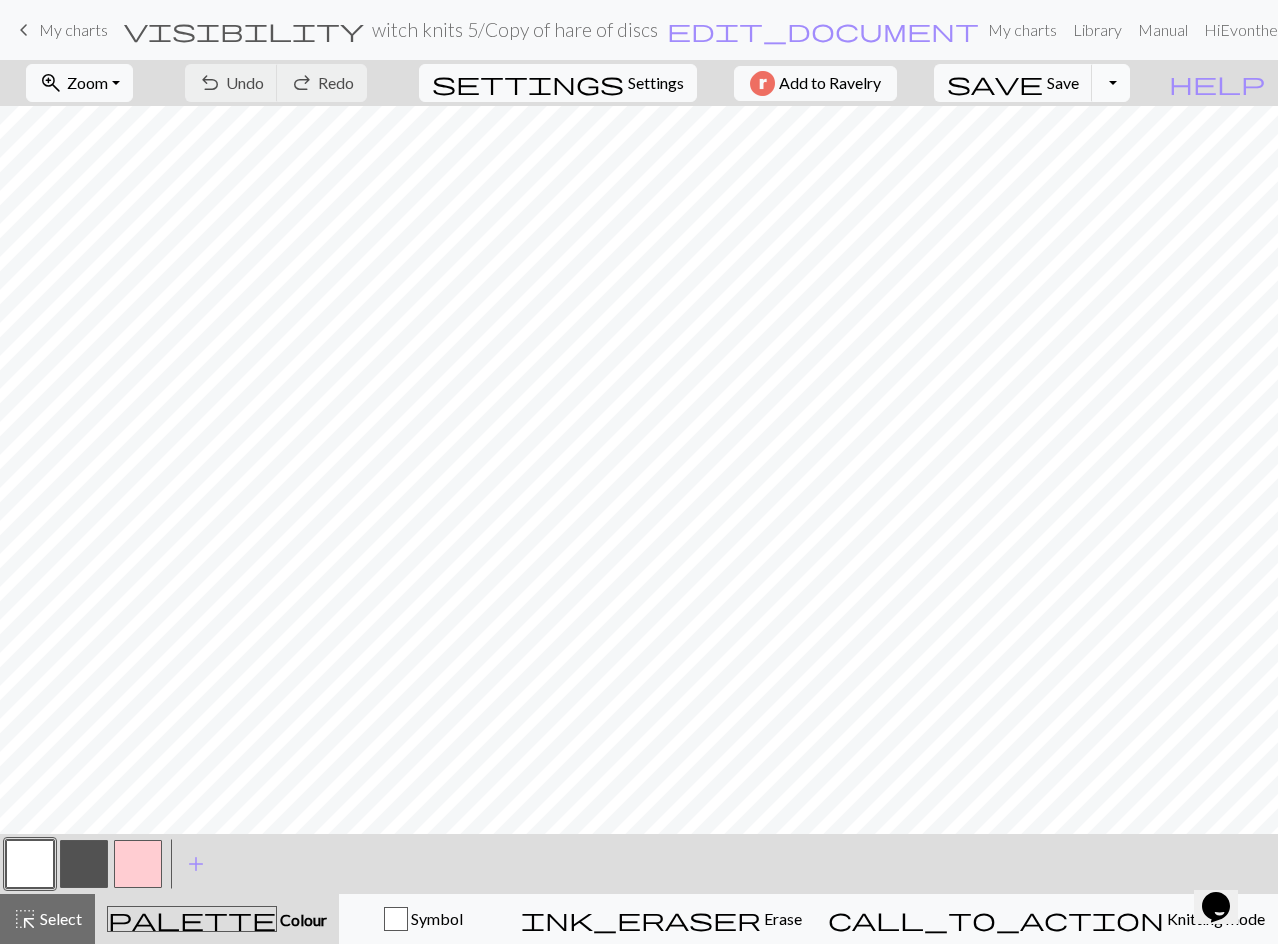 click on "Toggle Dropdown" at bounding box center [1111, 83] 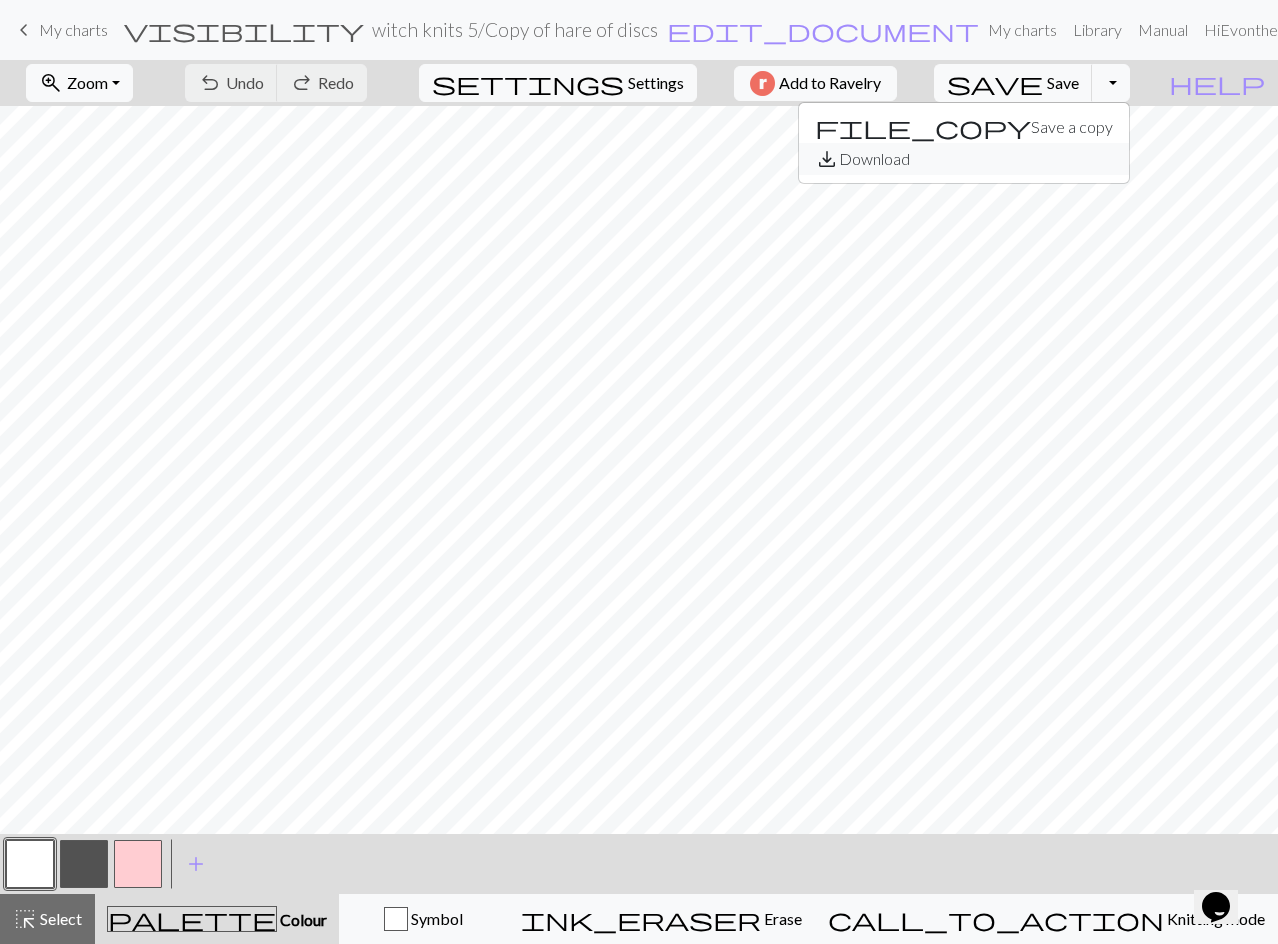 click on "save_alt  Download" at bounding box center [964, 159] 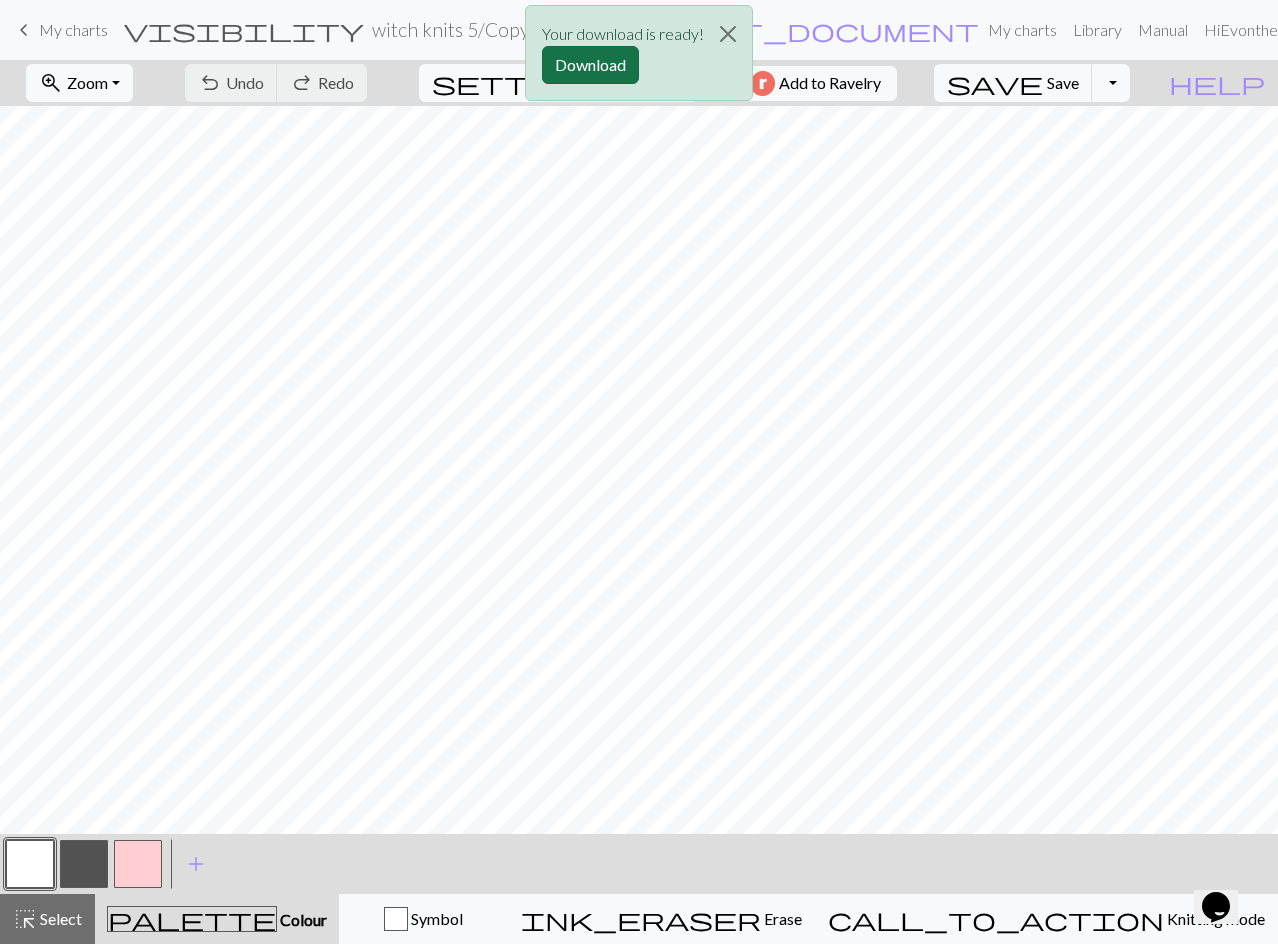 click on "Download" at bounding box center (590, 65) 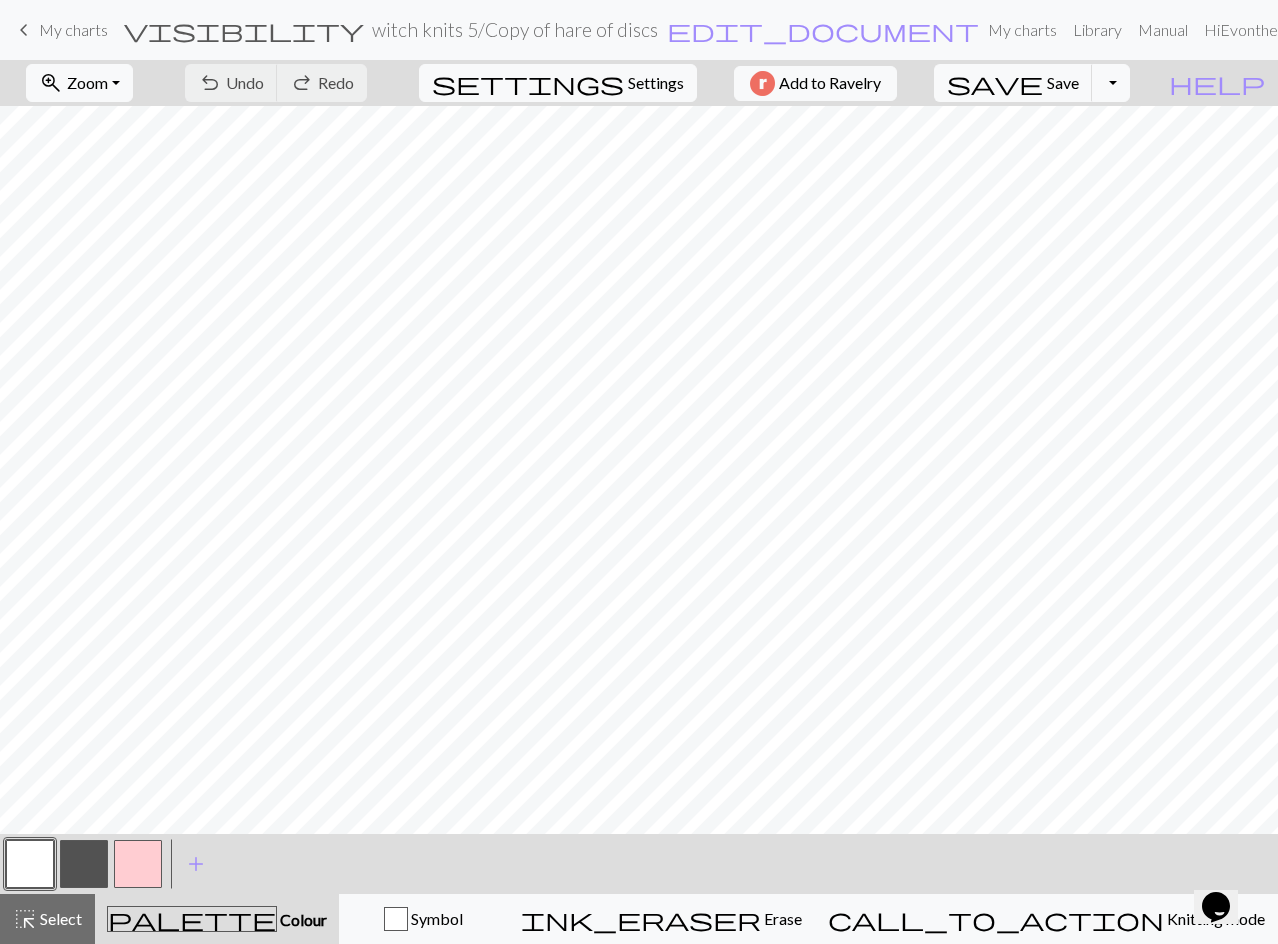click on "My charts" at bounding box center [73, 29] 